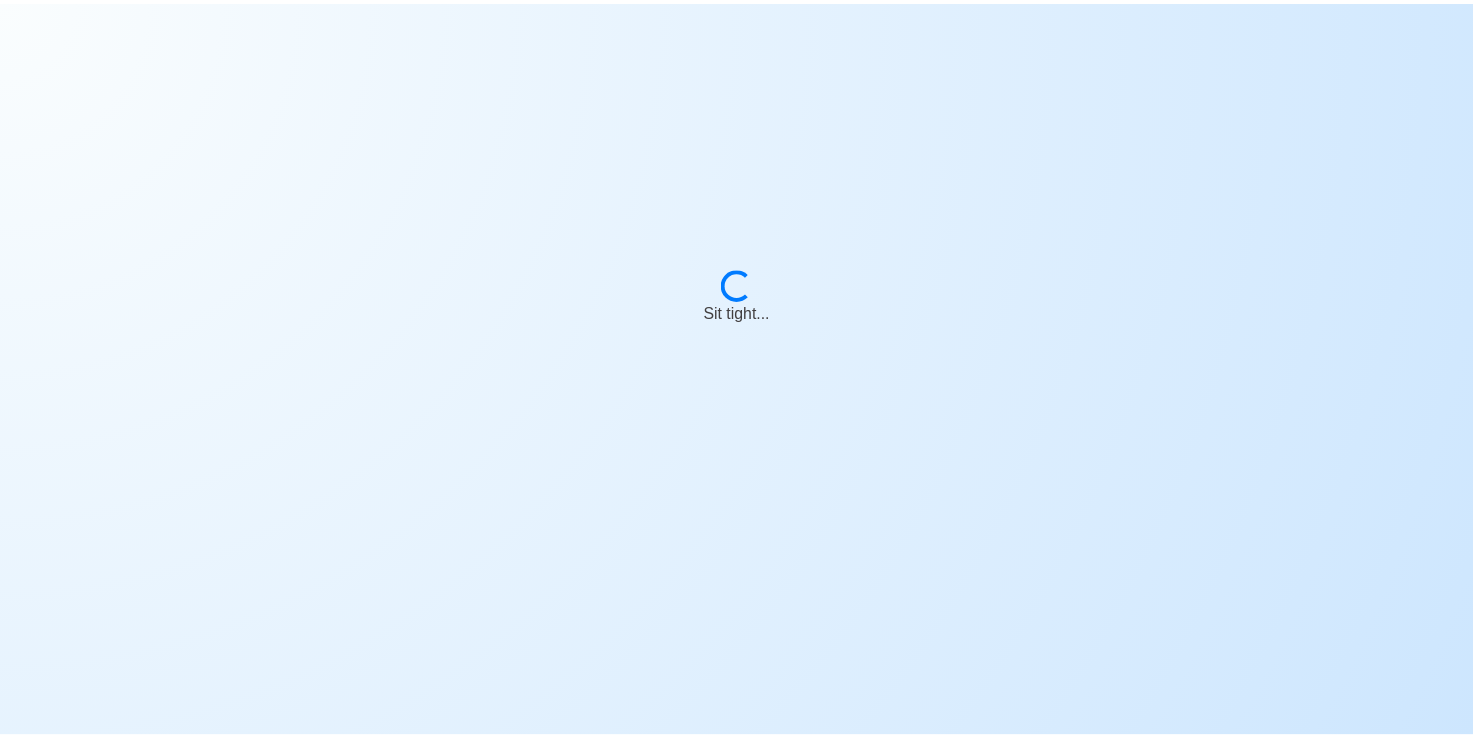 scroll, scrollTop: 0, scrollLeft: 0, axis: both 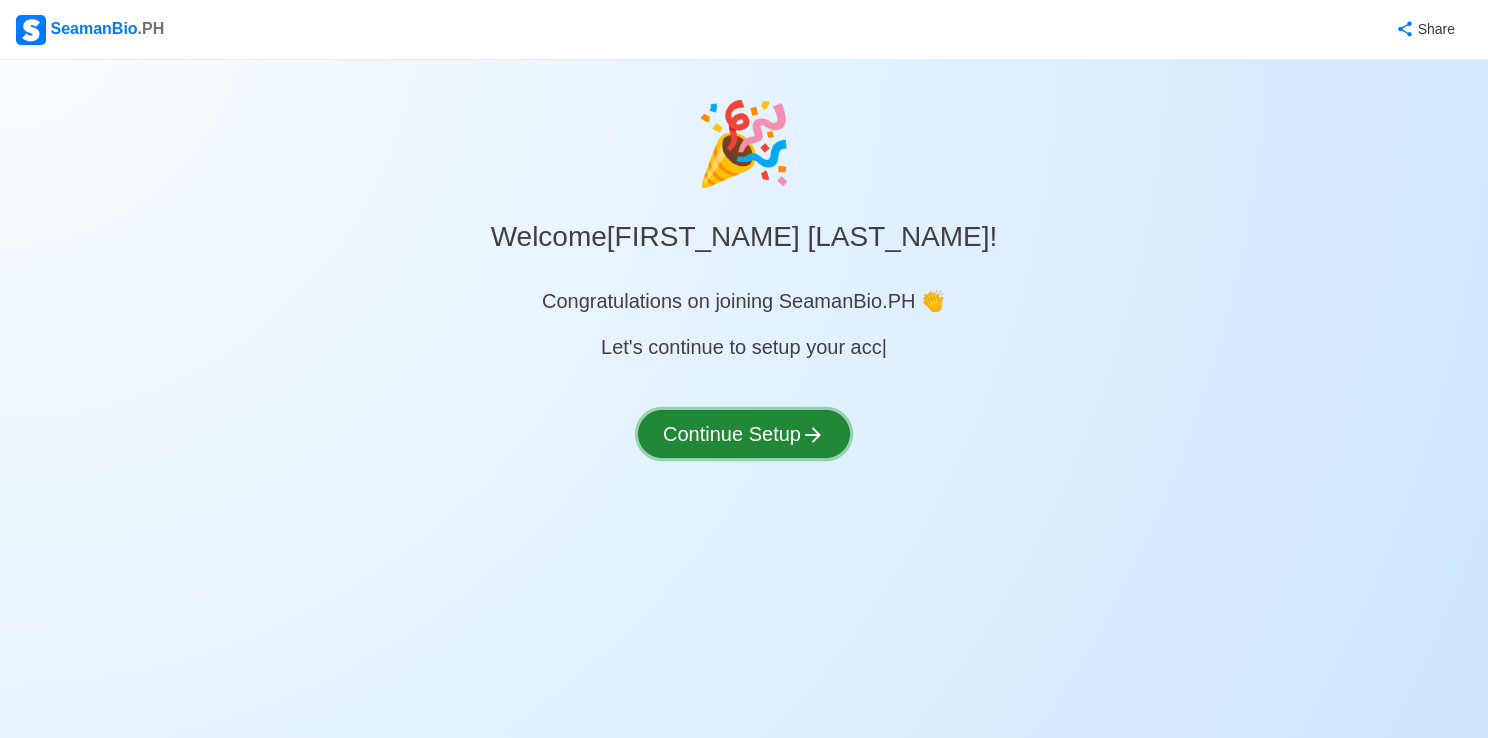 click on "Continue Setup" at bounding box center (744, 434) 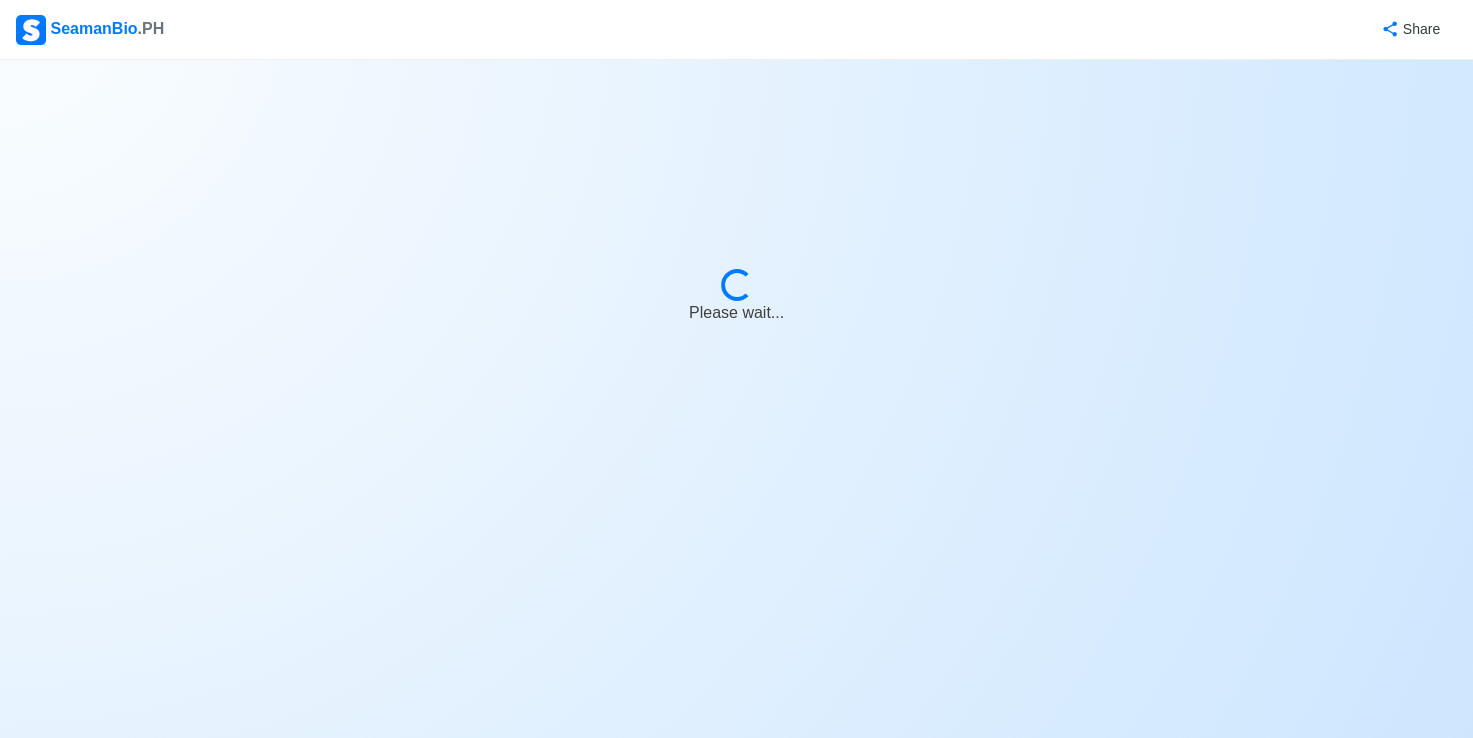 select on "Visible for Hiring" 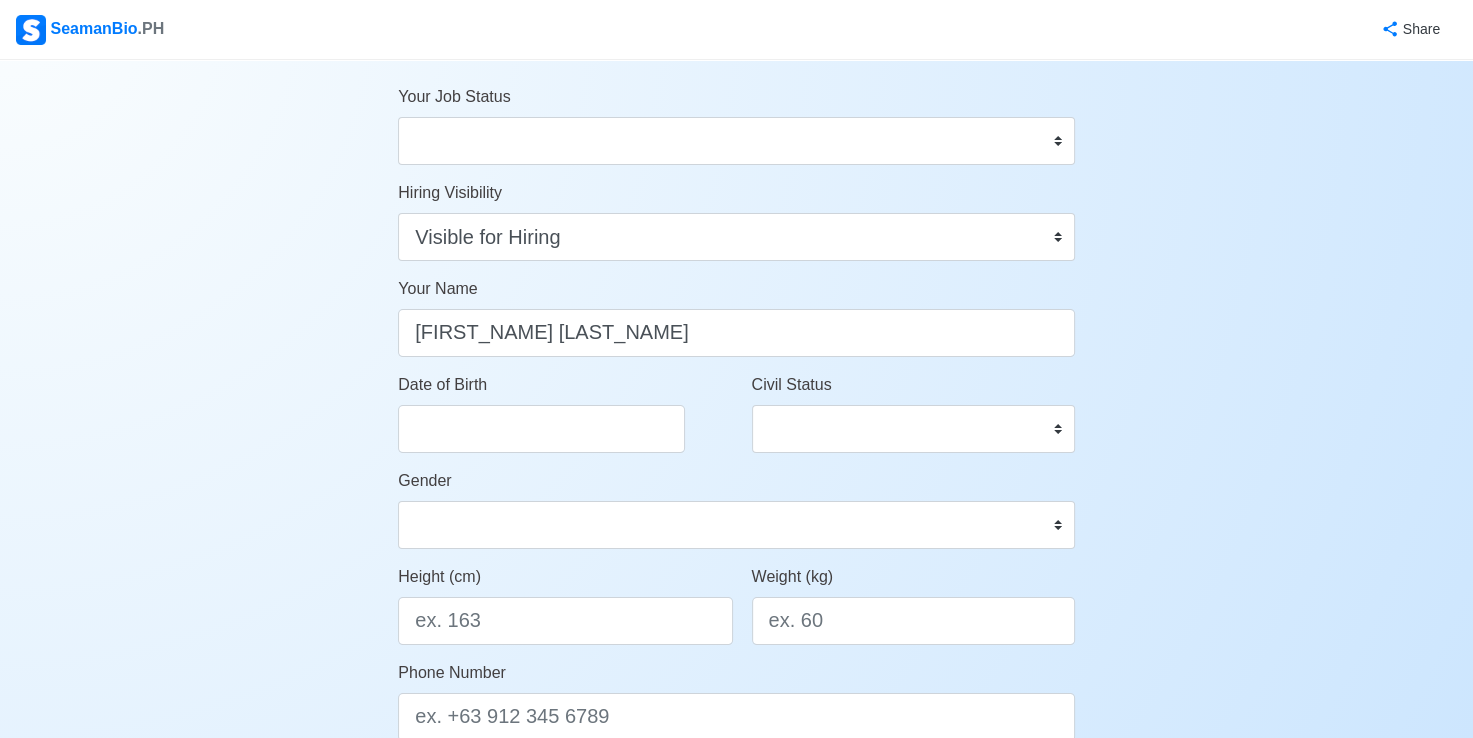 scroll, scrollTop: 100, scrollLeft: 0, axis: vertical 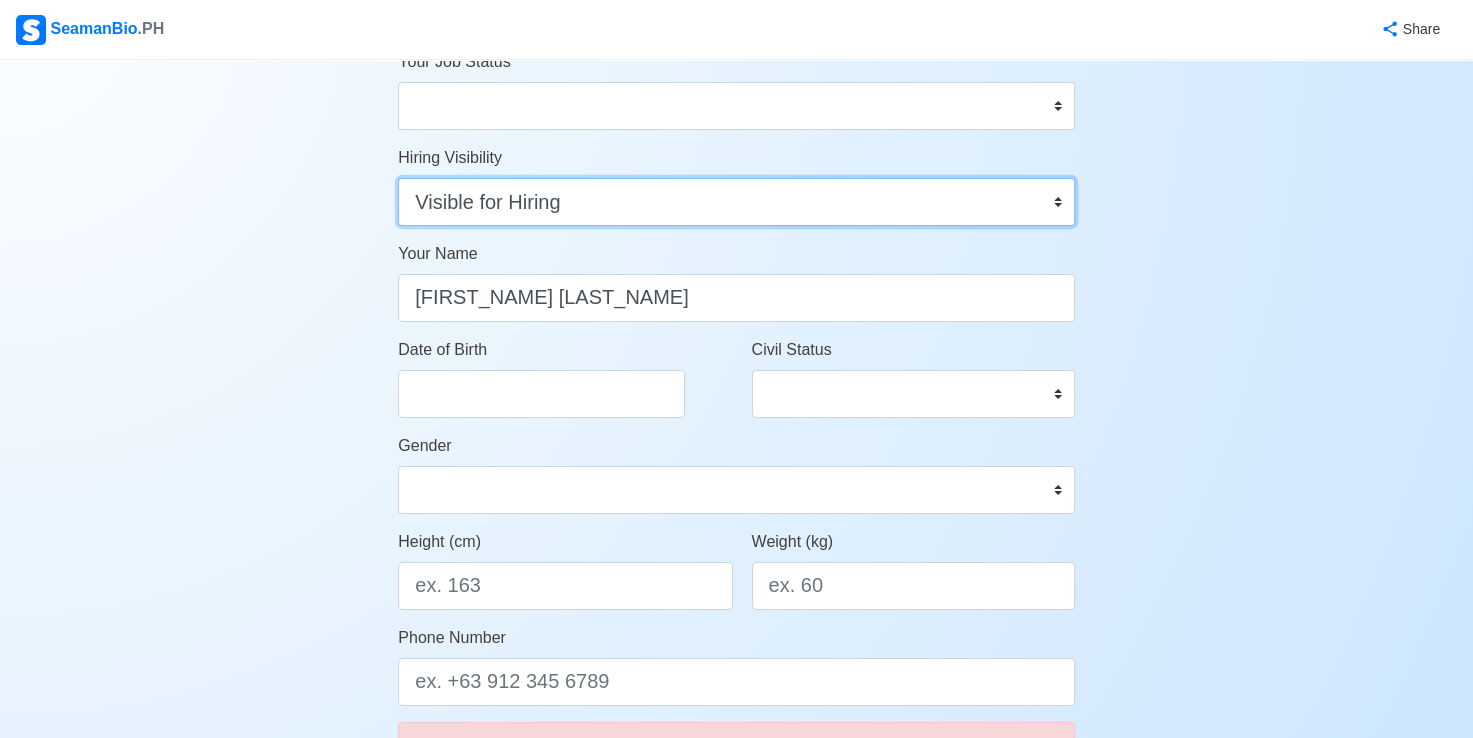 click on "Visible for Hiring Not Visible for Hiring" at bounding box center (736, 202) 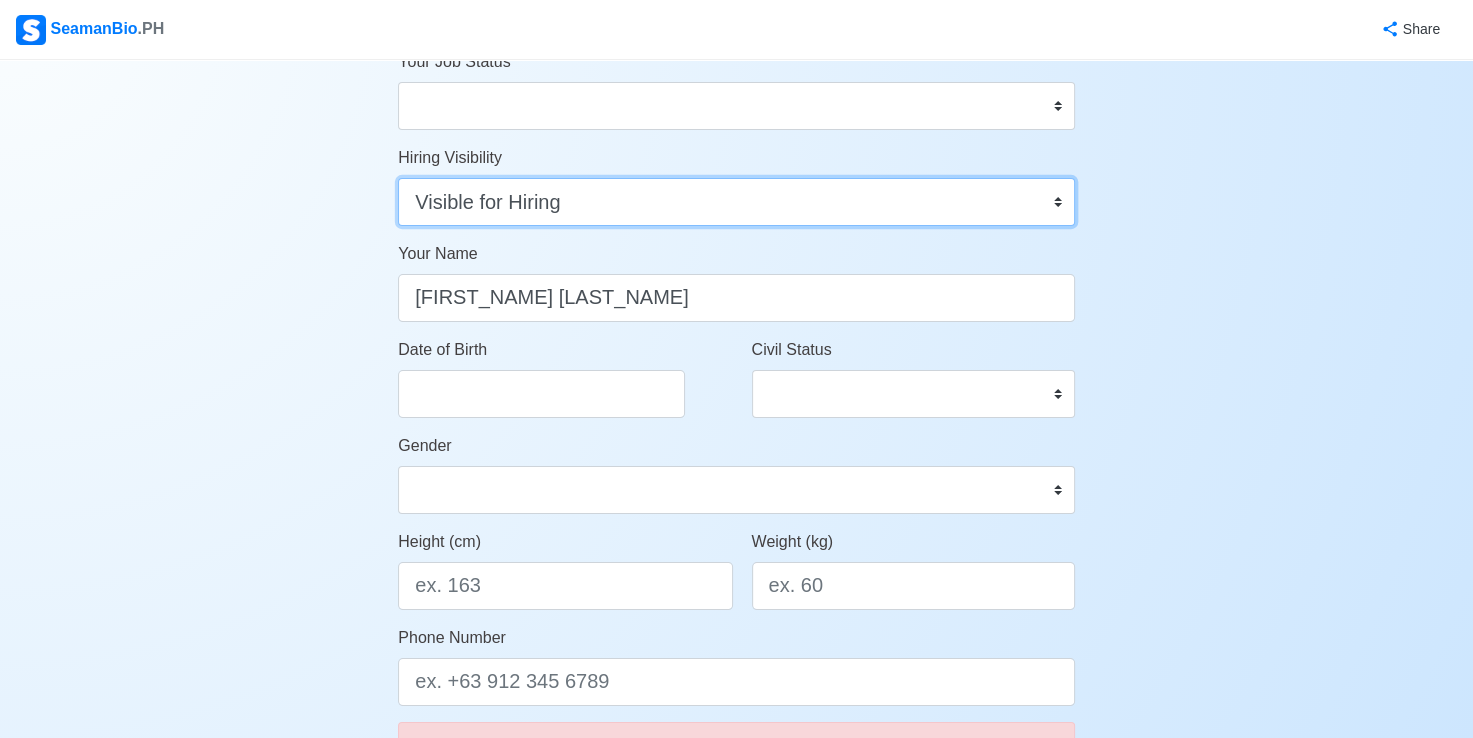 click on "Visible for Hiring Not Visible for Hiring" at bounding box center [736, 202] 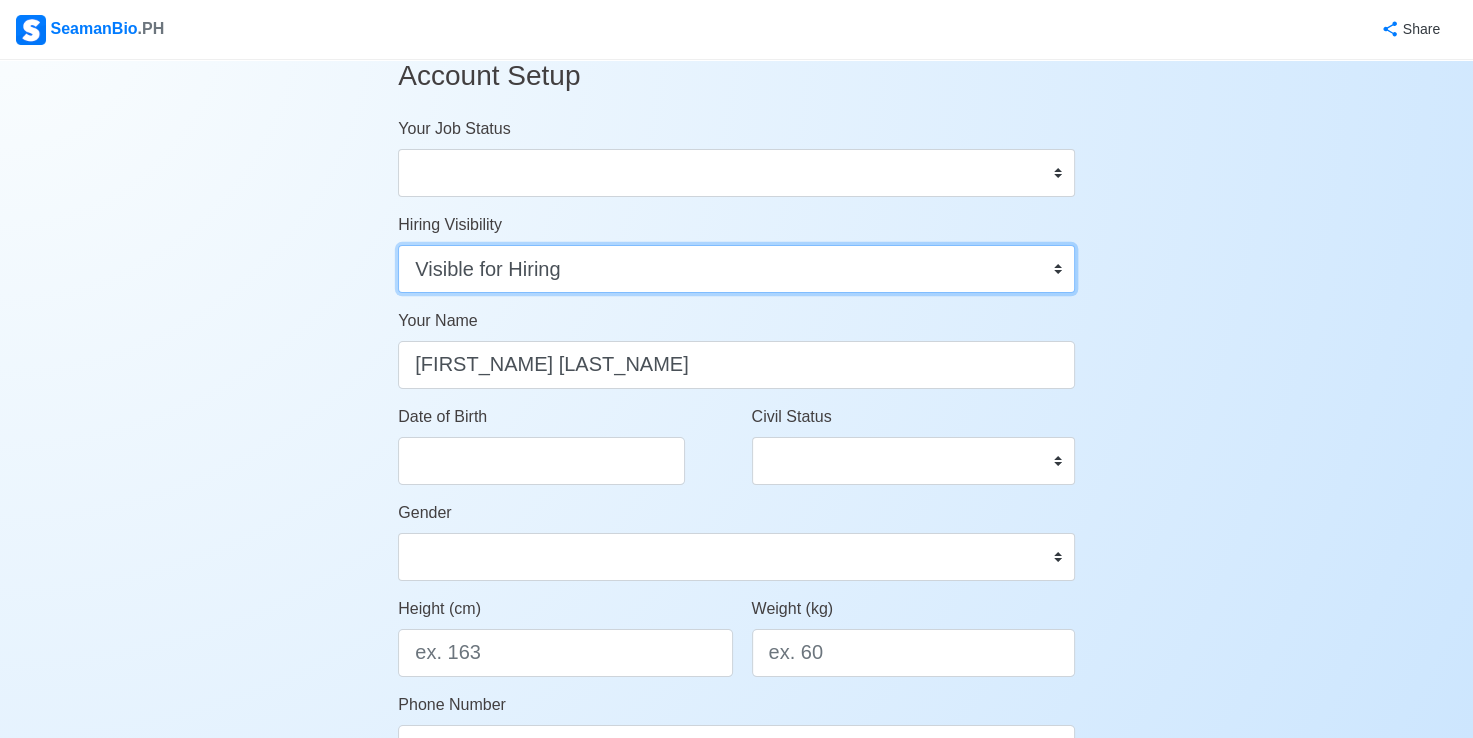 scroll, scrollTop: 0, scrollLeft: 0, axis: both 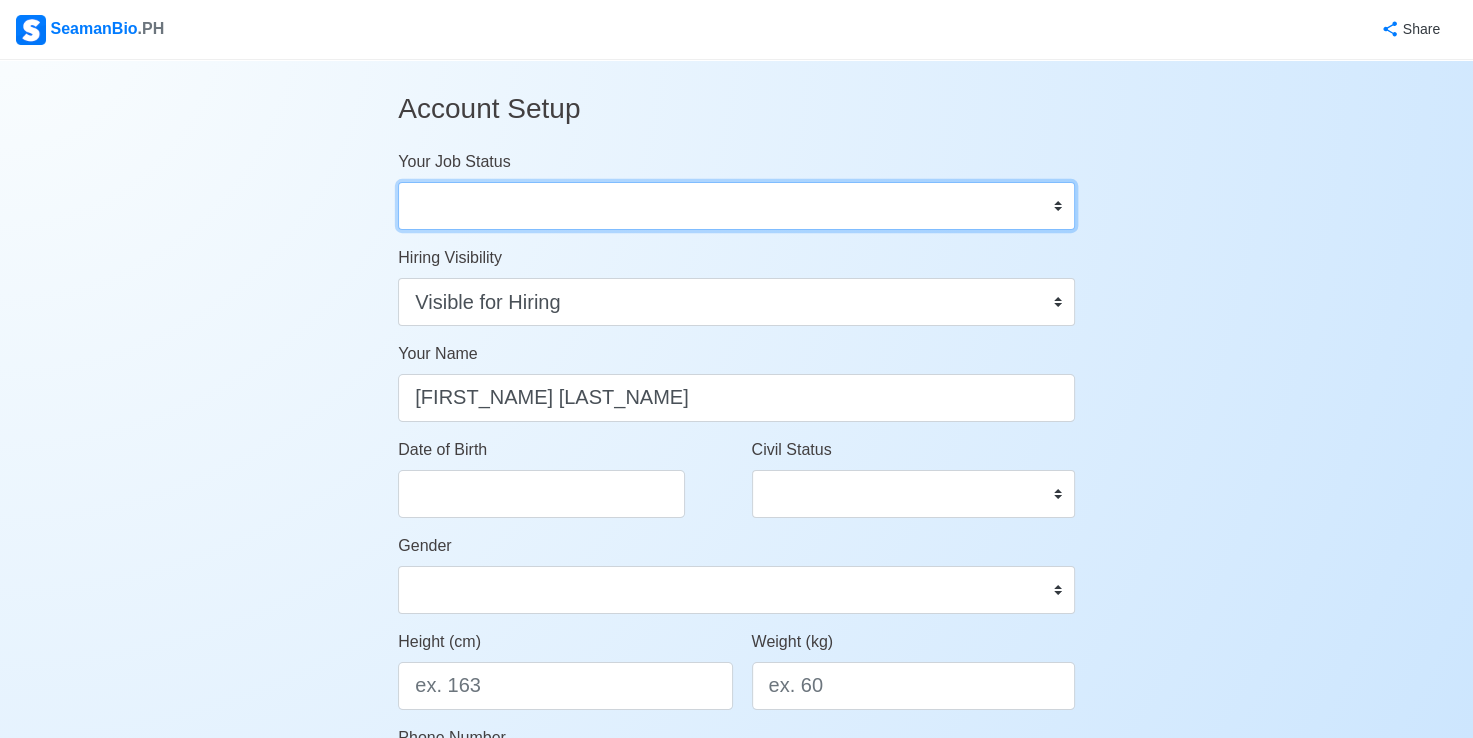 click on "Onboard Actively Looking for Job Not Looking for Job" at bounding box center (736, 206) 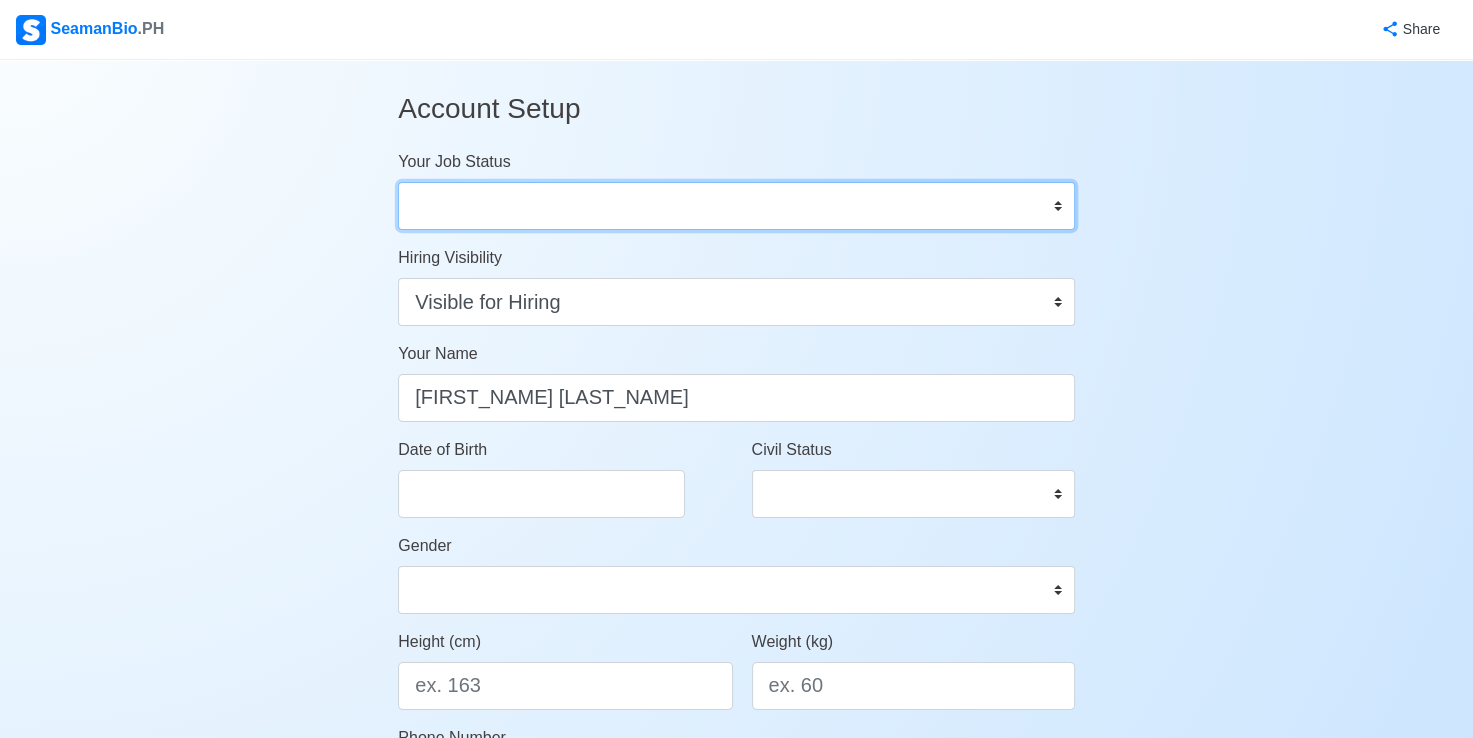 select on "Actively Looking for Job" 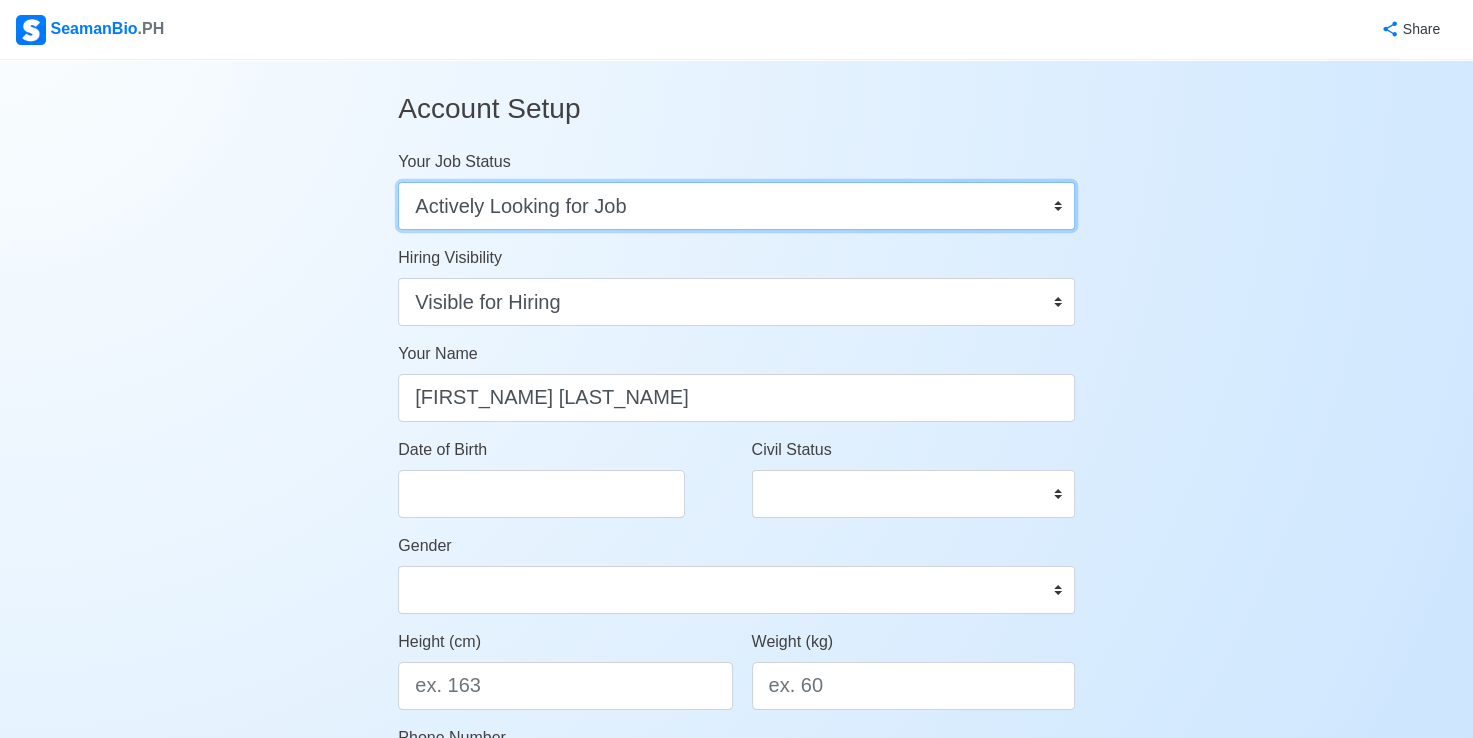 click on "Onboard Actively Looking for Job Not Looking for Job" at bounding box center [736, 206] 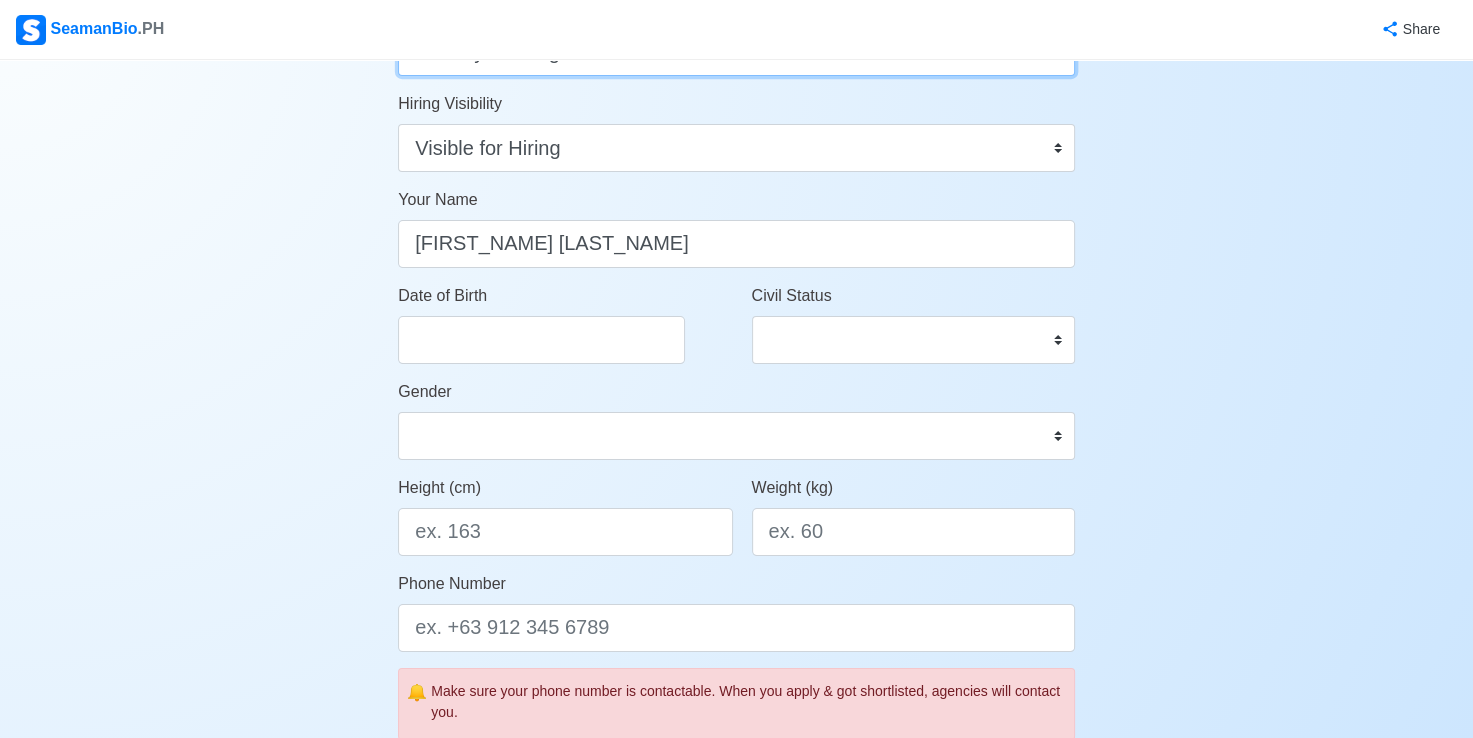 scroll, scrollTop: 200, scrollLeft: 0, axis: vertical 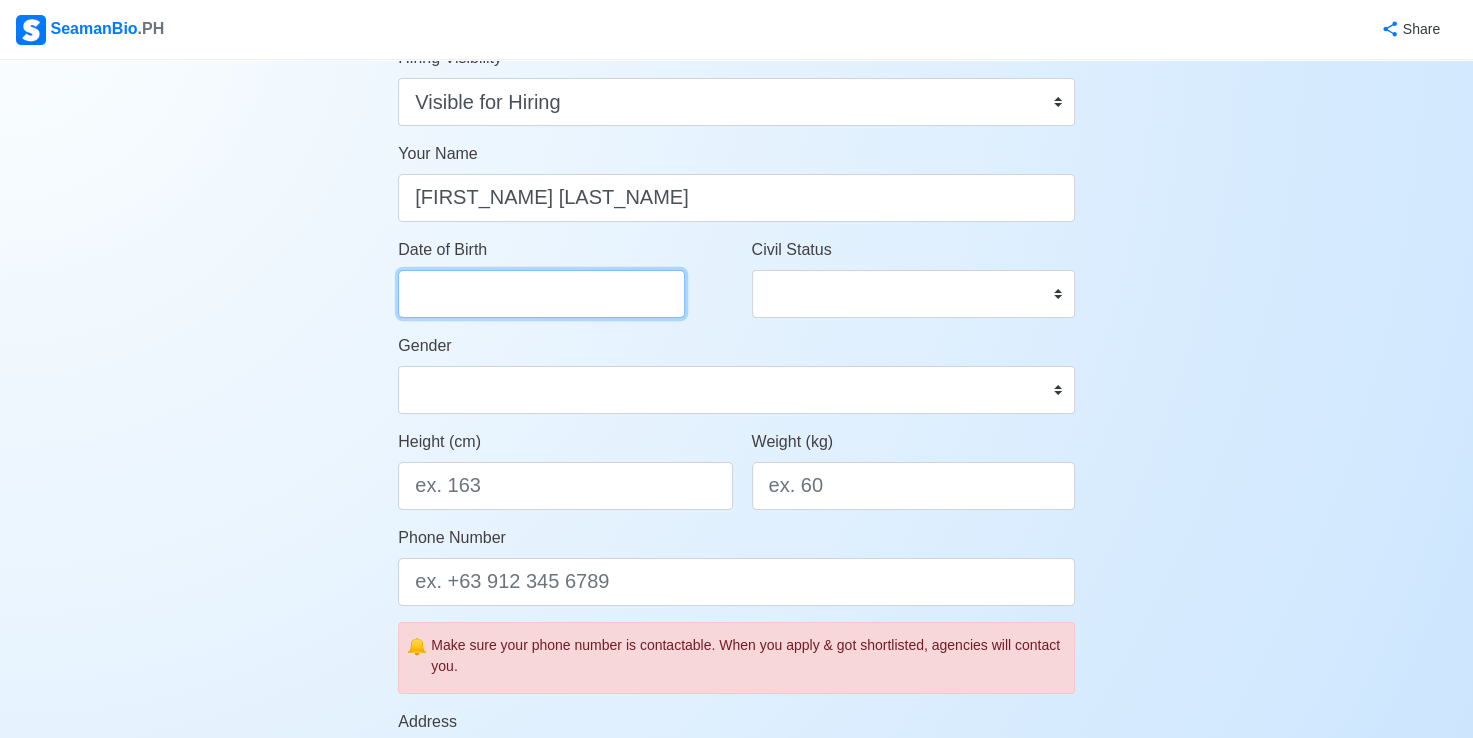 click on "Date of Birth" at bounding box center [541, 294] 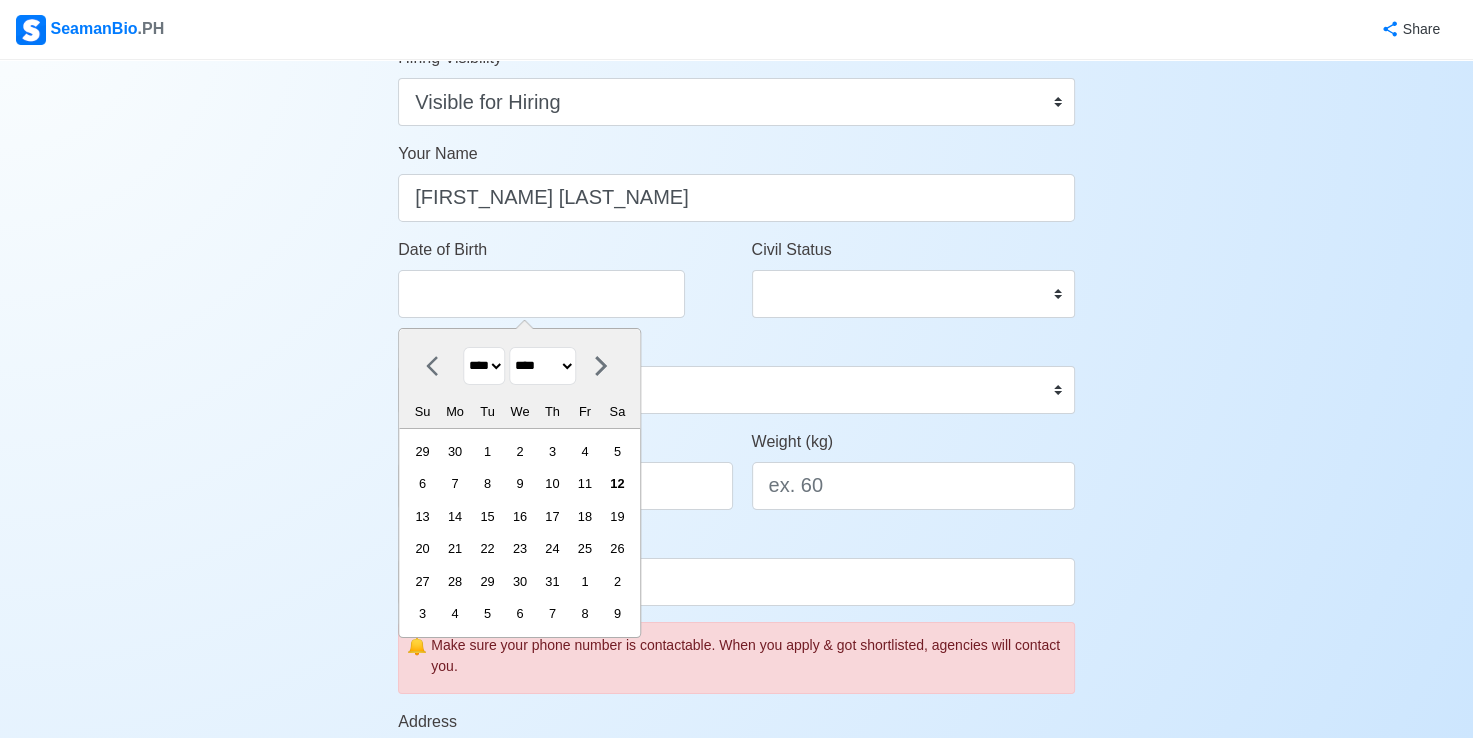 click 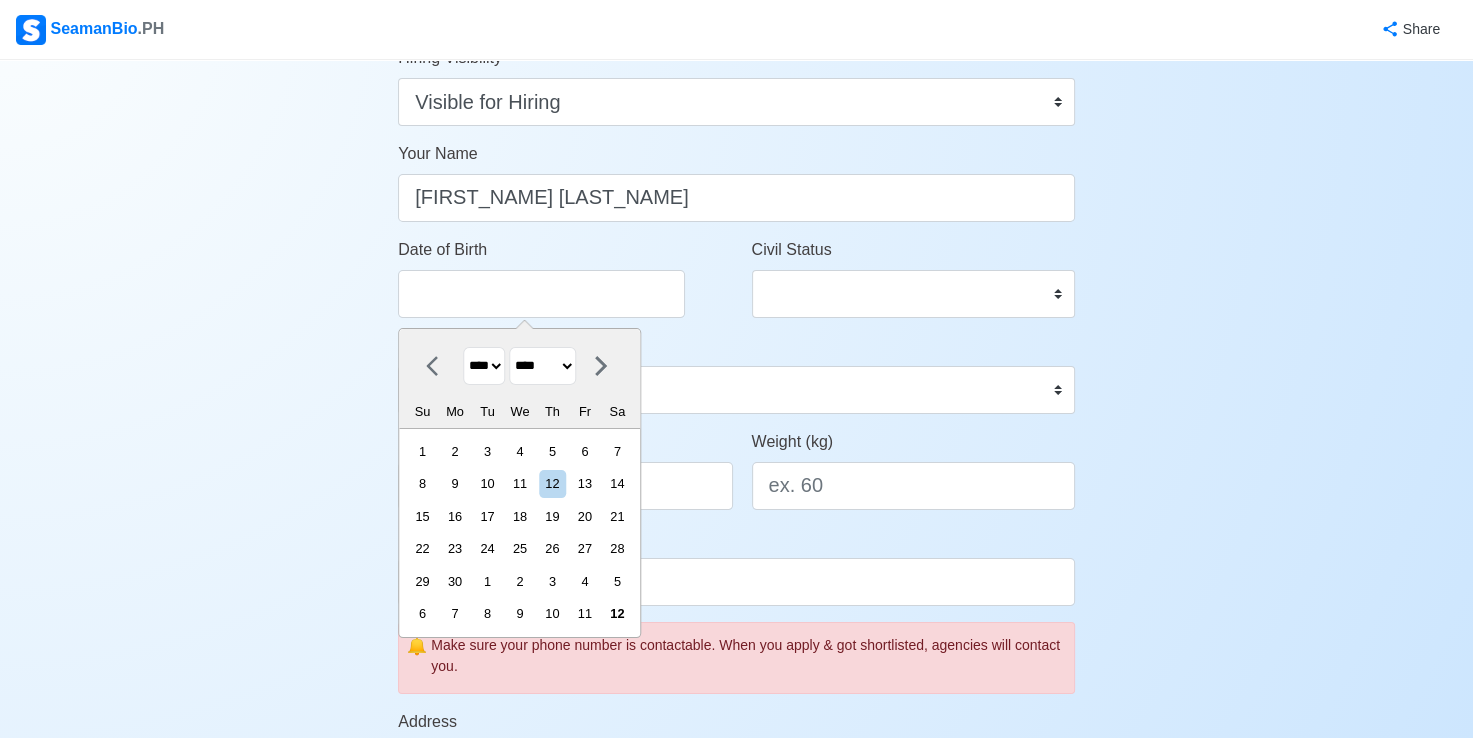 click 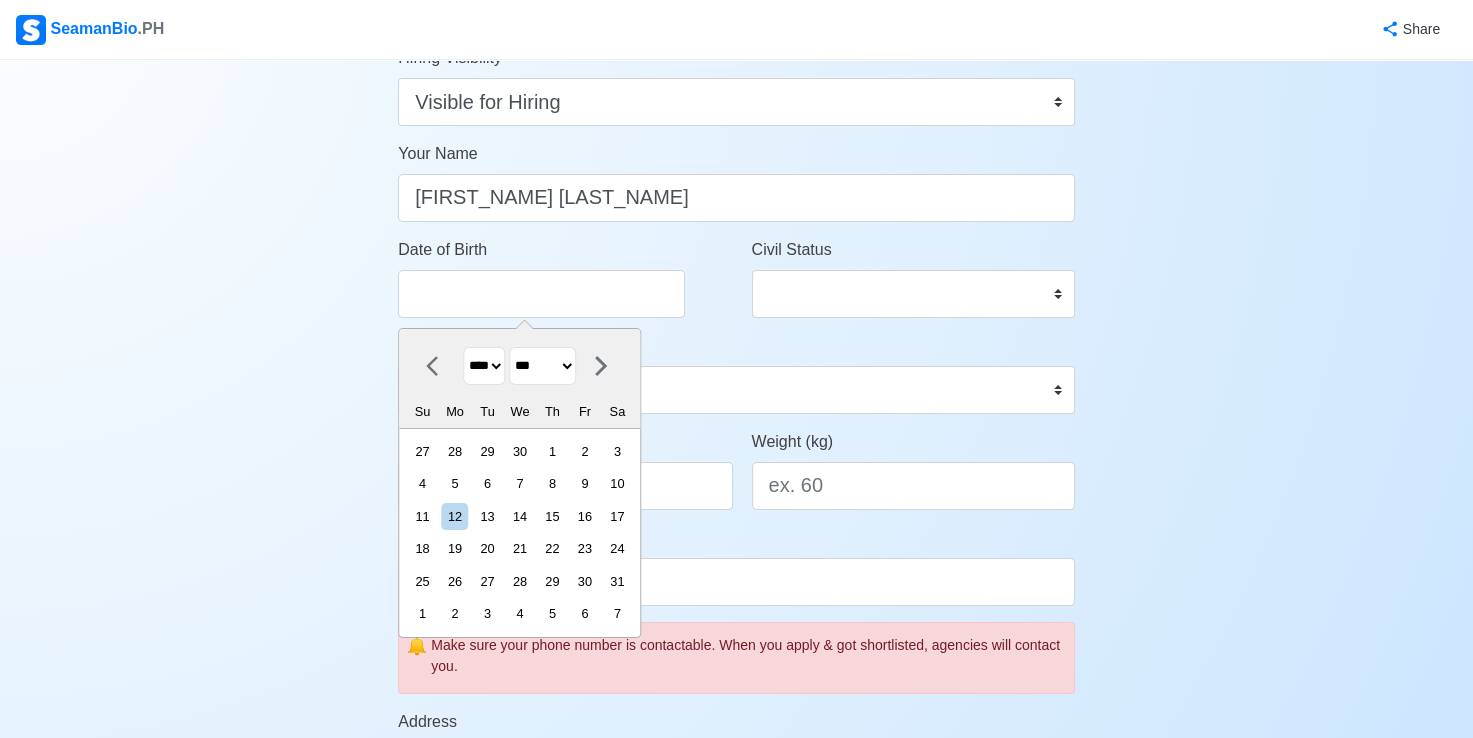 click 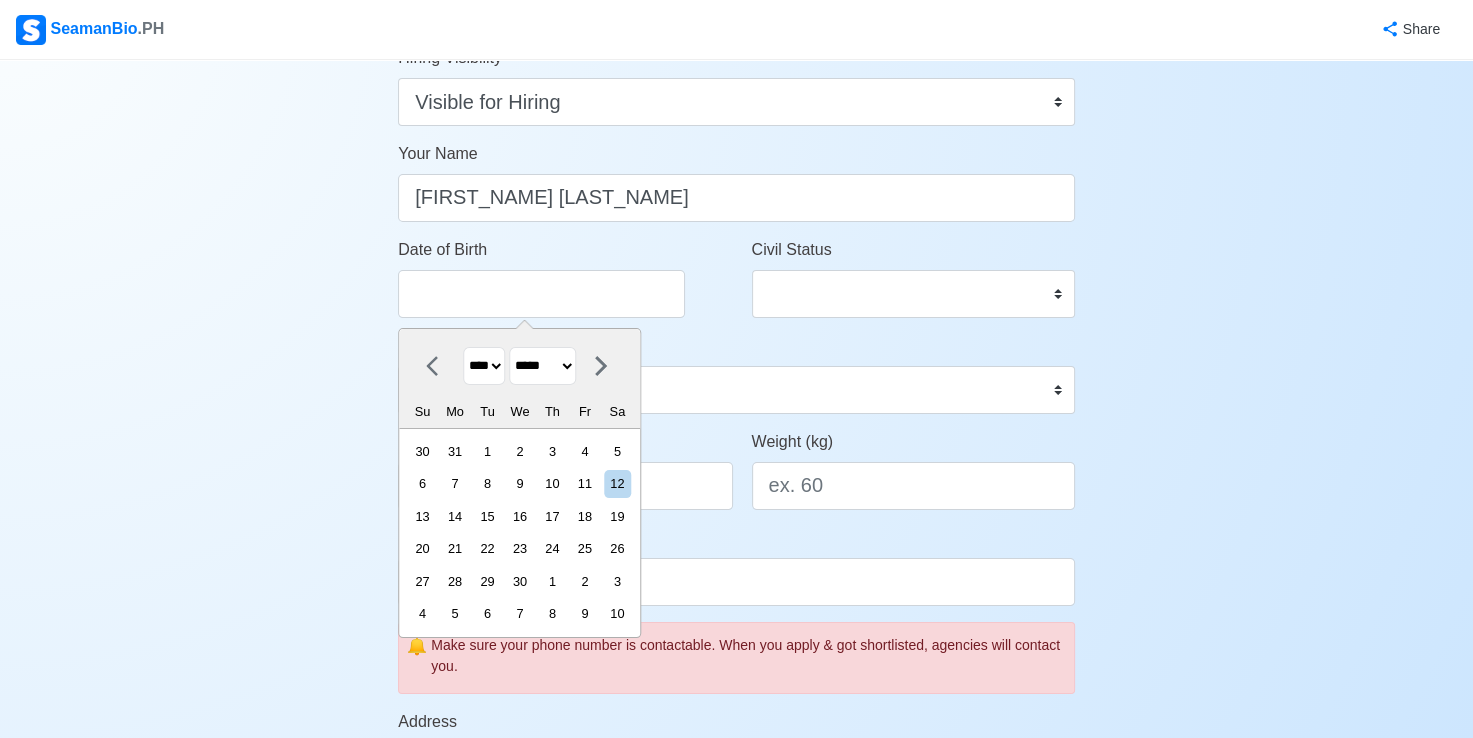 click on "**** **** **** **** **** **** **** **** **** **** **** **** **** **** **** **** **** **** **** **** **** **** **** **** **** **** **** **** **** **** **** **** **** **** **** **** **** **** **** **** **** **** **** **** **** **** **** **** **** **** **** **** **** **** **** **** **** **** **** **** **** **** **** **** **** **** **** **** **** **** **** **** **** **** **** **** **** **** **** **** **** **** **** **** **** **** **** **** **** **** **** **** **** **** **** **** **** **** **** **** **** **** **** **** **** ****" at bounding box center (484, 366) 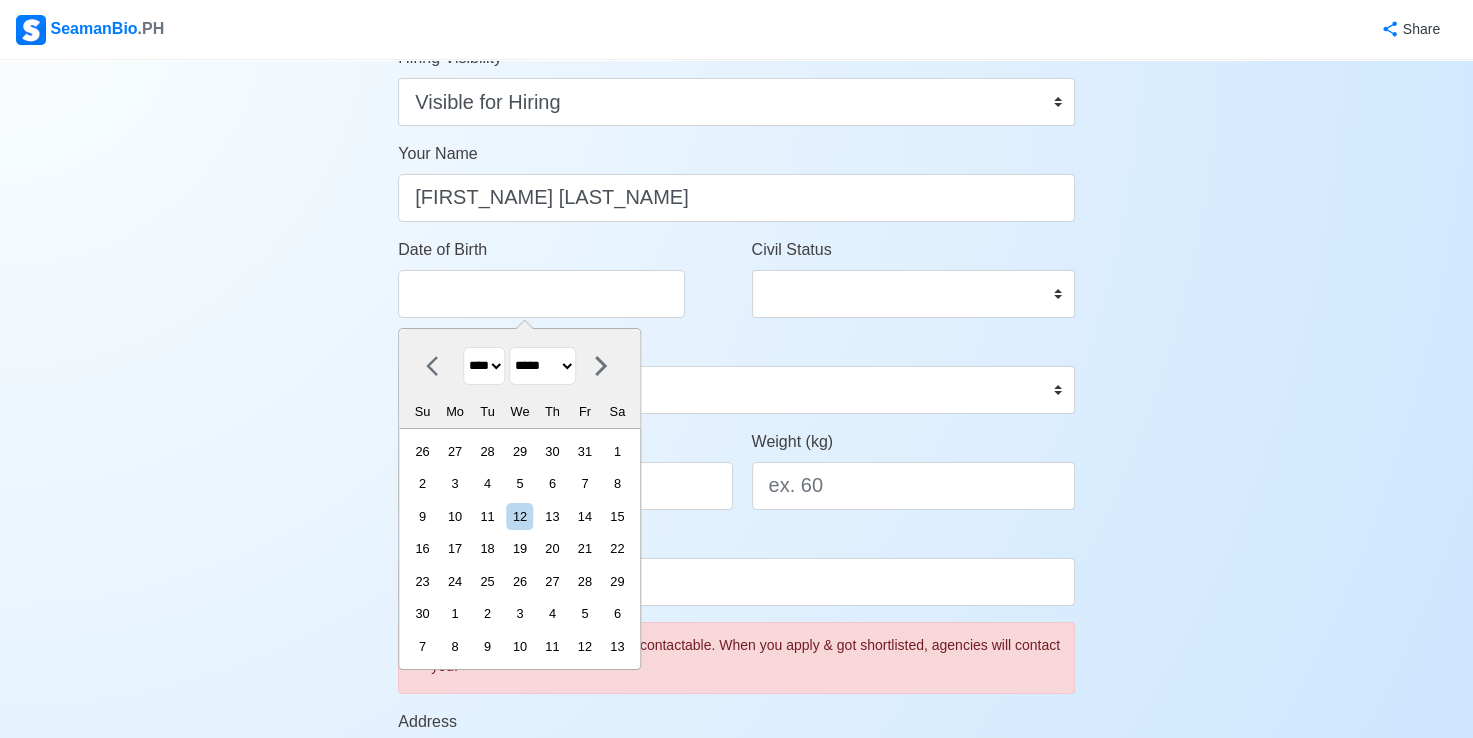 click on "******* ******** ***** ***** *** **** **** ****** ********* ******* ******** ********" at bounding box center (542, 366) 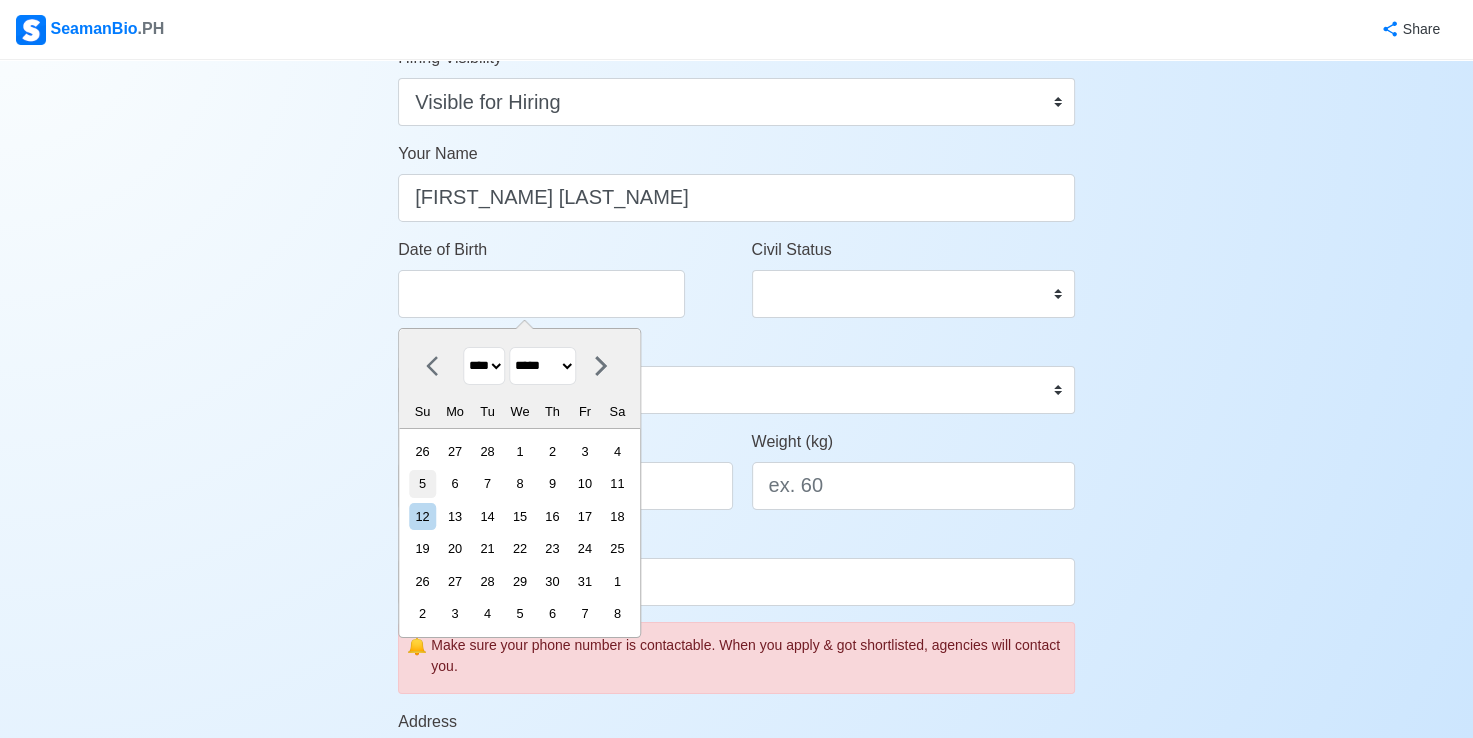 click on "5" at bounding box center [422, 483] 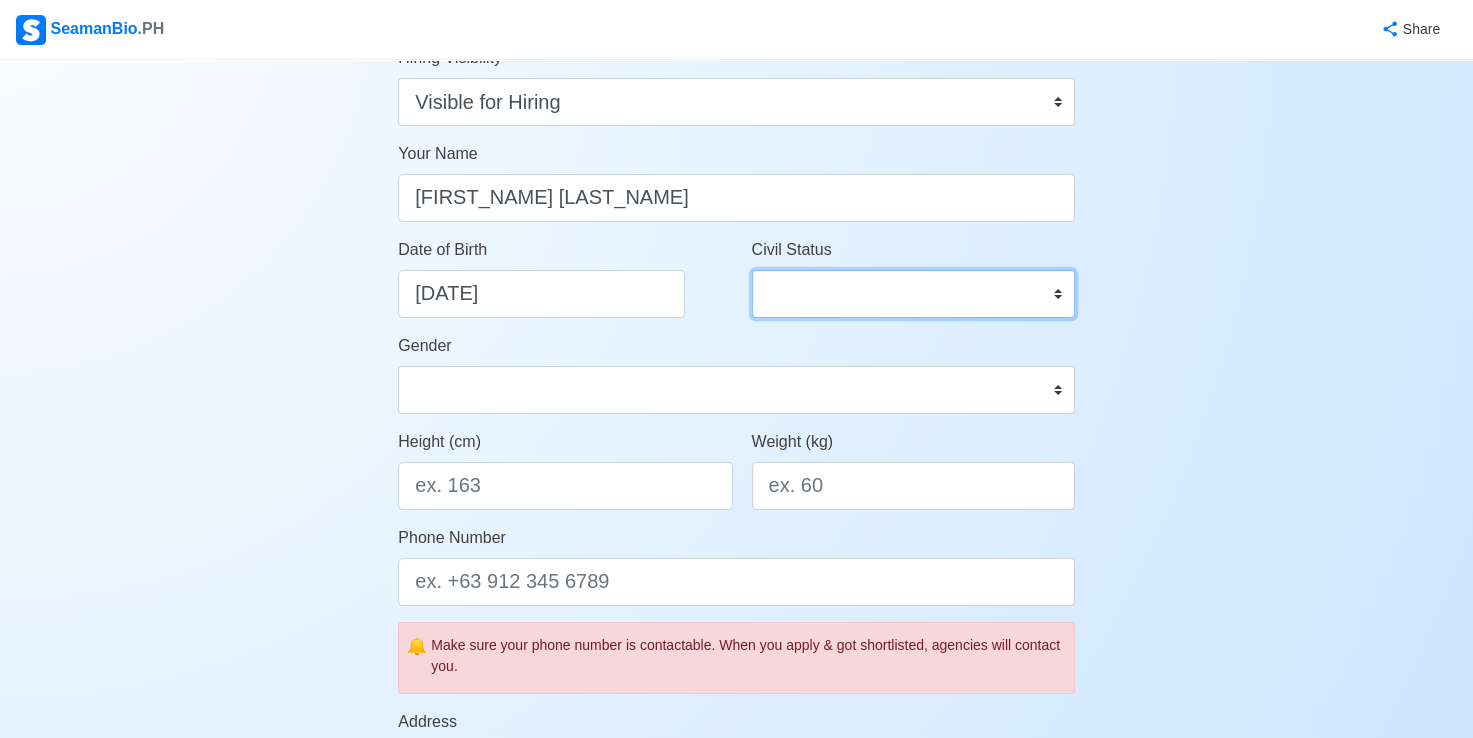 click on "Single Married Widowed Separated" at bounding box center (913, 294) 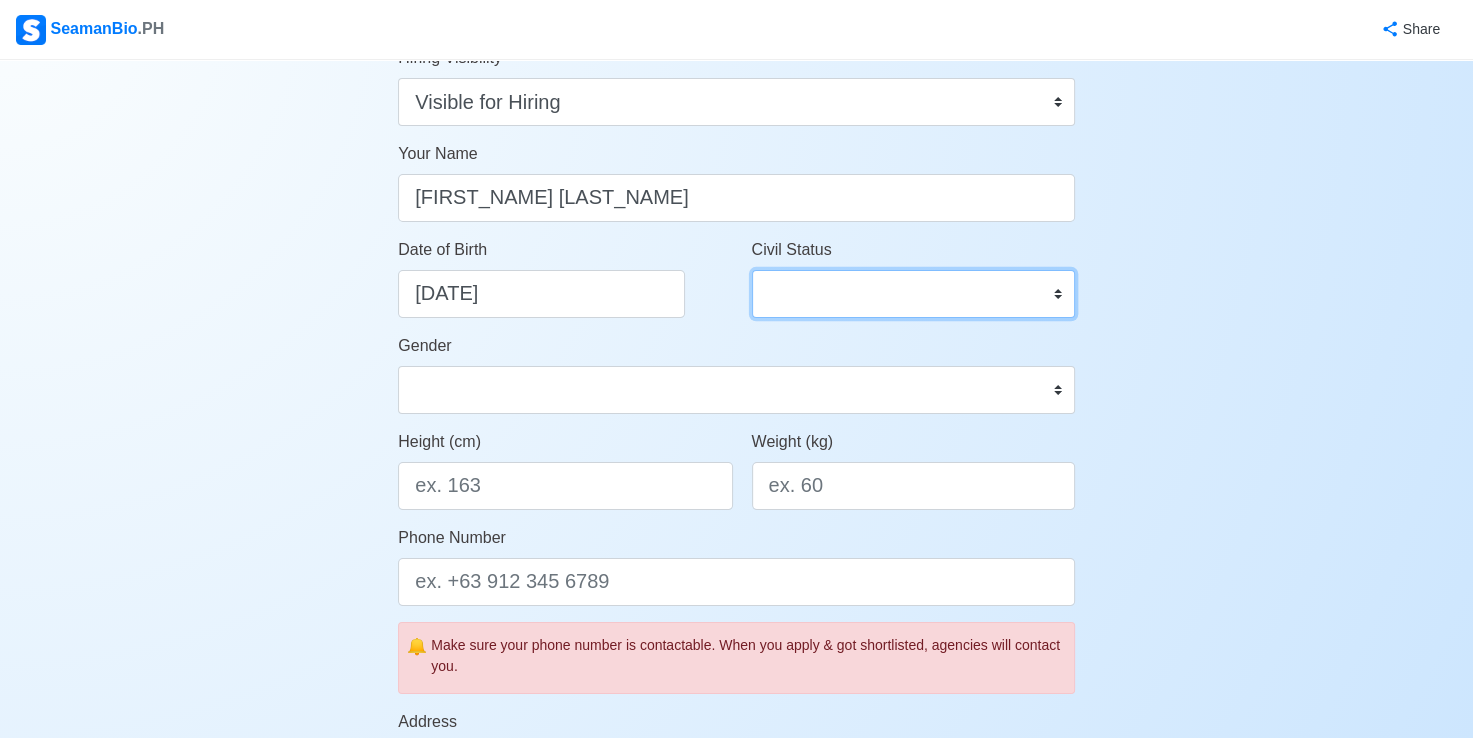 select on "Single" 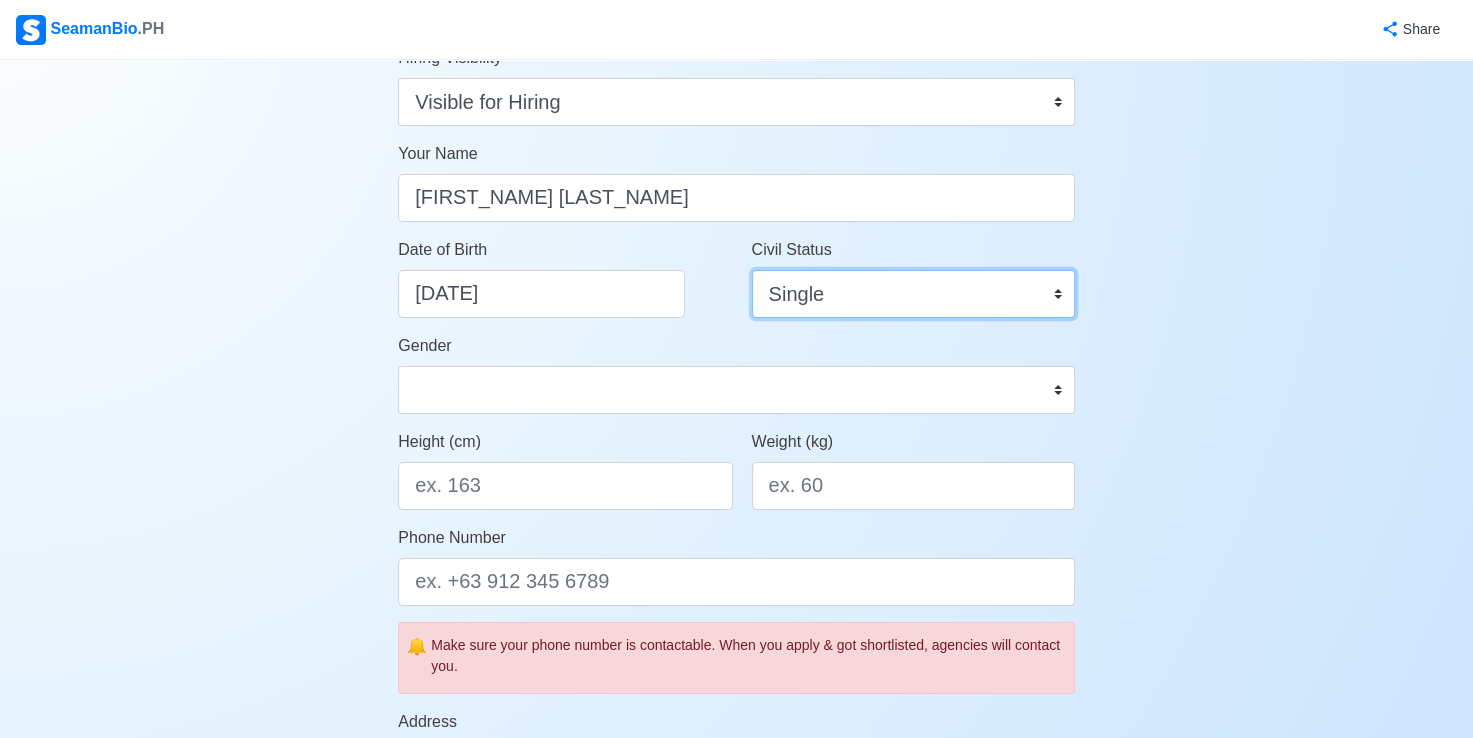 click on "Single Married Widowed Separated" at bounding box center (913, 294) 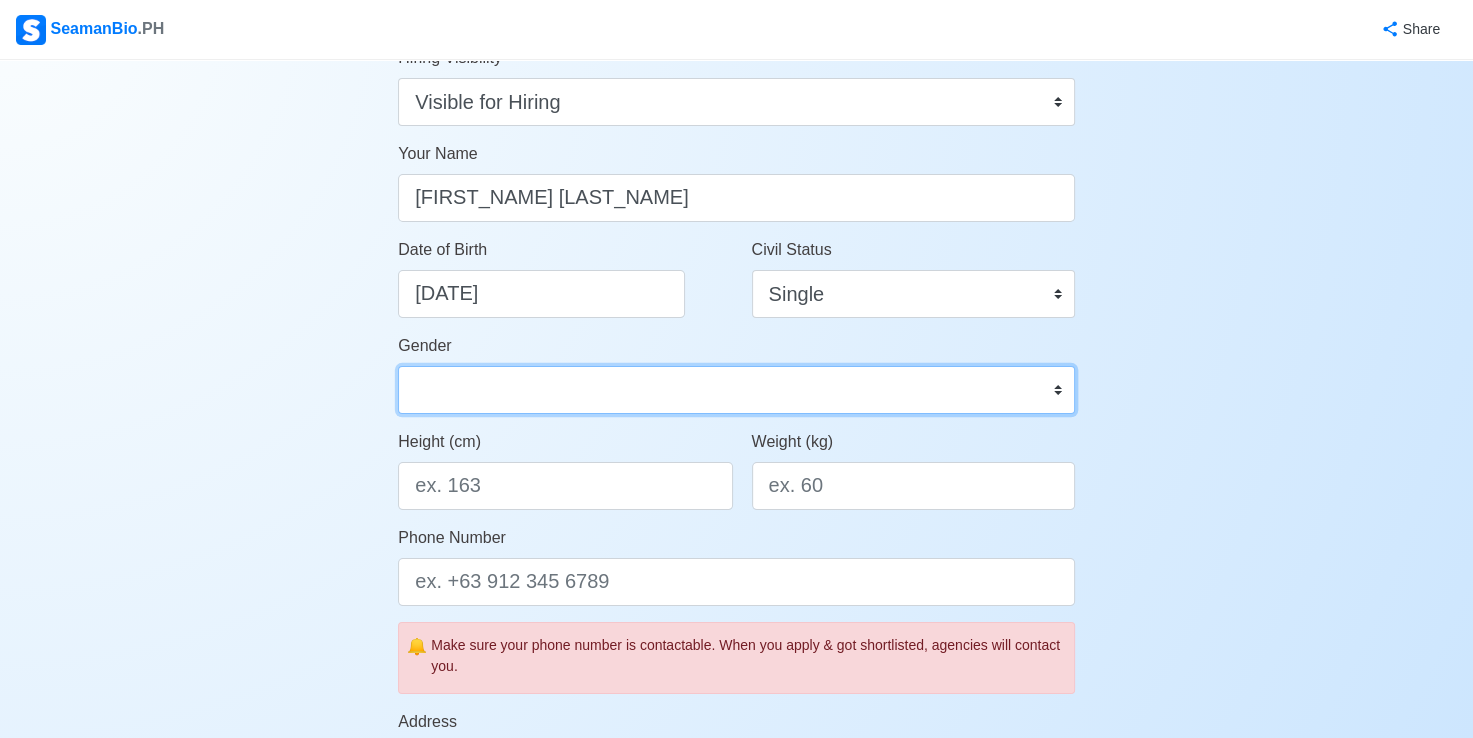 click on "Male Female" at bounding box center [736, 390] 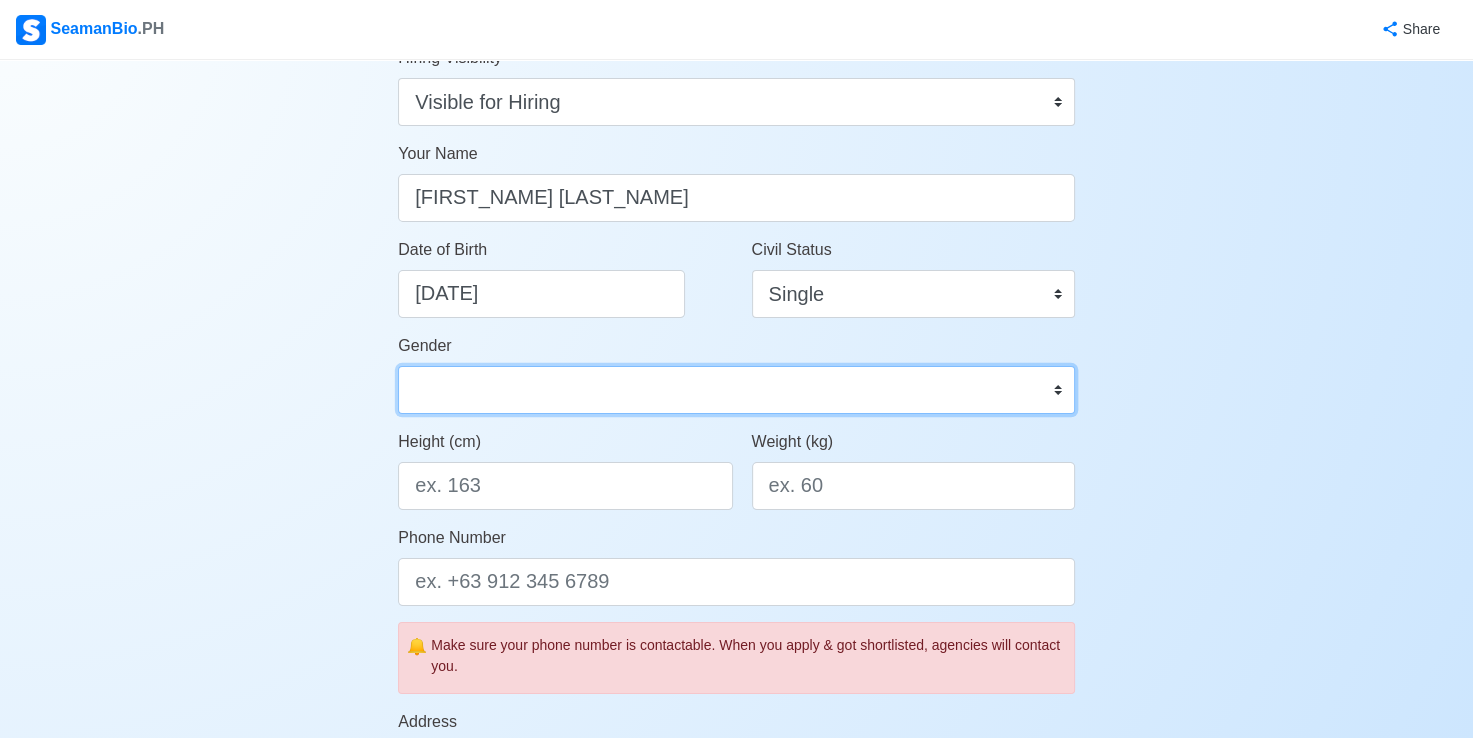 click on "Male Female" at bounding box center [736, 390] 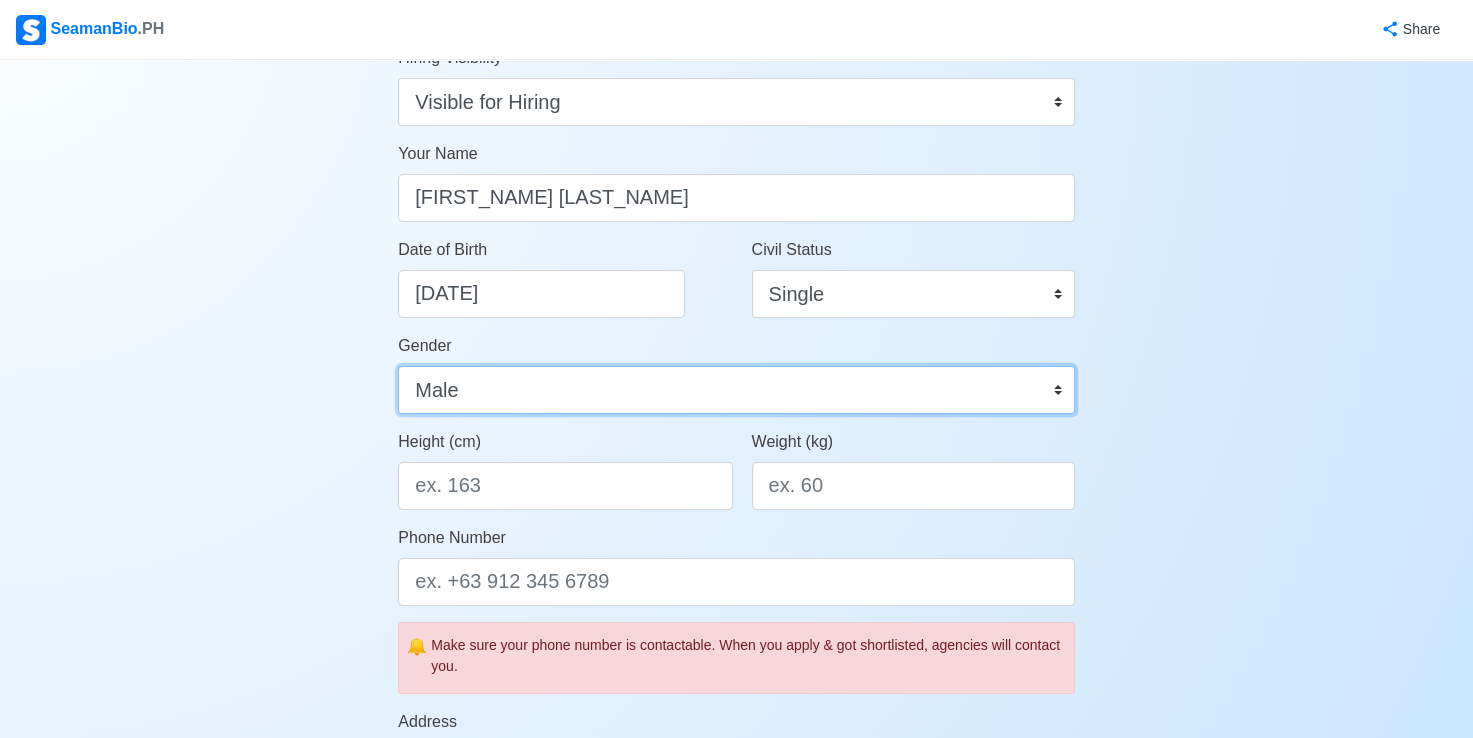 click on "Male Female" at bounding box center (736, 390) 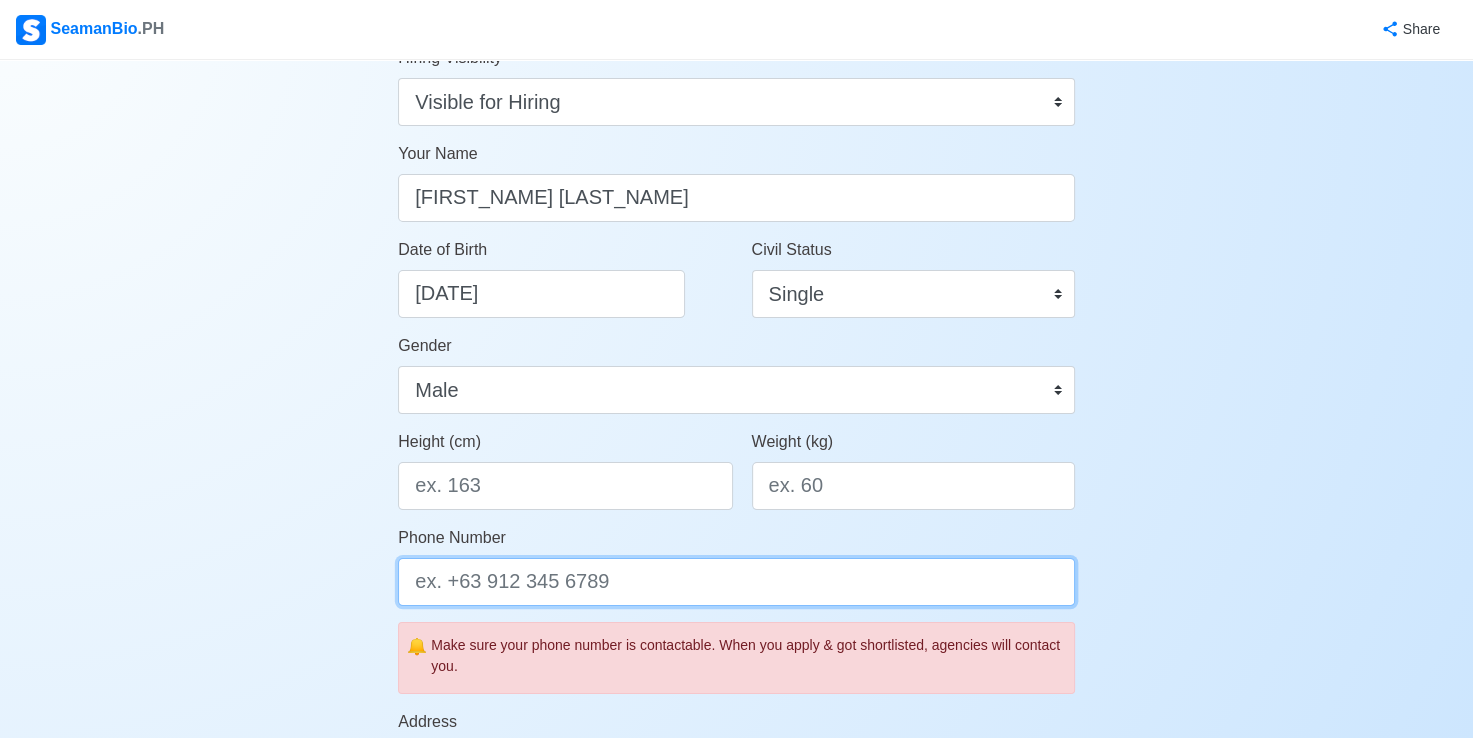click on "Phone Number" at bounding box center (736, 582) 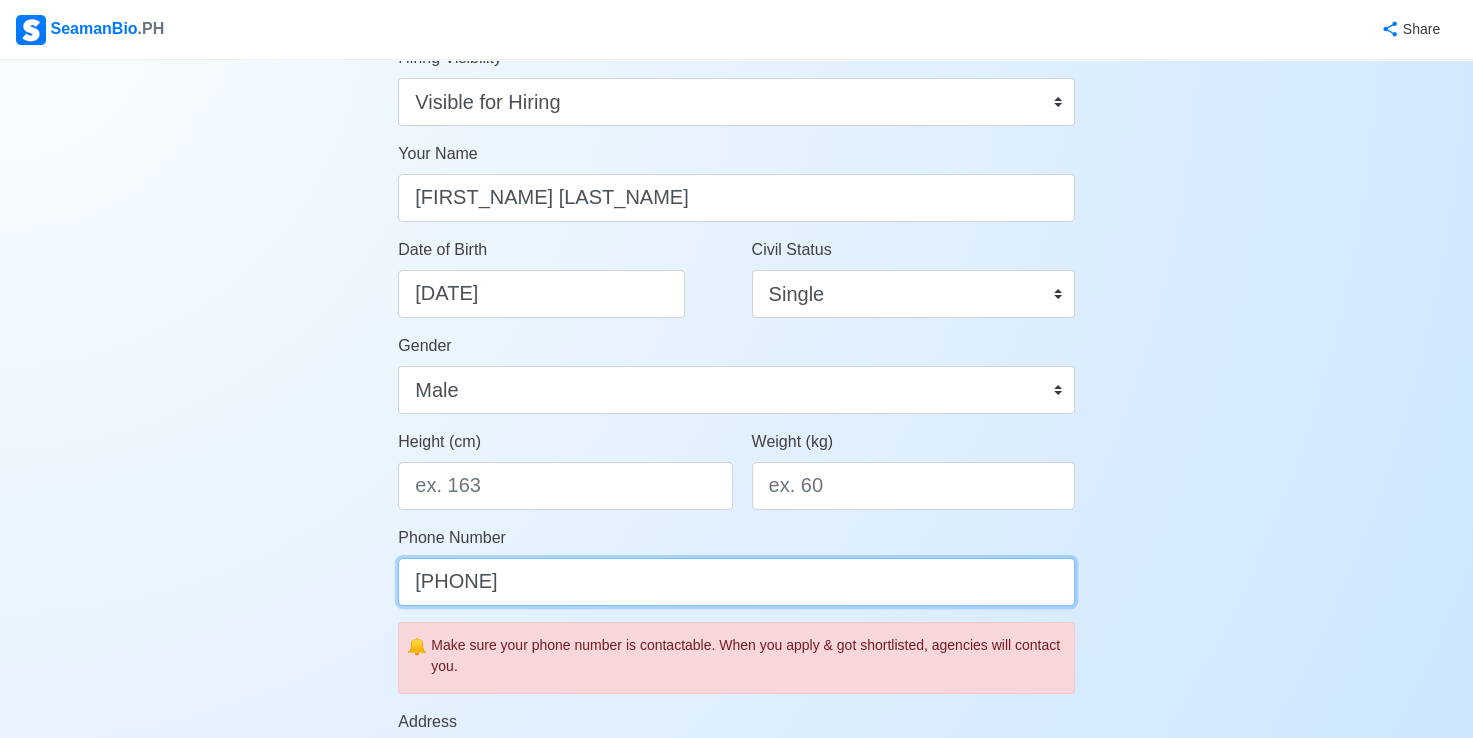 type on "09651465068" 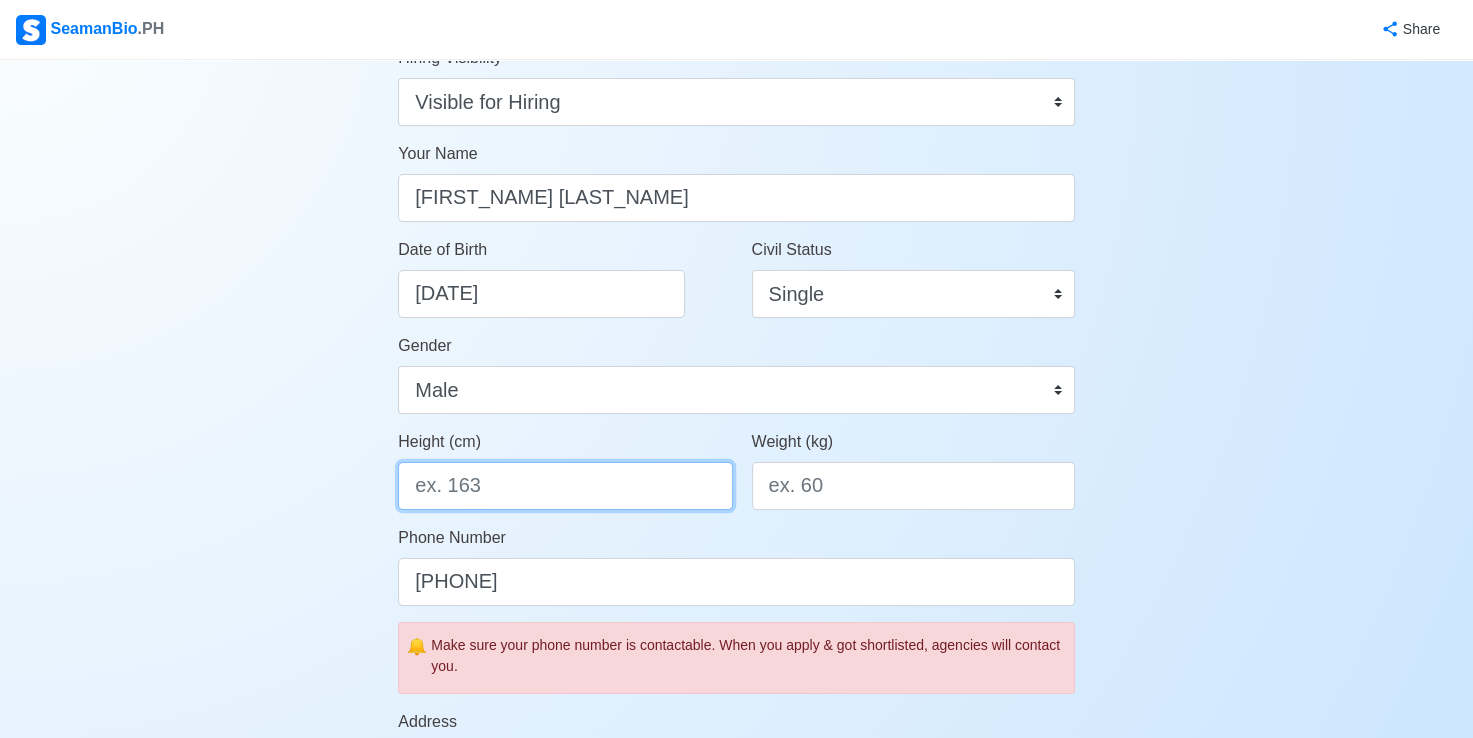 click on "Height (cm)" at bounding box center [565, 486] 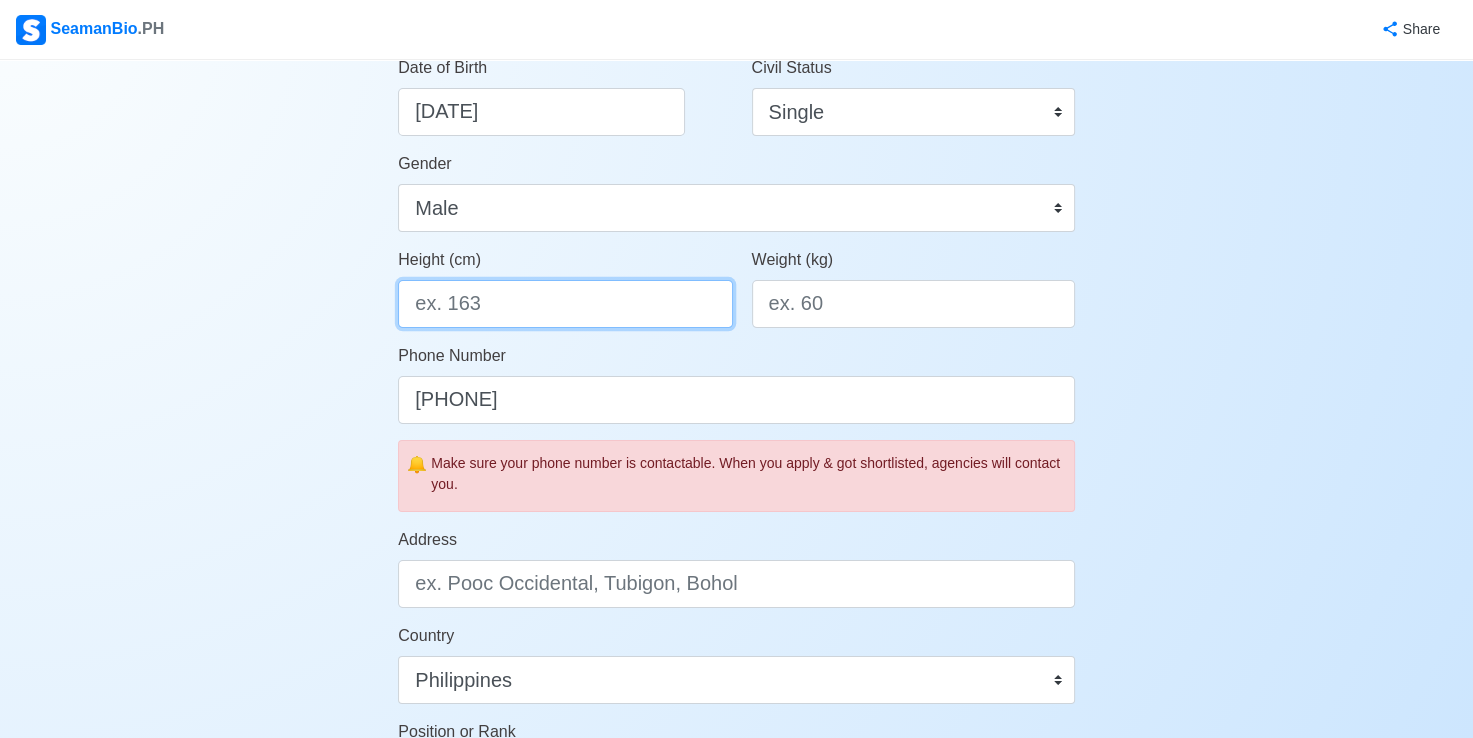 scroll, scrollTop: 400, scrollLeft: 0, axis: vertical 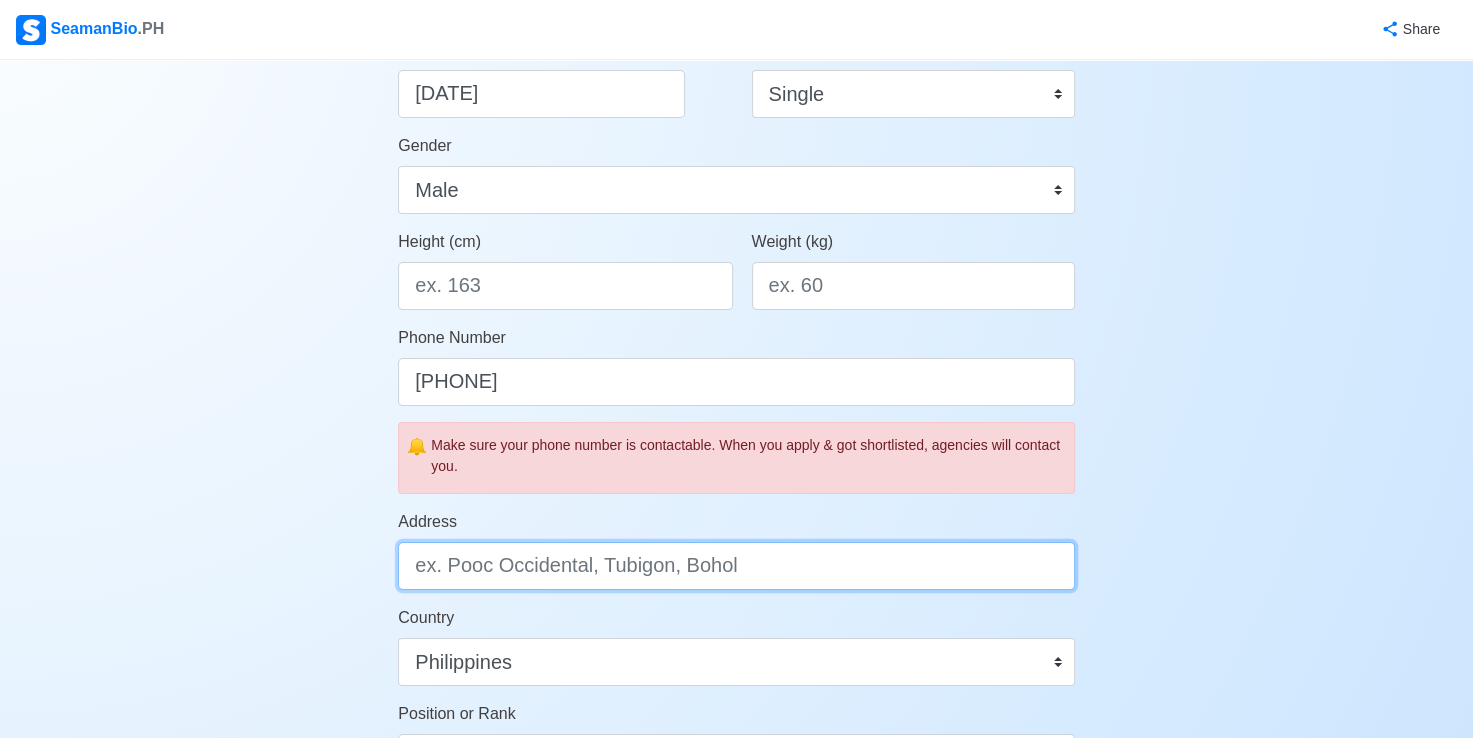 click on "Address" at bounding box center (736, 566) 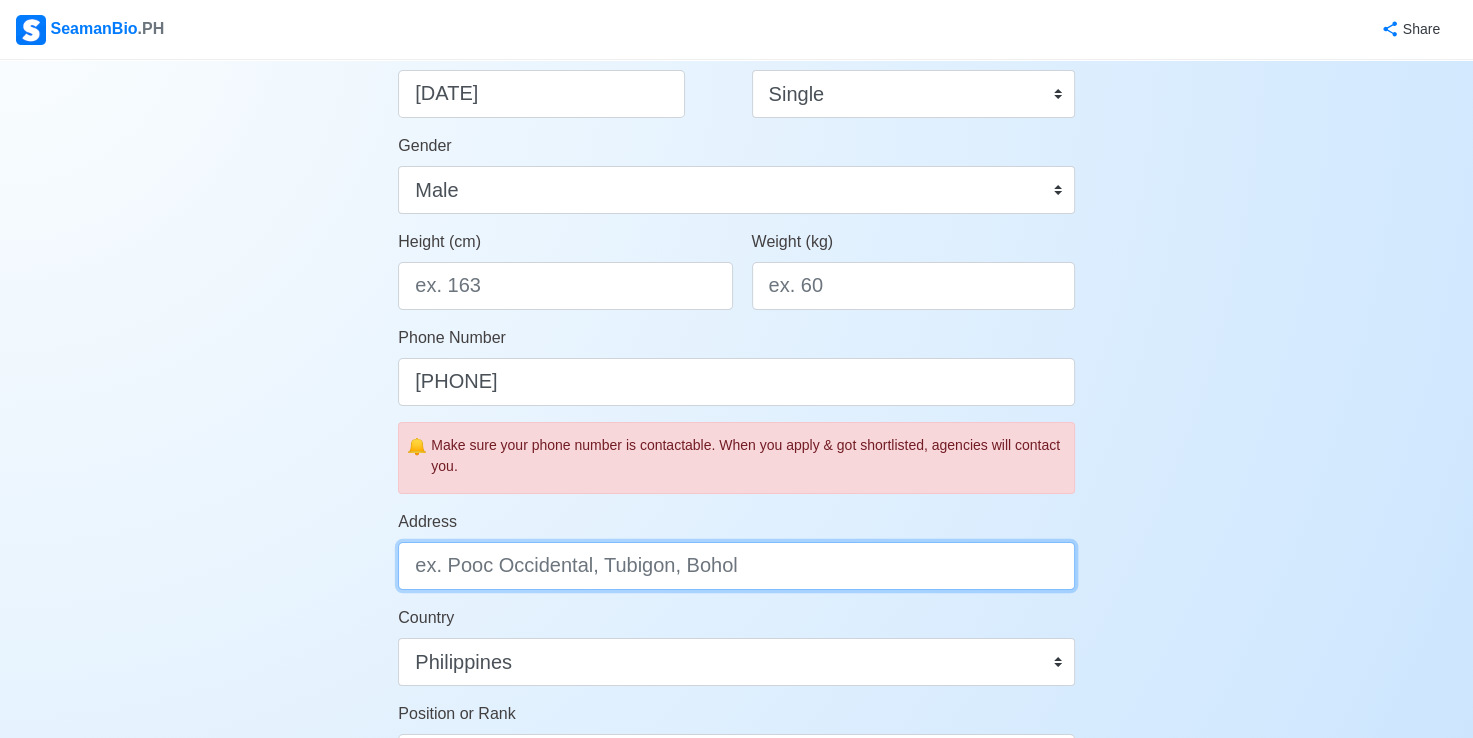 type on "b" 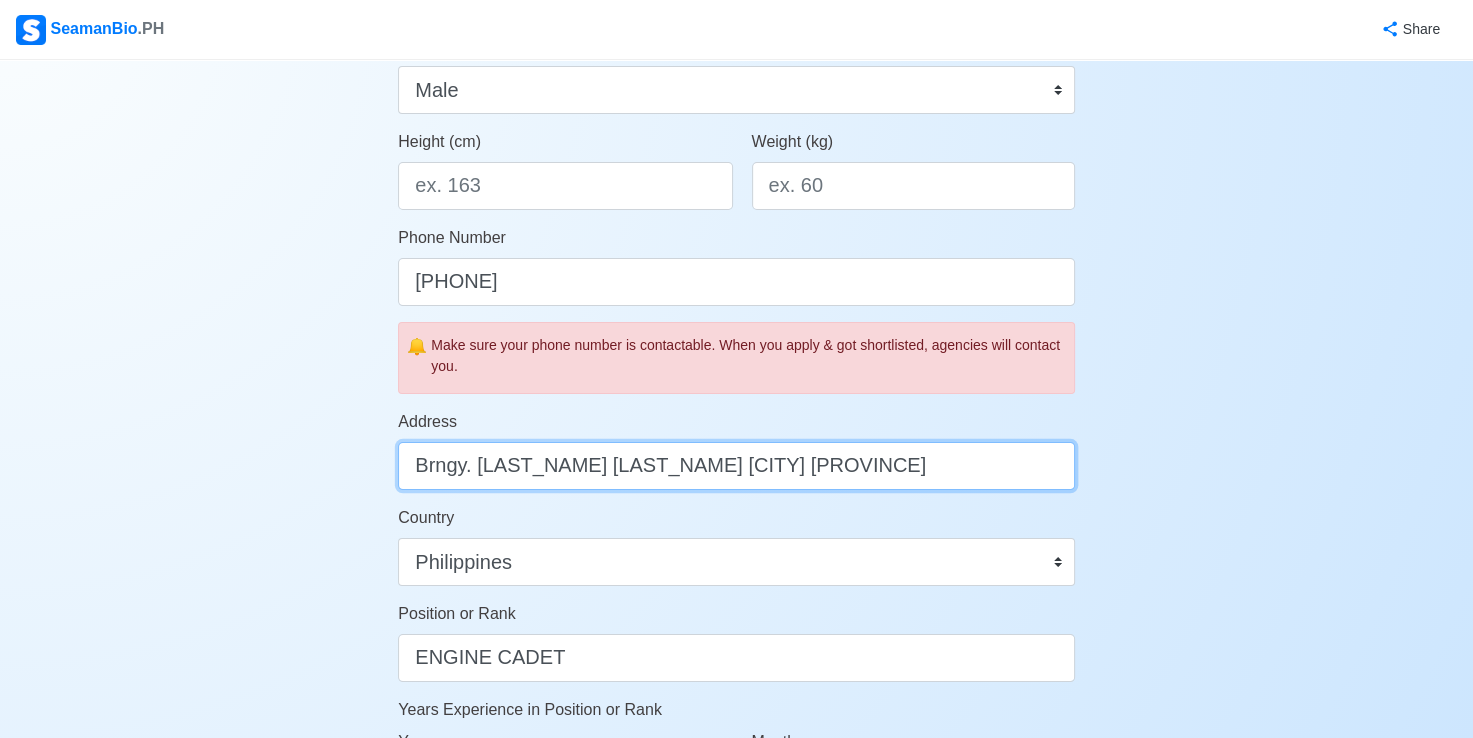 scroll, scrollTop: 600, scrollLeft: 0, axis: vertical 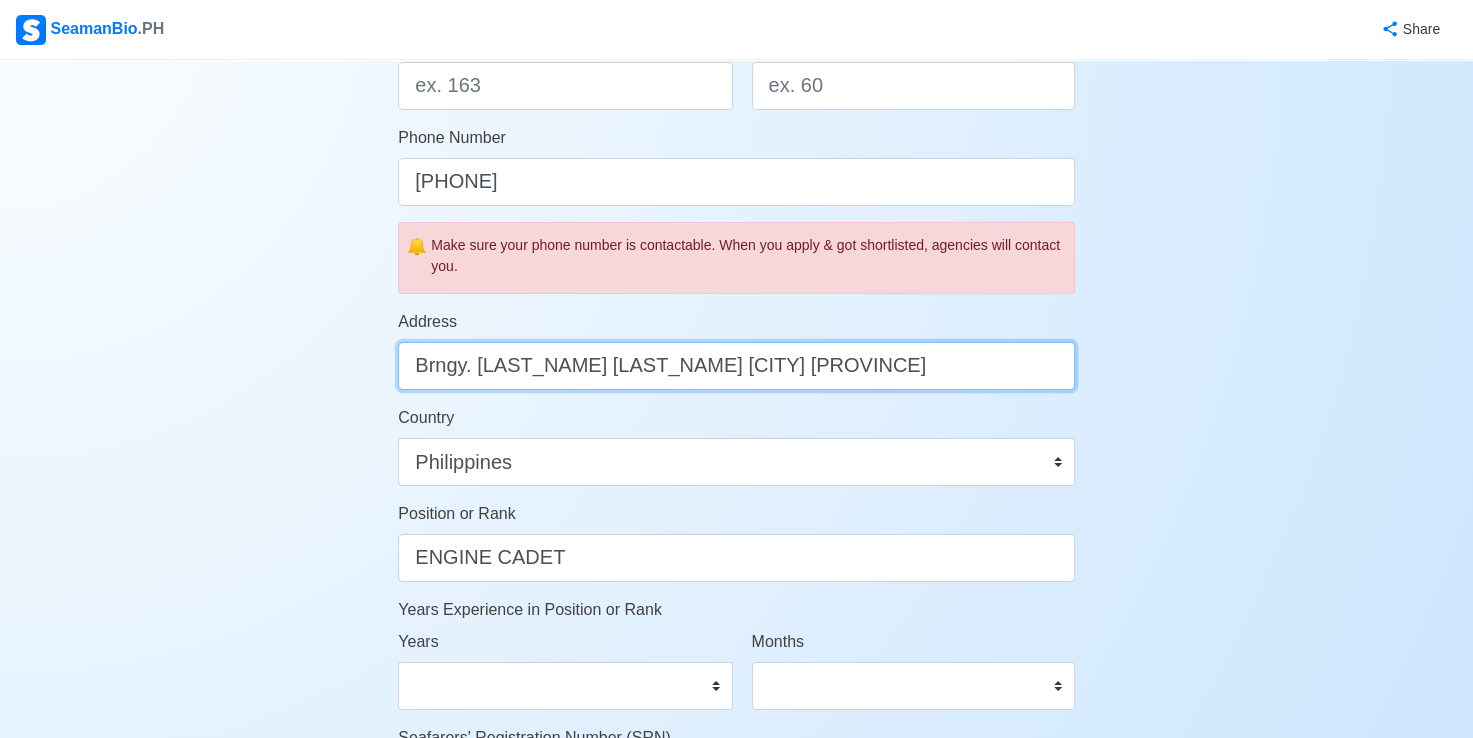 type on "Brngy. Simsiman Norala South Cotabato" 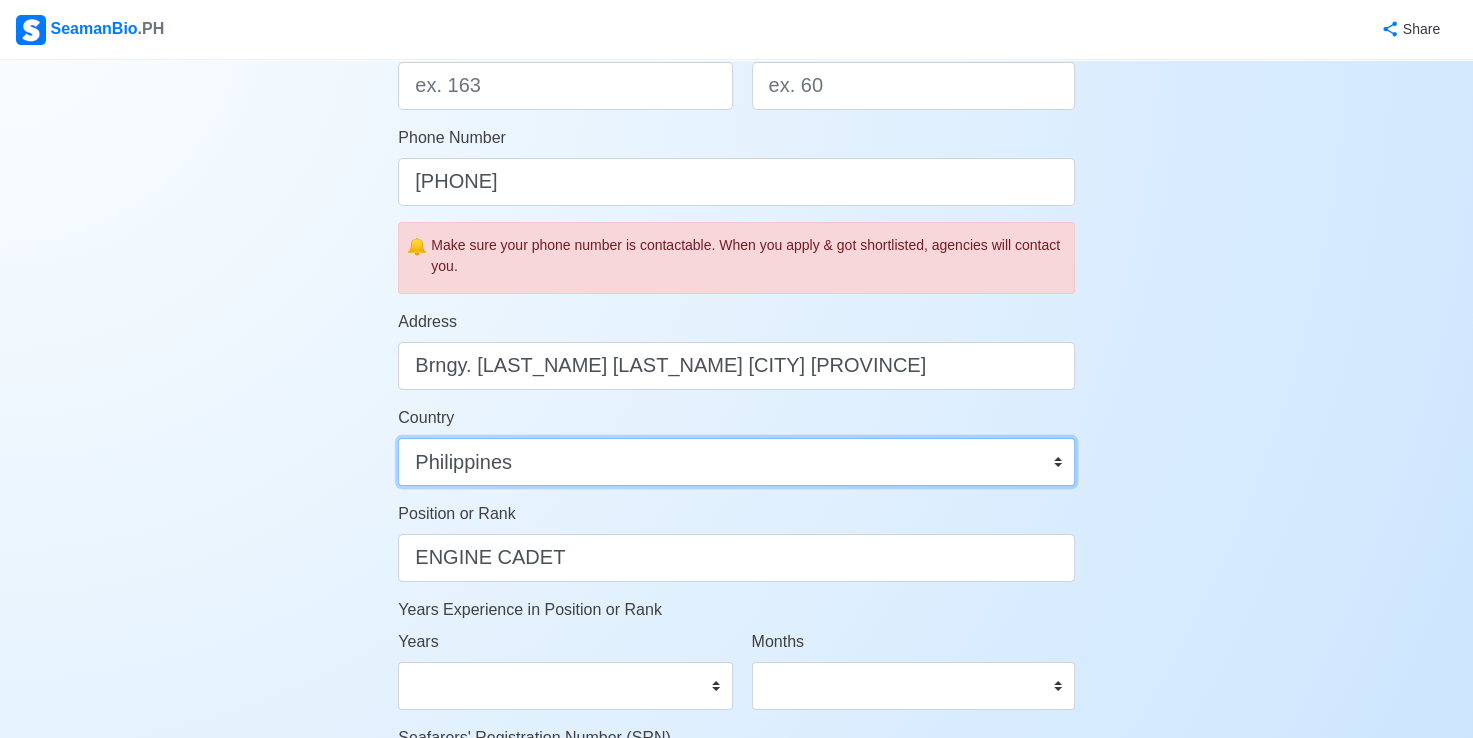 click on "Afghanistan Åland Islands Albania Algeria American Samoa Andorra Angola Anguilla Antarctica Antigua and Barbuda Argentina Armenia Aruba Australia Austria Azerbaijan Bahamas Bahrain Bangladesh Barbados Belarus Belgium Belize Benin Bermuda Bhutan Bolivia, Plurinational State of Bonaire, Sint Eustatius and Saba Bosnia and Herzegovina Botswana Bouvet Island Brazil British Indian Ocean Territory Brunei Darussalam Bulgaria Burkina Faso Burundi Cabo Verde Cambodia Cameroon Canada Cayman Islands Central African Republic Chad Chile China Christmas Island Cocos (Keeling) Islands Colombia Comoros Congo Congo, Democratic Republic of the Cook Islands Costa Rica Croatia Cuba Curaçao Cyprus Czechia Côte d'Ivoire Denmark Djibouti Dominica Dominican Republic Ecuador Egypt El Salvador Equatorial Guinea Eritrea Estonia Eswatini Ethiopia Falkland Islands (Malvinas) Faroe Islands Fiji Finland France French Guiana French Polynesia French Southern Territories Gabon Gambia Georgia Germany Ghana Gibraltar Greece Greenland Grenada" at bounding box center (736, 462) 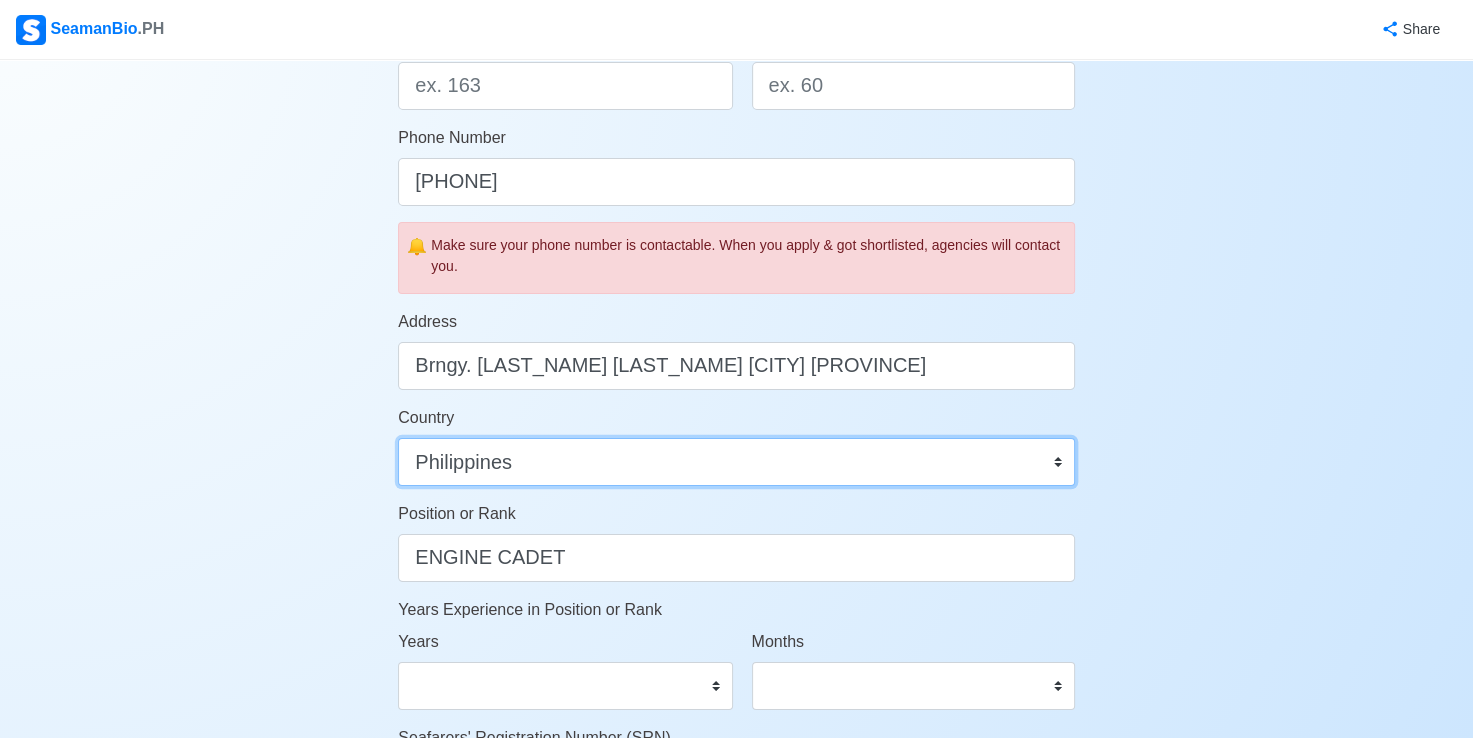 click on "Afghanistan Åland Islands Albania Algeria American Samoa Andorra Angola Anguilla Antarctica Antigua and Barbuda Argentina Armenia Aruba Australia Austria Azerbaijan Bahamas Bahrain Bangladesh Barbados Belarus Belgium Belize Benin Bermuda Bhutan Bolivia, Plurinational State of Bonaire, Sint Eustatius and Saba Bosnia and Herzegovina Botswana Bouvet Island Brazil British Indian Ocean Territory Brunei Darussalam Bulgaria Burkina Faso Burundi Cabo Verde Cambodia Cameroon Canada Cayman Islands Central African Republic Chad Chile China Christmas Island Cocos (Keeling) Islands Colombia Comoros Congo Congo, Democratic Republic of the Cook Islands Costa Rica Croatia Cuba Curaçao Cyprus Czechia Côte d'Ivoire Denmark Djibouti Dominica Dominican Republic Ecuador Egypt El Salvador Equatorial Guinea Eritrea Estonia Eswatini Ethiopia Falkland Islands (Malvinas) Faroe Islands Fiji Finland France French Guiana French Polynesia French Southern Territories Gabon Gambia Georgia Germany Ghana Gibraltar Greece Greenland Grenada" at bounding box center [736, 462] 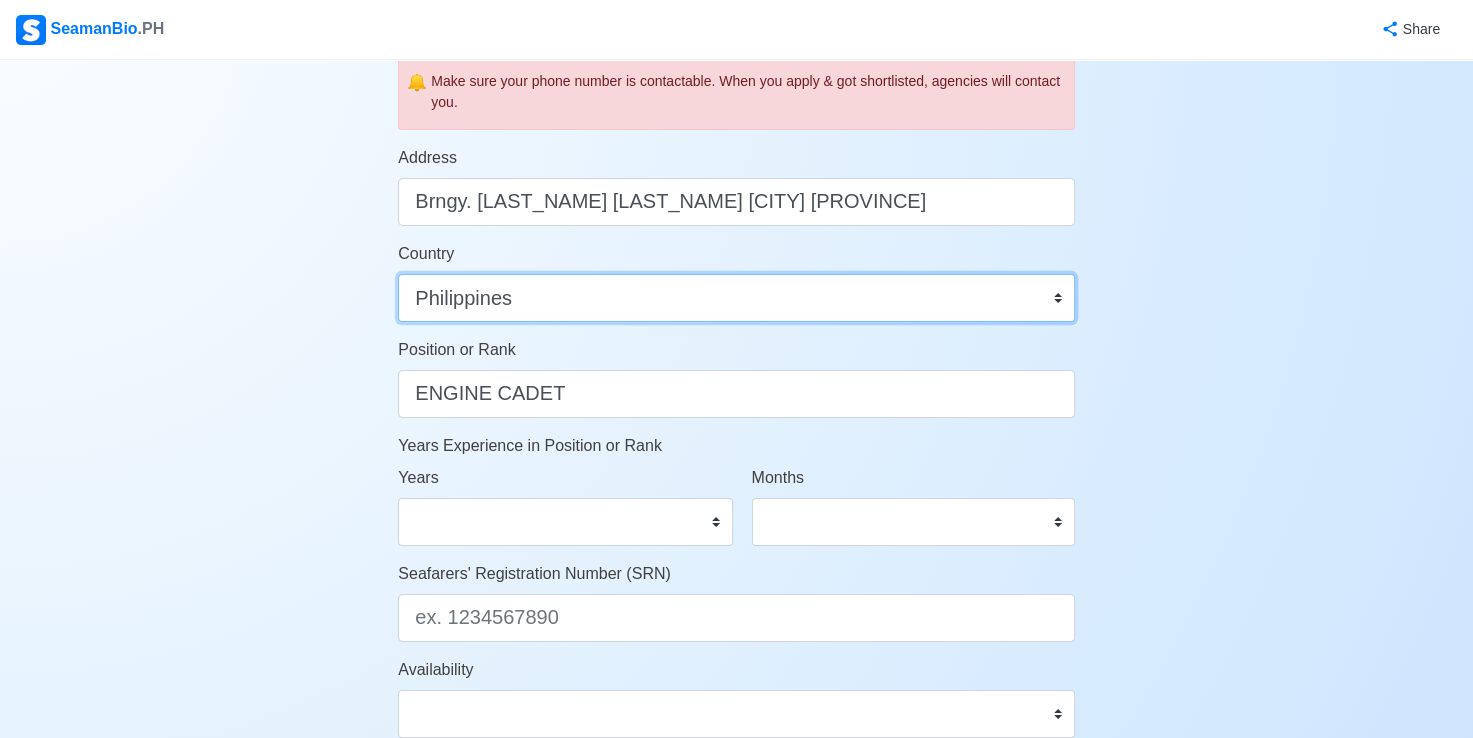 scroll, scrollTop: 800, scrollLeft: 0, axis: vertical 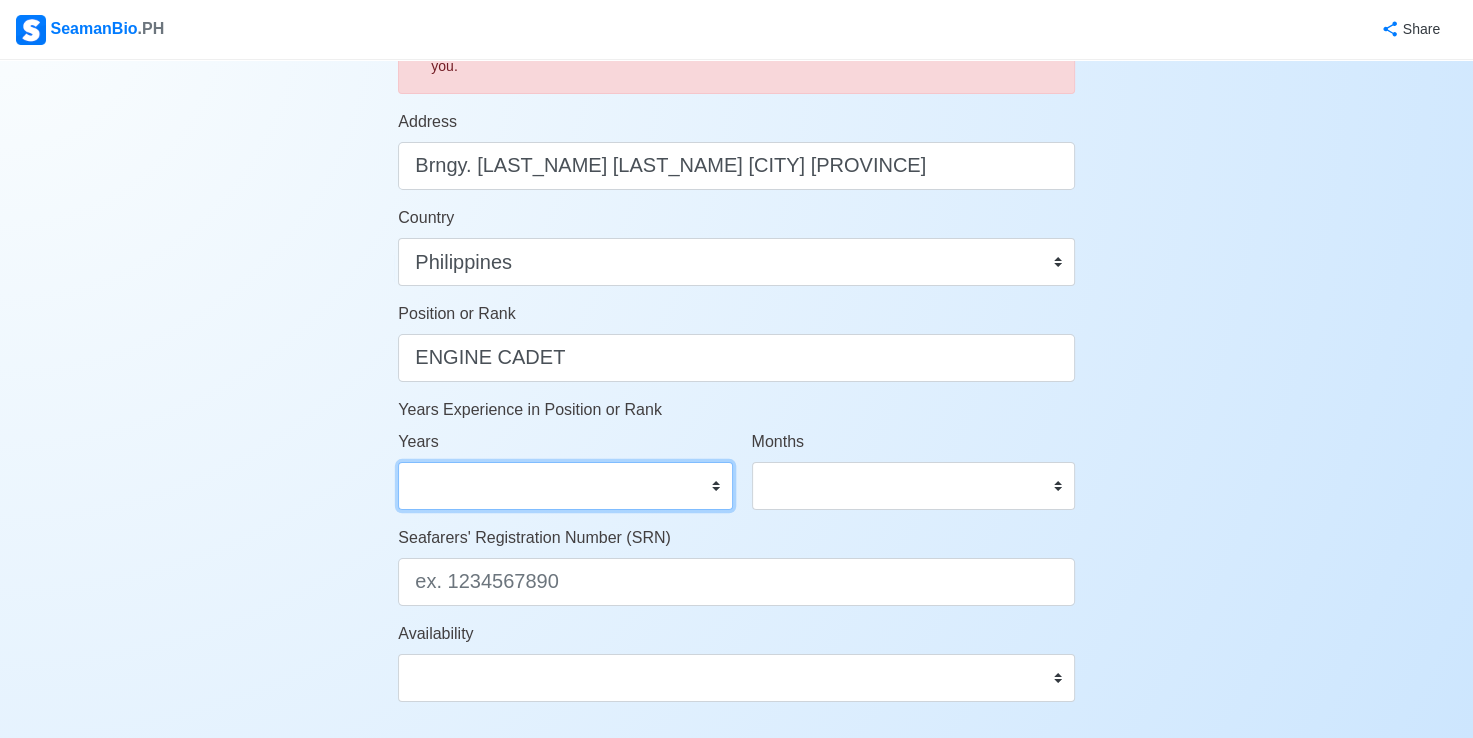 click on "0 1 2 3 4 5 6 7 8 9 10 11 12 13 14 15 16 17 18 19 20 21 22 23 24 25 26 27 28 29 30 31 32 33 34 35 36 37 38 39 40 41 42 43 44 45 46 47 48 49 50" at bounding box center [565, 486] 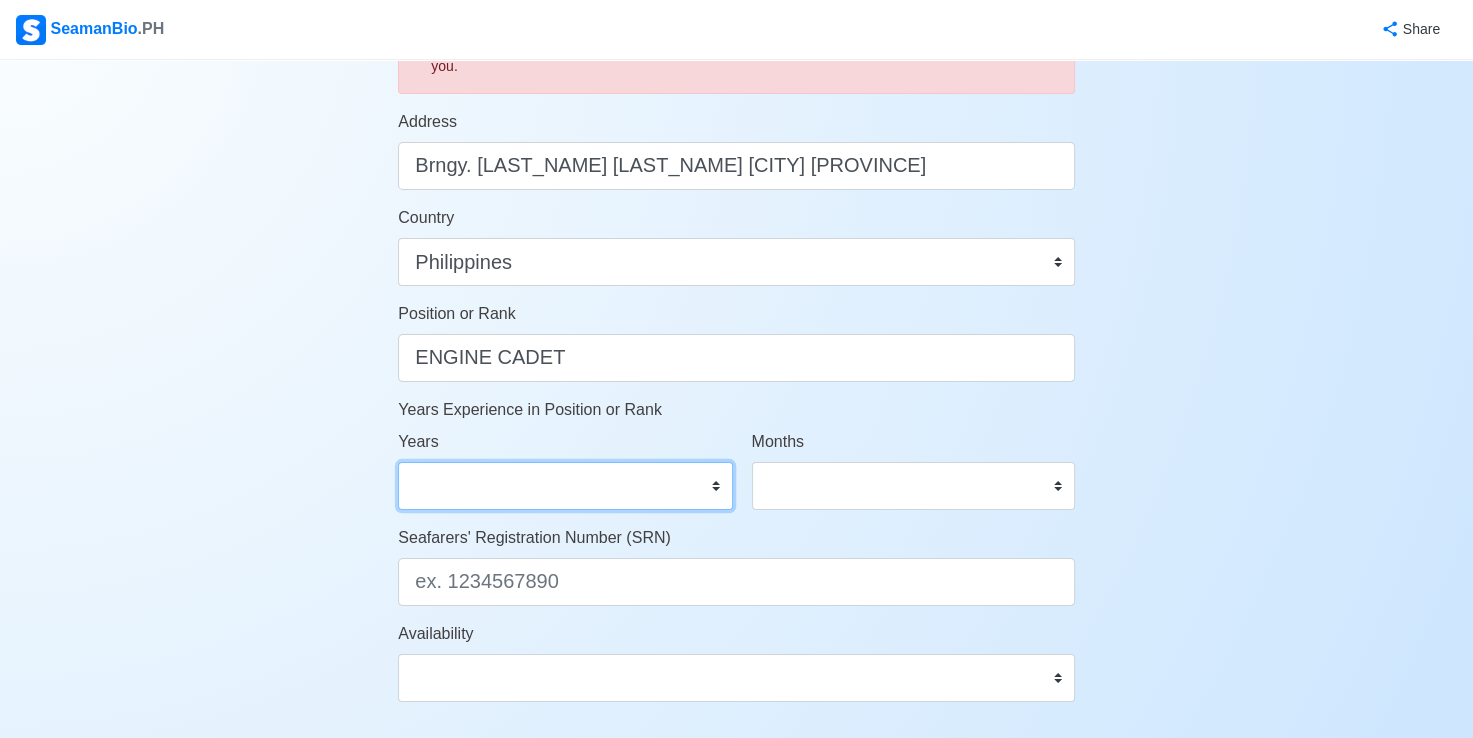 select on "1" 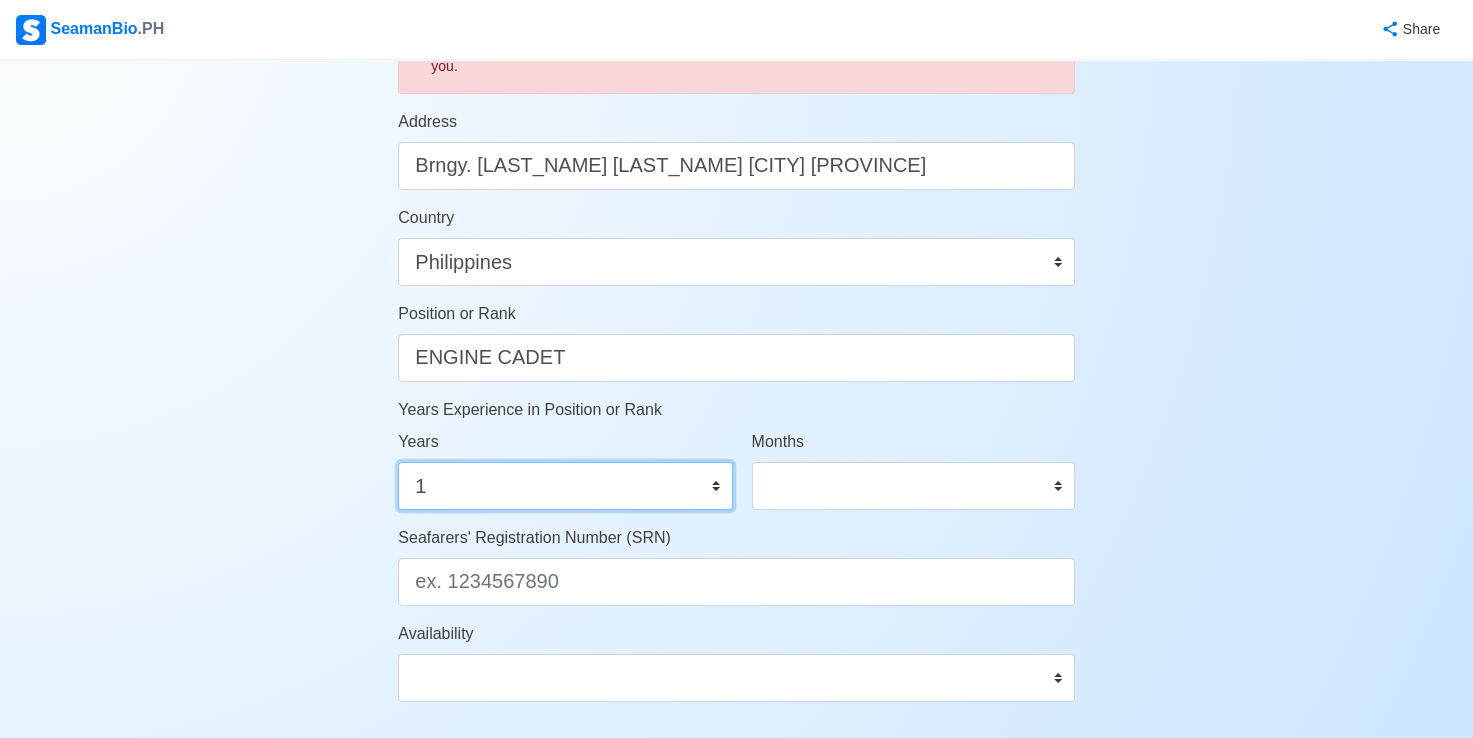 click on "0 1 2 3 4 5 6 7 8 9 10 11 12 13 14 15 16 17 18 19 20 21 22 23 24 25 26 27 28 29 30 31 32 33 34 35 36 37 38 39 40 41 42 43 44 45 46 47 48 49 50" at bounding box center (565, 486) 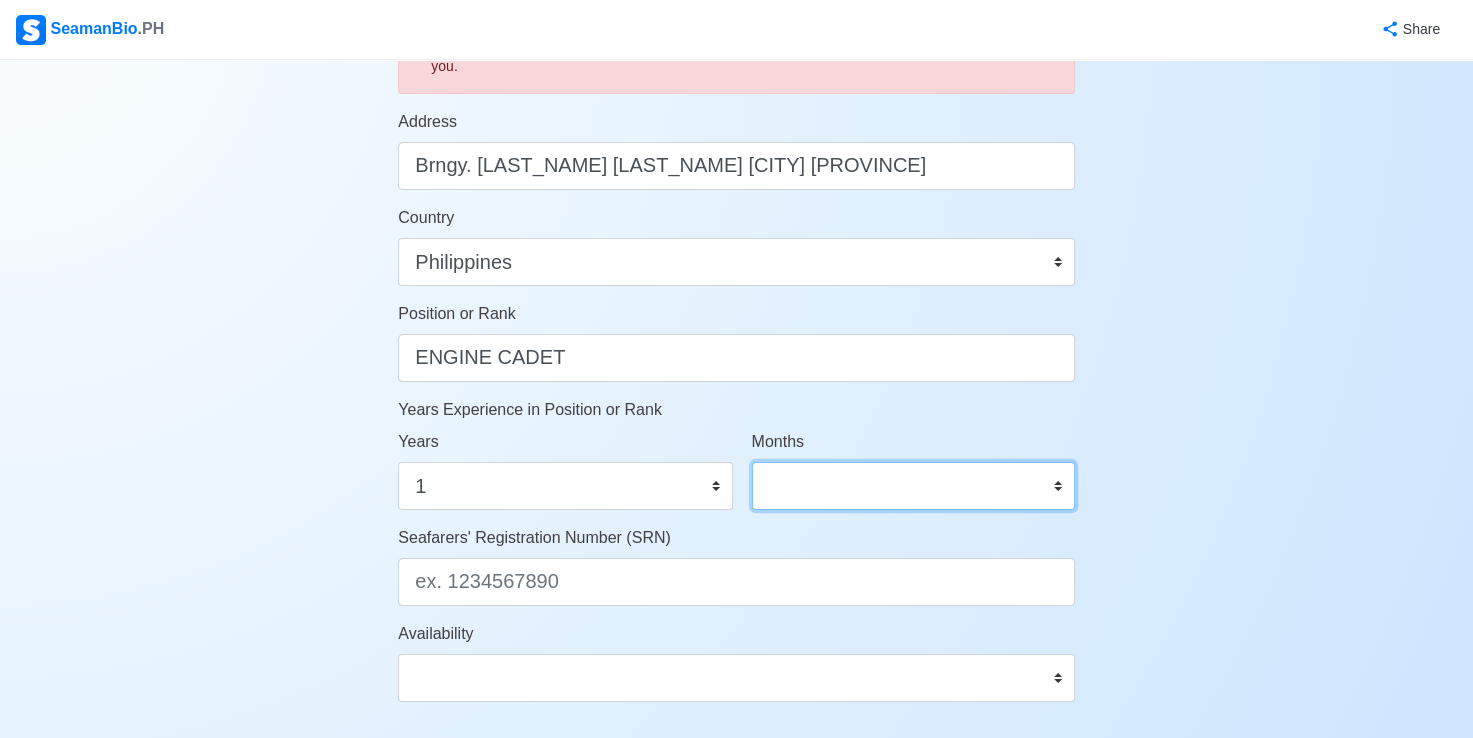 click on "0 1 2 3 4 5 6 7 8 9 10 11" at bounding box center [913, 486] 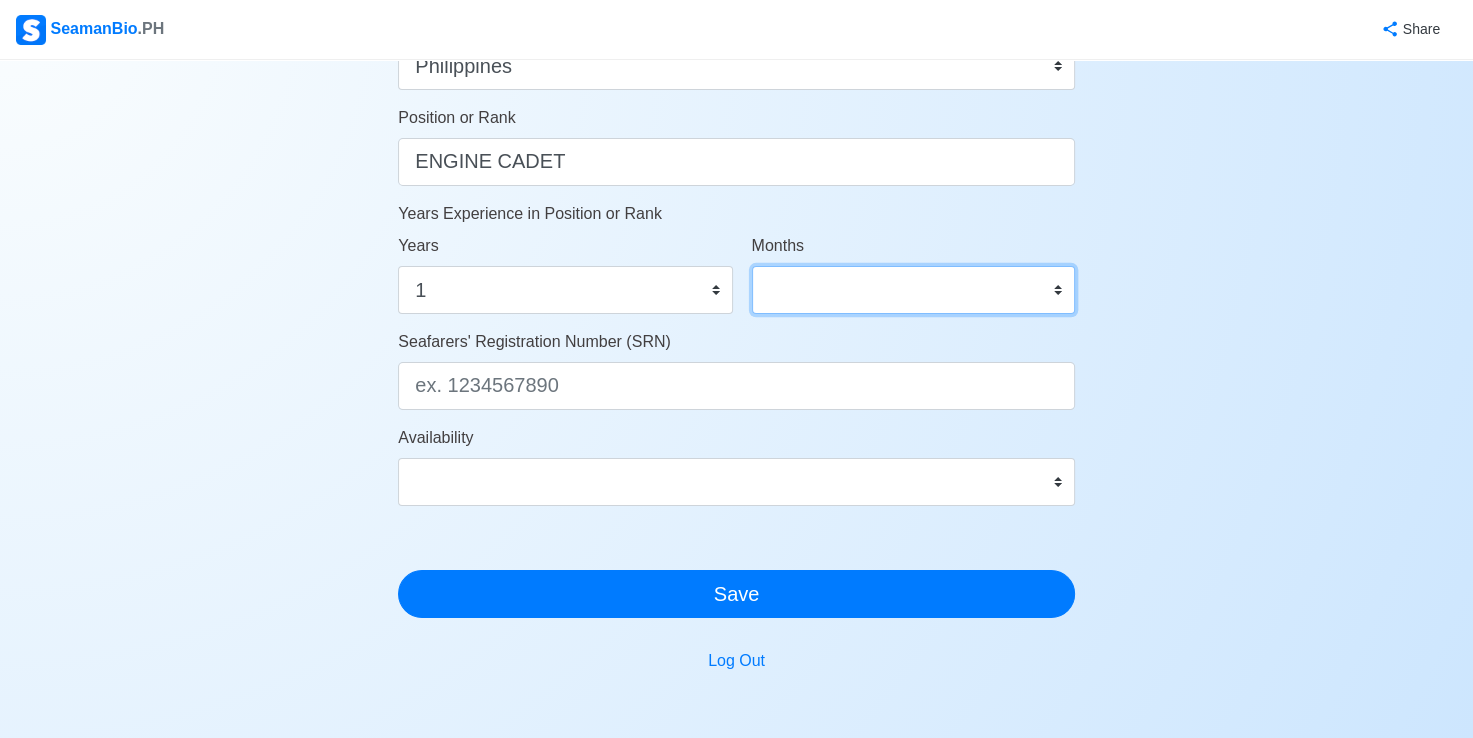 scroll, scrollTop: 1000, scrollLeft: 0, axis: vertical 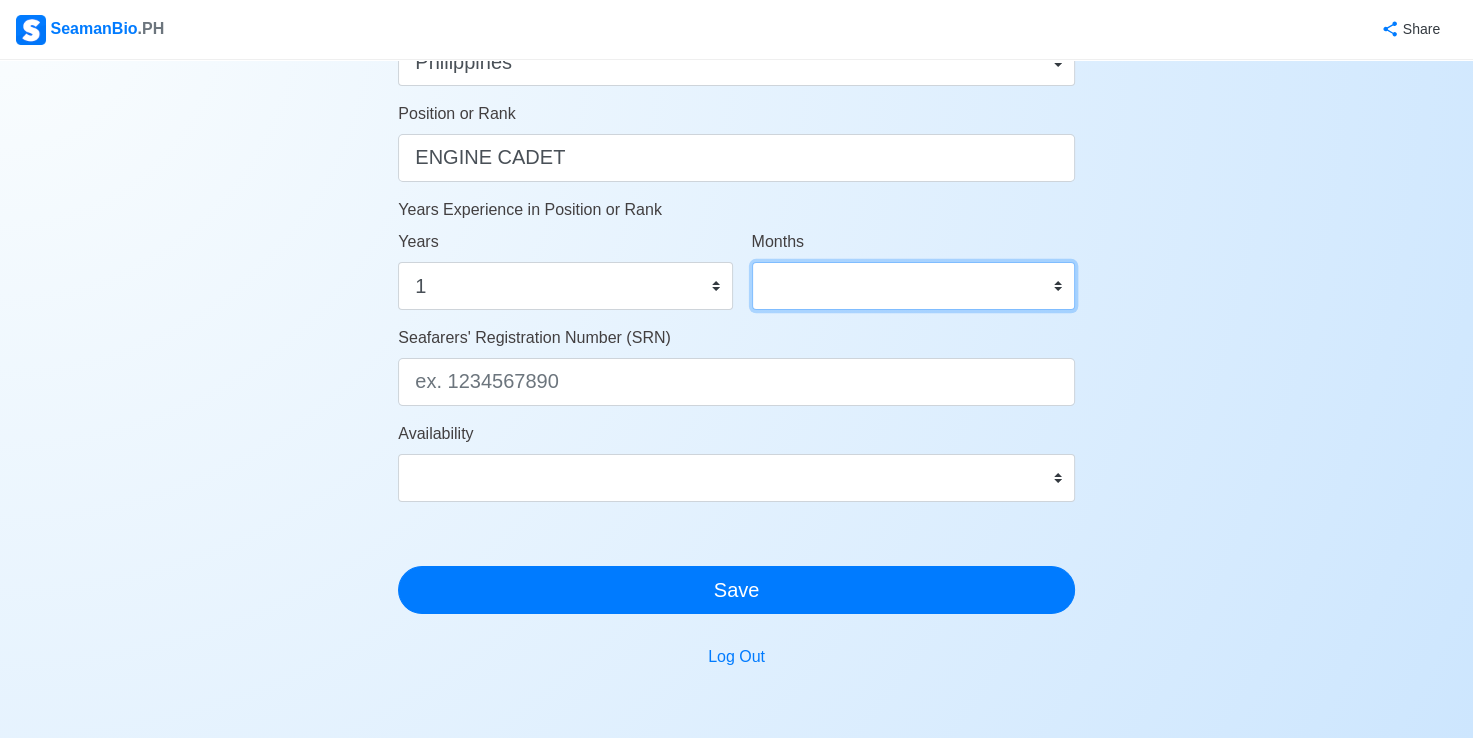 drag, startPoint x: 844, startPoint y: 280, endPoint x: 824, endPoint y: 286, distance: 20.880613 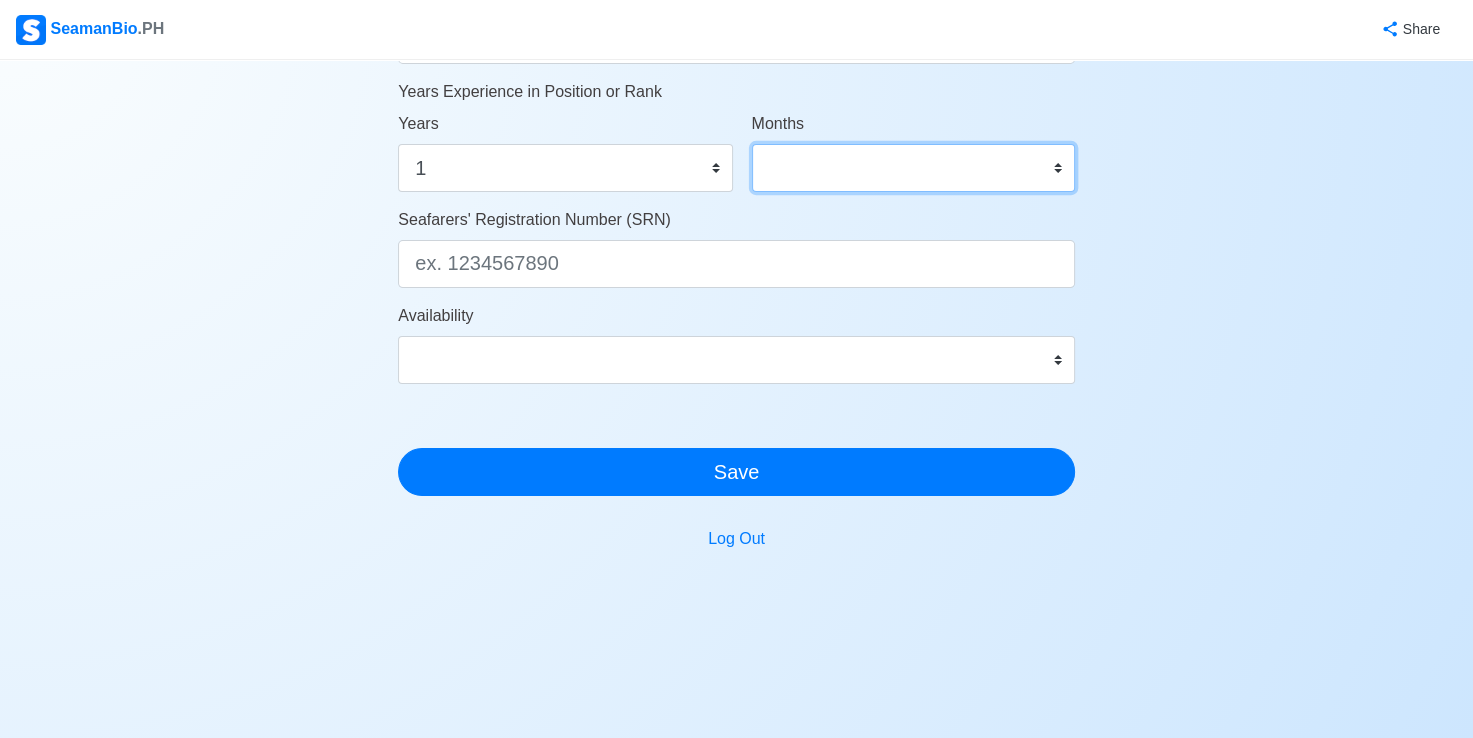scroll, scrollTop: 1120, scrollLeft: 0, axis: vertical 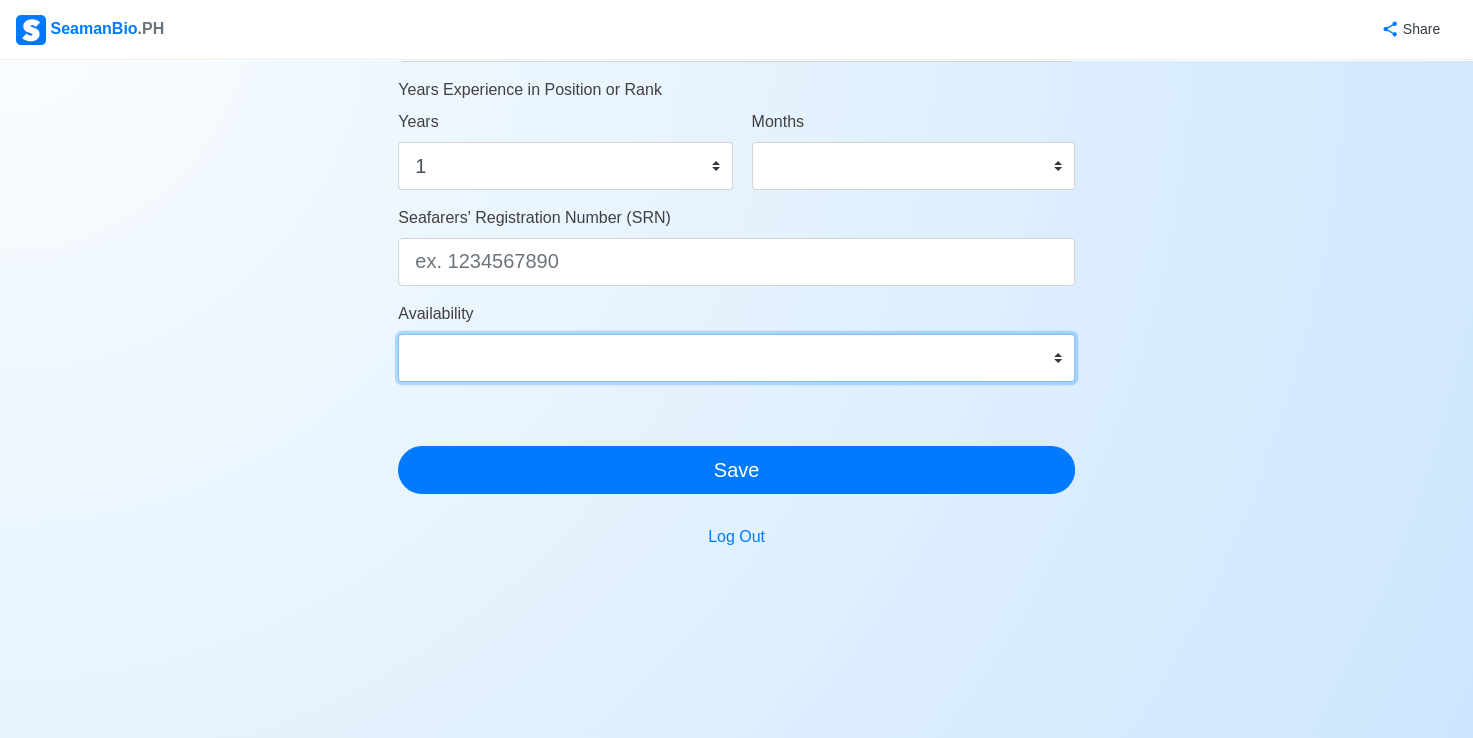 click on "Immediate Aug 2025  Sep 2025  Oct 2025  Nov 2025  Dec 2025  Jan 2026  Feb 2026  Mar 2026  Apr 2026" at bounding box center [736, 358] 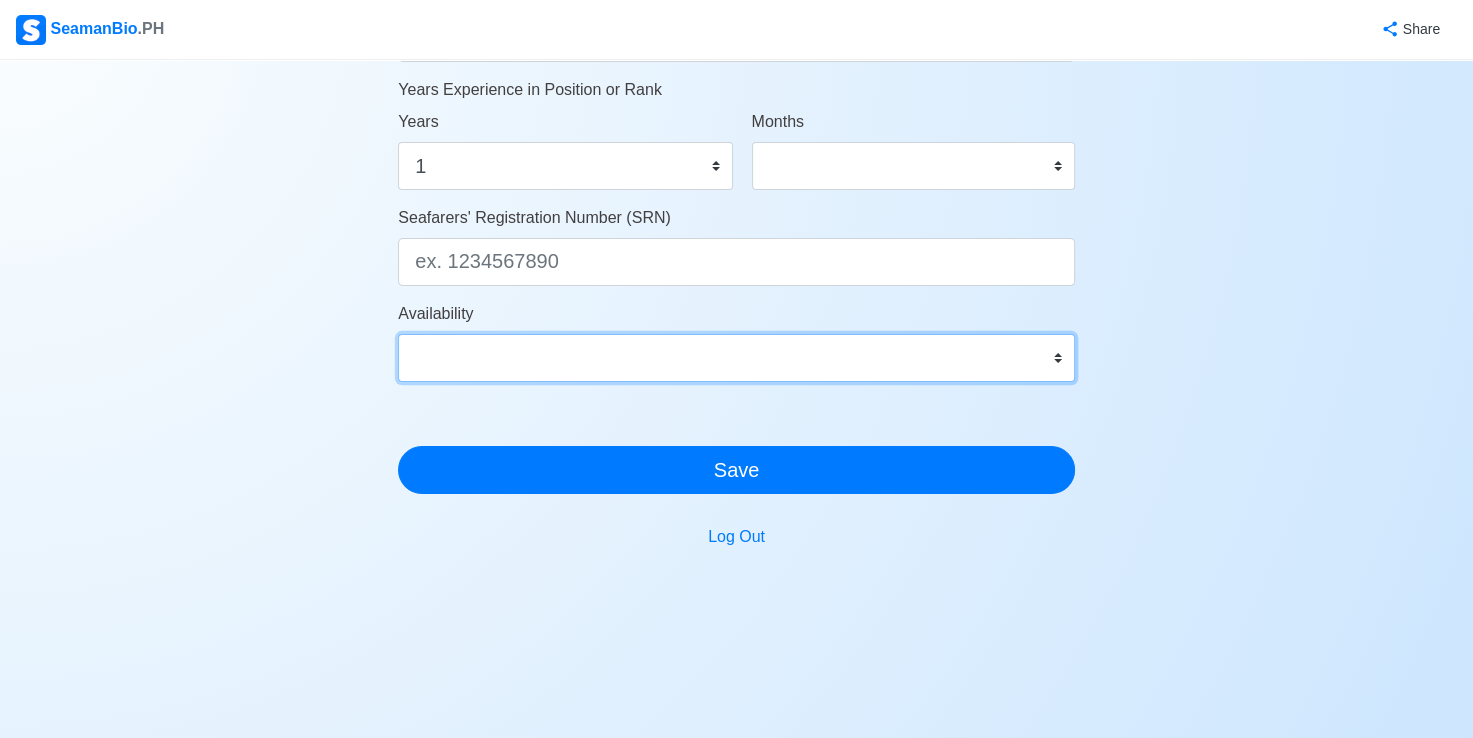 click on "Immediate Aug 2025  Sep 2025  Oct 2025  Nov 2025  Dec 2025  Jan 2026  Feb 2026  Mar 2026  Apr 2026" at bounding box center (736, 358) 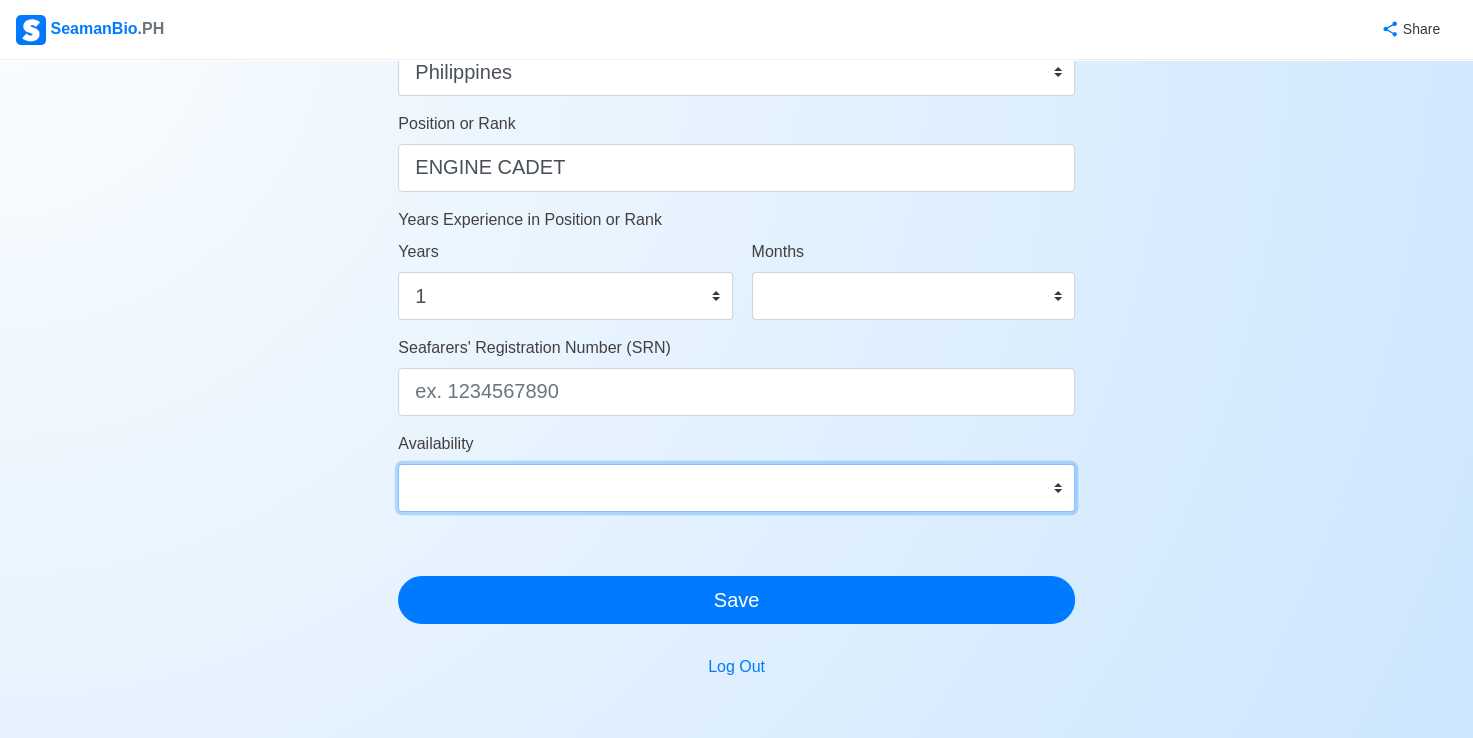 scroll, scrollTop: 1000, scrollLeft: 0, axis: vertical 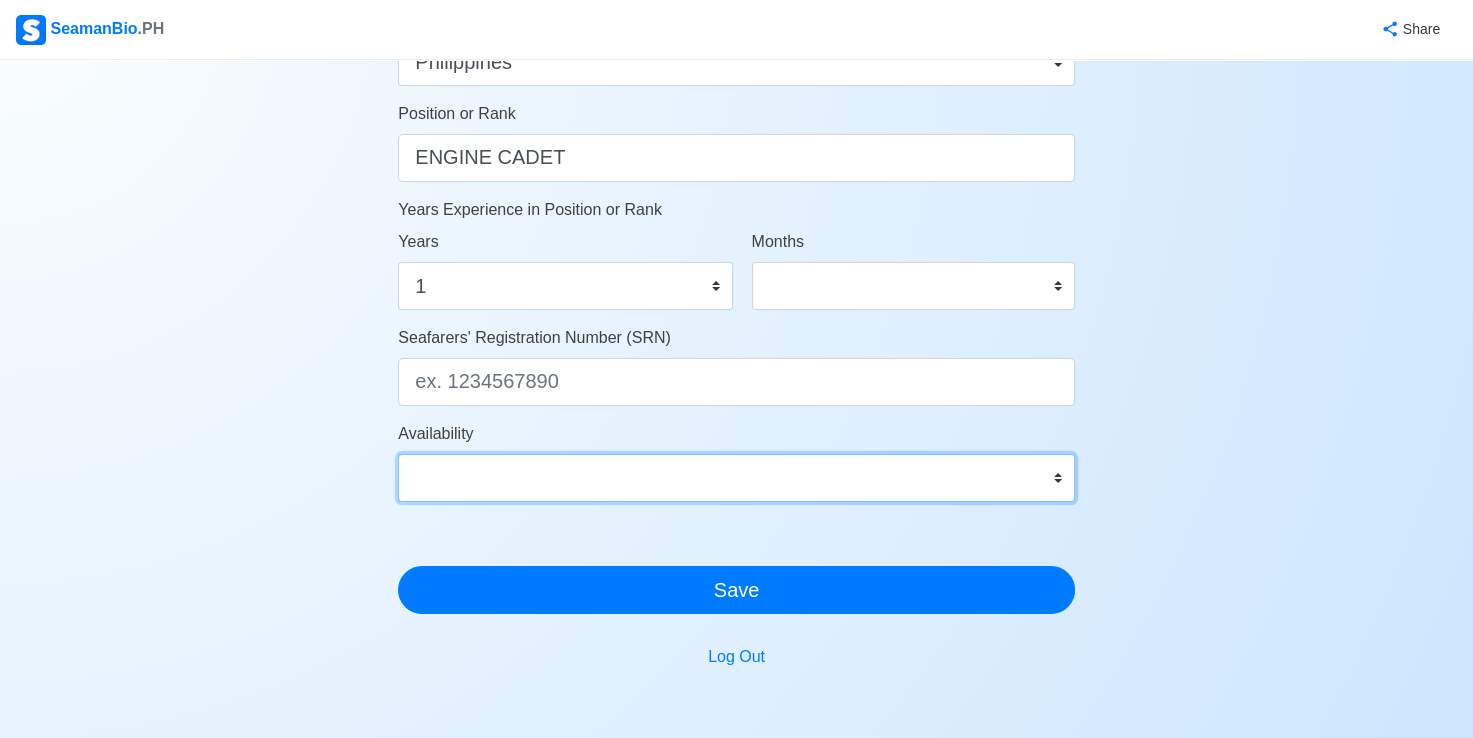 click on "Immediate Aug 2025  Sep 2025  Oct 2025  Nov 2025  Dec 2025  Jan 2026  Feb 2026  Mar 2026  Apr 2026" at bounding box center [736, 478] 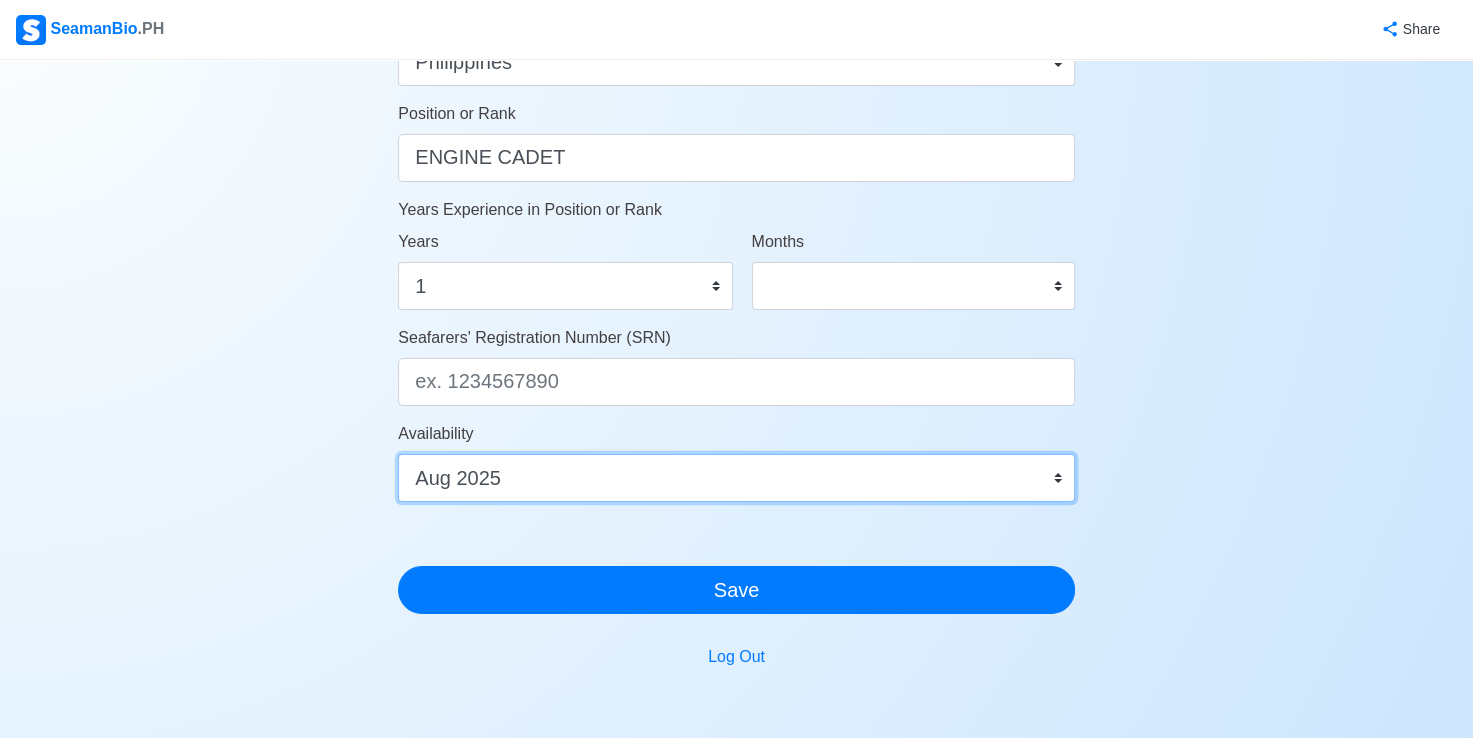 click on "Immediate Aug 2025  Sep 2025  Oct 2025  Nov 2025  Dec 2025  Jan 2026  Feb 2026  Mar 2026  Apr 2026" at bounding box center (736, 478) 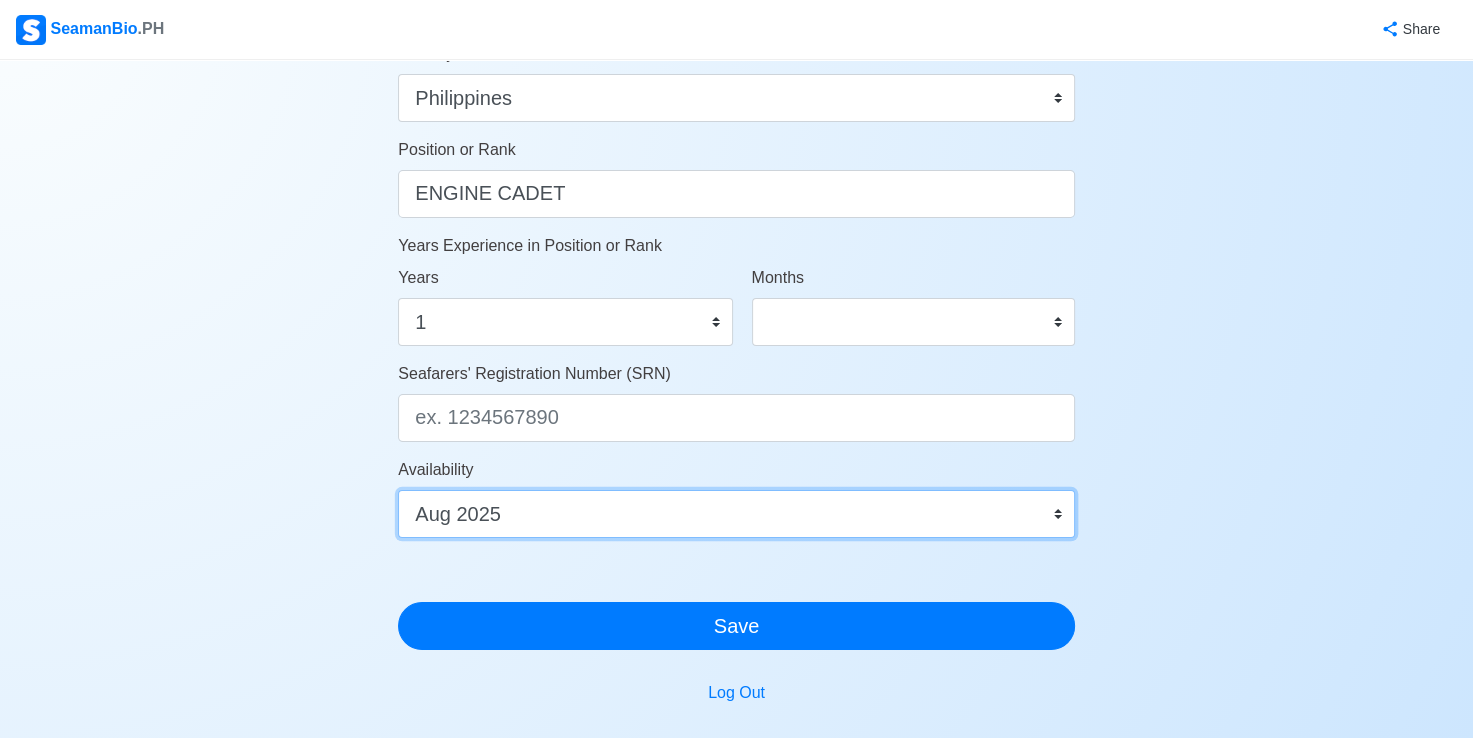 scroll, scrollTop: 1000, scrollLeft: 0, axis: vertical 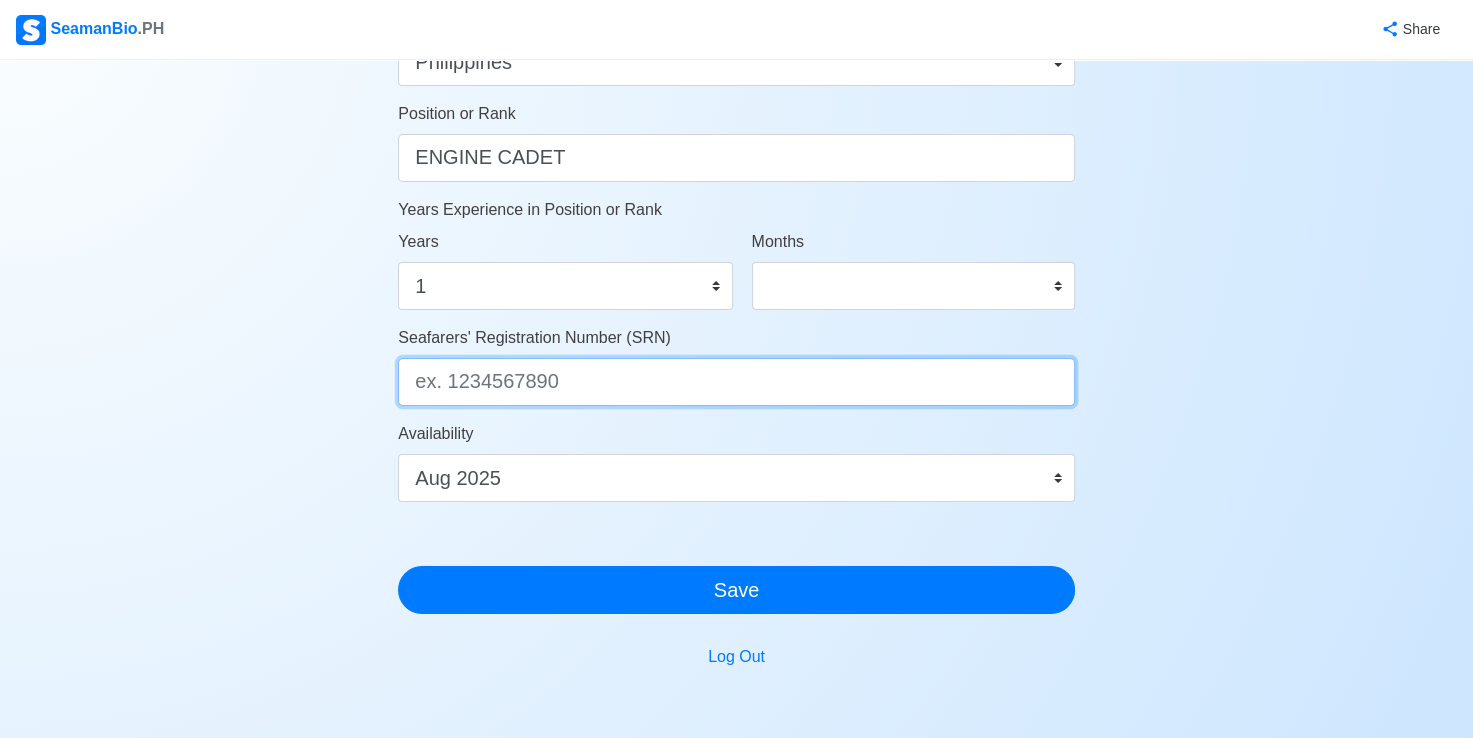 click on "Seafarers' Registration Number (SRN)" at bounding box center [736, 382] 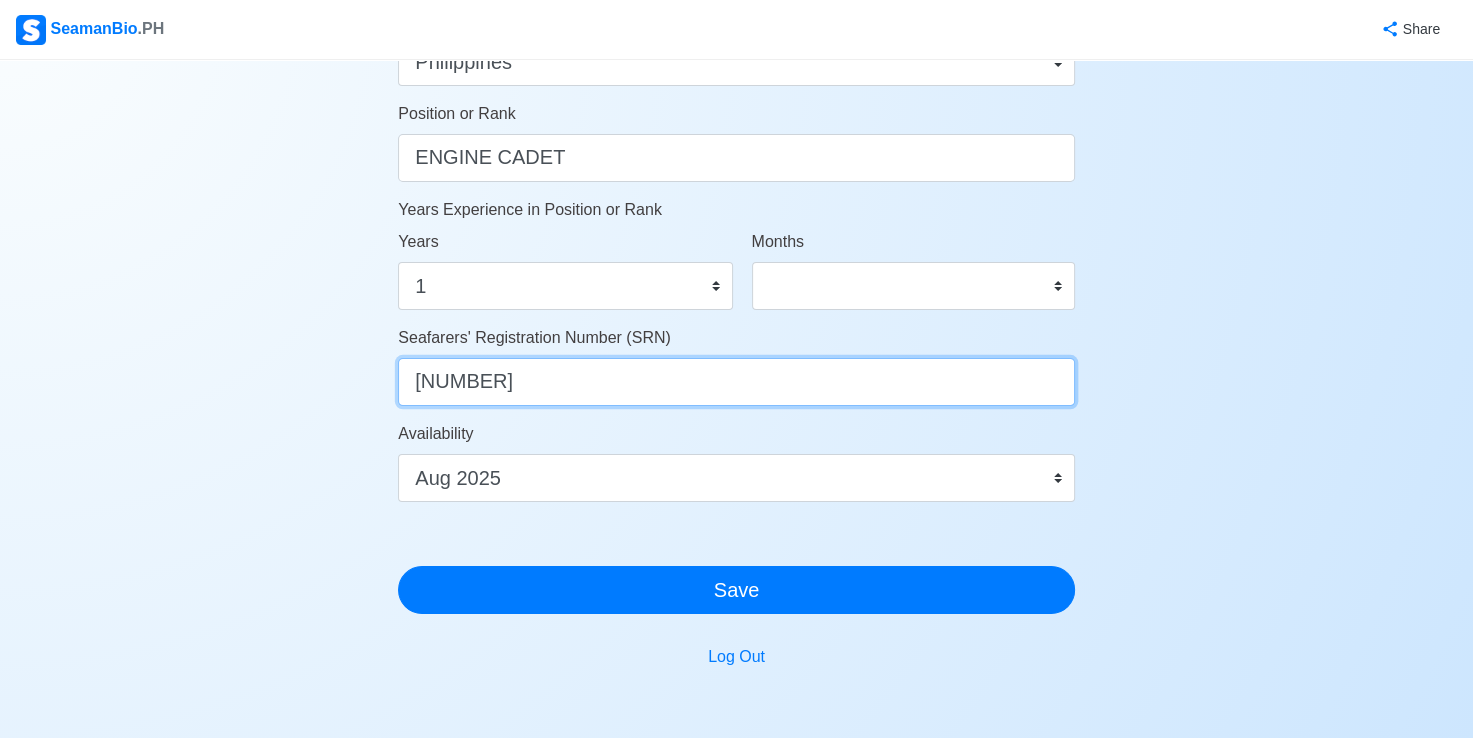 type on "9503050119" 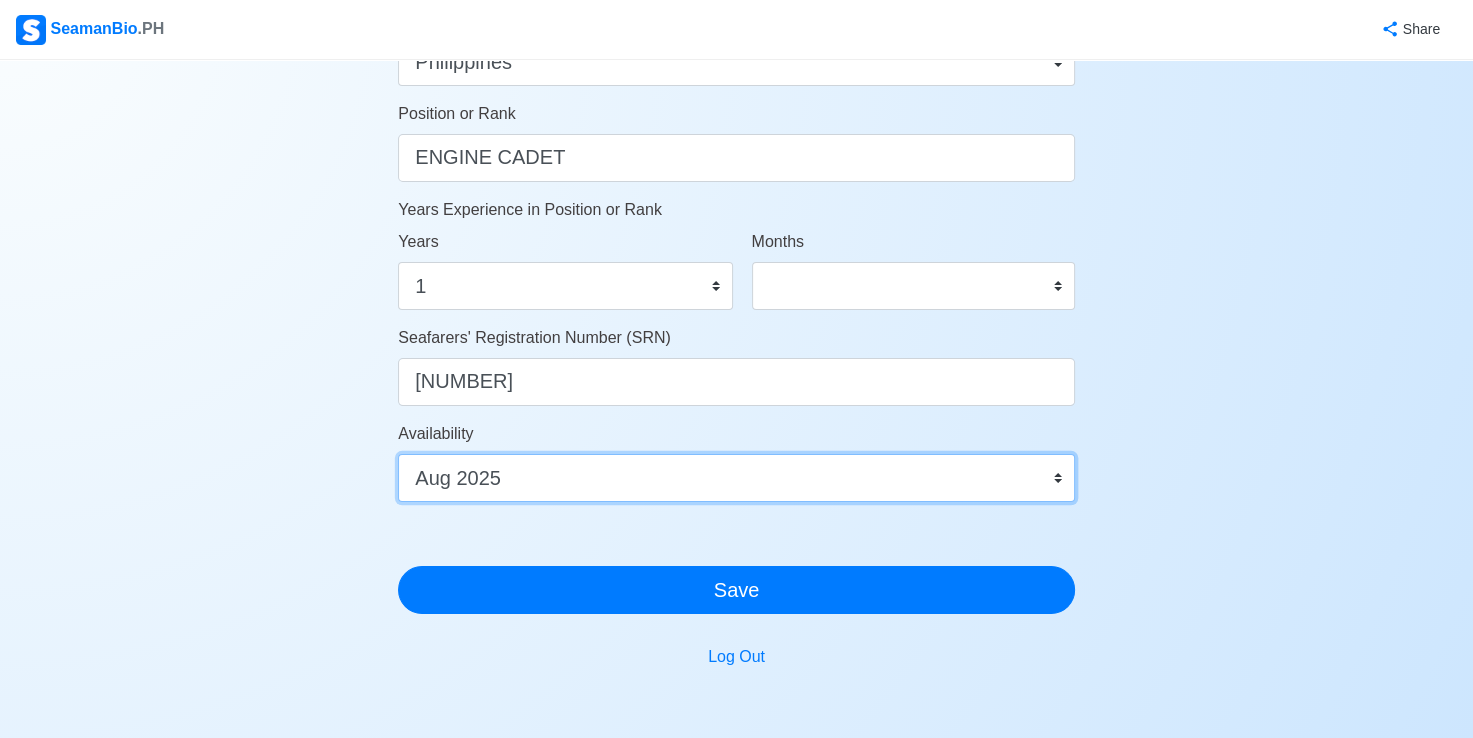 click on "Immediate Aug 2025  Sep 2025  Oct 2025  Nov 2025  Dec 2025  Jan 2026  Feb 2026  Mar 2026  Apr 2026" at bounding box center [736, 478] 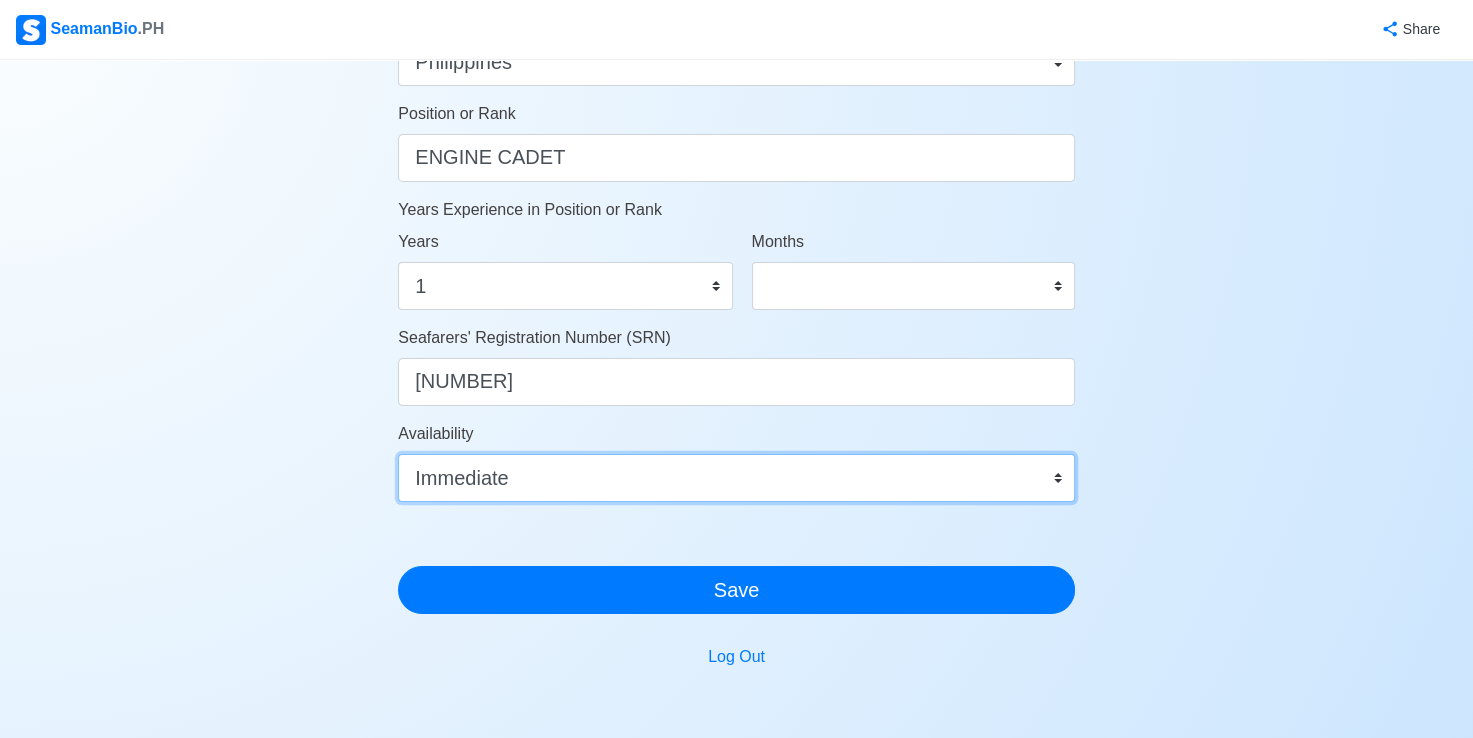 click on "Immediate Aug 2025  Sep 2025  Oct 2025  Nov 2025  Dec 2025  Jan 2026  Feb 2026  Mar 2026  Apr 2026" at bounding box center [736, 478] 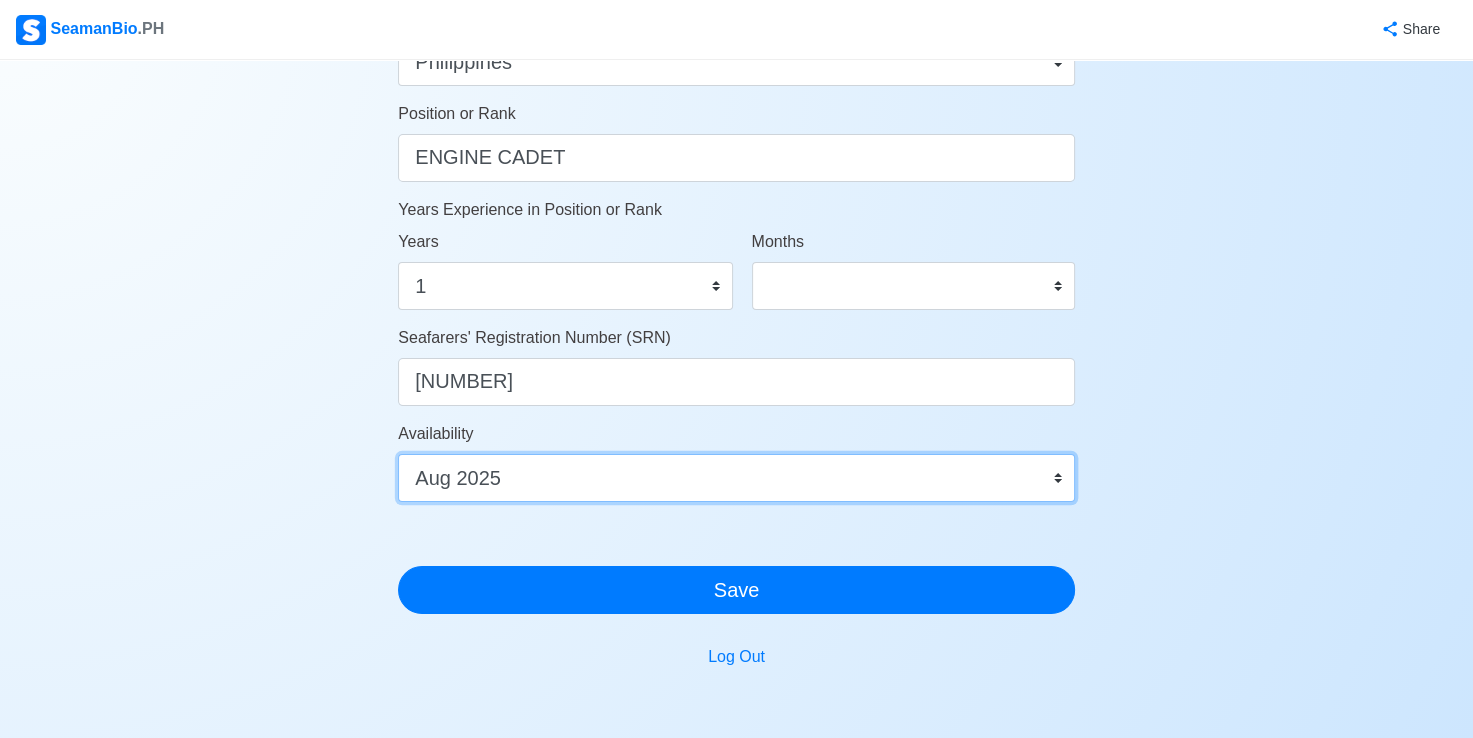 click on "Immediate Aug 2025  Sep 2025  Oct 2025  Nov 2025  Dec 2025  Jan 2026  Feb 2026  Mar 2026  Apr 2026" at bounding box center [736, 478] 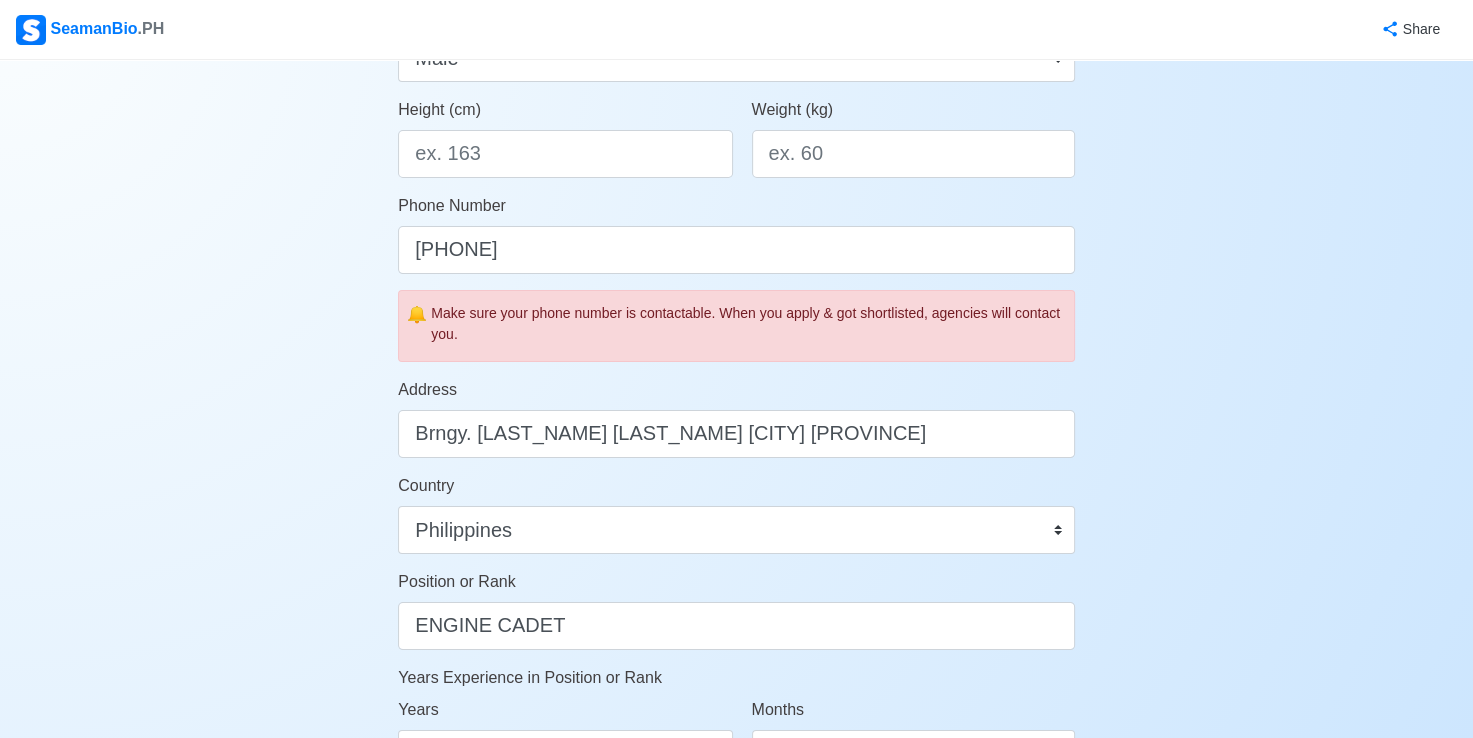 scroll, scrollTop: 500, scrollLeft: 0, axis: vertical 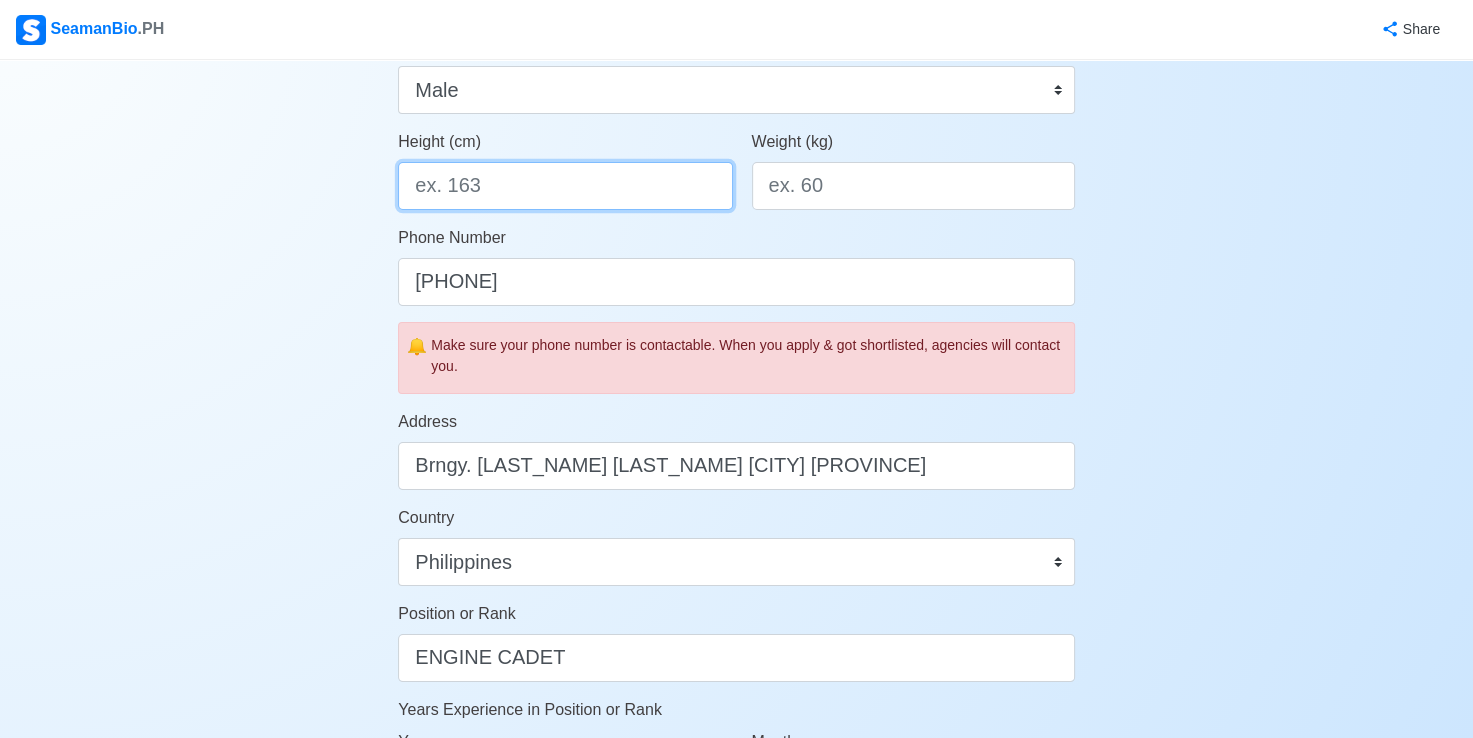 click on "Height (cm)" at bounding box center [565, 186] 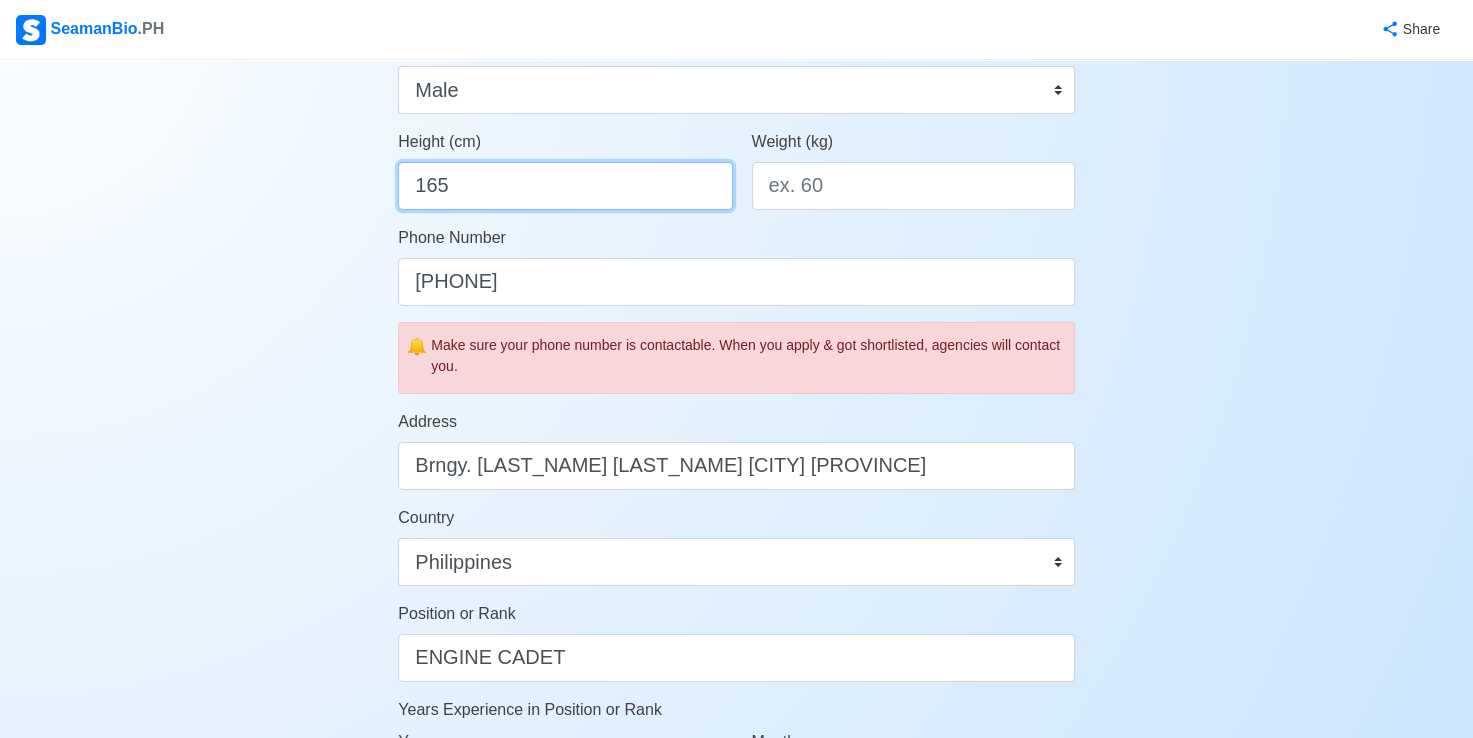 type on "165" 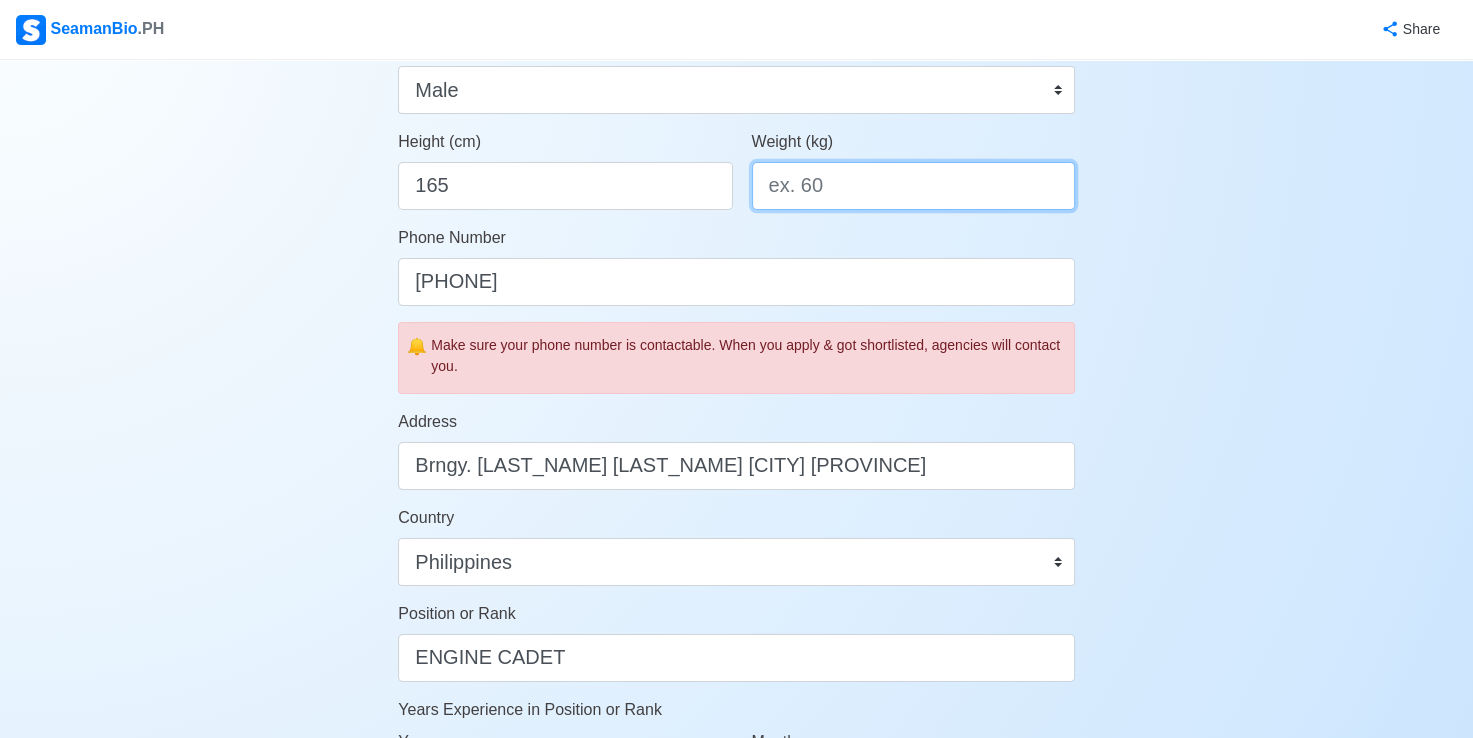 click on "Weight (kg)" at bounding box center [913, 186] 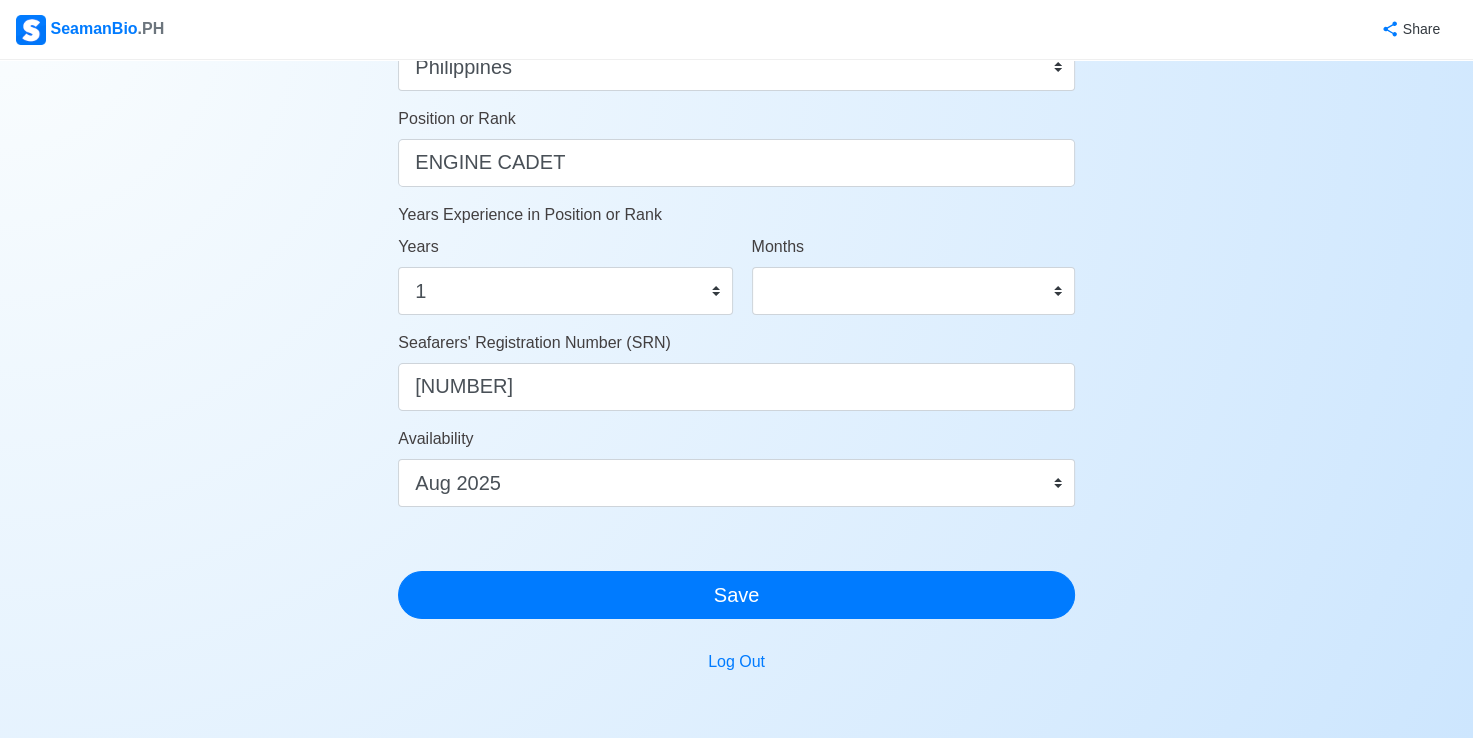 scroll, scrollTop: 1000, scrollLeft: 0, axis: vertical 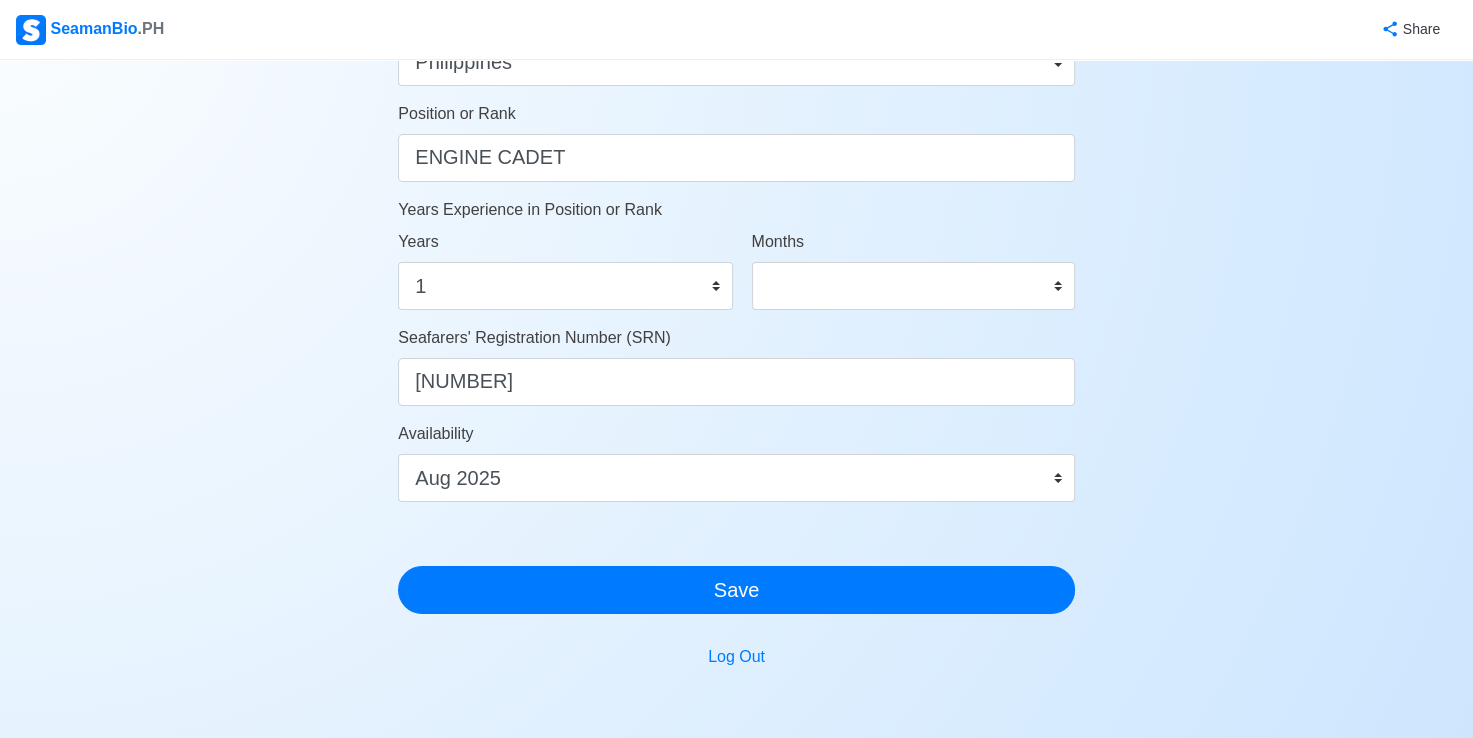 type on "56" 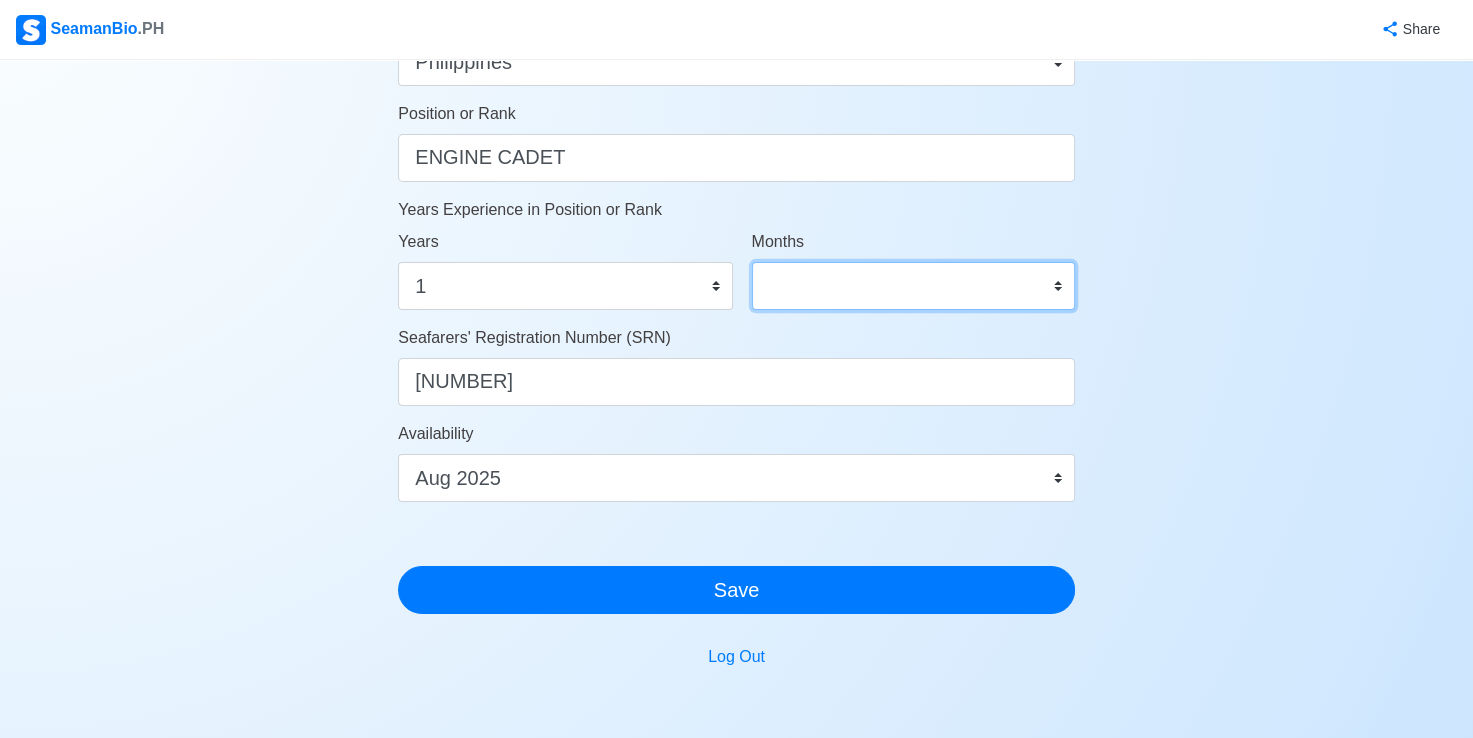click on "0 1 2 3 4 5 6 7 8 9 10 11" at bounding box center (913, 286) 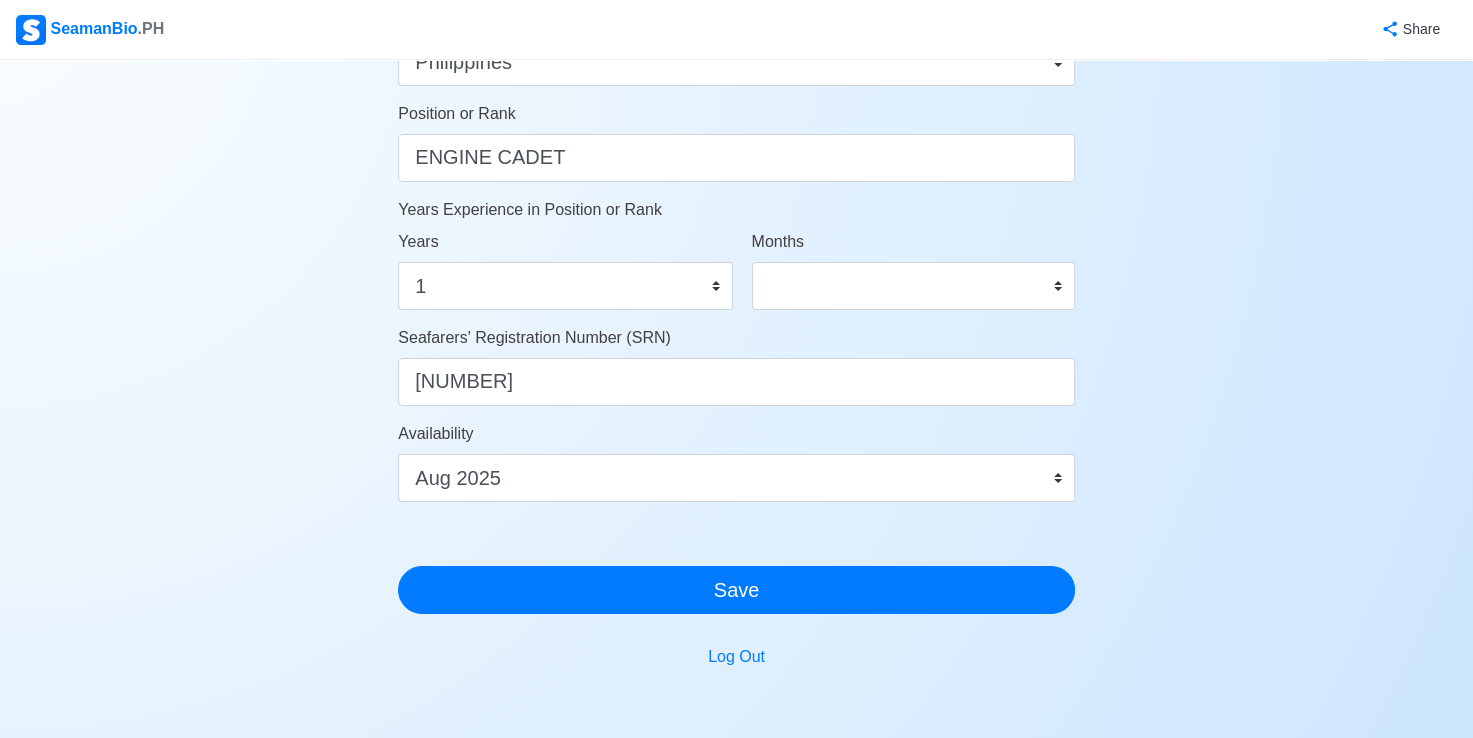 click on "Account Setup Your Job Status Onboard Actively Looking for Job Not Looking for Job Hiring Visibility Visible for Hiring Not Visible for Hiring Your Name RONMARK TUTOR DEDASE Date of Birth     03/05/1995 Civil Status Single Married Widowed Separated Gender Male Female Height (cm) 165 Weight (kg) 56 Phone Number 09651465068 🔔 Make sure your phone number is contactable. When you apply & got shortlisted, agencies will contact you. Address Brngy. Simsiman Norala South Cotabato Country Afghanistan Åland Islands Albania Algeria American Samoa Andorra Angola Anguilla Antarctica Antigua and Barbuda Argentina Armenia Aruba Australia Austria Azerbaijan Bahamas Bahrain Bangladesh Barbados Belarus Belgium Belize Benin Bermuda Bhutan Bolivia, Plurinational State of Bonaire, Sint Eustatius and Saba Bosnia and Herzegovina Botswana Bouvet Island Brazil British Indian Ocean Territory Brunei Darussalam Bulgaria Burkina Faso Burundi Cabo Verde Cambodia Cameroon Canada Cayman Islands Central African Republic Chad Chile 0" at bounding box center (736, -64) 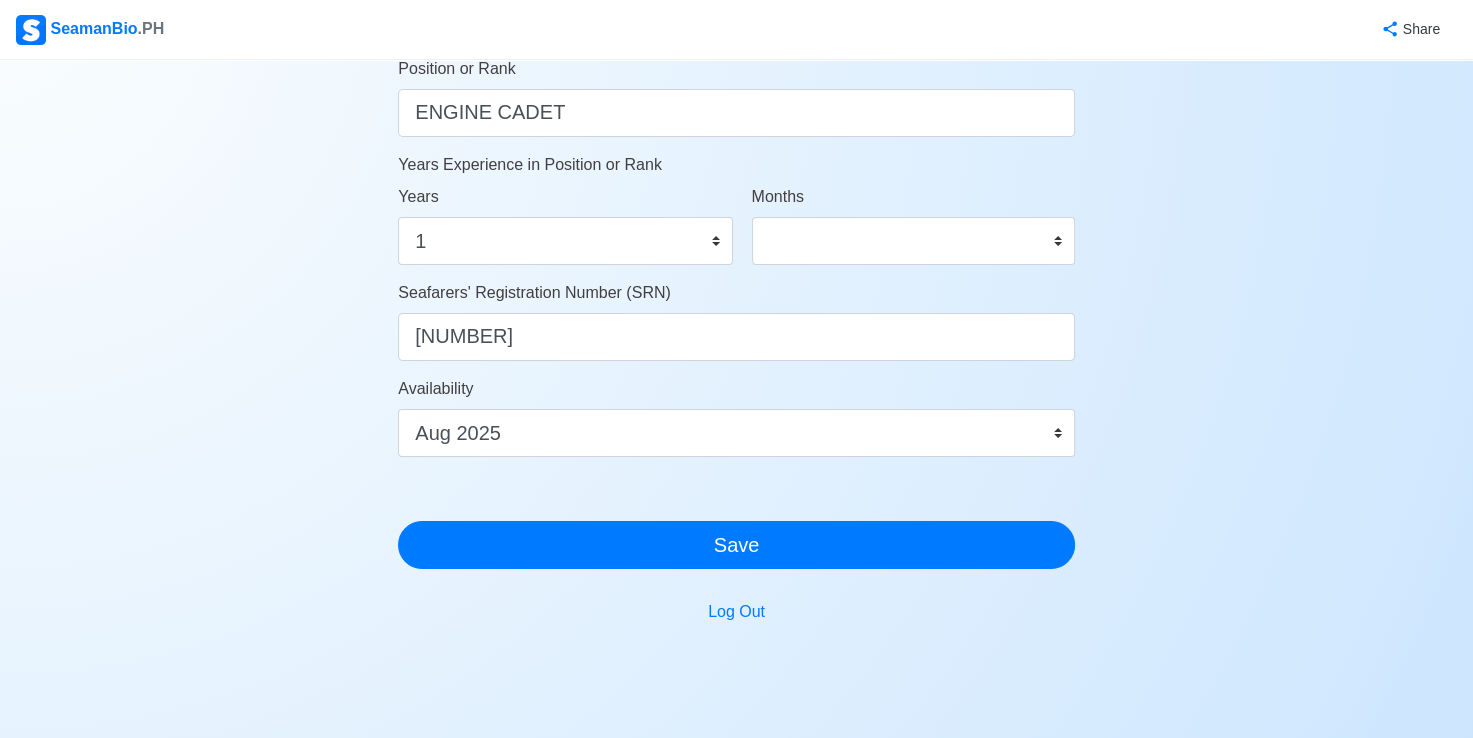 scroll, scrollTop: 1120, scrollLeft: 0, axis: vertical 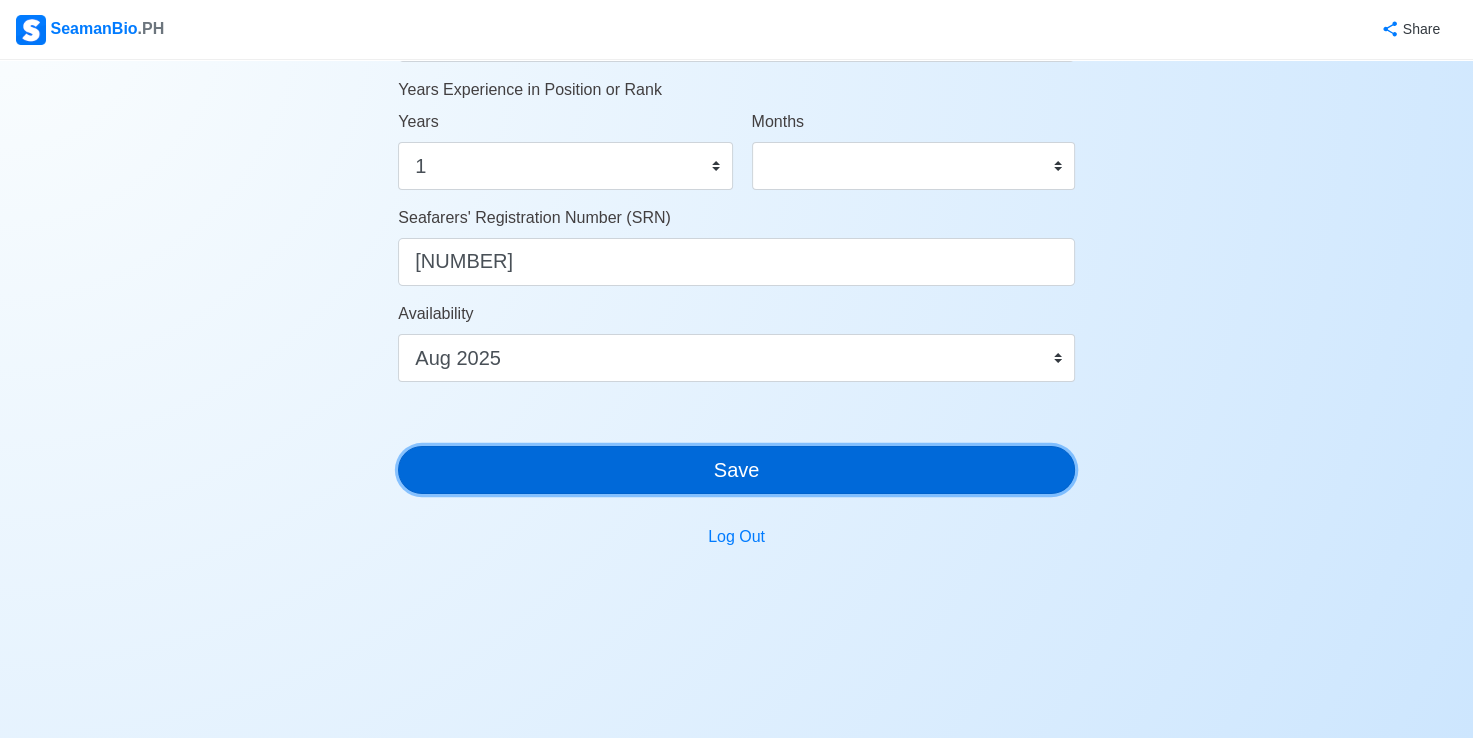 click on "Save" at bounding box center [736, 470] 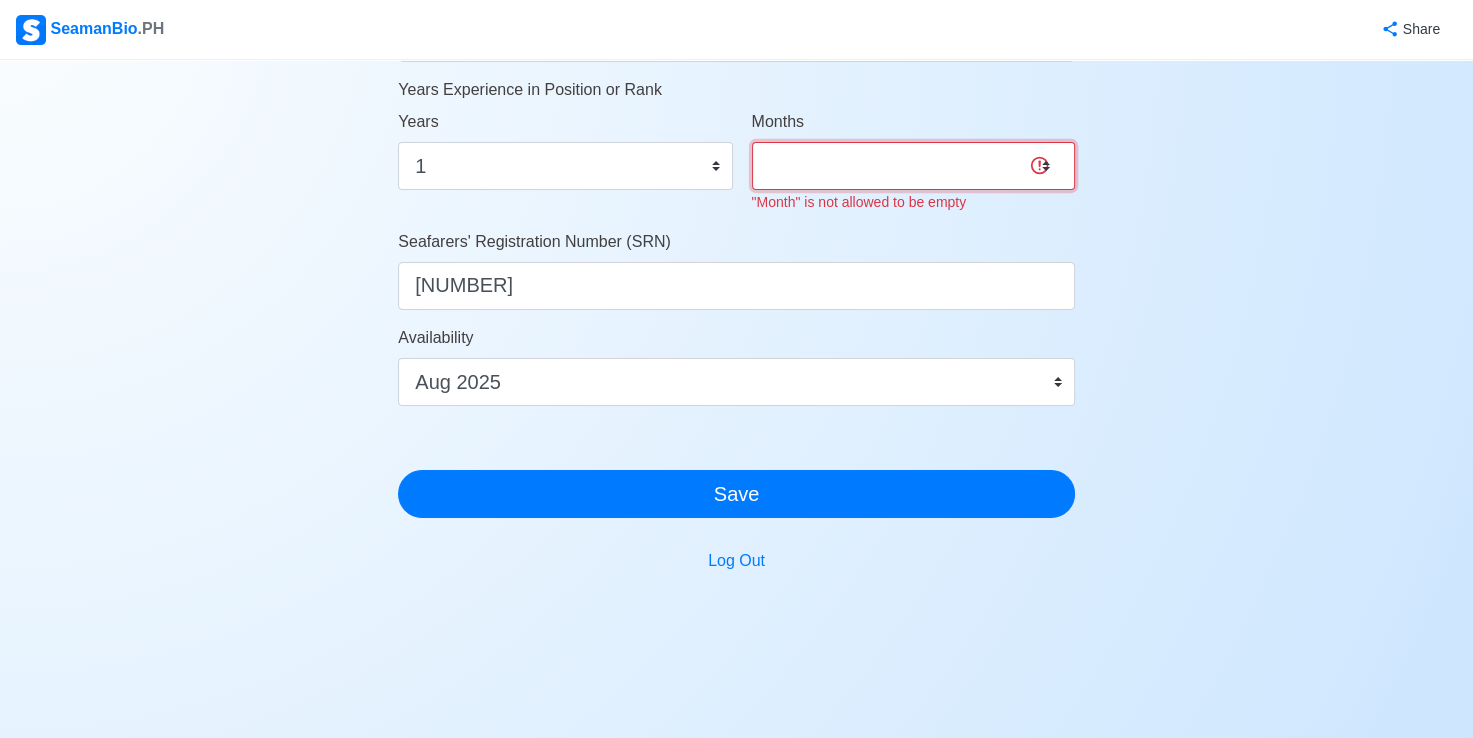 click on "0 1 2 3 4 5 6 7 8 9 10 11" at bounding box center [913, 166] 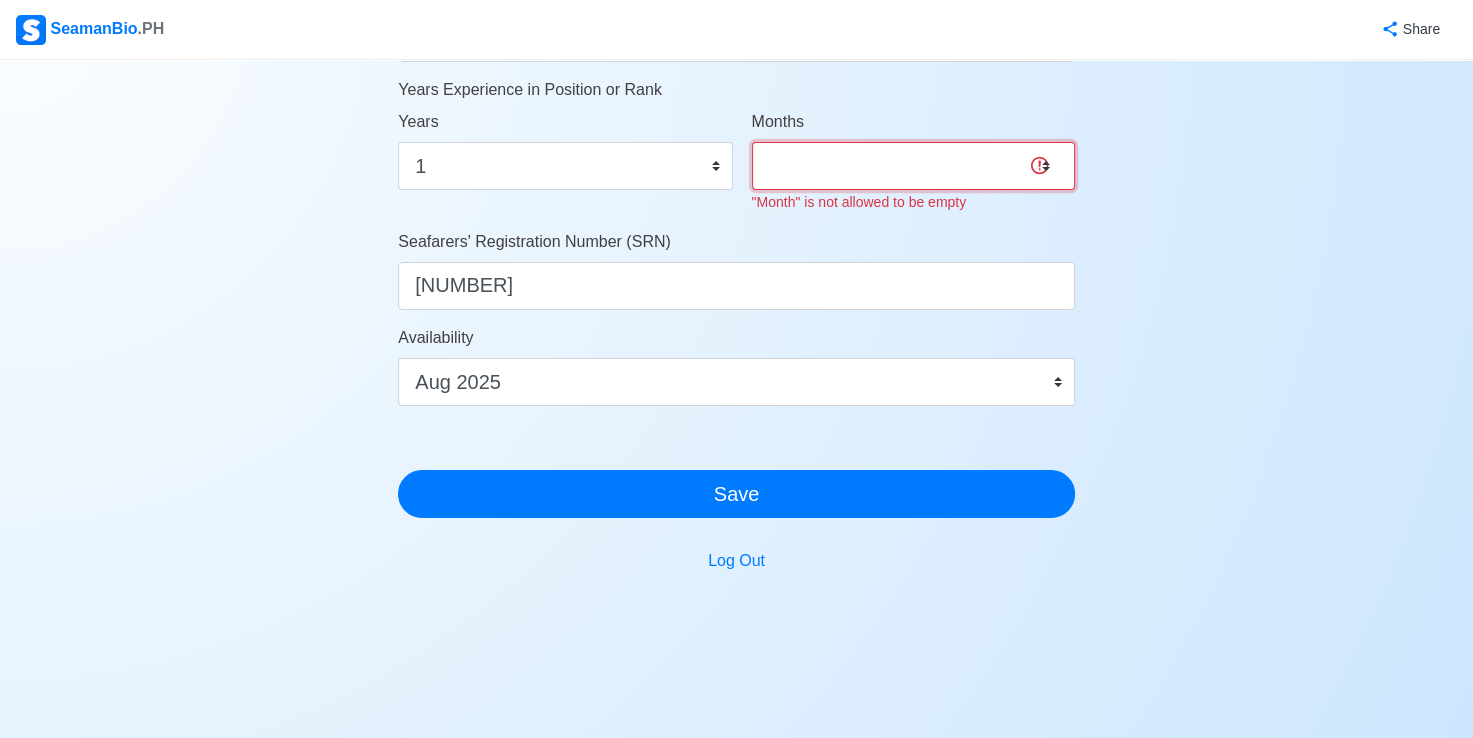 select on "11" 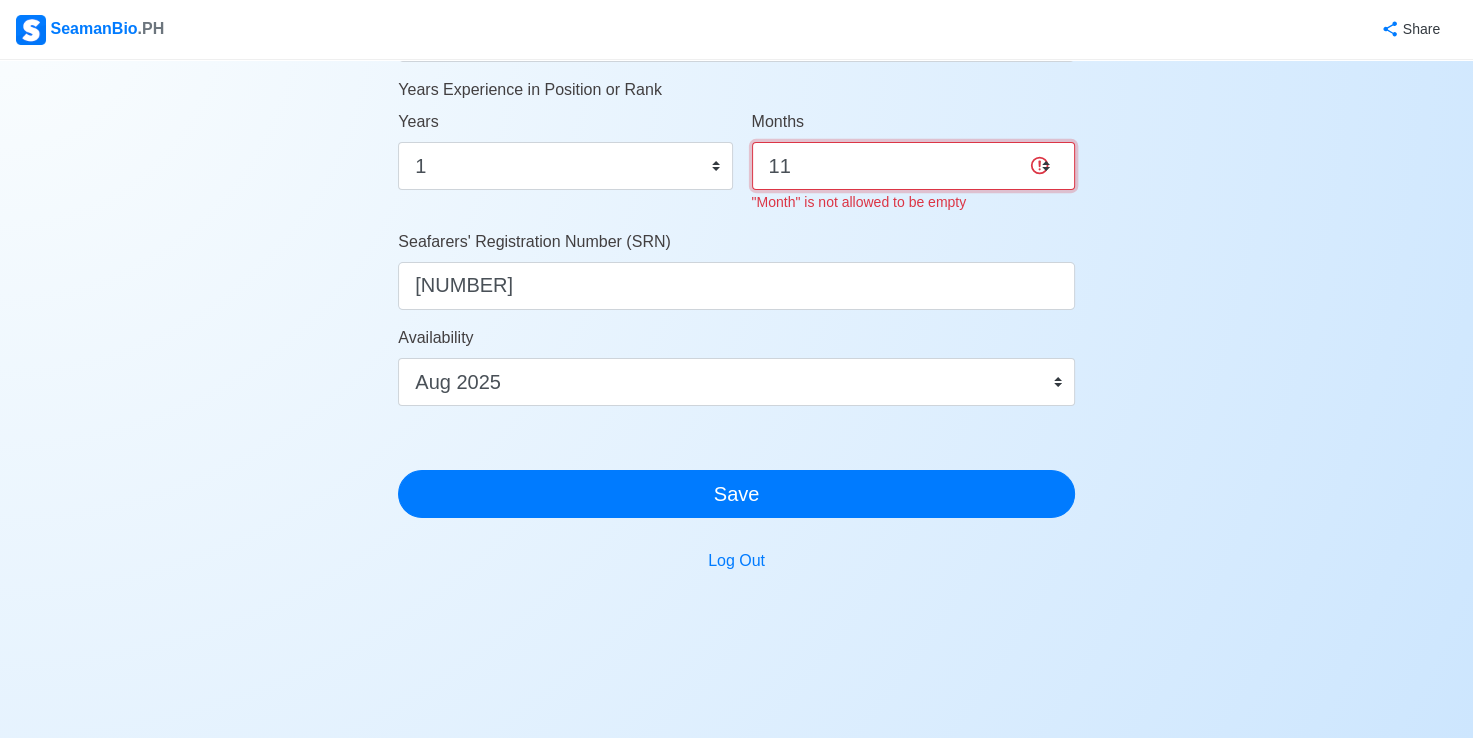 click on "0 1 2 3 4 5 6 7 8 9 10 11" at bounding box center (913, 166) 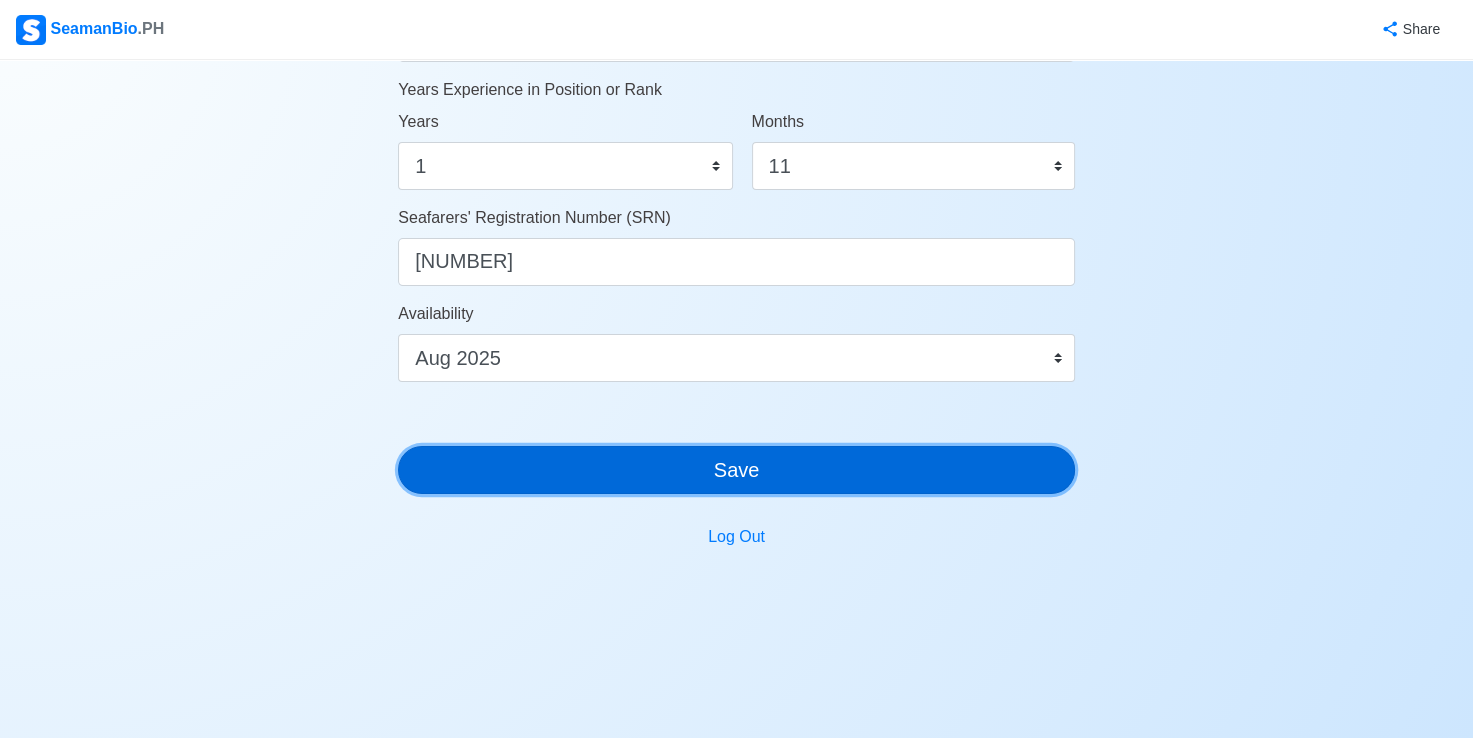 click on "Account Setup Your Job Status Onboard Actively Looking for Job Not Looking for Job Hiring Visibility Visible for Hiring Not Visible for Hiring Your Name RONMARK TUTOR DEDASE Date of Birth     03/05/1995 Civil Status Single Married Widowed Separated Gender Male Female Height (cm) 165 Weight (kg) 56 Phone Number 09651465068 🔔 Make sure your phone number is contactable. When you apply & got shortlisted, agencies will contact you. Address Brngy. Simsiman Norala South Cotabato Country Afghanistan Åland Islands Albania Algeria American Samoa Andorra Angola Anguilla Antarctica Antigua and Barbuda Argentina Armenia Aruba Australia Austria Azerbaijan Bahamas Bahrain Bangladesh Barbados Belarus Belgium Belize Benin Bermuda Bhutan Bolivia, Plurinational State of Bonaire, Sint Eustatius and Saba Bosnia and Herzegovina Botswana Bouvet Island Brazil British Indian Ocean Territory Brunei Darussalam Bulgaria Burkina Faso Burundi Cabo Verde Cambodia Cameroon Canada Cayman Islands Central African Republic Chad Chile 0" at bounding box center (736, -184) 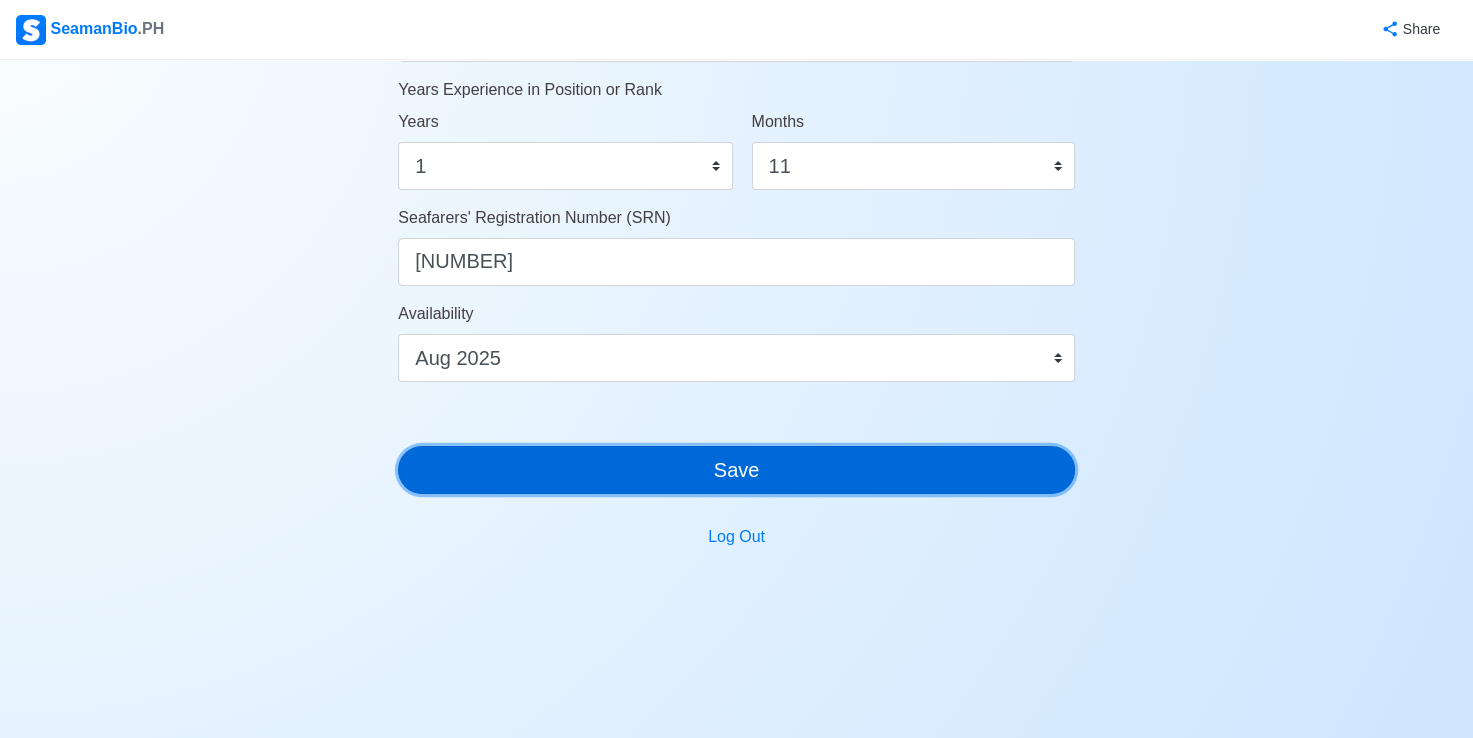 click on "Save" at bounding box center (736, 470) 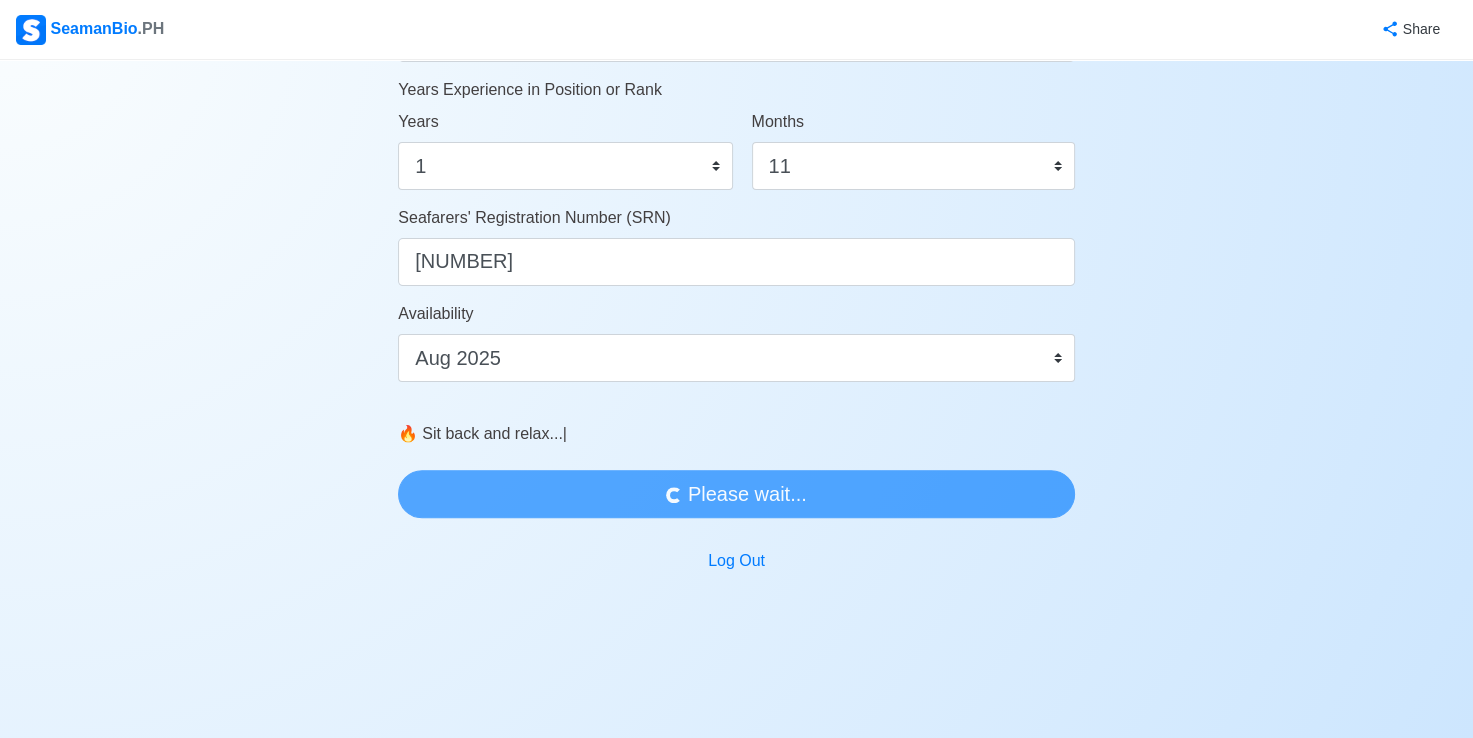 scroll, scrollTop: 0, scrollLeft: 0, axis: both 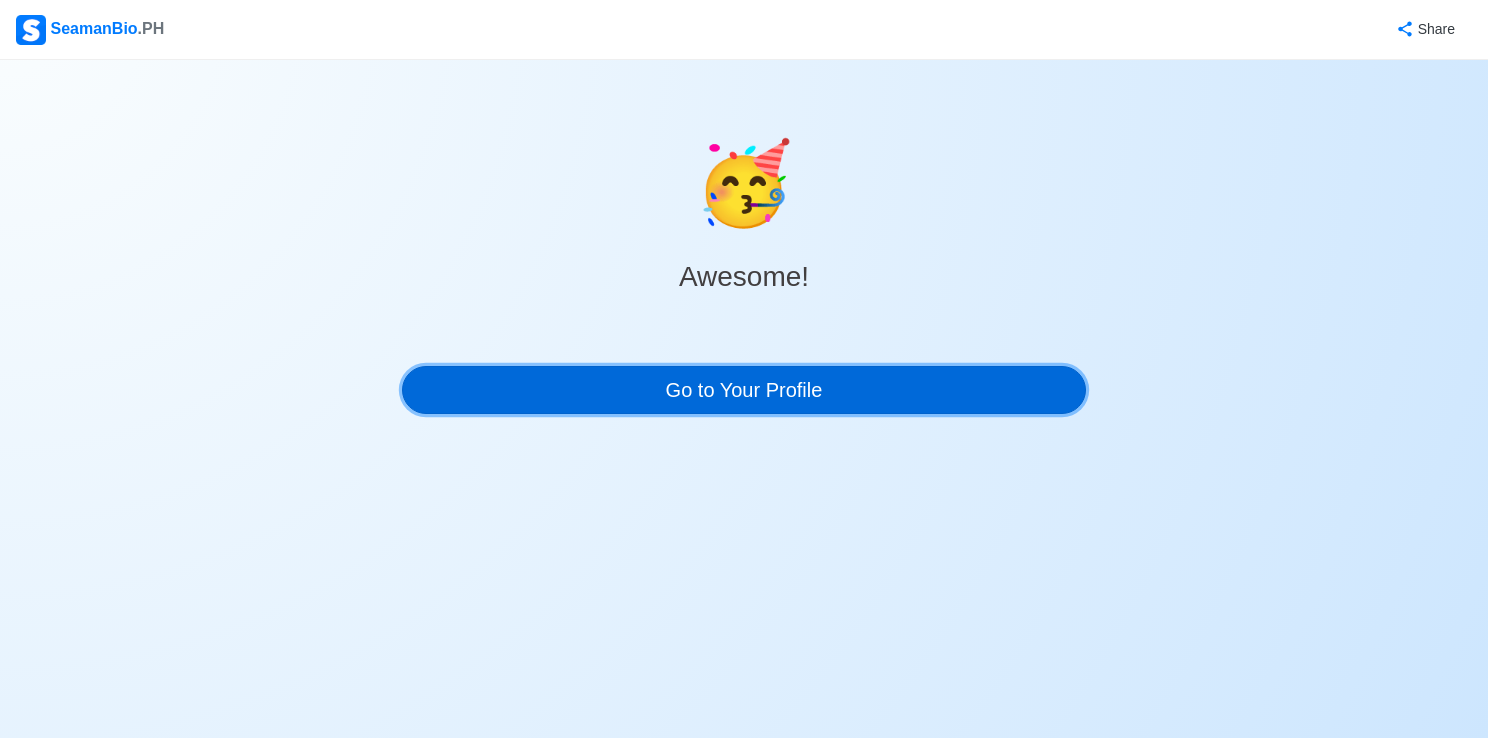 click on "Go to Your Profile" at bounding box center (744, 390) 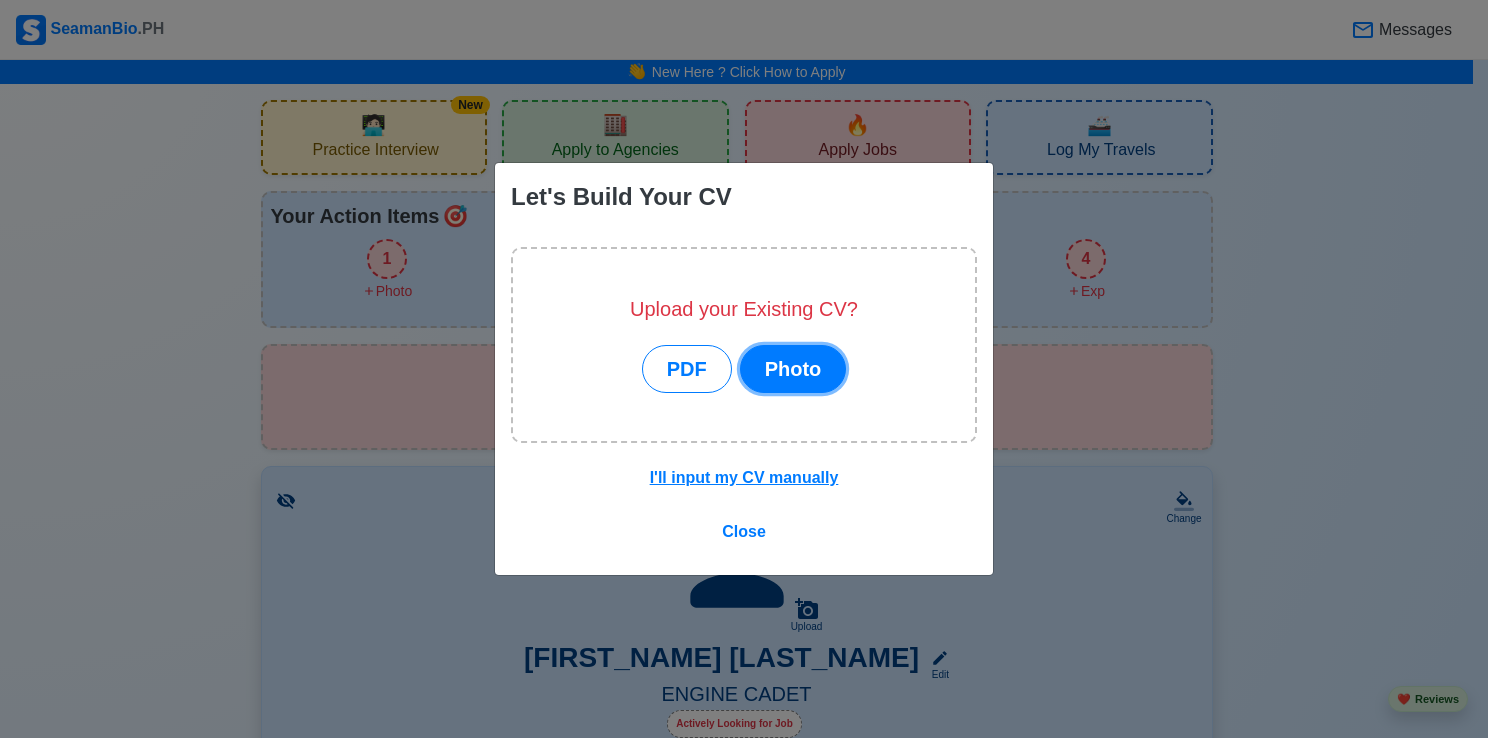 click on "Photo" at bounding box center [793, 369] 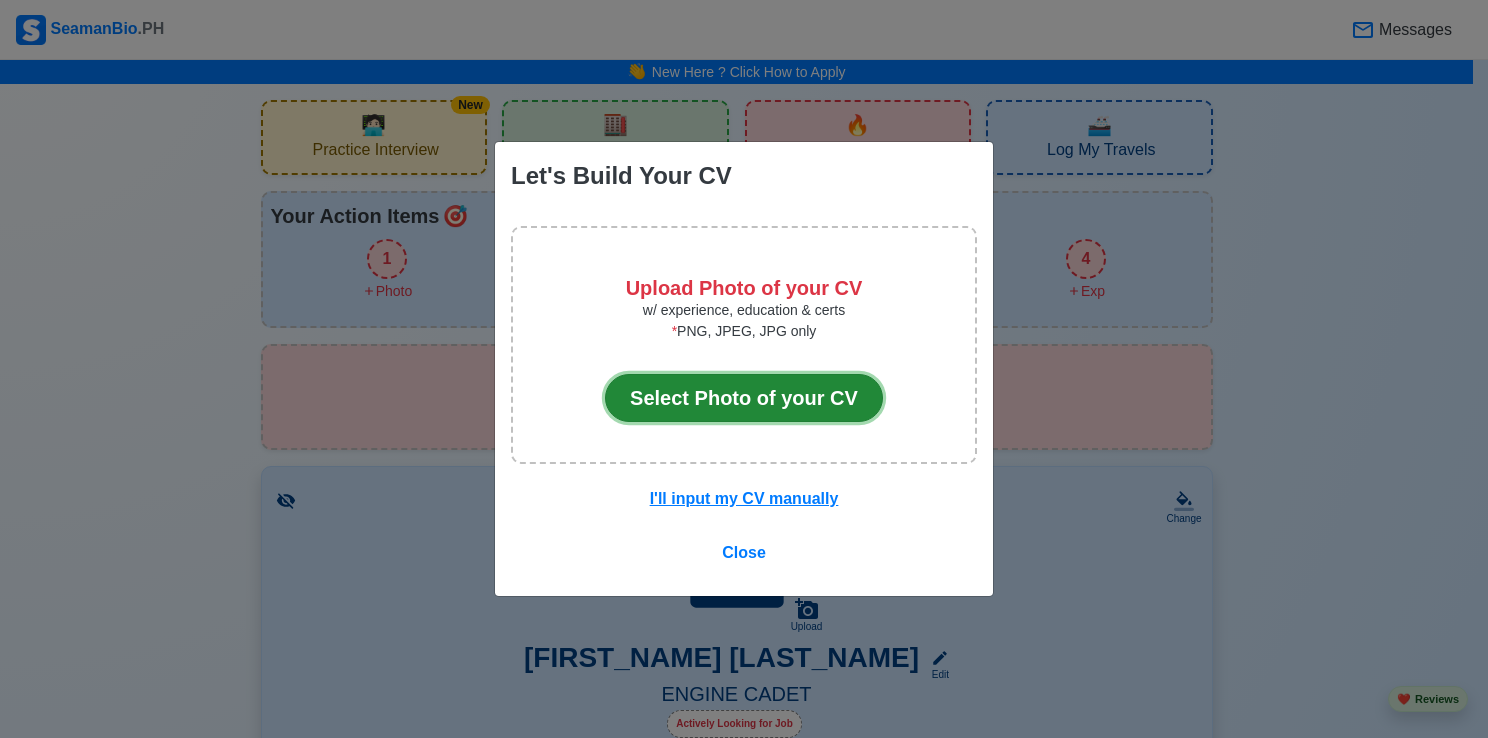 click on "Select Photo of your CV" at bounding box center (744, 398) 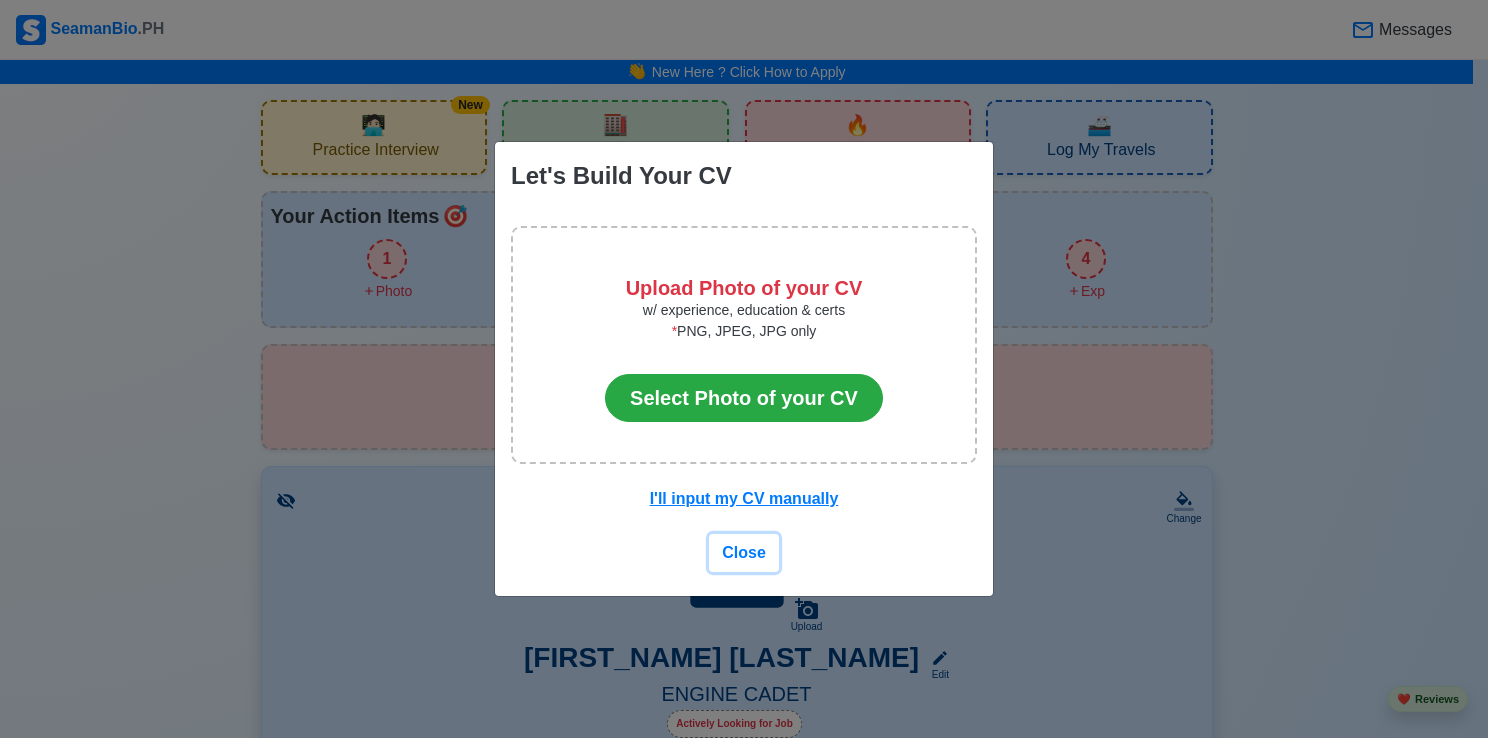 click on "Close" at bounding box center (744, 552) 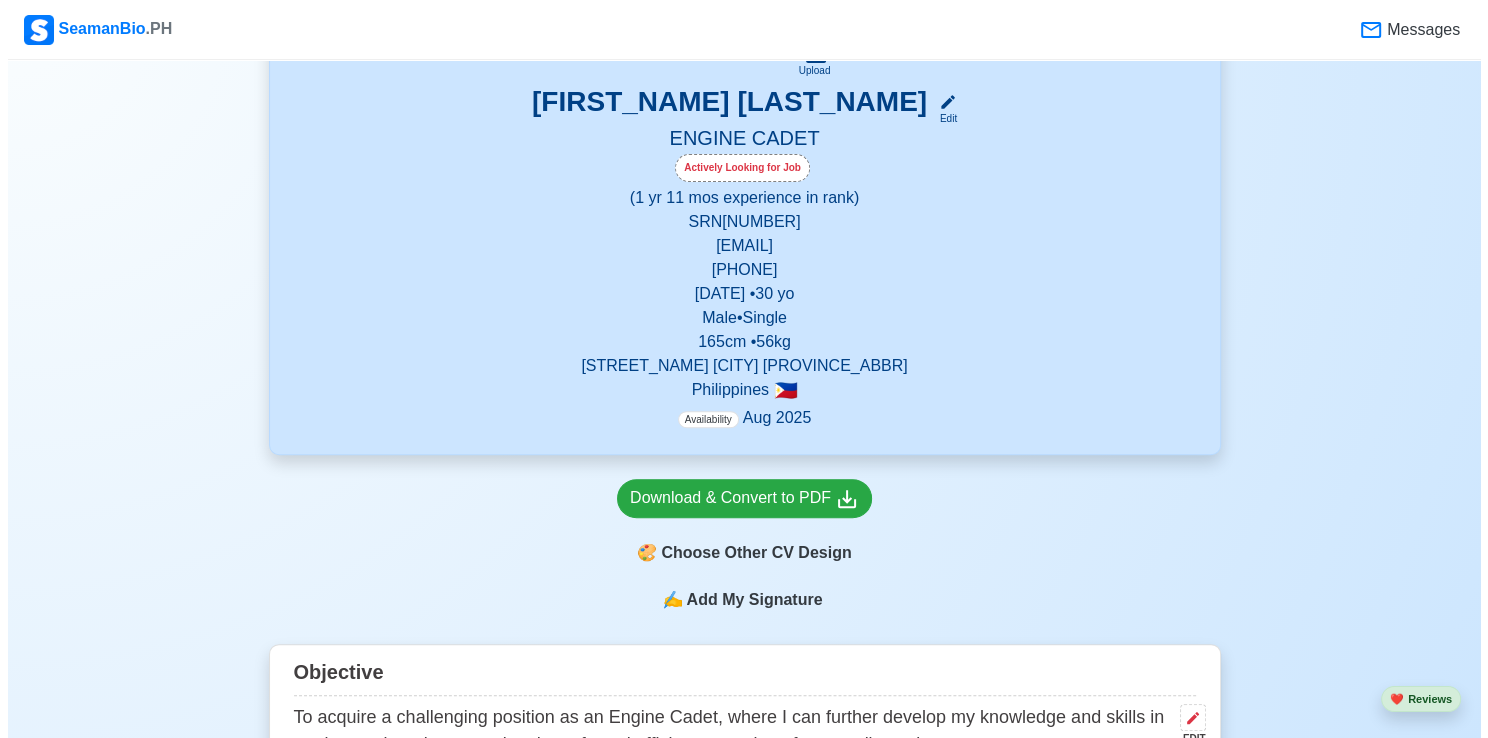 scroll, scrollTop: 600, scrollLeft: 0, axis: vertical 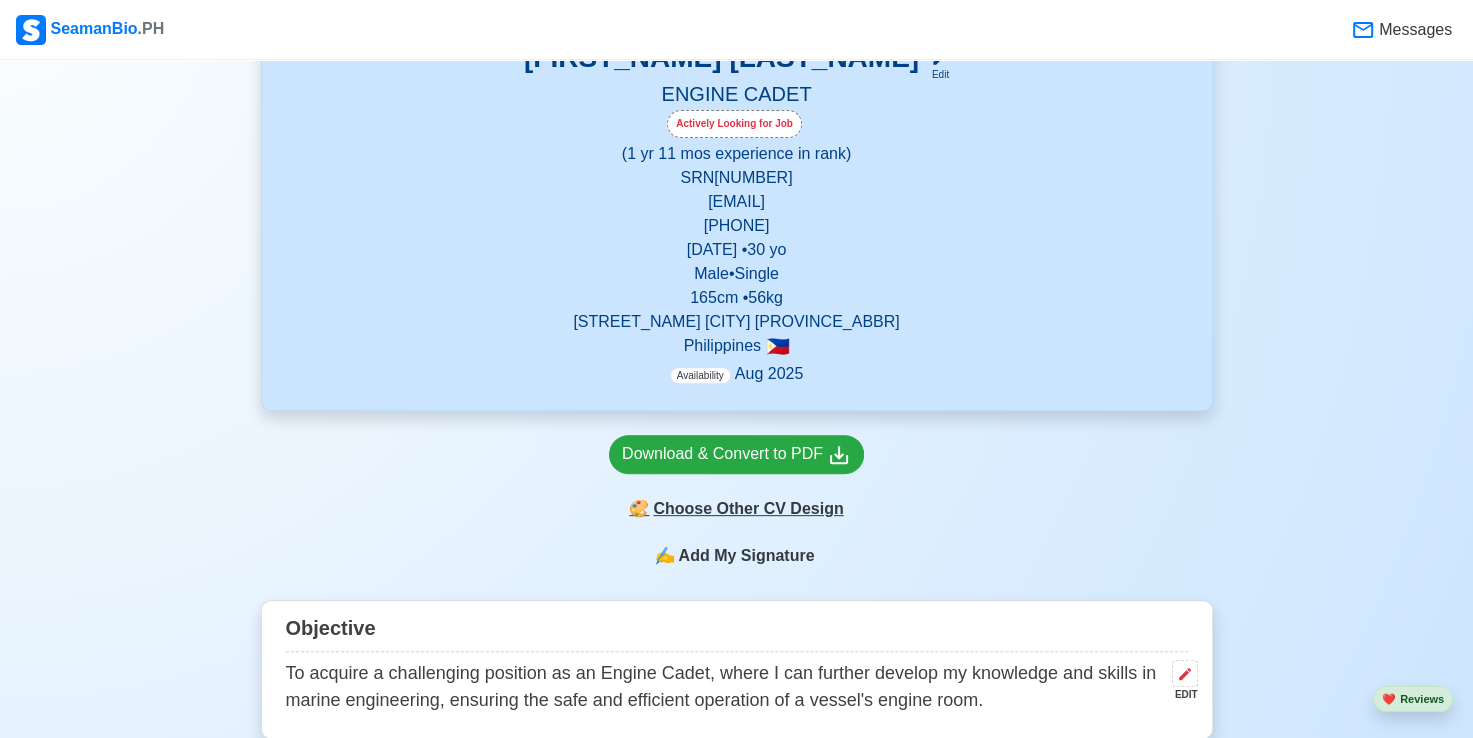 click on "🎨 Choose Other CV Design" at bounding box center [736, 509] 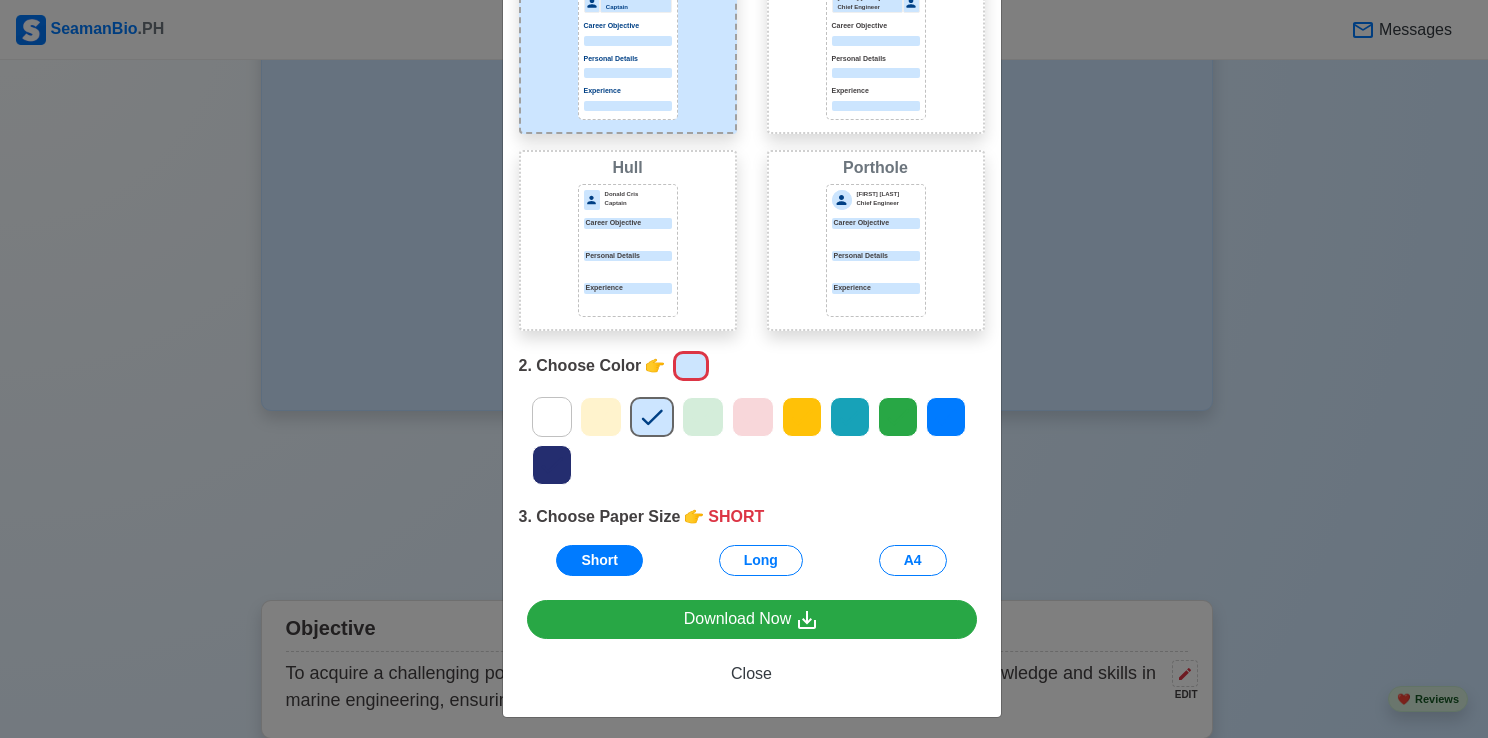 scroll, scrollTop: 181, scrollLeft: 0, axis: vertical 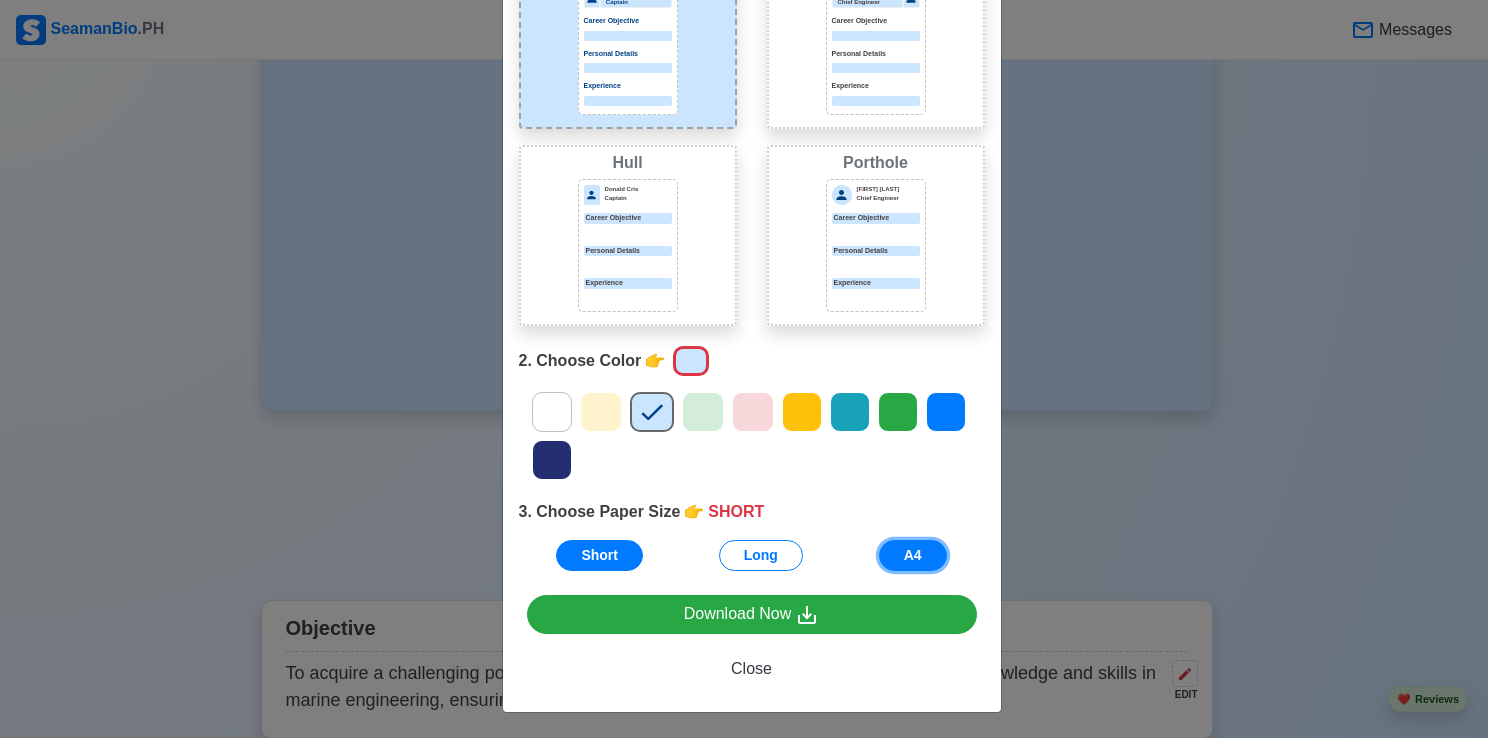 click on "A4" at bounding box center [913, 555] 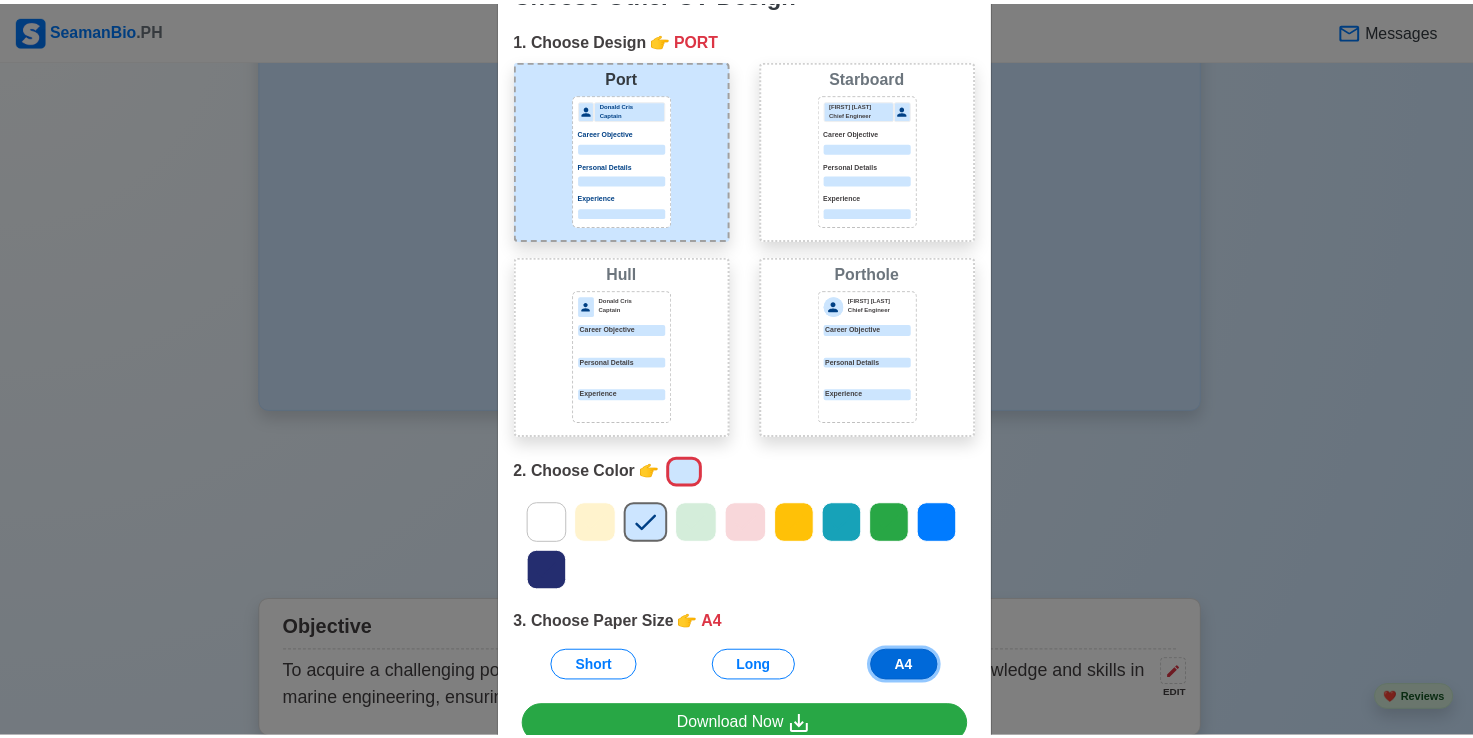 scroll, scrollTop: 0, scrollLeft: 0, axis: both 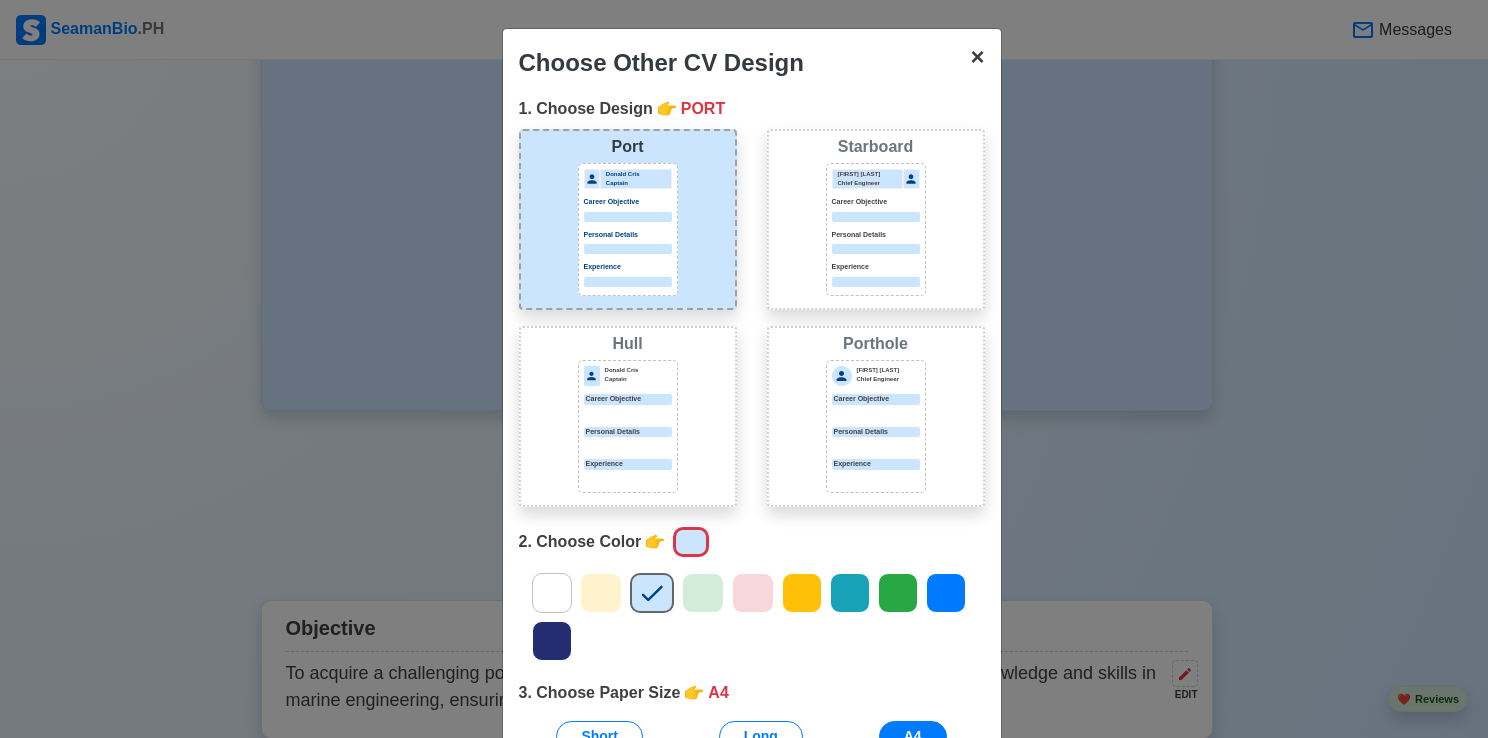 click on "×" at bounding box center [977, 56] 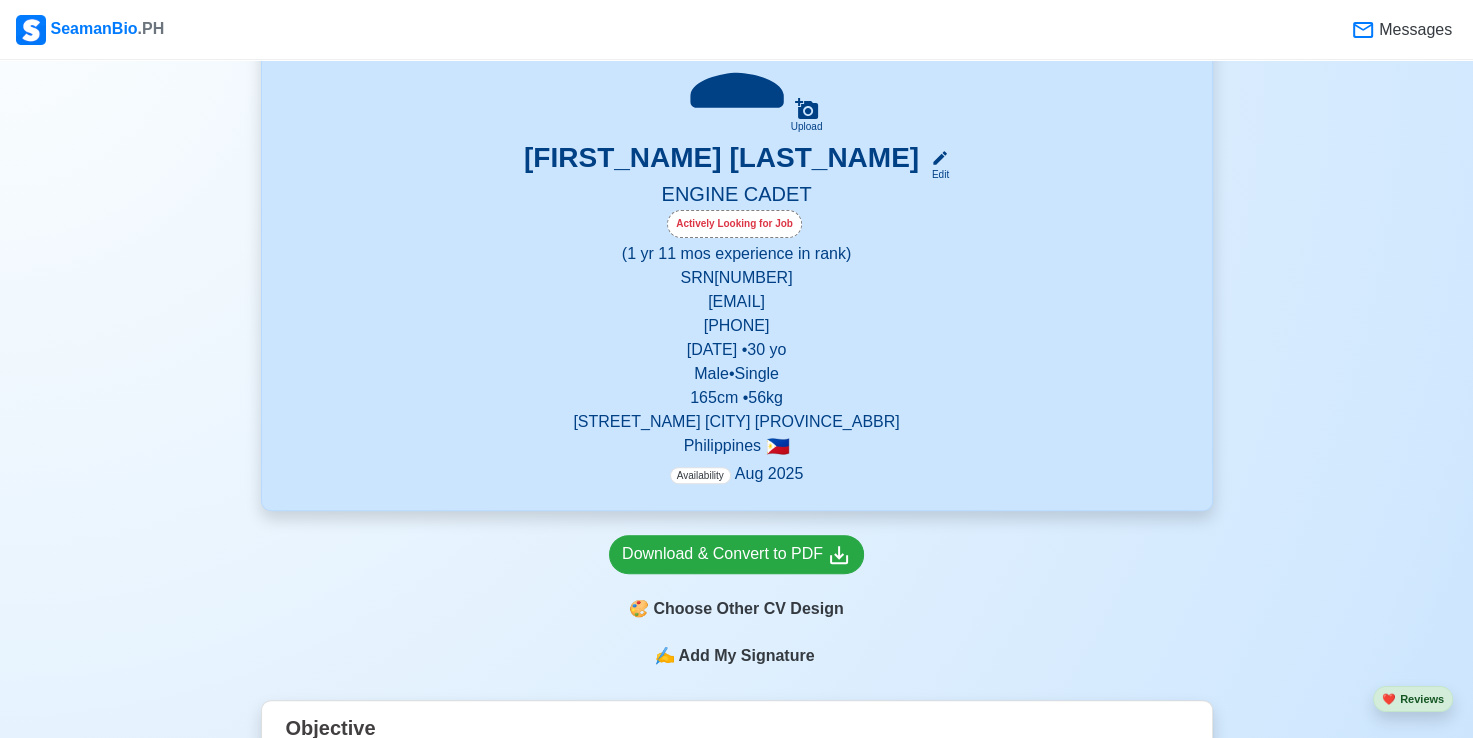 scroll, scrollTop: 900, scrollLeft: 0, axis: vertical 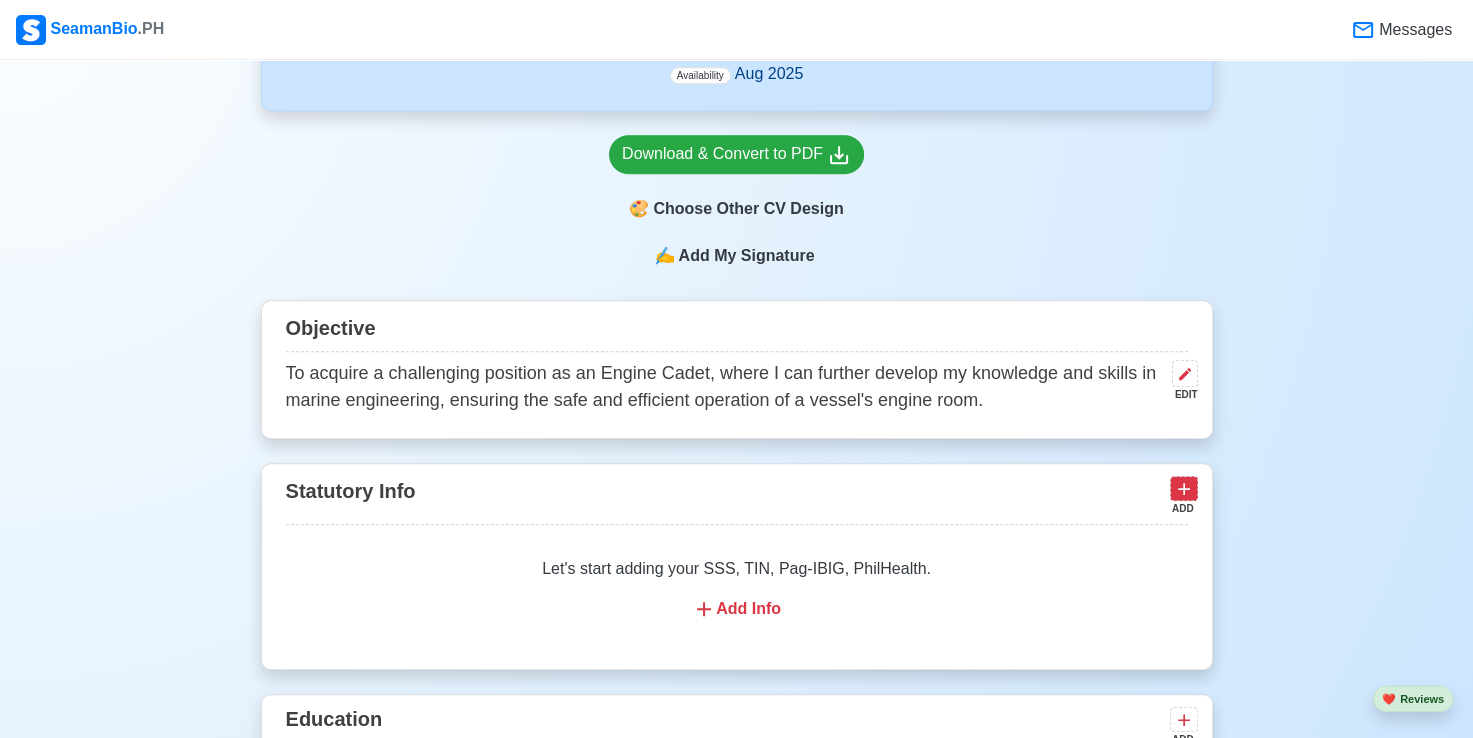 click 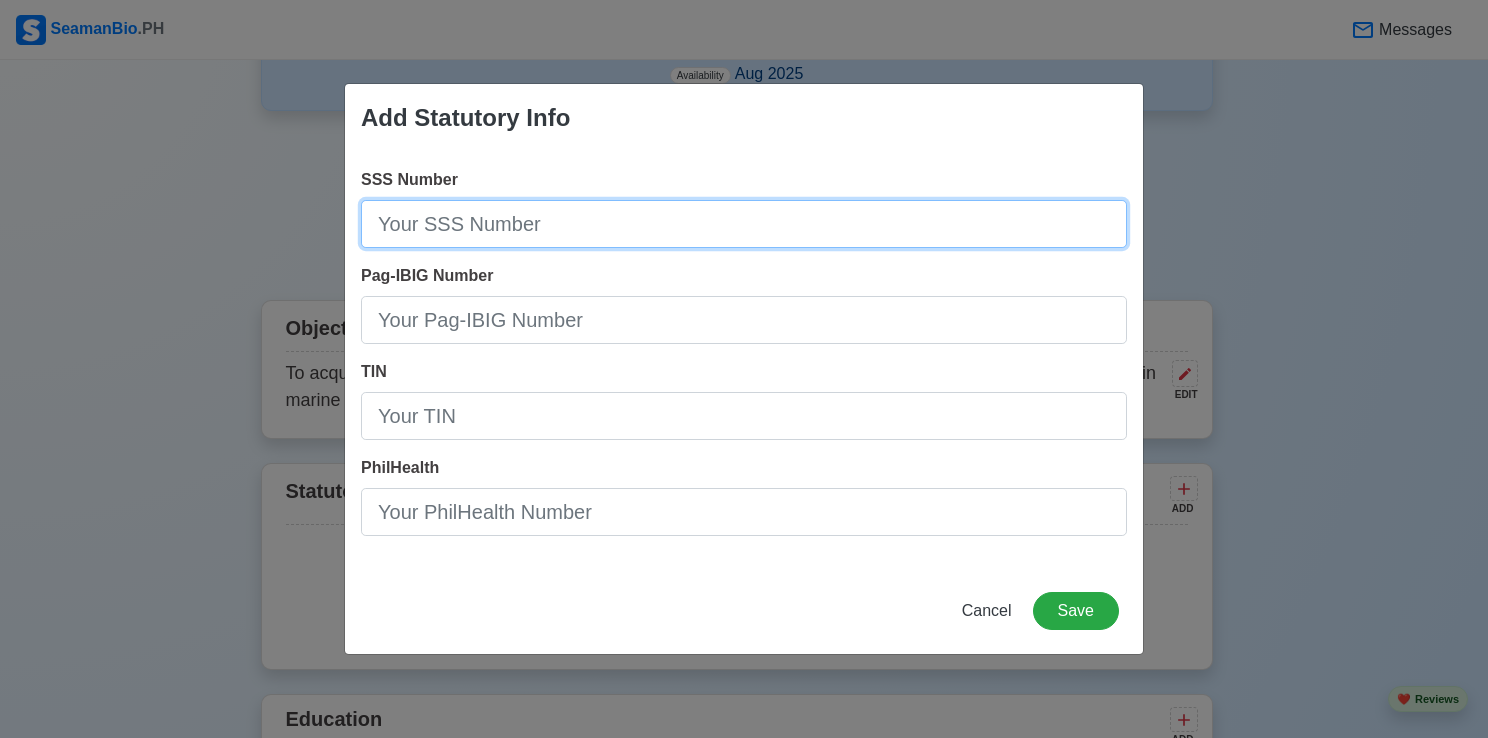 click on "SSS Number" at bounding box center (744, 224) 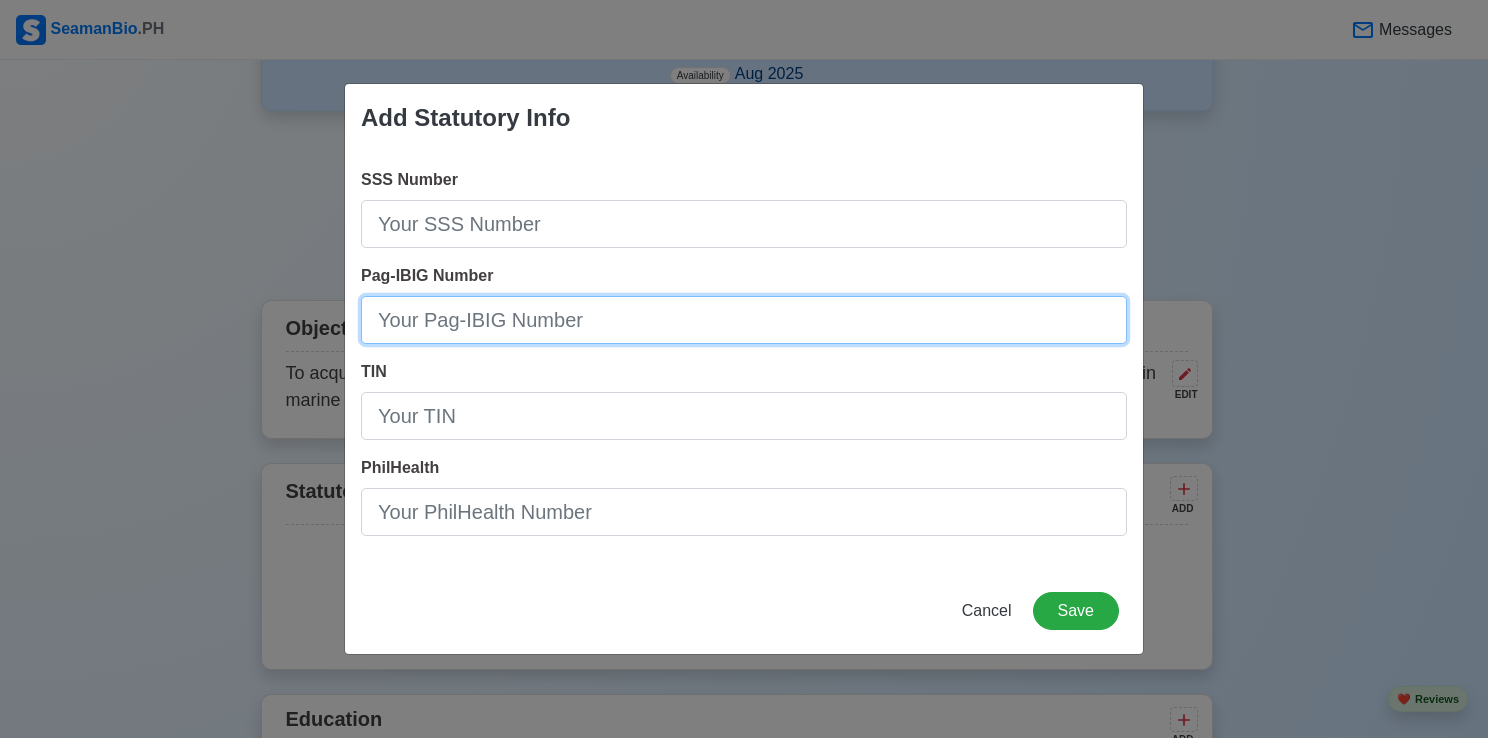 click on "Pag-IBIG Number" at bounding box center (744, 320) 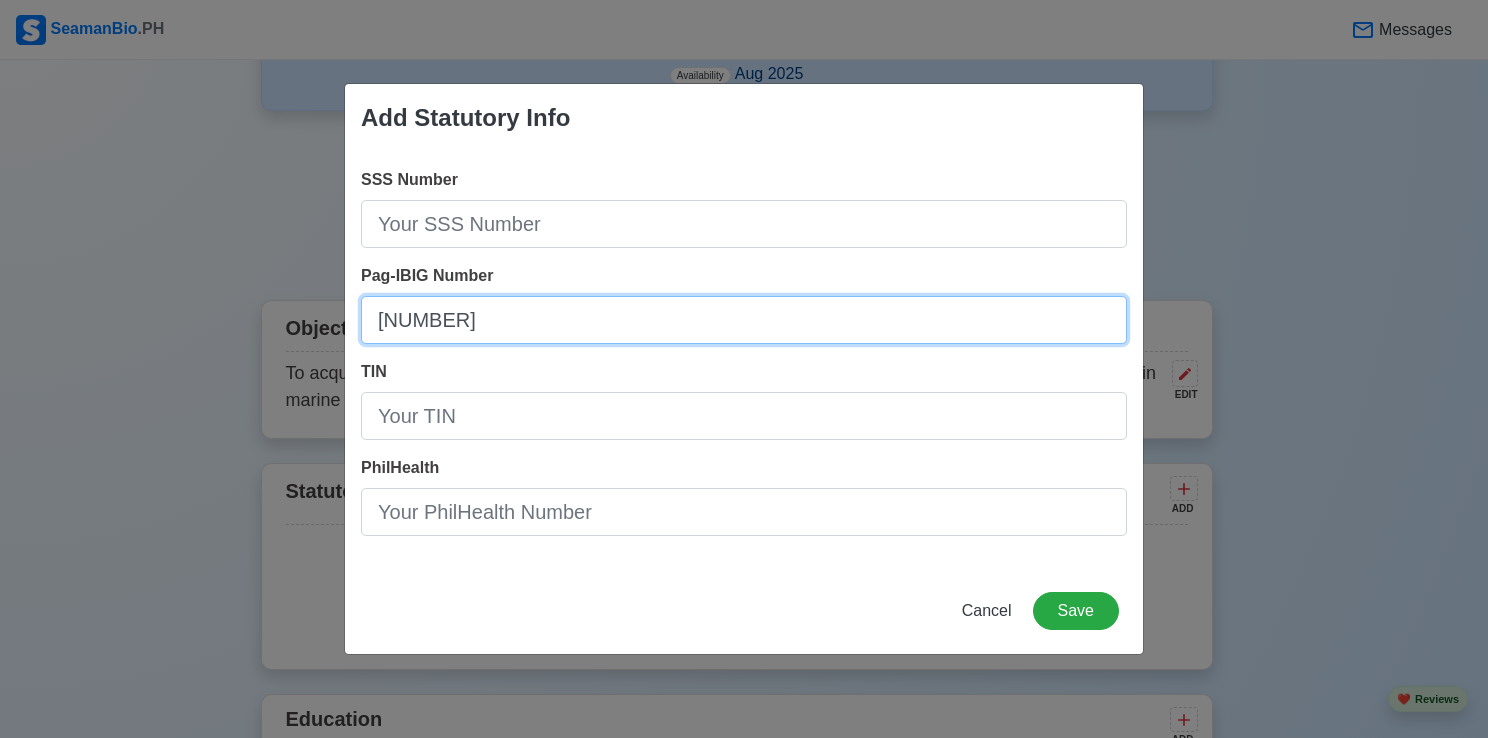 type on "121352153698" 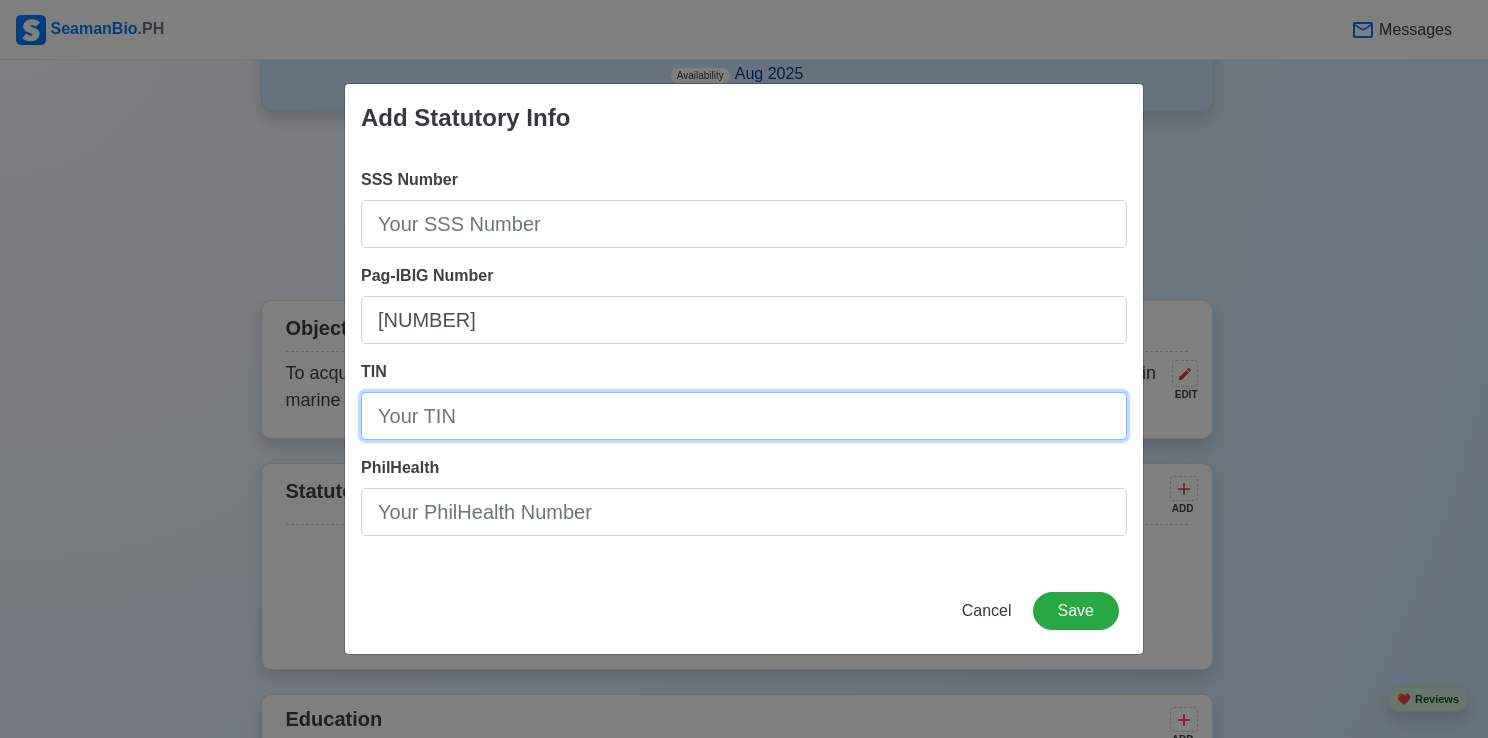 click on "TIN" at bounding box center (744, 416) 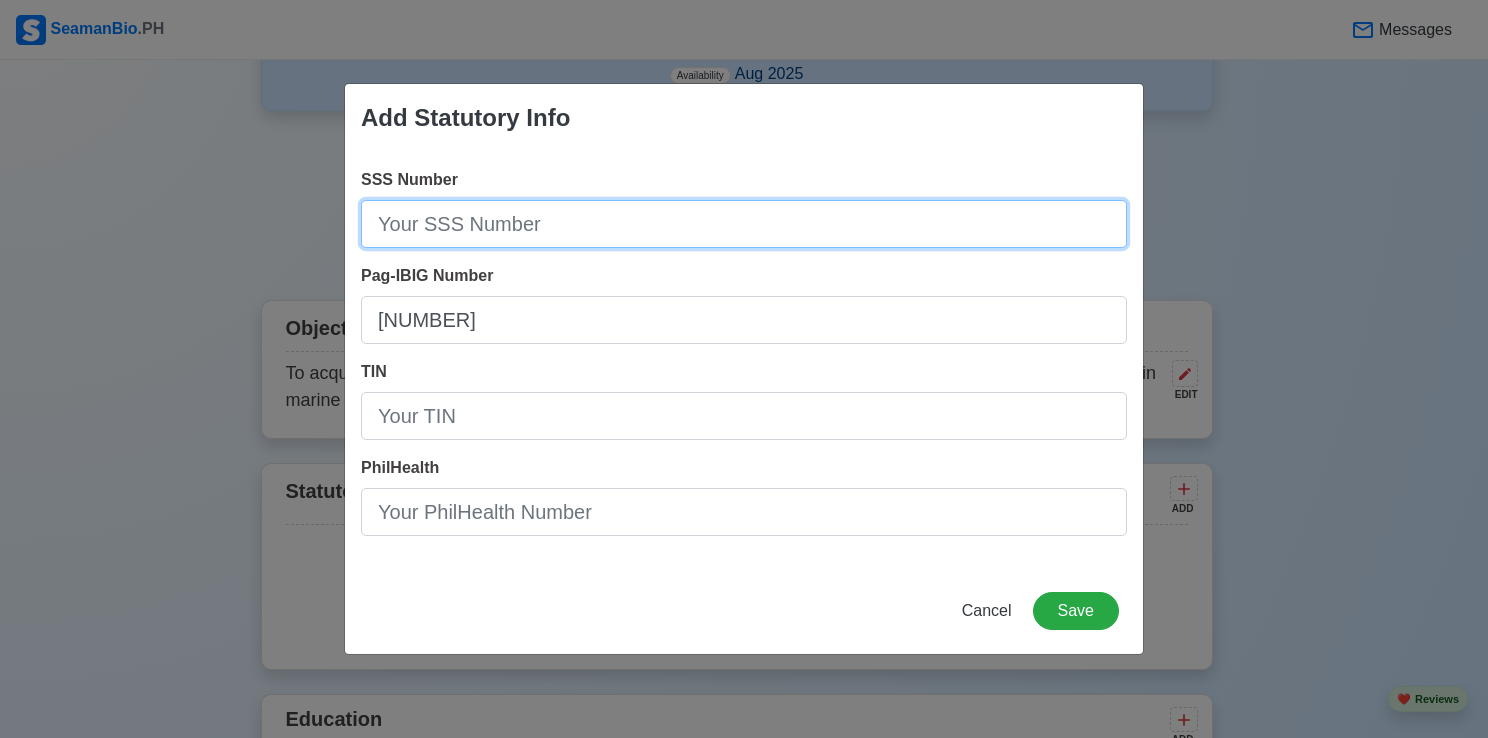 click on "SSS Number" at bounding box center (744, 224) 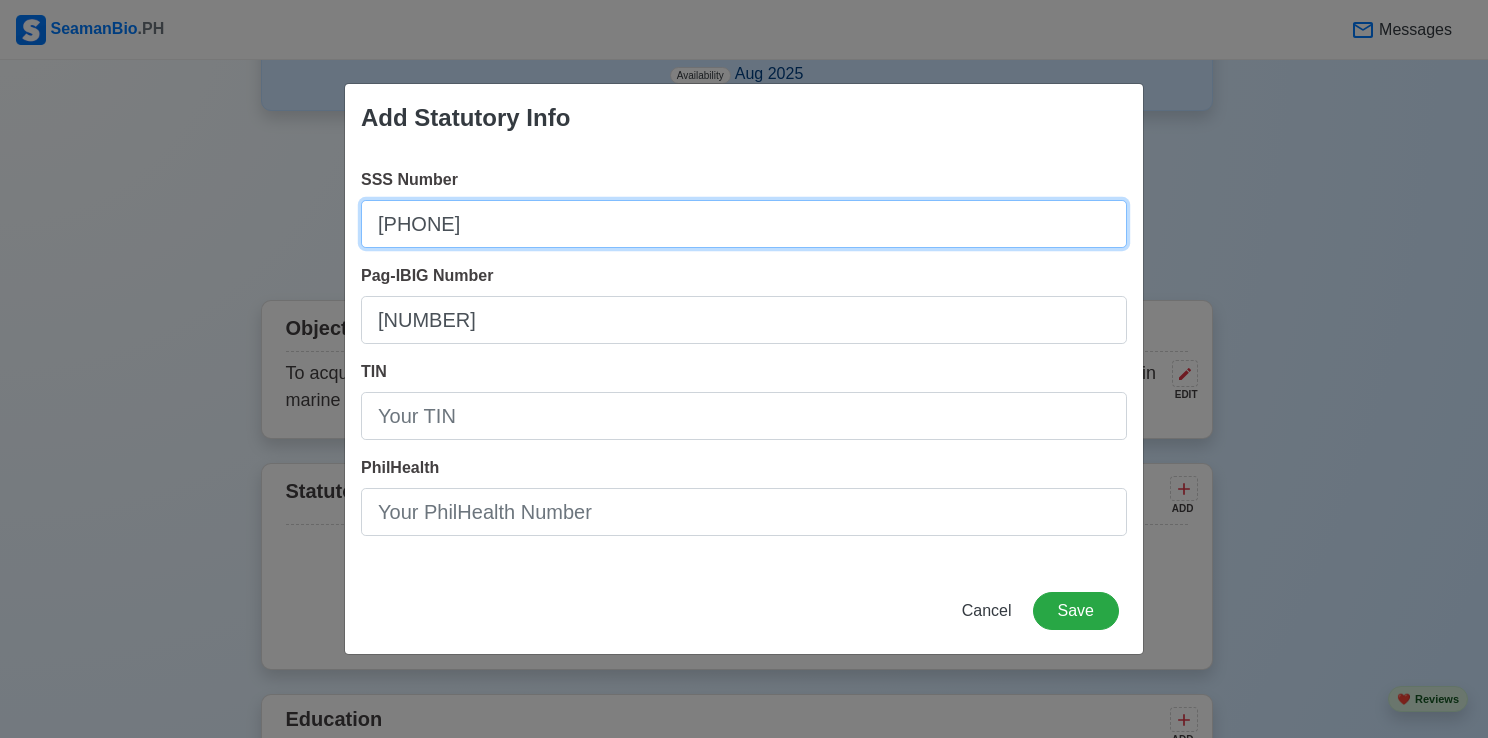 type on "[PHONE]" 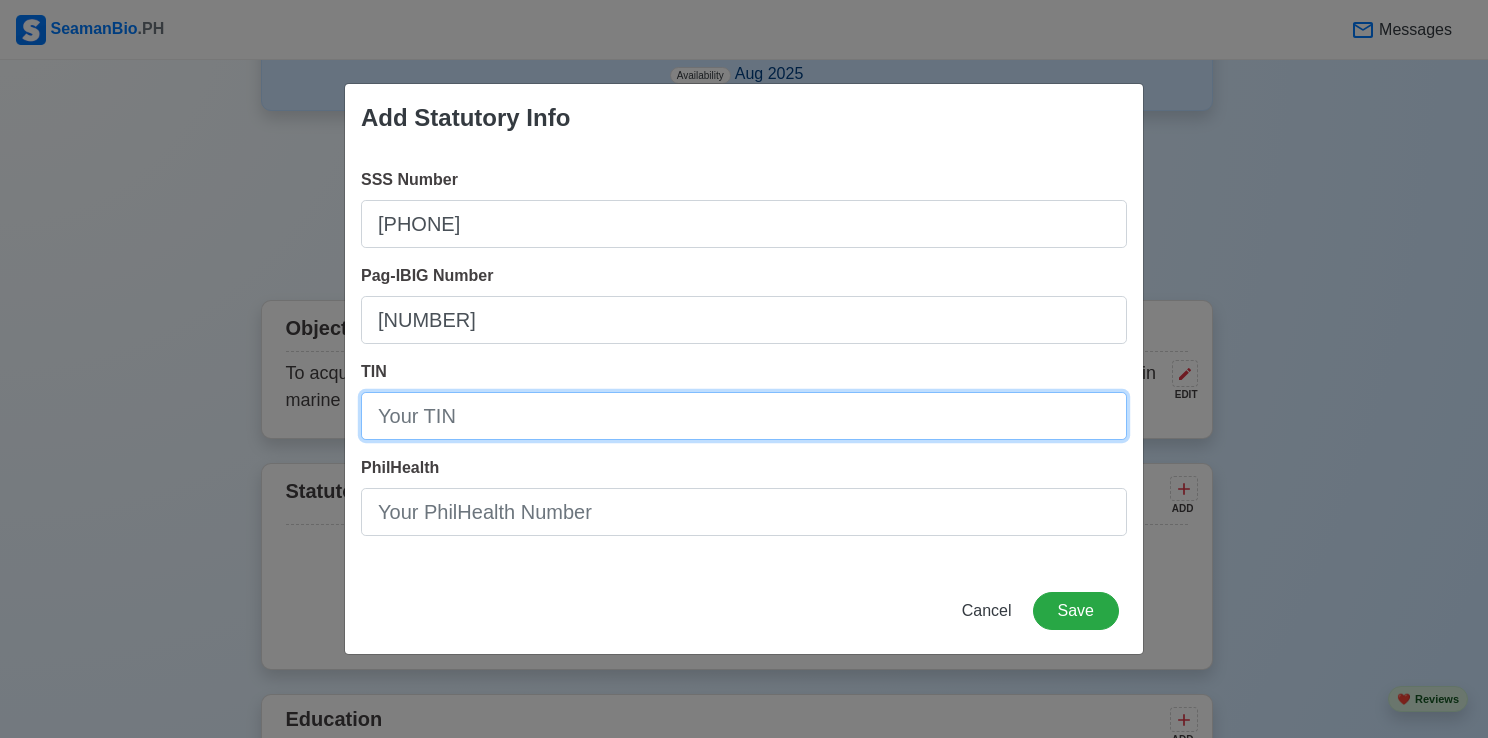 click on "TIN" at bounding box center (744, 416) 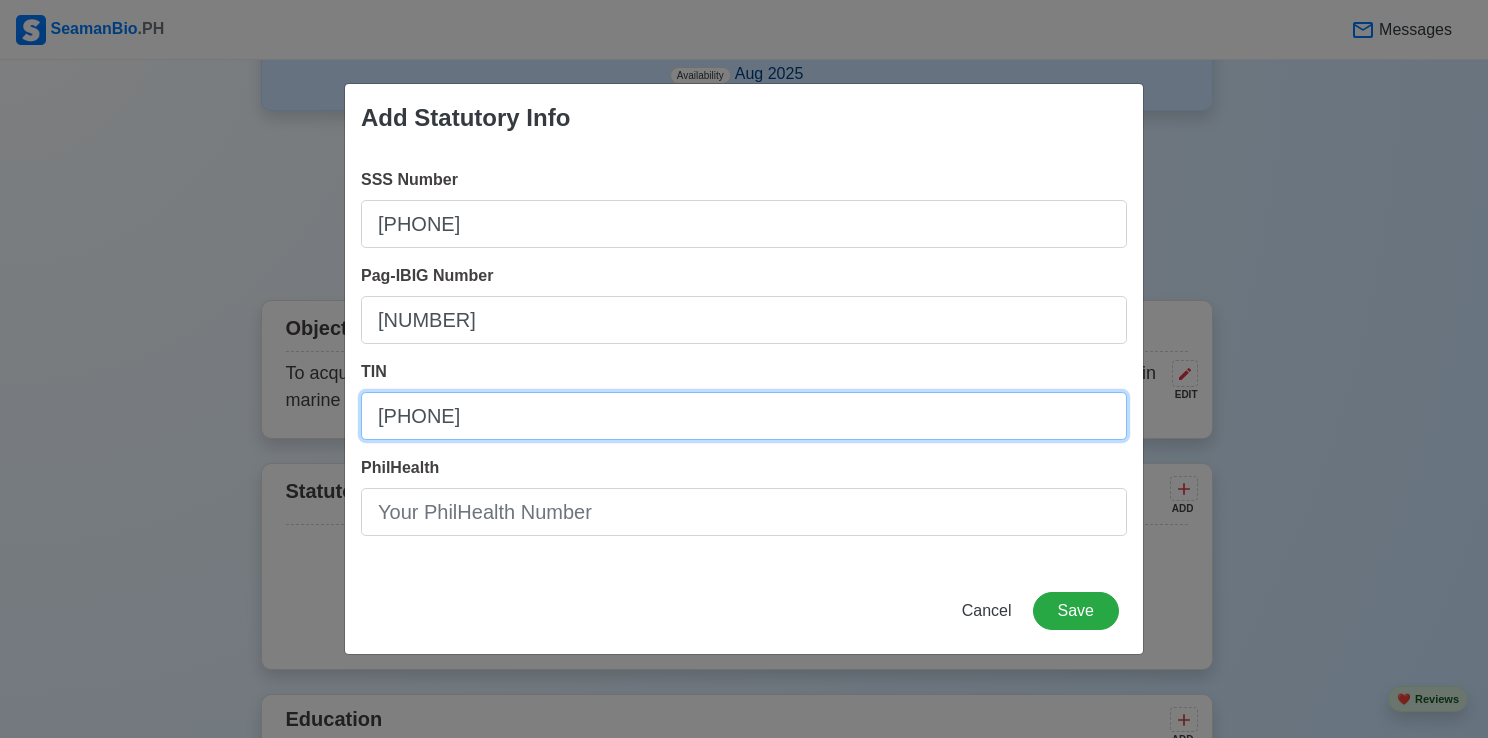 type on "[PHONE]" 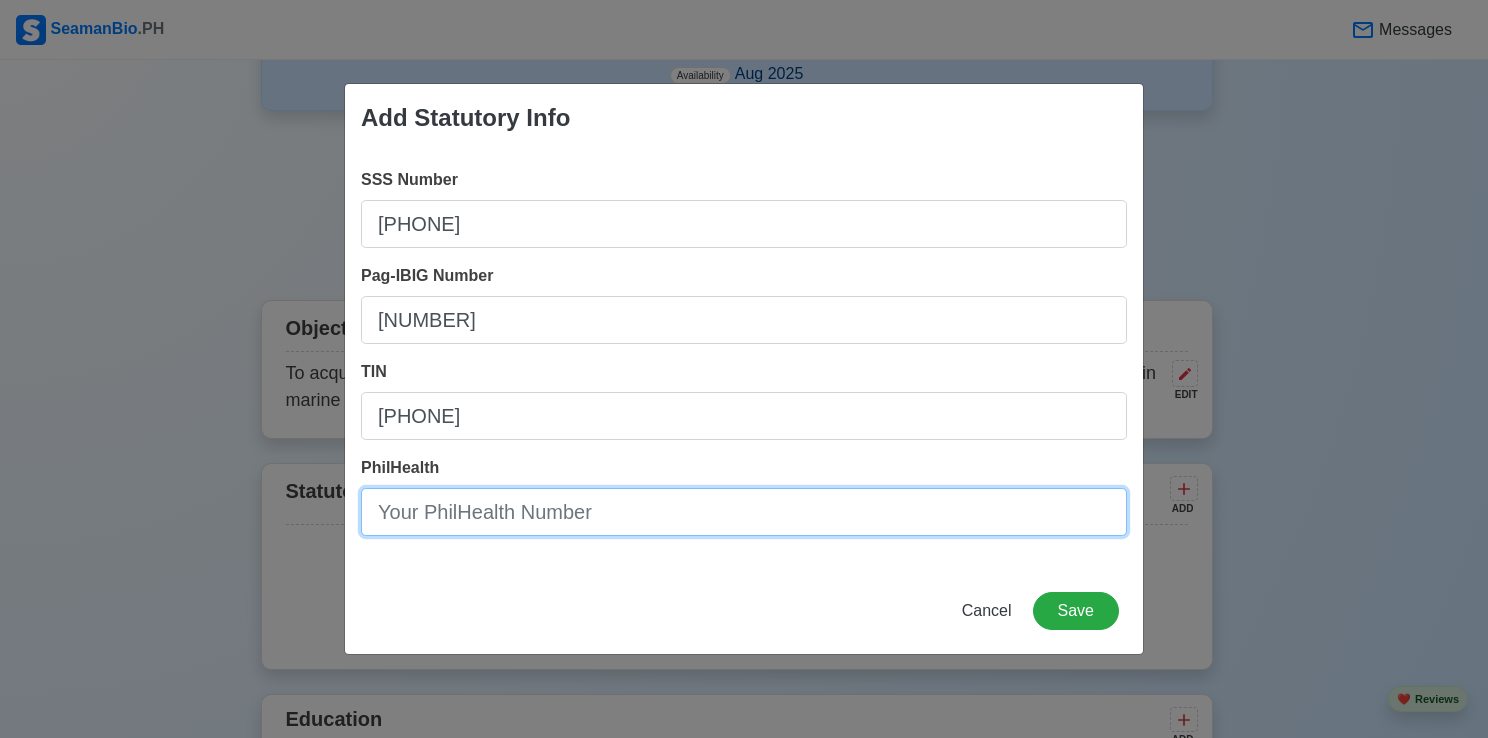 click on "PhilHealth" at bounding box center [744, 512] 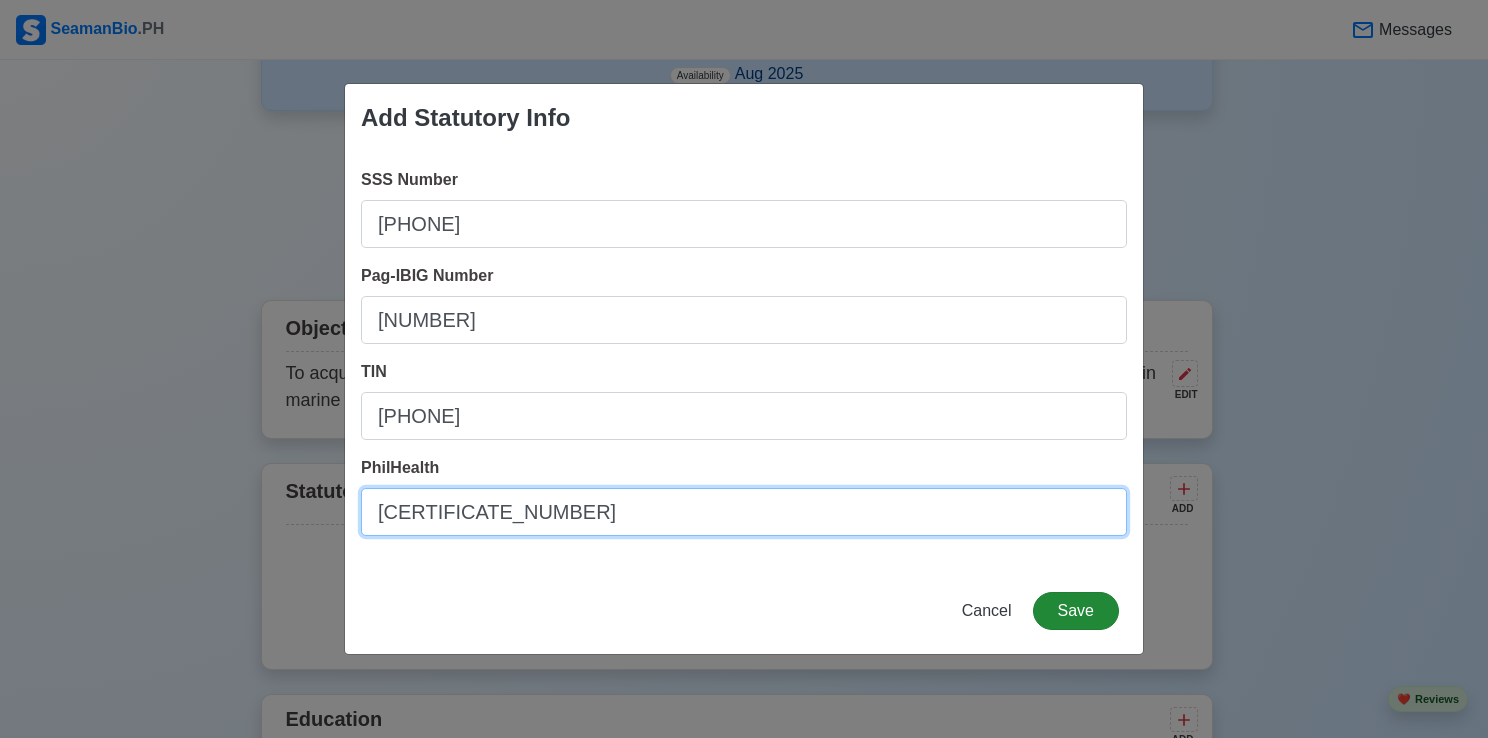 type on "[NUMBER]" 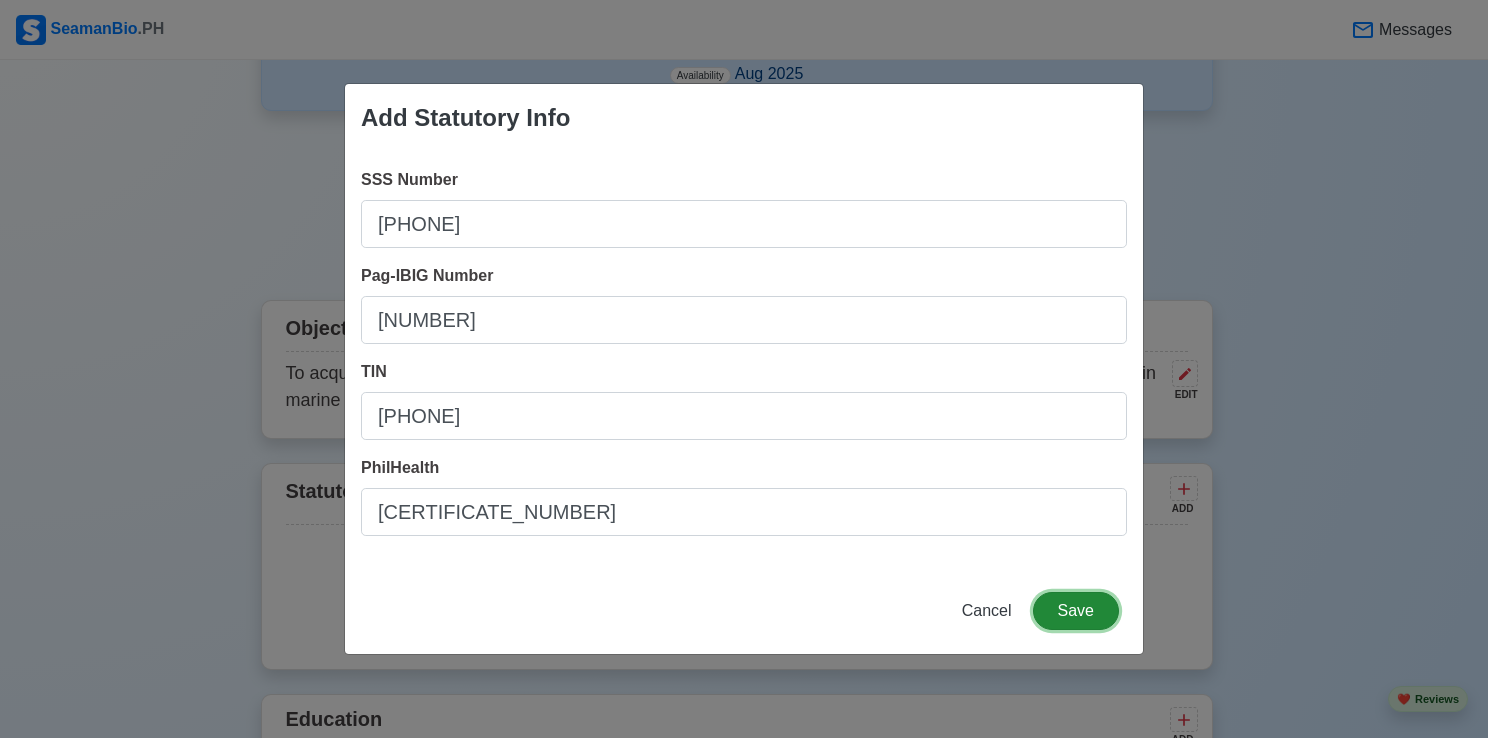 click on "Save" at bounding box center [1076, 611] 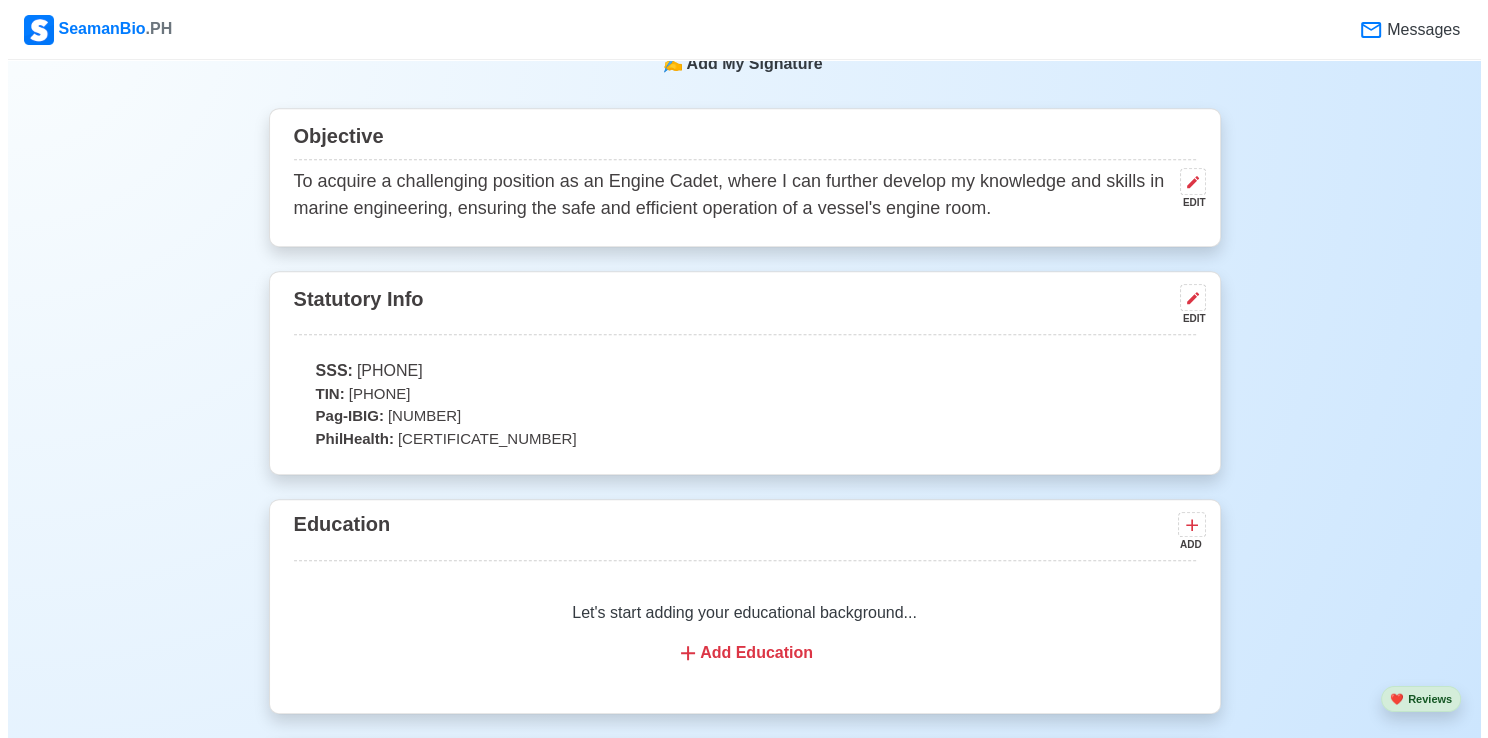 scroll, scrollTop: 1200, scrollLeft: 0, axis: vertical 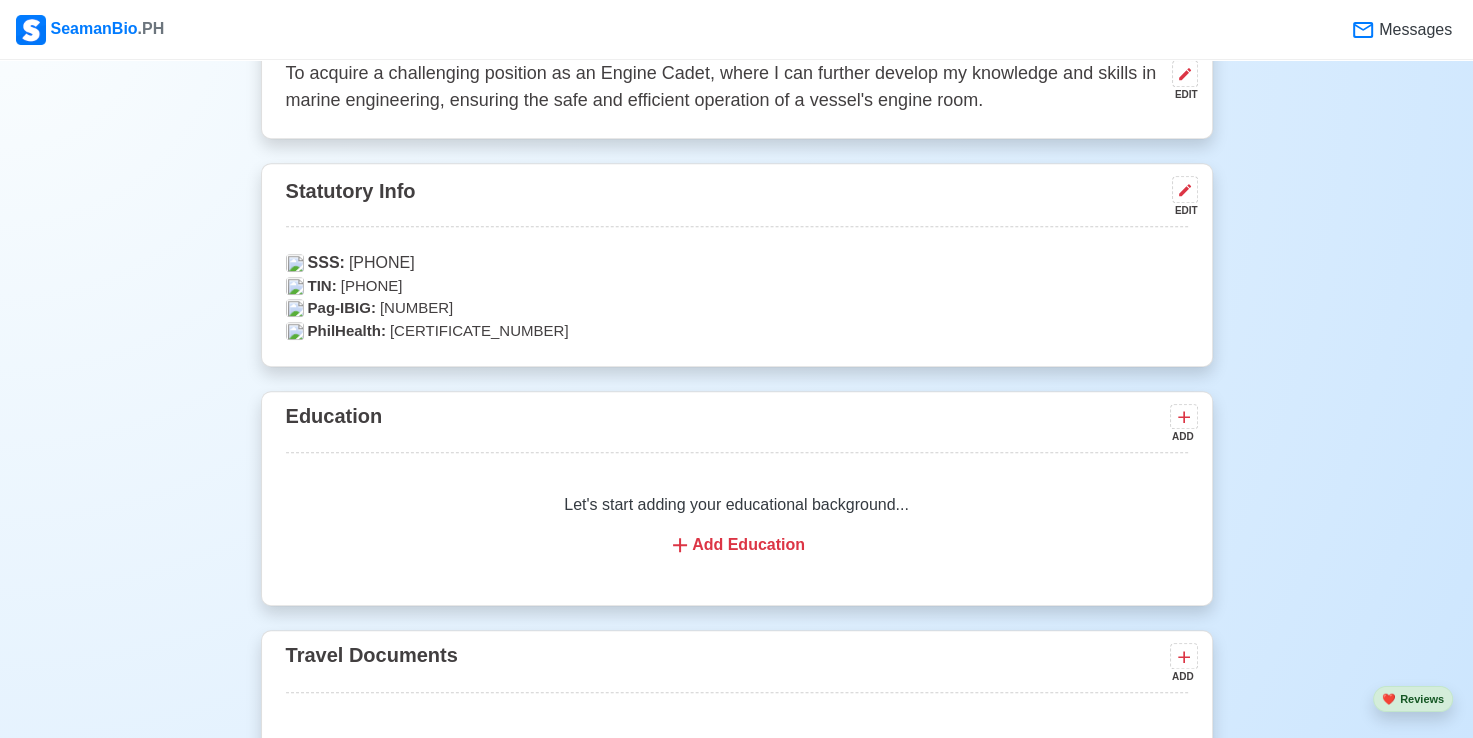 click on "Add Education" at bounding box center [737, 545] 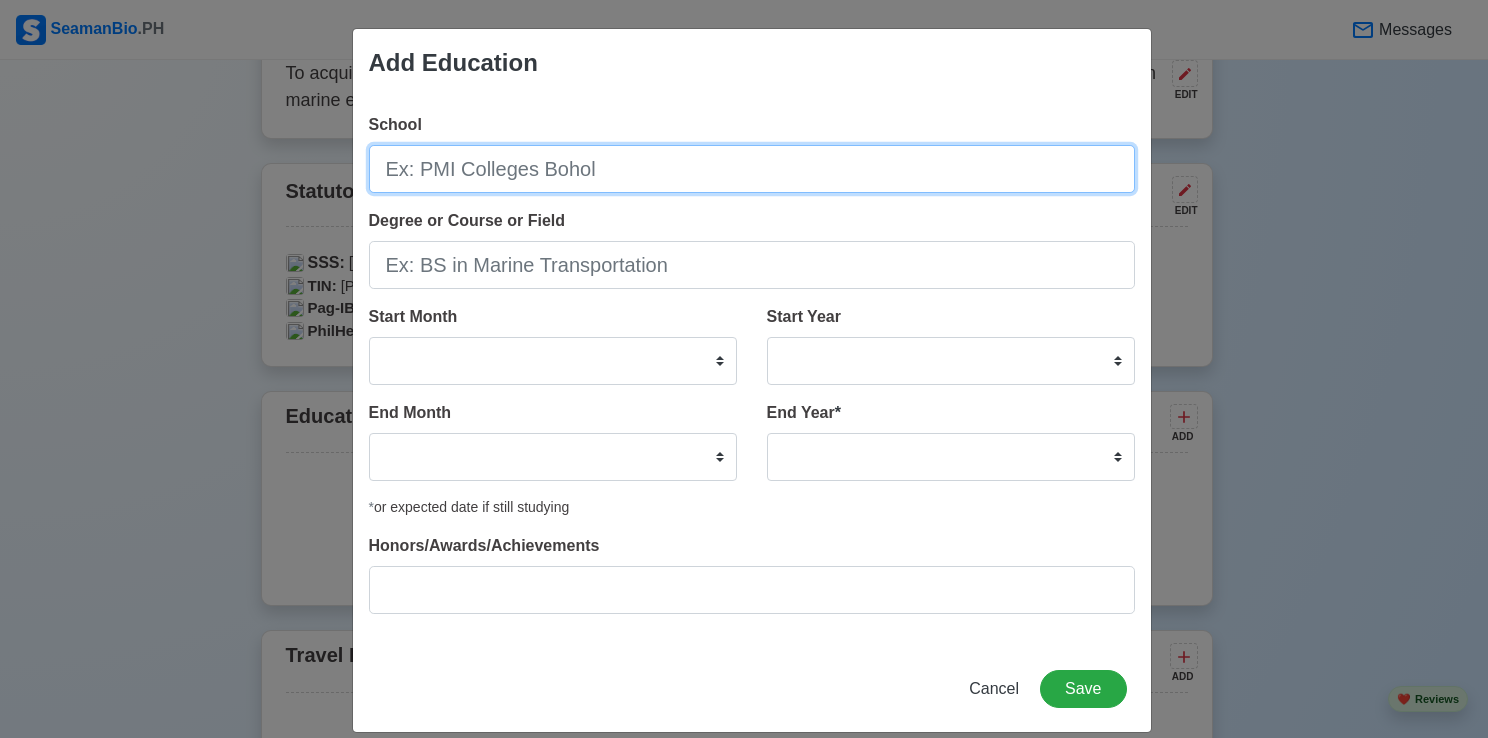 click on "School" at bounding box center (752, 169) 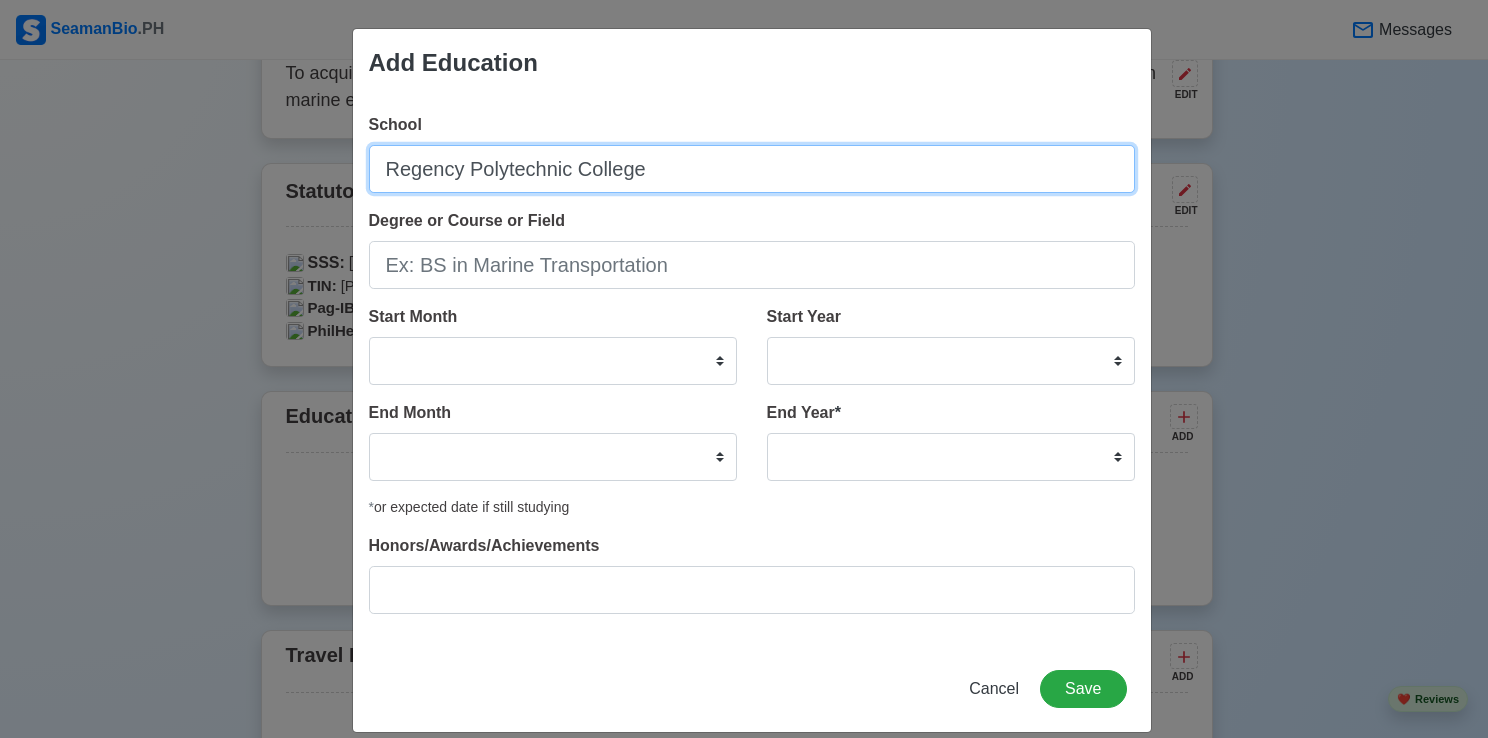 type on "Regency Polytechnic College" 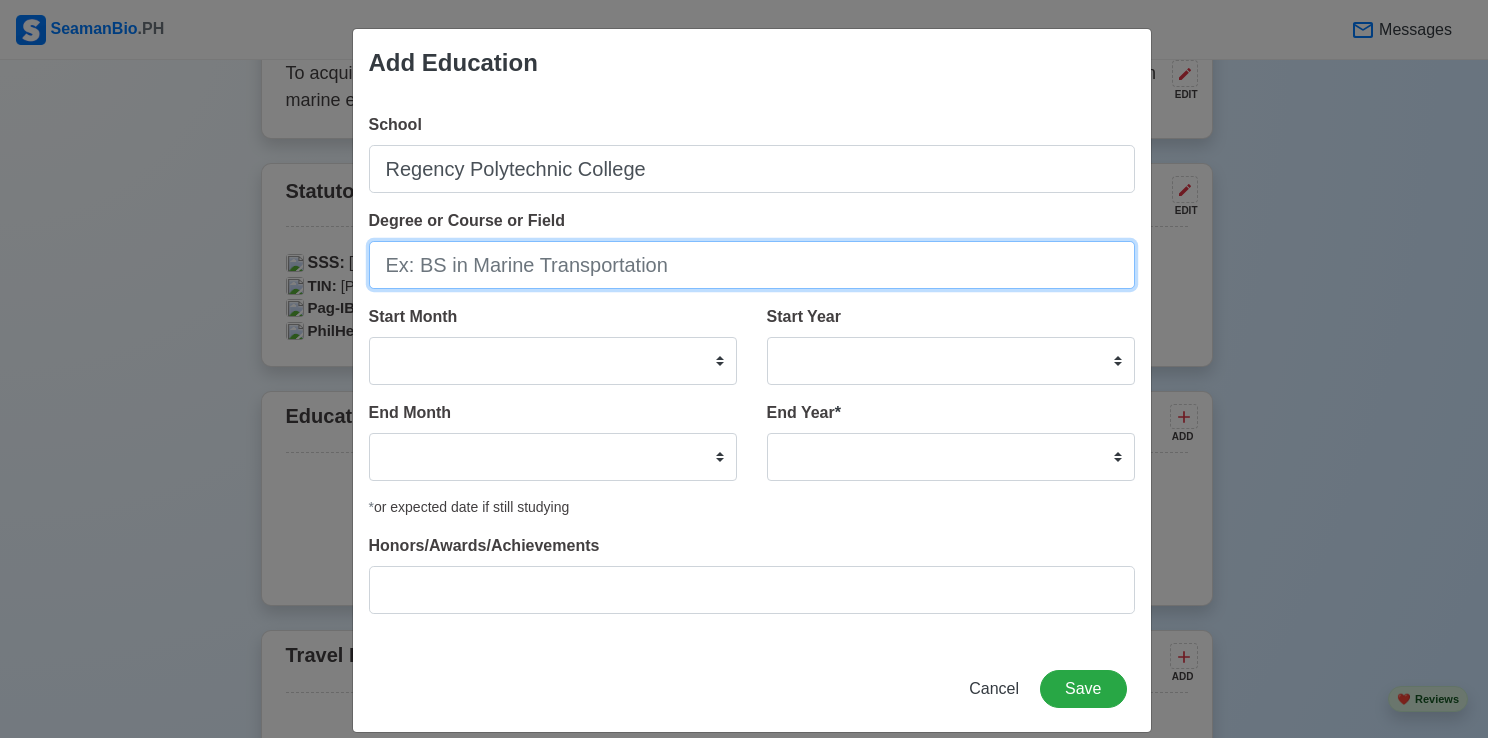 click on "Degree or Course or Field" at bounding box center [752, 265] 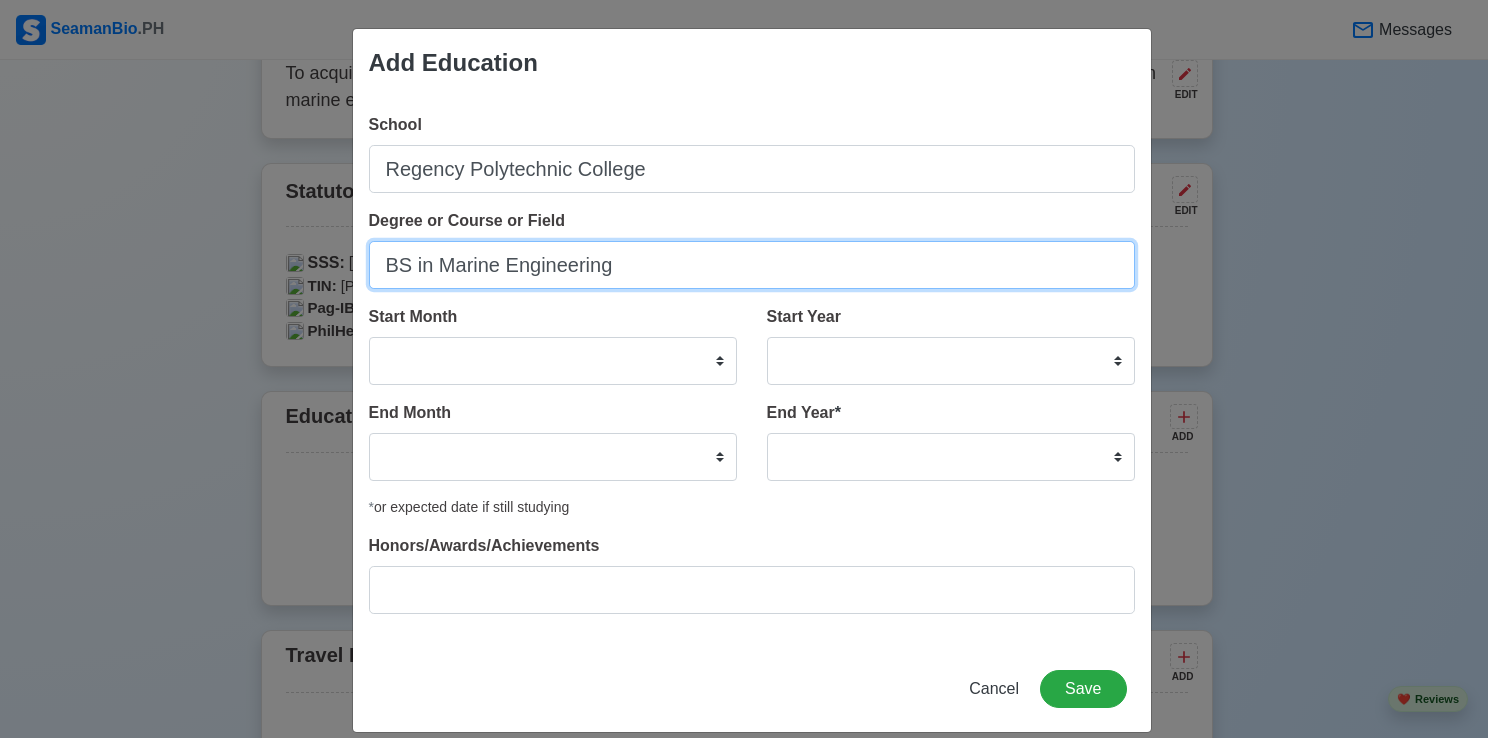 type on "BS in Marine Engineering" 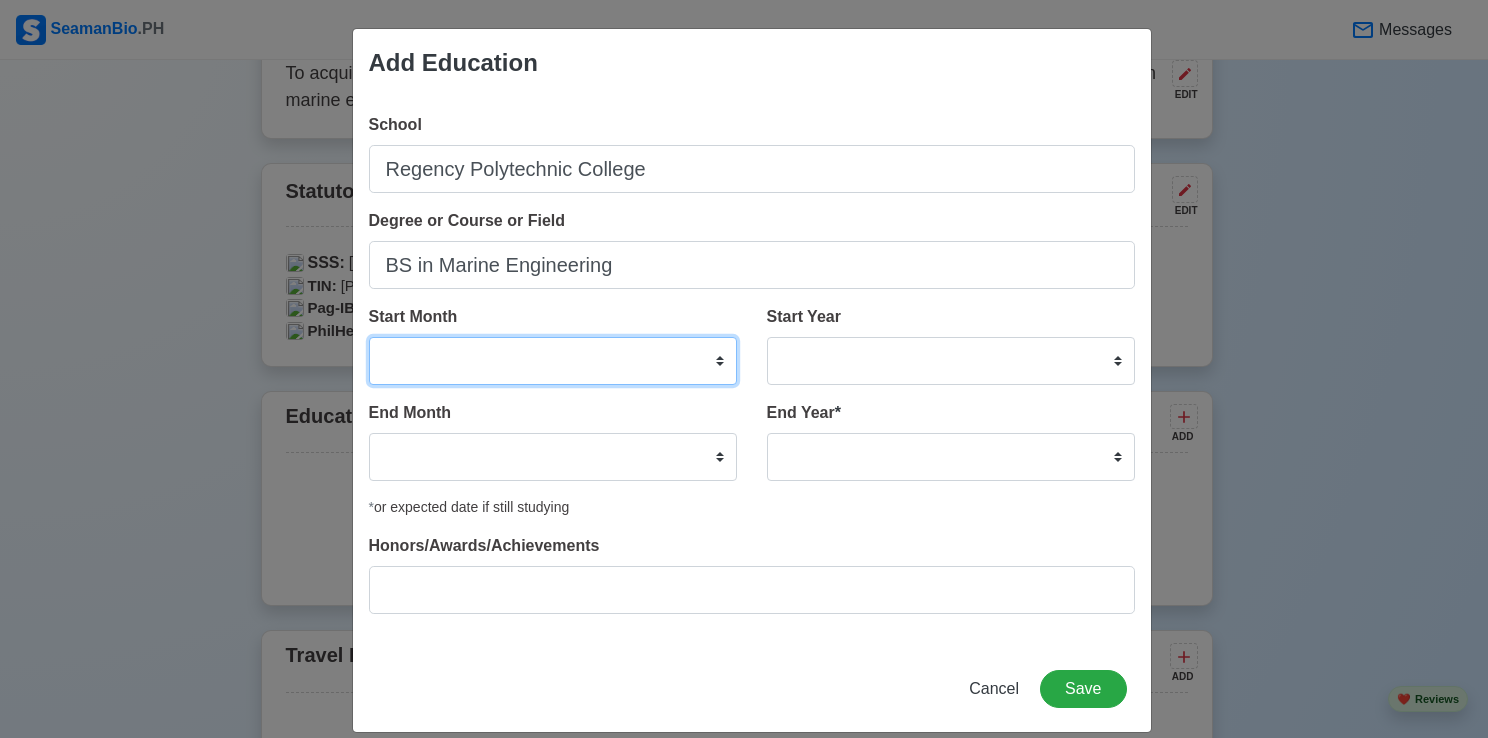 click on "January February March April May June July August September October November December" at bounding box center [553, 361] 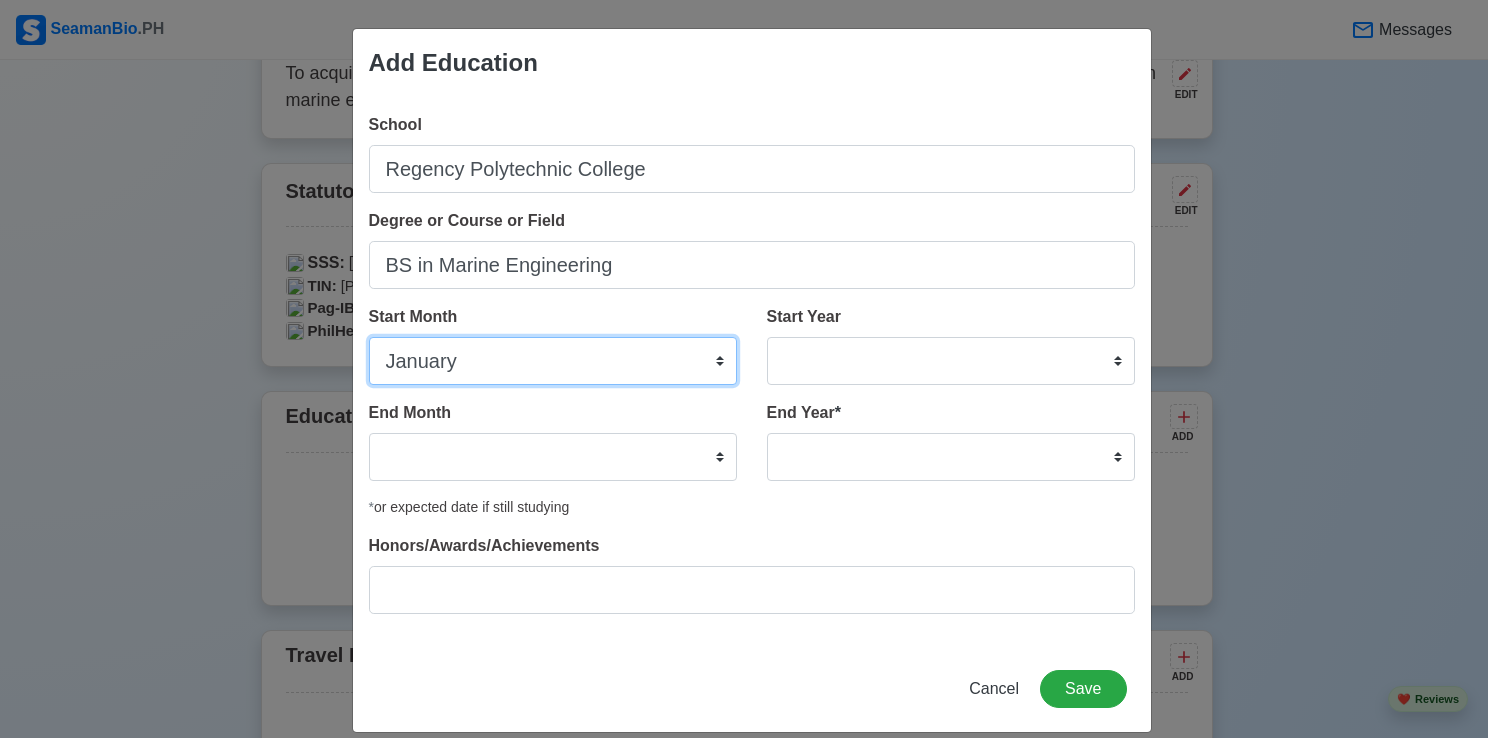 click on "January February March April May June July August September October November December" at bounding box center [553, 361] 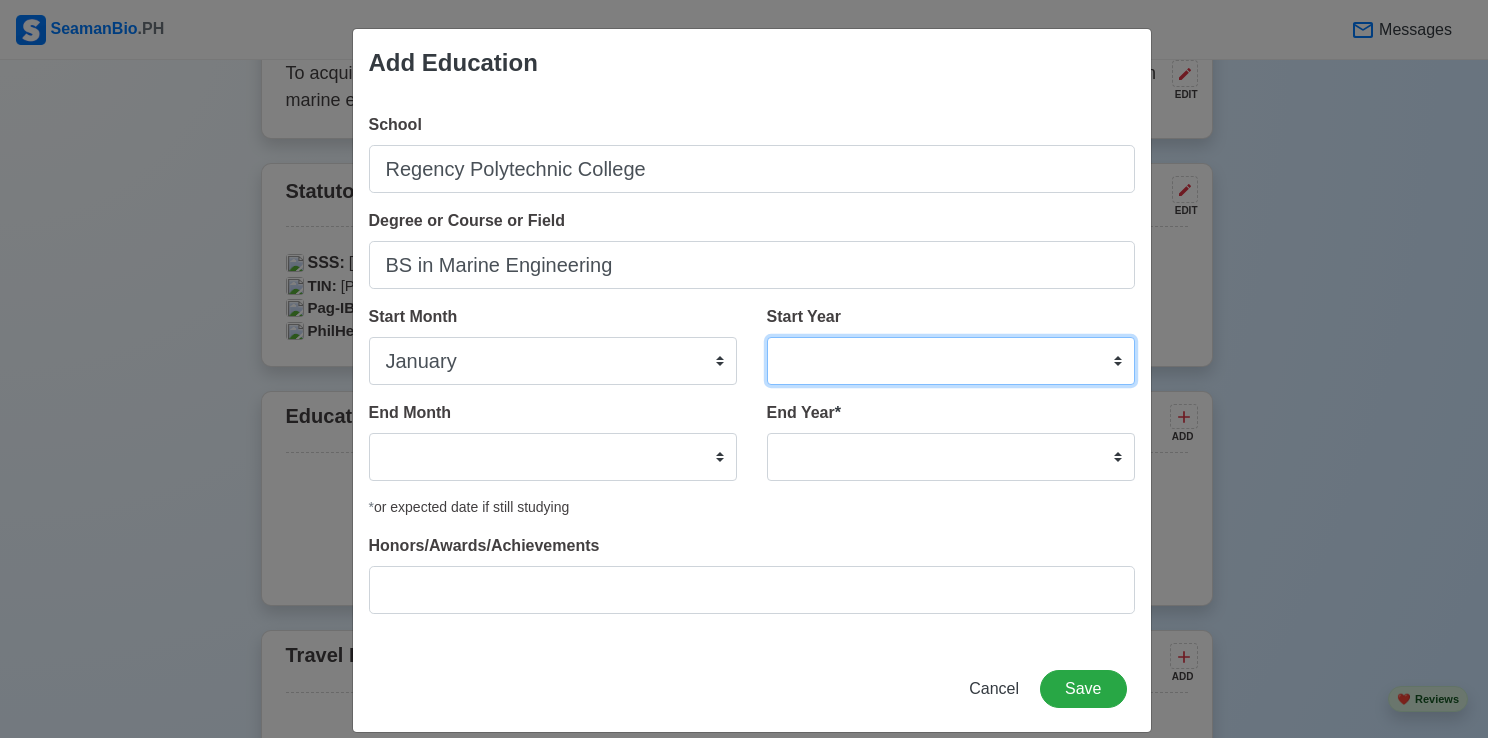 click on "2025 2024 2023 2022 2021 2020 2019 2018 2017 2016 2015 2014 2013 2012 2011 2010 2009 2008 2007 2006 2005 2004 2003 2002 2001 2000 1999 1998 1997 1996 1995 1994 1993 1992 1991 1990 1989 1988 1987 1986 1985 1984 1983 1982 1981 1980 1979 1978 1977 1976 1975 1974 1973 1972 1971 1970 1969 1968 1967 1966 1965 1964 1963 1962 1961 1960 1959 1958 1957 1956 1955 1954 1953 1952 1951 1950 1949 1948 1947 1946 1945 1944 1943 1942 1941 1940 1939 1938 1937 1936 1935 1934 1933 1932 1931 1930 1929 1928 1927 1926 1925" at bounding box center (951, 361) 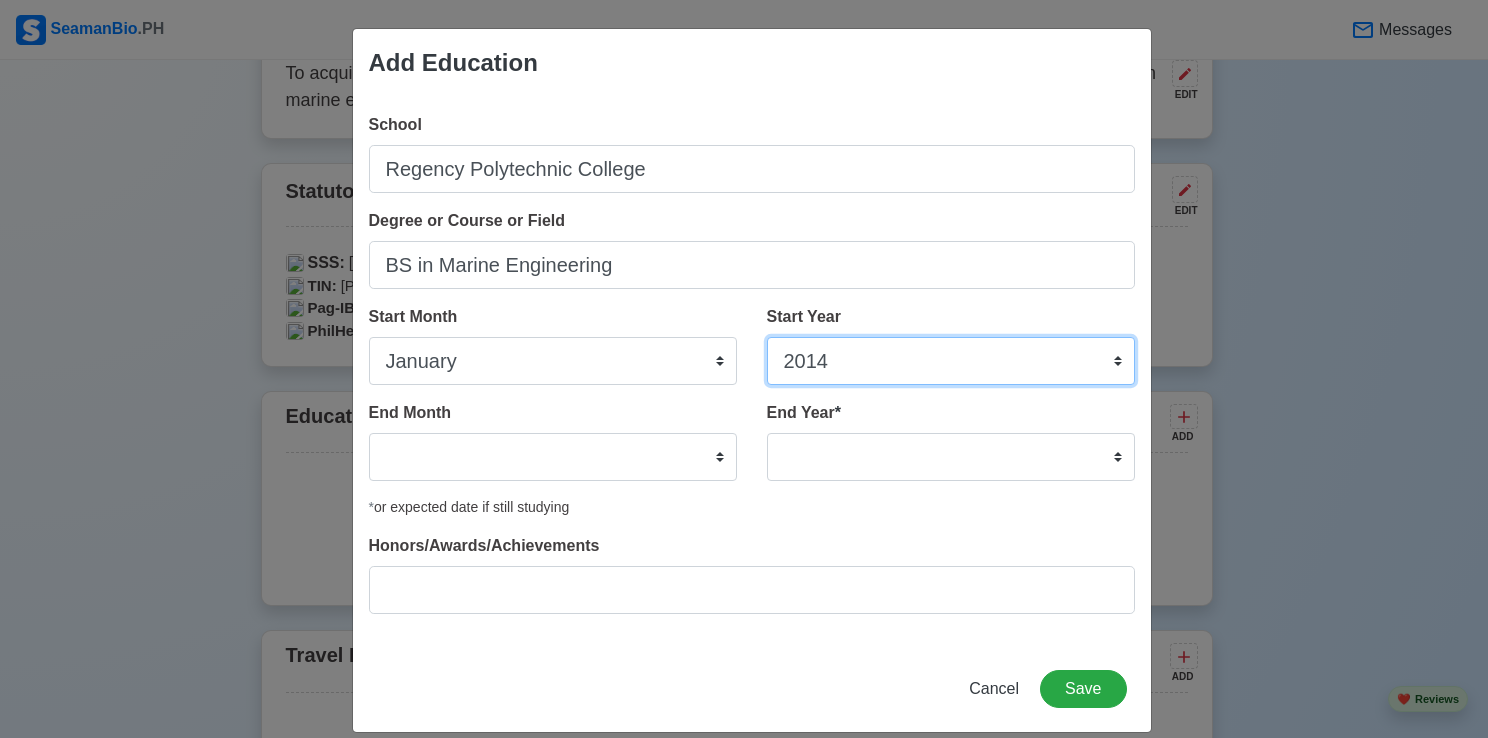 click on "2025 2024 2023 2022 2021 2020 2019 2018 2017 2016 2015 2014 2013 2012 2011 2010 2009 2008 2007 2006 2005 2004 2003 2002 2001 2000 1999 1998 1997 1996 1995 1994 1993 1992 1991 1990 1989 1988 1987 1986 1985 1984 1983 1982 1981 1980 1979 1978 1977 1976 1975 1974 1973 1972 1971 1970 1969 1968 1967 1966 1965 1964 1963 1962 1961 1960 1959 1958 1957 1956 1955 1954 1953 1952 1951 1950 1949 1948 1947 1946 1945 1944 1943 1942 1941 1940 1939 1938 1937 1936 1935 1934 1933 1932 1931 1930 1929 1928 1927 1926 1925" at bounding box center (951, 361) 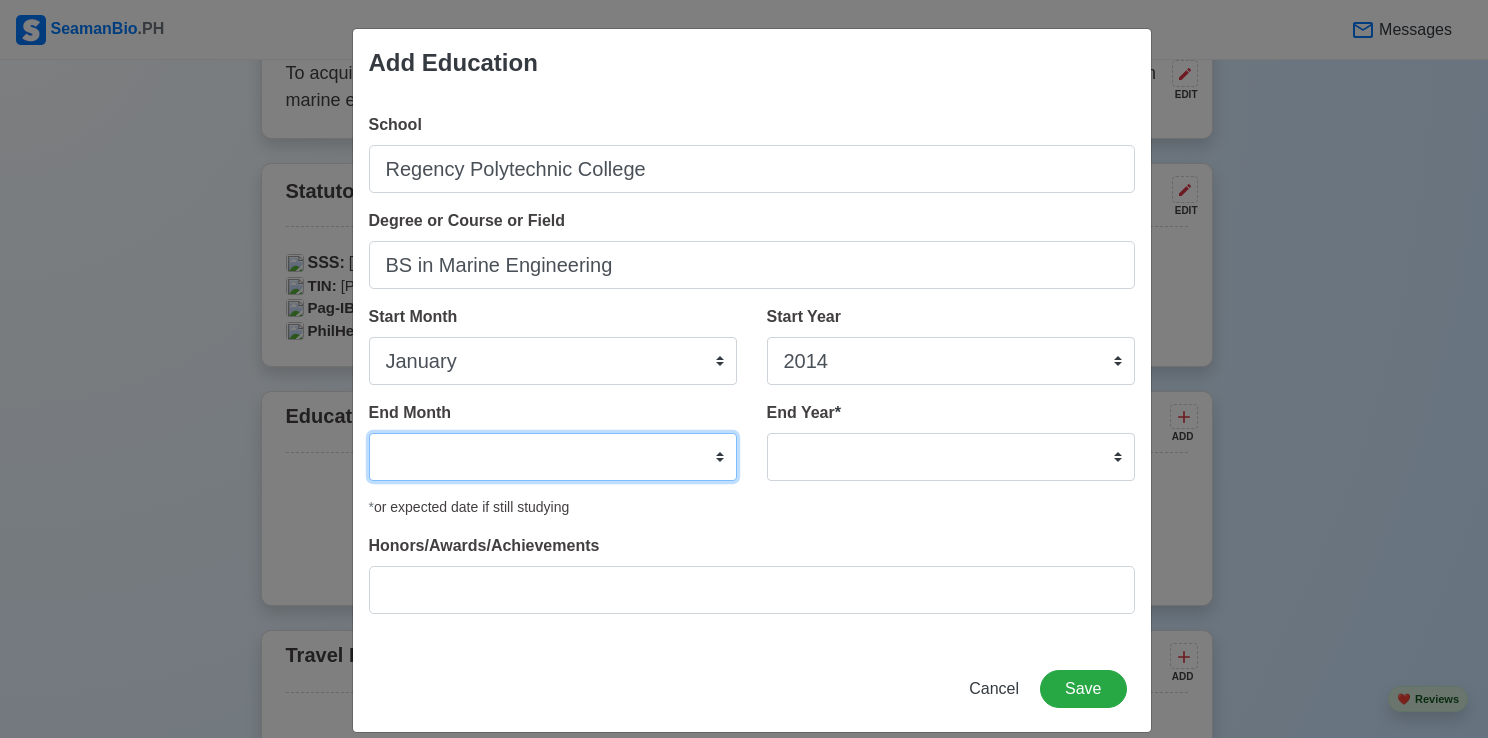 click on "January February March April May June July August September October November December" at bounding box center (553, 457) 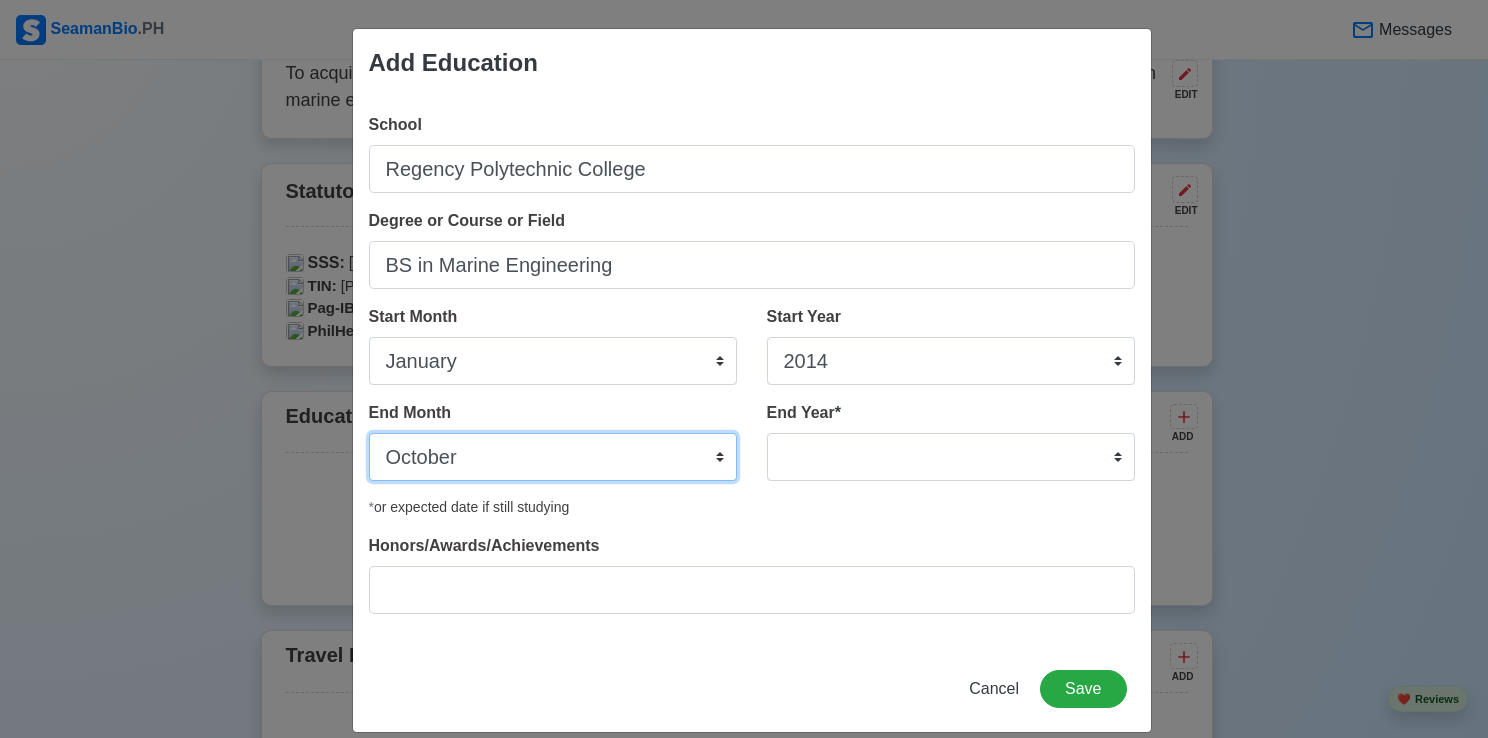 click on "January February March April May June July August September October November December" at bounding box center [553, 457] 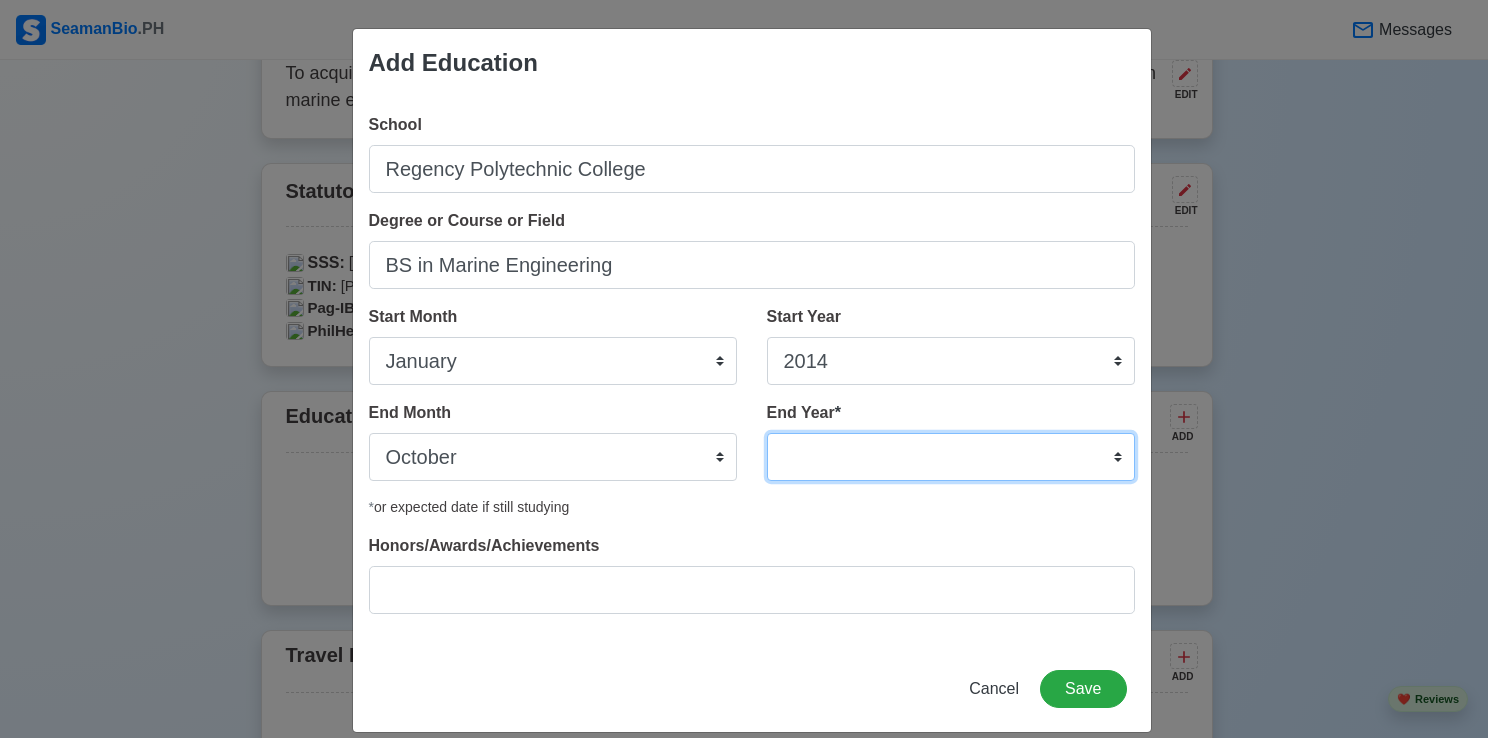 click on "2035 2034 2033 2032 2031 2030 2029 2028 2027 2026 2025 2024 2023 2022 2021 2020 2019 2018 2017 2016 2015 2014 2013 2012 2011 2010 2009 2008 2007 2006 2005 2004 2003 2002 2001 2000 1999 1998 1997 1996 1995 1994 1993 1992 1991 1990 1989 1988 1987 1986 1985 1984 1983 1982 1981 1980 1979 1978 1977 1976 1975 1974 1973 1972 1971 1970 1969 1968 1967 1966 1965 1964 1963 1962 1961 1960 1959 1958 1957 1956 1955 1954 1953 1952 1951 1950 1949 1948 1947 1946 1945 1944 1943 1942 1941 1940 1939 1938 1937 1936 1935" at bounding box center [951, 457] 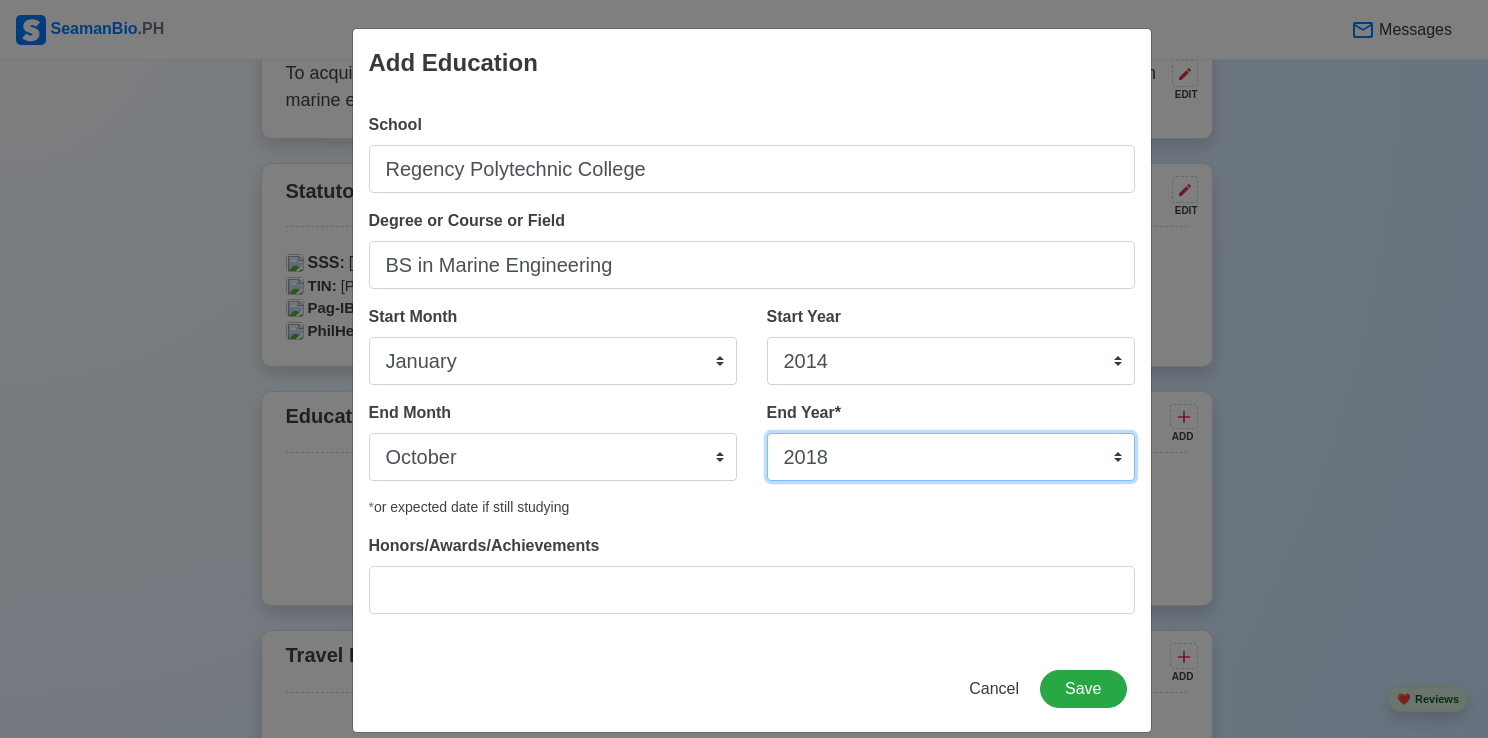 click on "2035 2034 2033 2032 2031 2030 2029 2028 2027 2026 2025 2024 2023 2022 2021 2020 2019 2018 2017 2016 2015 2014 2013 2012 2011 2010 2009 2008 2007 2006 2005 2004 2003 2002 2001 2000 1999 1998 1997 1996 1995 1994 1993 1992 1991 1990 1989 1988 1987 1986 1985 1984 1983 1982 1981 1980 1979 1978 1977 1976 1975 1974 1973 1972 1971 1970 1969 1968 1967 1966 1965 1964 1963 1962 1961 1960 1959 1958 1957 1956 1955 1954 1953 1952 1951 1950 1949 1948 1947 1946 1945 1944 1943 1942 1941 1940 1939 1938 1937 1936 1935" at bounding box center [951, 457] 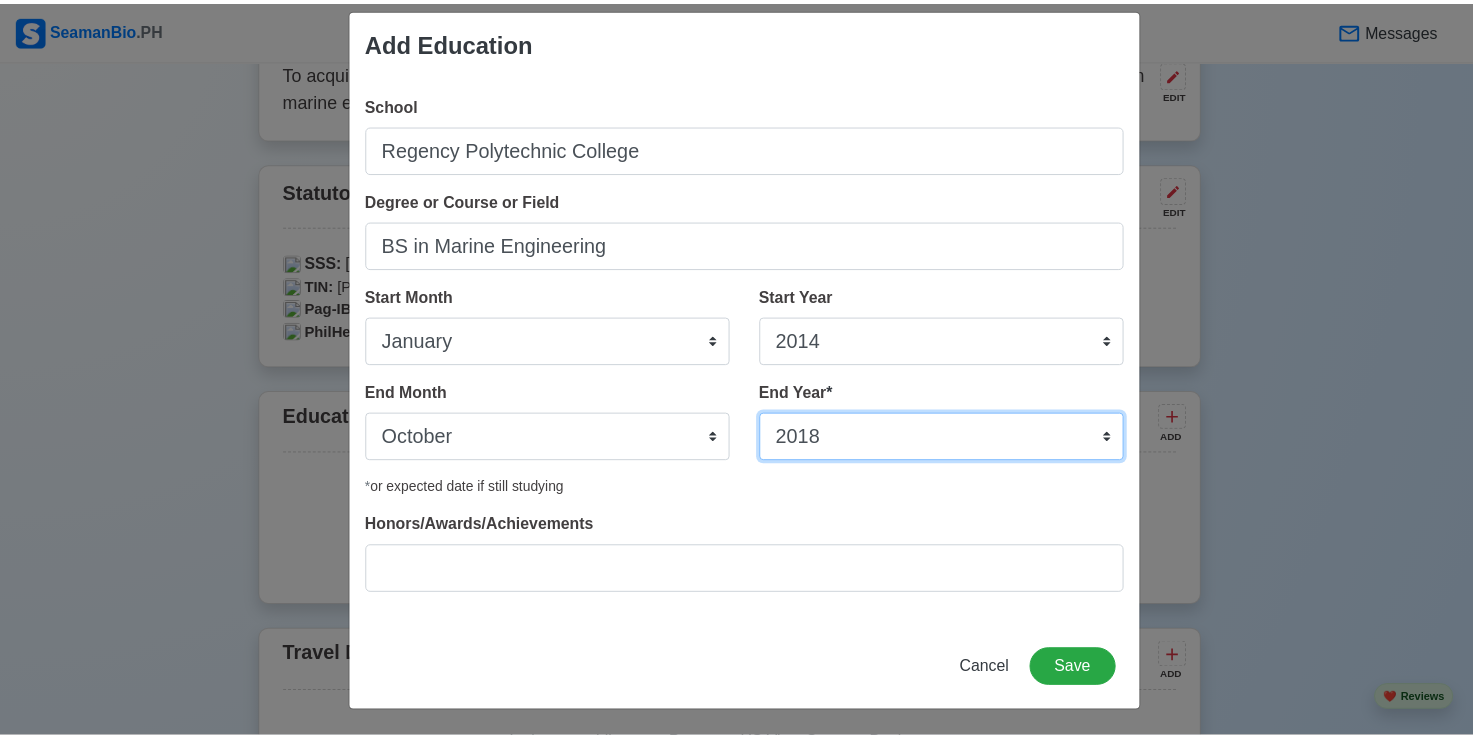 scroll, scrollTop: 21, scrollLeft: 0, axis: vertical 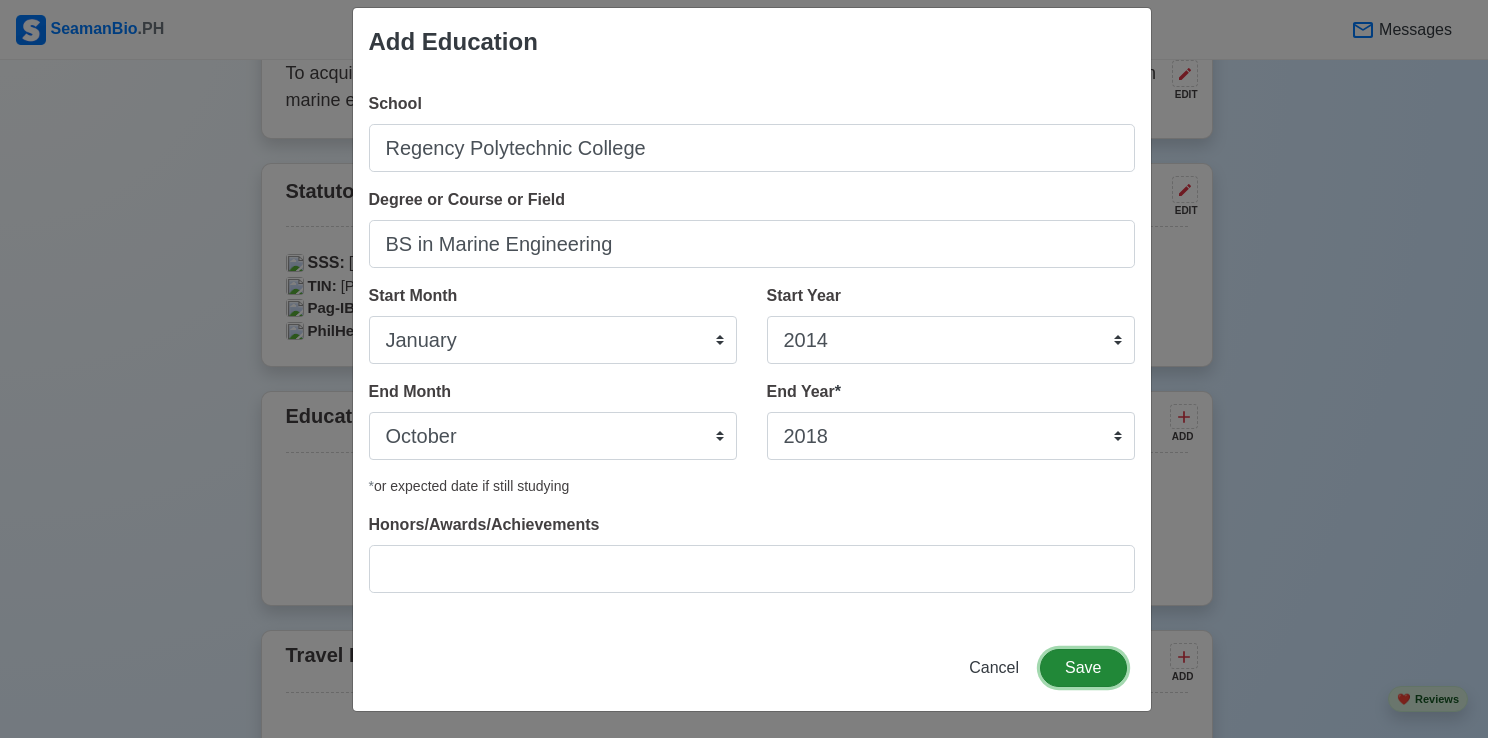 click on "Save" at bounding box center (1083, 668) 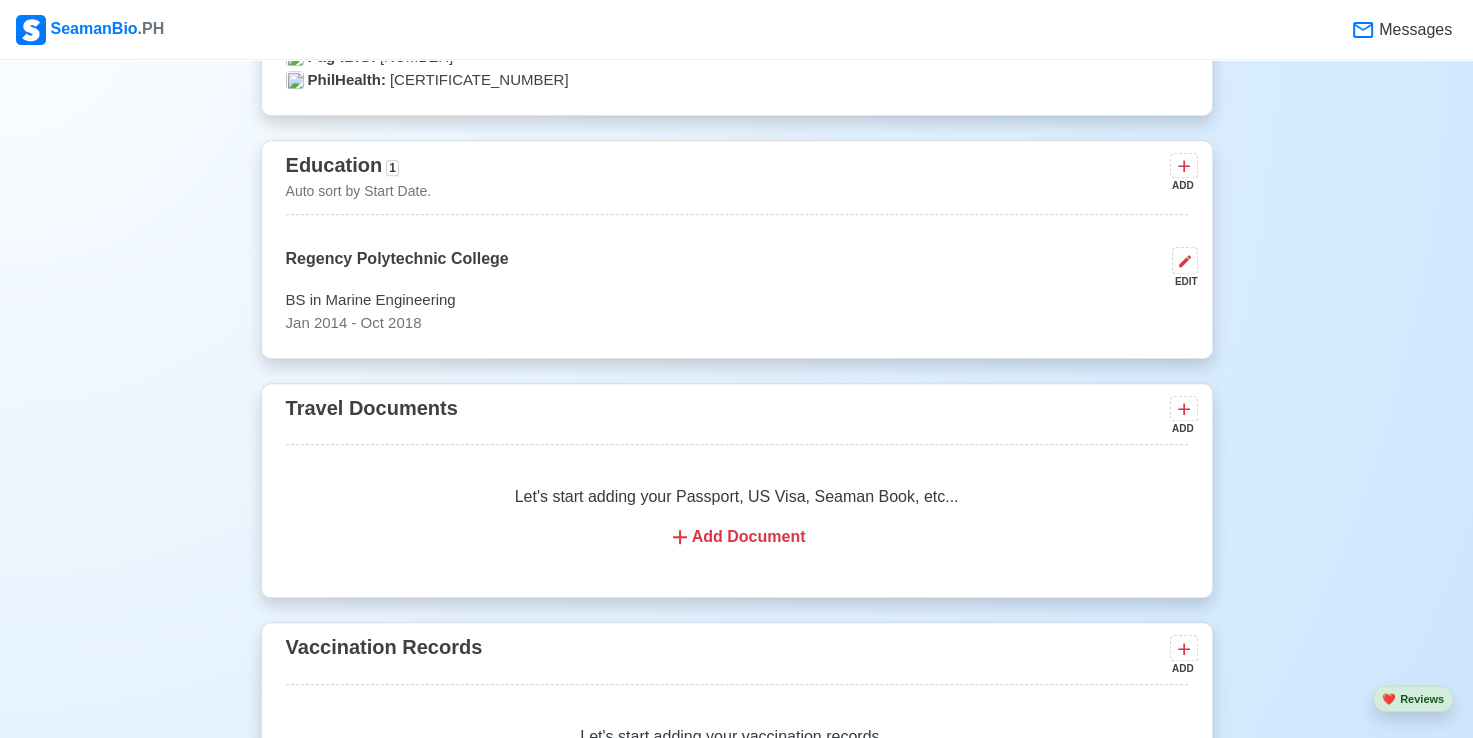 scroll, scrollTop: 1500, scrollLeft: 0, axis: vertical 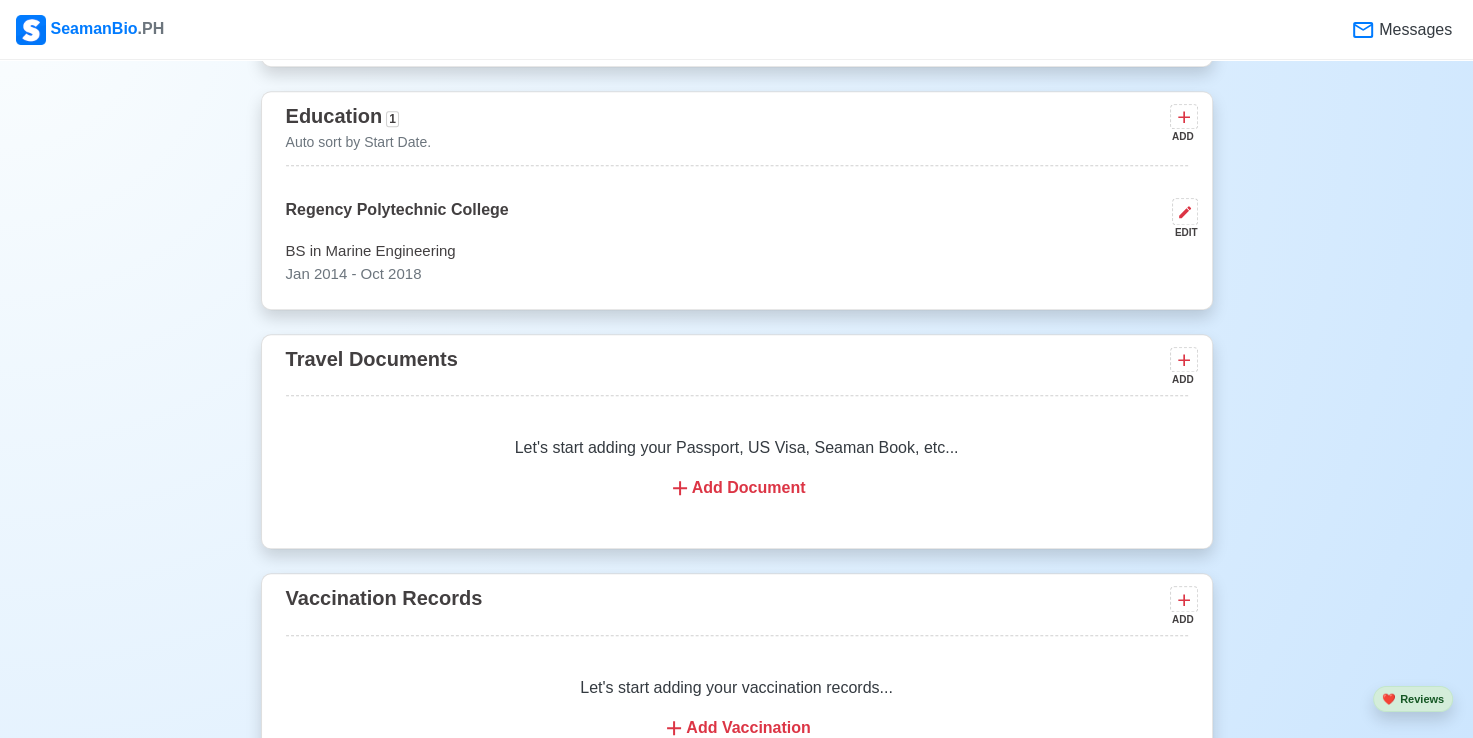 click on "Add Document" at bounding box center [737, 488] 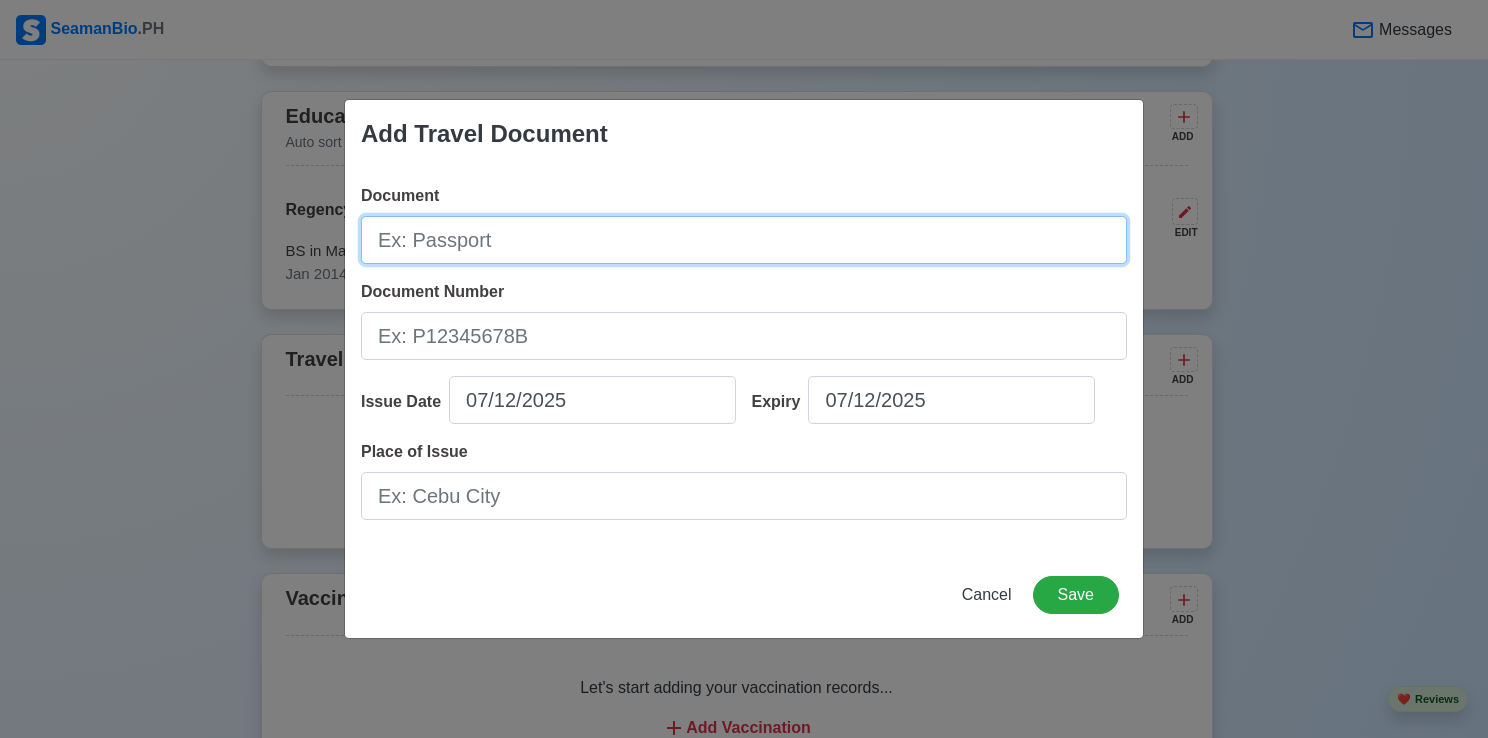 click on "Document" at bounding box center (744, 240) 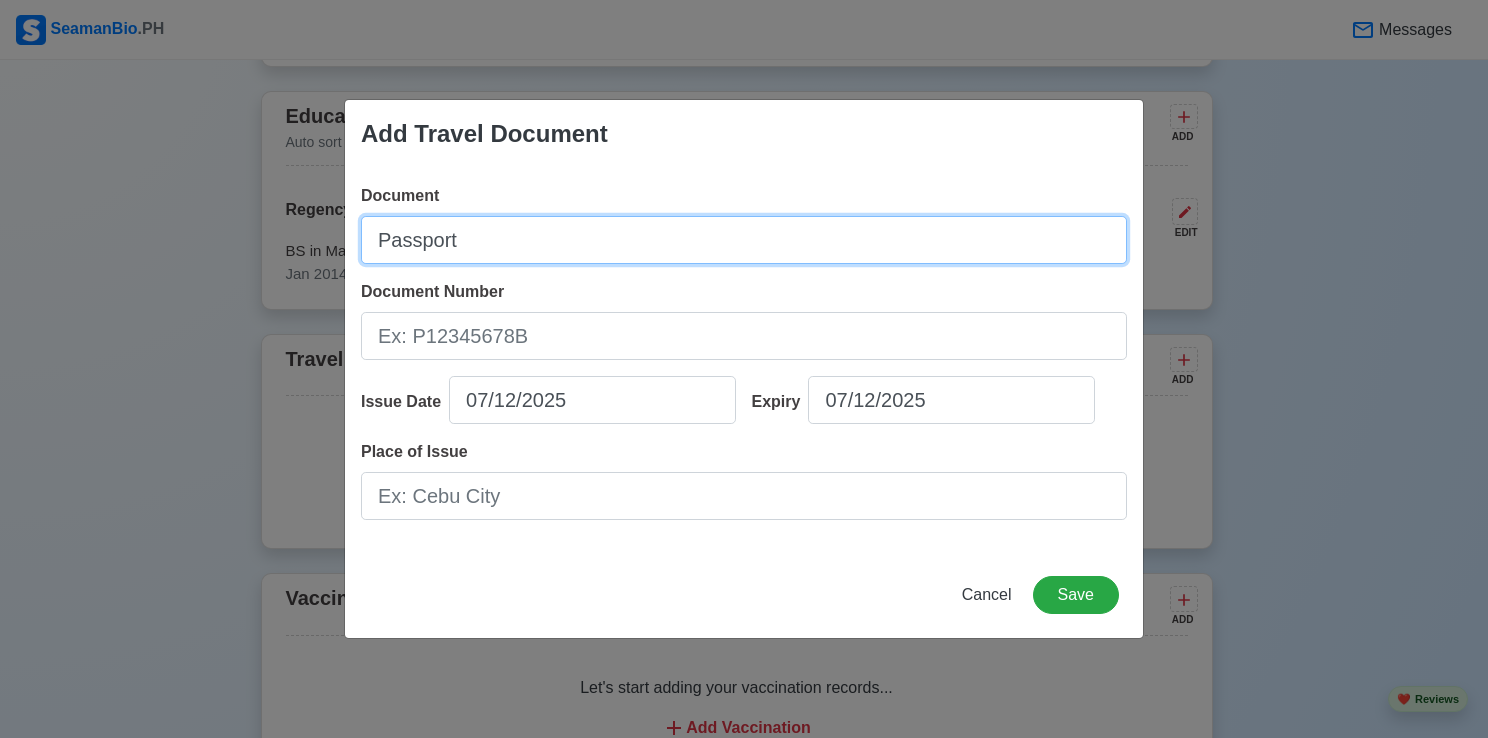 type on "Passport" 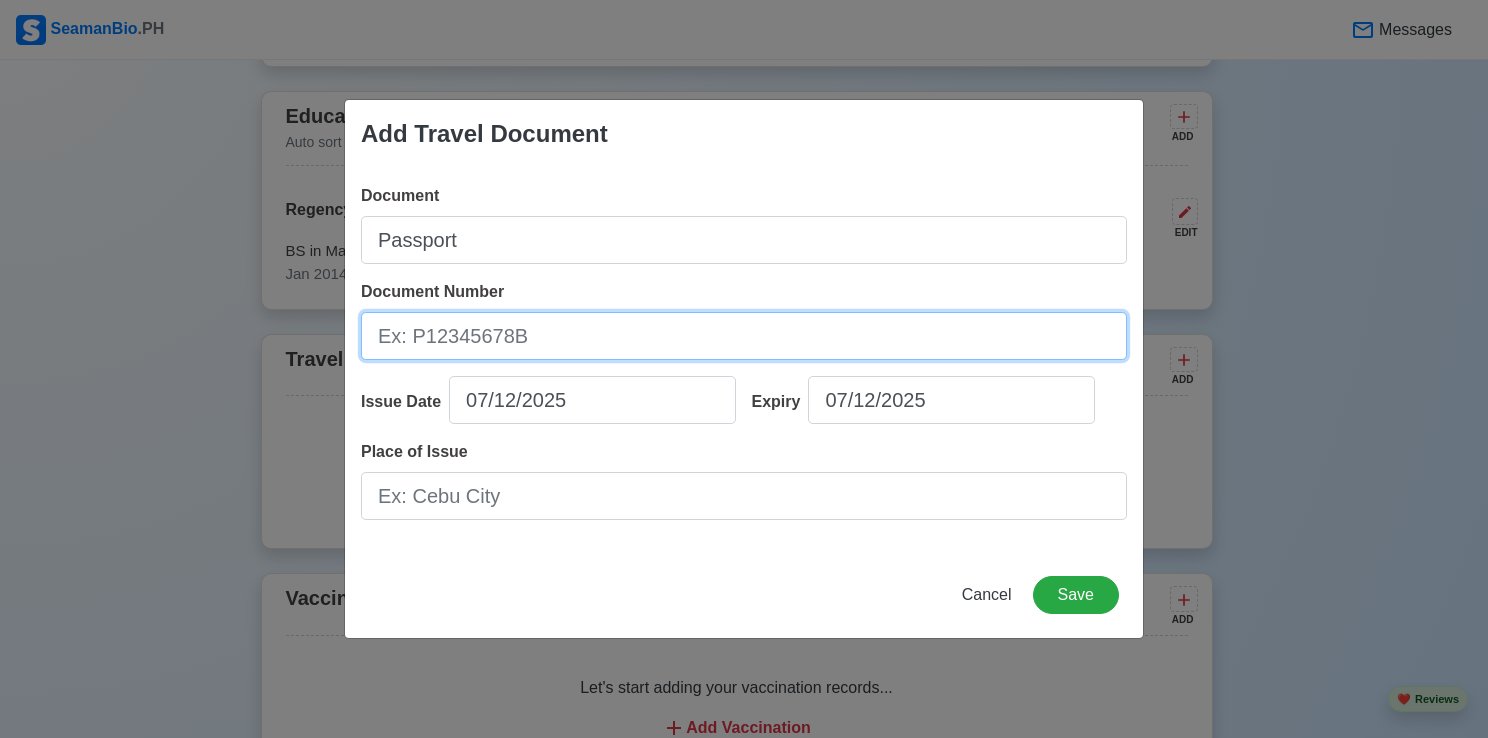 click on "Document Number" at bounding box center [744, 336] 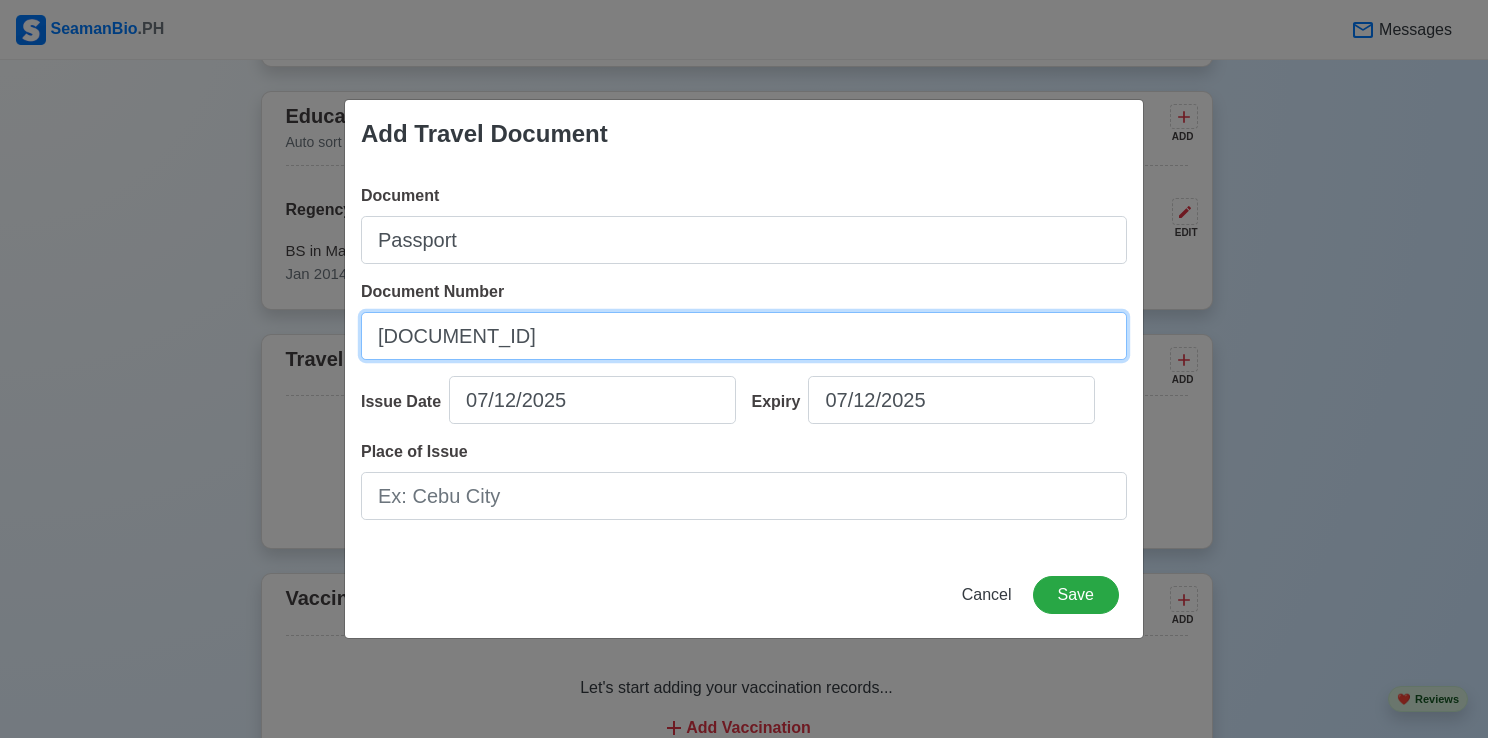 type on "[NUMBER]" 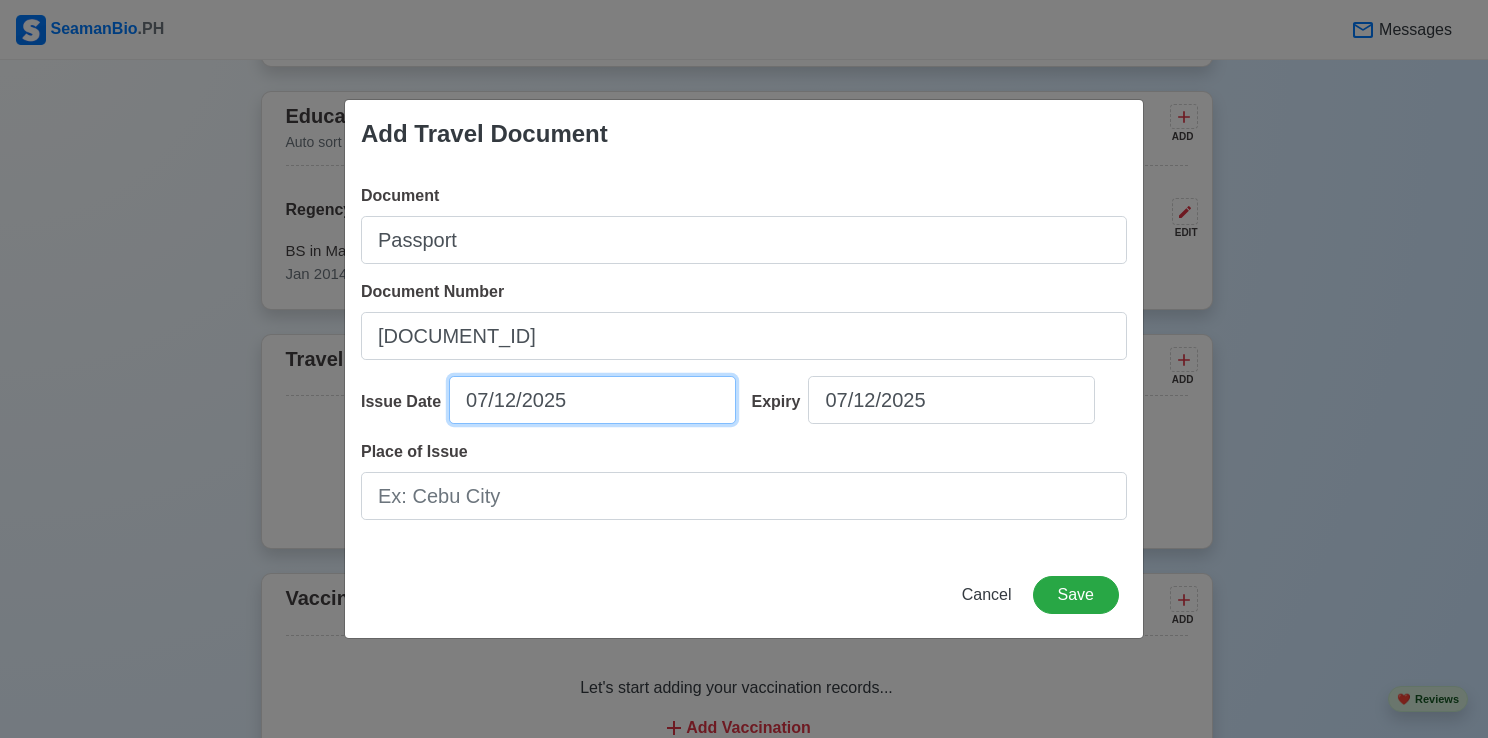 select on "****" 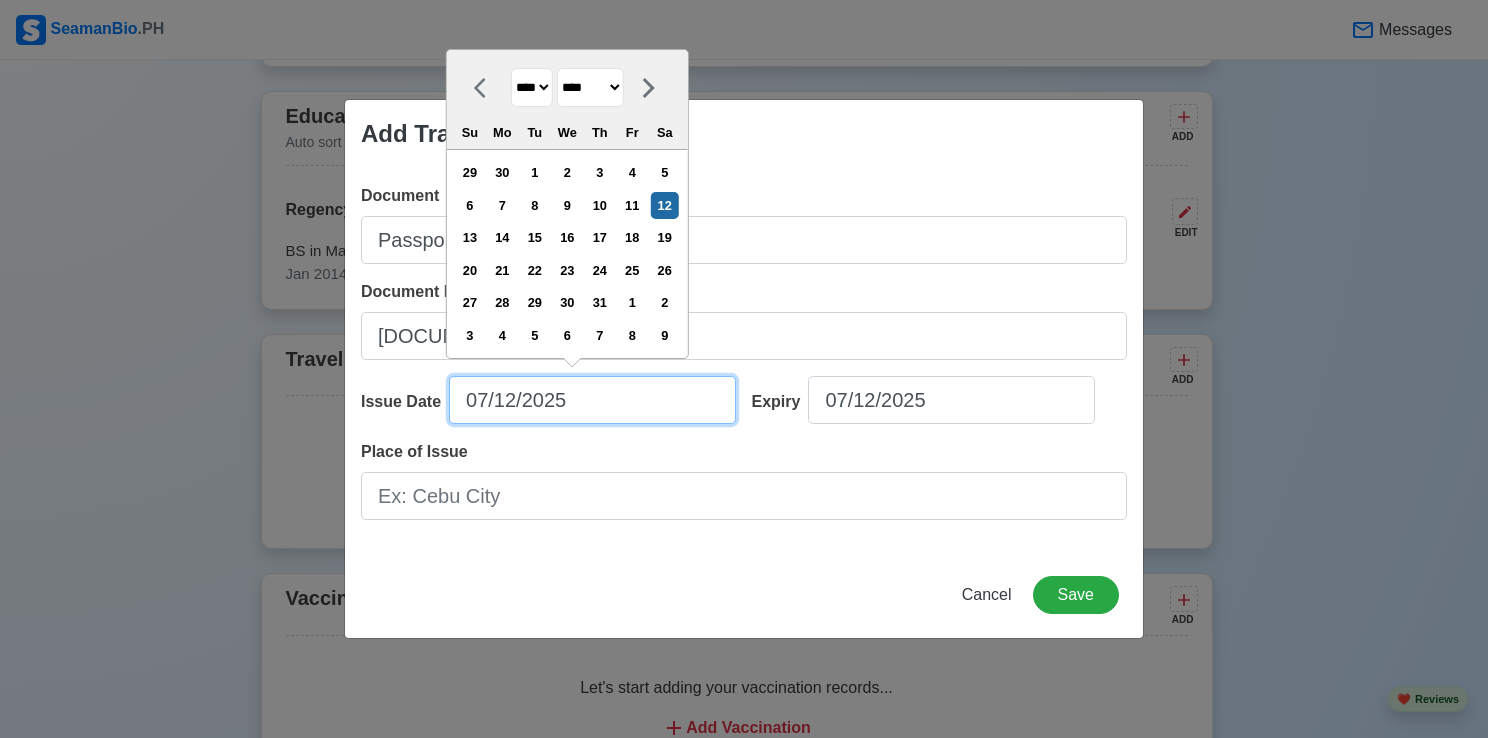 click on "07/12/2025" at bounding box center (592, 400) 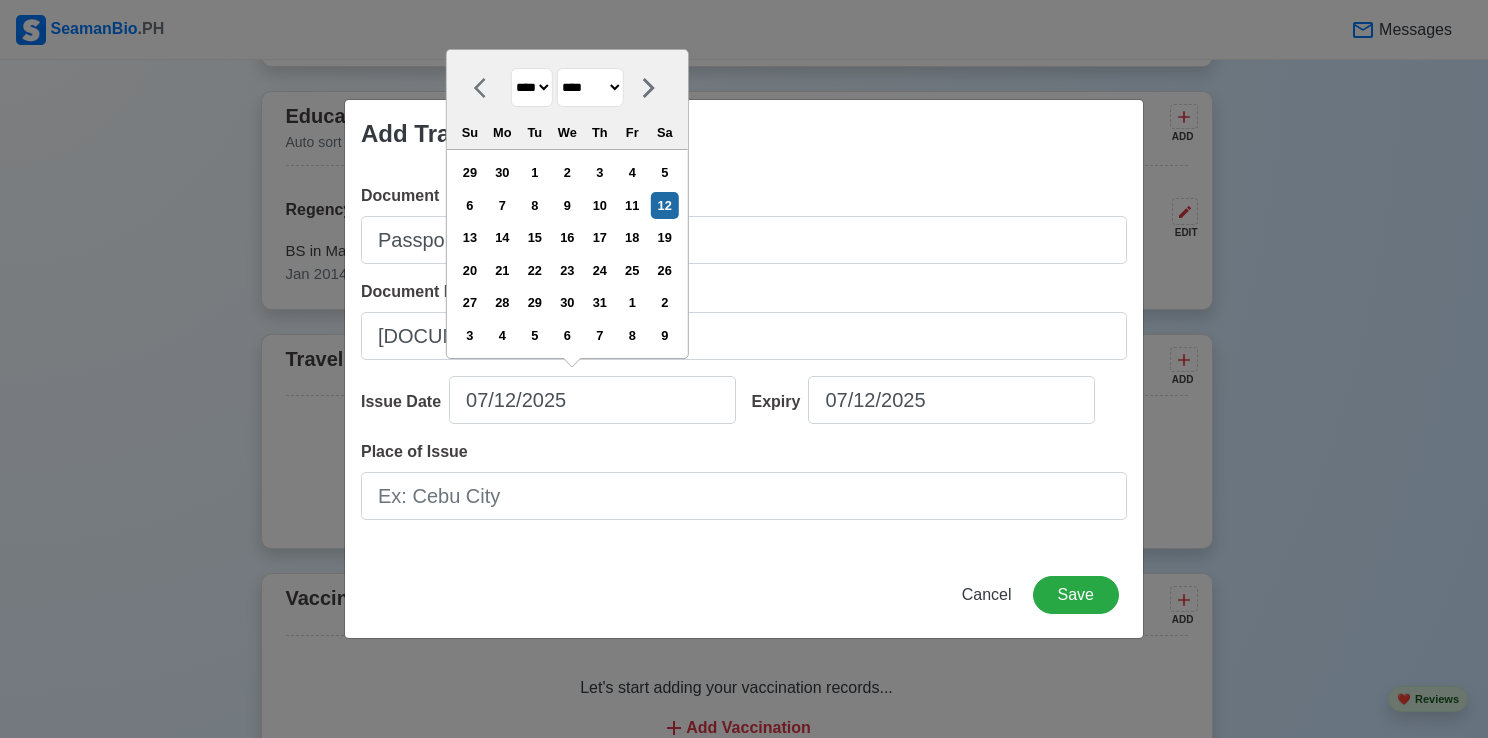 click on "**** **** **** **** **** **** **** **** **** **** **** **** **** **** **** **** **** **** **** **** **** **** **** **** **** **** **** **** **** **** **** **** **** **** **** **** **** **** **** **** **** **** **** **** **** **** **** **** **** **** **** **** **** **** **** **** **** **** **** **** **** **** **** **** **** **** **** **** **** **** **** **** **** **** **** **** **** **** **** **** **** **** **** **** **** **** **** **** **** **** **** **** **** **** **** **** **** **** **** **** **** **** **** **** **** ****" at bounding box center (532, 87) 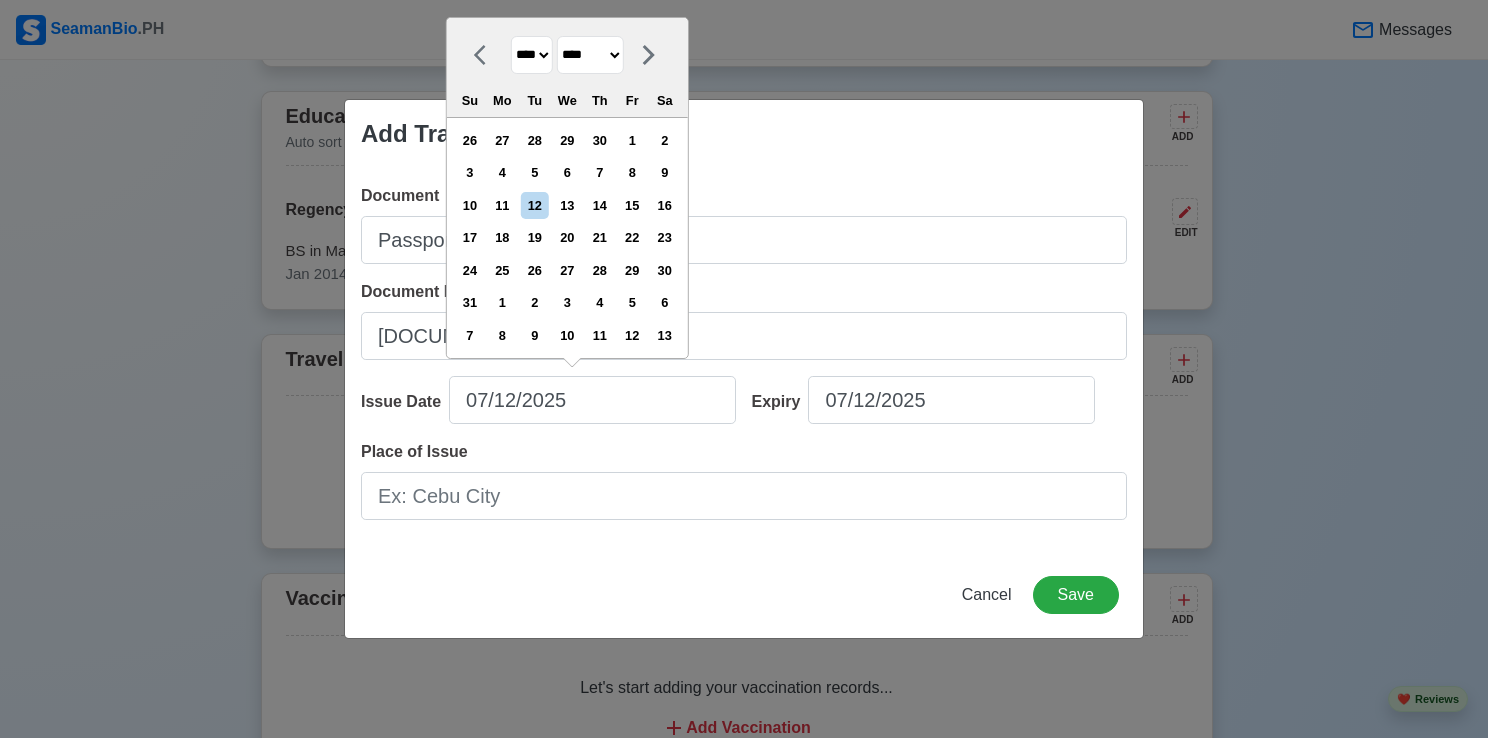 click on "******* ******** ***** ***** *** **** **** ****** ********* ******* ******** ********" at bounding box center [590, 55] 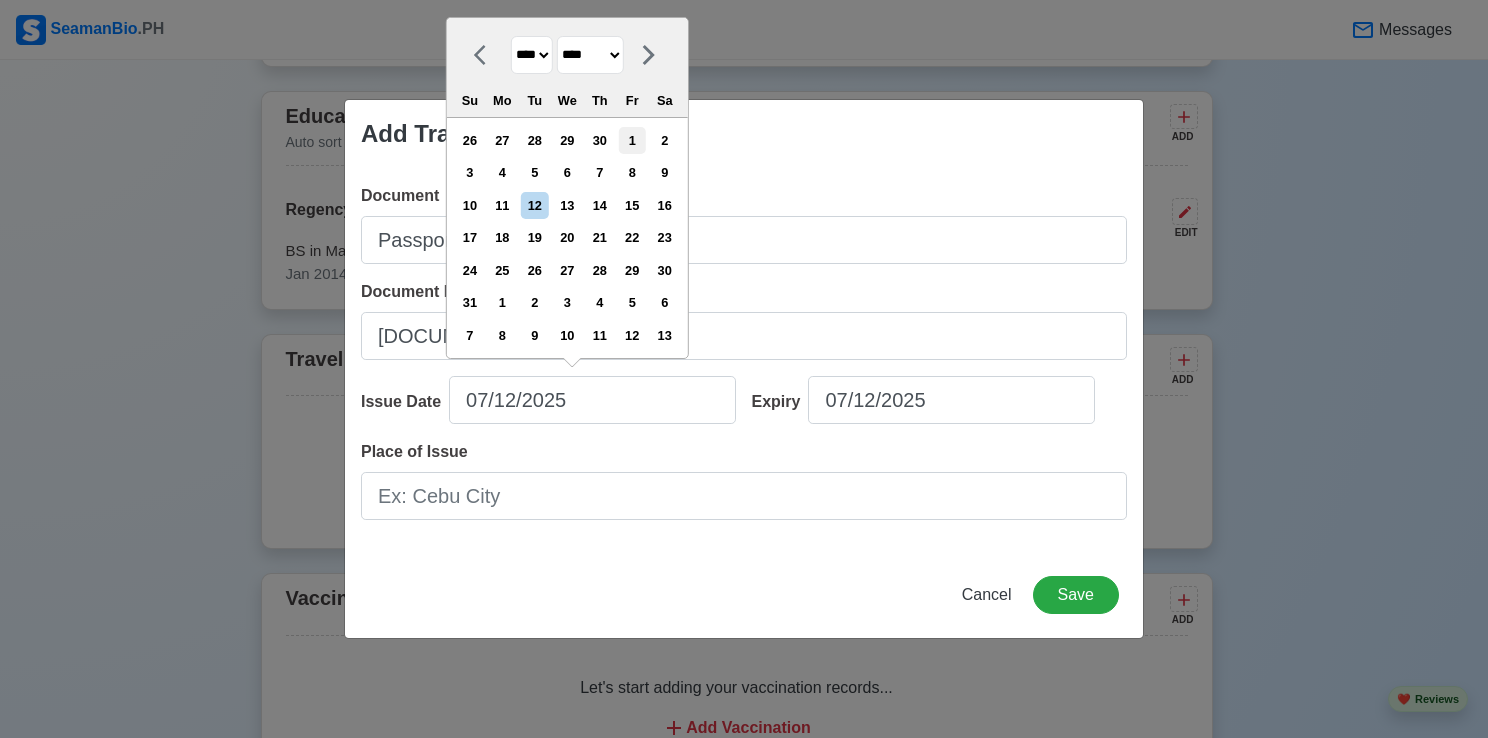 select on "*******" 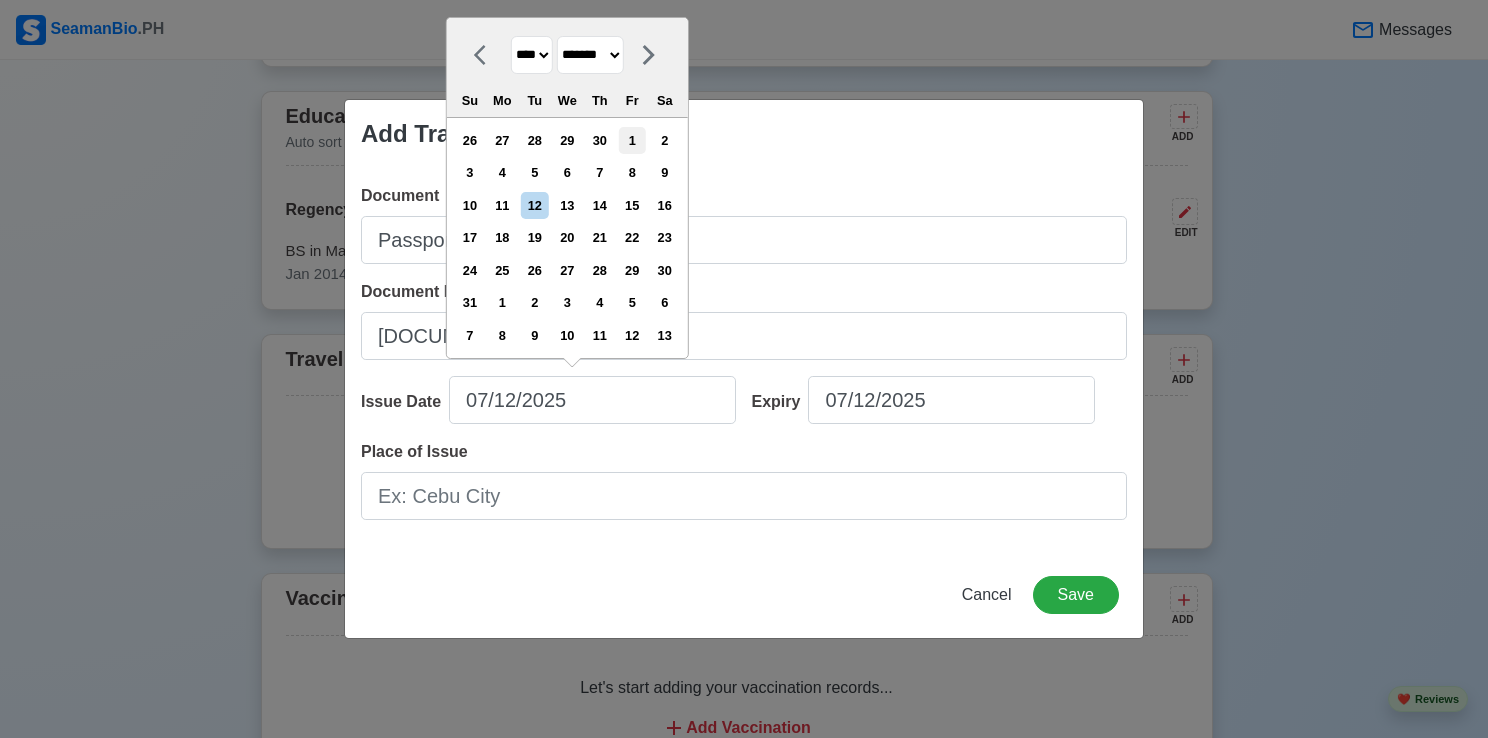 click on "******* ******** ***** ***** *** **** **** ****** ********* ******* ******** ********" at bounding box center [590, 55] 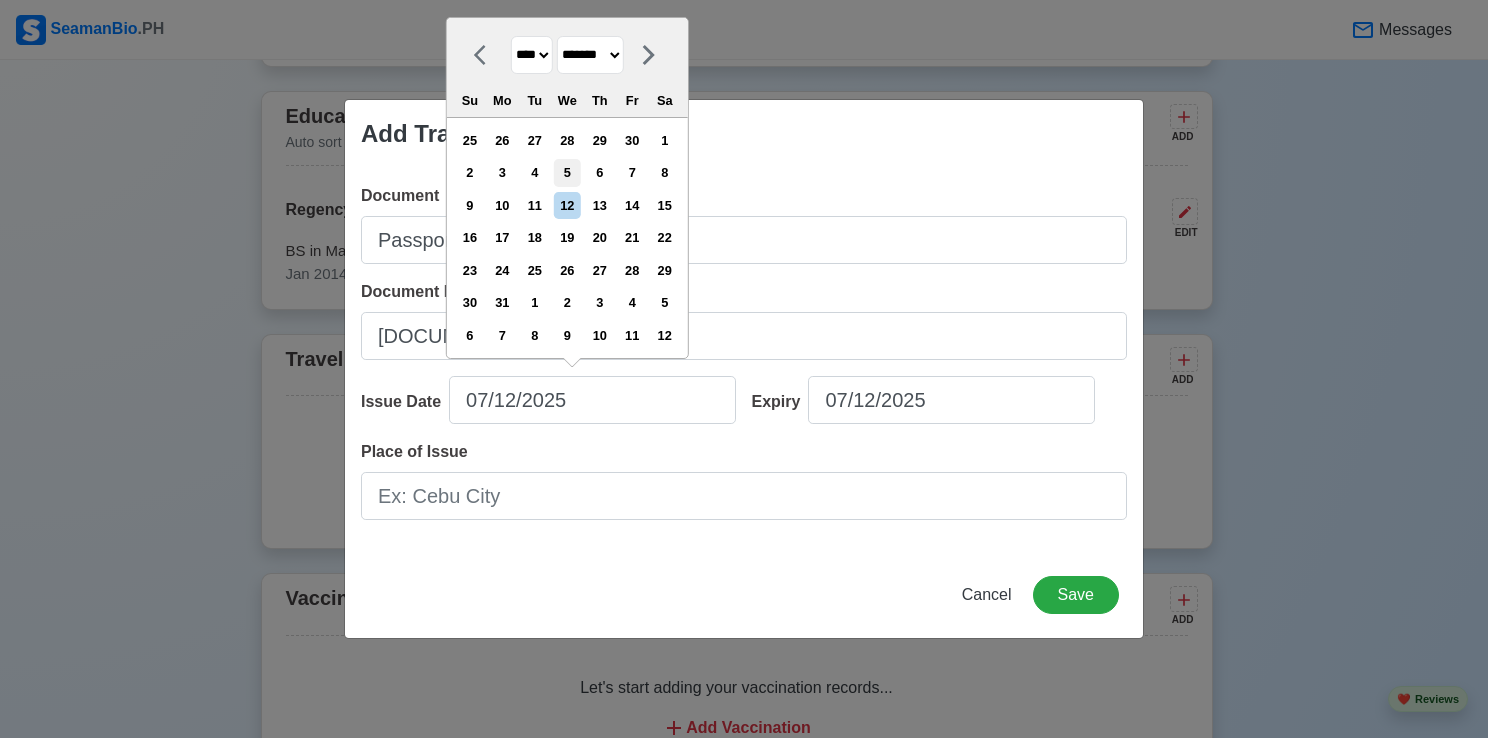 click on "5" at bounding box center [567, 172] 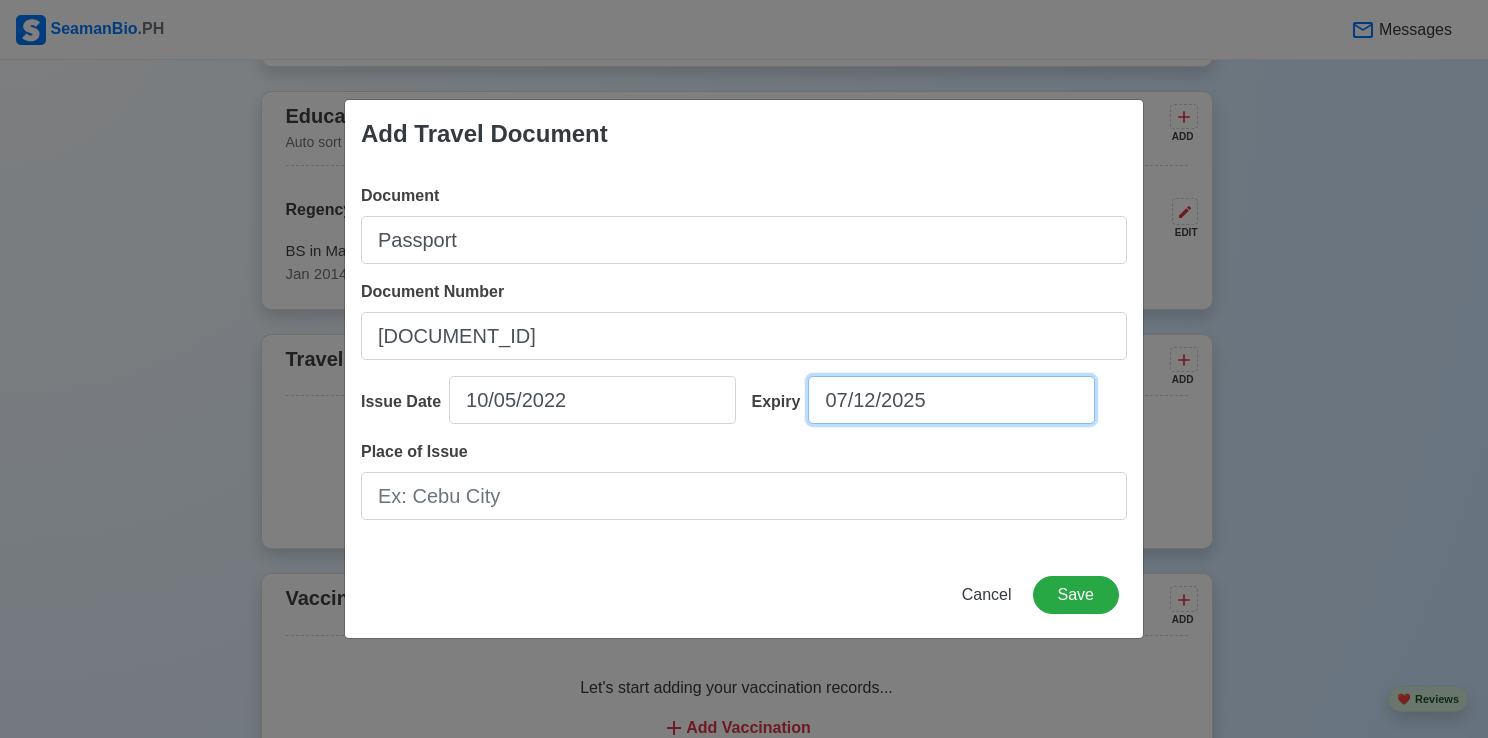 select on "****" 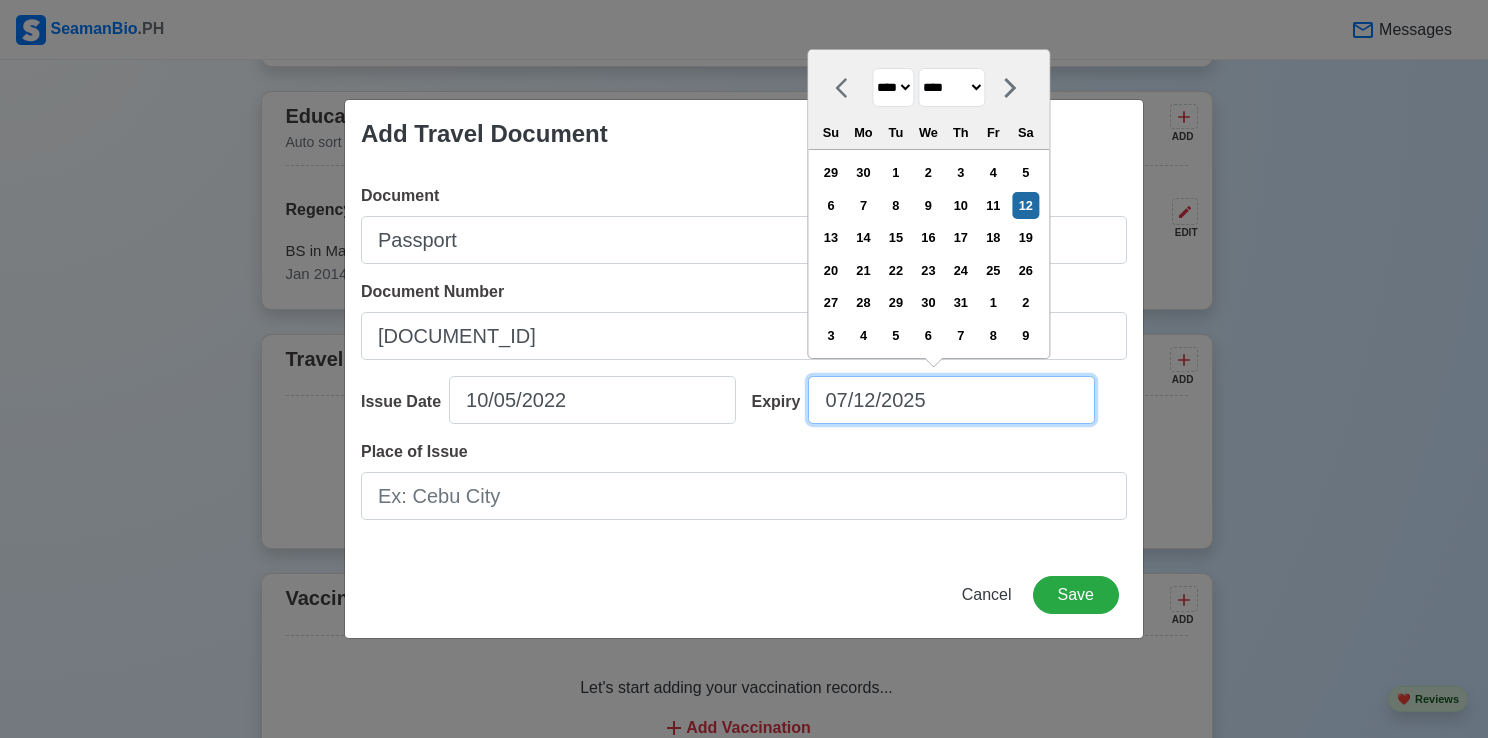 click on "07/12/2025" at bounding box center [951, 400] 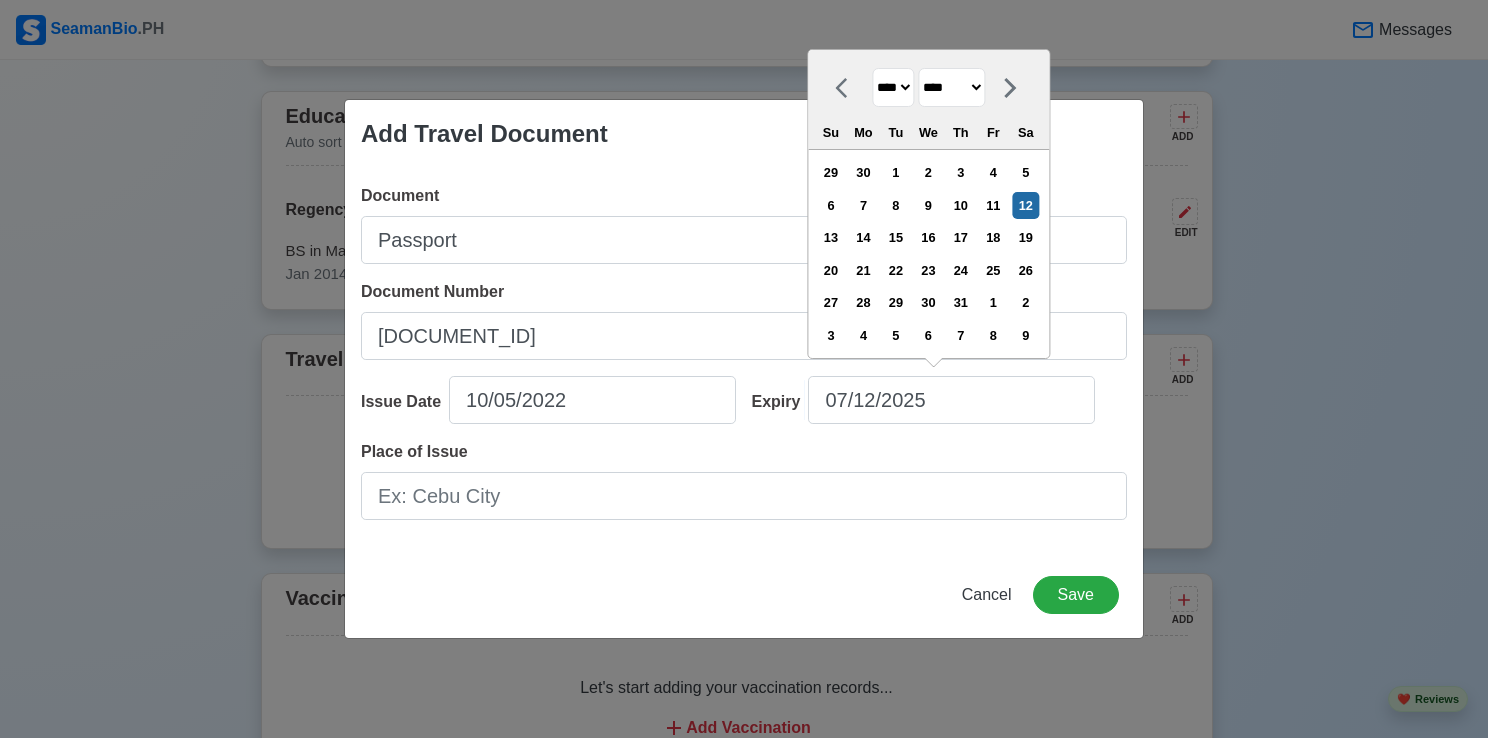 click on "**** **** **** **** **** **** **** **** **** **** **** **** **** **** **** **** **** **** **** **** **** **** **** **** **** **** **** **** **** **** **** **** **** **** **** **** **** **** **** **** **** **** **** **** **** **** **** **** **** **** **** **** **** **** **** **** **** **** **** **** **** **** **** **** **** **** **** **** **** **** **** **** **** **** **** **** **** **** **** **** **** **** **** **** **** **** **** **** **** **** **** **** **** **** **** **** **** **** **** **** **** **** **** **** **** **** **** **** **** **** **** **** **** **** **** **** **** **** **** **** ****" at bounding box center [893, 87] 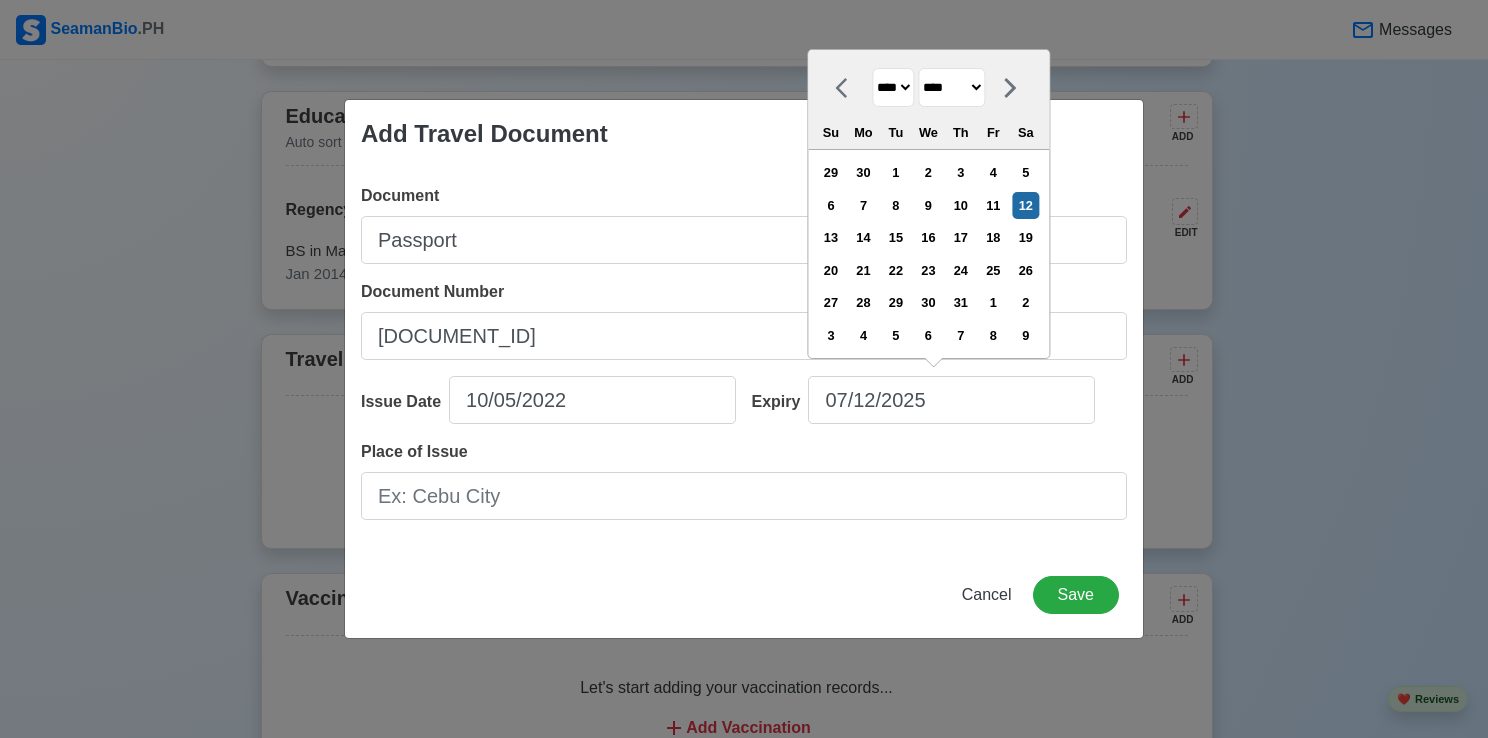 select on "****" 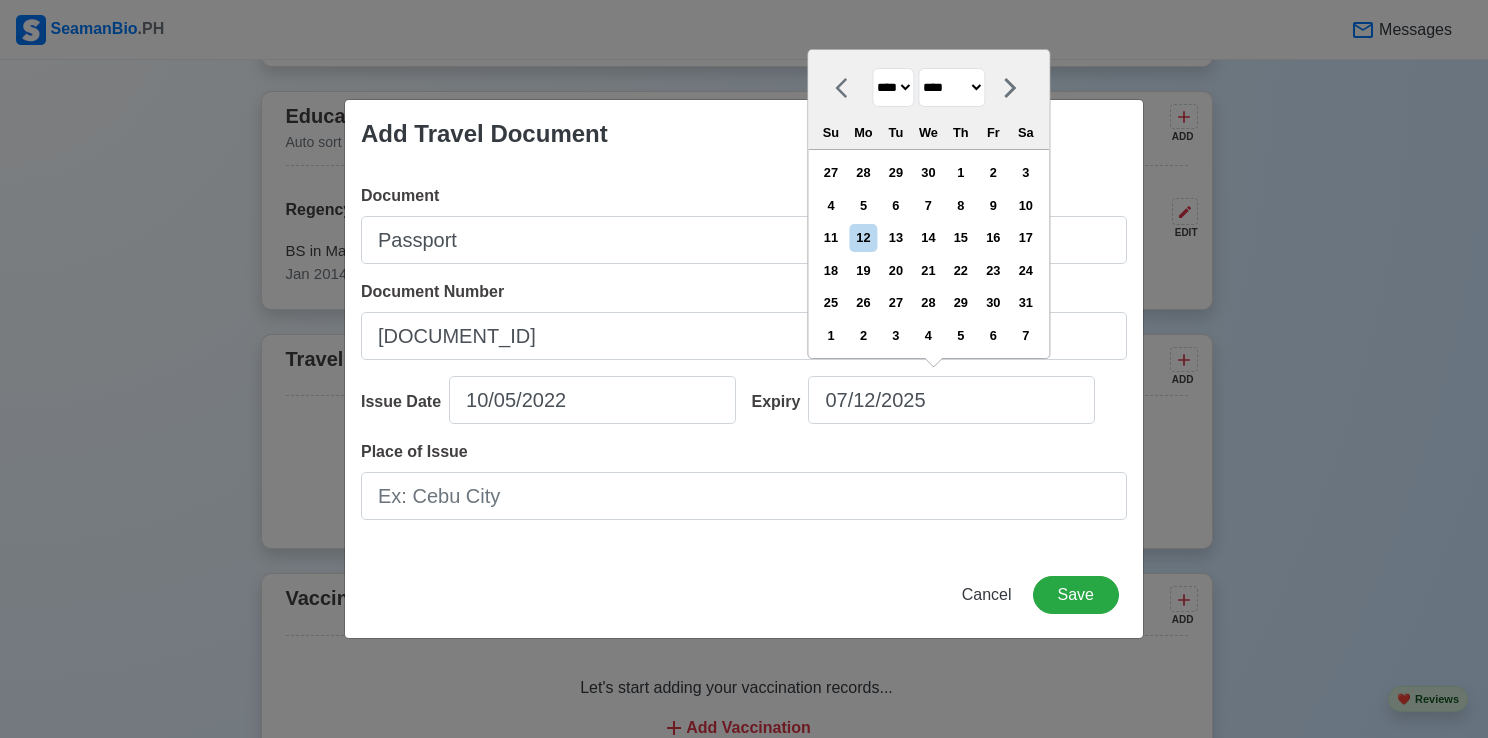 click on "******* ******** ***** ***** *** **** **** ****** ********* ******* ******** ********" at bounding box center (951, 87) 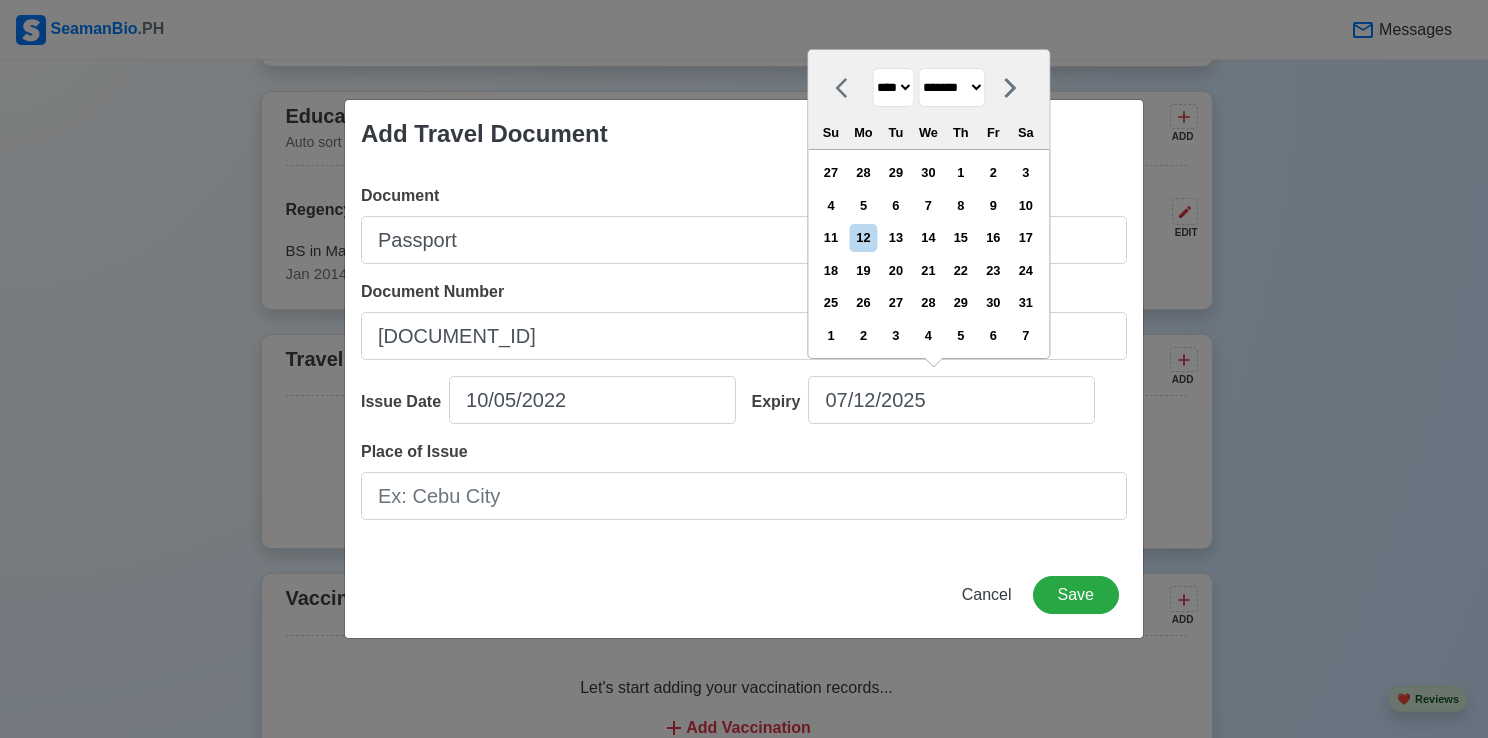 click on "******* ******** ***** ***** *** **** **** ****** ********* ******* ******** ********" at bounding box center (951, 87) 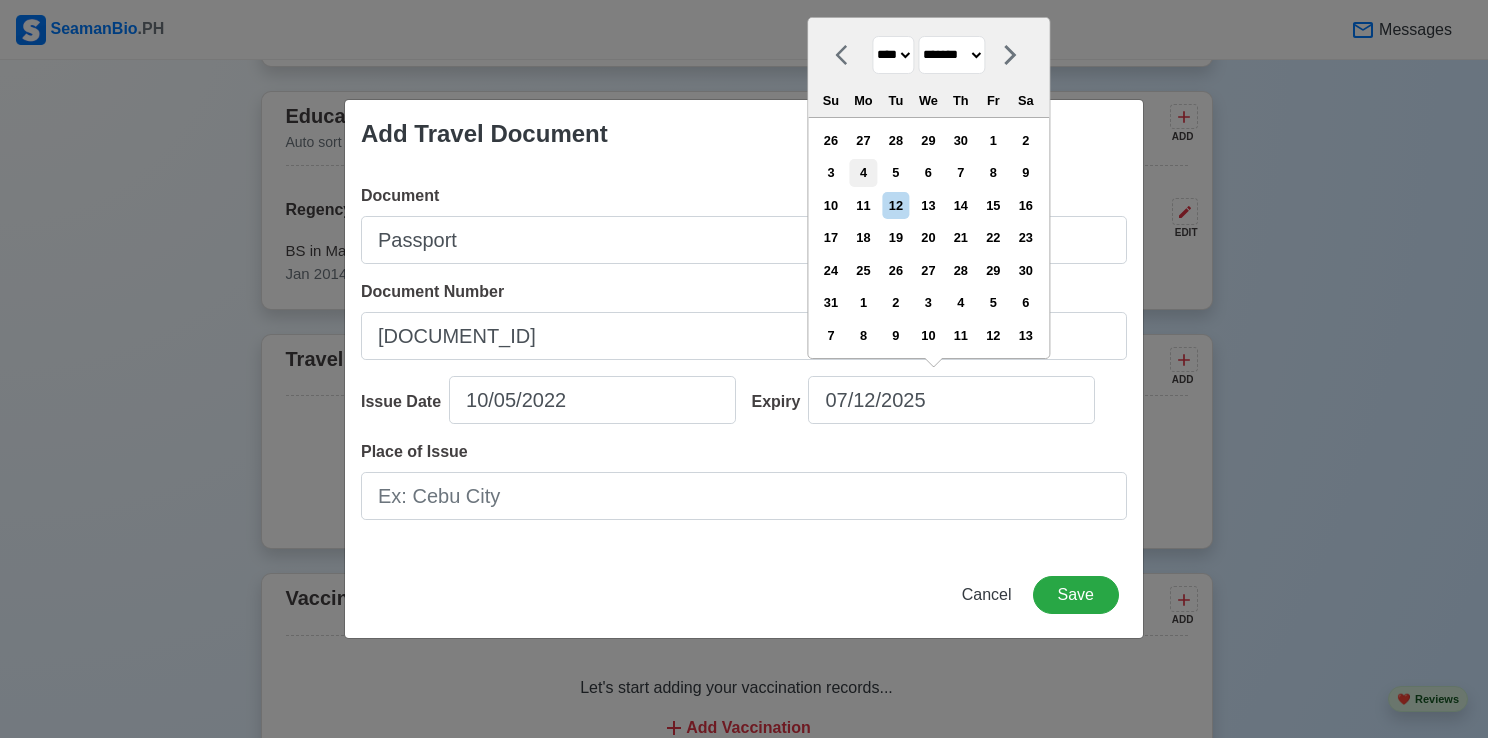 click on "4" at bounding box center [863, 172] 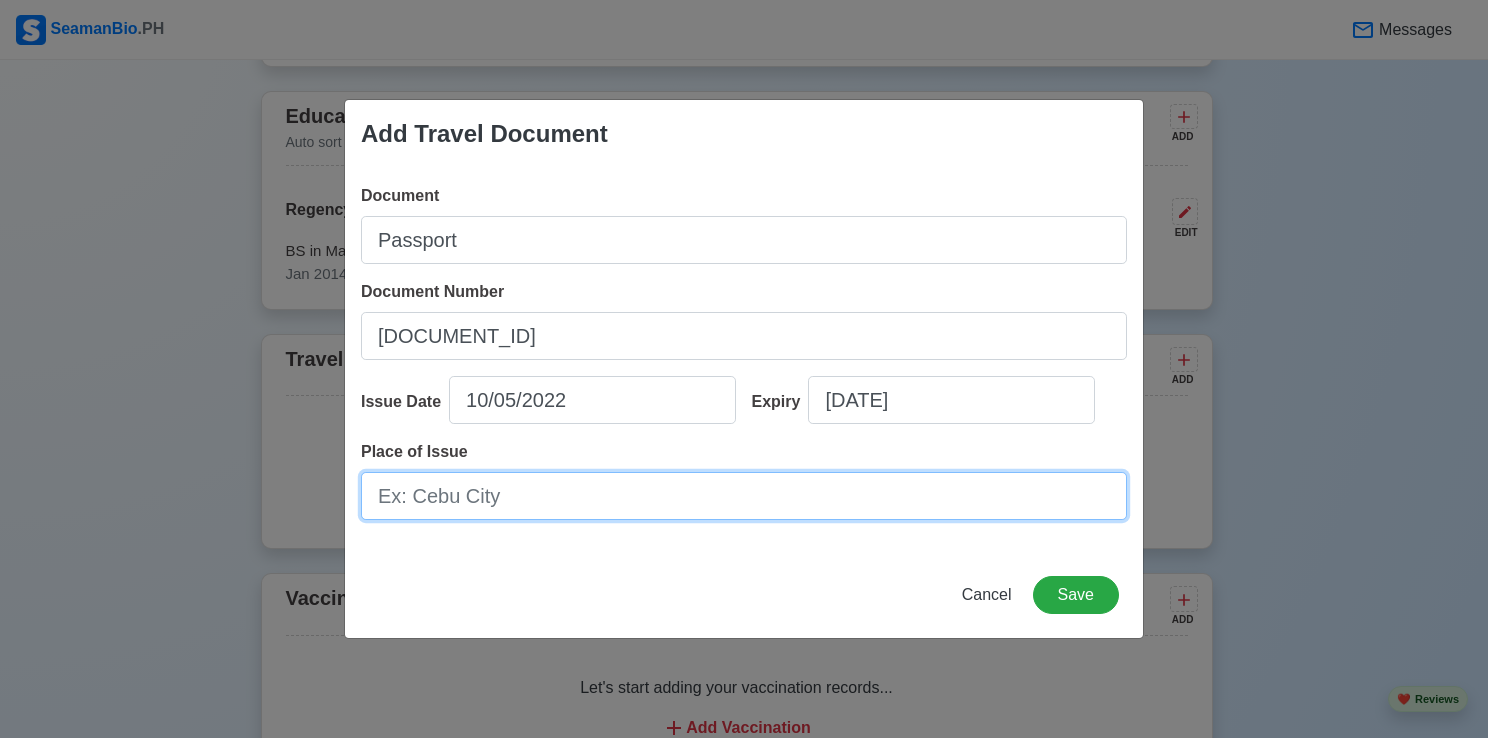 click on "Place of Issue" at bounding box center [744, 496] 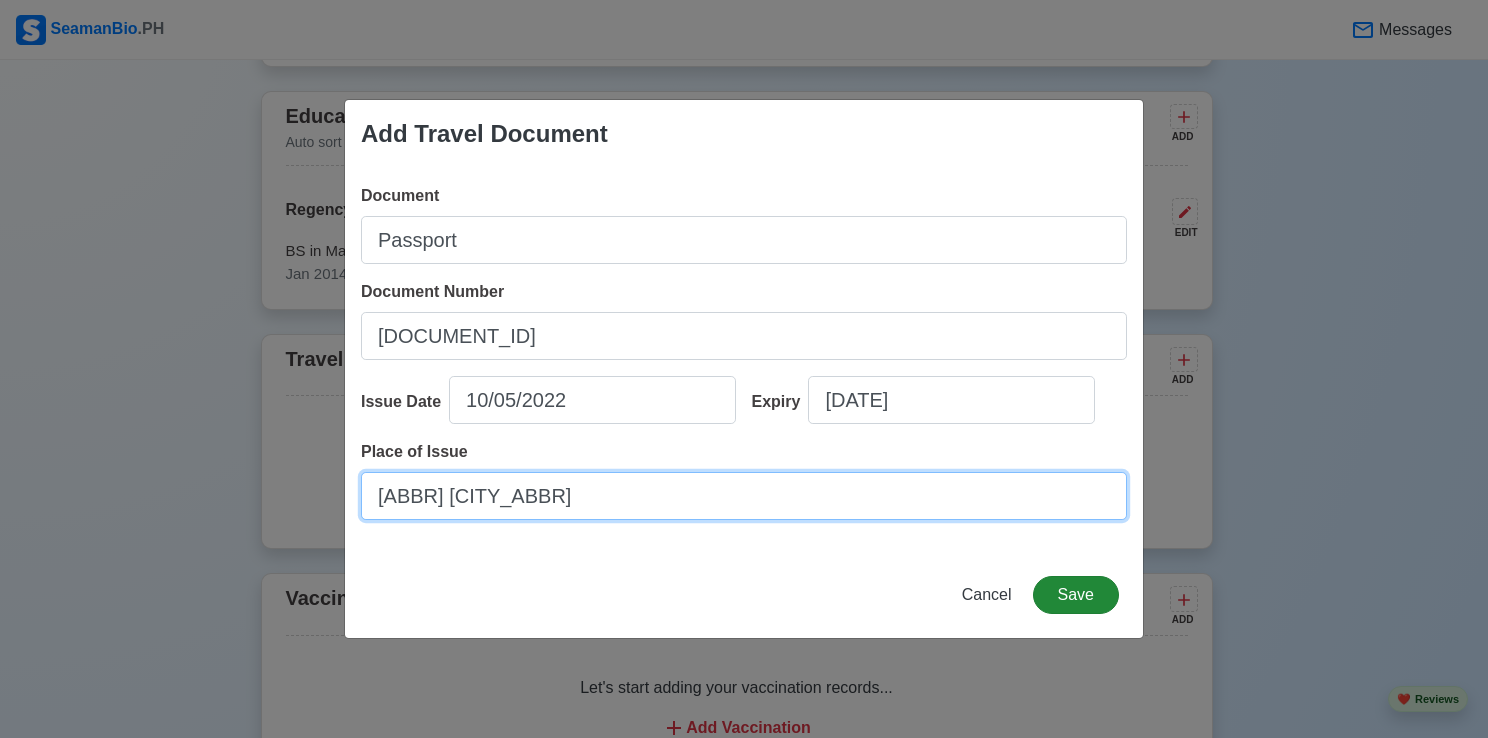 type on "DFA GENERAL SANTOS" 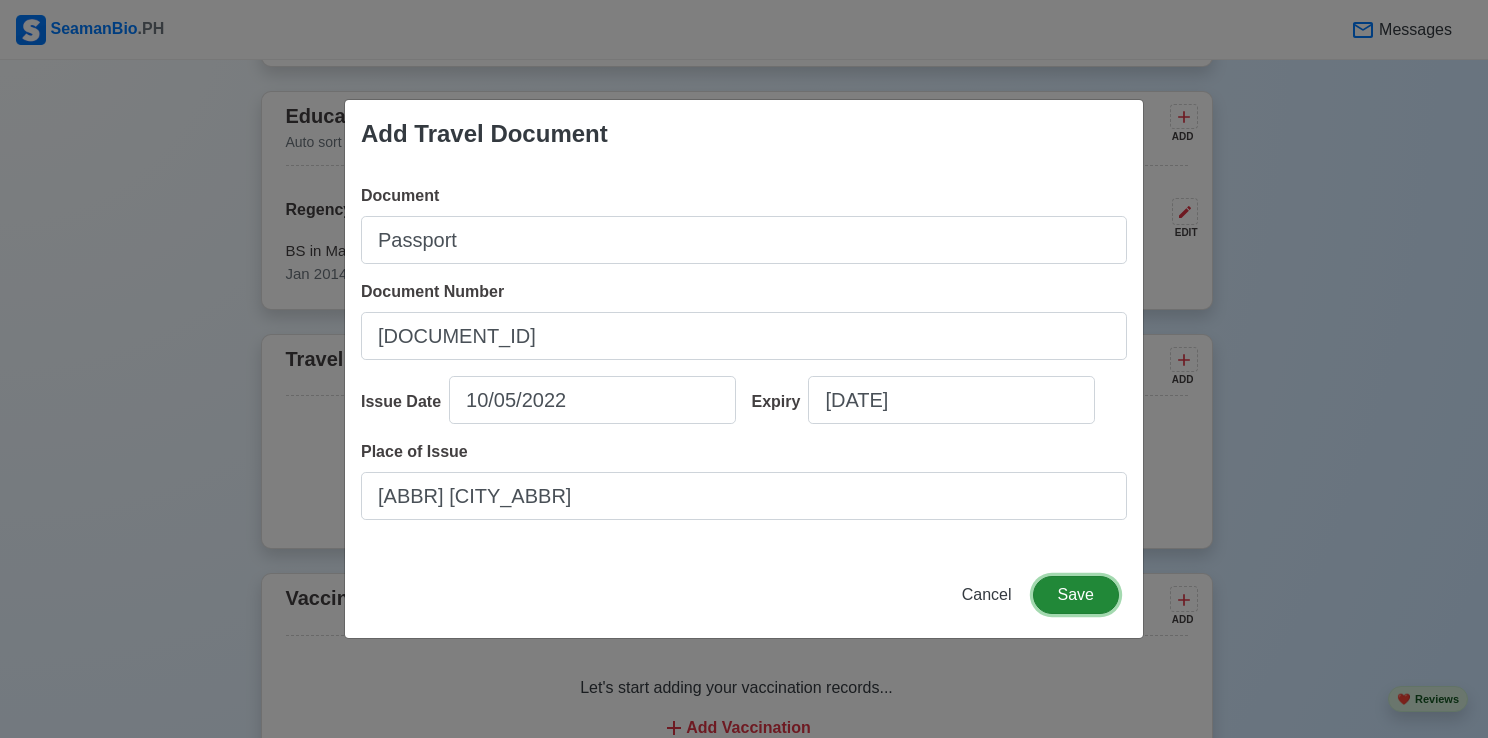 click on "Save" at bounding box center [1076, 595] 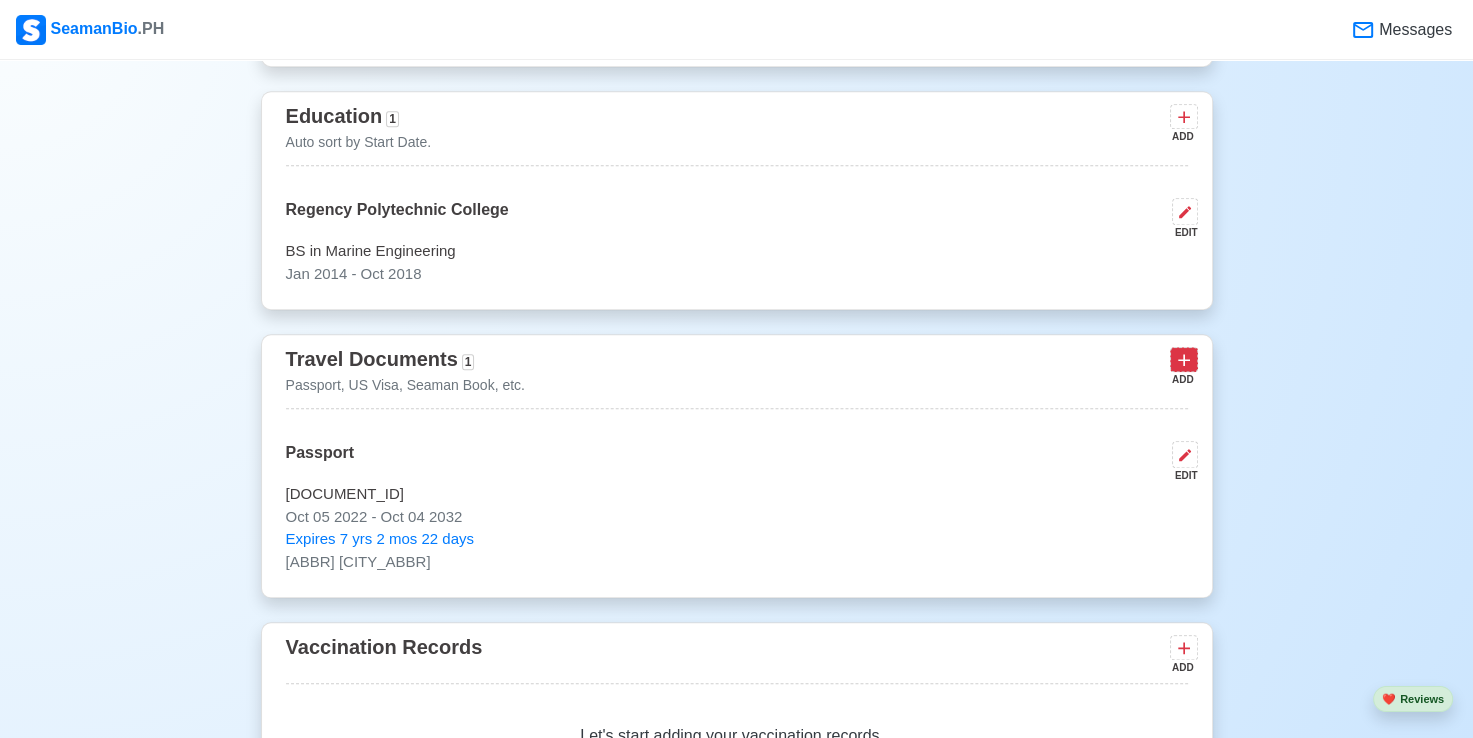 click 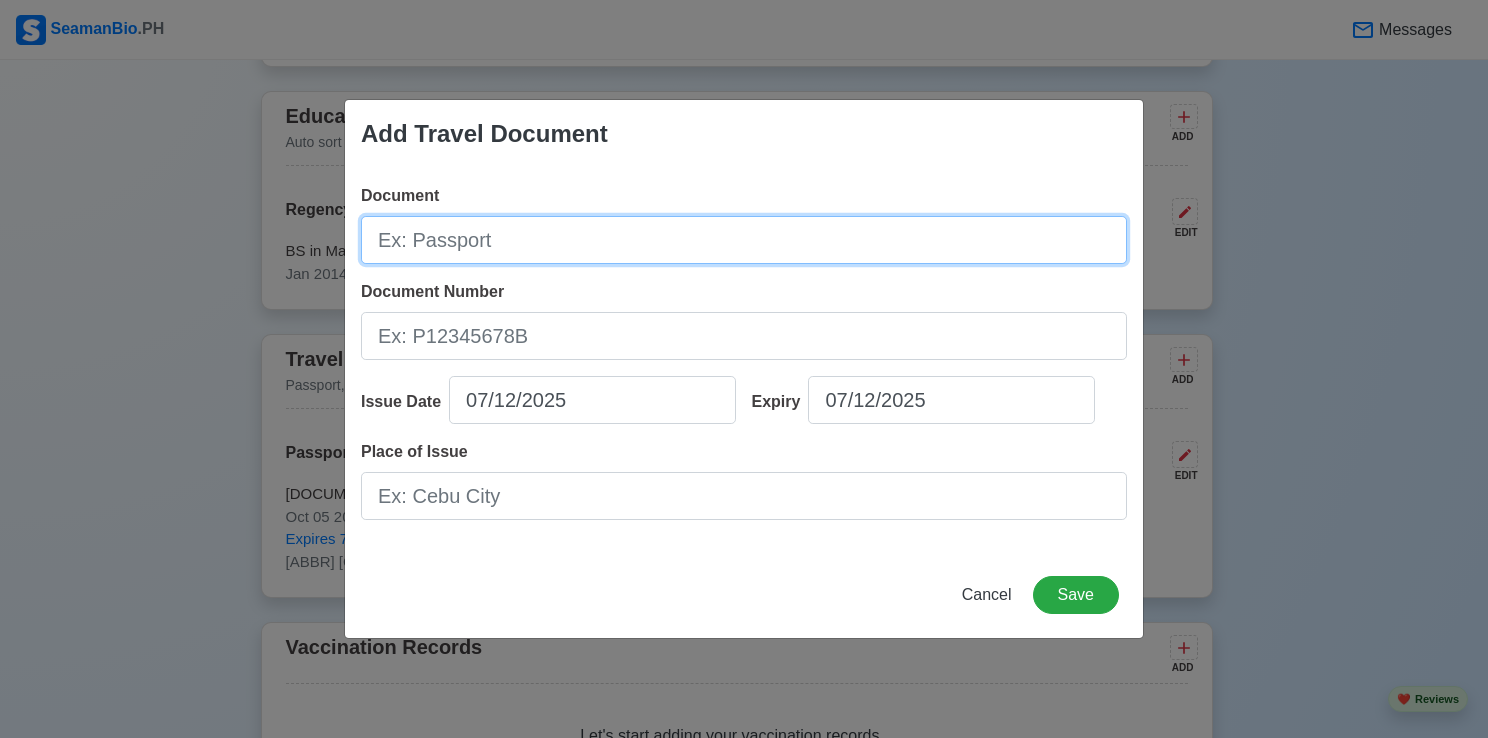 click on "Document" at bounding box center [744, 240] 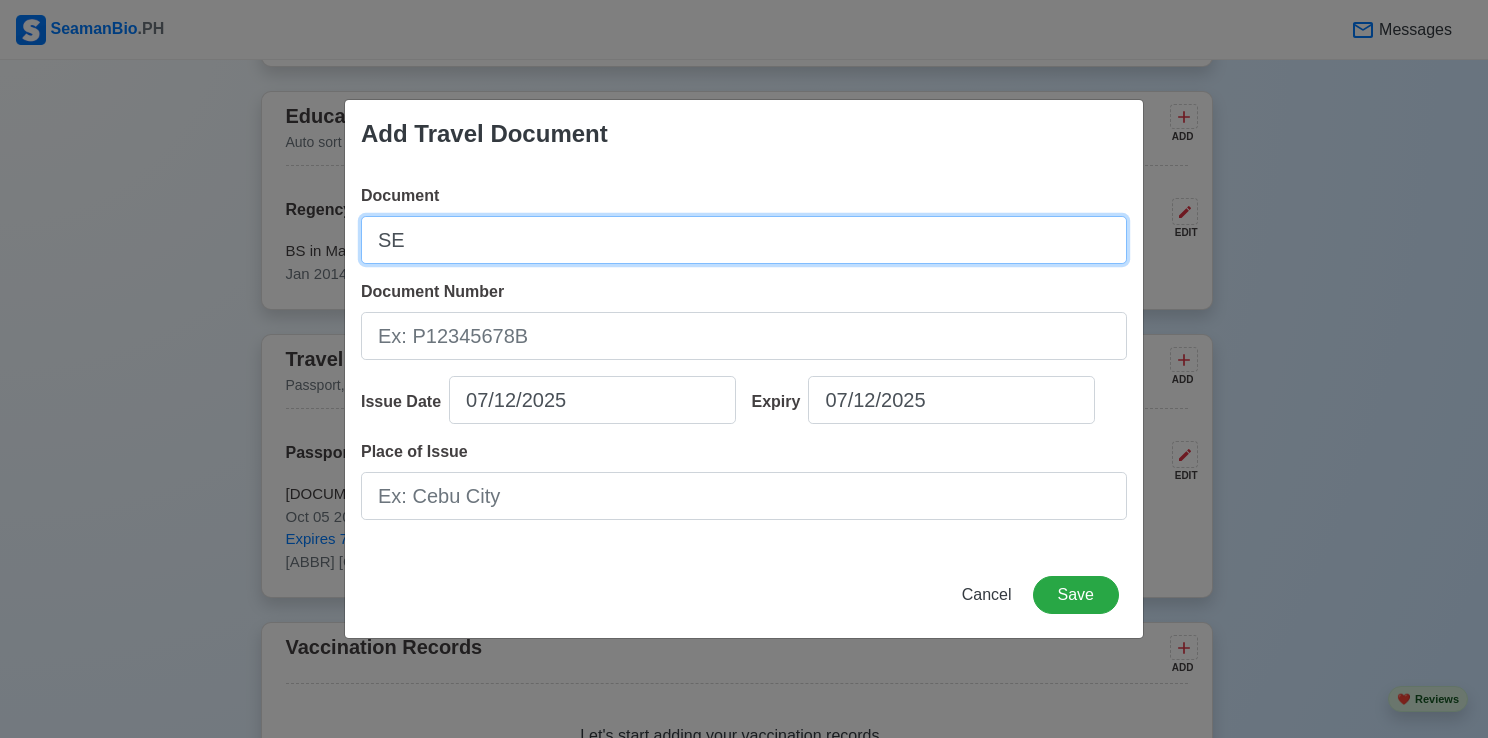 type on "S" 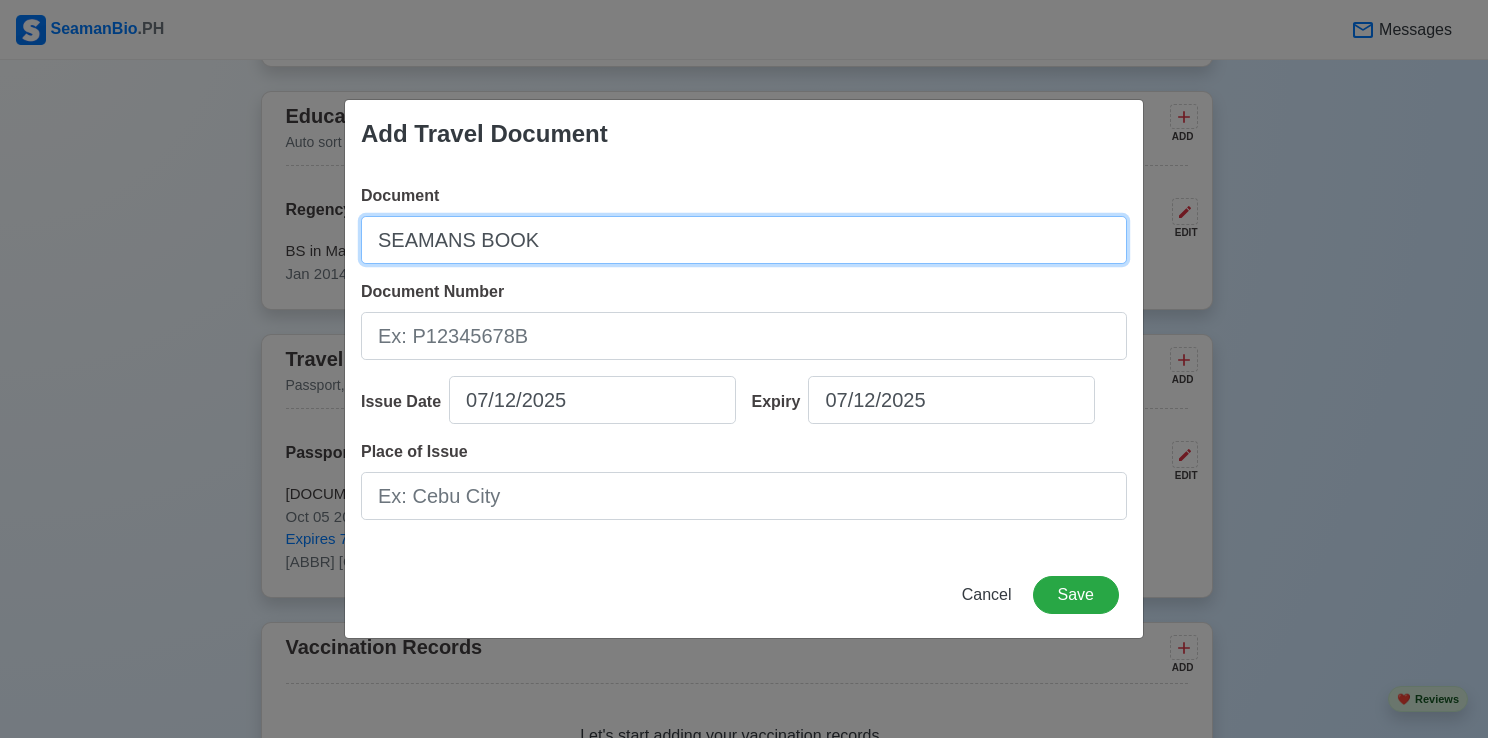 type on "SEAMANS BOOK" 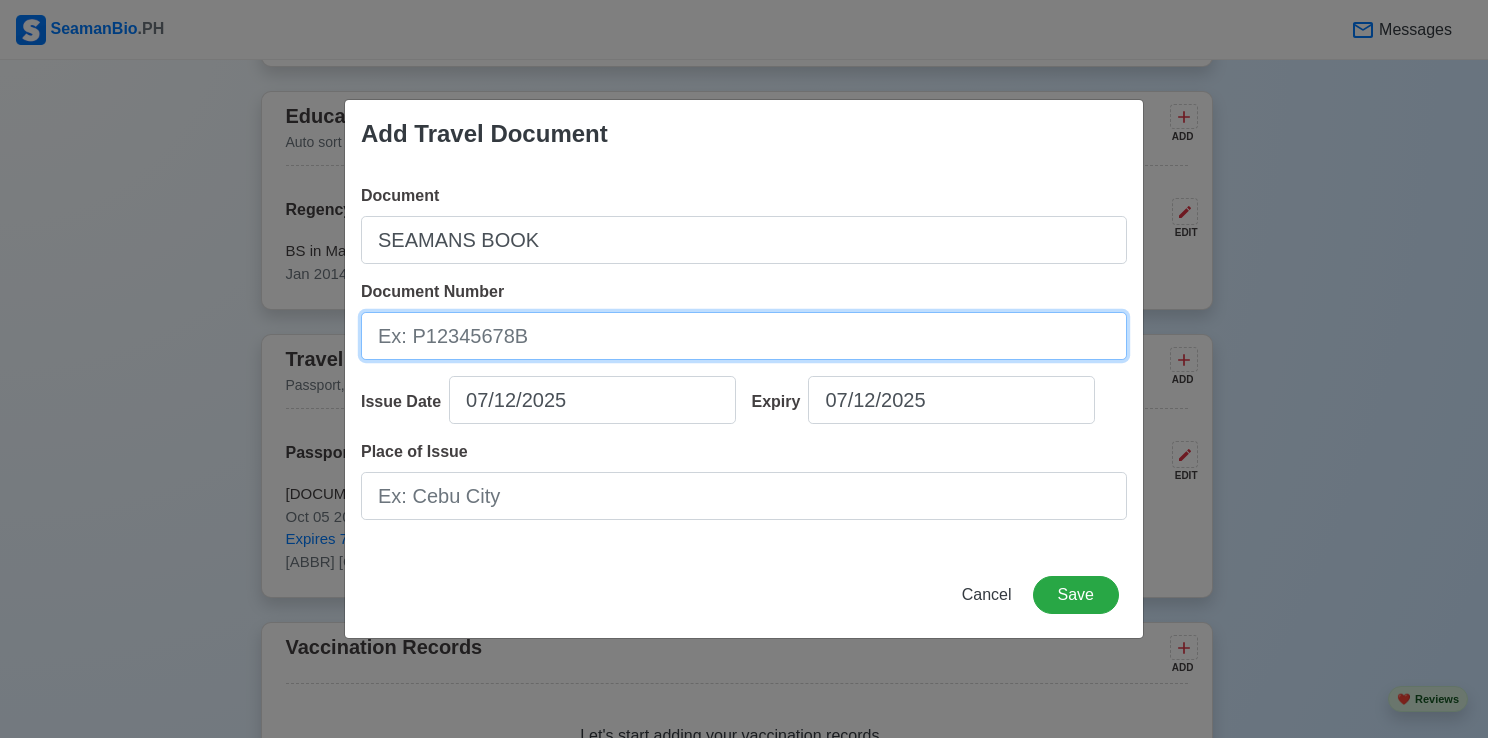 click on "Document Number" at bounding box center [744, 336] 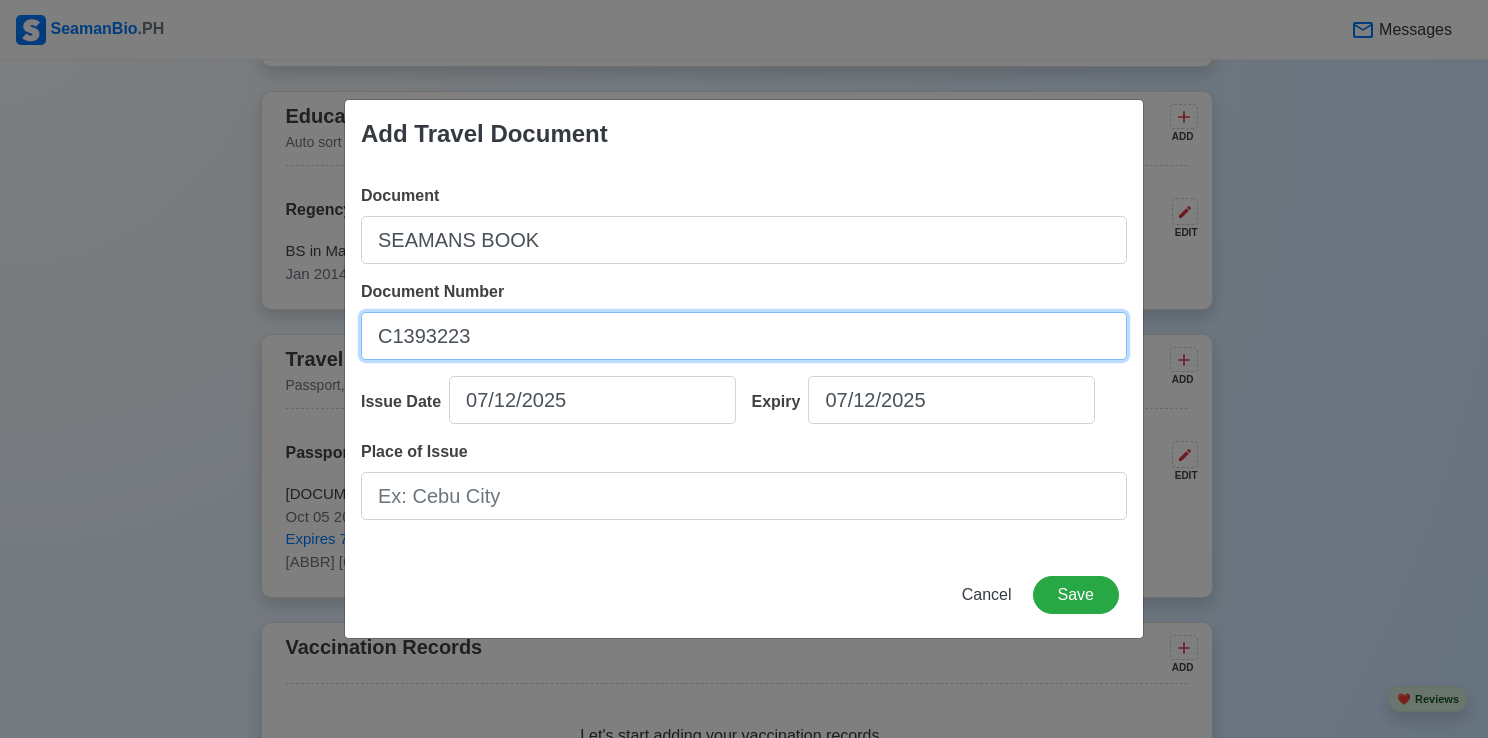 type on "C1393223" 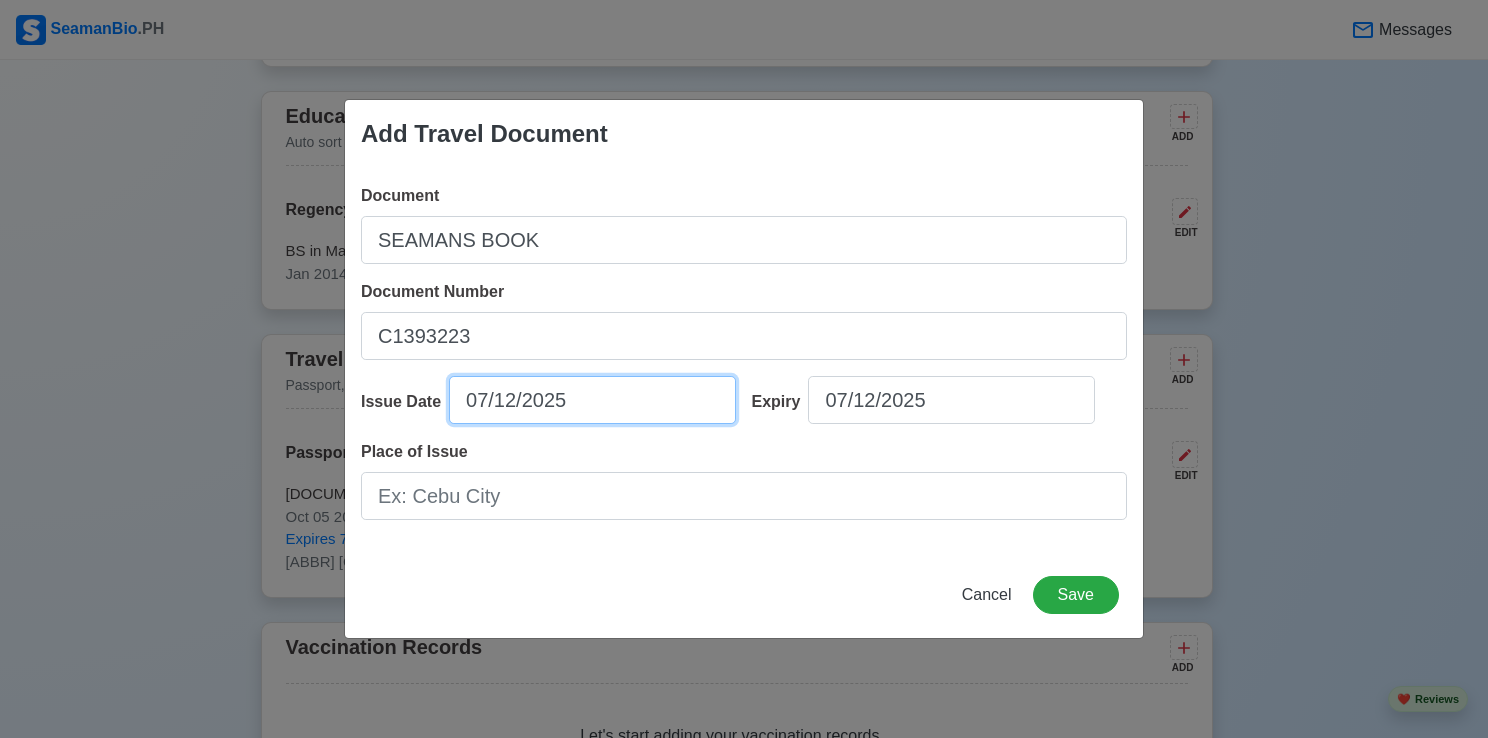 click on "07/12/2025" at bounding box center (592, 400) 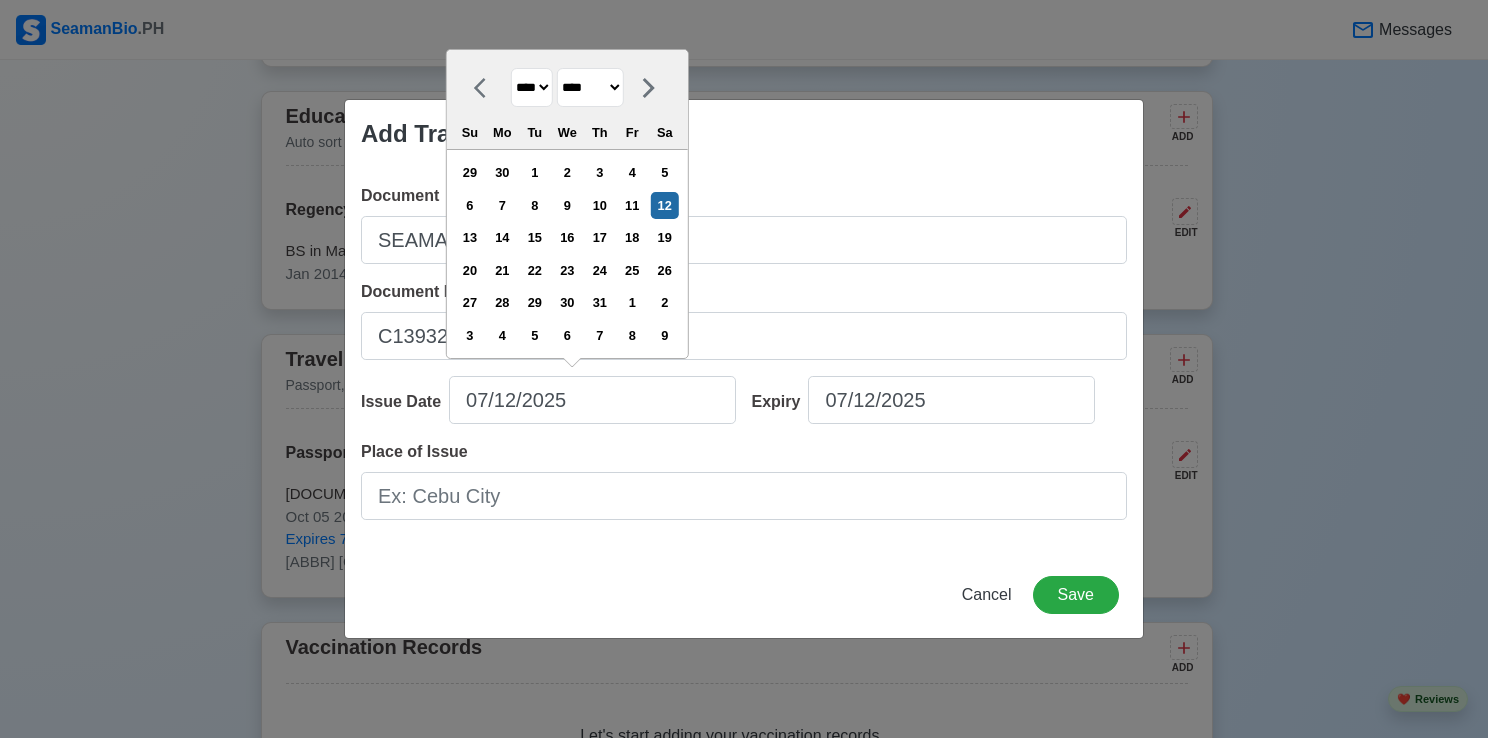 click on "**** **** **** **** **** **** **** **** **** **** **** **** **** **** **** **** **** **** **** **** **** **** **** **** **** **** **** **** **** **** **** **** **** **** **** **** **** **** **** **** **** **** **** **** **** **** **** **** **** **** **** **** **** **** **** **** **** **** **** **** **** **** **** **** **** **** **** **** **** **** **** **** **** **** **** **** **** **** **** **** **** **** **** **** **** **** **** **** **** **** **** **** **** **** **** **** **** **** **** **** **** **** **** **** **** ****" at bounding box center [532, 87] 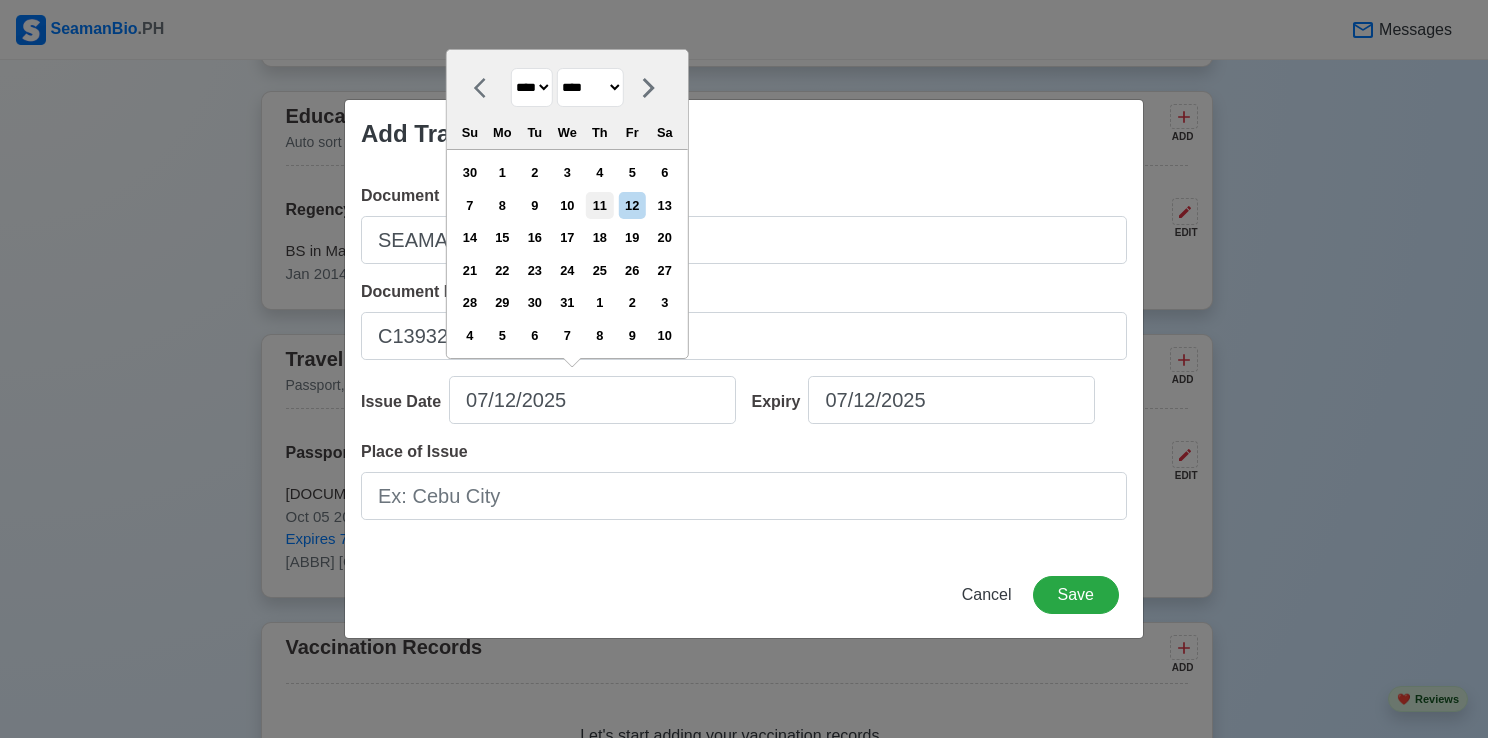 click on "11" at bounding box center [599, 205] 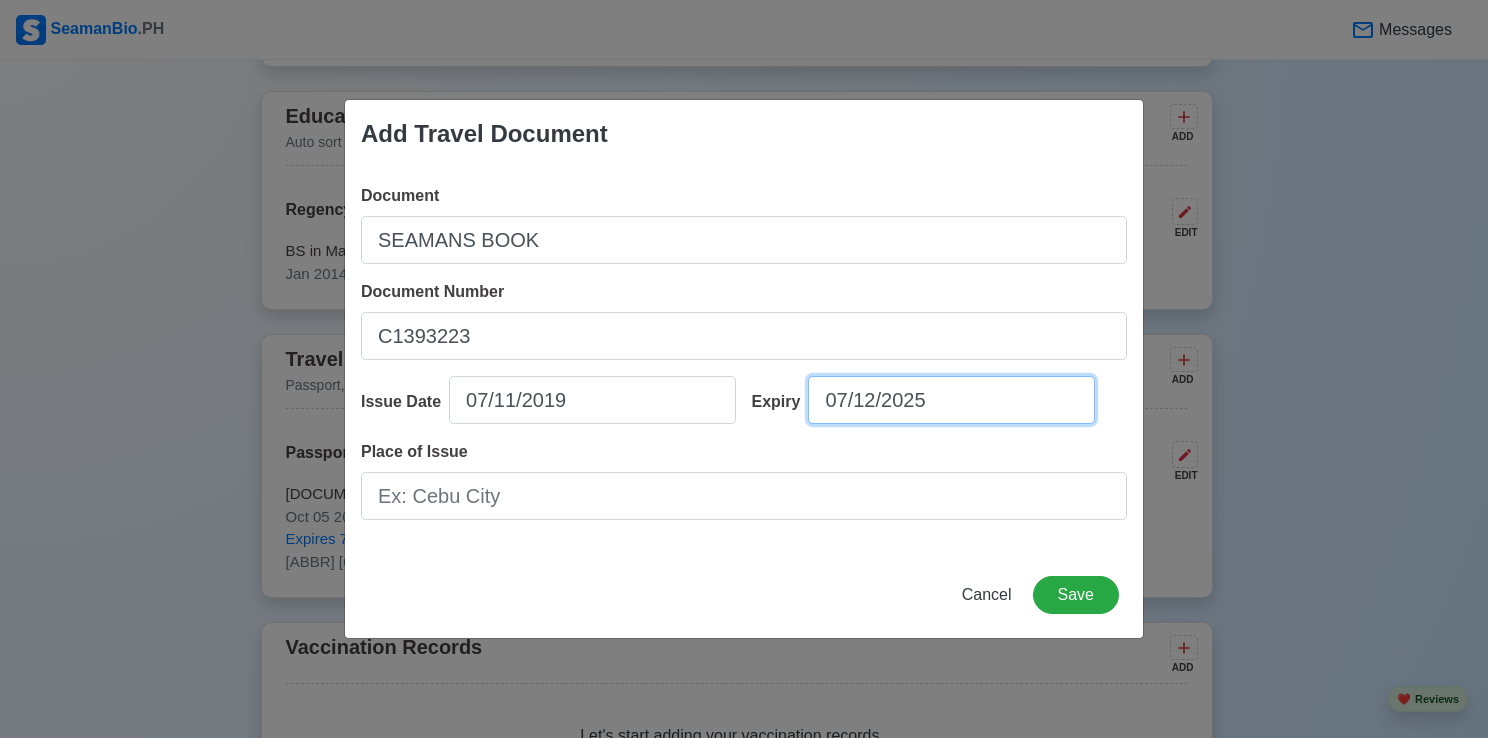 click on "07/12/2025" at bounding box center [951, 400] 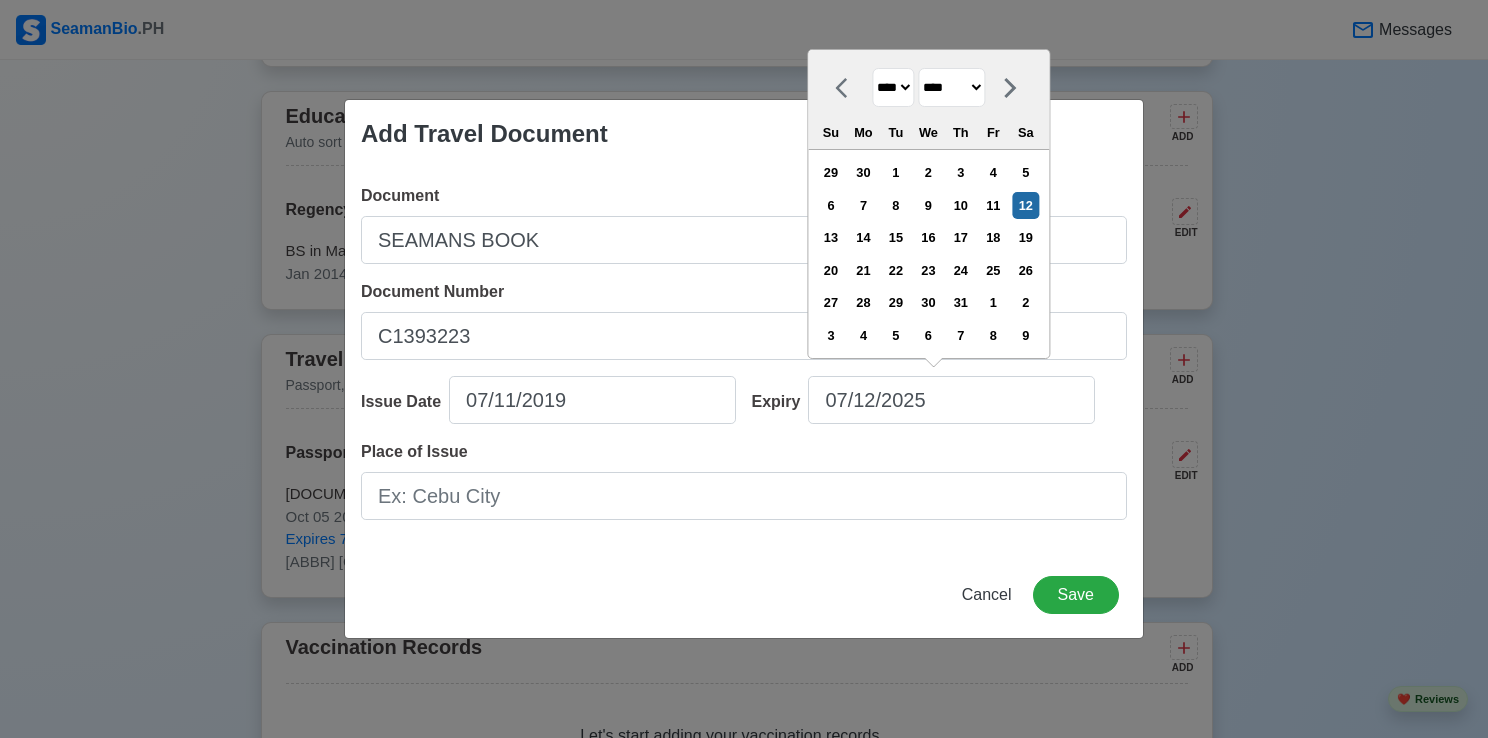 click on "**** **** **** **** **** **** **** **** **** **** **** **** **** **** **** **** **** **** **** **** **** **** **** **** **** **** **** **** **** **** **** **** **** **** **** **** **** **** **** **** **** **** **** **** **** **** **** **** **** **** **** **** **** **** **** **** **** **** **** **** **** **** **** **** **** **** **** **** **** **** **** **** **** **** **** **** **** **** **** **** **** **** **** **** **** **** **** **** **** **** **** **** **** **** **** **** **** **** **** **** **** **** **** **** **** **** **** **** **** **** **** **** **** **** **** **** **** **** **** **** ****" at bounding box center [893, 87] 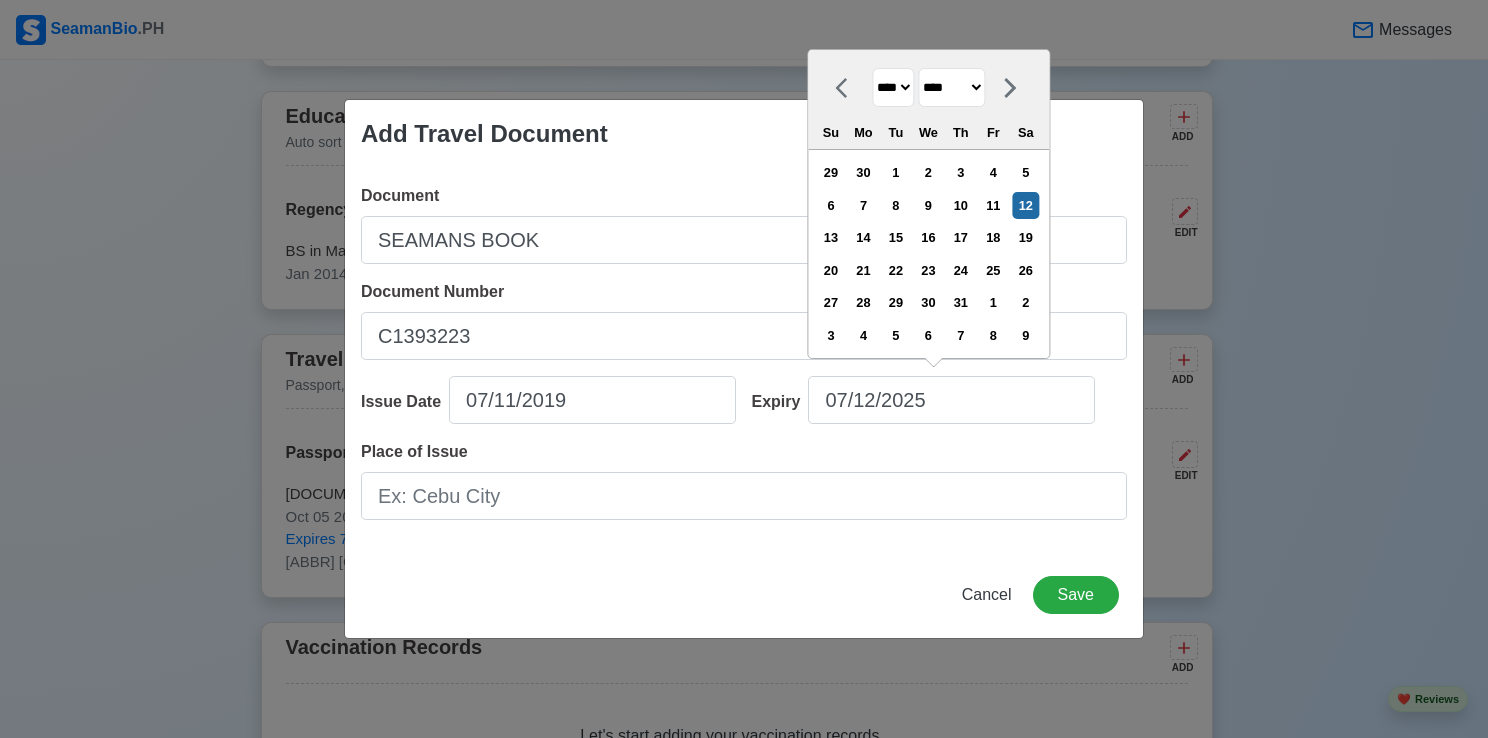 select on "****" 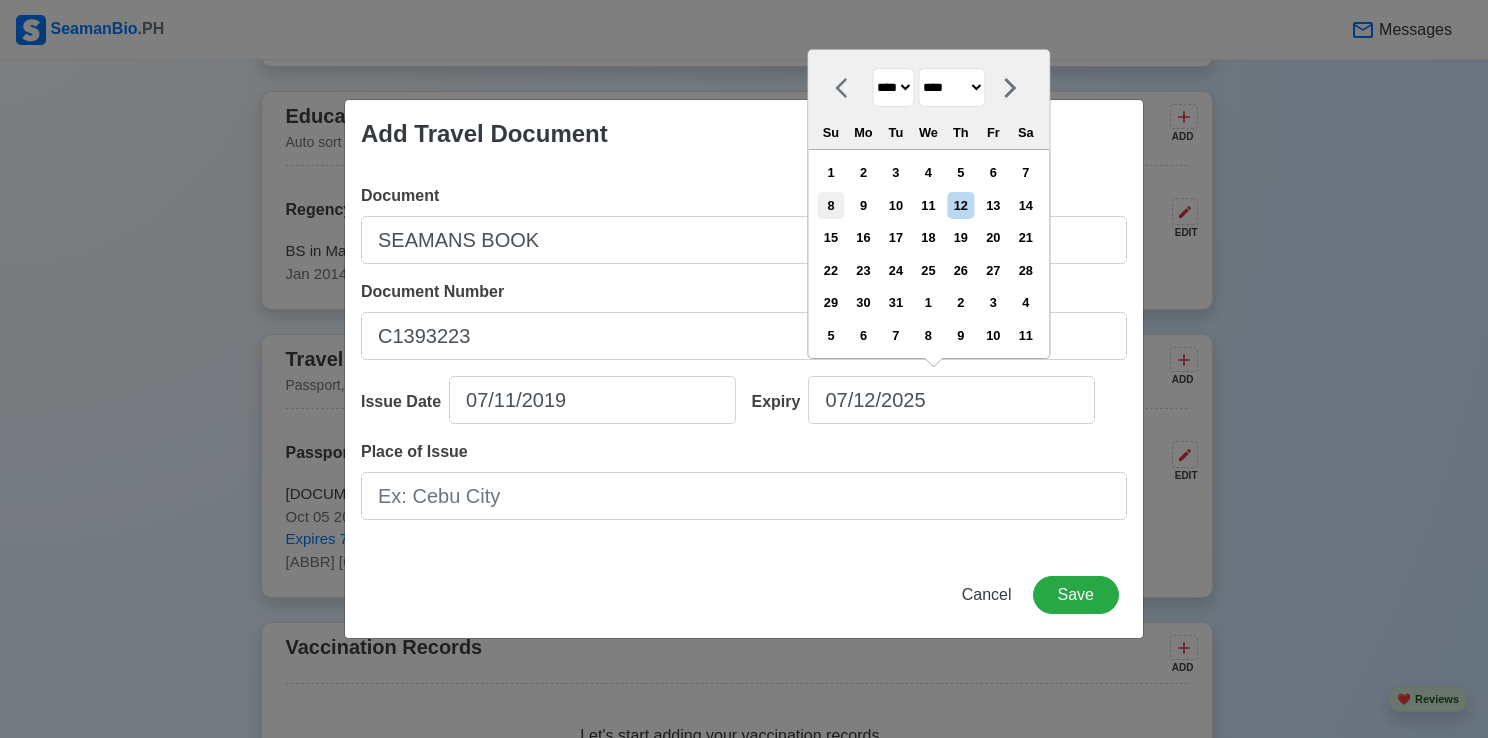 click on "8" at bounding box center (830, 205) 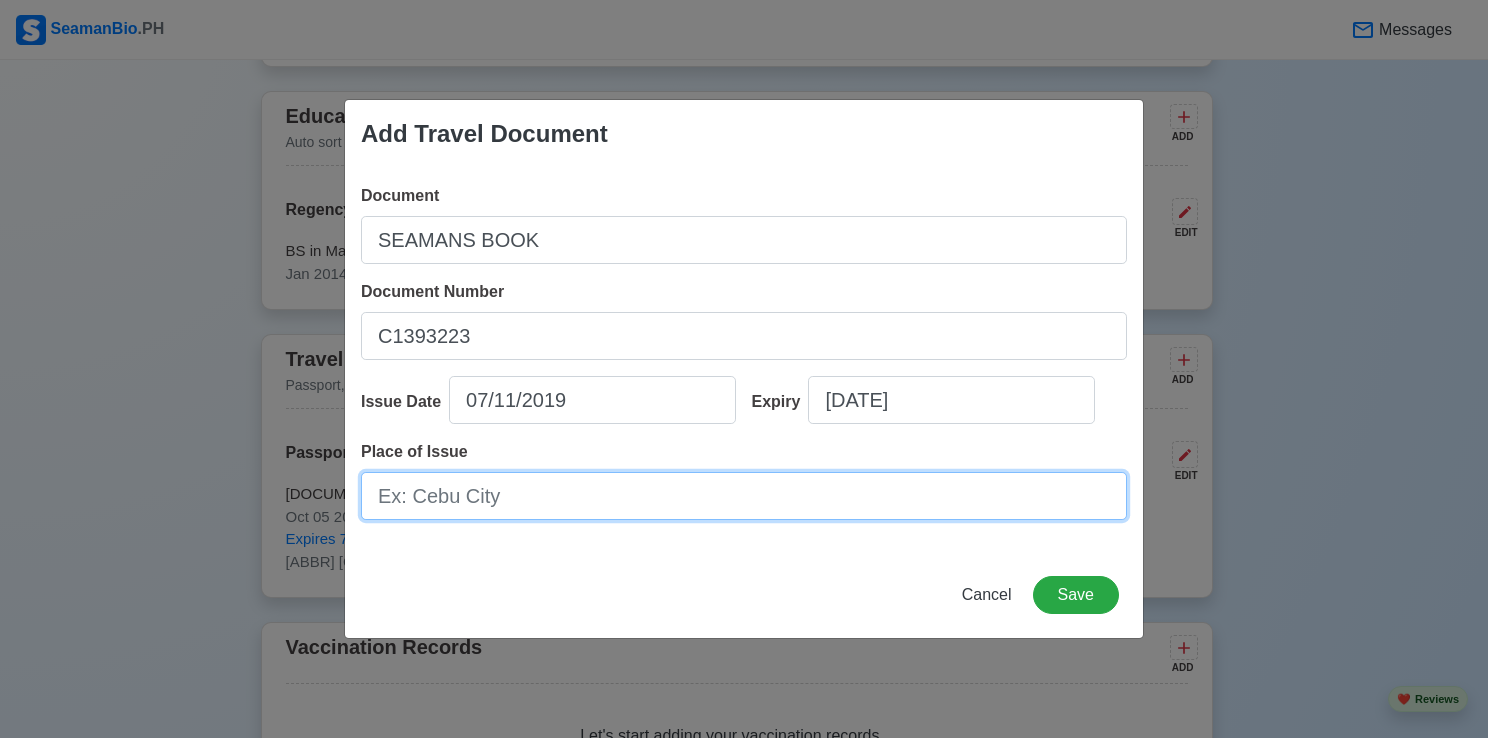 click on "Place of Issue" at bounding box center [744, 496] 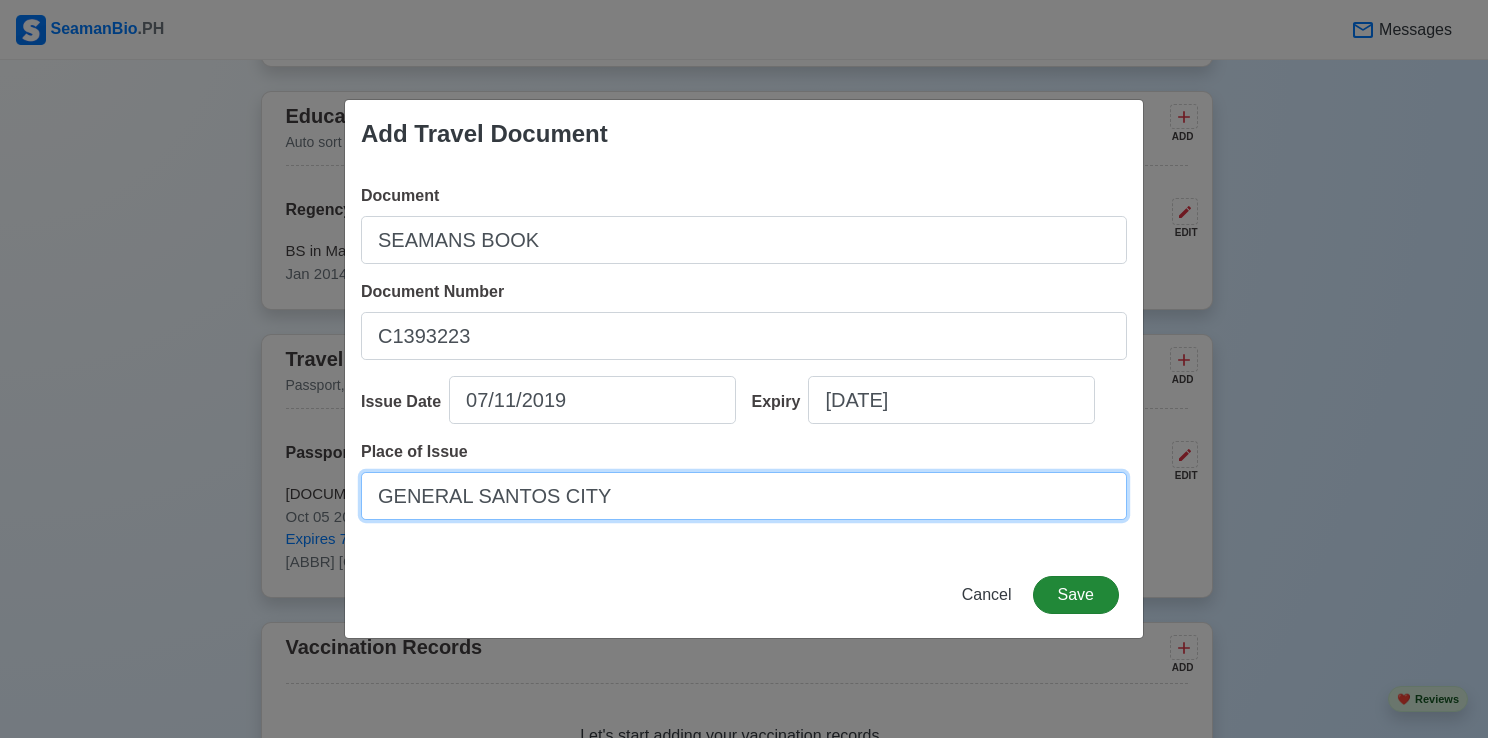 type on "GENERAL SANTOS CITY" 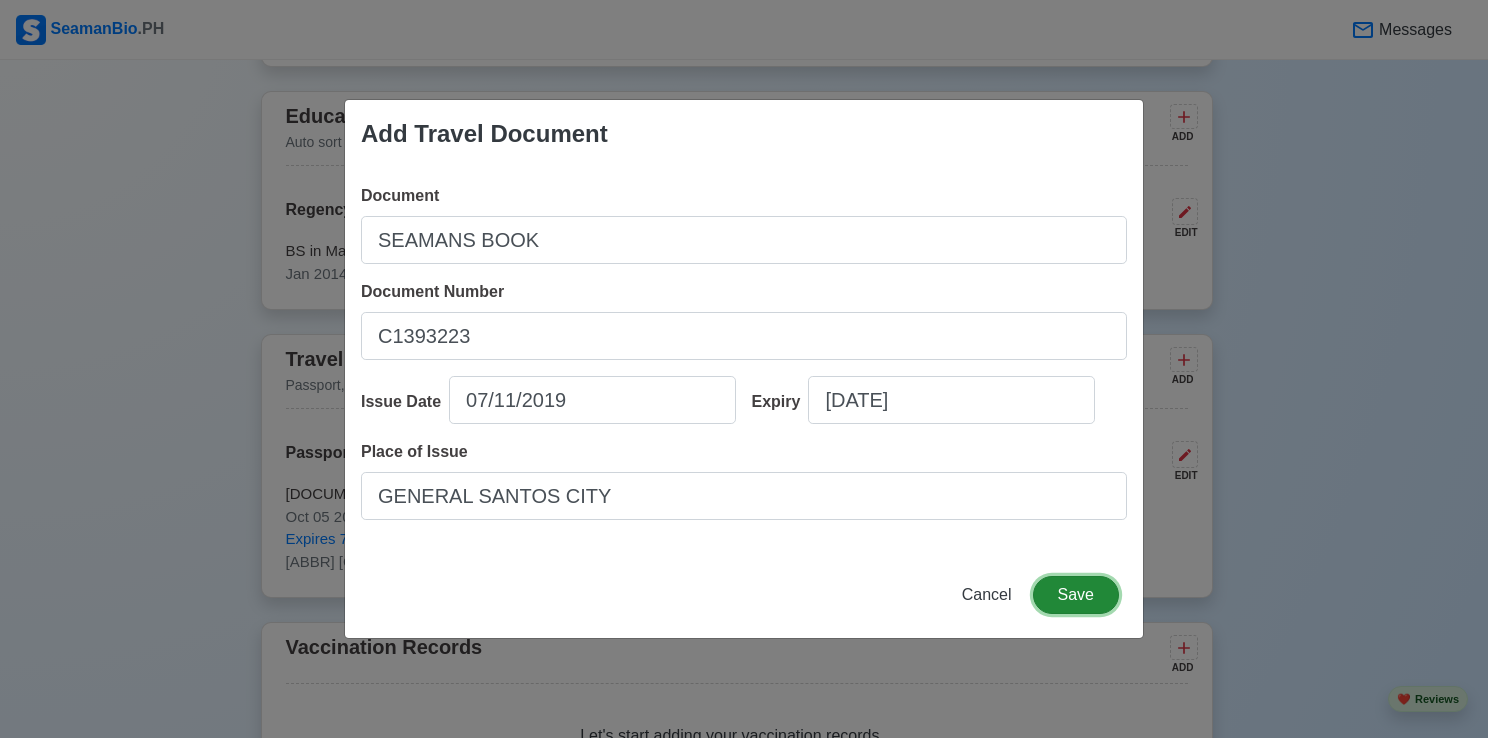 click on "Save" at bounding box center [1076, 595] 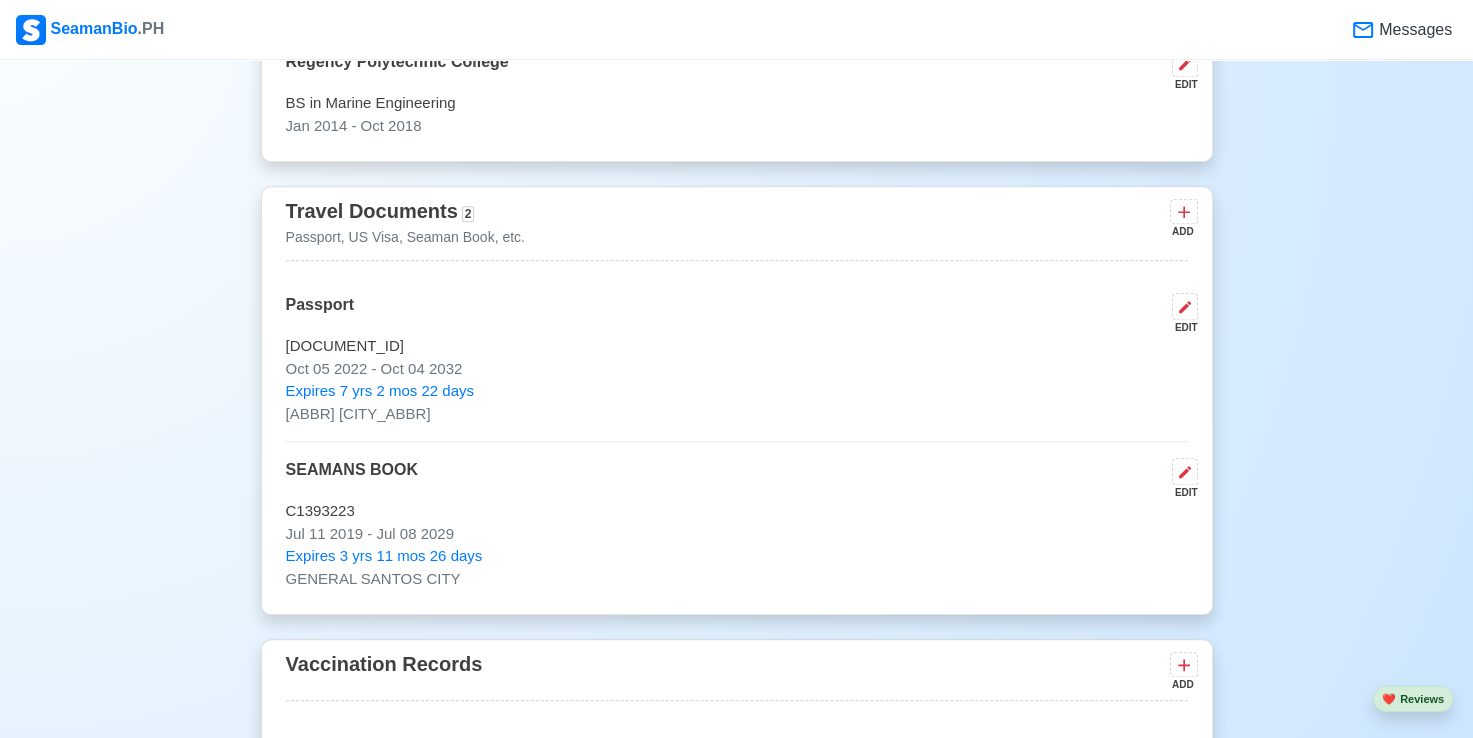 scroll, scrollTop: 1600, scrollLeft: 0, axis: vertical 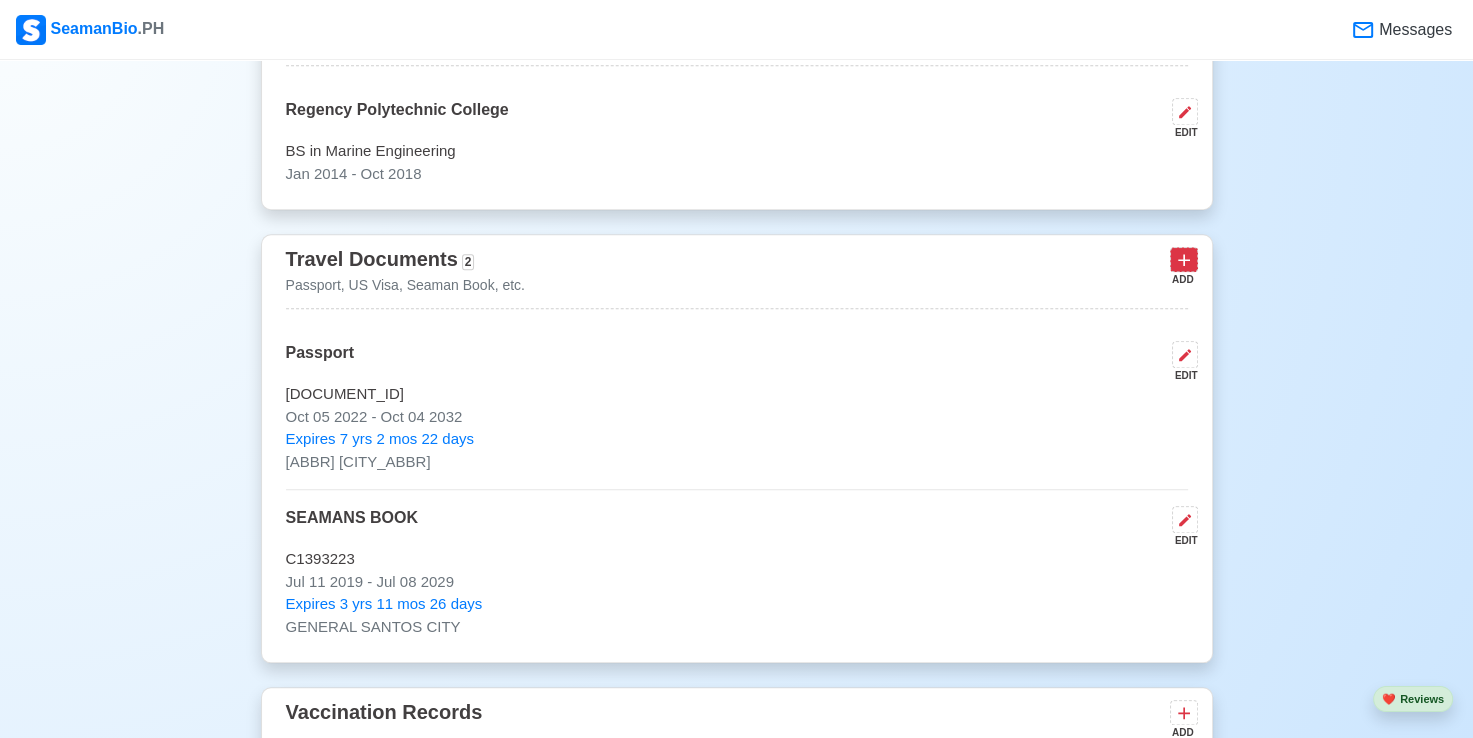 click 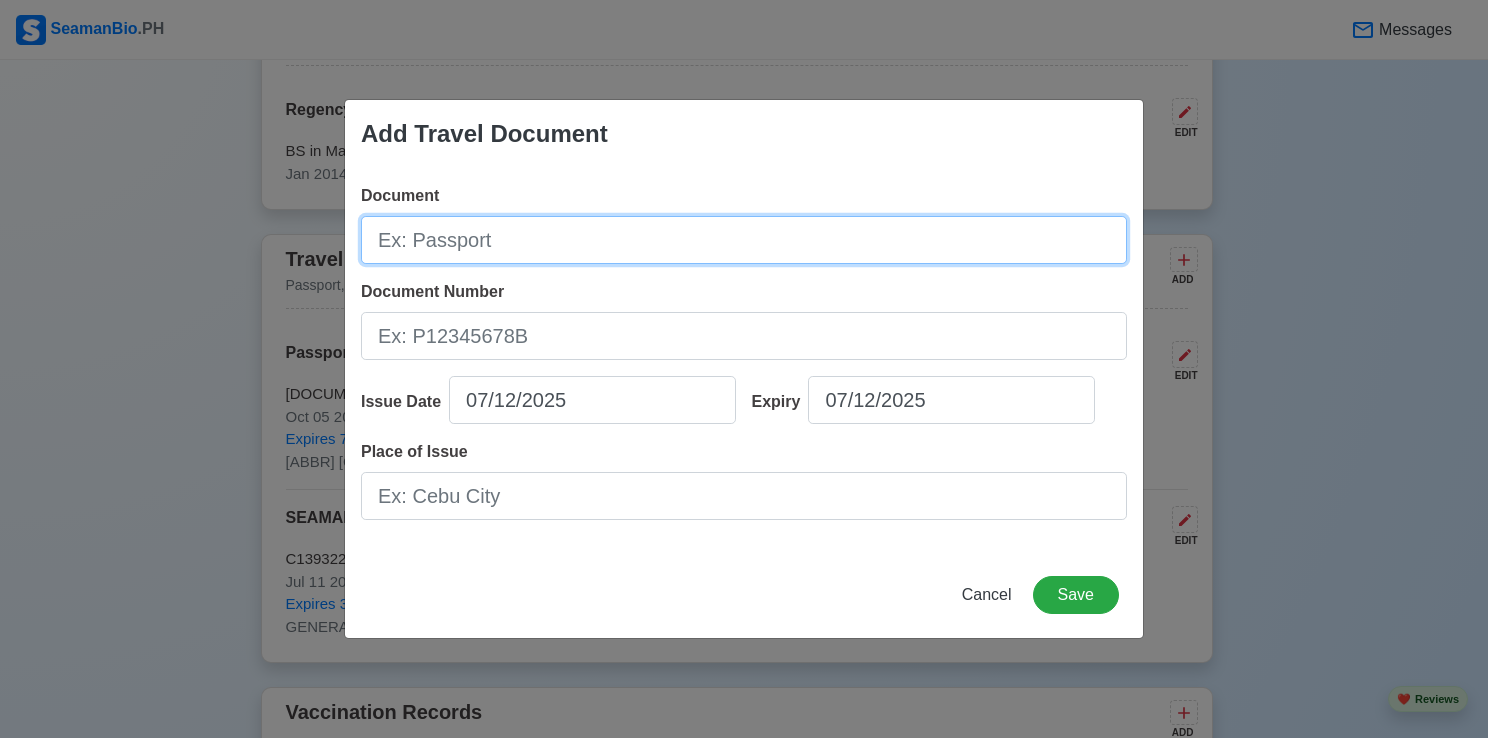 click on "Document" at bounding box center (744, 240) 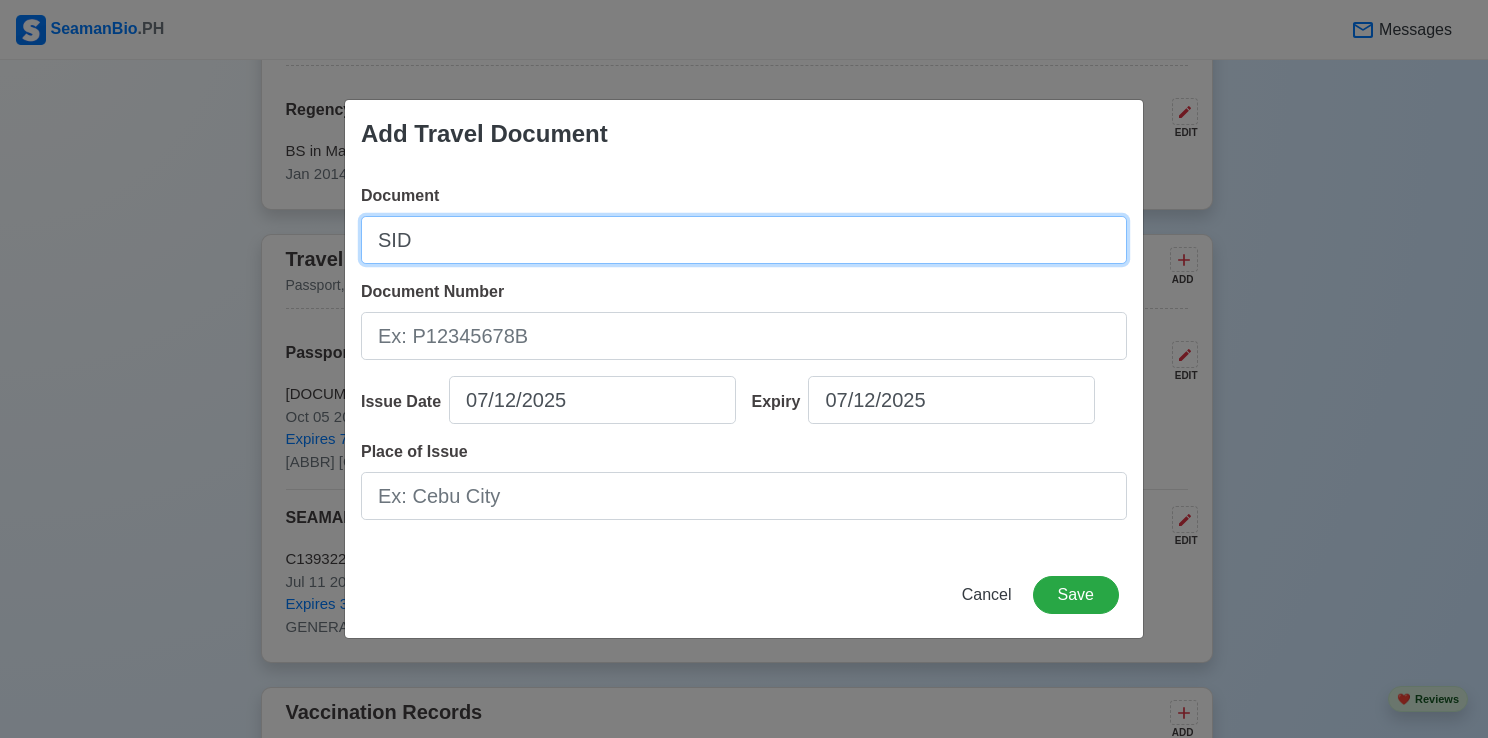 type on "SID" 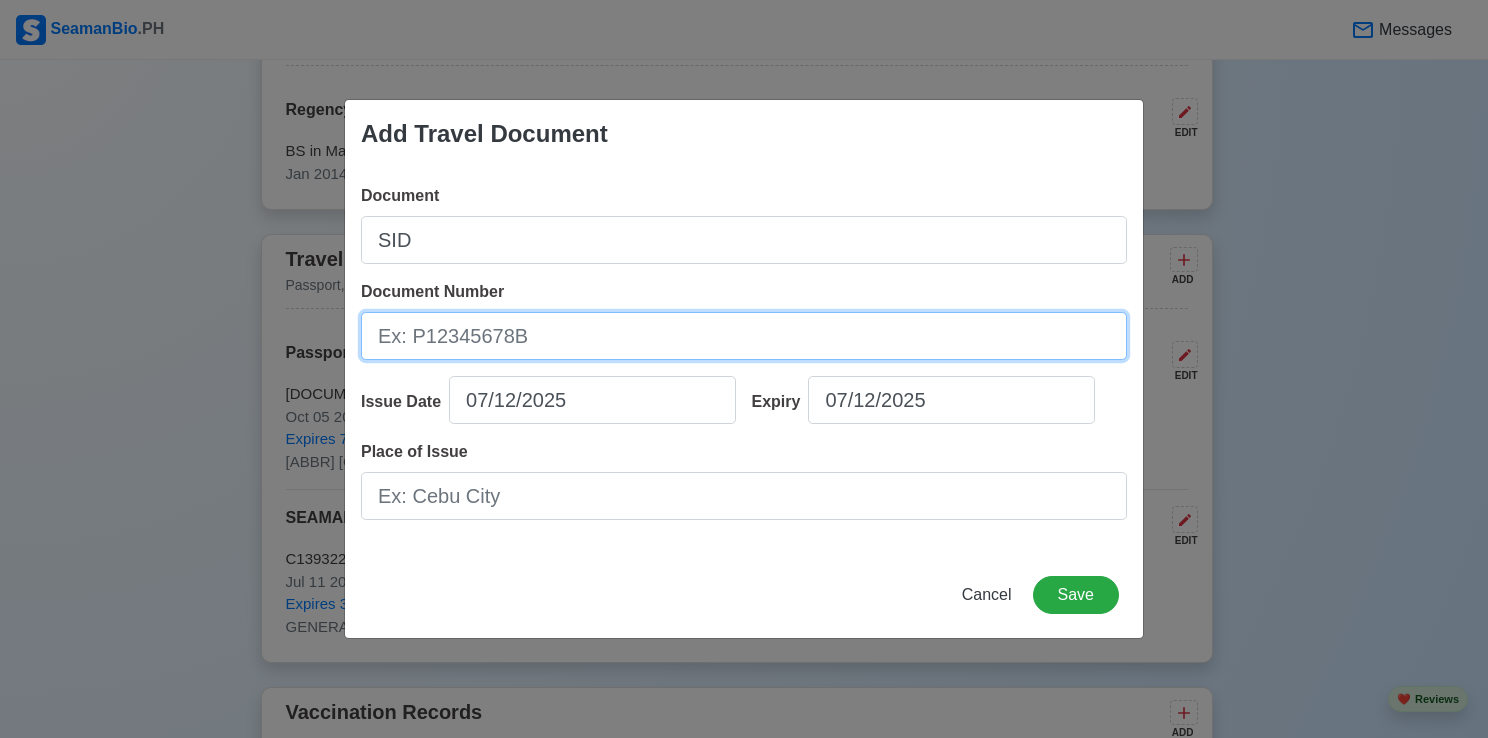 click on "Document Number" at bounding box center [744, 336] 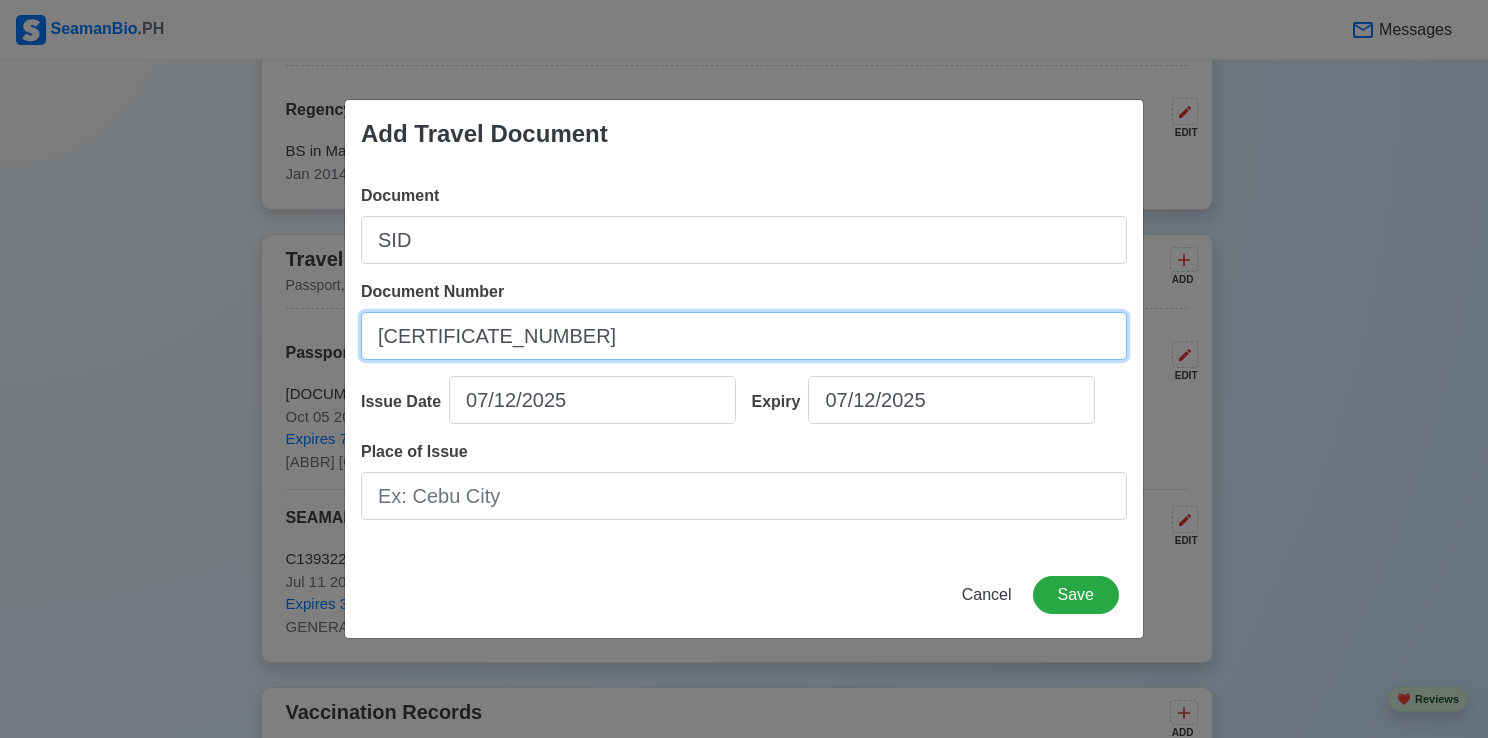 type on "[NUMBER]" 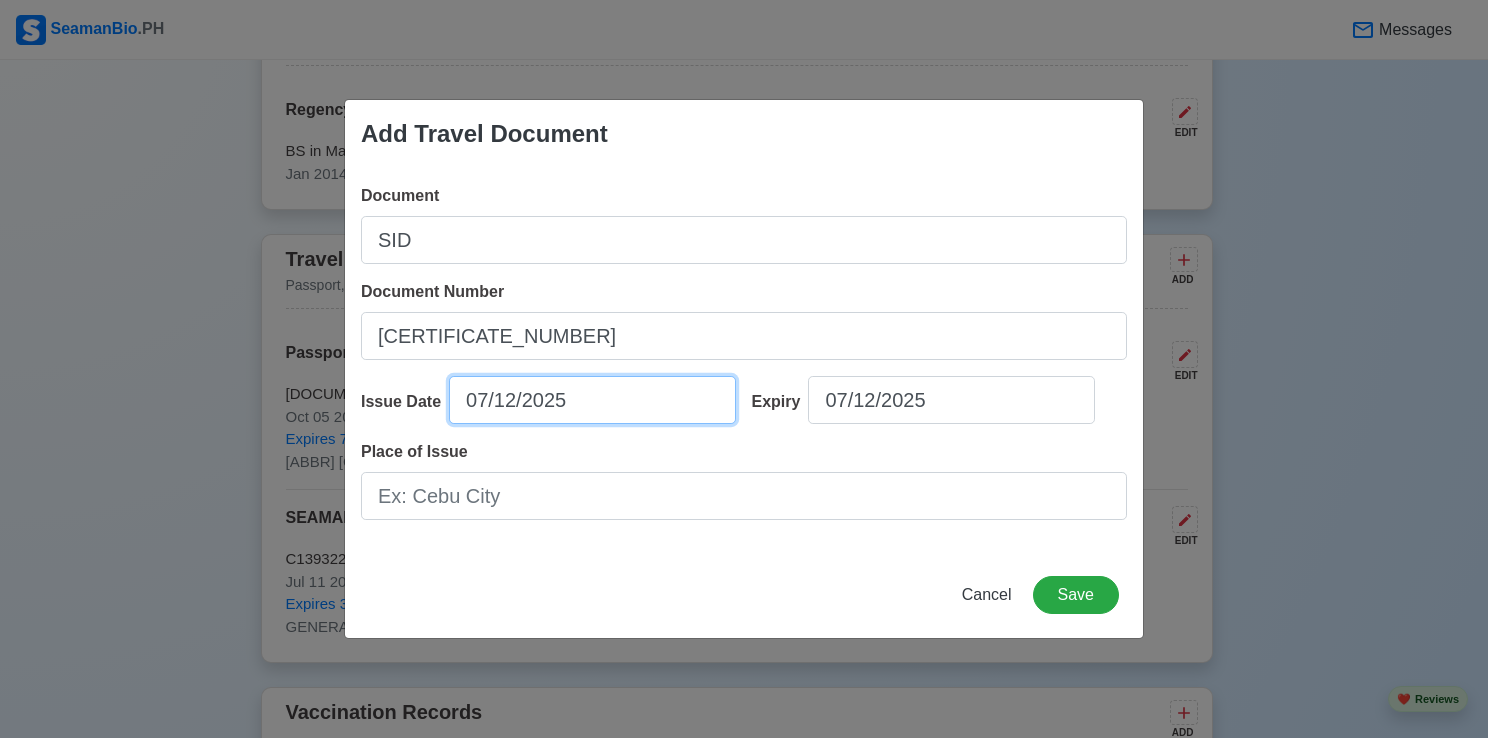 click on "07/12/2025" at bounding box center [592, 400] 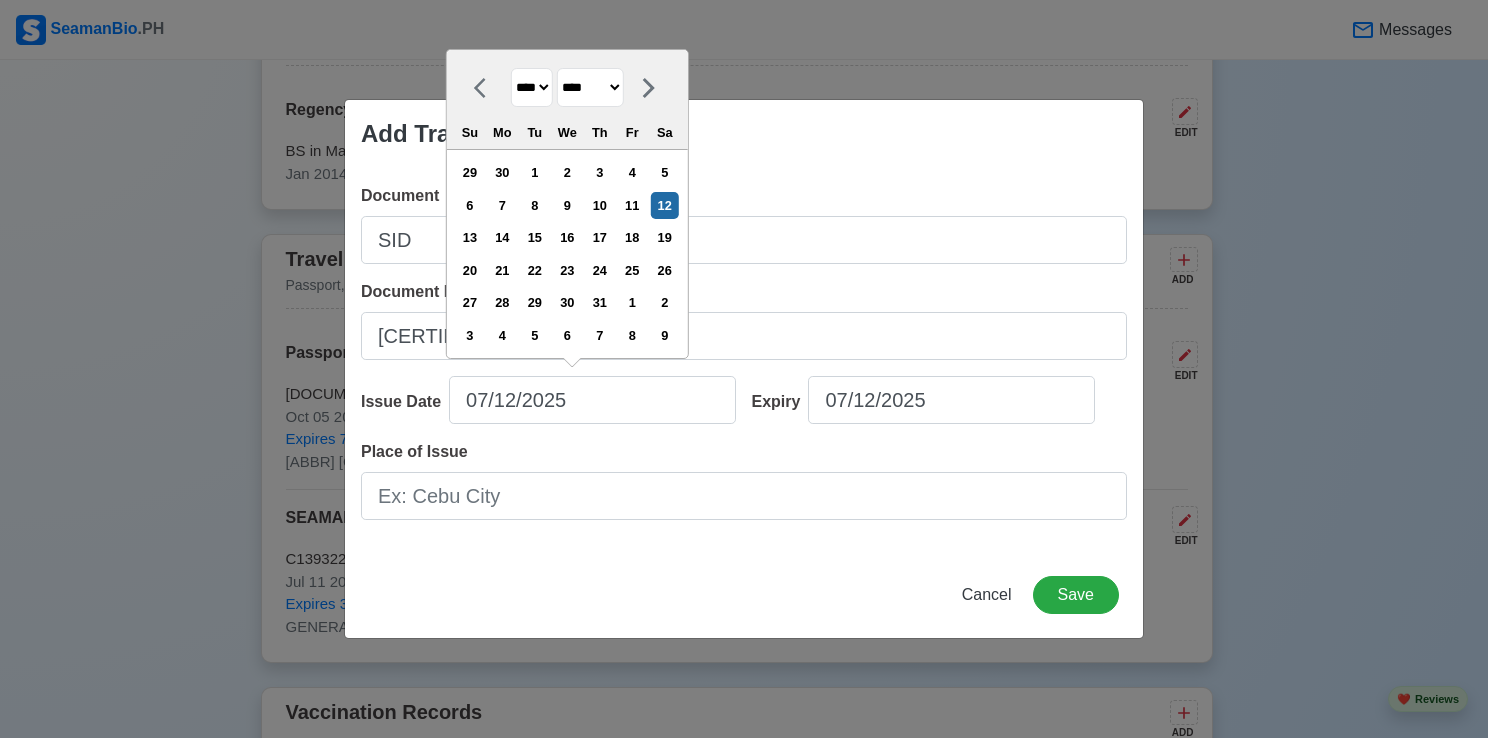 click on "**** **** **** **** **** **** **** **** **** **** **** **** **** **** **** **** **** **** **** **** **** **** **** **** **** **** **** **** **** **** **** **** **** **** **** **** **** **** **** **** **** **** **** **** **** **** **** **** **** **** **** **** **** **** **** **** **** **** **** **** **** **** **** **** **** **** **** **** **** **** **** **** **** **** **** **** **** **** **** **** **** **** **** **** **** **** **** **** **** **** **** **** **** **** **** **** **** **** **** **** **** **** **** **** **** ****" at bounding box center [532, 87] 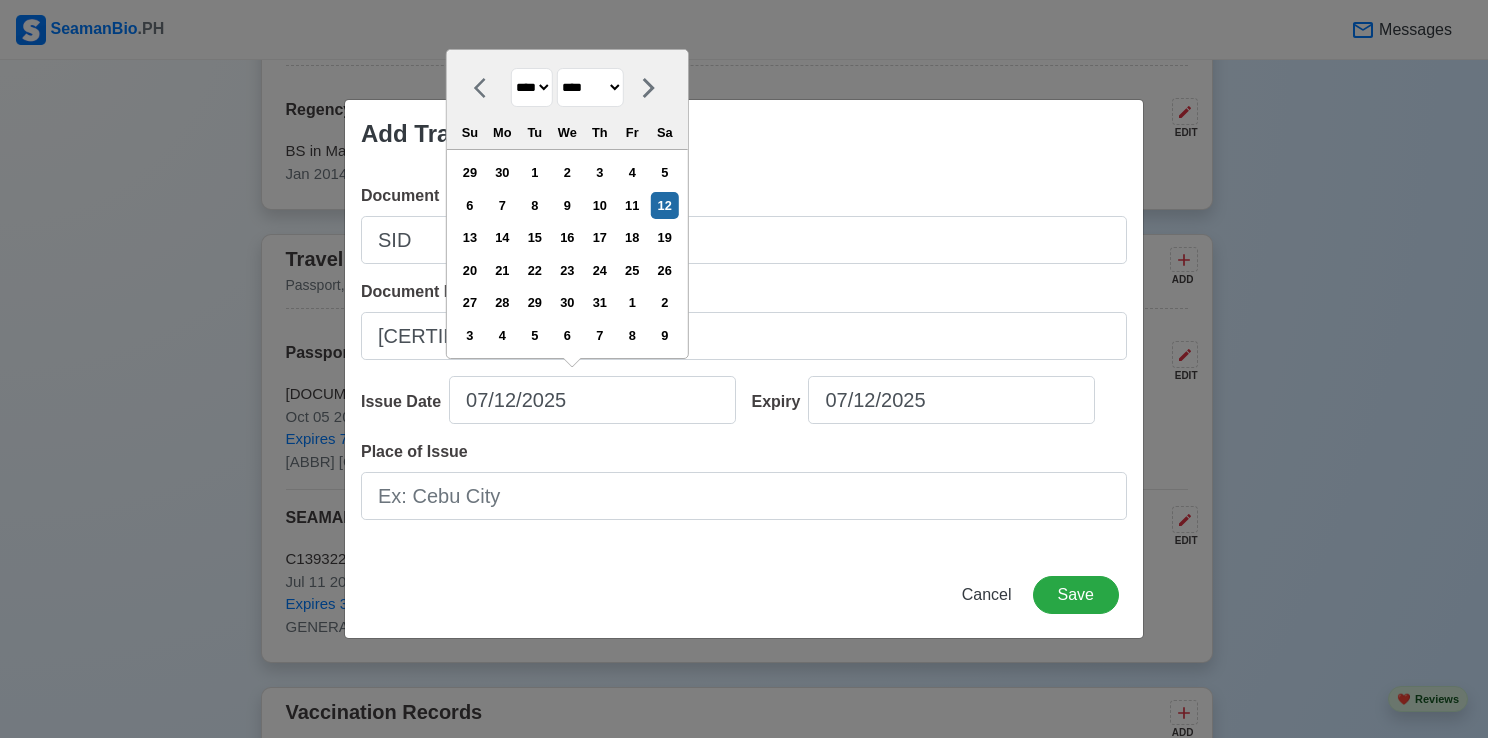 select on "****" 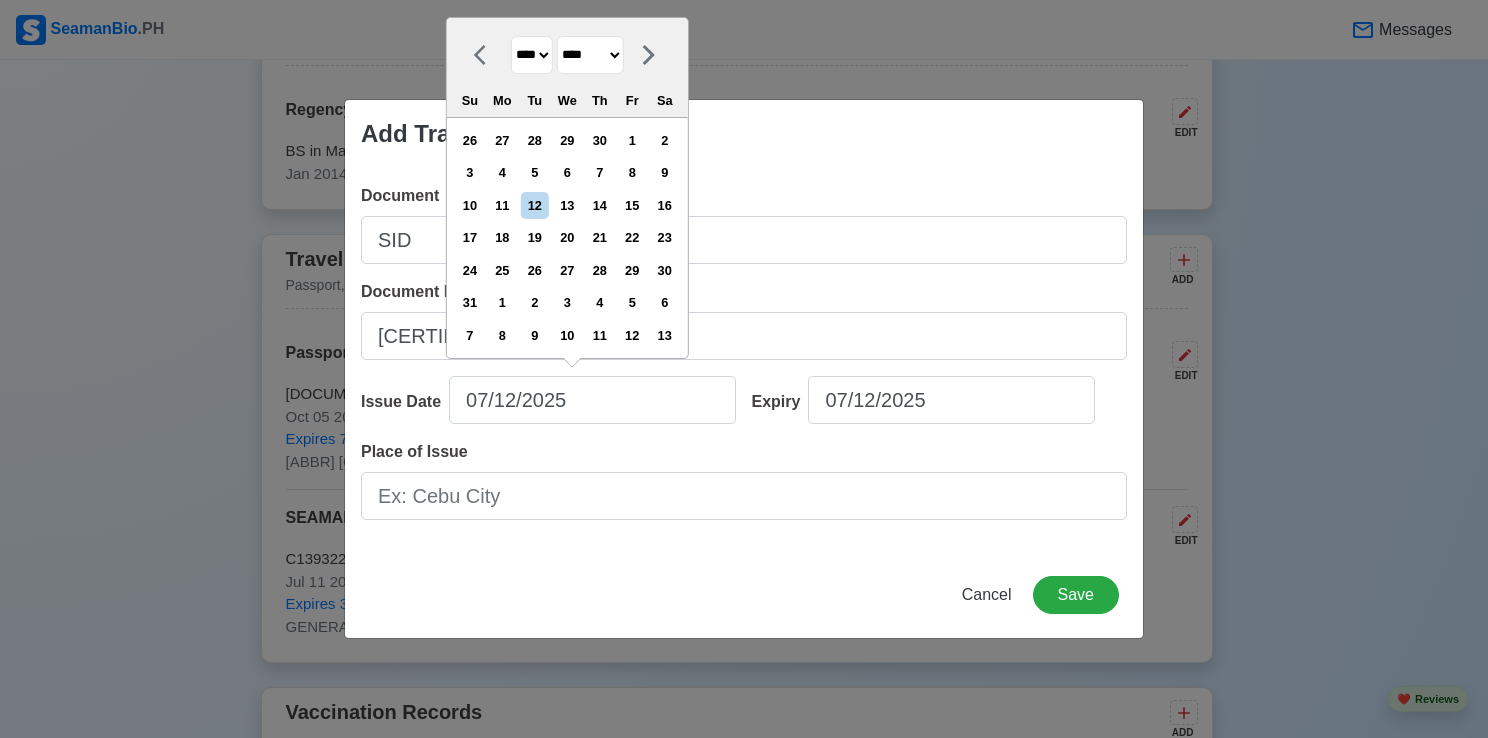 click on "******* ******** ***** ***** *** **** **** ****** ********* ******* ******** ********" at bounding box center (590, 55) 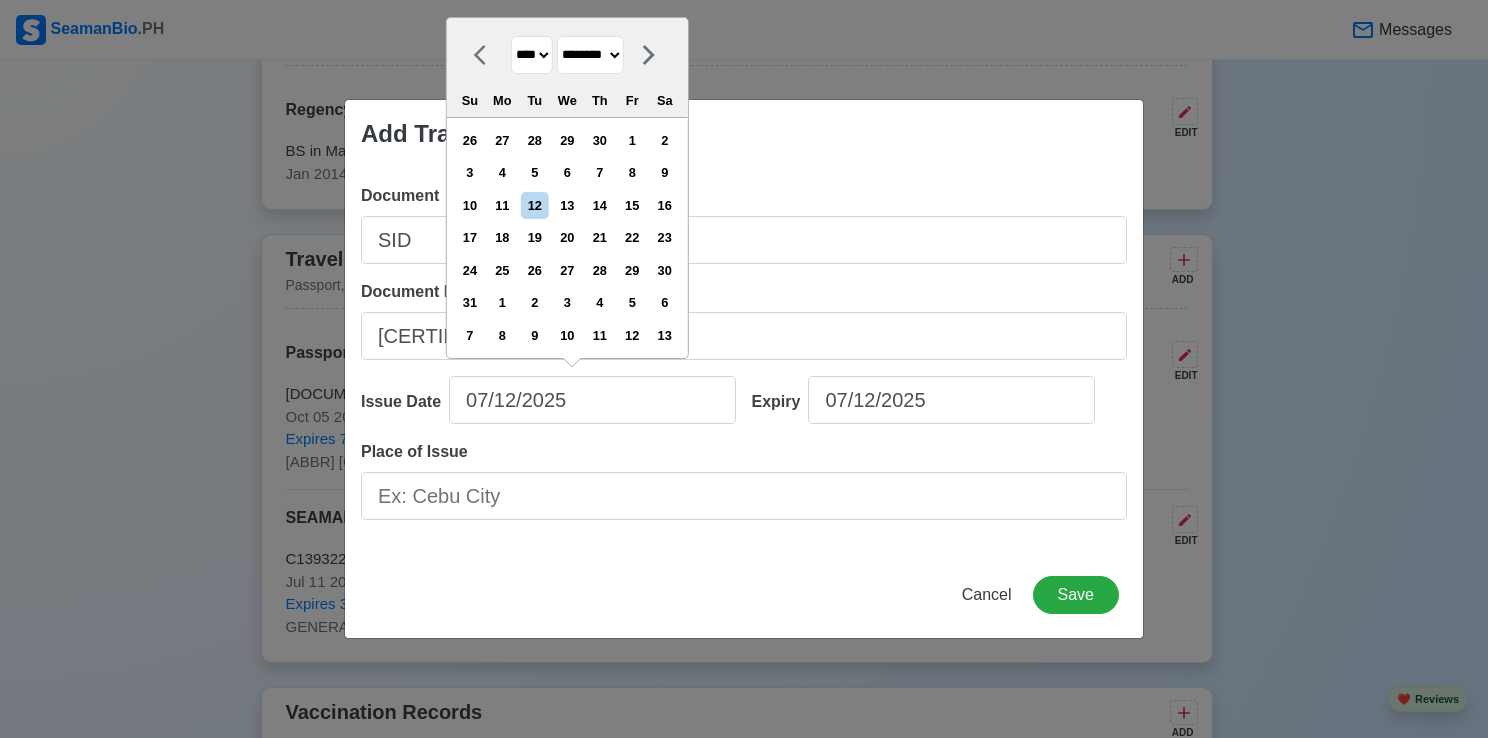 click on "******* ******** ***** ***** *** **** **** ****** ********* ******* ******** ********" at bounding box center [590, 55] 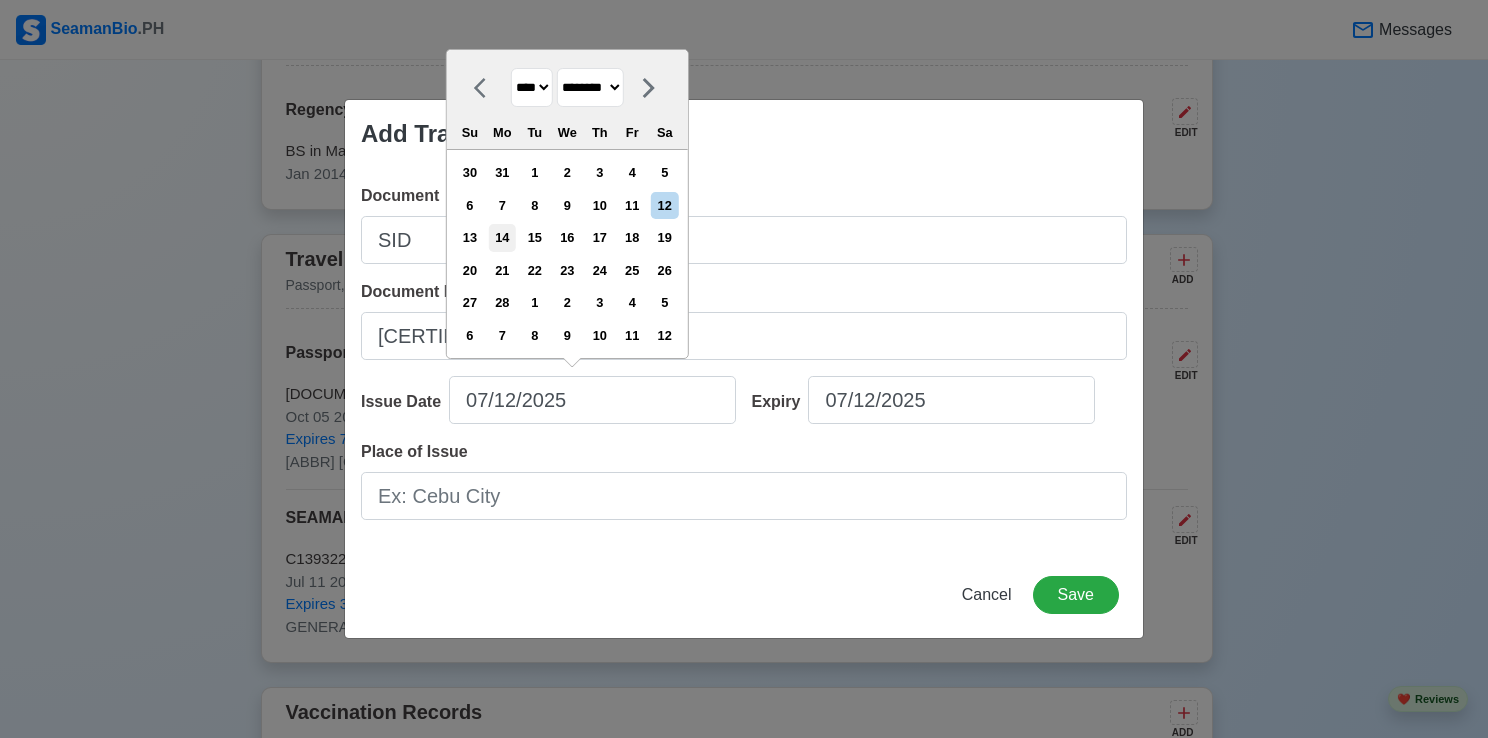 click on "14" at bounding box center [502, 237] 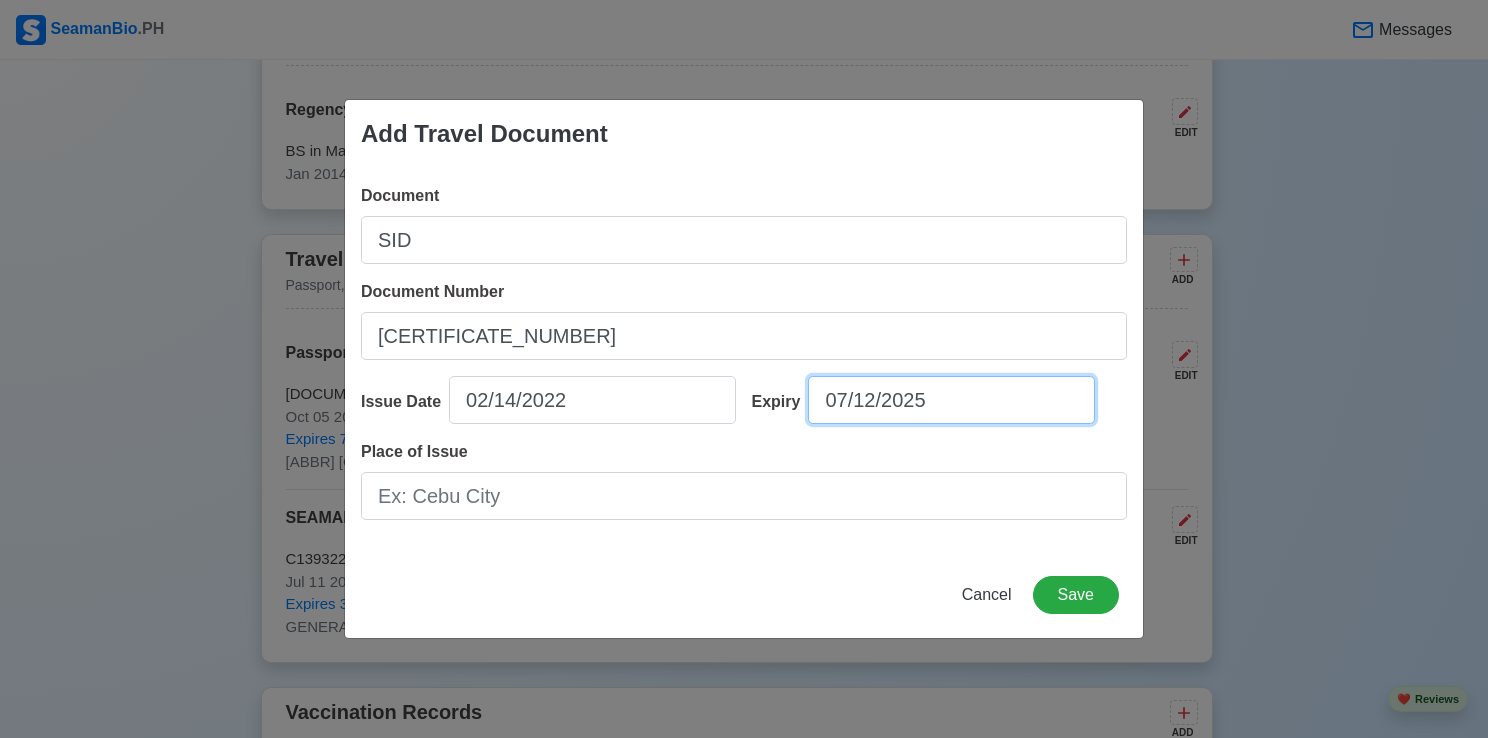 click on "07/12/2025" at bounding box center (951, 400) 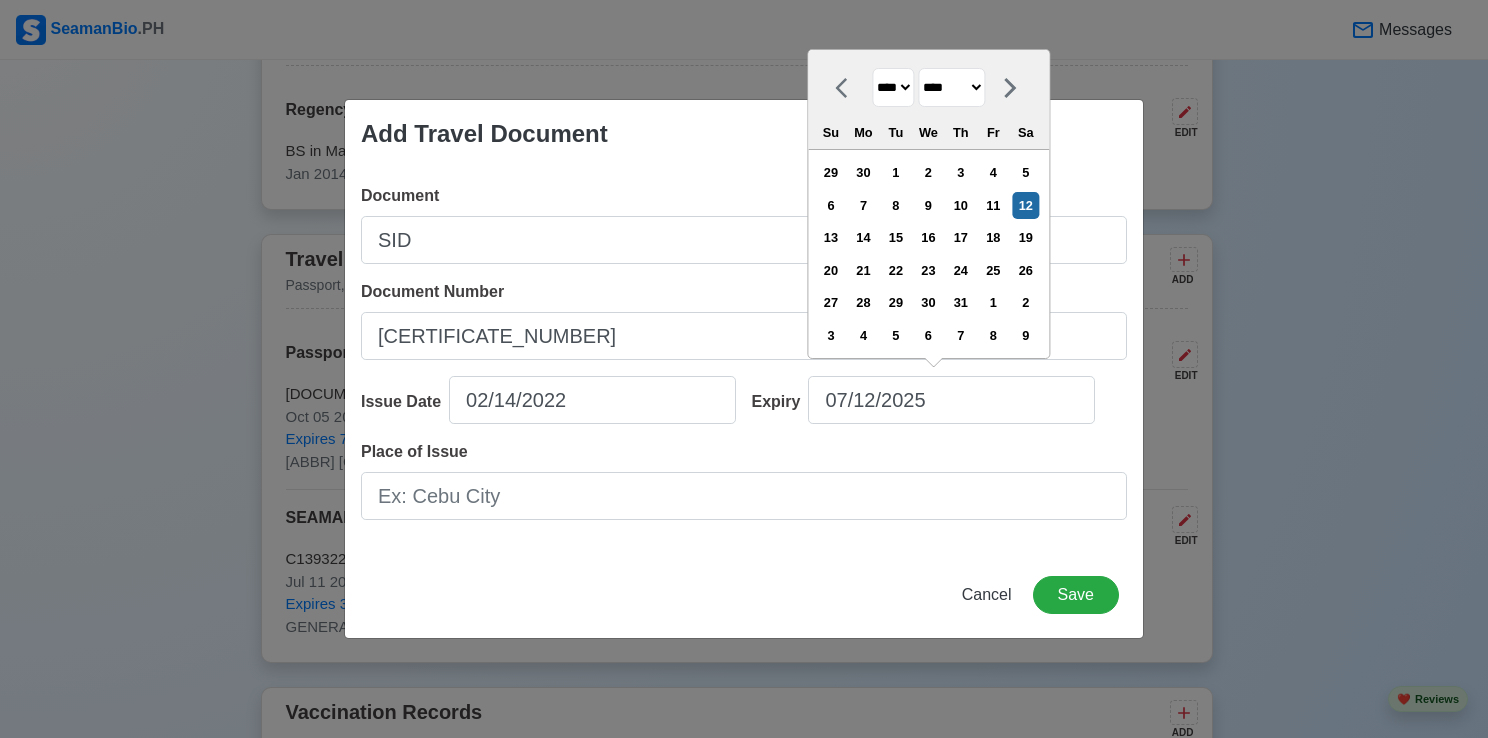click on "**** **** **** **** **** **** **** **** **** **** **** **** **** **** **** **** **** **** **** **** **** **** **** **** **** **** **** **** **** **** **** **** **** **** **** **** **** **** **** **** **** **** **** **** **** **** **** **** **** **** **** **** **** **** **** **** **** **** **** **** **** **** **** **** **** **** **** **** **** **** **** **** **** **** **** **** **** **** **** **** **** **** **** **** **** **** **** **** **** **** **** **** **** **** **** **** **** **** **** **** **** **** **** **** **** **** **** **** **** **** **** **** **** **** **** **** **** **** **** **** ****" at bounding box center [893, 87] 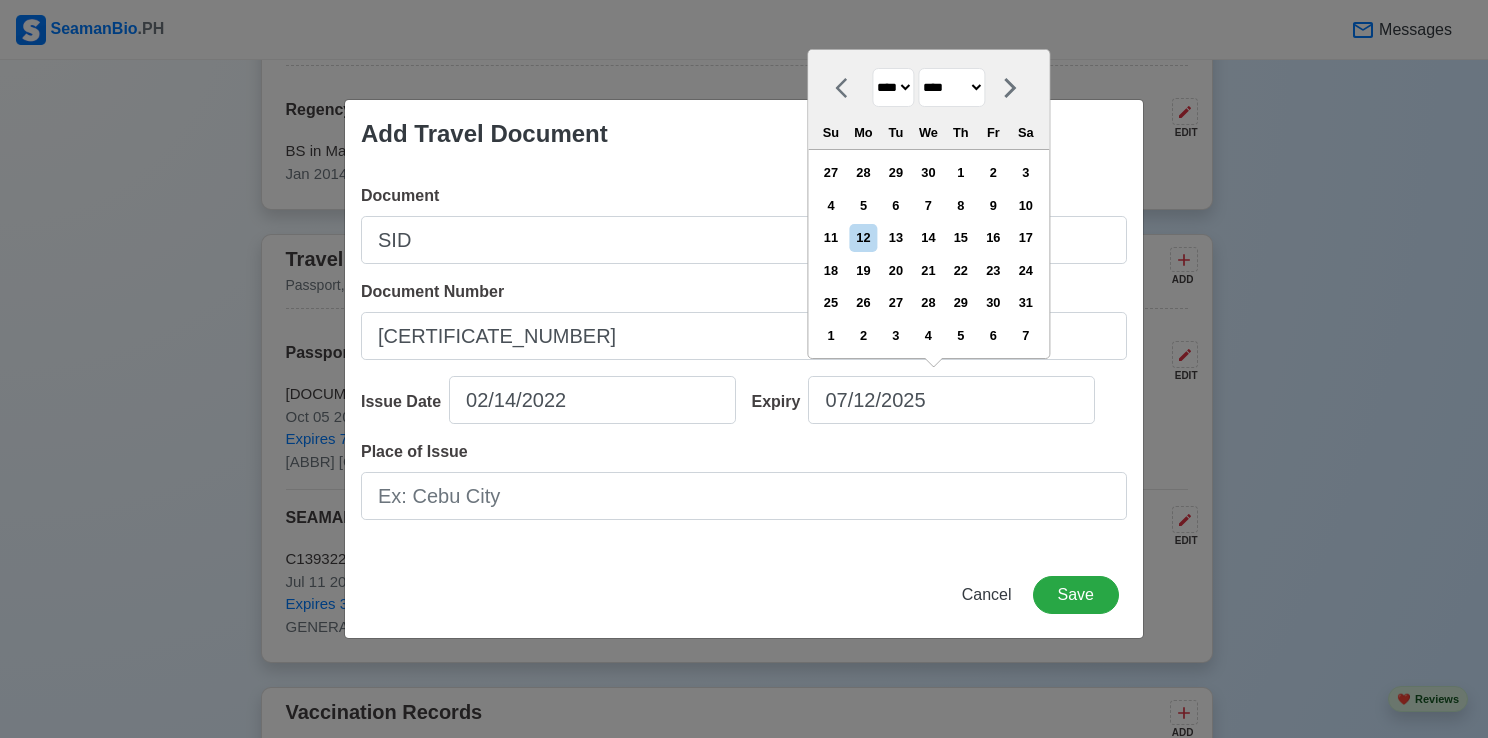 click on "******* ******** ***** ***** *** **** **** ****** ********* ******* ******** ********" at bounding box center [951, 87] 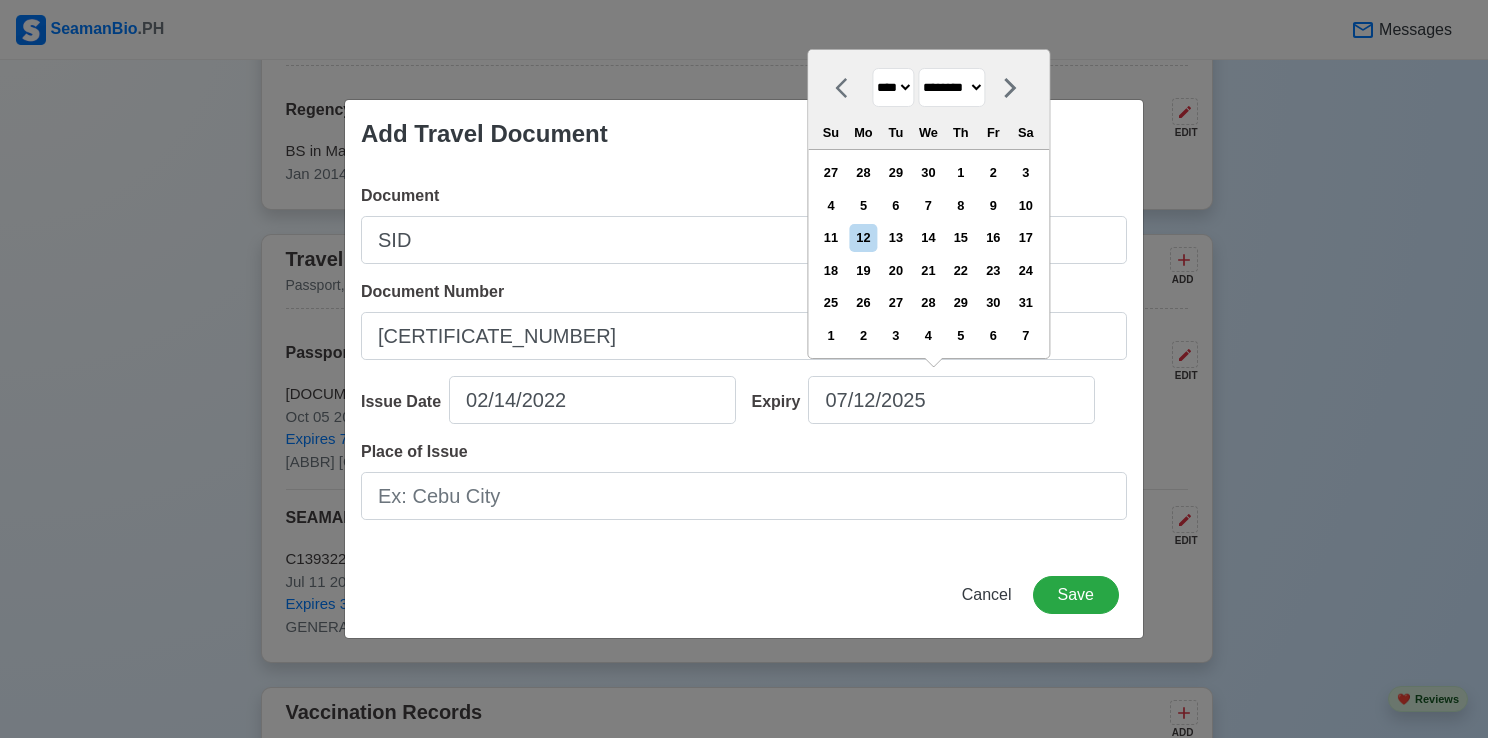 click on "******* ******** ***** ***** *** **** **** ****** ********* ******* ******** ********" at bounding box center [951, 87] 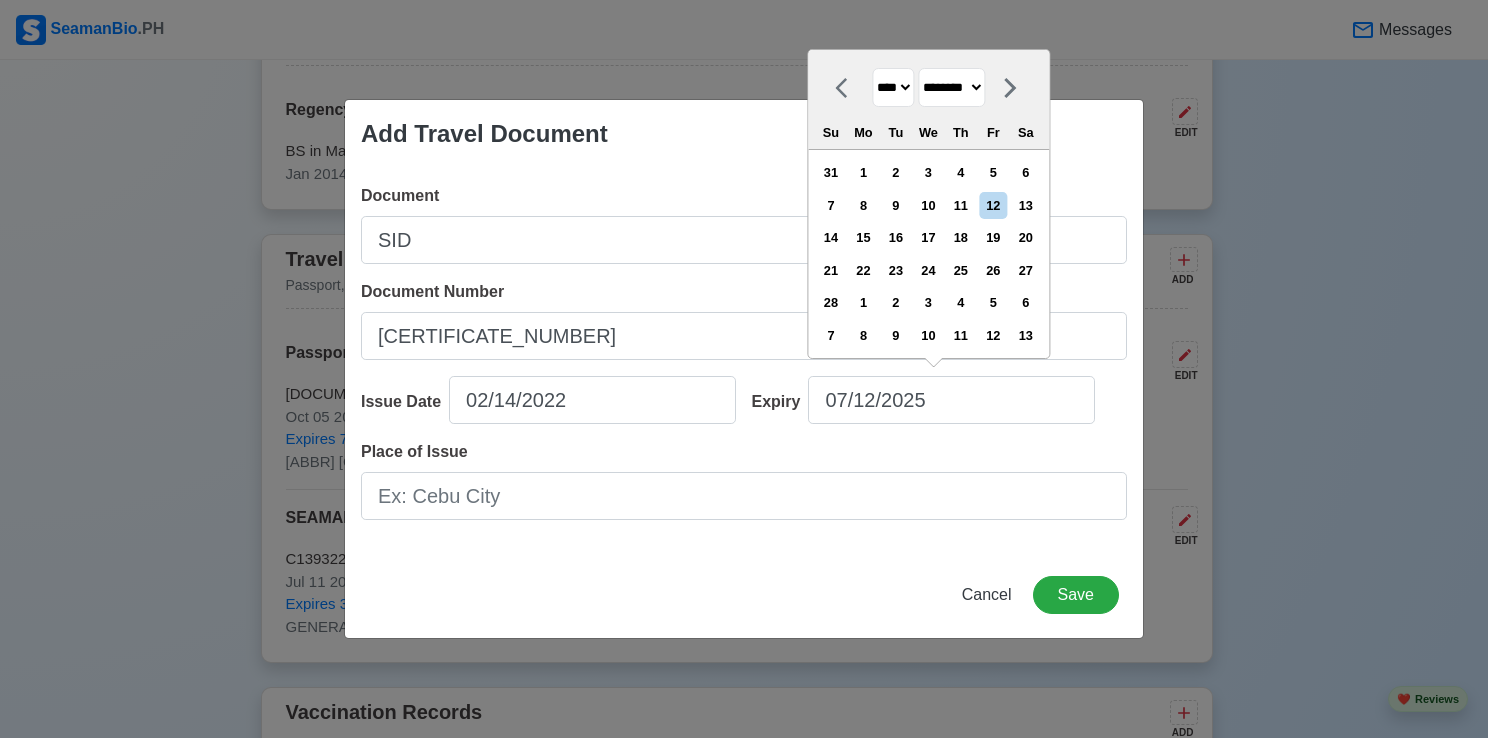 click on "14" at bounding box center [830, 237] 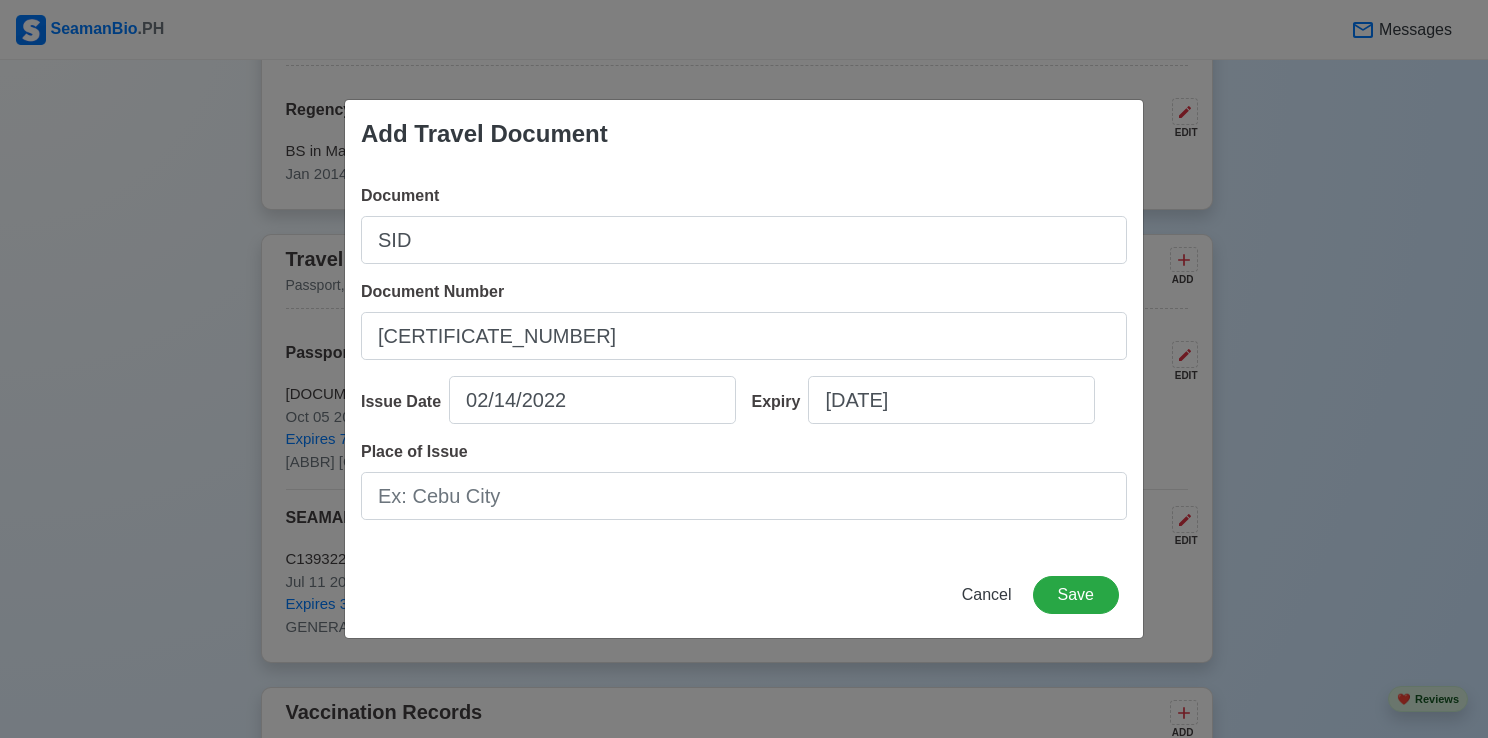 type on "02/14/2027" 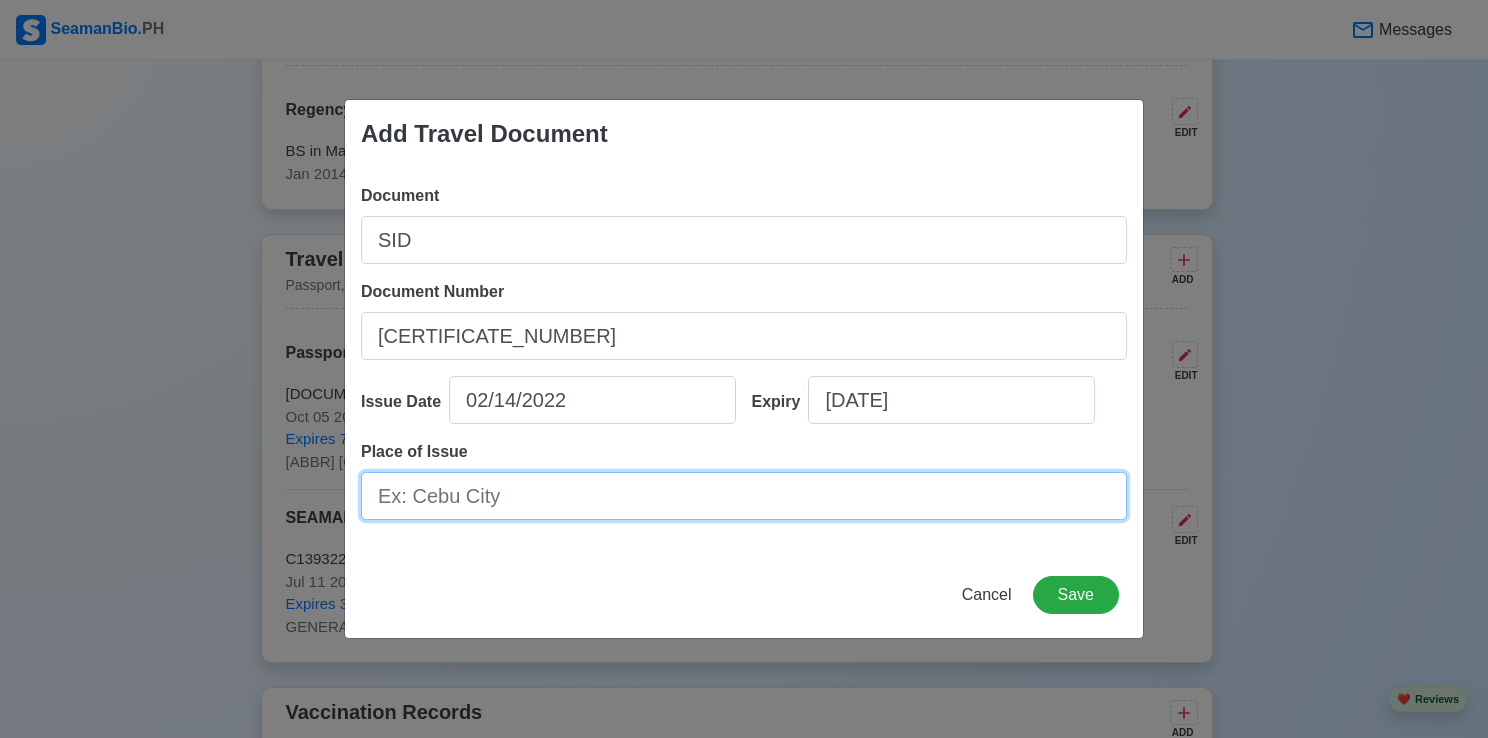 click on "Place of Issue" at bounding box center [744, 496] 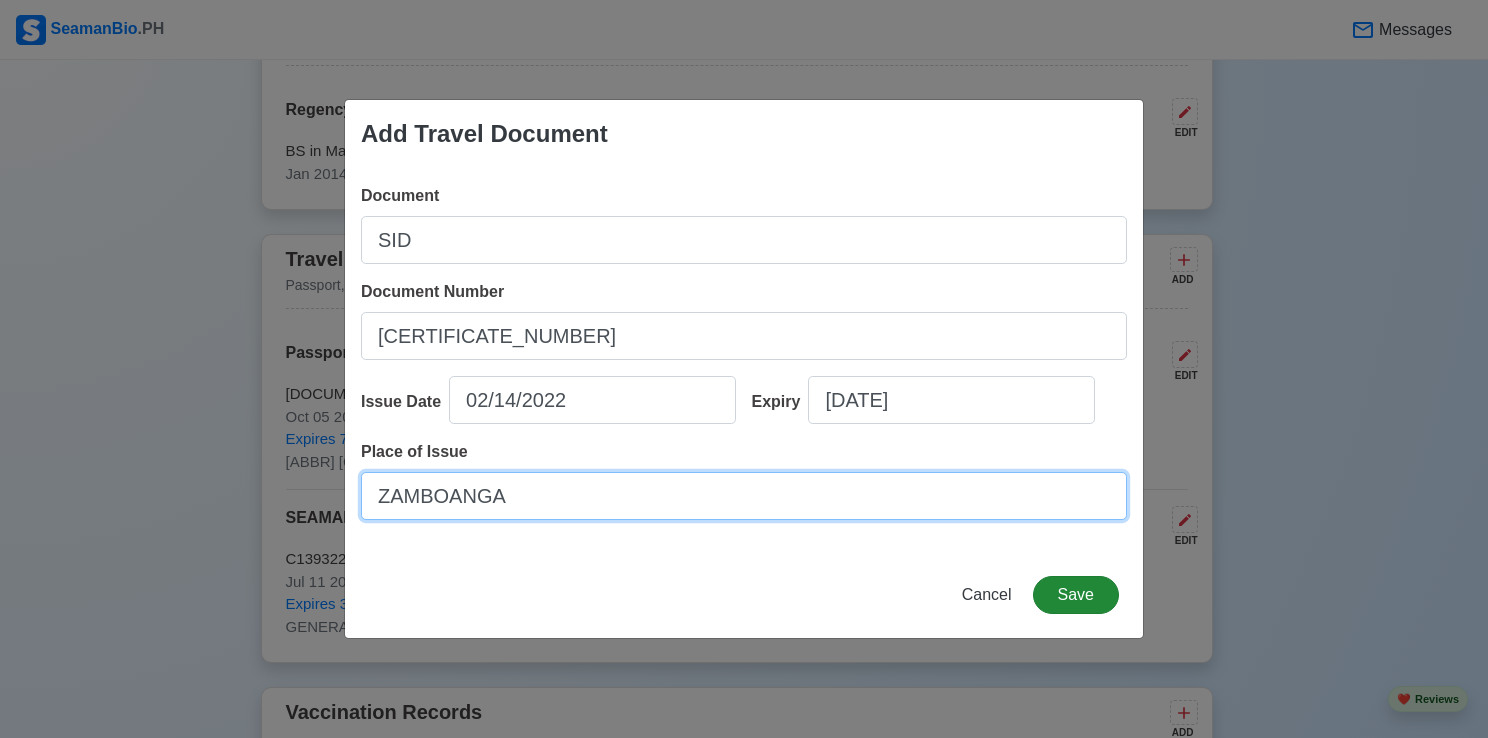 type on "ZAMBOANGA" 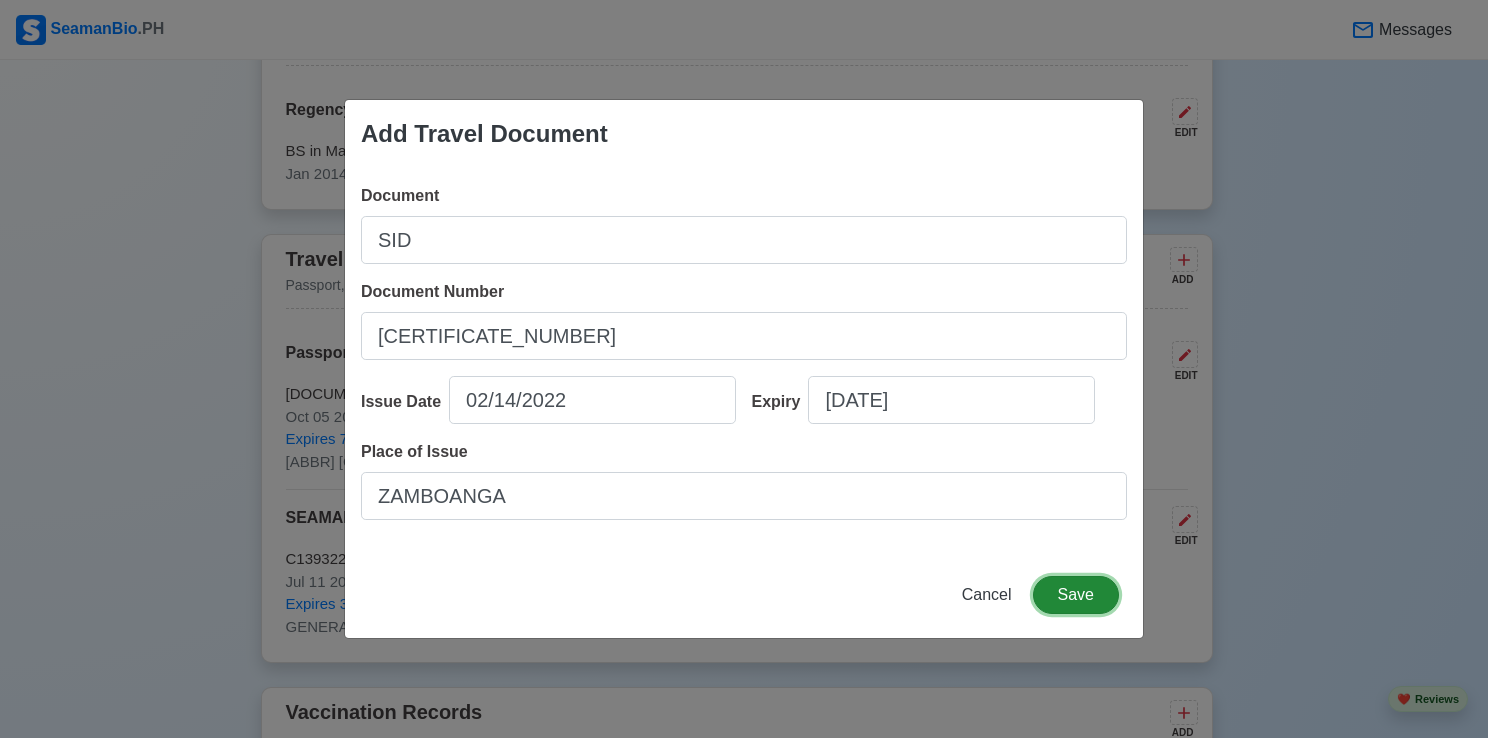 click on "Save" at bounding box center (1076, 595) 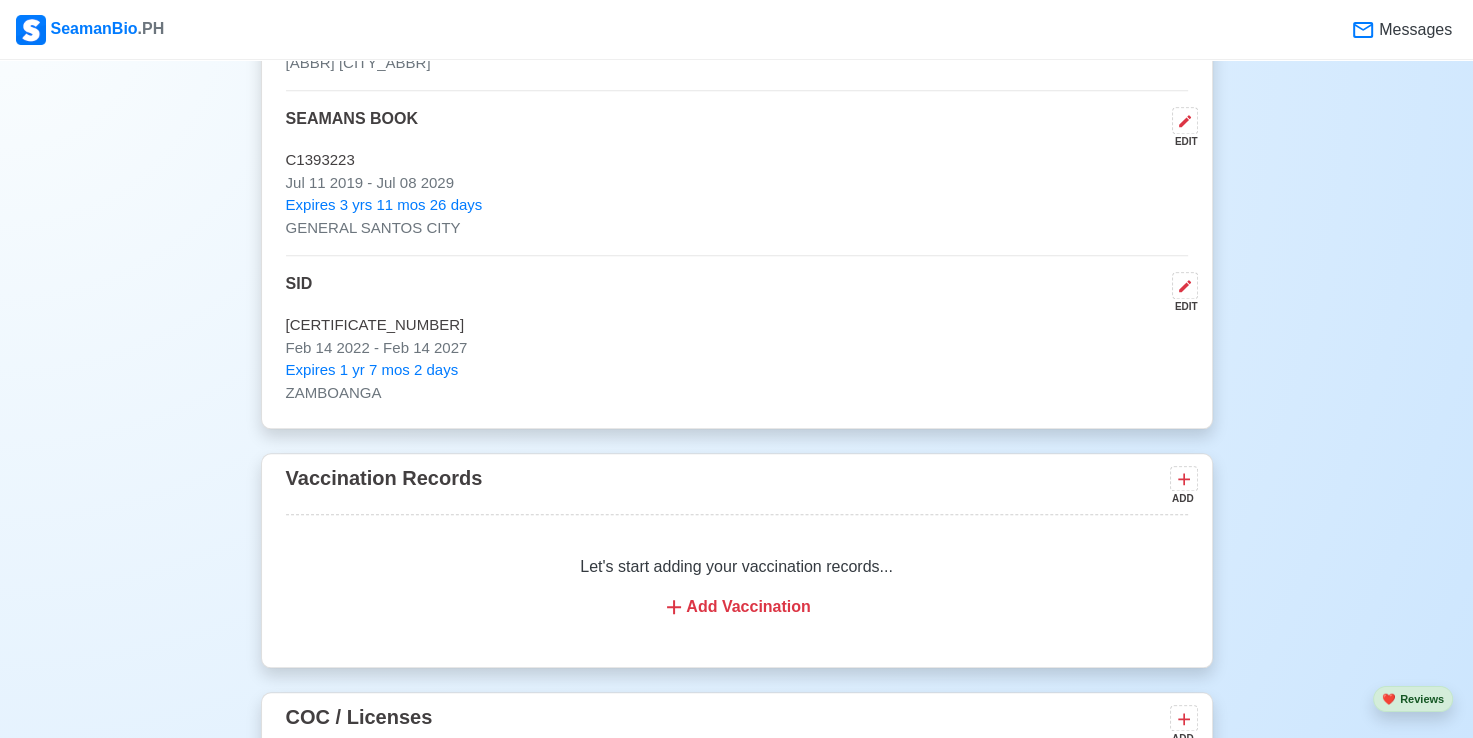 scroll, scrollTop: 2000, scrollLeft: 0, axis: vertical 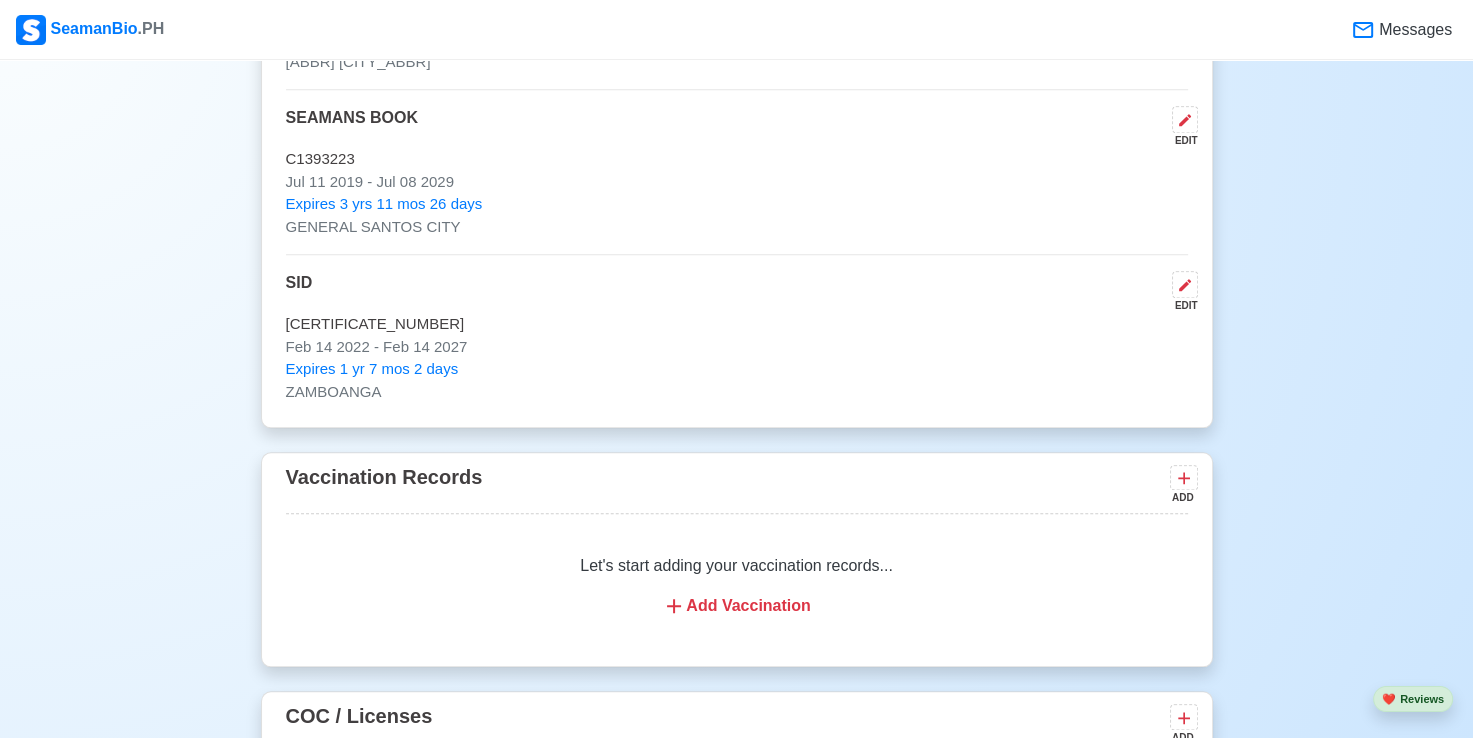 click on "Add Vaccination" at bounding box center (737, 606) 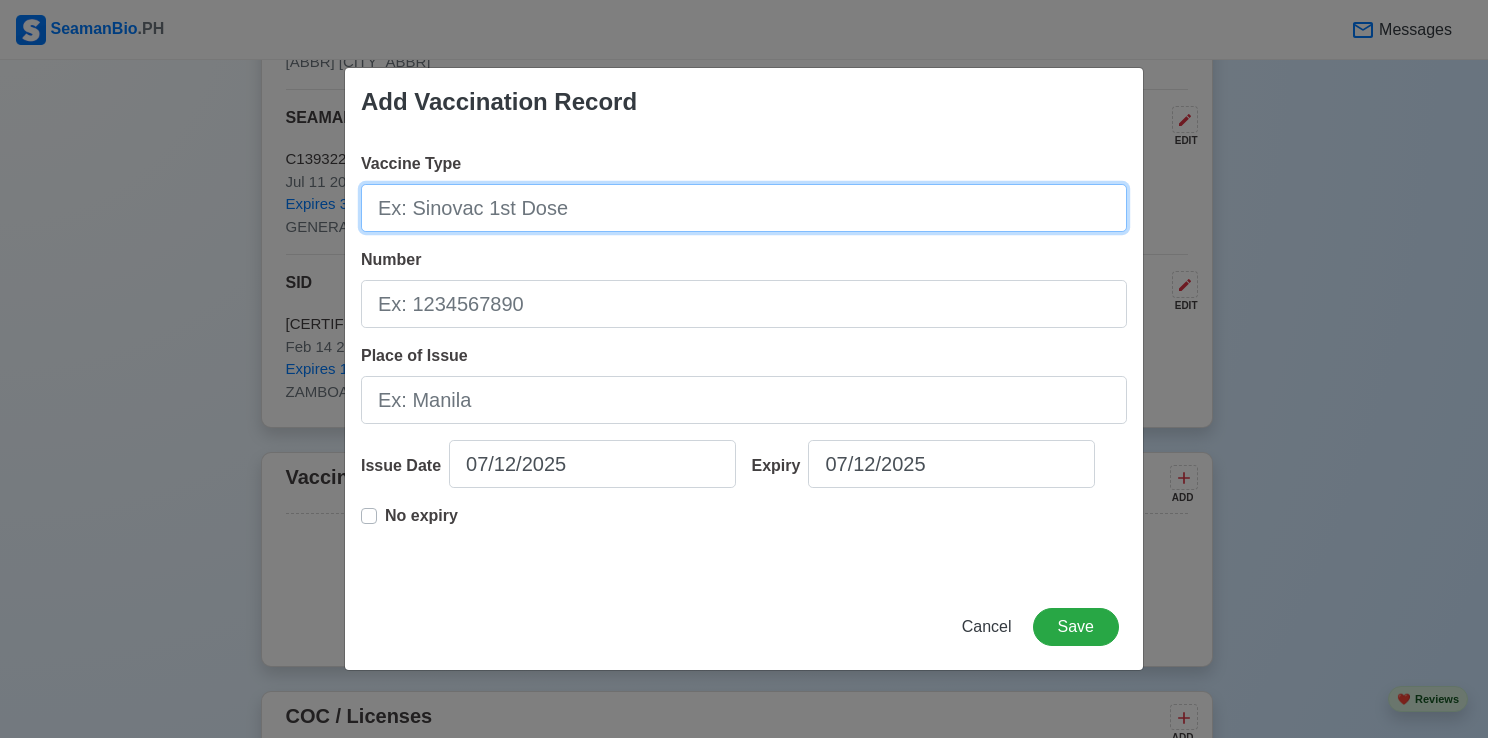 click on "Vaccine Type" at bounding box center (744, 208) 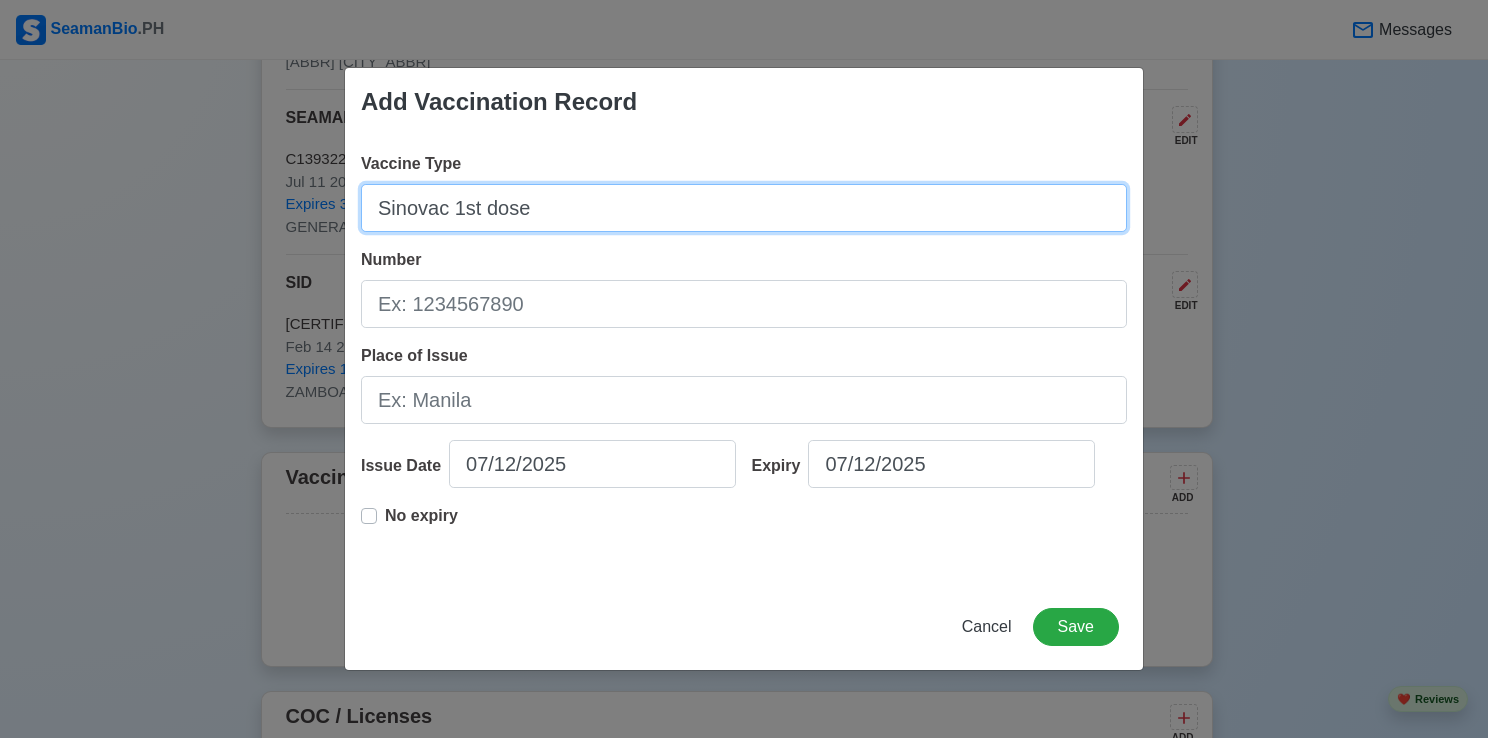 type on "Sinovac 1st dose" 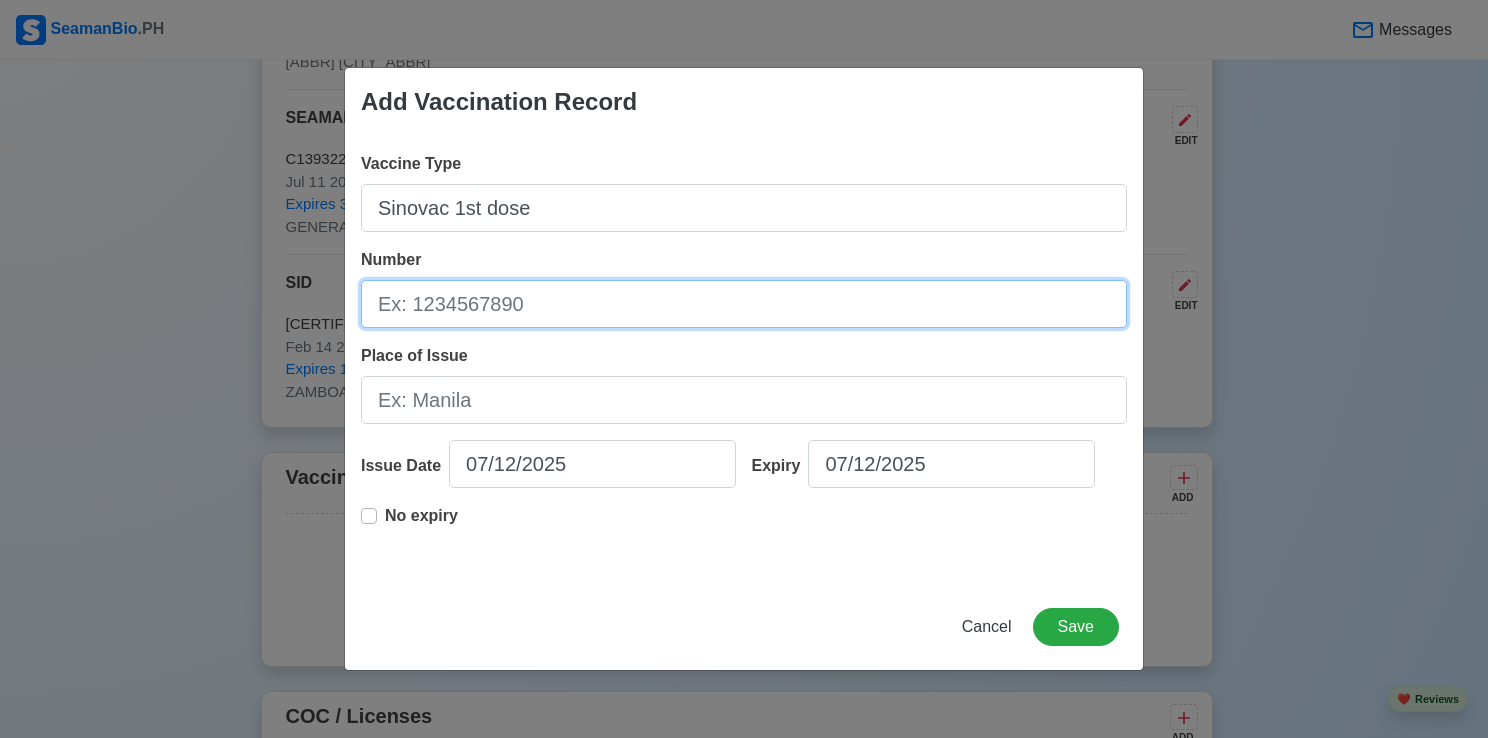 click on "Number" at bounding box center [744, 304] 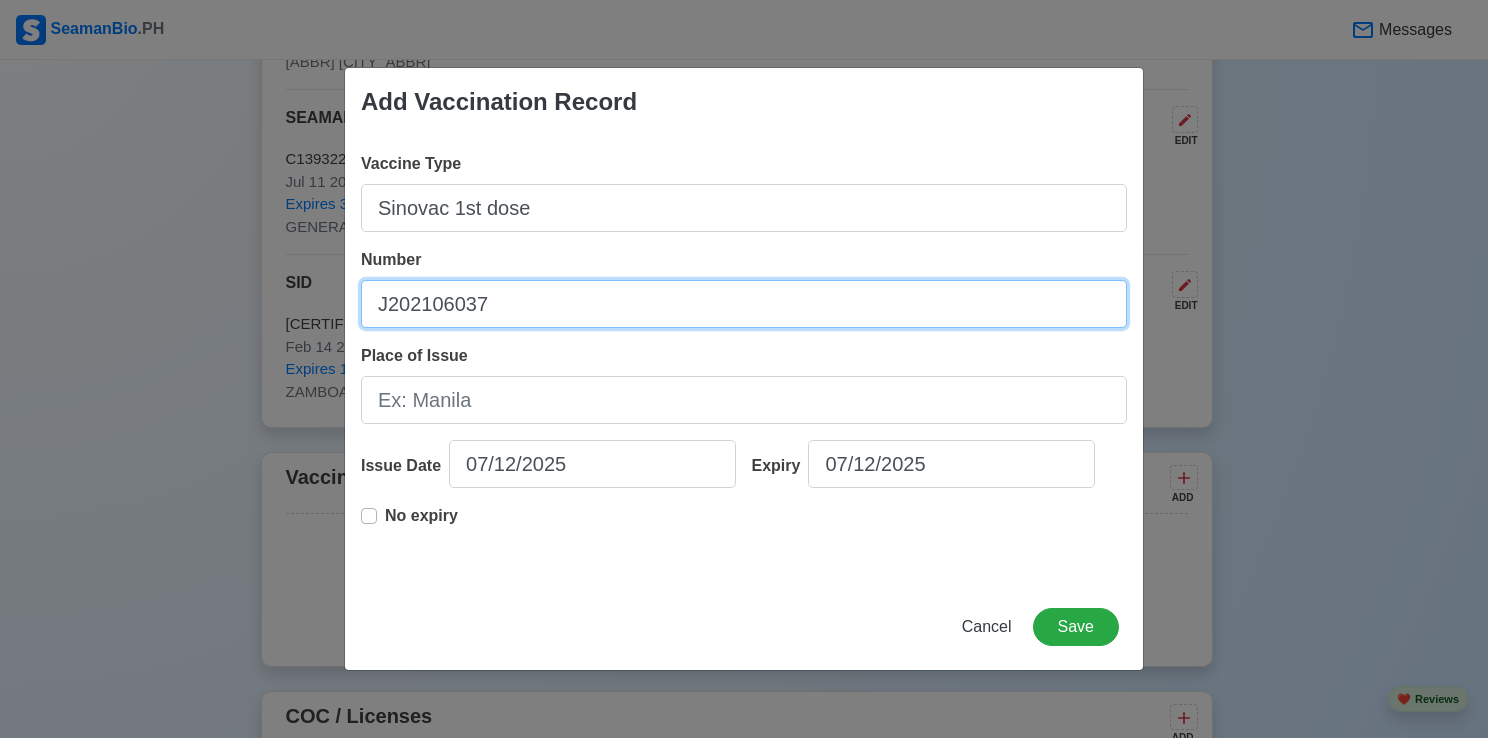 type on "J202106037" 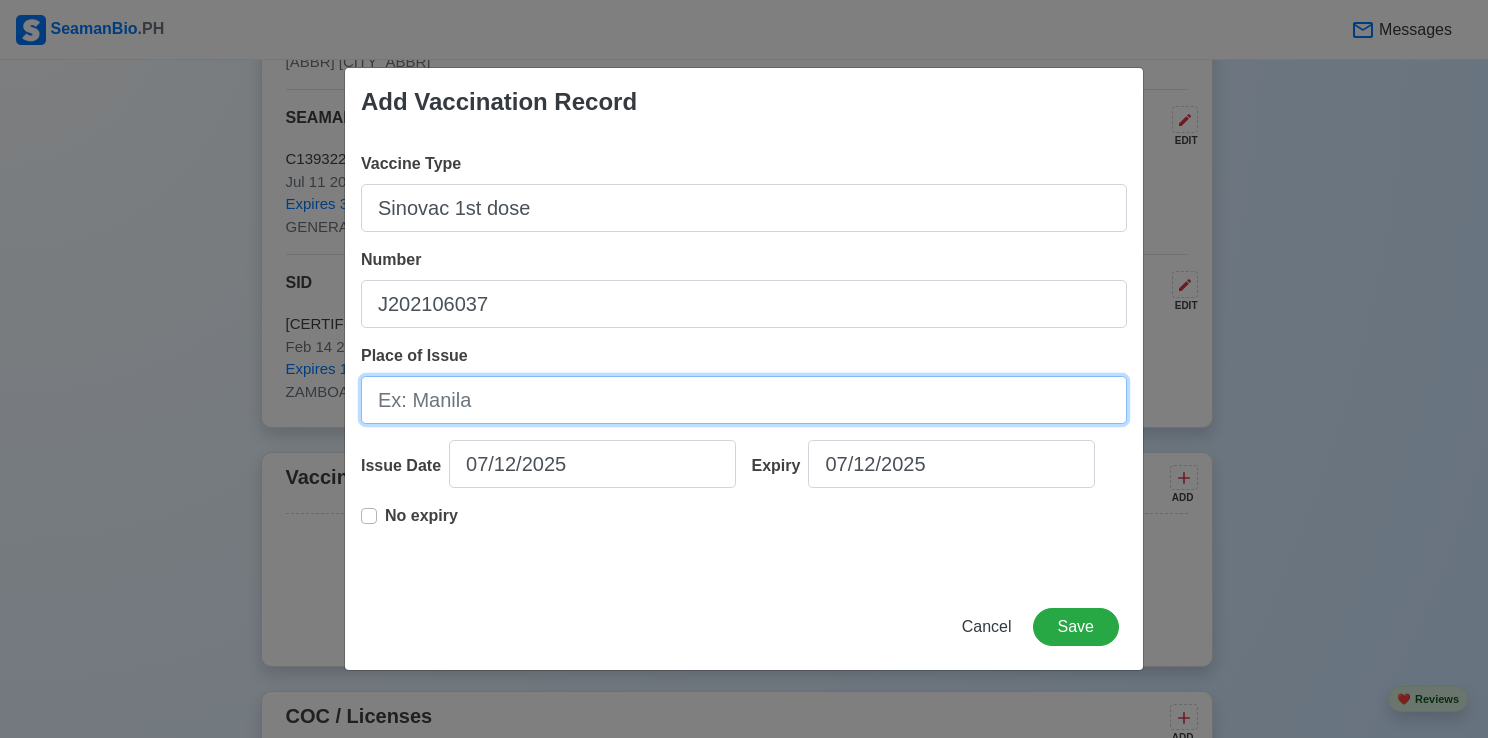 click on "Place of Issue" at bounding box center [744, 400] 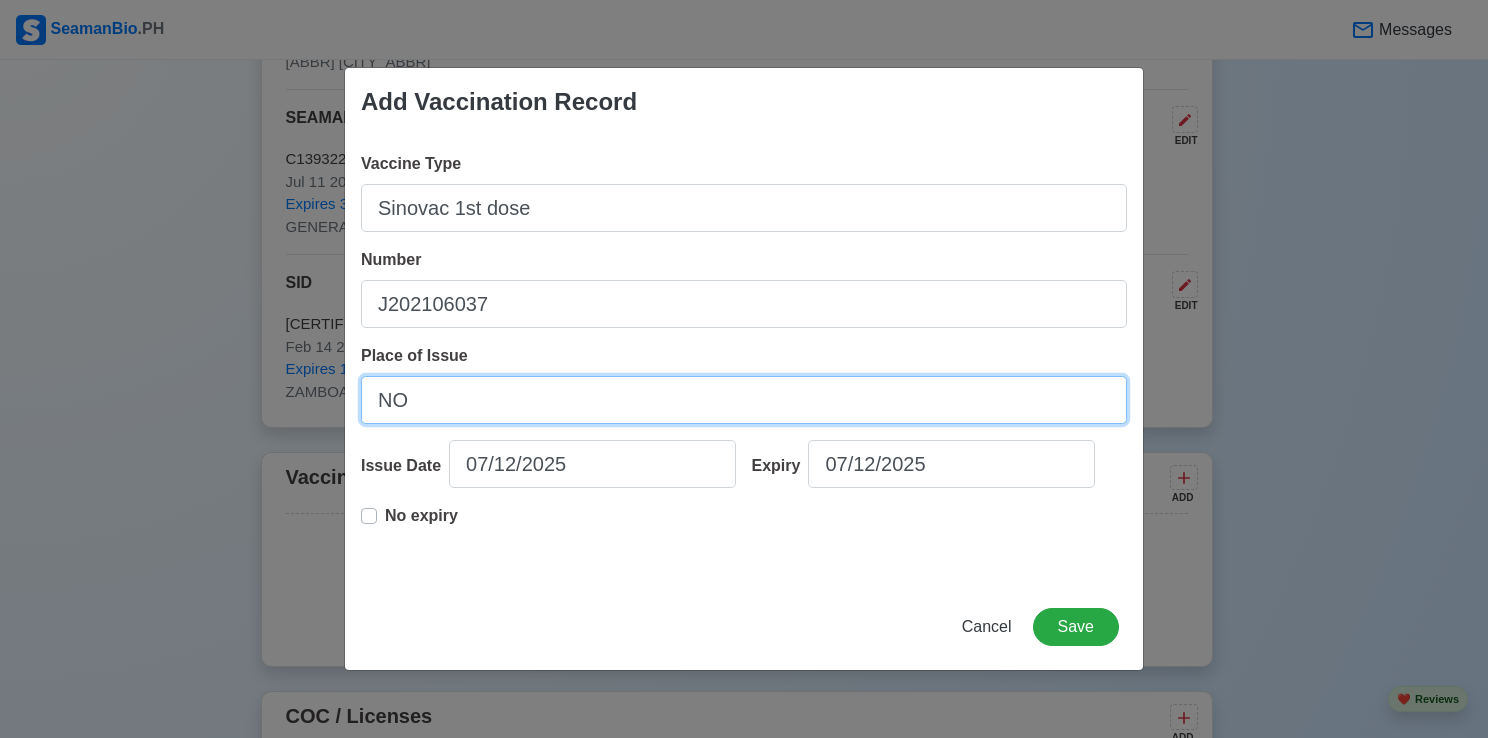 type on "N" 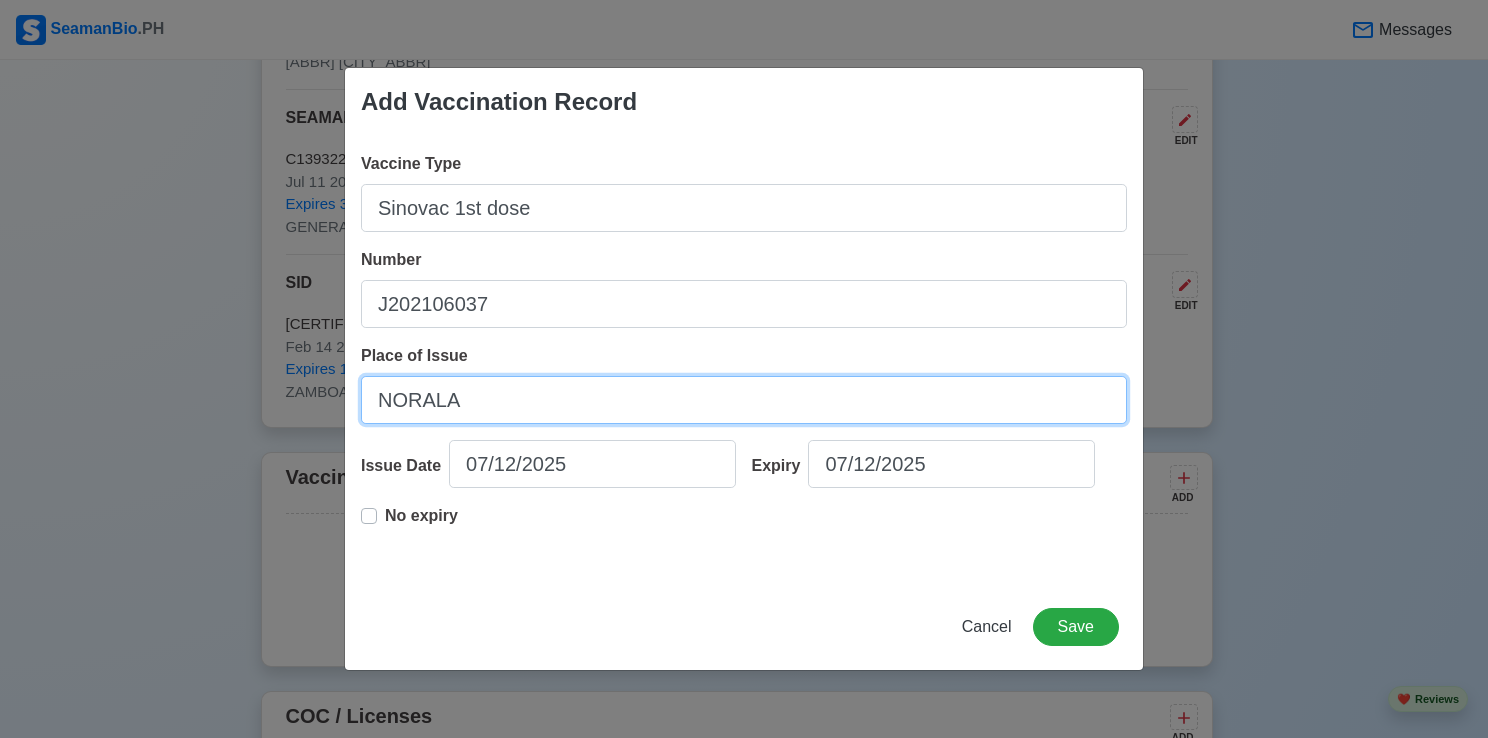 type on "NORALA" 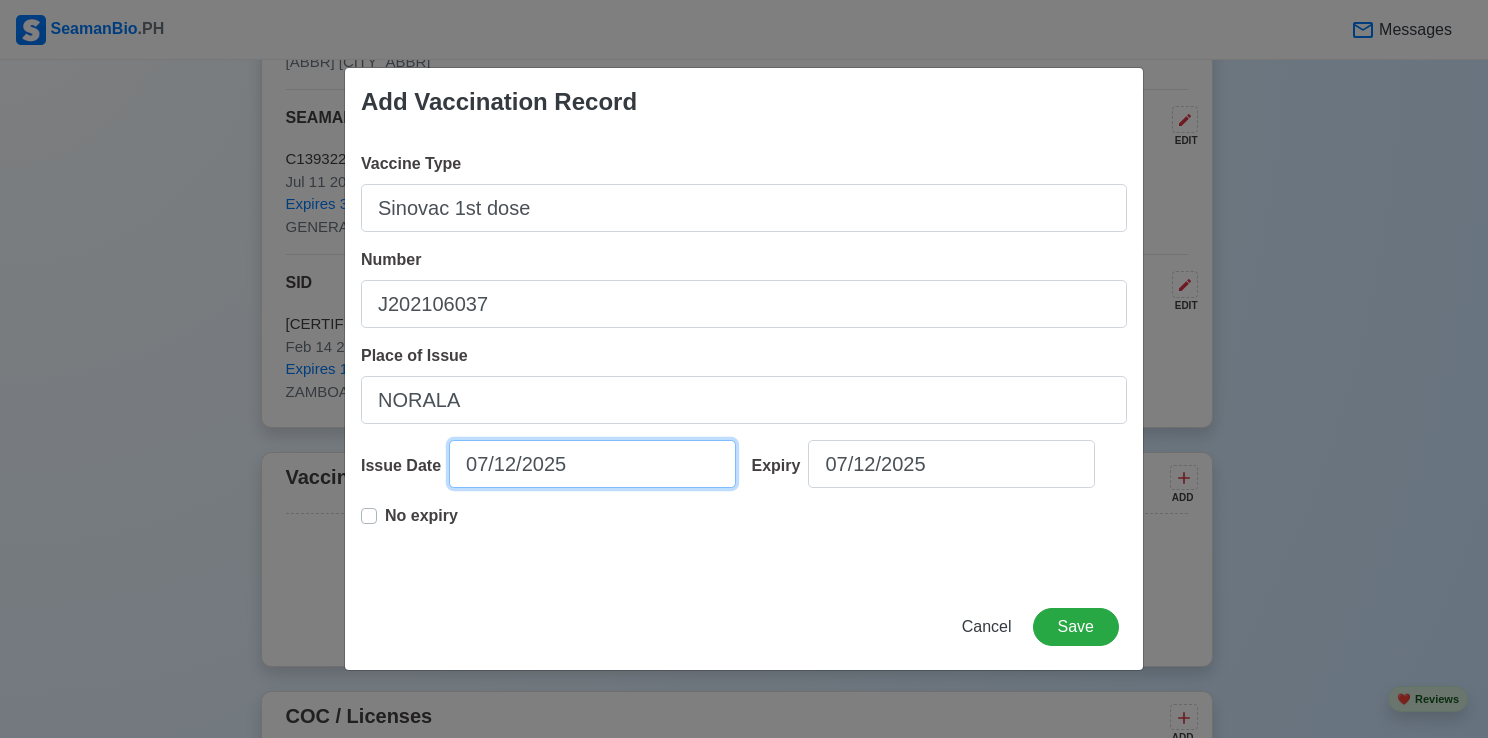 select on "****" 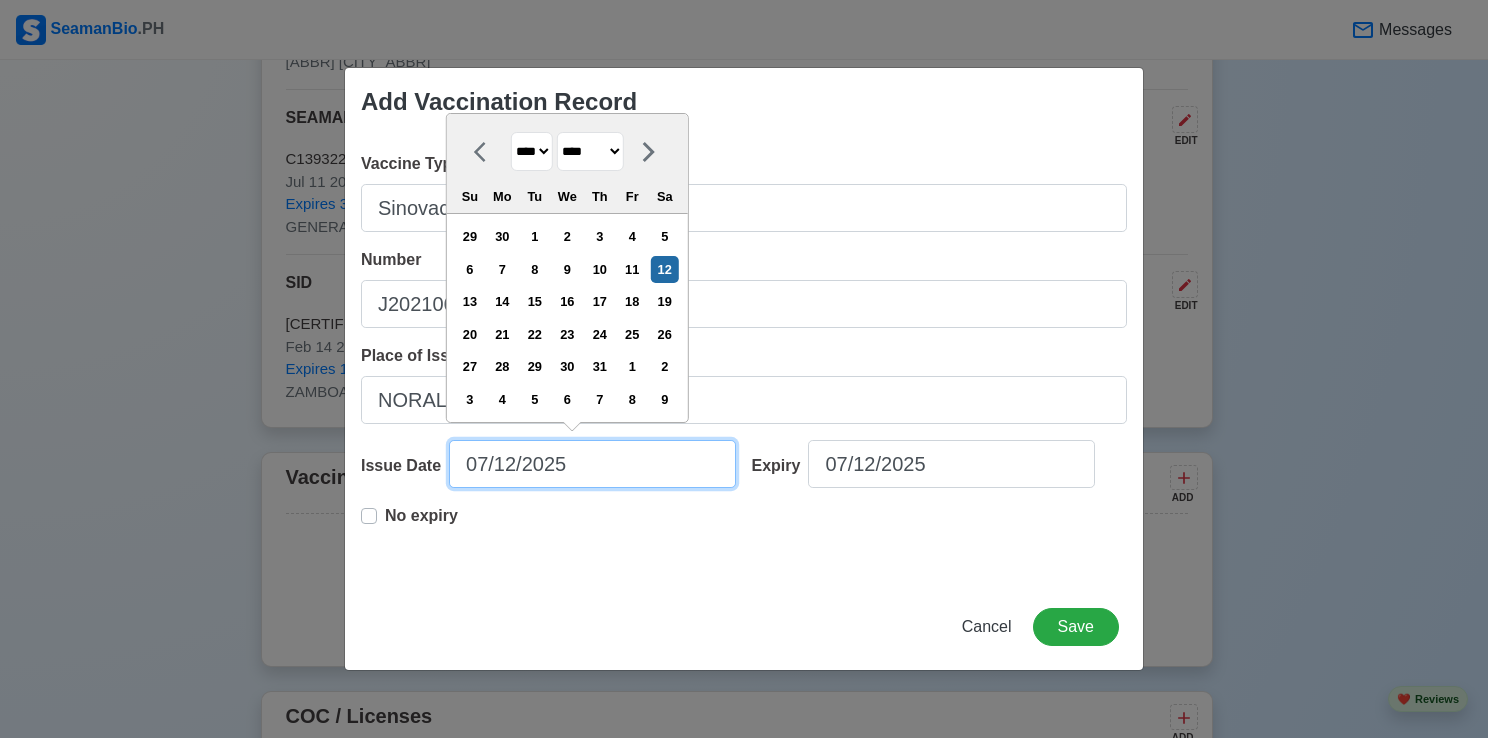 click on "07/12/2025" at bounding box center [592, 464] 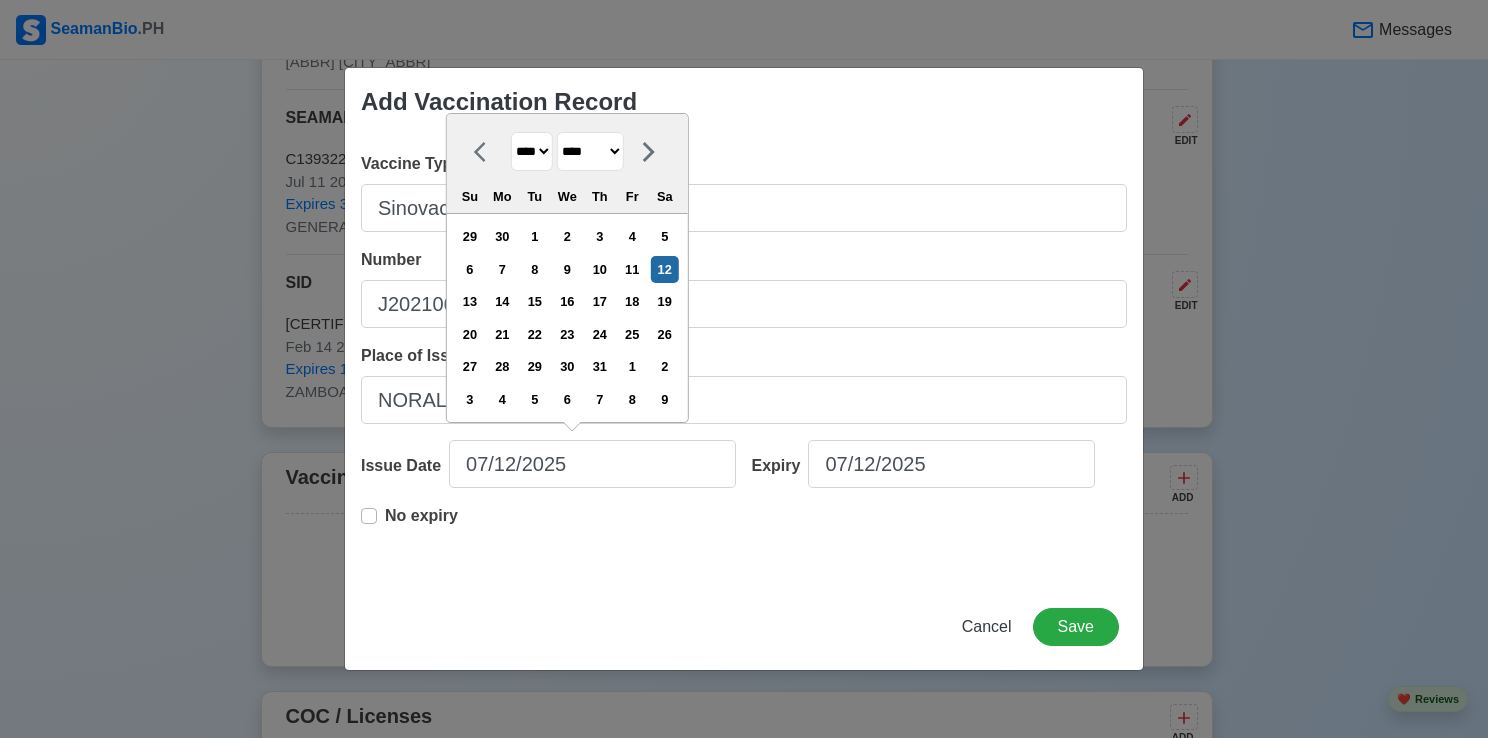 click on "**** **** **** **** **** **** **** **** **** **** **** **** **** **** **** **** **** **** **** **** **** **** **** **** **** **** **** **** **** **** **** **** **** **** **** **** **** **** **** **** **** **** **** **** **** **** **** **** **** **** **** **** **** **** **** **** **** **** **** **** **** **** **** **** **** **** **** **** **** **** **** **** **** **** **** **** **** **** **** **** **** **** **** **** **** **** **** **** **** **** **** **** **** **** **** **** **** **** **** **** **** **** **** **** **** ****" at bounding box center (532, 151) 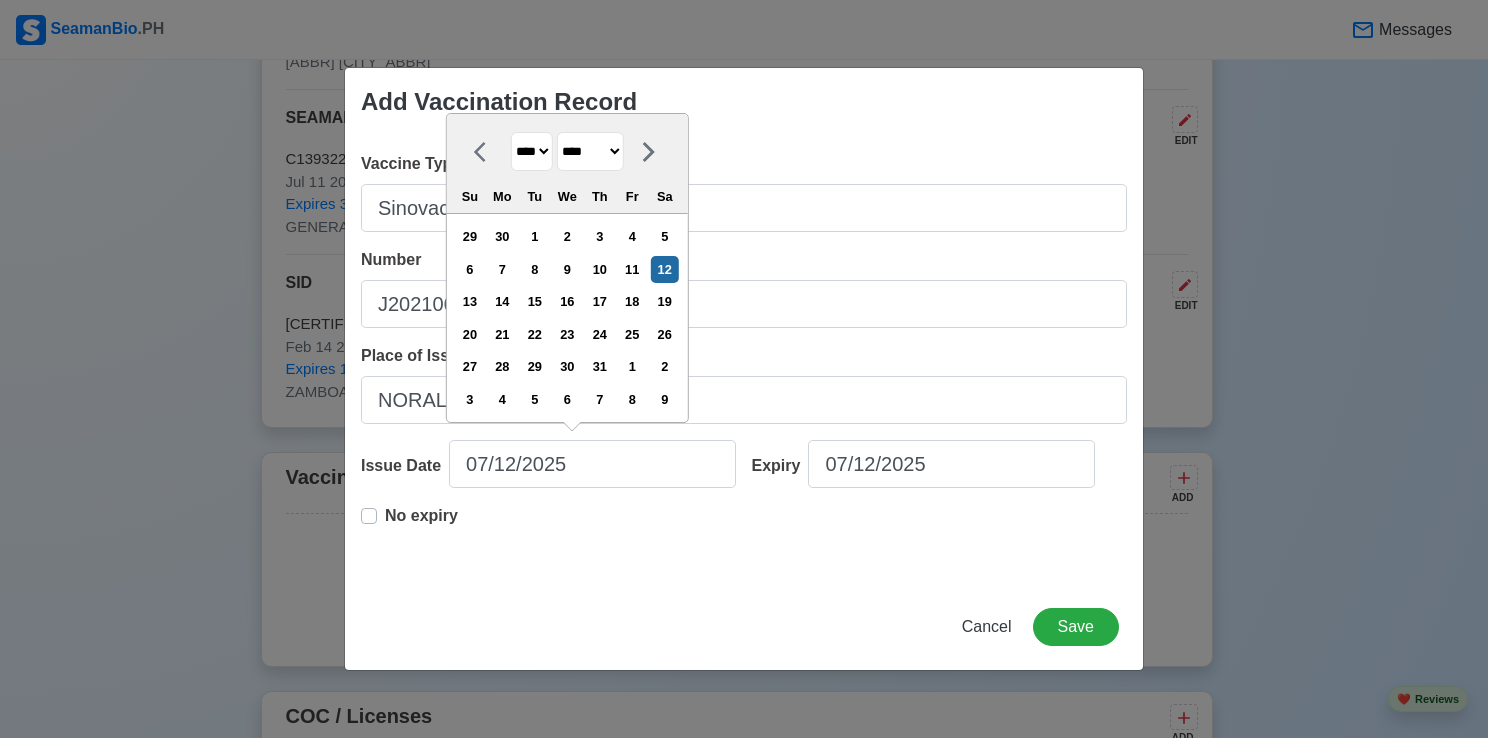 select on "****" 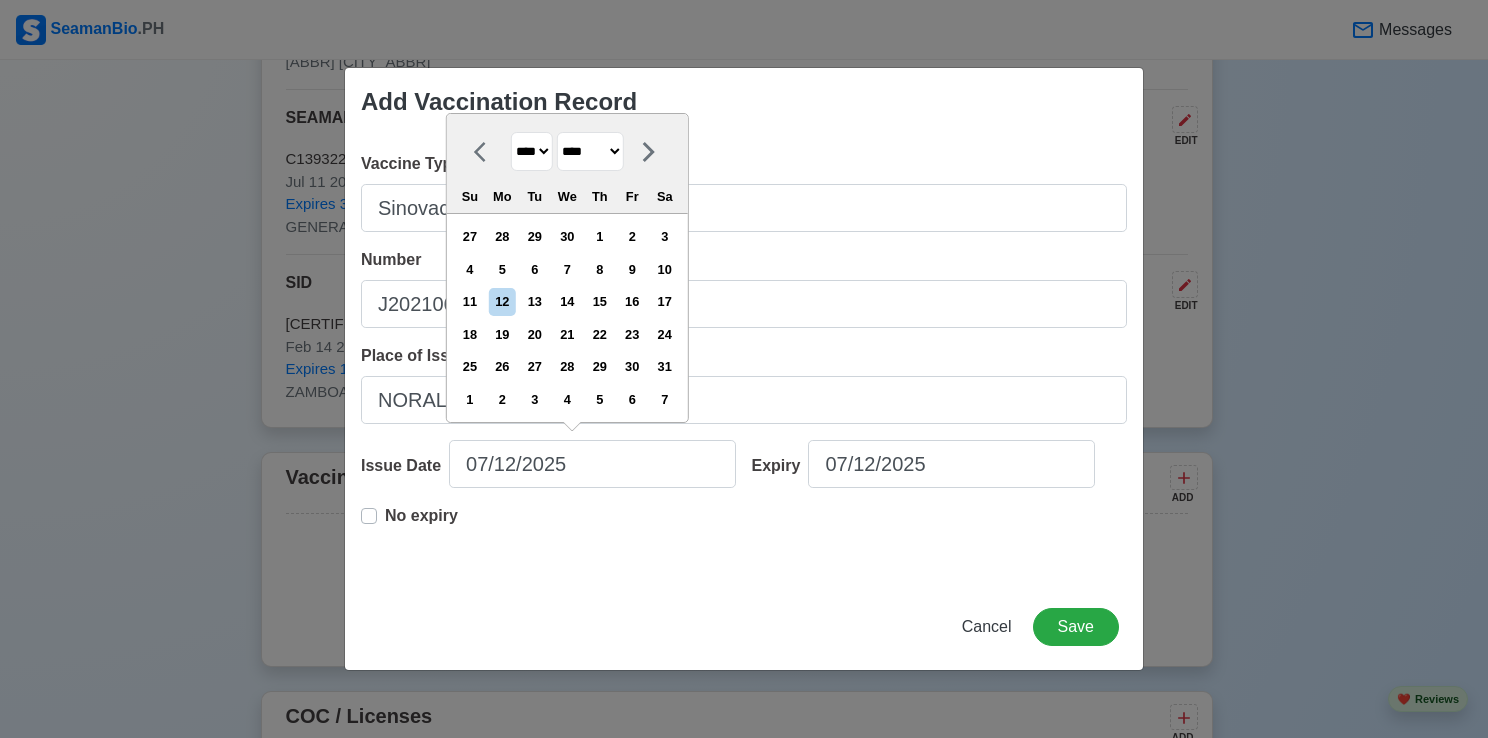 click on "******* ******** ***** ***** *** **** **** ****** ********* ******* ******** ********" at bounding box center [590, 151] 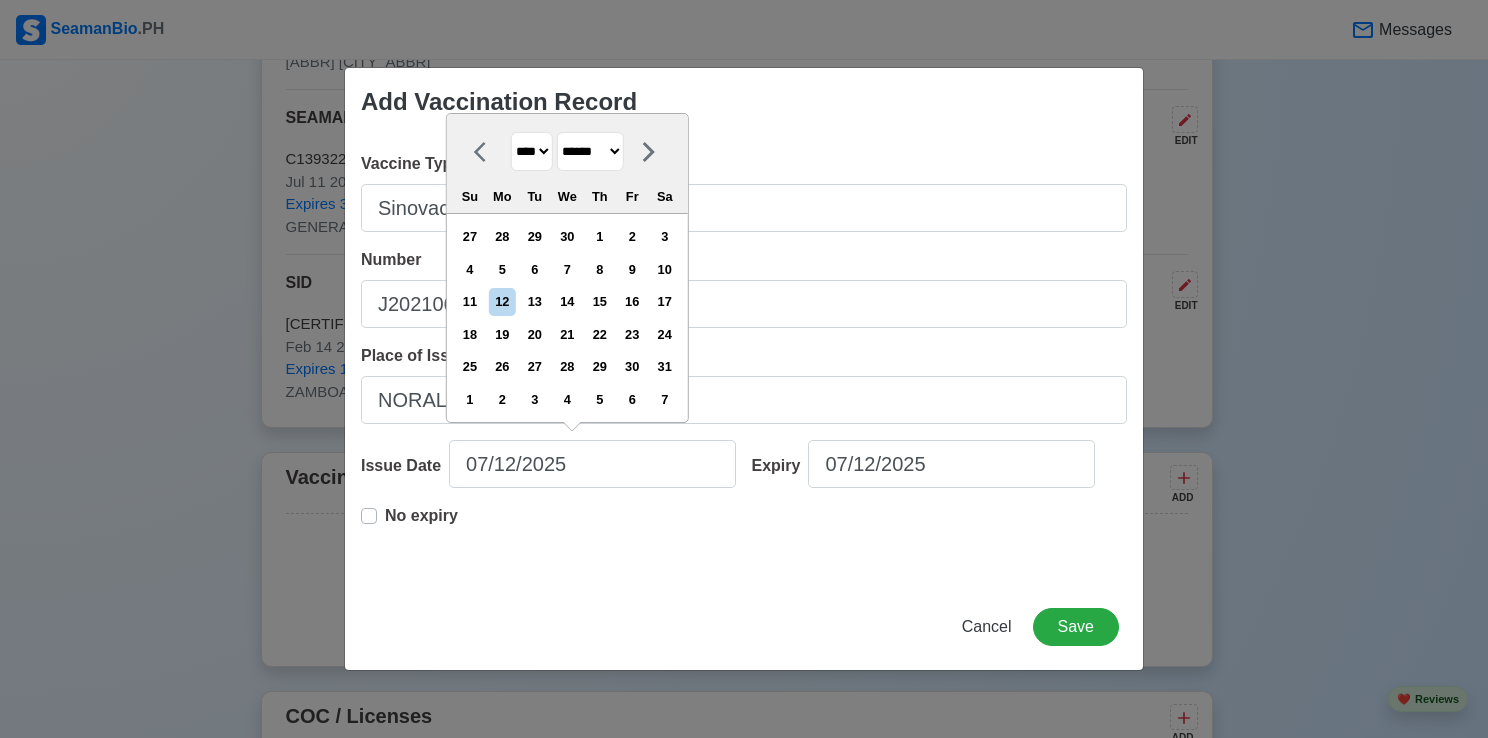 click on "******* ******** ***** ***** *** **** **** ****** ********* ******* ******** ********" at bounding box center (590, 151) 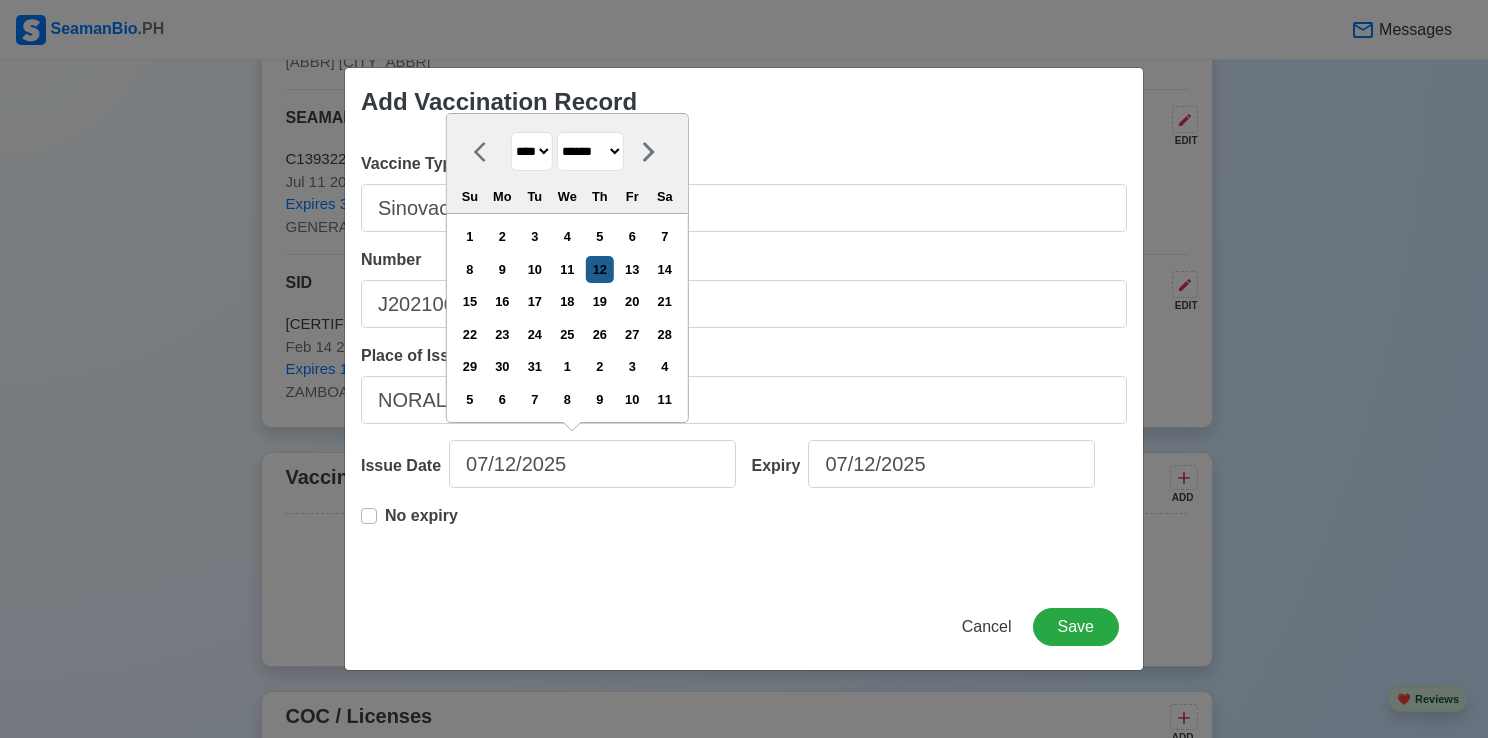 click on "12" at bounding box center [599, 269] 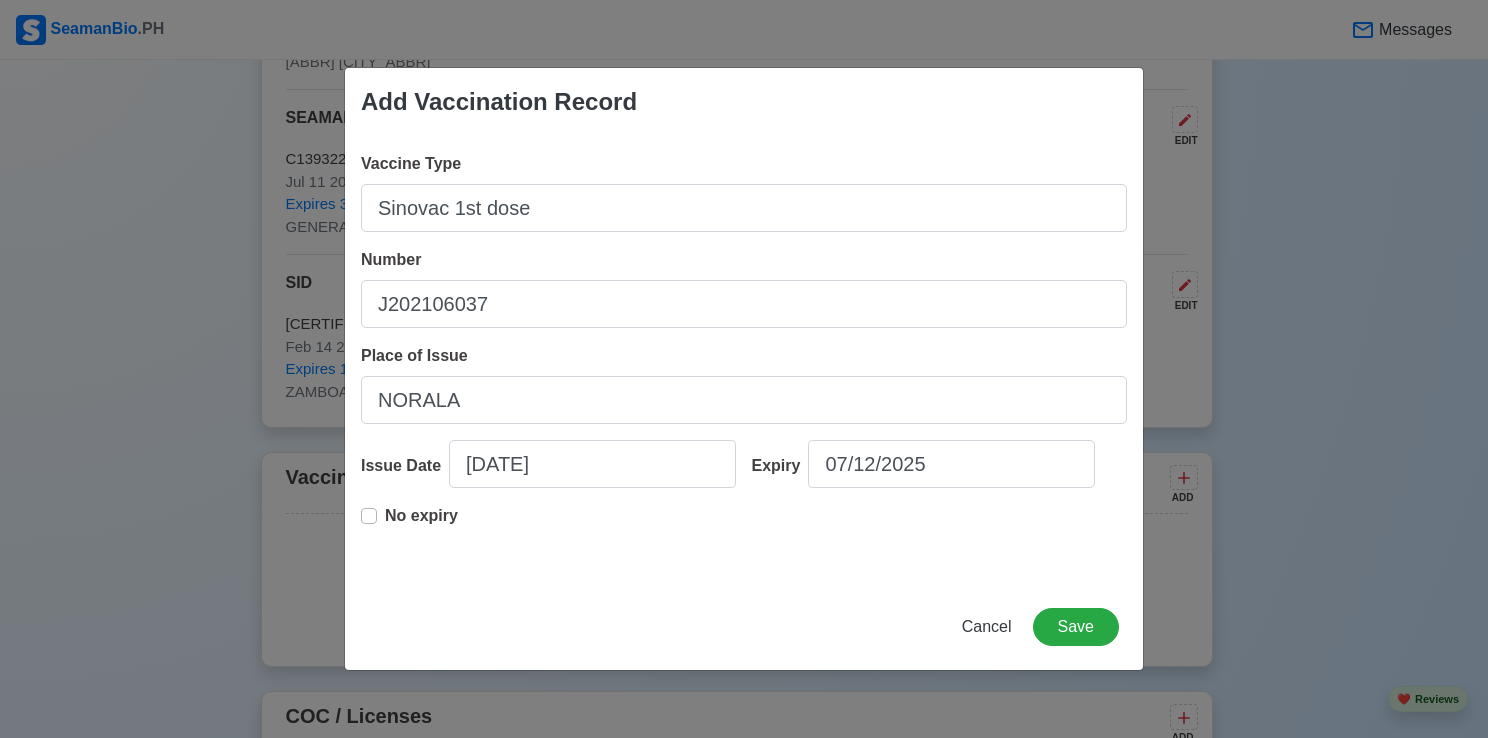 click on "No expiry" at bounding box center (421, 524) 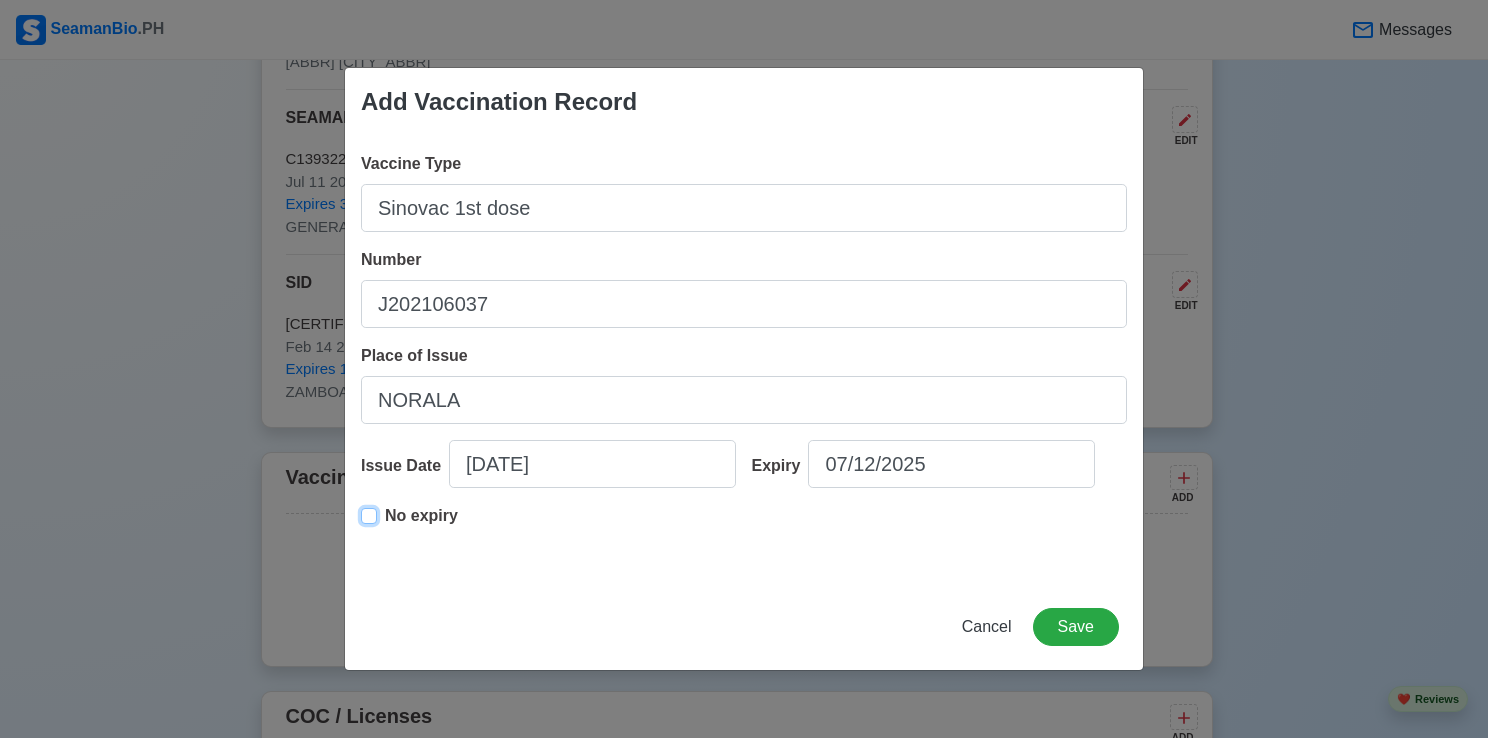 type on "08/12/2021" 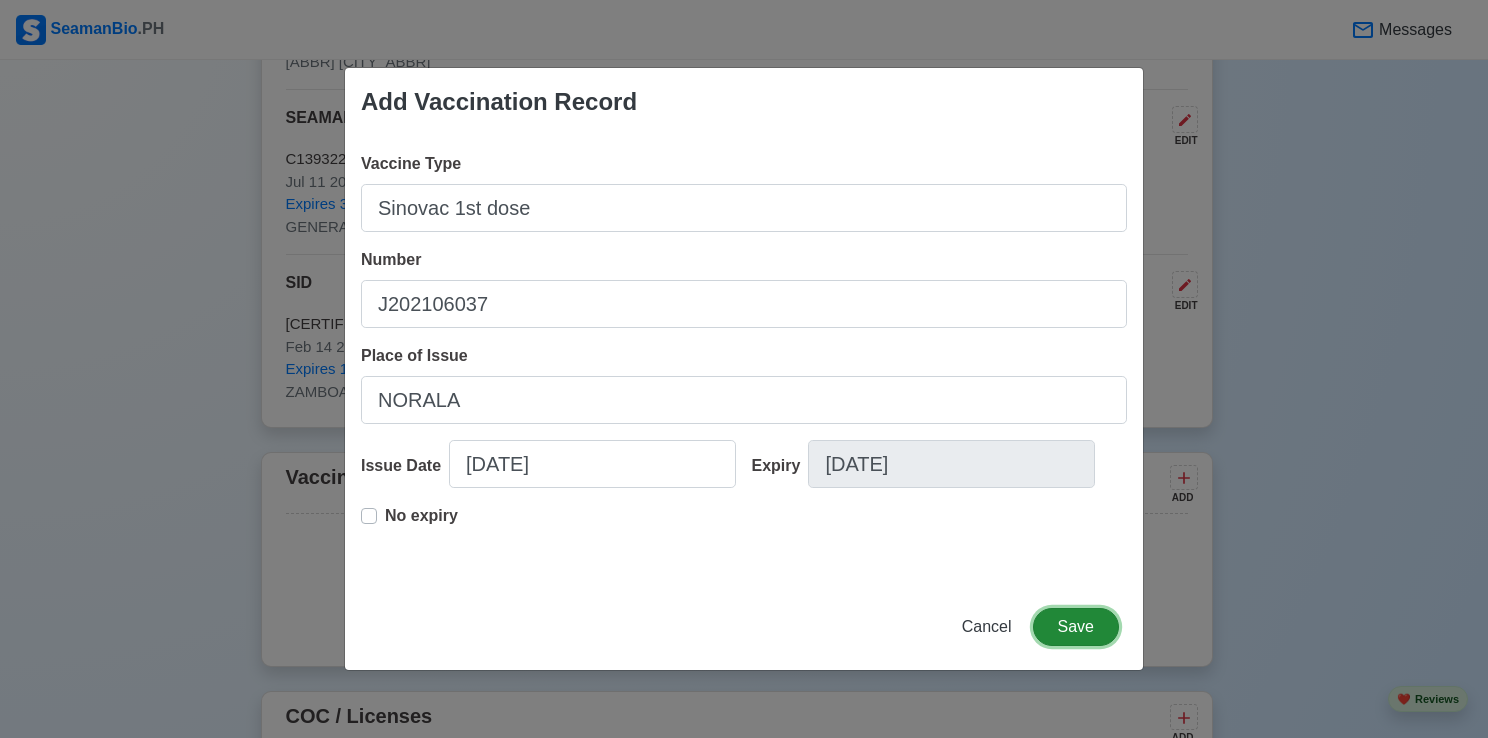click on "Save" at bounding box center [1076, 627] 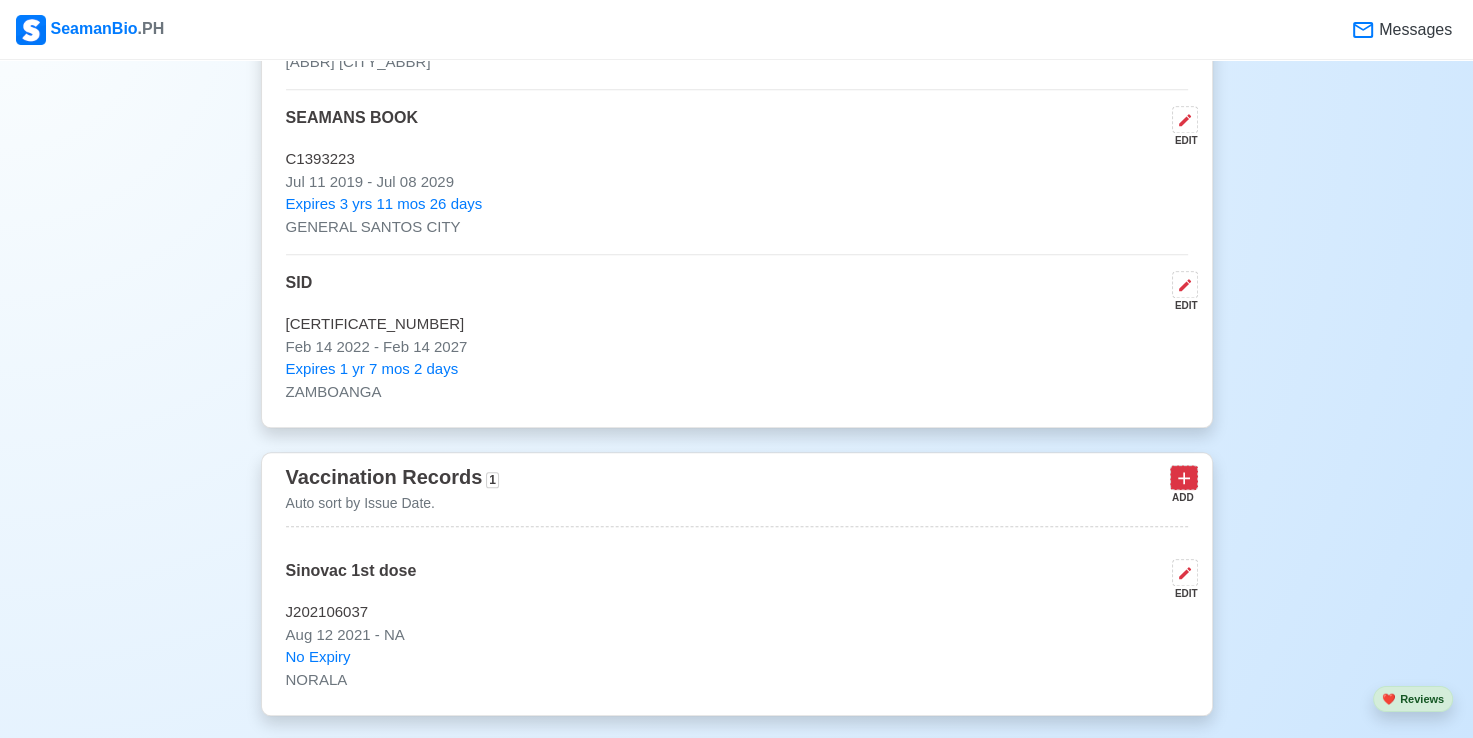 click 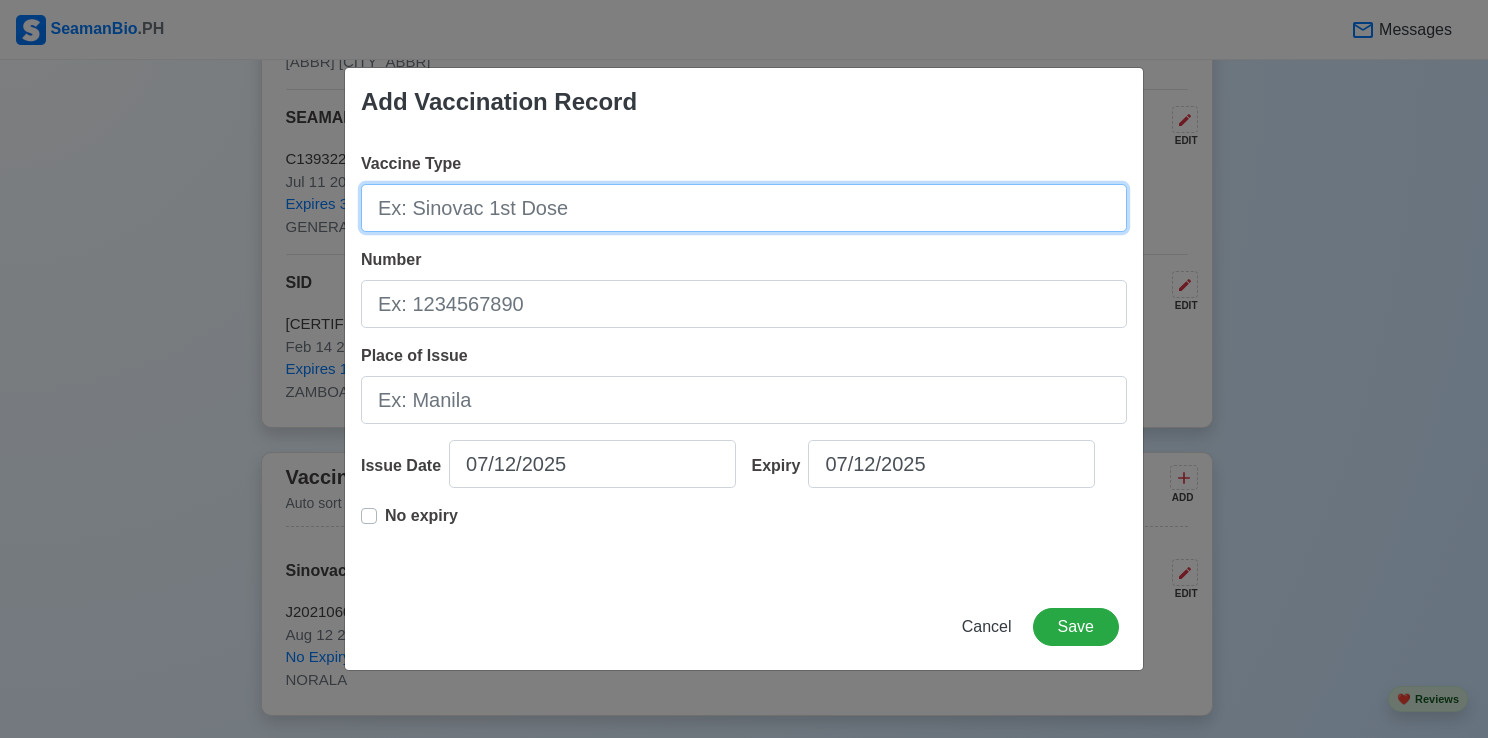 click on "Vaccine Type" at bounding box center [744, 208] 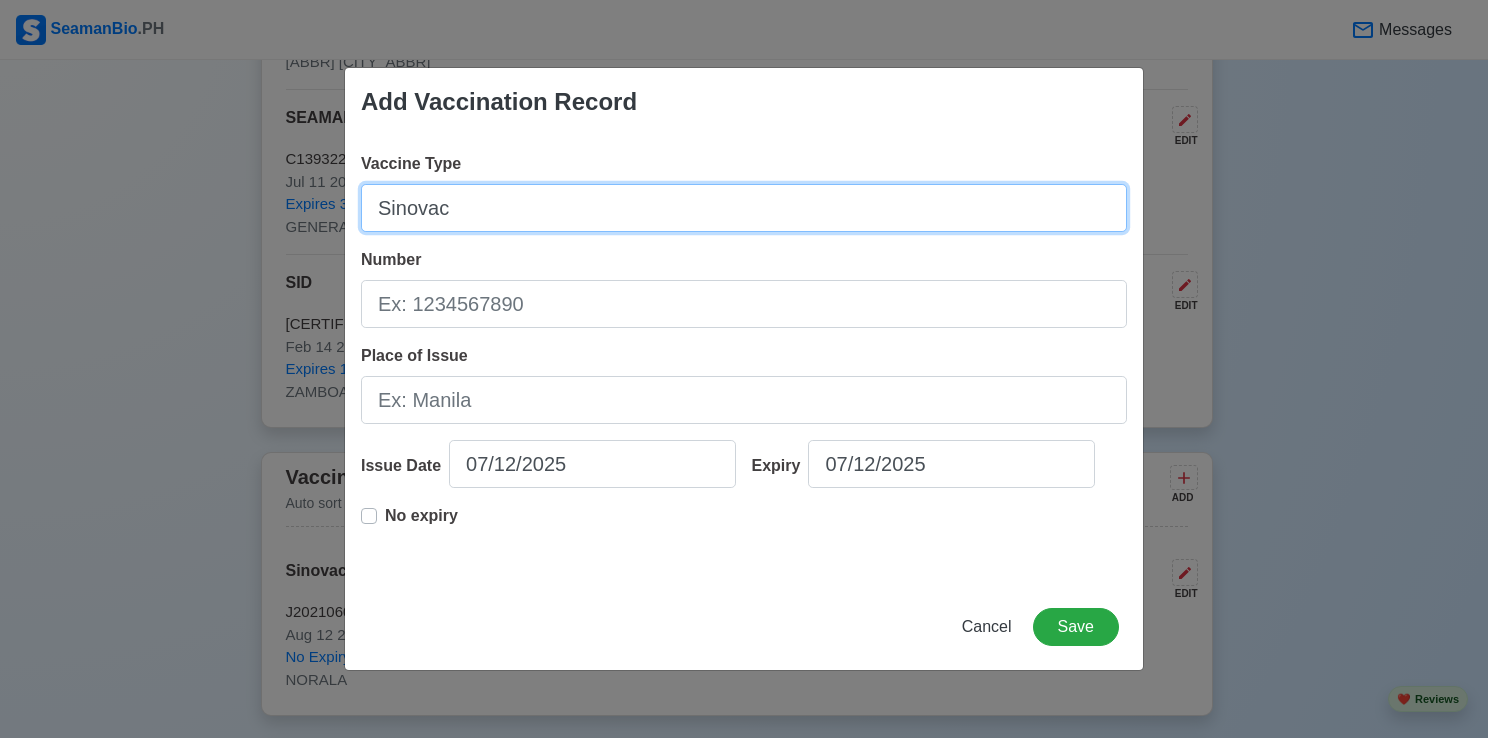 click on "Sinovac" at bounding box center [744, 208] 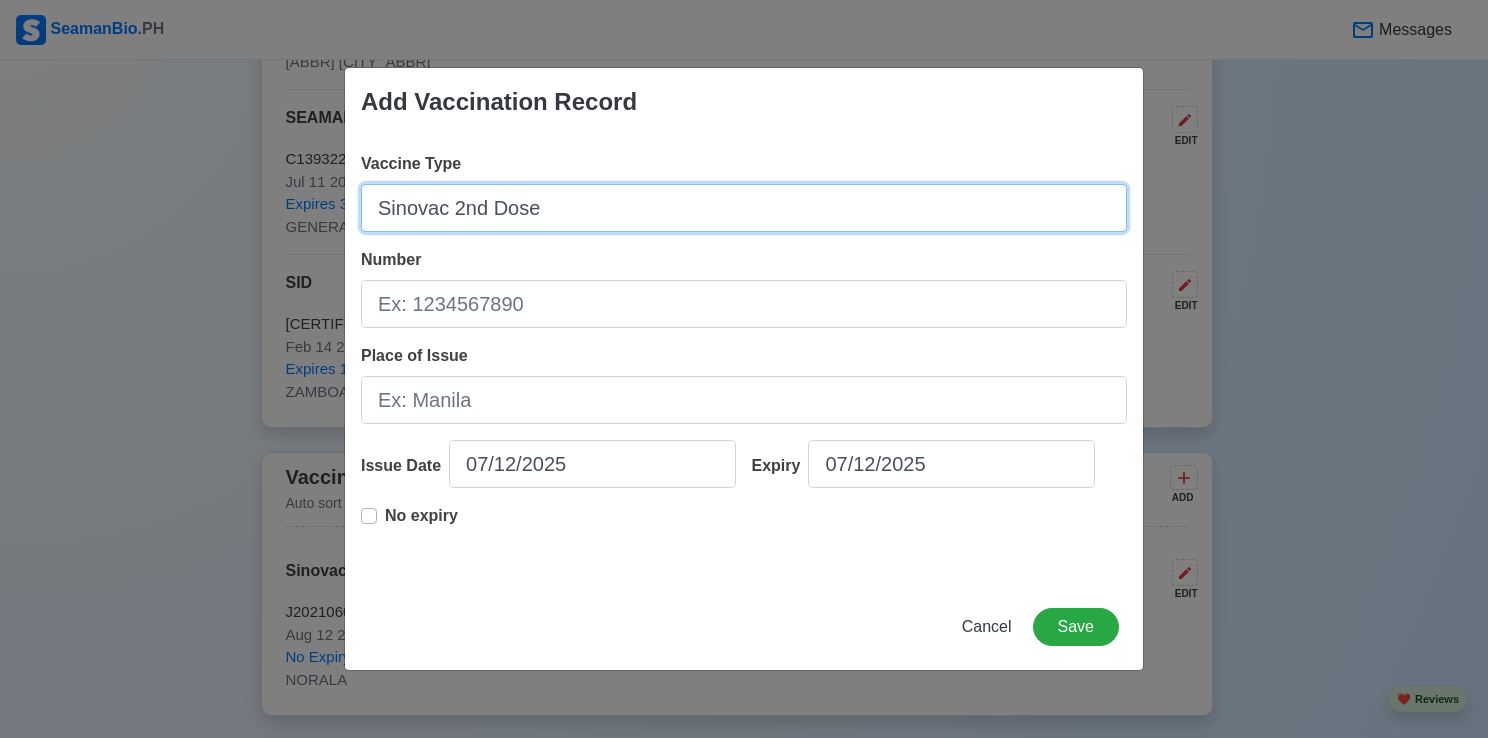 type on "Sinovac 2nd Dose" 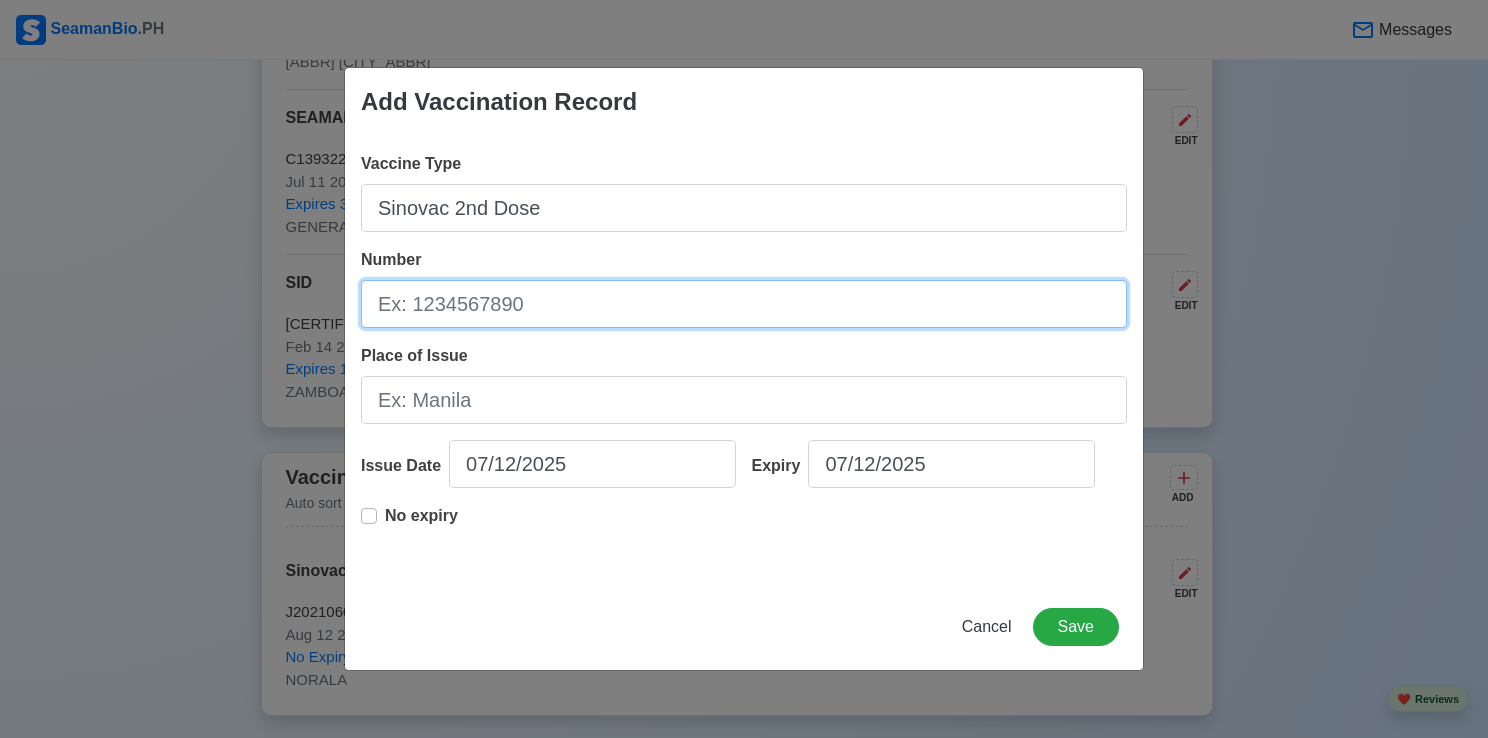click on "Number" at bounding box center (744, 304) 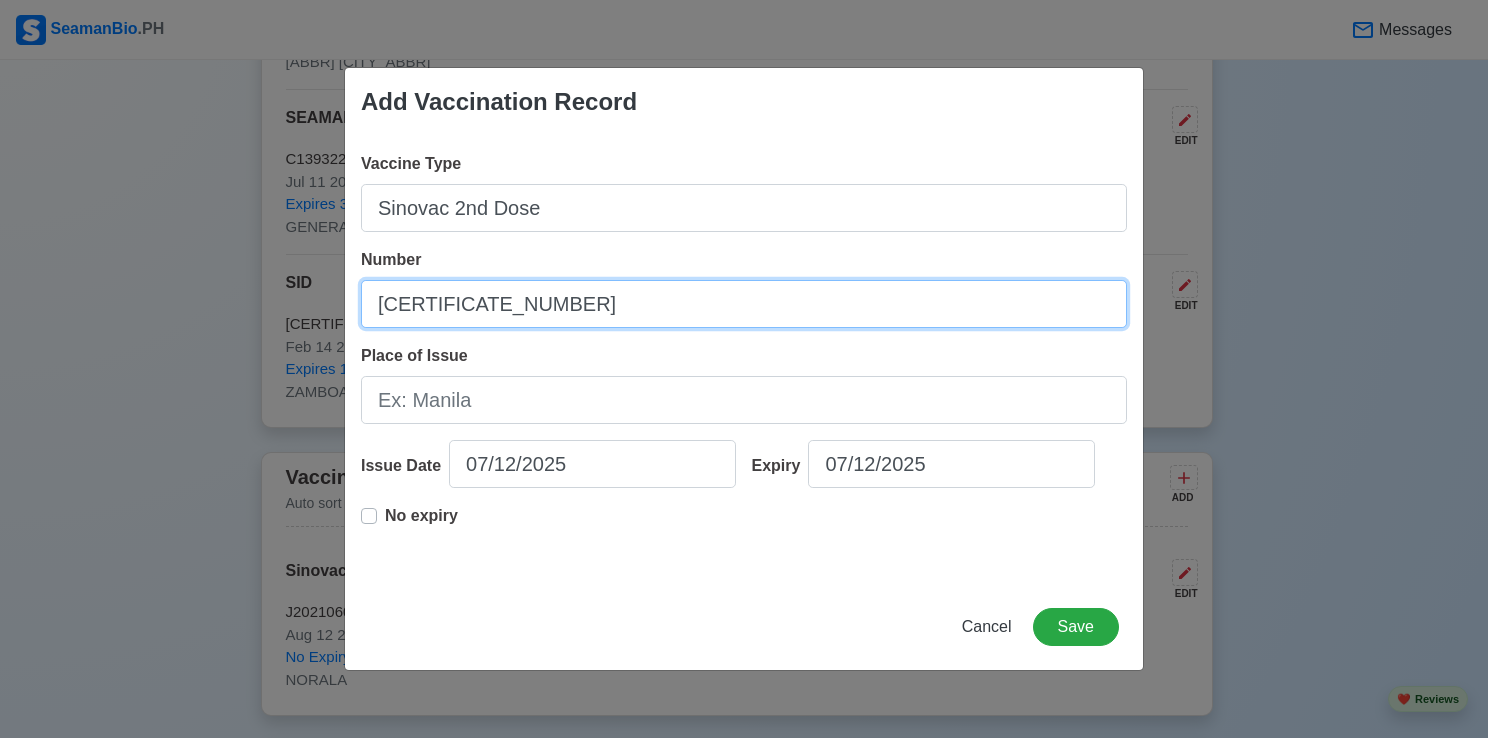 type on "C202109176" 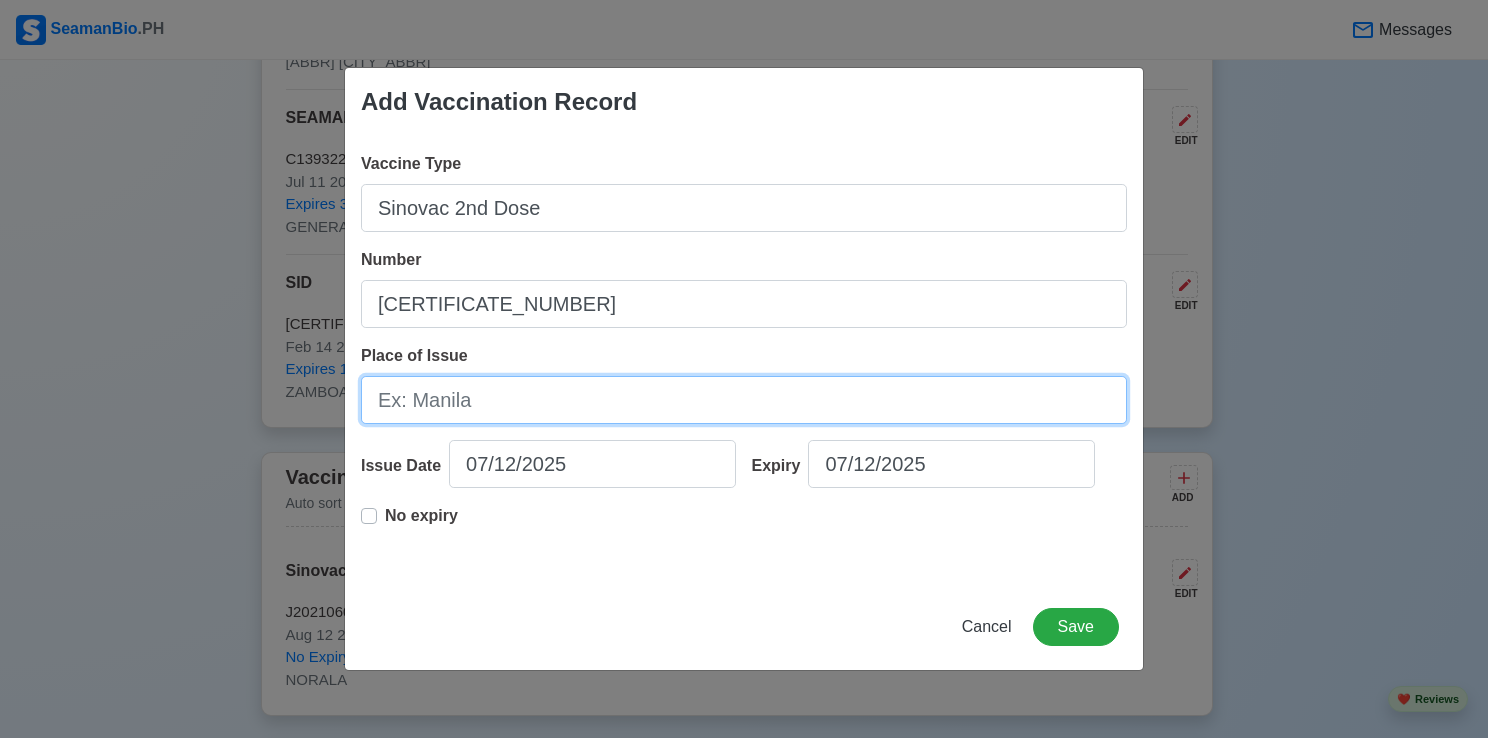 click on "Place of Issue" at bounding box center [744, 400] 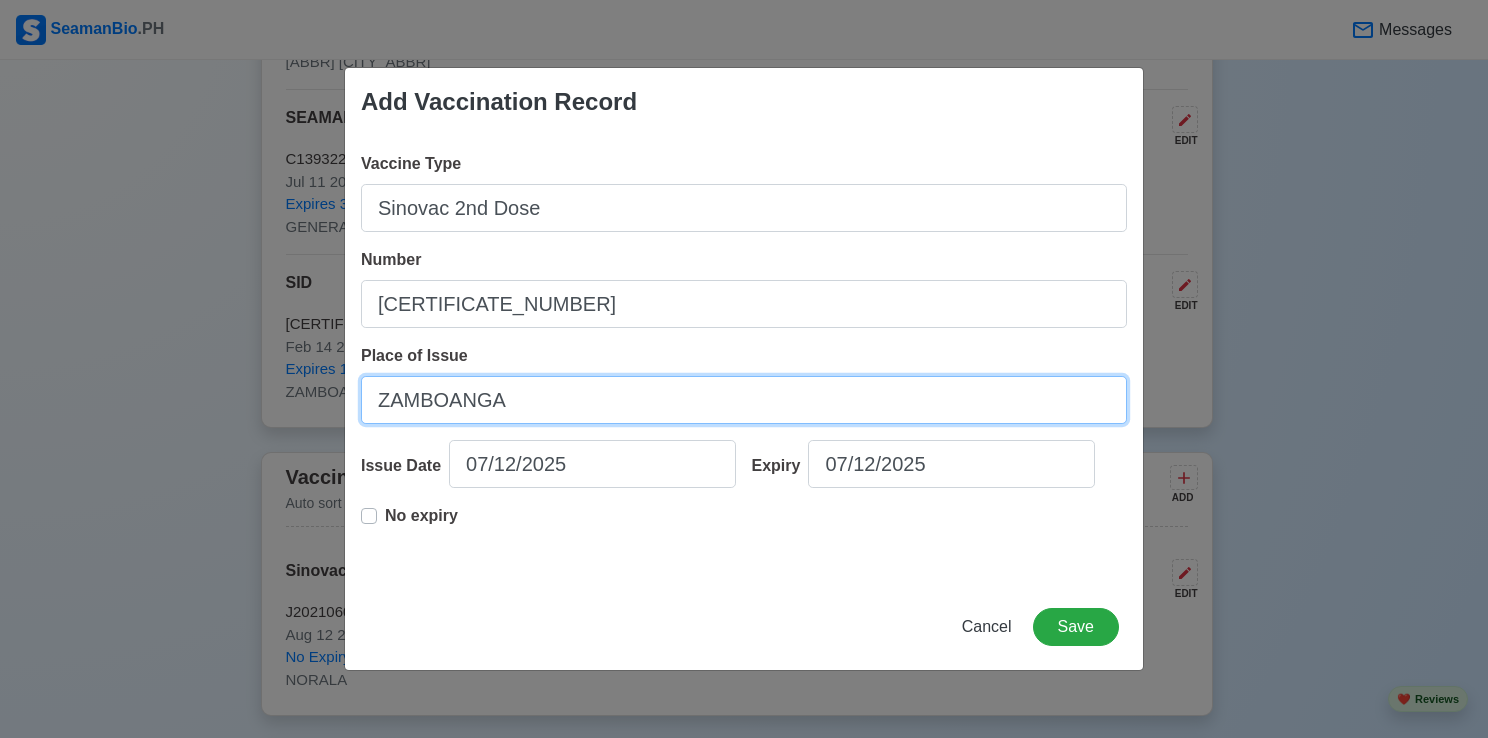 type on "ZAMBOANGA" 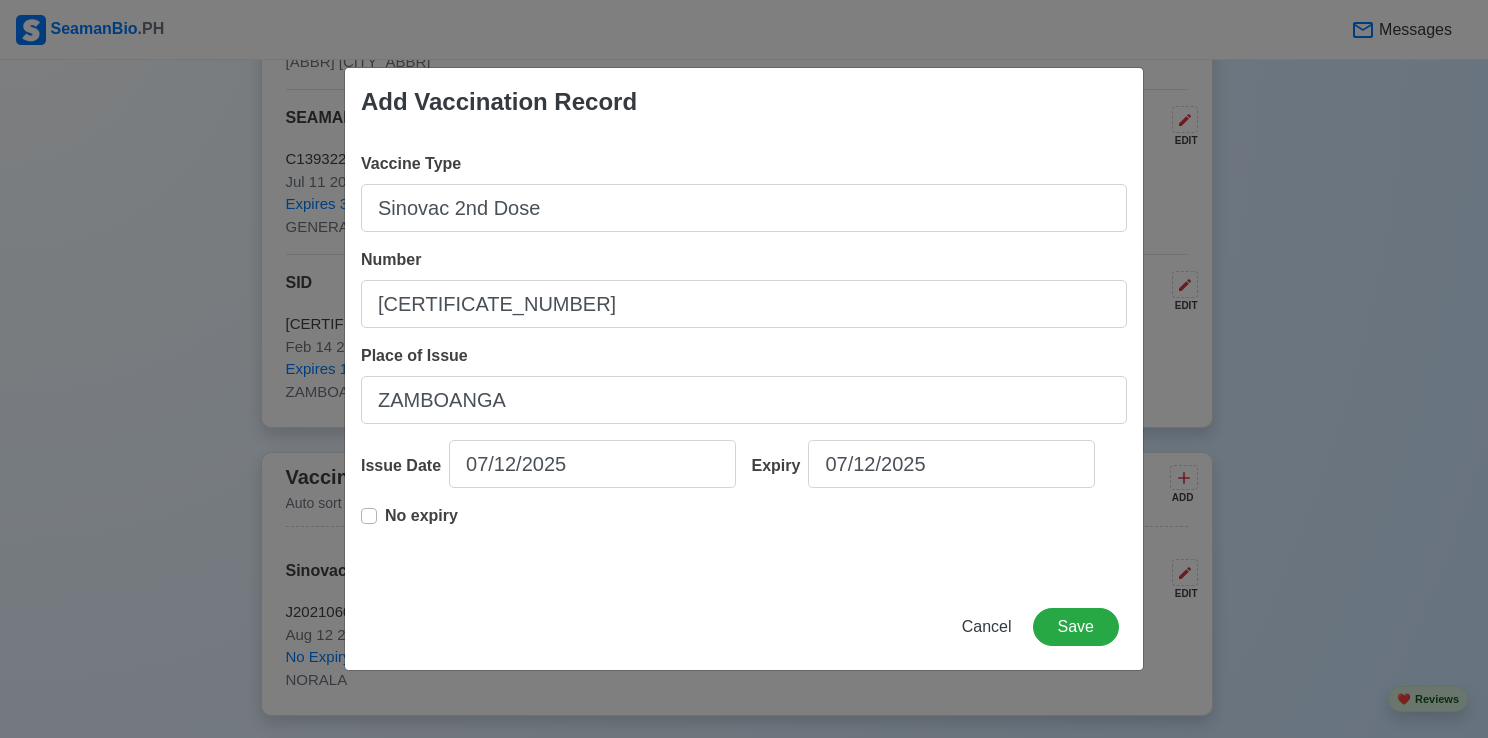 click on "No expiry" at bounding box center (421, 524) 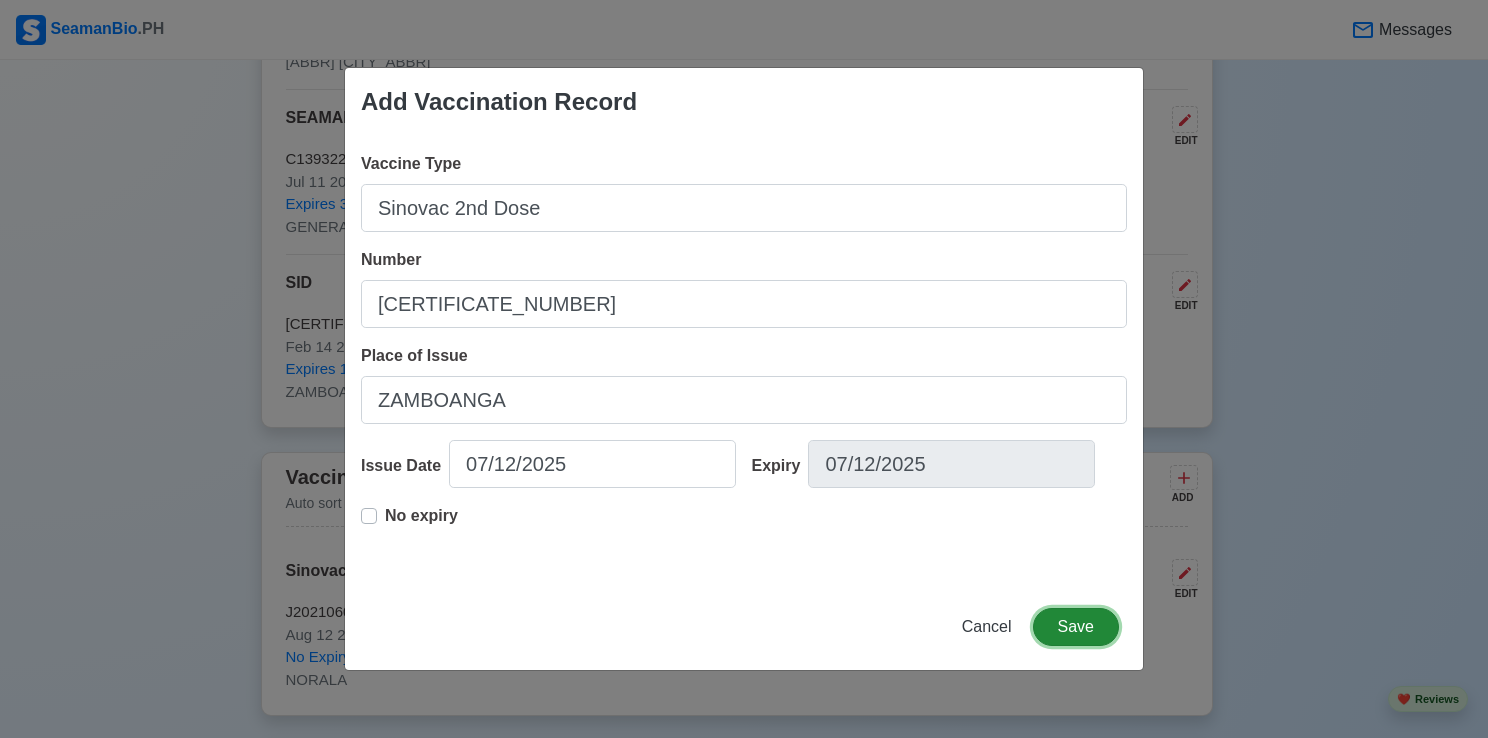 click on "Save" at bounding box center [1076, 627] 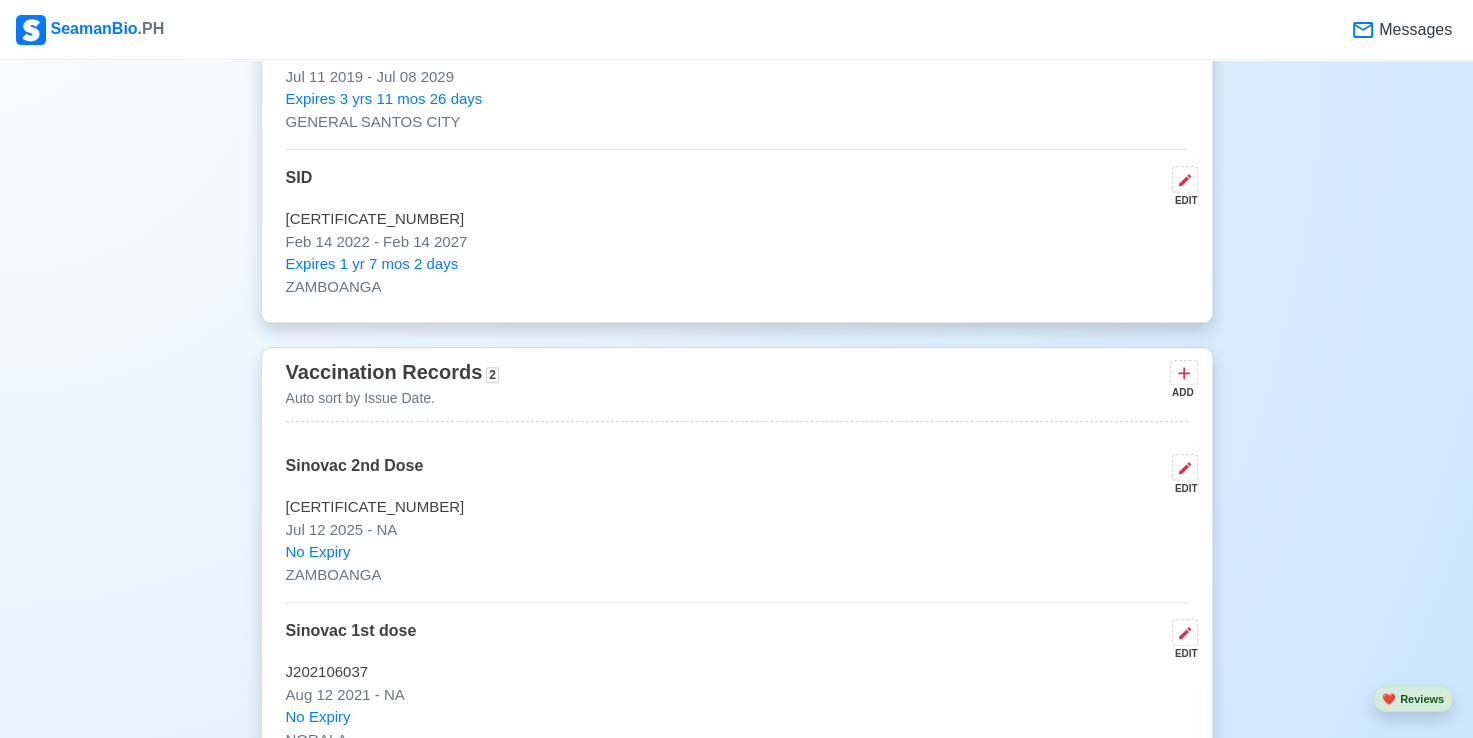 scroll, scrollTop: 2200, scrollLeft: 0, axis: vertical 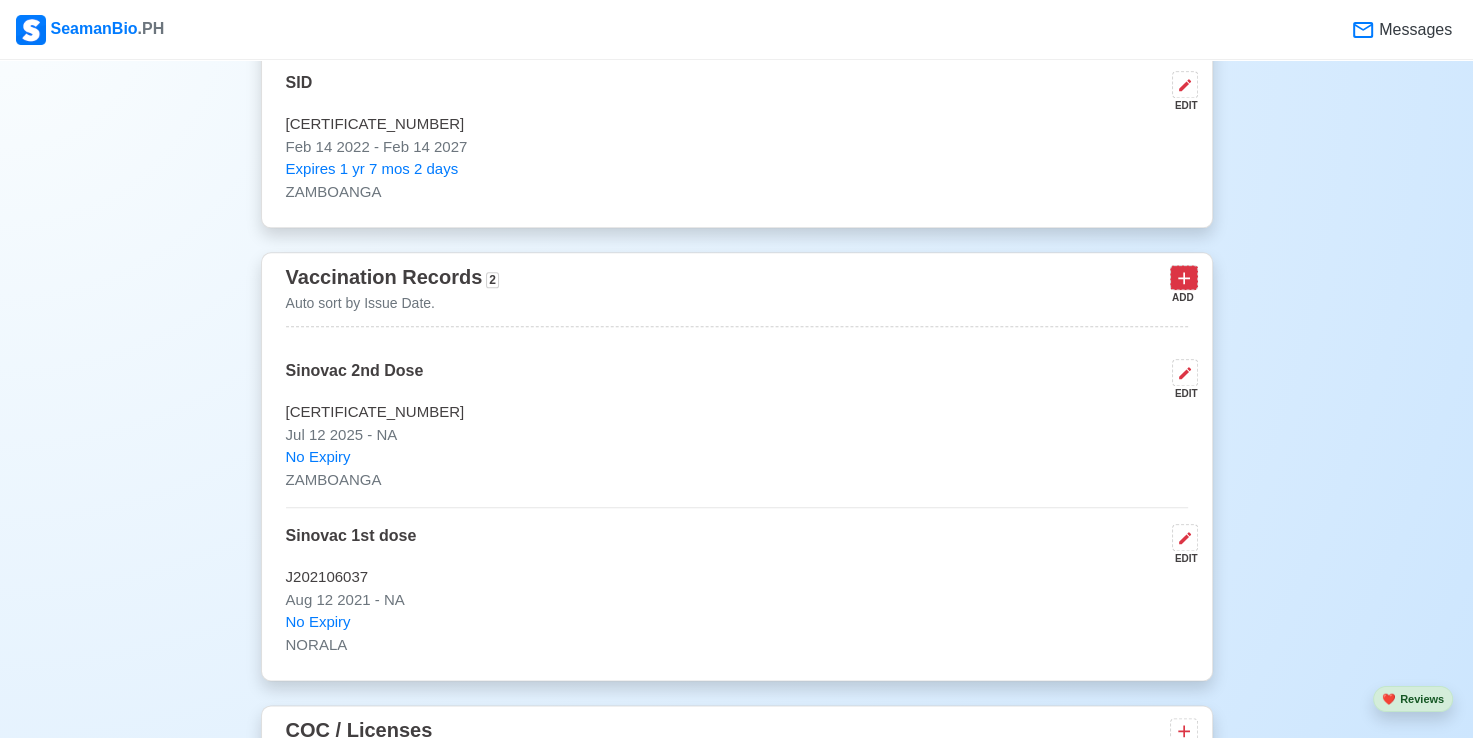 click 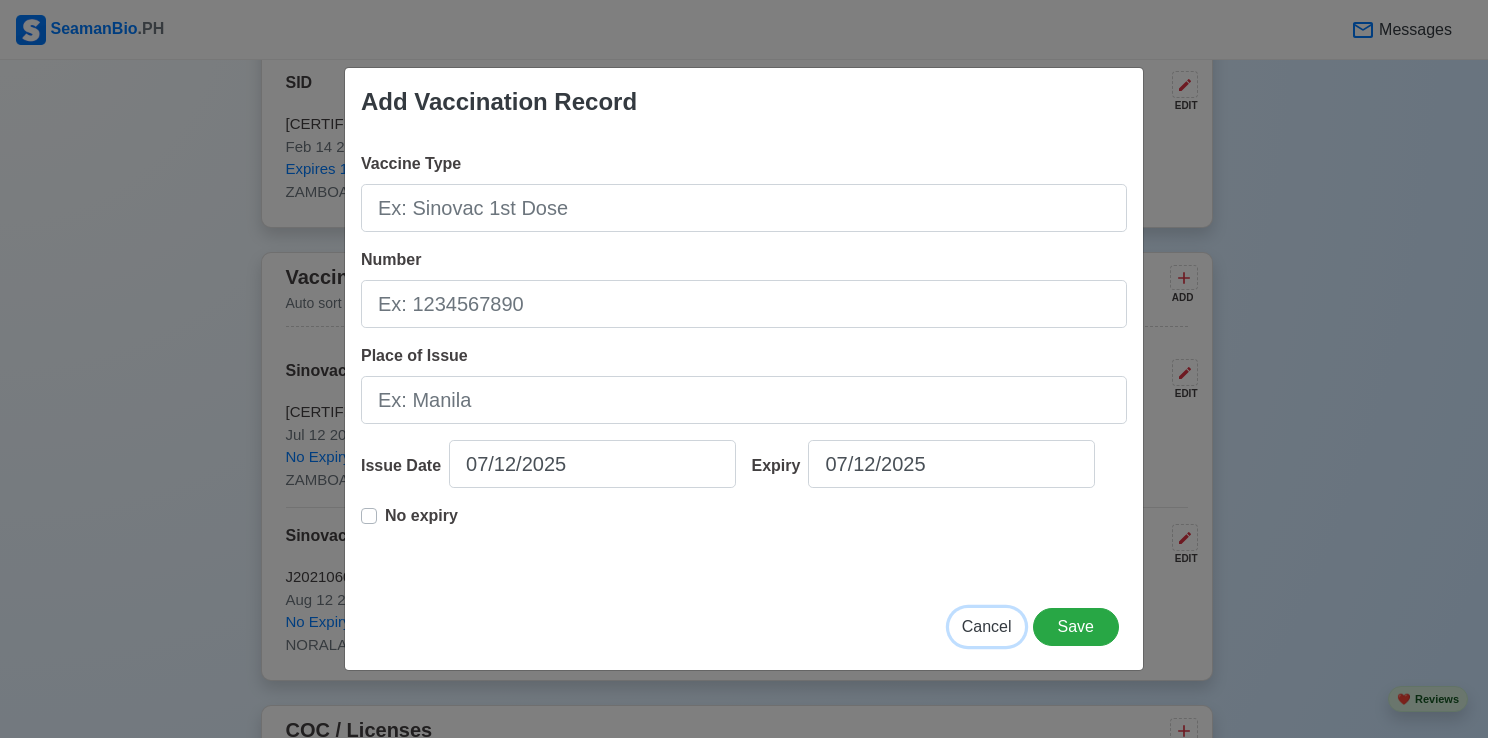 click on "Cancel" at bounding box center [987, 627] 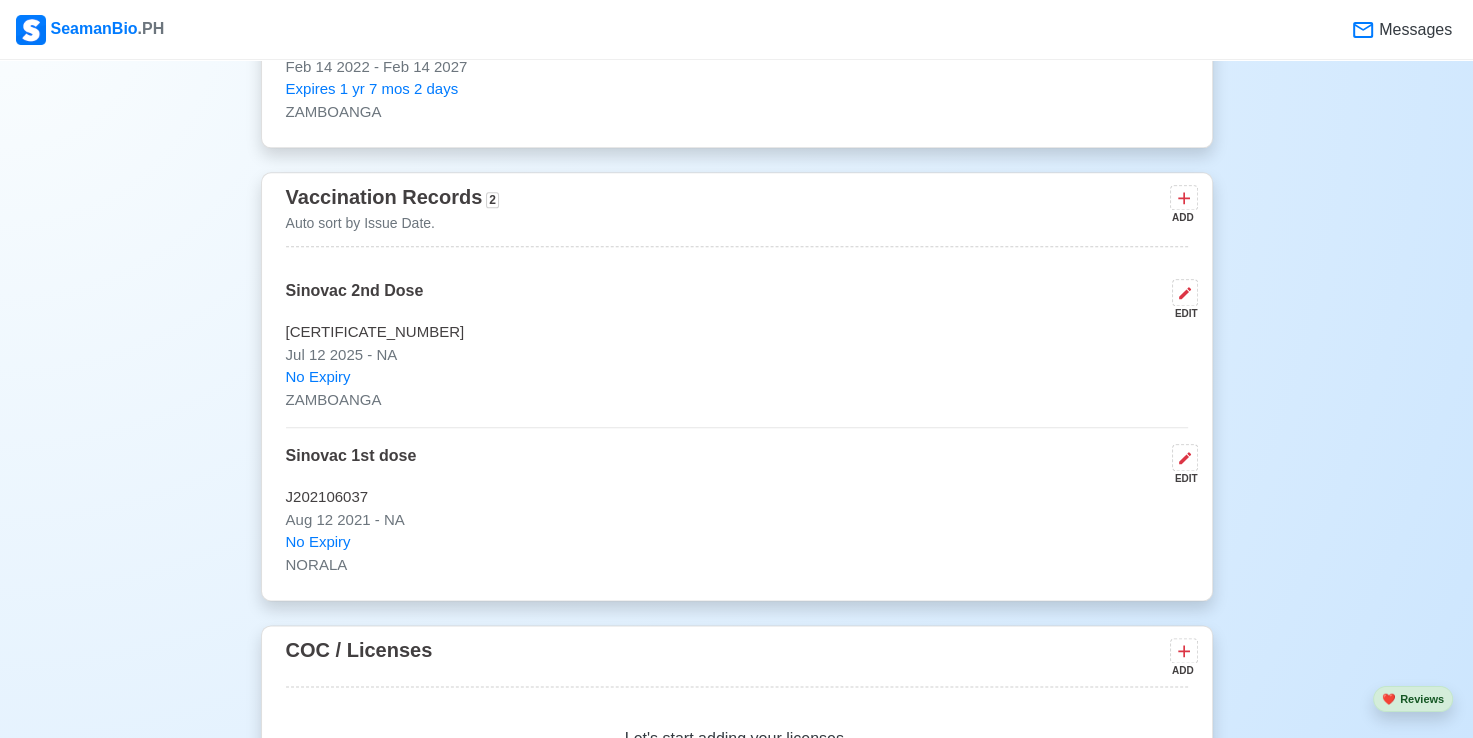 scroll, scrollTop: 2300, scrollLeft: 0, axis: vertical 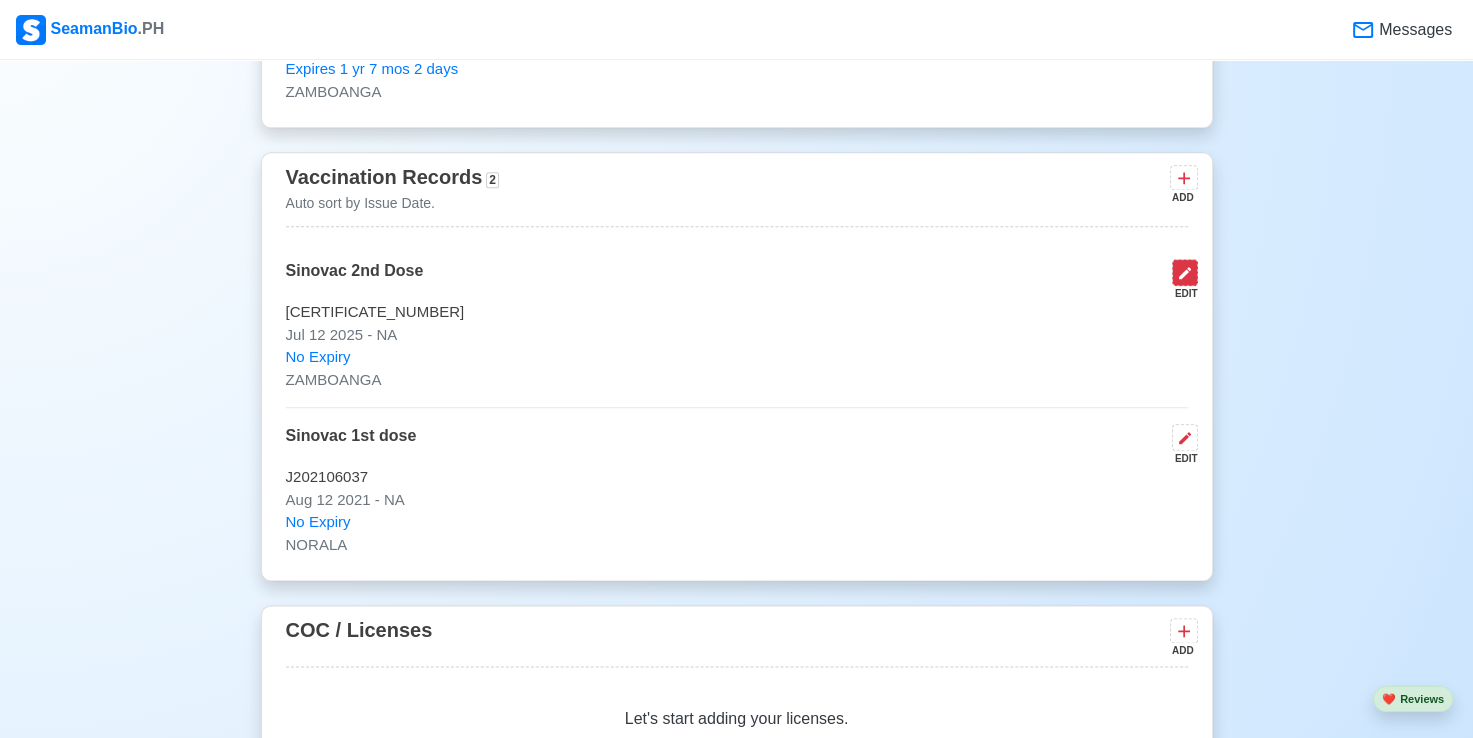 click at bounding box center [1185, 272] 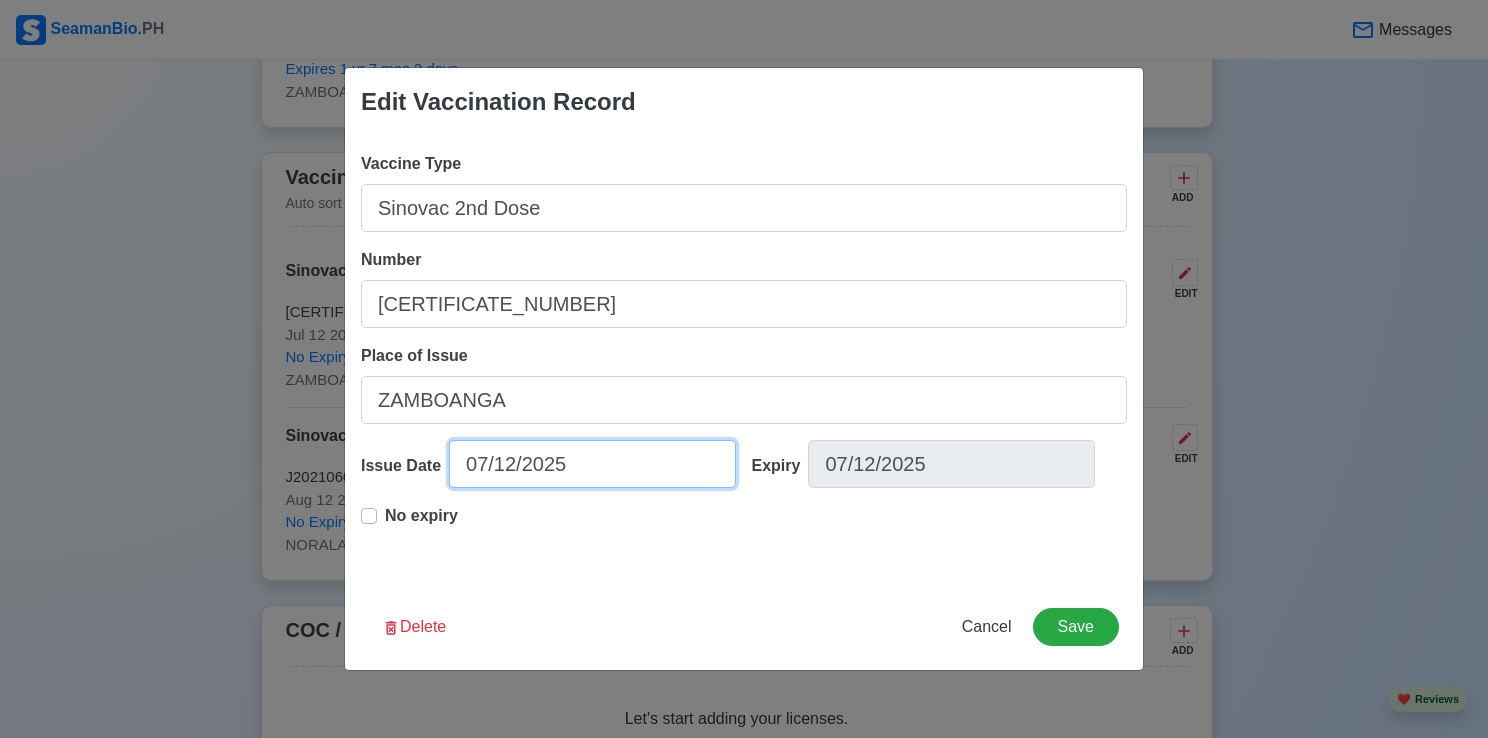 click on "07/12/2025" at bounding box center (592, 464) 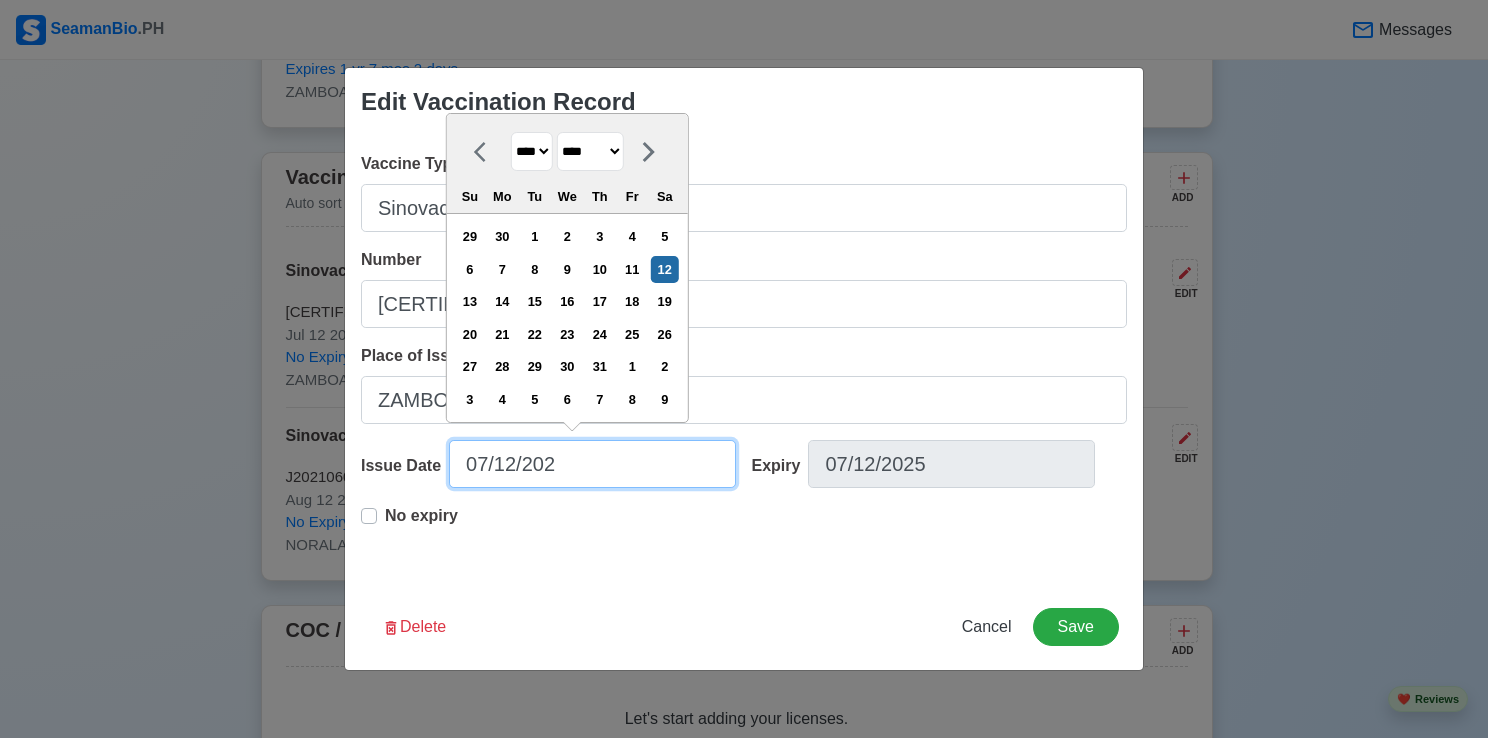 type on "07/12/2021" 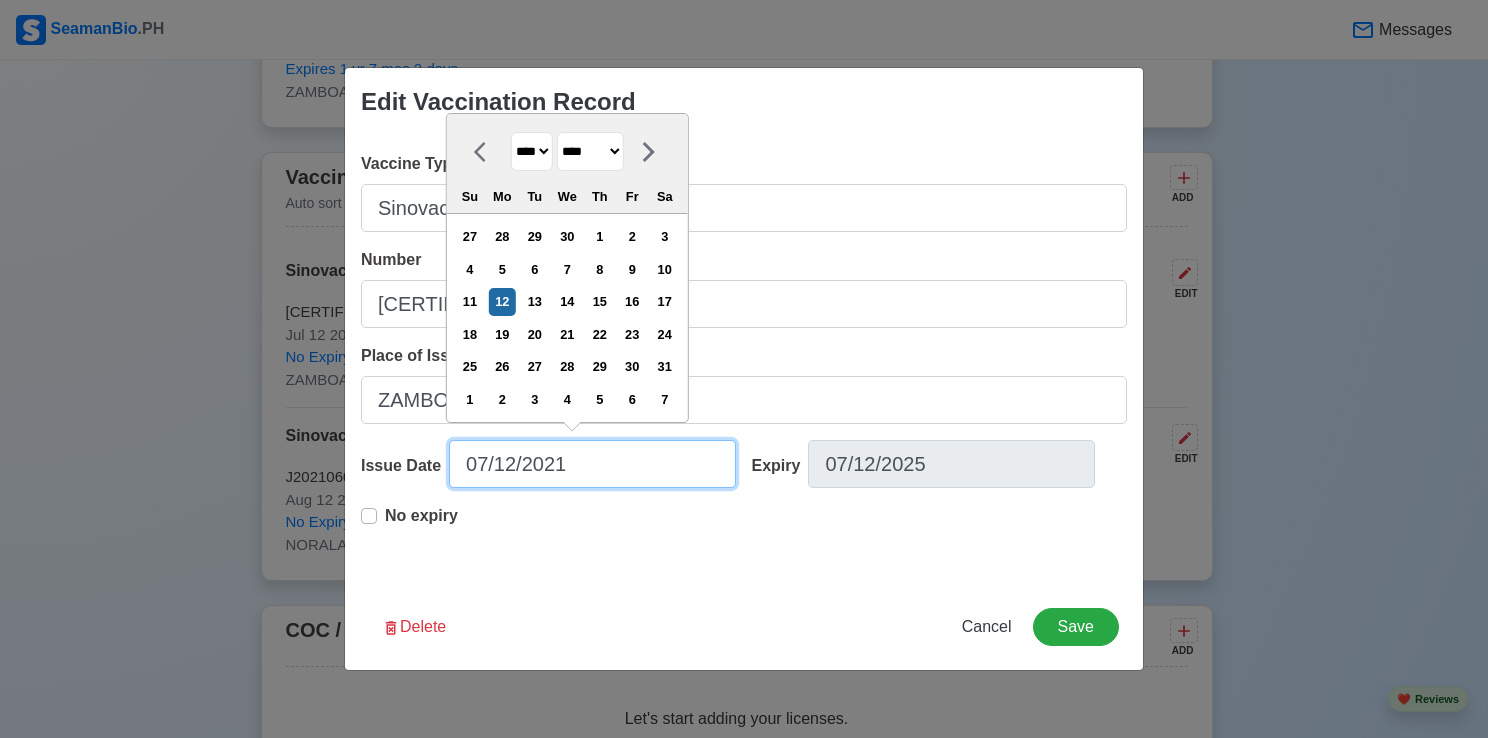 type on "07/12/2021" 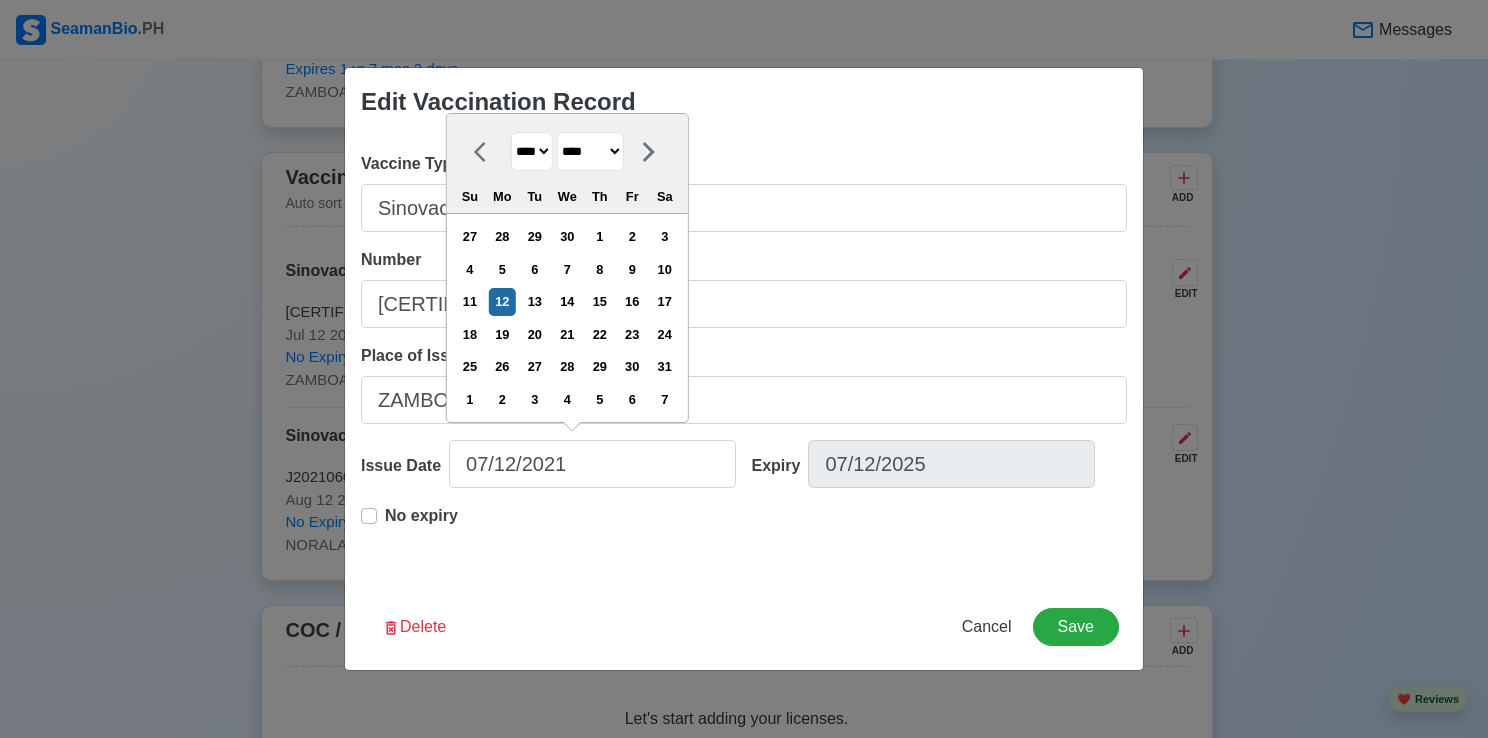click on "**** **** **** **** **** **** **** **** **** **** **** **** **** **** **** **** **** **** **** **** **** **** **** **** **** **** **** **** **** **** **** **** **** **** **** **** **** **** **** **** **** **** **** **** **** **** **** **** **** **** **** **** **** **** **** **** **** **** **** **** **** **** **** **** **** **** **** **** **** **** **** **** **** **** **** **** **** **** **** **** **** **** **** **** **** **** **** **** **** **** **** **** **** **** **** **** **** **** **** **** **** **** **** **** **** ****" at bounding box center (532, 151) 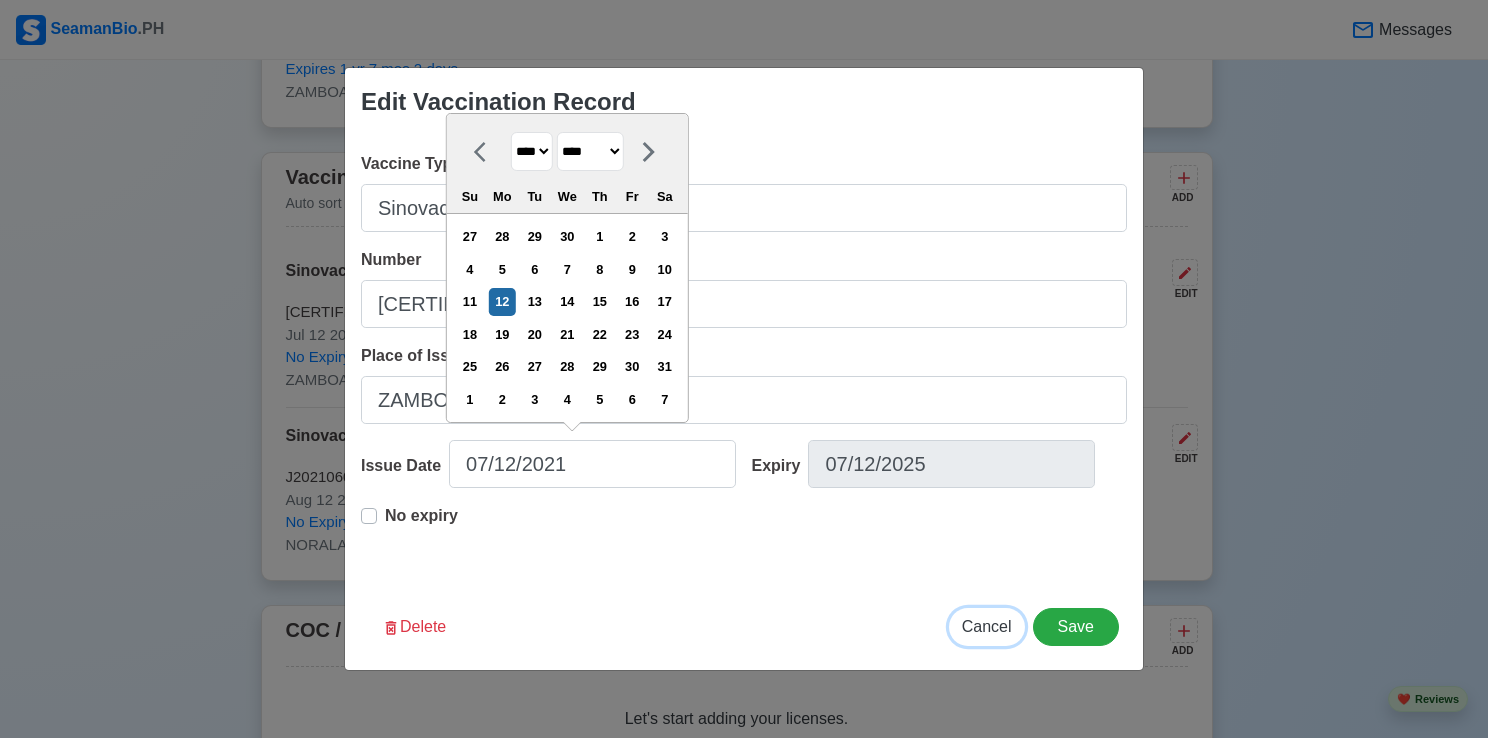 click on "Cancel" at bounding box center (987, 626) 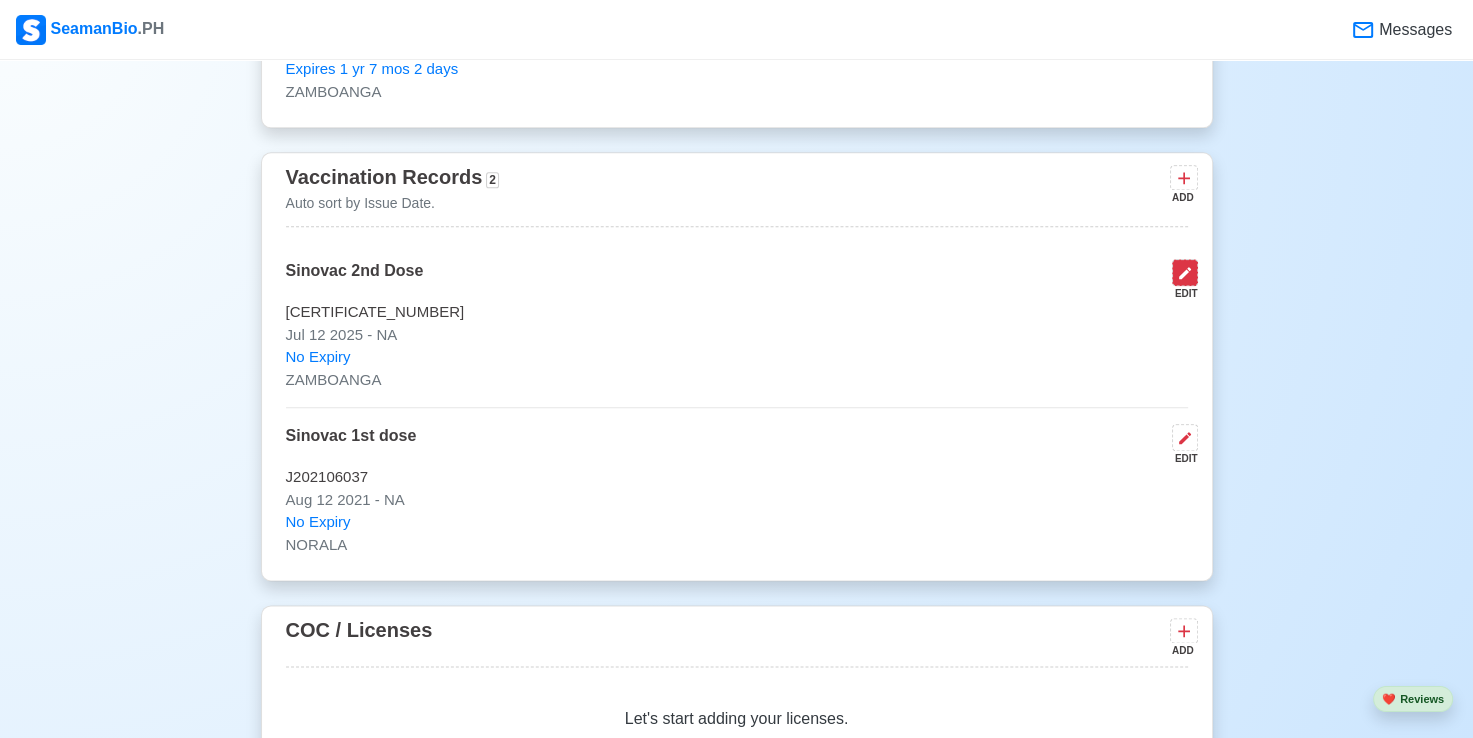 click 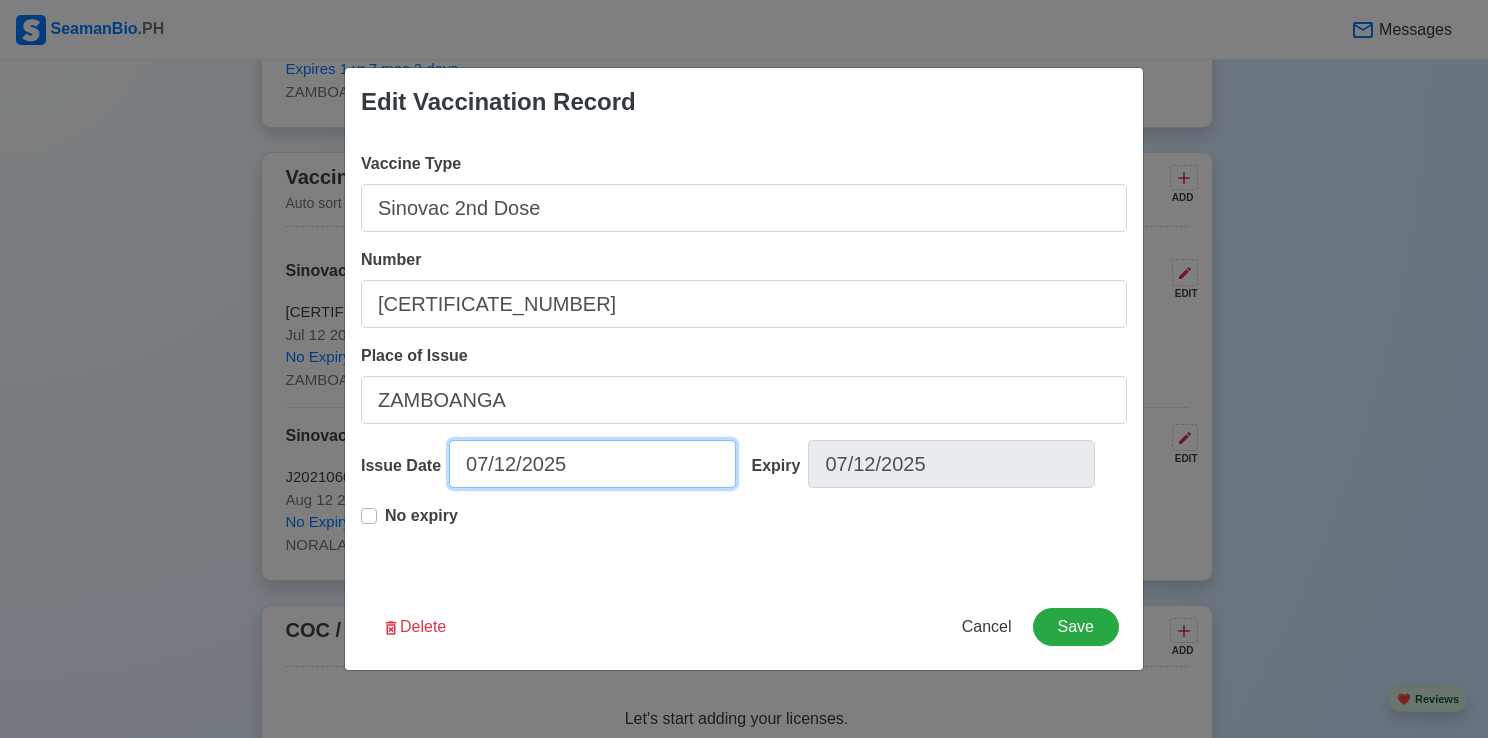 click on "07/12/2025" at bounding box center (592, 464) 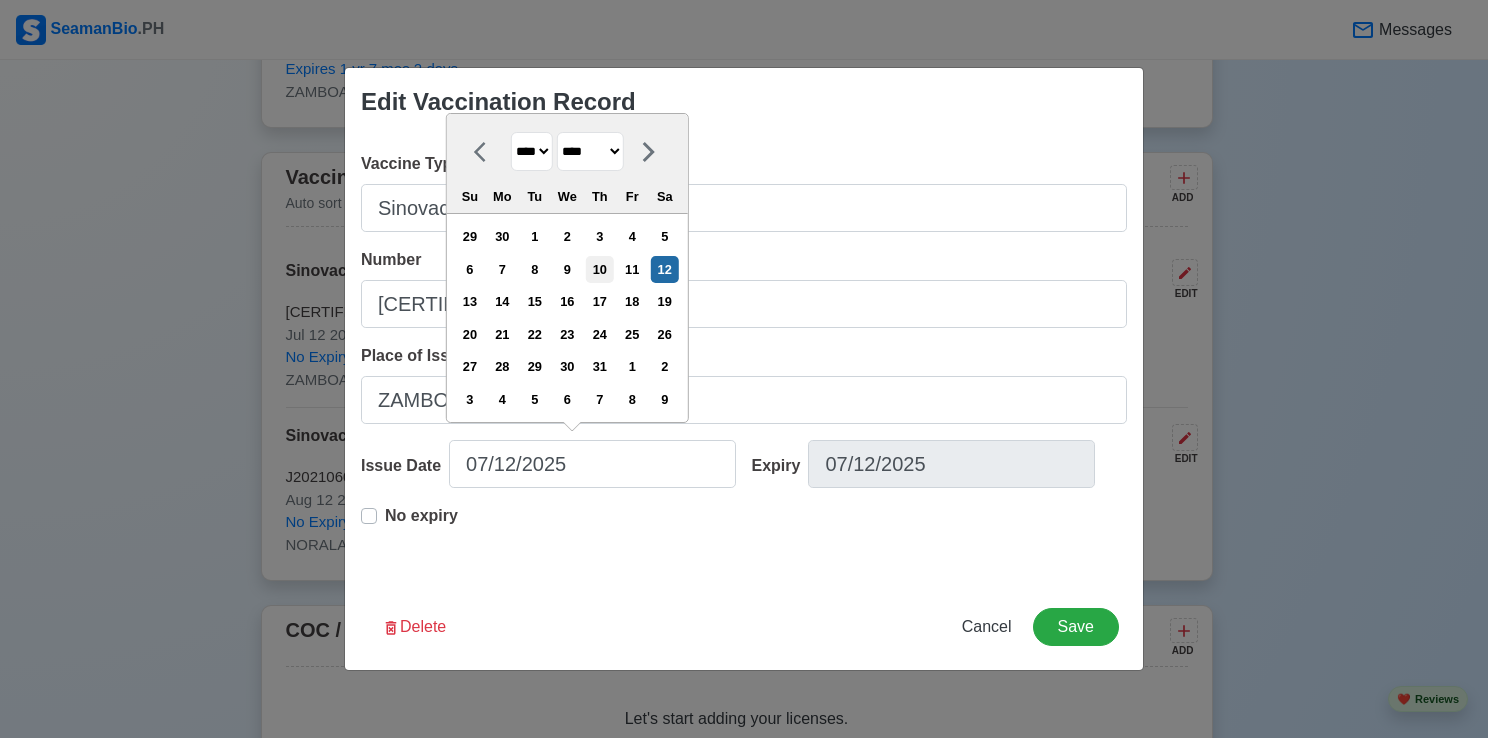 click on "10" at bounding box center [599, 269] 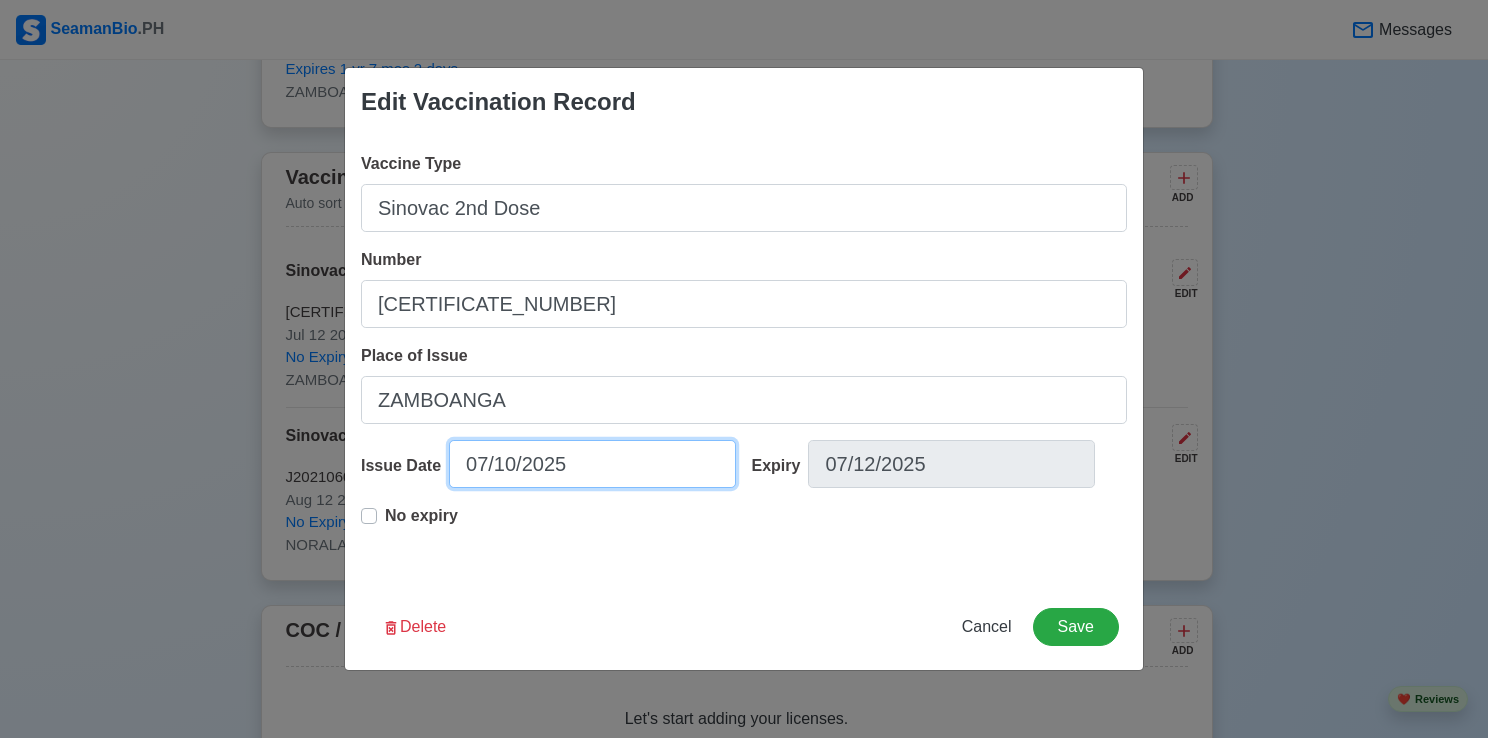 click on "07/10/2025" at bounding box center [592, 464] 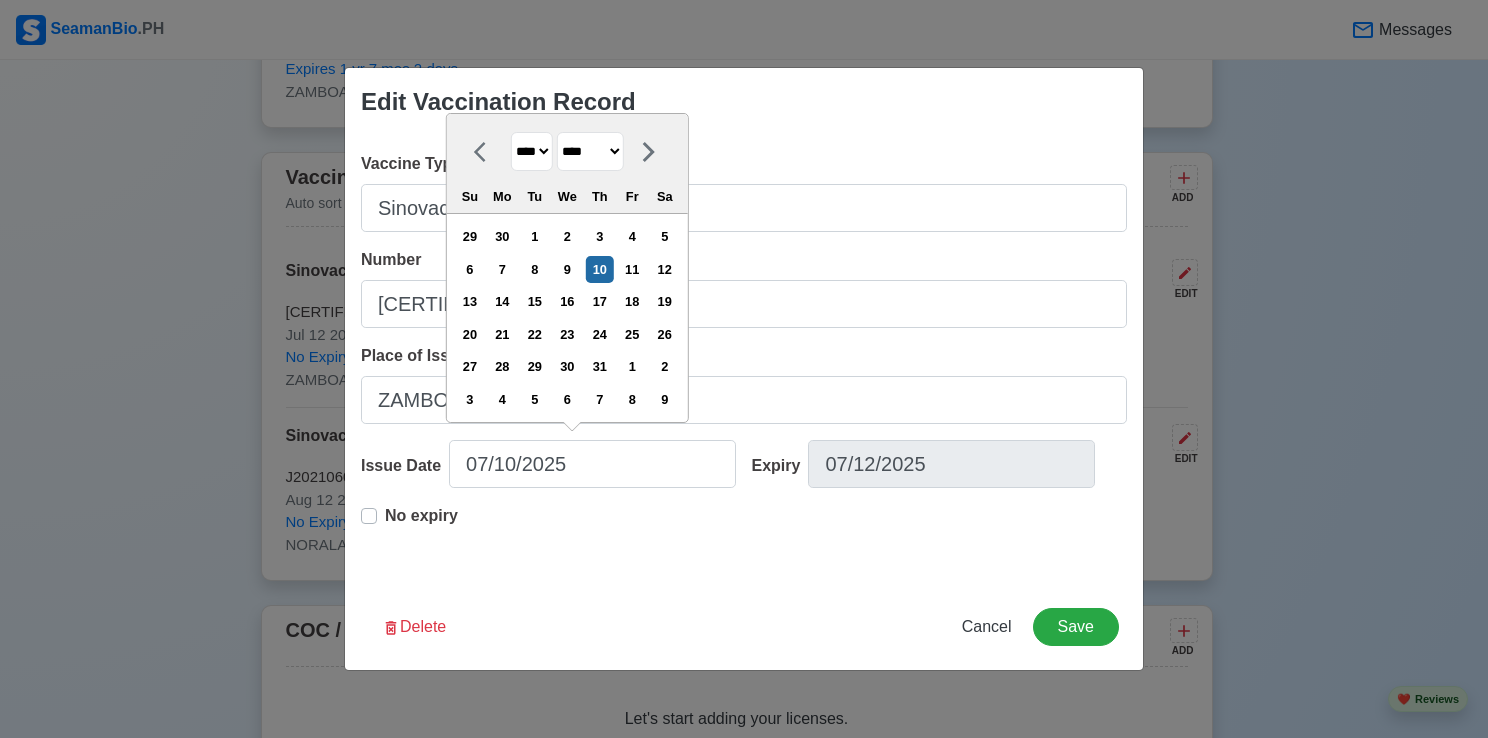 click on "**** **** **** **** **** **** **** **** **** **** **** **** **** **** **** **** **** **** **** **** **** **** **** **** **** **** **** **** **** **** **** **** **** **** **** **** **** **** **** **** **** **** **** **** **** **** **** **** **** **** **** **** **** **** **** **** **** **** **** **** **** **** **** **** **** **** **** **** **** **** **** **** **** **** **** **** **** **** **** **** **** **** **** **** **** **** **** **** **** **** **** **** **** **** **** **** **** **** **** **** **** **** **** **** **** ****" at bounding box center (532, 151) 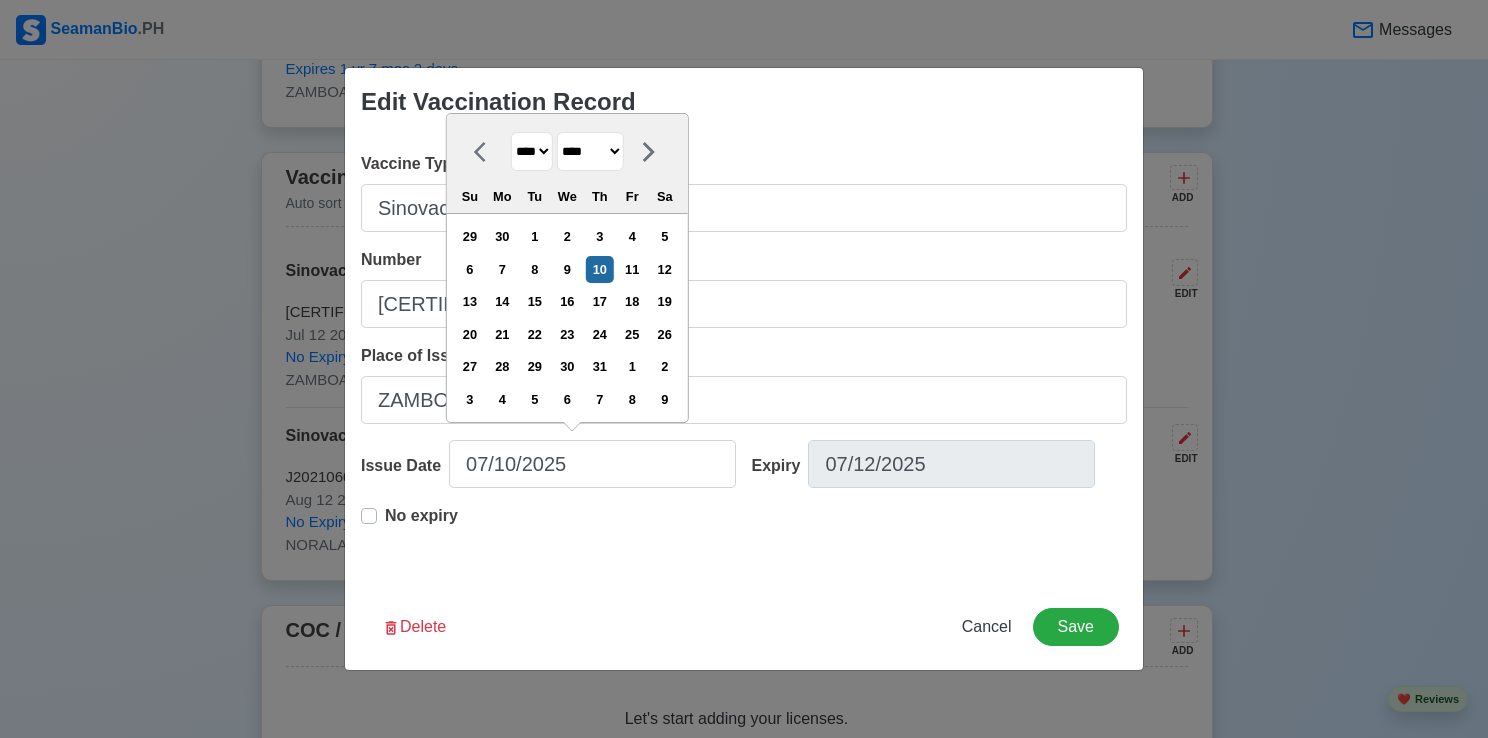 select on "****" 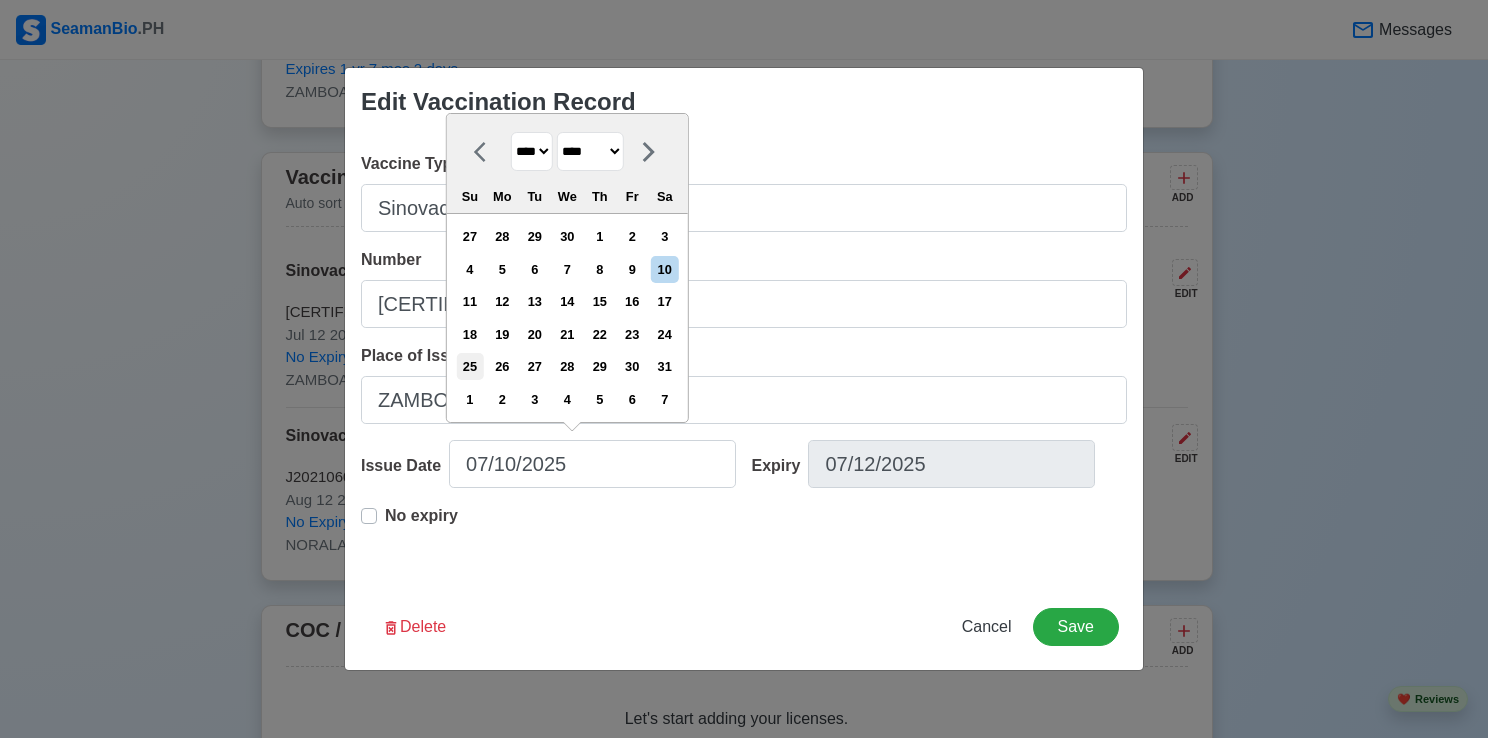 click on "25" at bounding box center [469, 366] 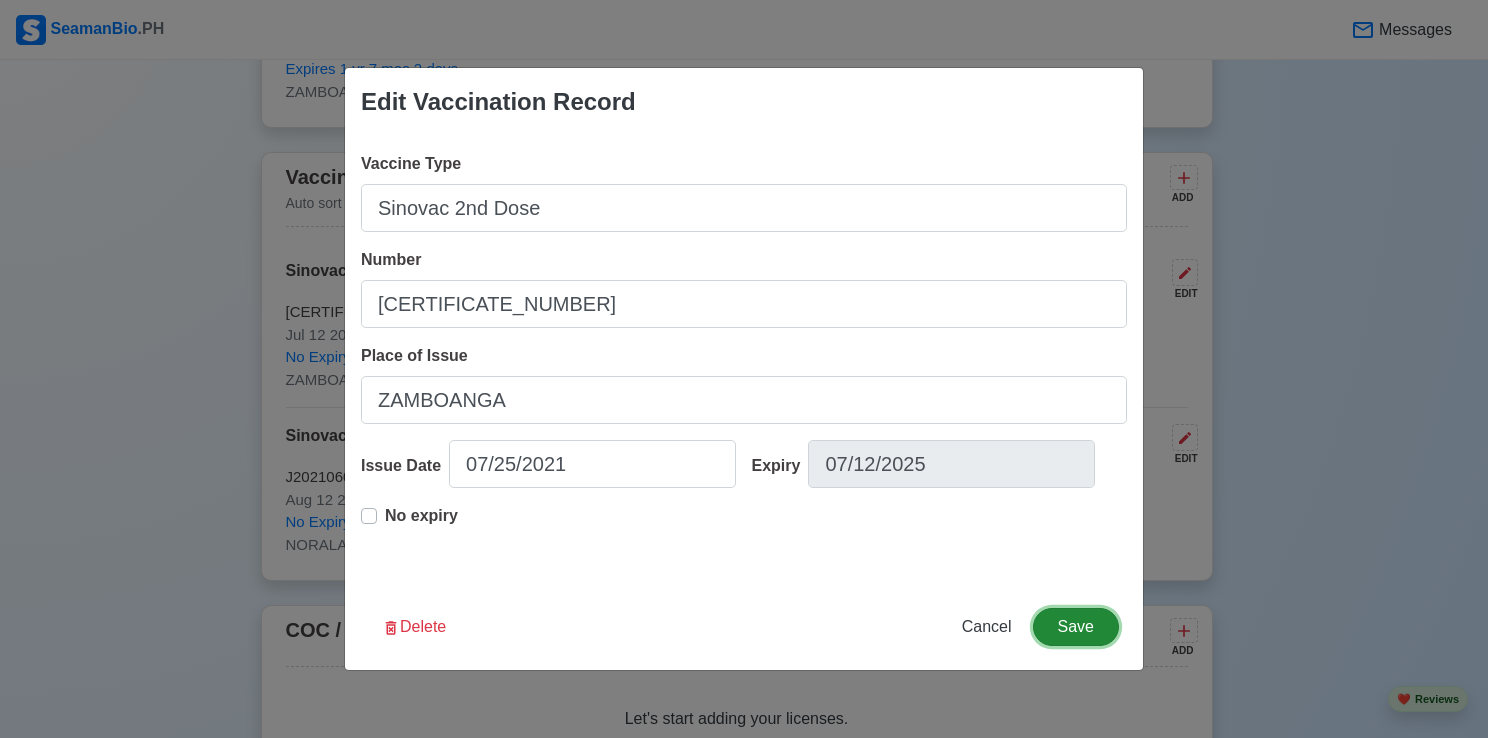 click on "Save" at bounding box center [1076, 627] 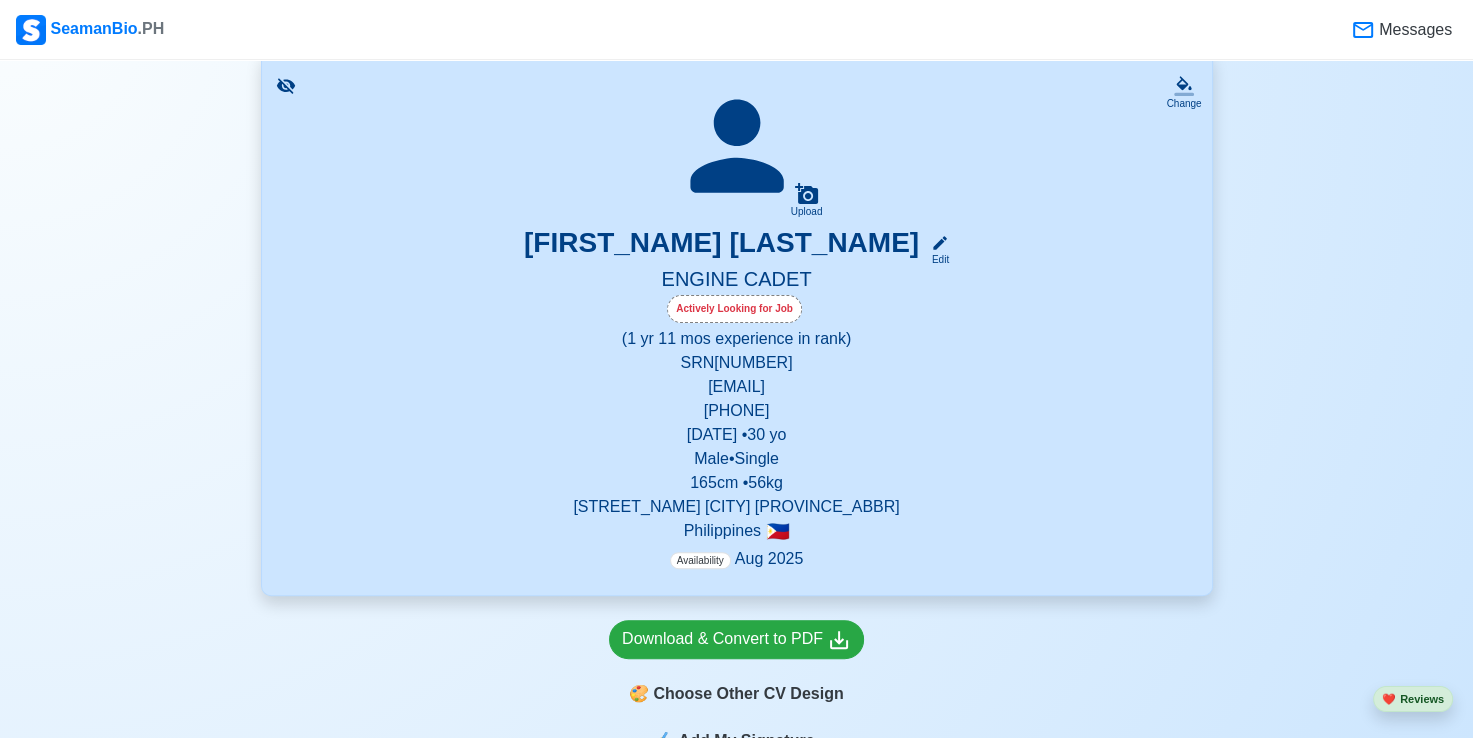 scroll, scrollTop: 300, scrollLeft: 0, axis: vertical 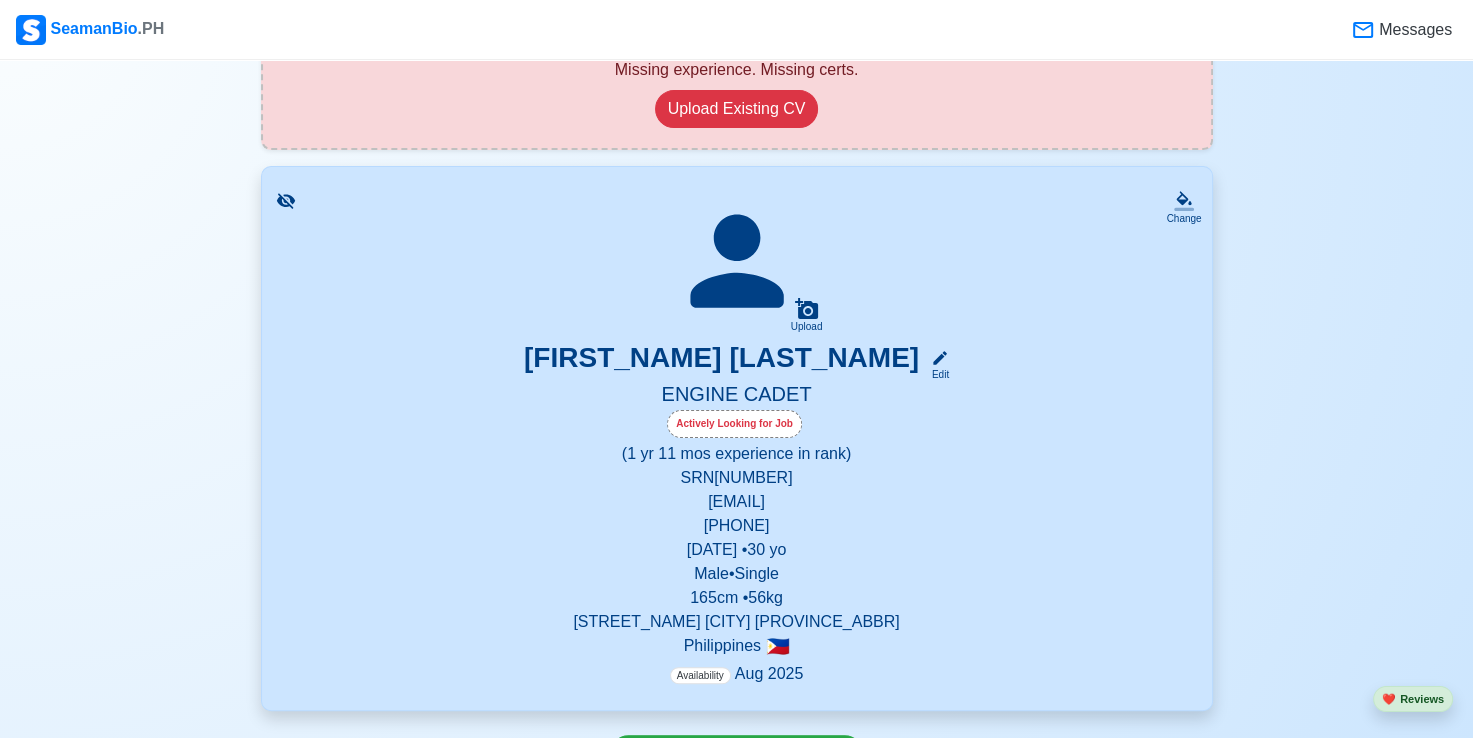 click on "ENGINE CADET" at bounding box center [737, 396] 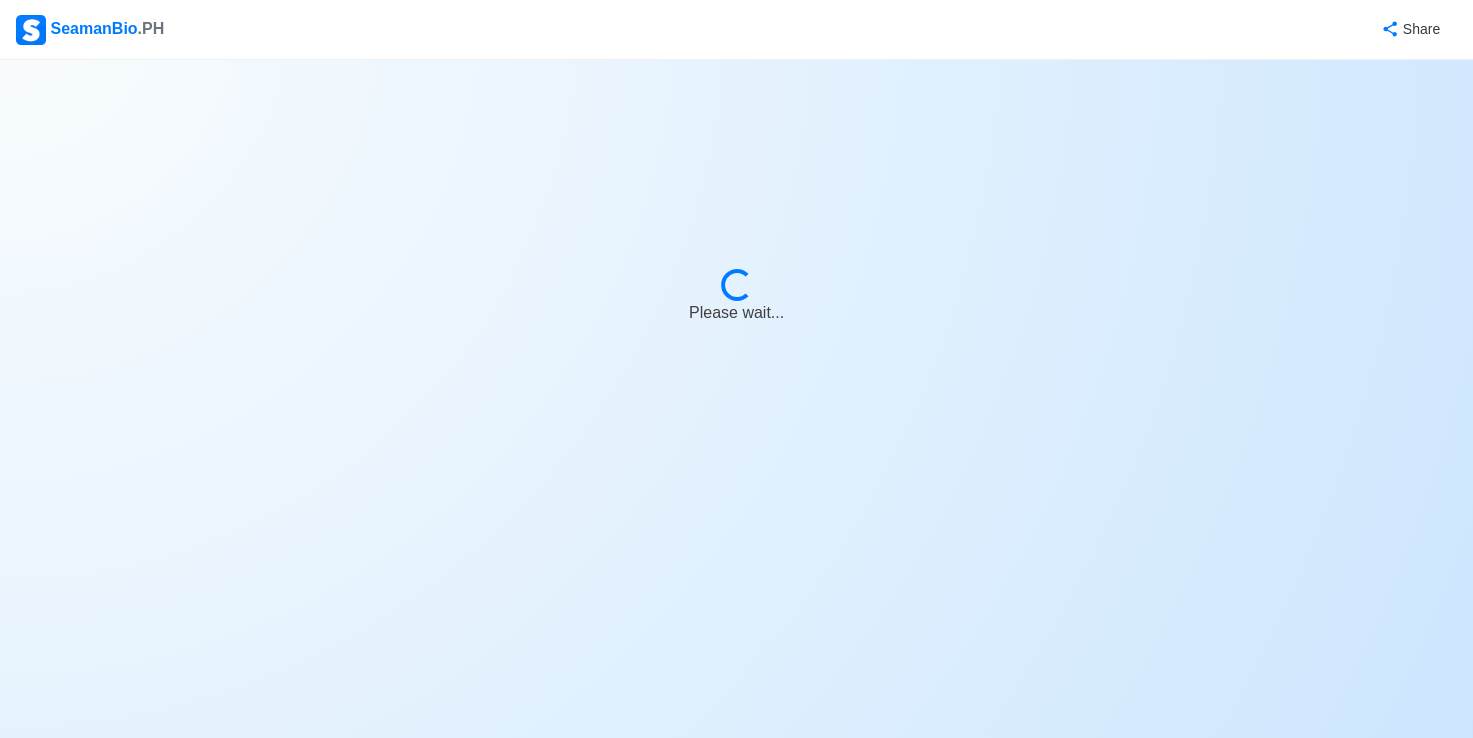 select on "Actively Looking for Job" 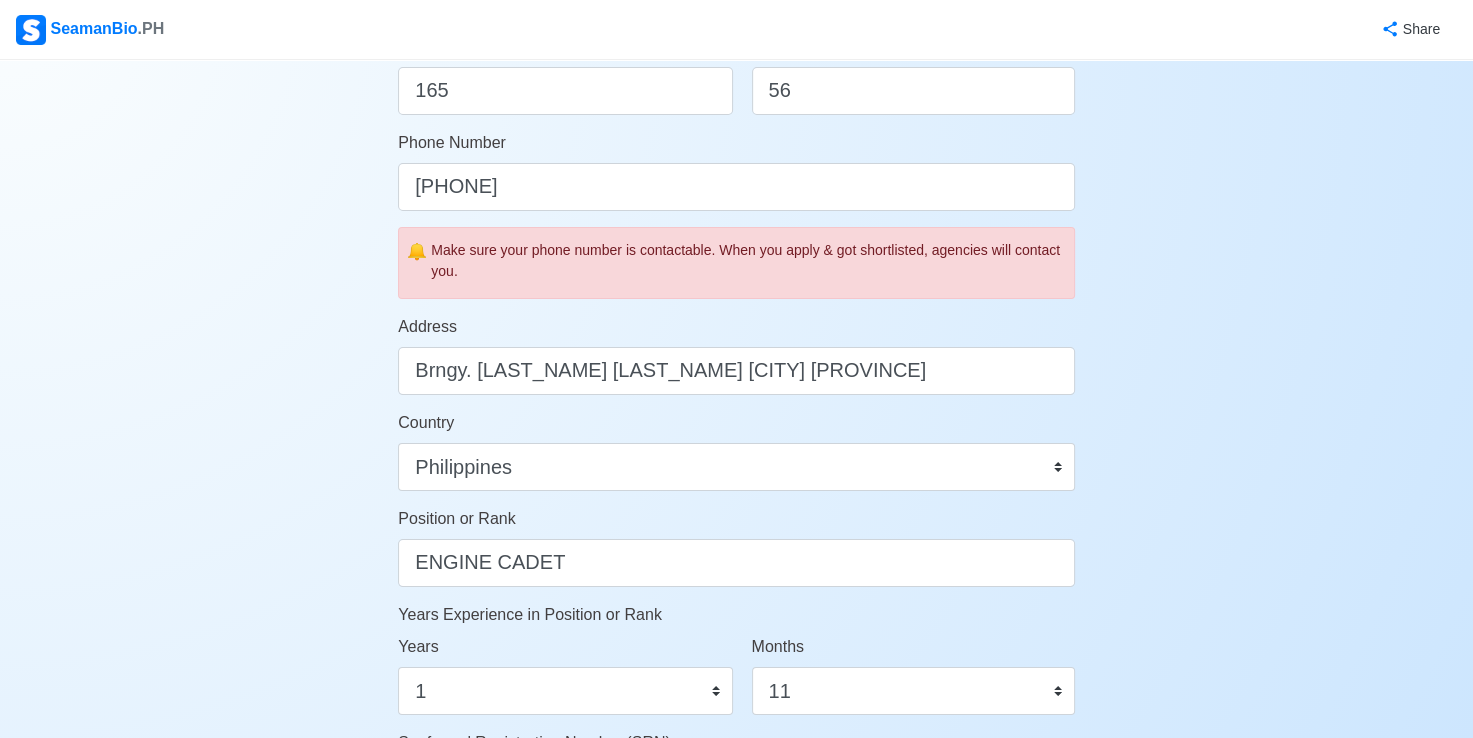 scroll, scrollTop: 600, scrollLeft: 0, axis: vertical 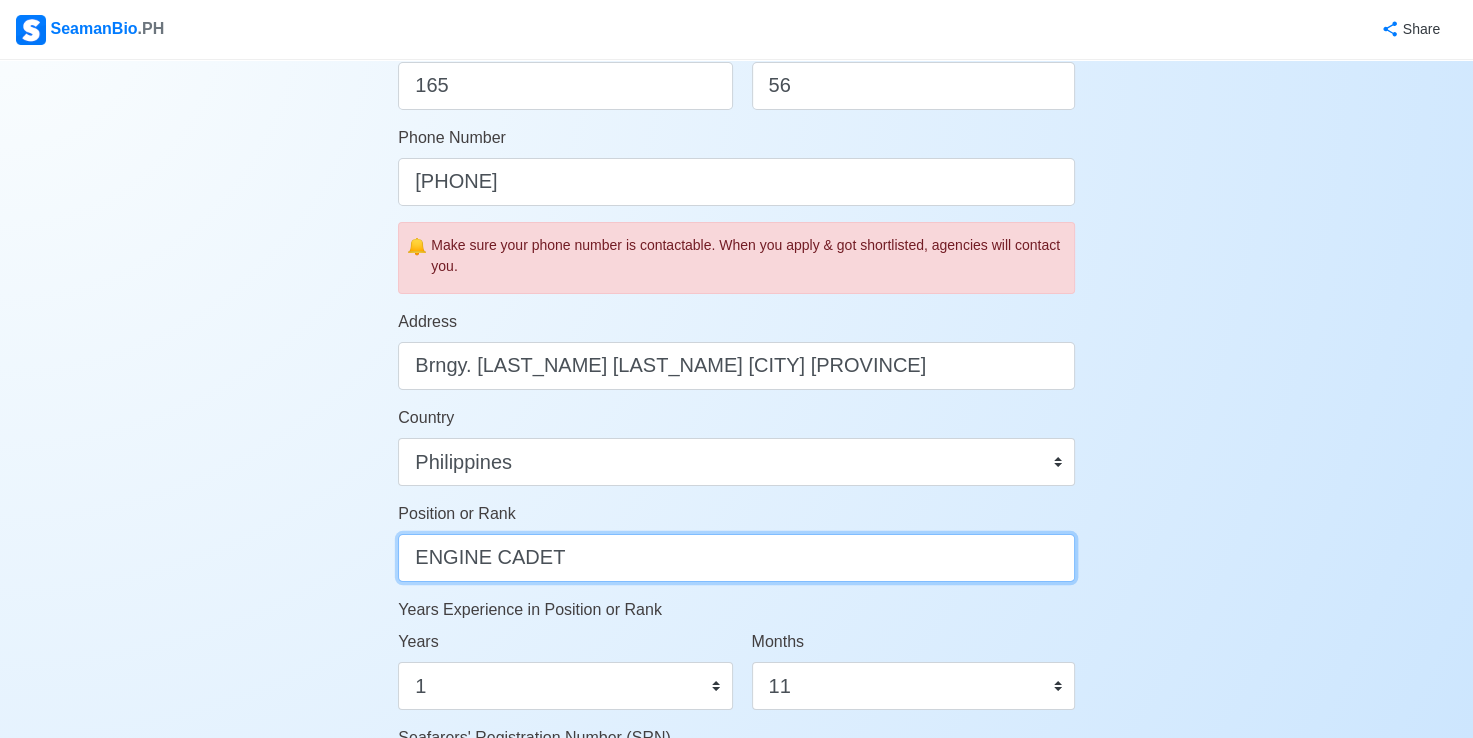 click on "ENGINE CADET" at bounding box center (736, 558) 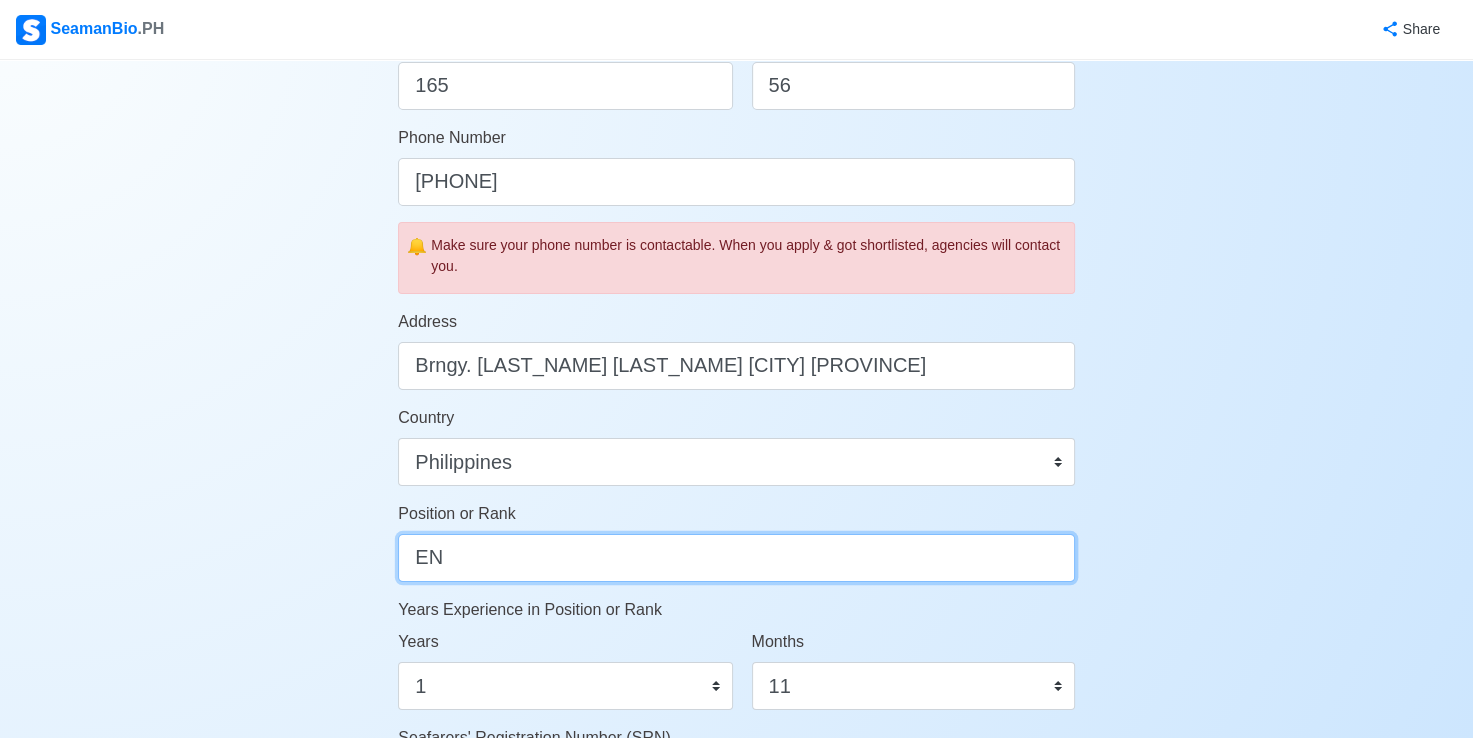 type on "E" 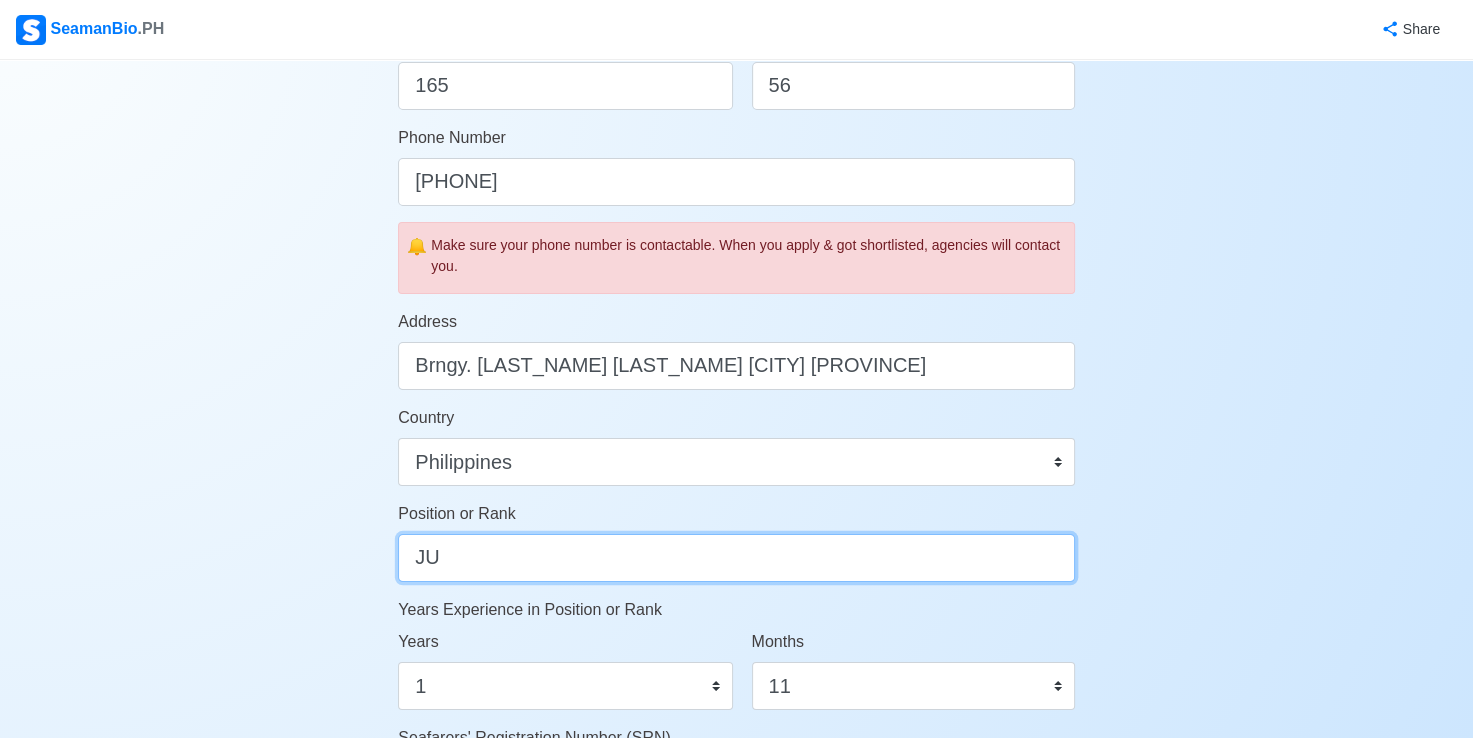 type on "J" 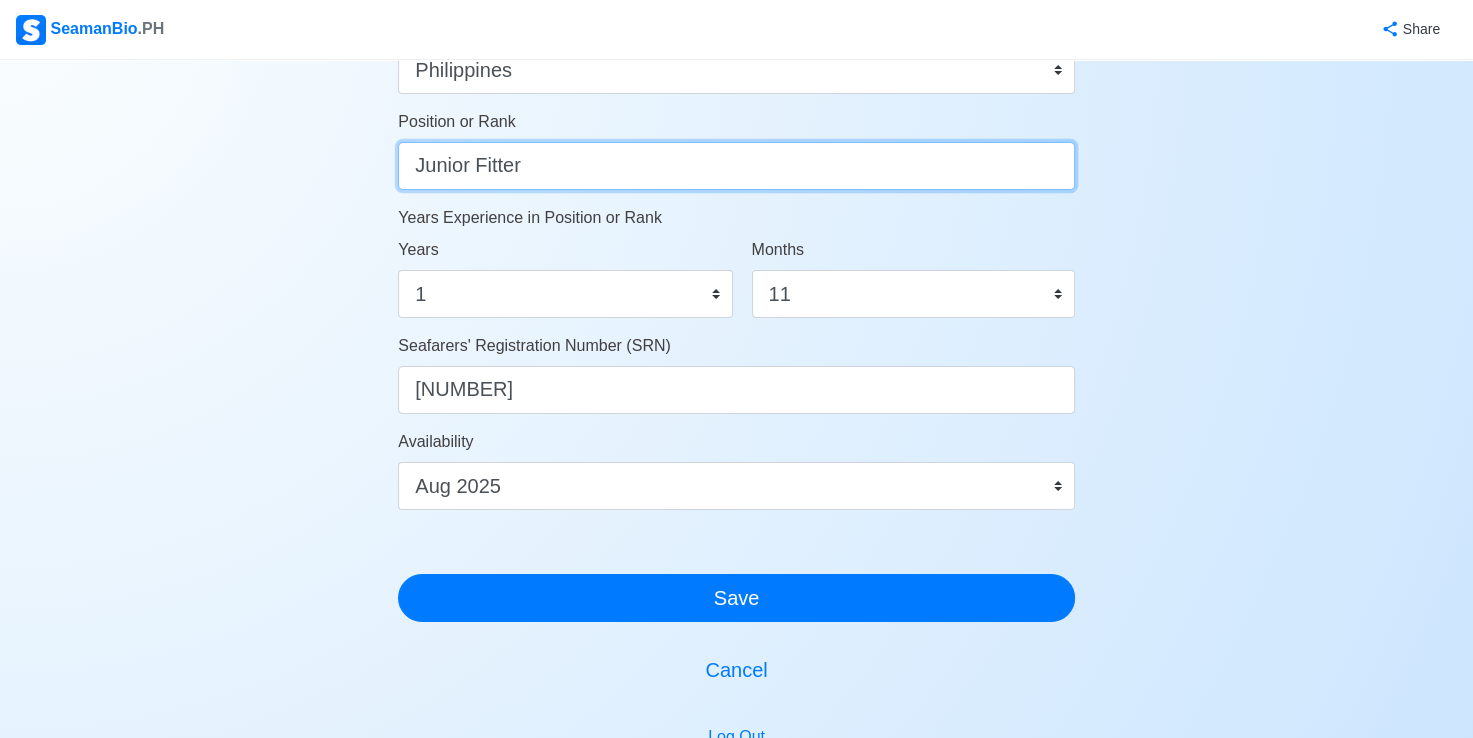 scroll, scrollTop: 1000, scrollLeft: 0, axis: vertical 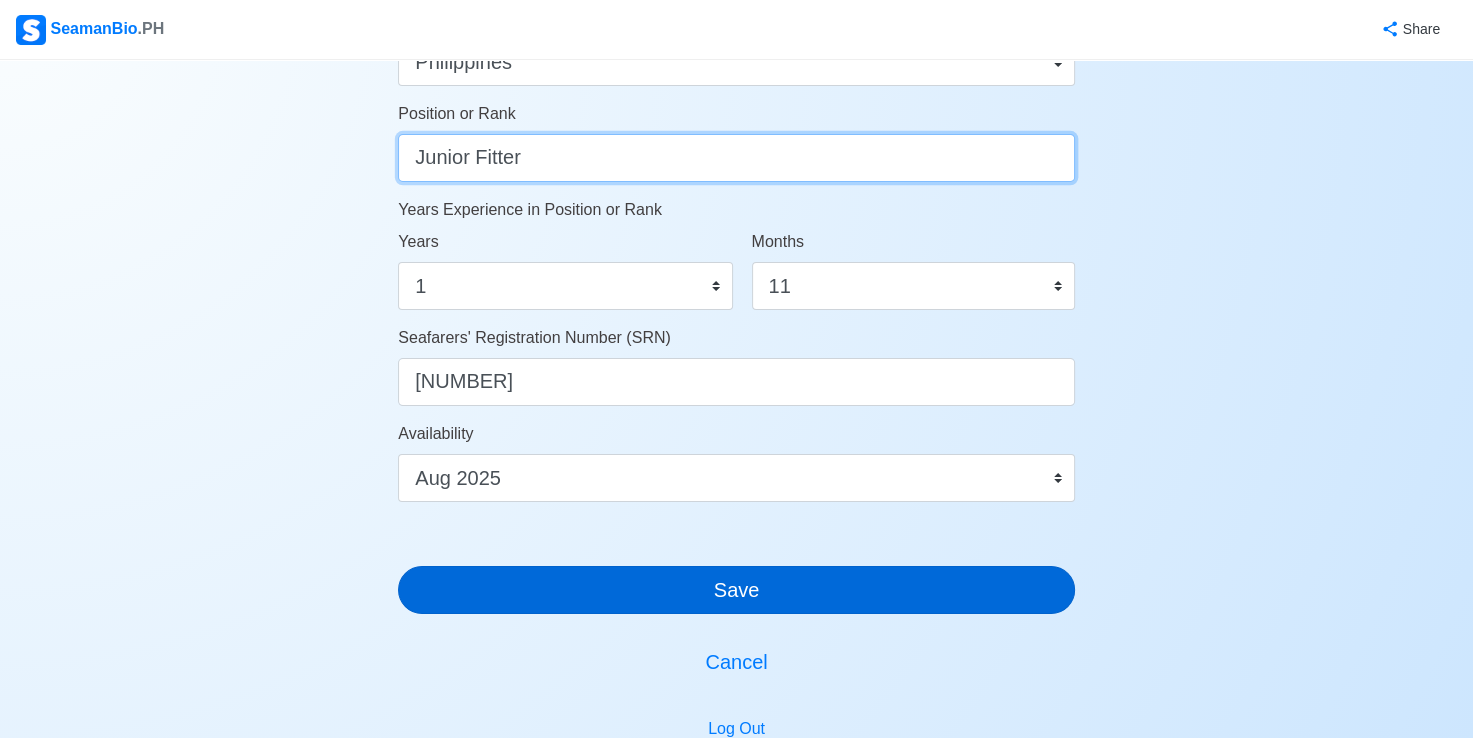 type on "Junior Fitter" 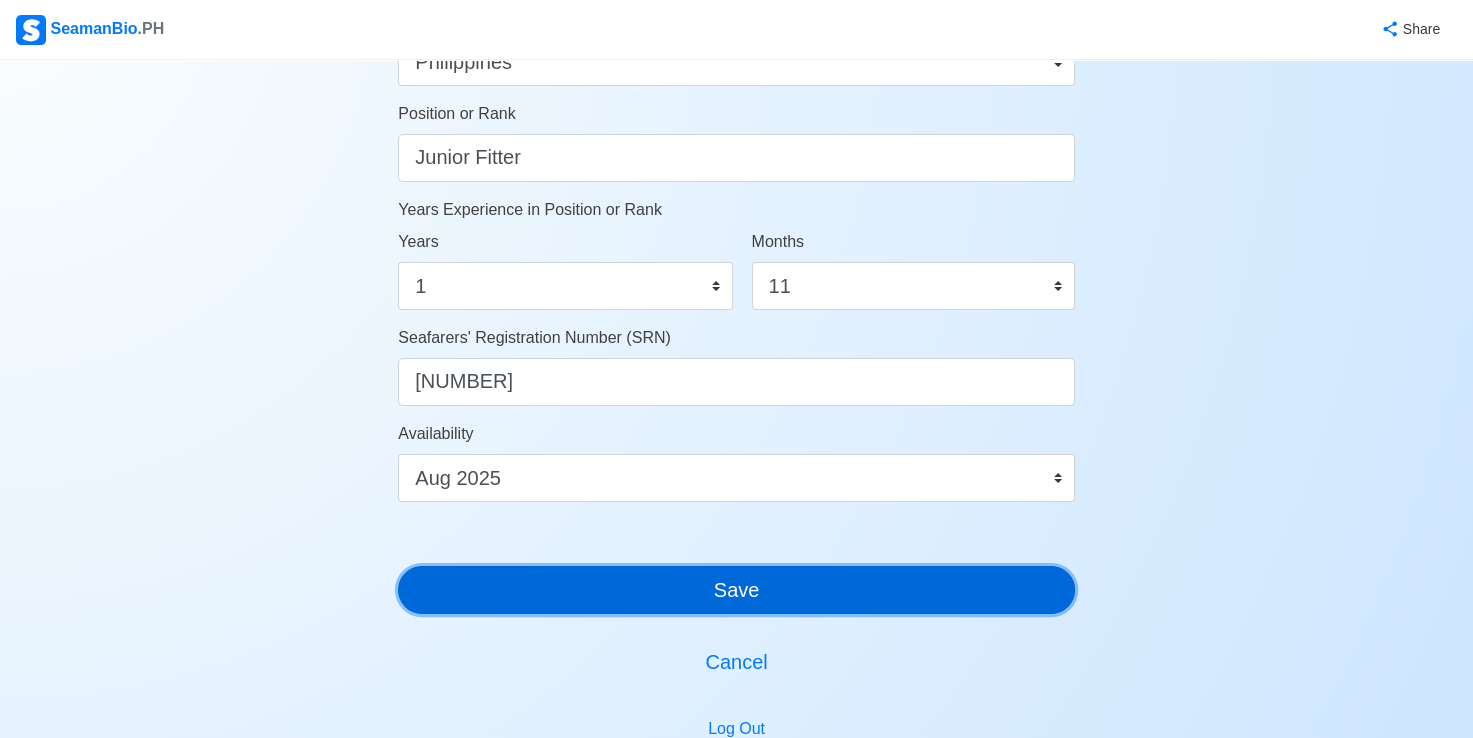 click on "Save" at bounding box center (736, 590) 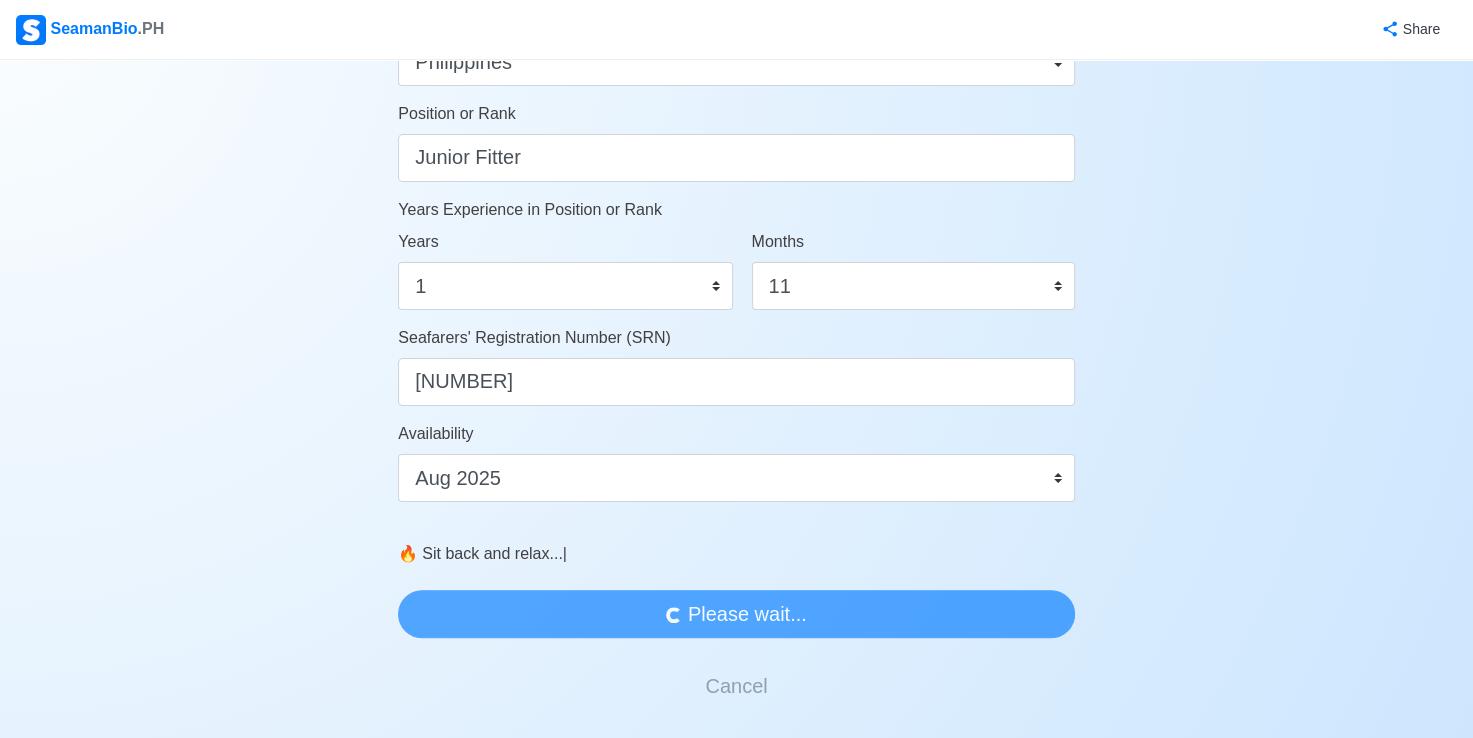 scroll, scrollTop: 0, scrollLeft: 0, axis: both 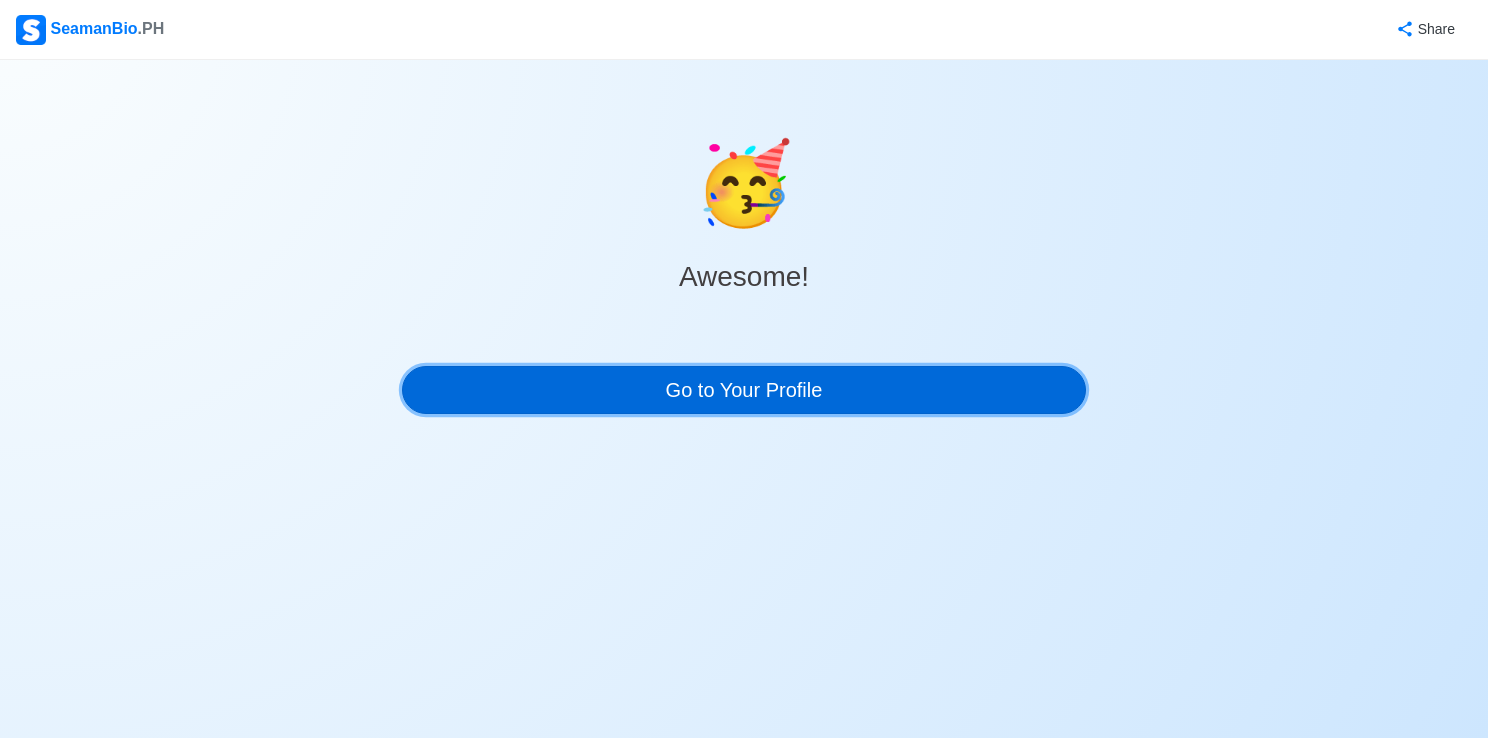 click on "Go to Your Profile" at bounding box center [744, 390] 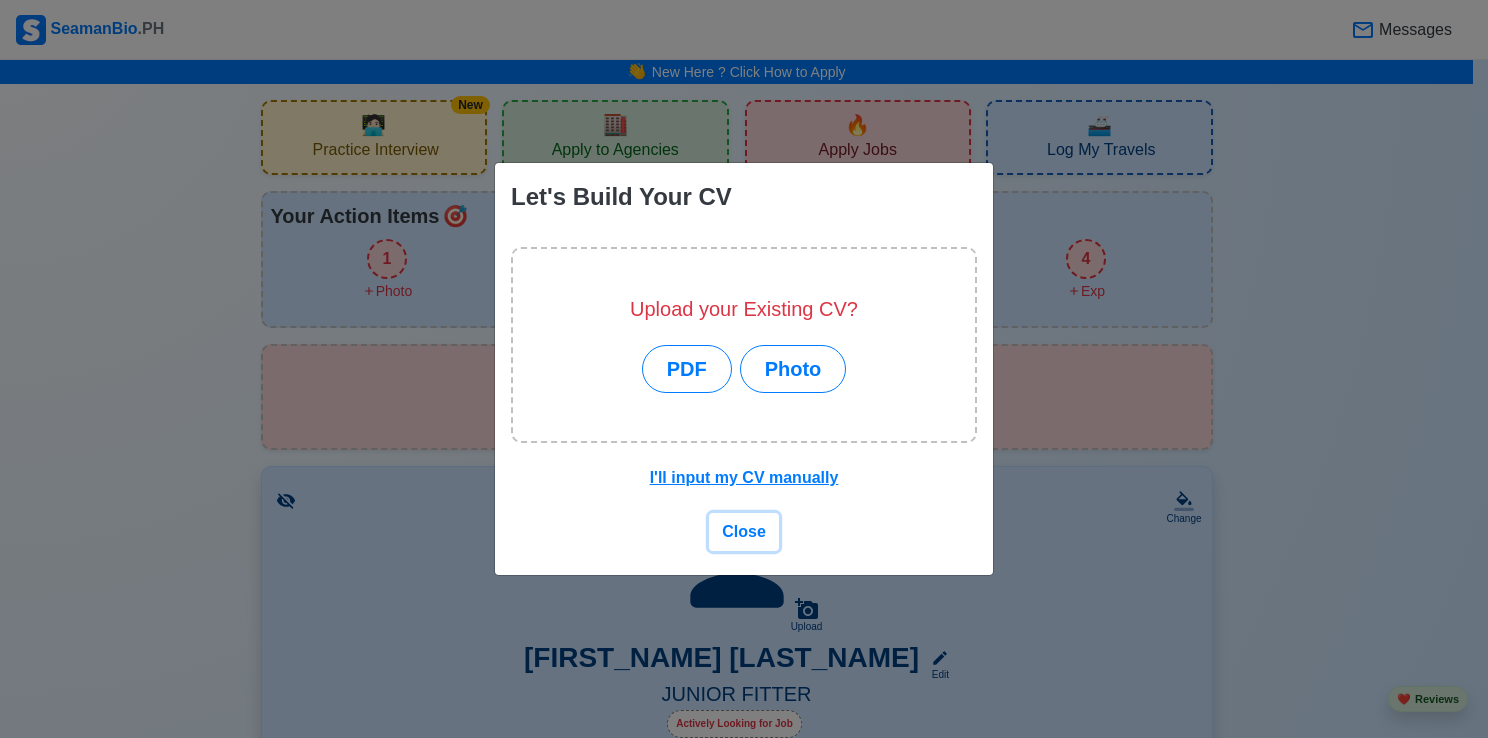 click on "Close" at bounding box center [744, 531] 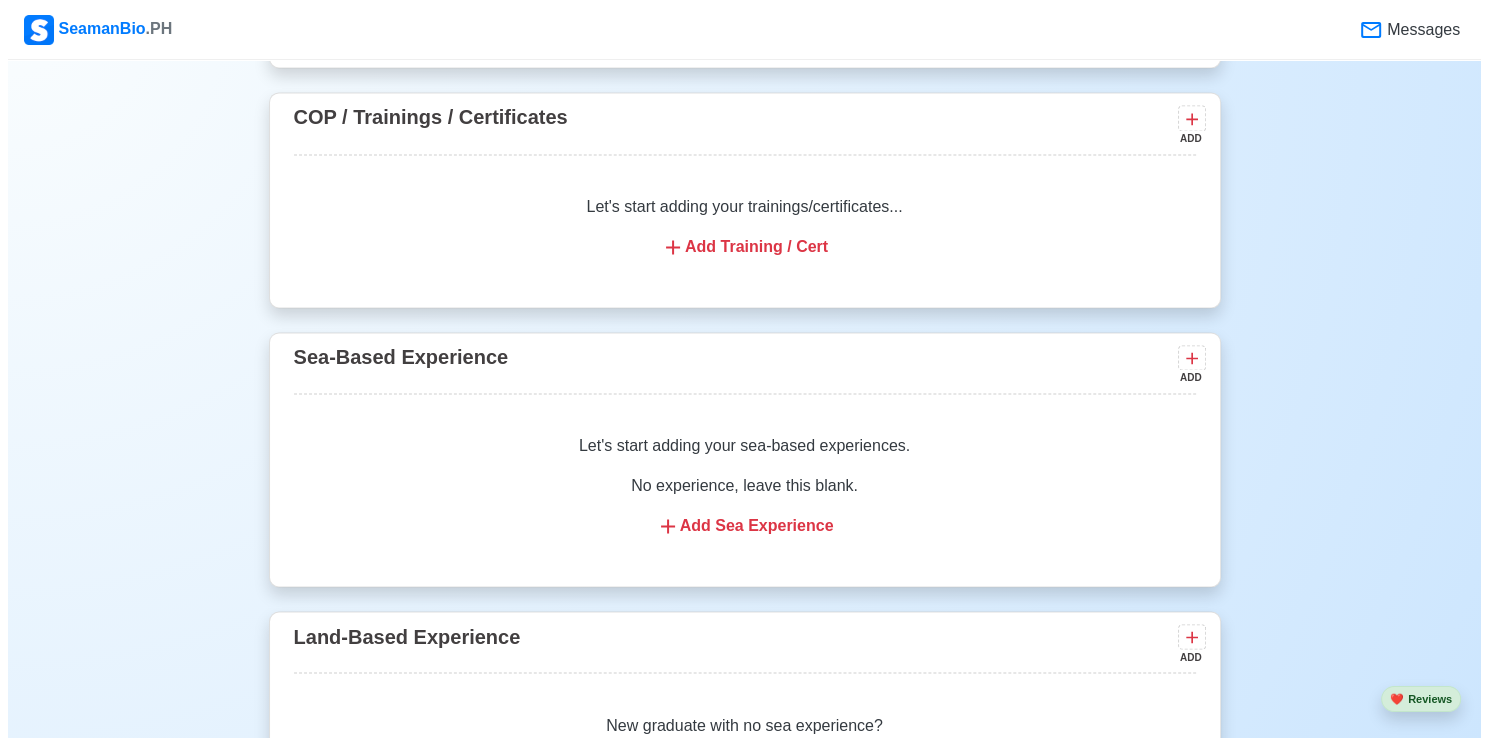 scroll, scrollTop: 3100, scrollLeft: 0, axis: vertical 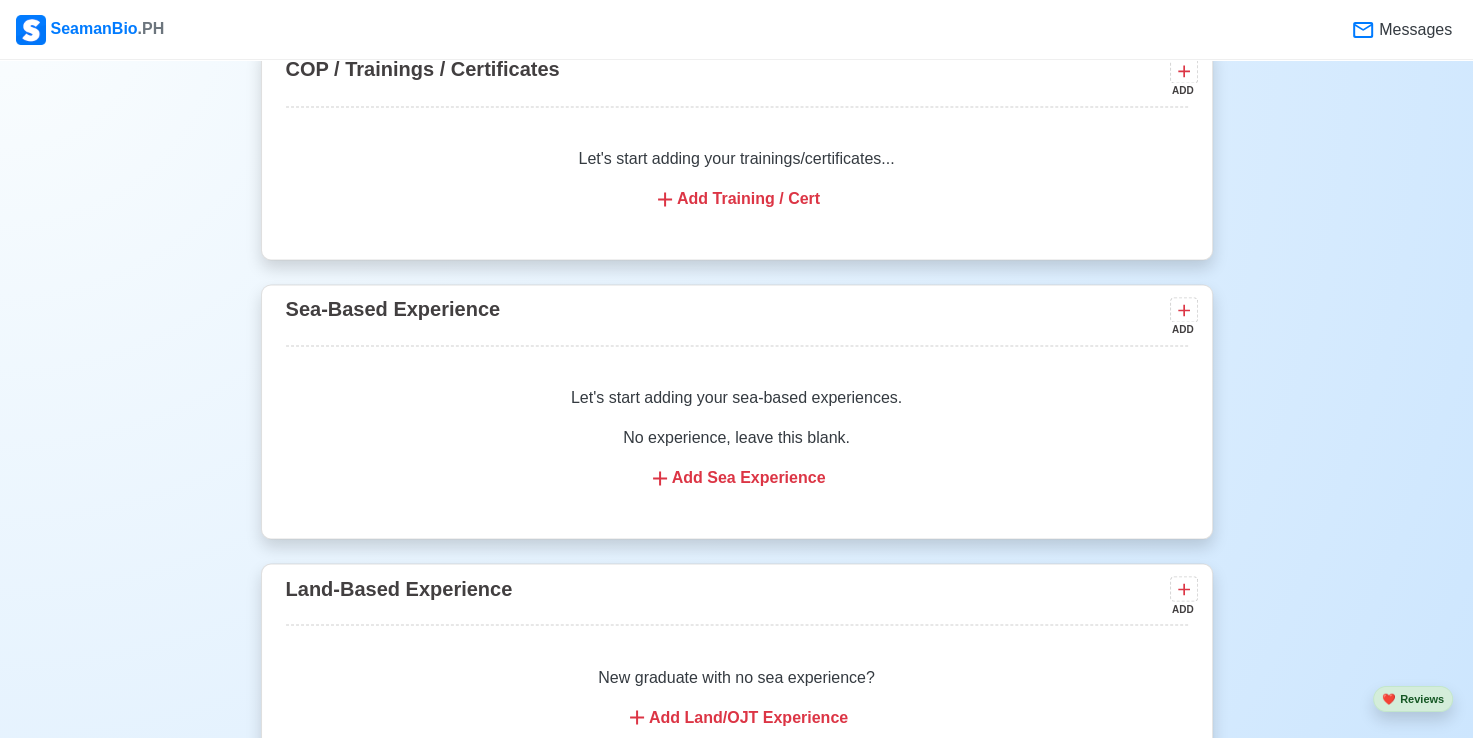 click on "Add Sea Experience" at bounding box center (737, 478) 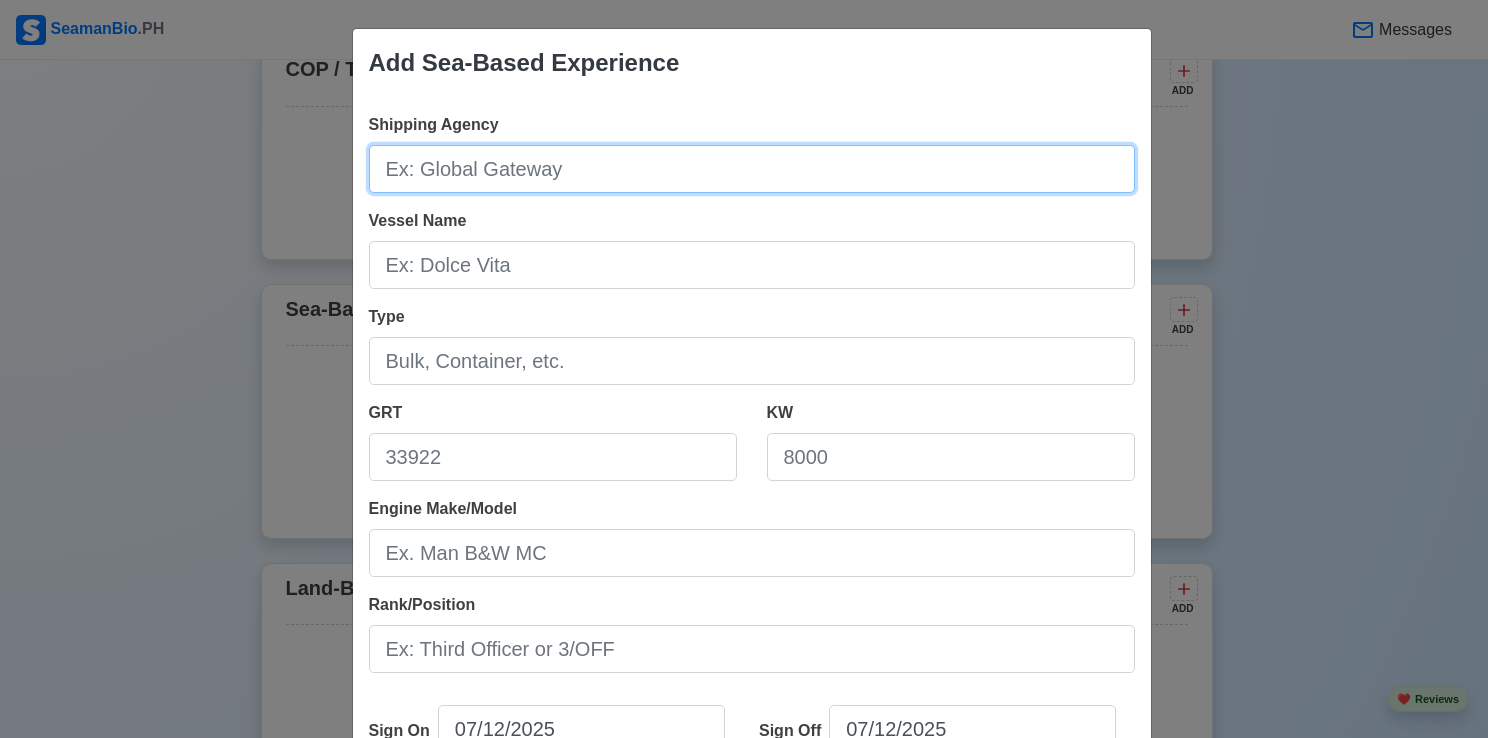 click on "Shipping Agency" at bounding box center [752, 169] 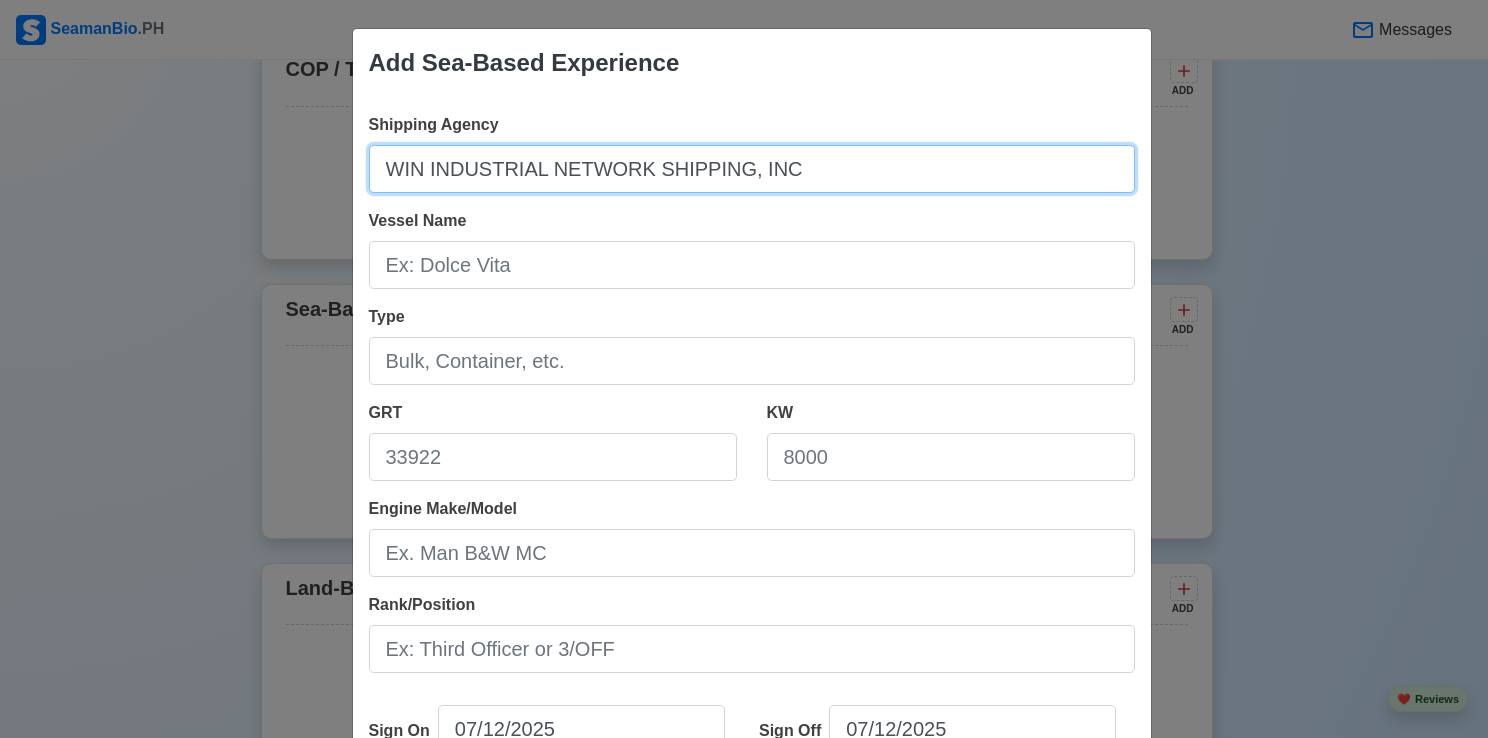 type on "WIN INDUSTRIAL NETWORK SHIPPING, INC" 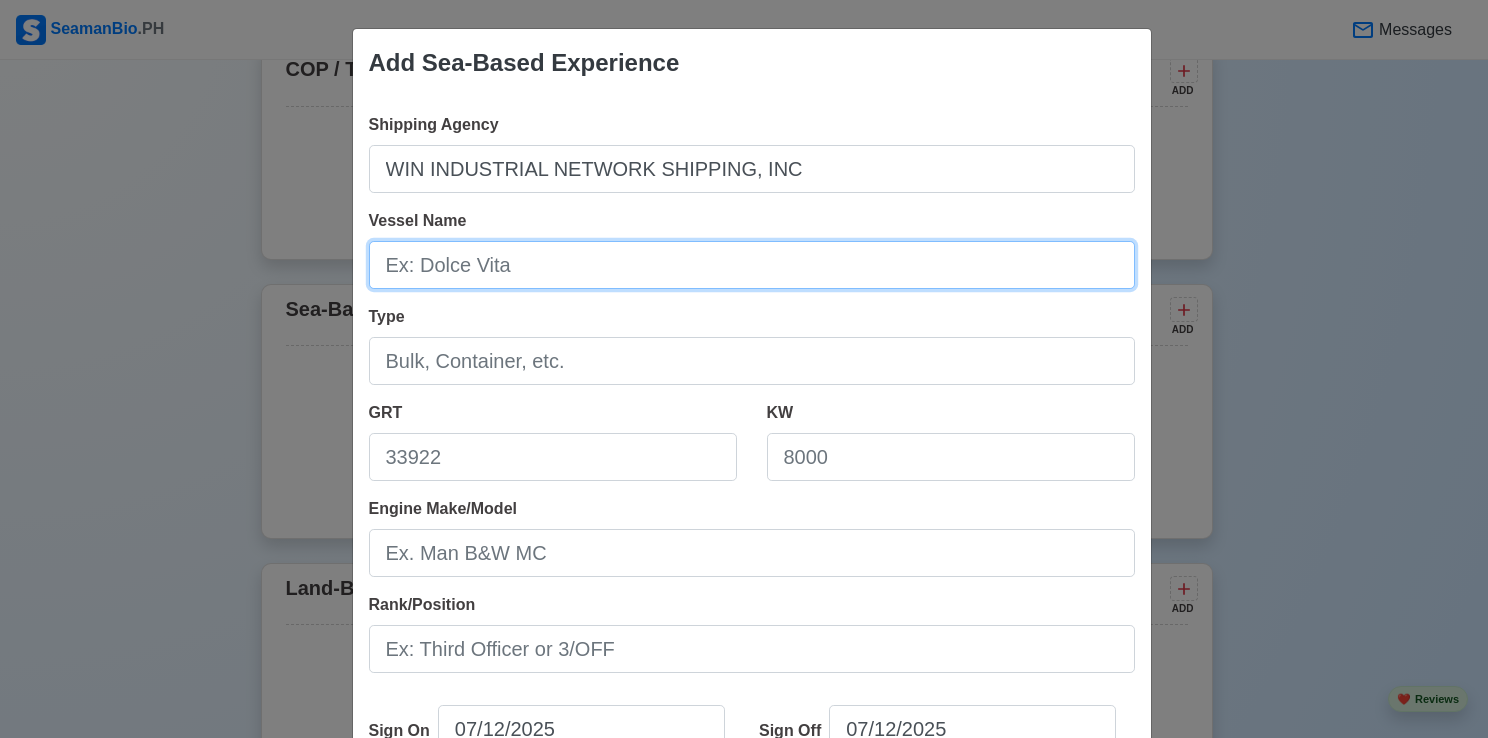 click on "Vessel Name" at bounding box center [752, 265] 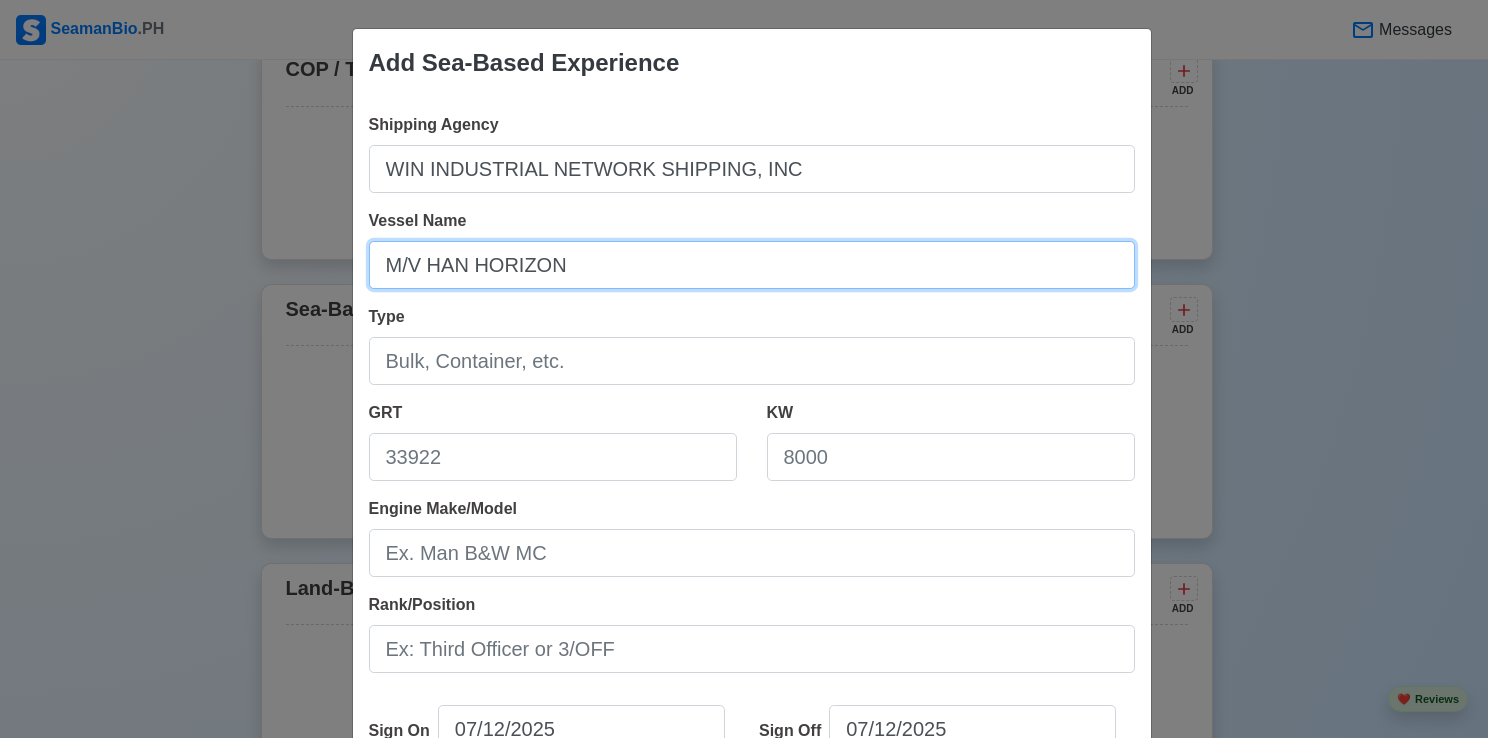 type on "M/V HAN HORIZON" 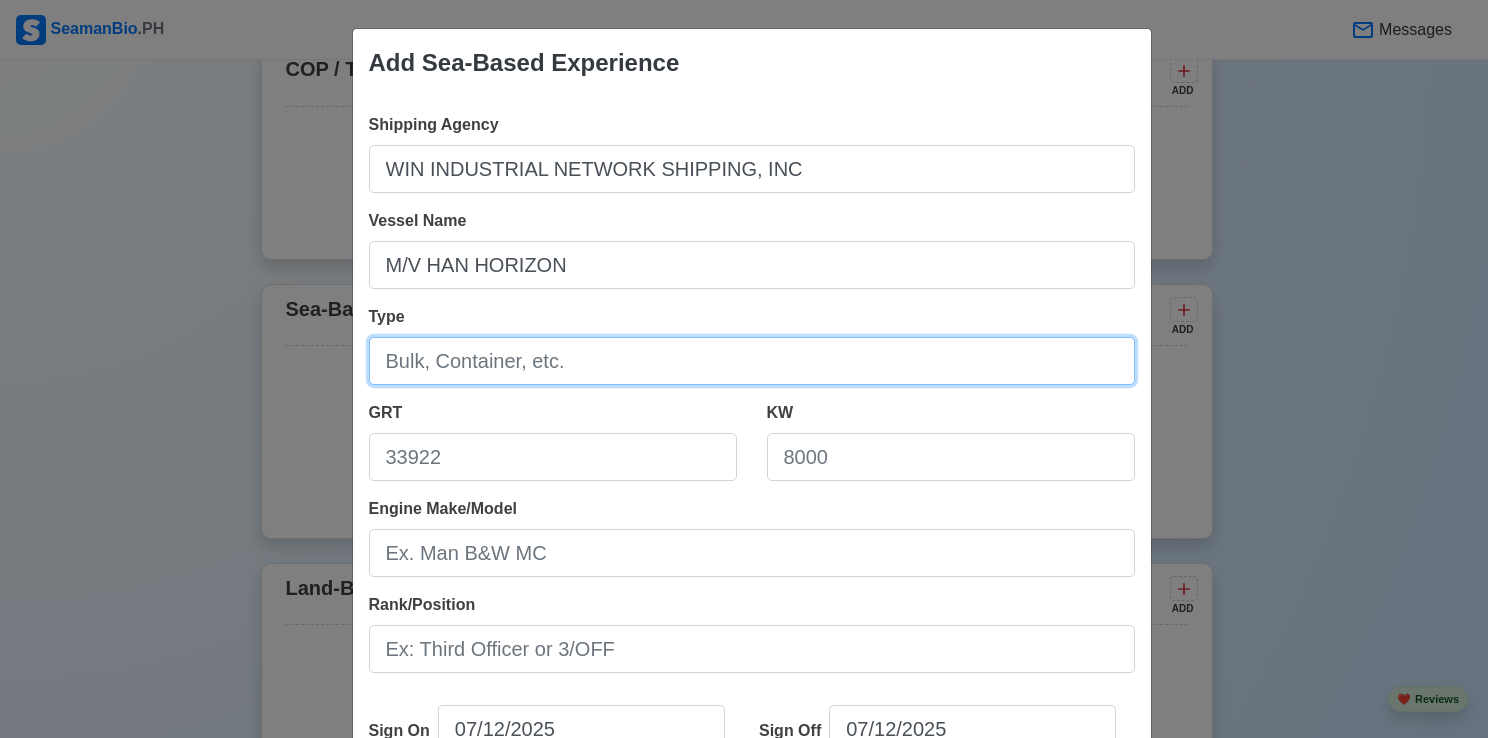click on "Type" at bounding box center (752, 361) 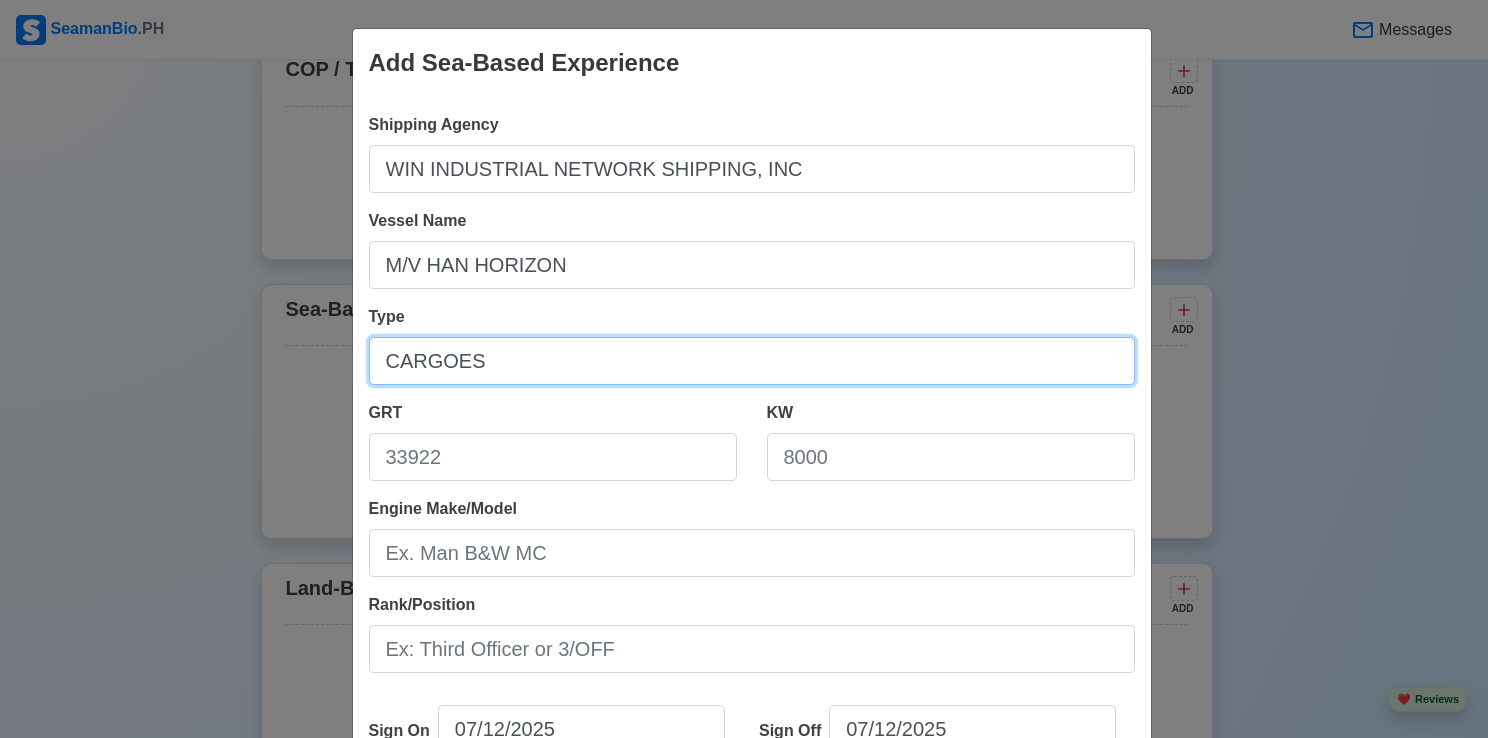 type on "CARGOES" 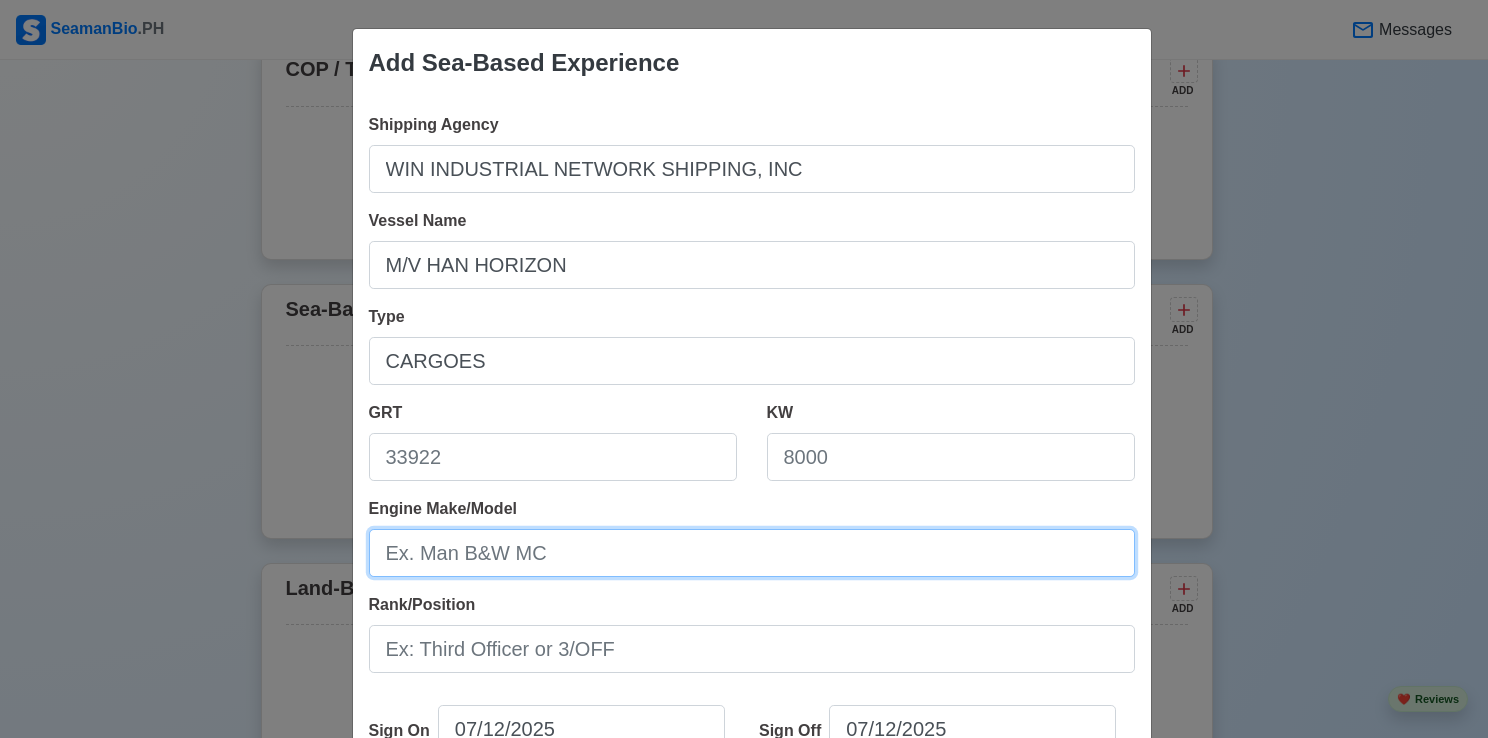 click on "Engine Make/Model" at bounding box center (752, 553) 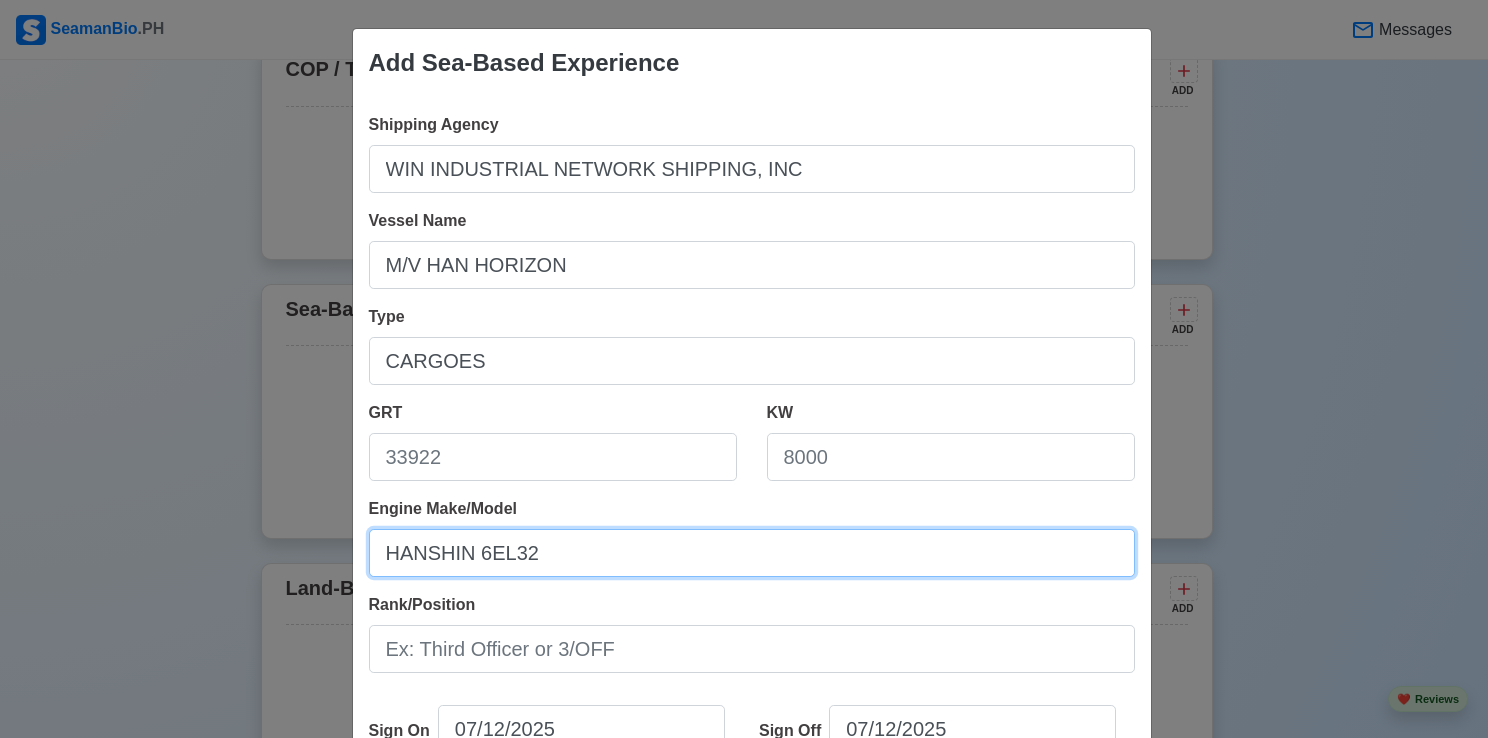 type on "HANSHIN 6EL32" 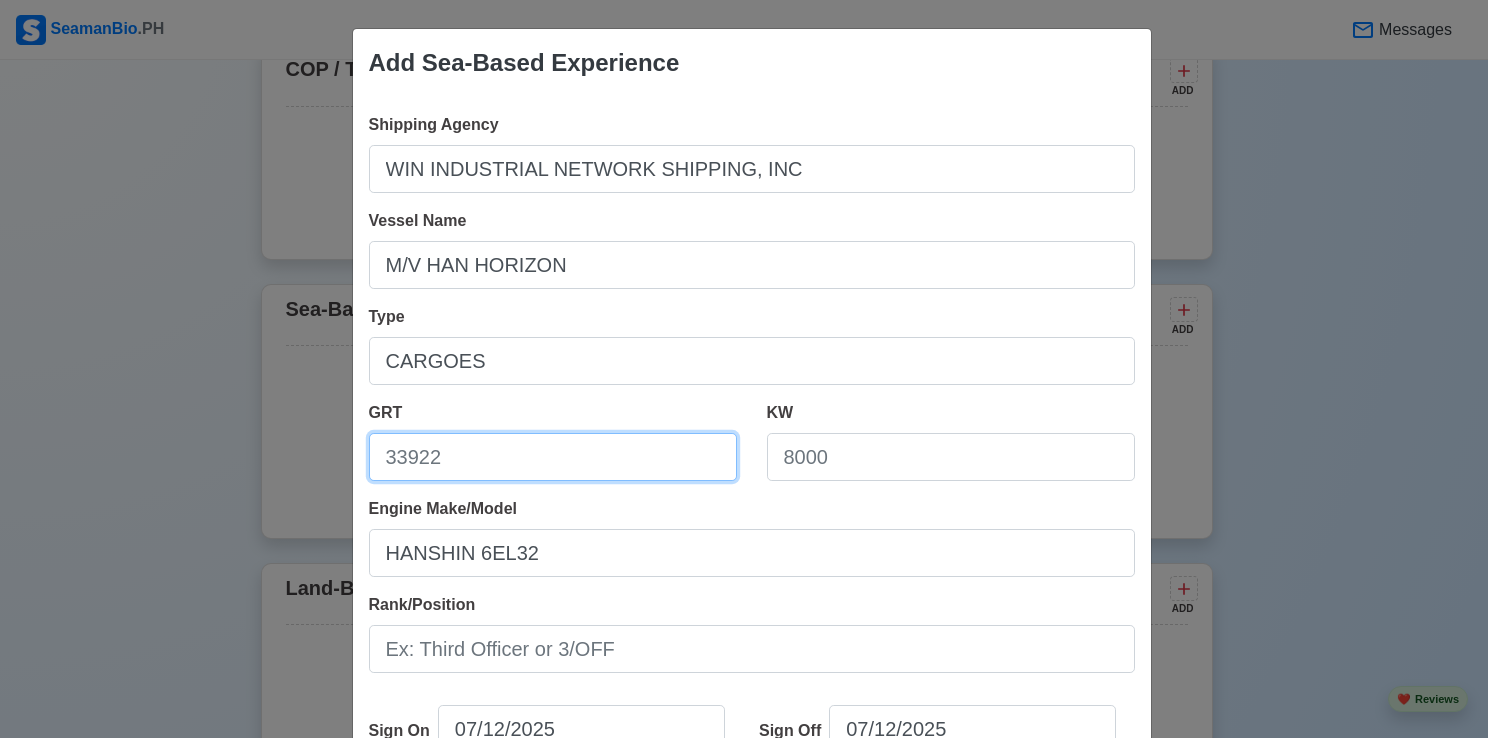 click on "GRT" at bounding box center (553, 457) 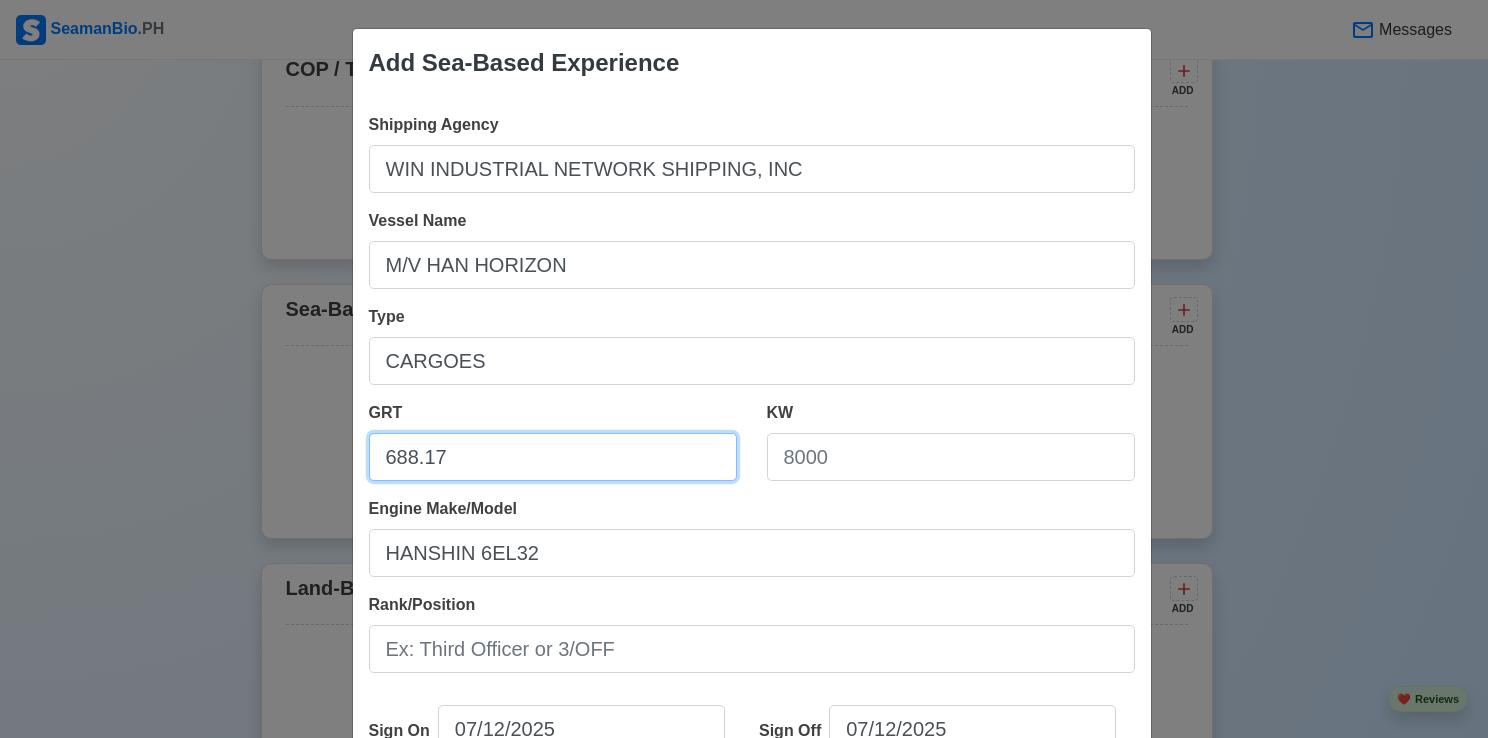 type on "688.17" 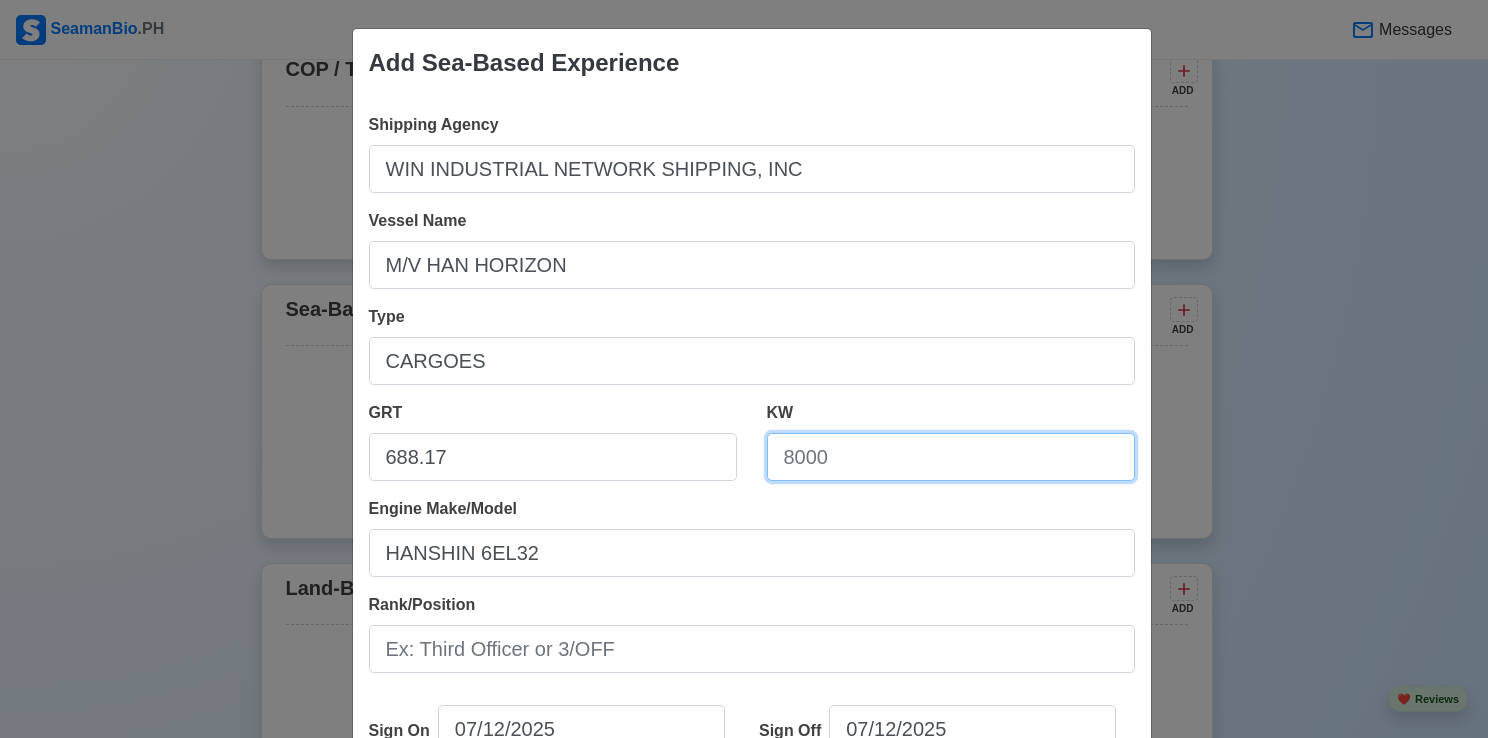 click on "KW" at bounding box center [951, 457] 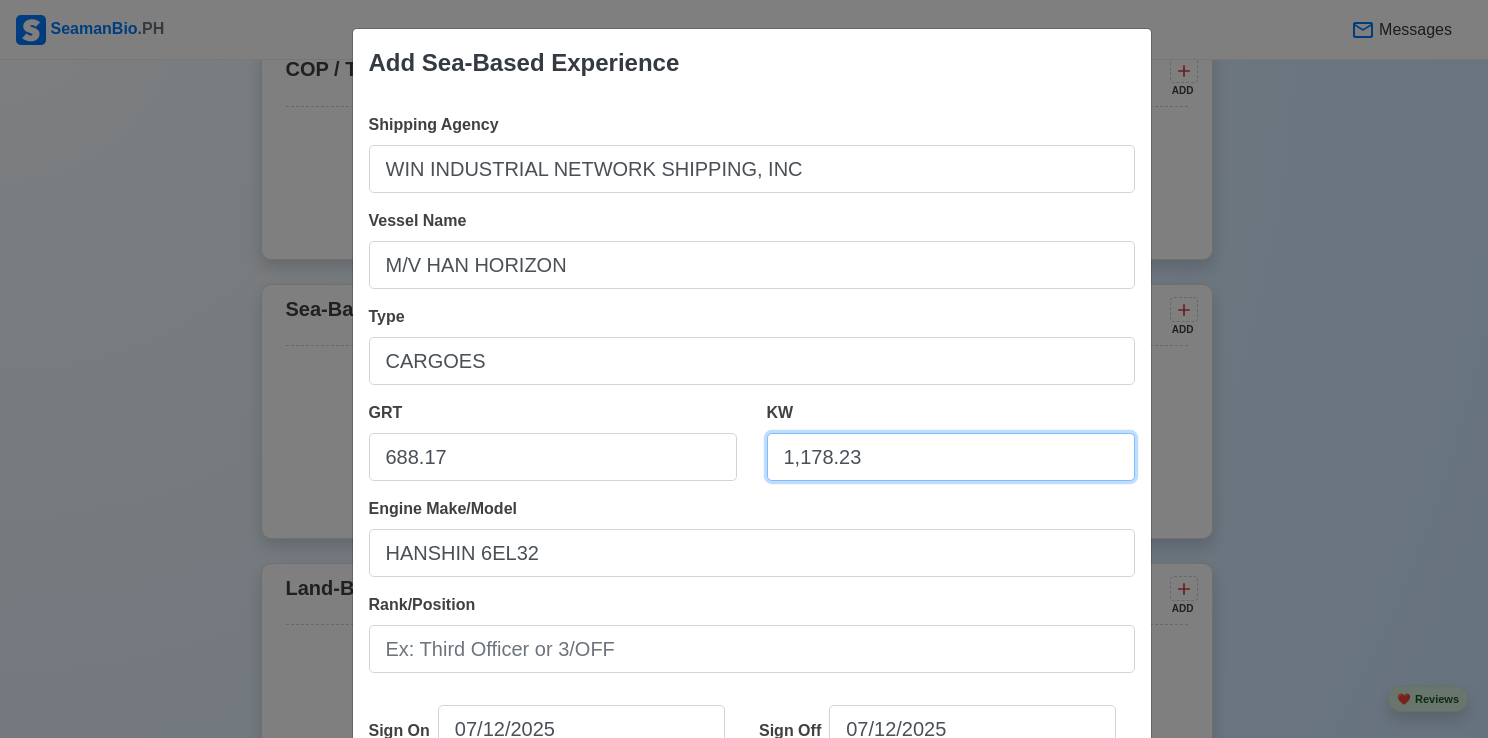 scroll, scrollTop: 100, scrollLeft: 0, axis: vertical 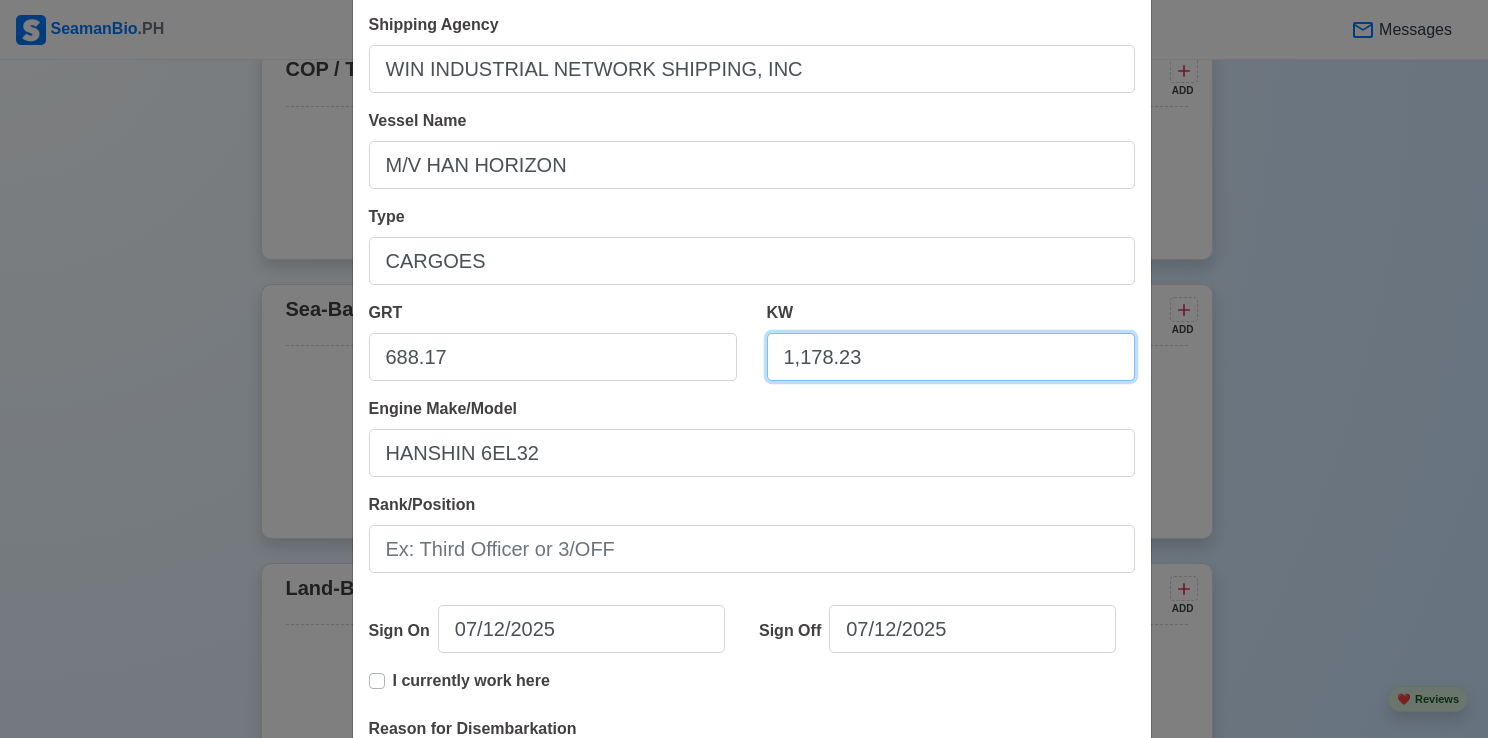 type on "1,178.23" 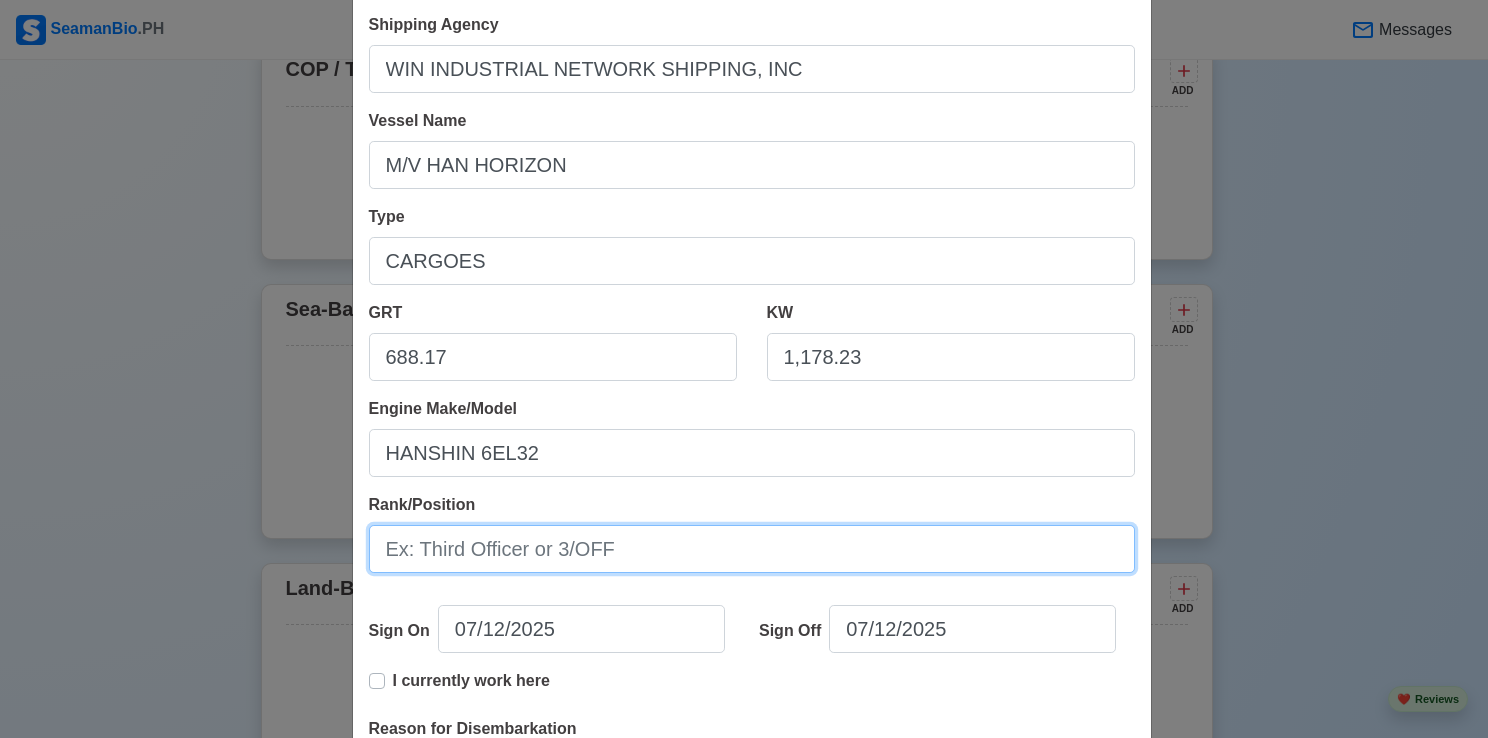 click on "Rank/Position" at bounding box center (752, 549) 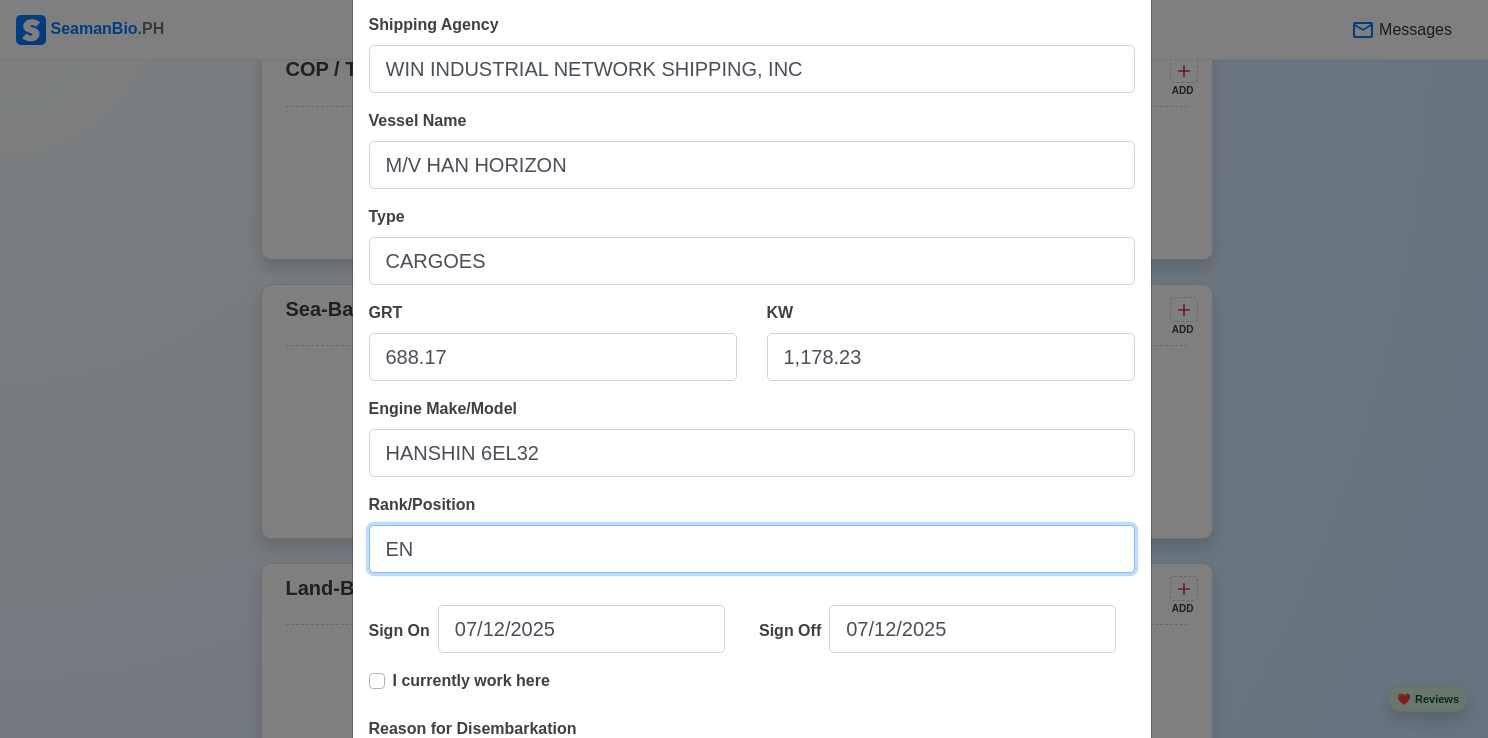 type on "E" 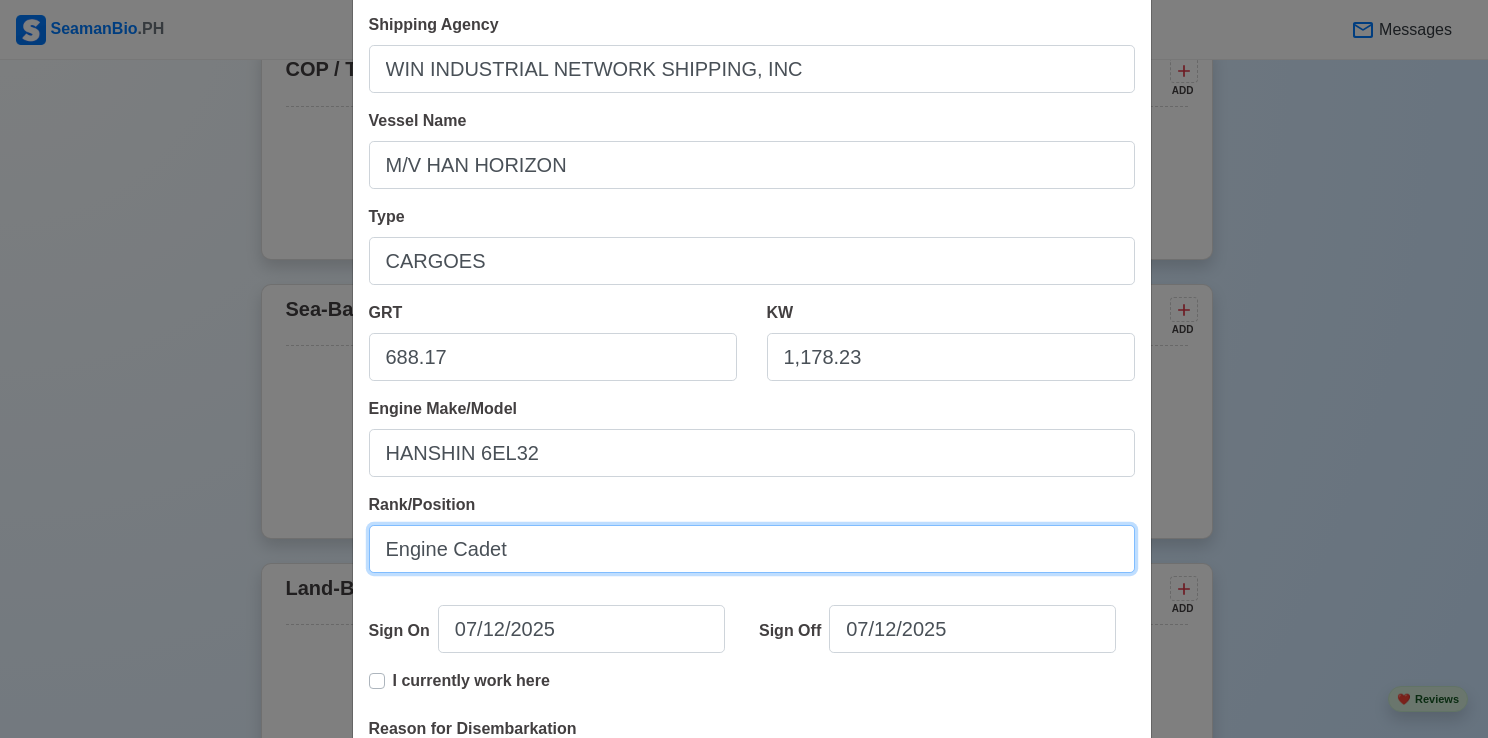 type on "Engine Cadet" 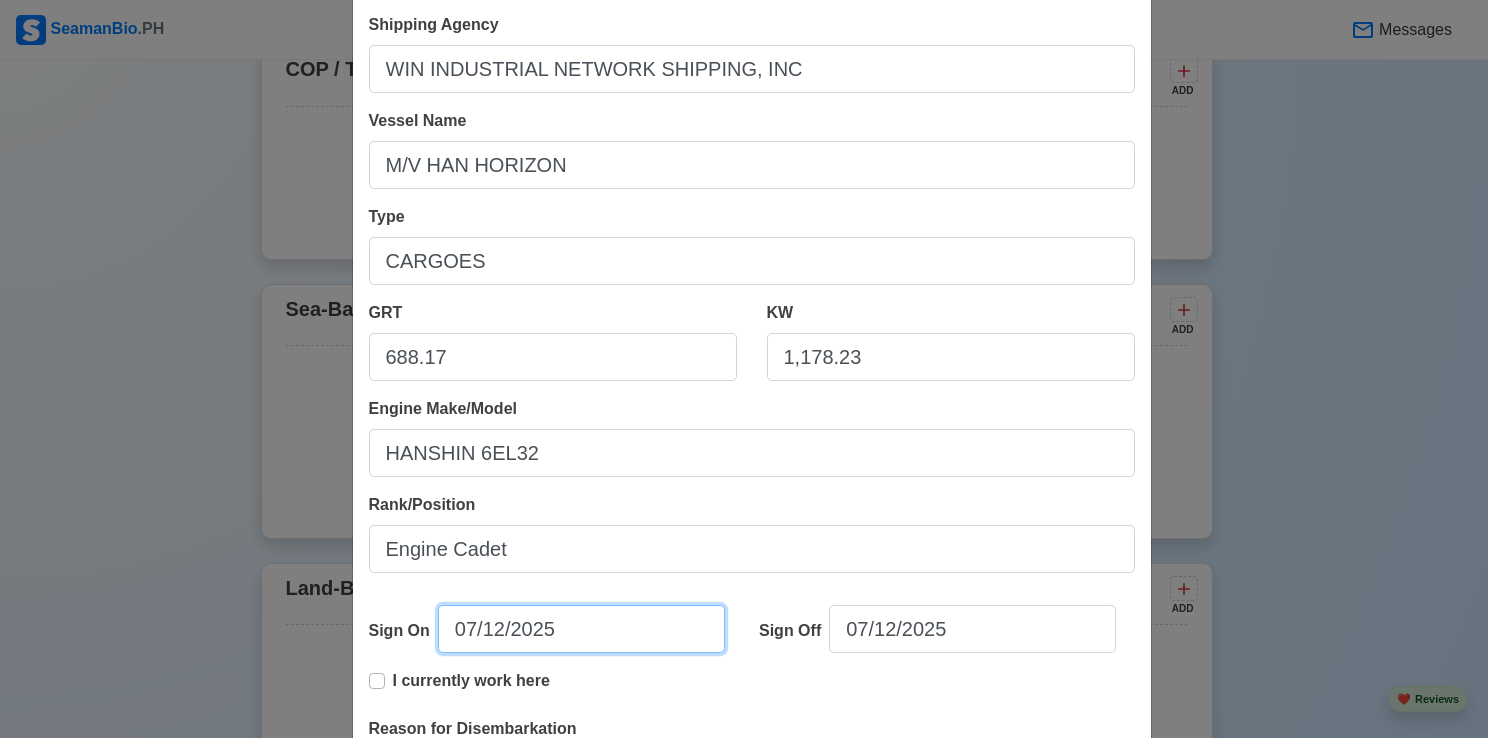 click on "07/12/2025" at bounding box center [581, 629] 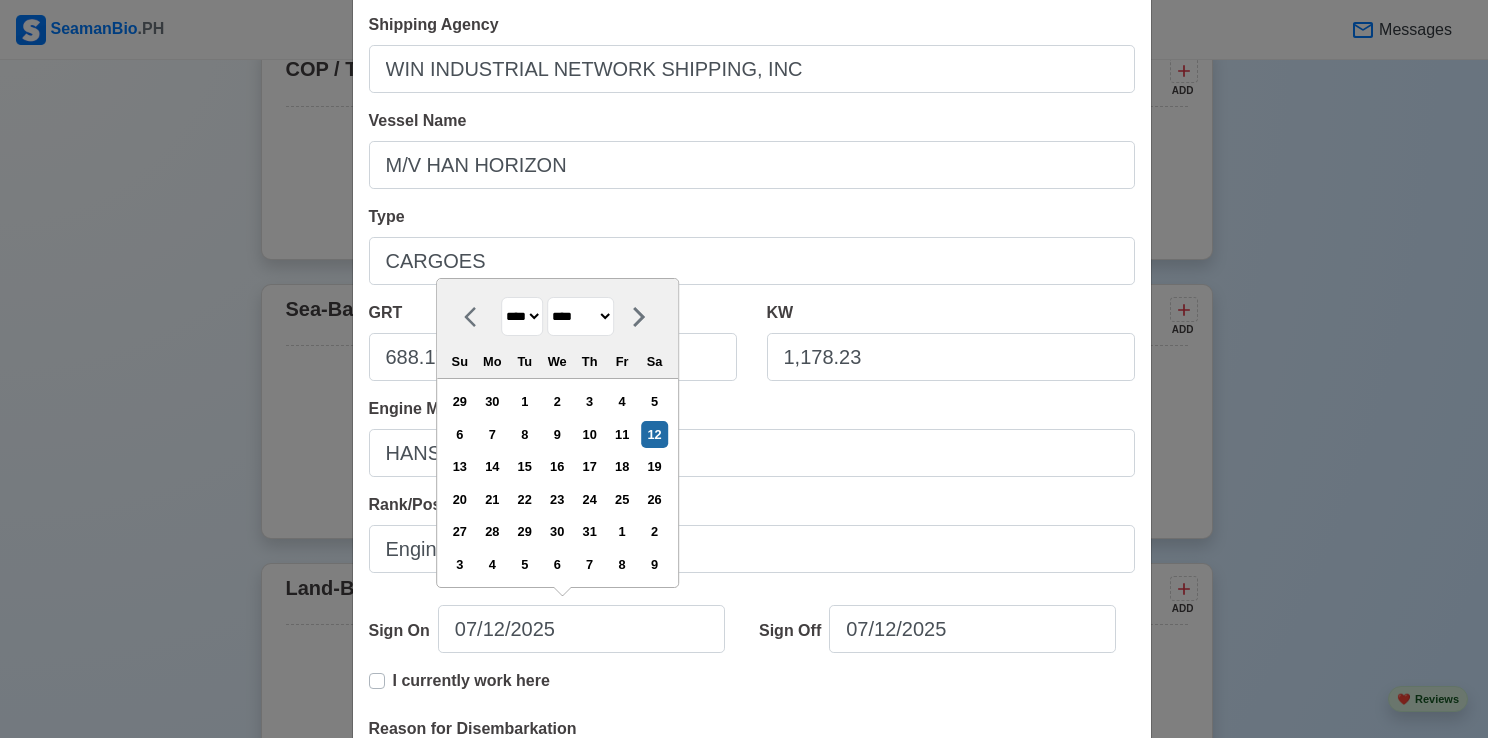 click on "**** **** **** **** **** **** **** **** **** **** **** **** **** **** **** **** **** **** **** **** **** **** **** **** **** **** **** **** **** **** **** **** **** **** **** **** **** **** **** **** **** **** **** **** **** **** **** **** **** **** **** **** **** **** **** **** **** **** **** **** **** **** **** **** **** **** **** **** **** **** **** **** **** **** **** **** **** **** **** **** **** **** **** **** **** **** **** **** **** **** **** **** **** **** **** **** **** **** **** **** **** **** **** **** **** ****" at bounding box center (522, 316) 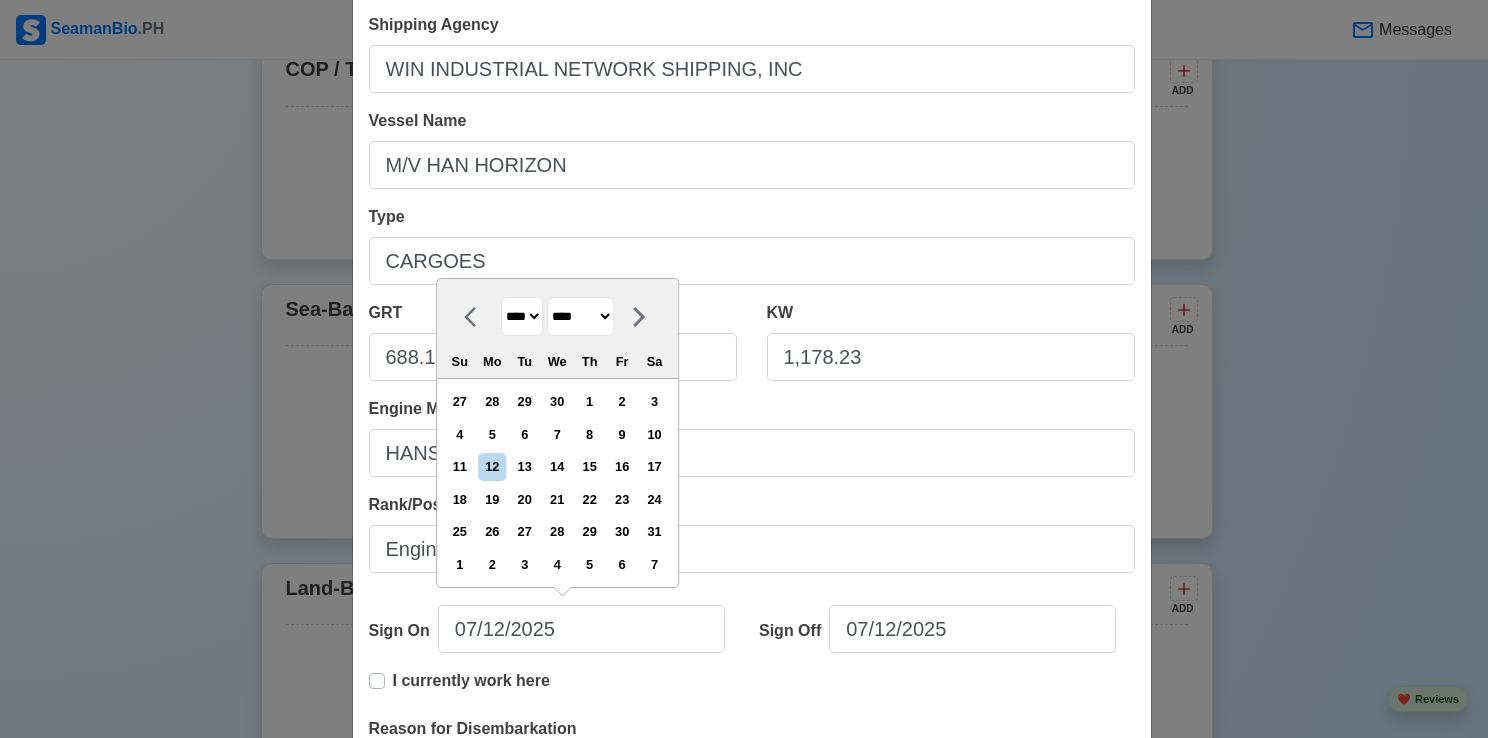 click on "******* ******** ***** ***** *** **** **** ****** ********* ******* ******** ********" at bounding box center [580, 316] 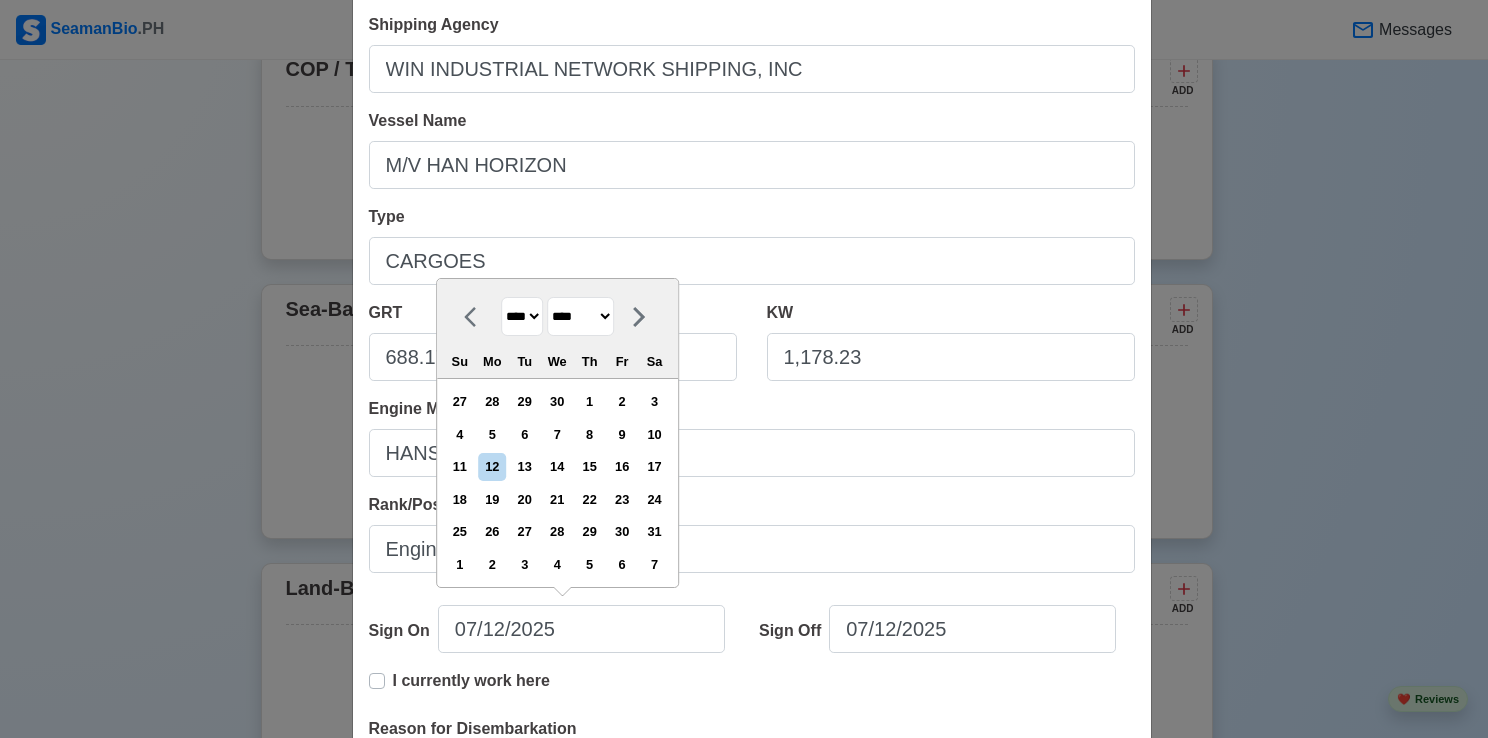 select on "******" 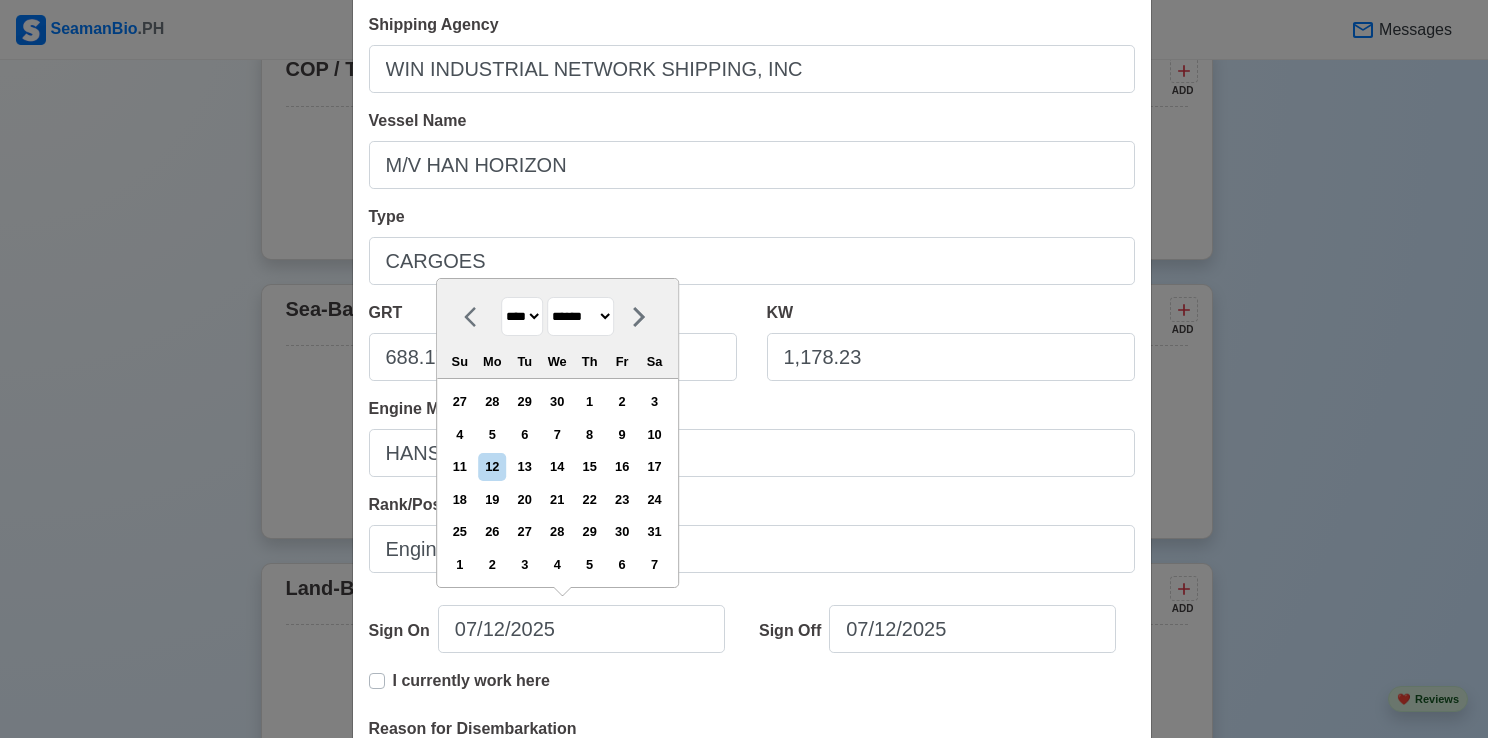 click on "******* ******** ***** ***** *** **** **** ****** ********* ******* ******** ********" at bounding box center [580, 316] 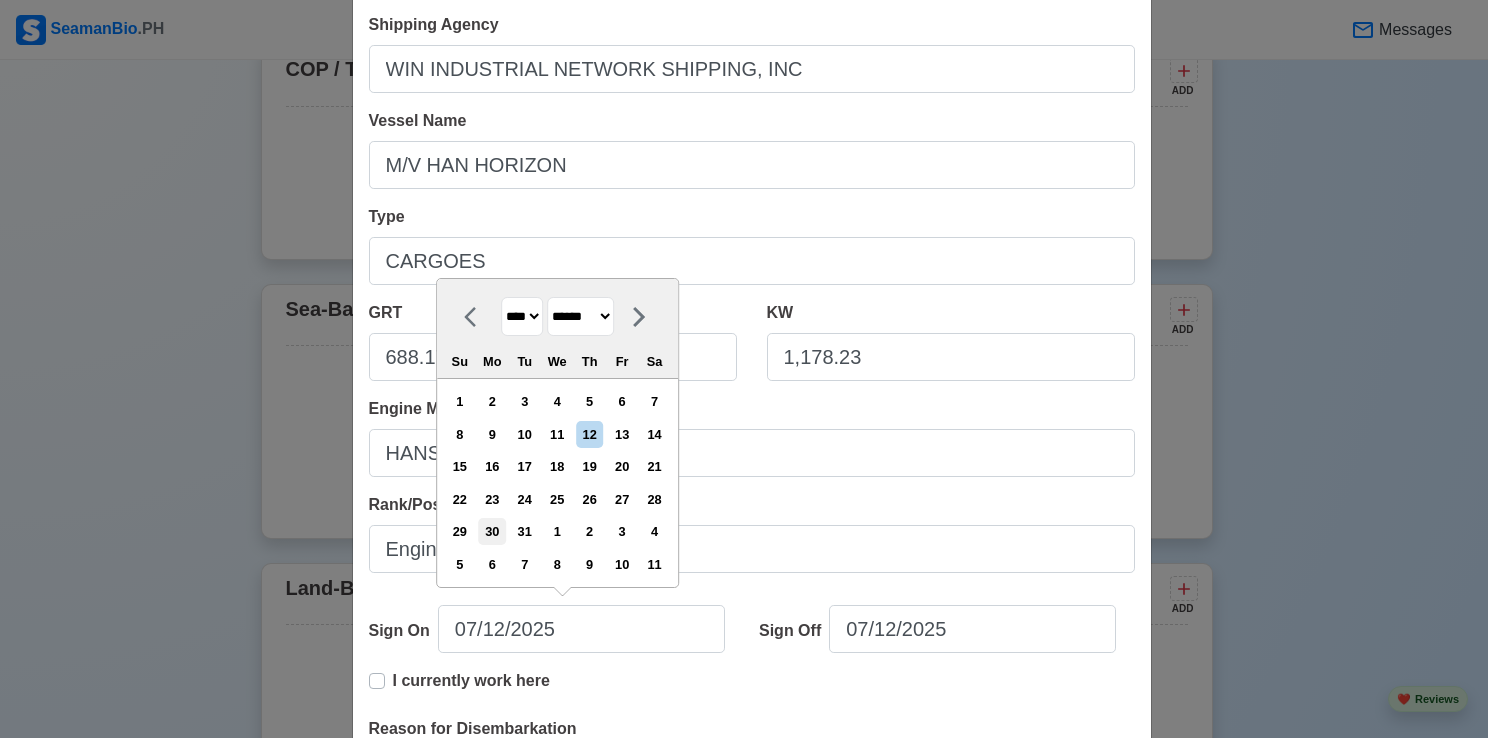 click on "30" at bounding box center (492, 531) 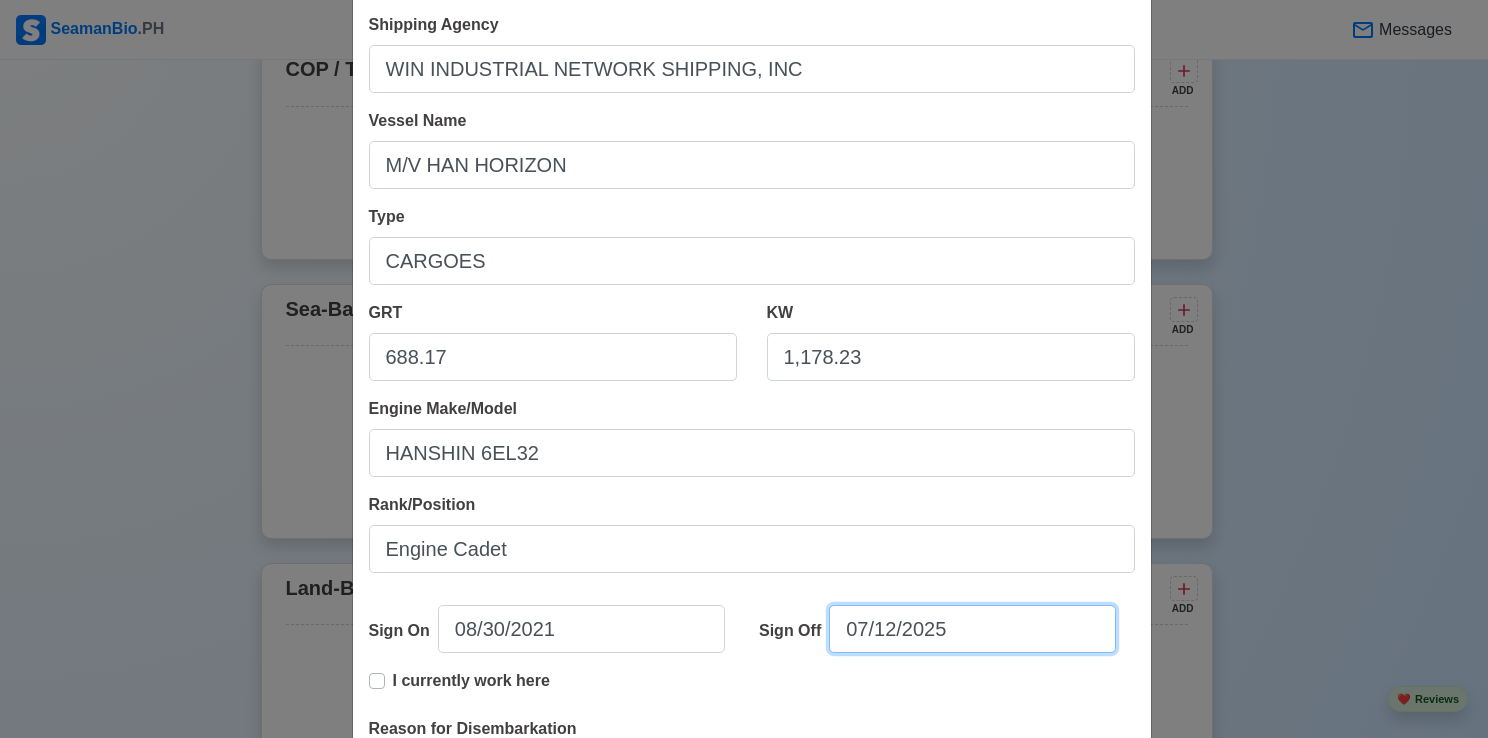 select on "****" 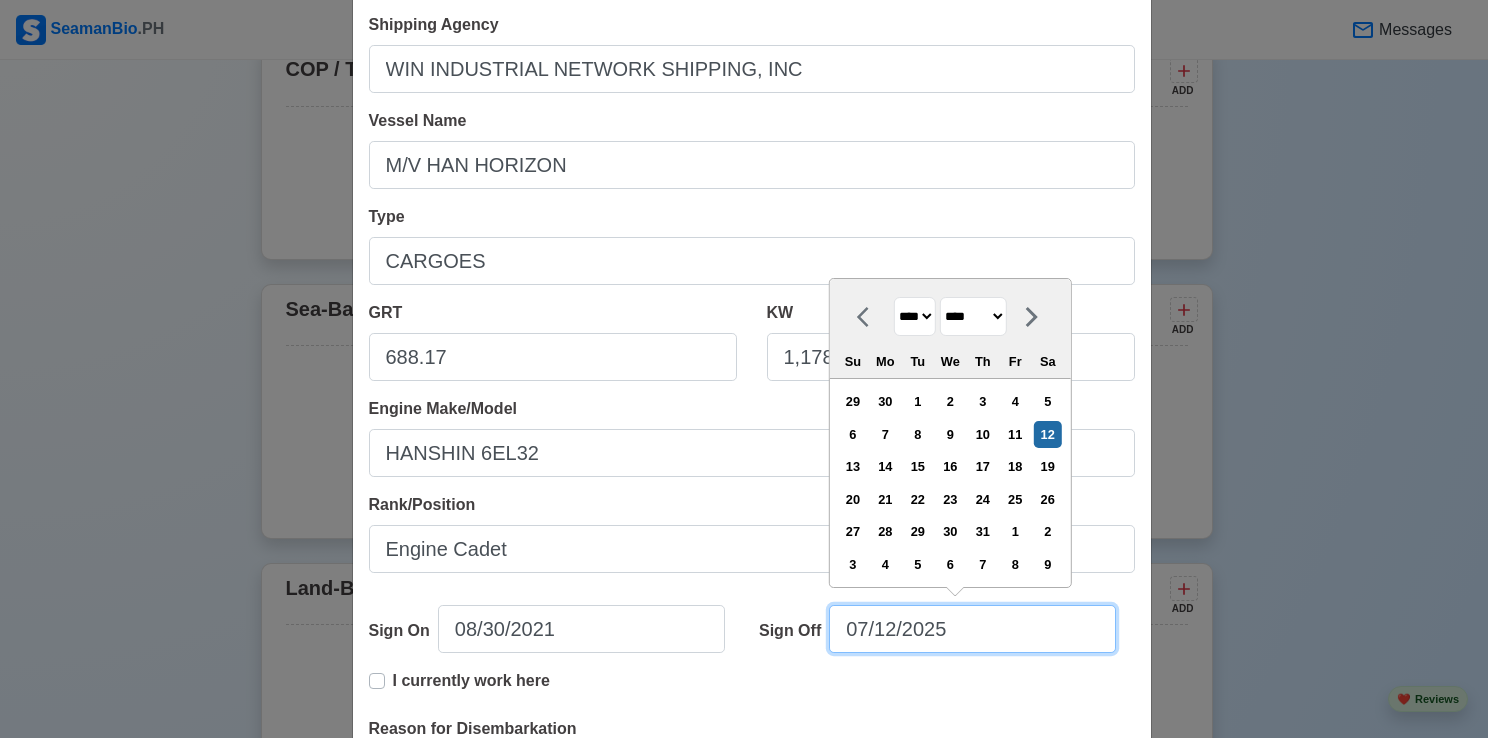 click on "07/12/2025" at bounding box center [972, 629] 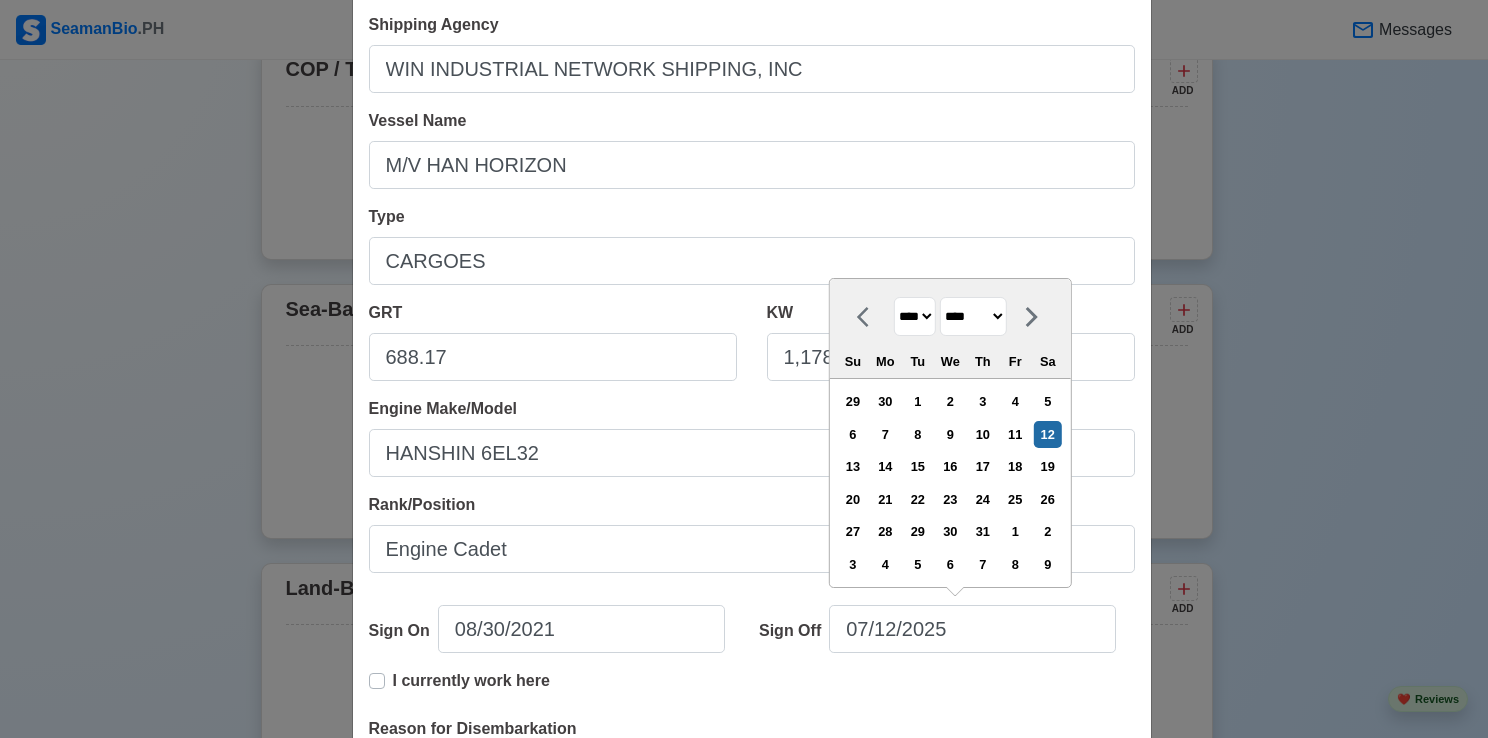 click on "**** **** **** **** **** **** **** **** **** **** **** **** **** **** **** **** **** **** **** **** **** **** **** **** **** **** **** **** **** **** **** **** **** **** **** **** **** **** **** **** **** **** **** **** **** **** **** **** **** **** **** **** **** **** **** **** **** **** **** **** **** **** **** **** **** **** **** **** **** **** **** **** **** **** **** **** **** **** **** **** **** **** **** **** **** **** **** **** **** **** **** **** **** **** **** **** **** **** **** **** **** **** **** **** **** **** **** ****" at bounding box center (915, 316) 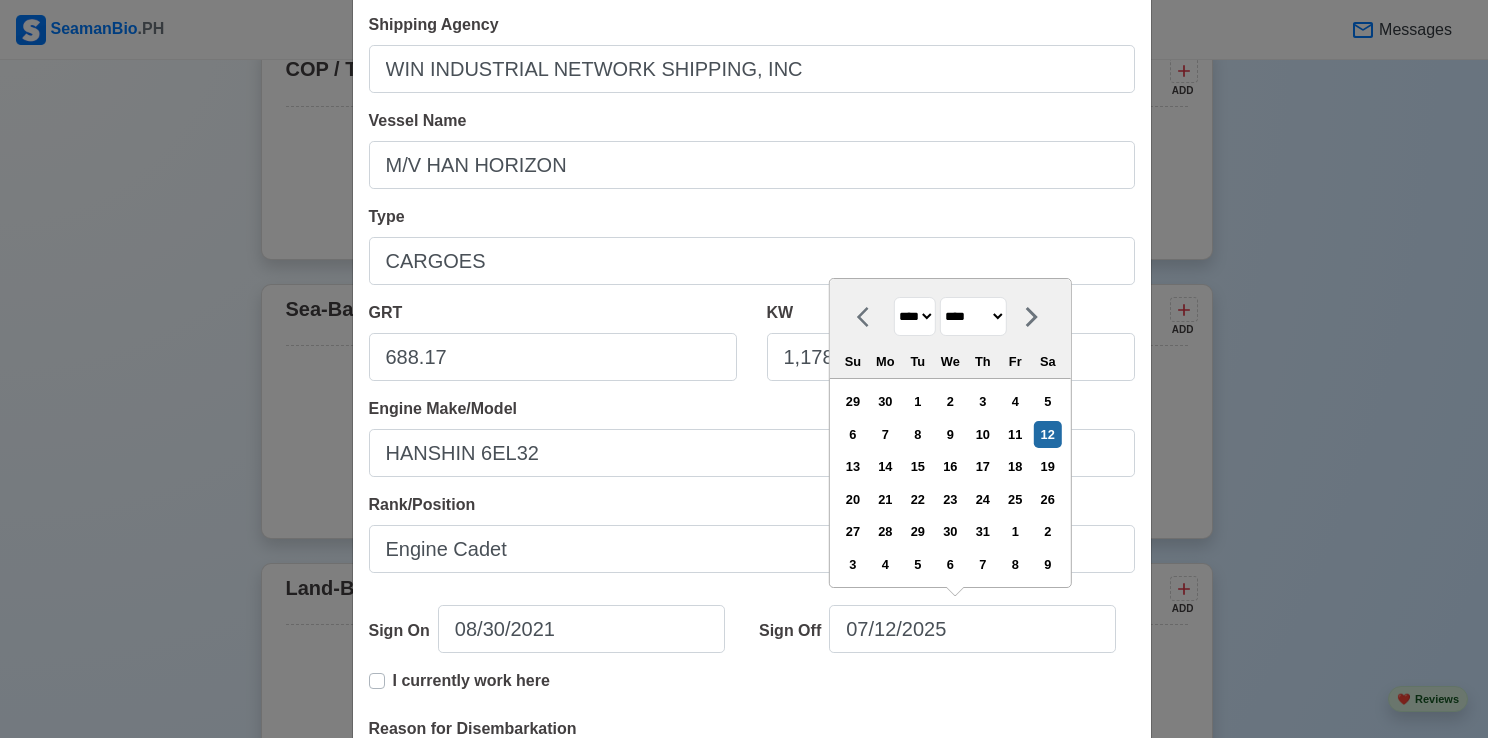 select on "****" 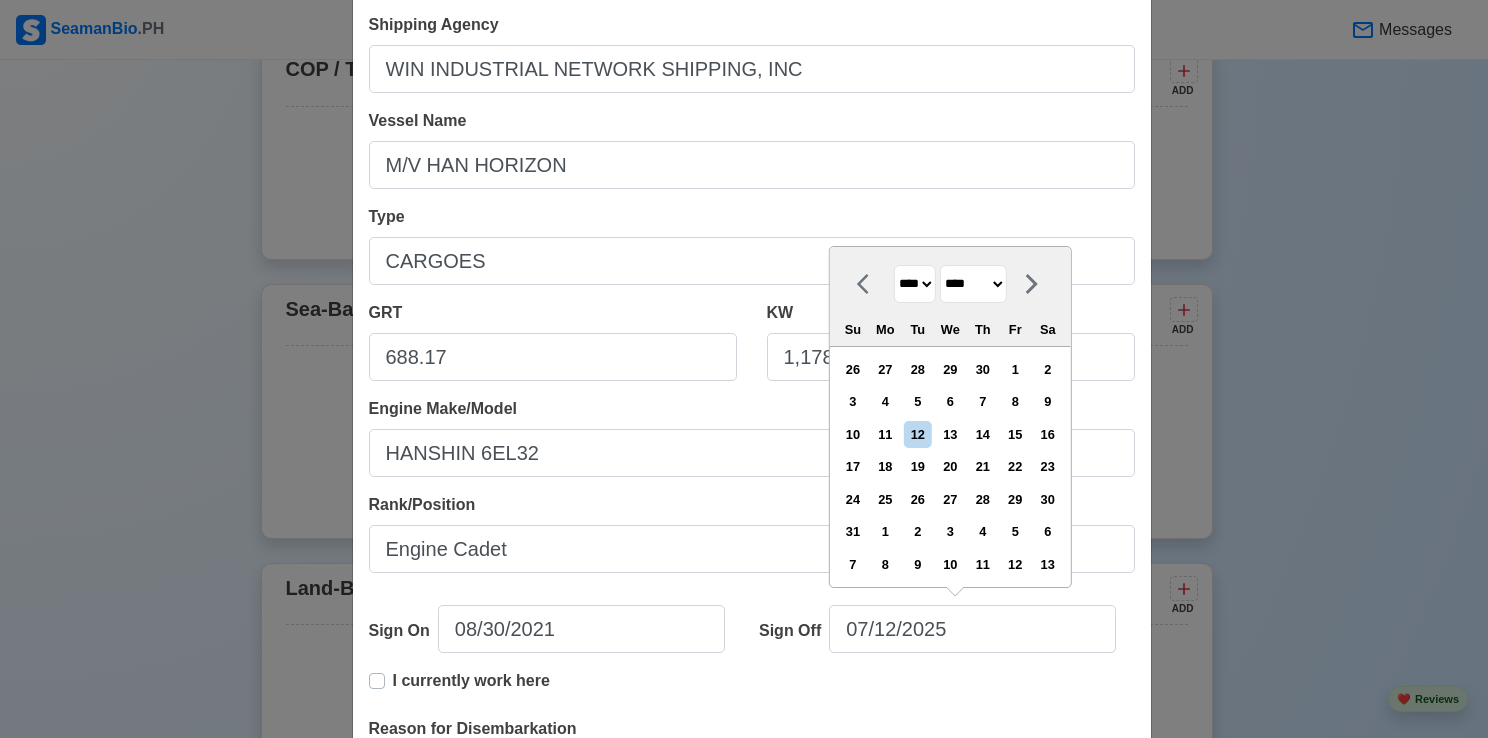 click on "******* ******** ***** ***** *** **** **** ****** ********* ******* ******** ********" at bounding box center (973, 284) 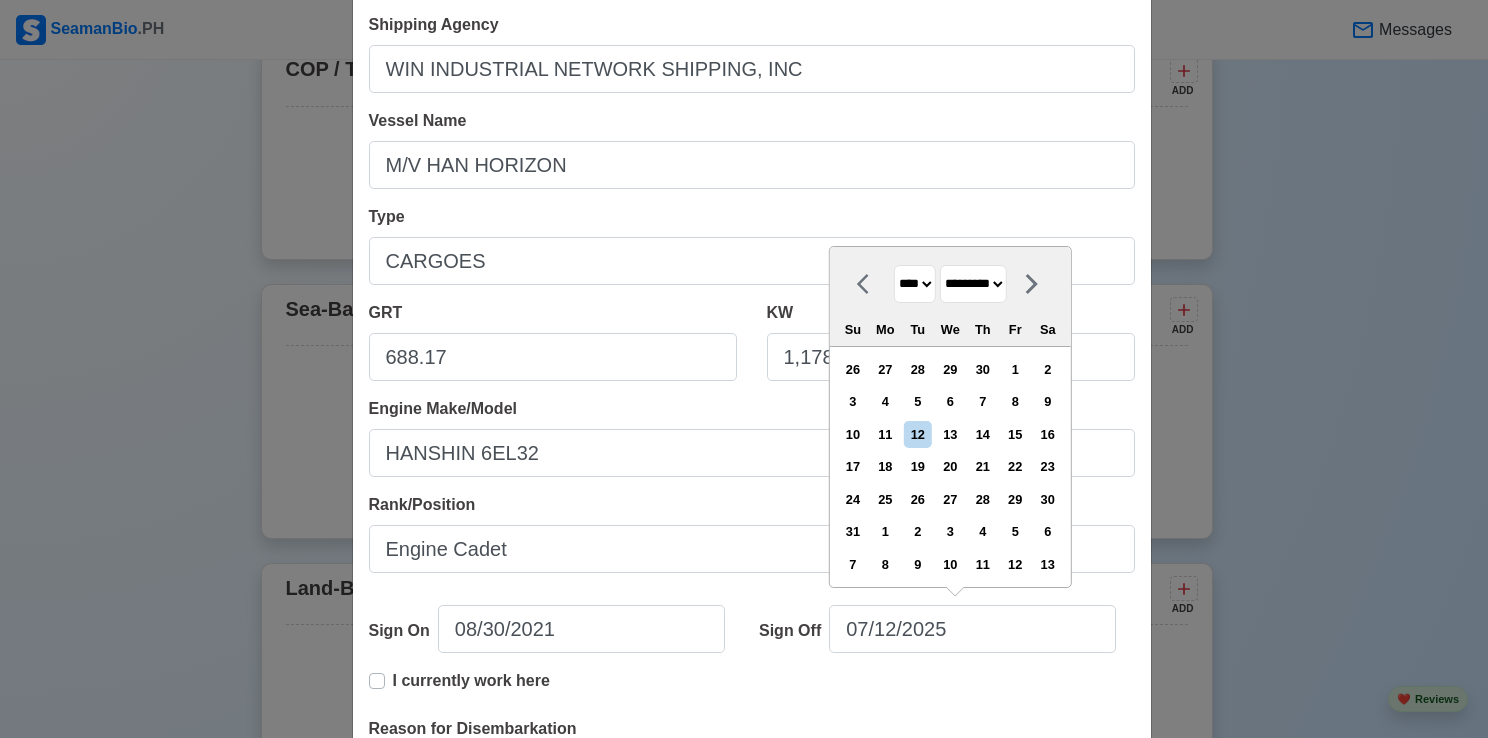 click on "******* ******** ***** ***** *** **** **** ****** ********* ******* ******** ********" at bounding box center (973, 284) 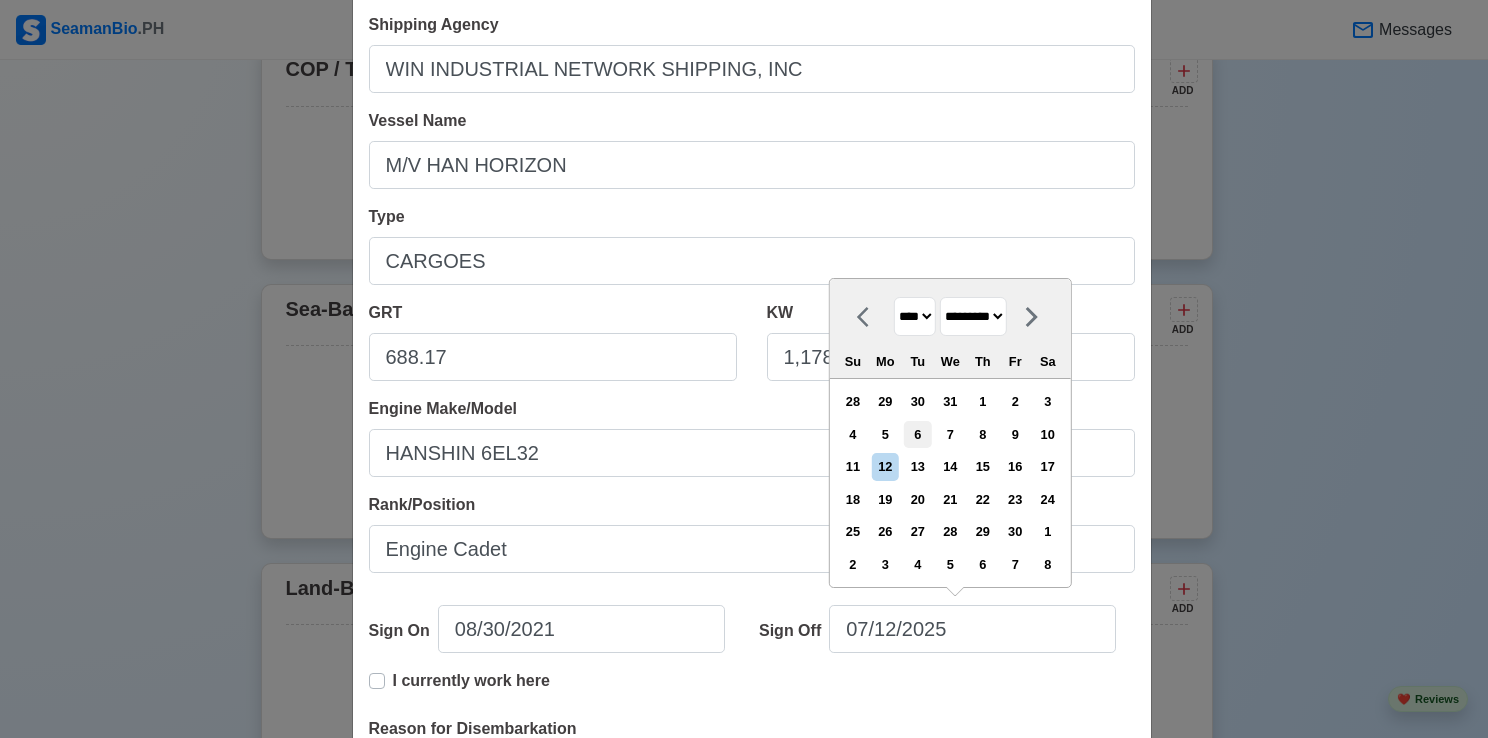 click on "6" at bounding box center [917, 434] 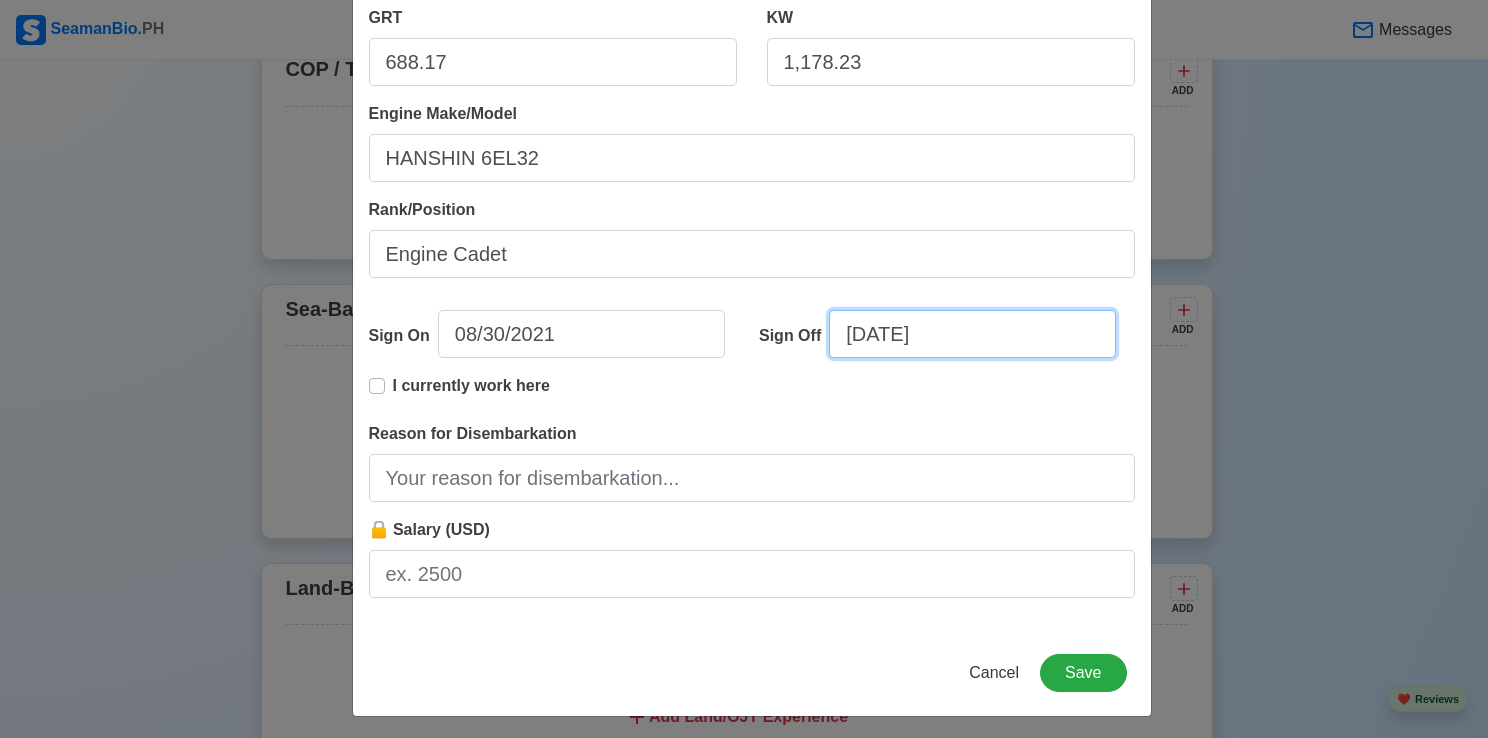 scroll, scrollTop: 400, scrollLeft: 0, axis: vertical 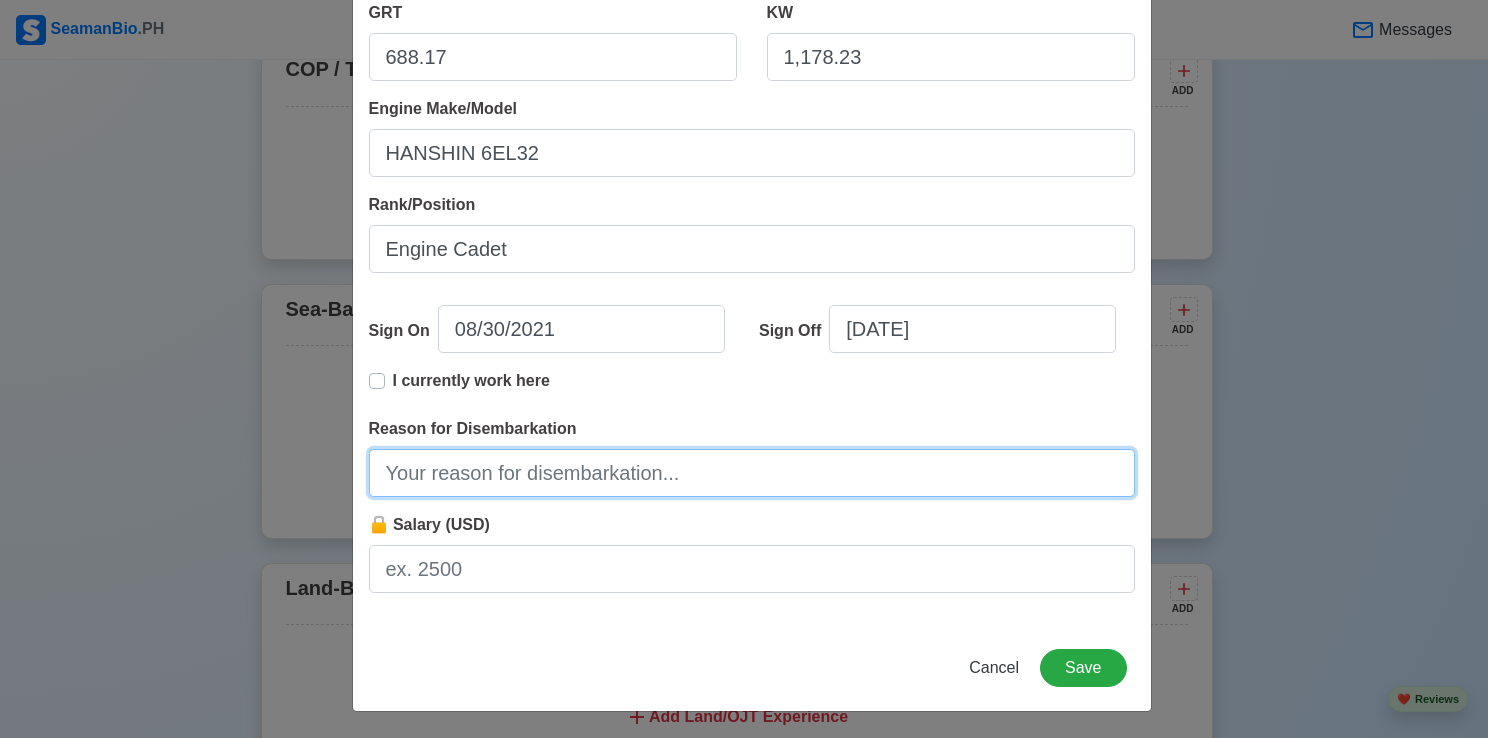 click on "Reason for Disembarkation" at bounding box center [752, 473] 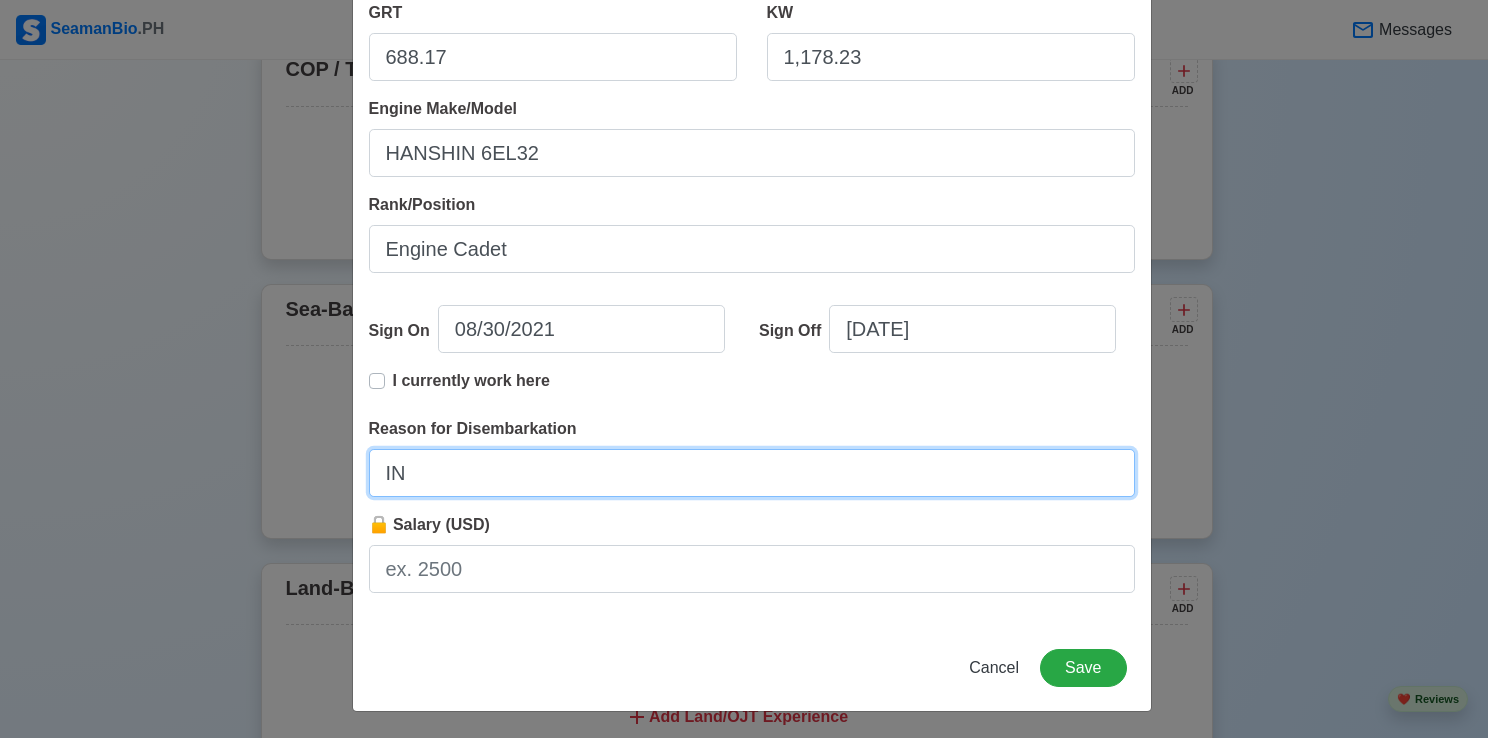 type on "I" 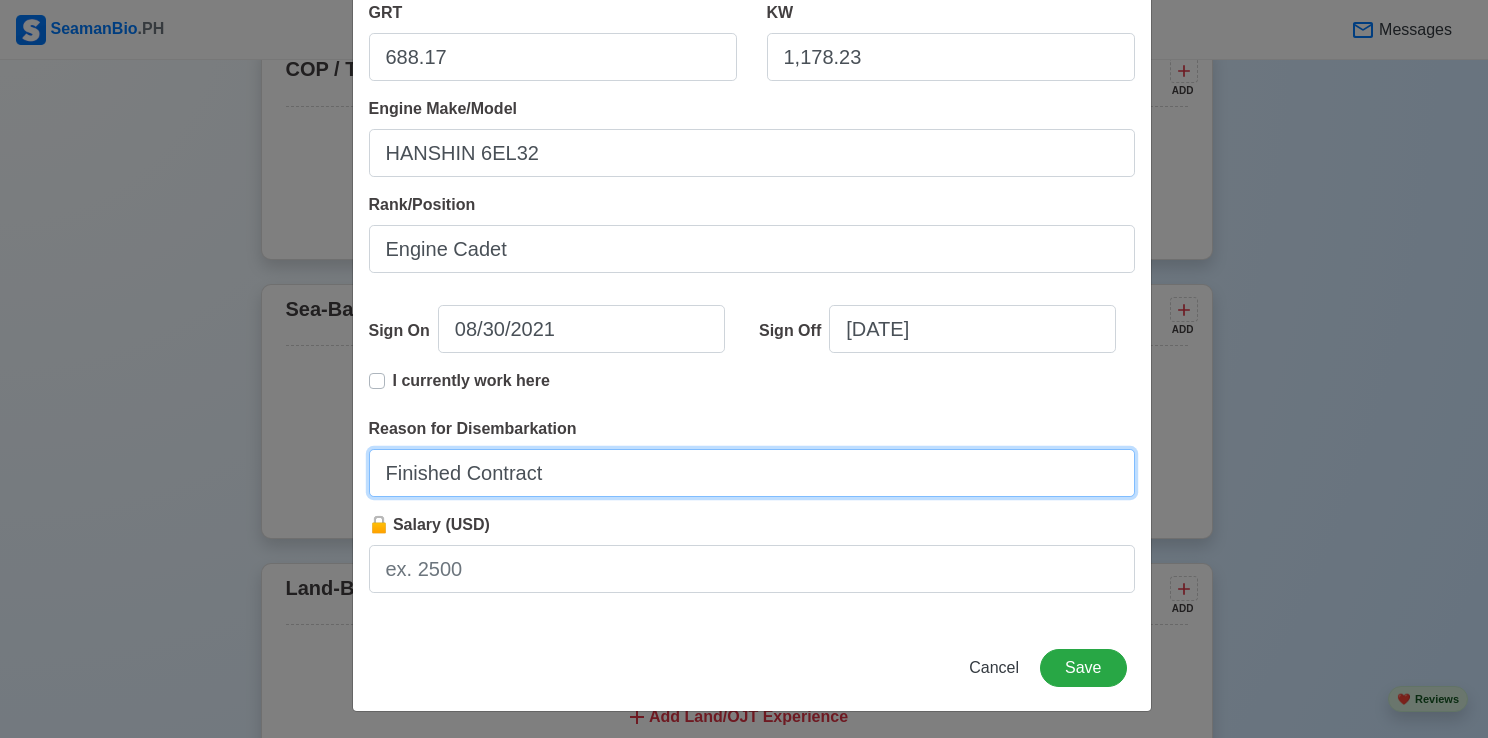 scroll, scrollTop: 400, scrollLeft: 0, axis: vertical 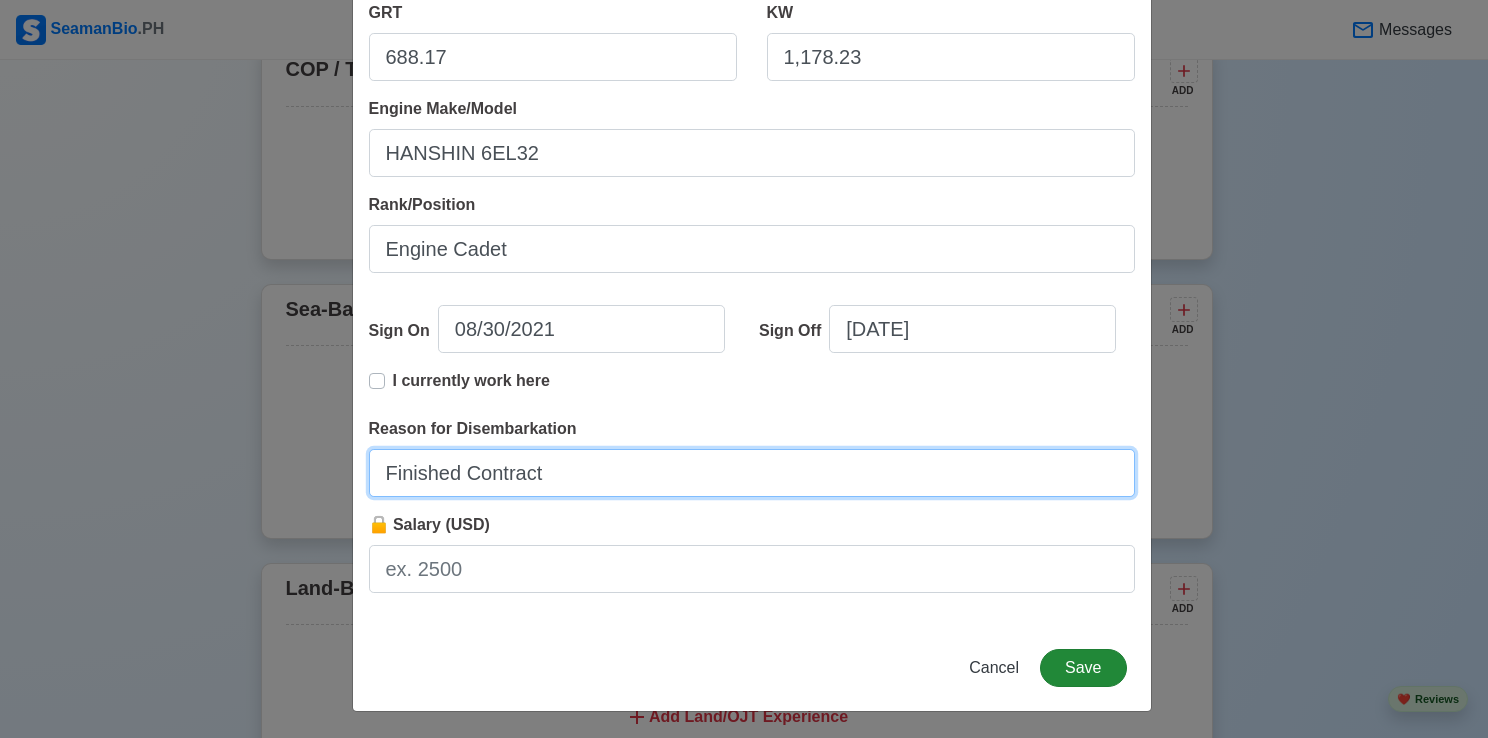 type on "Finished Contract" 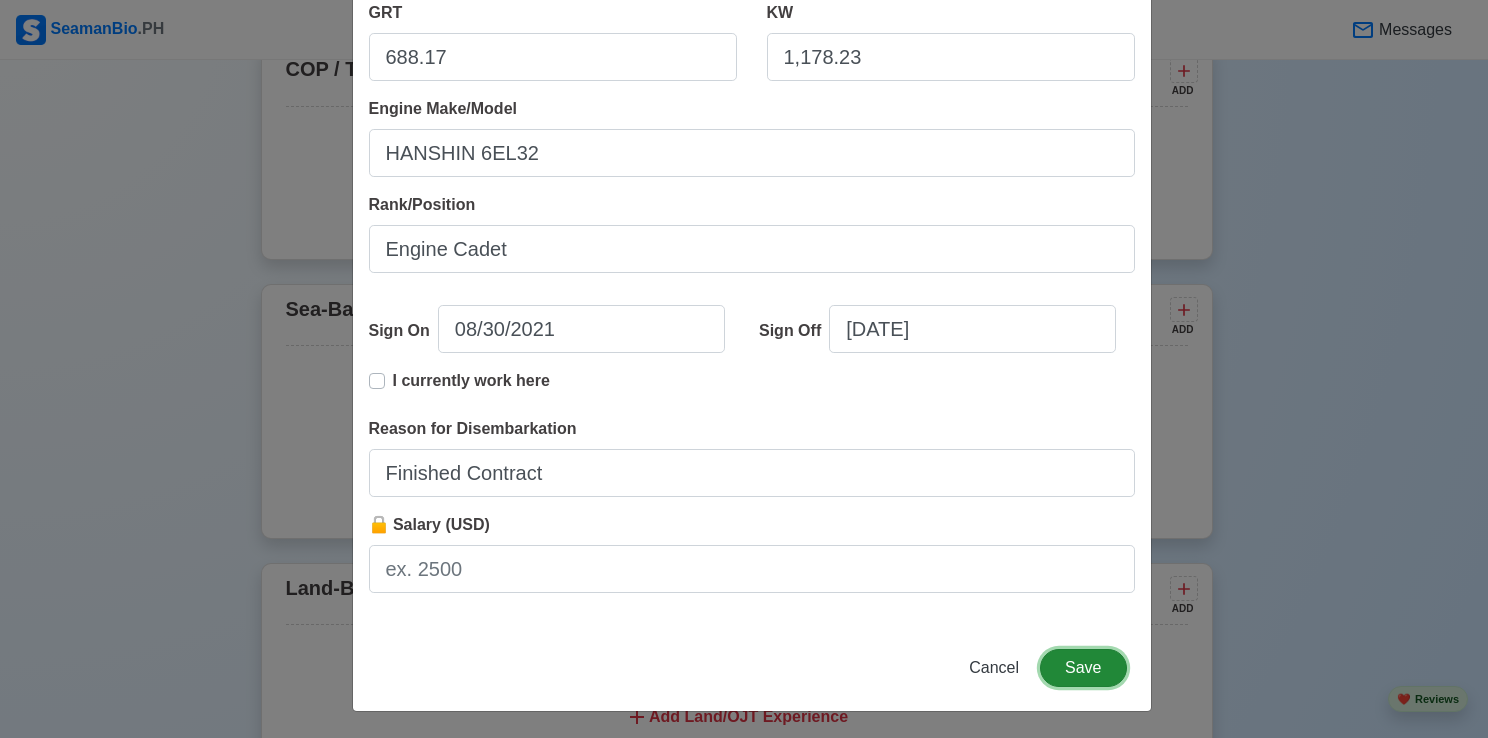 click on "Save" at bounding box center [1083, 668] 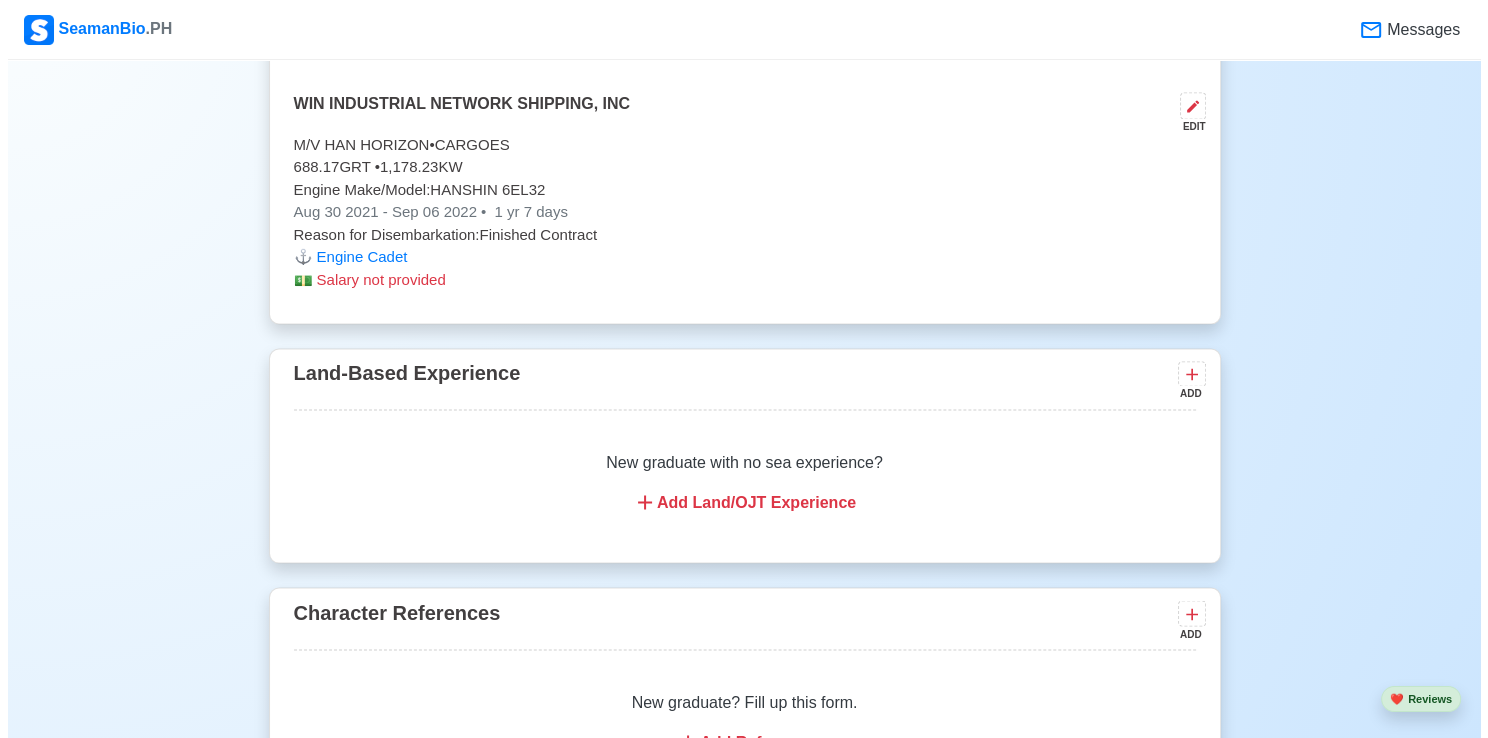 scroll, scrollTop: 3279, scrollLeft: 0, axis: vertical 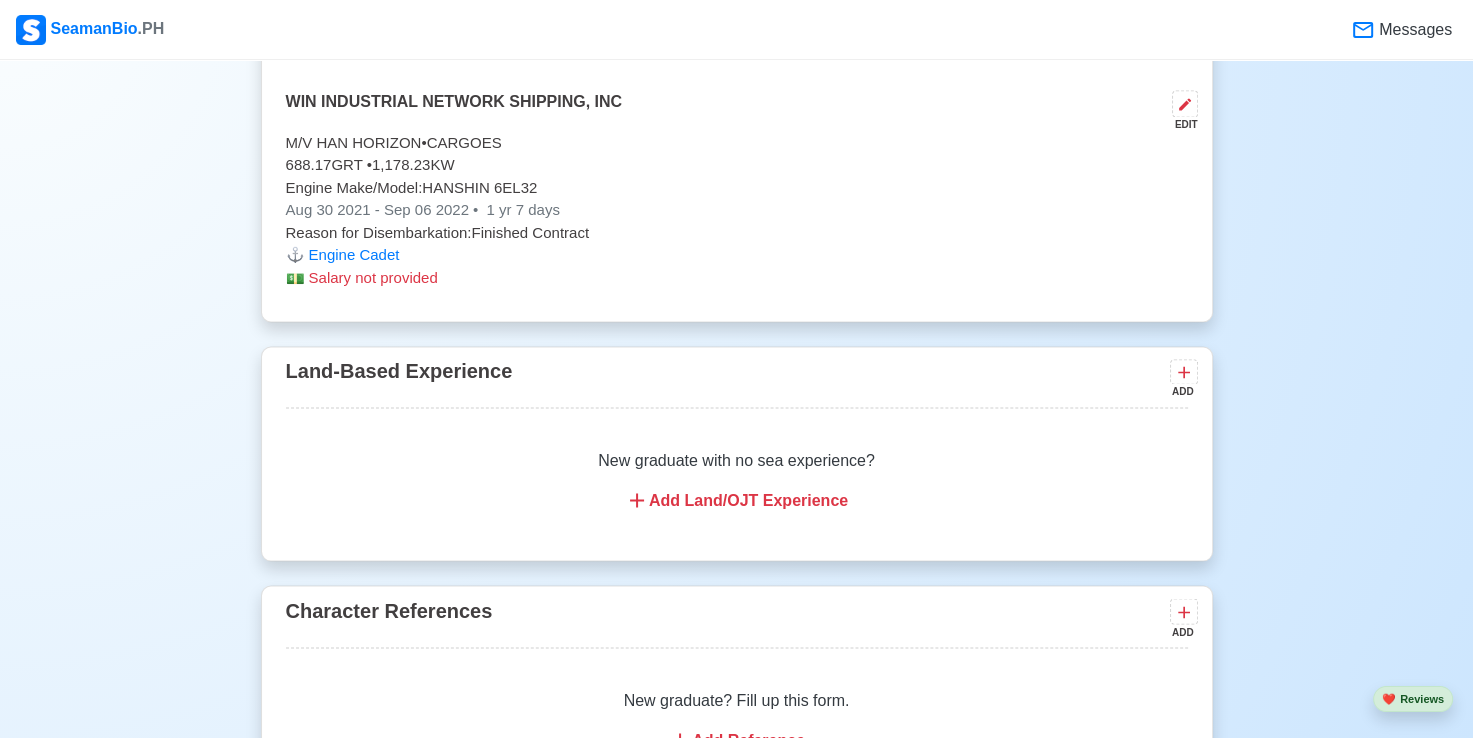 click on "New graduate with no sea experience?  Add Land/OJT Experience" at bounding box center (737, 480) 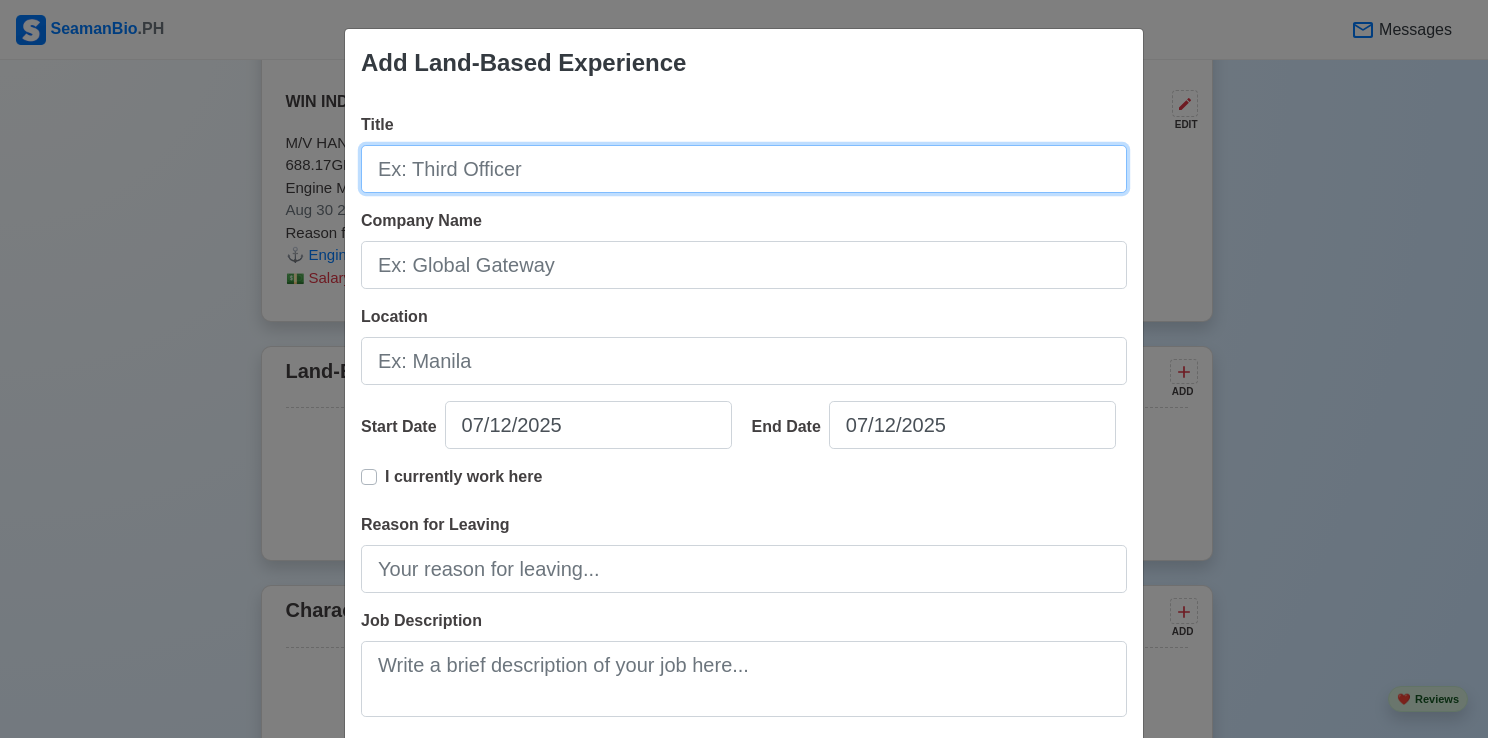 click on "Title" at bounding box center [744, 169] 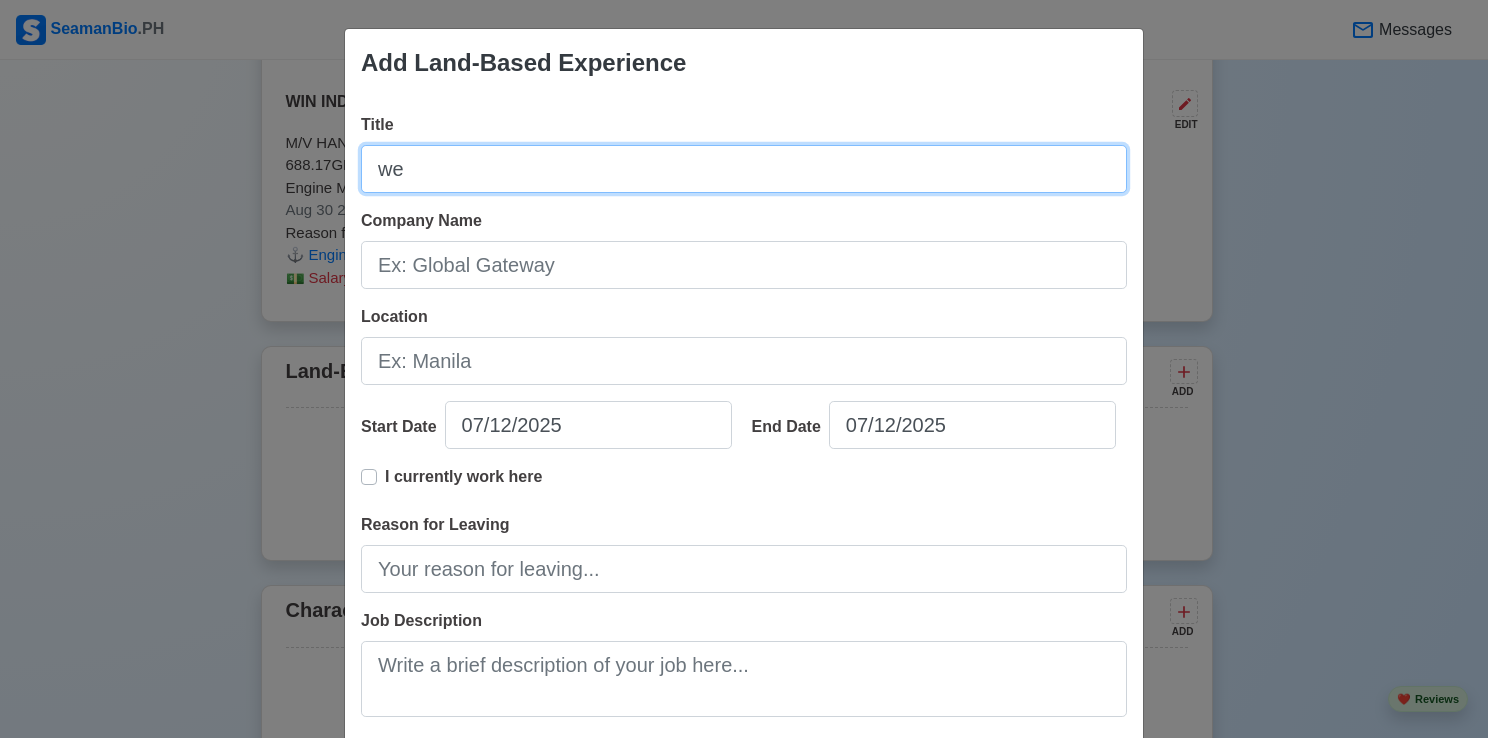 type on "w" 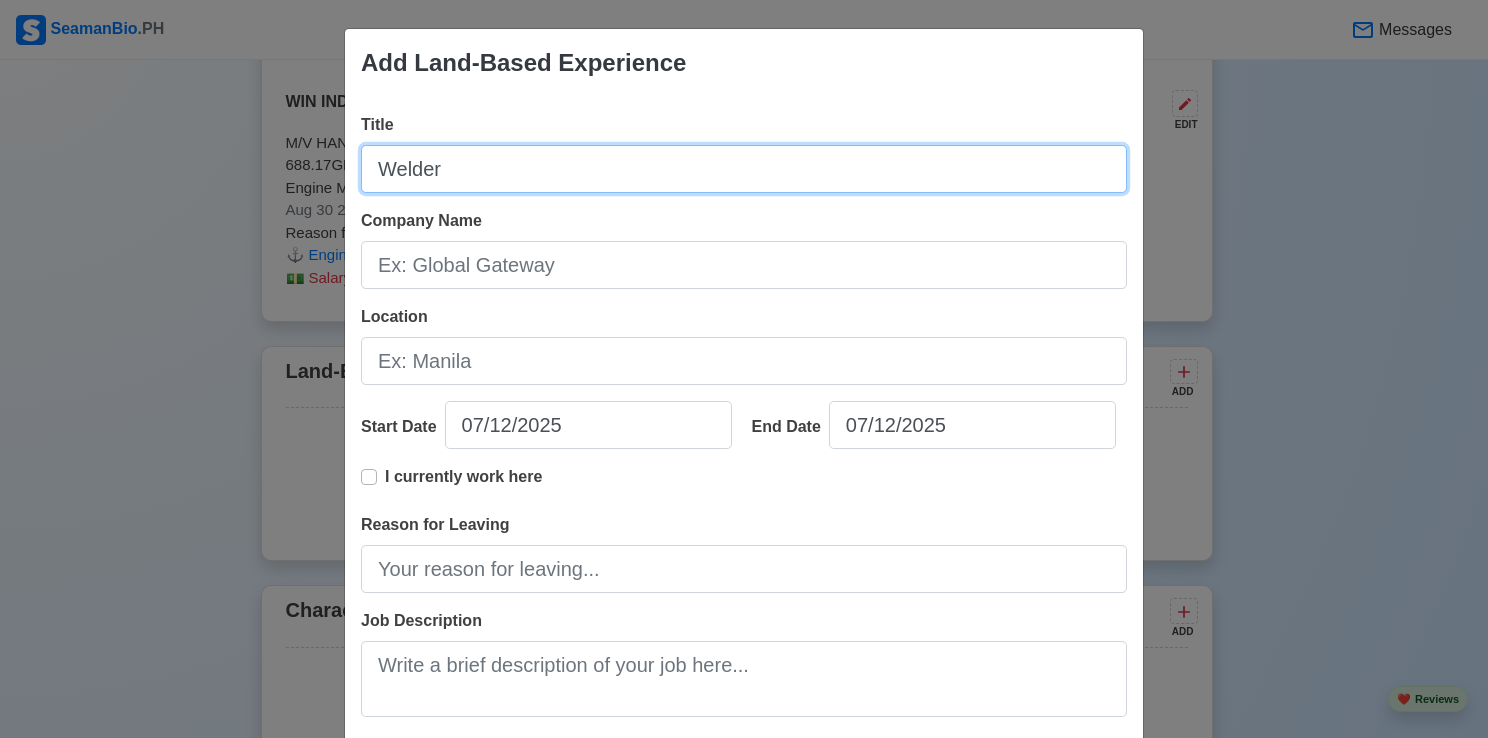 type on "Welder" 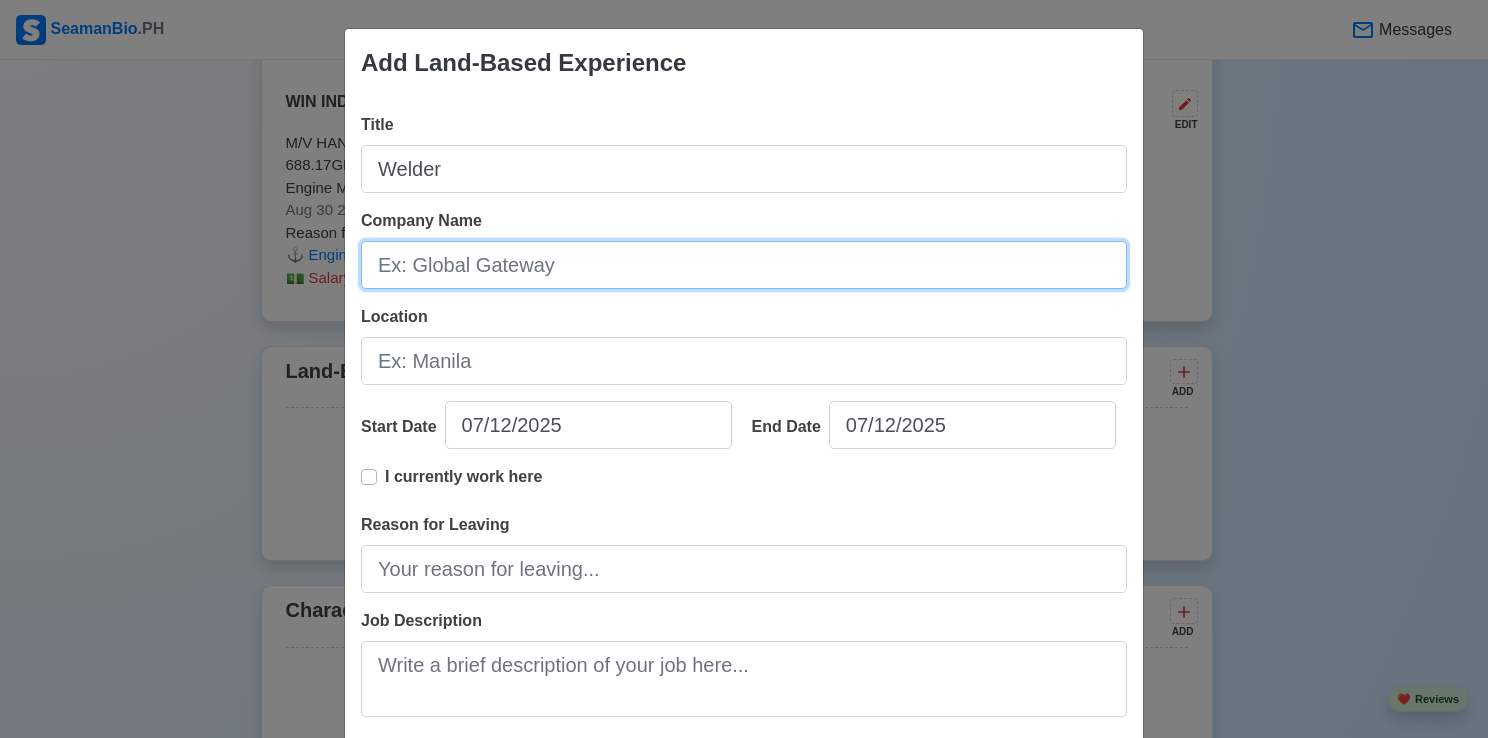 click on "Company Name" at bounding box center (744, 265) 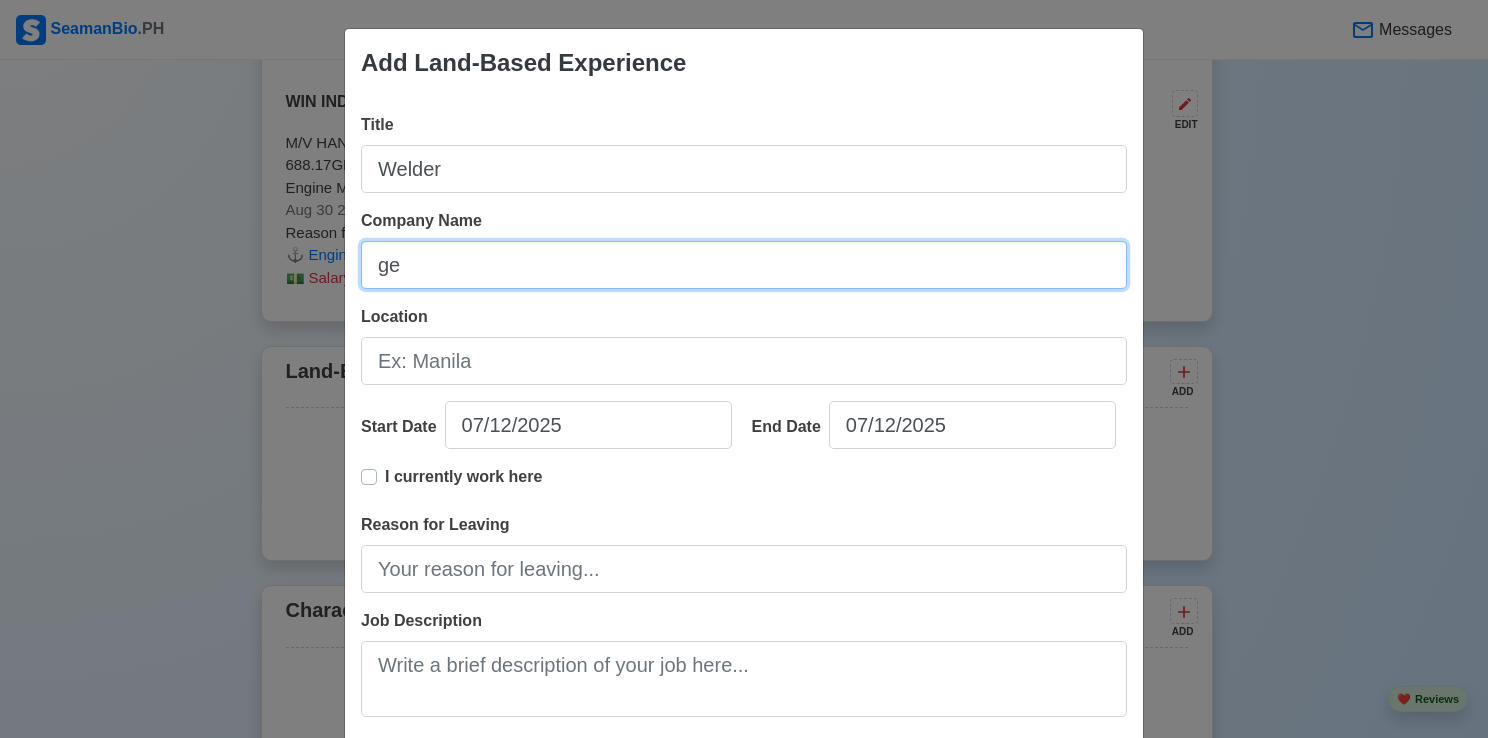 type on "g" 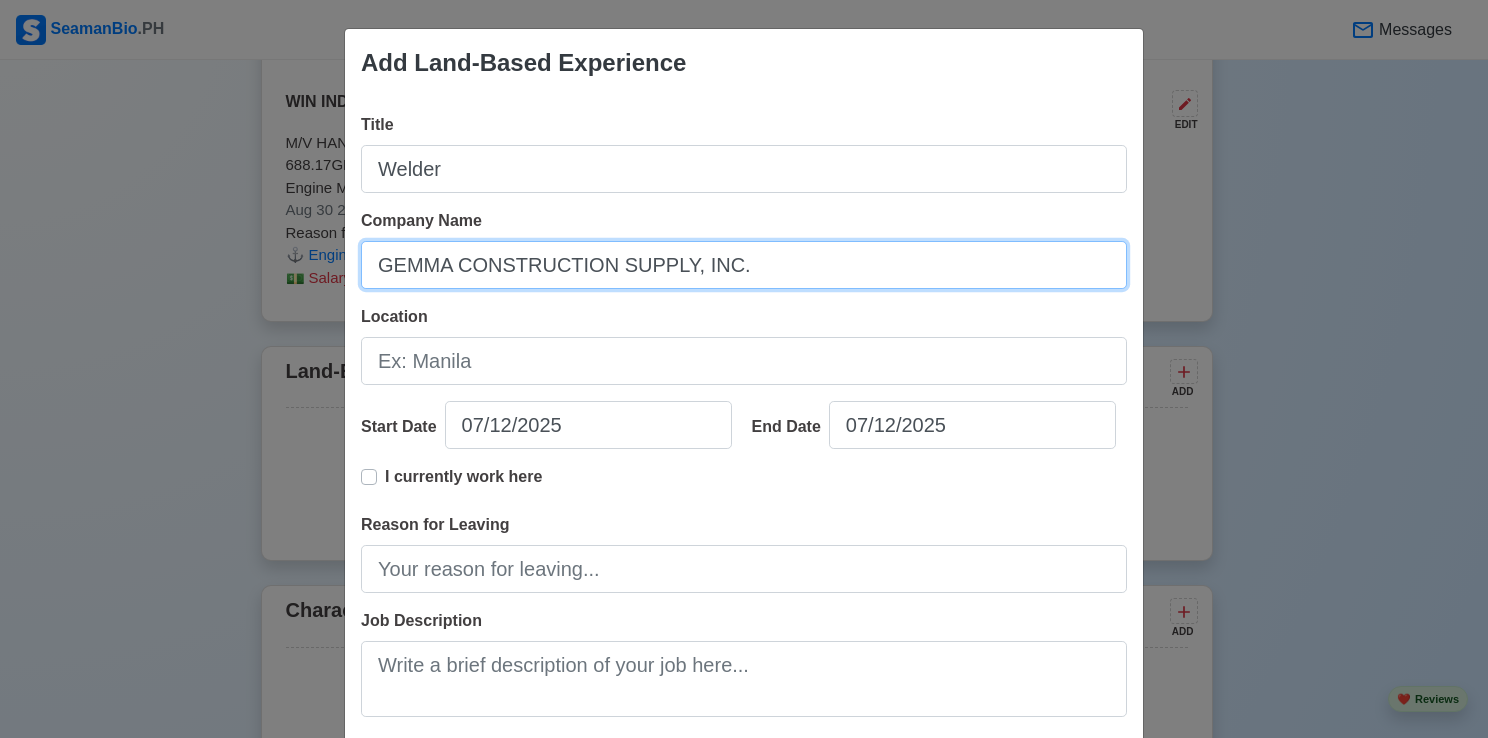 type on "GEMMA CONSTRUCTION SUPPLY, INC." 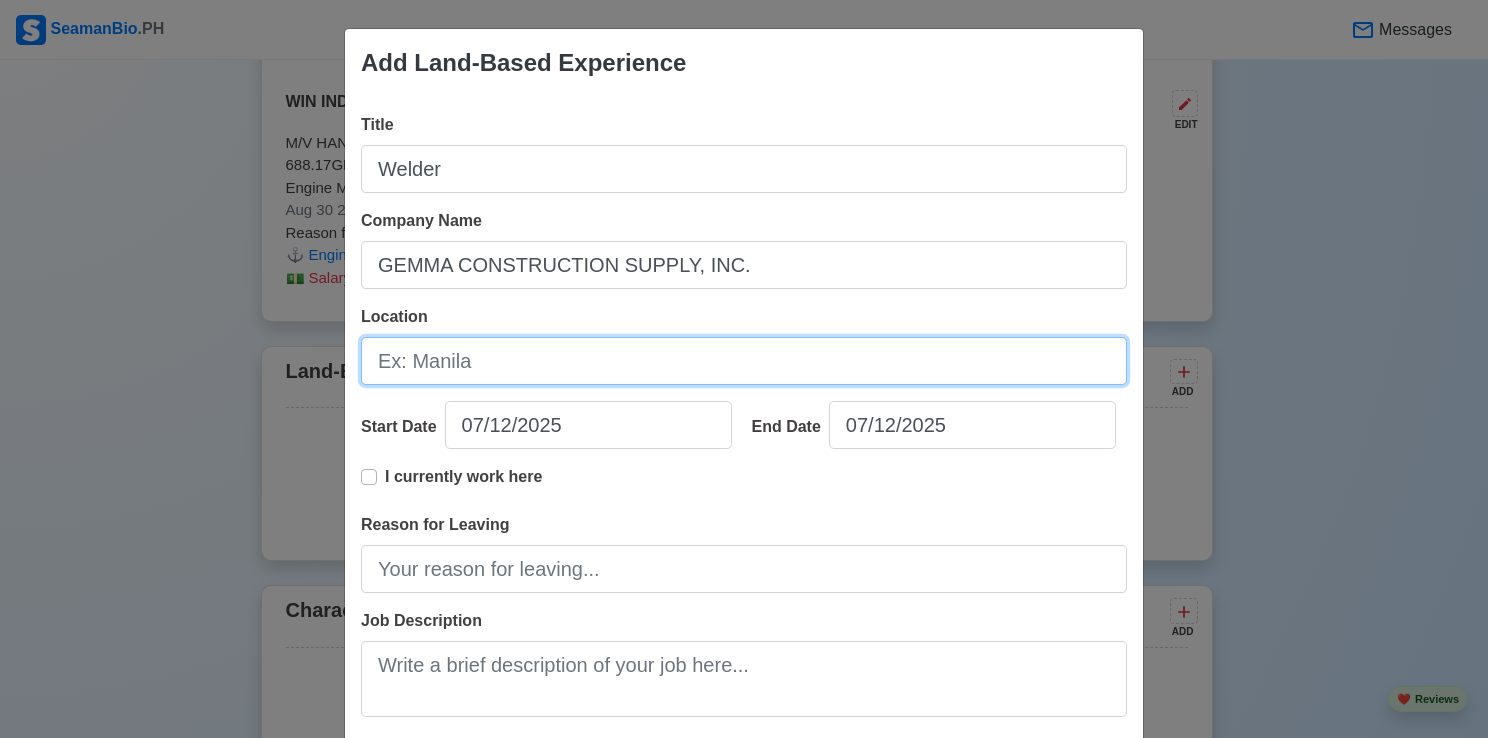 click on "Location" at bounding box center (744, 361) 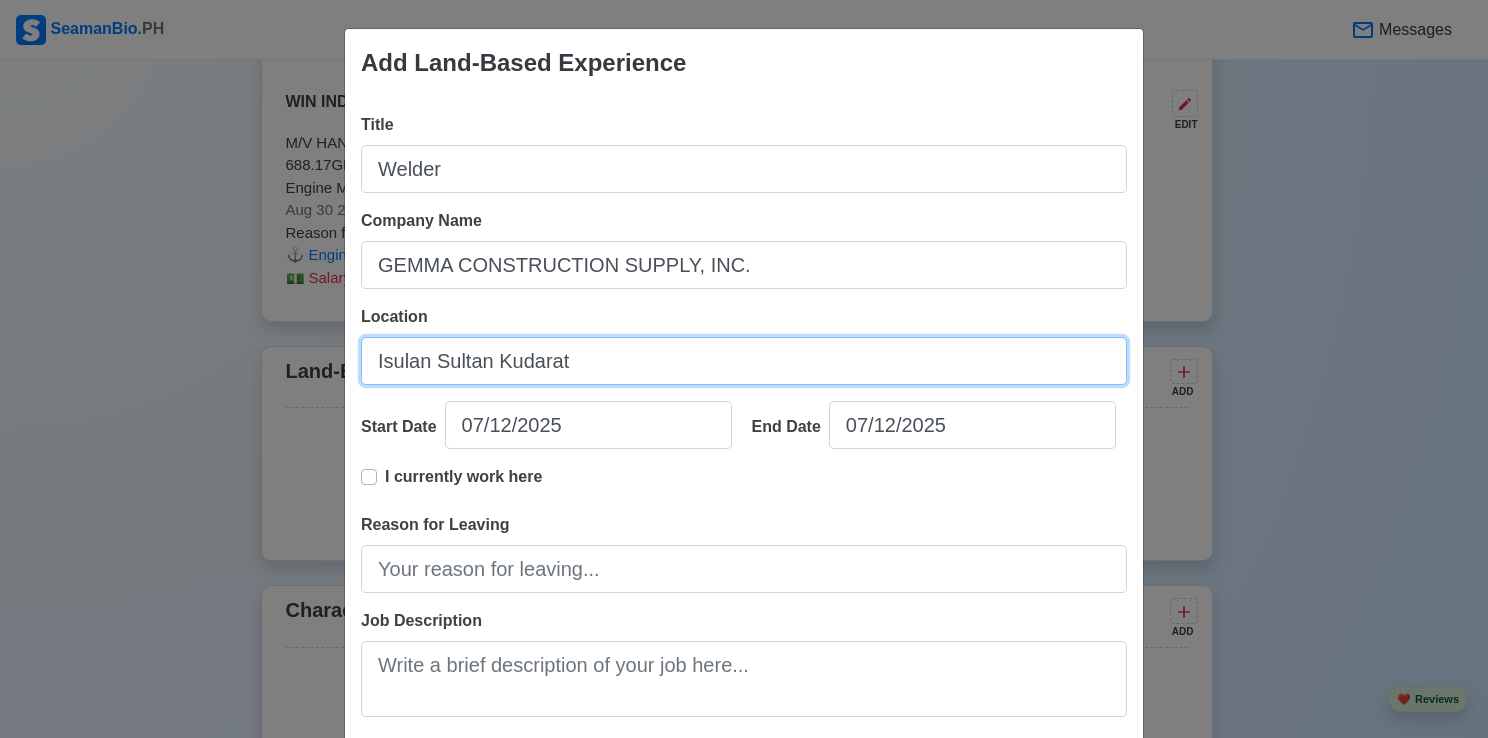 type on "Isulan Sultan Kudarat" 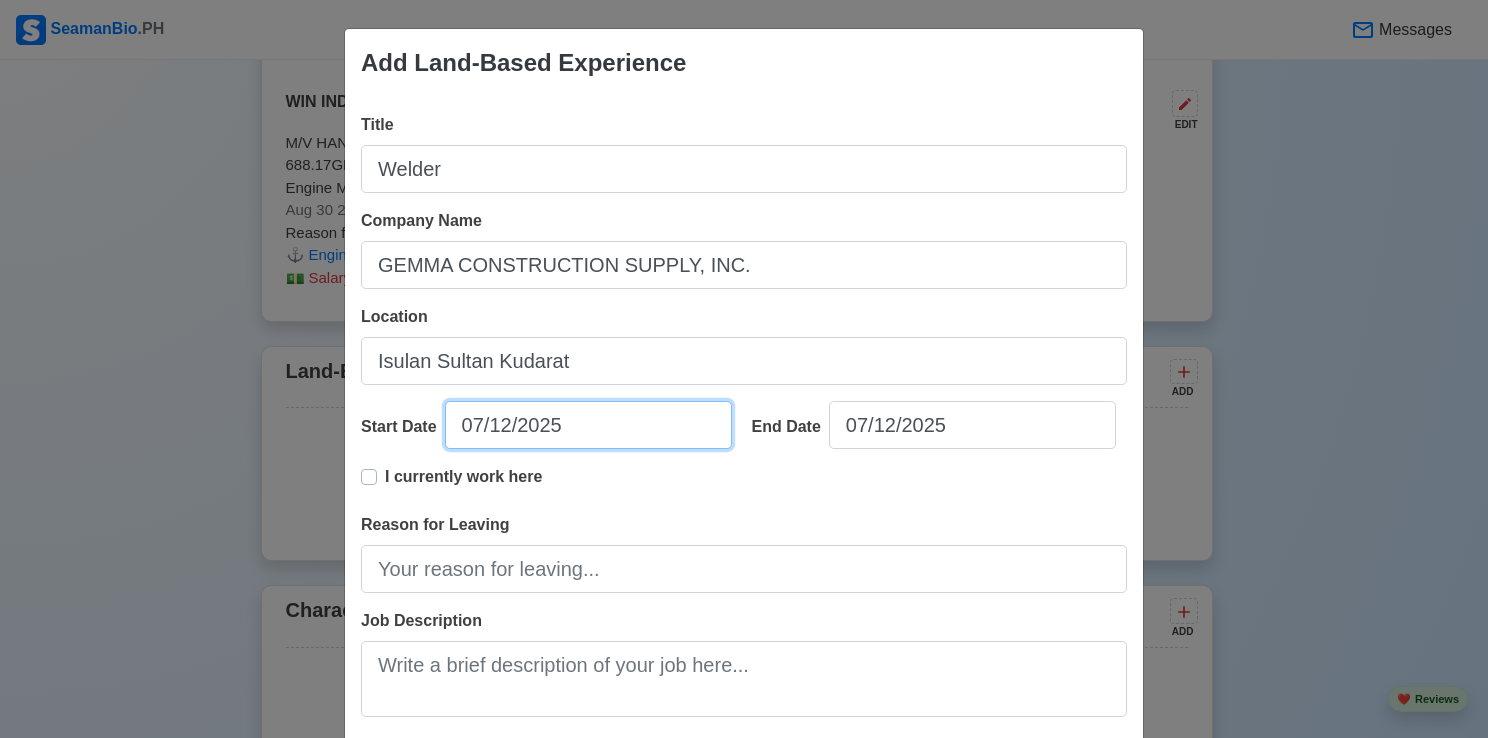 select on "****" 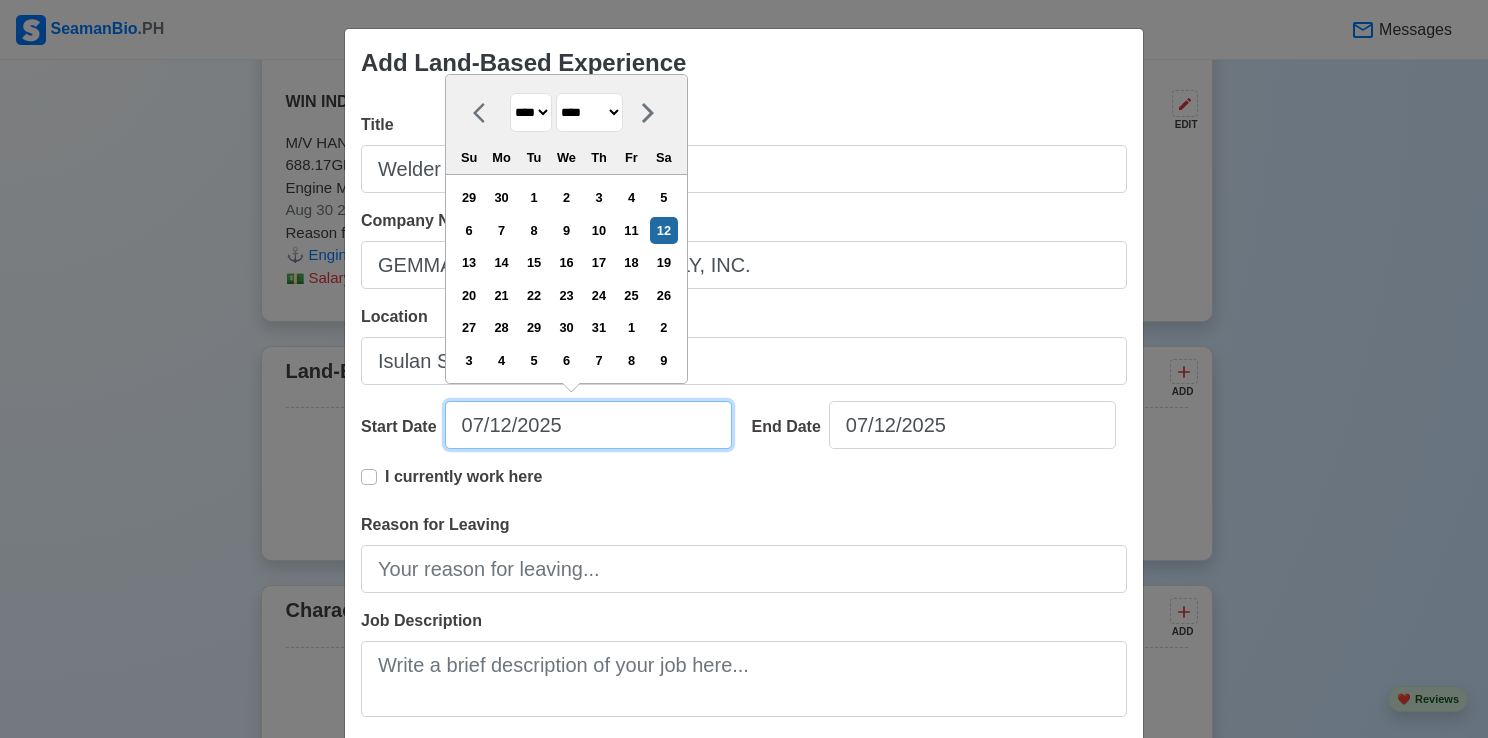 click on "07/12/2025" at bounding box center [588, 425] 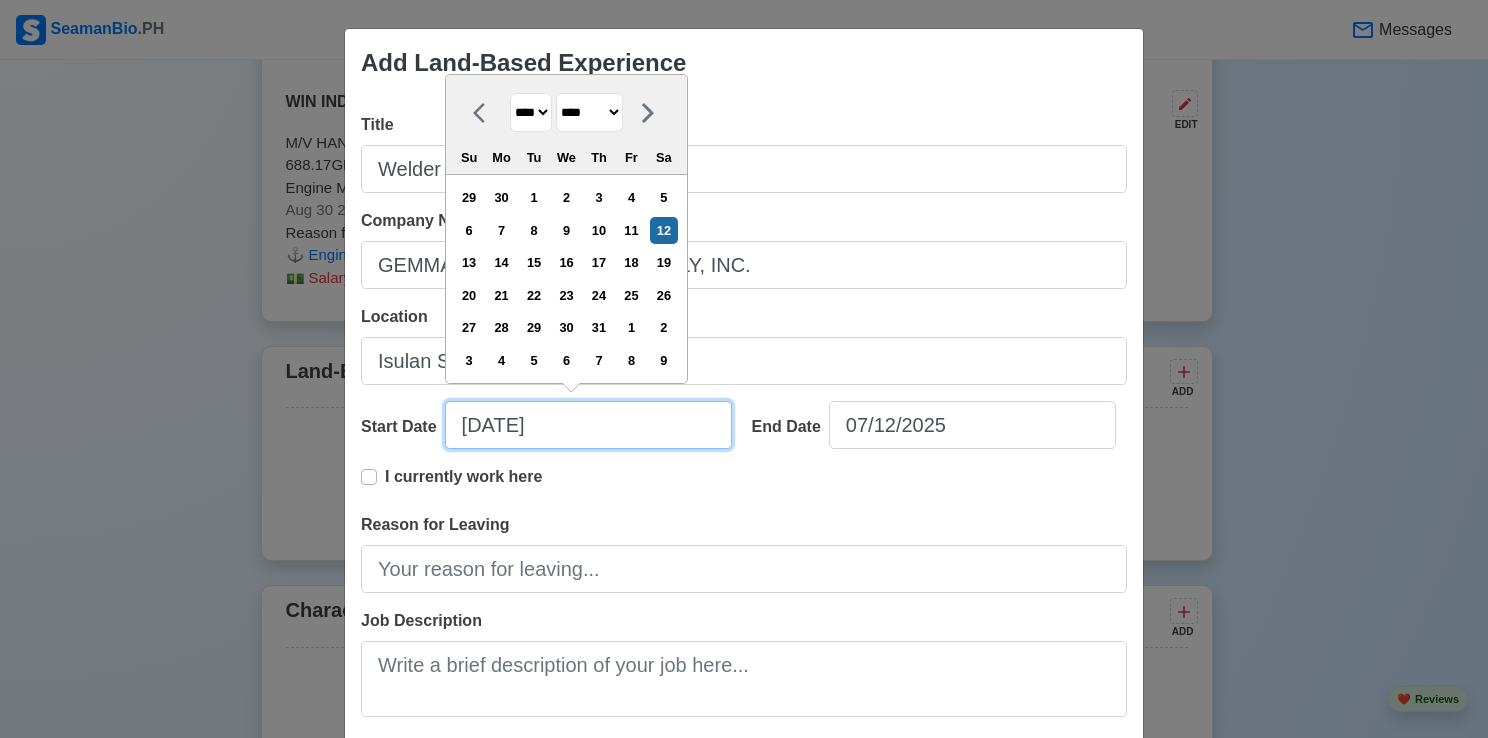 type on "07/12/2025" 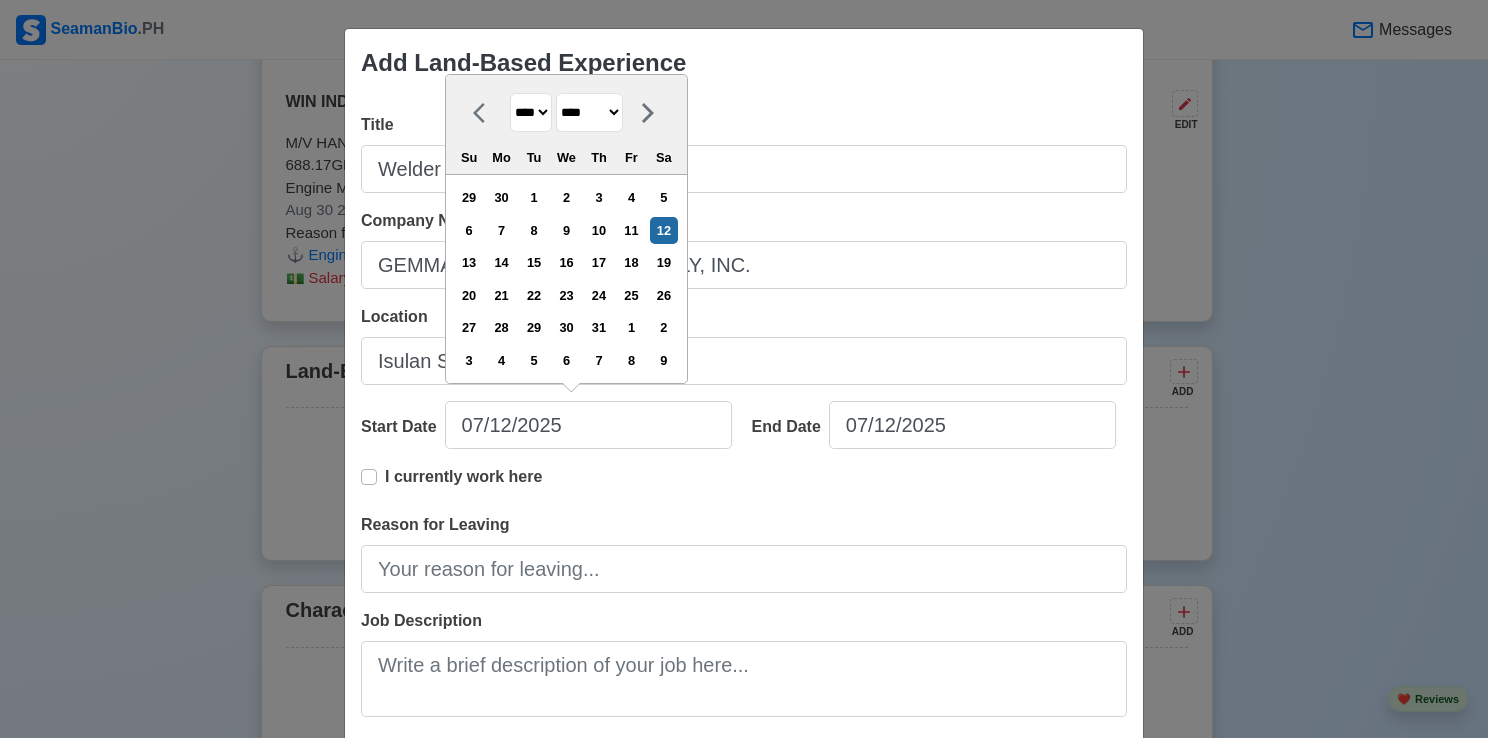 click on "**** **** **** **** **** **** **** **** **** **** **** **** **** **** **** **** **** **** **** **** **** **** **** **** **** **** **** **** **** **** **** **** **** **** **** **** **** **** **** **** **** **** **** **** **** **** **** **** **** **** **** **** **** **** **** **** **** **** **** **** **** **** **** **** **** **** **** **** **** **** **** **** **** **** **** **** **** **** **** **** **** **** **** **** **** **** **** **** **** **** **** **** **** **** **** **** **** **** **** **** **** **** **** **** **** ****" at bounding box center (531, 112) 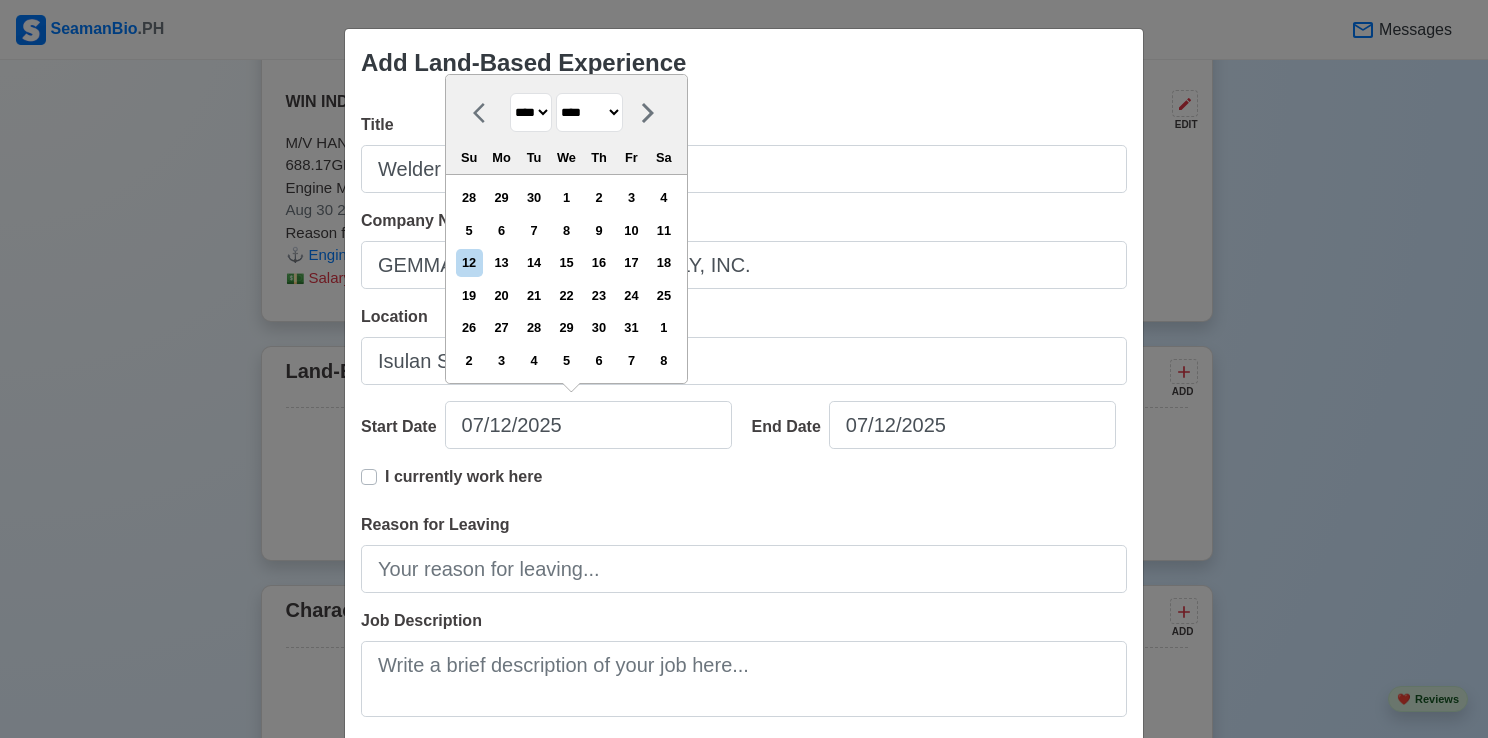 click on "******* ******** ***** ***** *** **** **** ****** ********* ******* ******** ********" at bounding box center (589, 112) 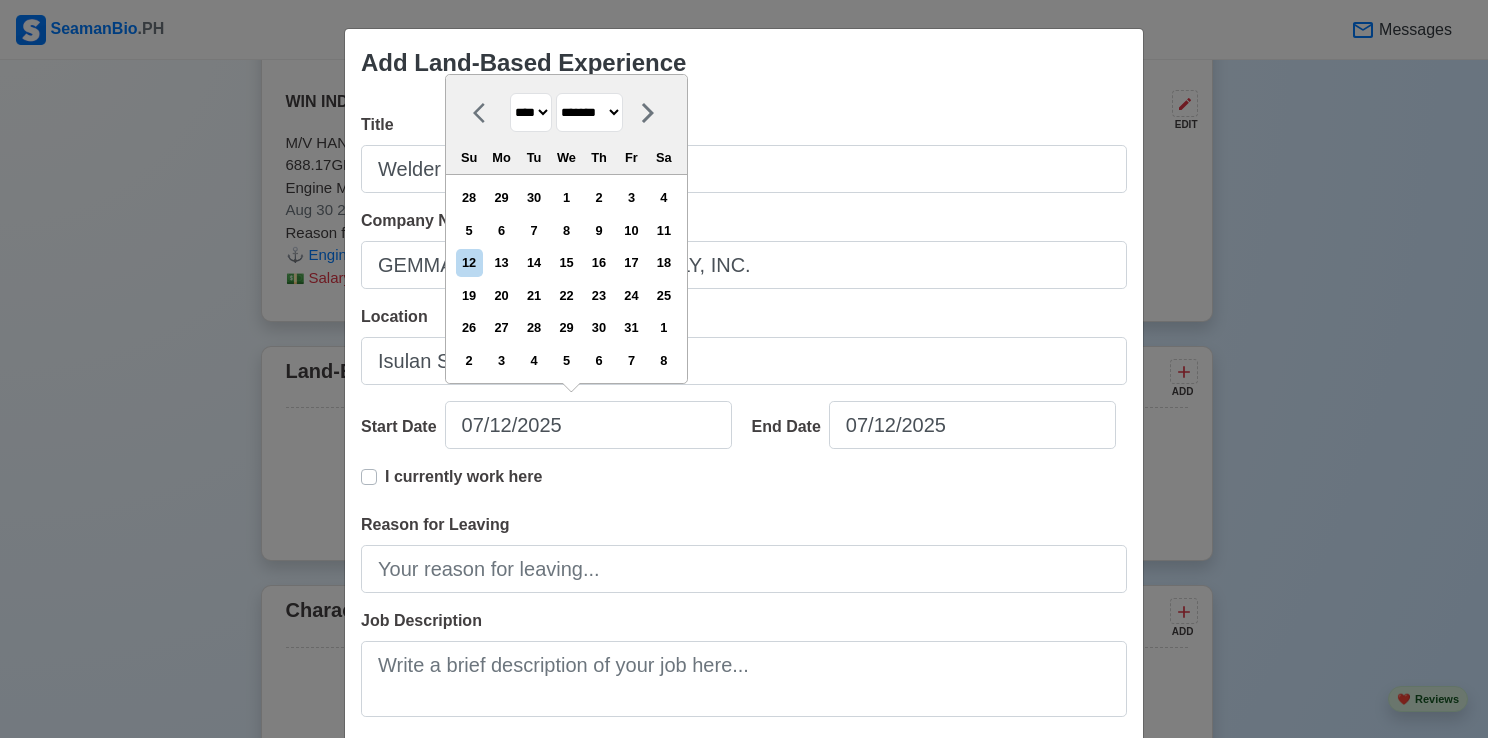 click on "******* ******** ***** ***** *** **** **** ****** ********* ******* ******** ********" at bounding box center (589, 112) 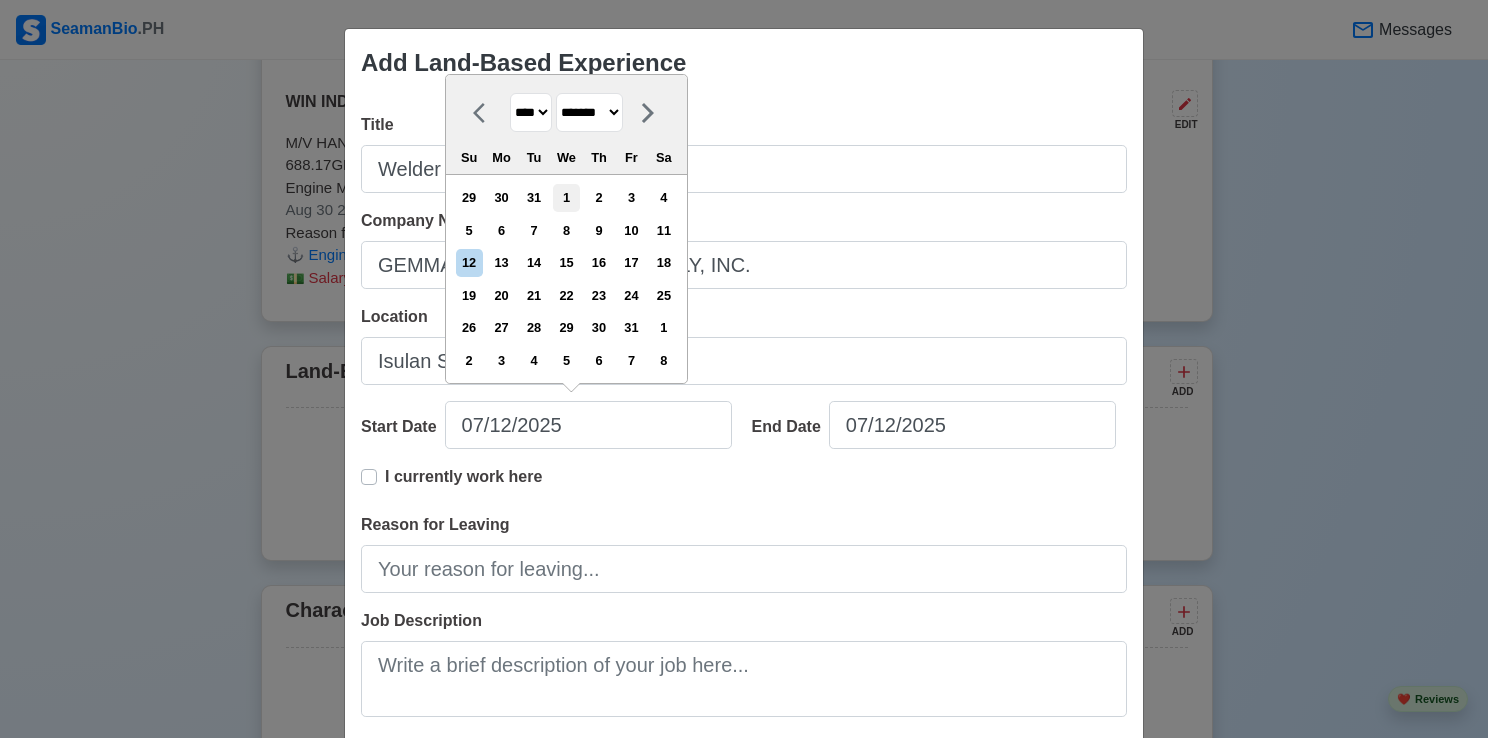 click on "1" at bounding box center [566, 197] 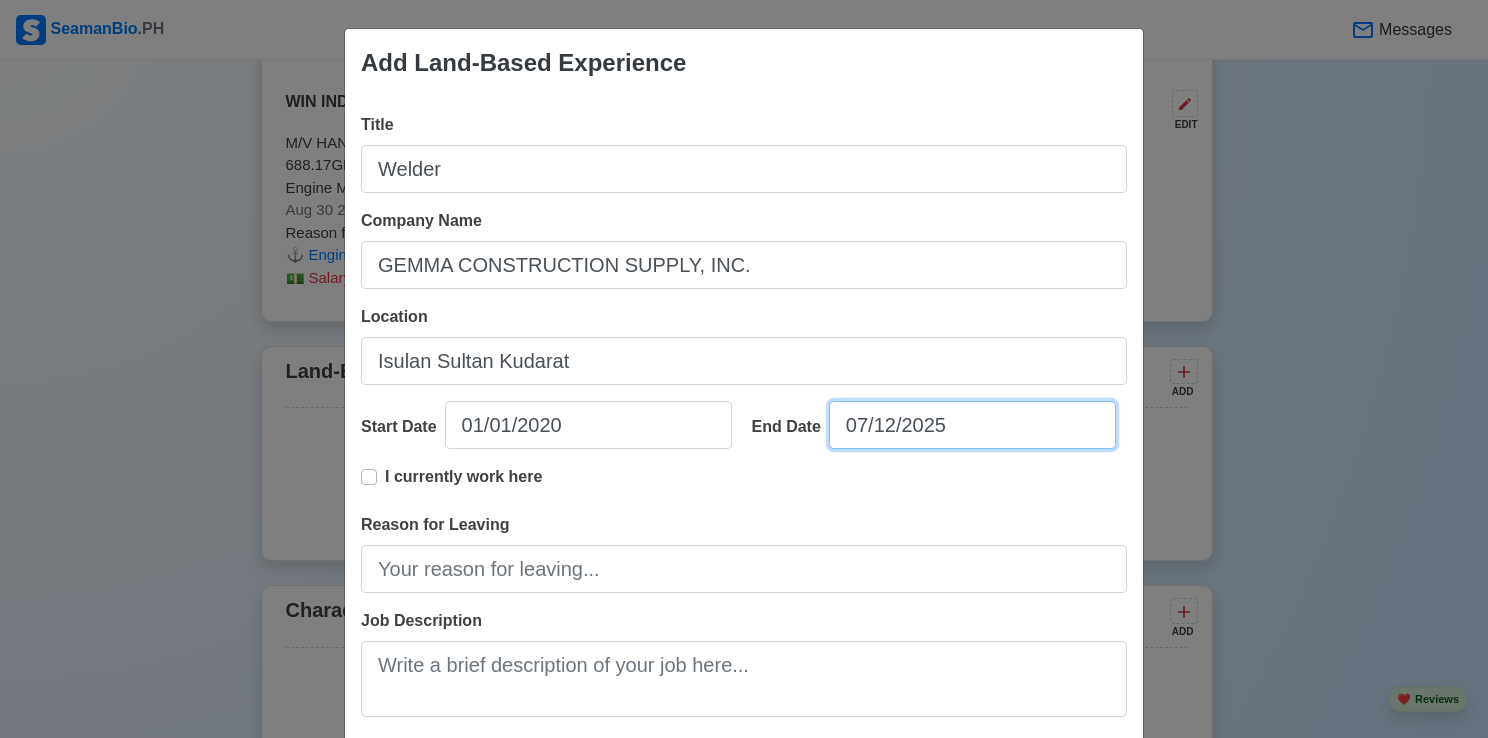 click on "07/12/2025" at bounding box center (972, 425) 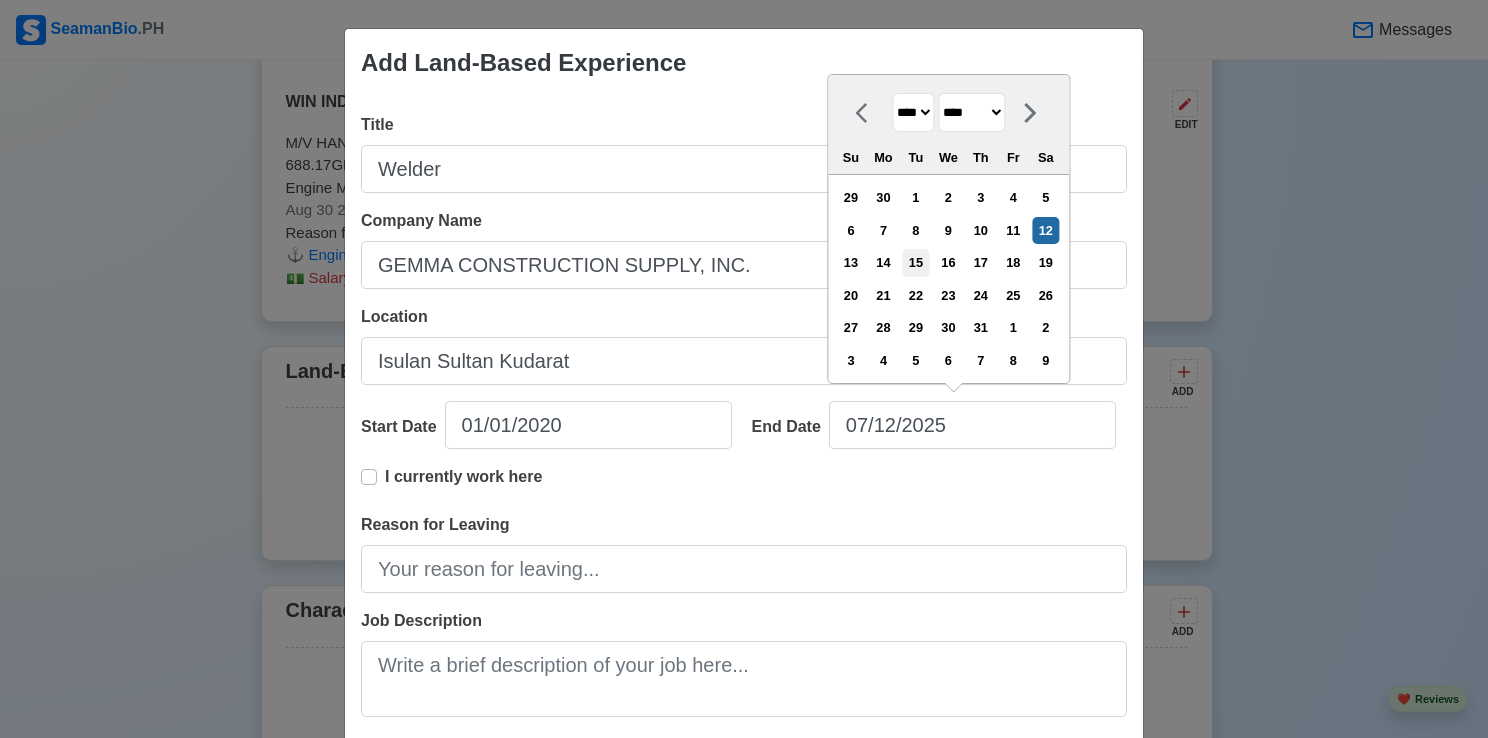 click on "15" at bounding box center (915, 262) 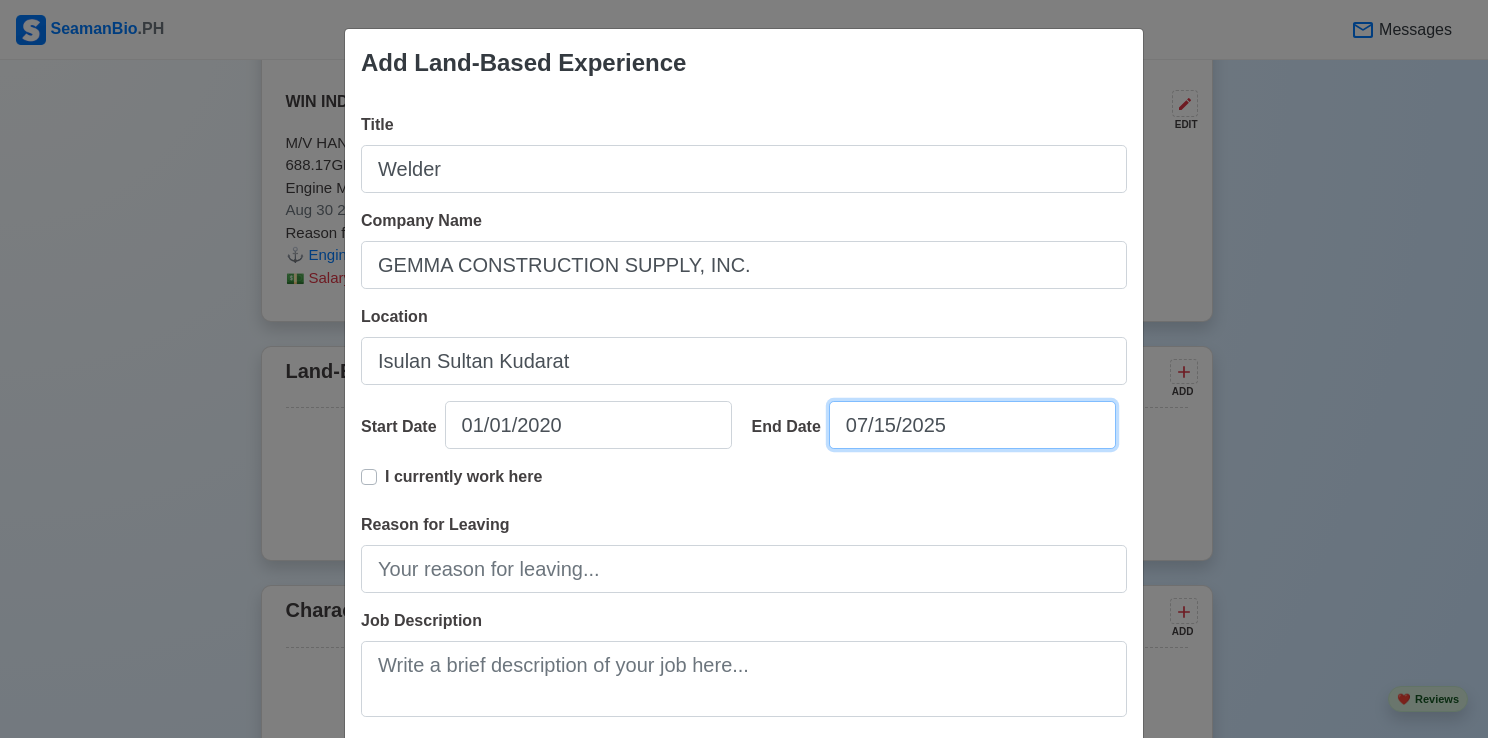 click on "07/15/2025" at bounding box center [972, 425] 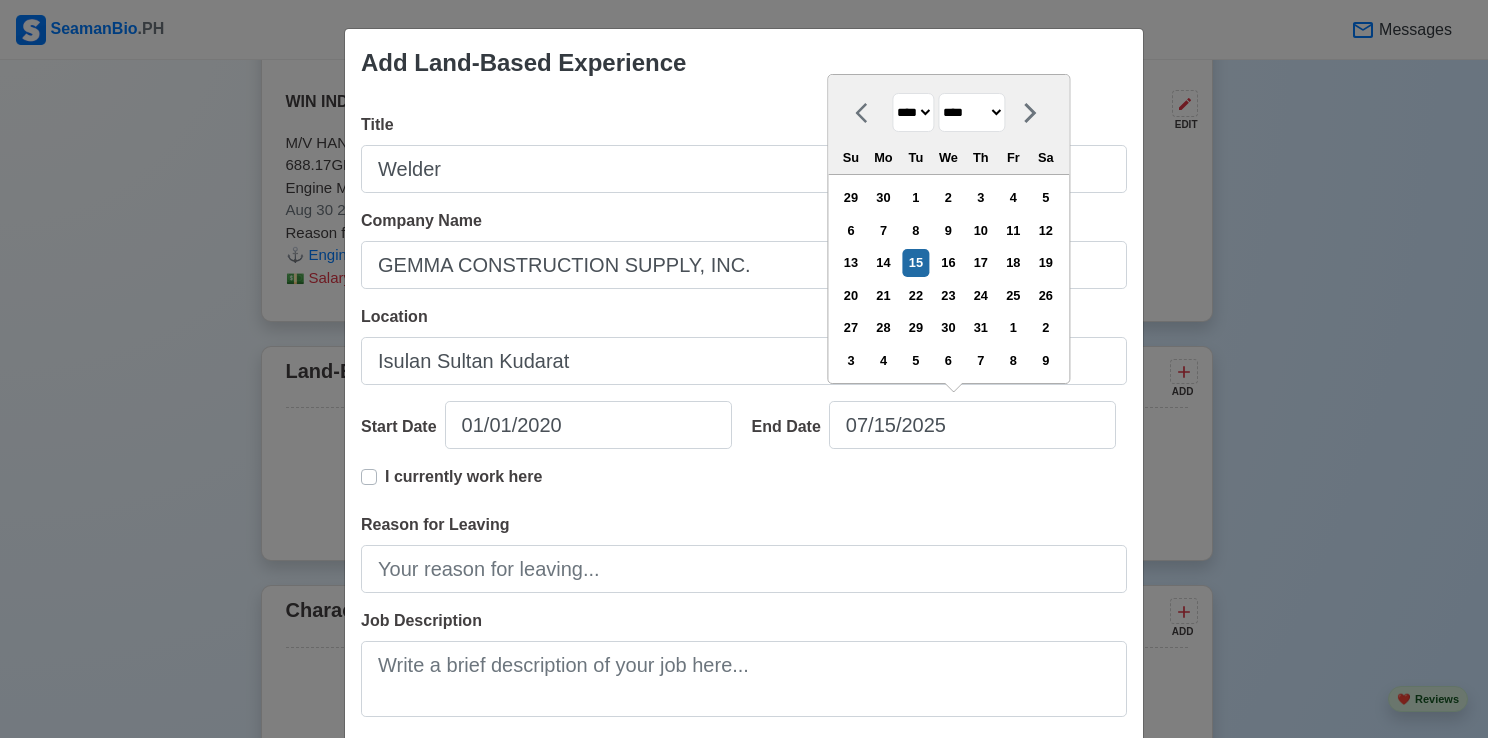 click on "**** **** **** **** **** **** **** **** **** **** **** **** **** **** **** **** **** **** **** **** **** **** **** **** **** **** **** **** **** **** **** **** **** **** **** **** **** **** **** **** **** **** **** **** **** **** **** **** **** **** **** **** **** **** **** **** **** **** **** **** **** **** **** **** **** **** **** **** **** **** **** **** **** **** **** **** **** **** **** **** **** **** **** **** **** **** **** **** **** **** **** **** **** **** **** **** **** **** **** **** **** **** **** **** **** ****" at bounding box center [913, 112] 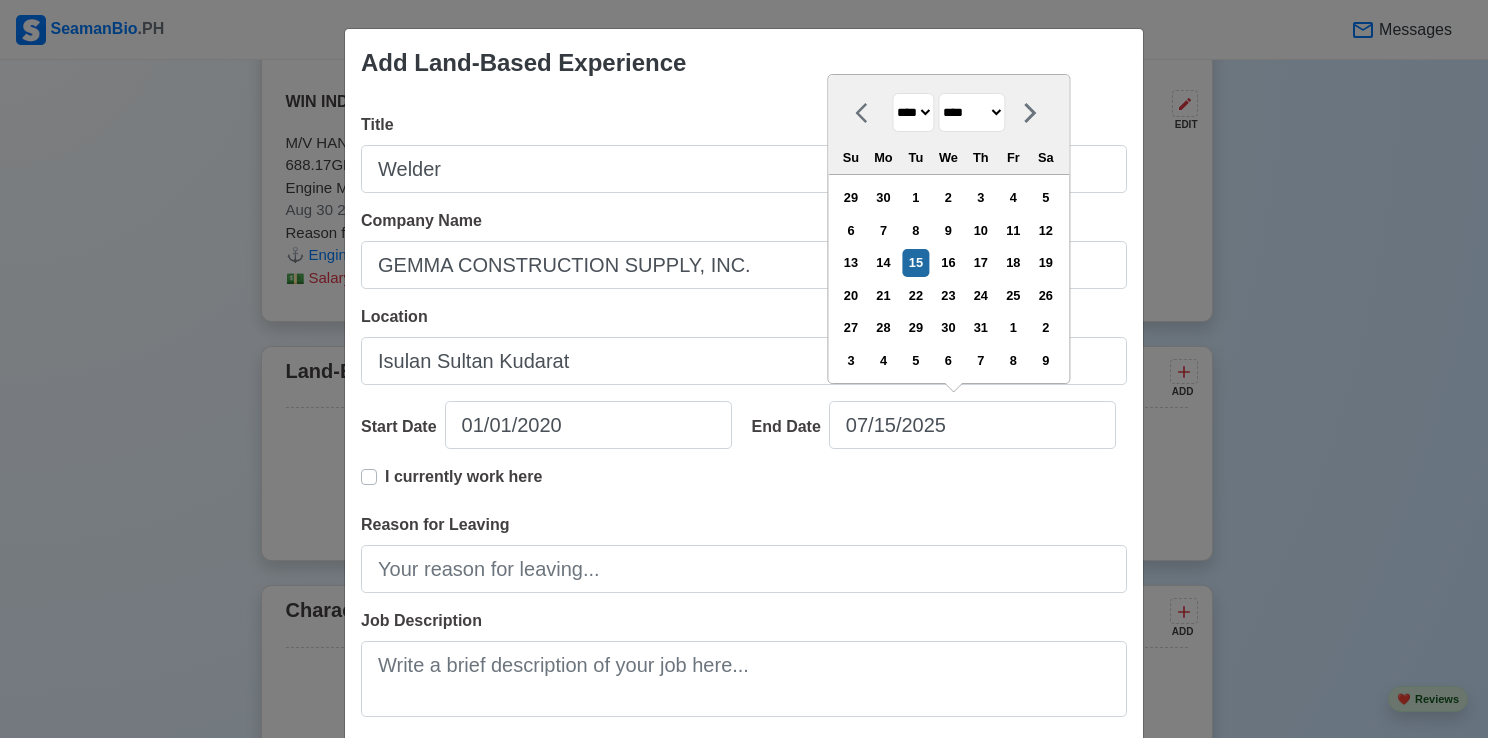 select on "****" 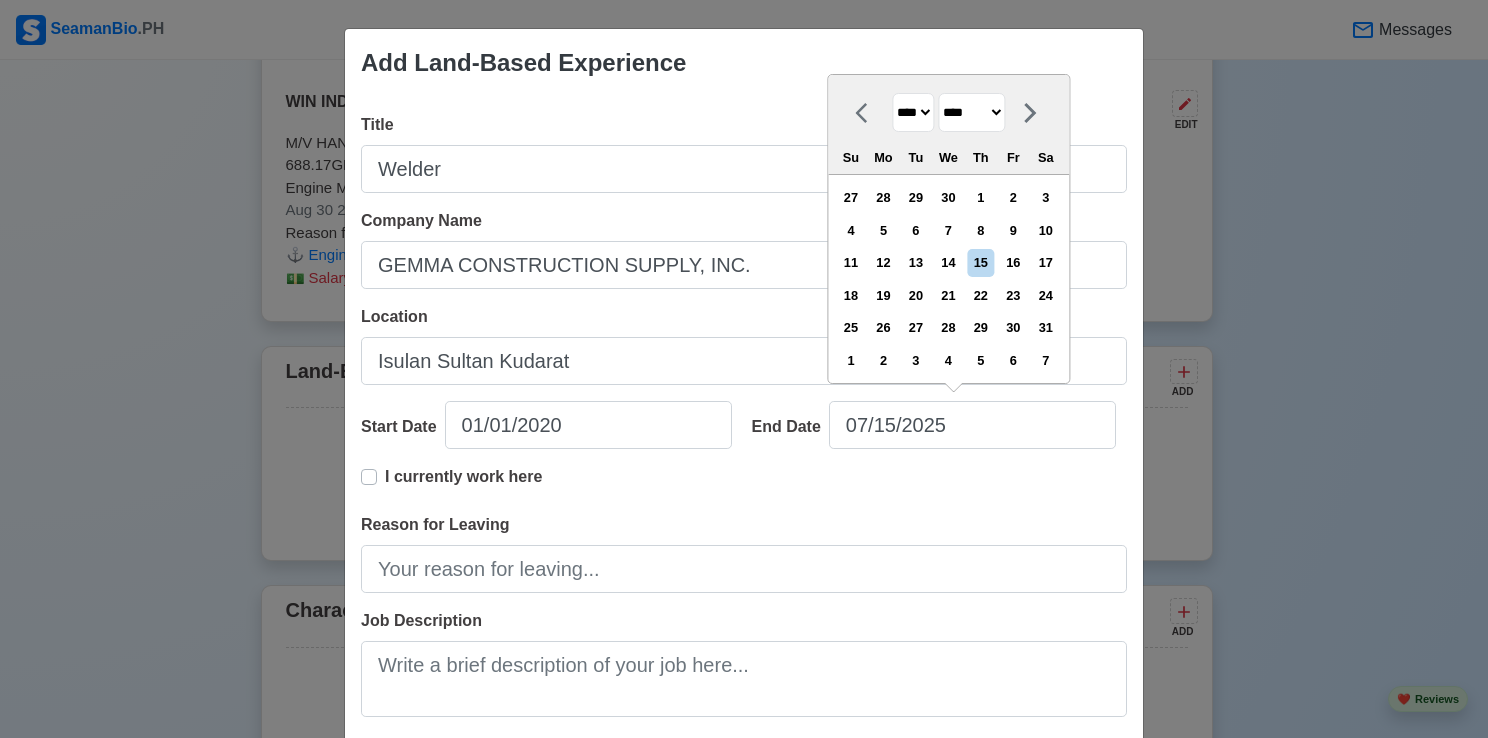 click on "******* ******** ***** ***** *** **** **** ****** ********* ******* ******** ********" at bounding box center [971, 112] 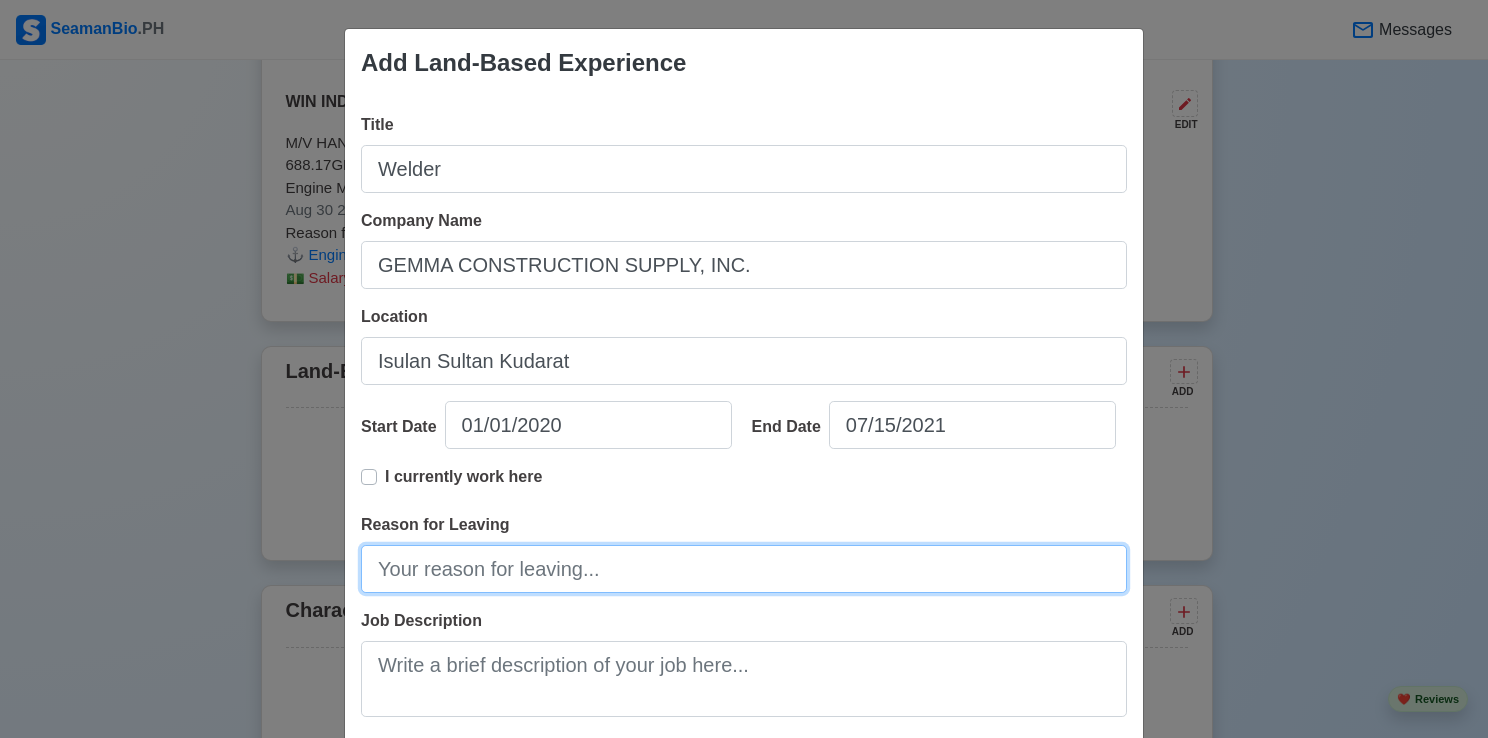 click on "Reason for Leaving" at bounding box center (744, 569) 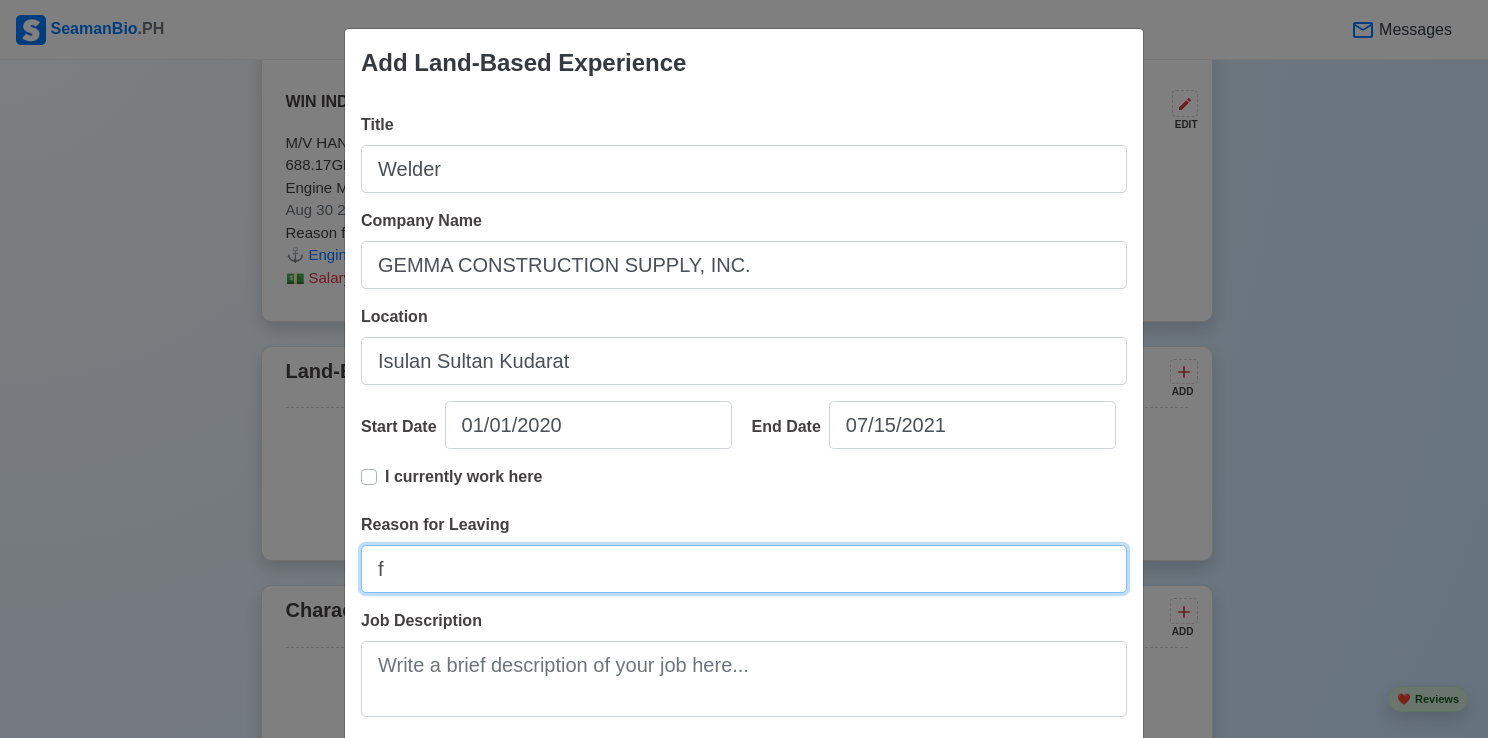 type on "Finished Contract" 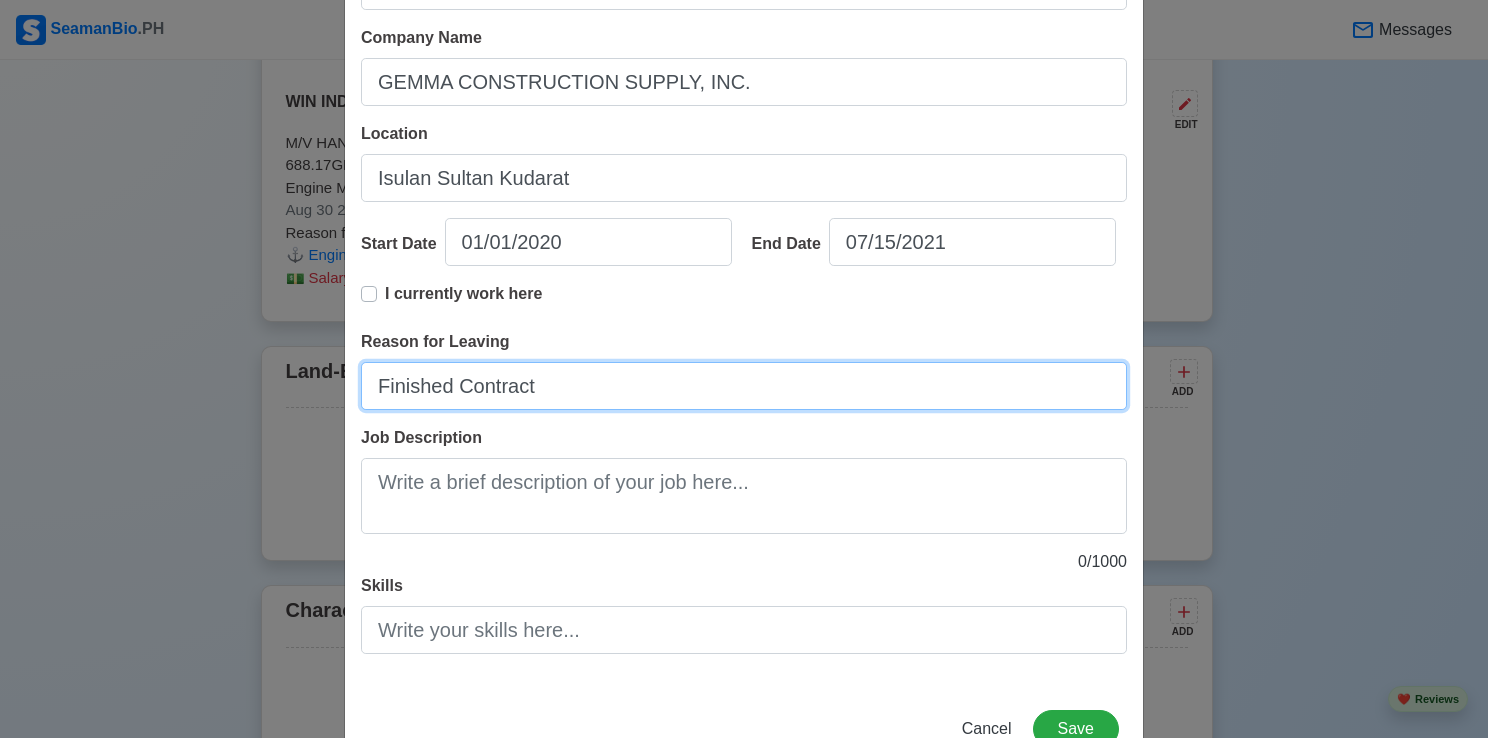 scroll, scrollTop: 200, scrollLeft: 0, axis: vertical 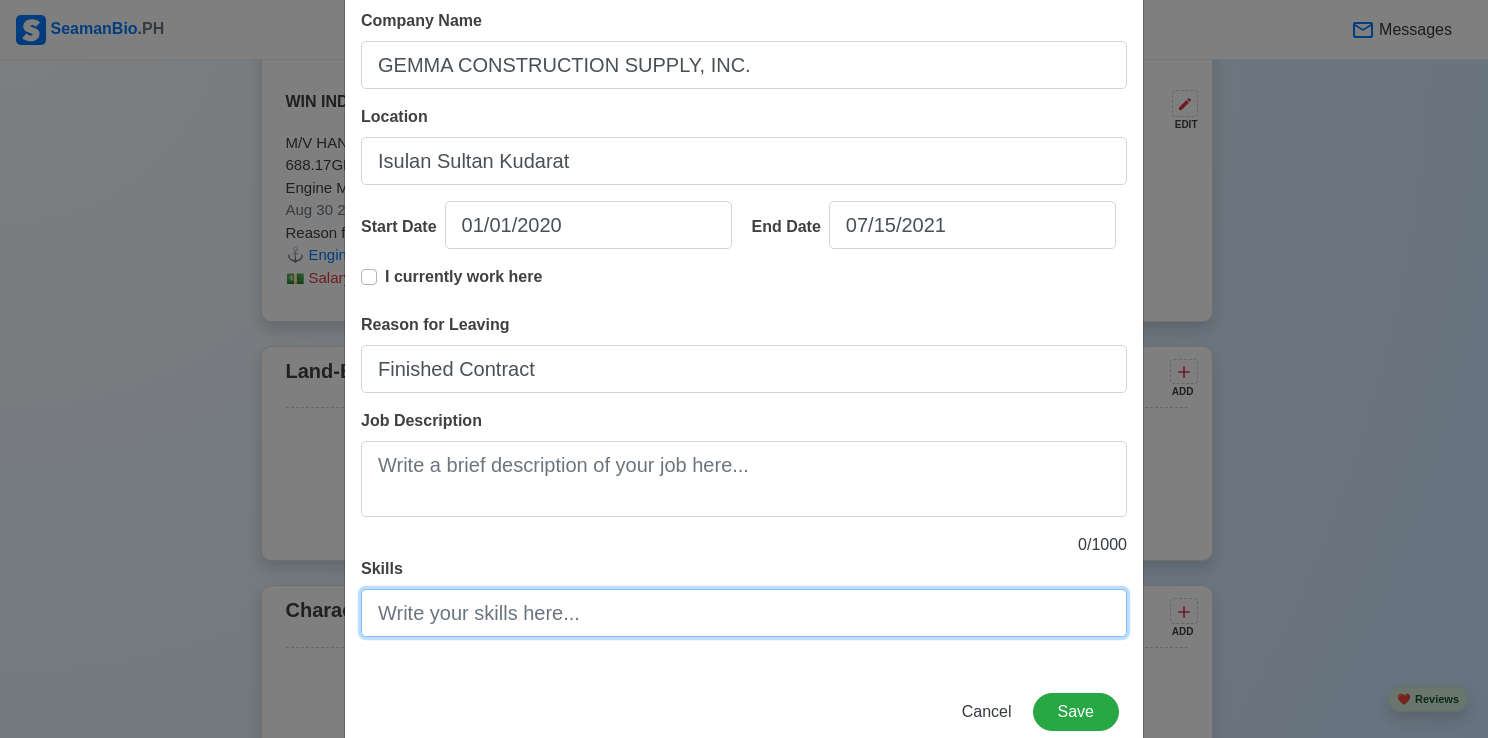 click on "Skills" at bounding box center [744, 613] 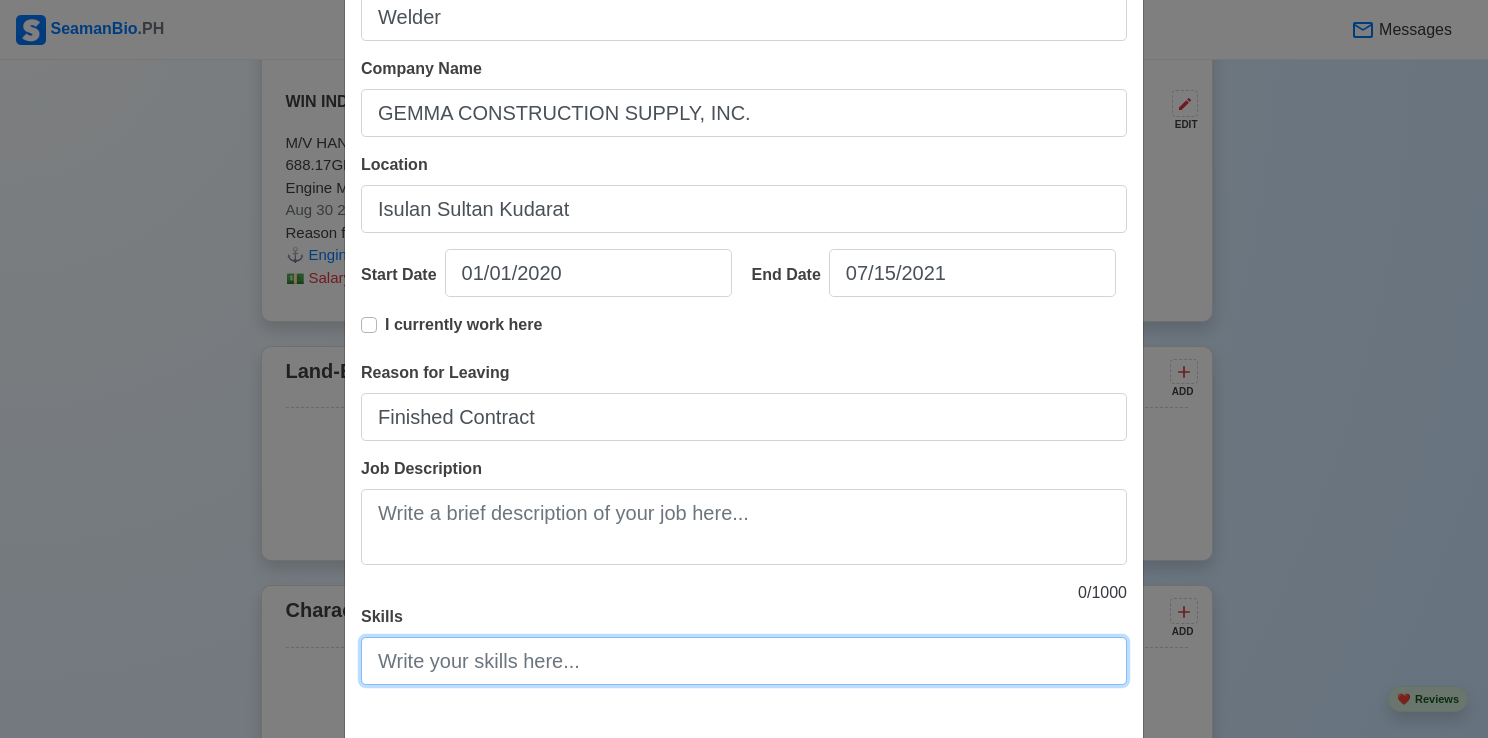 scroll, scrollTop: 200, scrollLeft: 0, axis: vertical 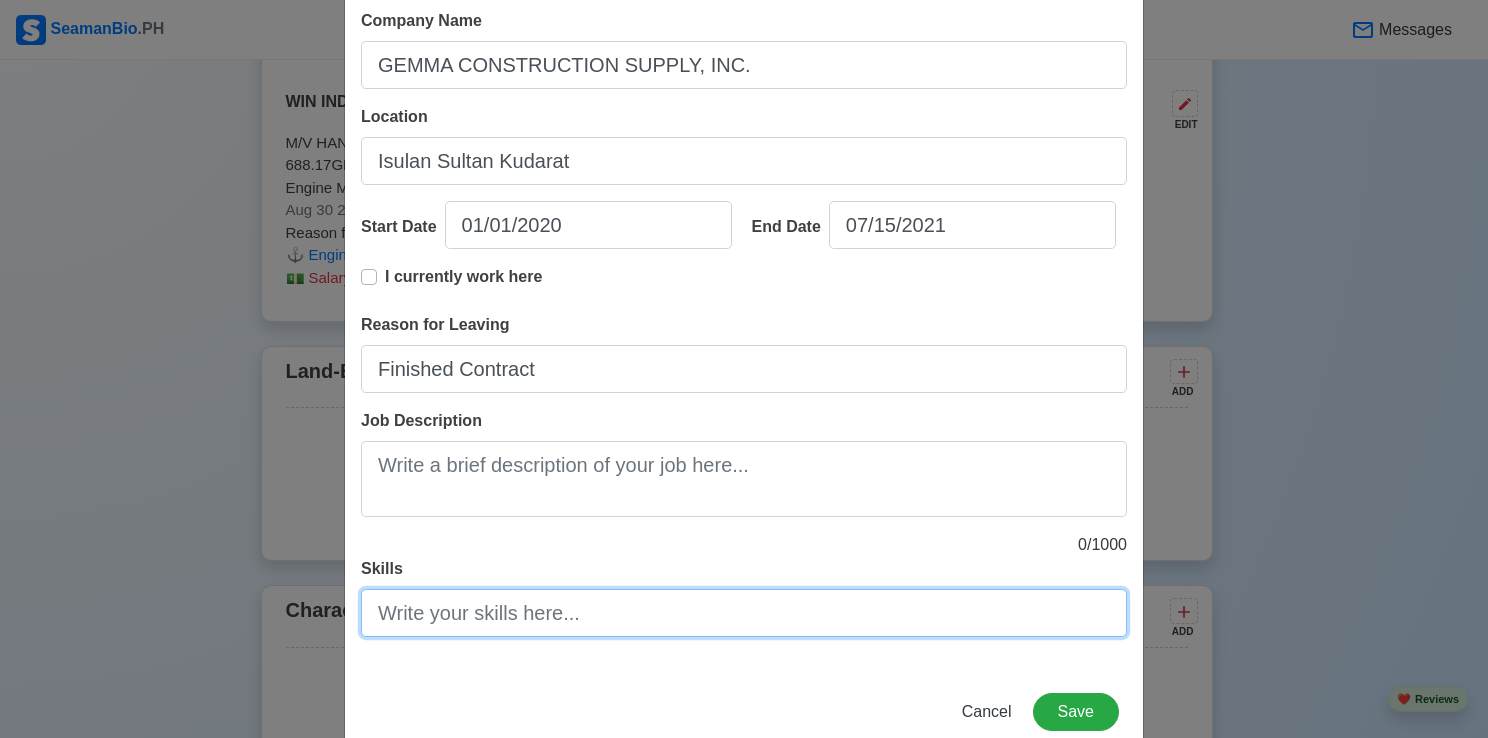 type on "h" 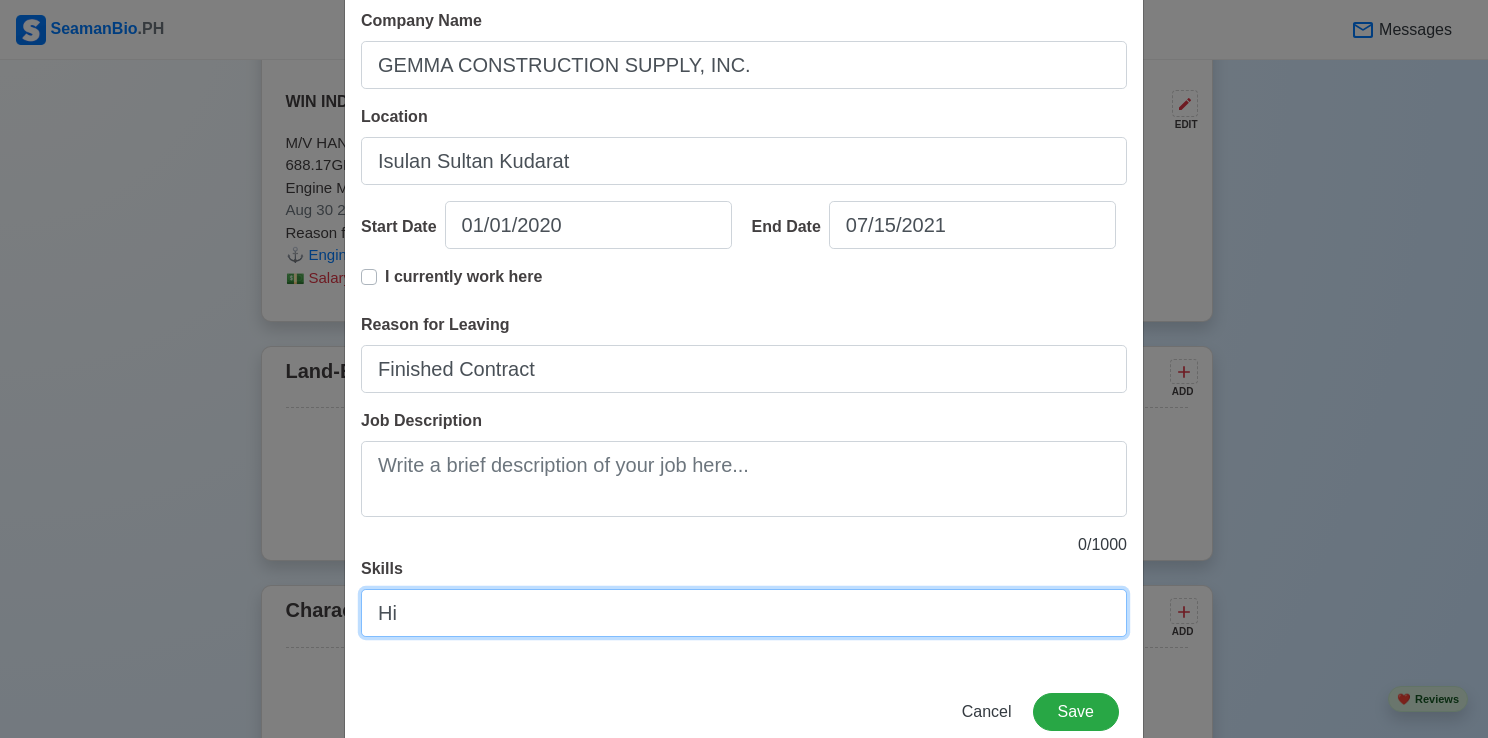 type on "H" 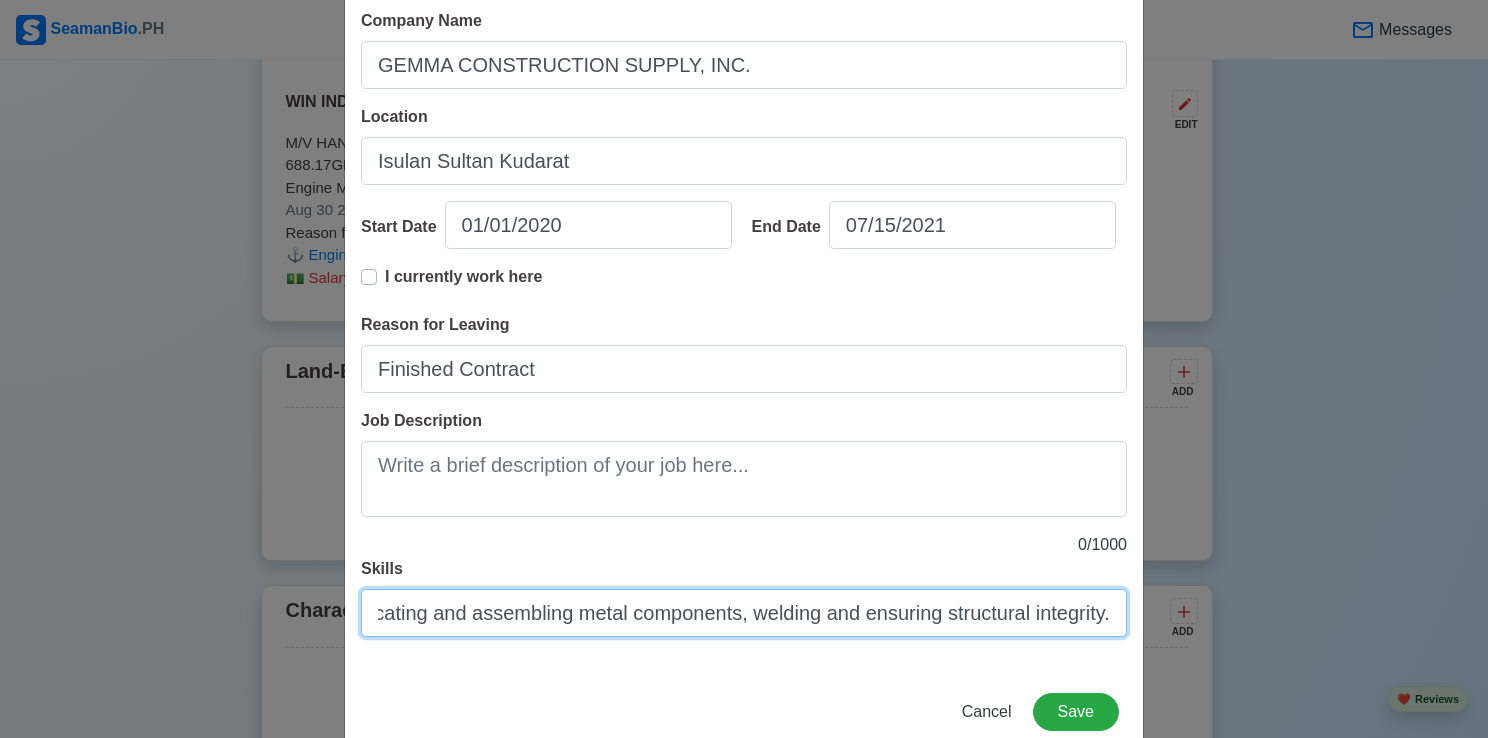 scroll, scrollTop: 0, scrollLeft: 494, axis: horizontal 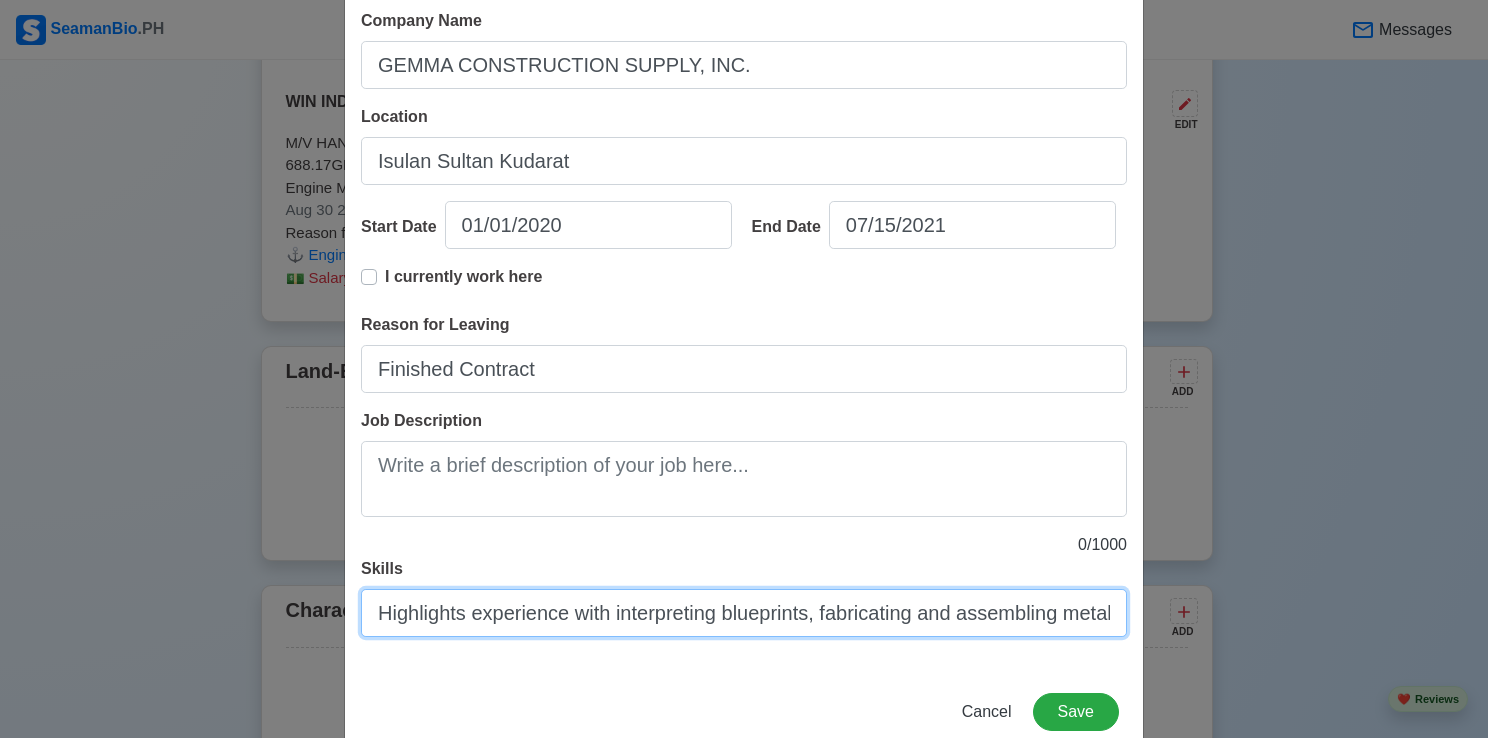 drag, startPoint x: 1103, startPoint y: 610, endPoint x: 215, endPoint y: 596, distance: 888.11035 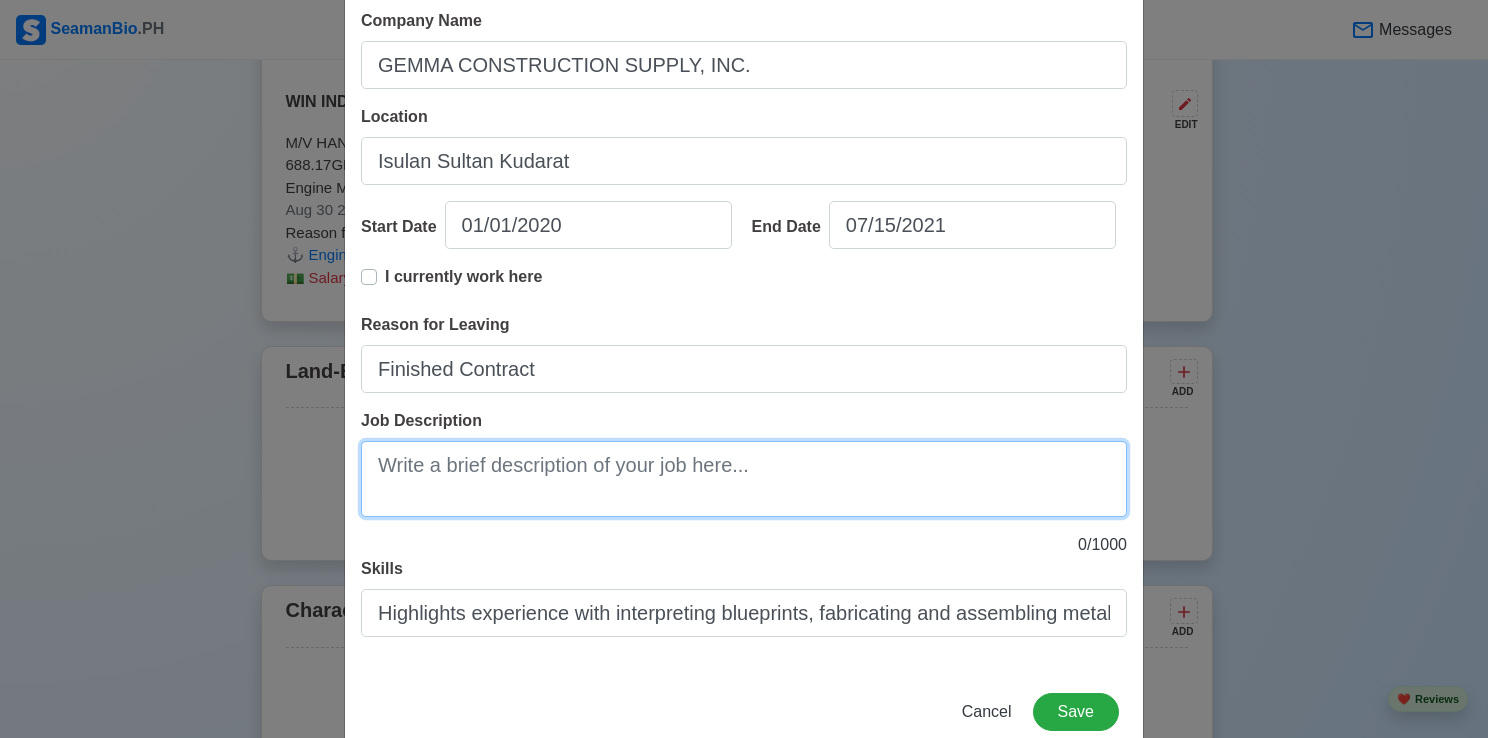 paste on "Highlights experience with interpreting blueprints, fabricating and assembling metal components, welding and ensuring structural integrity." 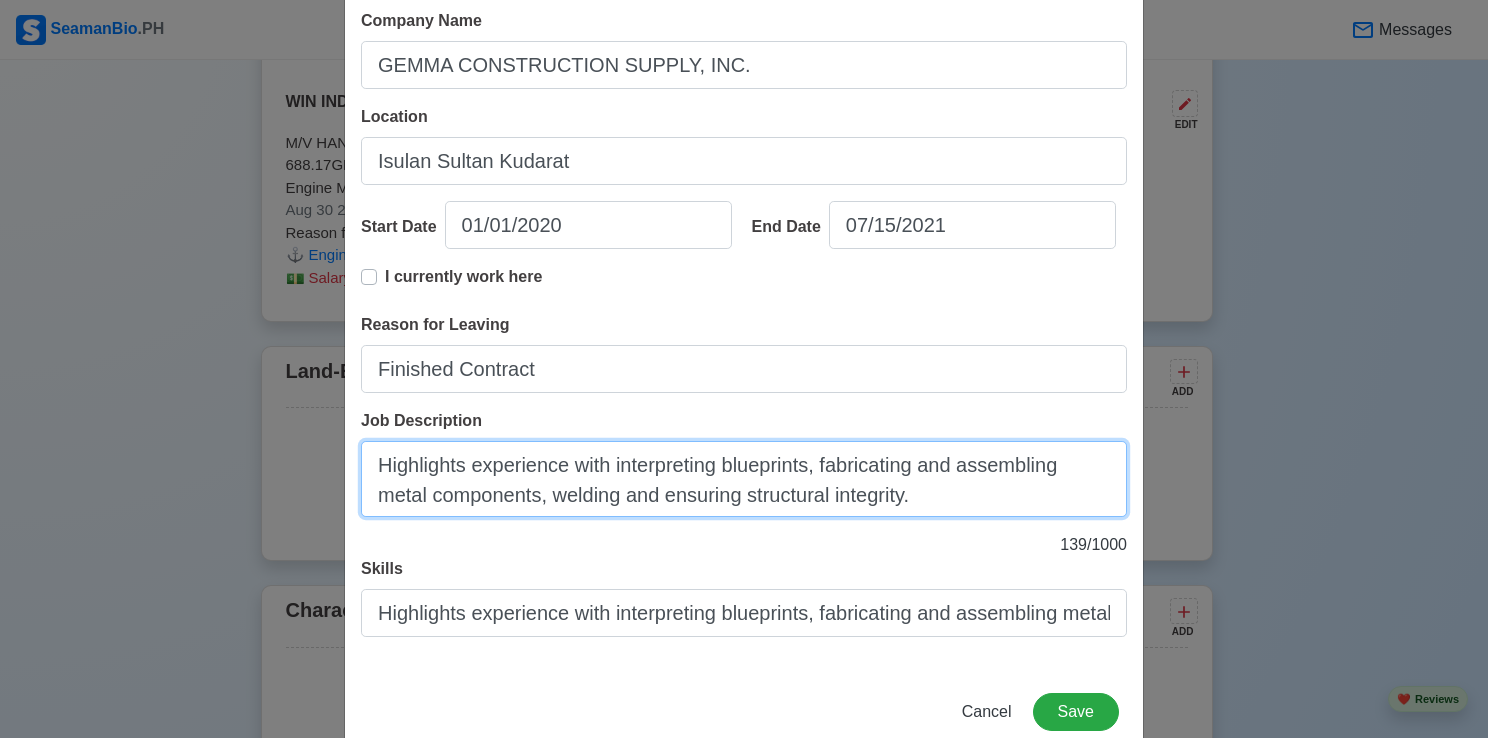 type on "Highlights experience with interpreting blueprints, fabricating and assembling metal components, welding and ensuring structural integrity." 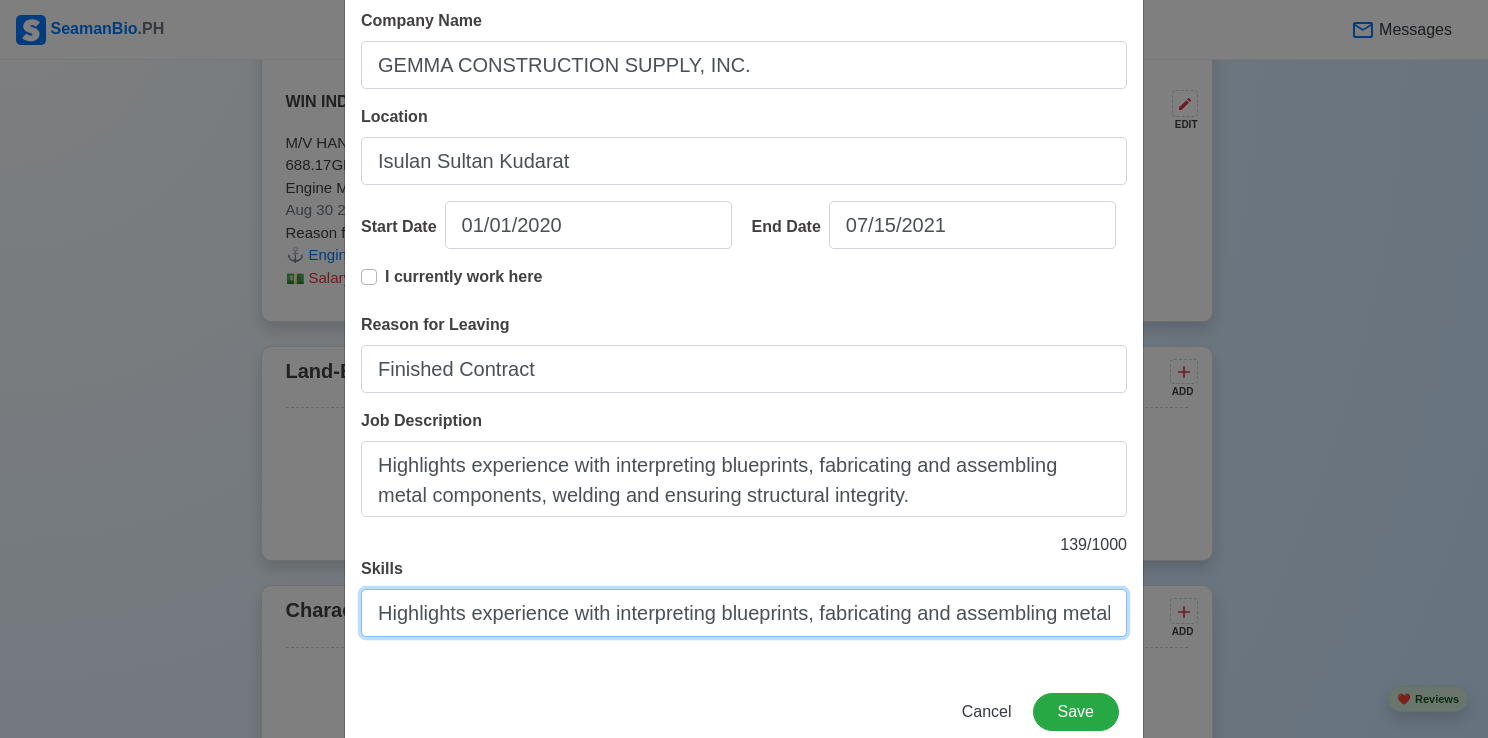 click on "Highlights experience with interpreting blueprints, fabricating and assembling metal components, welding and ensuring structural integrity." at bounding box center (744, 613) 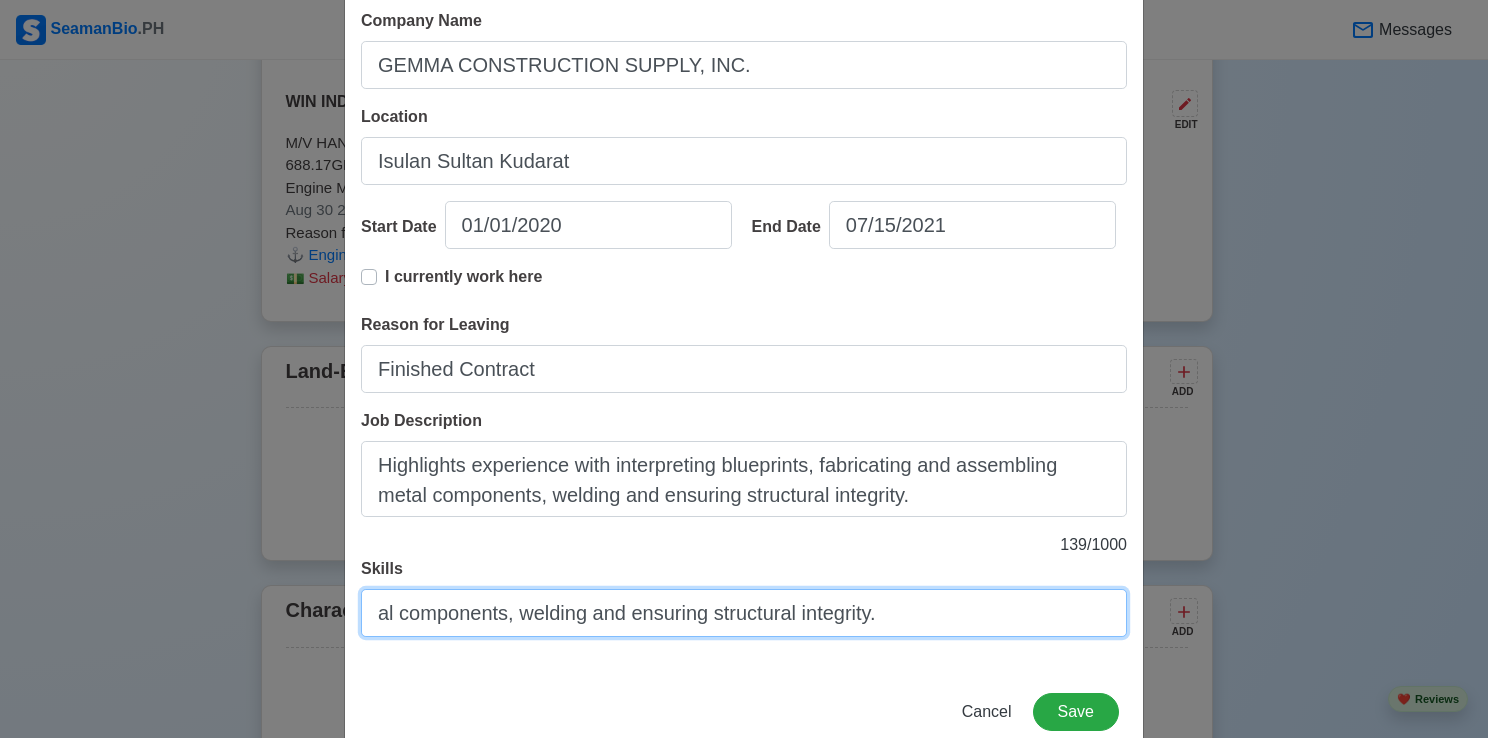 click on "al components, welding and ensuring structural integrity." at bounding box center [744, 613] 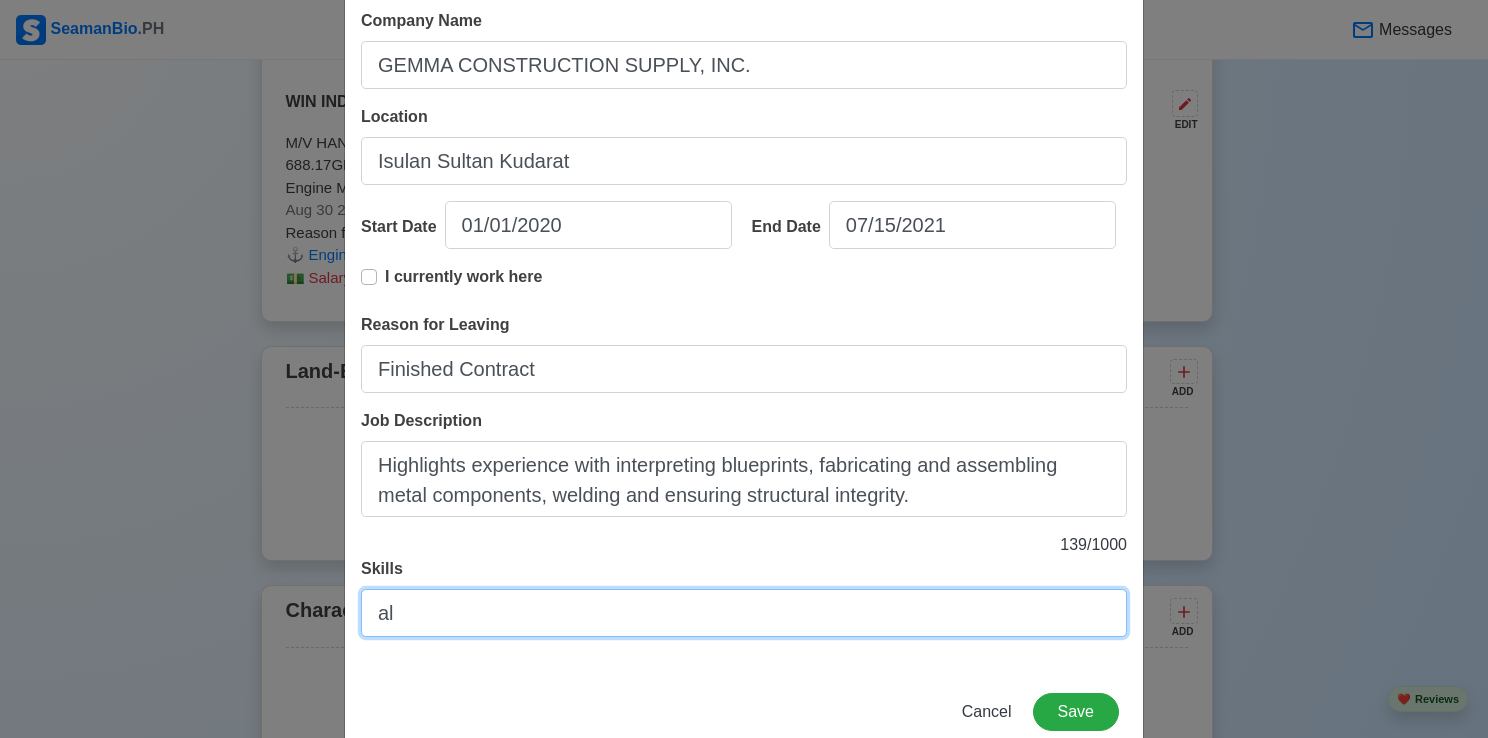 type on "a" 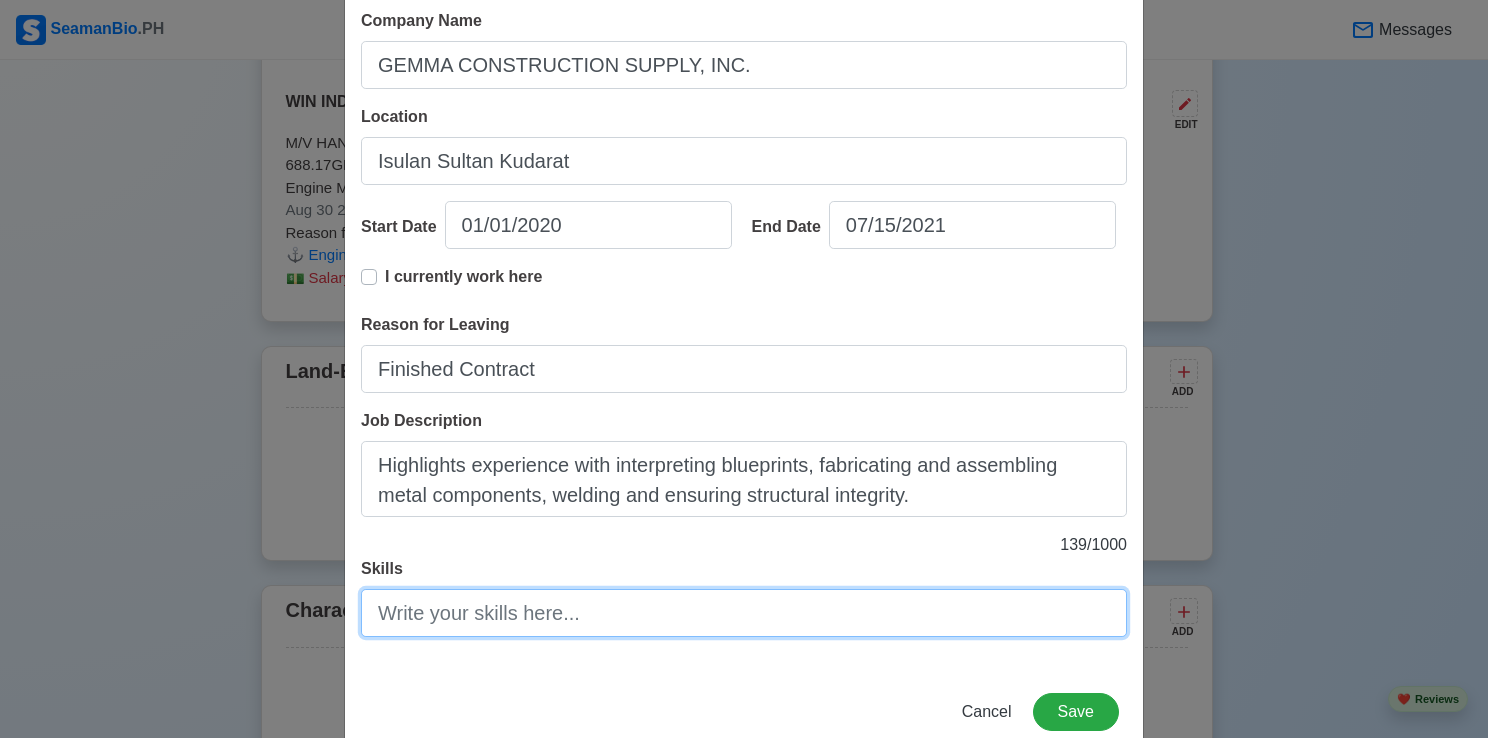 type on "." 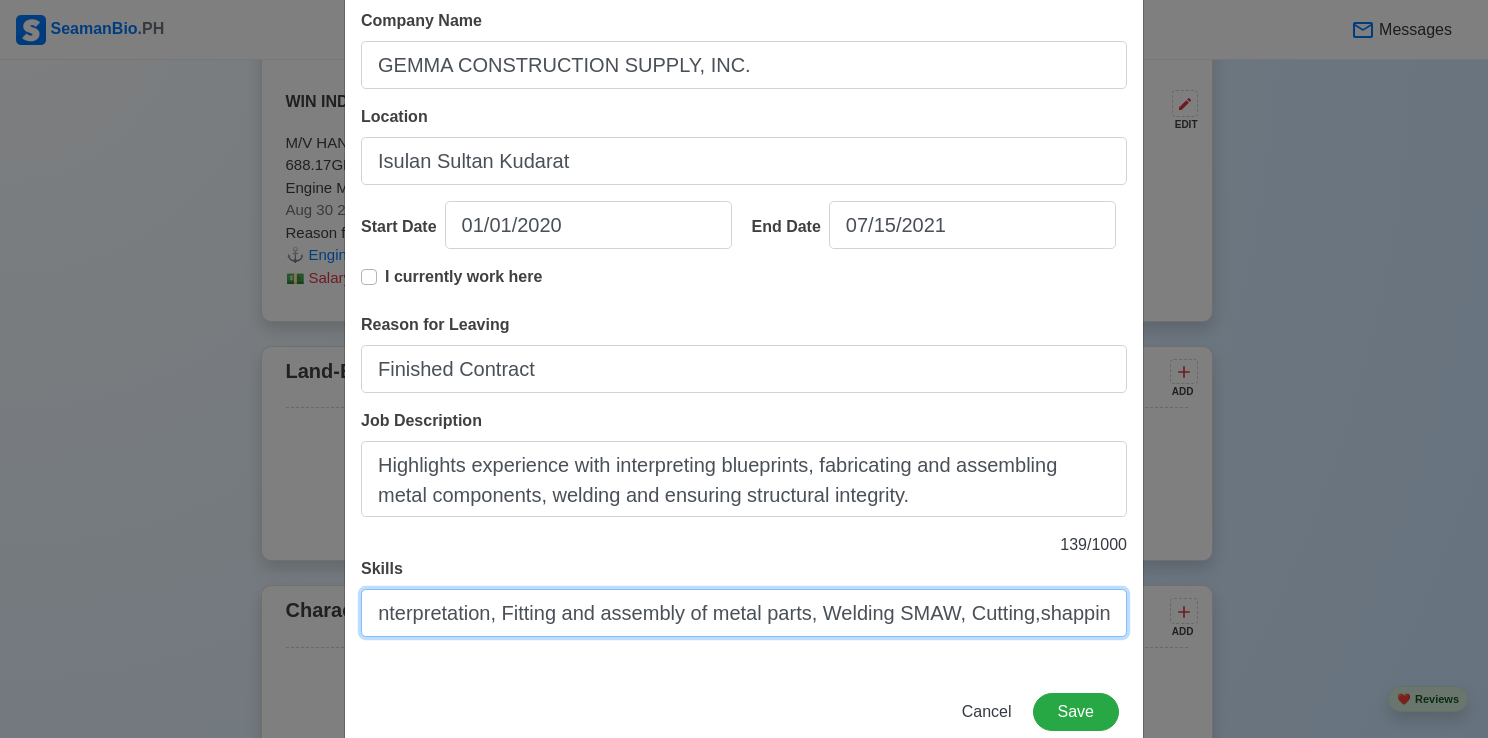 scroll, scrollTop: 0, scrollLeft: 212, axis: horizontal 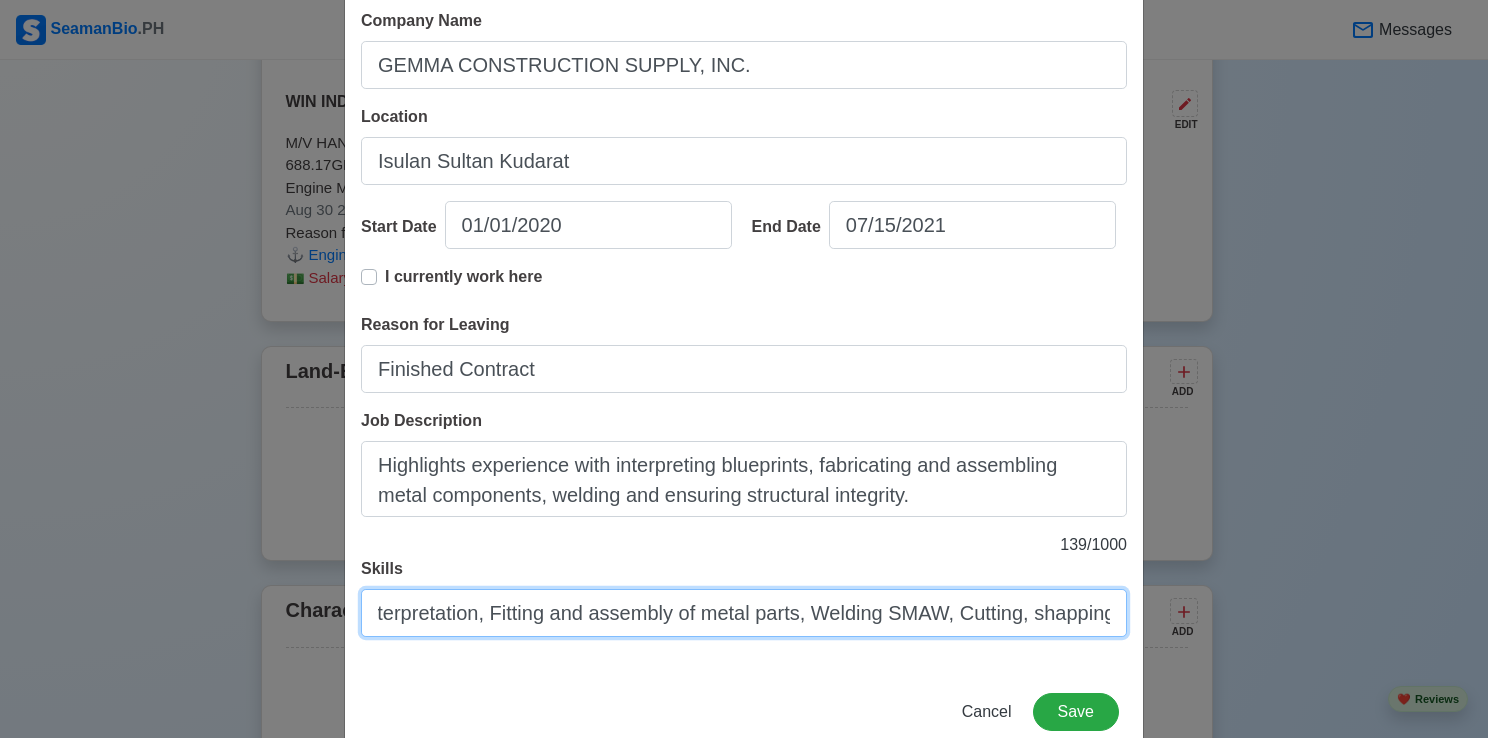 click on "Blueprint reading and interpretation, Fitting and assembly of metal parts, Welding SMAW, Cutting, shapping" at bounding box center (744, 613) 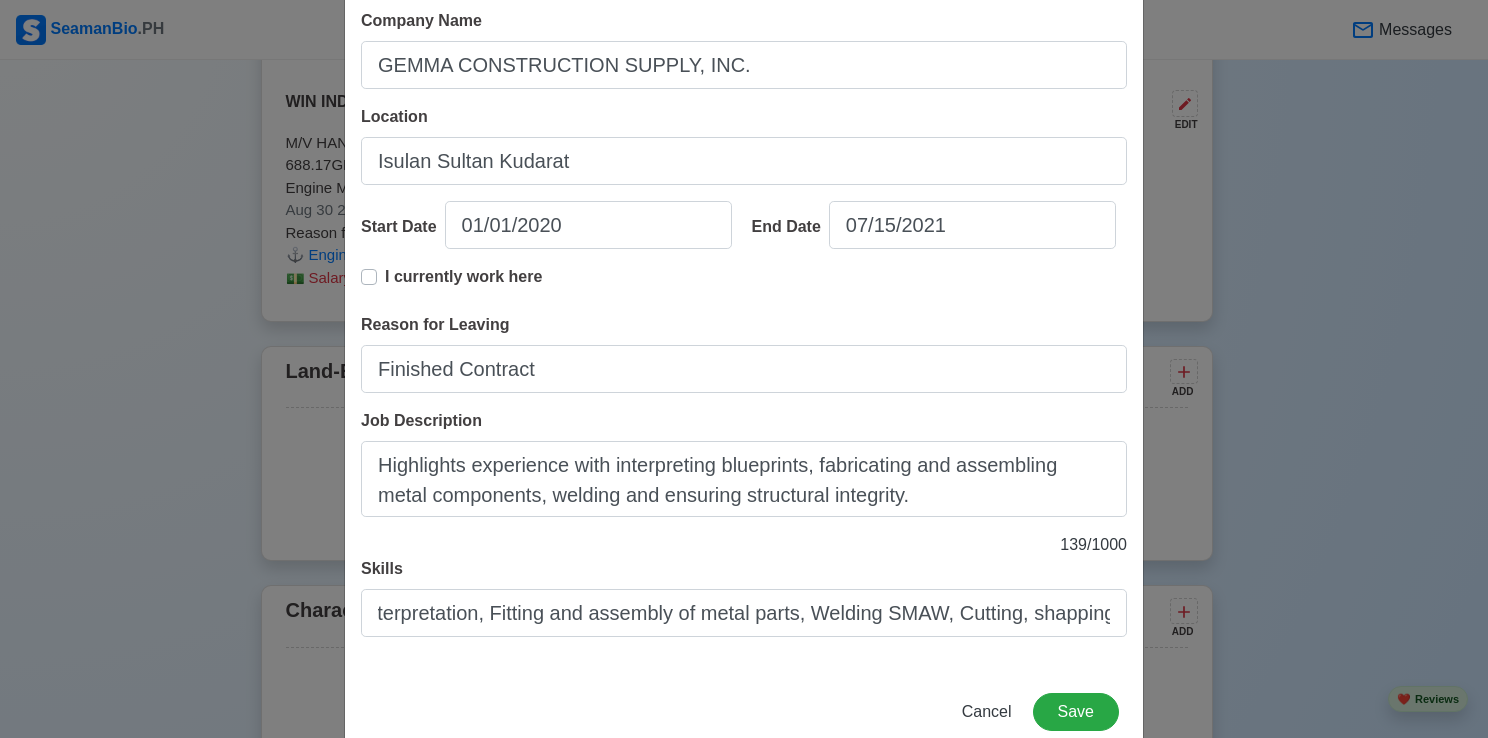 scroll, scrollTop: 0, scrollLeft: 0, axis: both 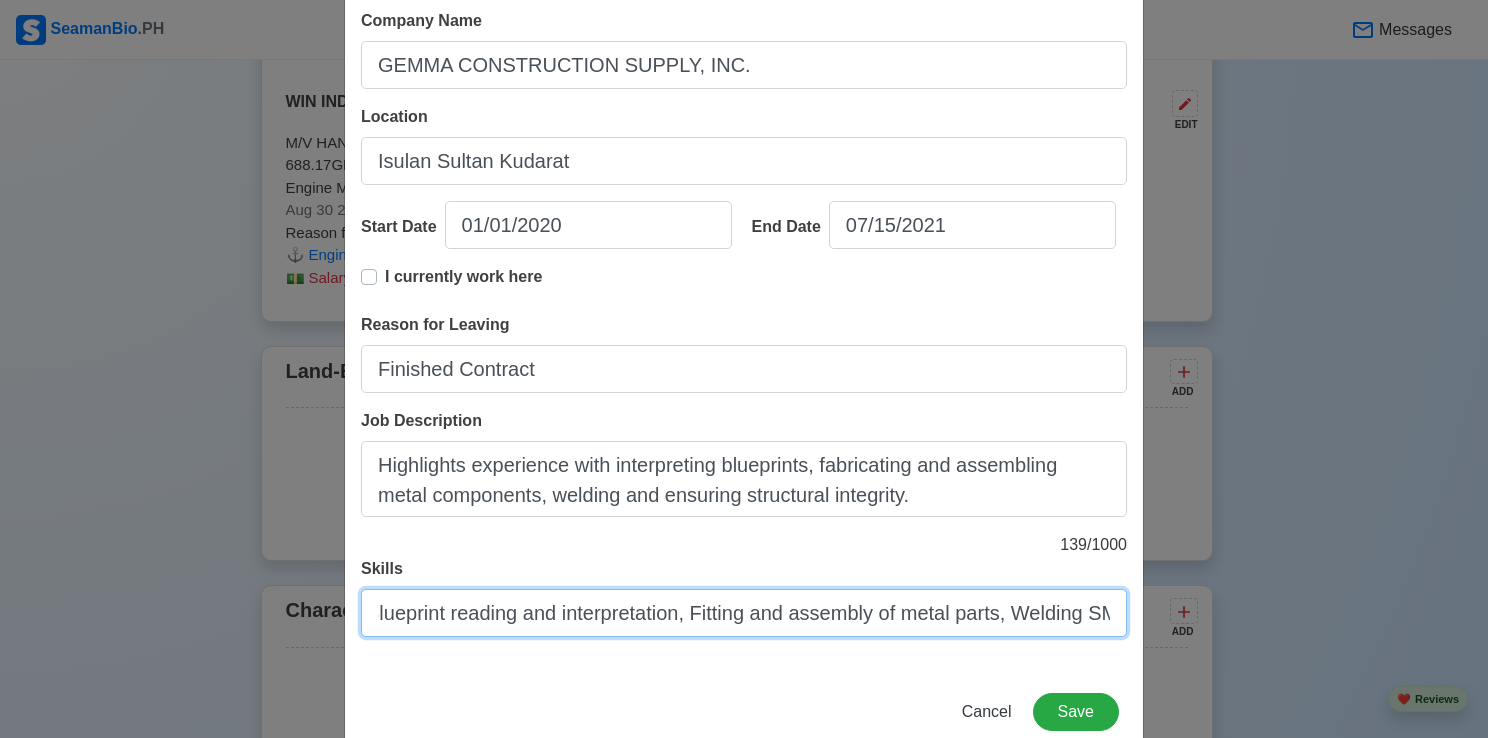 drag, startPoint x: 1093, startPoint y: 616, endPoint x: 1089, endPoint y: 604, distance: 12.649111 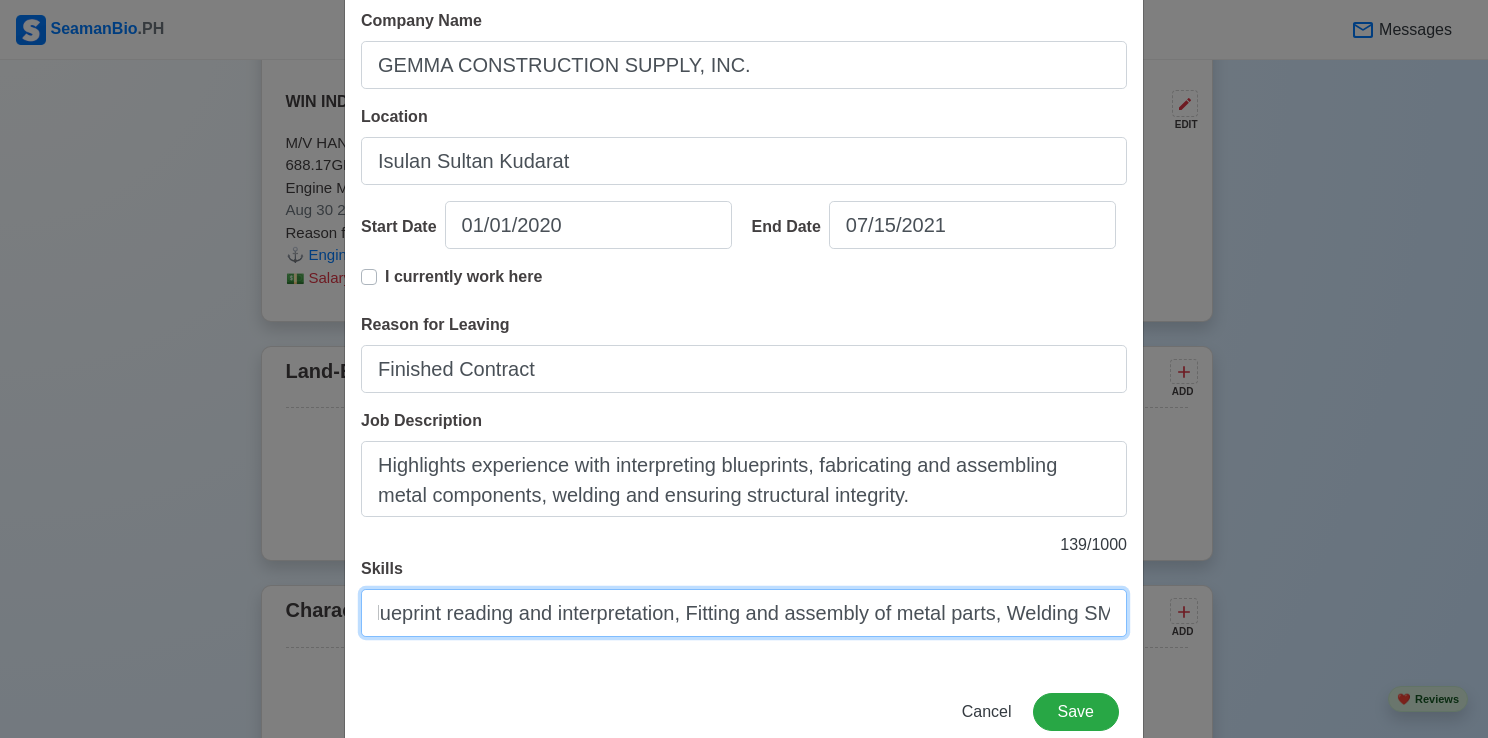 click on "Blueprint reading and interpretation, Fitting and assembly of metal parts, Welding SMAW, Cutting, shapping" at bounding box center [744, 613] 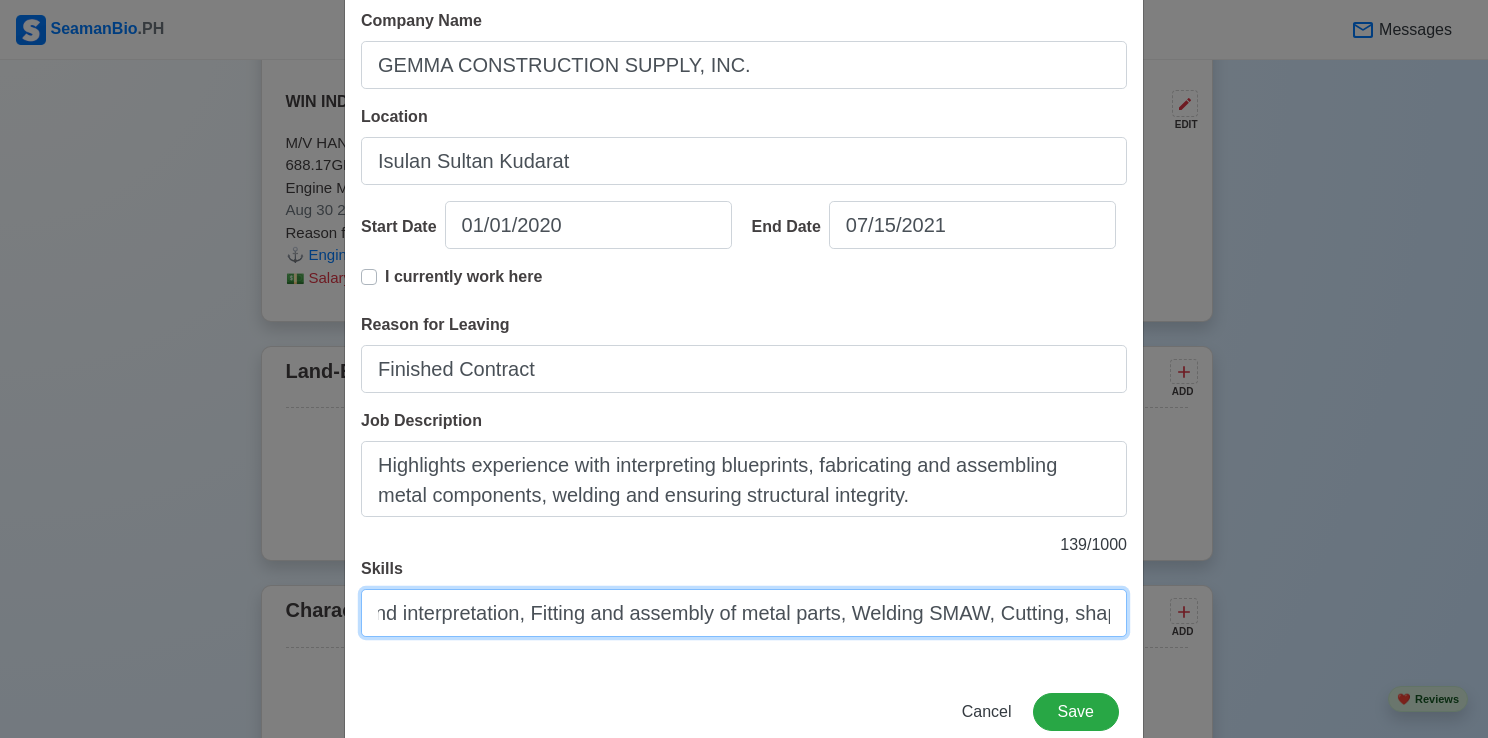 scroll, scrollTop: 0, scrollLeft: 217, axis: horizontal 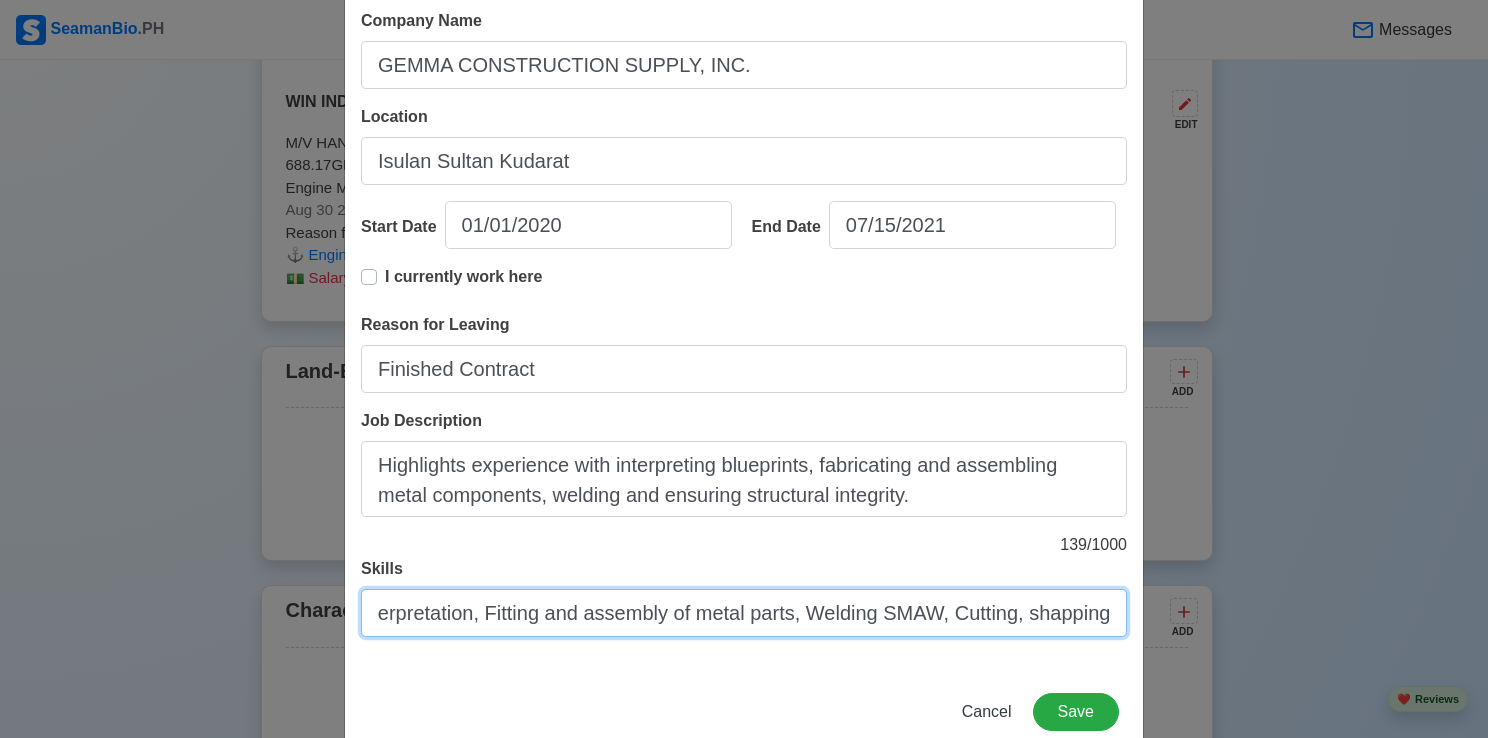 drag, startPoint x: 1078, startPoint y: 611, endPoint x: 1113, endPoint y: 611, distance: 35 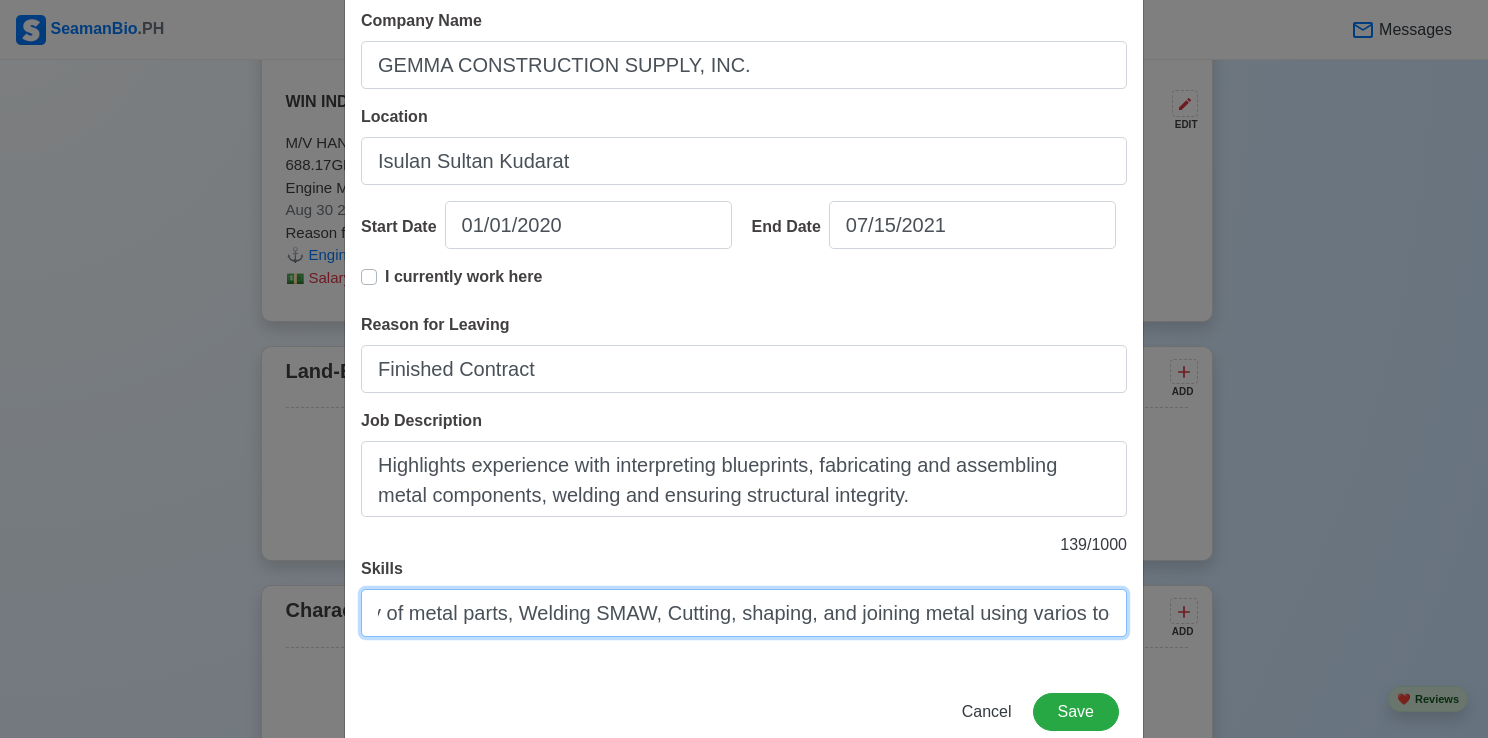 scroll, scrollTop: 0, scrollLeft: 516, axis: horizontal 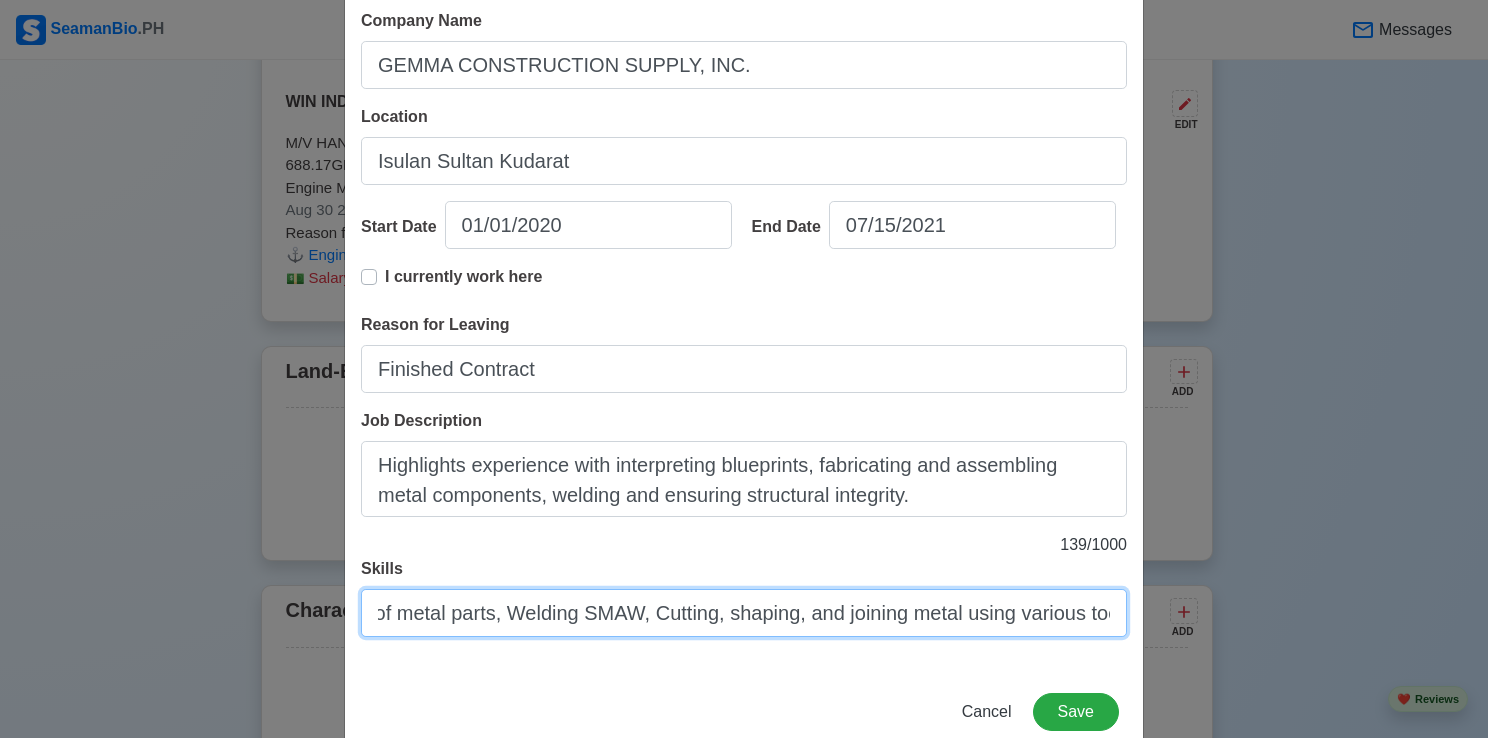 click on "Blueprint reading and interpretation, Fitting and assembly of metal parts, Welding SMAW, Cutting, shaping, and joining metal using various too" at bounding box center (744, 613) 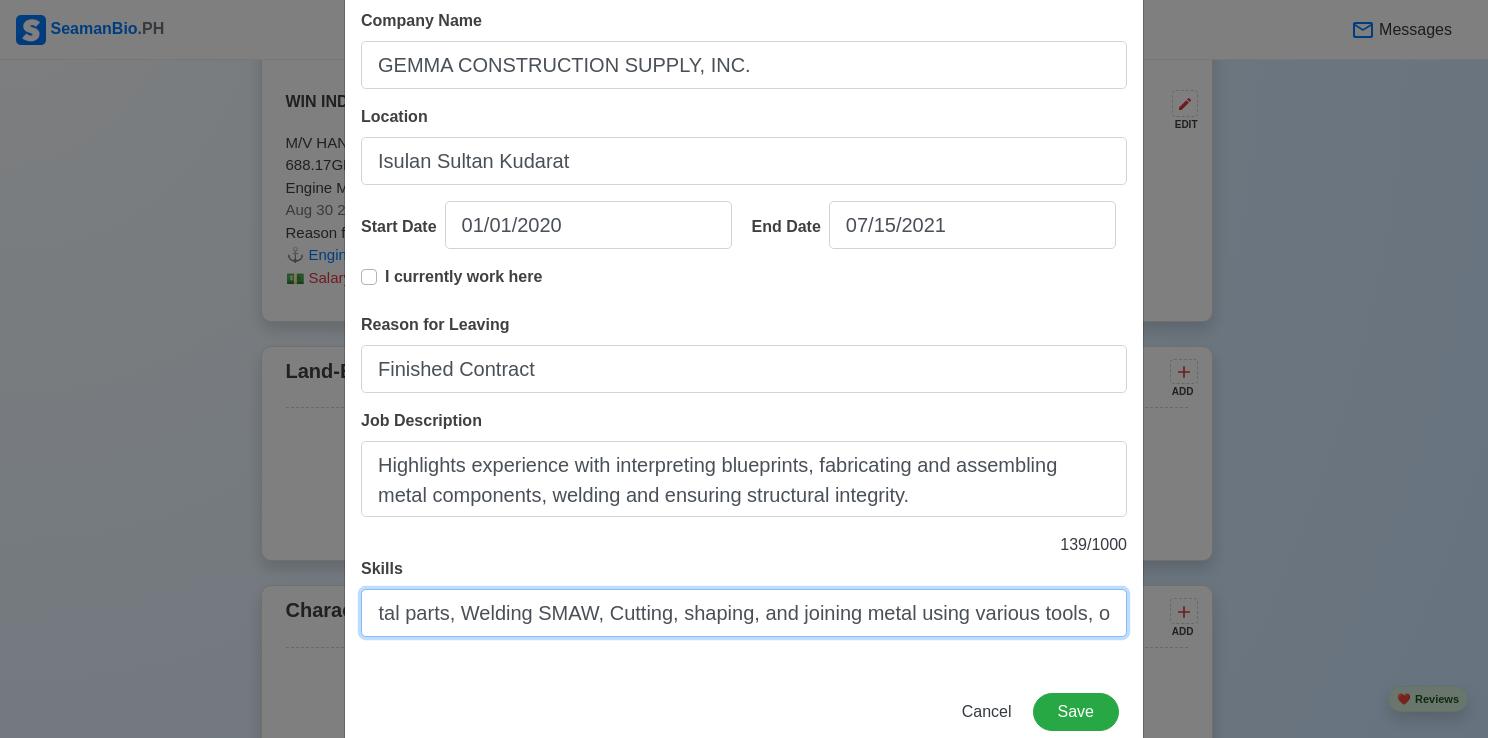 scroll, scrollTop: 0, scrollLeft: 562, axis: horizontal 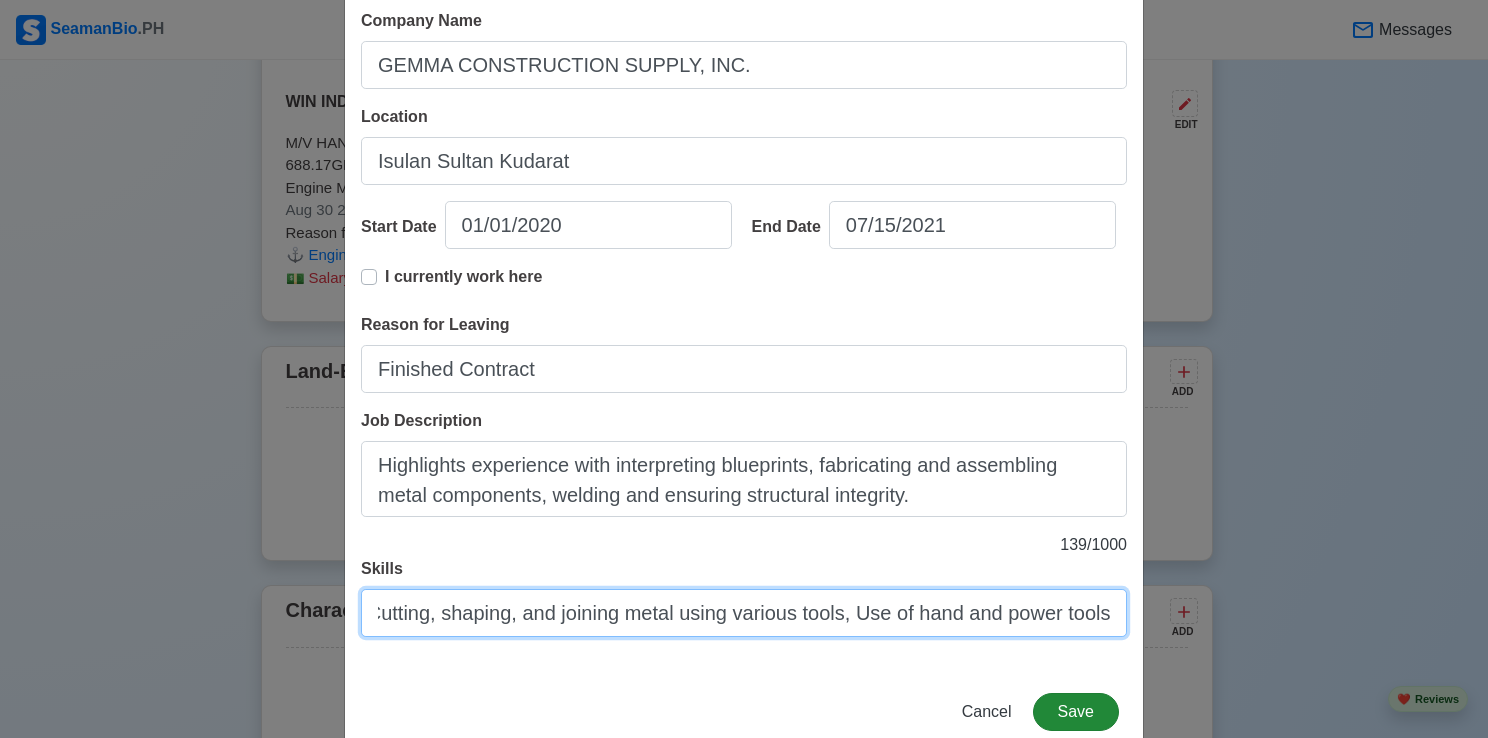 type on "Blueprint reading and interpretation, Fitting and assembly of metal parts, Welding SMAW, Cutting, shaping, and joining metal using various tools, Use of hand and power tools" 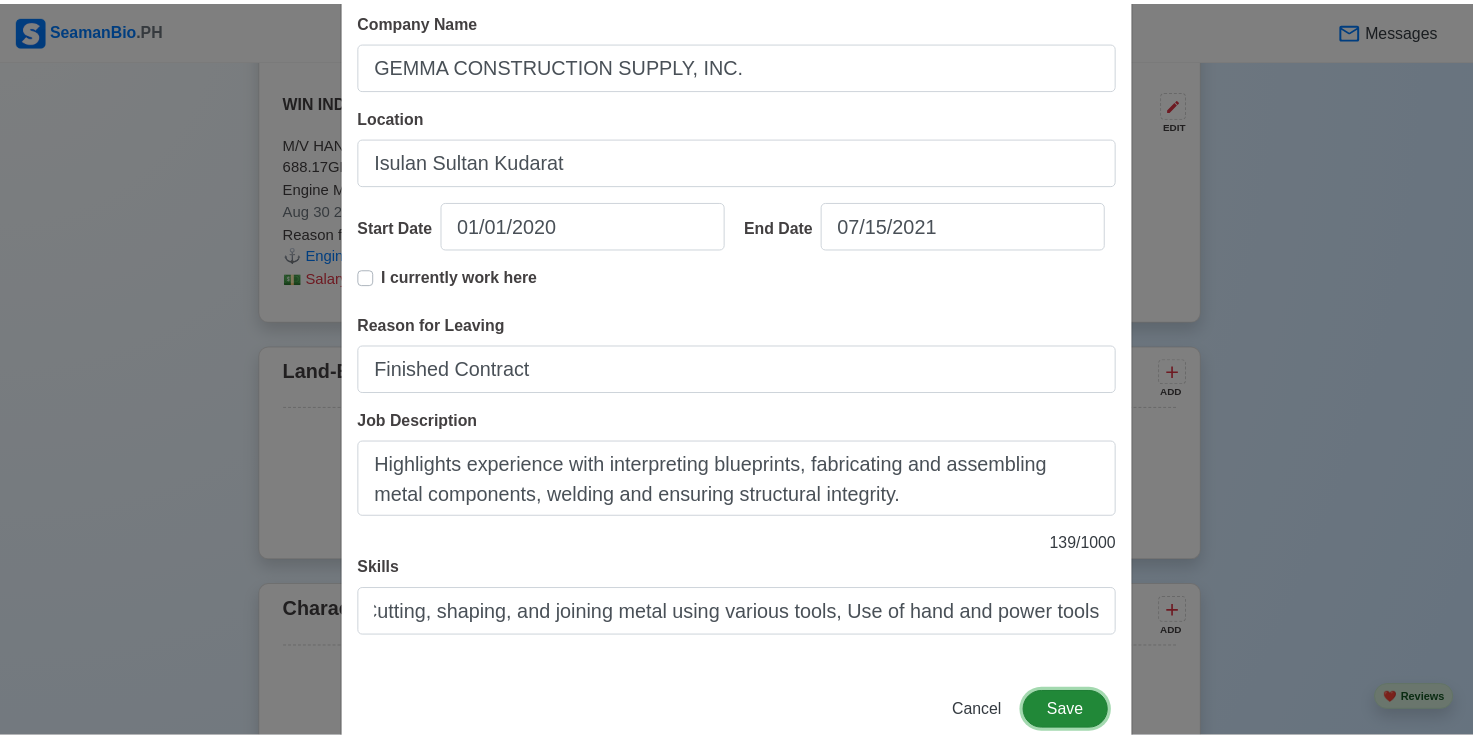 scroll, scrollTop: 0, scrollLeft: 0, axis: both 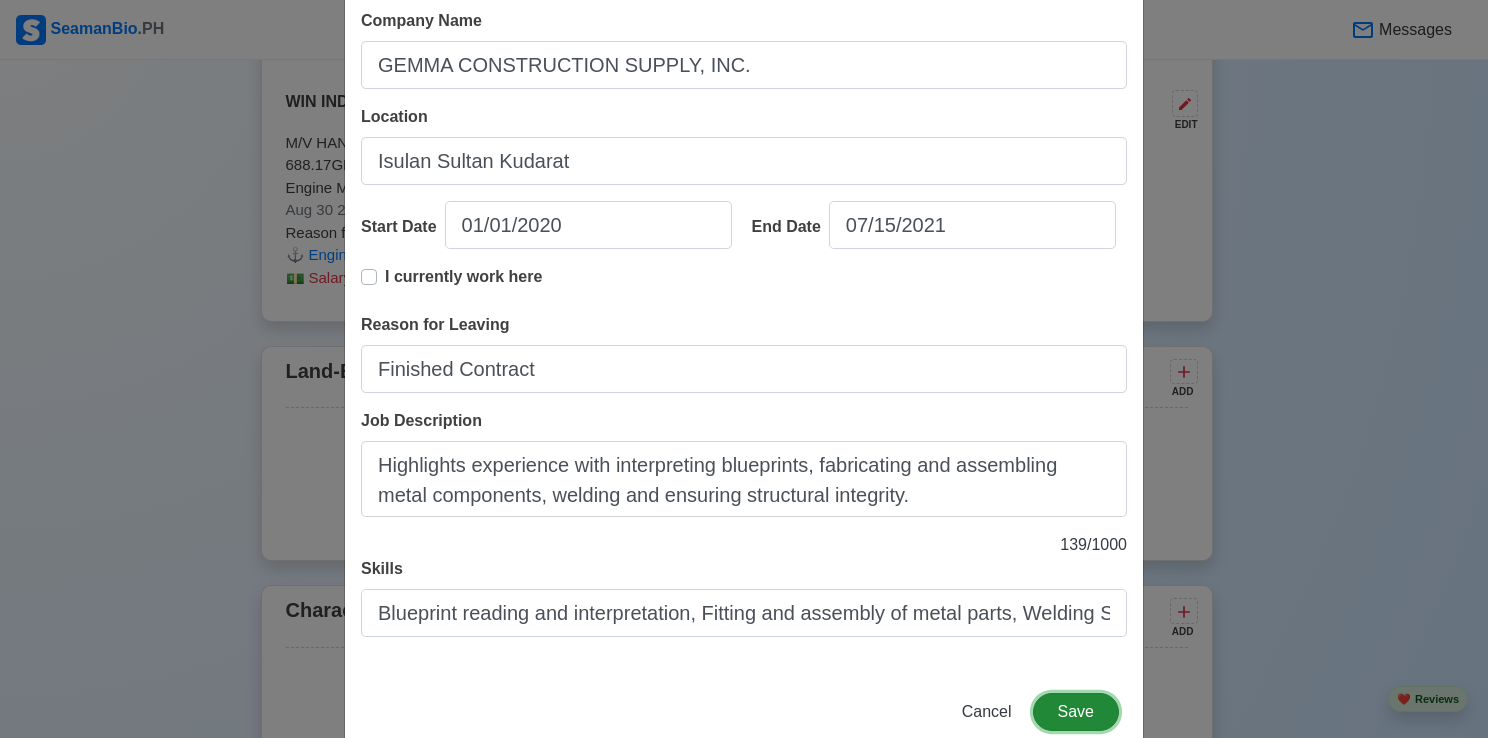 click on "Save" at bounding box center (1076, 712) 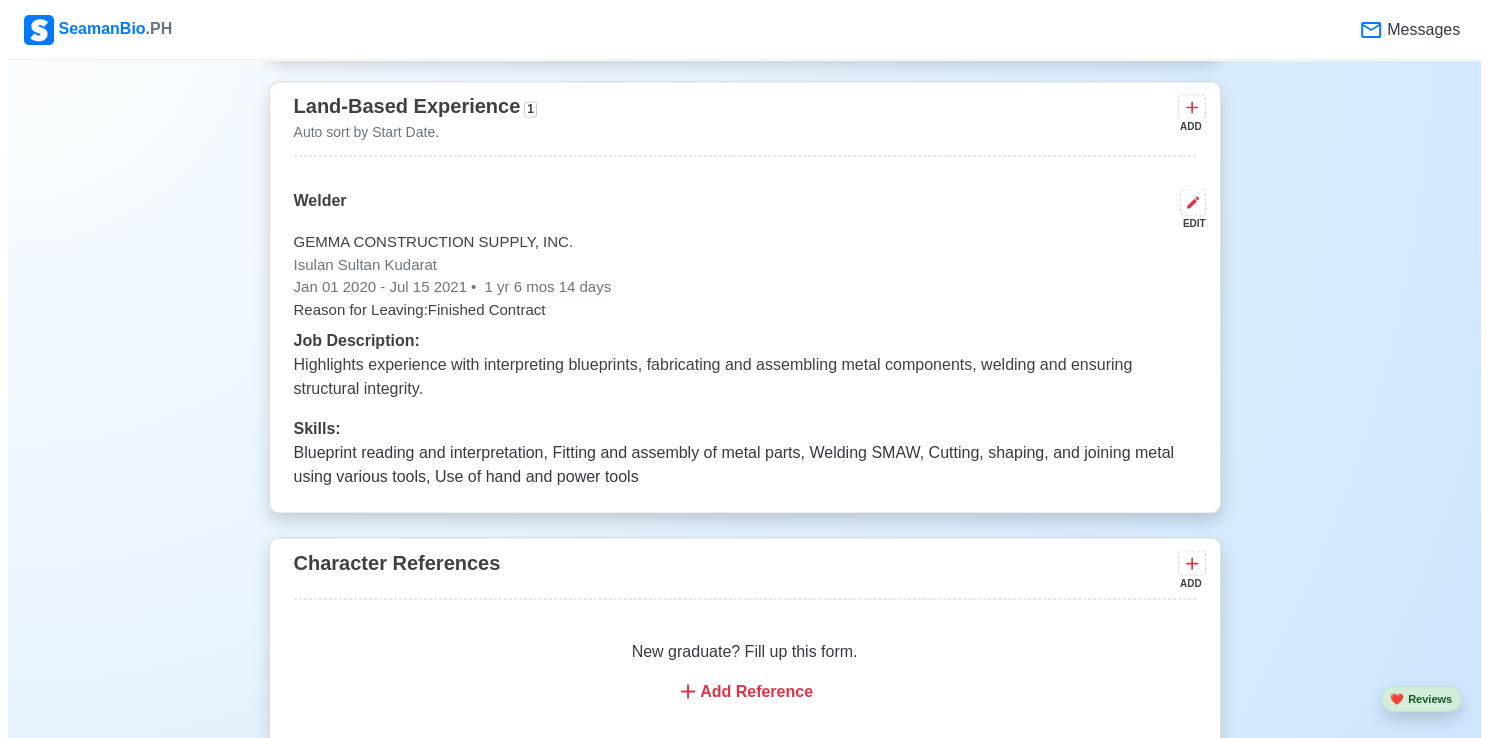 scroll, scrollTop: 3579, scrollLeft: 0, axis: vertical 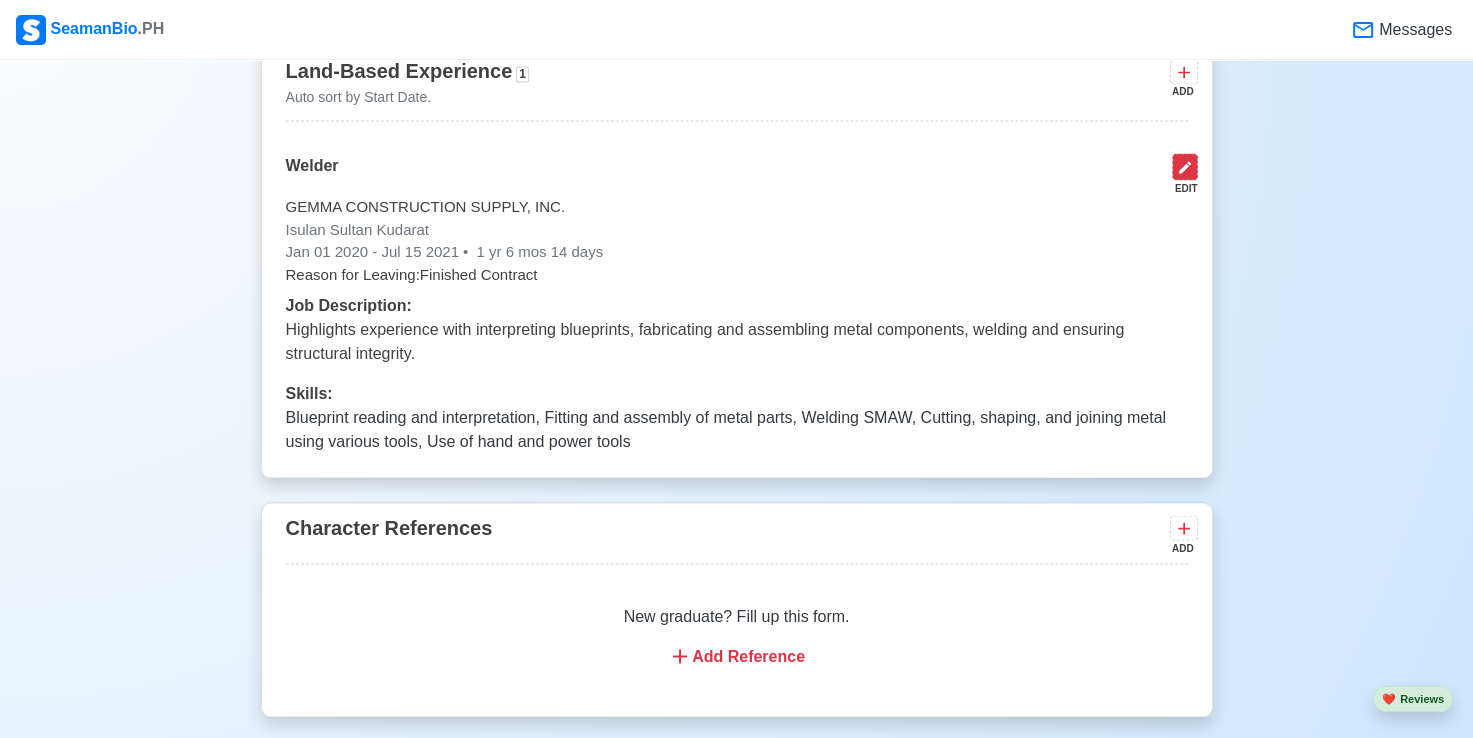 click 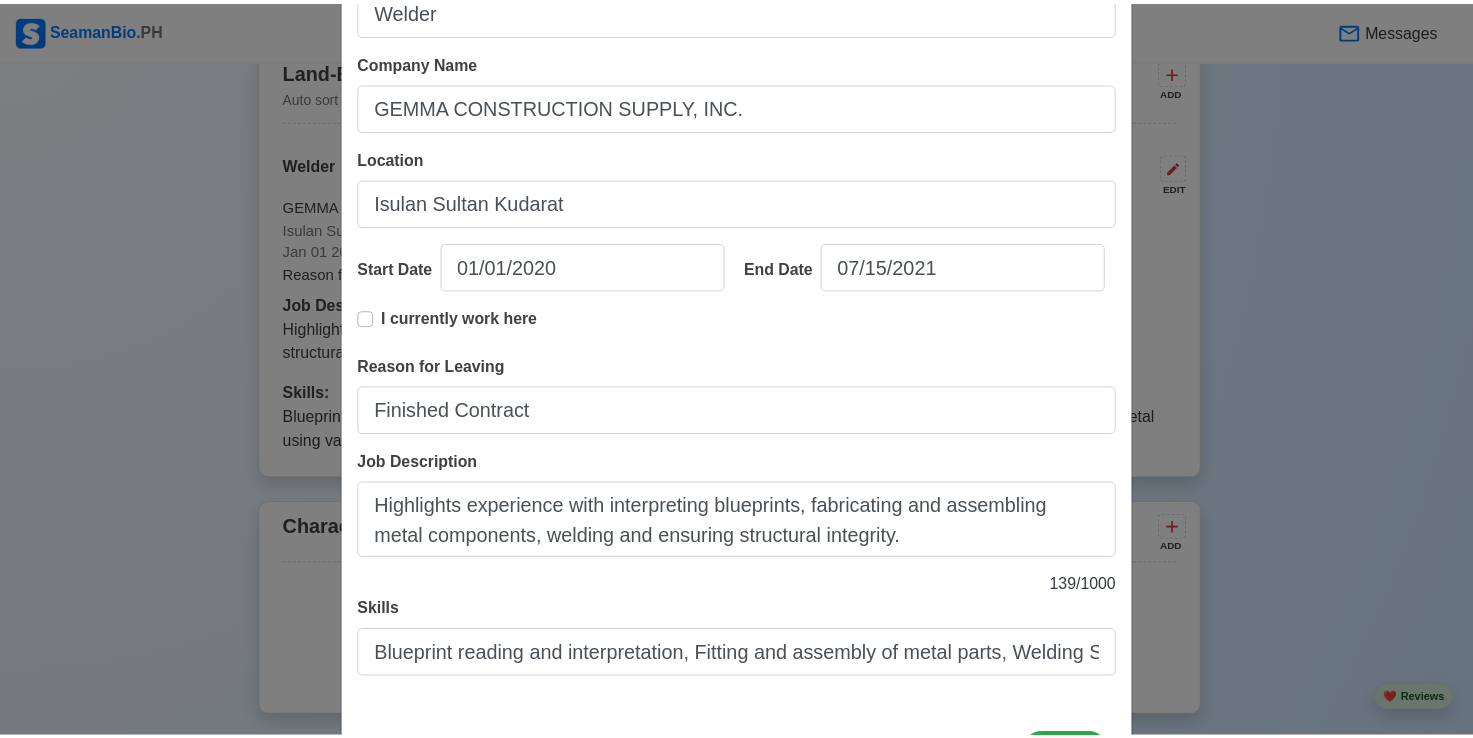 scroll, scrollTop: 244, scrollLeft: 0, axis: vertical 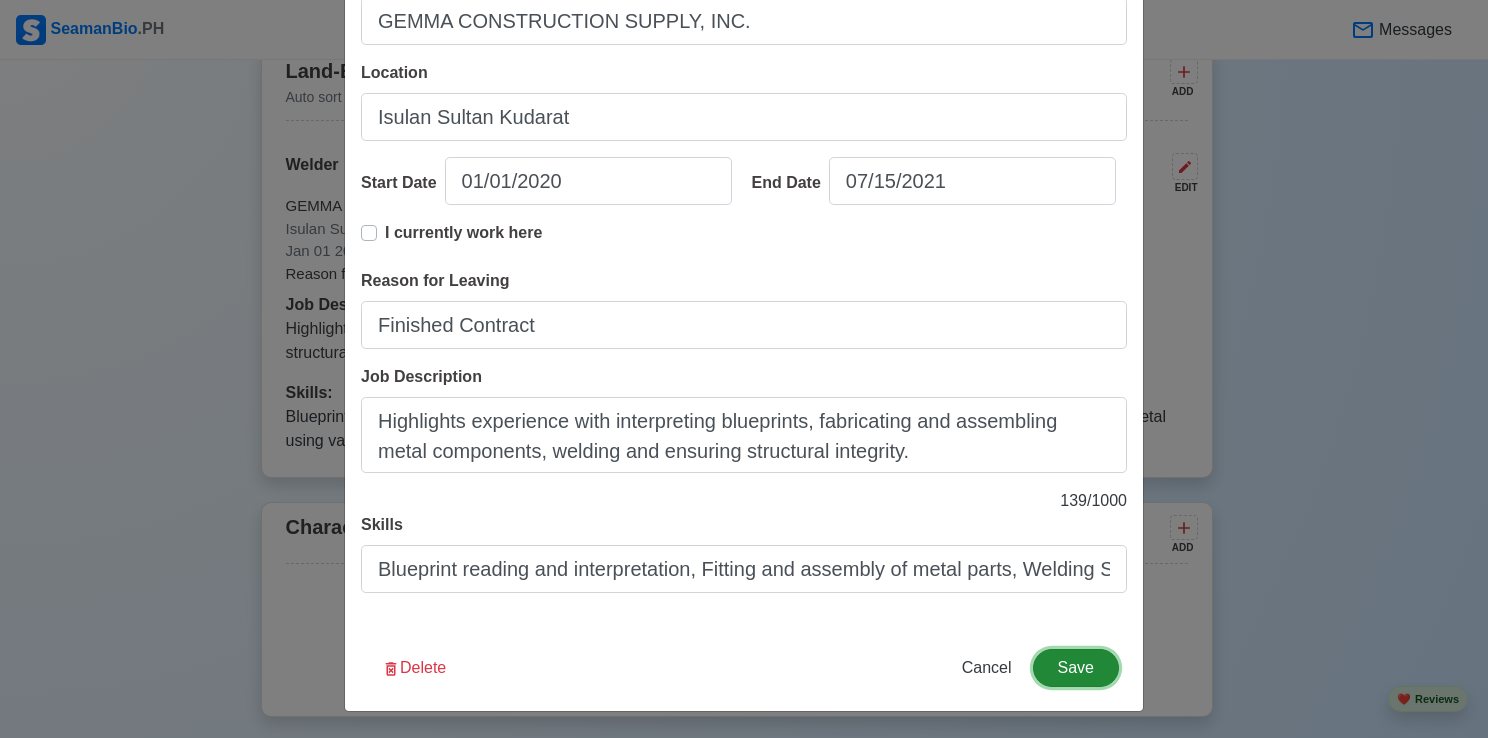 click on "Save" at bounding box center (1076, 668) 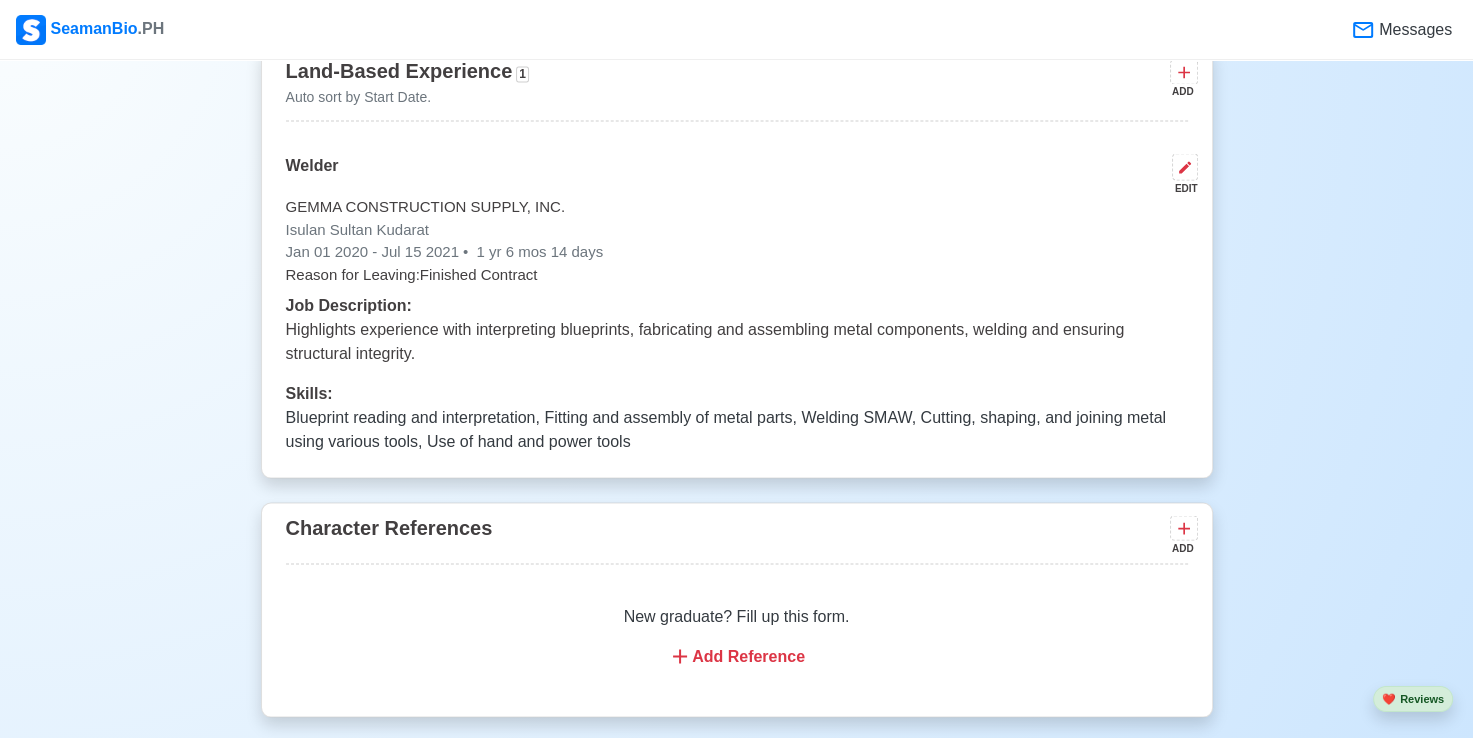 click 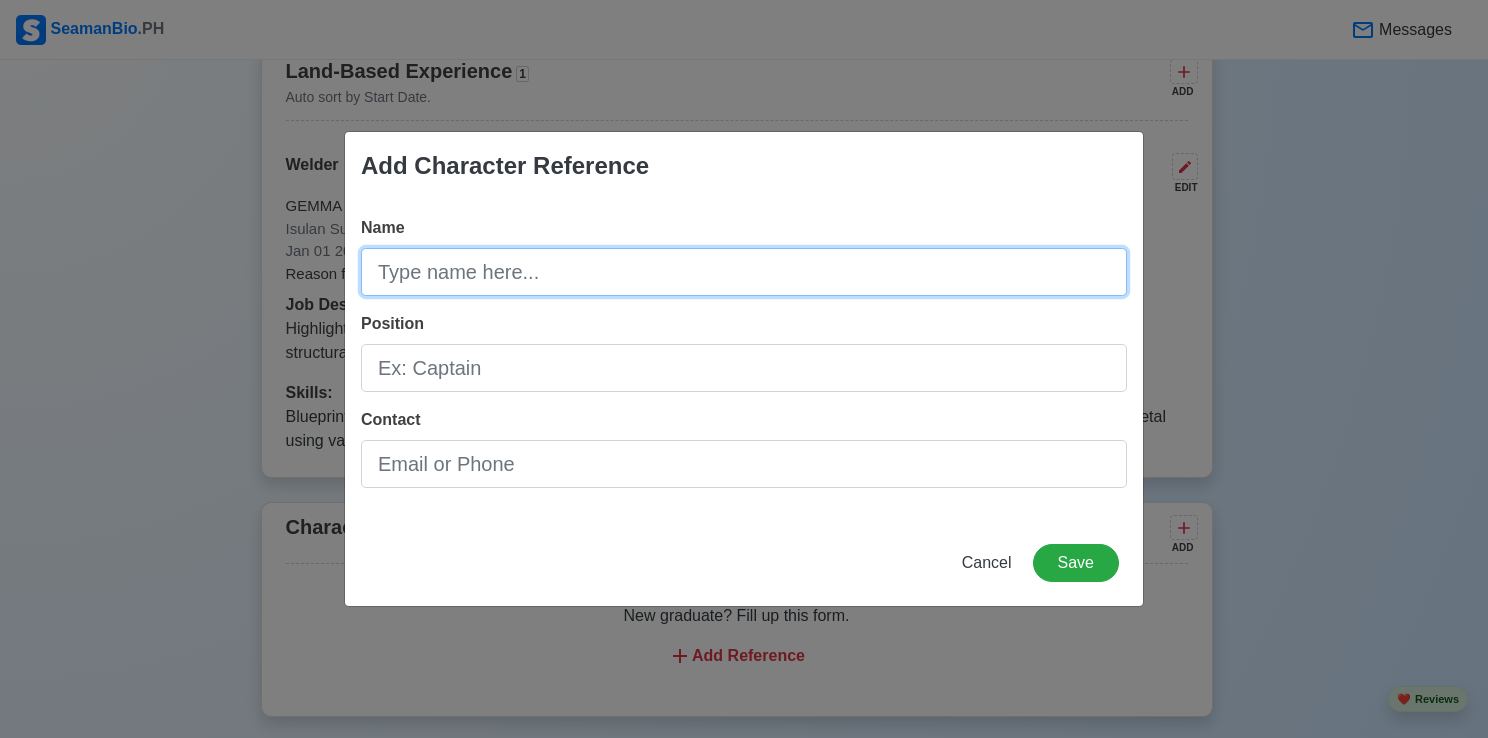click on "Name" at bounding box center (744, 272) 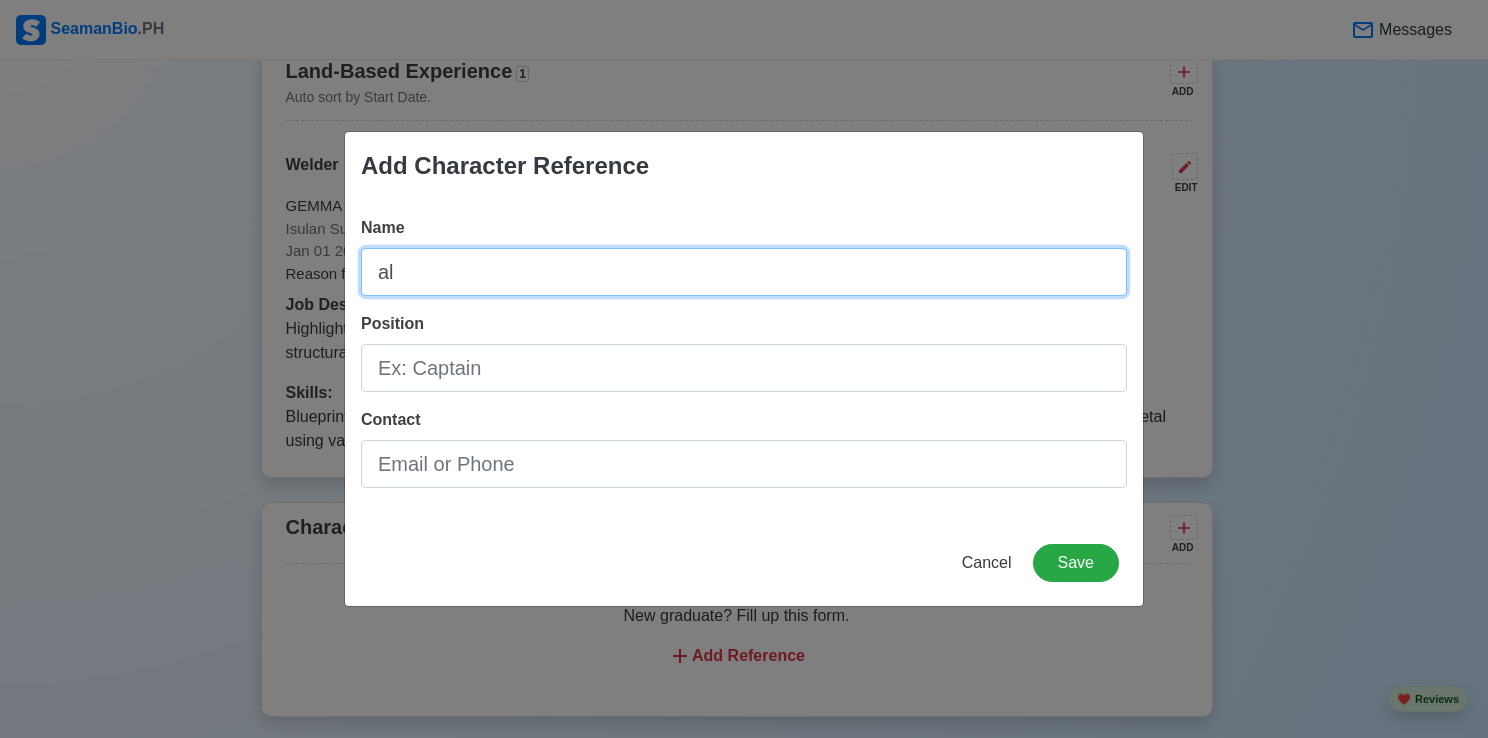 type on "a" 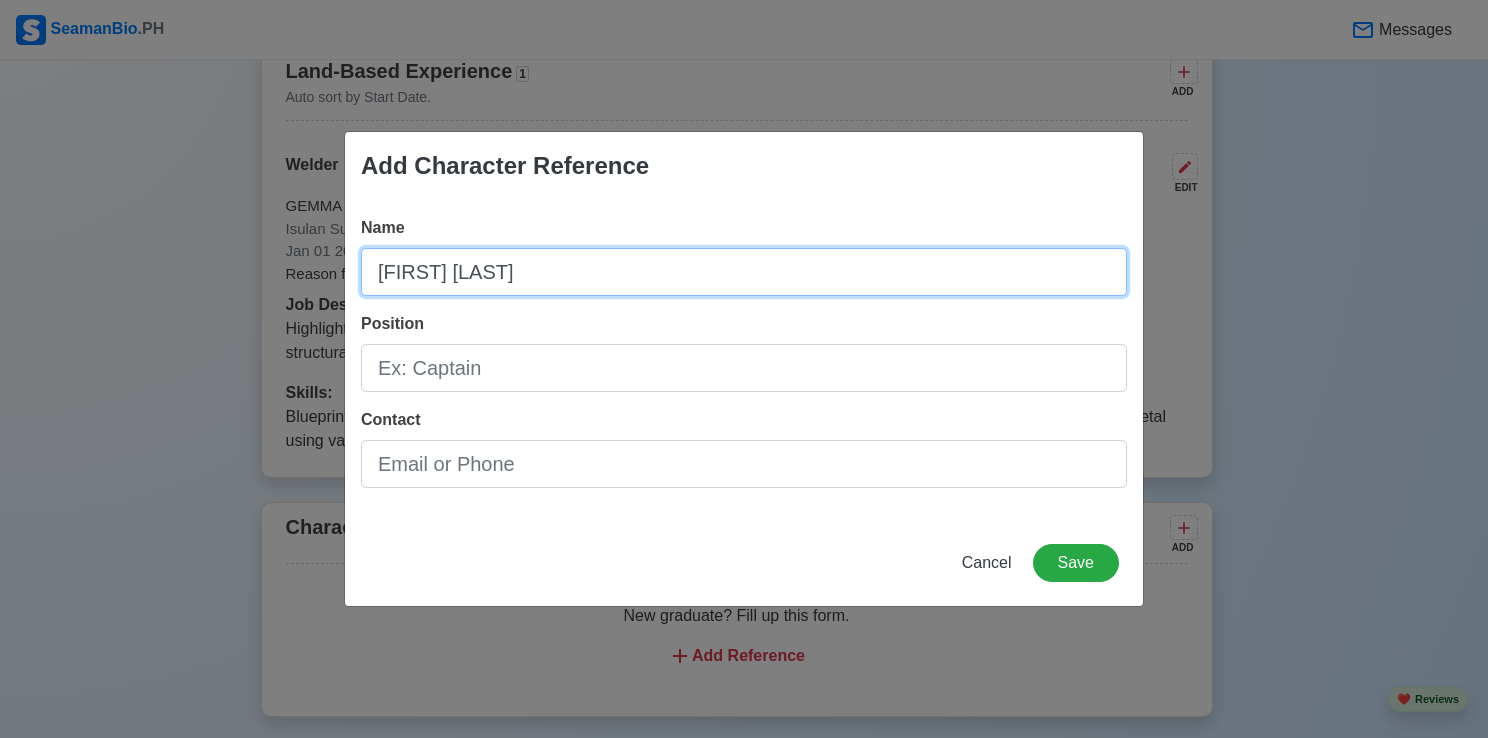 type on "[FIRST] [LAST]" 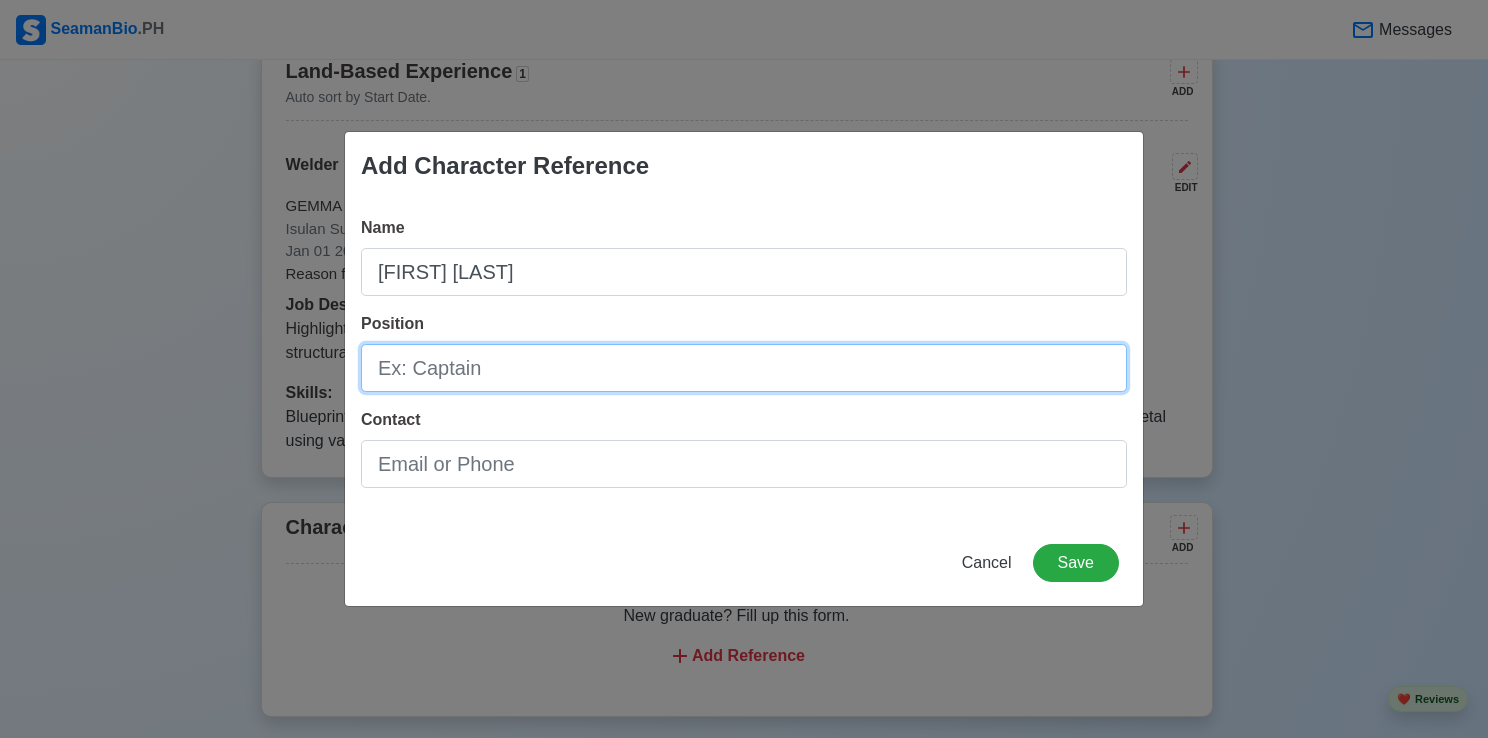 click on "Position" at bounding box center (744, 368) 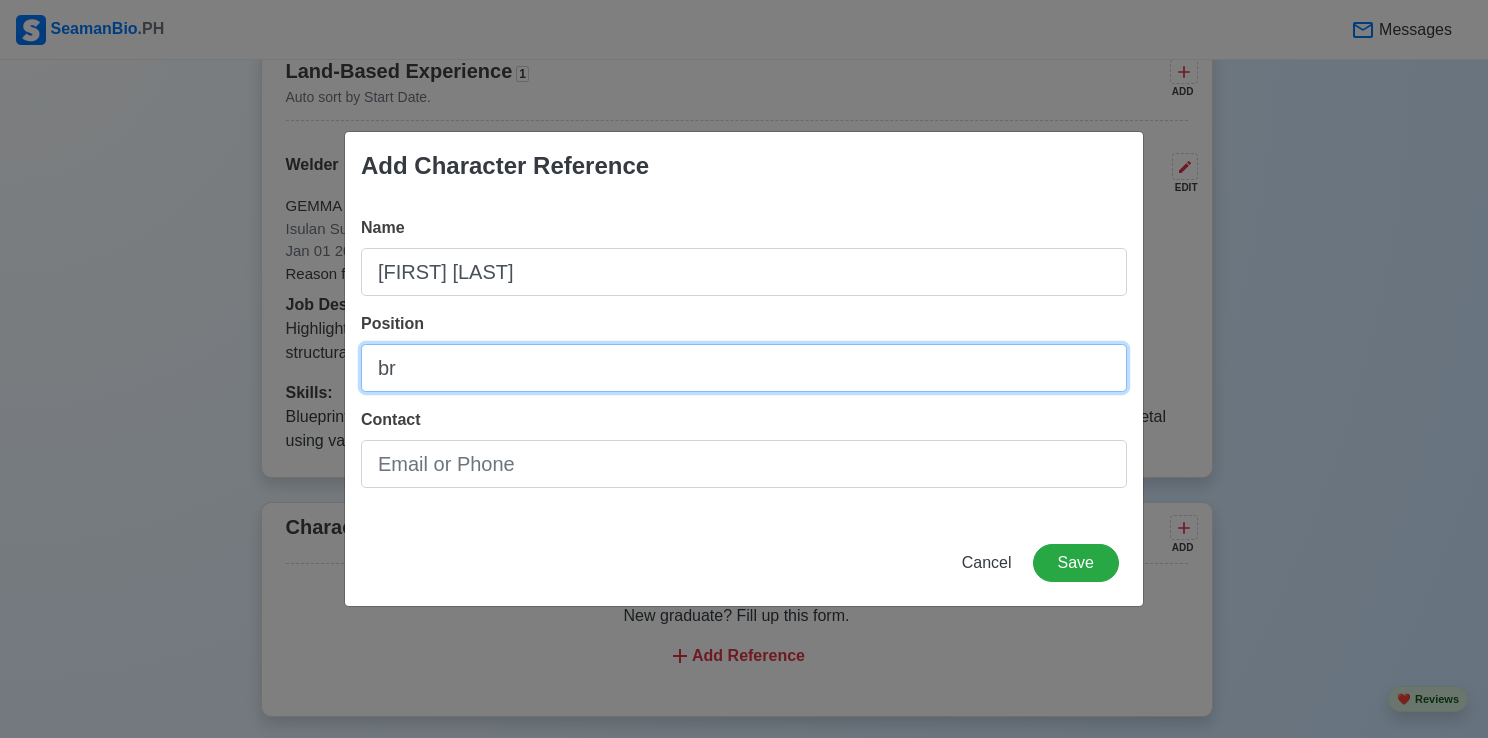 type on "b" 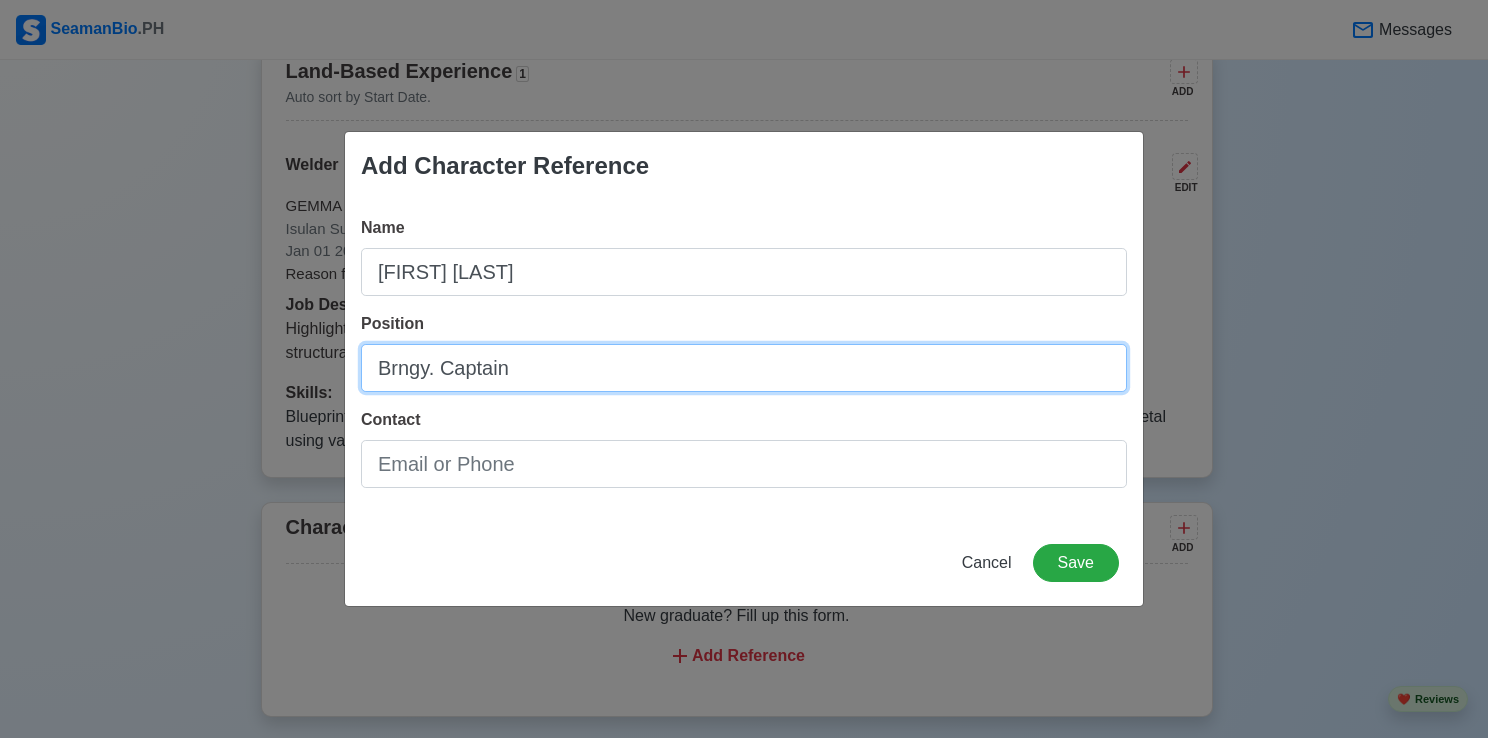 type on "Brngy. Captain" 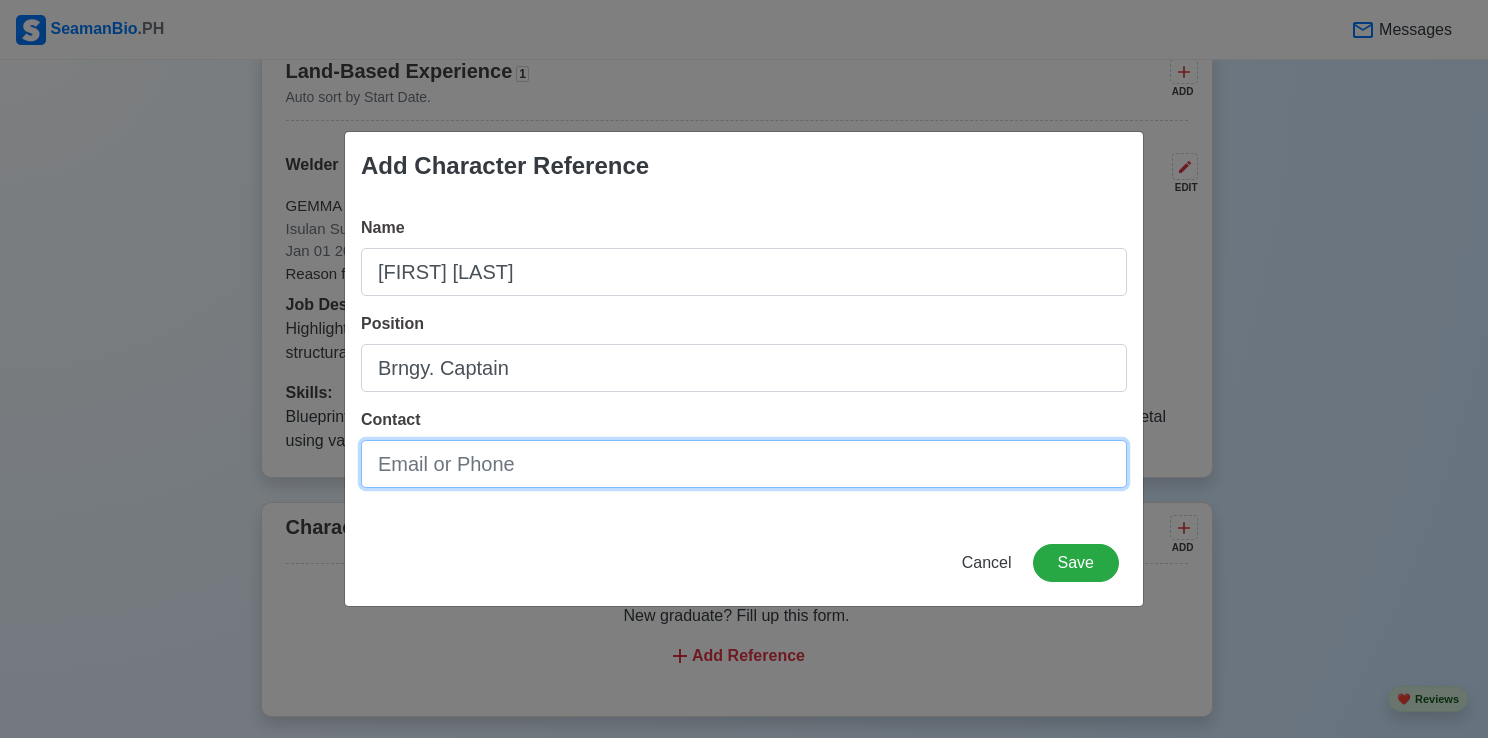 click on "Contact" at bounding box center (744, 464) 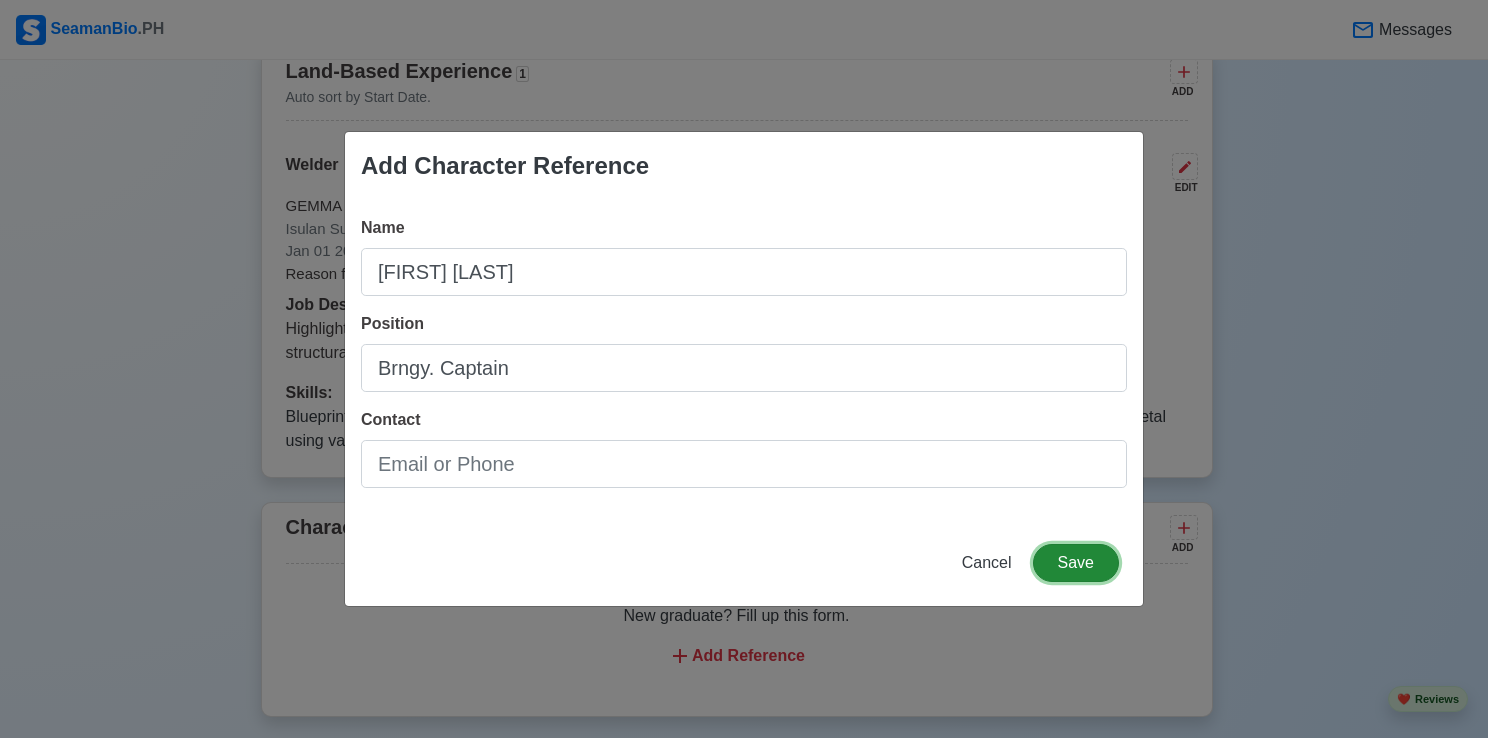 click on "Save" at bounding box center (1076, 563) 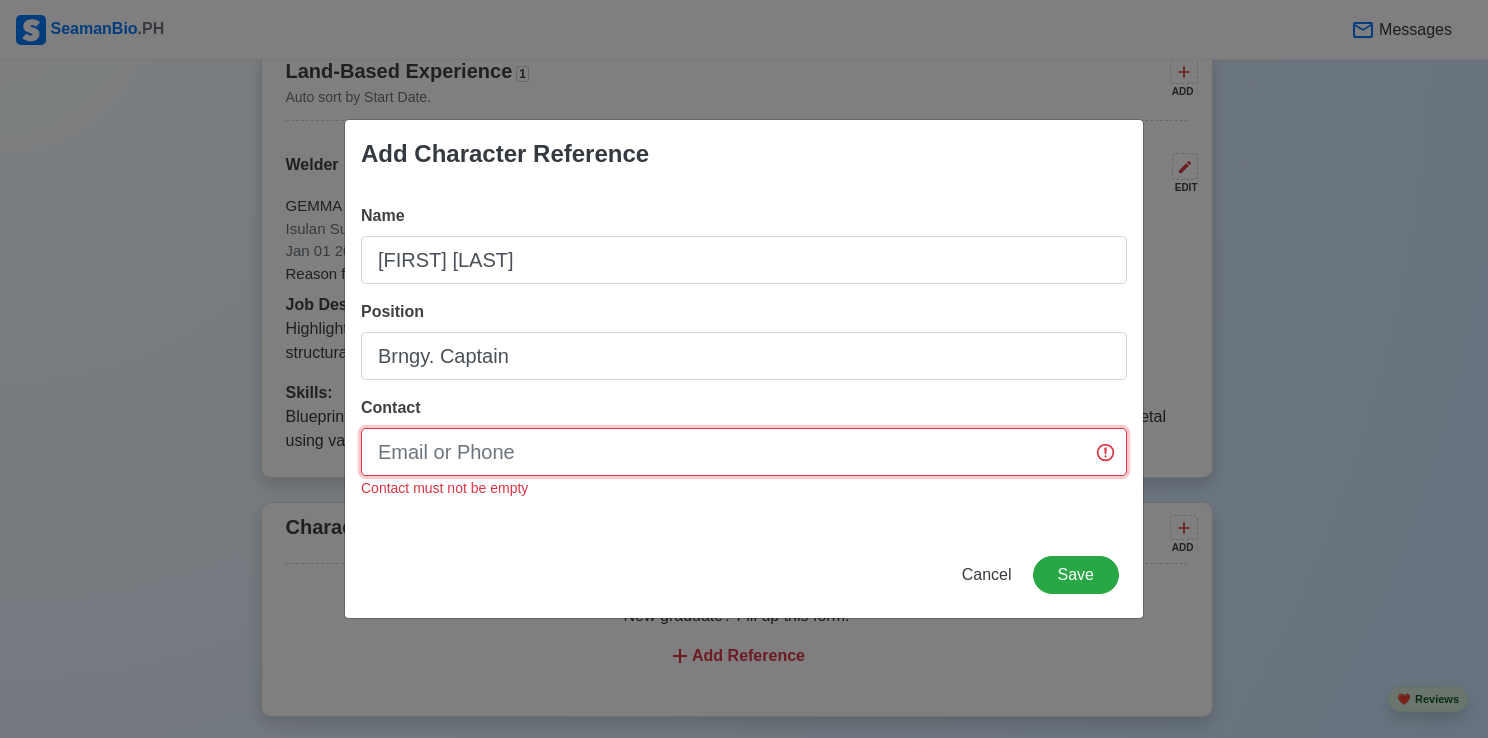 click on "Contact" at bounding box center [744, 452] 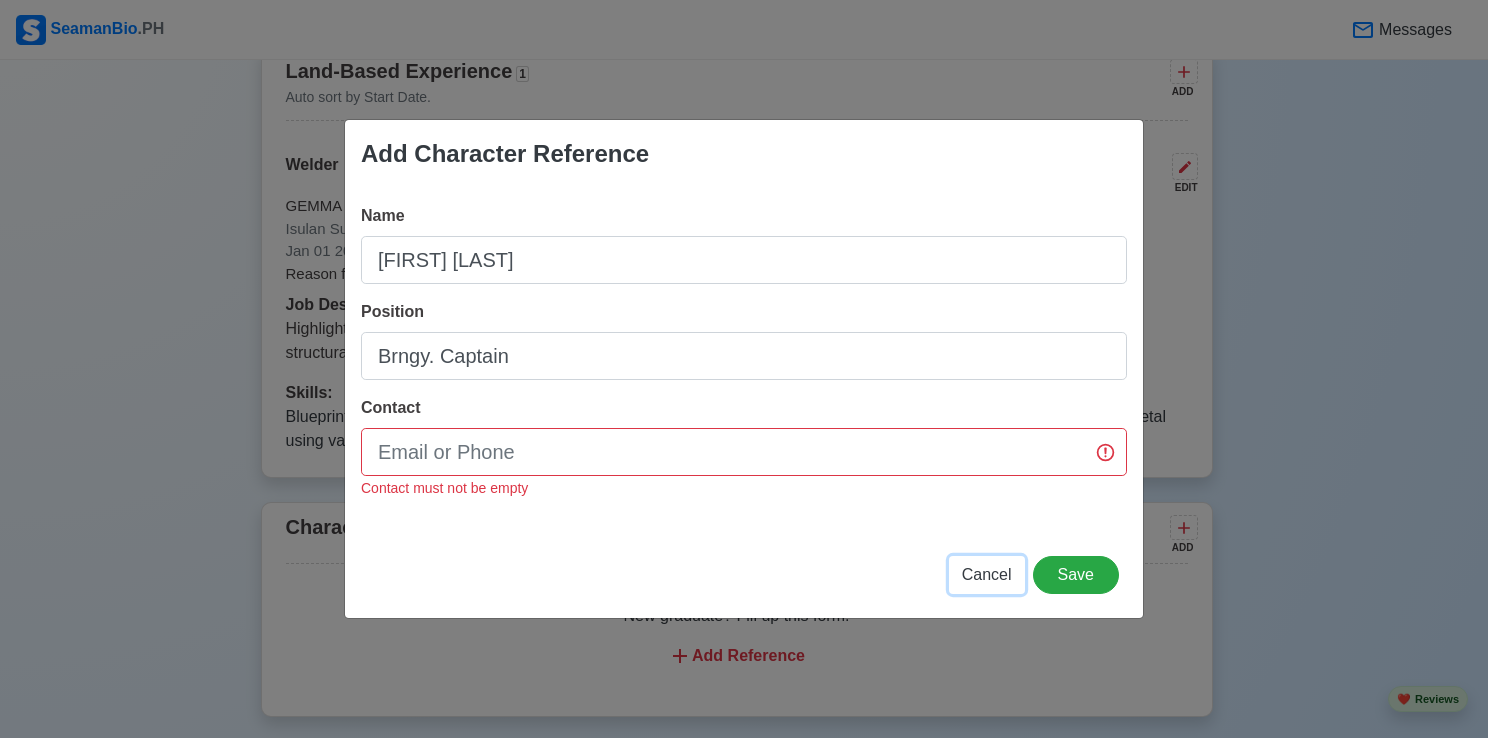 click on "Cancel" at bounding box center (987, 574) 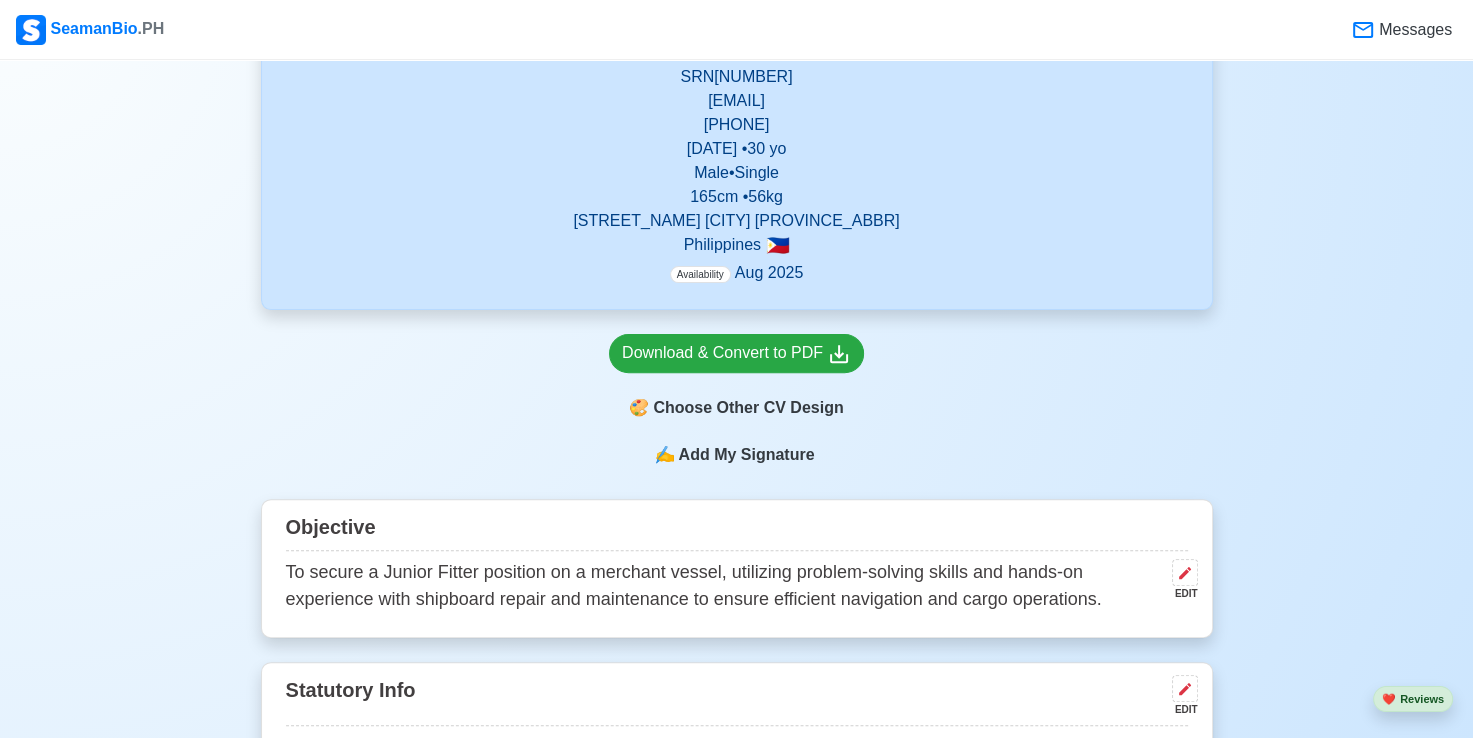 scroll, scrollTop: 379, scrollLeft: 0, axis: vertical 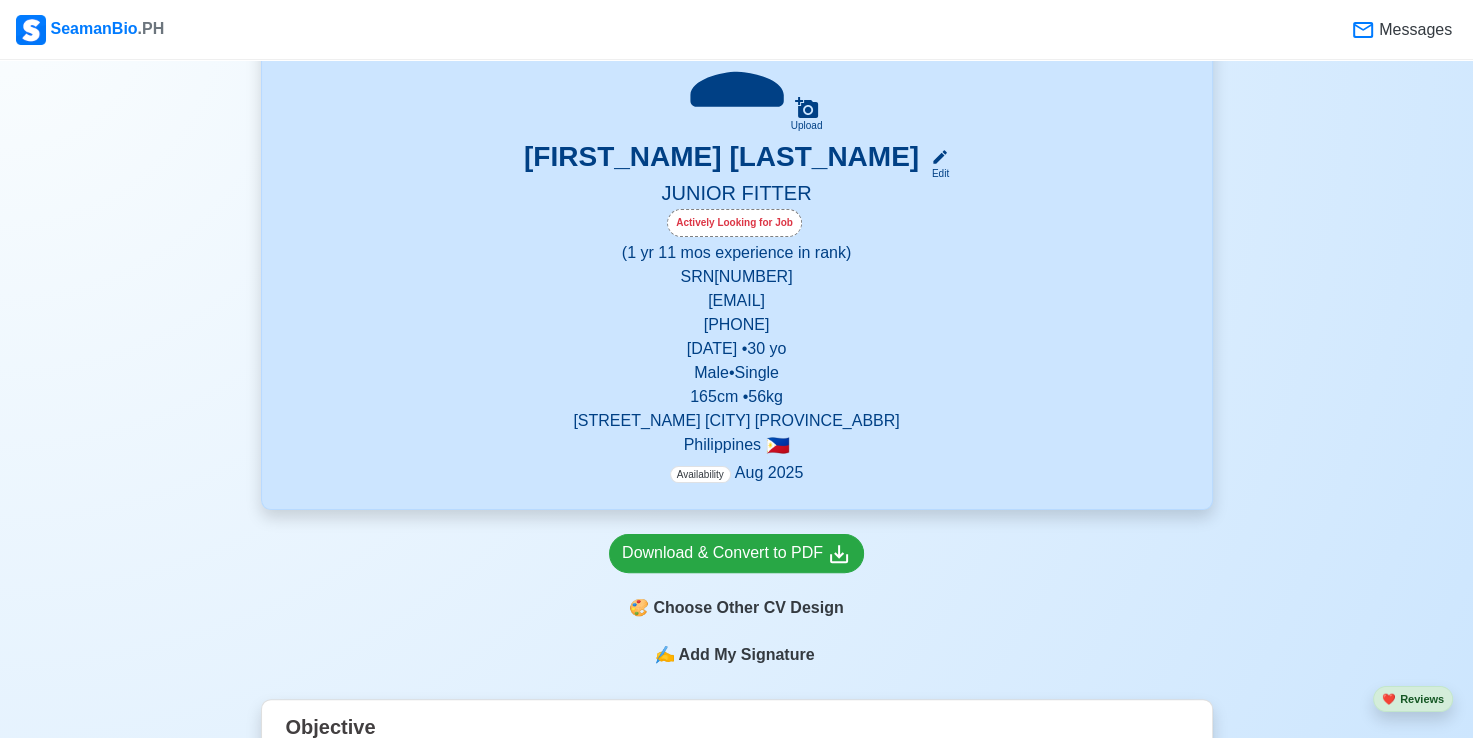 click on "(1 yr 11 mos experience in rank)" at bounding box center (737, 253) 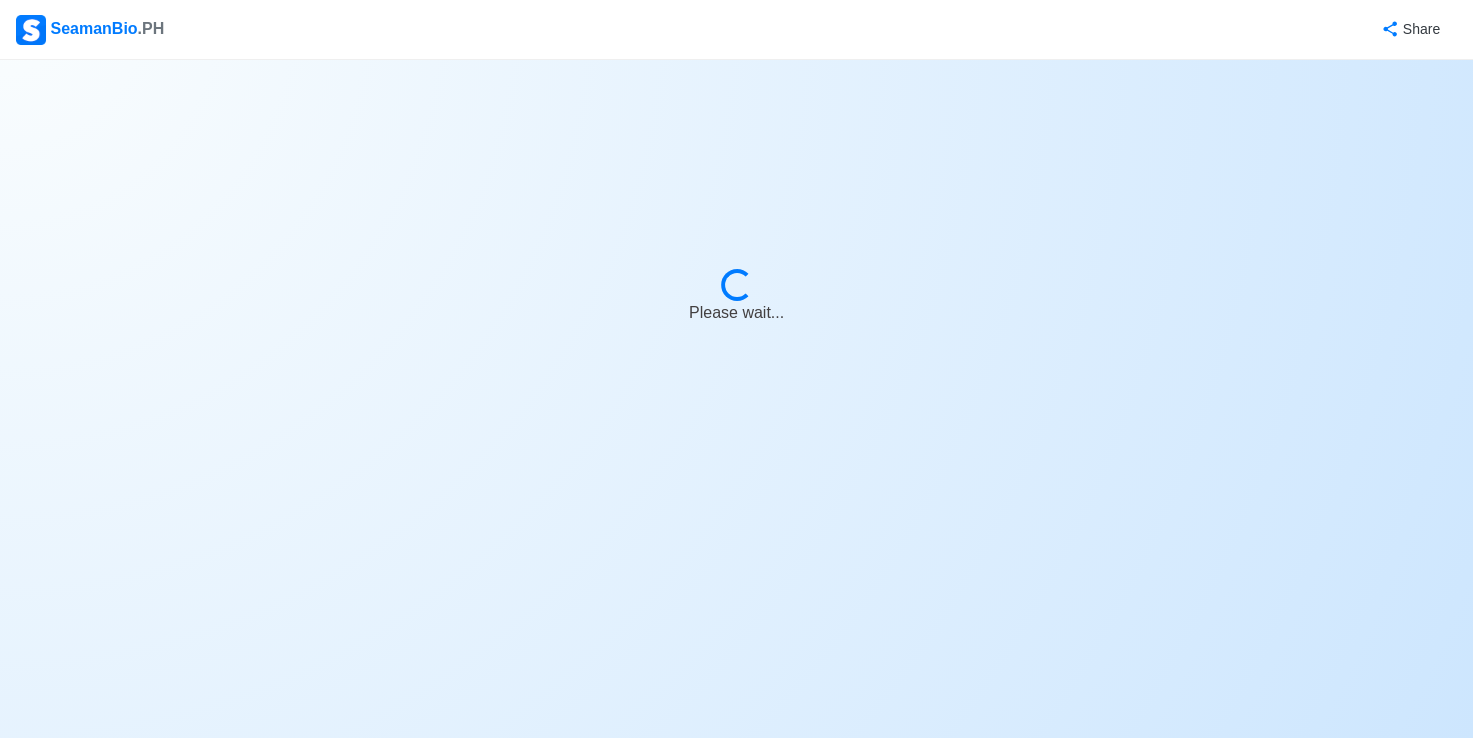scroll, scrollTop: 0, scrollLeft: 0, axis: both 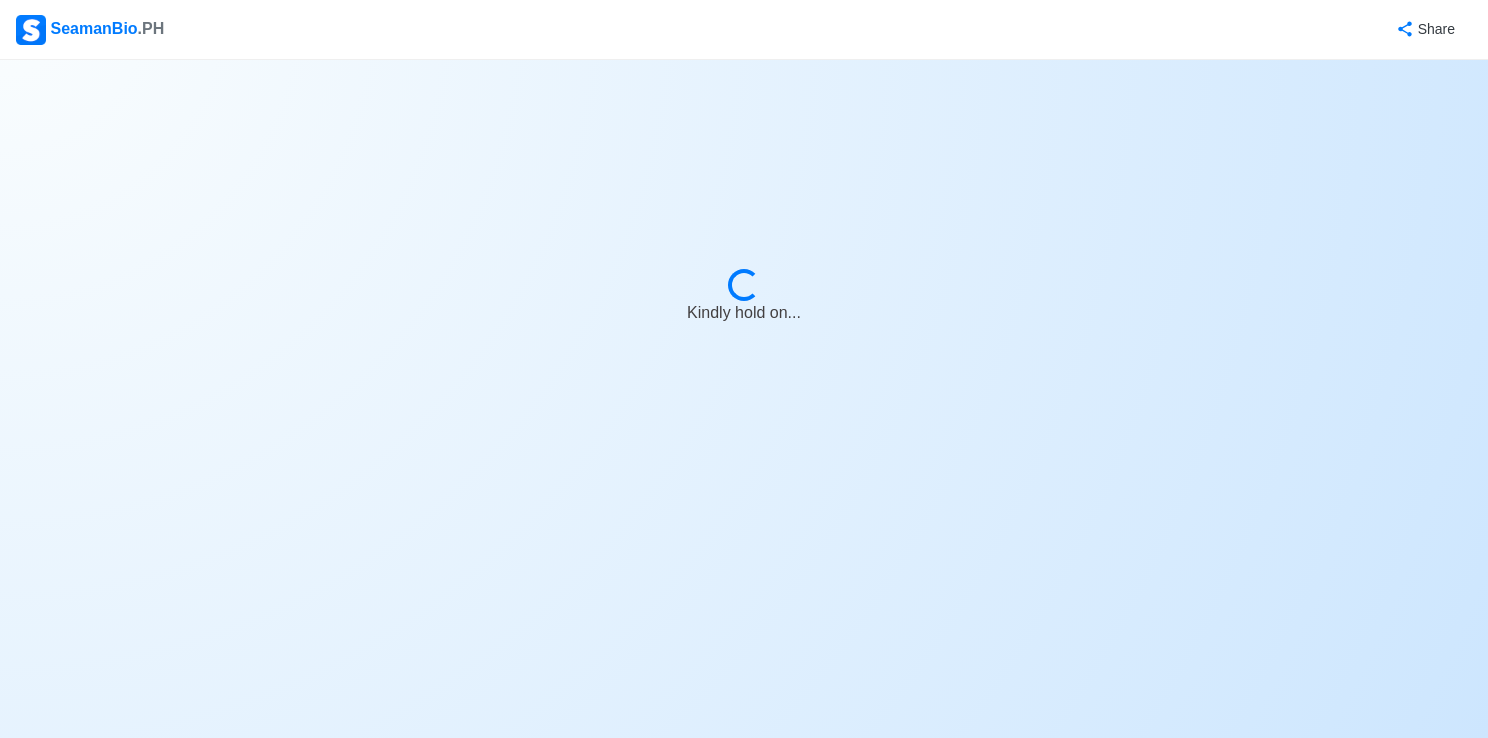 select on "Actively Looking for Job" 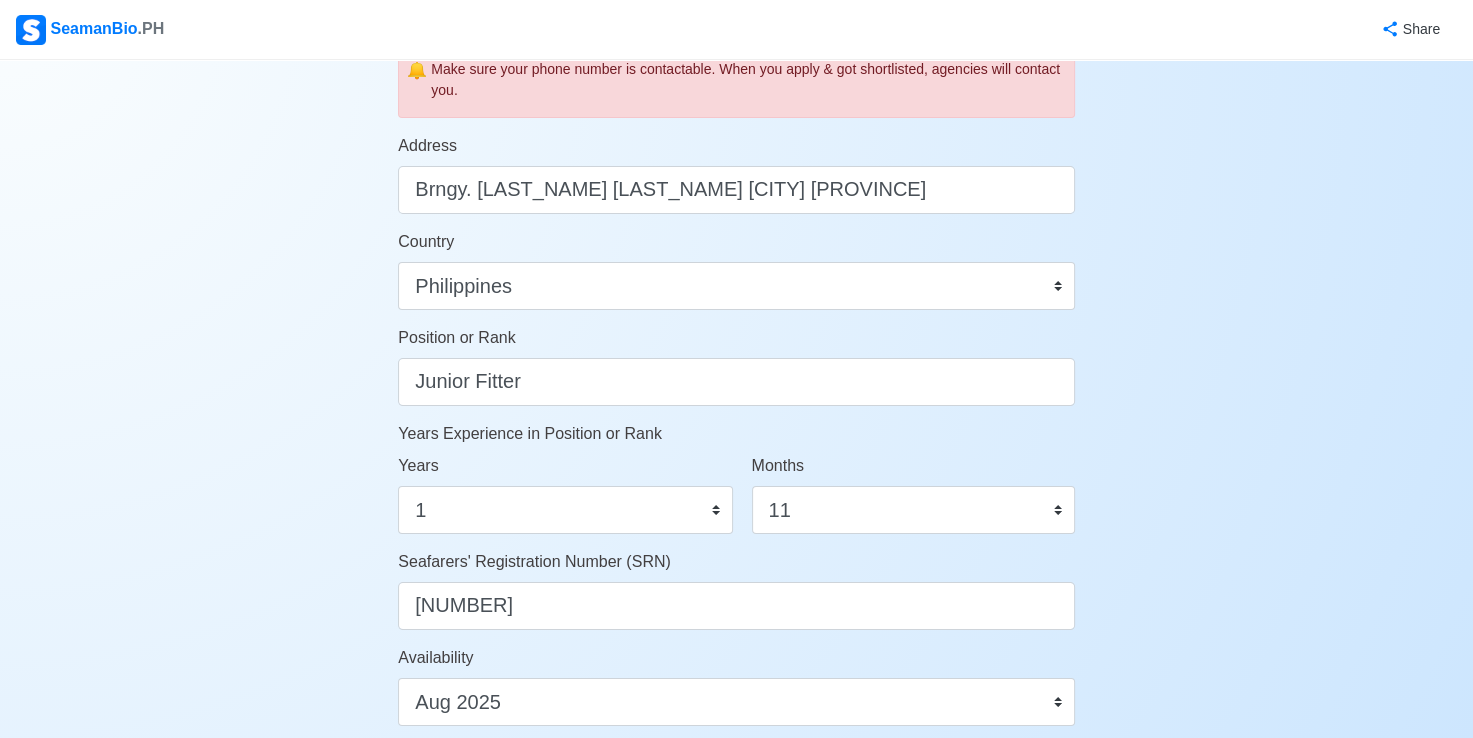 scroll, scrollTop: 800, scrollLeft: 0, axis: vertical 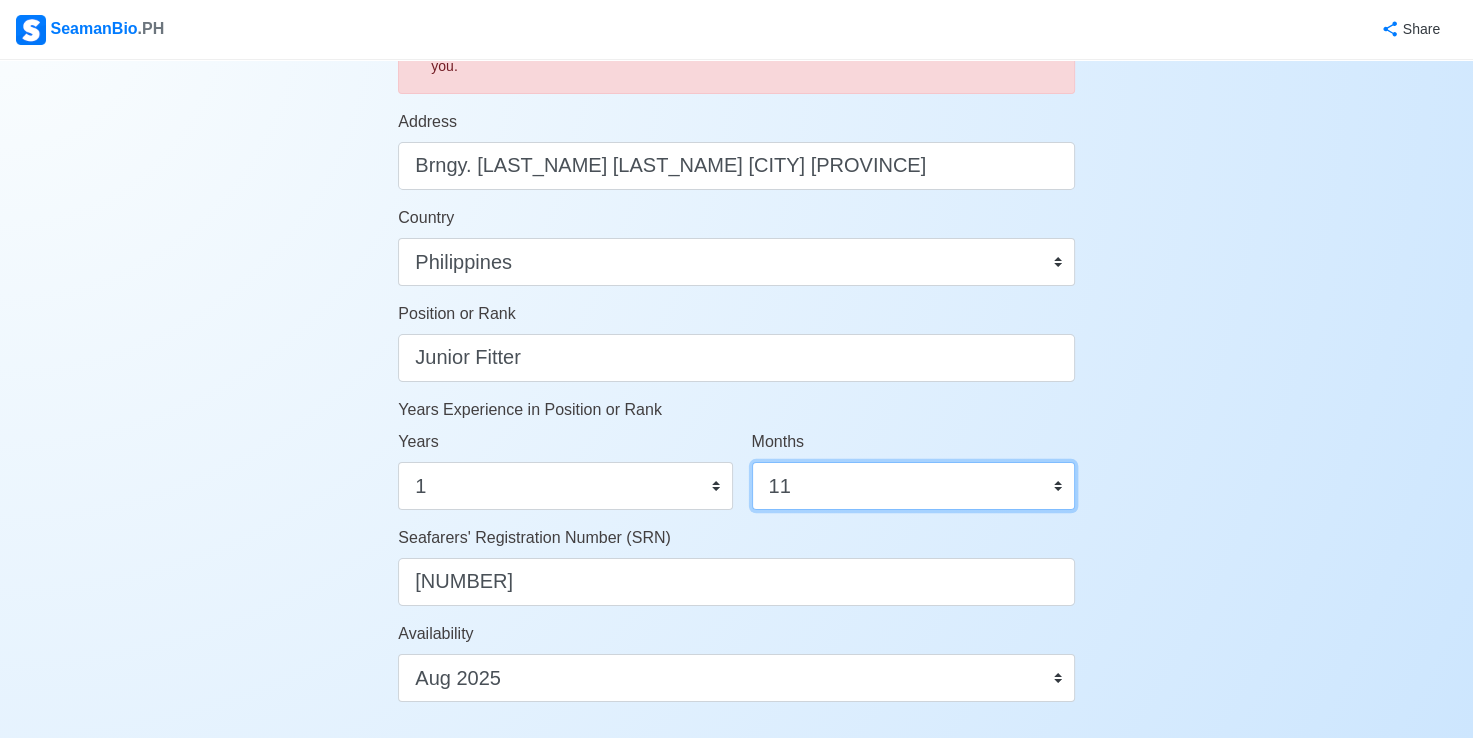 click on "0 1 2 3 4 5 6 7 8 9 10 11" at bounding box center [913, 486] 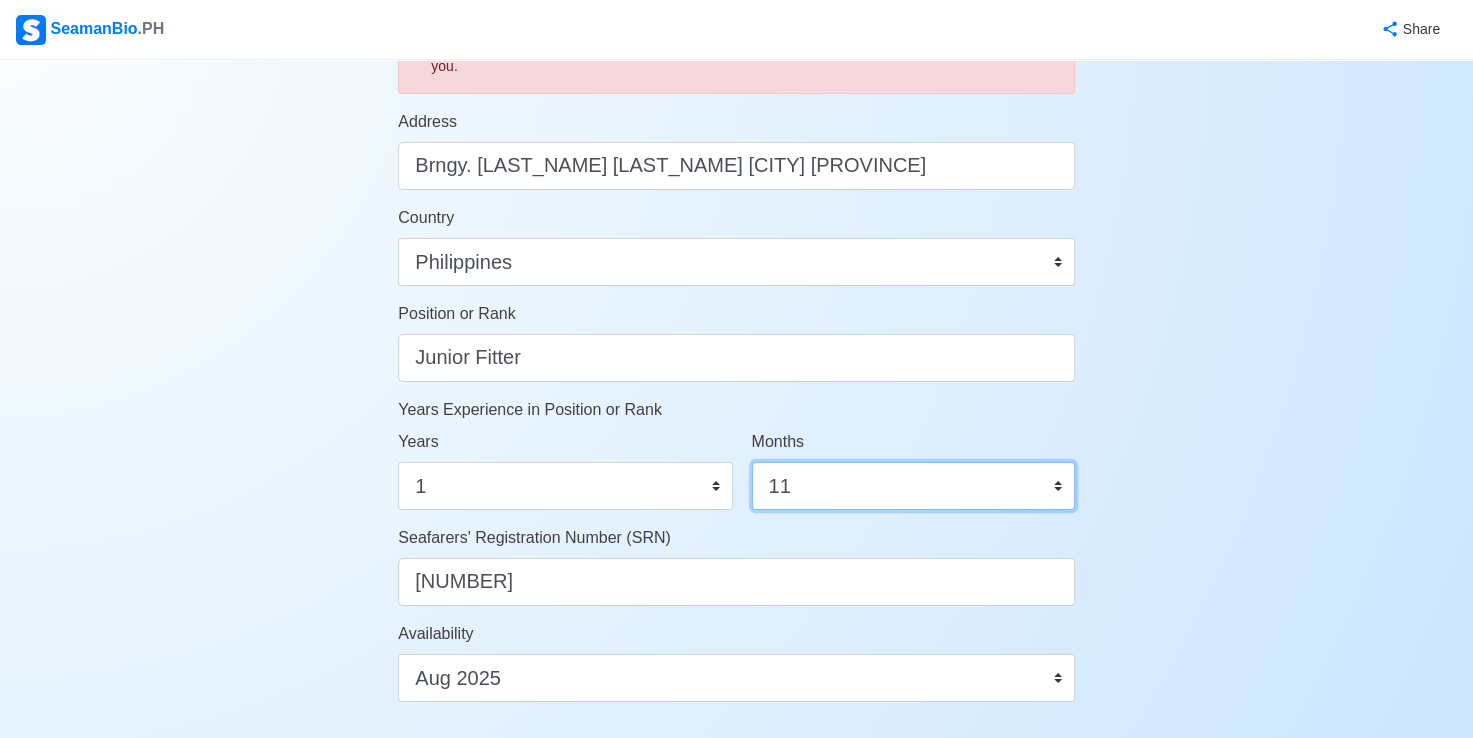 select on "9" 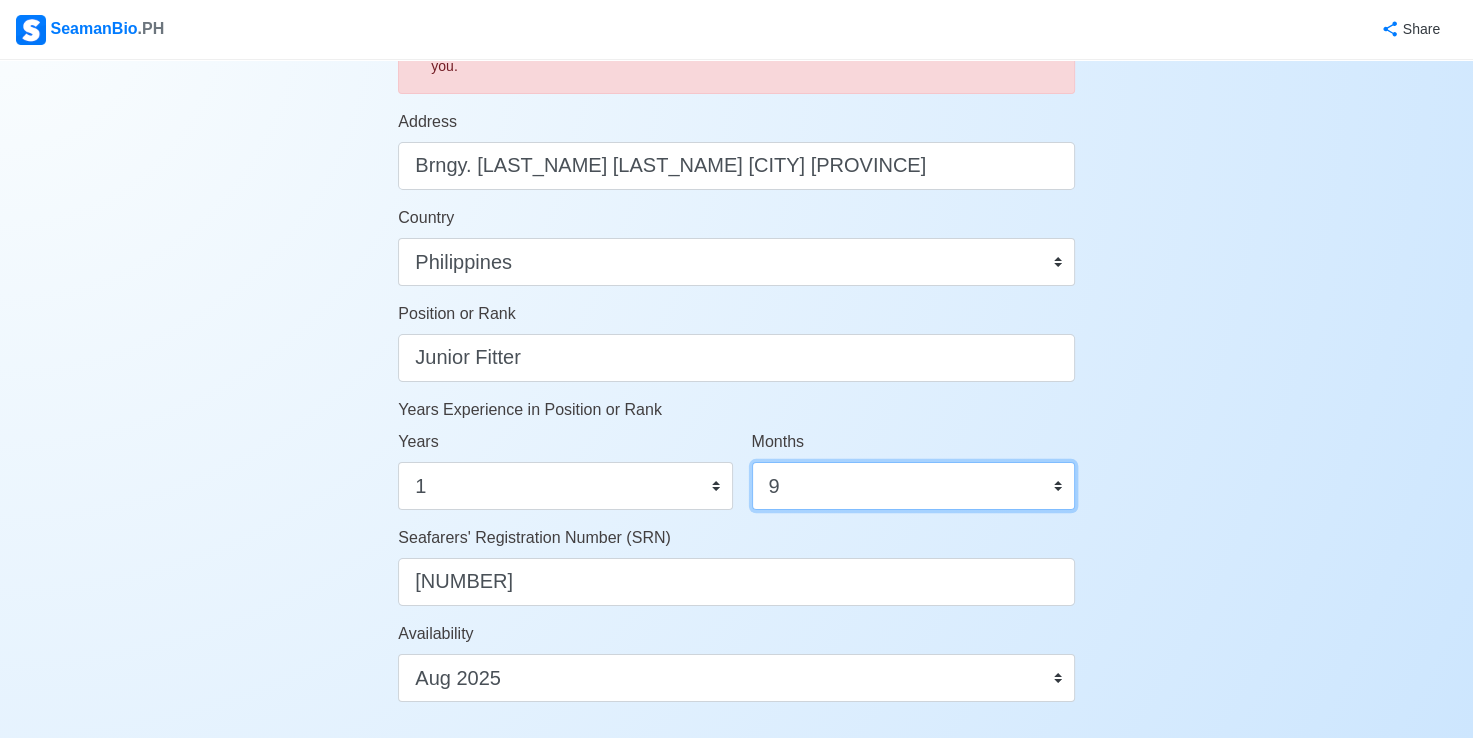 click on "0 1 2 3 4 5 6 7 8 9 10 11" at bounding box center (913, 486) 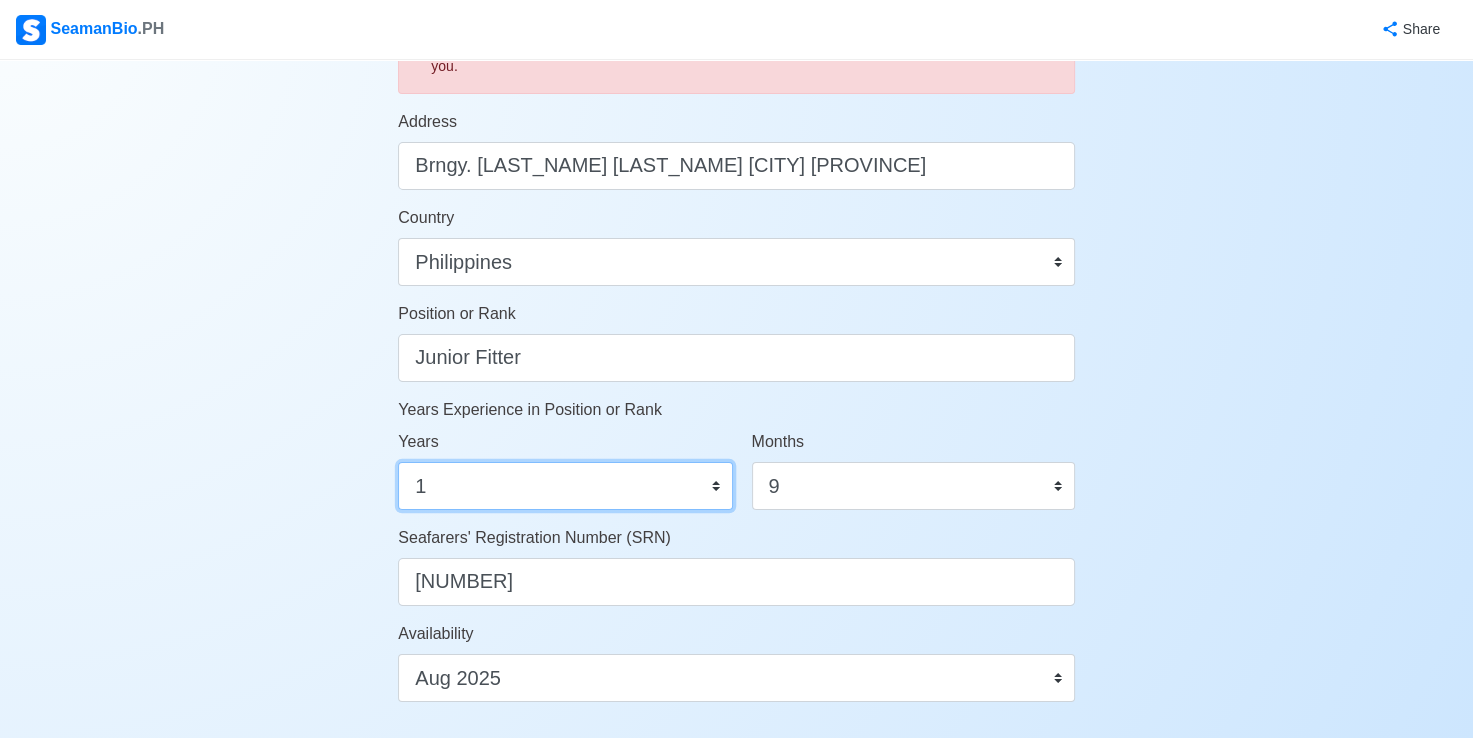 click on "0 1 2 3 4 5 6 7 8 9 10 11 12 13 14 15 16 17 18 19 20 21 22 23 24 25 26 27 28 29 30 31 32 33 34 35 36 37 38 39 40 41 42 43 44 45 46 47 48 49 50" at bounding box center [565, 486] 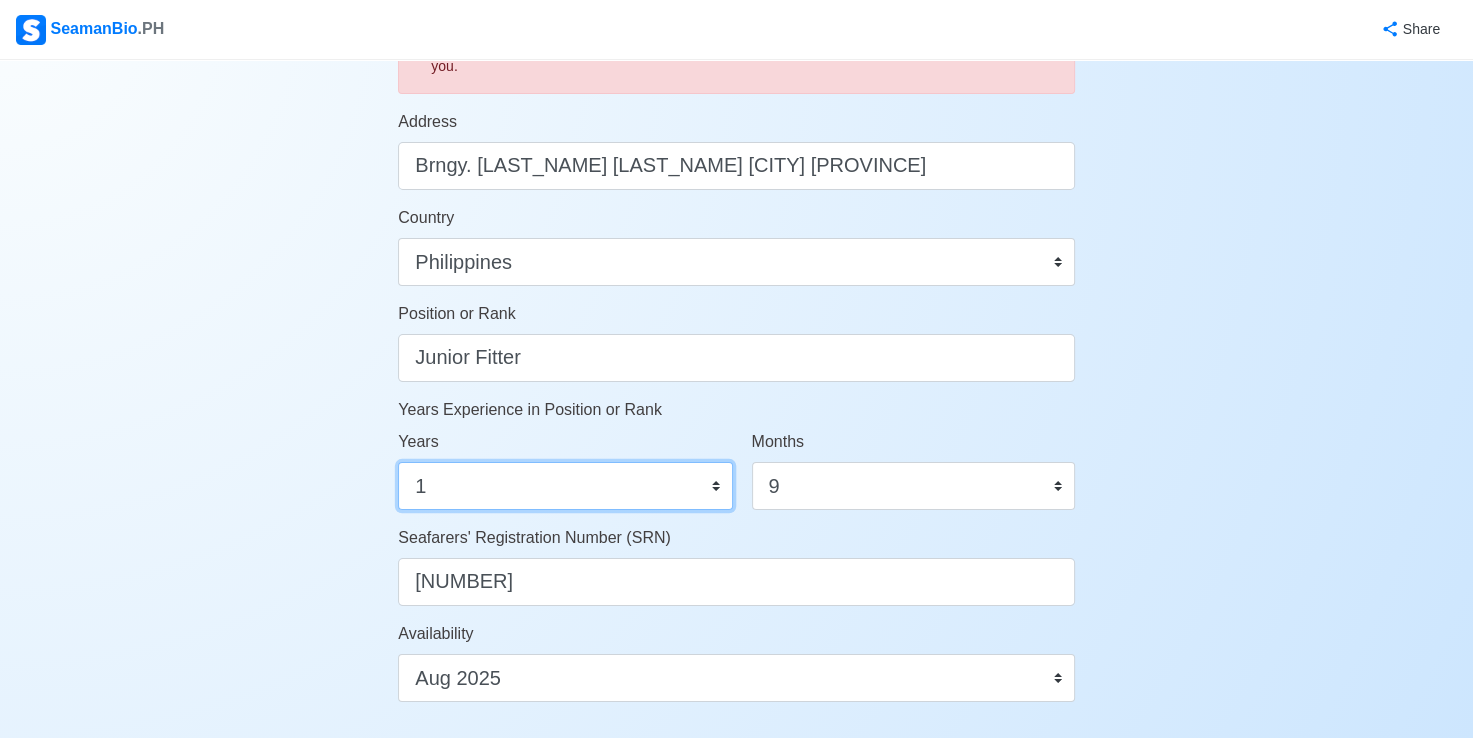select on "0" 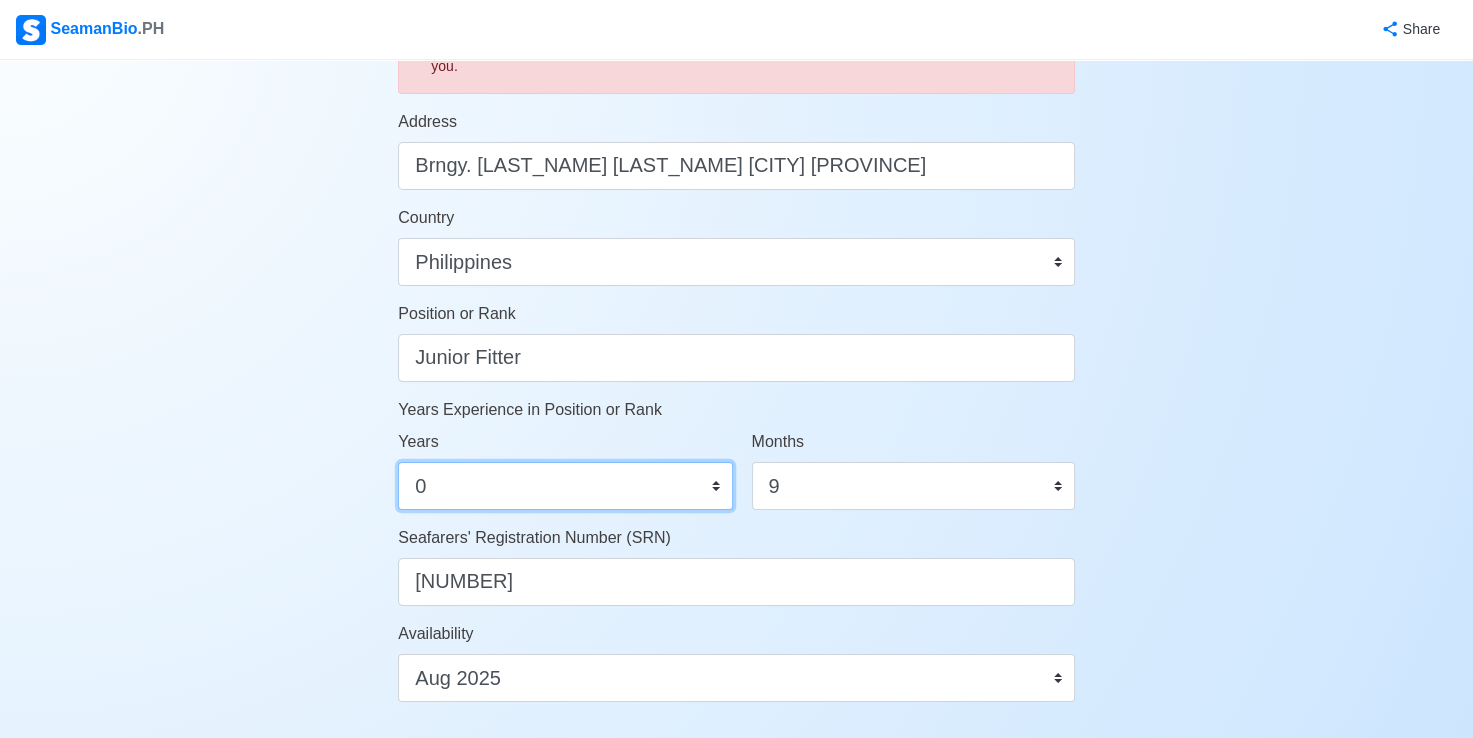 click on "0 1 2 3 4 5 6 7 8 9 10 11 12 13 14 15 16 17 18 19 20 21 22 23 24 25 26 27 28 29 30 31 32 33 34 35 36 37 38 39 40 41 42 43 44 45 46 47 48 49 50" at bounding box center [565, 486] 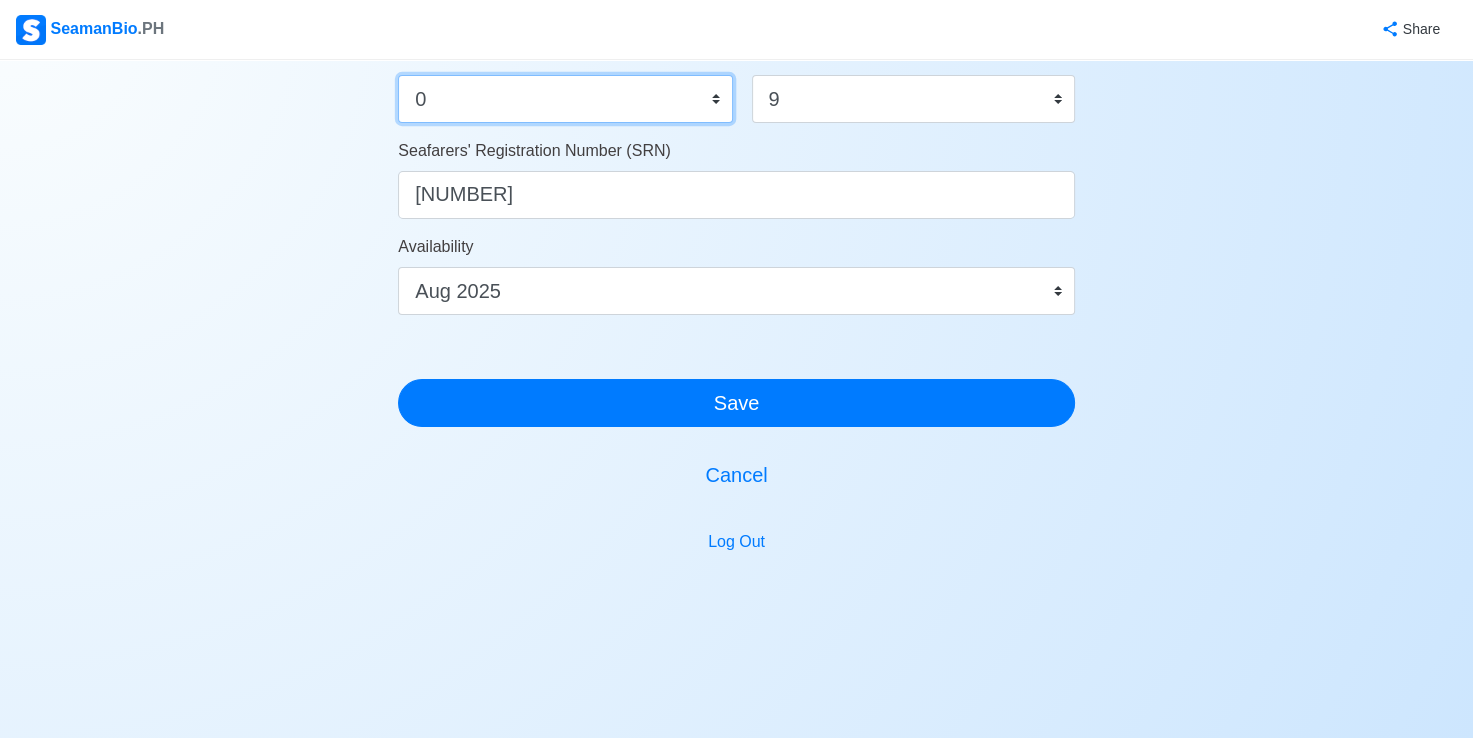 scroll, scrollTop: 1192, scrollLeft: 0, axis: vertical 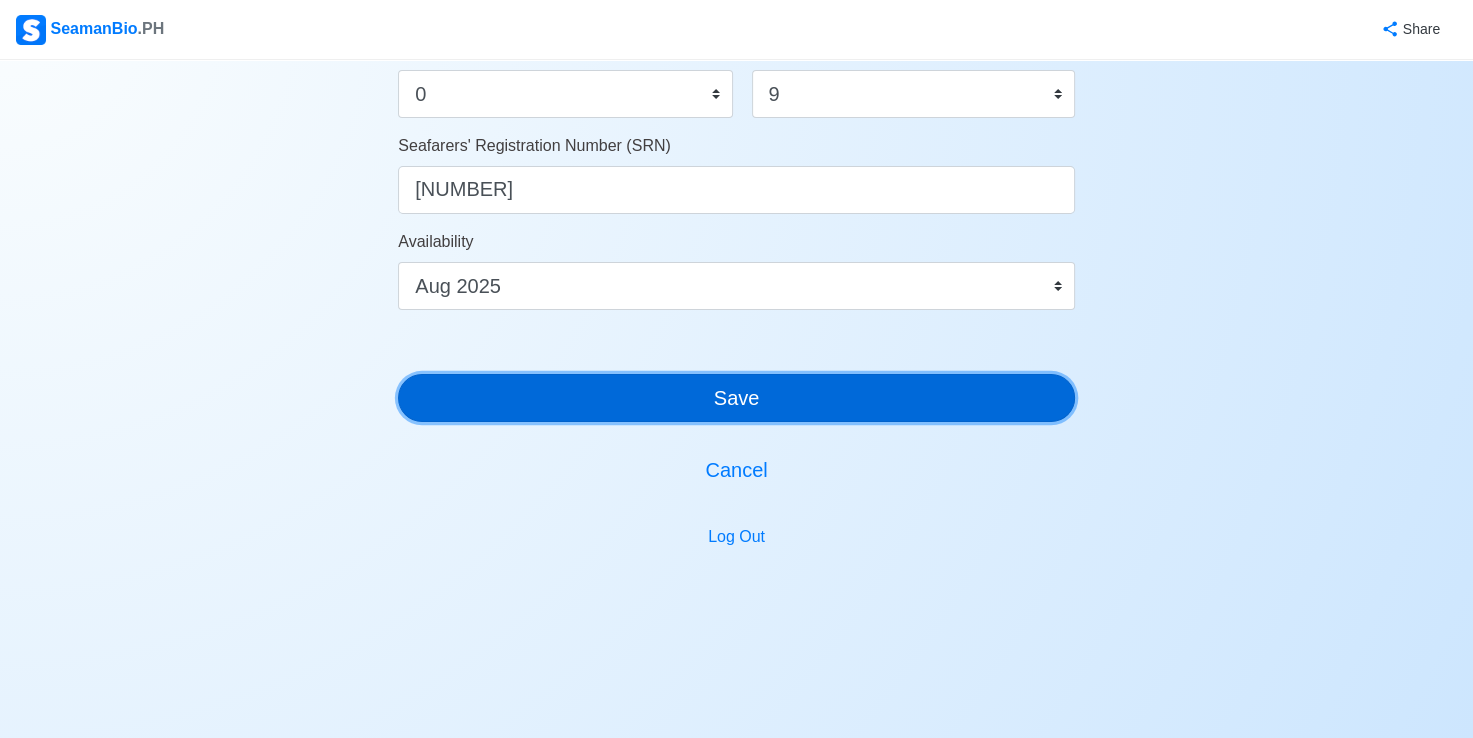 click on "Save" at bounding box center [736, 398] 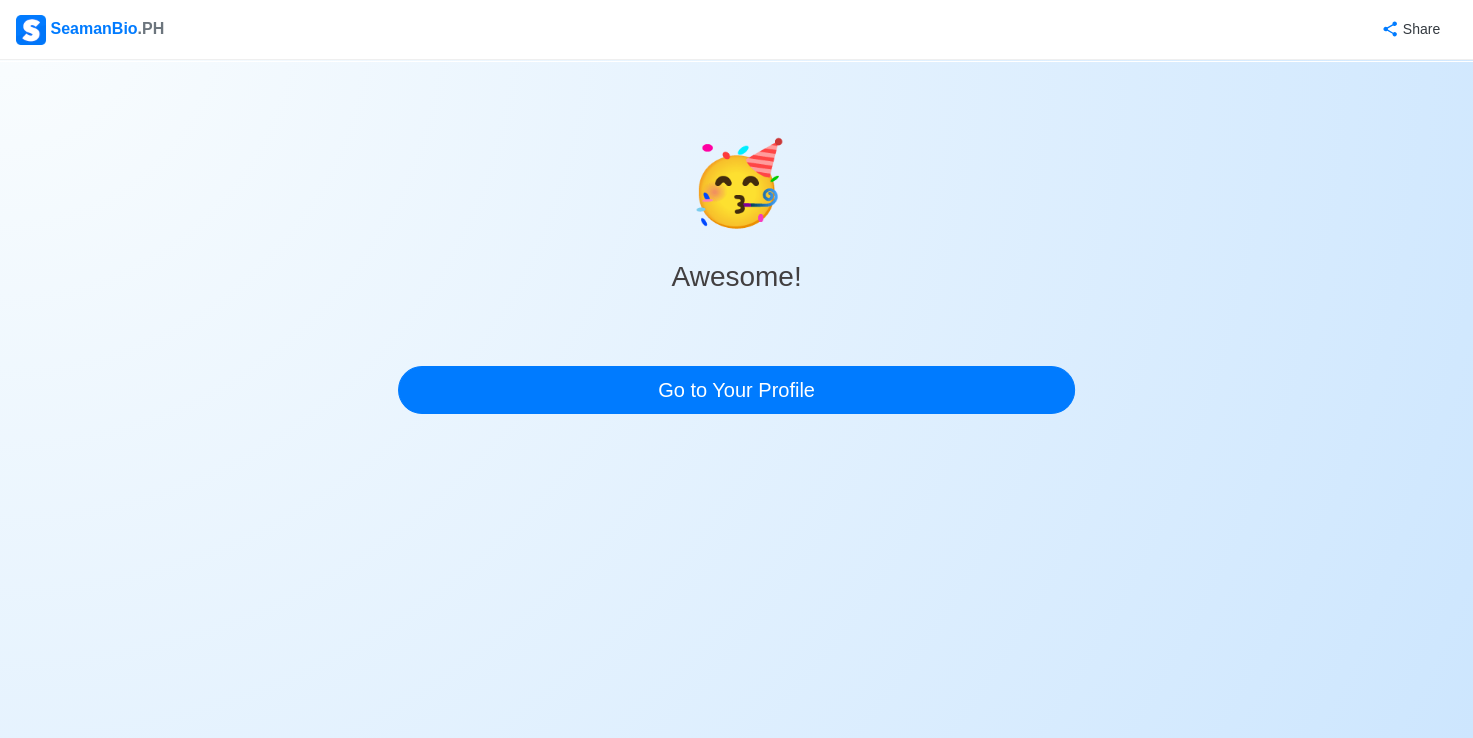 scroll, scrollTop: 0, scrollLeft: 0, axis: both 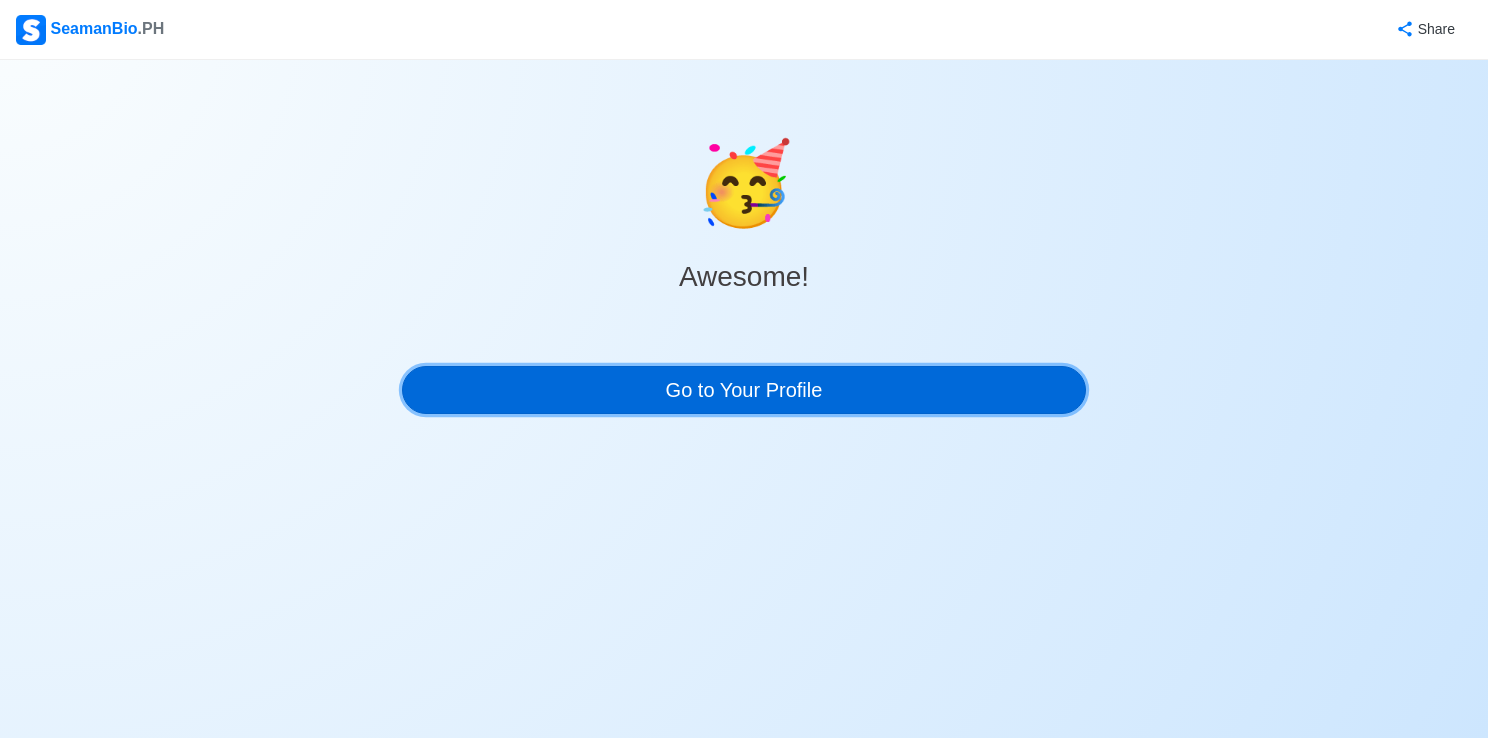 click on "Go to Your Profile" at bounding box center [744, 390] 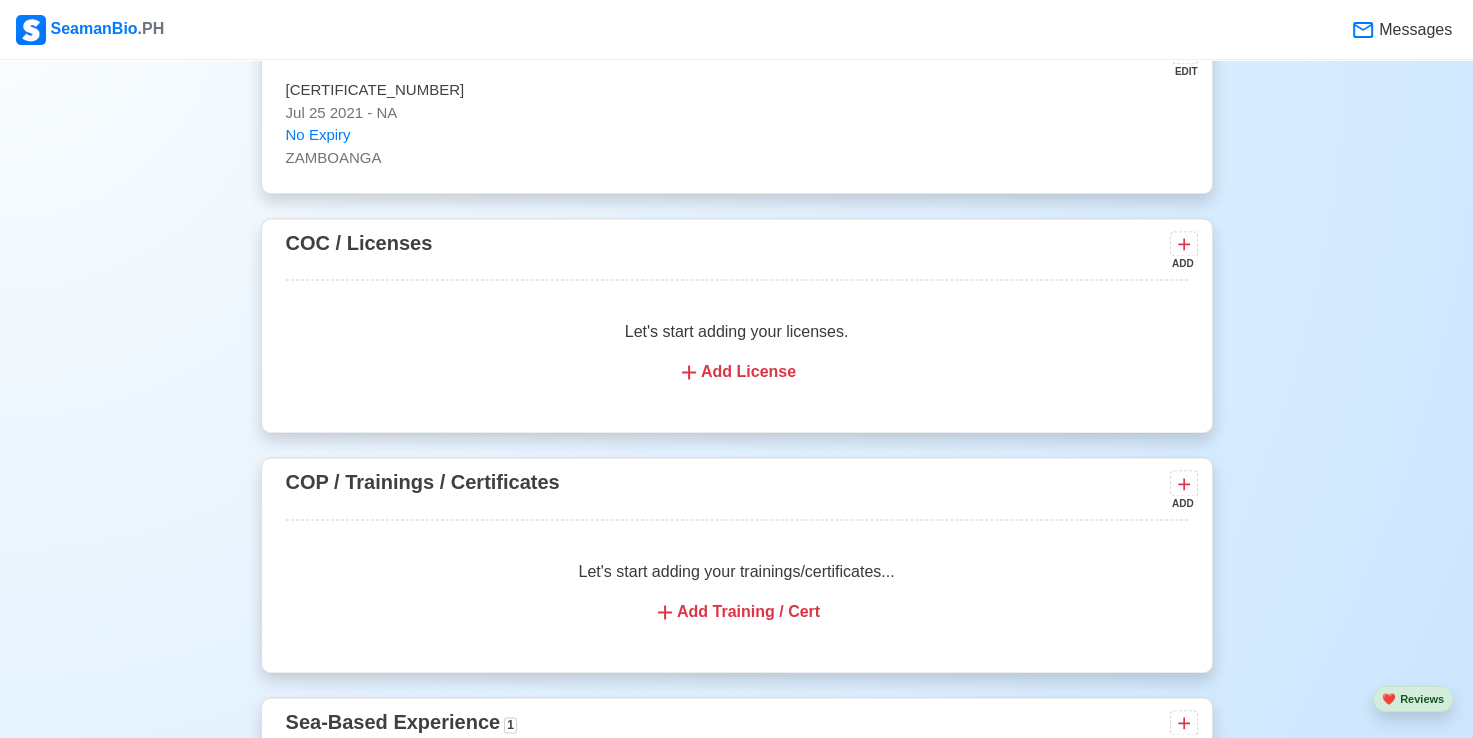 scroll, scrollTop: 2600, scrollLeft: 0, axis: vertical 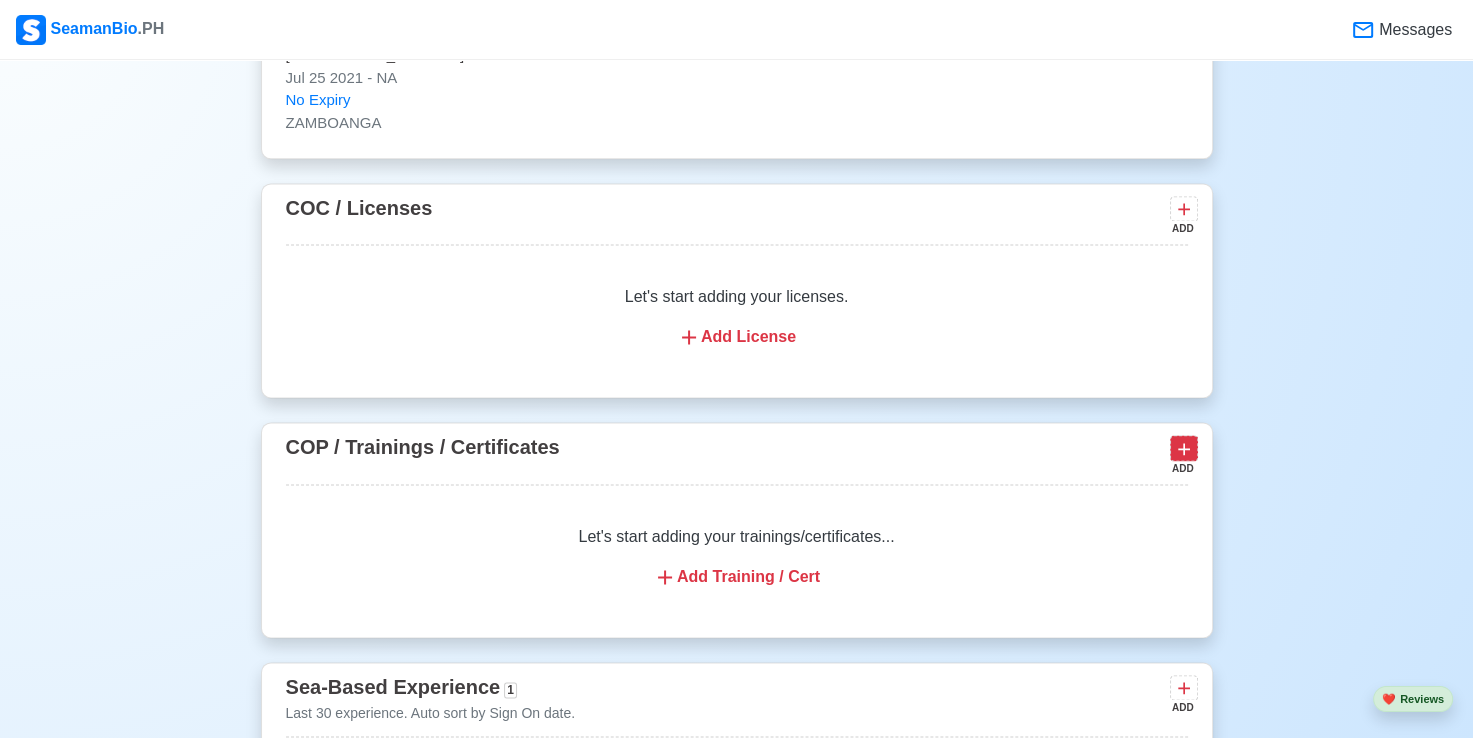 click 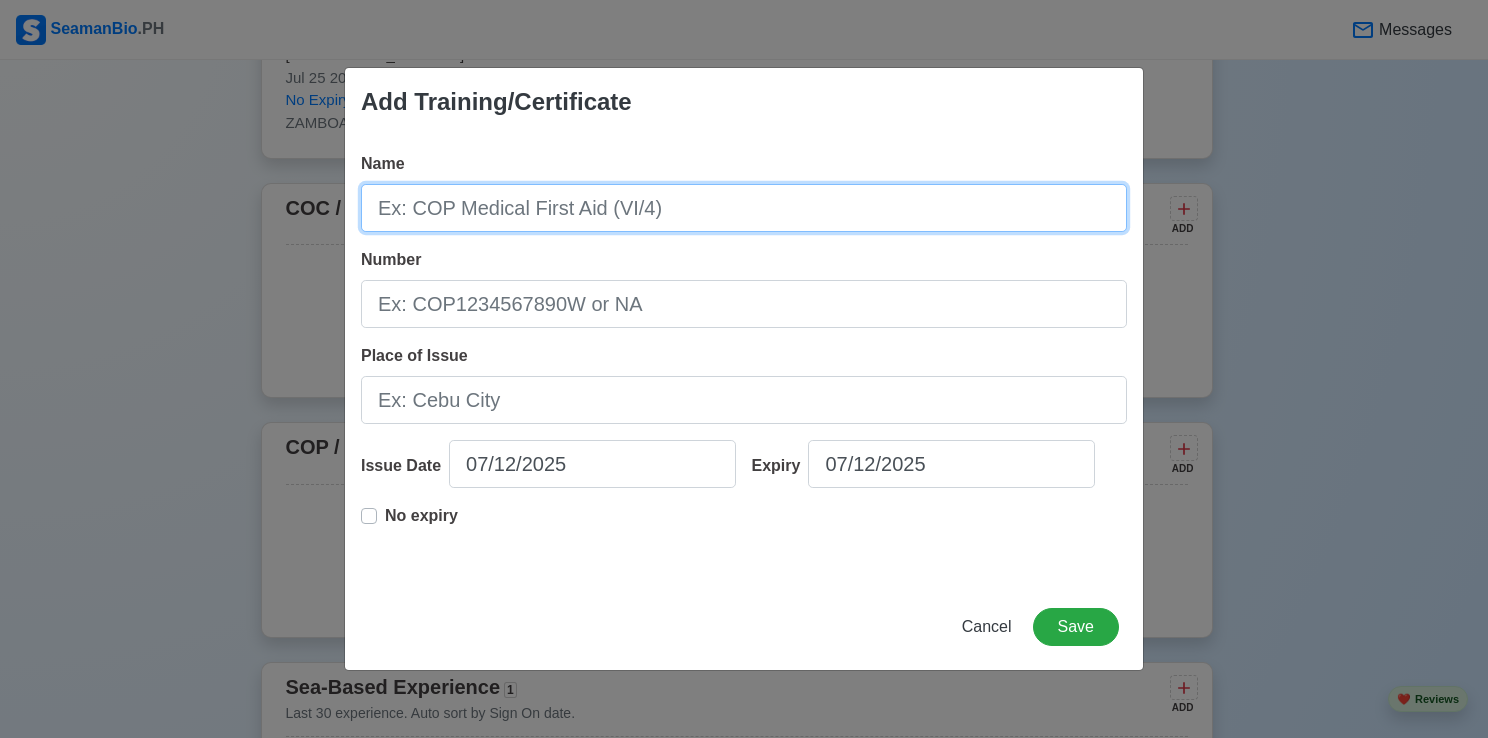 click on "Name" at bounding box center (744, 208) 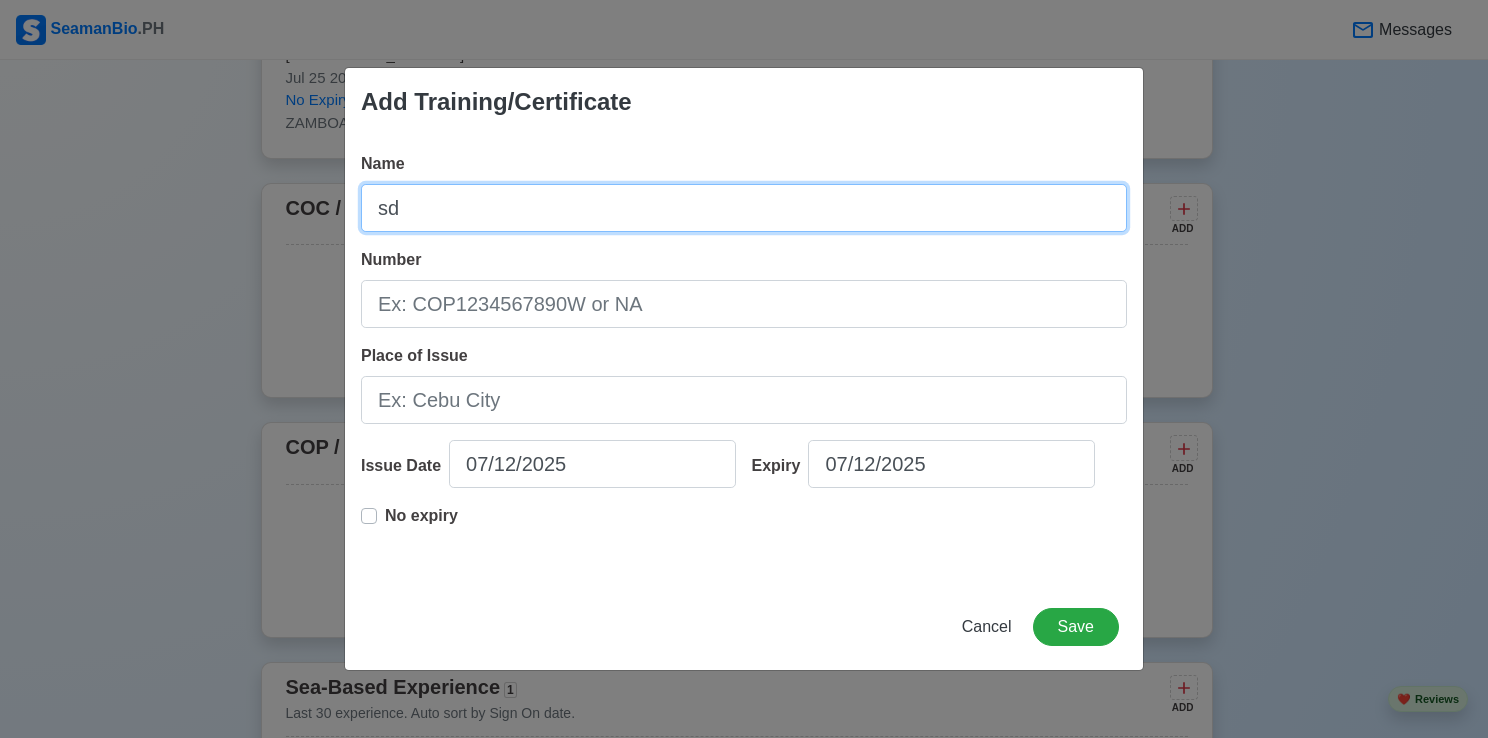 type on "s" 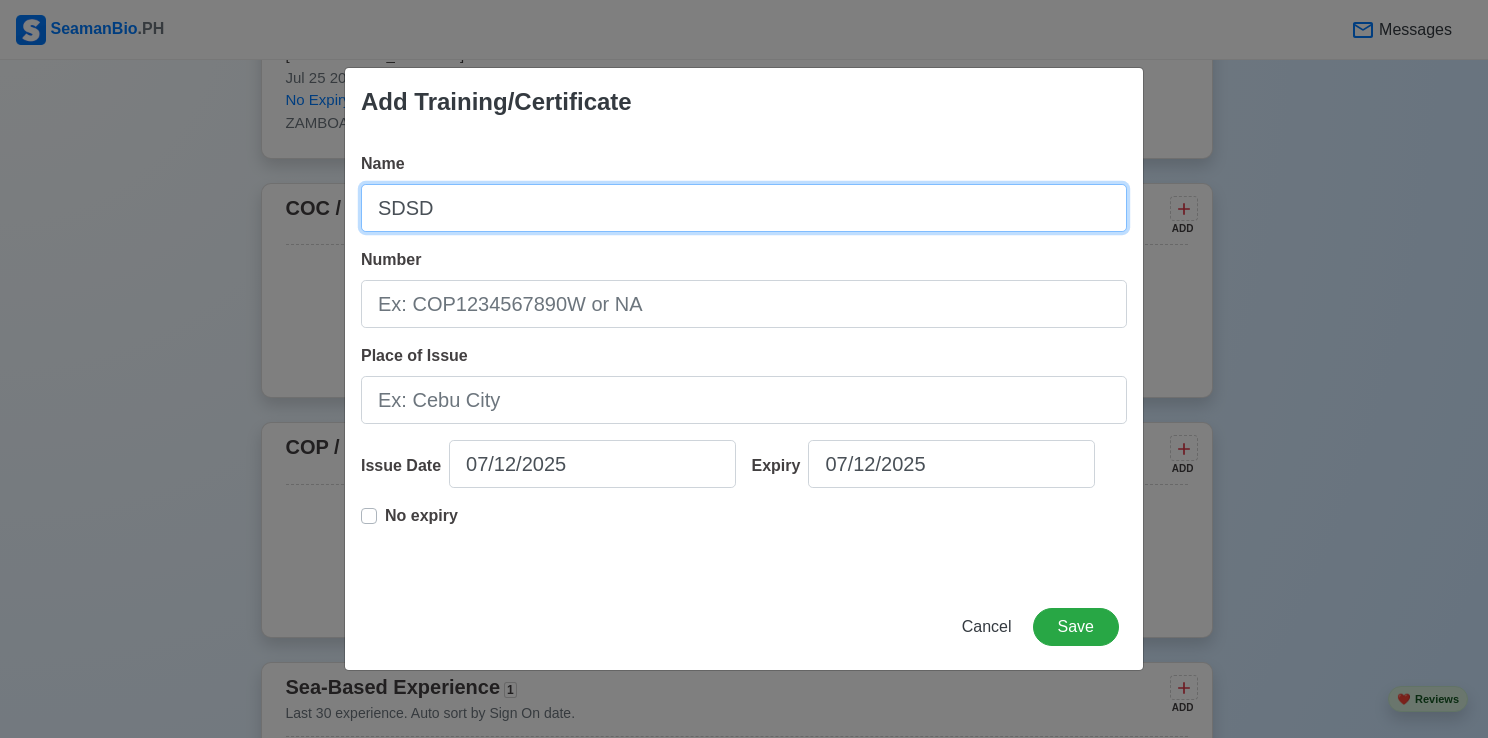 type on "SDSD" 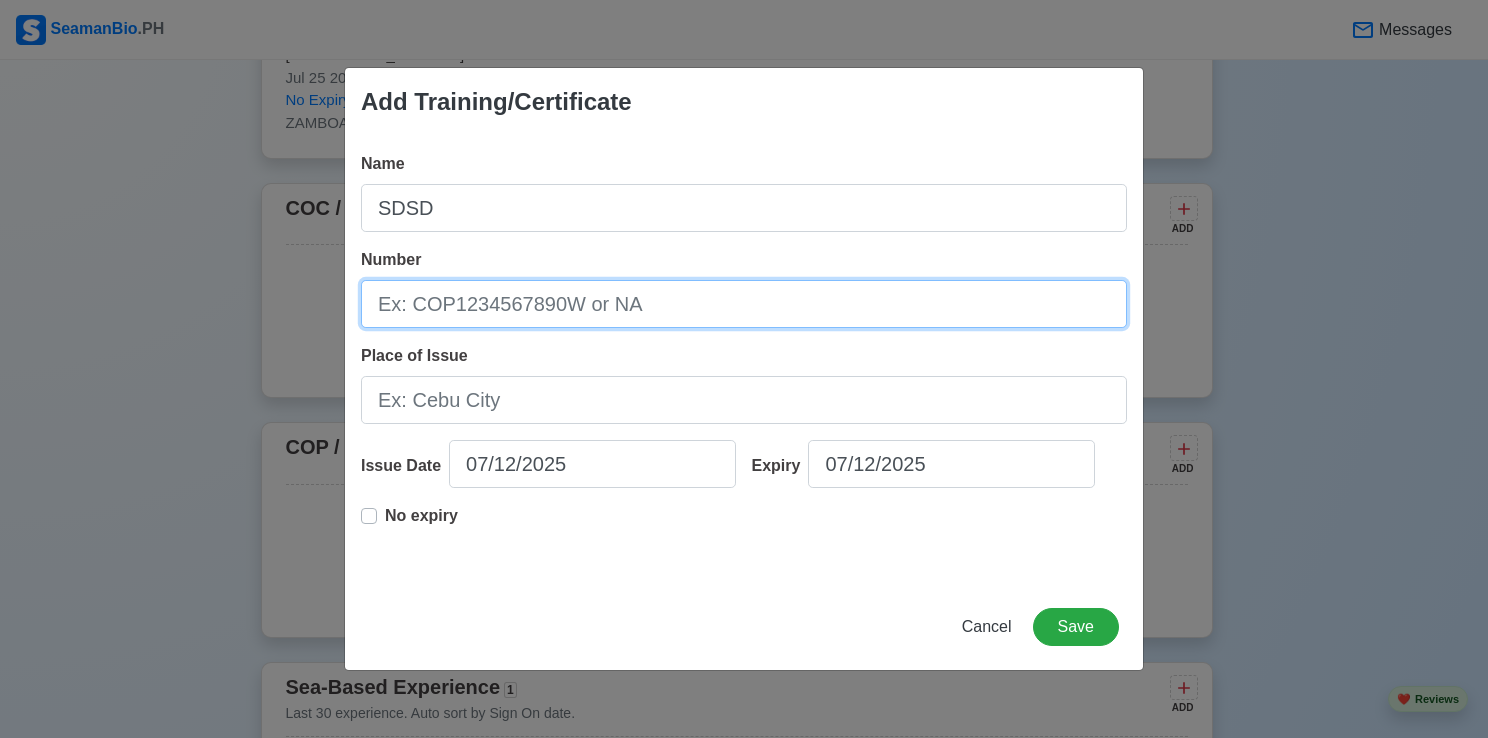 click on "Number" at bounding box center [744, 304] 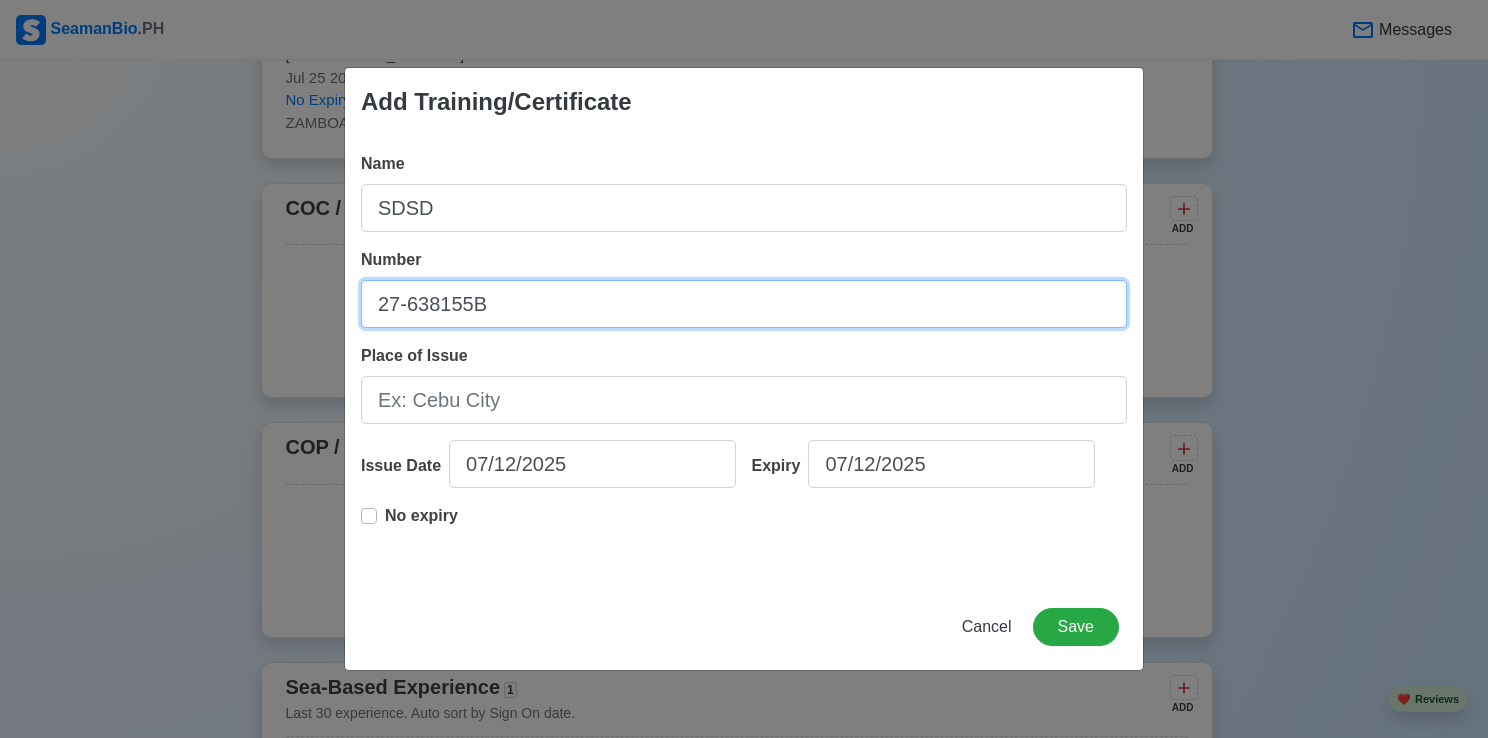 type on "27-638155B" 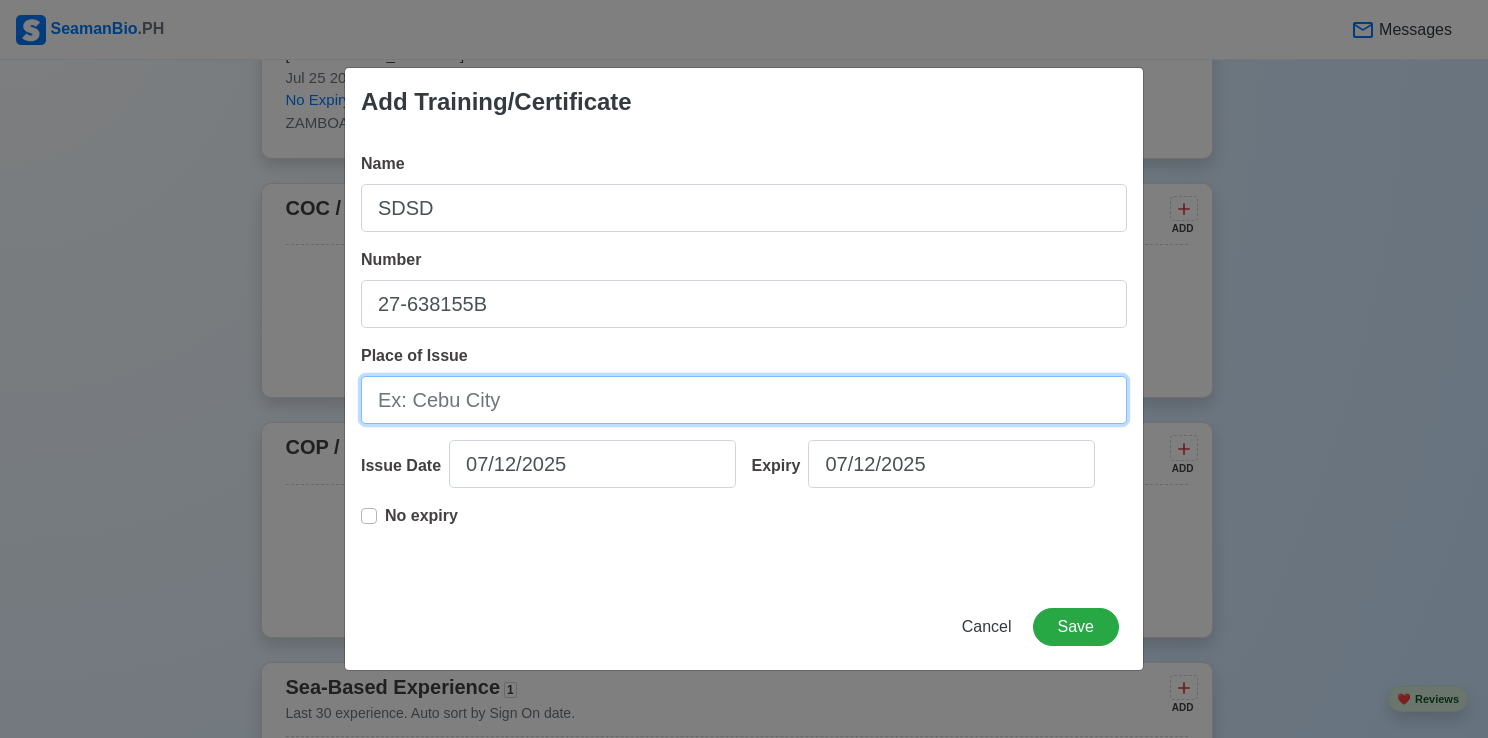 click on "Place of Issue" at bounding box center [744, 400] 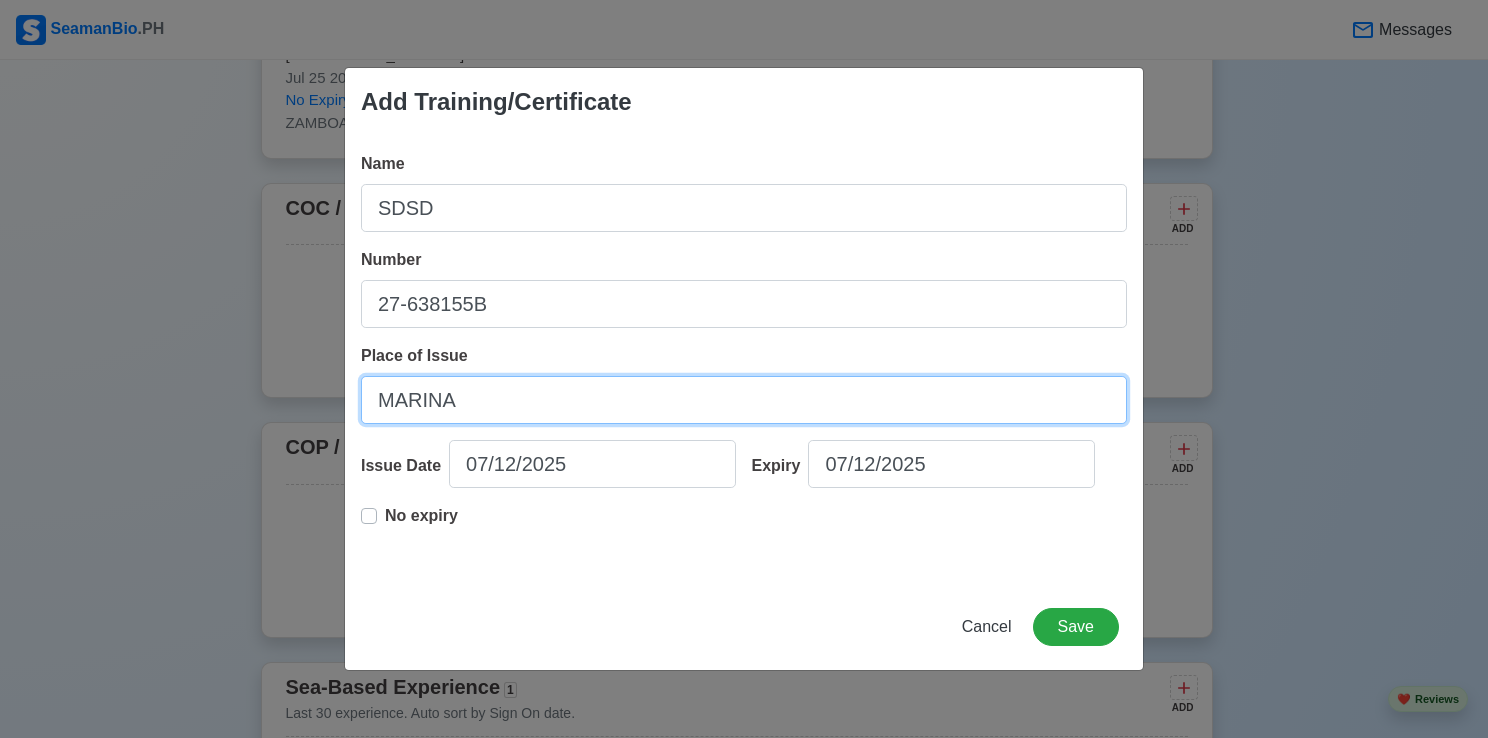 type on "MARINA" 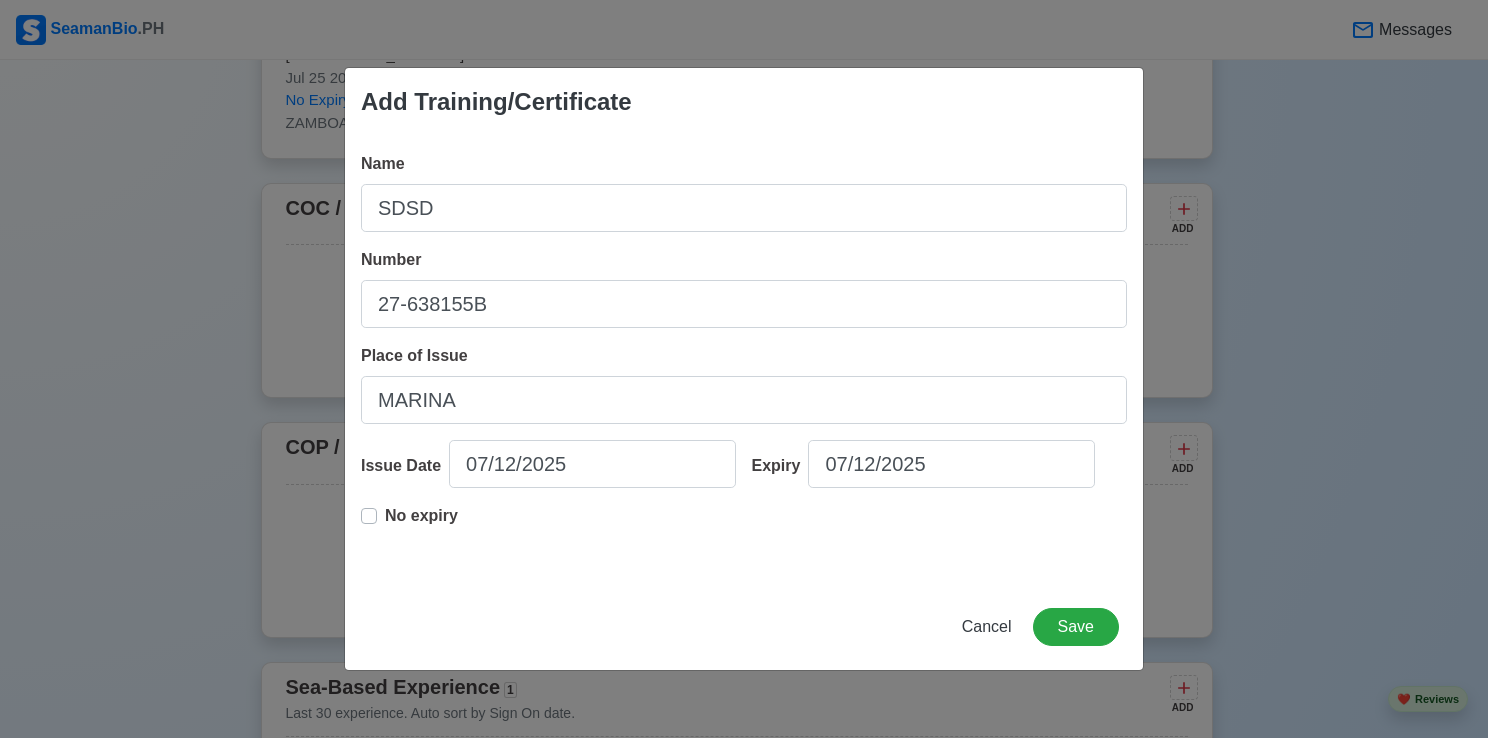 click on "No expiry" at bounding box center [421, 524] 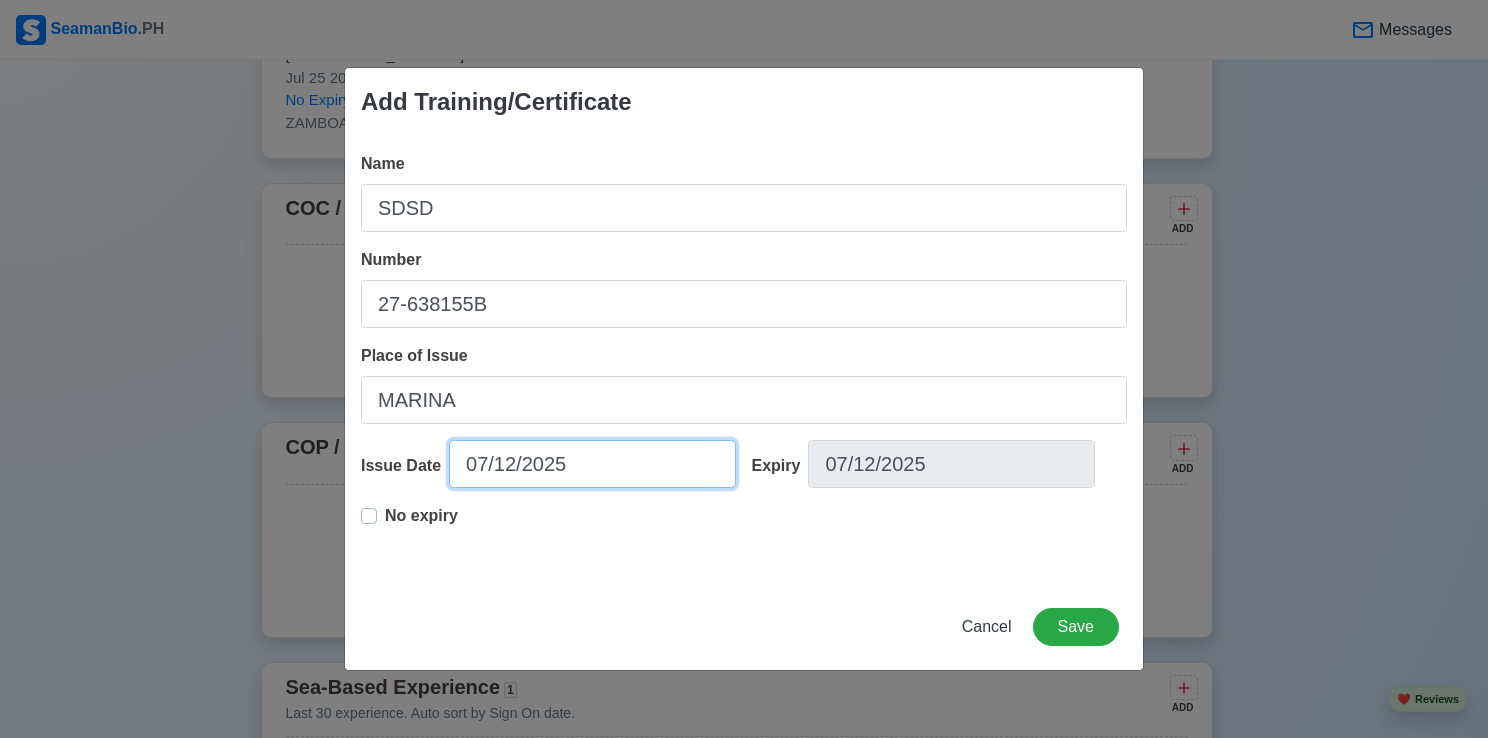 select on "****" 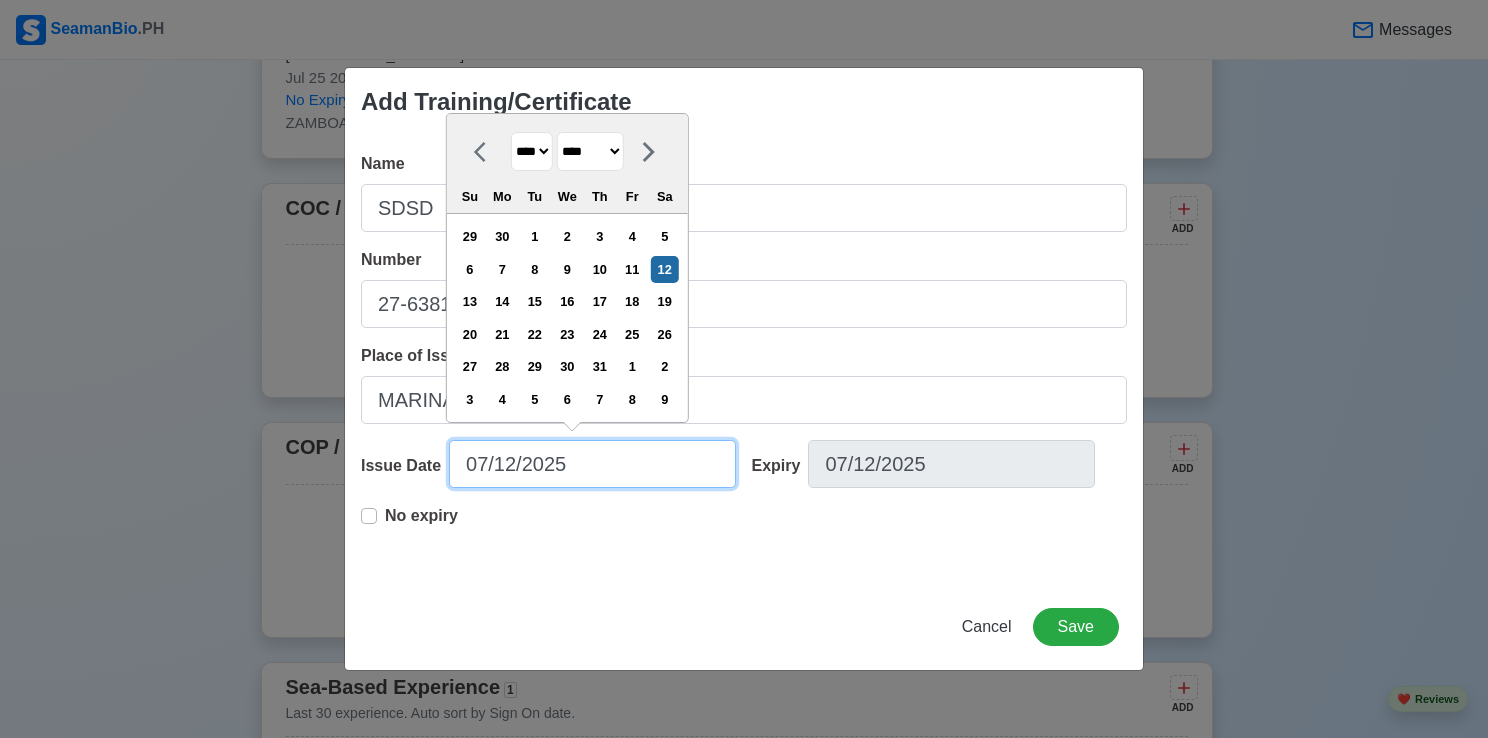 click on "07/12/2025" at bounding box center (592, 464) 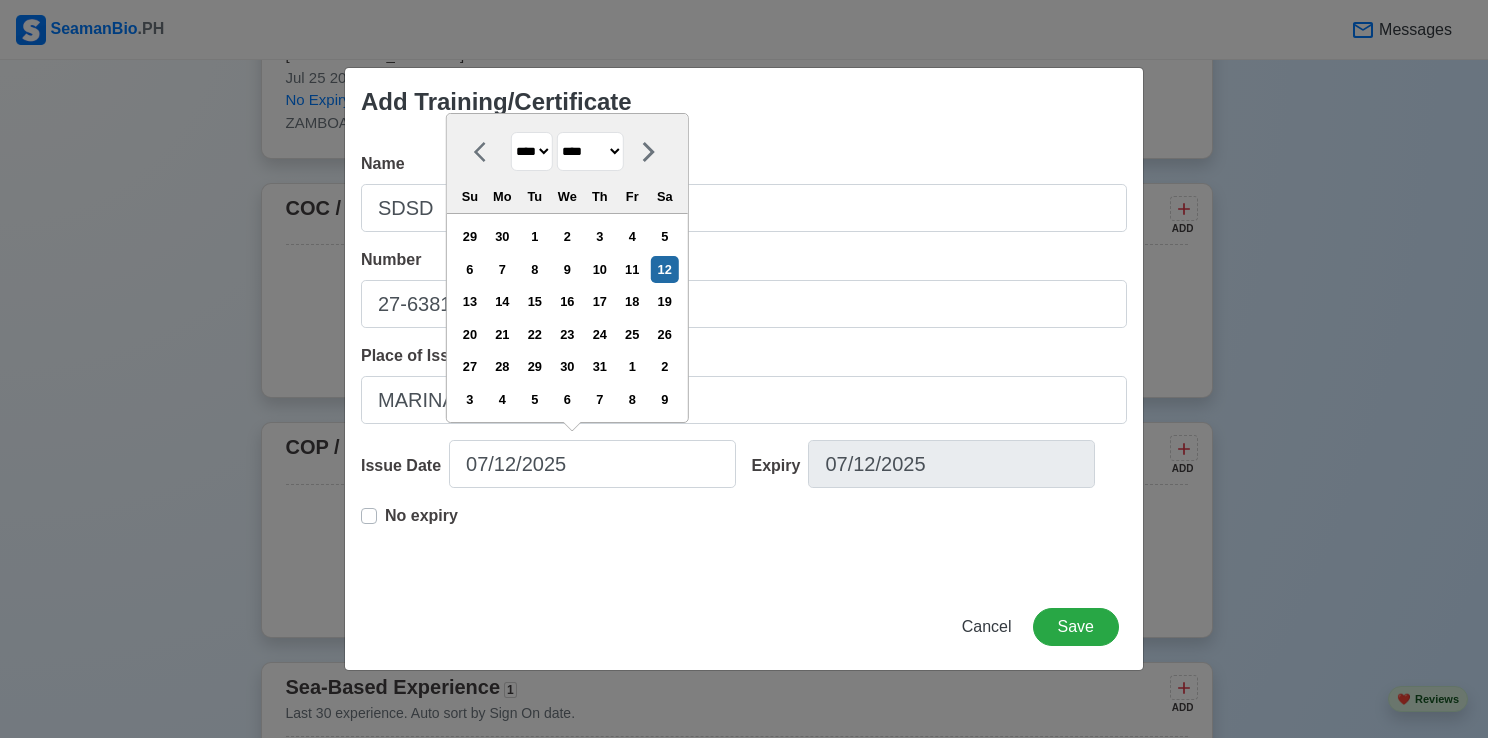 click on "**** **** **** **** **** **** **** **** **** **** **** **** **** **** **** **** **** **** **** **** **** **** **** **** **** **** **** **** **** **** **** **** **** **** **** **** **** **** **** **** **** **** **** **** **** **** **** **** **** **** **** **** **** **** **** **** **** **** **** **** **** **** **** **** **** **** **** **** **** **** **** **** **** **** **** **** **** **** **** **** **** **** **** **** **** **** **** **** **** **** **** **** **** **** **** **** **** **** **** **** **** **** **** **** **** ****" at bounding box center [532, 151] 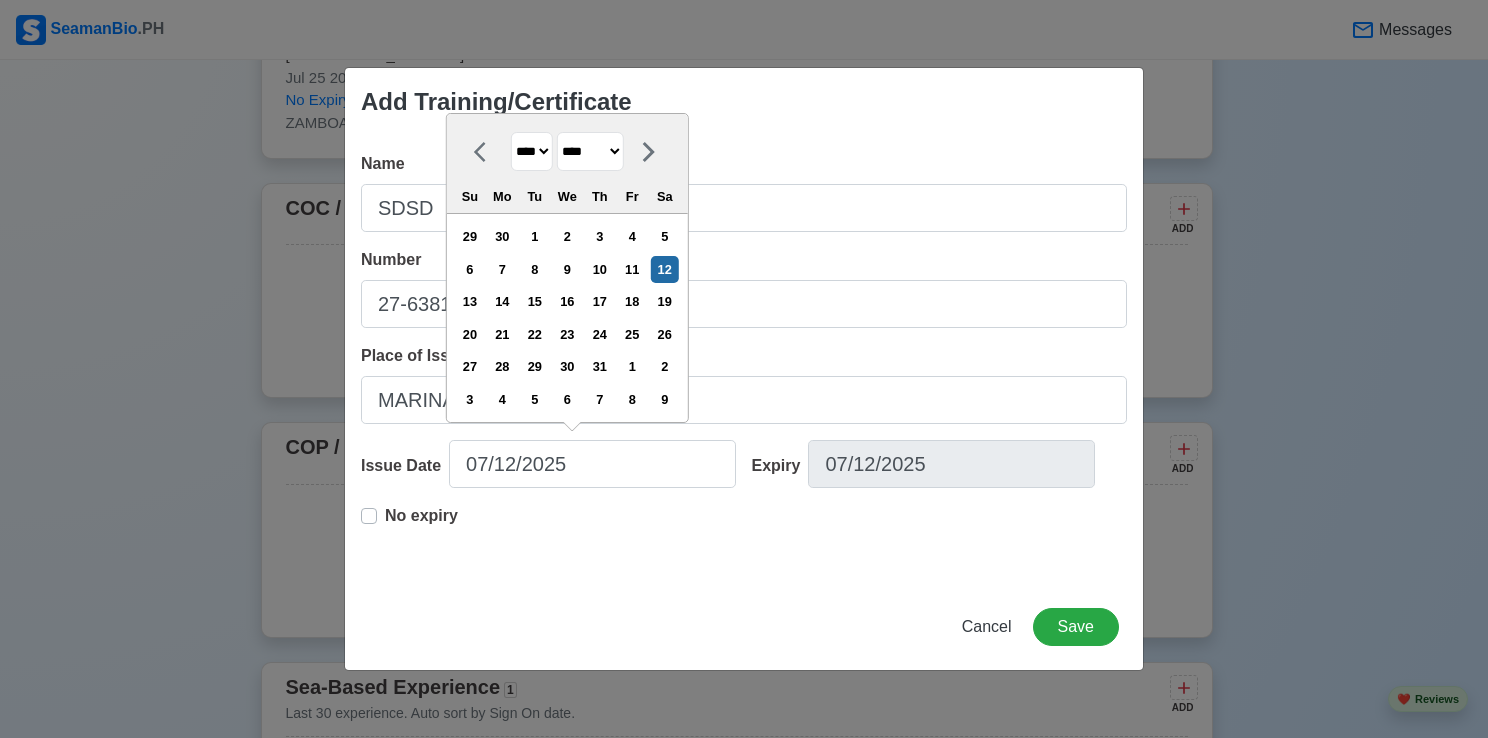 select on "****" 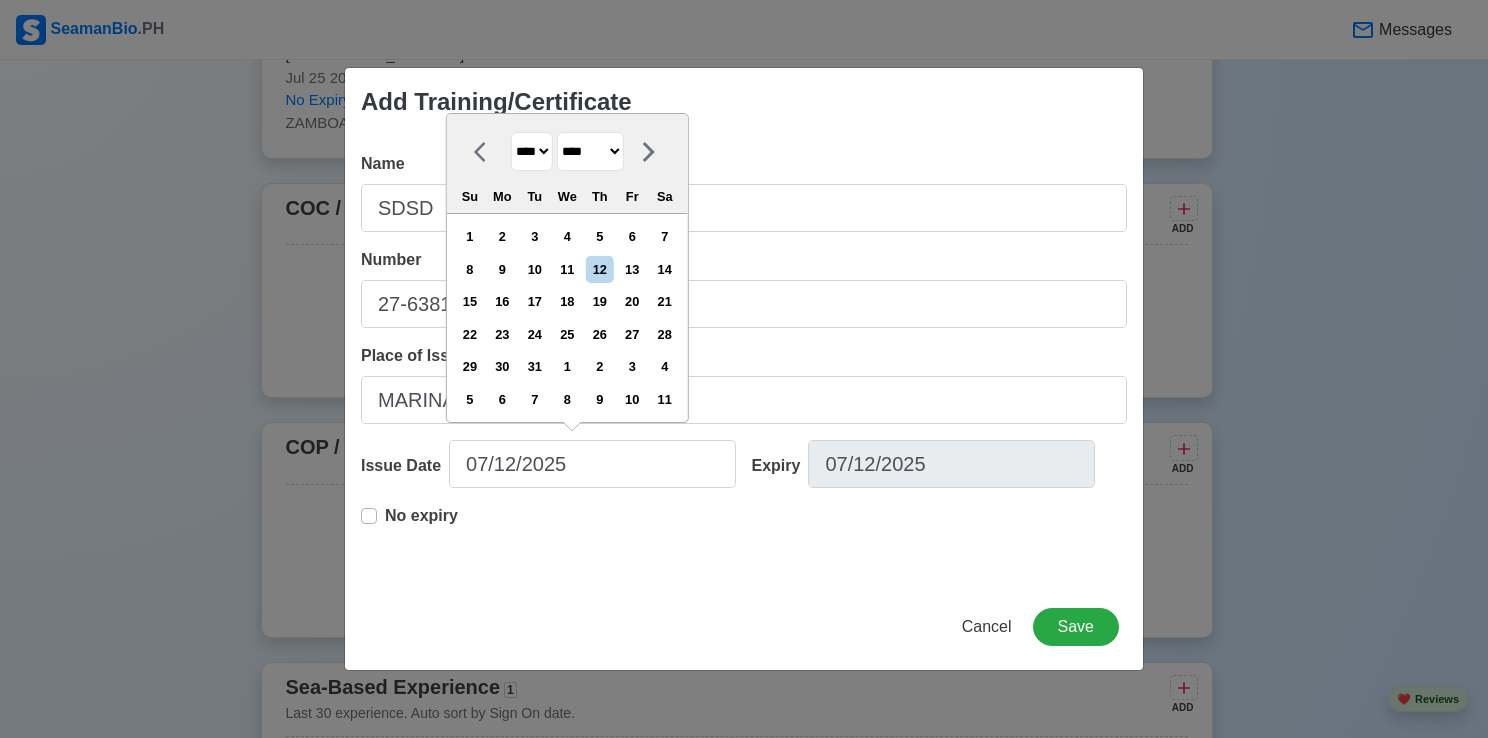 click on "******* ******** ***** ***** *** **** **** ****** ********* ******* ******** ********" at bounding box center (590, 151) 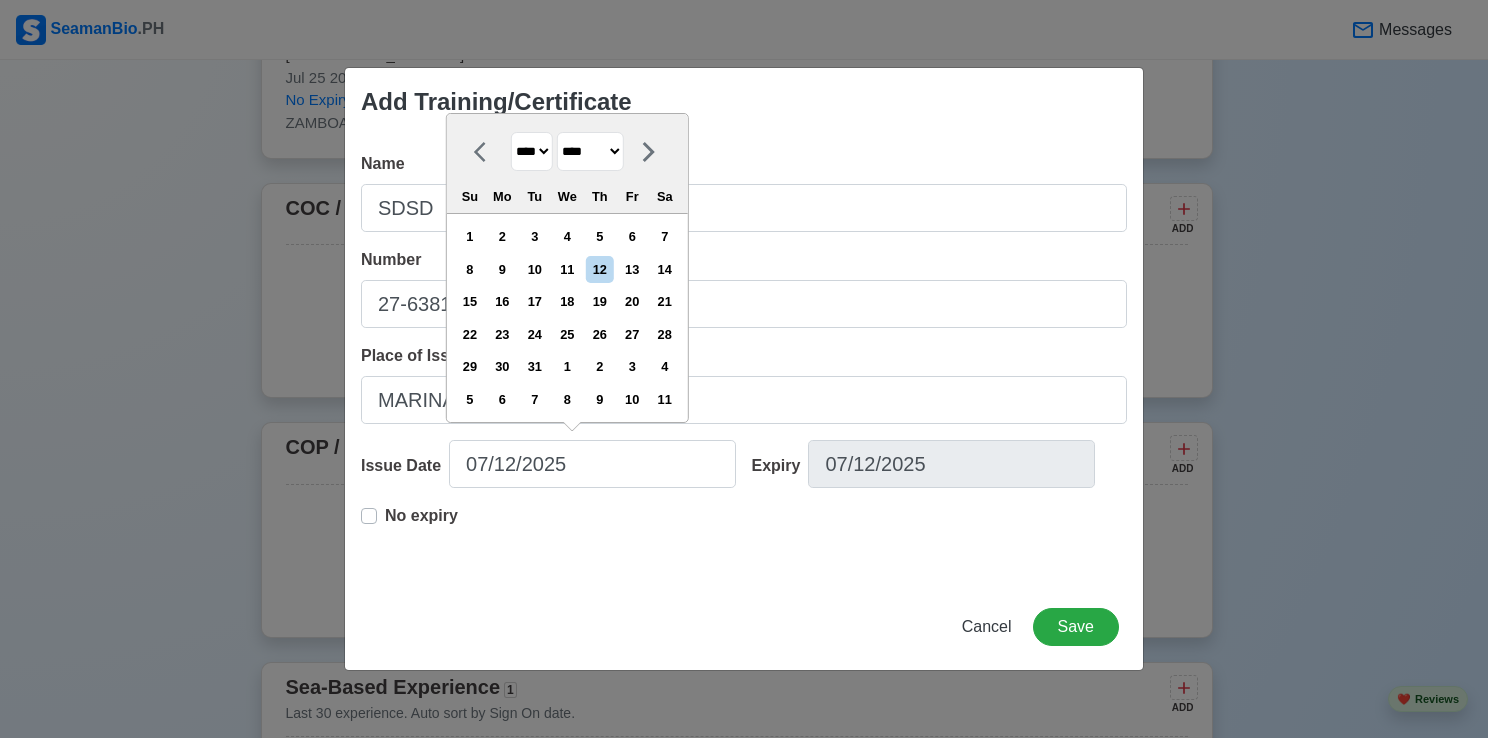 select on "********" 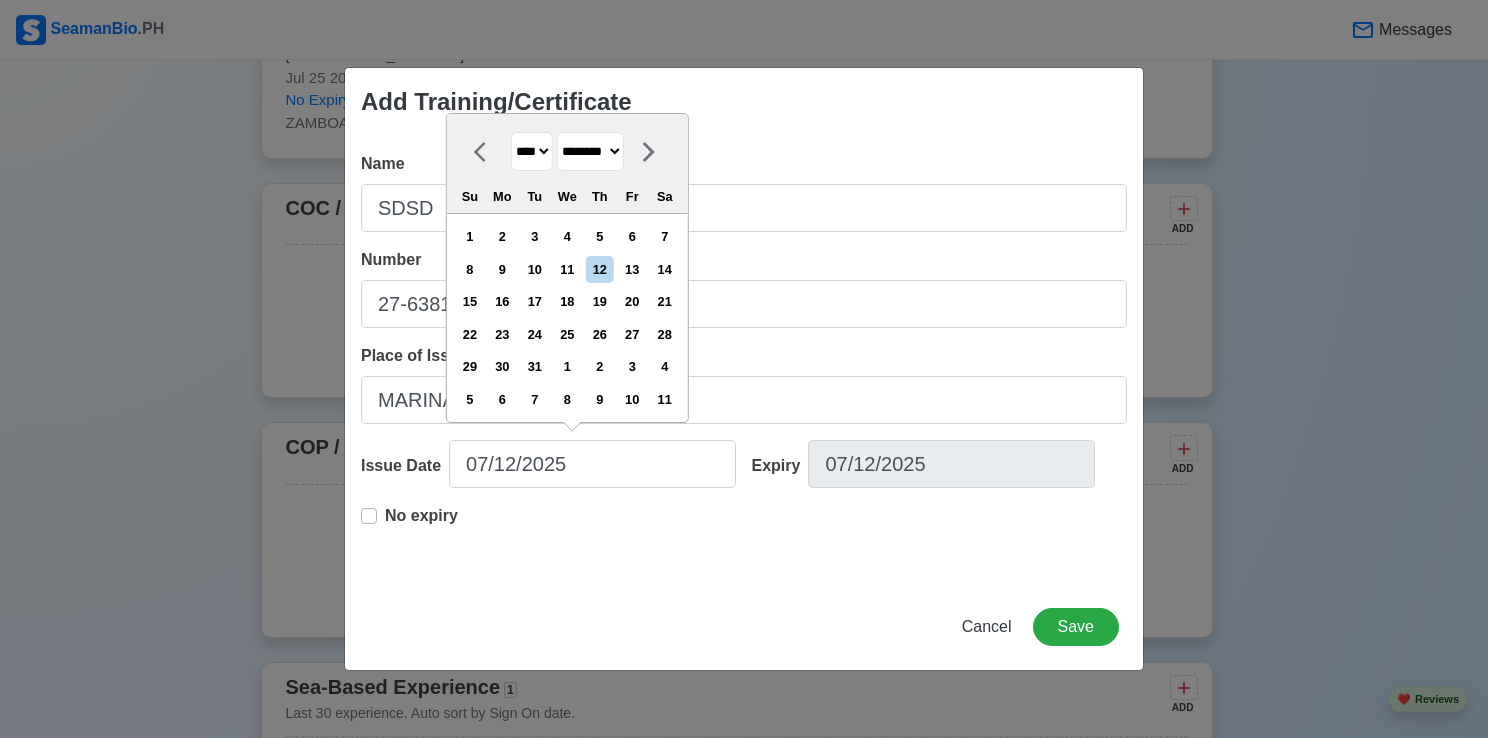 click on "******* ******** ***** ***** *** **** **** ****** ********* ******* ******** ********" at bounding box center [590, 151] 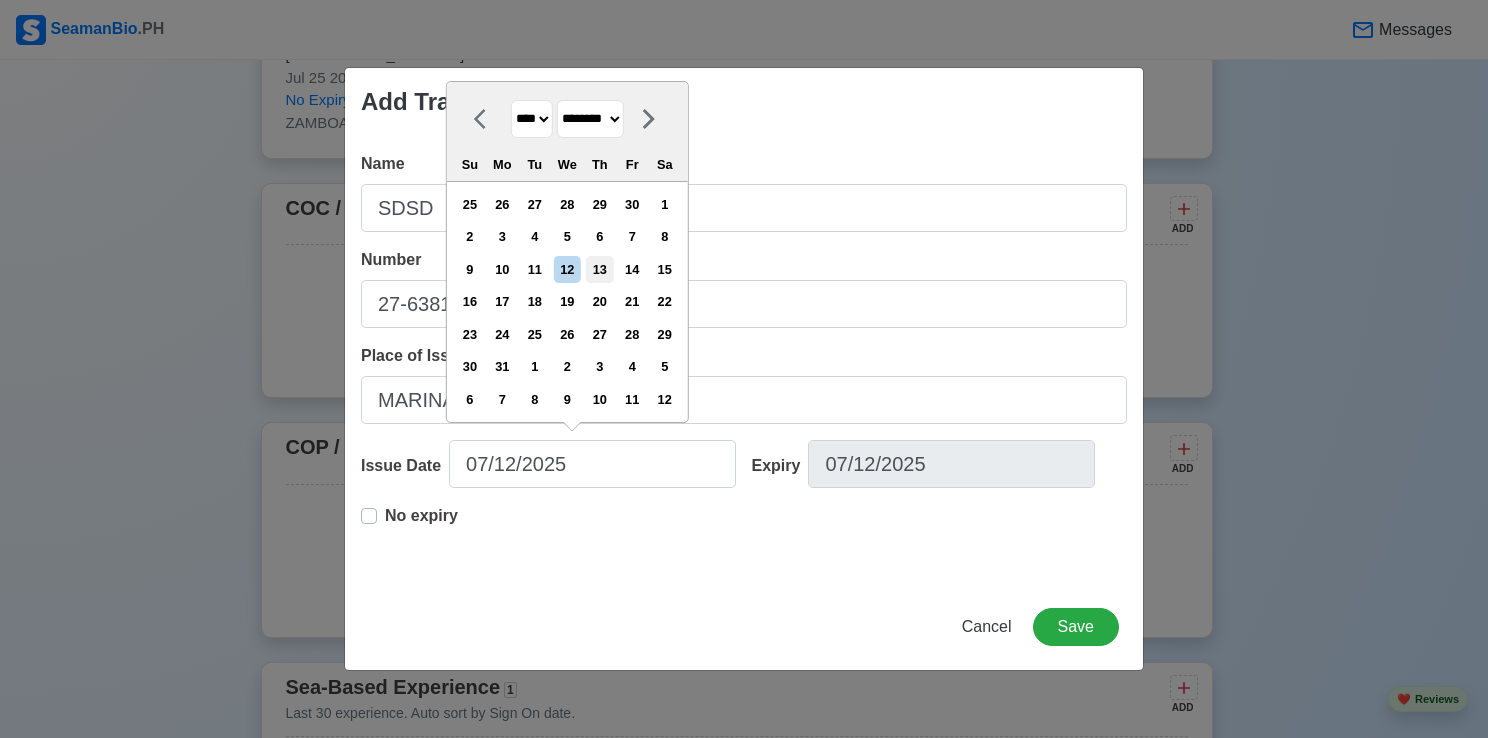 click on "13" at bounding box center [599, 269] 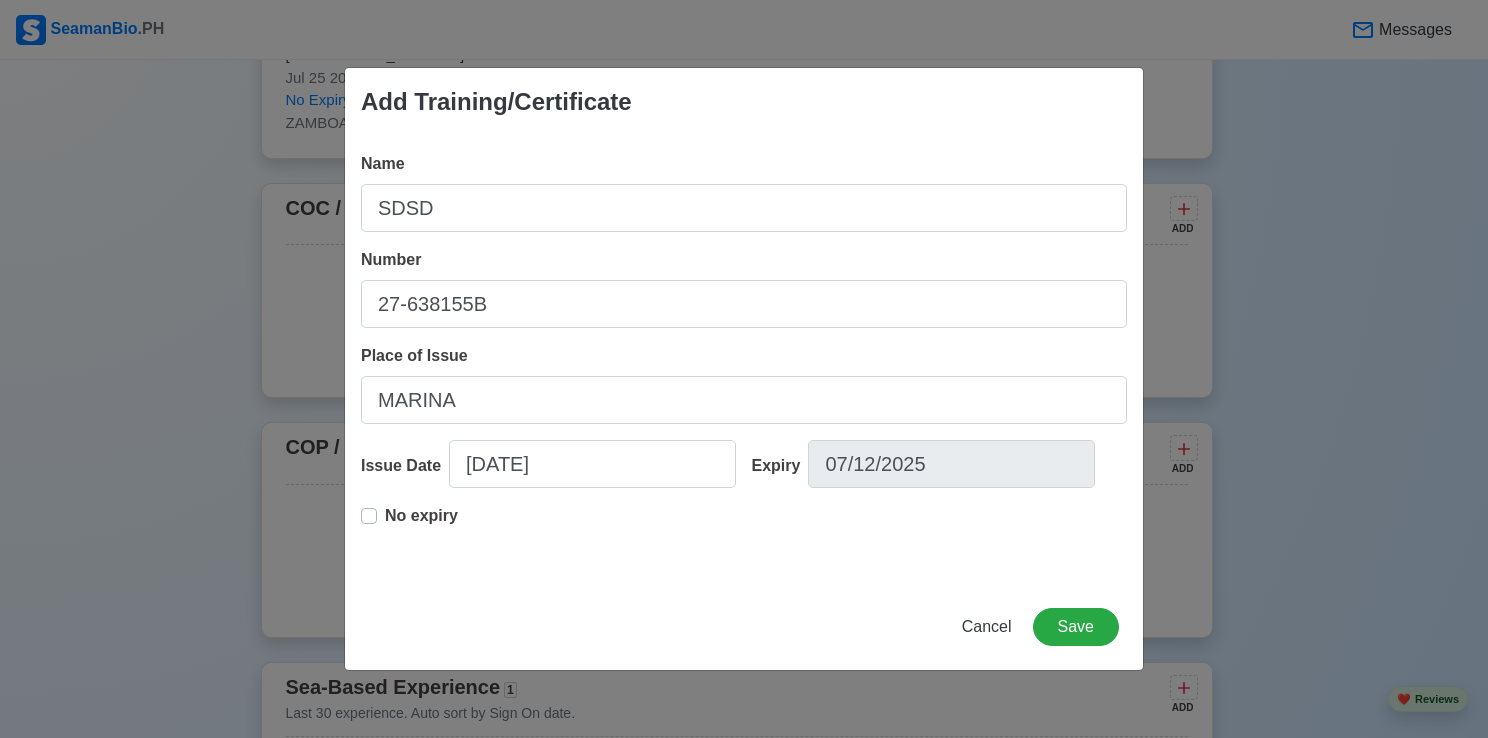click on "No expiry" at bounding box center [421, 524] 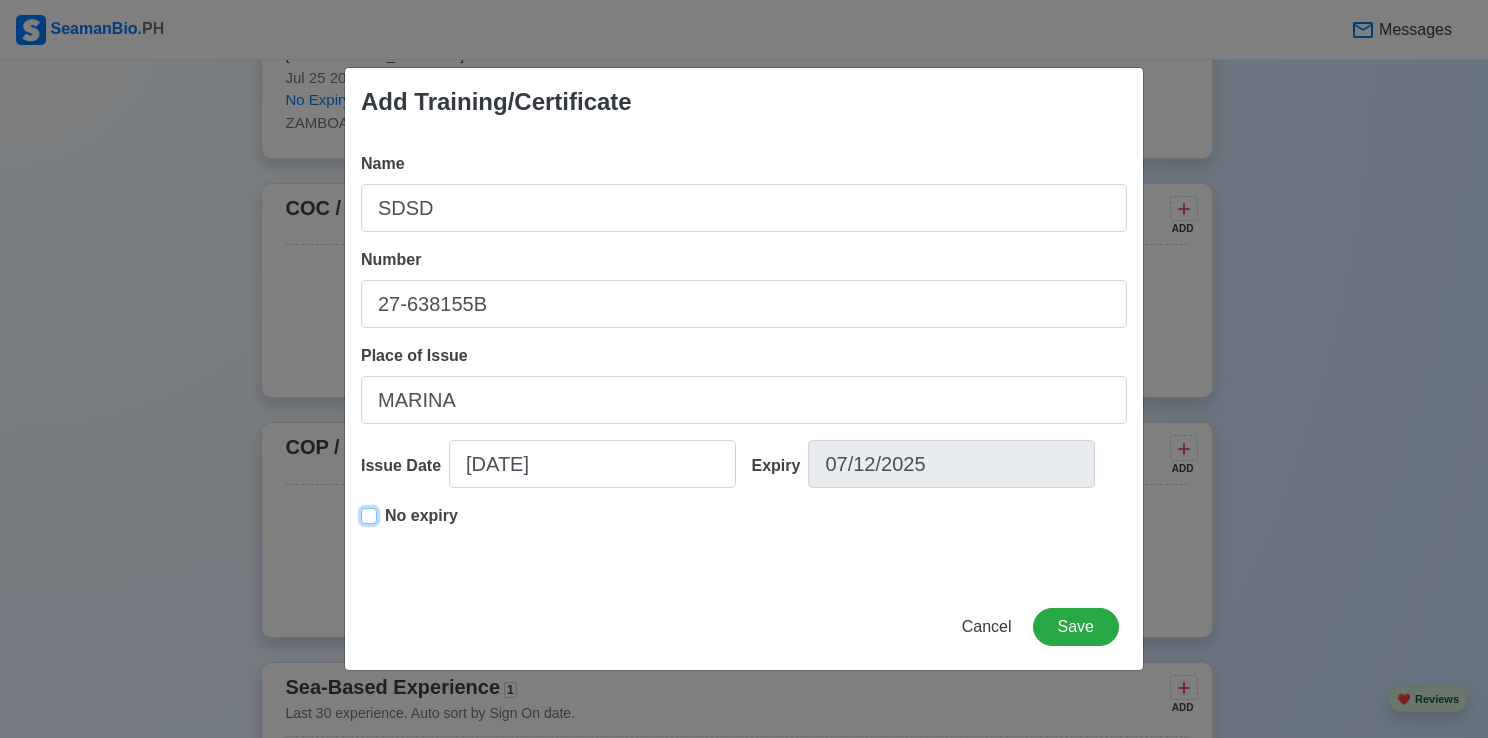 type on "12/13/2018" 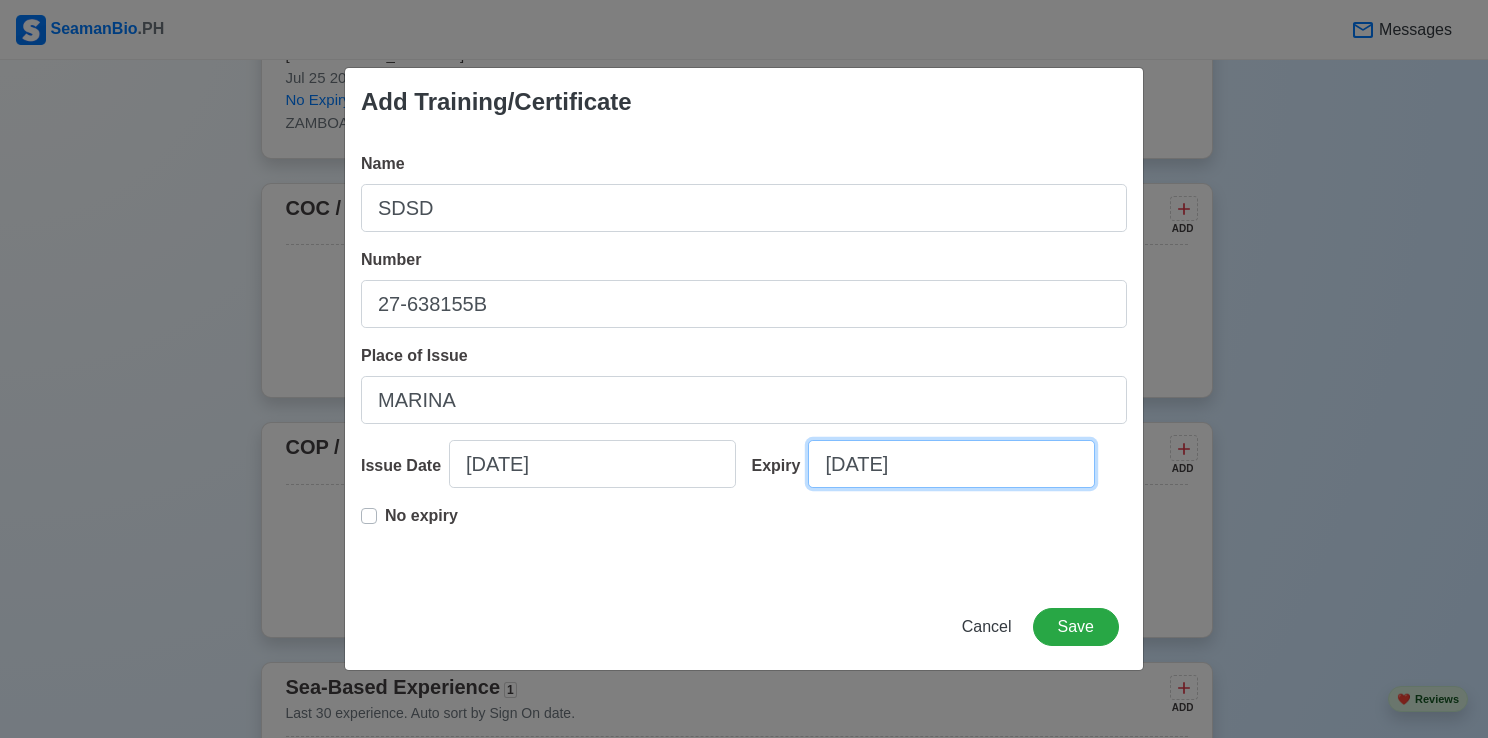 click on "12/13/2018" at bounding box center (951, 464) 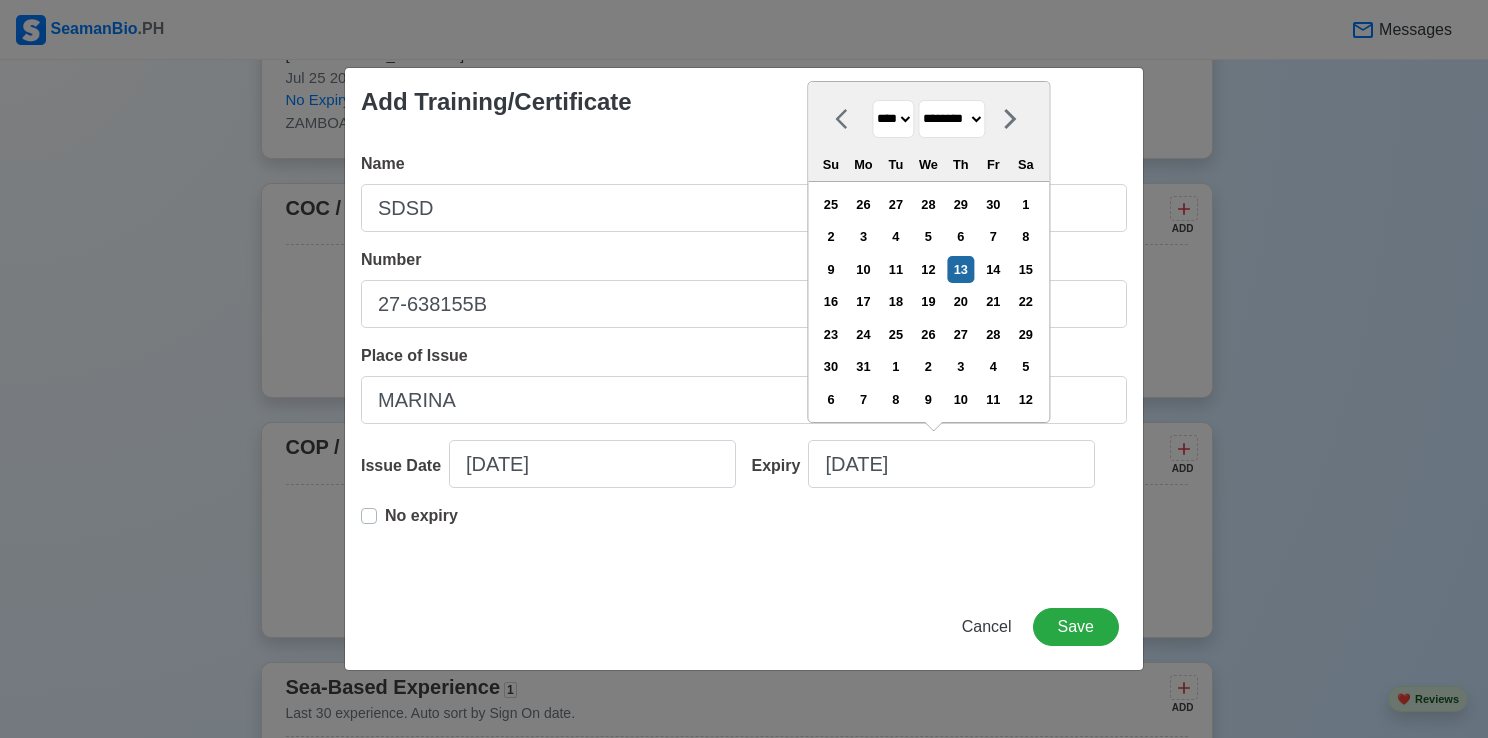 click on "No expiry" at bounding box center (421, 524) 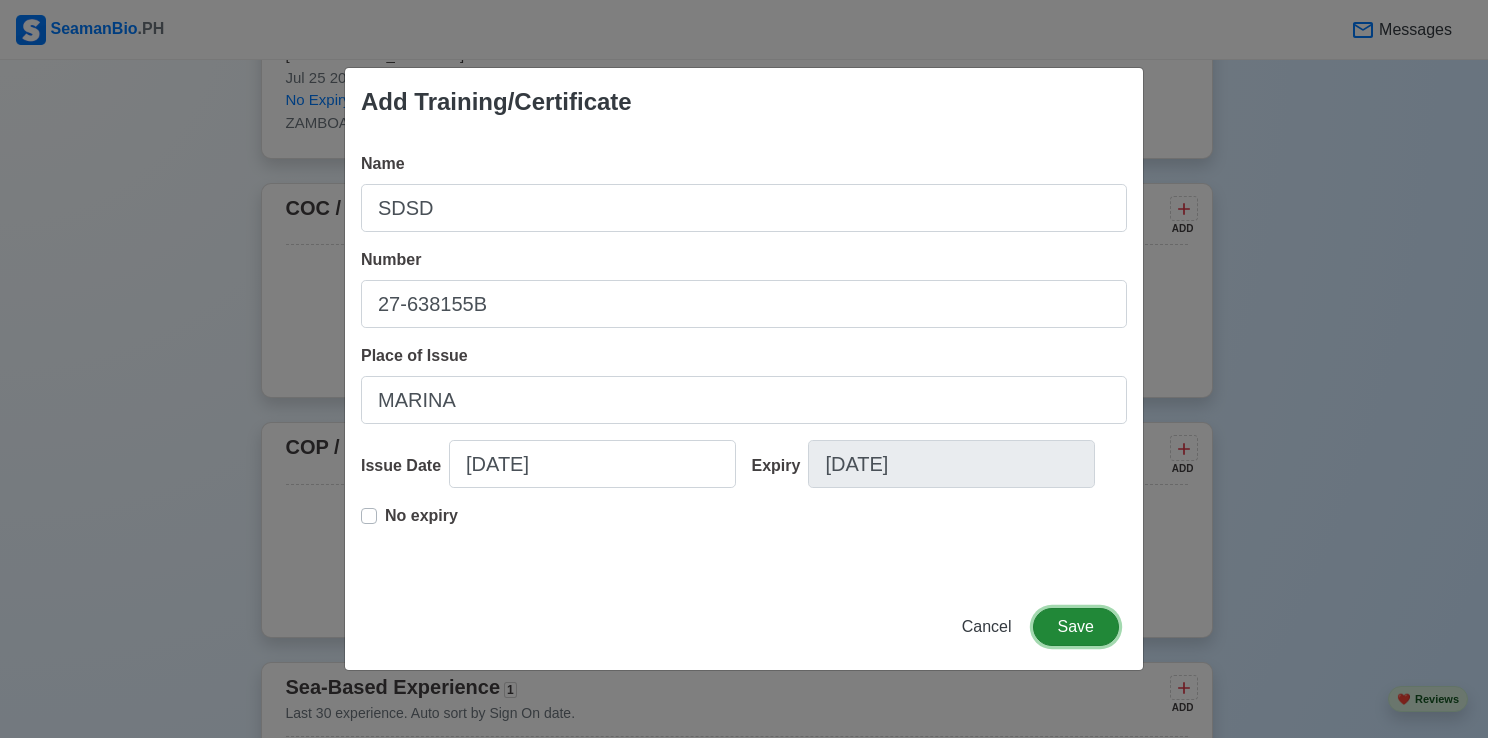 click on "Save" at bounding box center (1076, 627) 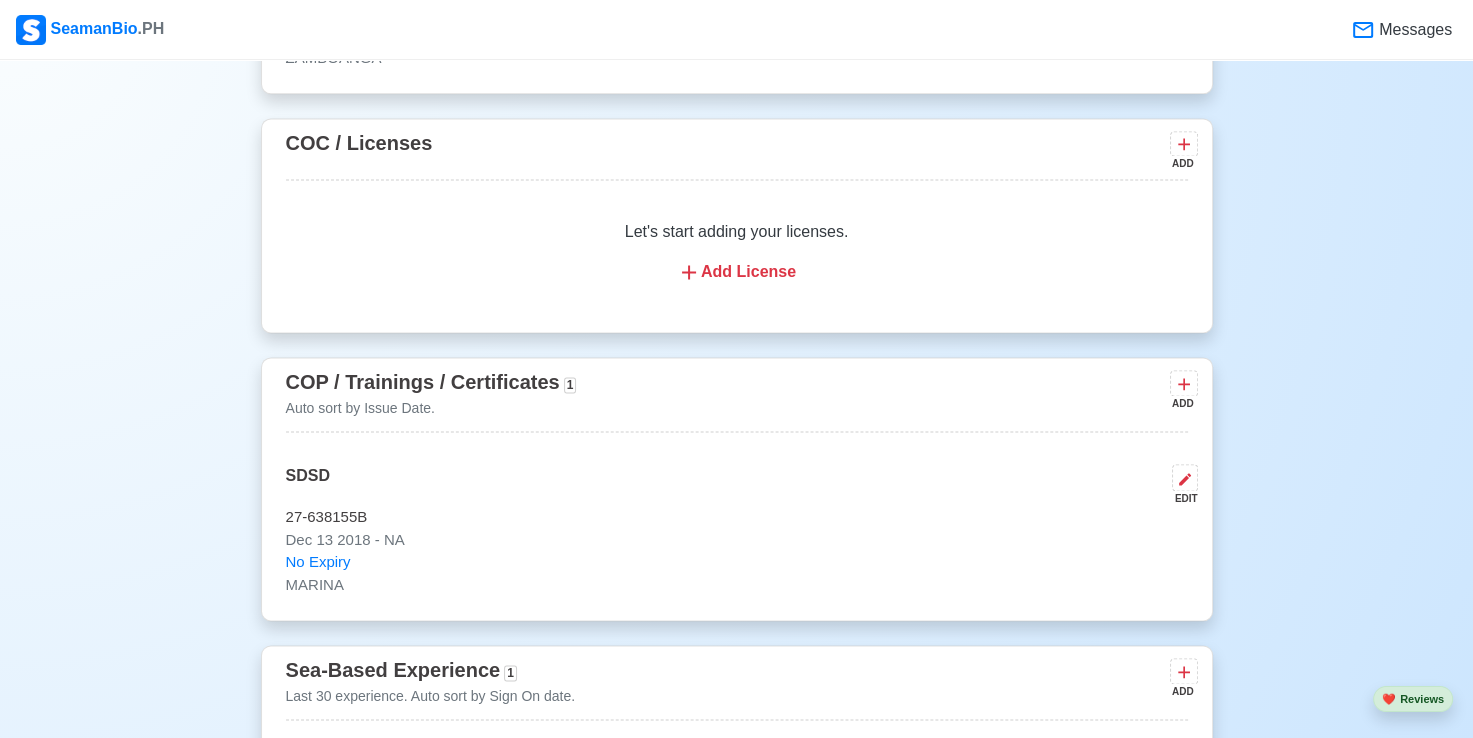 scroll, scrollTop: 2700, scrollLeft: 0, axis: vertical 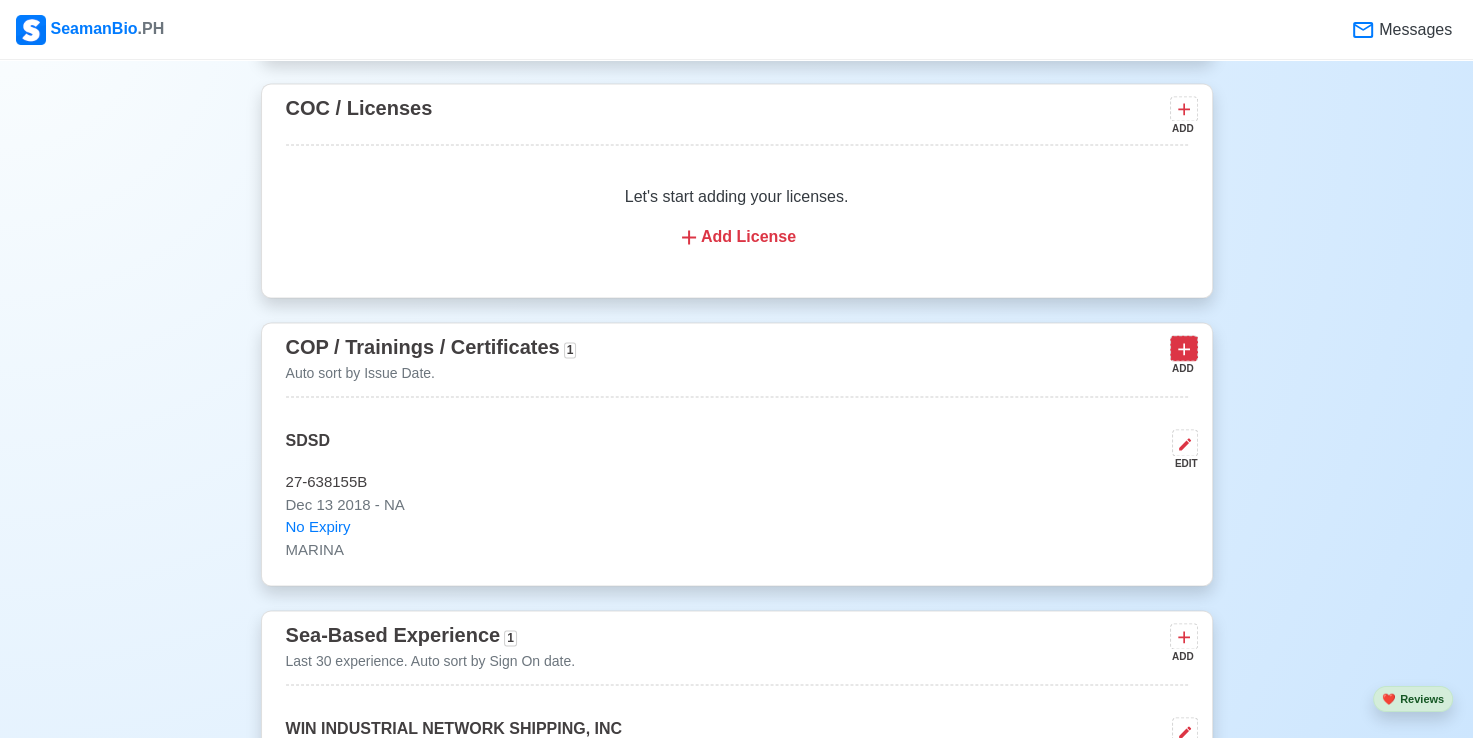 click 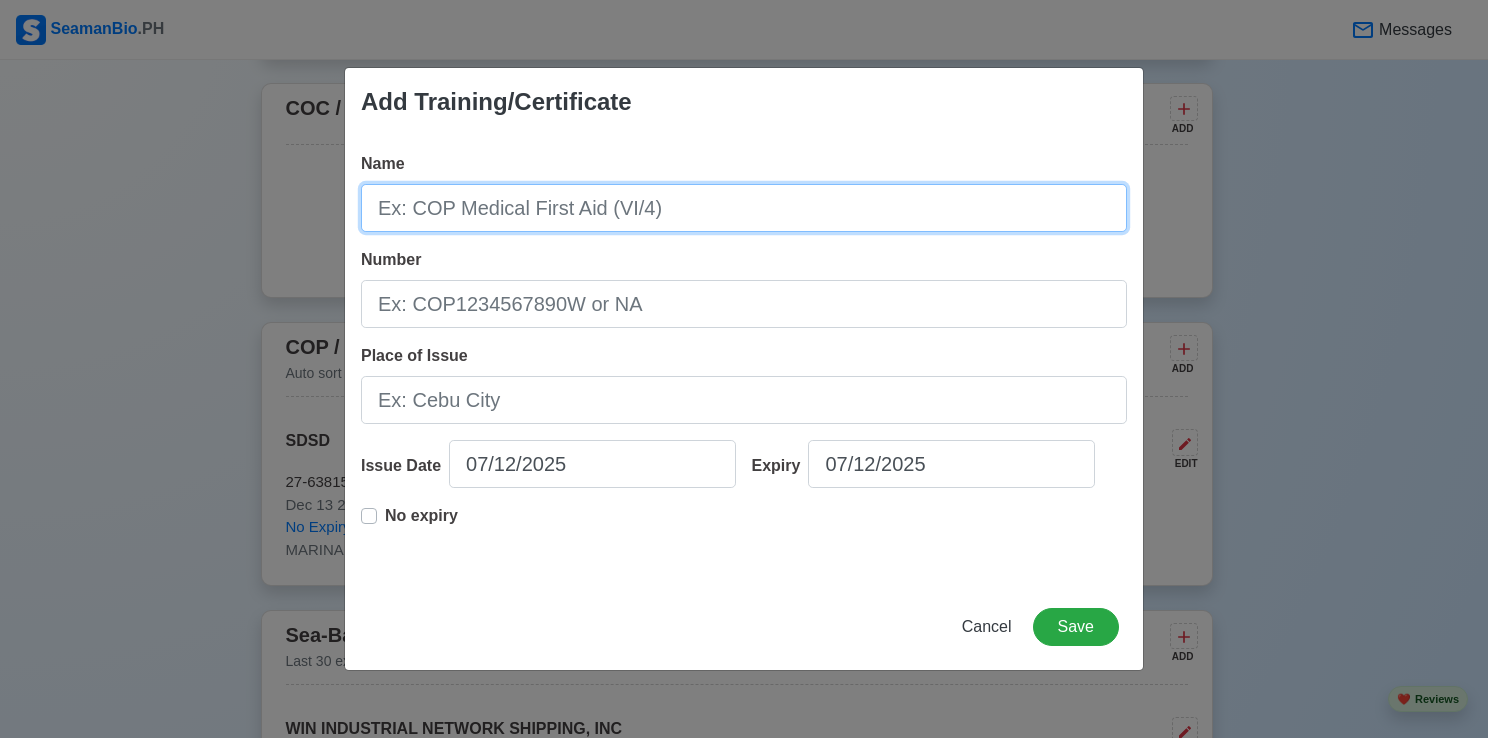 click on "Name" at bounding box center (744, 208) 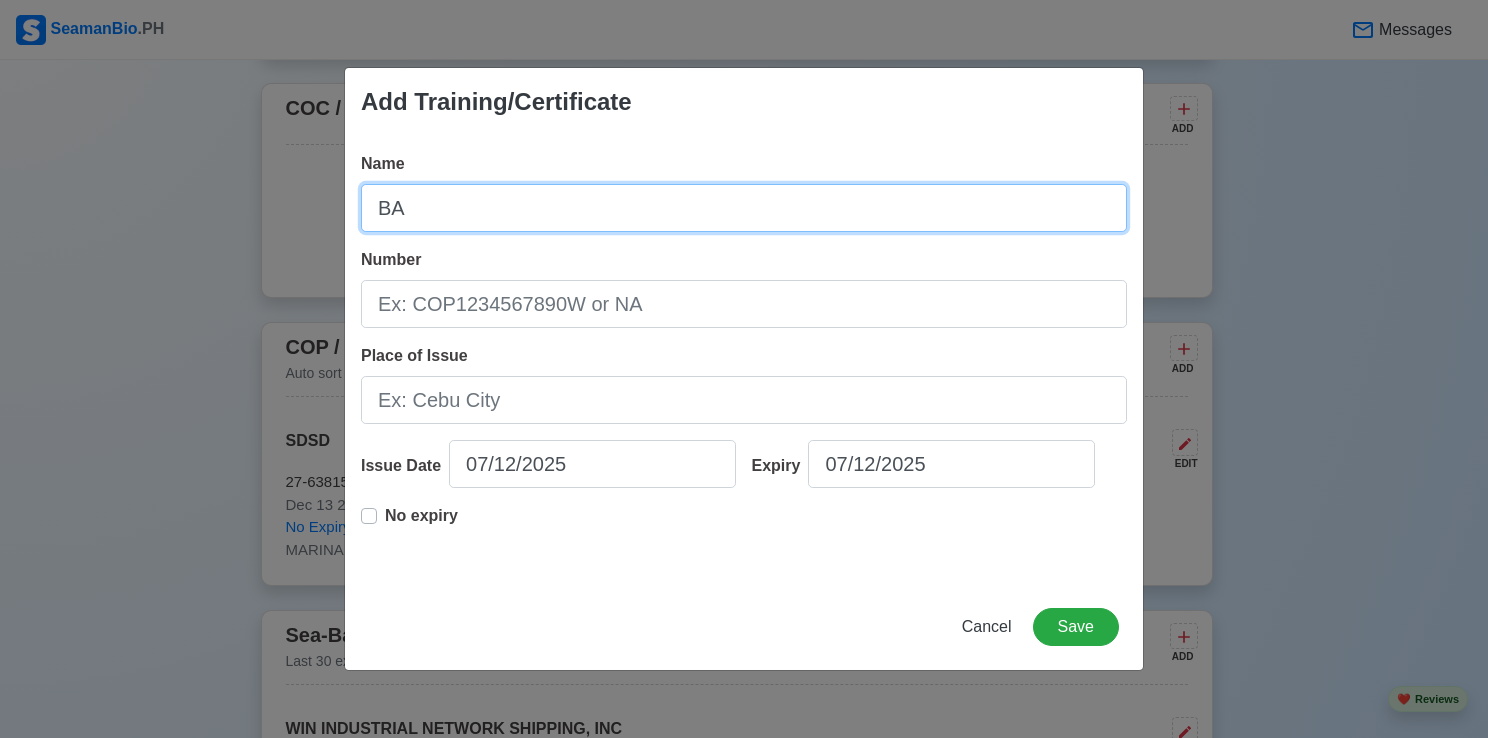 type on "B" 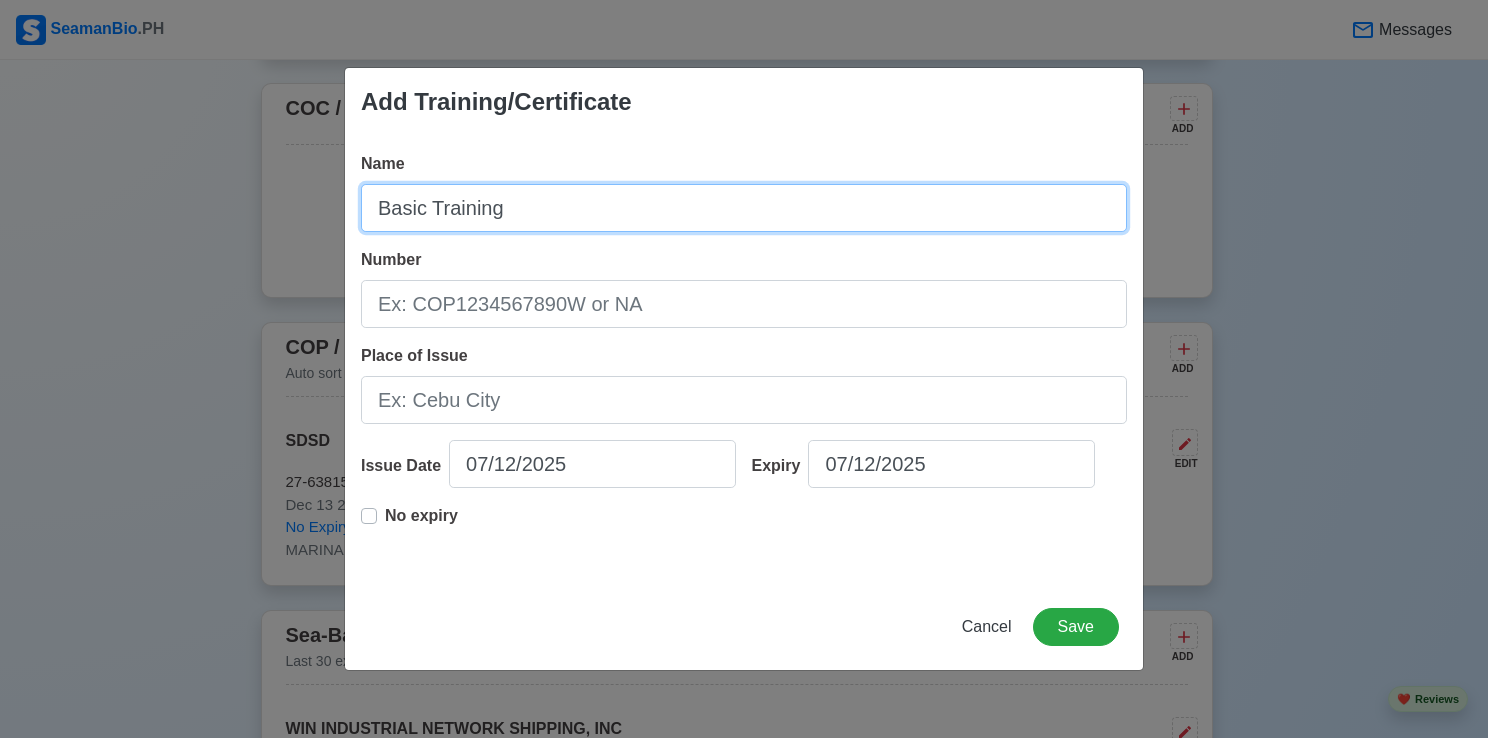 type on "Basic Training" 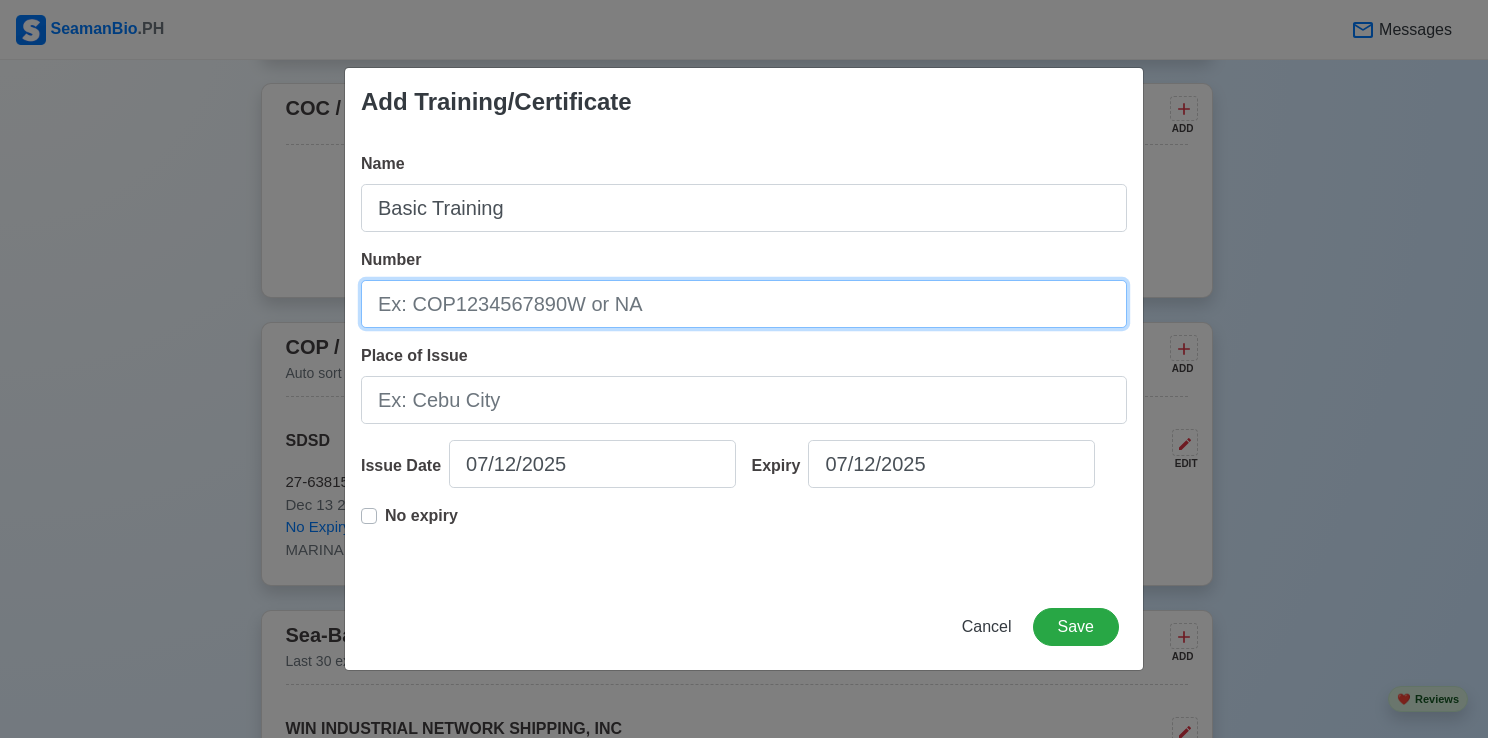 click on "Number" at bounding box center (744, 304) 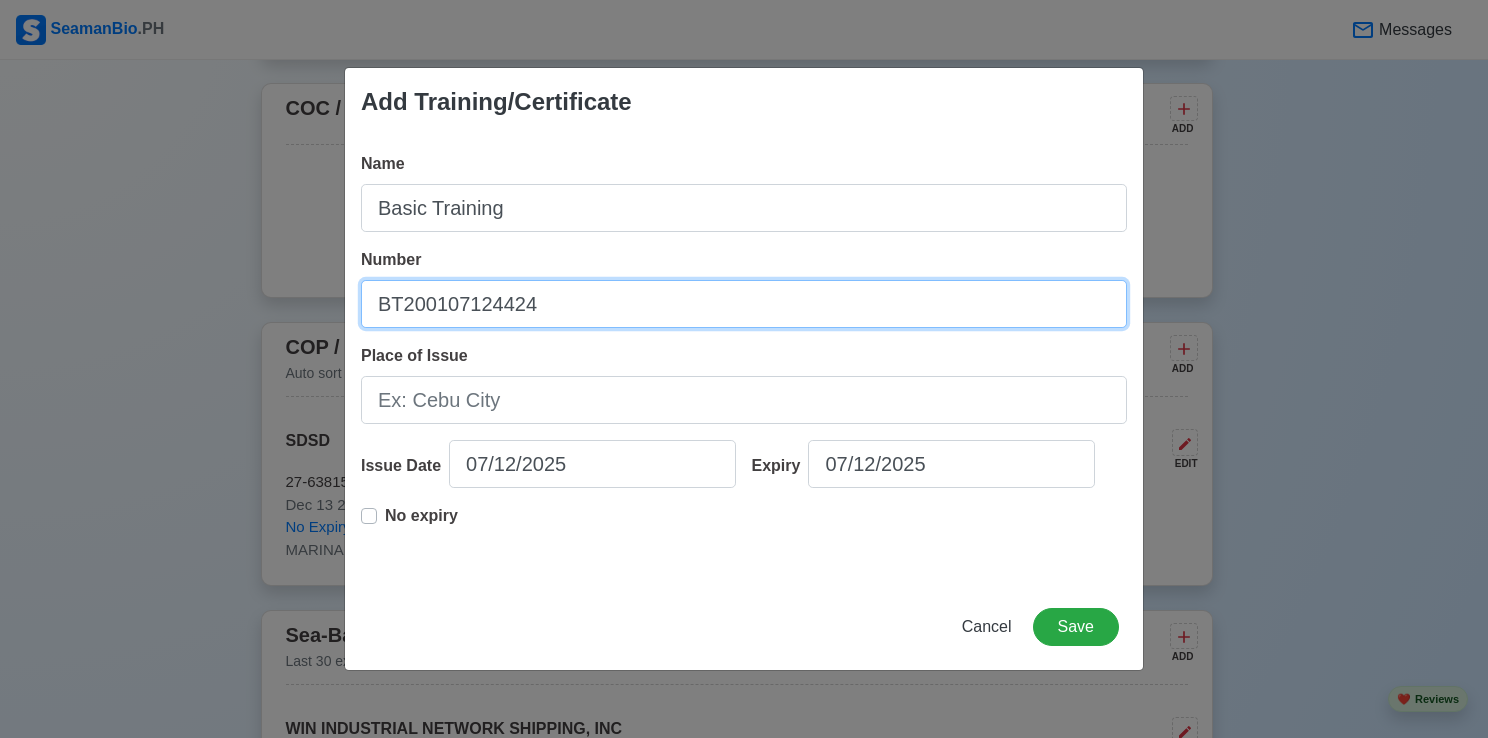 type on "BT200107124424" 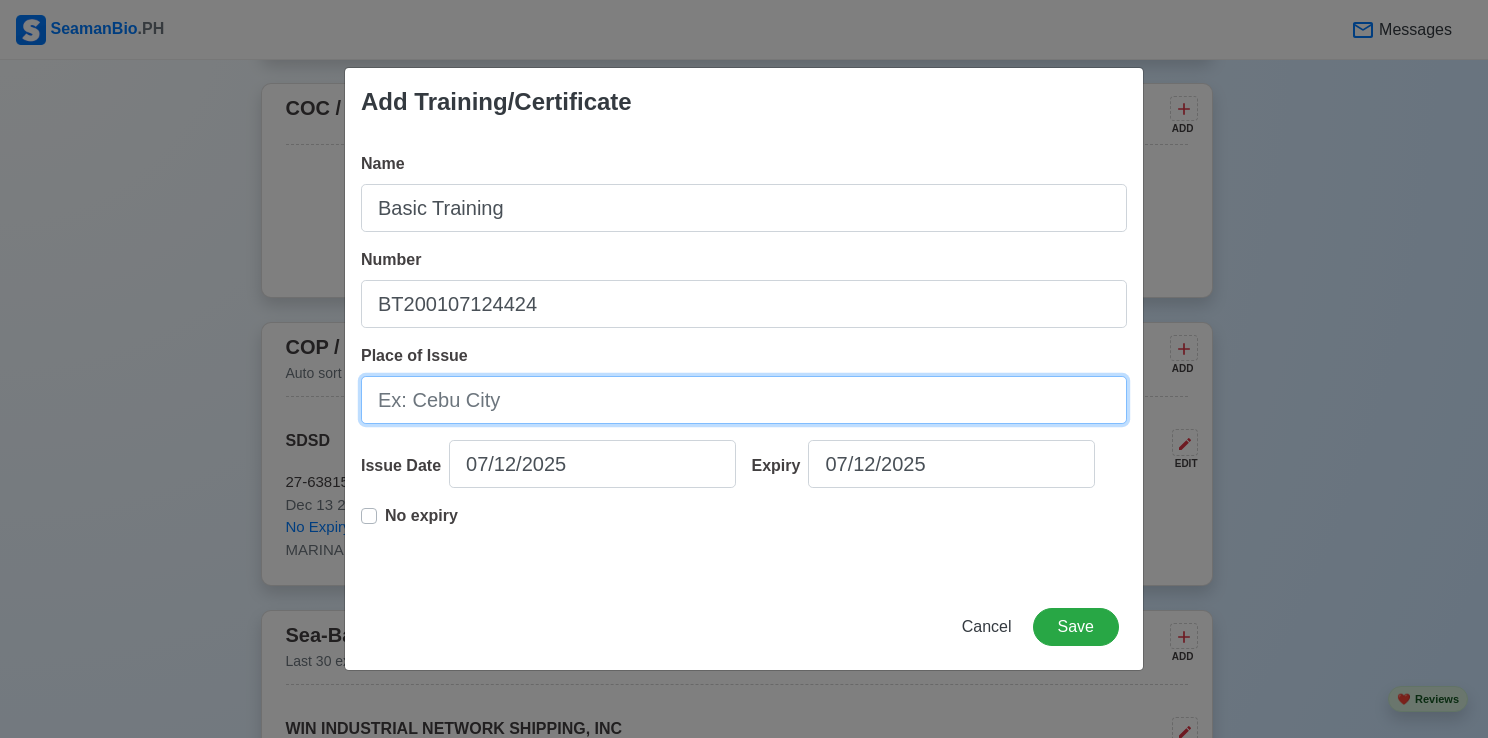click on "Place of Issue" at bounding box center (744, 400) 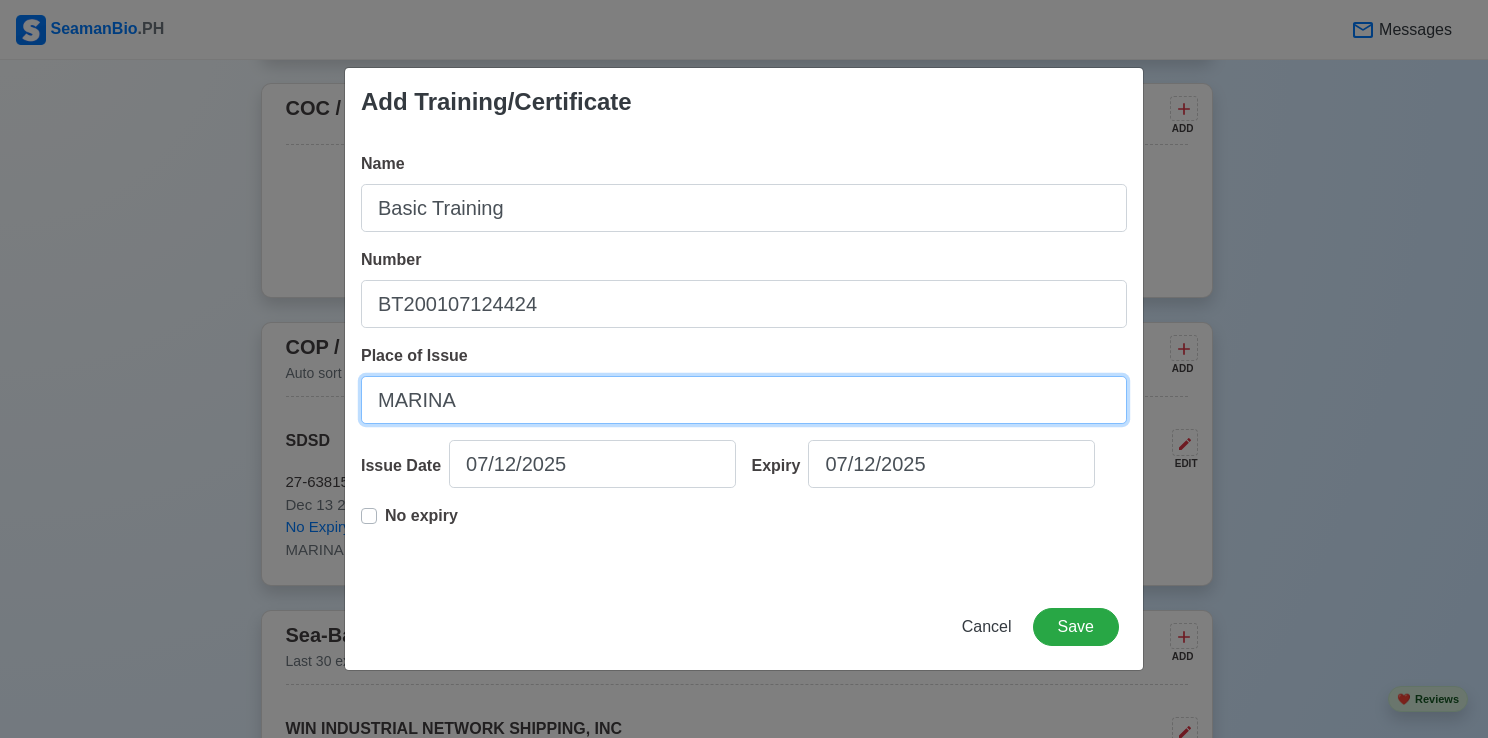 type on "MARINA" 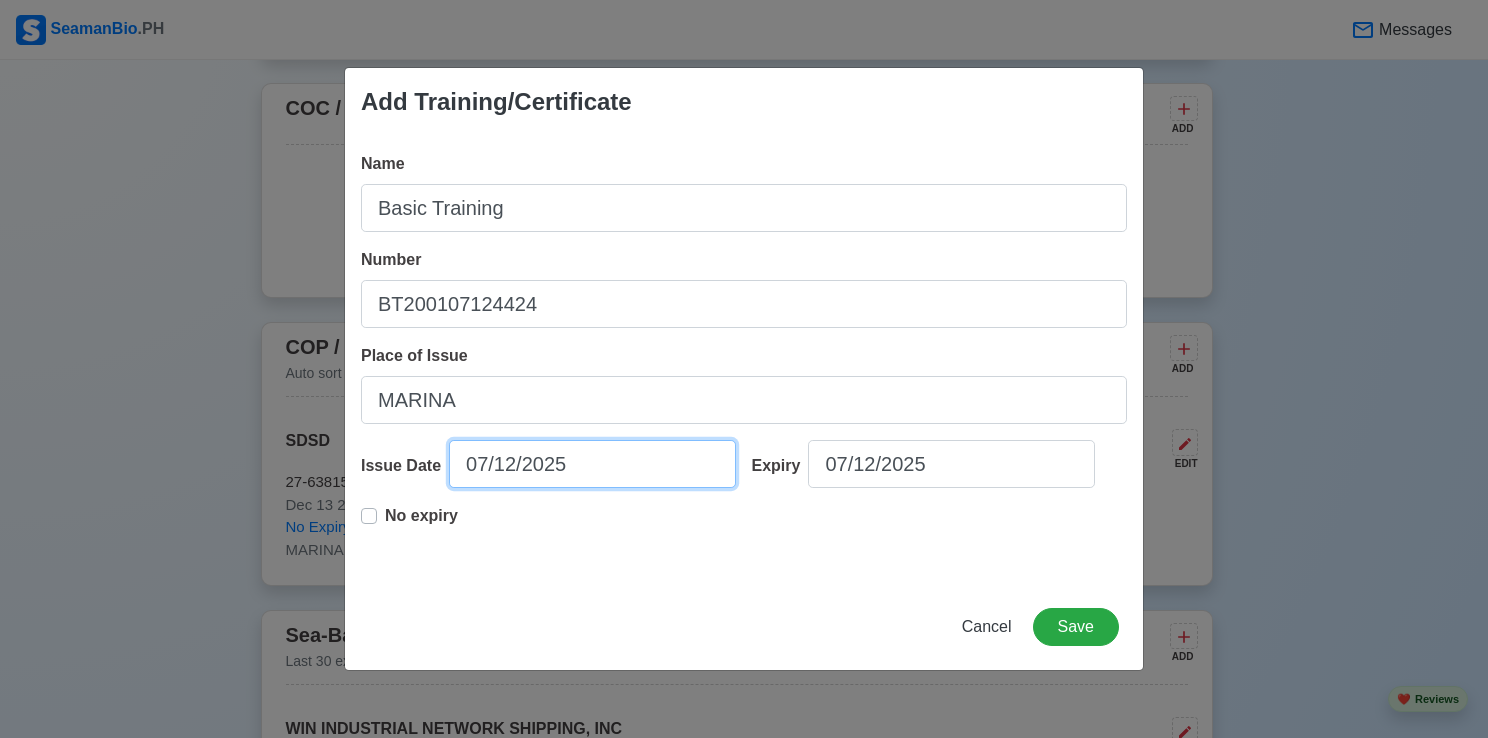 select on "****" 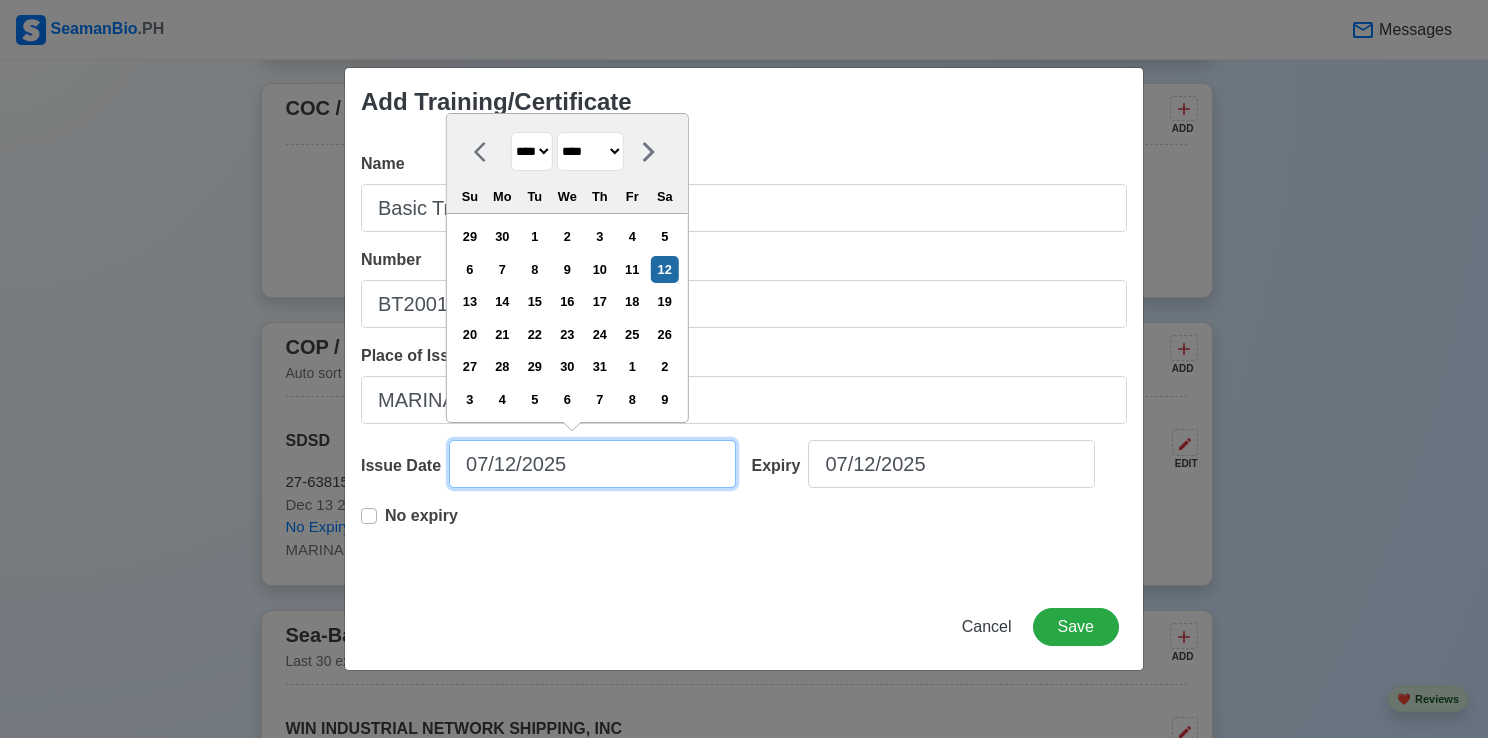 click on "07/12/2025" at bounding box center (592, 464) 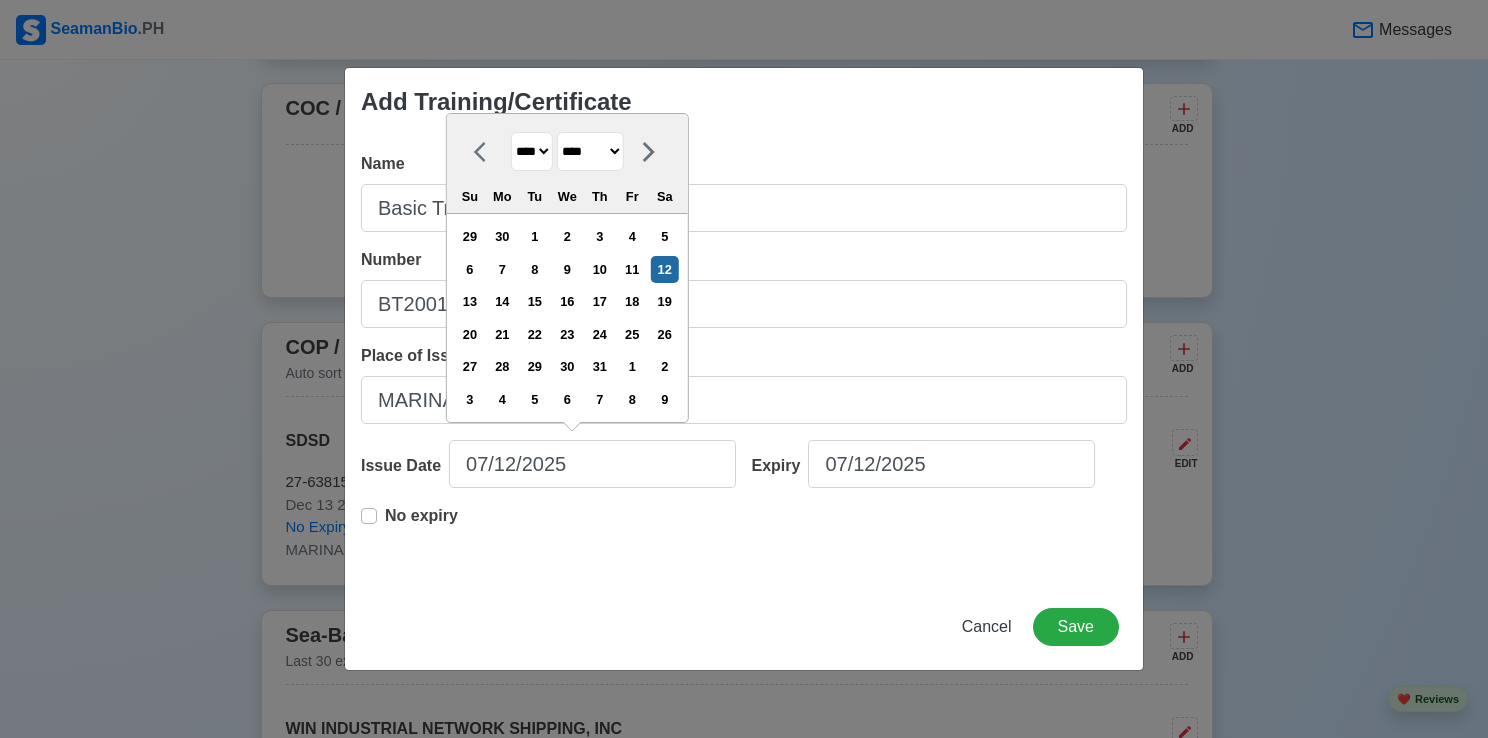 click on "**** **** **** **** **** **** **** **** **** **** **** **** **** **** **** **** **** **** **** **** **** **** **** **** **** **** **** **** **** **** **** **** **** **** **** **** **** **** **** **** **** **** **** **** **** **** **** **** **** **** **** **** **** **** **** **** **** **** **** **** **** **** **** **** **** **** **** **** **** **** **** **** **** **** **** **** **** **** **** **** **** **** **** **** **** **** **** **** **** **** **** **** **** **** **** **** **** **** **** **** **** **** **** **** **** ****" at bounding box center (532, 151) 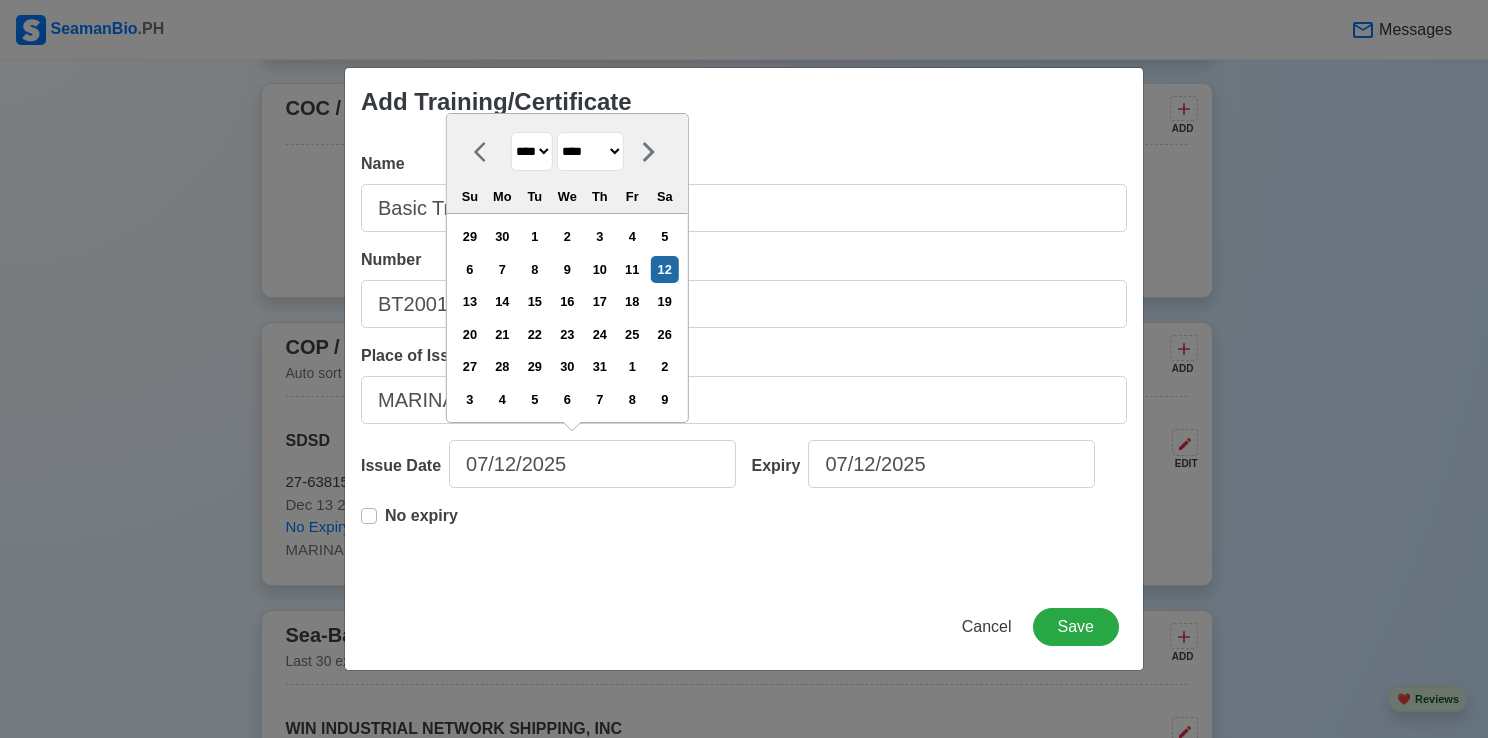 select on "****" 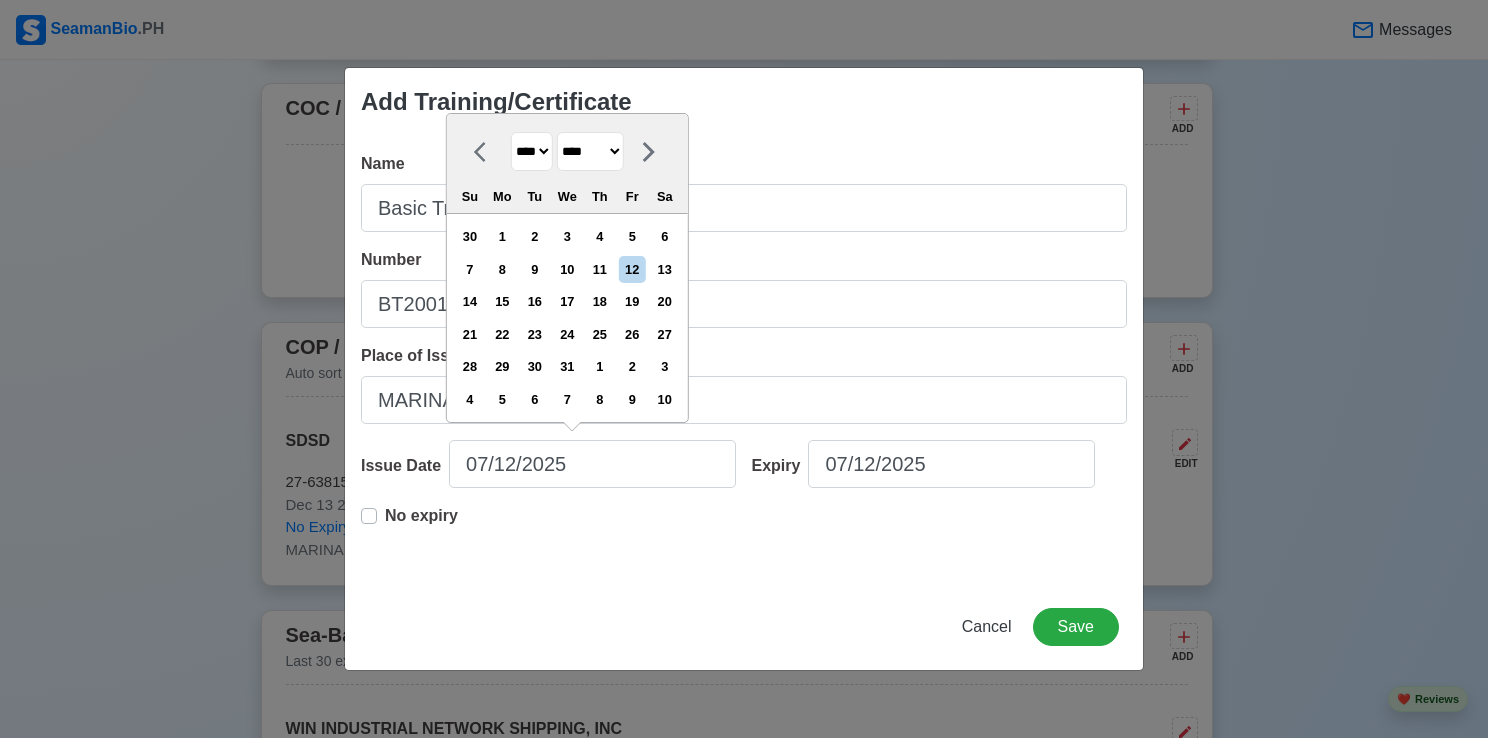 click on "******* ******** ***** ***** *** **** **** ****** ********* ******* ******** ********" at bounding box center (590, 151) 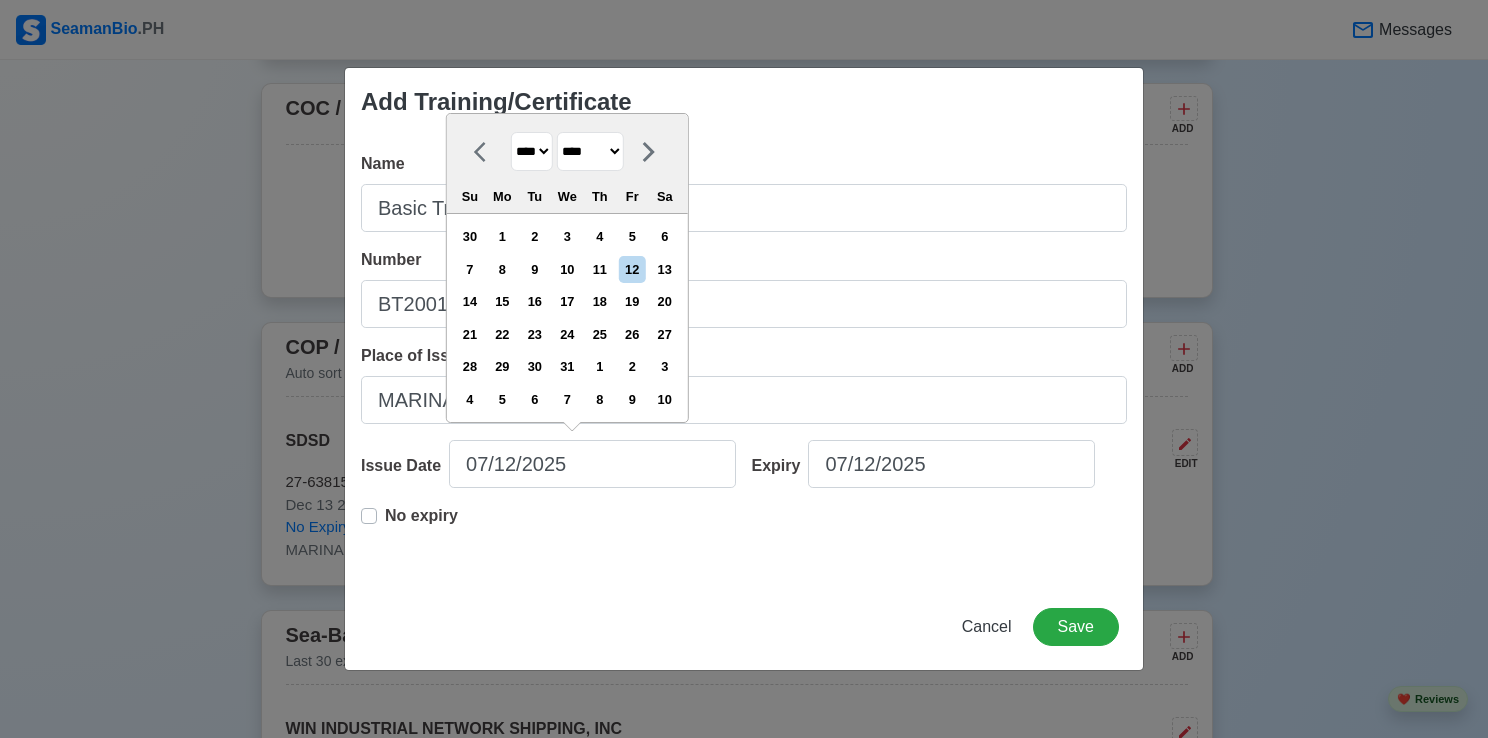 select on "********" 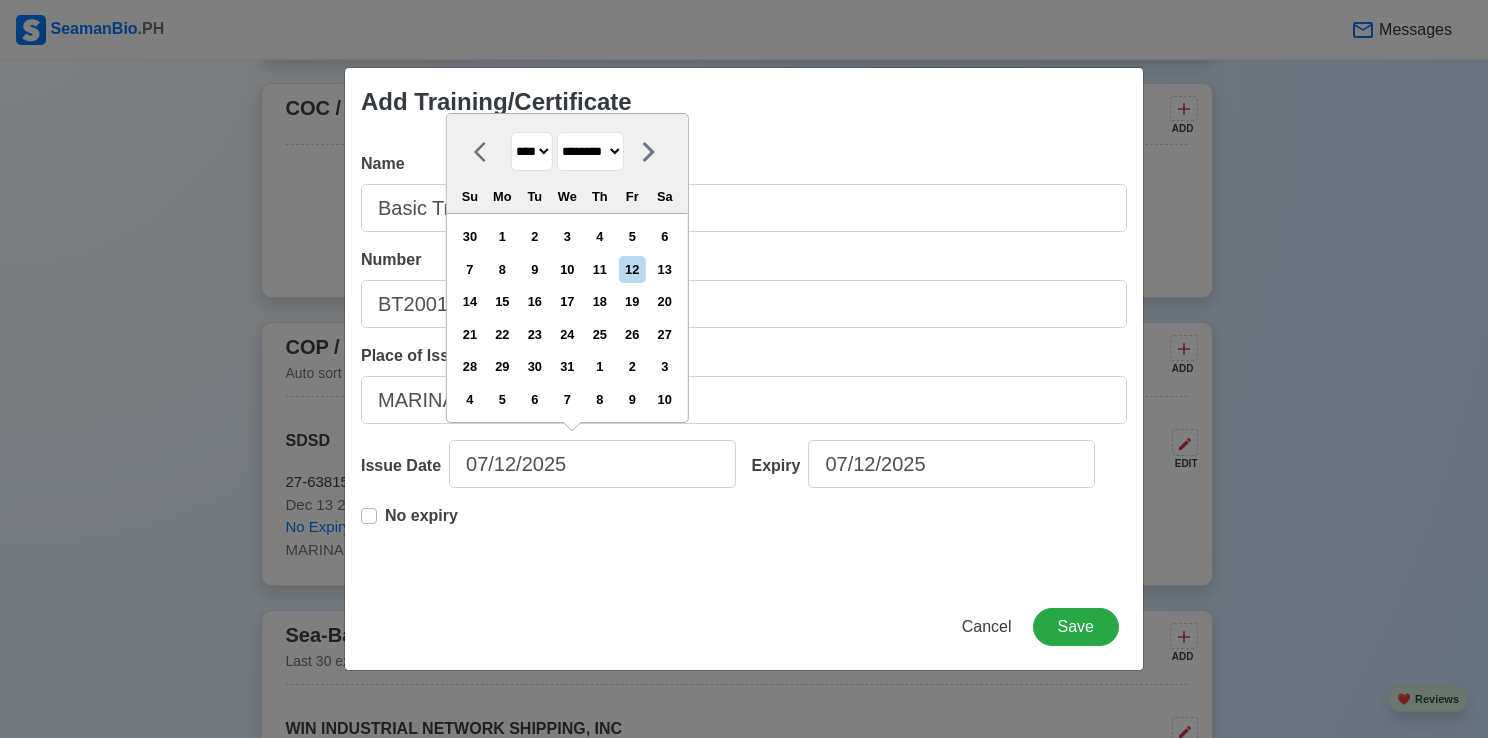 click on "******* ******** ***** ***** *** **** **** ****** ********* ******* ******** ********" at bounding box center [590, 151] 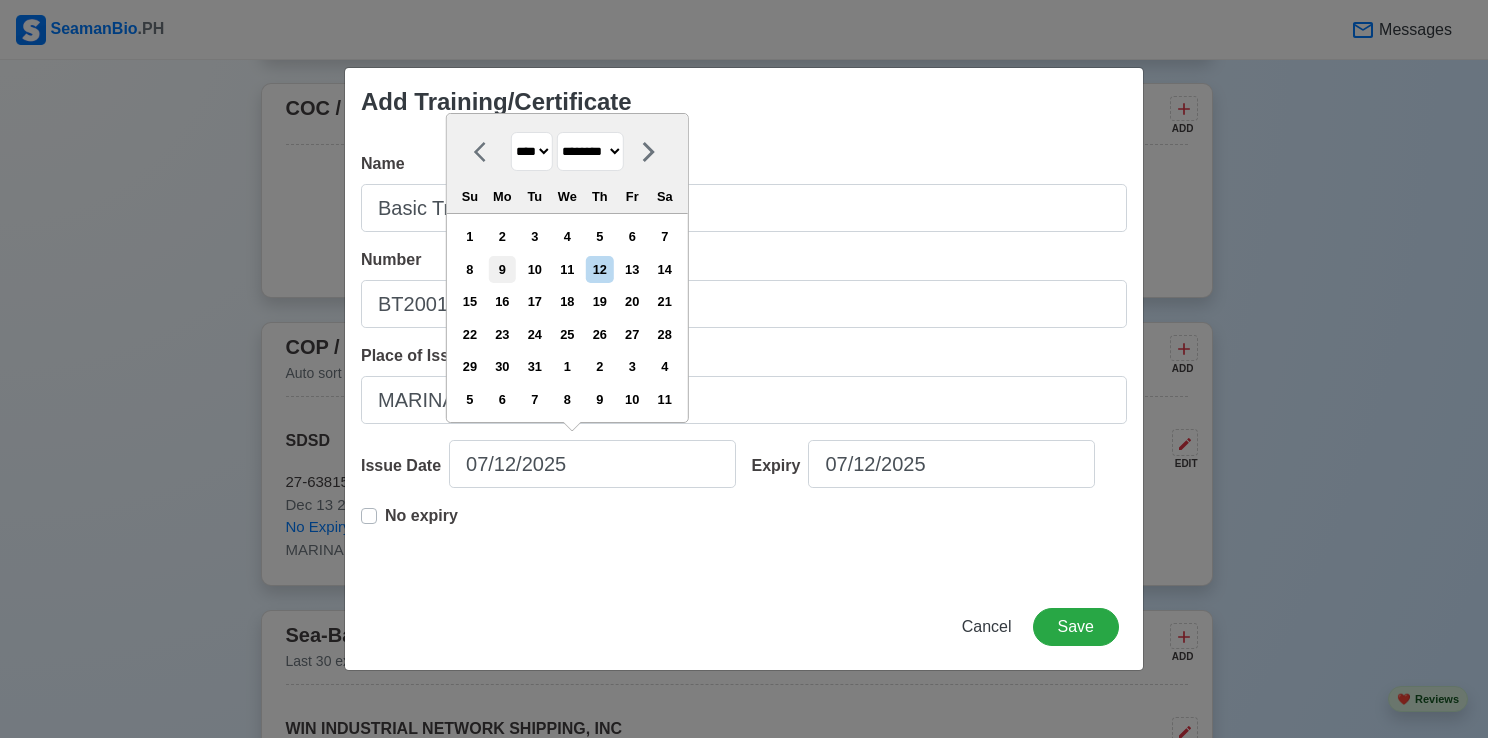 click on "9" at bounding box center (502, 269) 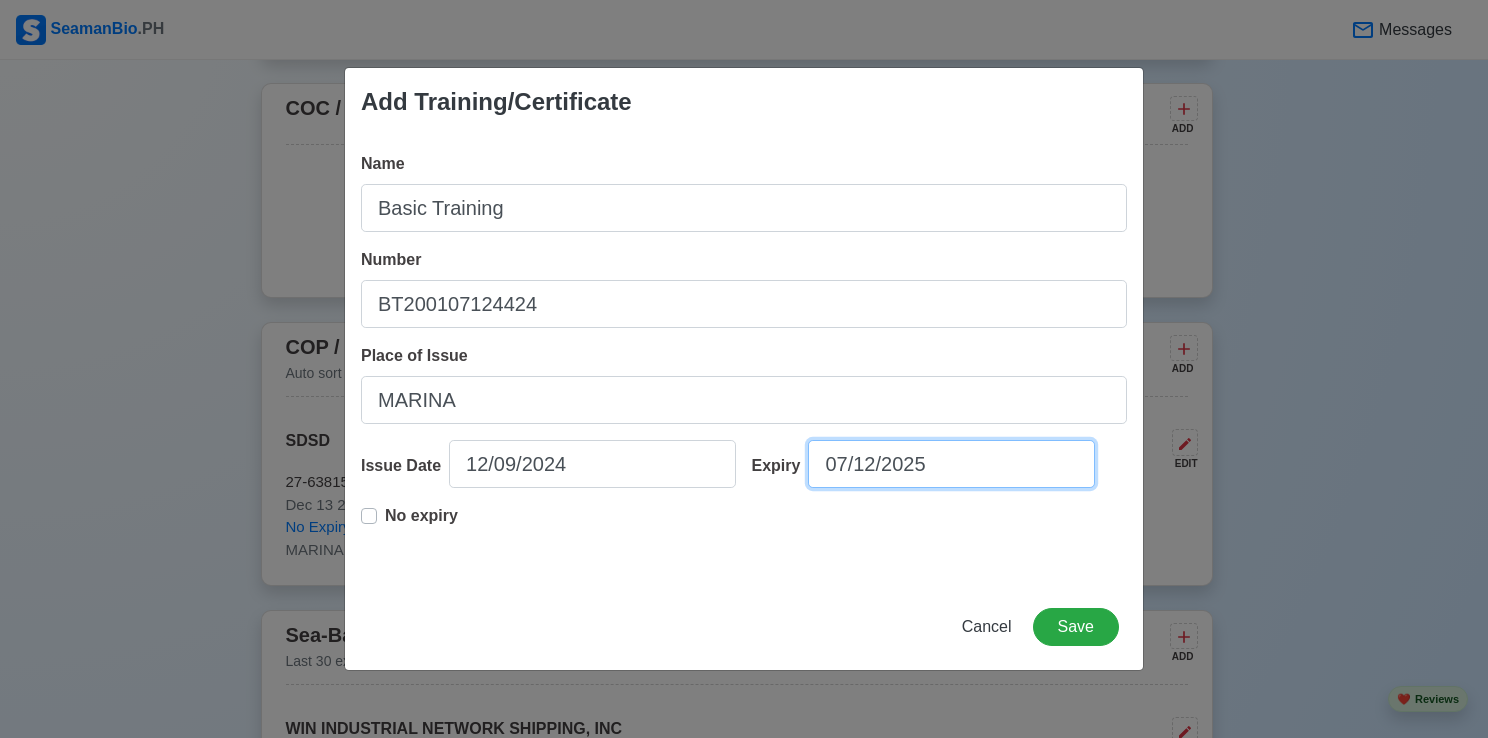click on "07/12/2025" at bounding box center (951, 464) 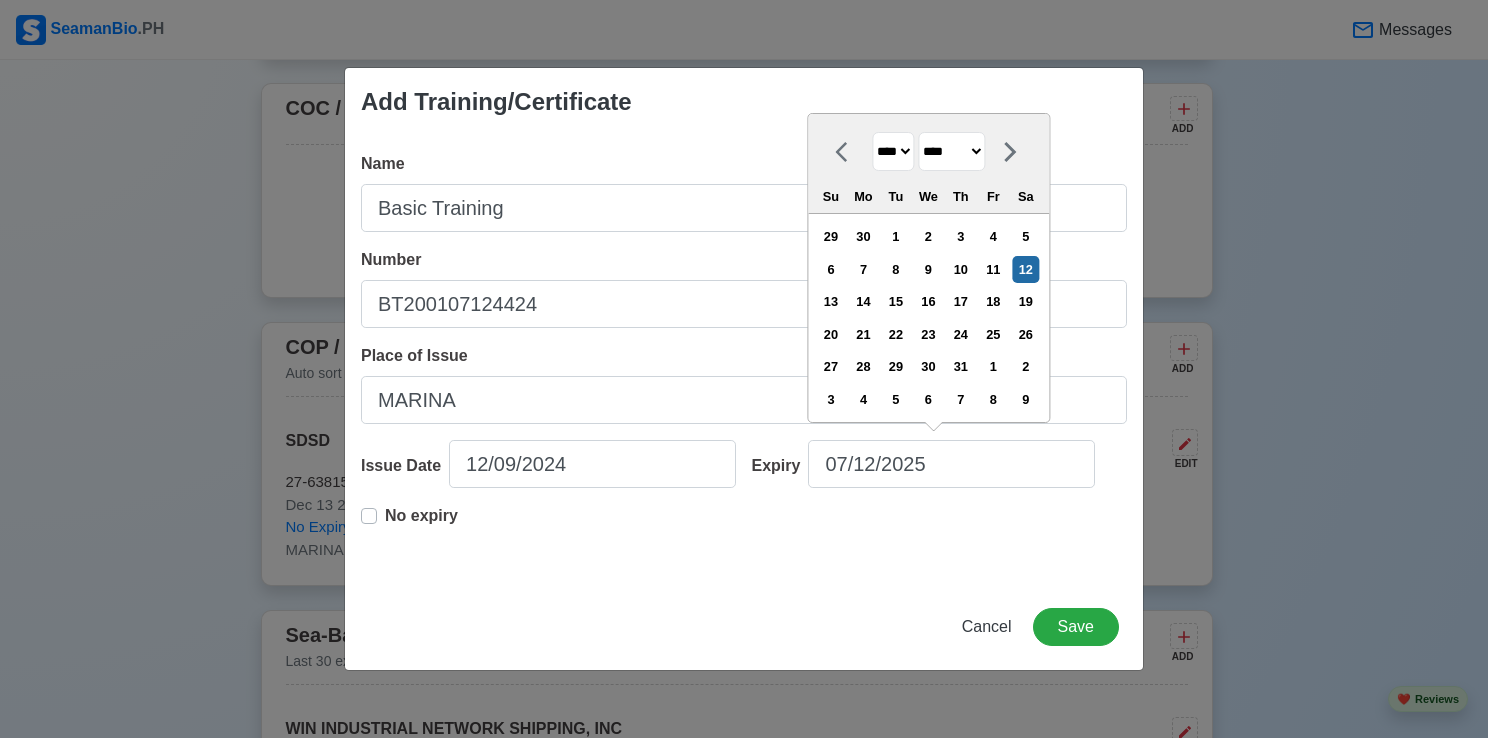 click on "**** **** **** **** **** **** **** **** **** **** **** **** **** **** **** **** **** **** **** **** **** **** **** **** **** **** **** **** **** **** **** **** **** **** **** **** **** **** **** **** **** **** **** **** **** **** **** **** **** **** **** **** **** **** **** **** **** **** **** **** **** **** **** **** **** **** **** **** **** **** **** **** **** **** **** **** **** **** **** **** **** **** **** **** **** **** **** **** **** **** **** **** **** **** **** **** **** **** **** **** **** **** **** **** **** **** **** **** **** **** **** **** **** **** **** **** **** **** **** **** ****" at bounding box center [893, 151] 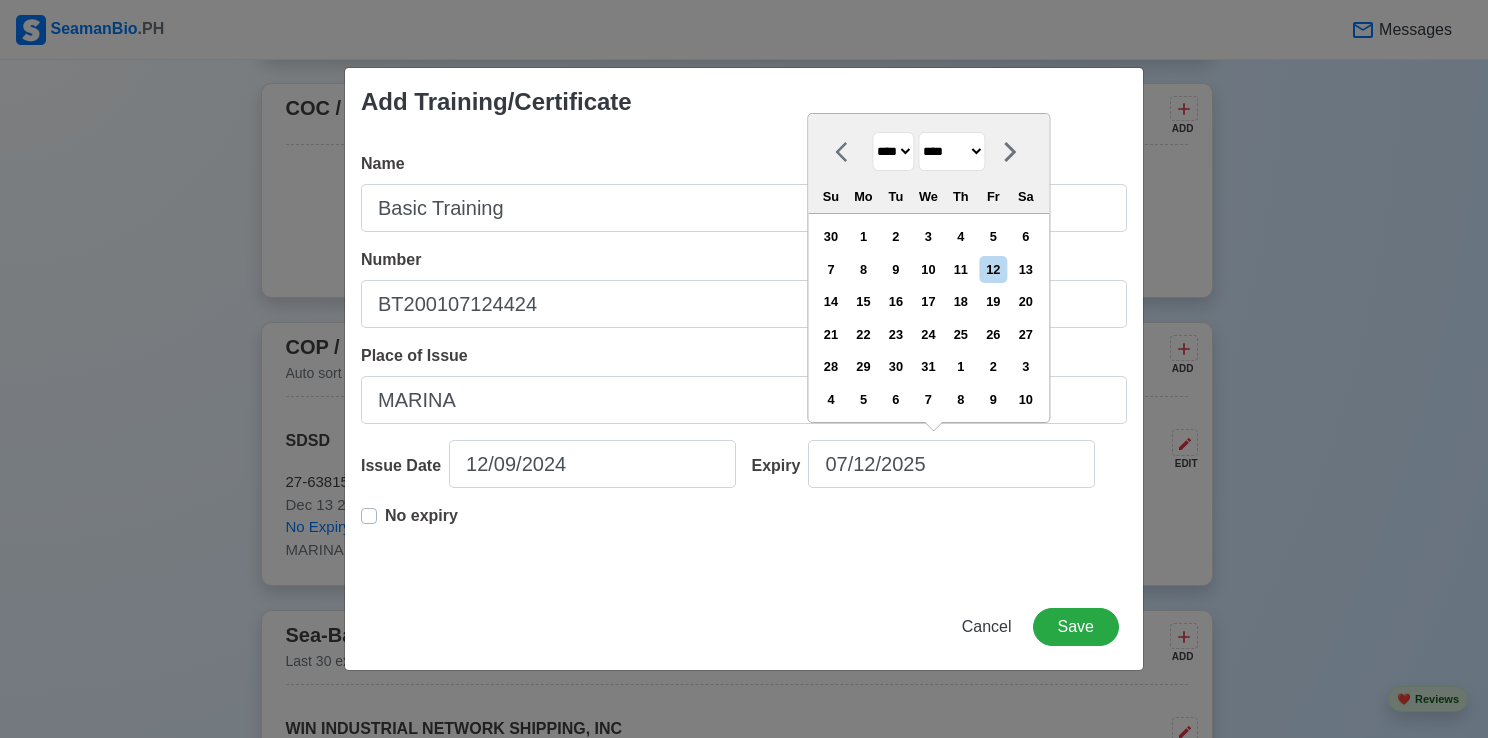 click on "******* ******** ***** ***** *** **** **** ****** ********* ******* ******** ********" at bounding box center (951, 151) 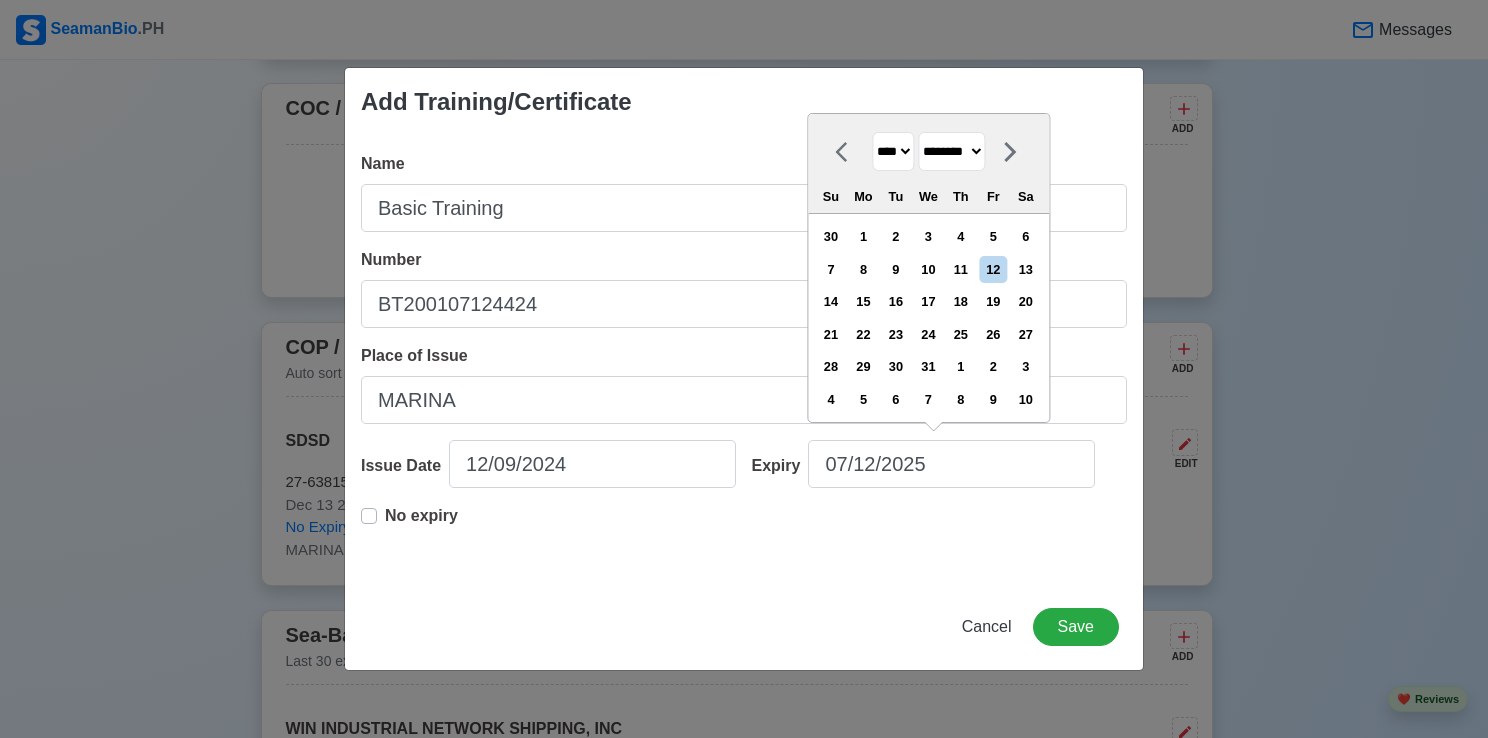 click on "******* ******** ***** ***** *** **** **** ****** ********* ******* ******** ********" at bounding box center (951, 151) 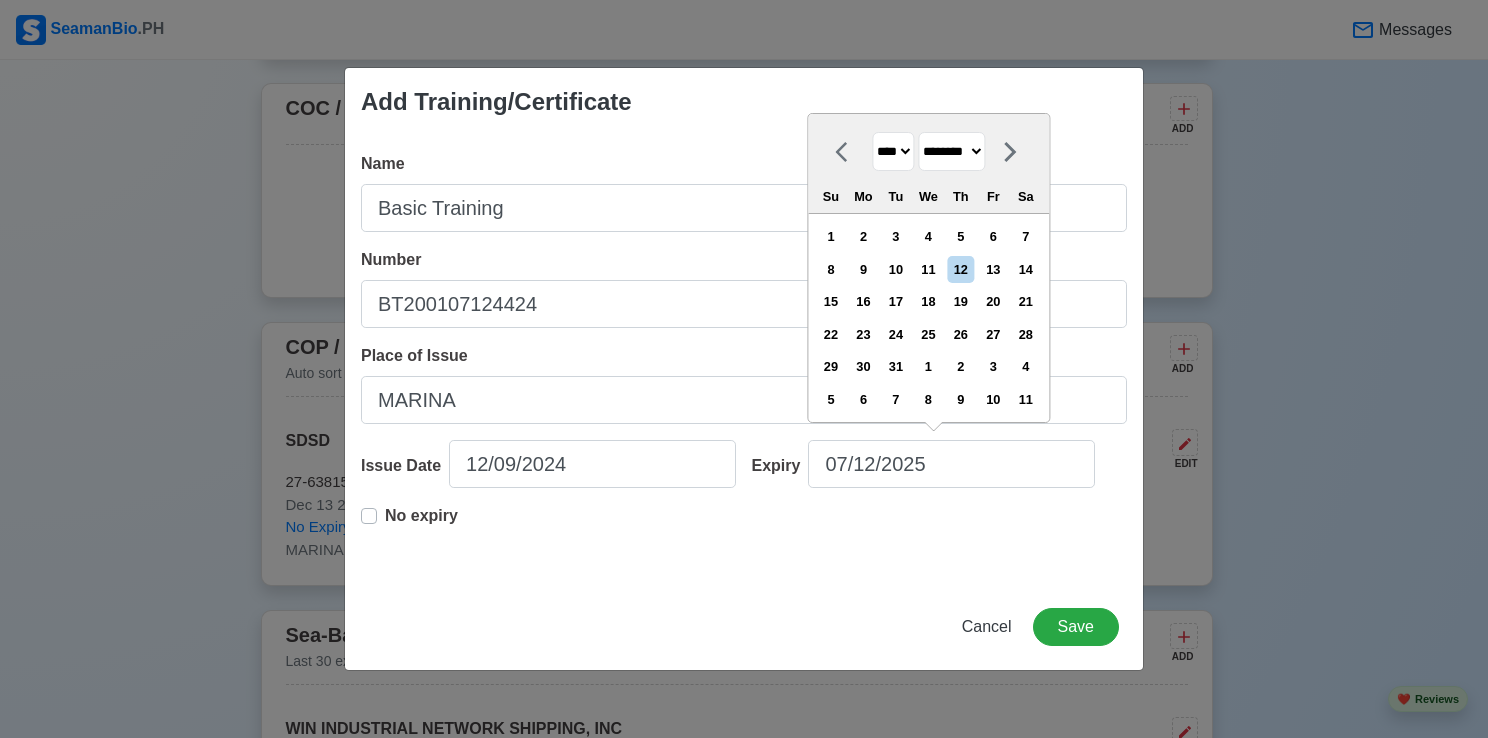 click on "**** **** **** **** **** **** **** **** **** **** **** **** **** **** **** **** **** **** **** **** **** **** **** **** **** **** **** **** **** **** **** **** **** **** **** **** **** **** **** **** **** **** **** **** **** **** **** **** **** **** **** **** **** **** **** **** **** **** **** **** **** **** **** **** **** **** **** **** **** **** **** **** **** **** **** **** **** **** **** **** **** **** **** **** **** **** **** **** **** **** **** **** **** **** **** **** **** **** **** **** **** **** **** **** **** **** **** **** **** **** **** **** **** **** **** **** **** **** **** **** ****" at bounding box center [893, 151] 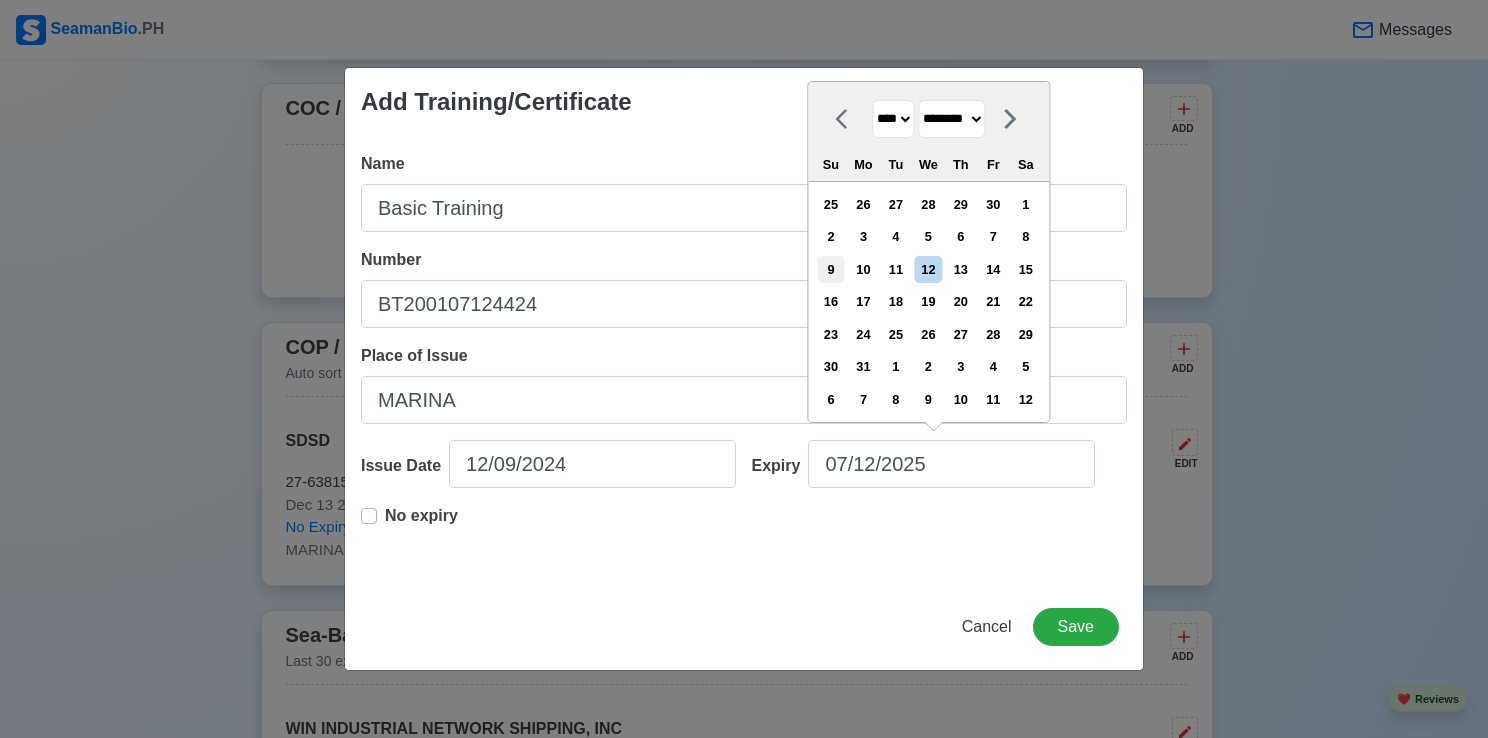 click on "9" at bounding box center [830, 269] 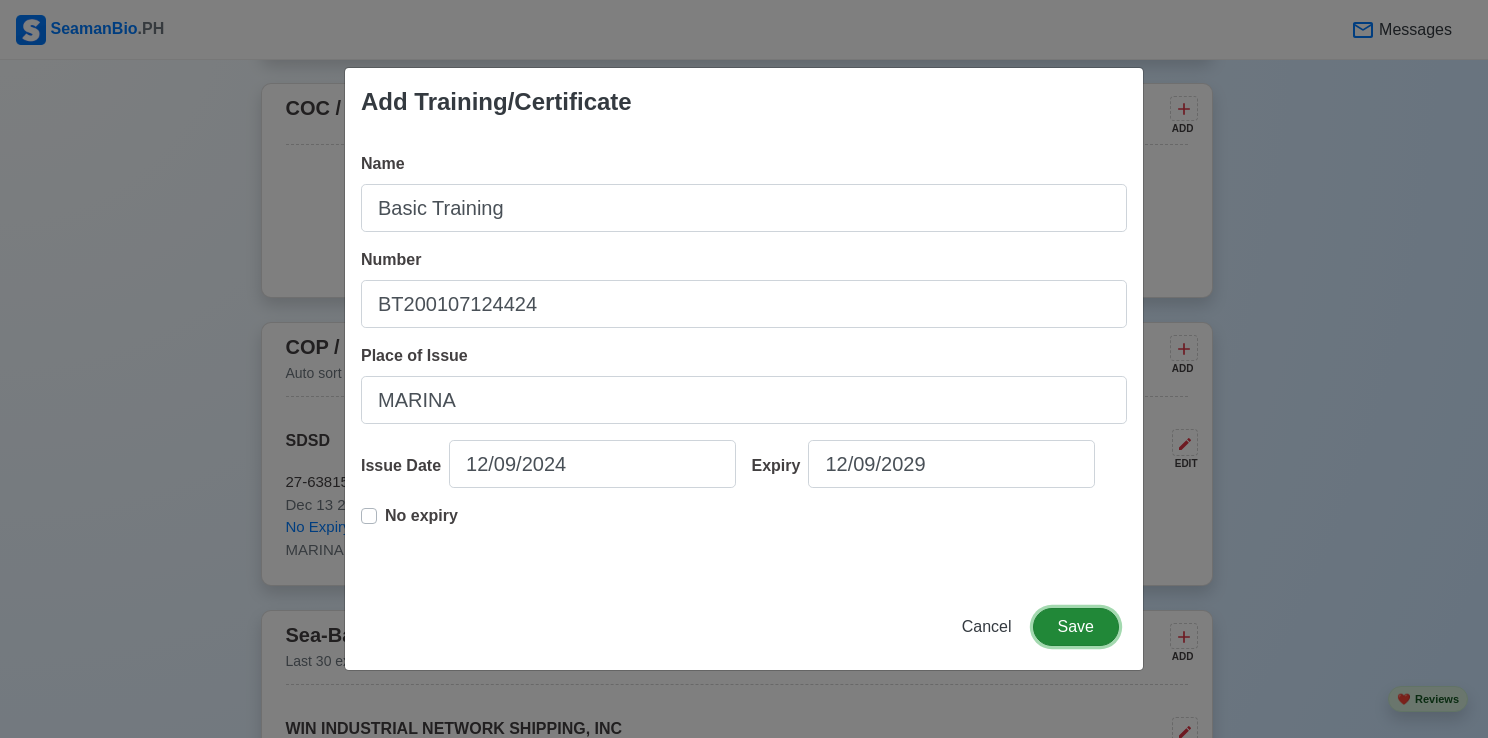 click on "Save" at bounding box center [1076, 627] 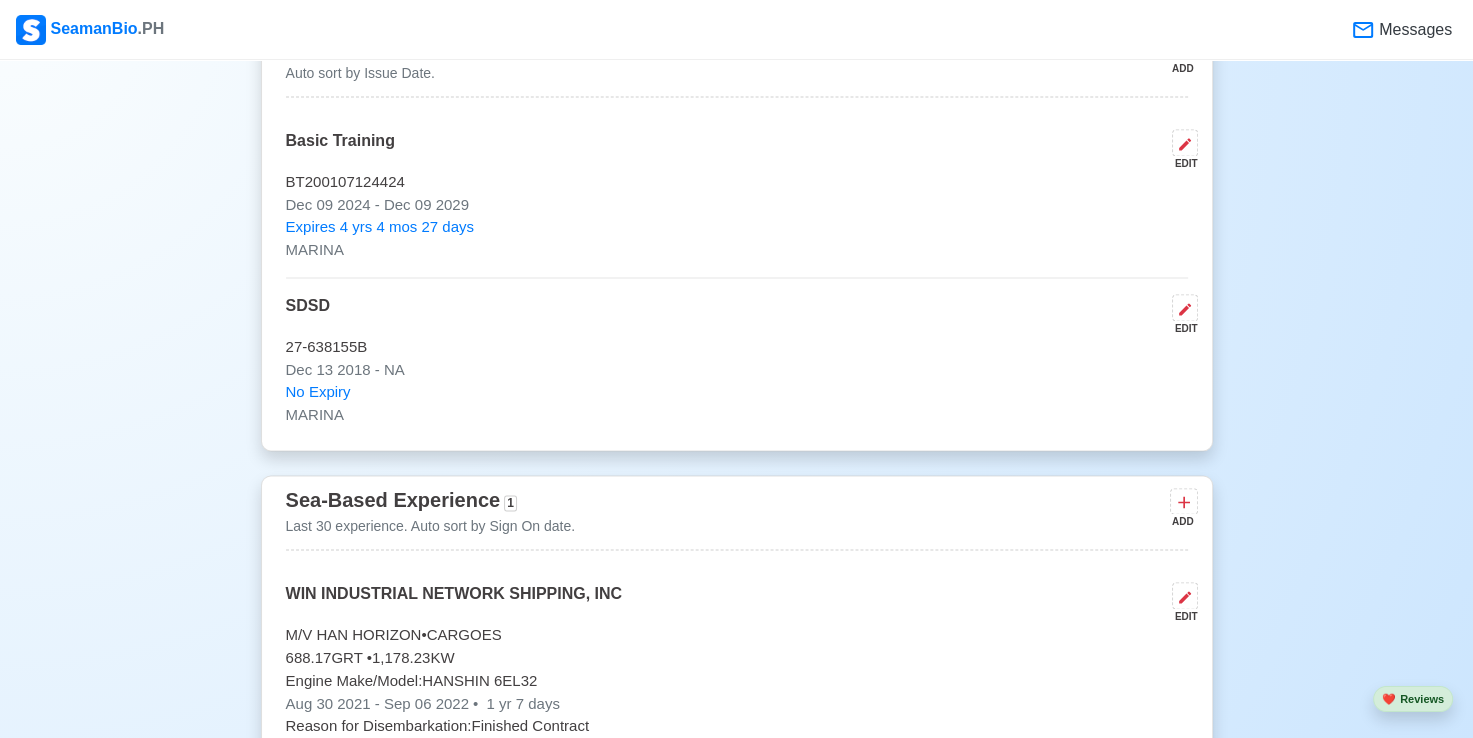 scroll, scrollTop: 2900, scrollLeft: 0, axis: vertical 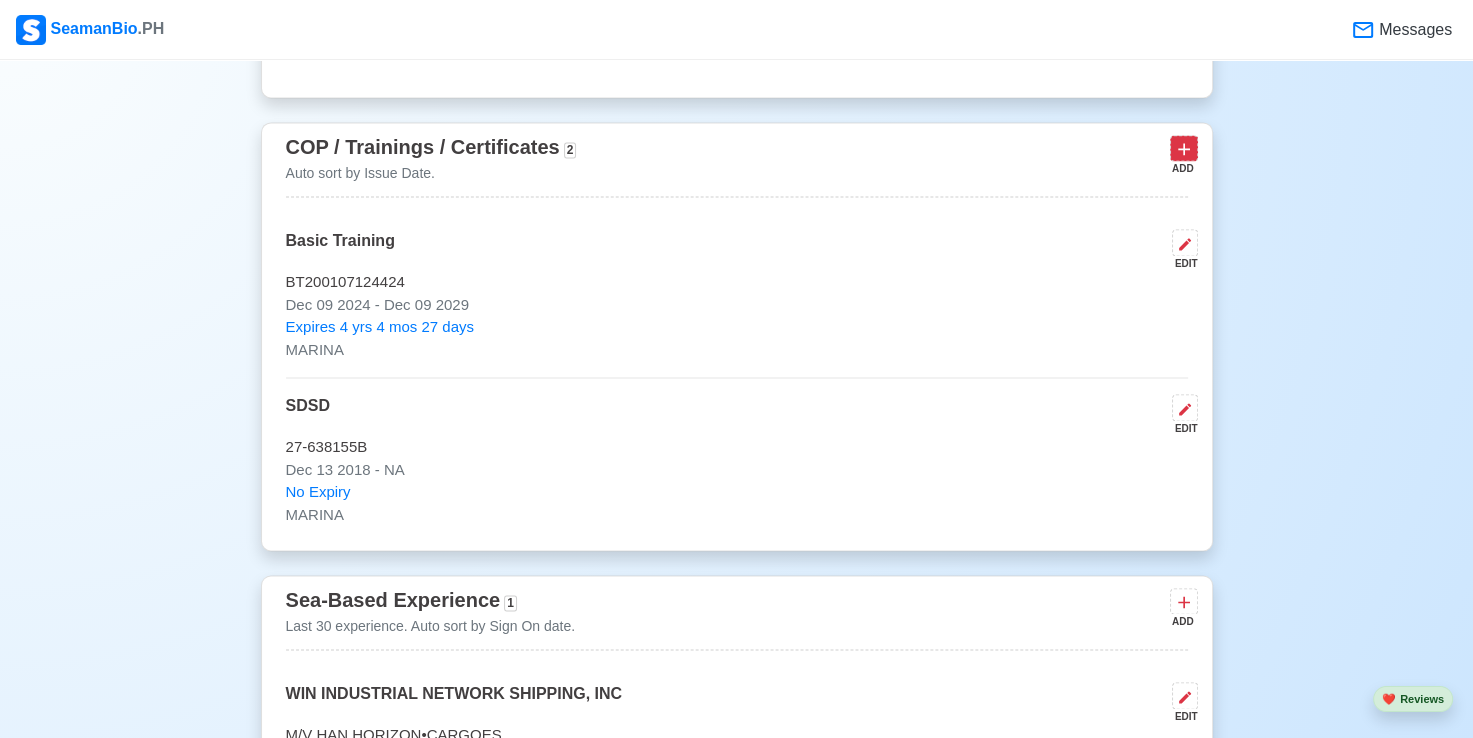 click 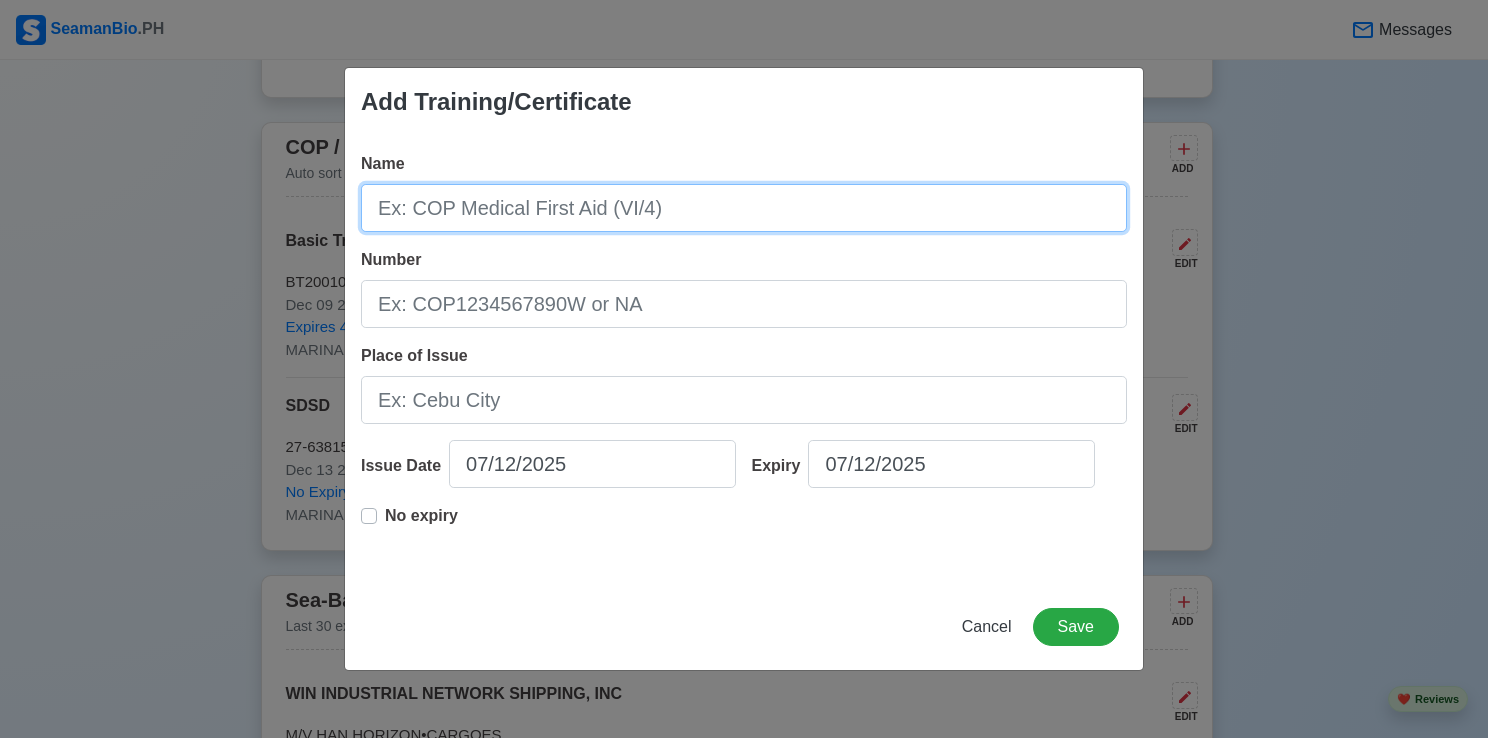 click on "Name" at bounding box center [744, 208] 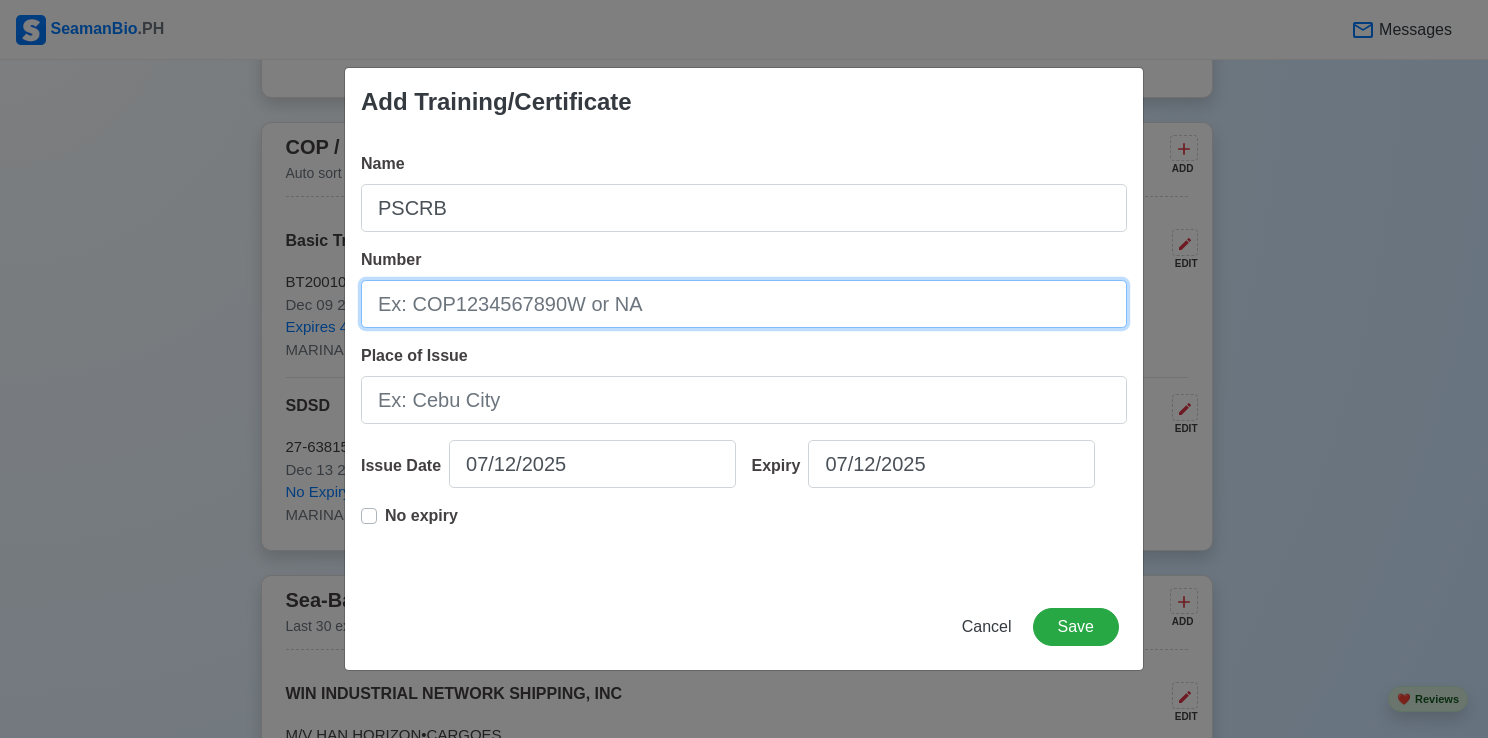 click on "Number" at bounding box center [744, 304] 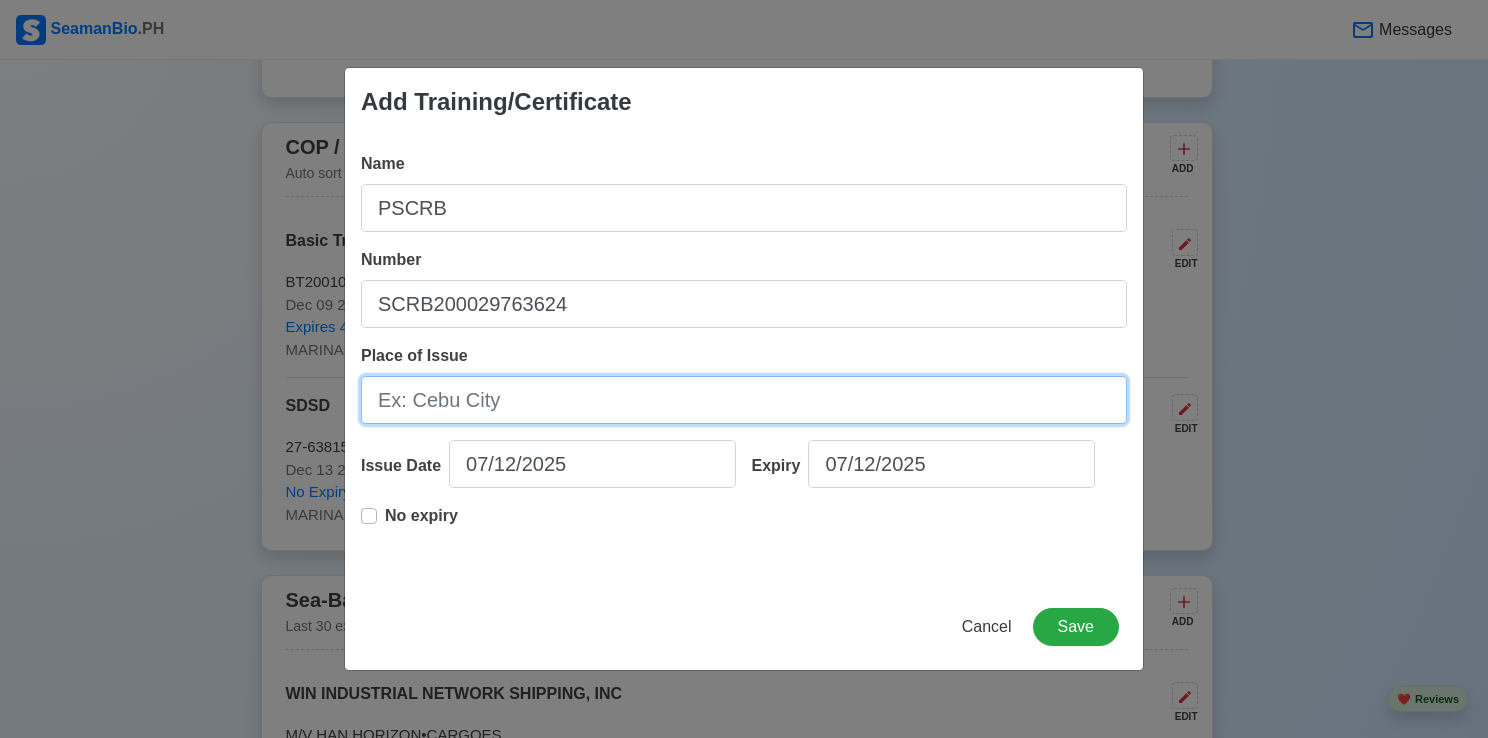 drag, startPoint x: 522, startPoint y: 394, endPoint x: 532, endPoint y: 389, distance: 11.18034 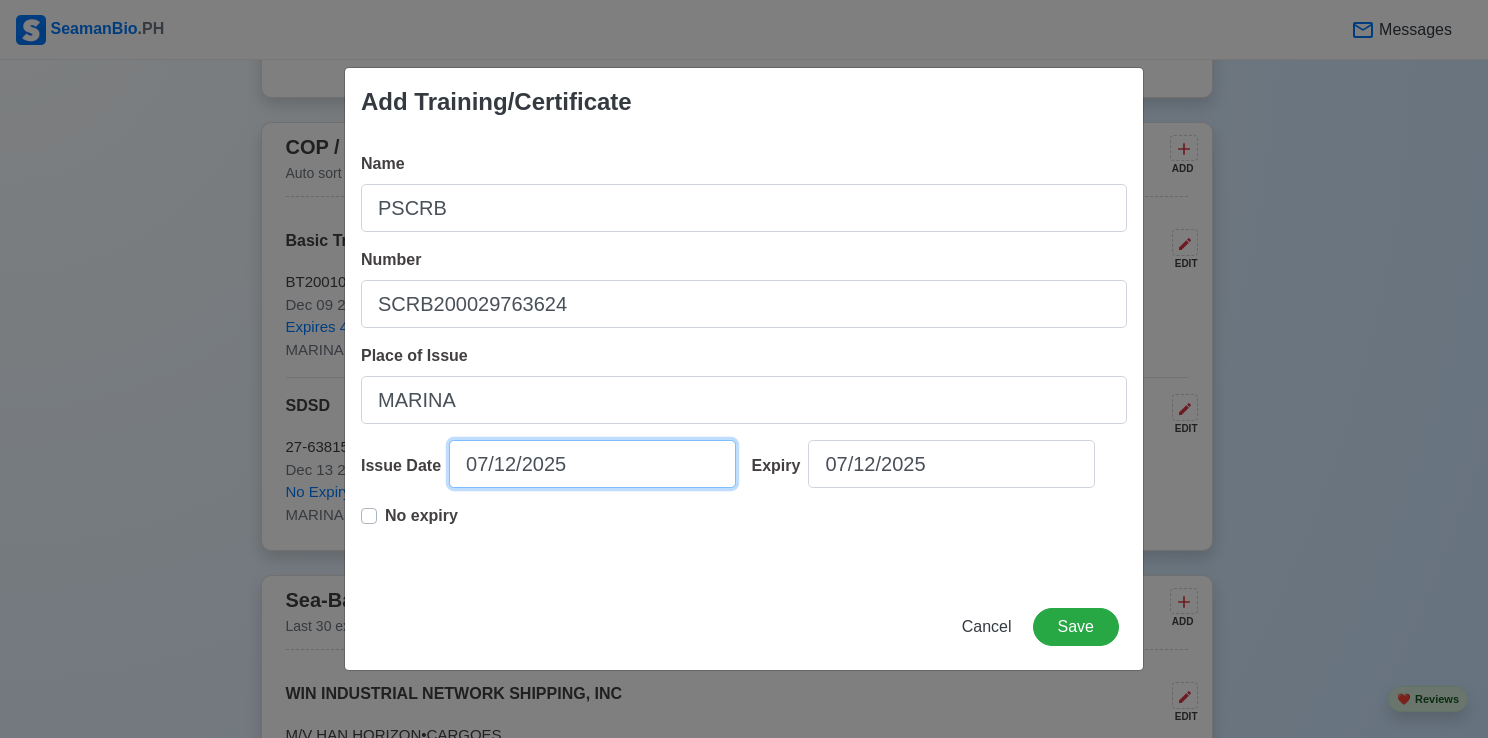 click on "07/12/2025" at bounding box center [592, 464] 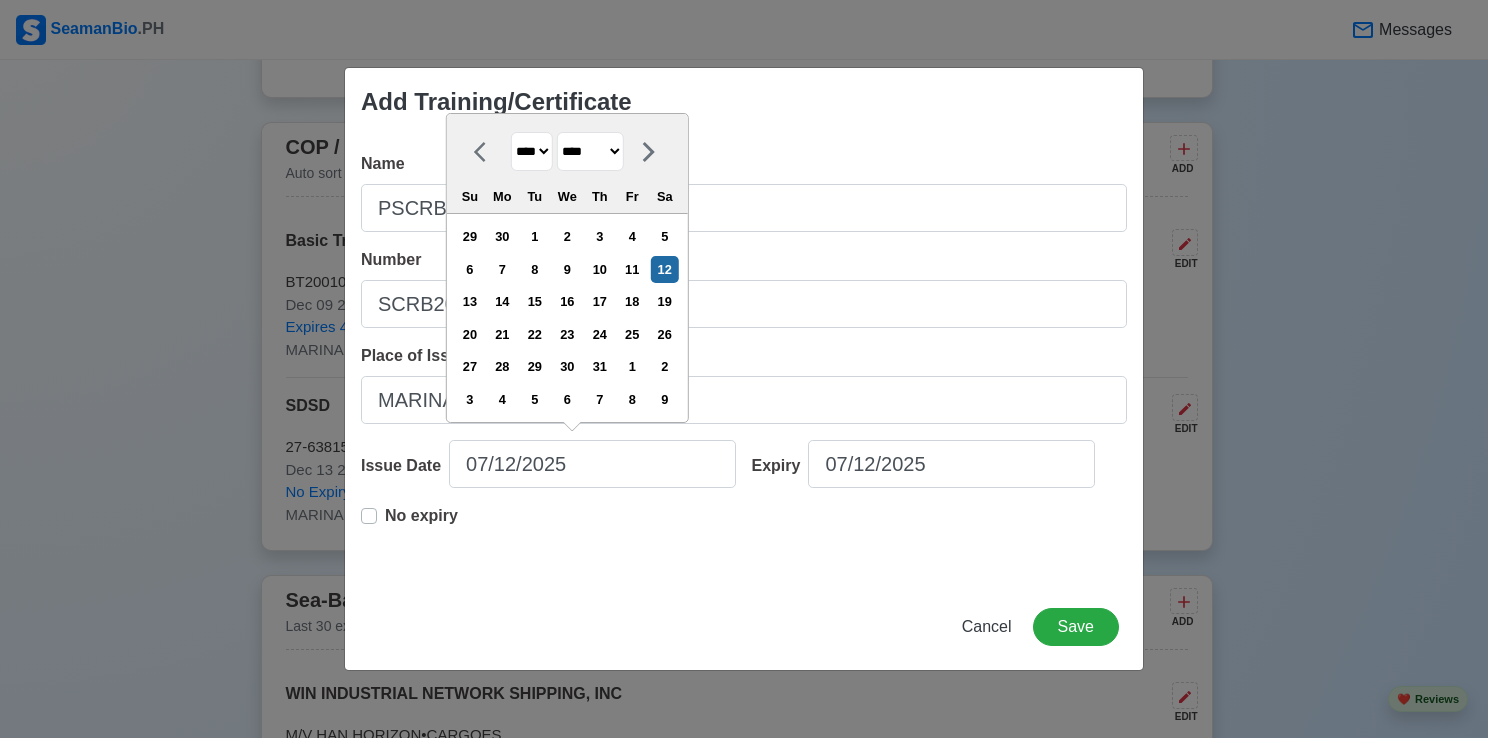 click on "**** **** **** **** **** **** **** **** **** **** **** **** **** **** **** **** **** **** **** **** **** **** **** **** **** **** **** **** **** **** **** **** **** **** **** **** **** **** **** **** **** **** **** **** **** **** **** **** **** **** **** **** **** **** **** **** **** **** **** **** **** **** **** **** **** **** **** **** **** **** **** **** **** **** **** **** **** **** **** **** **** **** **** **** **** **** **** **** **** **** **** **** **** **** **** **** **** **** **** **** **** **** **** **** **** ****" at bounding box center [532, 151] 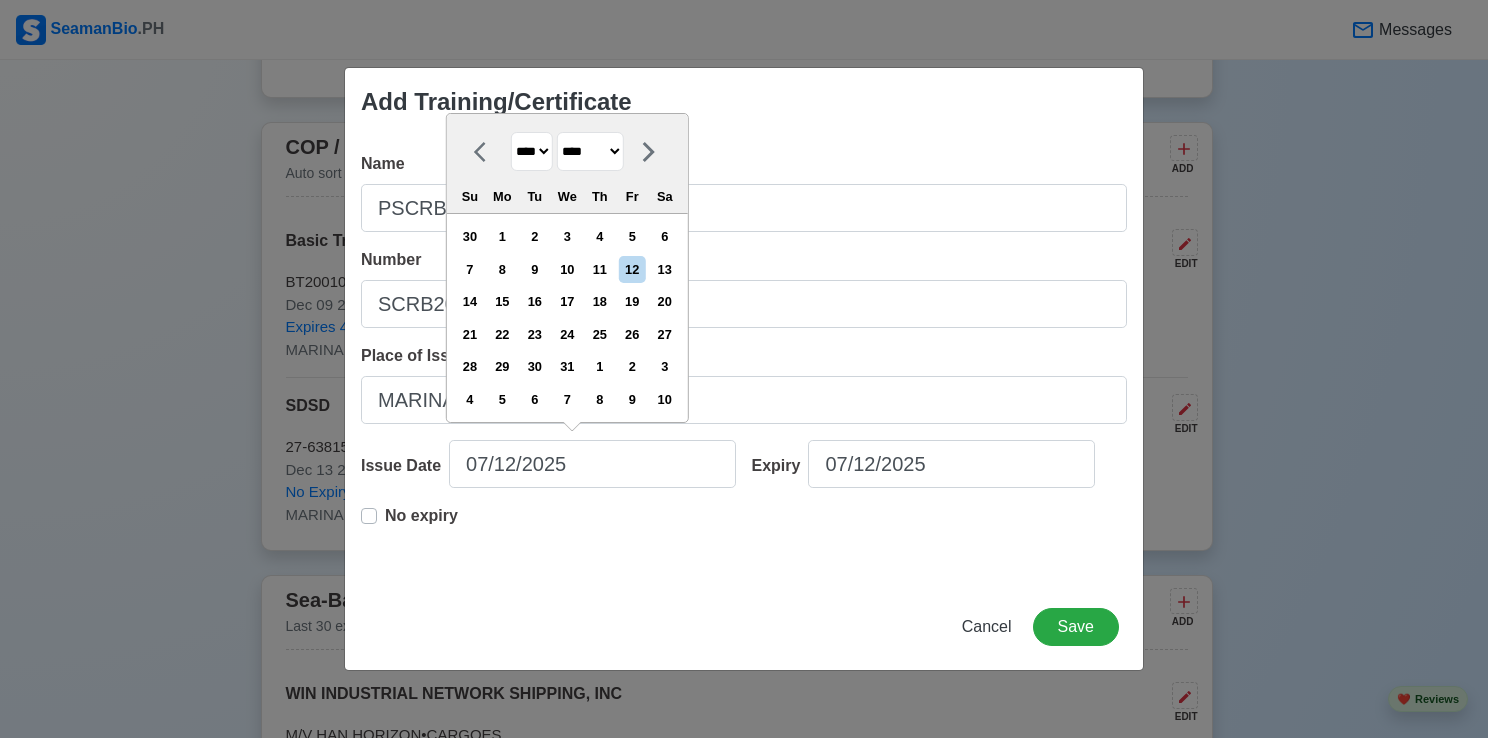 click on "******* ******** ***** ***** *** **** **** ****** ********* ******* ******** ********" at bounding box center [590, 151] 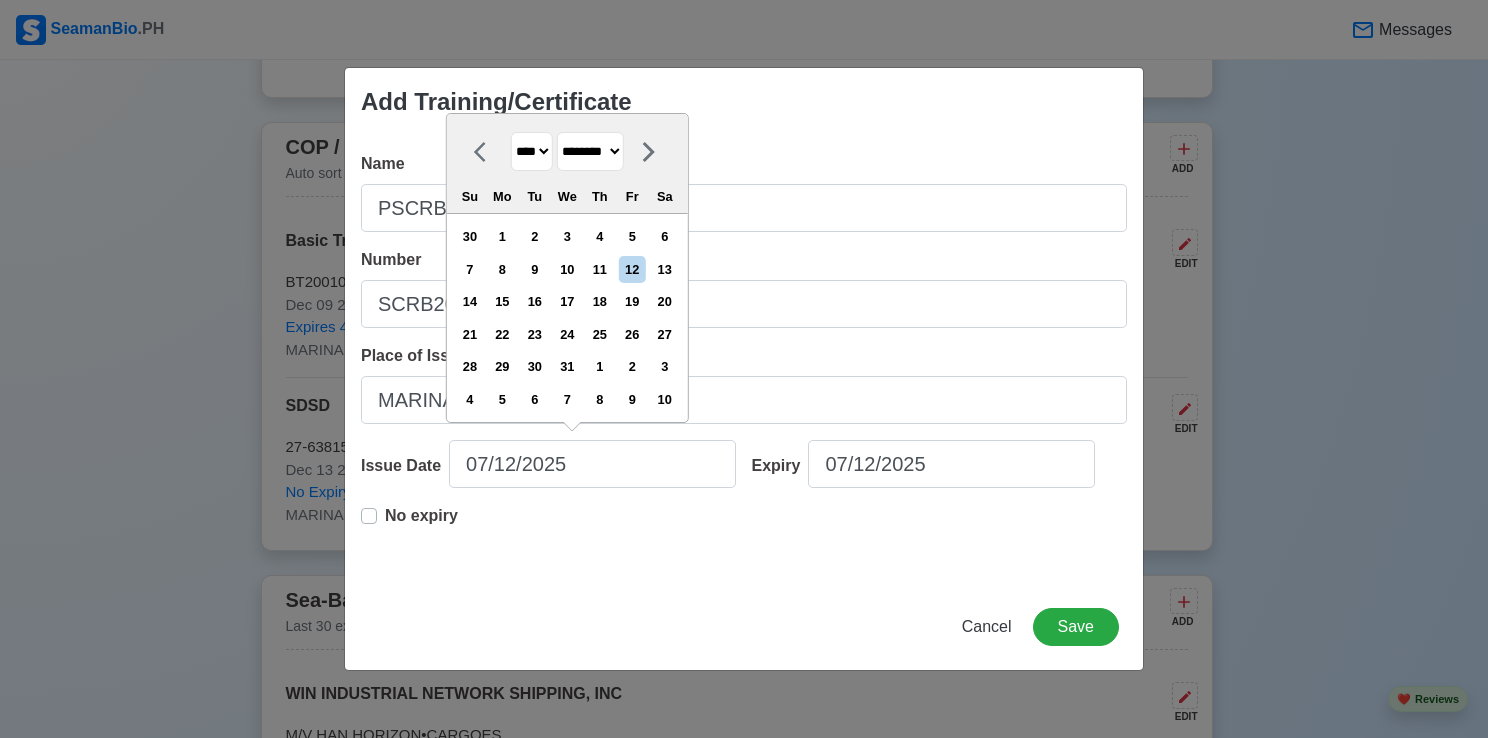 click on "******* ******** ***** ***** *** **** **** ****** ********* ******* ******** ********" at bounding box center (590, 151) 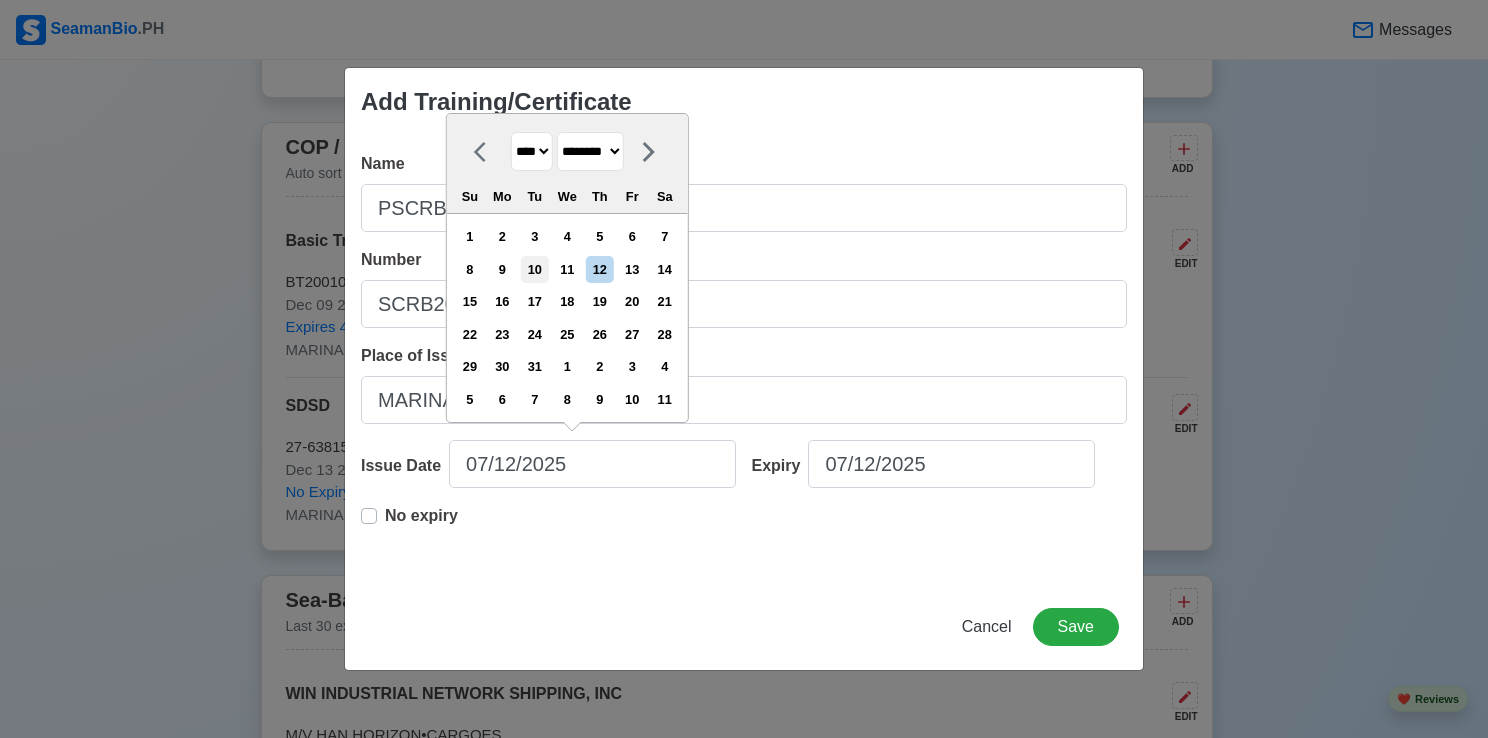 click on "10" at bounding box center (534, 269) 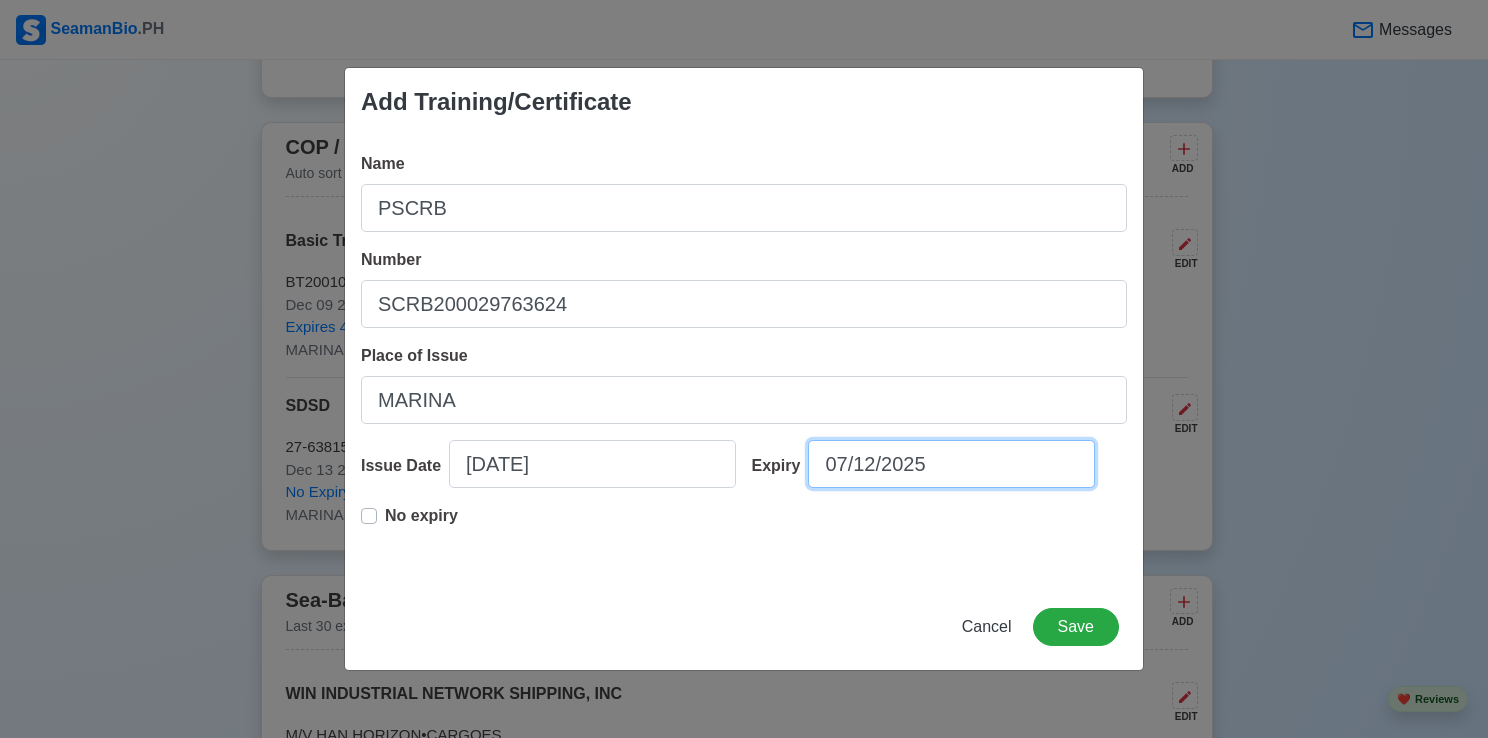 click on "07/12/2025" at bounding box center (951, 464) 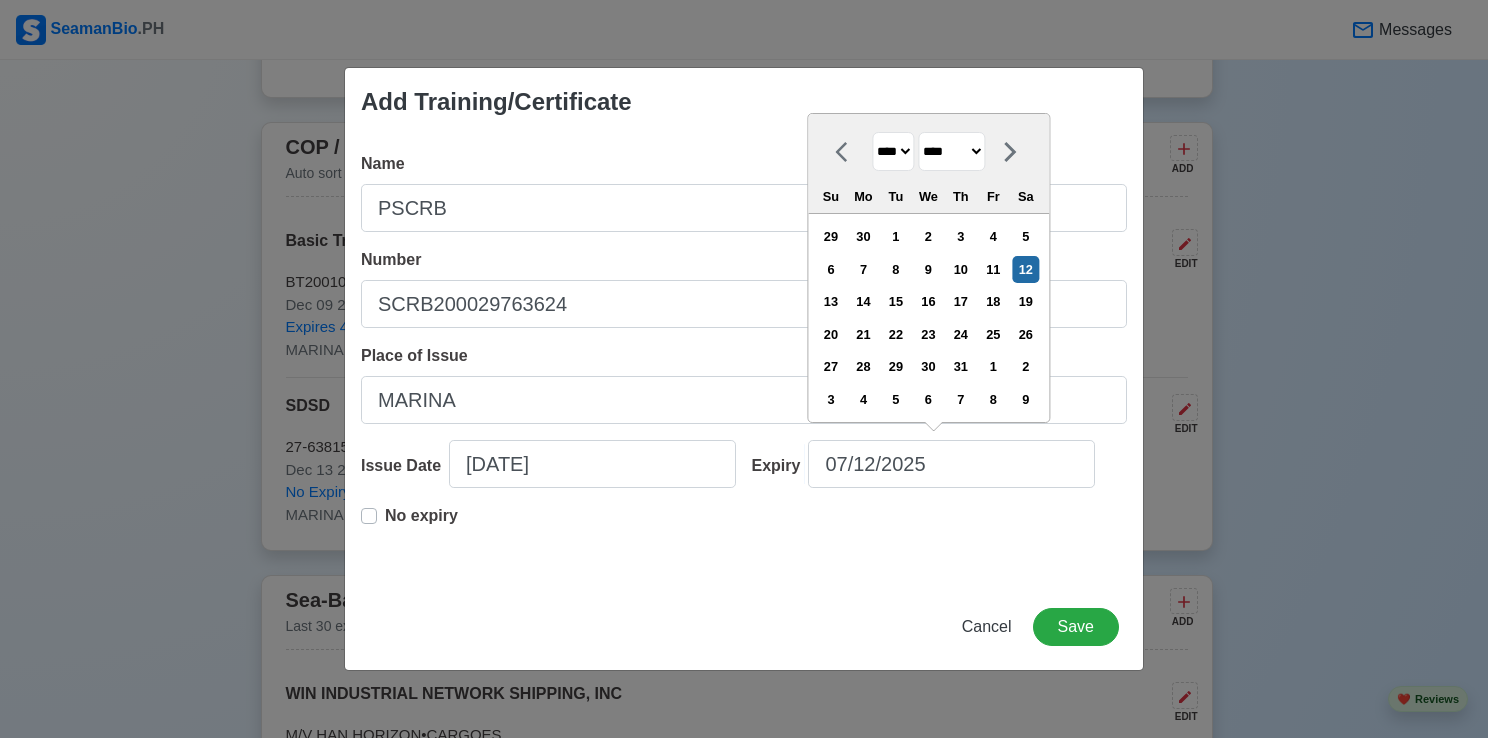click on "**** **** **** **** **** **** **** **** **** **** **** **** **** **** **** **** **** **** **** **** **** **** **** **** **** **** **** **** **** **** **** **** **** **** **** **** **** **** **** **** **** **** **** **** **** **** **** **** **** **** **** **** **** **** **** **** **** **** **** **** **** **** **** **** **** **** **** **** **** **** **** **** **** **** **** **** **** **** **** **** **** **** **** **** **** **** **** **** **** **** **** **** **** **** **** **** **** **** **** **** **** **** **** **** **** **** **** **** **** **** **** **** **** **** **** **** **** **** **** **** ****" at bounding box center (893, 151) 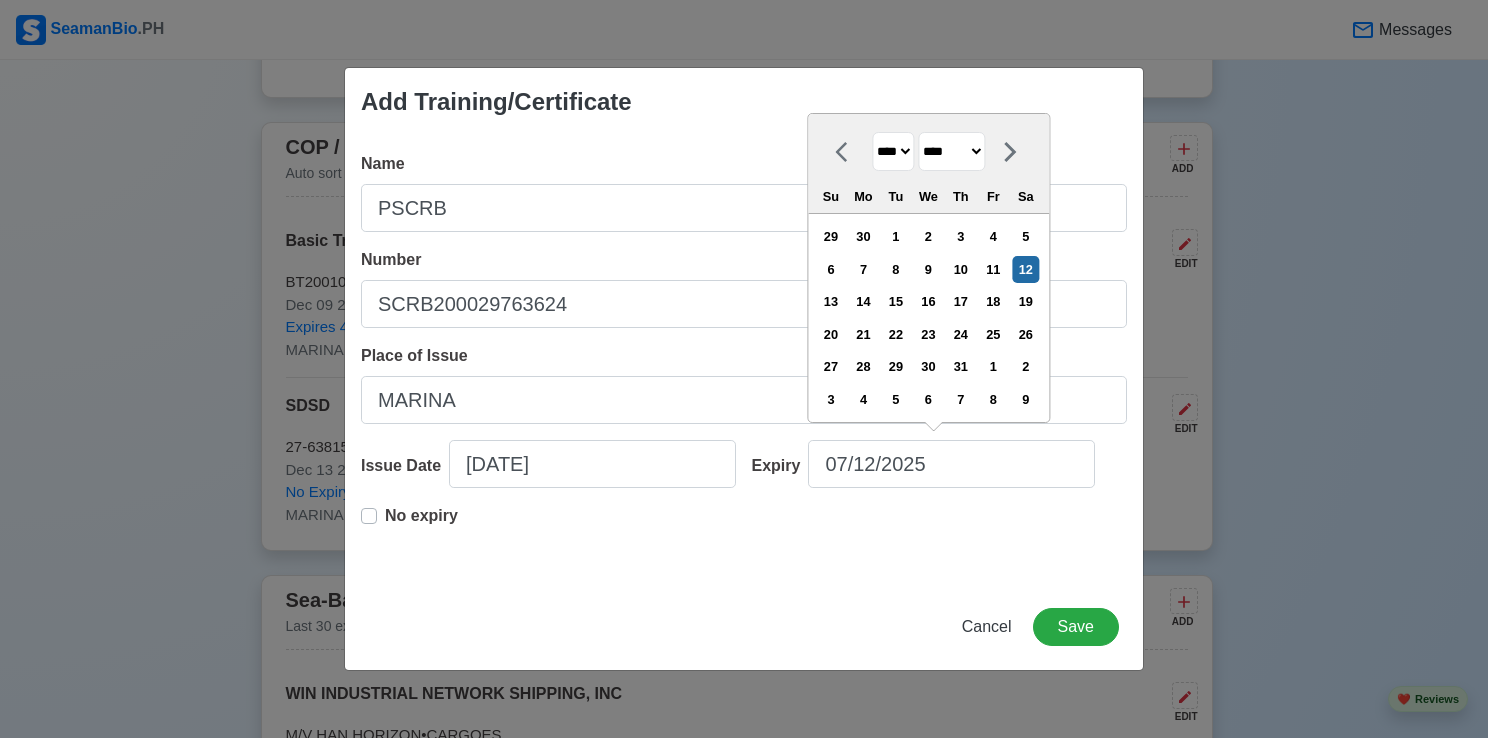 click on "**** **** **** **** **** **** **** **** **** **** **** **** **** **** **** **** **** **** **** **** **** **** **** **** **** **** **** **** **** **** **** **** **** **** **** **** **** **** **** **** **** **** **** **** **** **** **** **** **** **** **** **** **** **** **** **** **** **** **** **** **** **** **** **** **** **** **** **** **** **** **** **** **** **** **** **** **** **** **** **** **** **** **** **** **** **** **** **** **** **** **** **** **** **** **** **** **** **** **** **** **** **** **** **** **** **** **** **** **** **** **** **** **** **** **** **** **** **** **** **** ****" at bounding box center (893, 151) 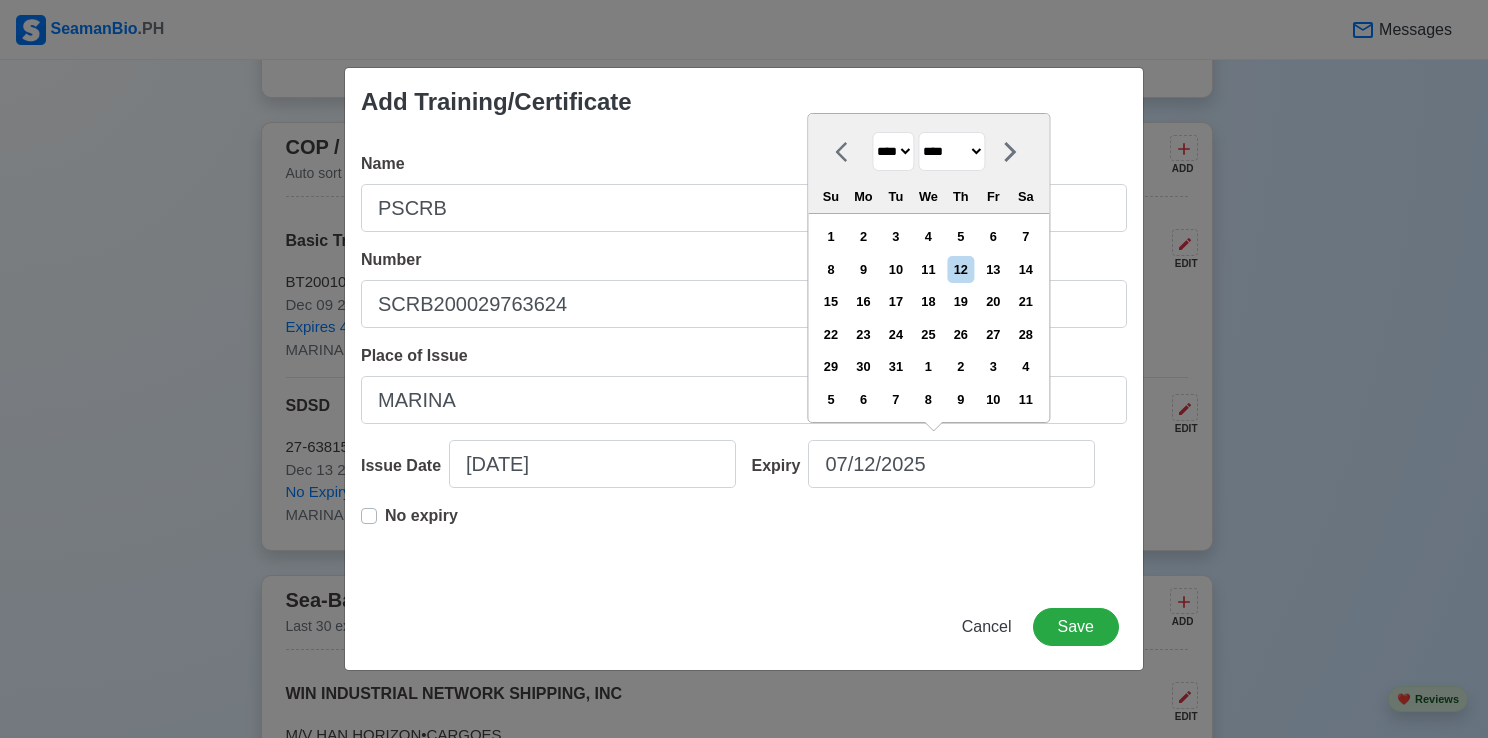 click on "******* ******** ***** ***** *** **** **** ****** ********* ******* ******** ********" at bounding box center [951, 151] 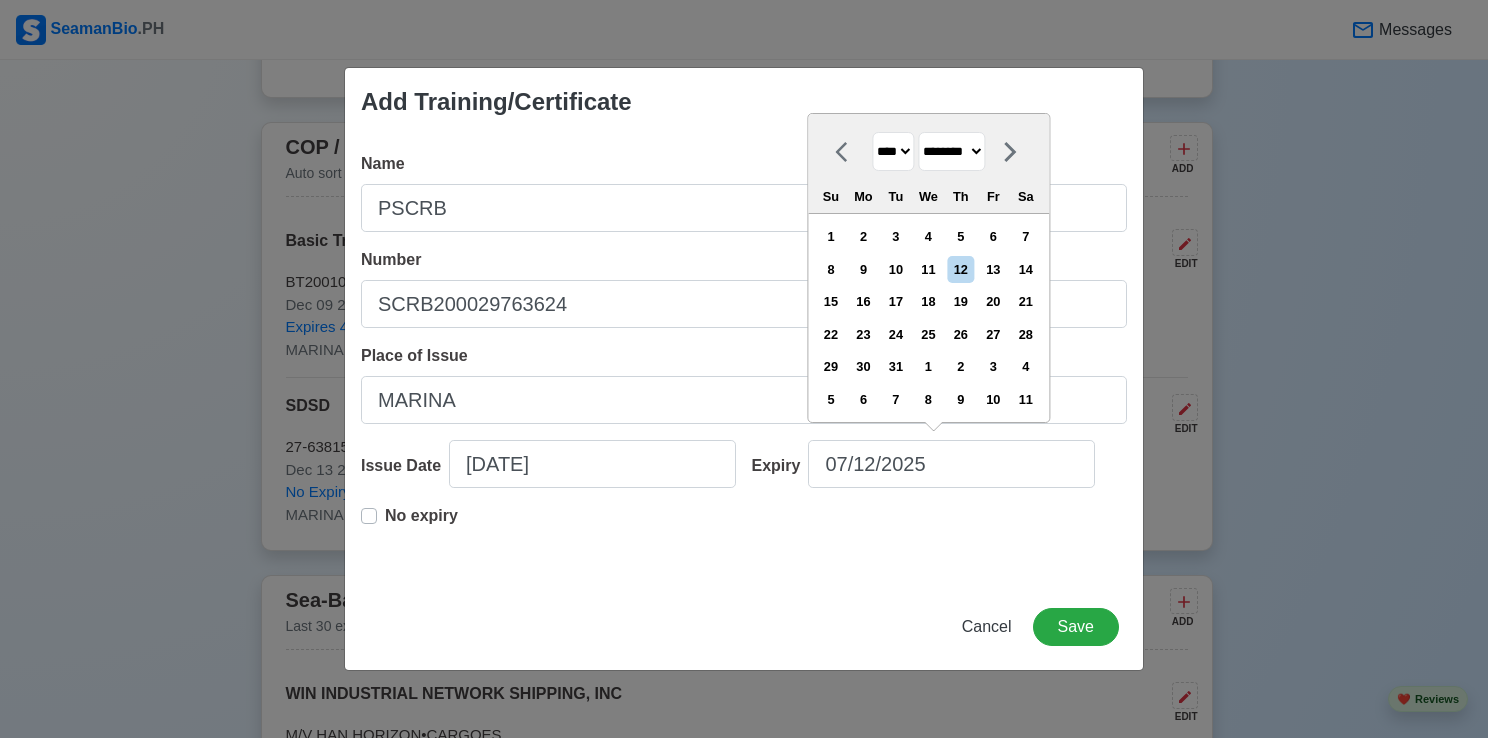 click on "******* ******** ***** ***** *** **** **** ****** ********* ******* ******** ********" at bounding box center [951, 151] 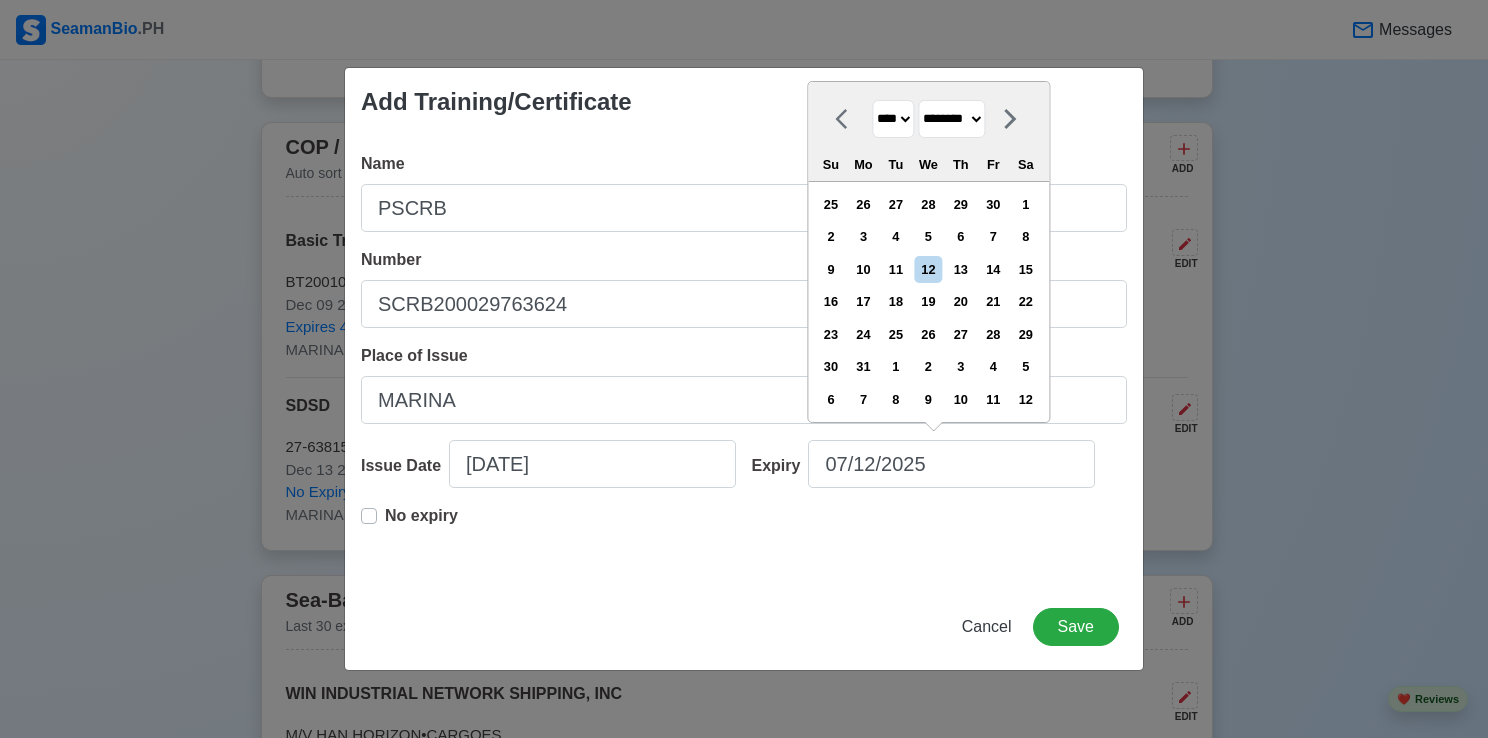 click on "10" at bounding box center (863, 269) 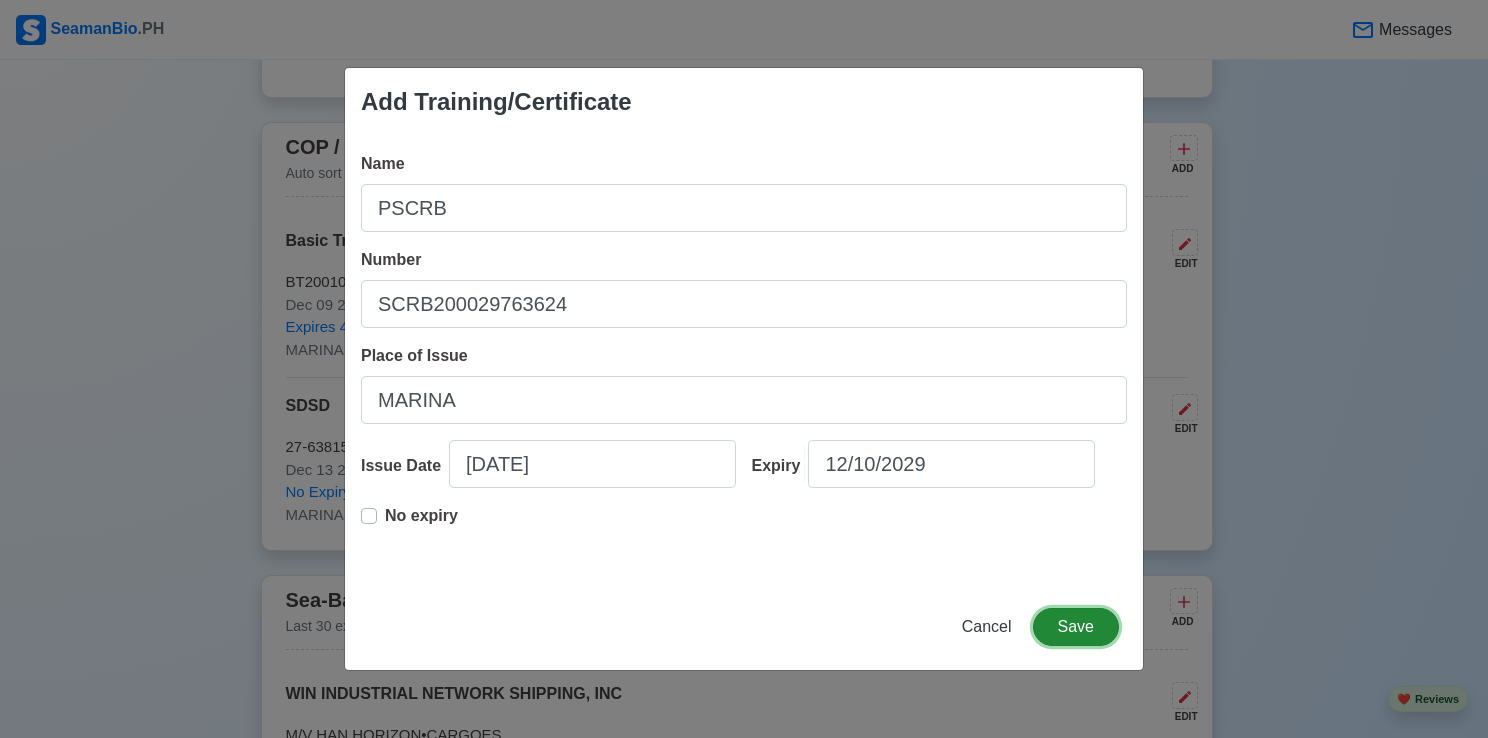 click on "Save" at bounding box center [1076, 627] 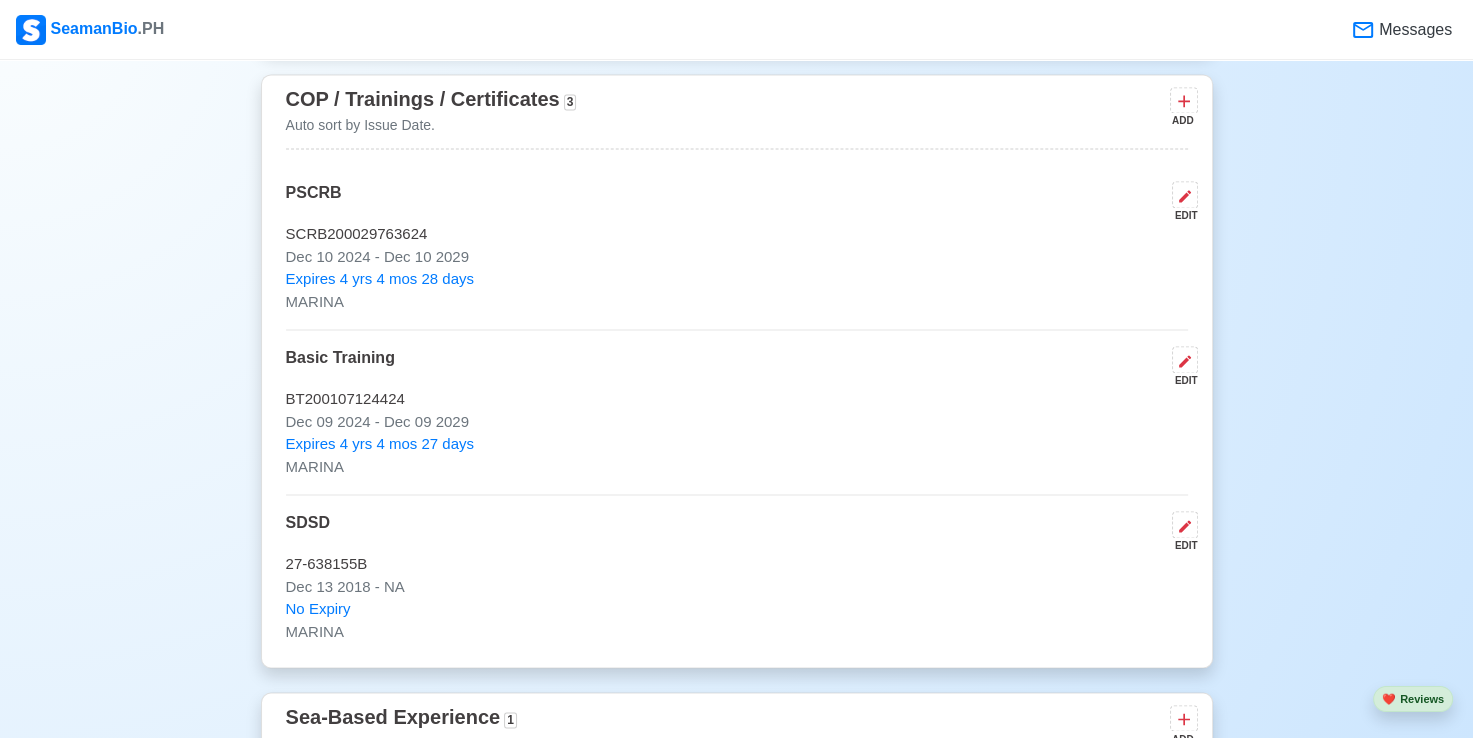 scroll, scrollTop: 2900, scrollLeft: 0, axis: vertical 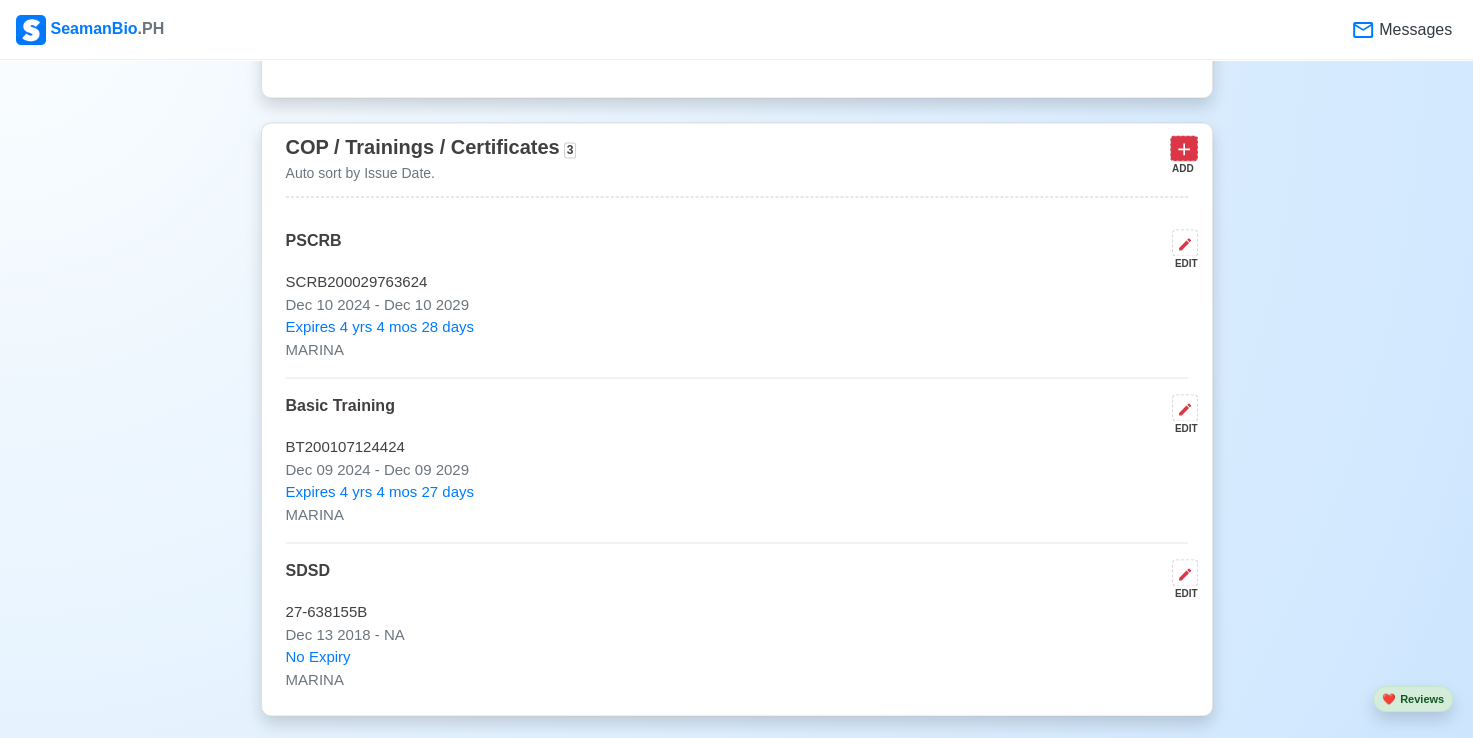 click 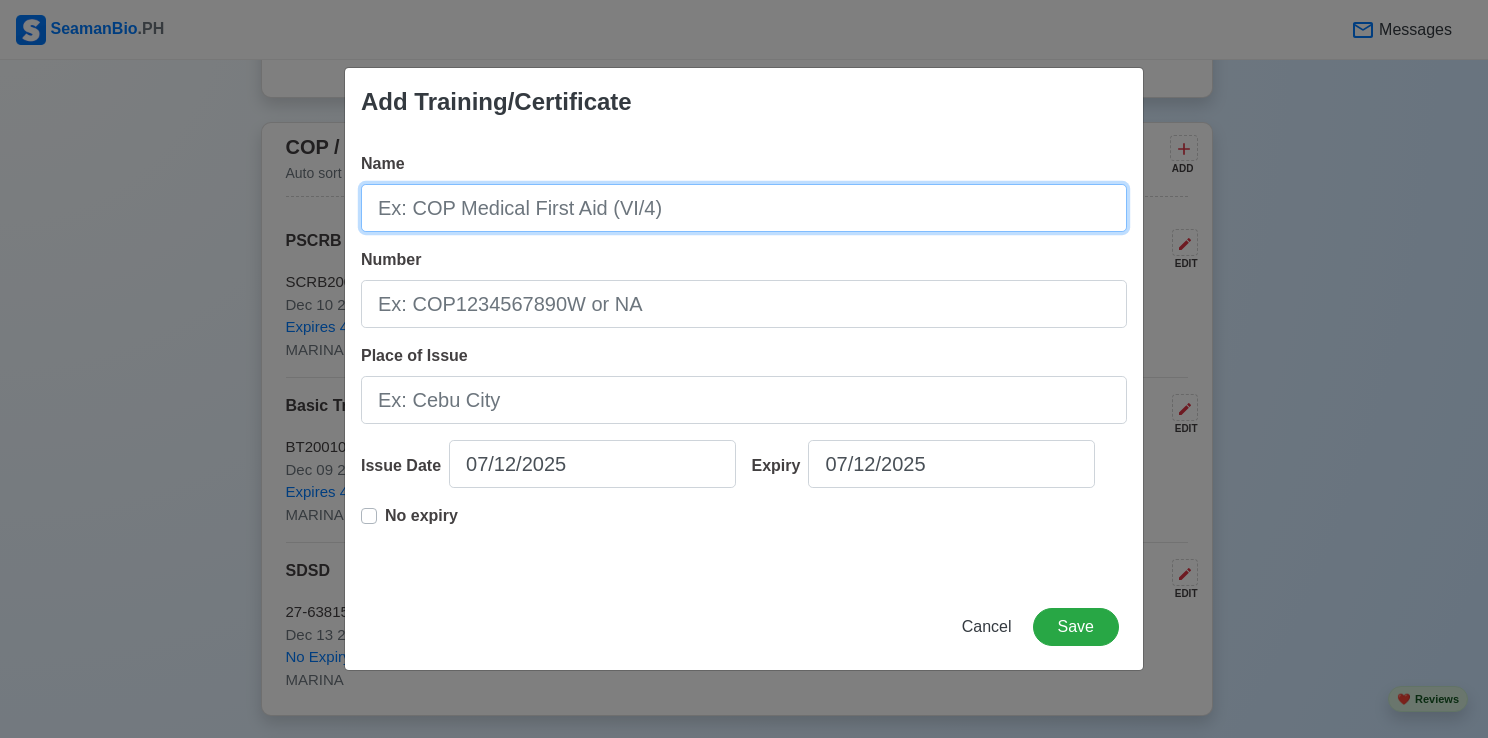click on "Name" at bounding box center (744, 208) 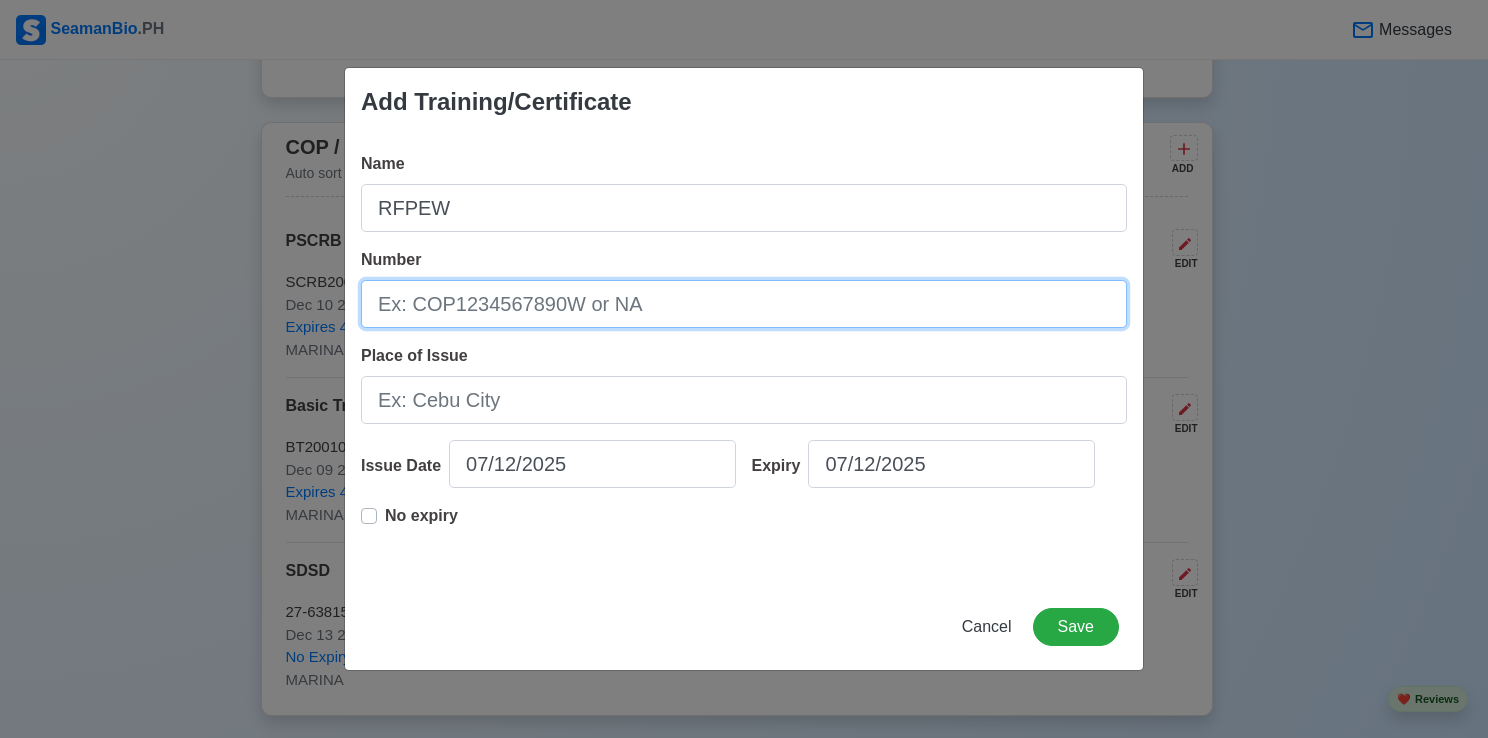 click on "Number" at bounding box center (744, 304) 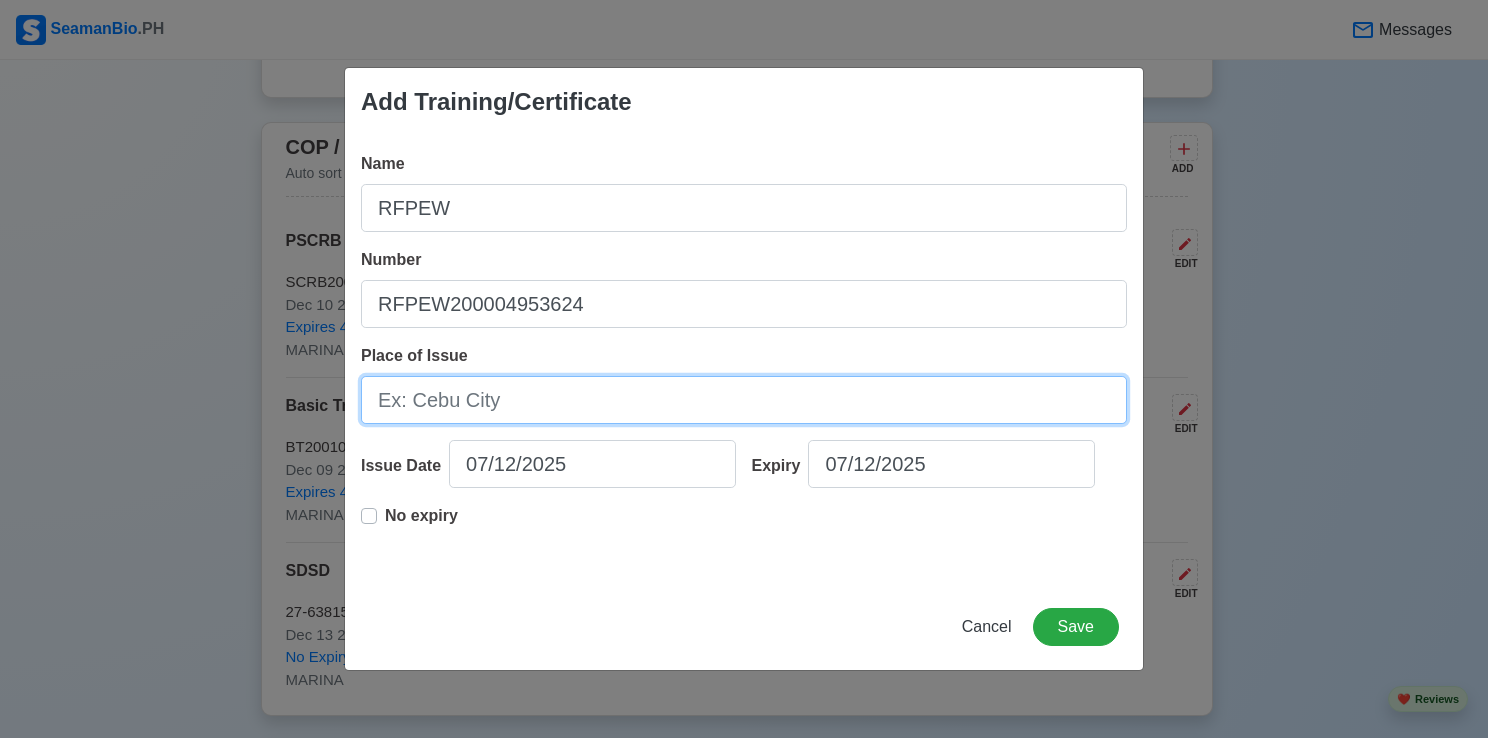 click on "Place of Issue" at bounding box center (744, 400) 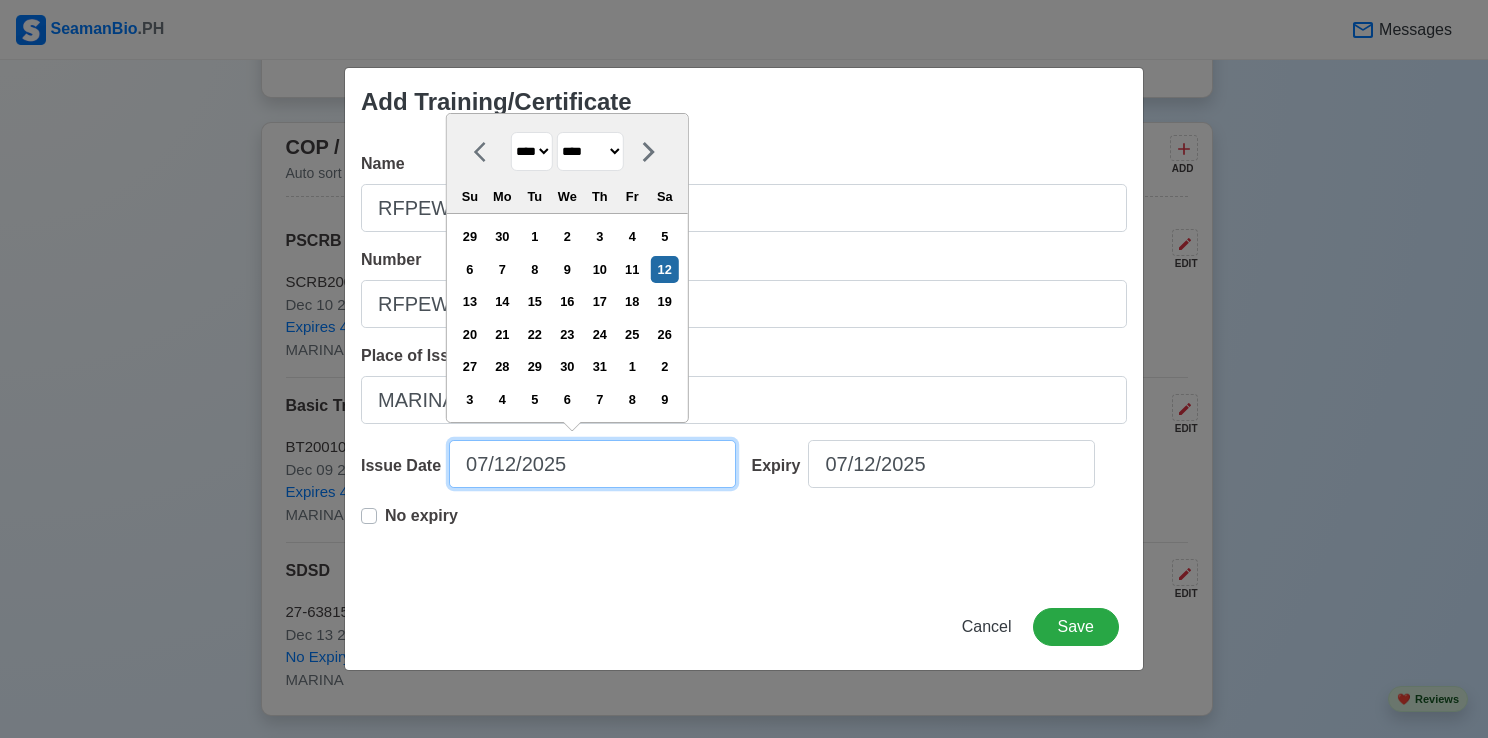 click on "07/12/2025" at bounding box center [592, 464] 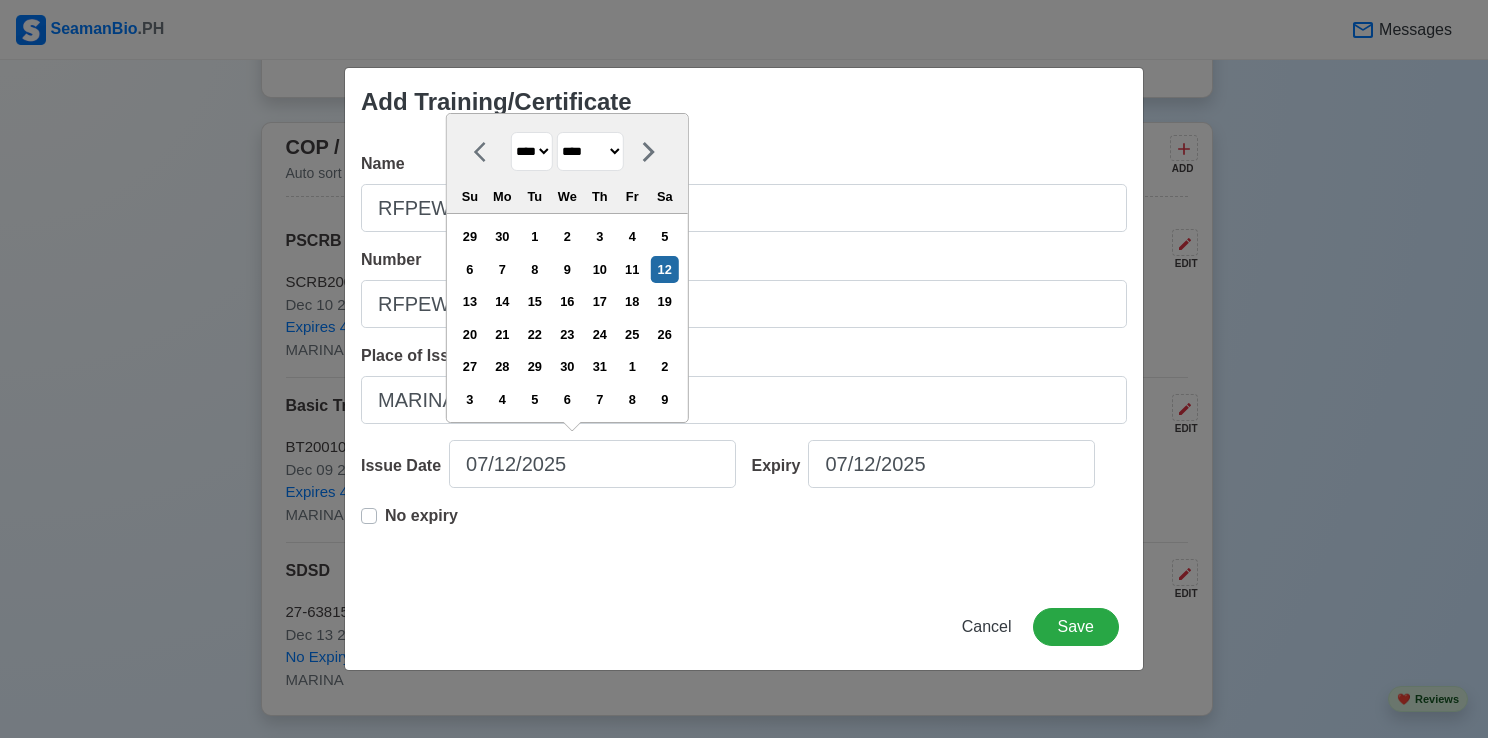 click on "**** **** **** **** **** **** **** **** **** **** **** **** **** **** **** **** **** **** **** **** **** **** **** **** **** **** **** **** **** **** **** **** **** **** **** **** **** **** **** **** **** **** **** **** **** **** **** **** **** **** **** **** **** **** **** **** **** **** **** **** **** **** **** **** **** **** **** **** **** **** **** **** **** **** **** **** **** **** **** **** **** **** **** **** **** **** **** **** **** **** **** **** **** **** **** **** **** **** **** **** **** **** **** **** **** ****" at bounding box center (532, 151) 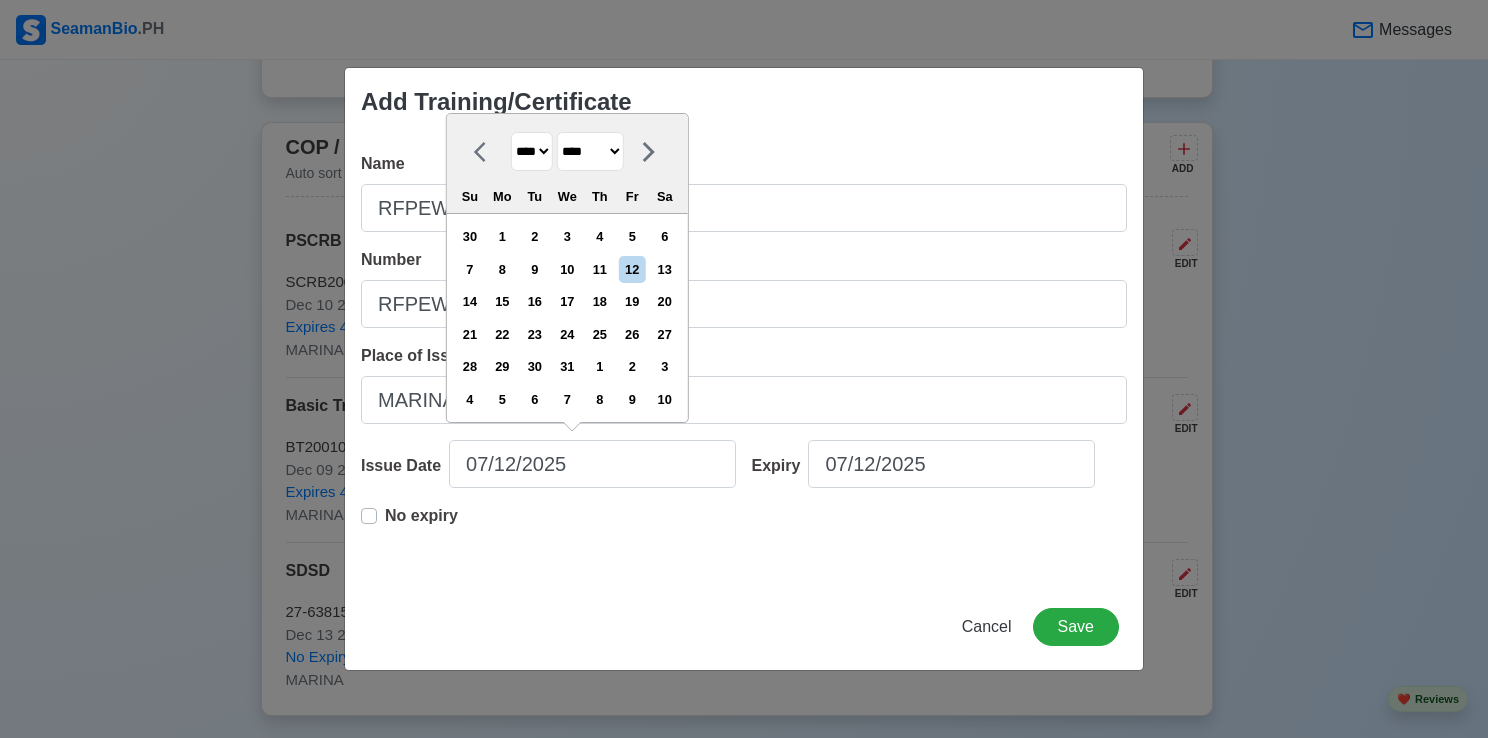 click on "******* ******** ***** ***** *** **** **** ****** ********* ******* ******** ********" at bounding box center [590, 151] 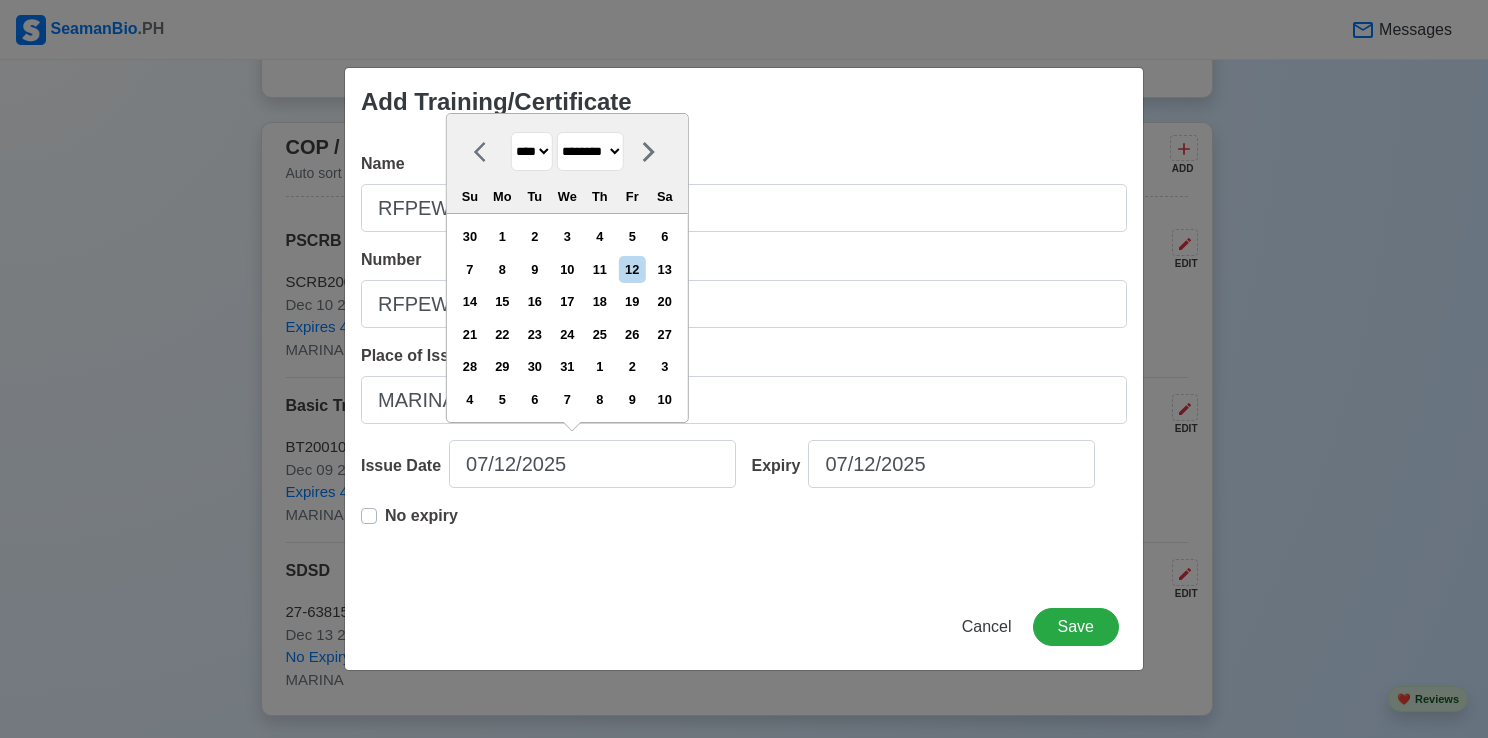 click on "******* ******** ***** ***** *** **** **** ****** ********* ******* ******** ********" at bounding box center (590, 151) 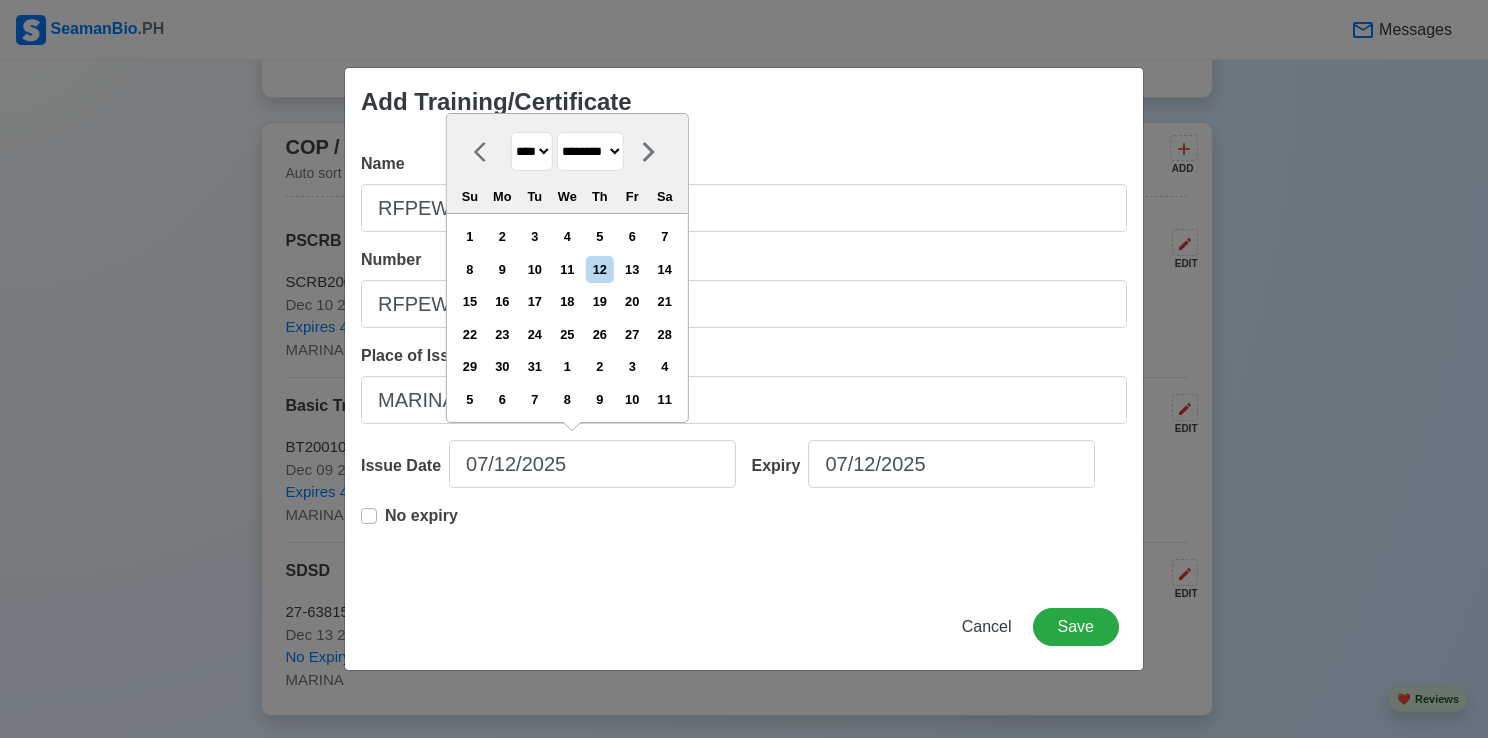 click on "10" at bounding box center [534, 269] 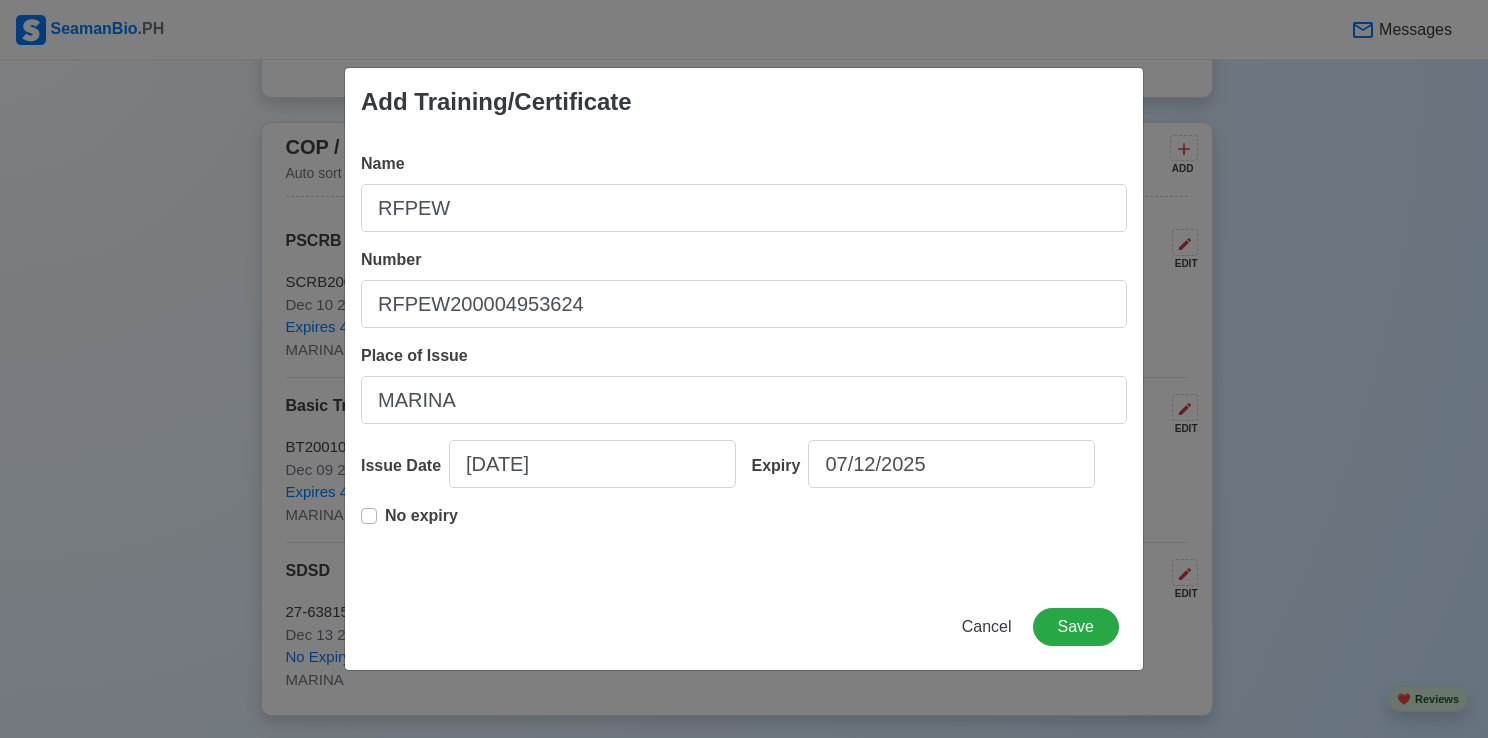 click on "No expiry" at bounding box center [421, 524] 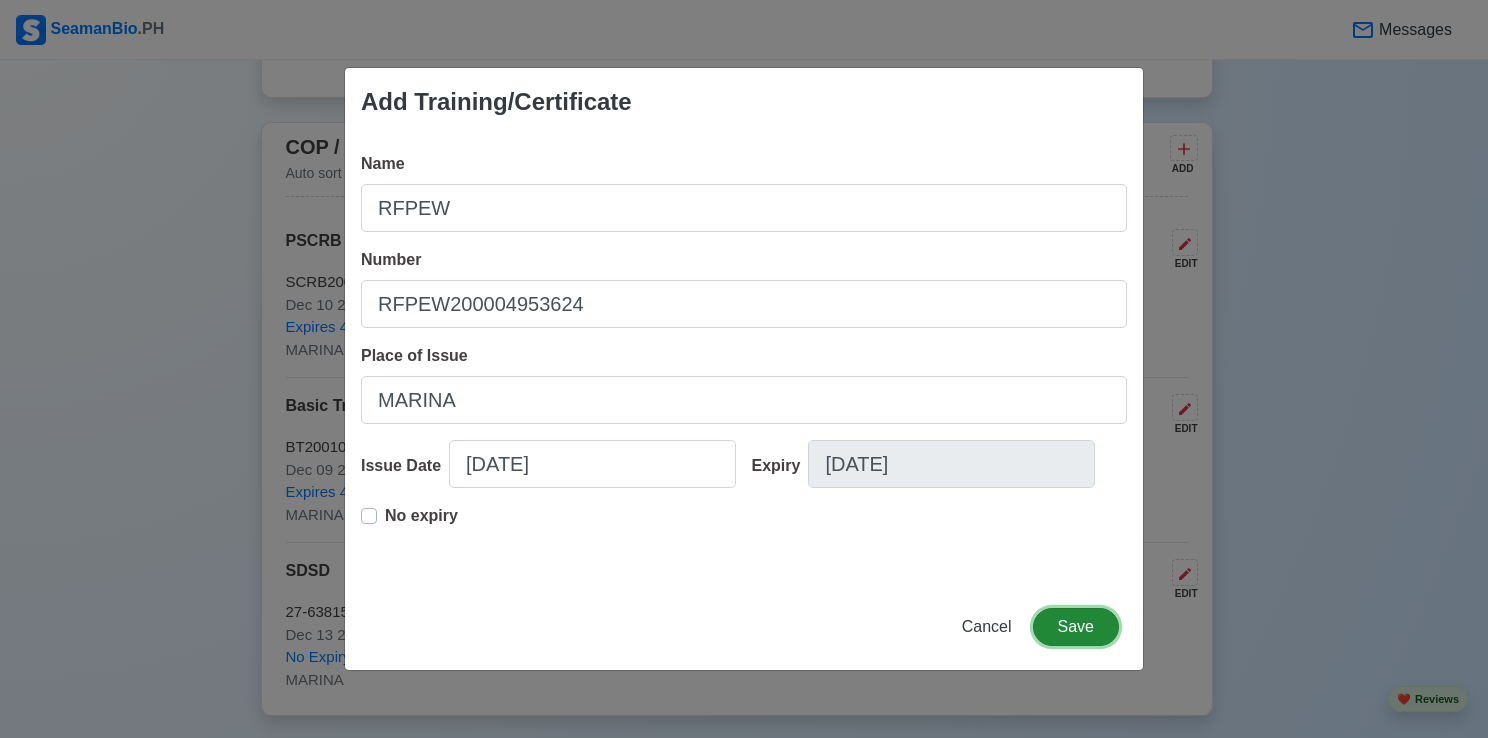 click on "Save" at bounding box center [1076, 627] 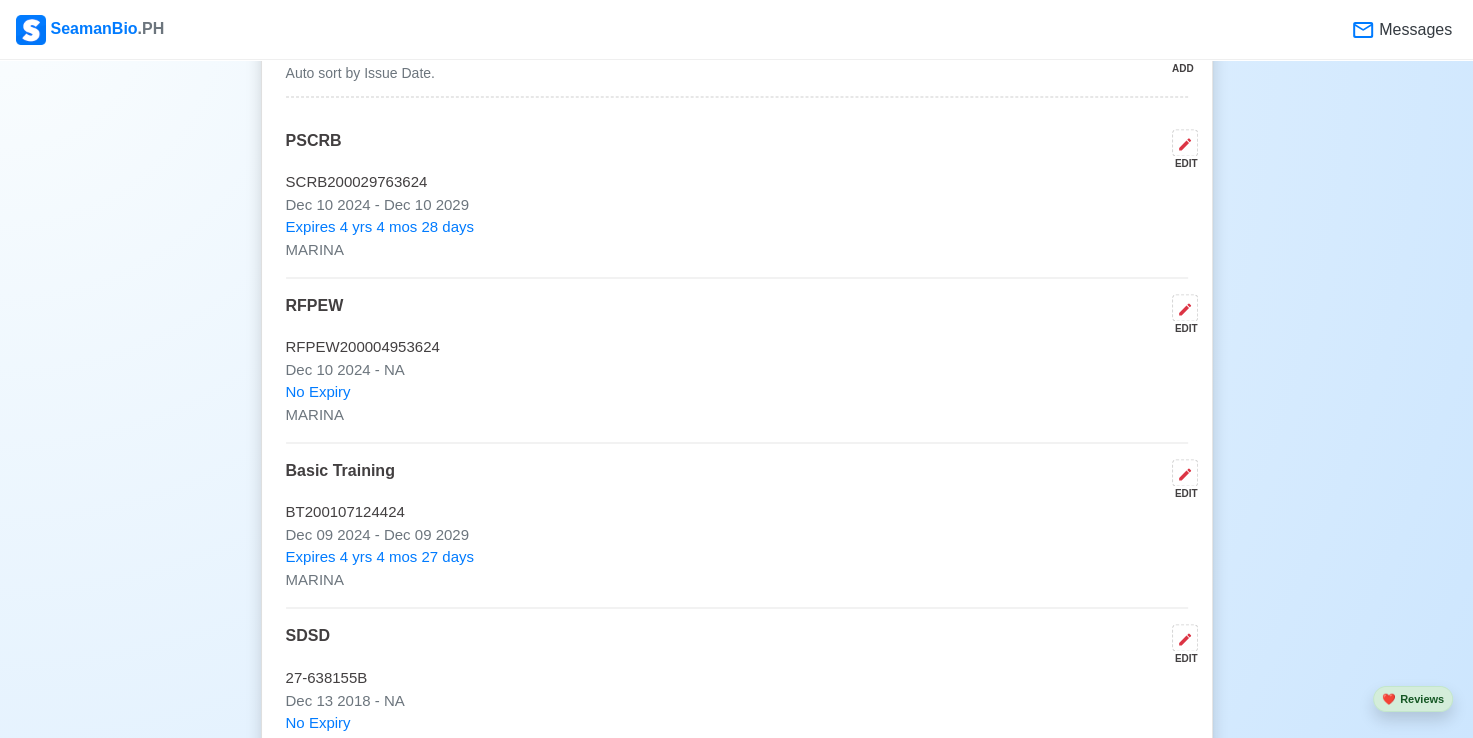 scroll, scrollTop: 2900, scrollLeft: 0, axis: vertical 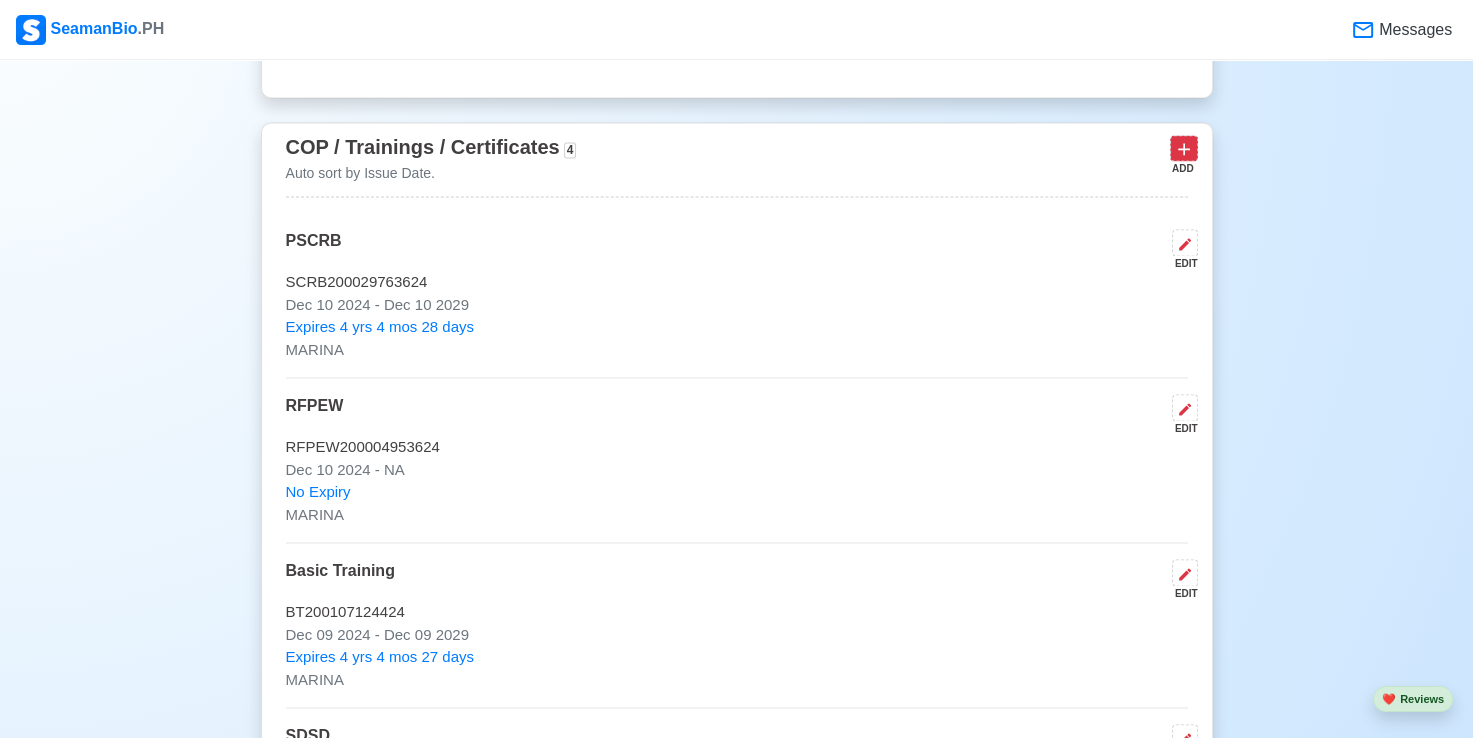 click 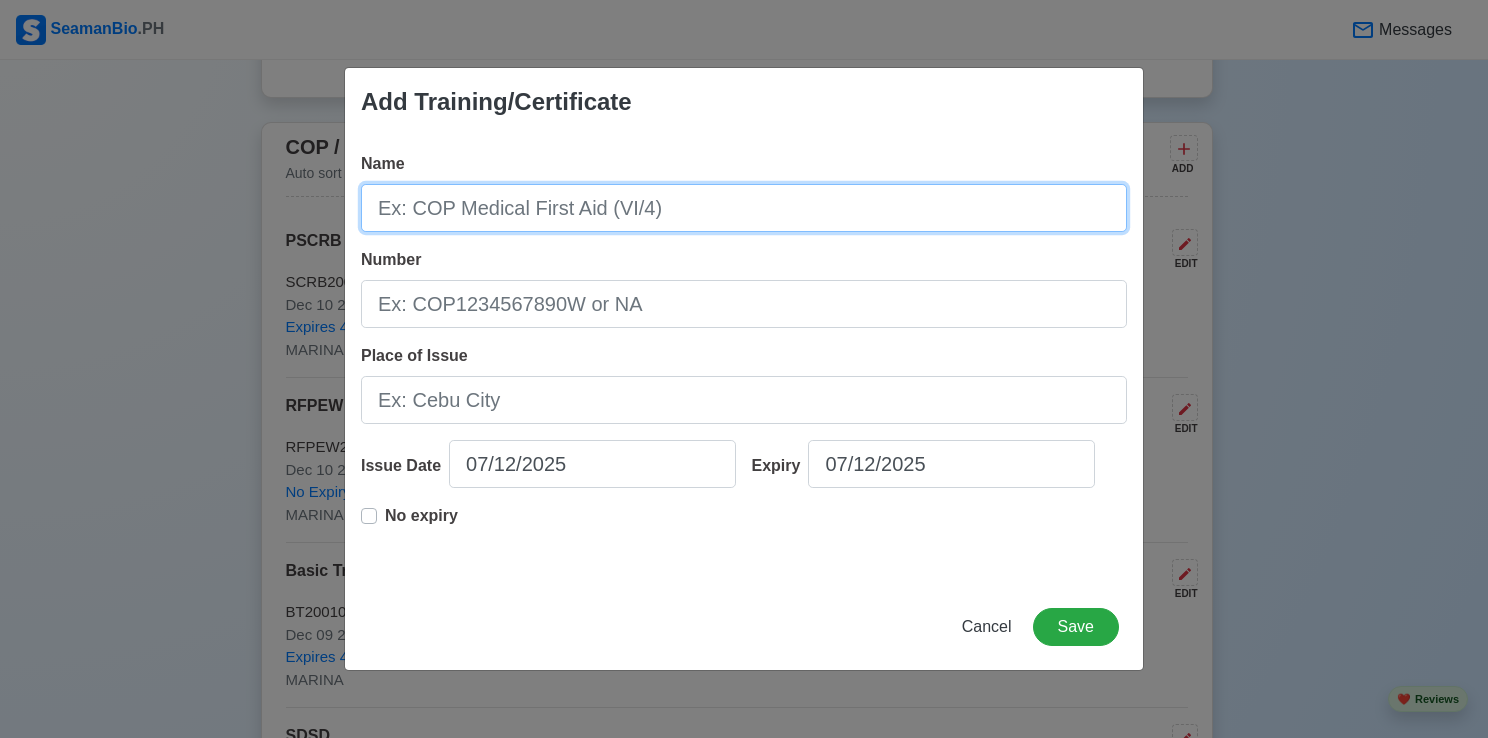 click on "Name" at bounding box center [744, 208] 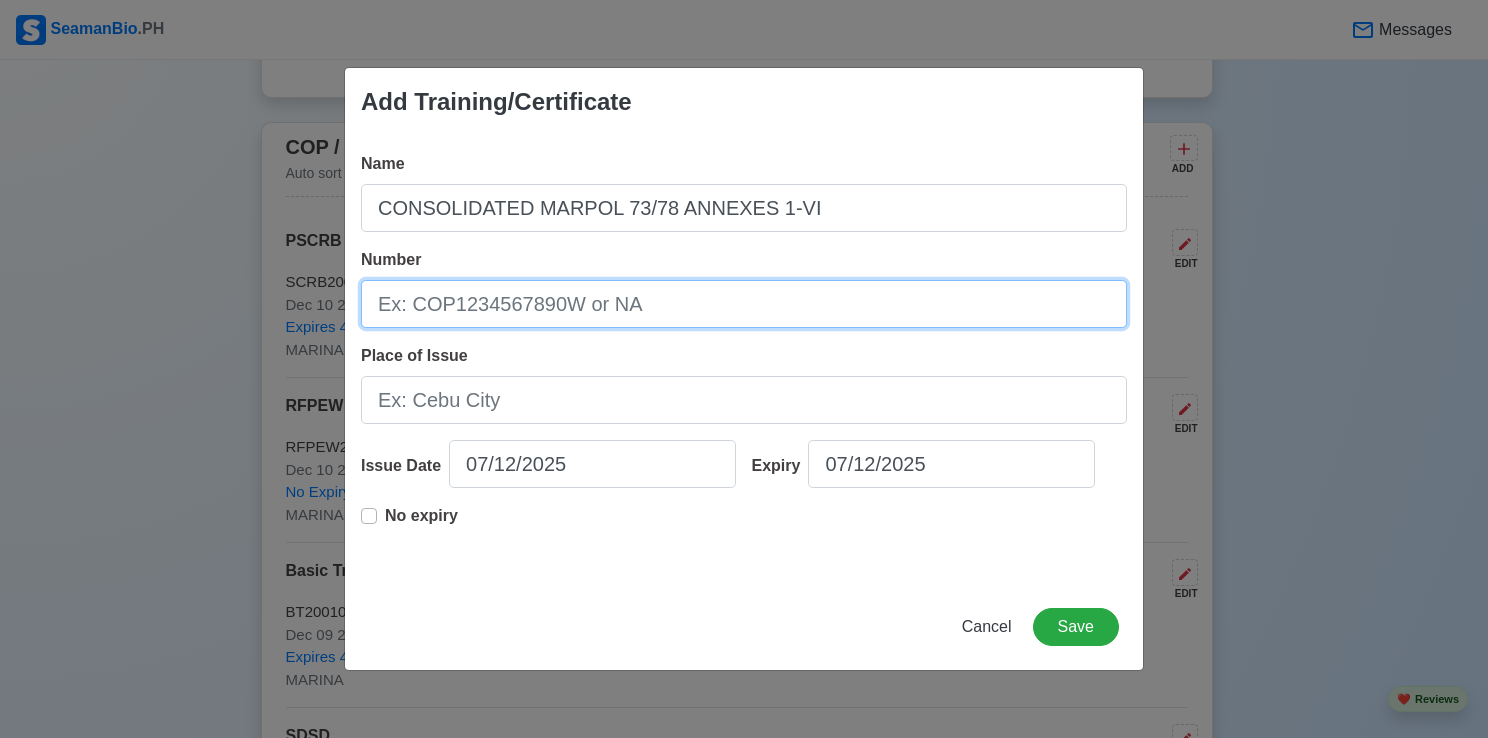 click on "Number" at bounding box center (744, 304) 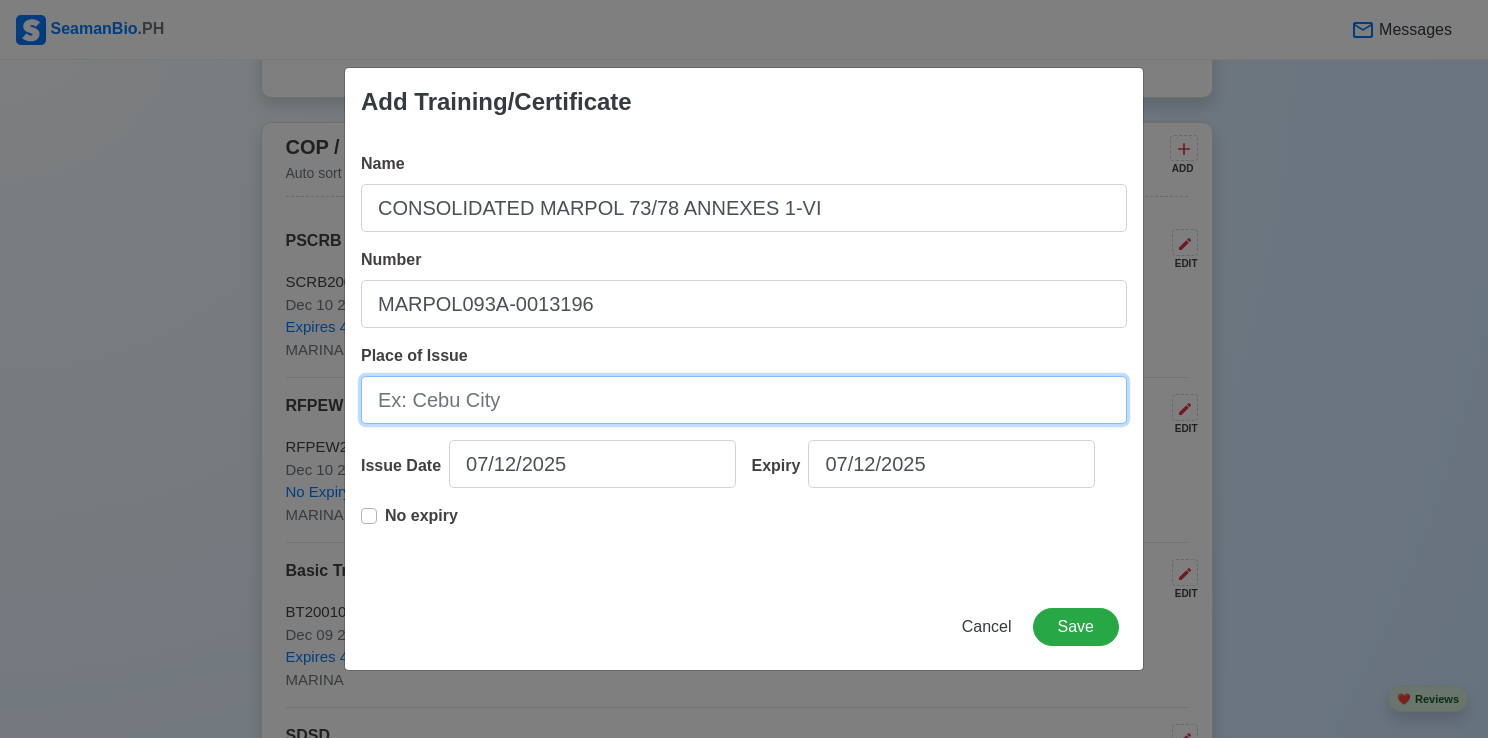 click on "Place of Issue" at bounding box center (744, 400) 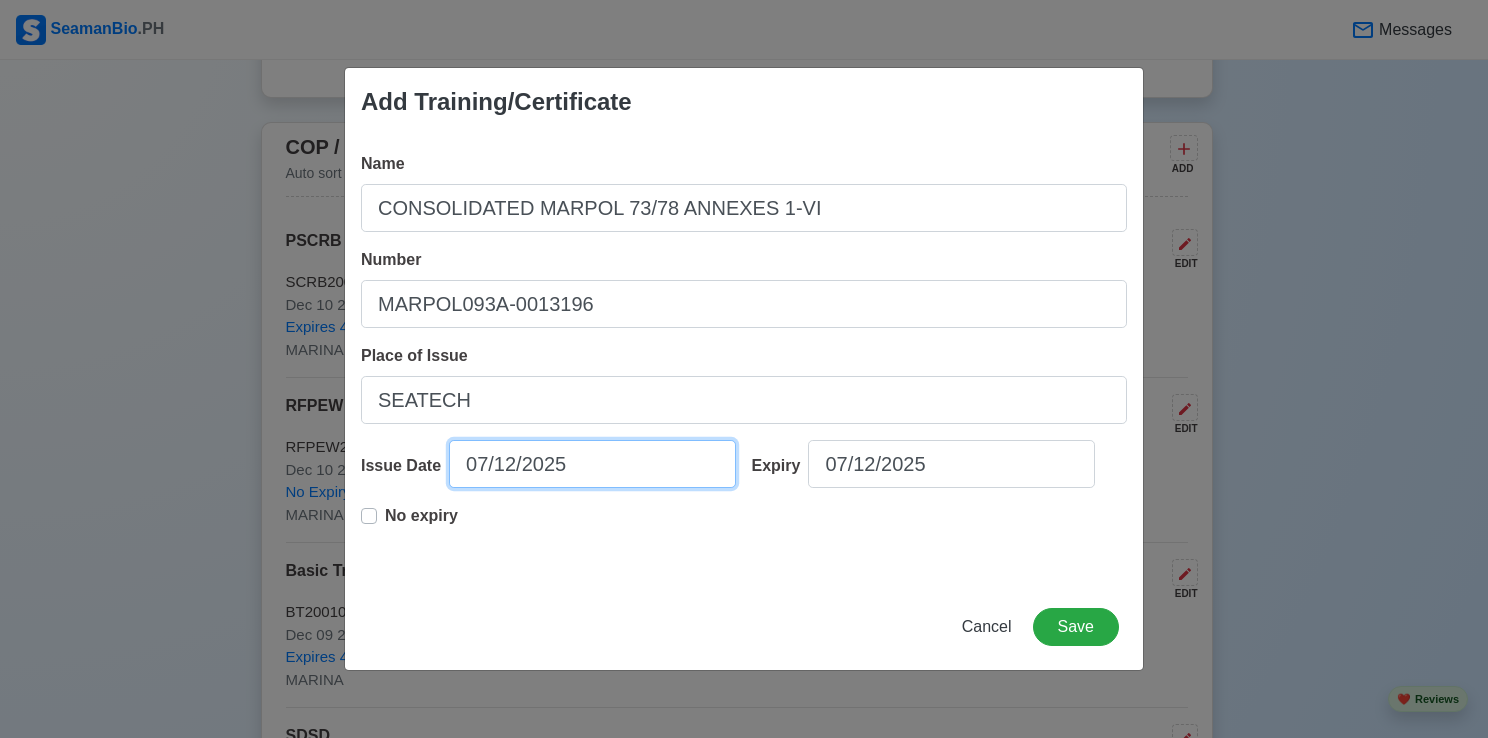 click on "07/12/2025" at bounding box center [592, 464] 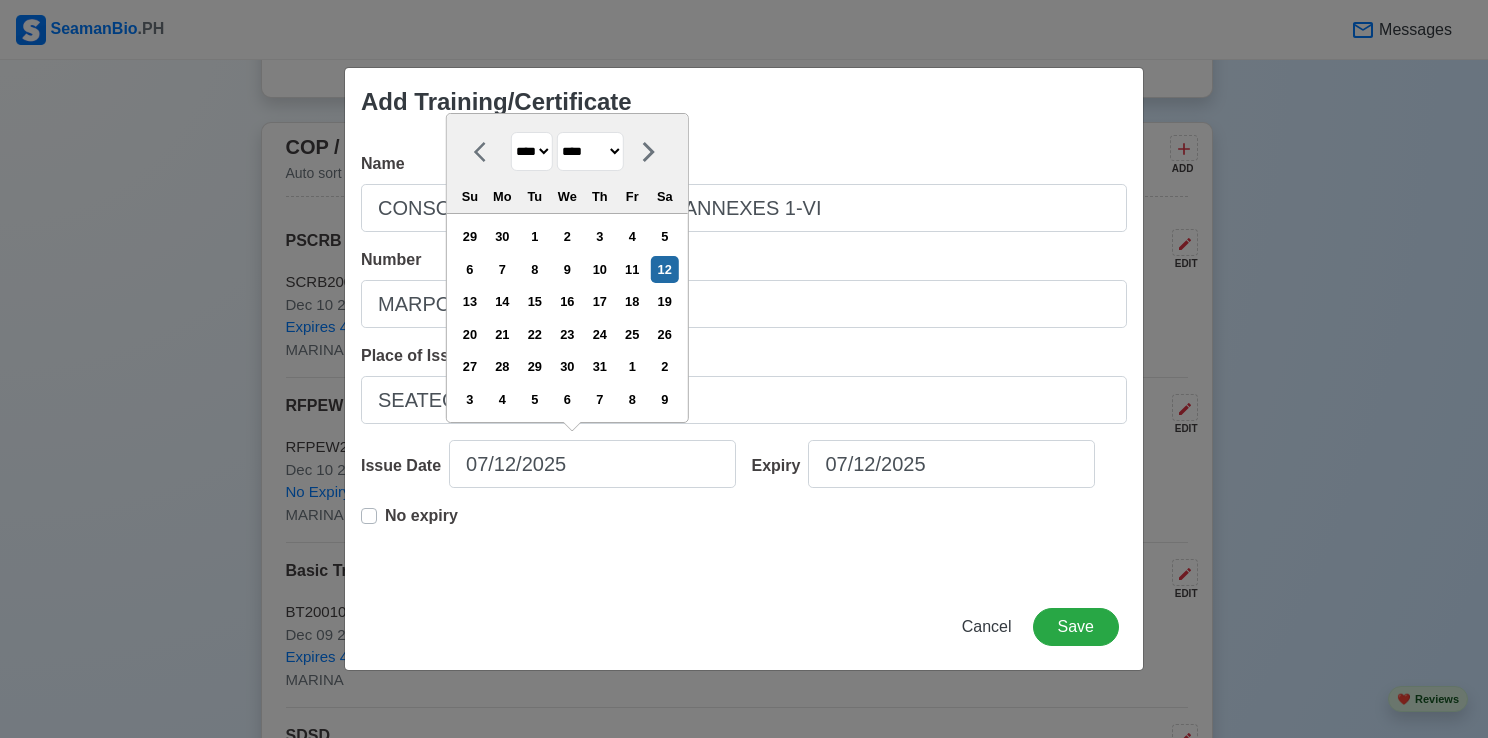 click on "**** **** **** **** **** **** **** **** **** **** **** **** **** **** **** **** **** **** **** **** **** **** **** **** **** **** **** **** **** **** **** **** **** **** **** **** **** **** **** **** **** **** **** **** **** **** **** **** **** **** **** **** **** **** **** **** **** **** **** **** **** **** **** **** **** **** **** **** **** **** **** **** **** **** **** **** **** **** **** **** **** **** **** **** **** **** **** **** **** **** **** **** **** **** **** **** **** **** **** **** **** **** **** **** **** ****" at bounding box center [532, 151] 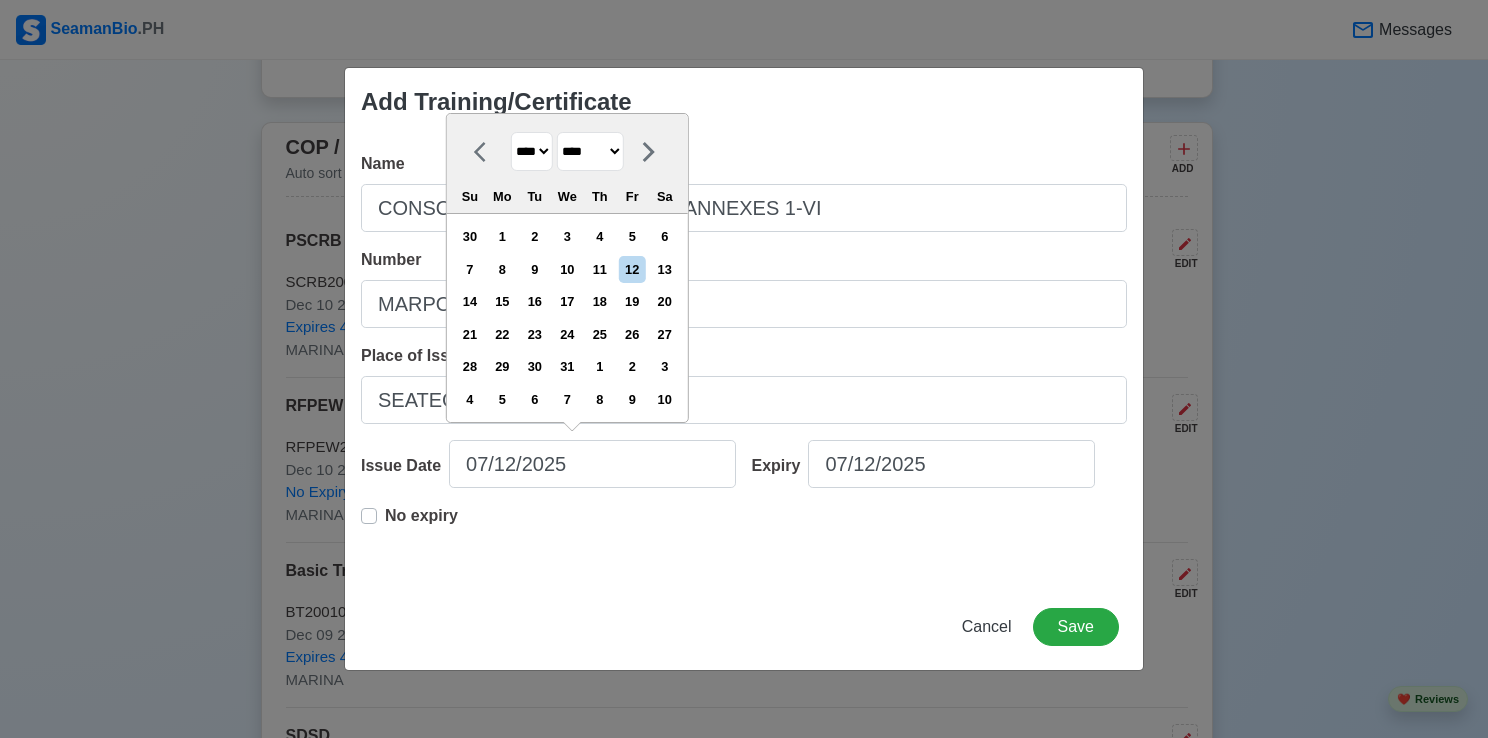 click on "******* ******** ***** ***** *** **** **** ****** ********* ******* ******** ********" at bounding box center [590, 151] 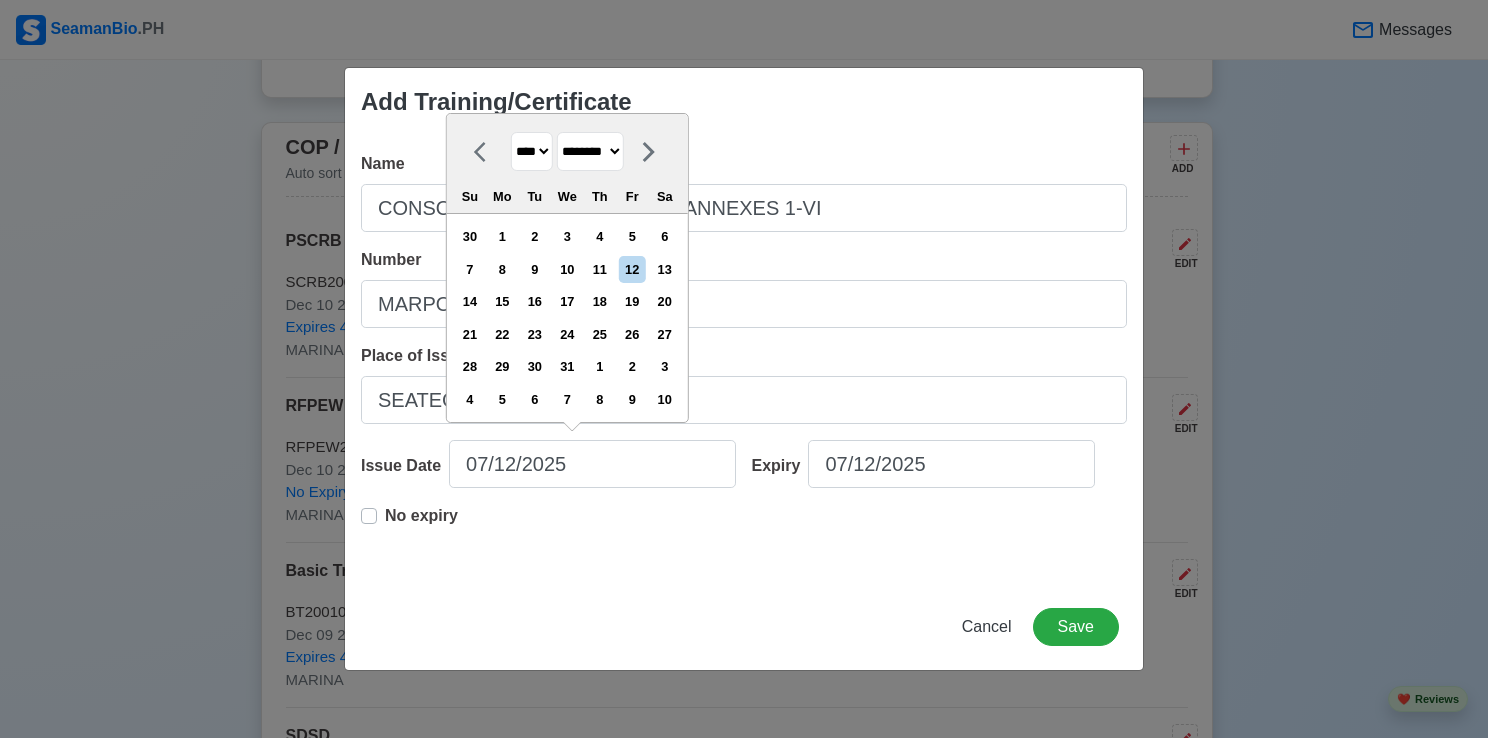 click on "******* ******** ***** ***** *** **** **** ****** ********* ******* ******** ********" at bounding box center [590, 151] 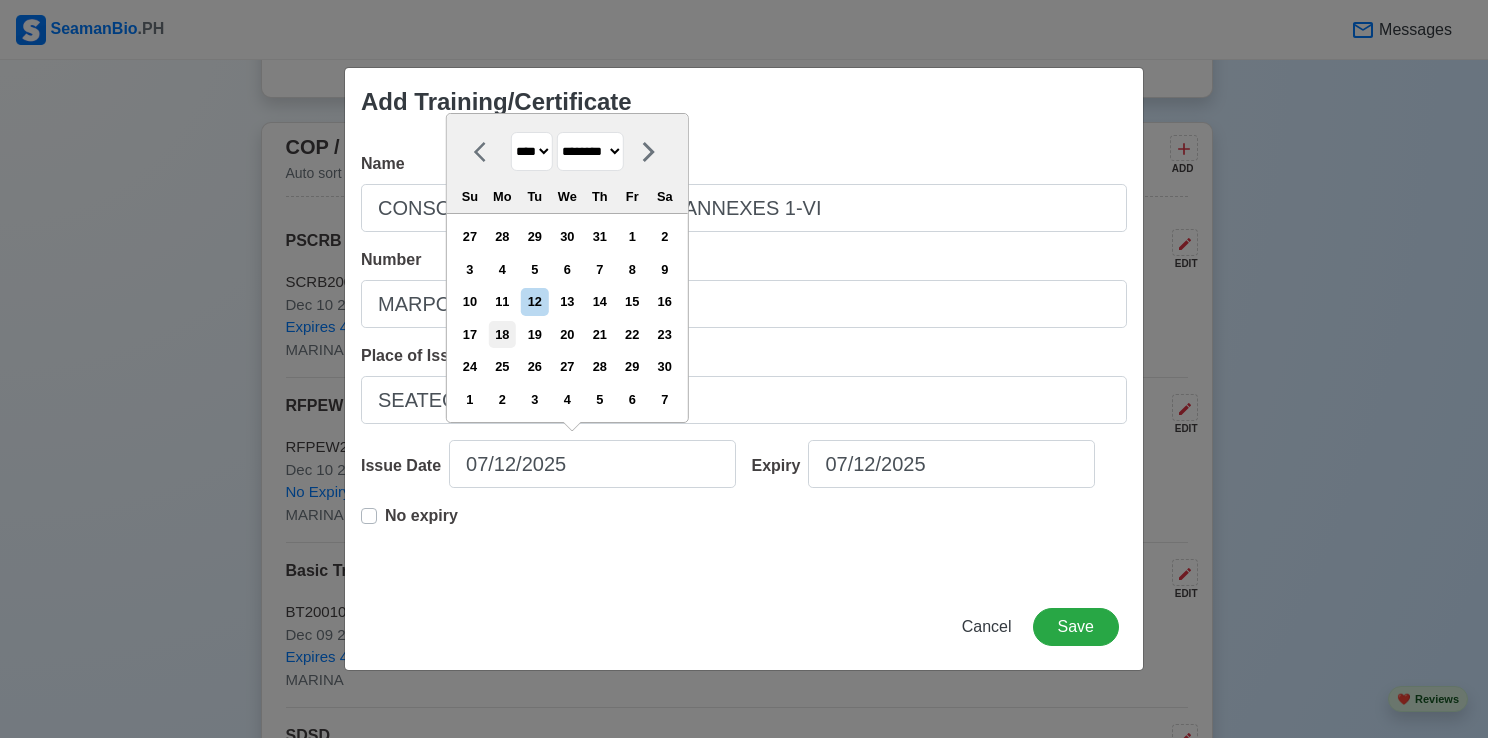 click on "18" at bounding box center (502, 334) 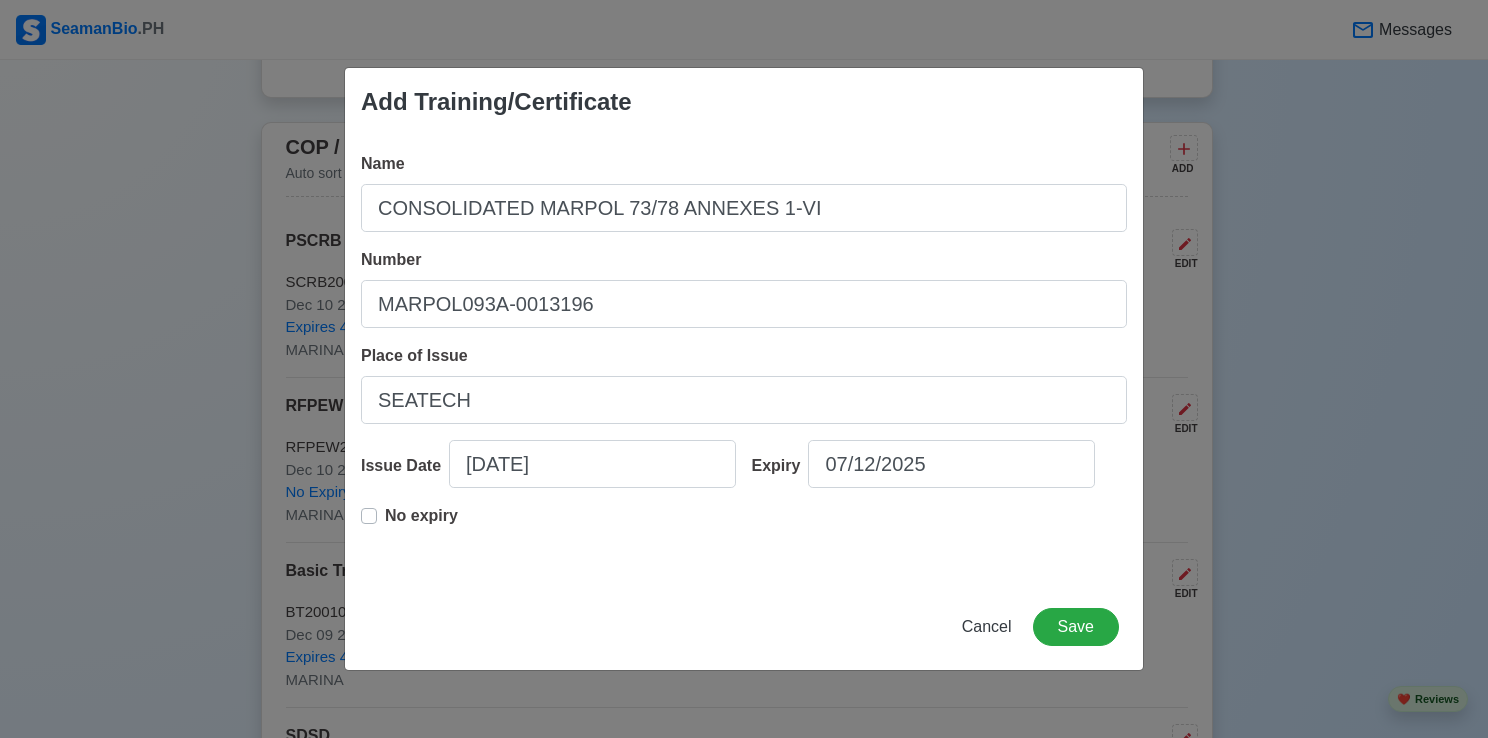 click on "No expiry" at bounding box center (421, 524) 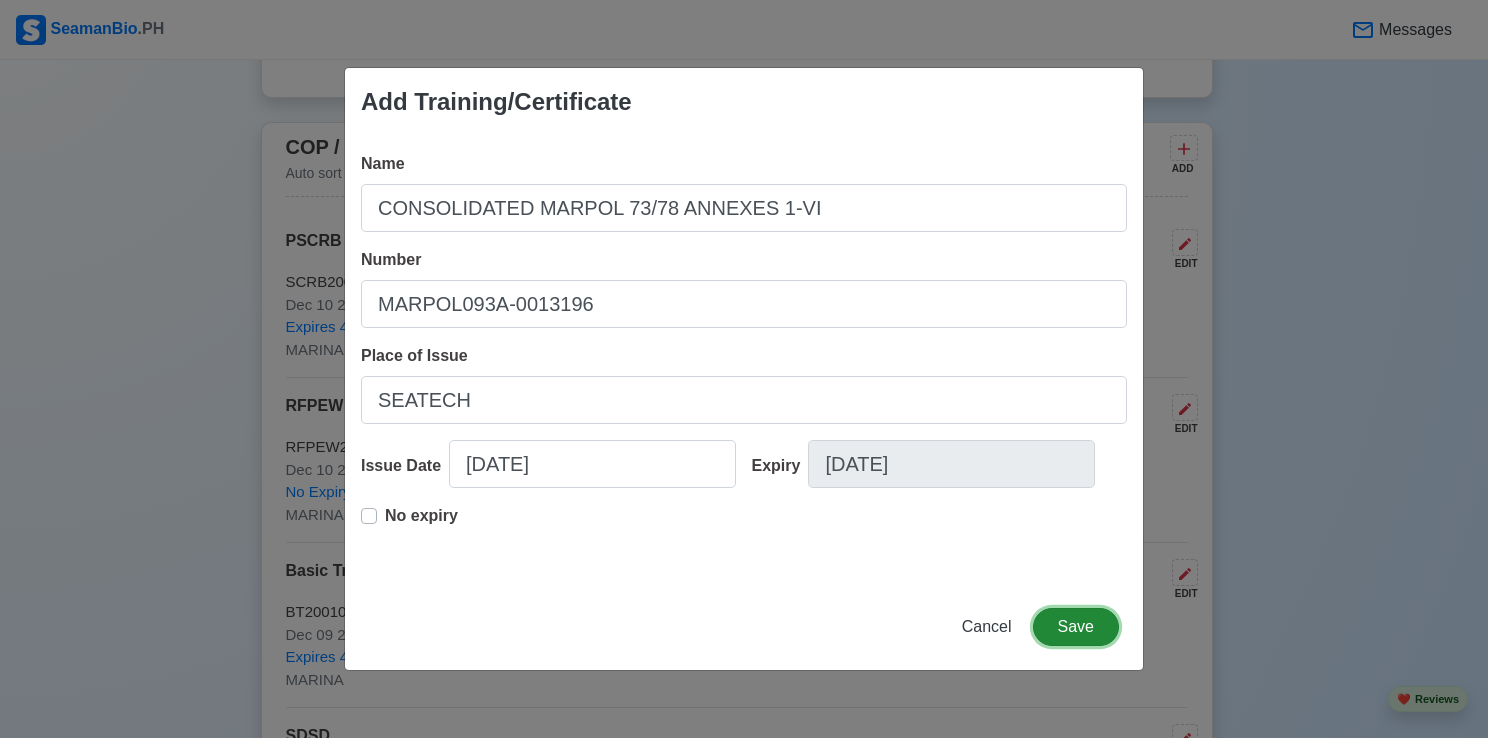 click on "Save" at bounding box center [1076, 627] 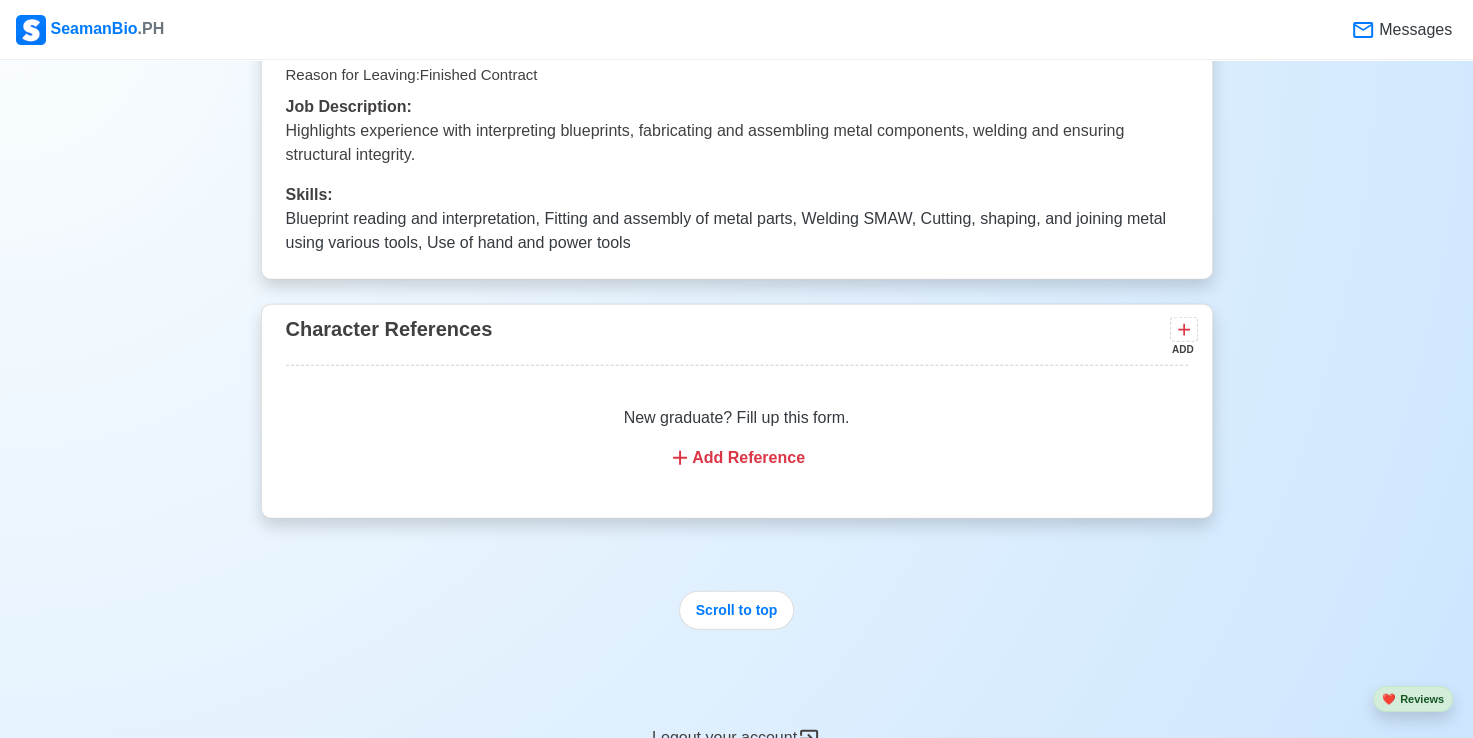 scroll, scrollTop: 4500, scrollLeft: 0, axis: vertical 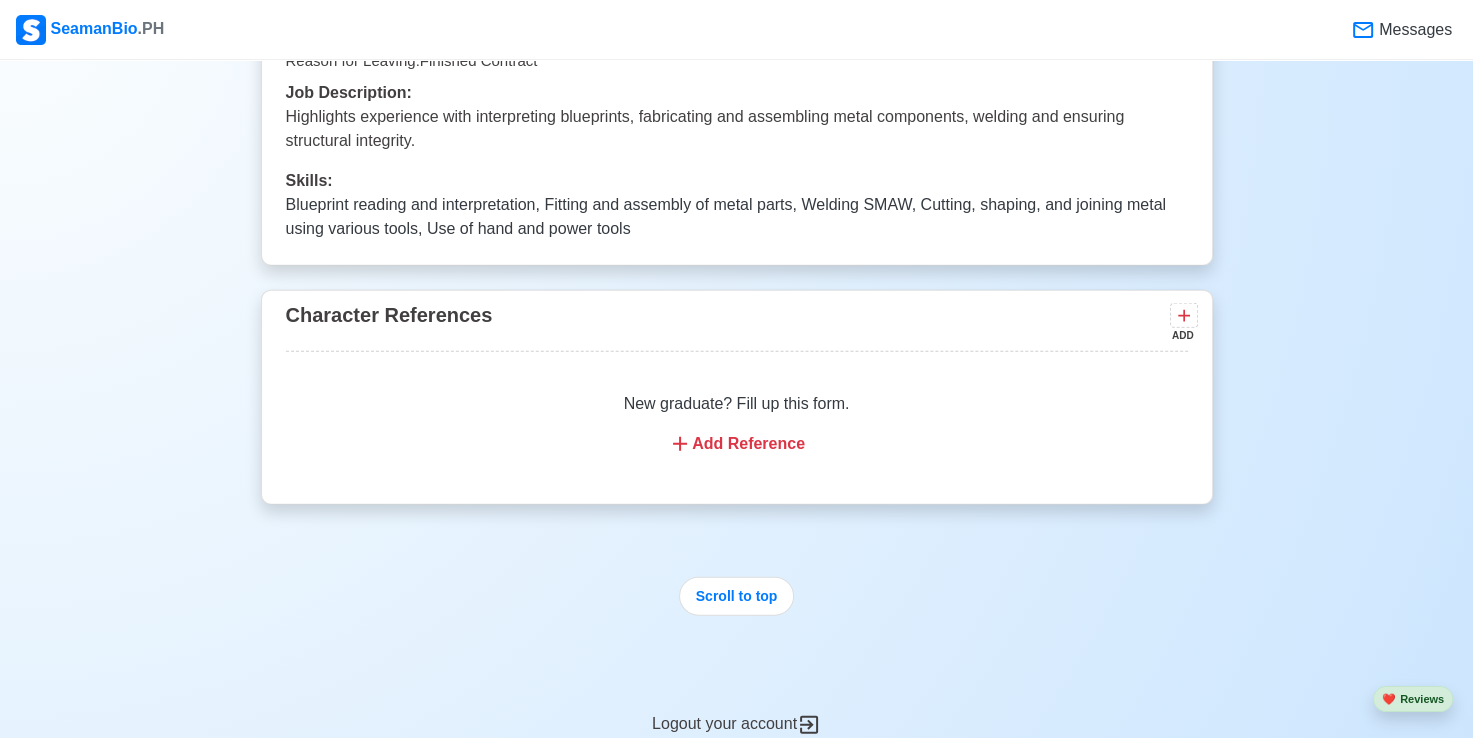 click on "Add Reference" at bounding box center (737, 444) 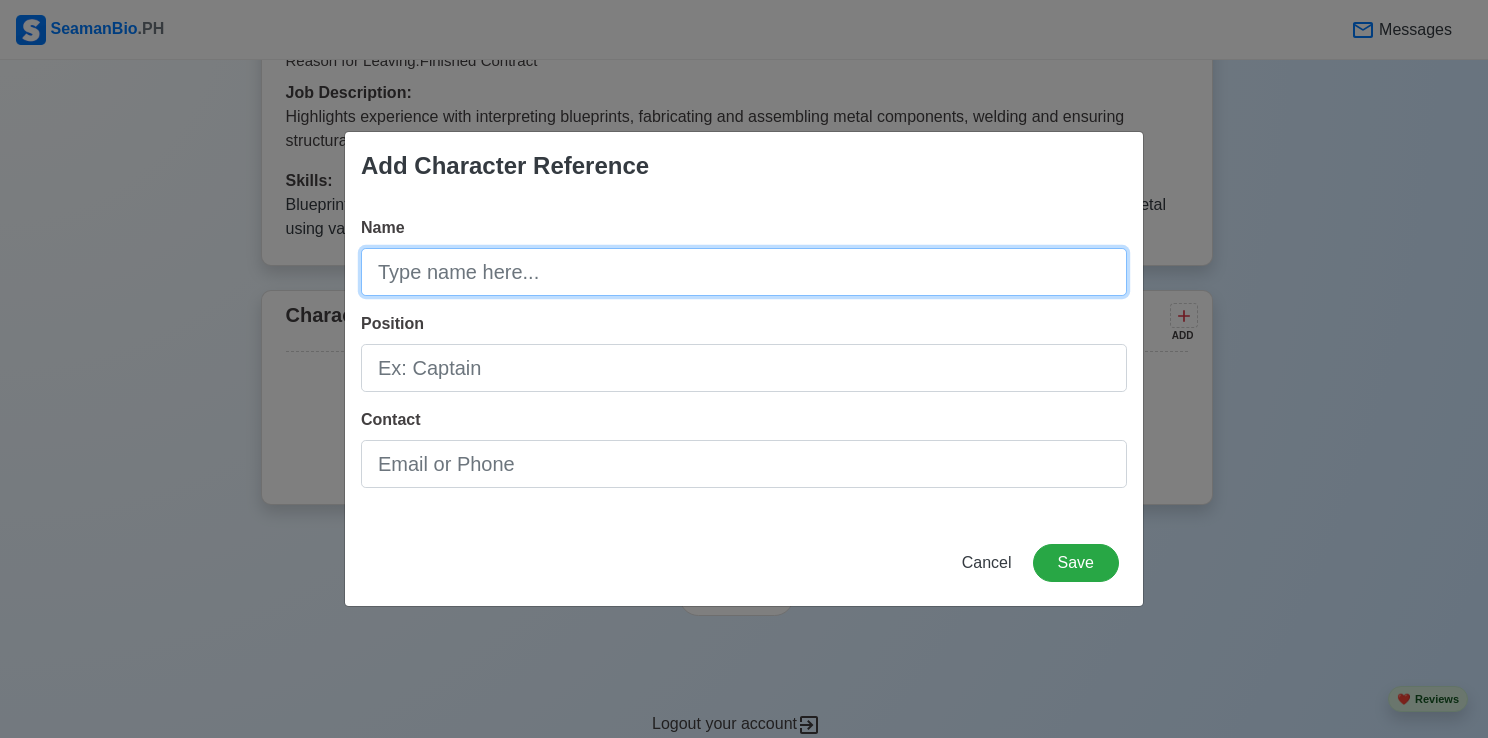 click on "Name" at bounding box center (744, 272) 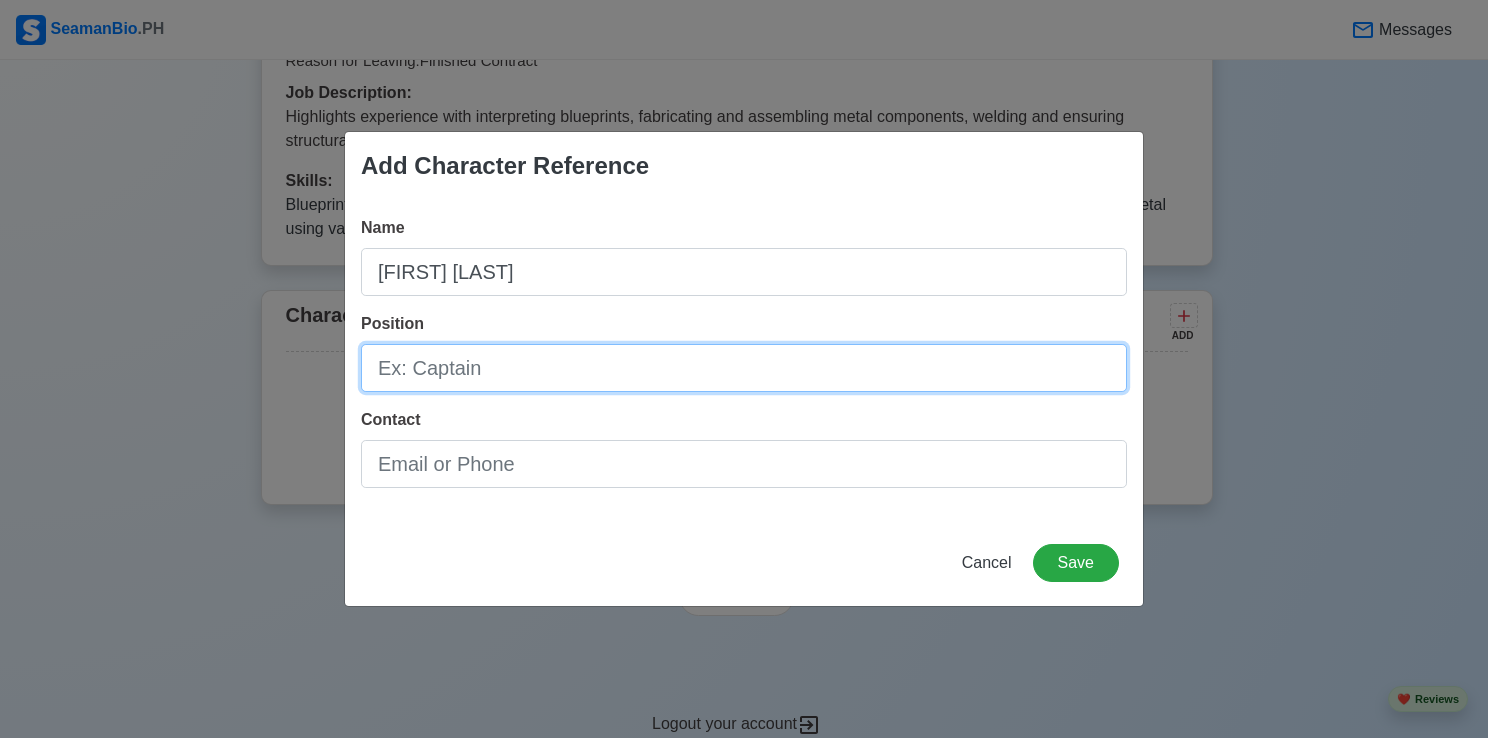 click on "Position" at bounding box center [744, 368] 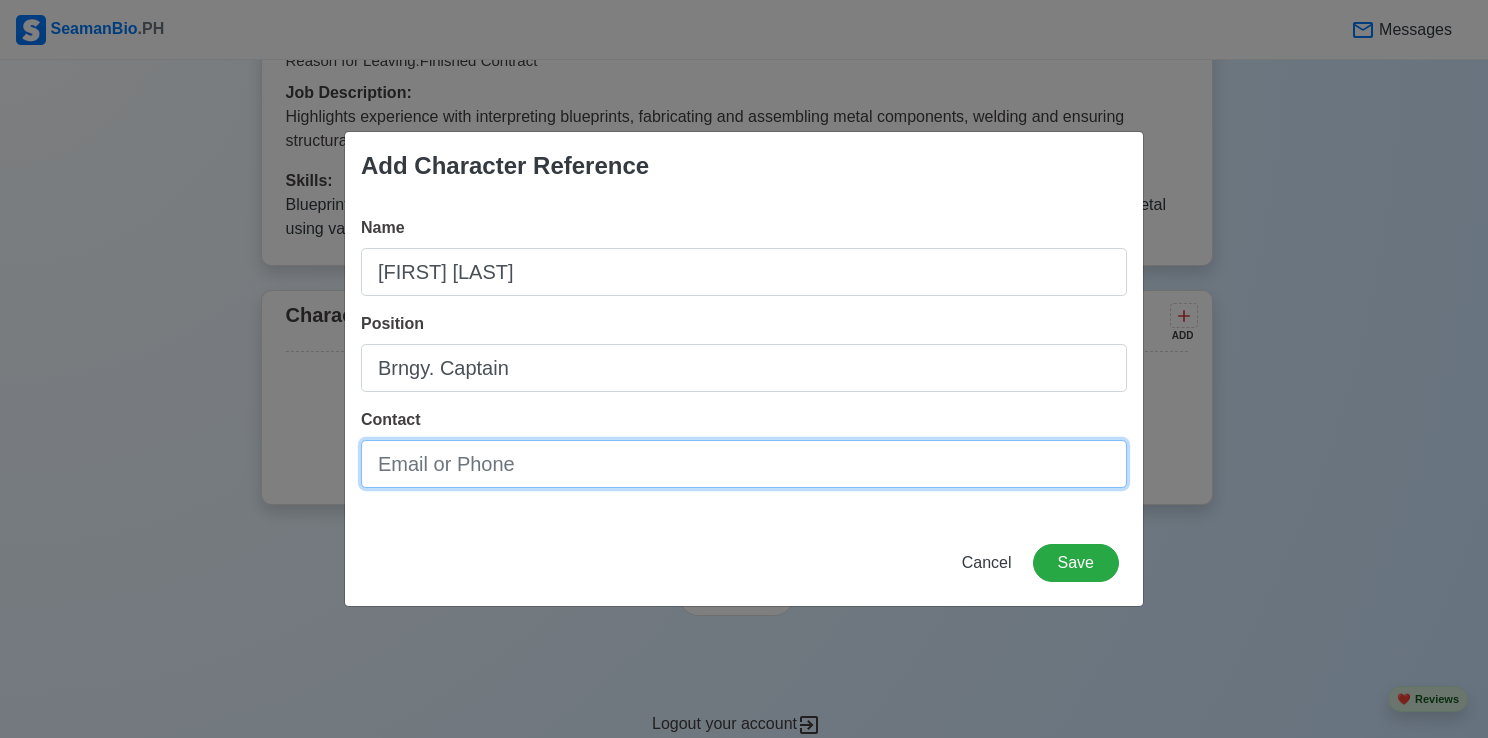 click on "Contact" at bounding box center (744, 464) 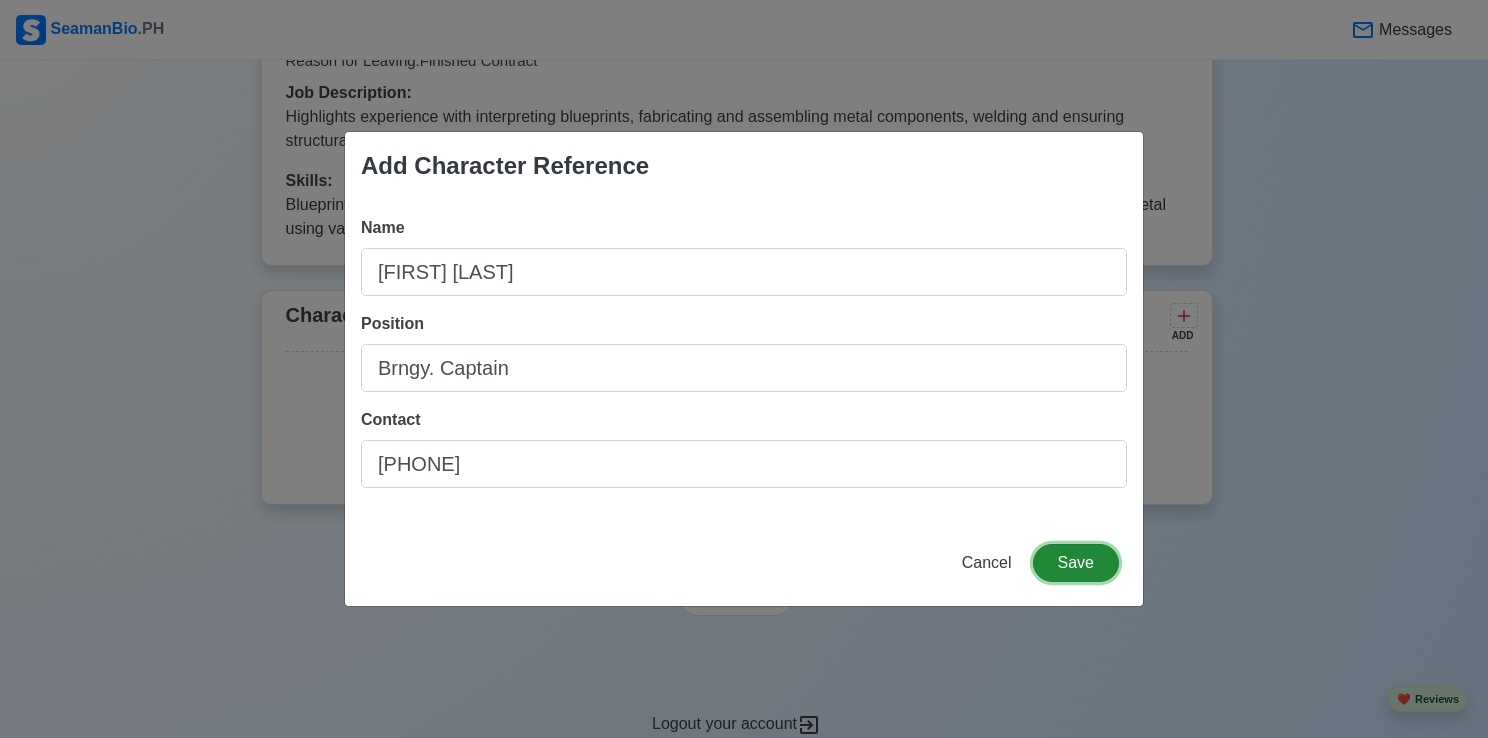 click on "Save" at bounding box center (1076, 563) 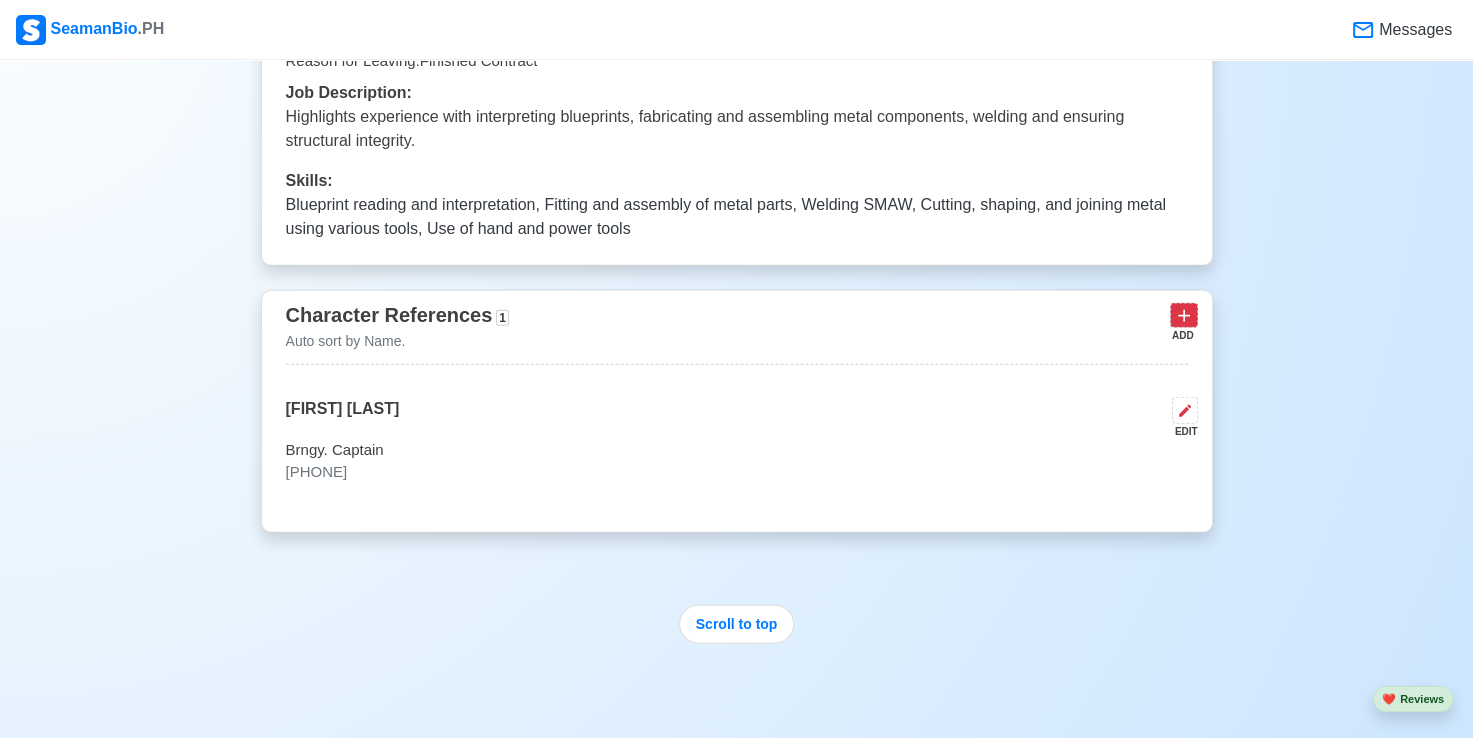 click 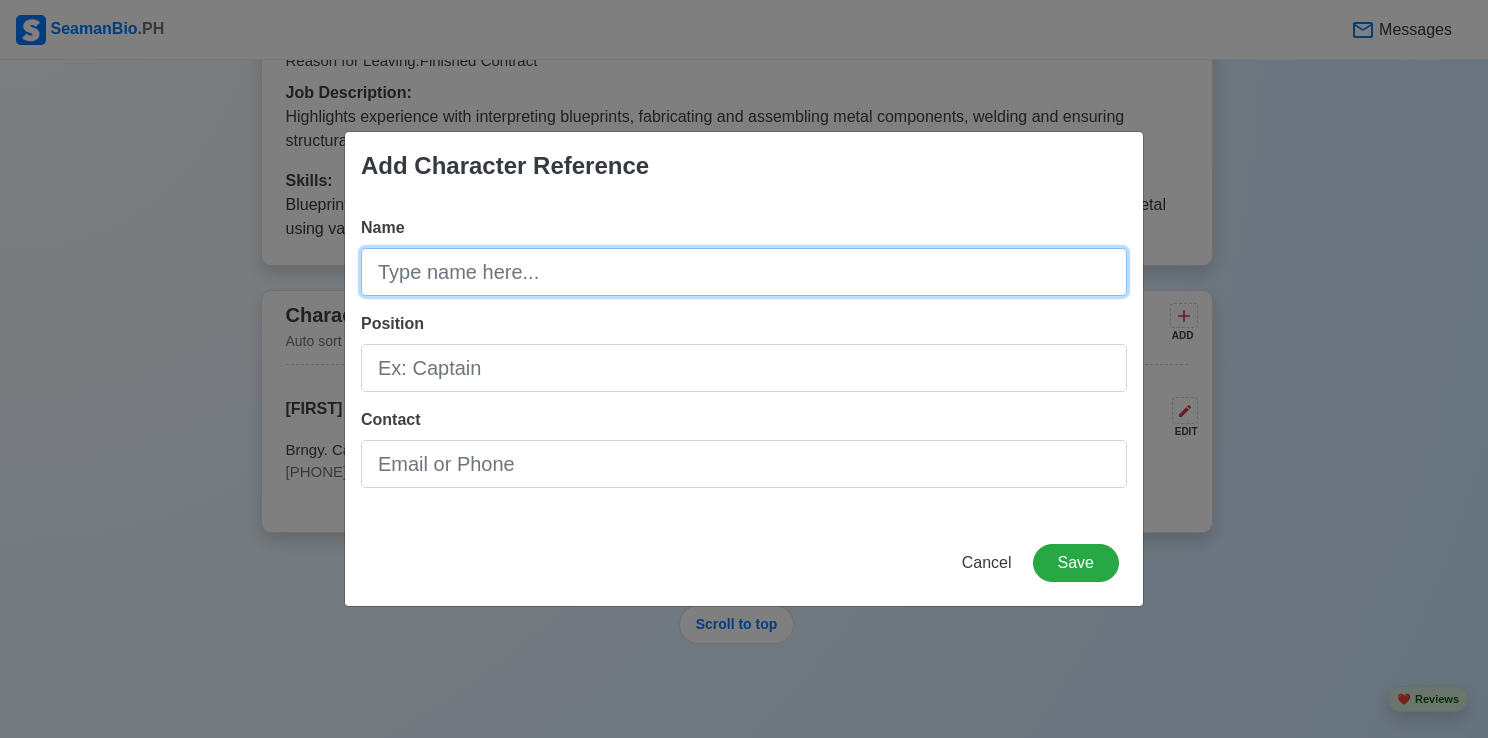 click on "Name" at bounding box center (744, 272) 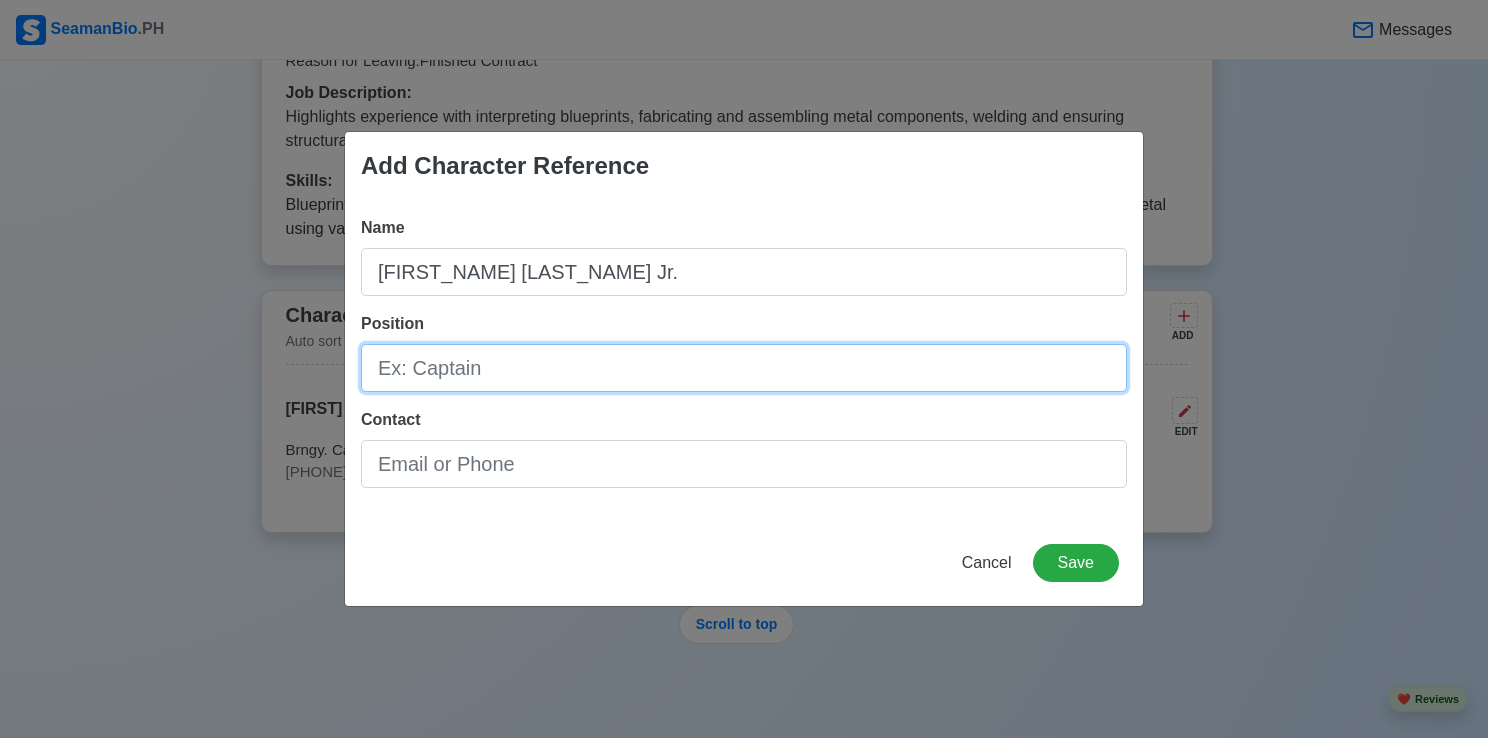 click on "Position" at bounding box center (744, 368) 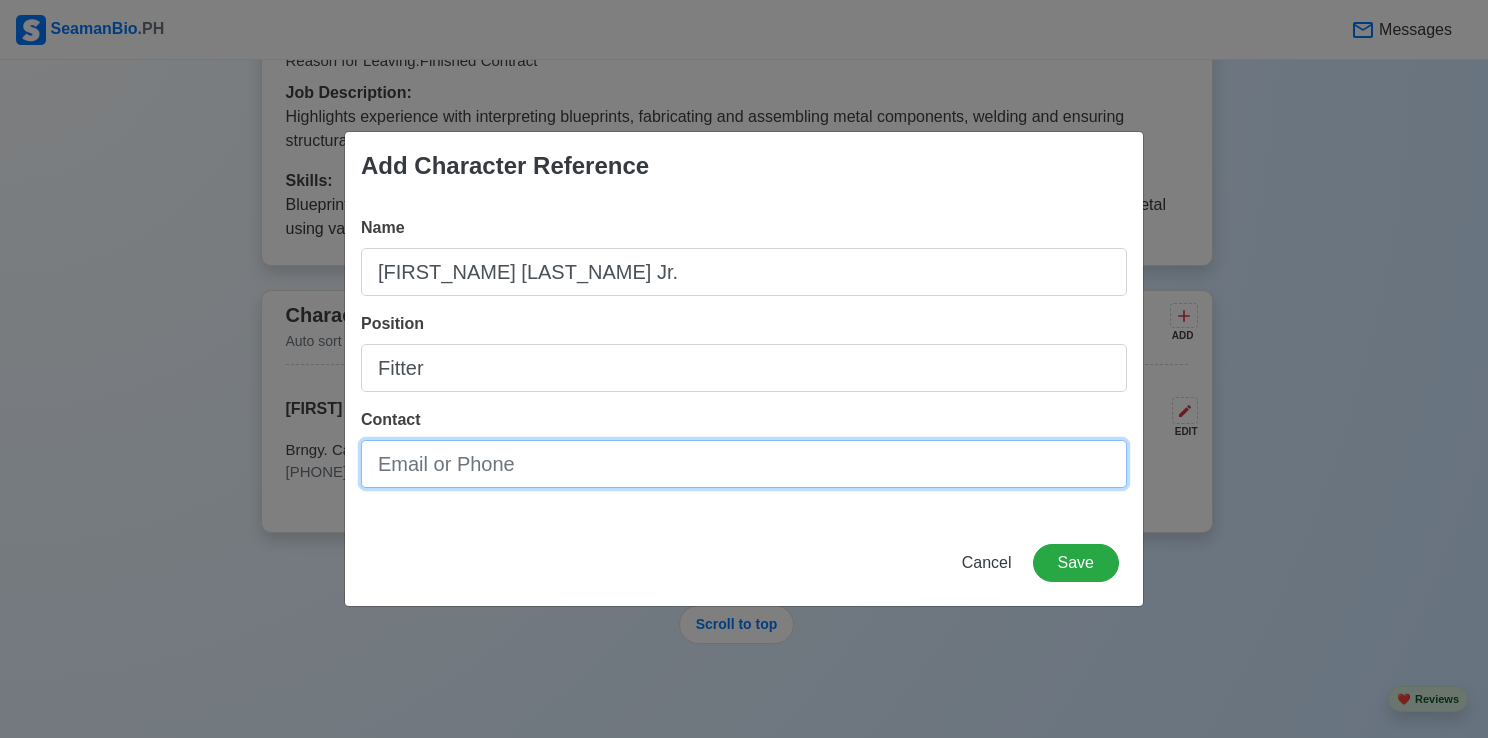 click on "Contact" at bounding box center (744, 464) 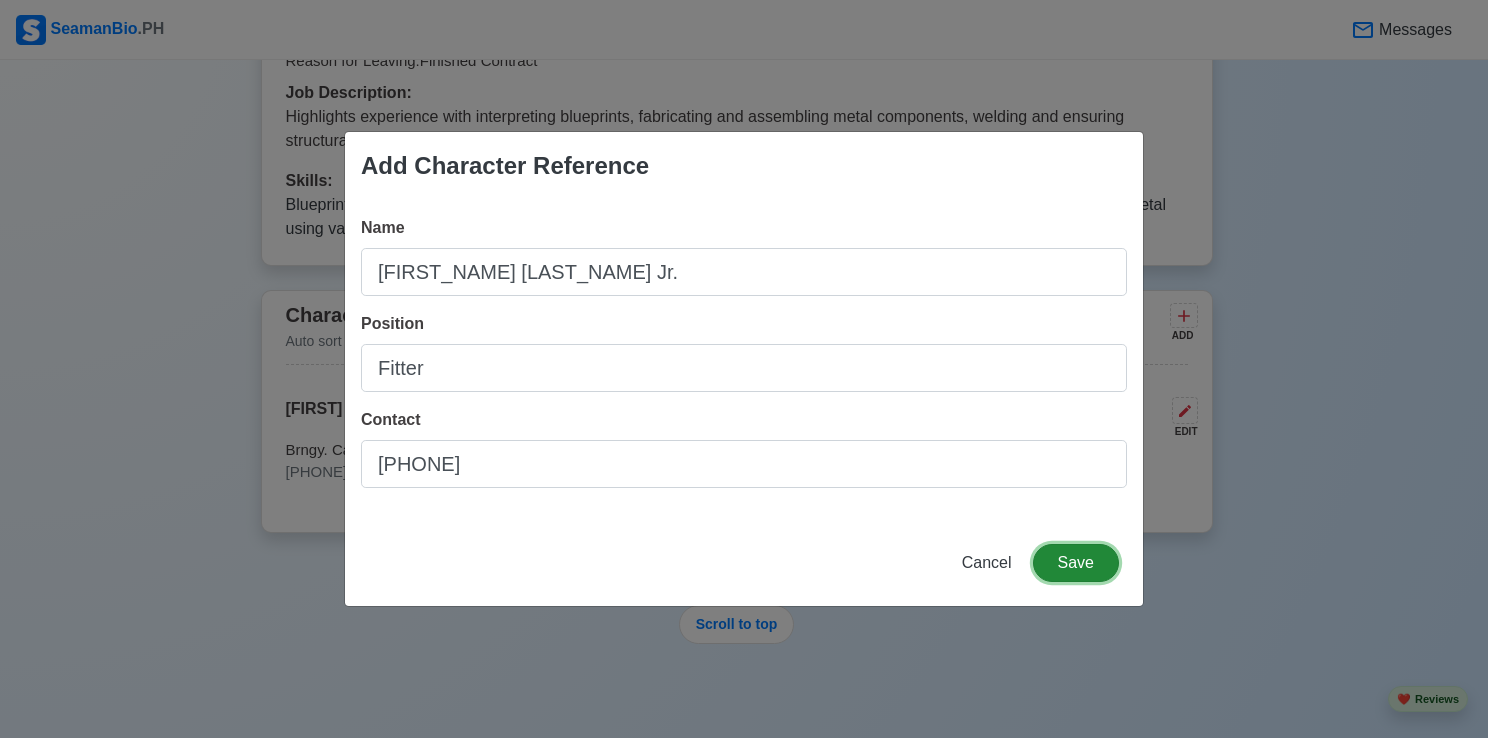 click on "Save" at bounding box center [1076, 563] 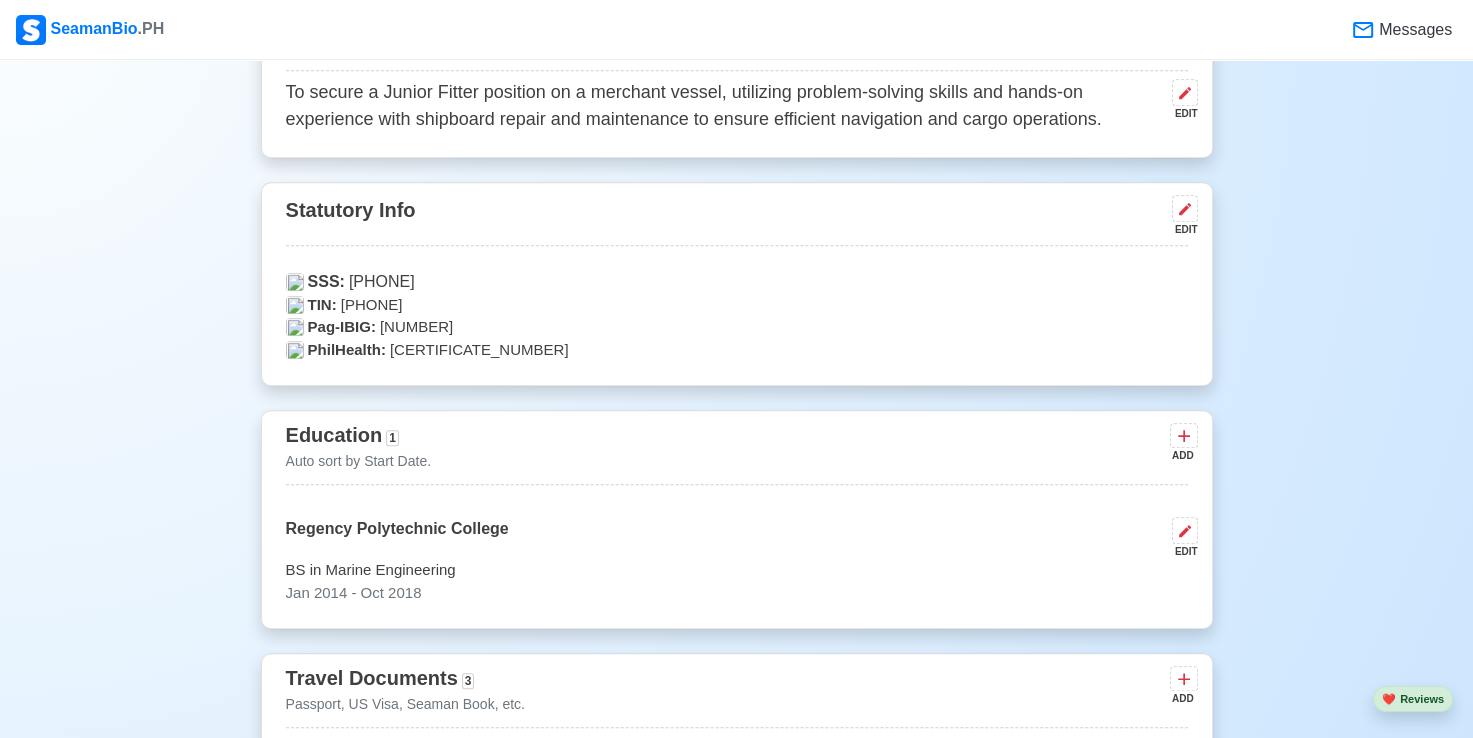 scroll, scrollTop: 1100, scrollLeft: 0, axis: vertical 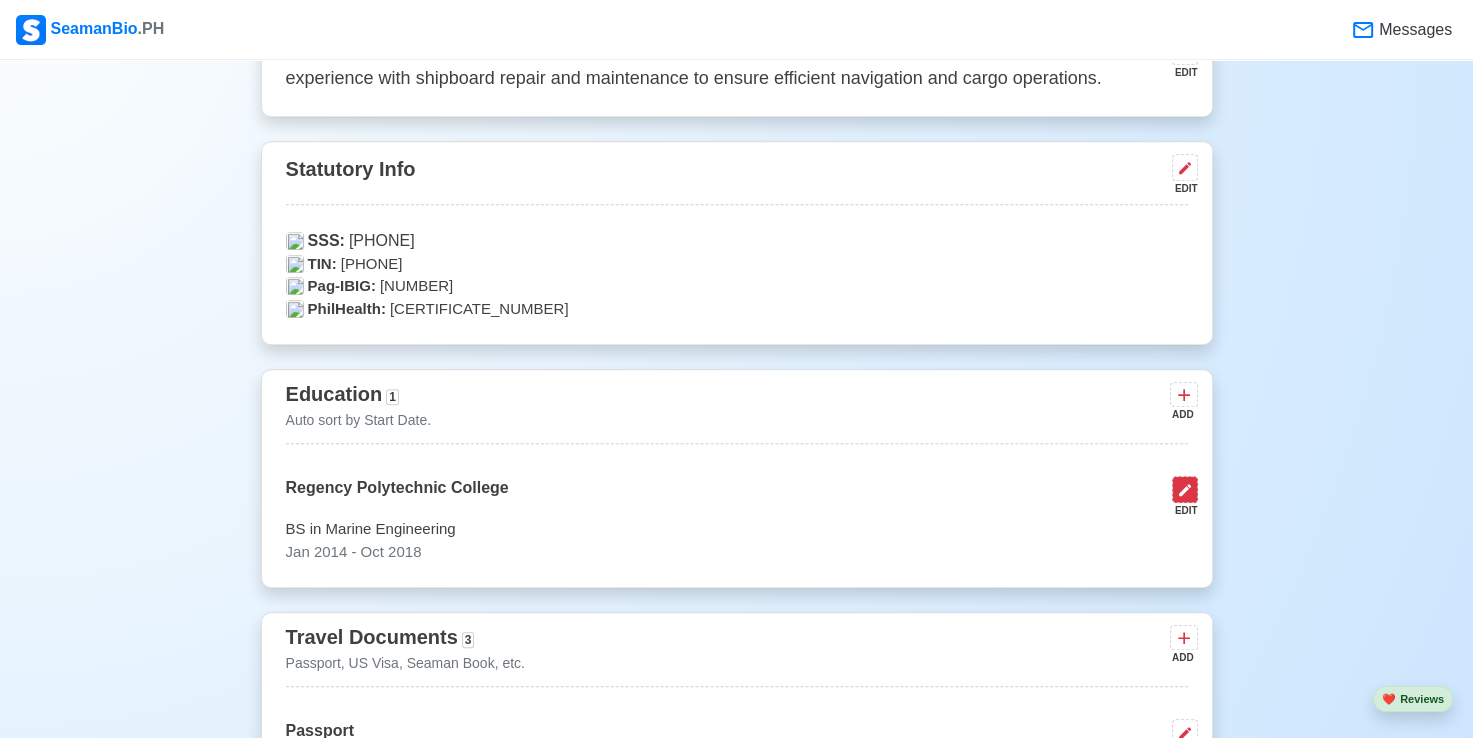 click 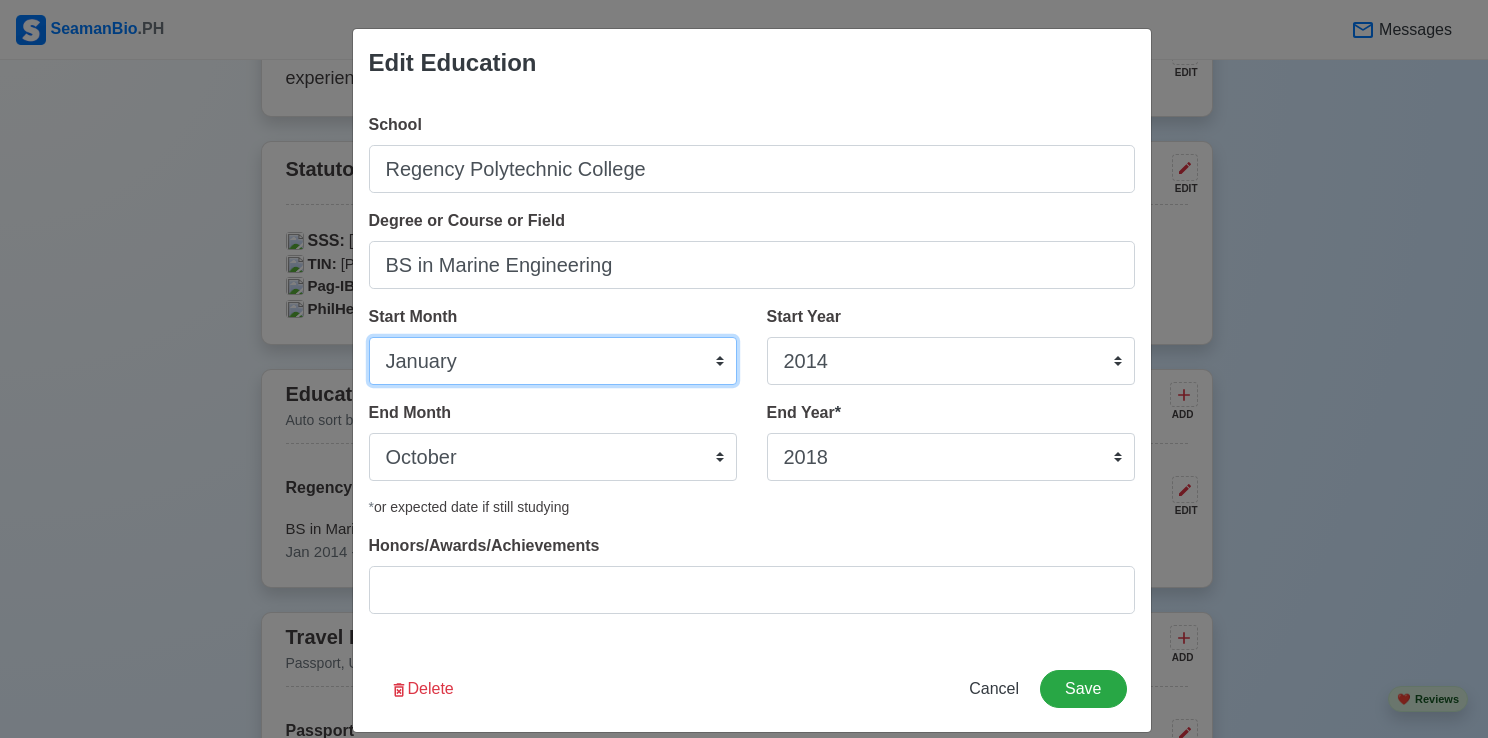 click on "January February March April May June July August September October November December" at bounding box center (553, 361) 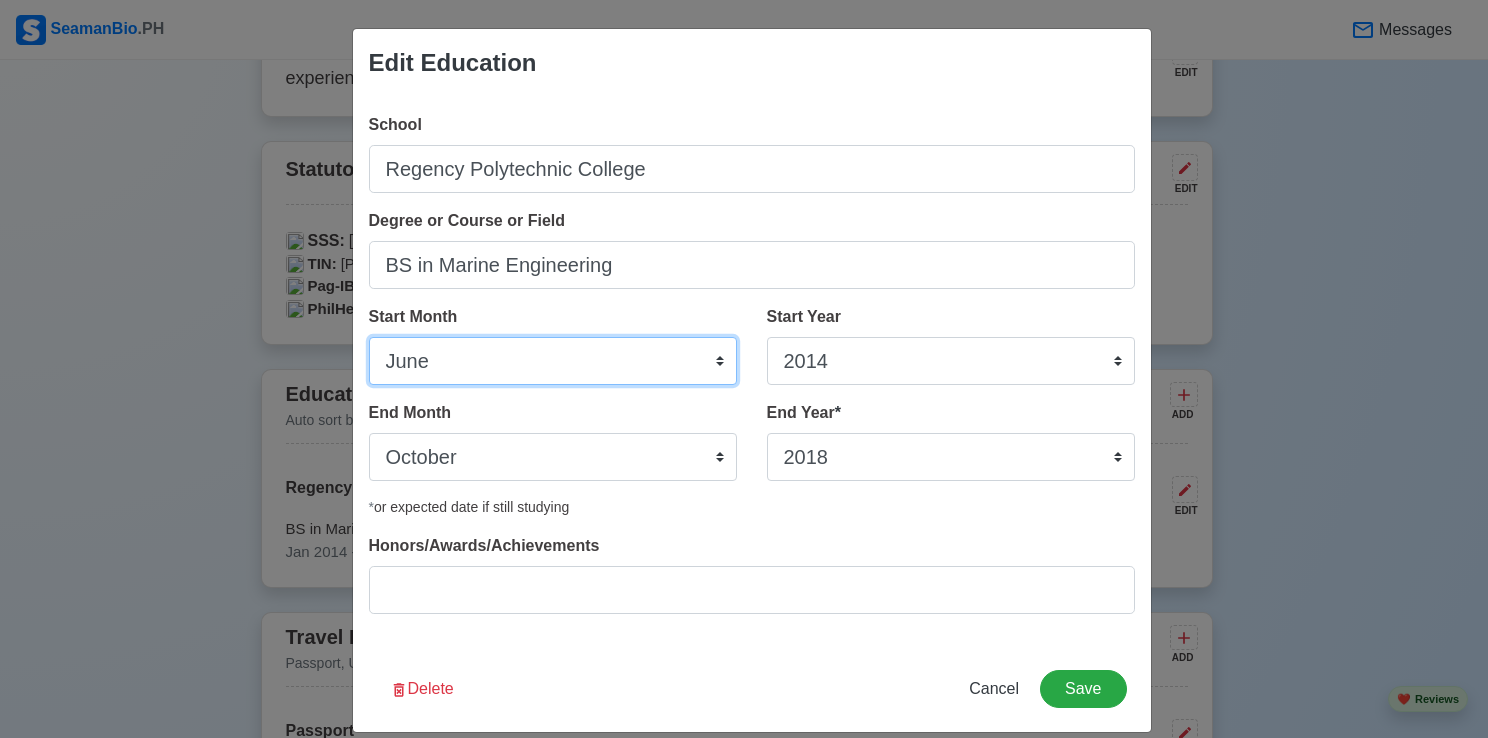 click on "January February March April May June July August September October November December" at bounding box center [553, 361] 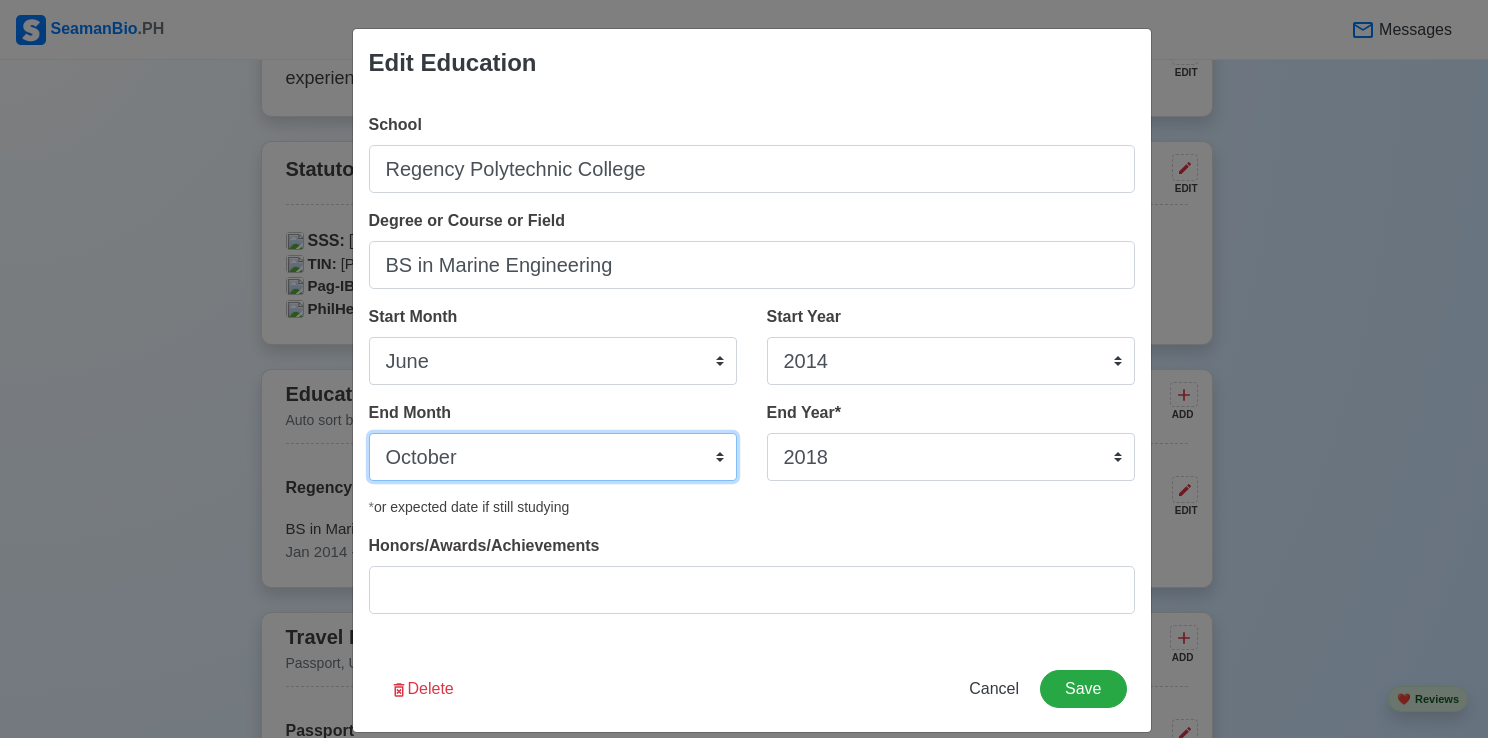 click on "January February March April May June July August September October November December" at bounding box center (553, 457) 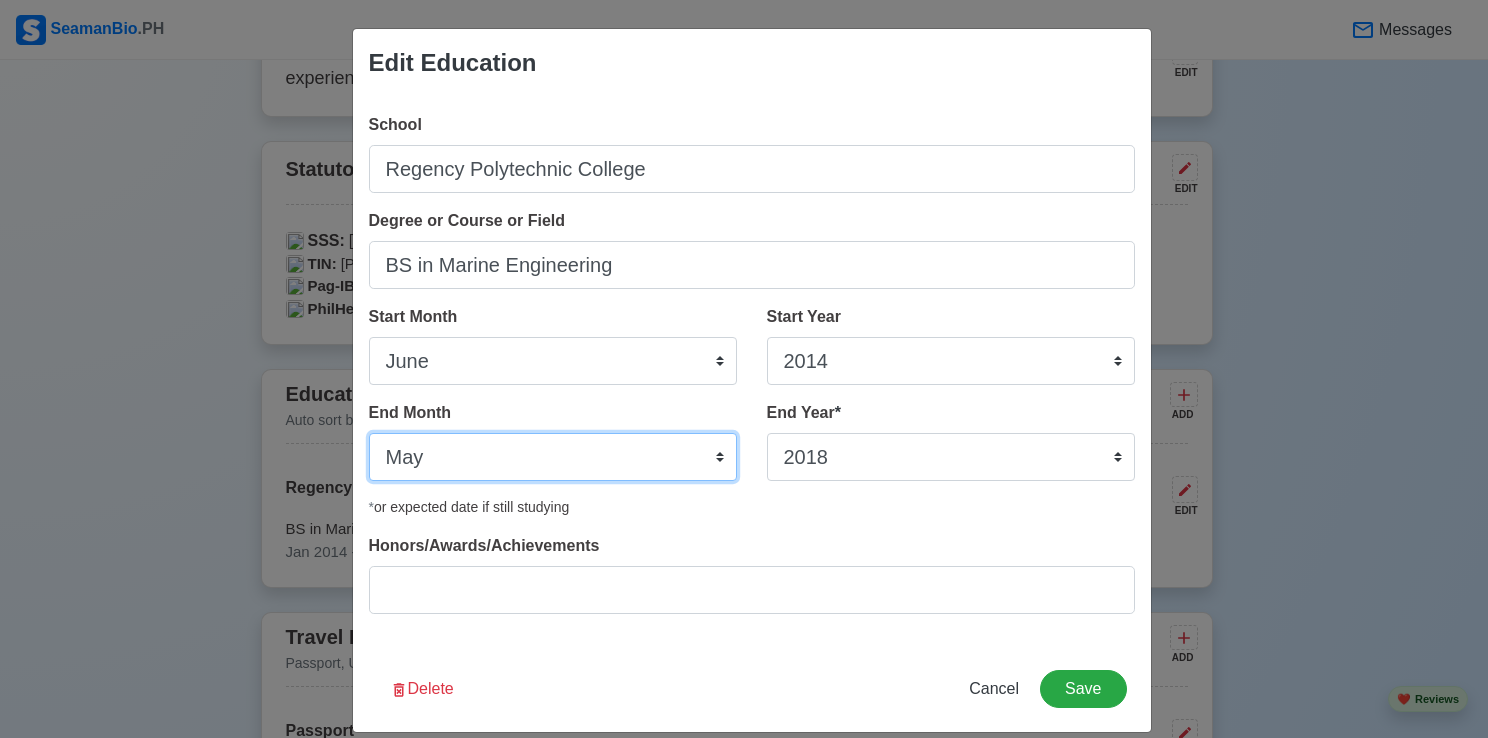 click on "January February March April May June July August September October November December" at bounding box center [553, 457] 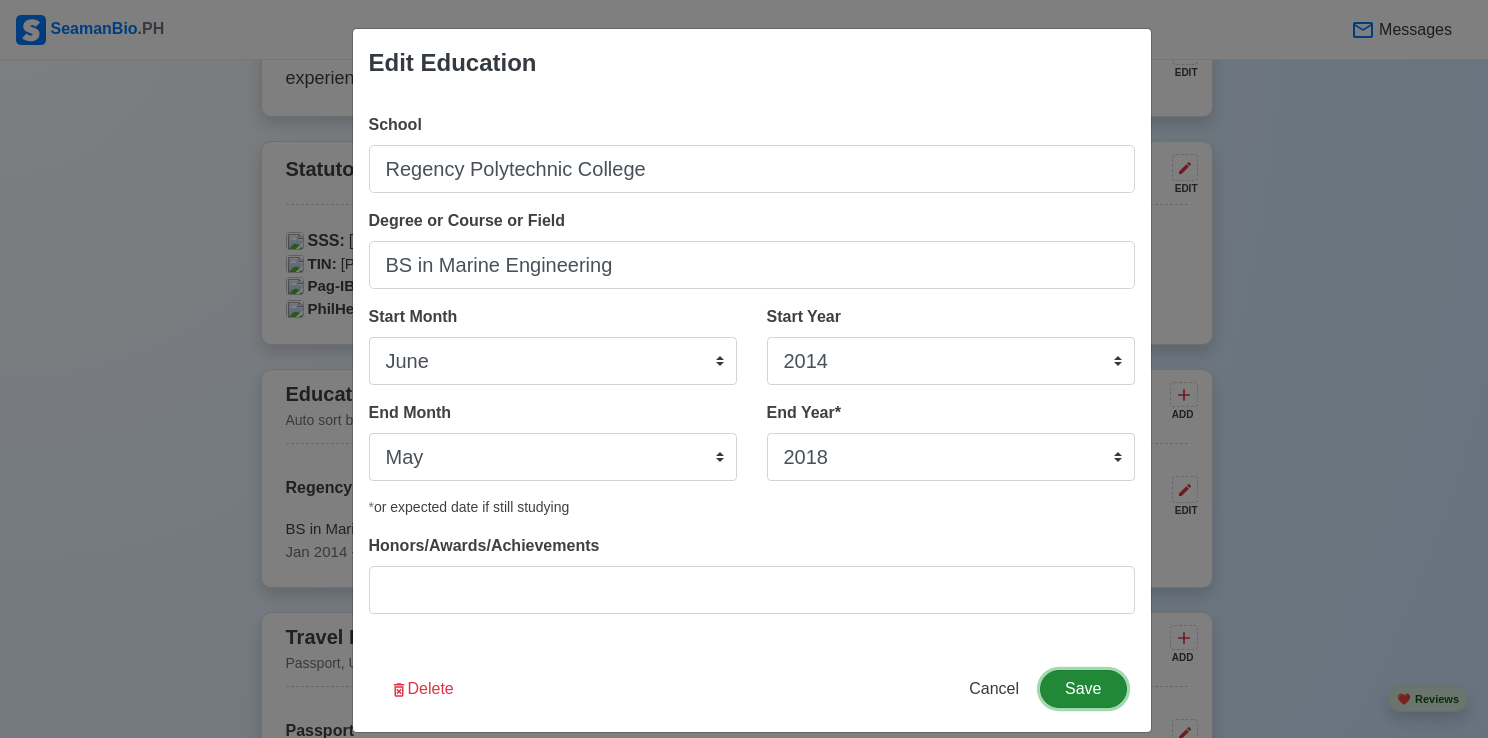 click on "Save" at bounding box center (1083, 689) 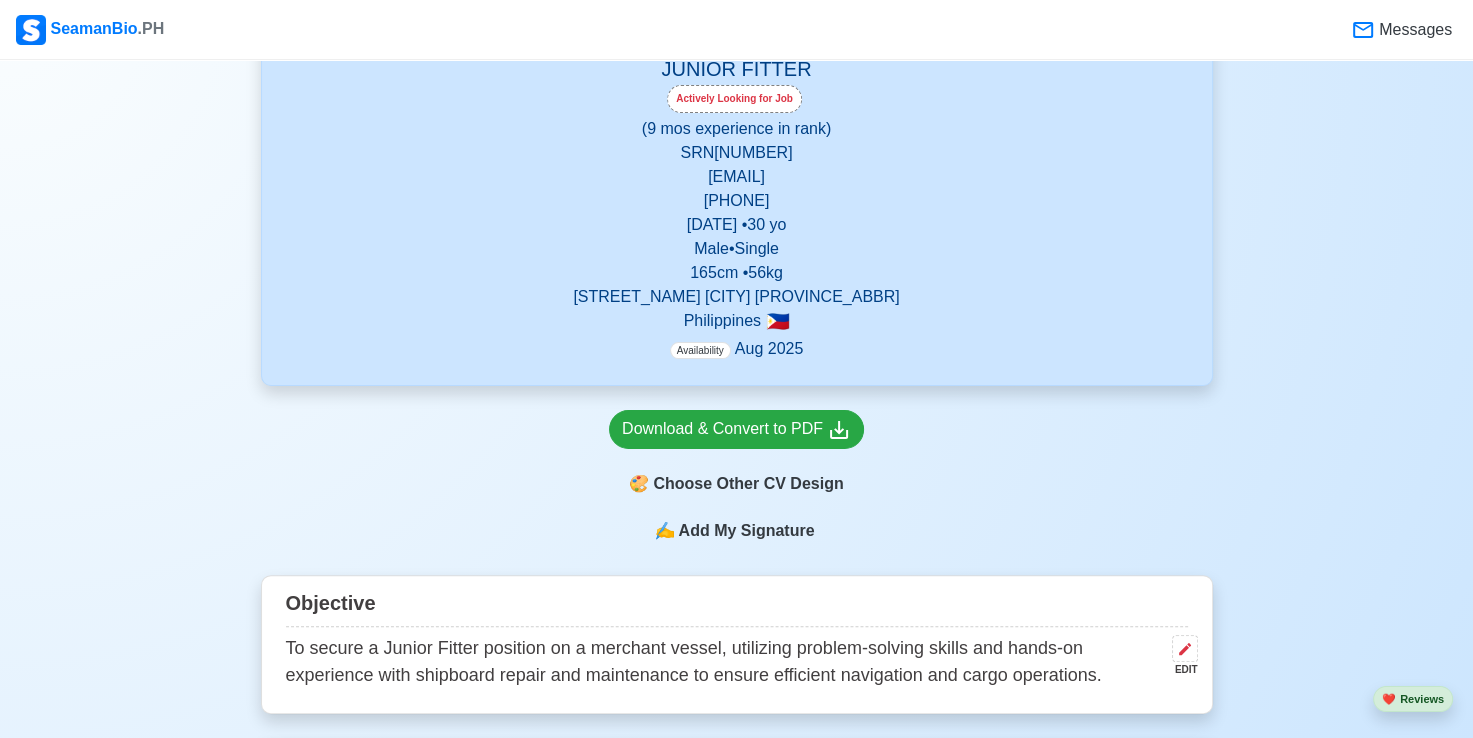 scroll, scrollTop: 500, scrollLeft: 0, axis: vertical 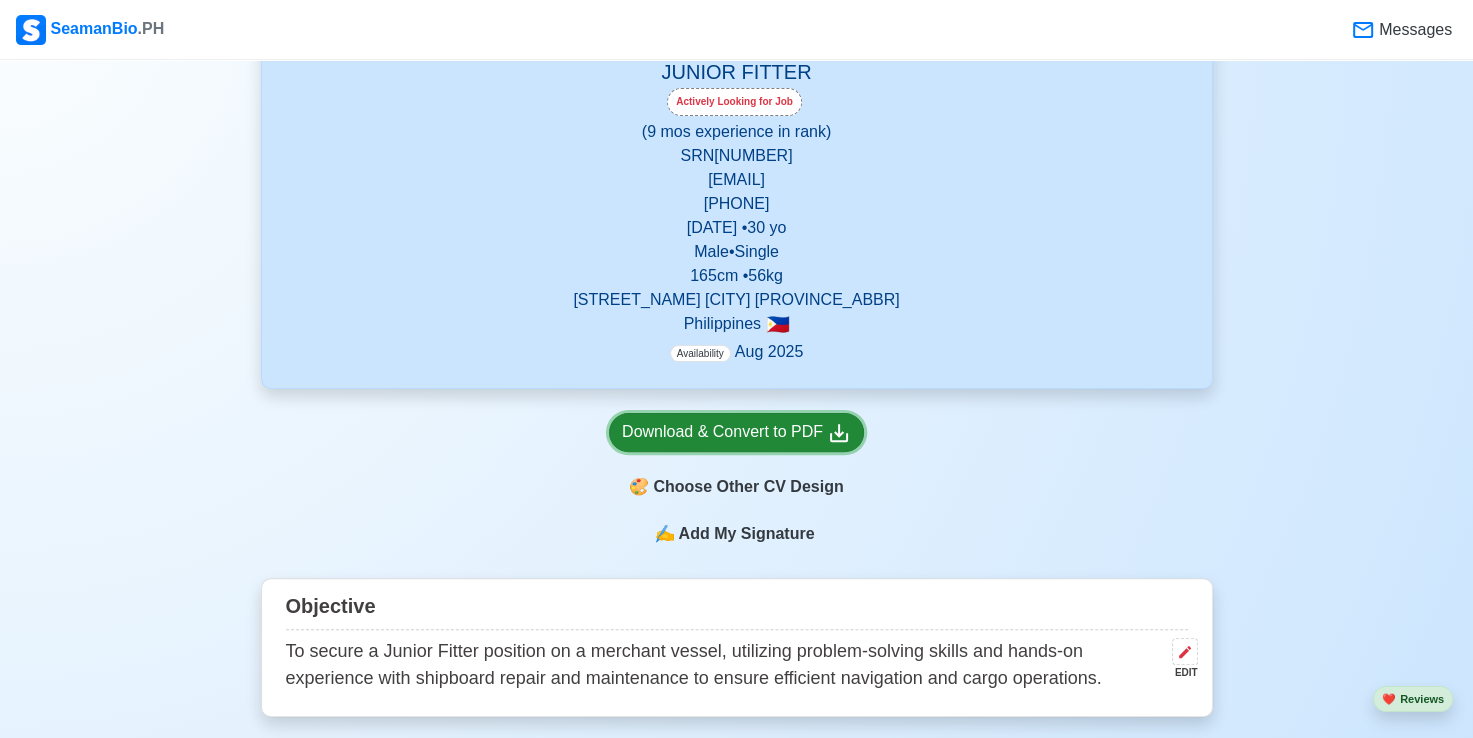 click on "Download & Convert to PDF" at bounding box center [736, 432] 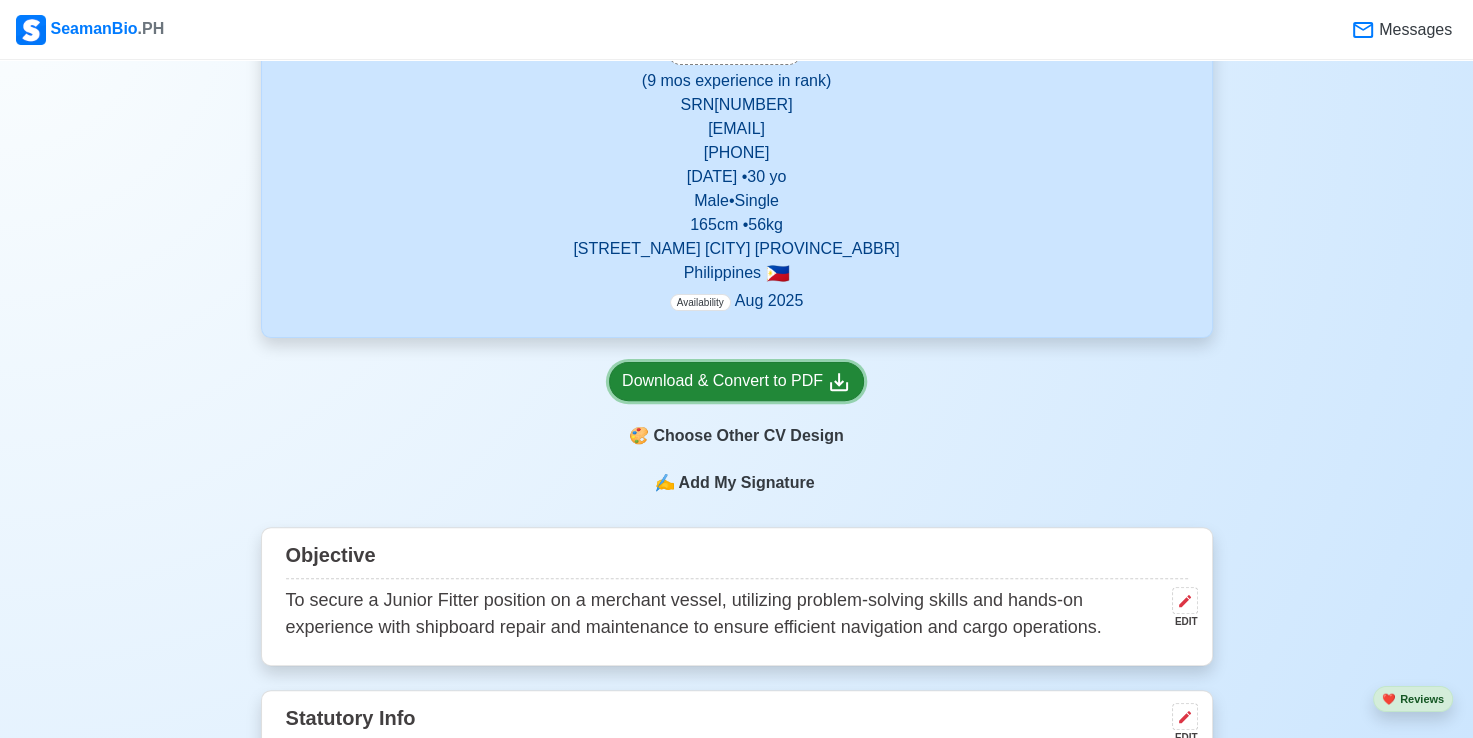 scroll, scrollTop: 500, scrollLeft: 0, axis: vertical 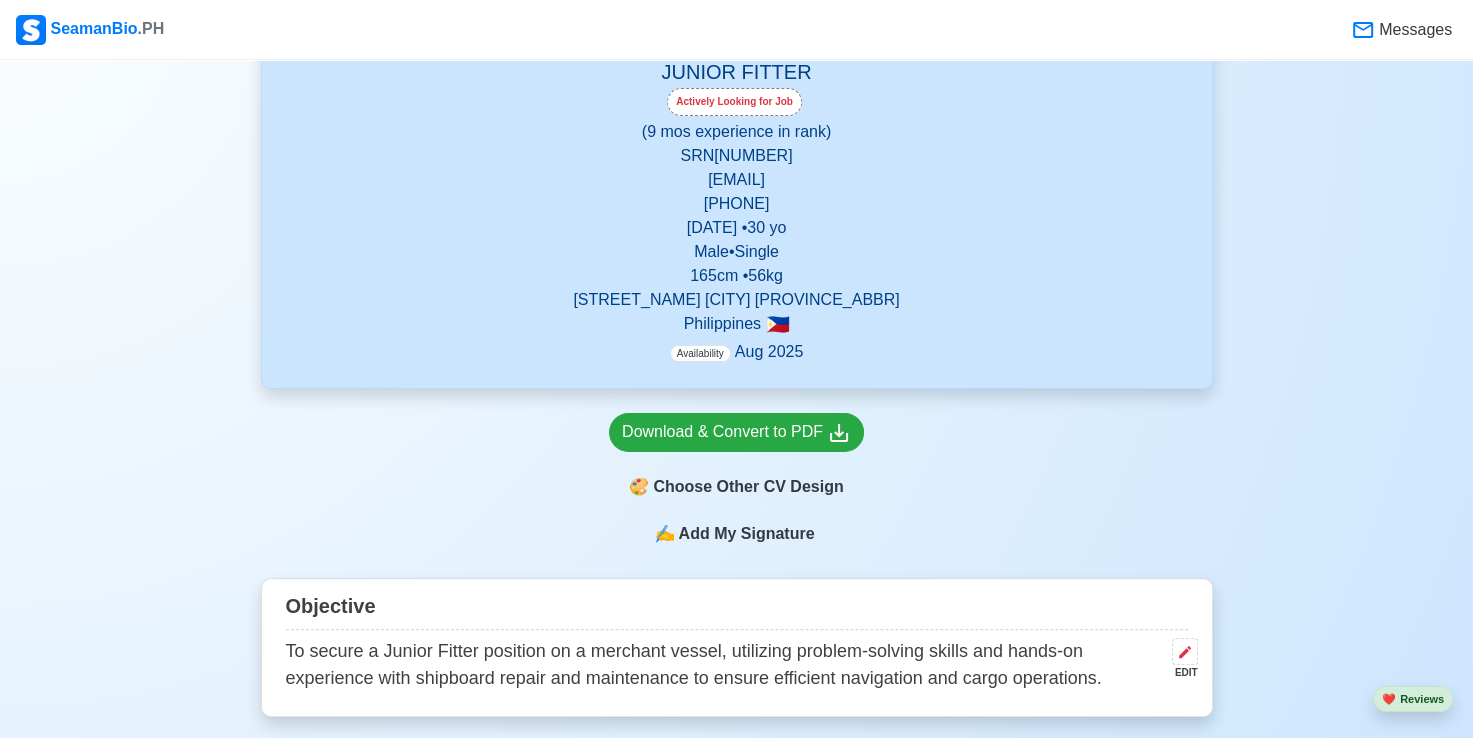 click on "March 5, 1995   •  30   yo" at bounding box center (737, 228) 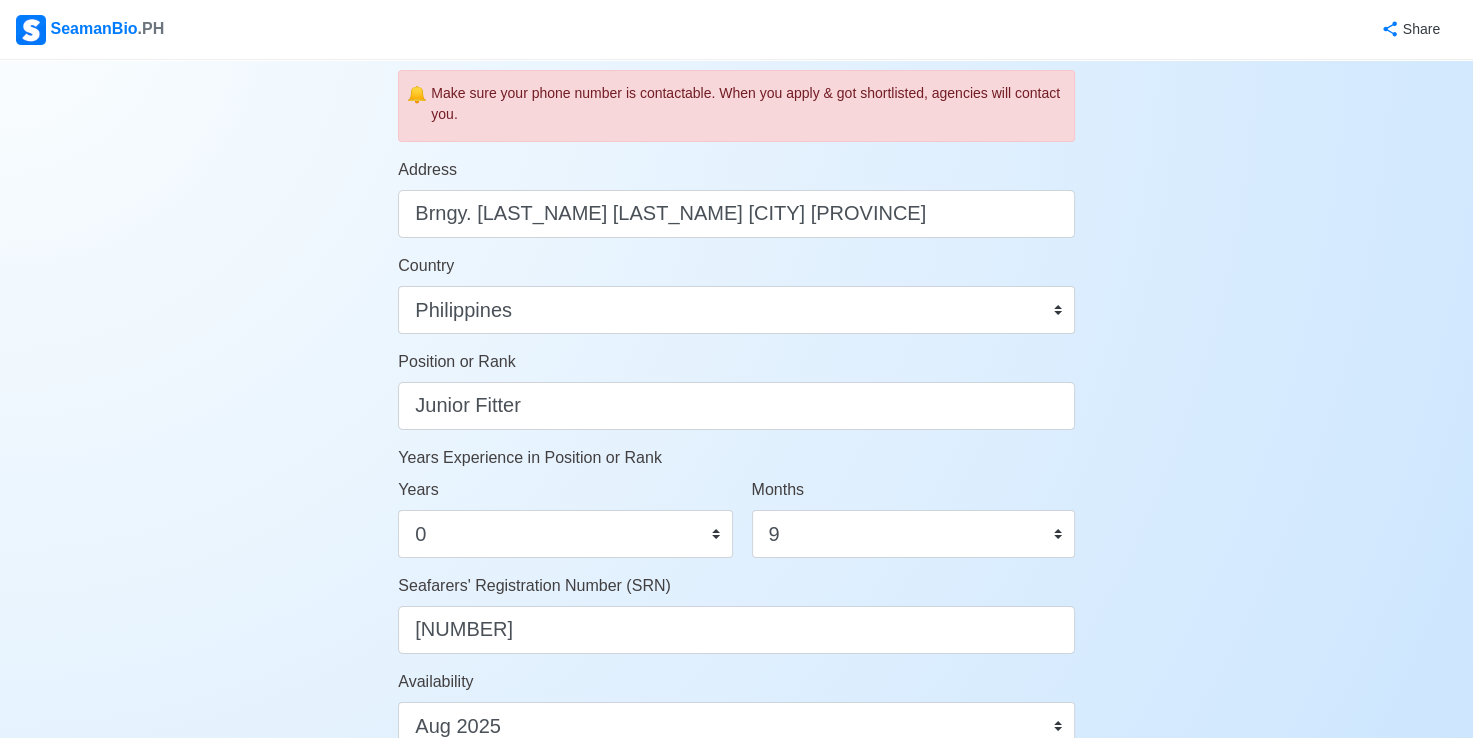 scroll, scrollTop: 800, scrollLeft: 0, axis: vertical 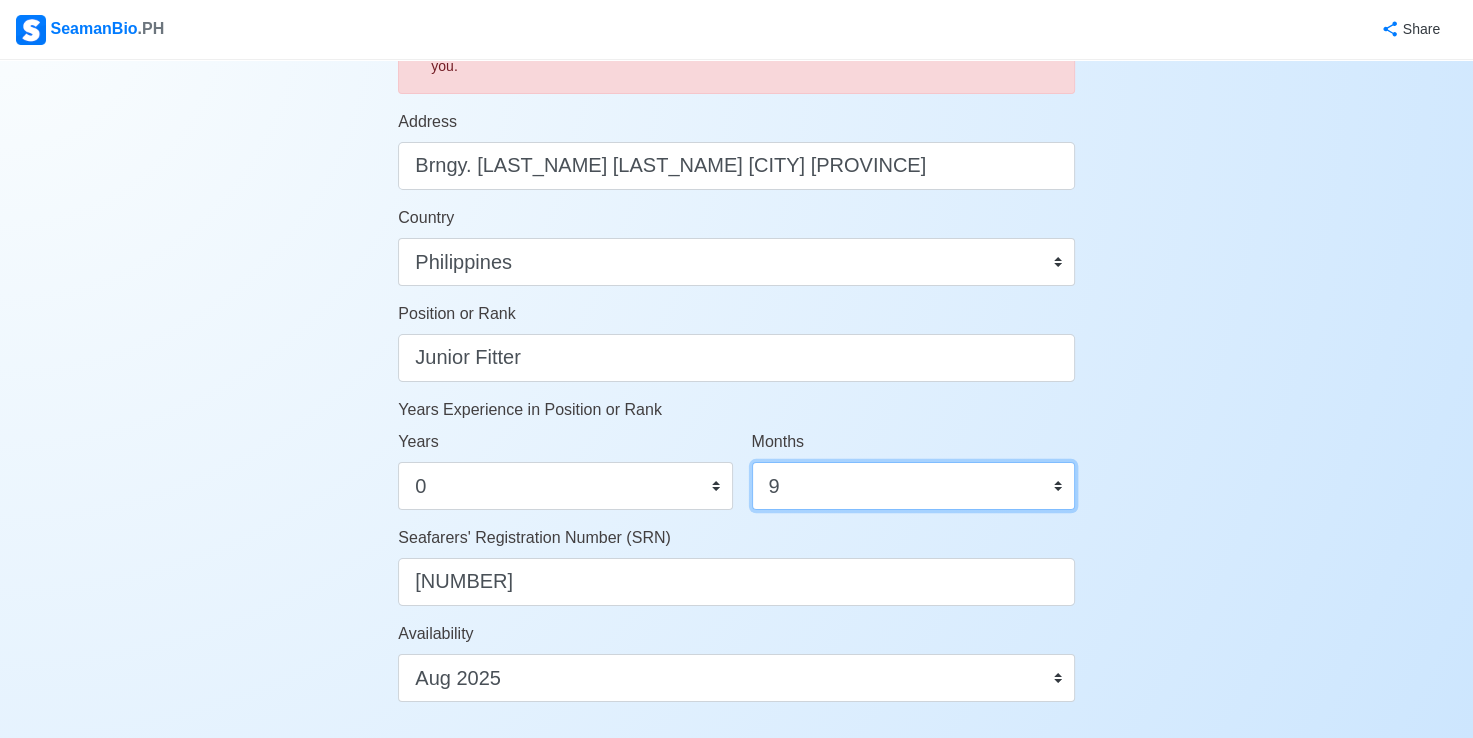 click on "0 1 2 3 4 5 6 7 8 9 10 11" at bounding box center [913, 486] 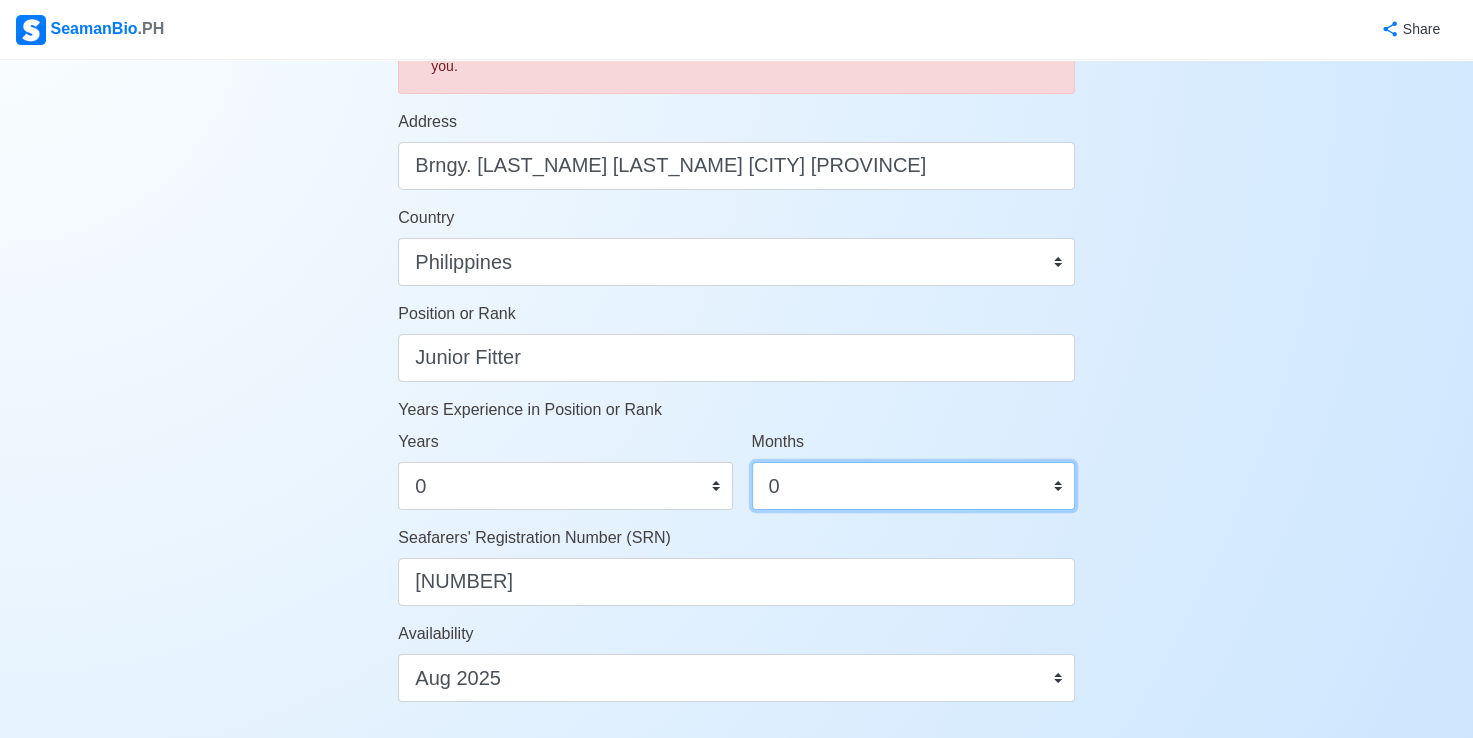 click on "0 1 2 3 4 5 6 7 8 9 10 11" at bounding box center [913, 486] 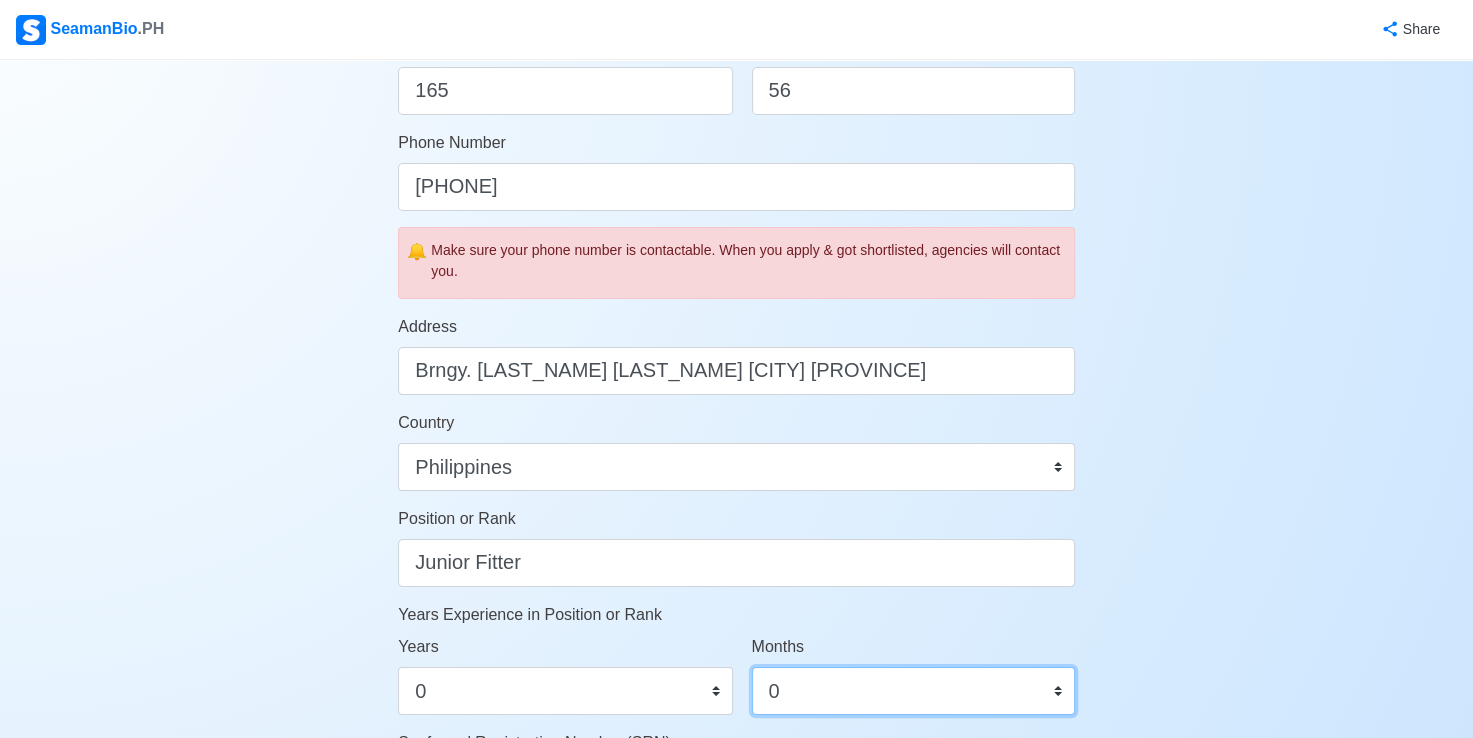 scroll, scrollTop: 600, scrollLeft: 0, axis: vertical 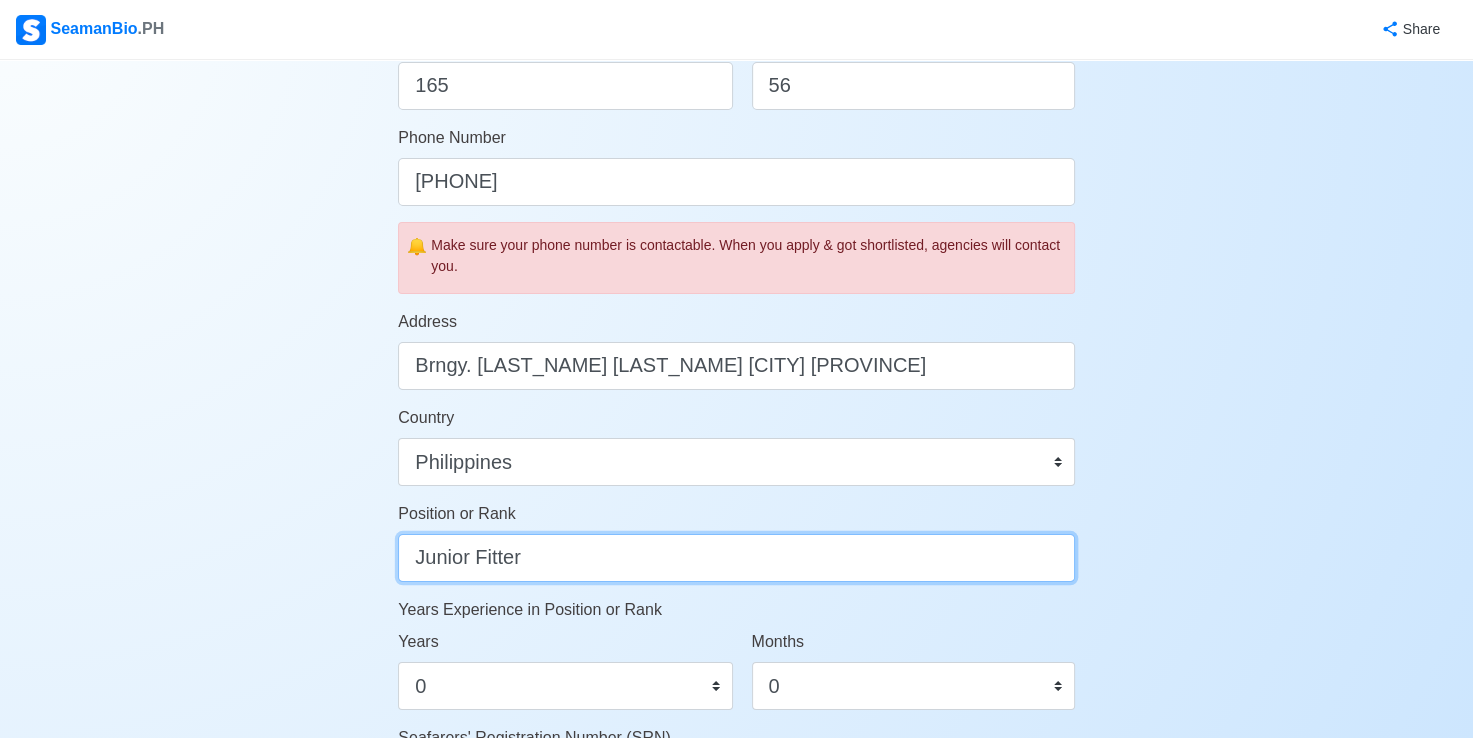 click on "Junior Fitter" at bounding box center (736, 558) 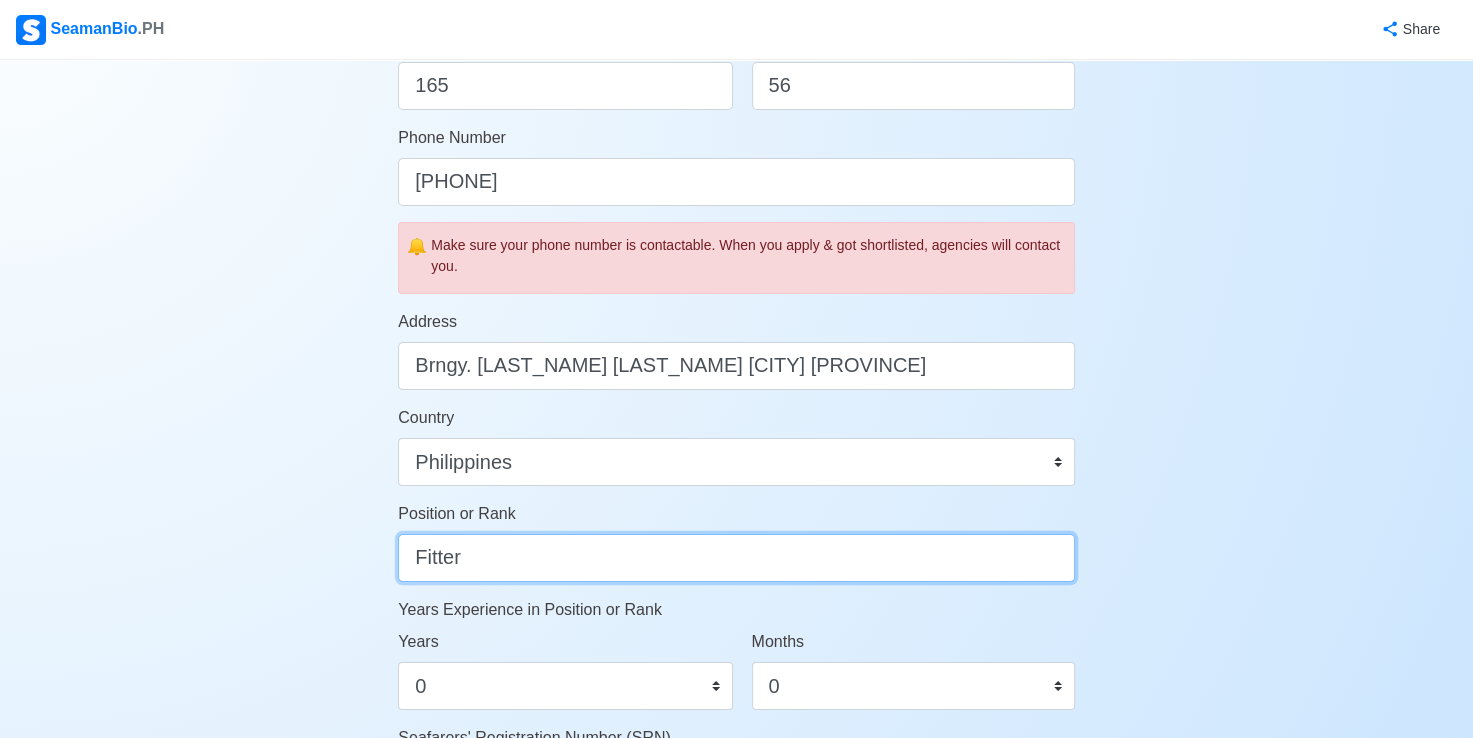 click on "Fitter" at bounding box center (736, 558) 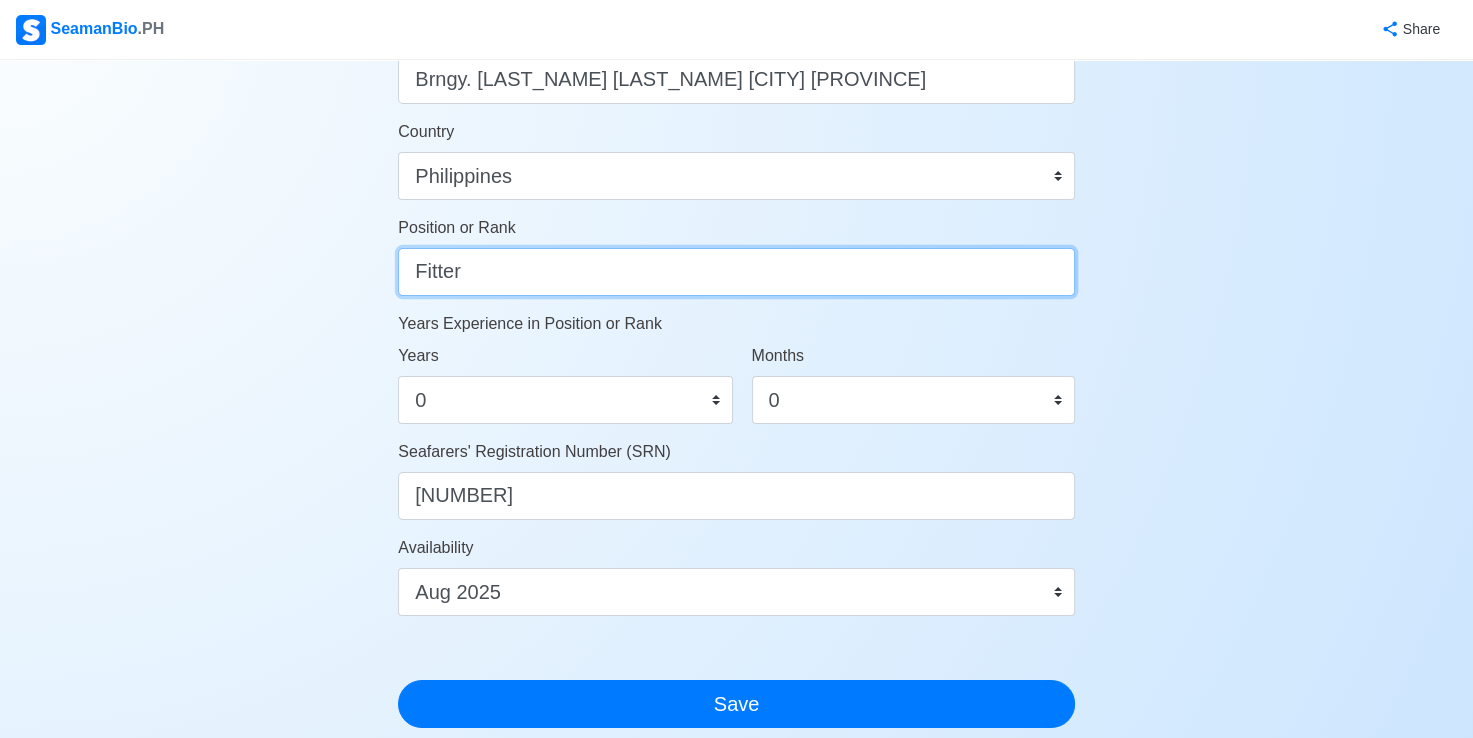 scroll, scrollTop: 900, scrollLeft: 0, axis: vertical 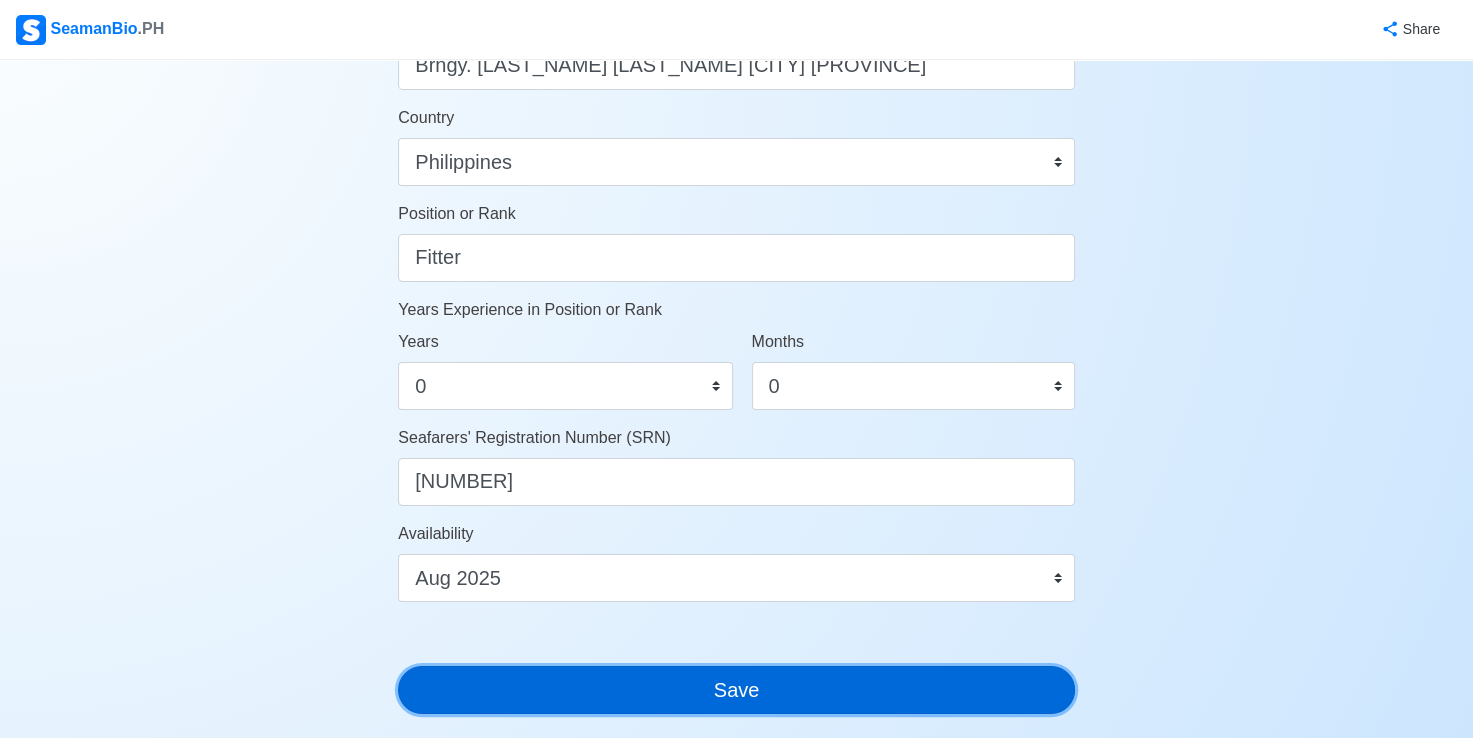 click on "Save" at bounding box center [736, 690] 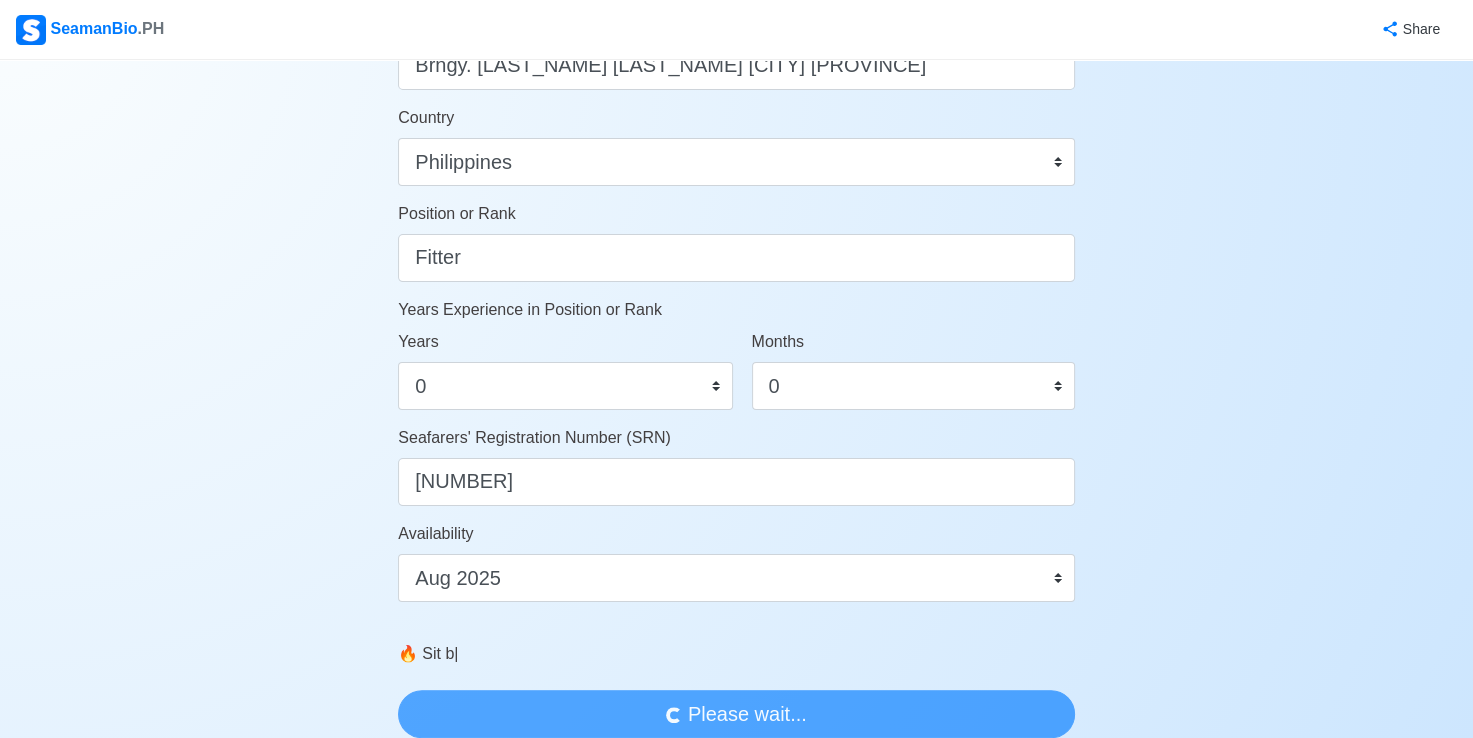 scroll, scrollTop: 0, scrollLeft: 0, axis: both 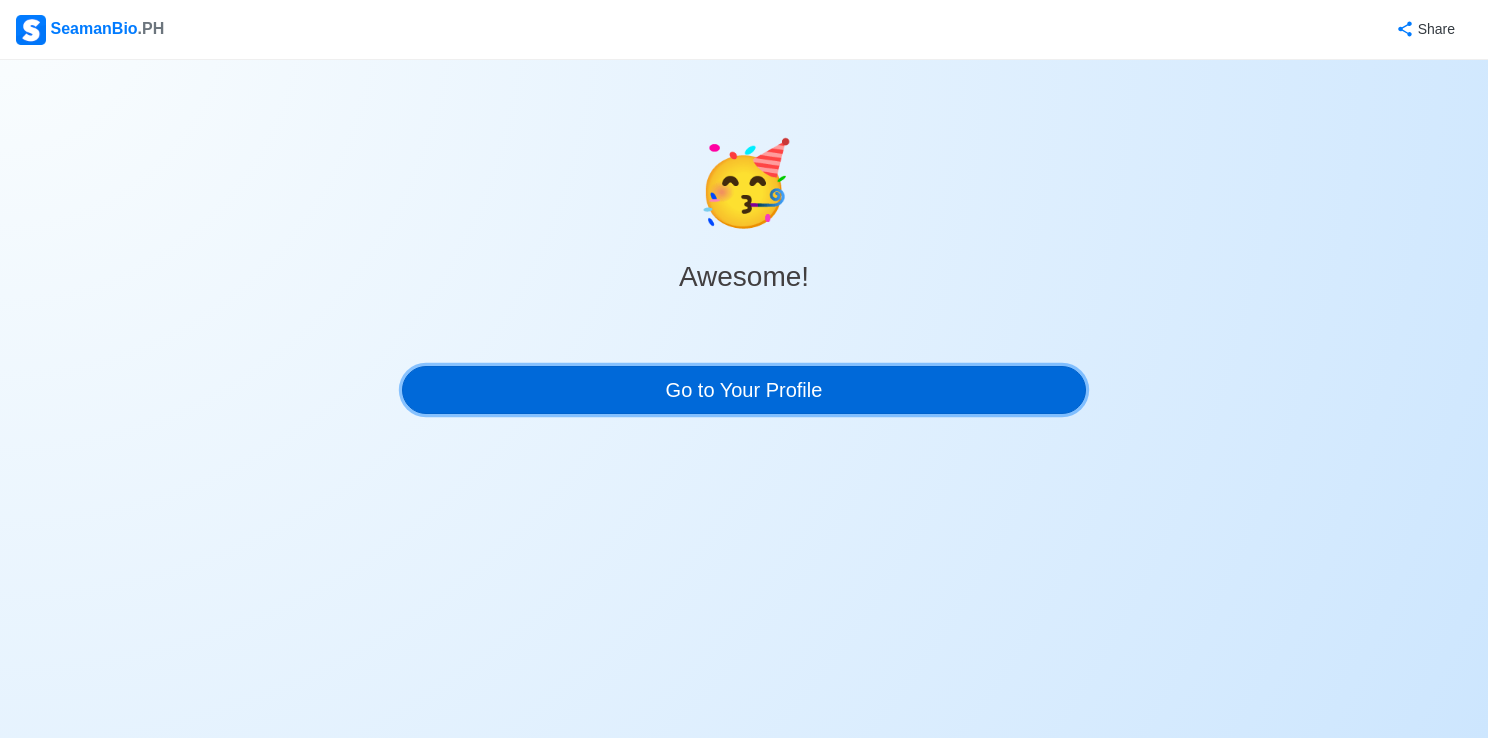 click on "Go to Your Profile" at bounding box center (744, 390) 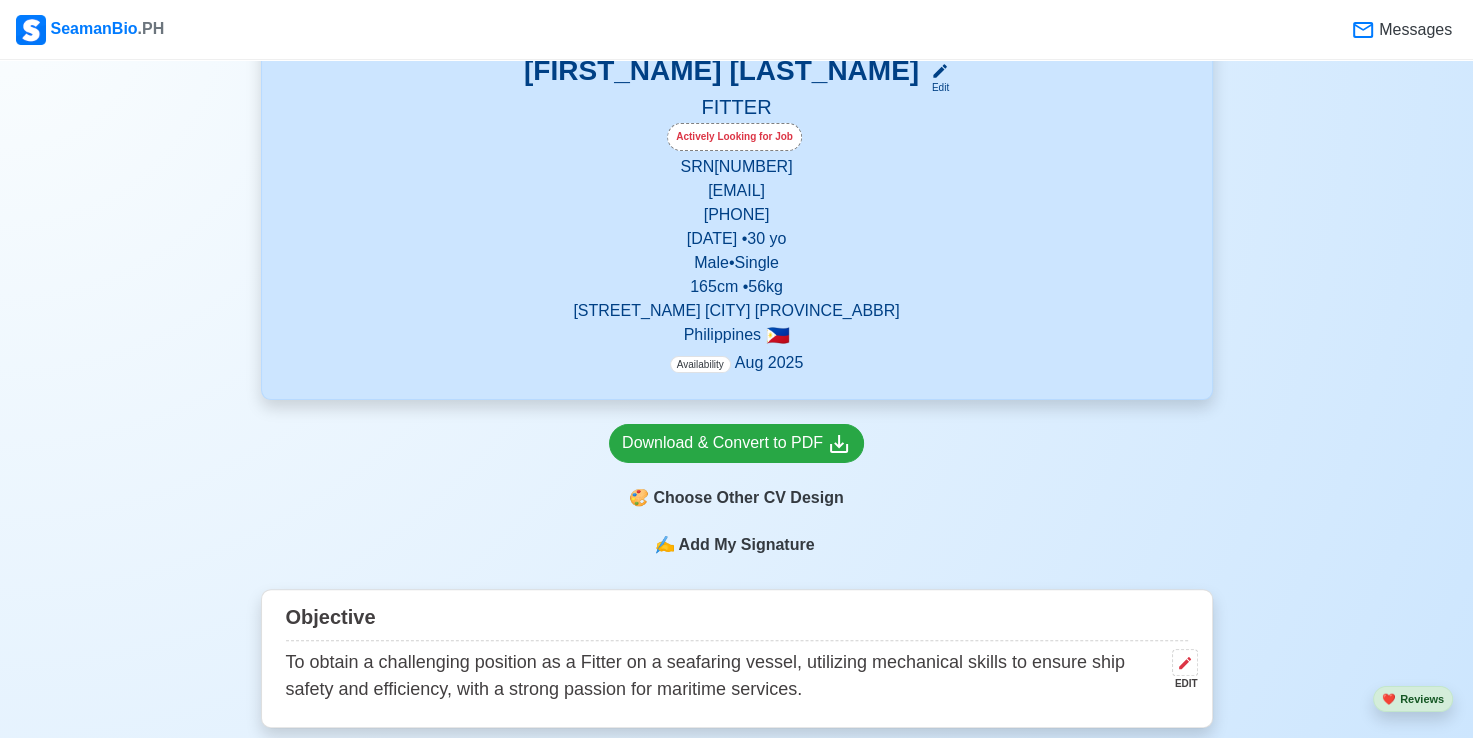 scroll, scrollTop: 500, scrollLeft: 0, axis: vertical 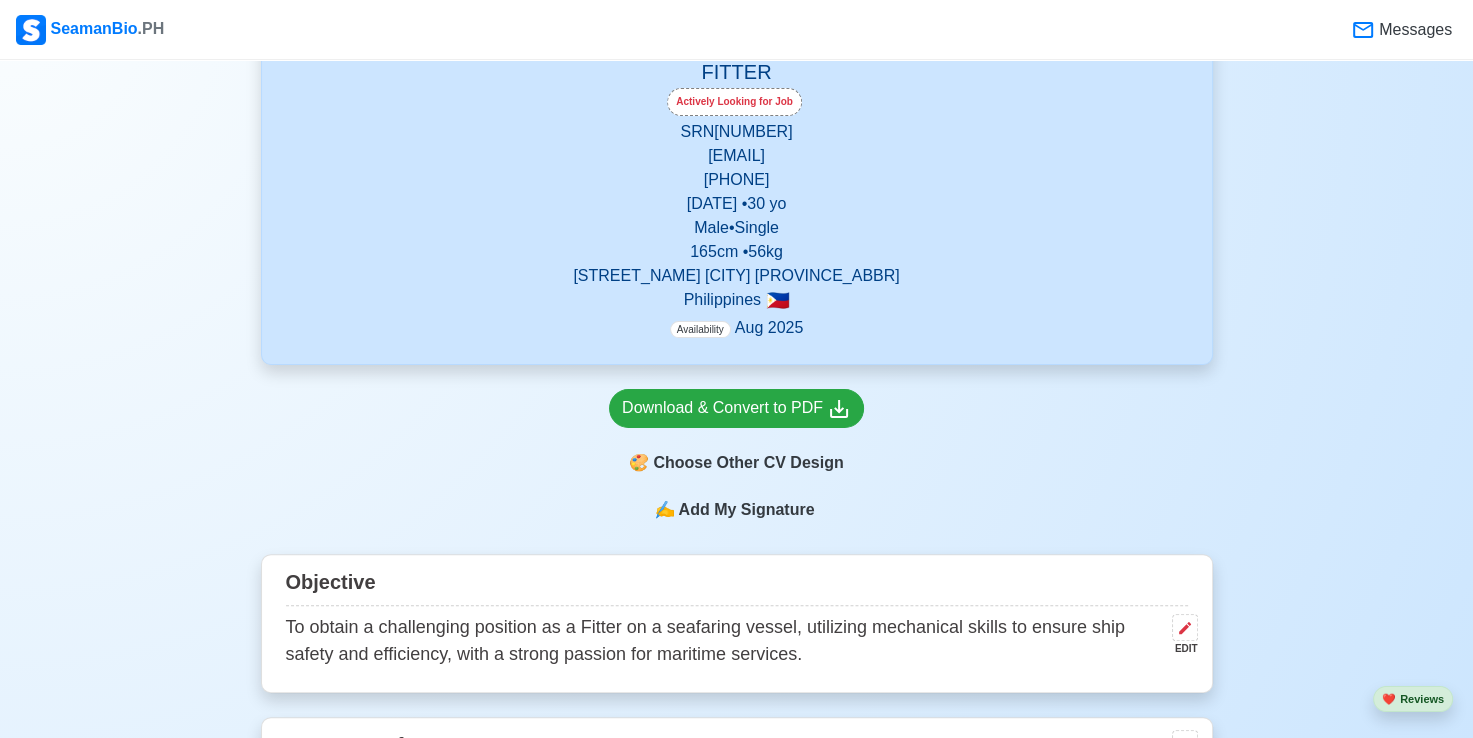 click on "🇵🇭" at bounding box center (777, 300) 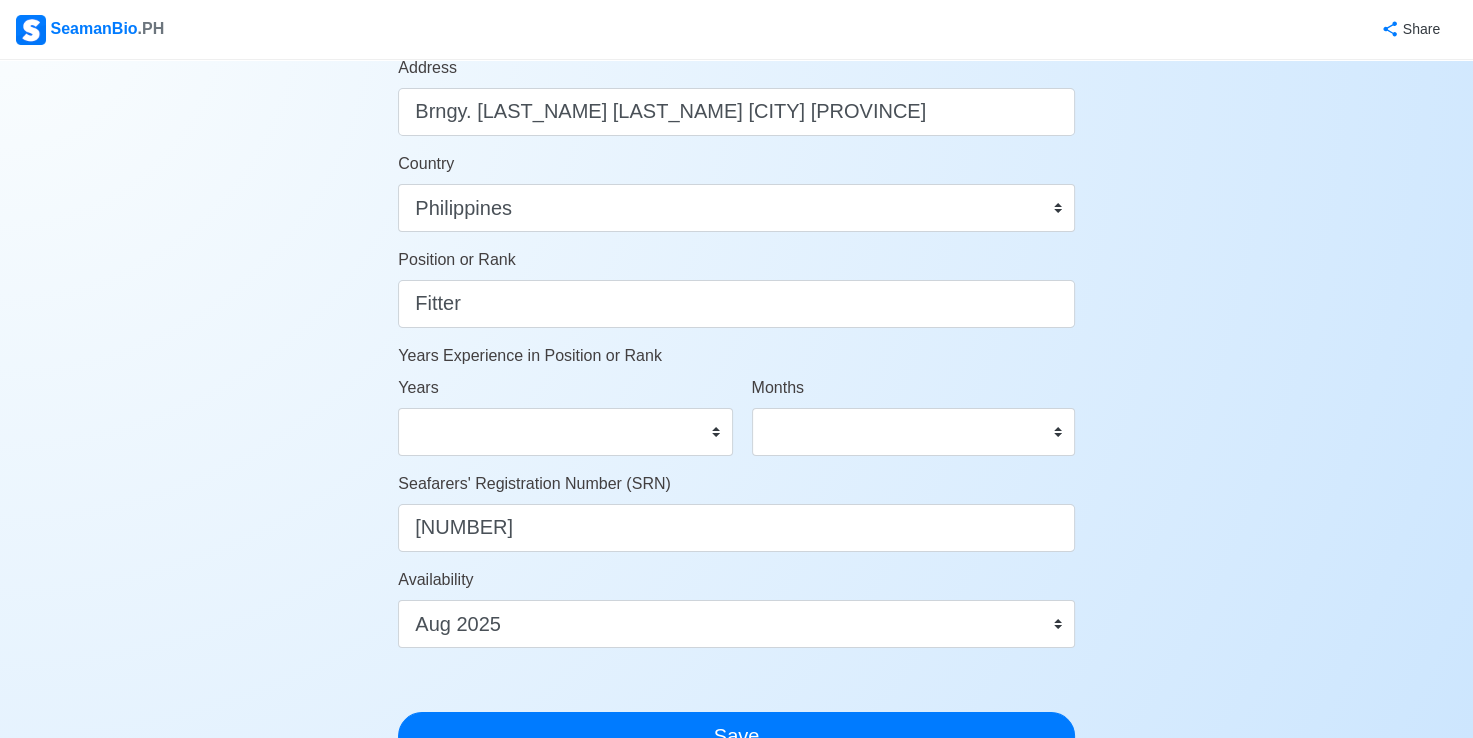 scroll, scrollTop: 900, scrollLeft: 0, axis: vertical 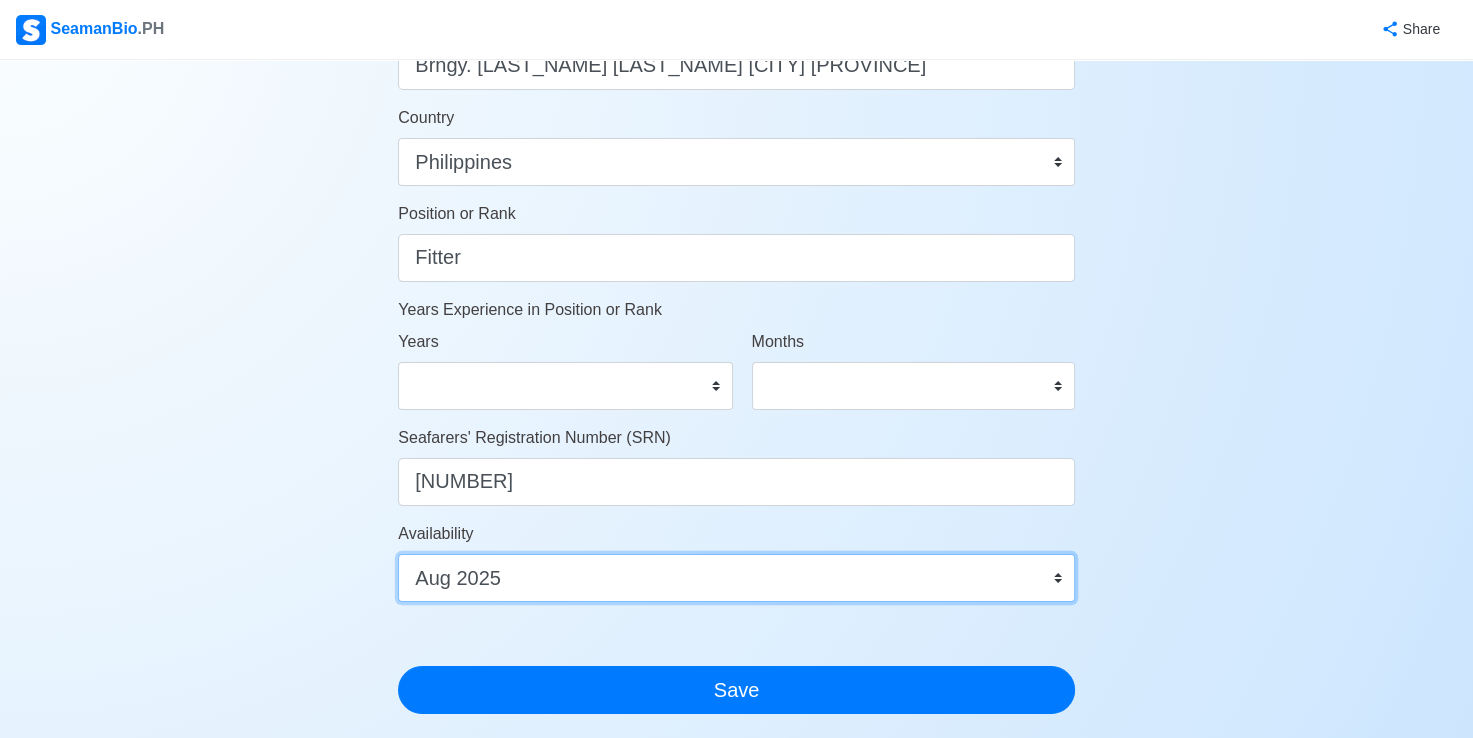 click on "Immediate Aug 2025  Sep 2025  Oct 2025  Nov 2025  Dec 2025  Jan 2026  Feb 2026  Mar 2026  Apr 2026" at bounding box center (736, 578) 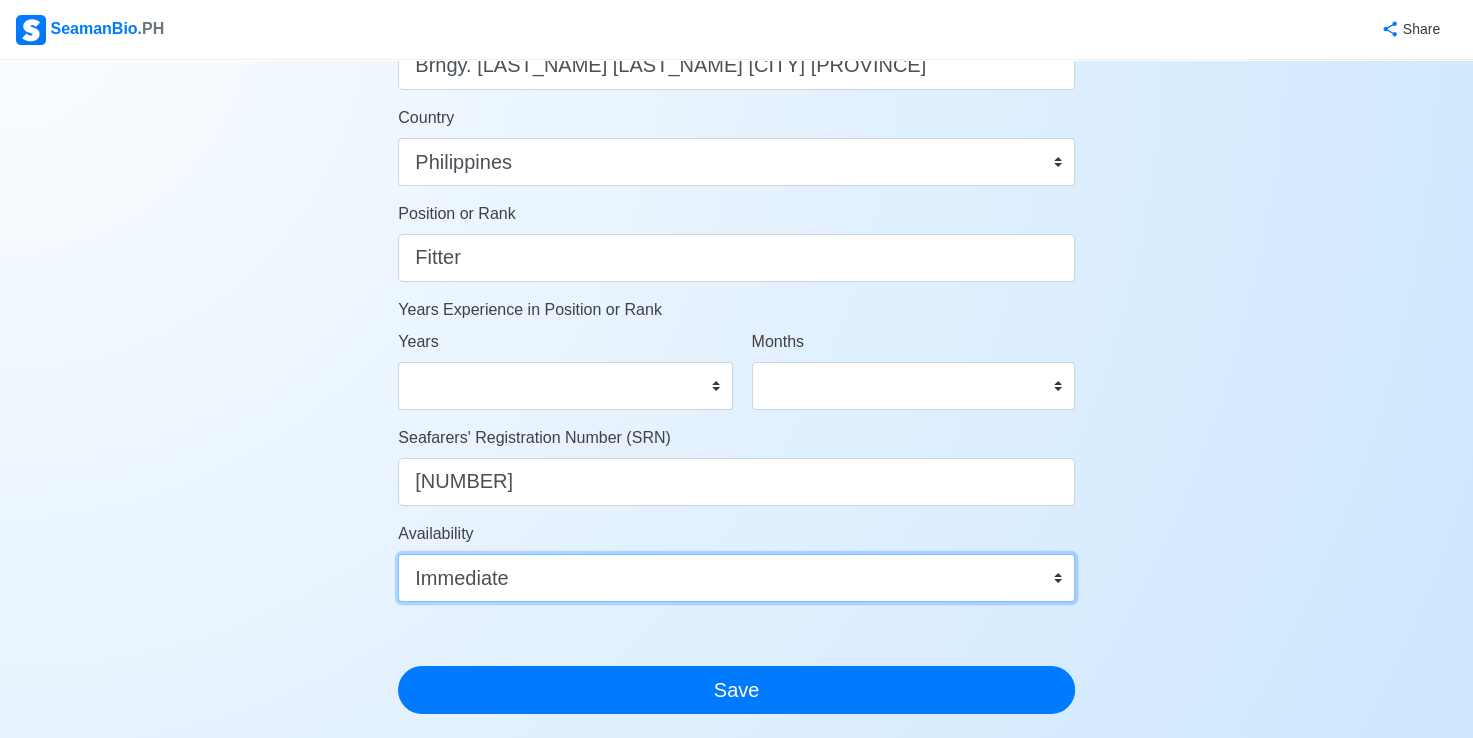click on "Immediate Aug 2025  Sep 2025  Oct 2025  Nov 2025  Dec 2025  Jan 2026  Feb 2026  Mar 2026  Apr 2026" at bounding box center (736, 578) 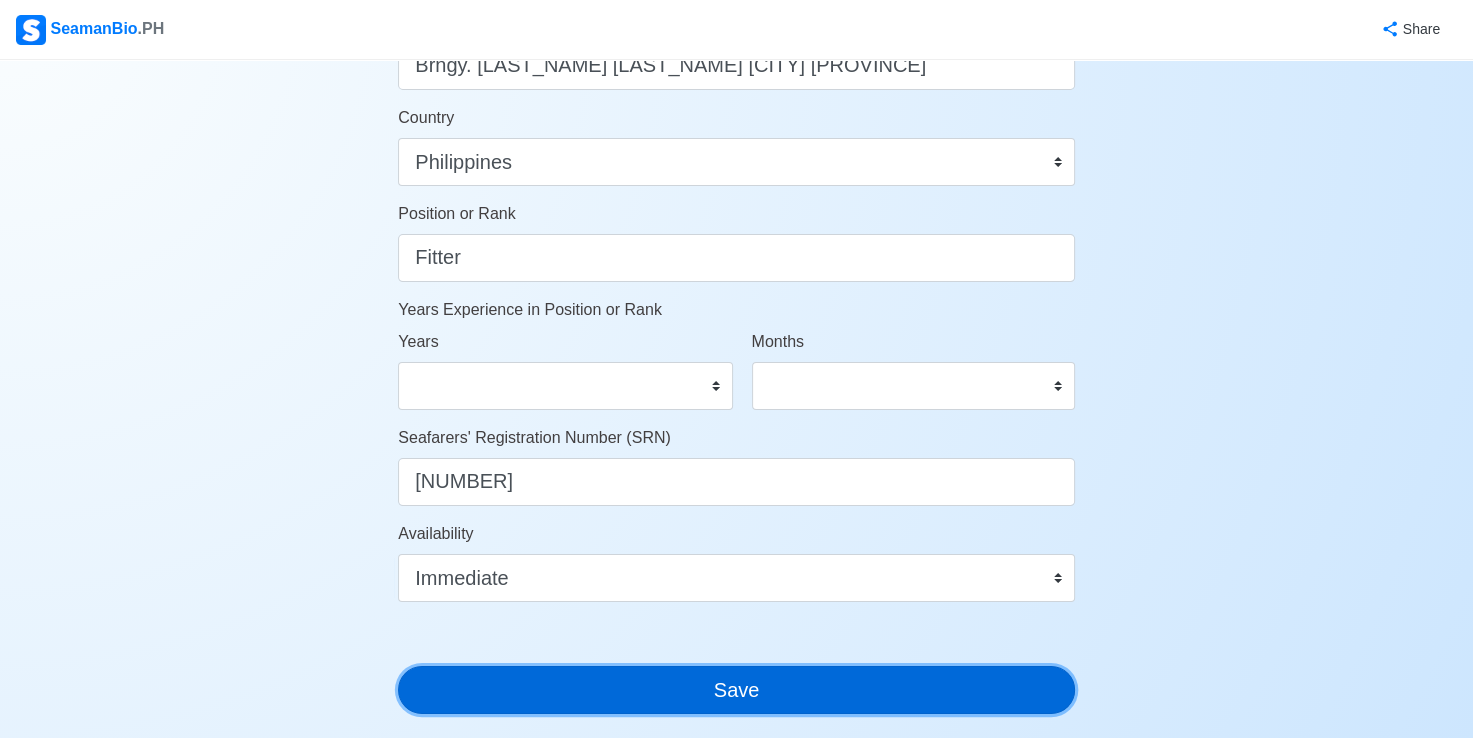click on "Save" at bounding box center [736, 690] 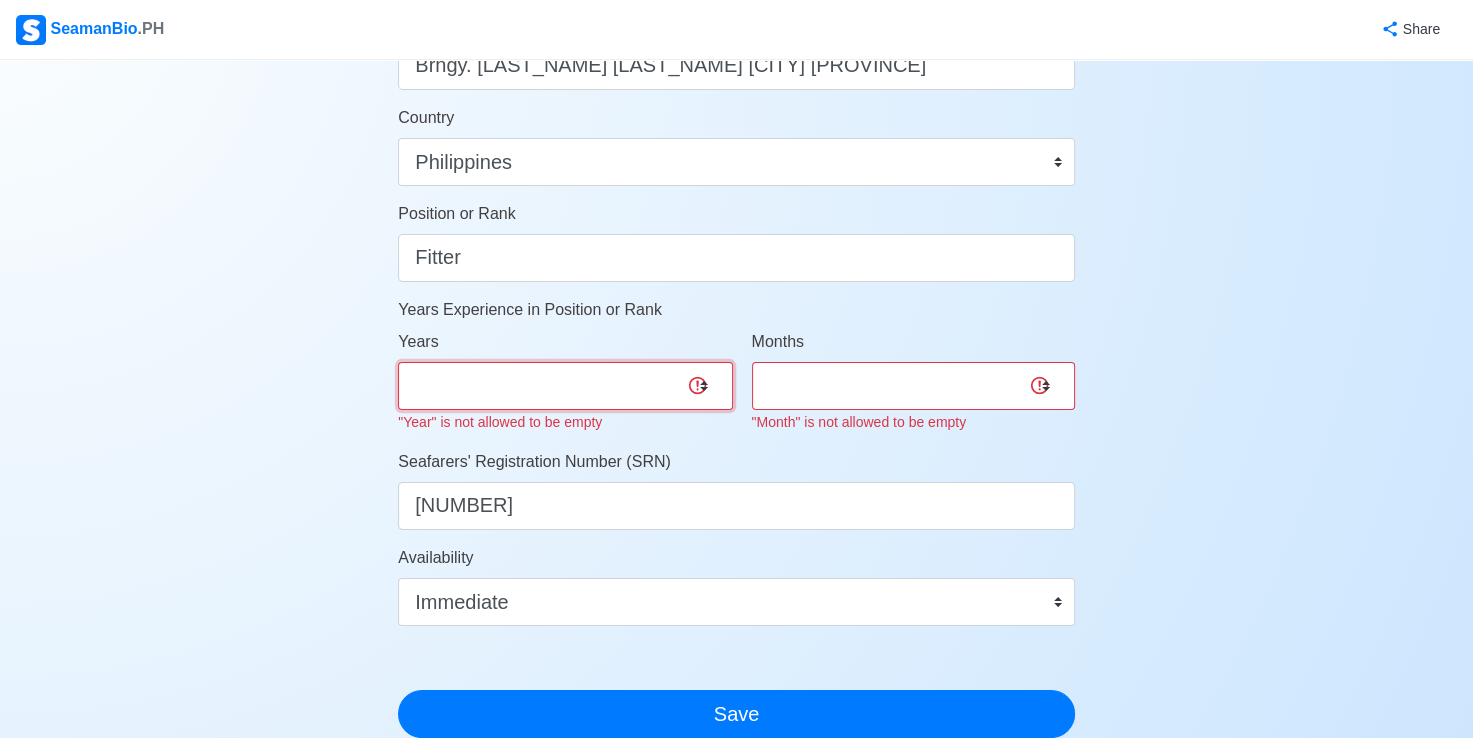 click on "0 1 2 3 4 5 6 7 8 9 10 11 12 13 14 15 16 17 18 19 20 21 22 23 24 25 26 27 28 29 30 31 32 33 34 35 36 37 38 39 40 41 42 43 44 45 46 47 48 49 50" at bounding box center (565, 386) 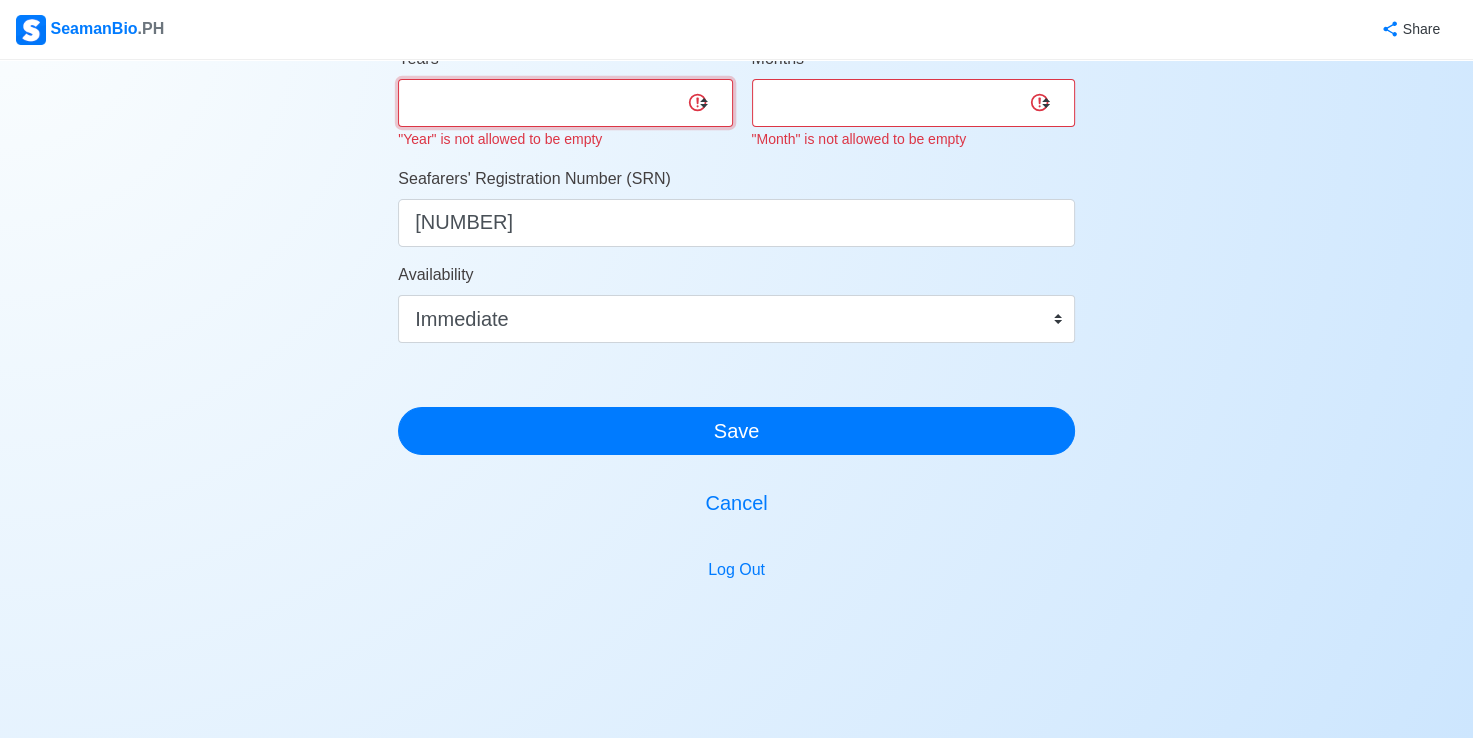 scroll, scrollTop: 1216, scrollLeft: 0, axis: vertical 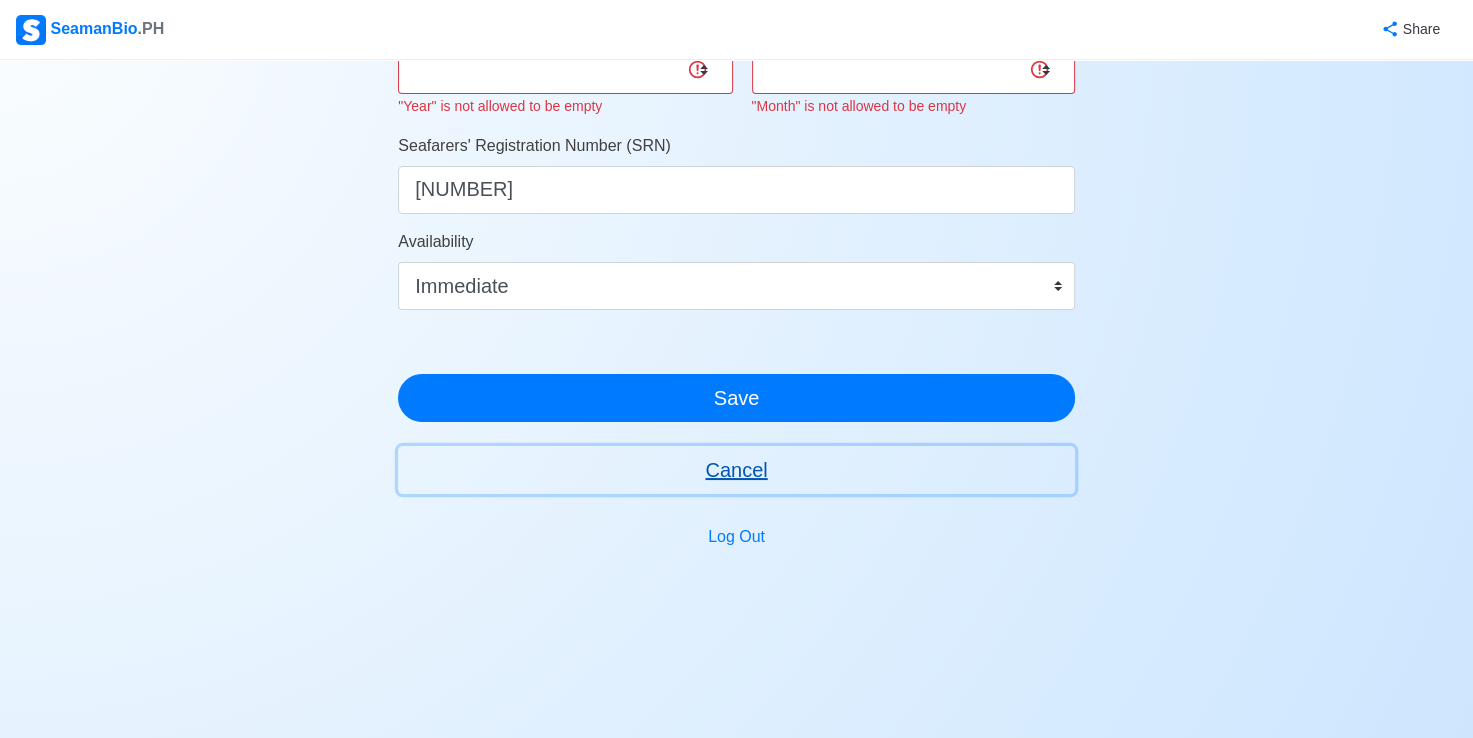 click on "Cancel" at bounding box center [736, 470] 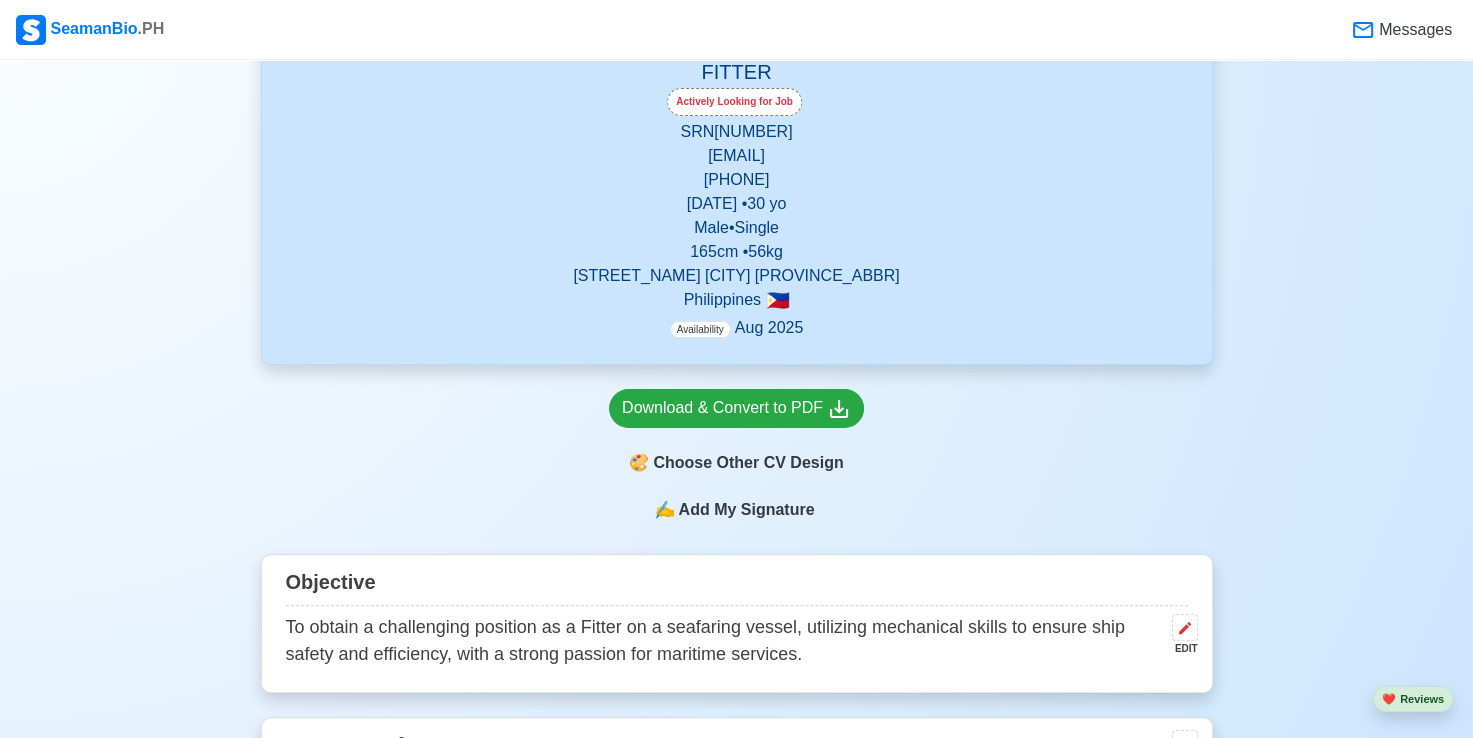 scroll, scrollTop: 200, scrollLeft: 0, axis: vertical 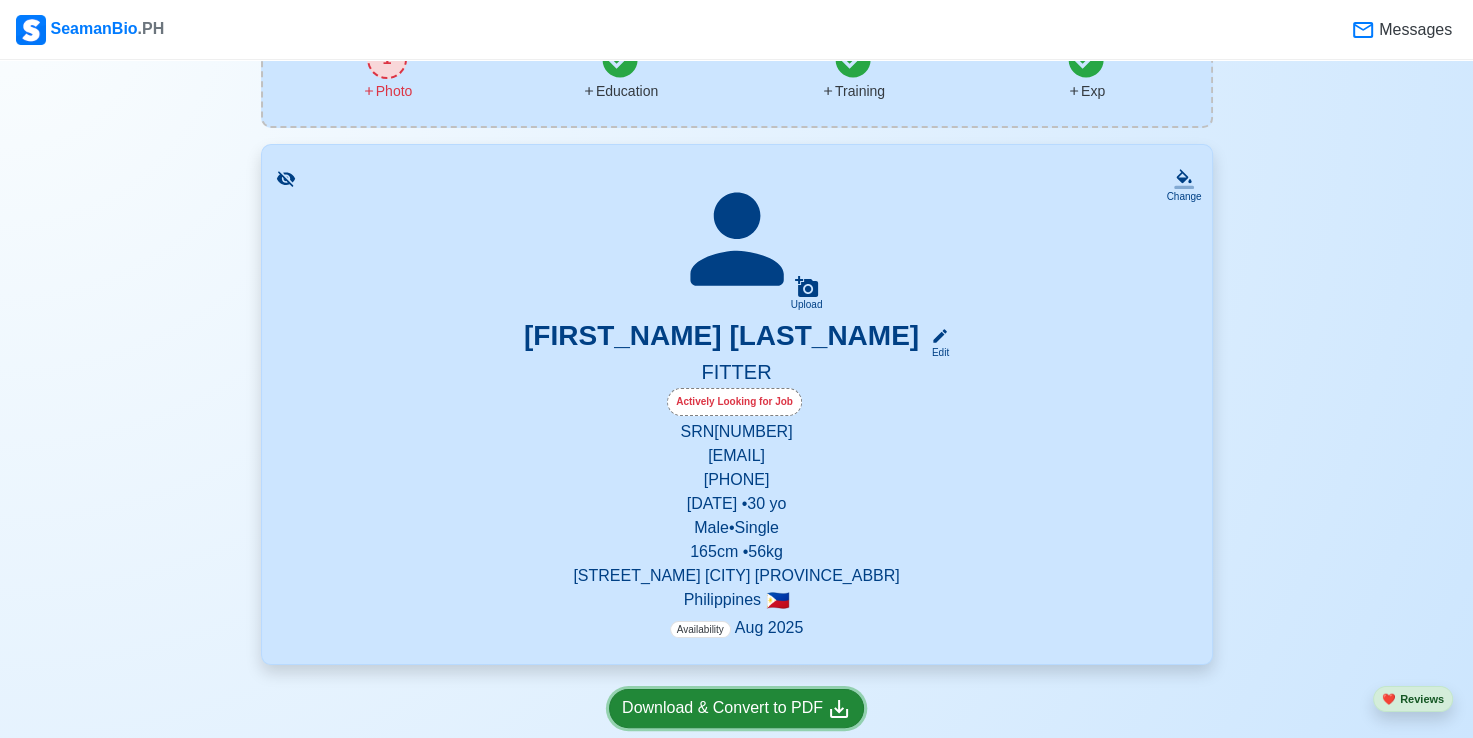click on "Download & Convert to PDF" at bounding box center (736, 708) 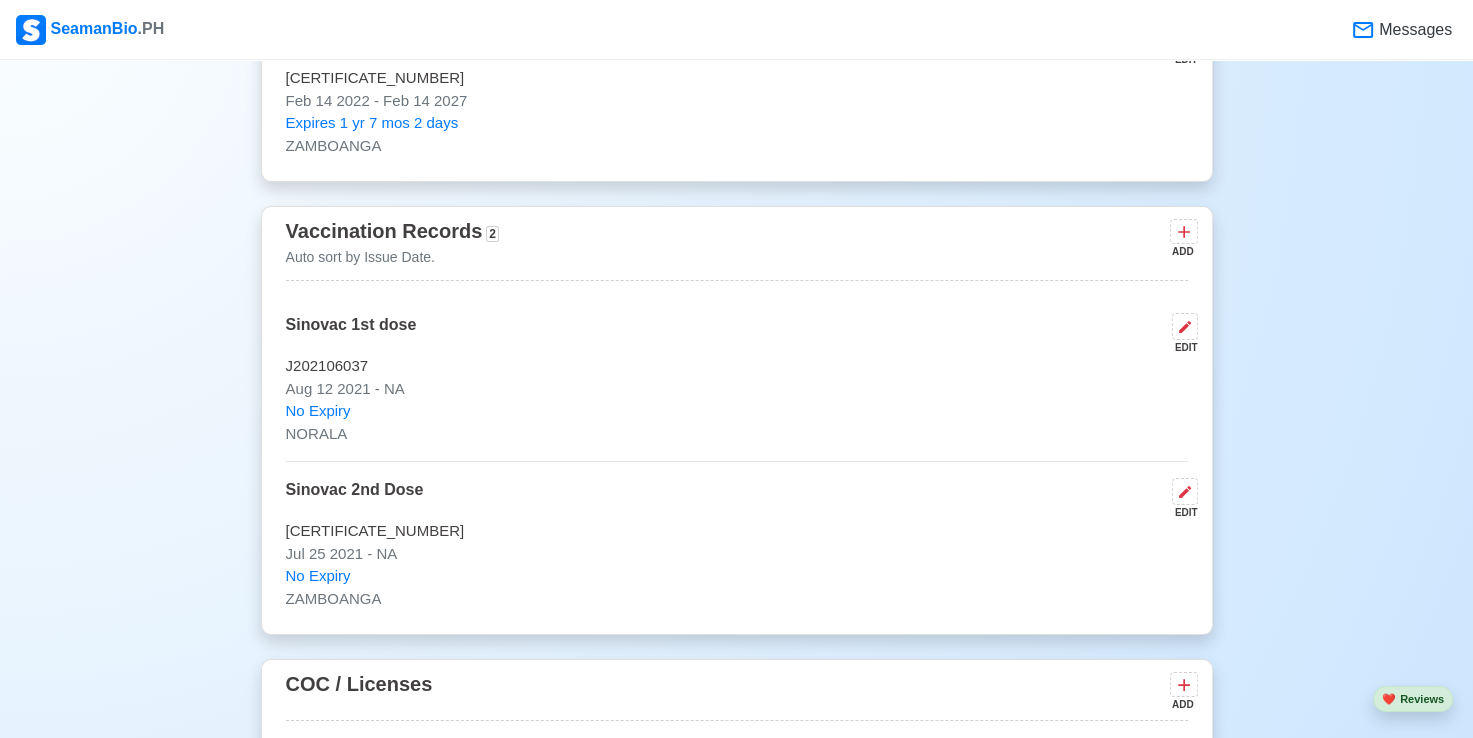 scroll, scrollTop: 2200, scrollLeft: 0, axis: vertical 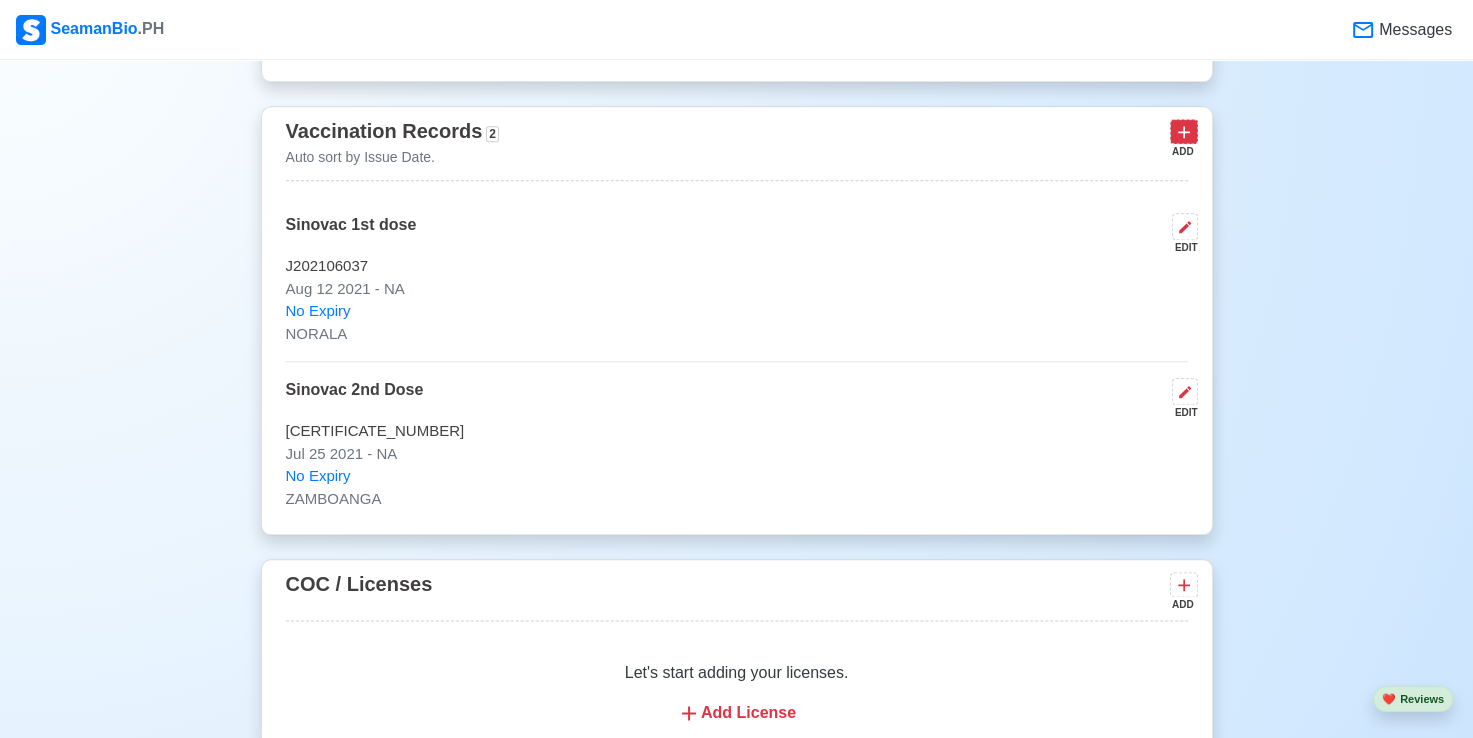 click 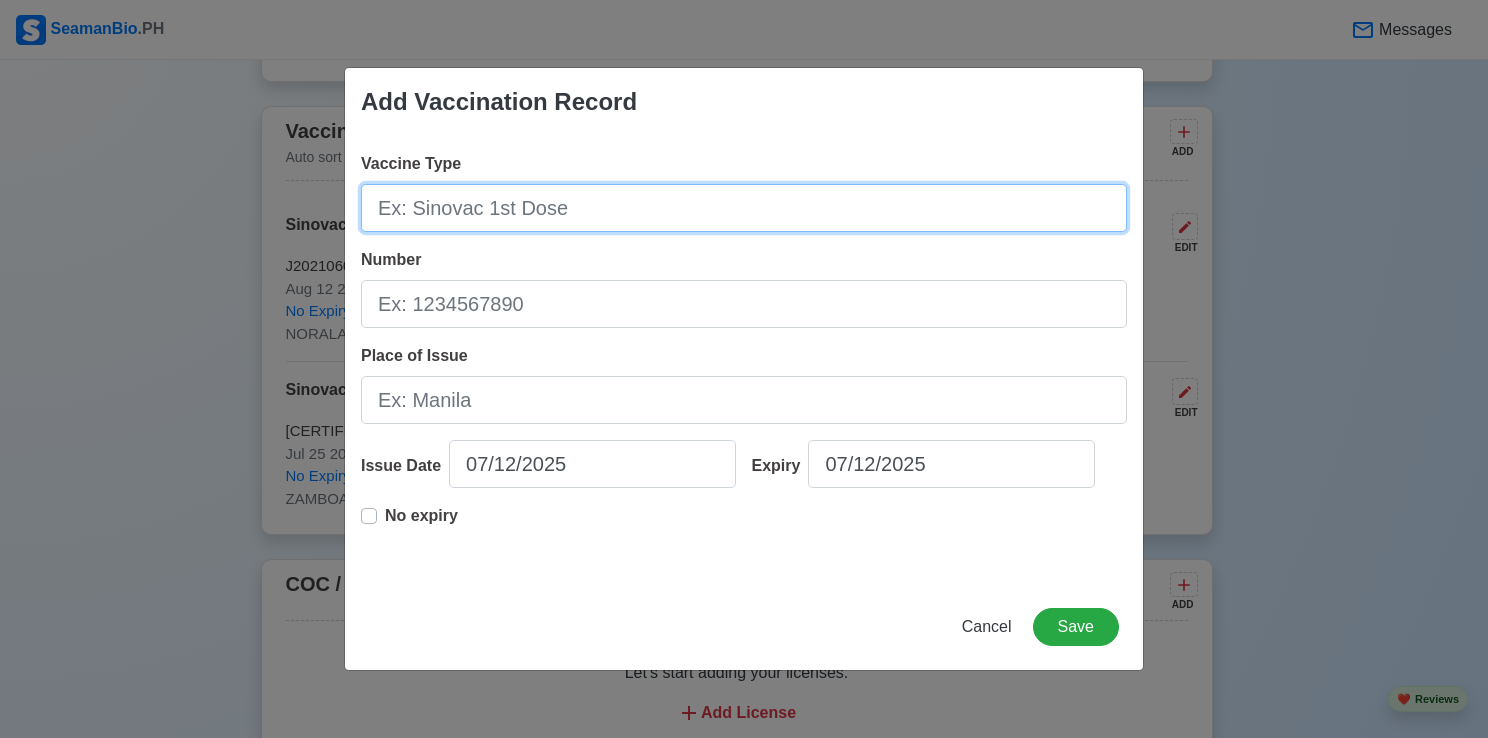 click on "Vaccine Type" at bounding box center (744, 208) 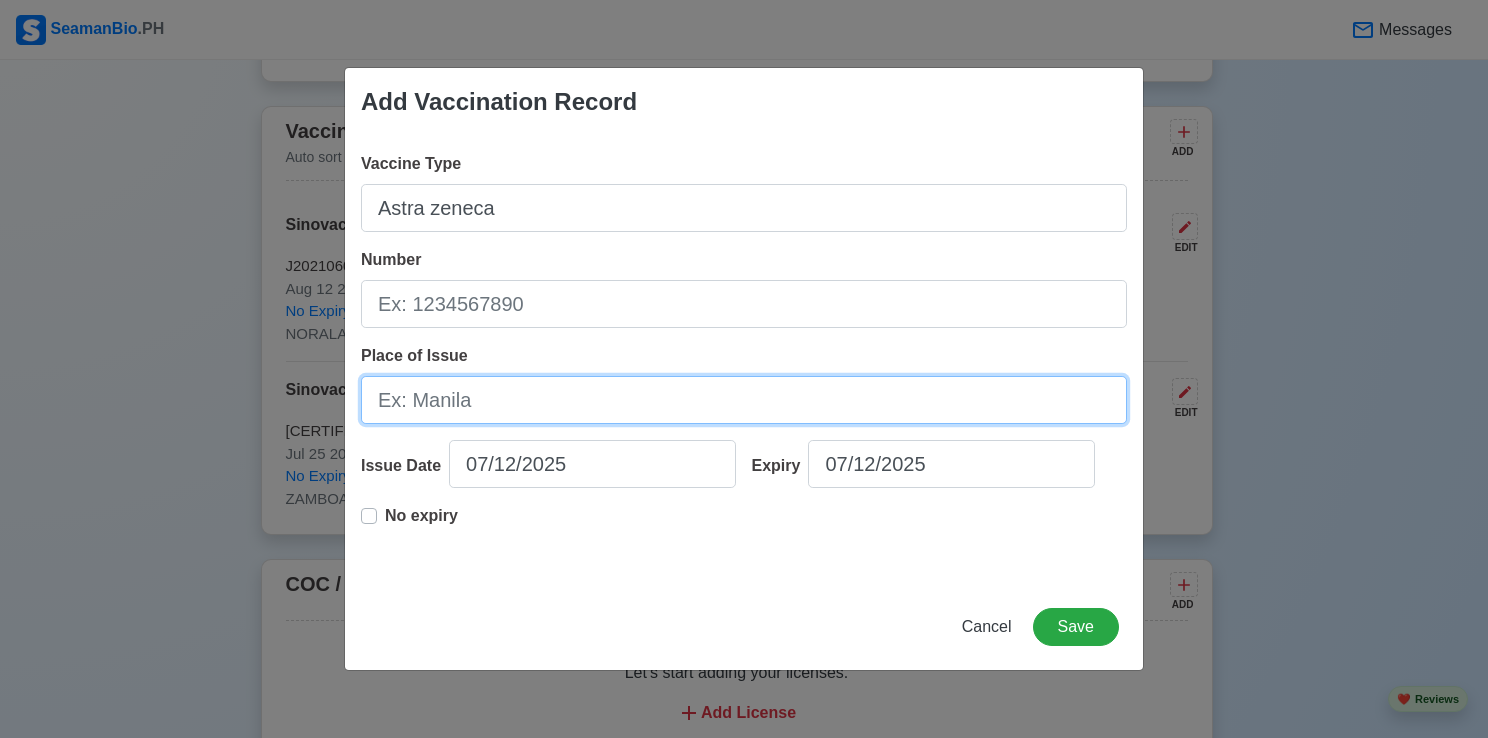 click on "Place of Issue" at bounding box center (744, 400) 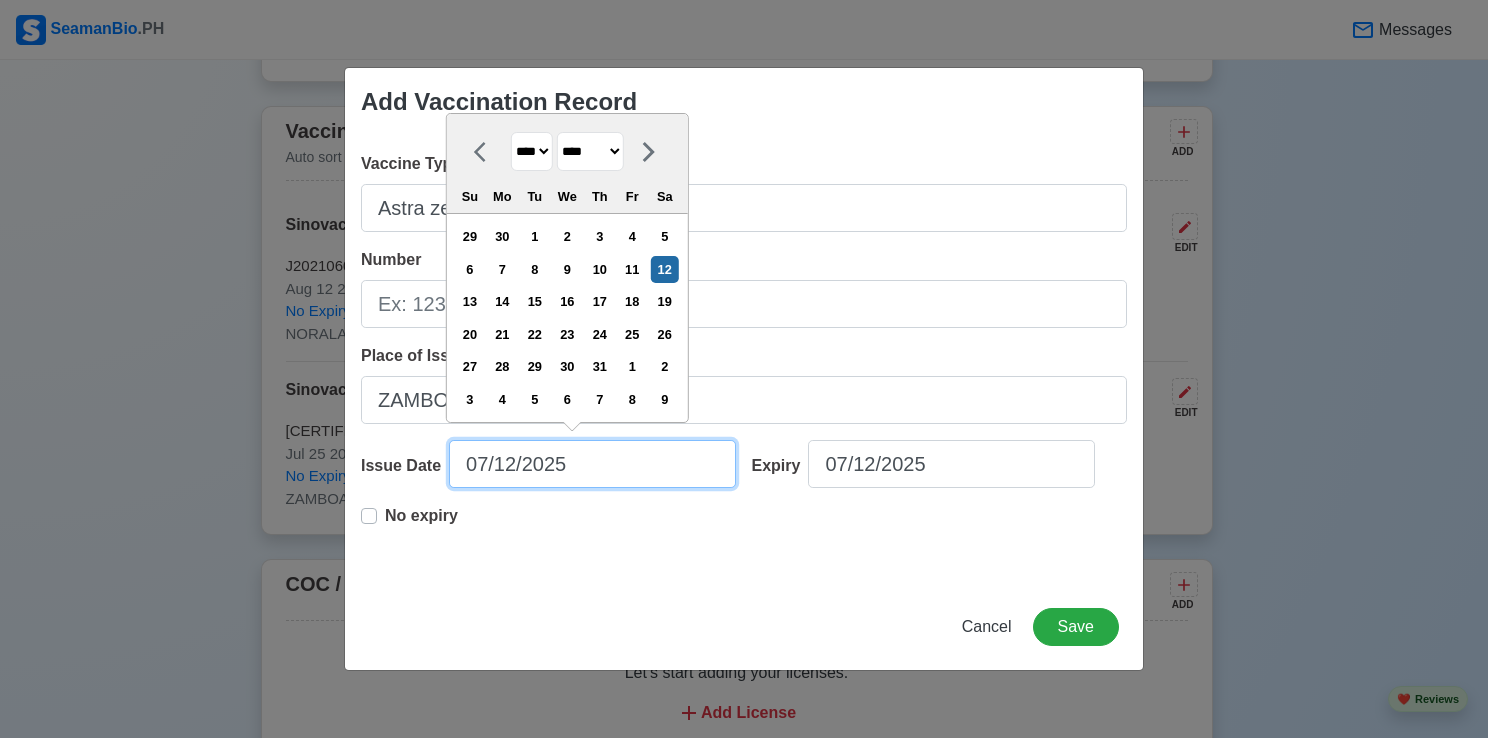 click on "07/12/2025" at bounding box center (592, 464) 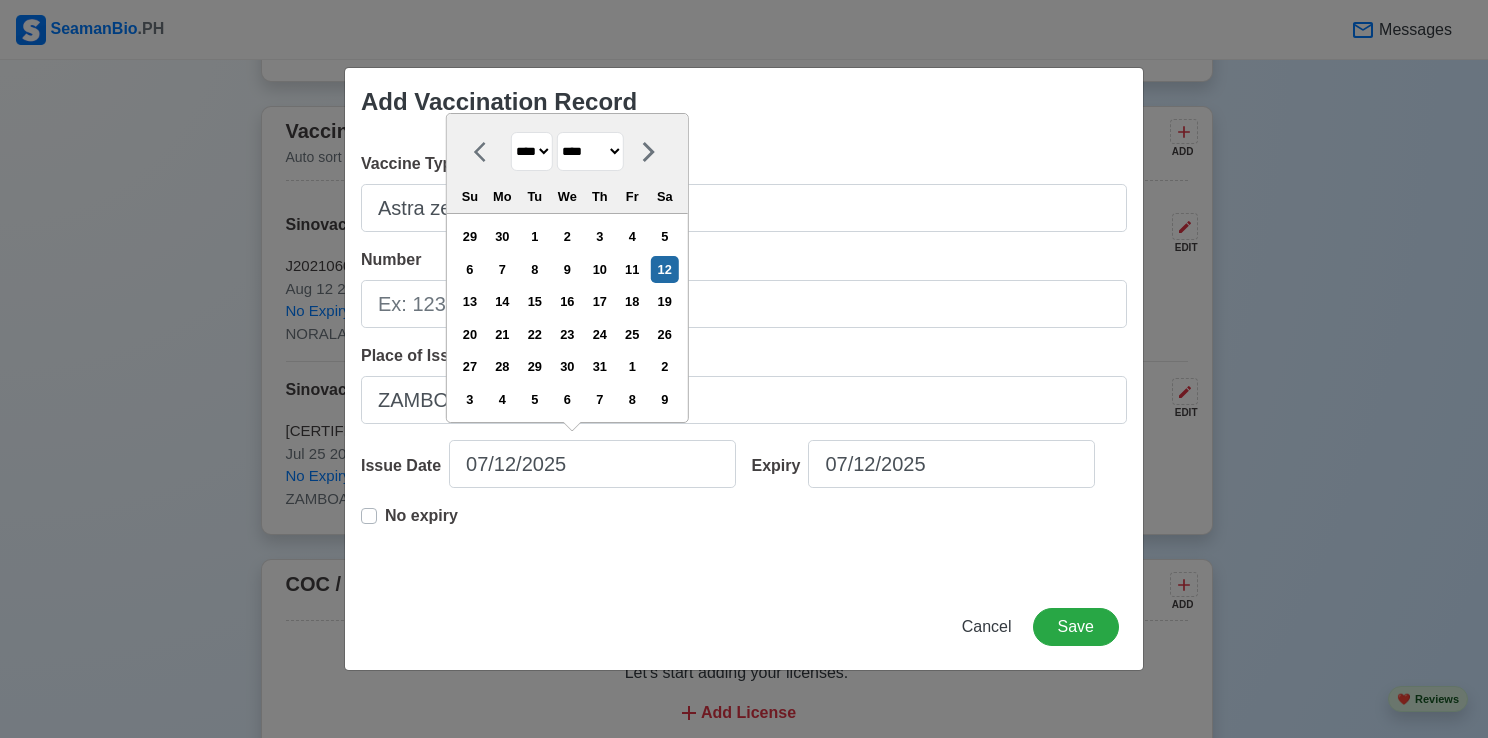 click on "**** **** **** **** **** **** **** **** **** **** **** **** **** **** **** **** **** **** **** **** **** **** **** **** **** **** **** **** **** **** **** **** **** **** **** **** **** **** **** **** **** **** **** **** **** **** **** **** **** **** **** **** **** **** **** **** **** **** **** **** **** **** **** **** **** **** **** **** **** **** **** **** **** **** **** **** **** **** **** **** **** **** **** **** **** **** **** **** **** **** **** **** **** **** **** **** **** **** **** **** **** **** **** **** **** ****" at bounding box center (532, 151) 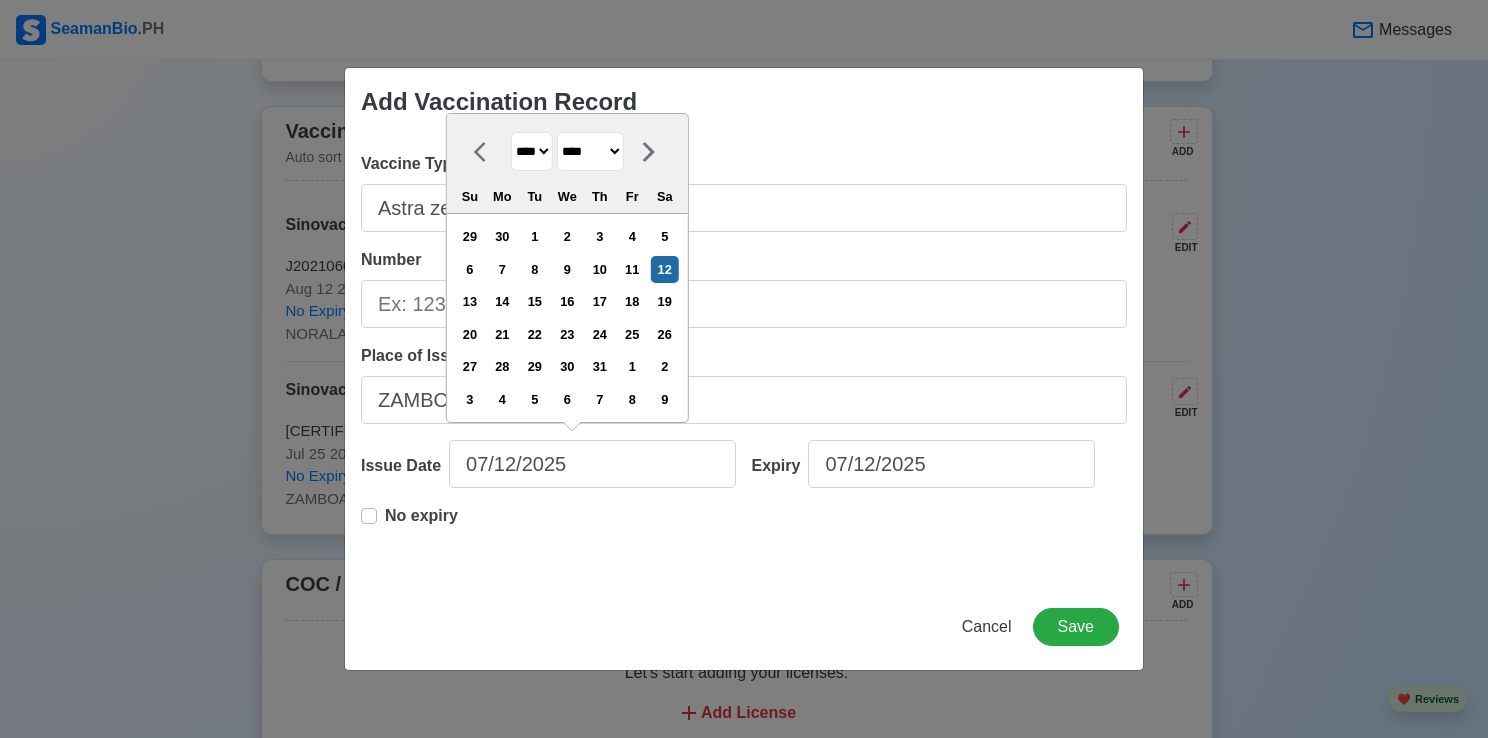 click on "**** **** **** **** **** **** **** **** **** **** **** **** **** **** **** **** **** **** **** **** **** **** **** **** **** **** **** **** **** **** **** **** **** **** **** **** **** **** **** **** **** **** **** **** **** **** **** **** **** **** **** **** **** **** **** **** **** **** **** **** **** **** **** **** **** **** **** **** **** **** **** **** **** **** **** **** **** **** **** **** **** **** **** **** **** **** **** **** **** **** **** **** **** **** **** **** **** **** **** **** **** **** **** **** **** ****" at bounding box center [532, 151] 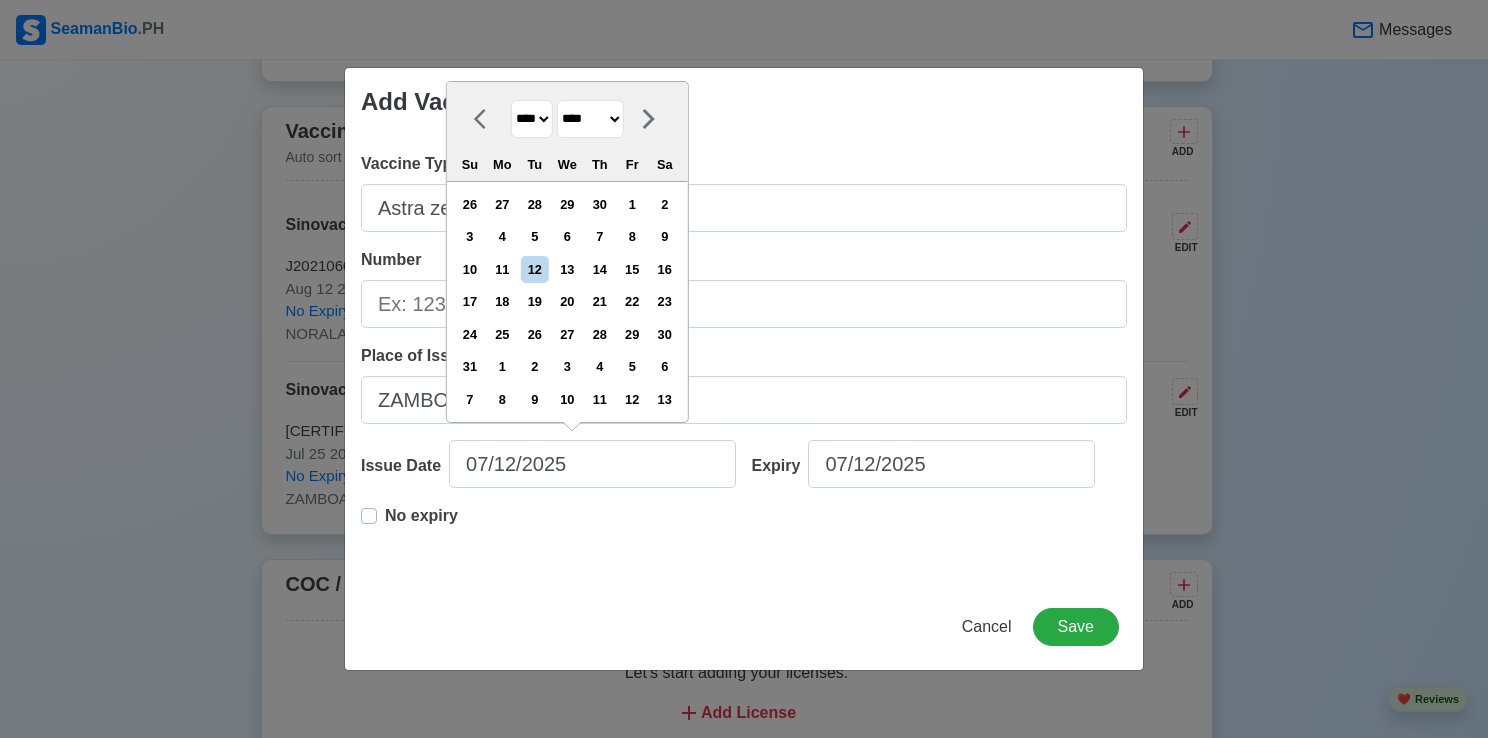 click on "******* ******** ***** ***** *** **** **** ****** ********* ******* ******** ********" at bounding box center (590, 119) 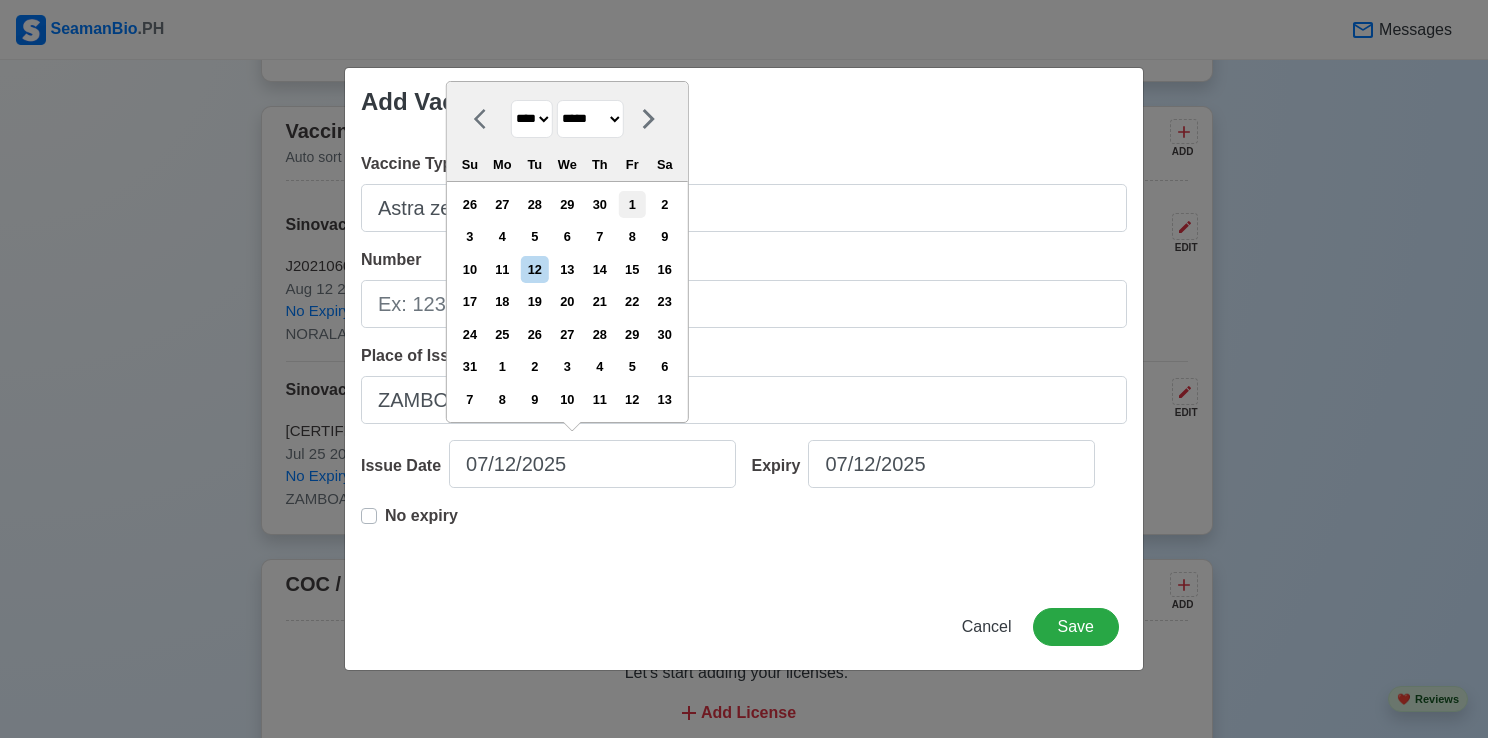 click on "******* ******** ***** ***** *** **** **** ****** ********* ******* ******** ********" at bounding box center (590, 119) 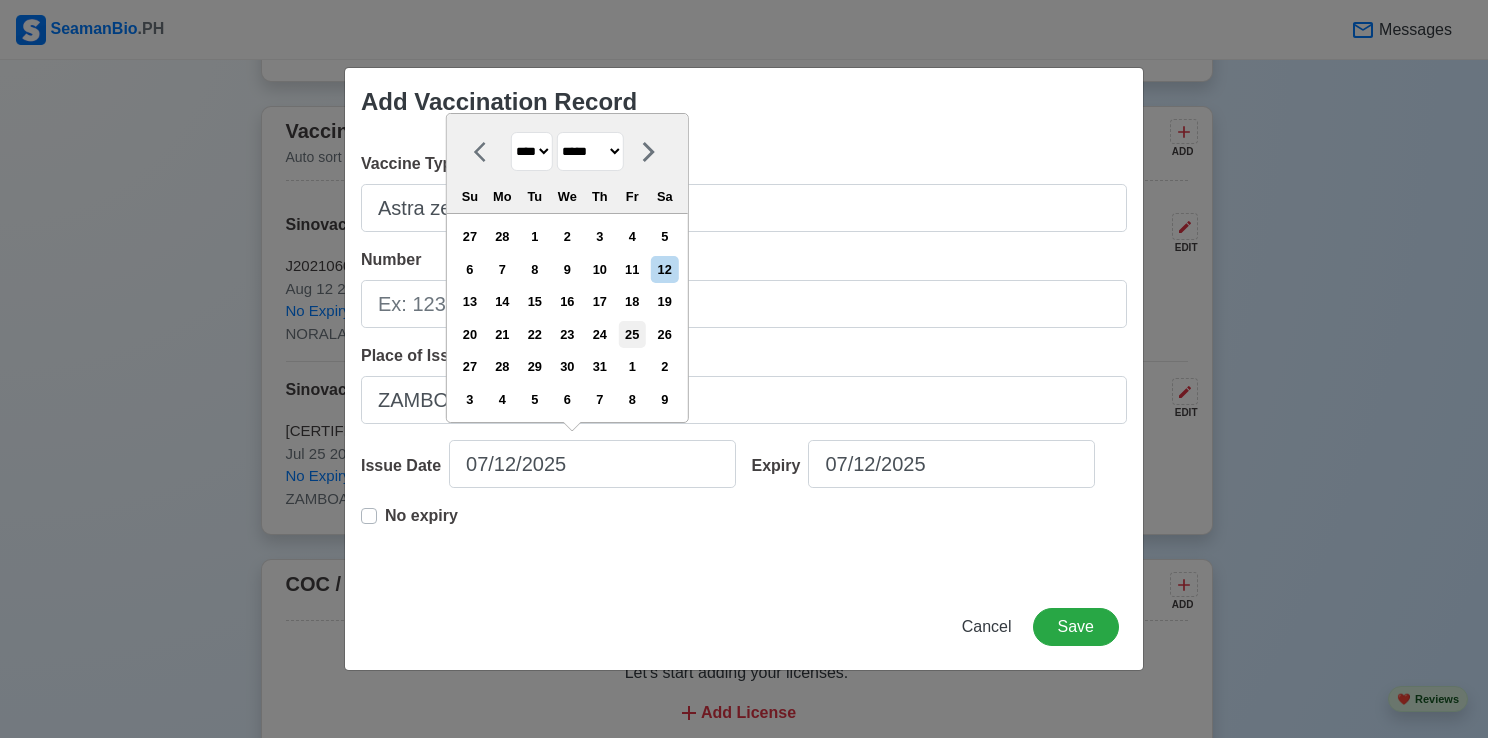 click on "25" at bounding box center (632, 334) 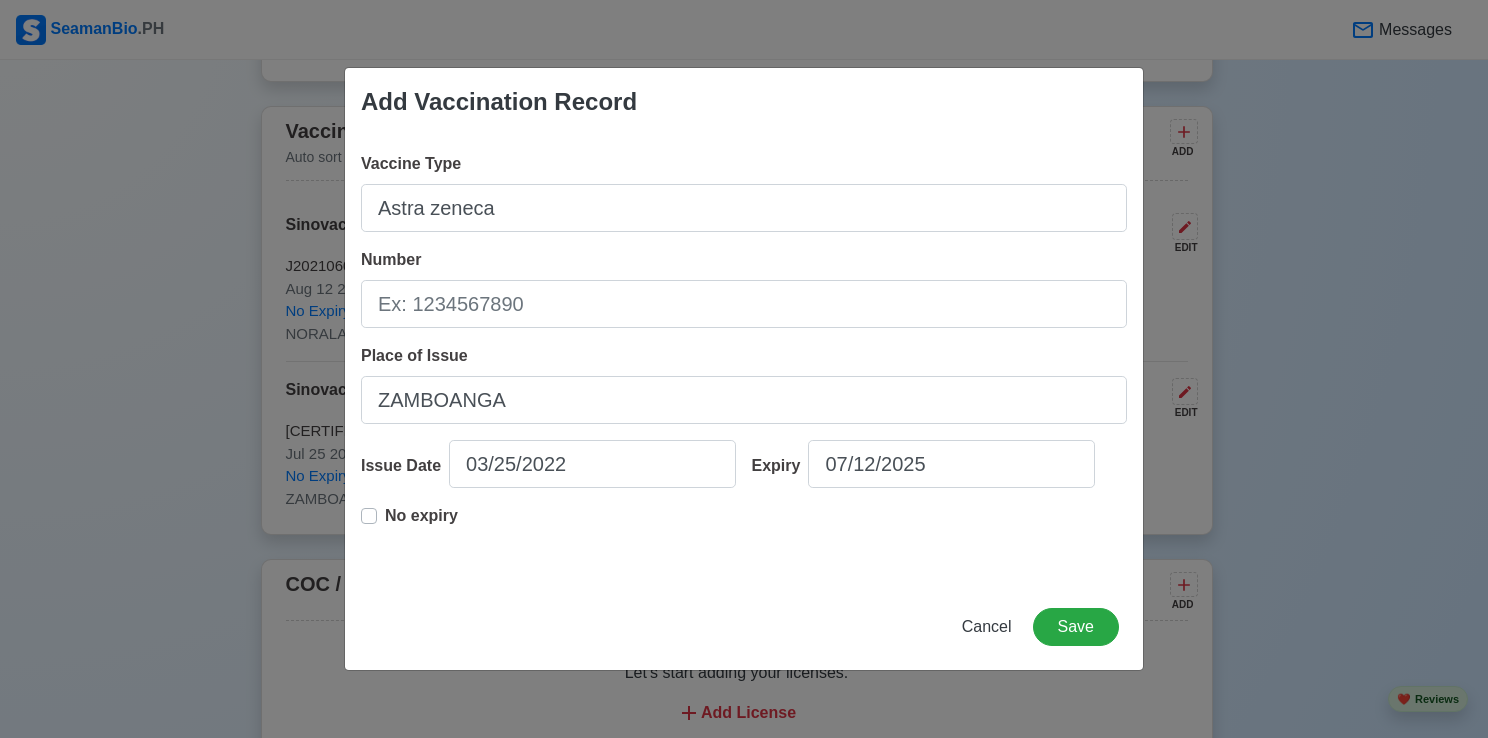 click on "No expiry" at bounding box center (421, 524) 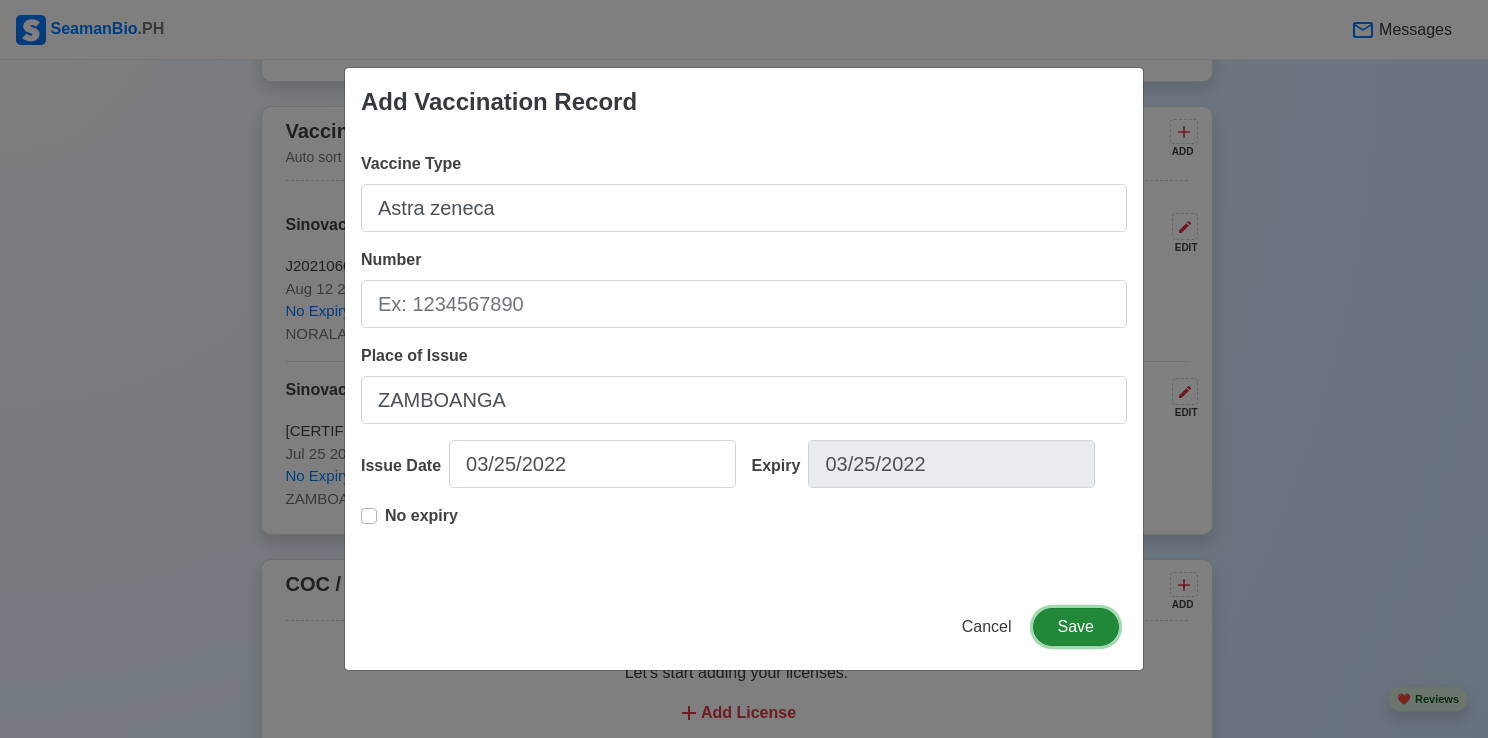 click on "Save" at bounding box center [1076, 627] 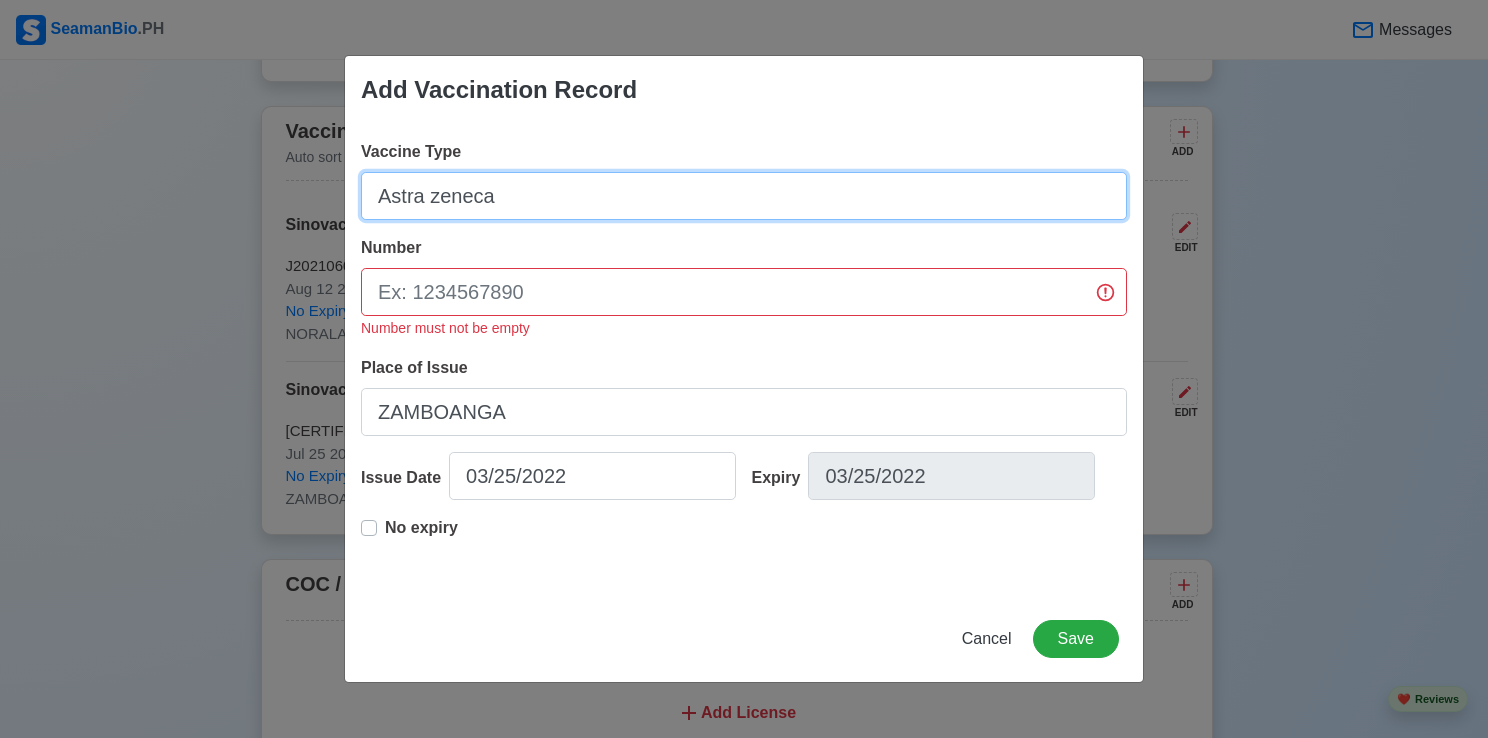 click on "Astra zeneca" at bounding box center (744, 196) 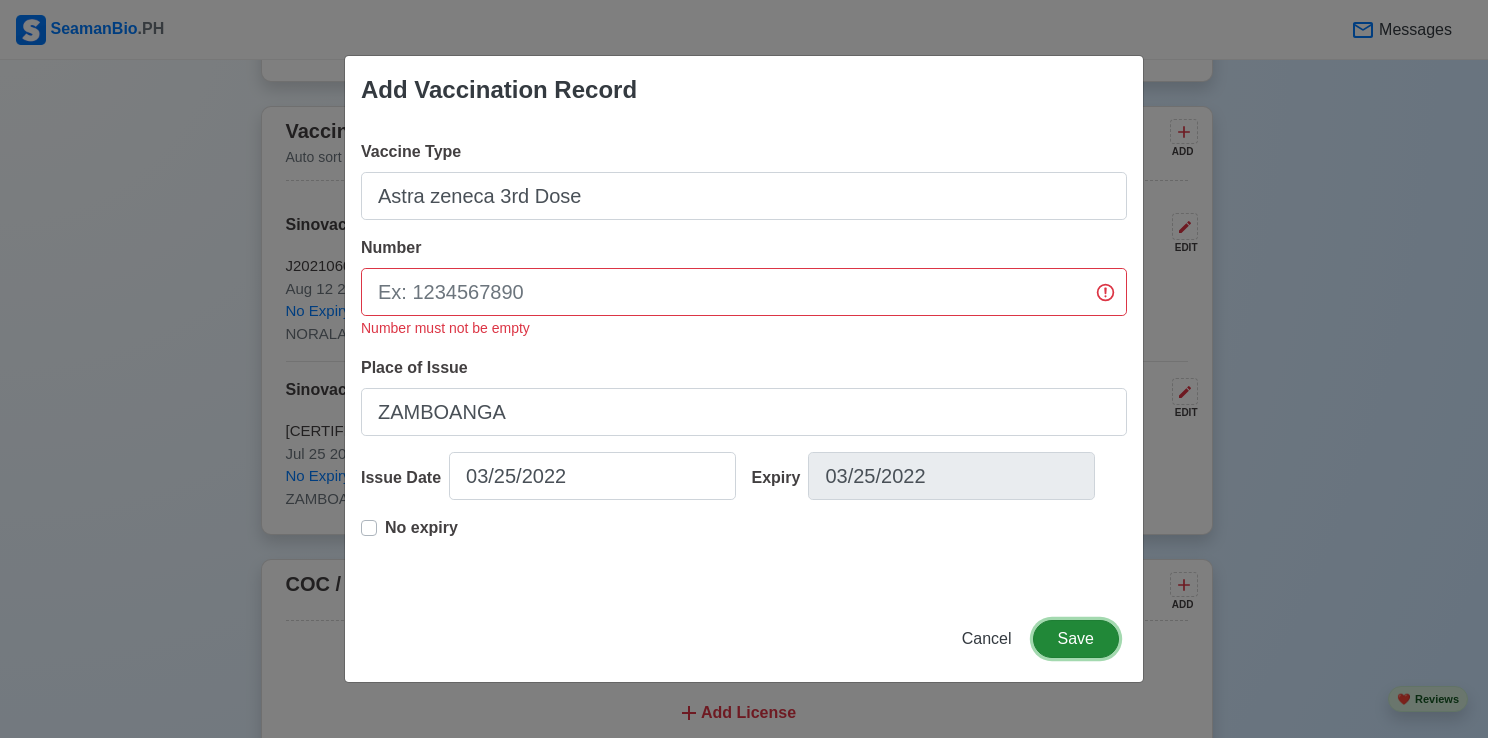 click on "Save" at bounding box center (1076, 639) 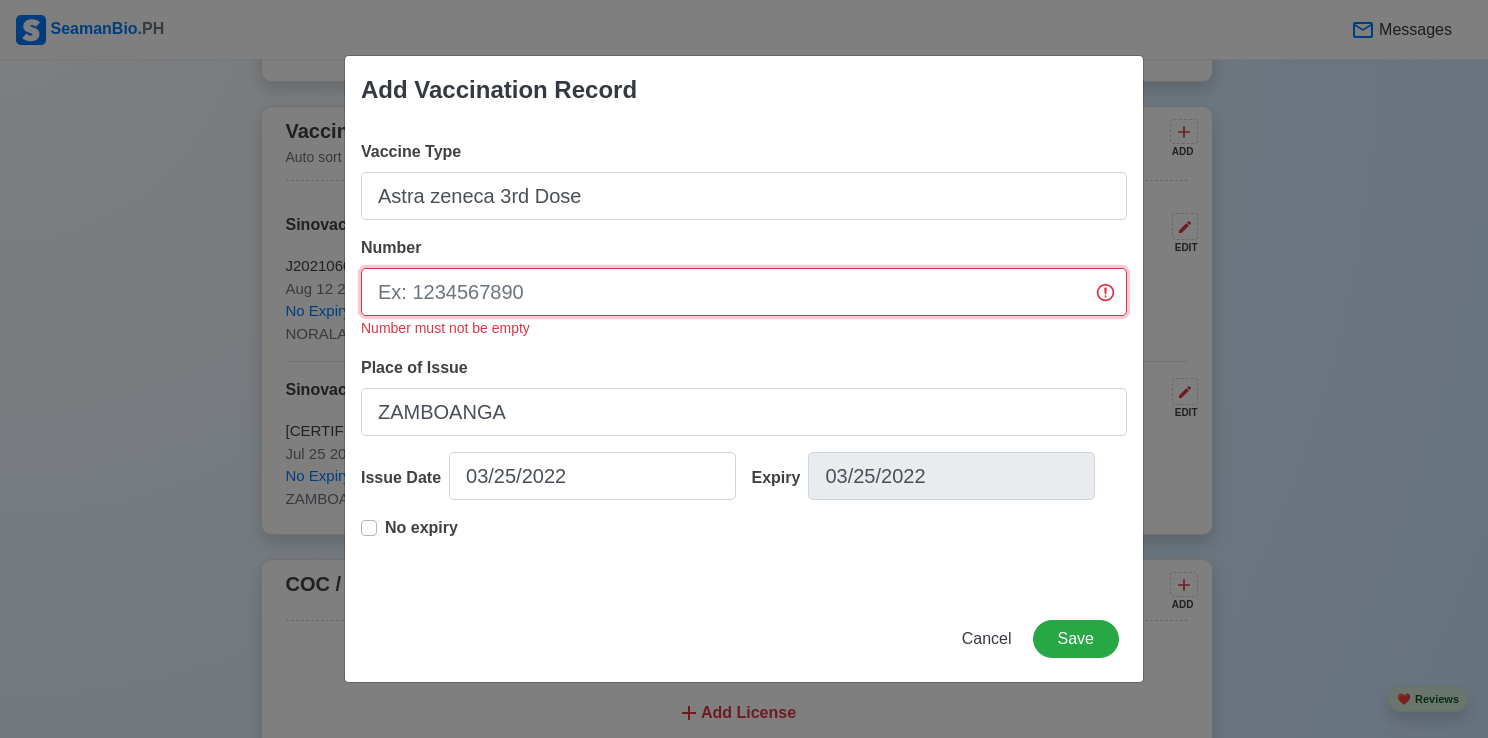 click on "Number" at bounding box center [744, 292] 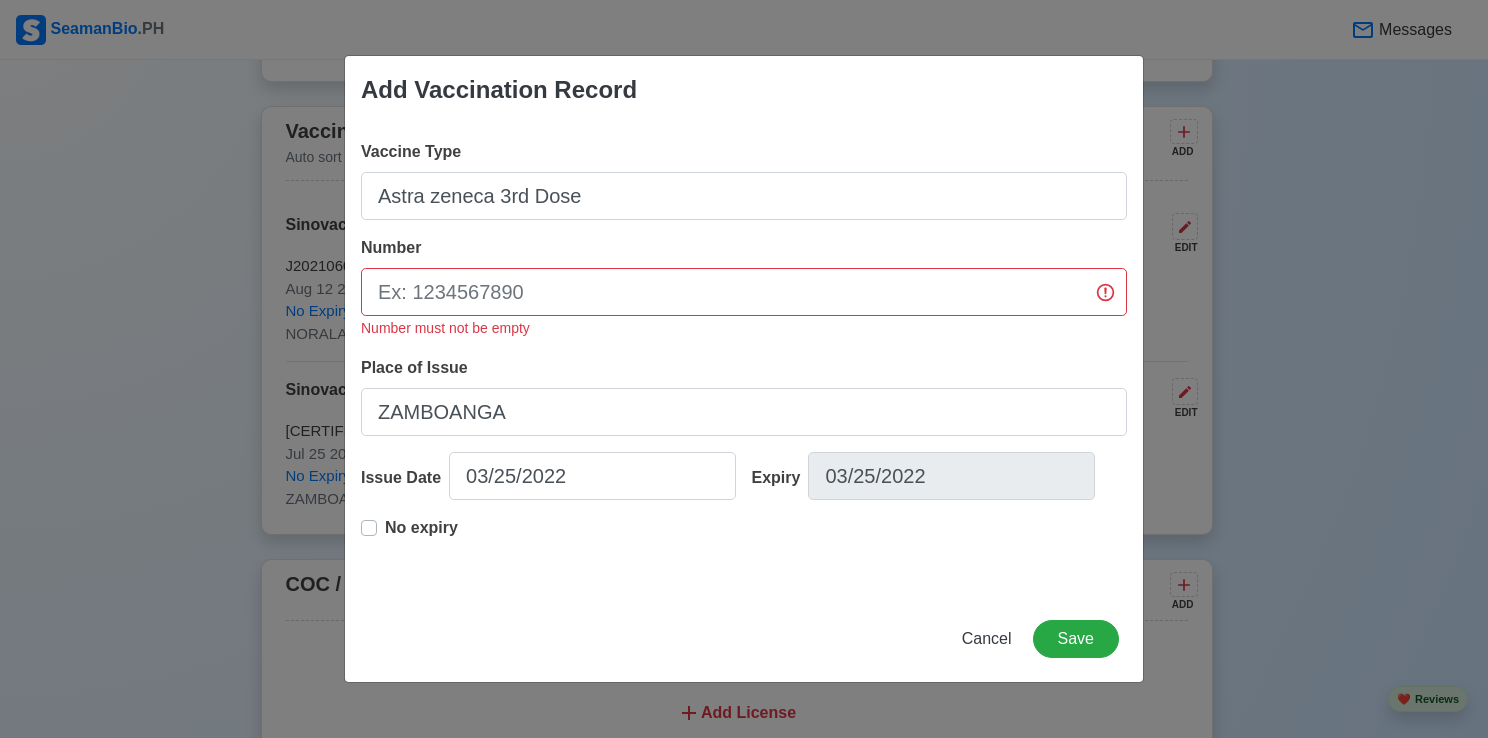 click on "Add Vaccination Record Vaccine Type Astra zeneca 3rd Dose Number Number must not be empty Place of Issue ZAMBOANGA Issue Date 03/25/2022 Expiry 03/25/2022 No expiry Cancel Save" at bounding box center [744, 369] 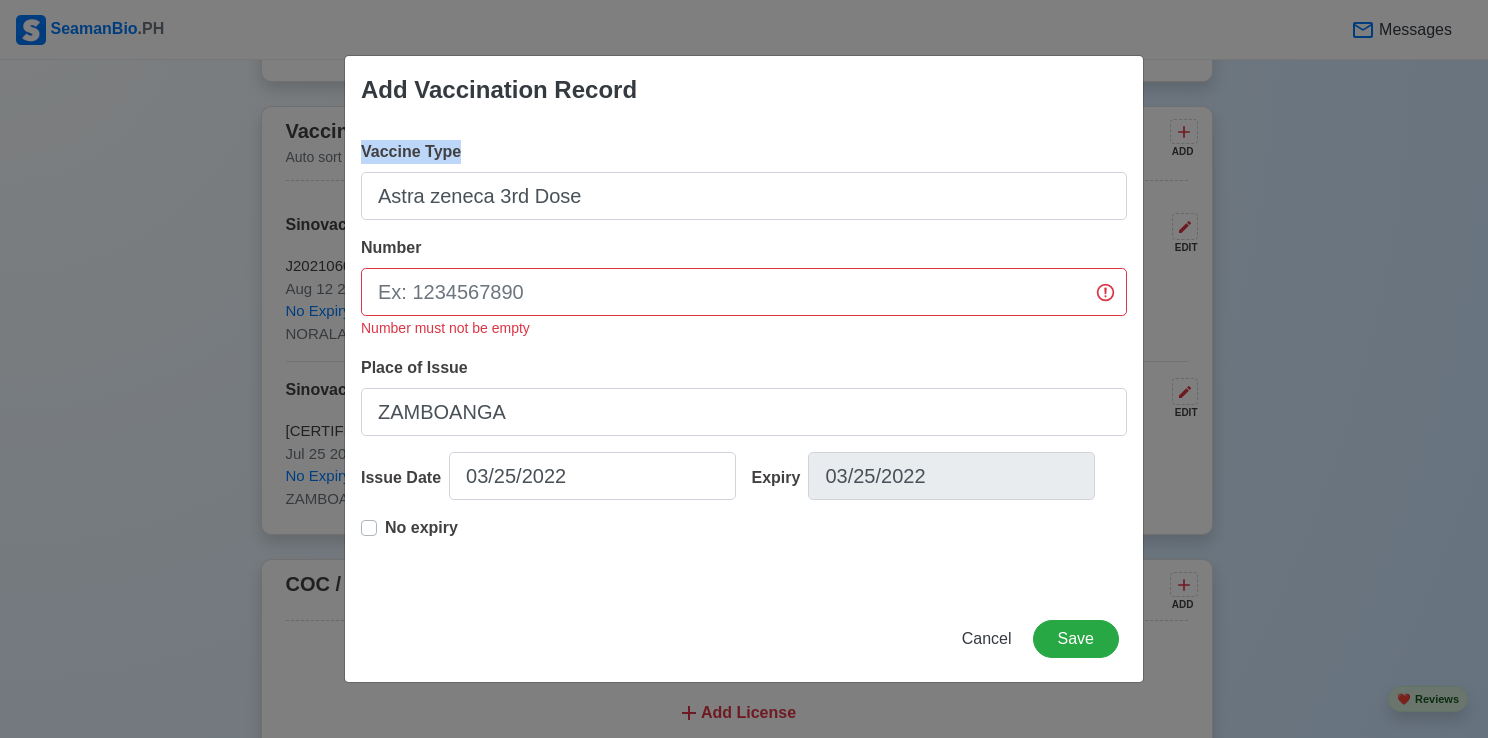 drag, startPoint x: 909, startPoint y: 110, endPoint x: 1165, endPoint y: 170, distance: 262.93726 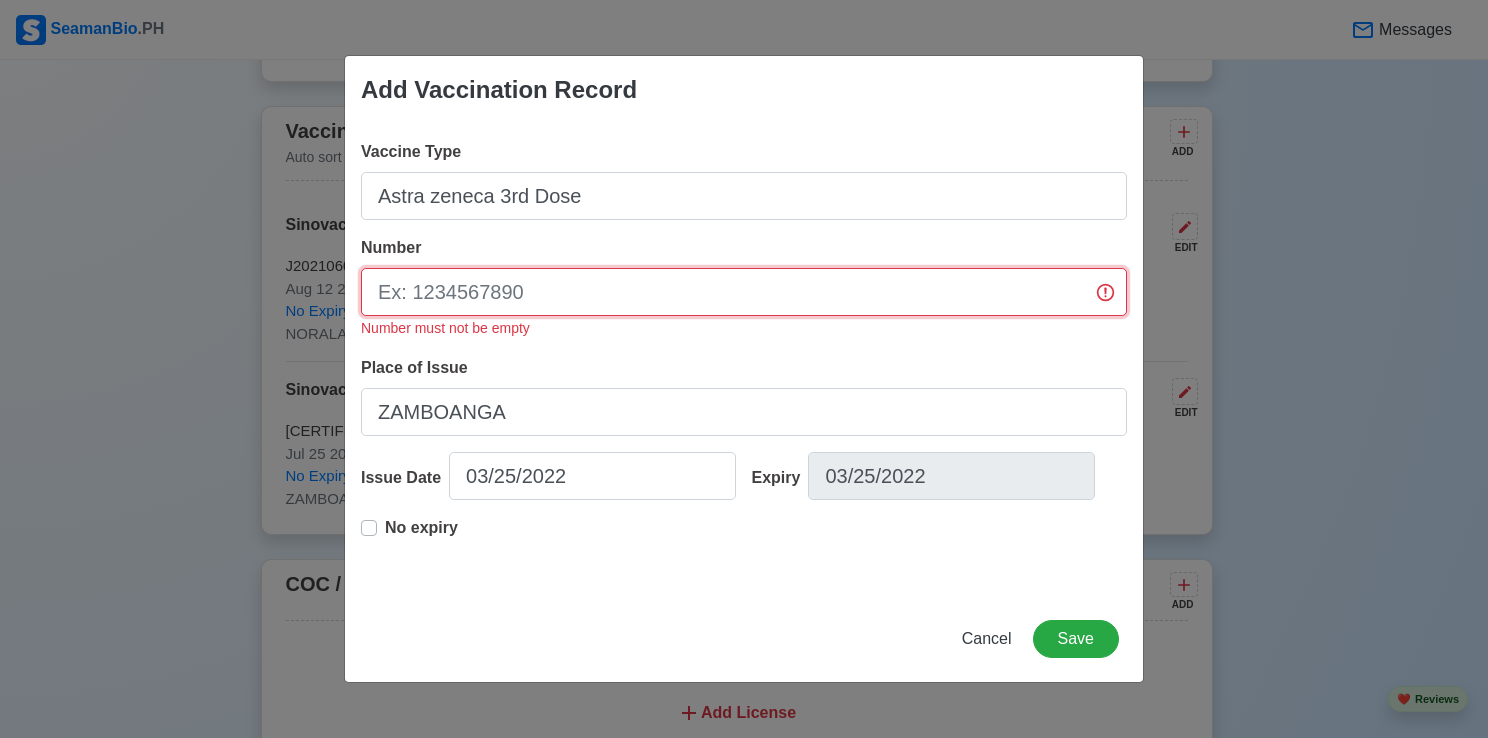click on "Number" at bounding box center [744, 292] 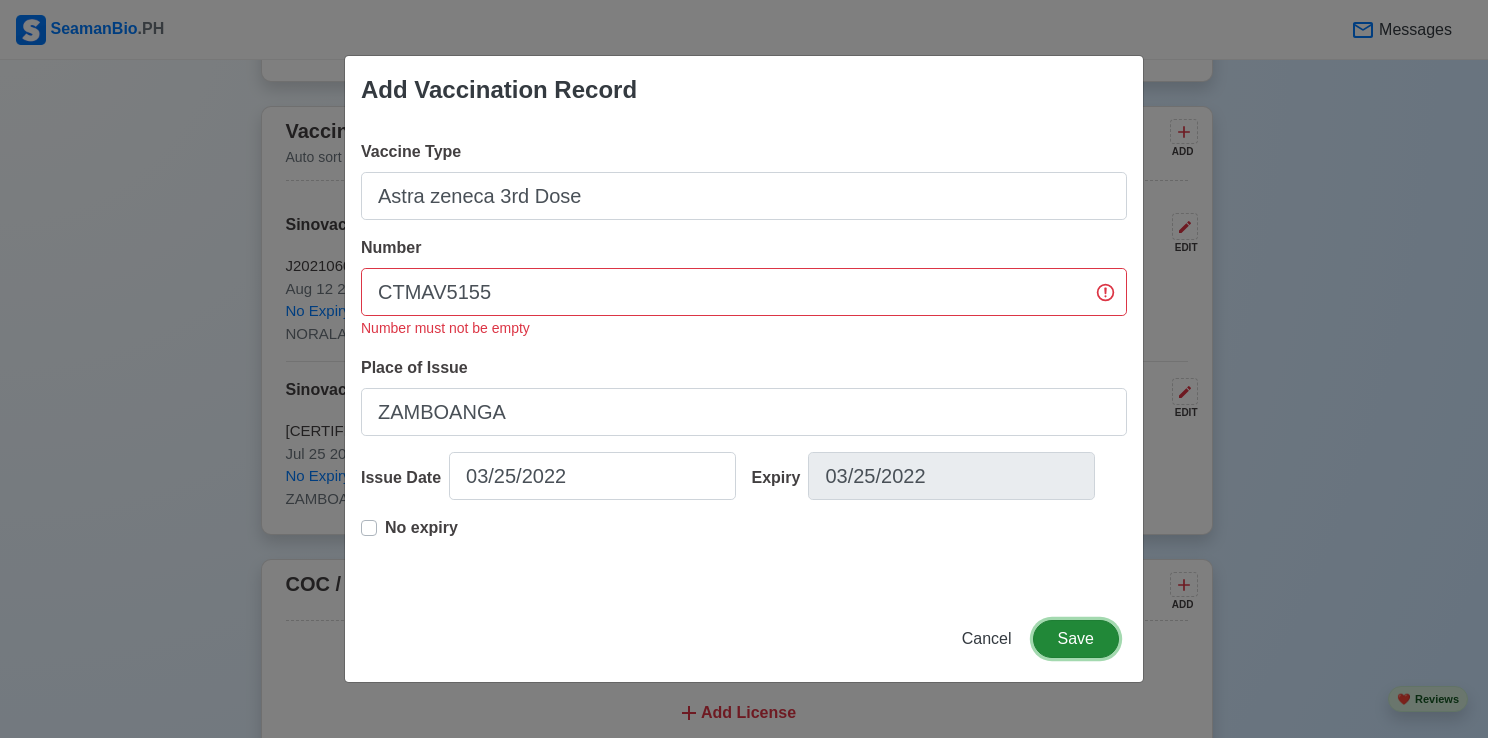 click on "Save" at bounding box center (1076, 639) 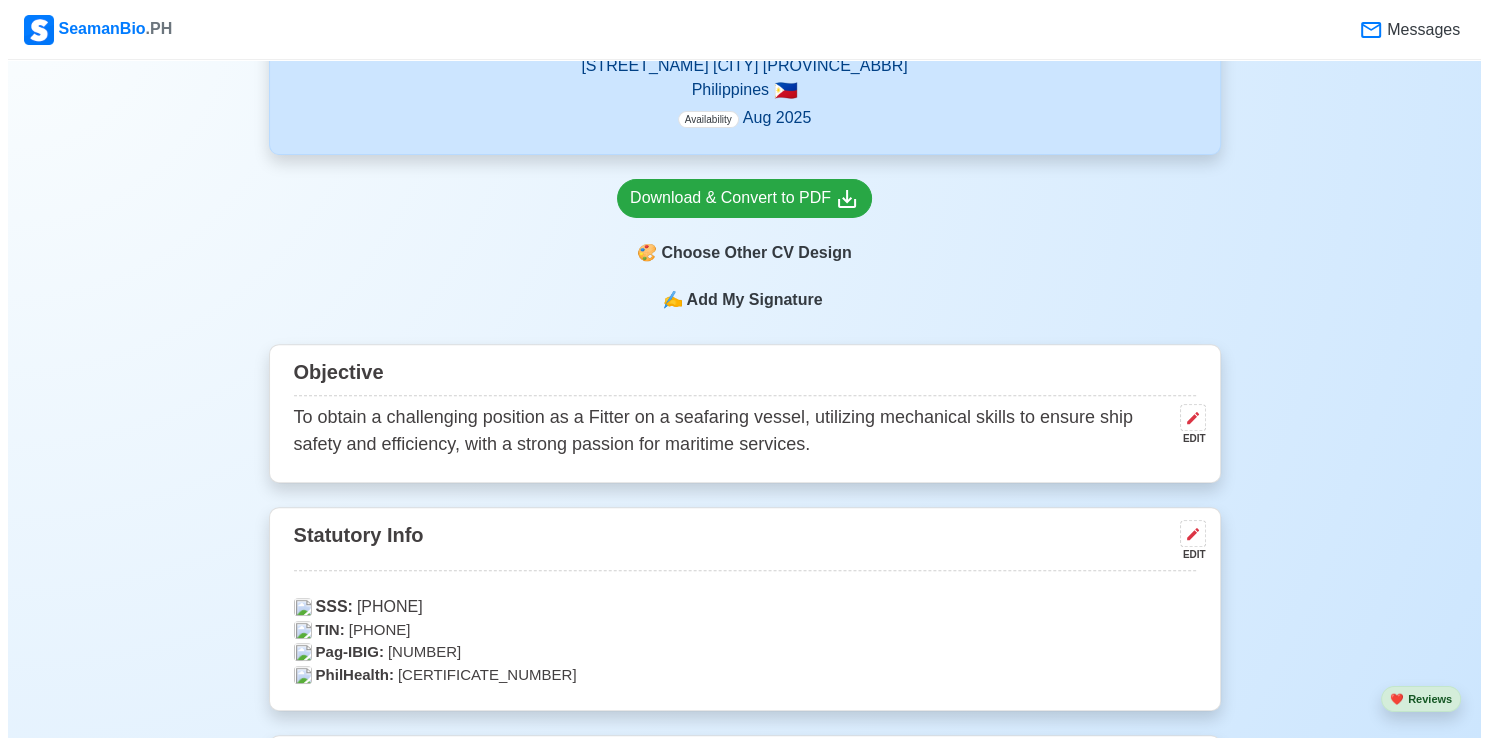 scroll, scrollTop: 700, scrollLeft: 0, axis: vertical 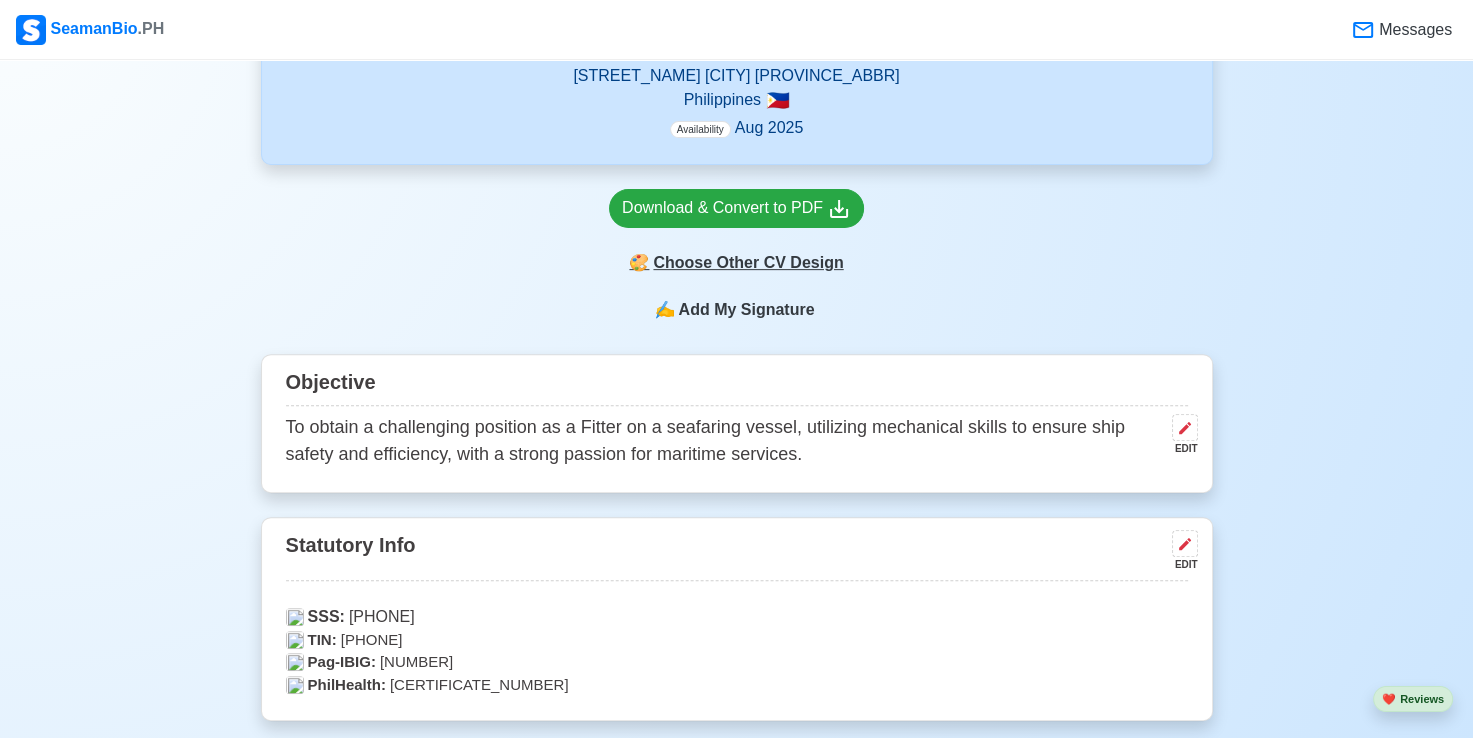 click on "🎨 Choose Other CV Design" at bounding box center (736, 263) 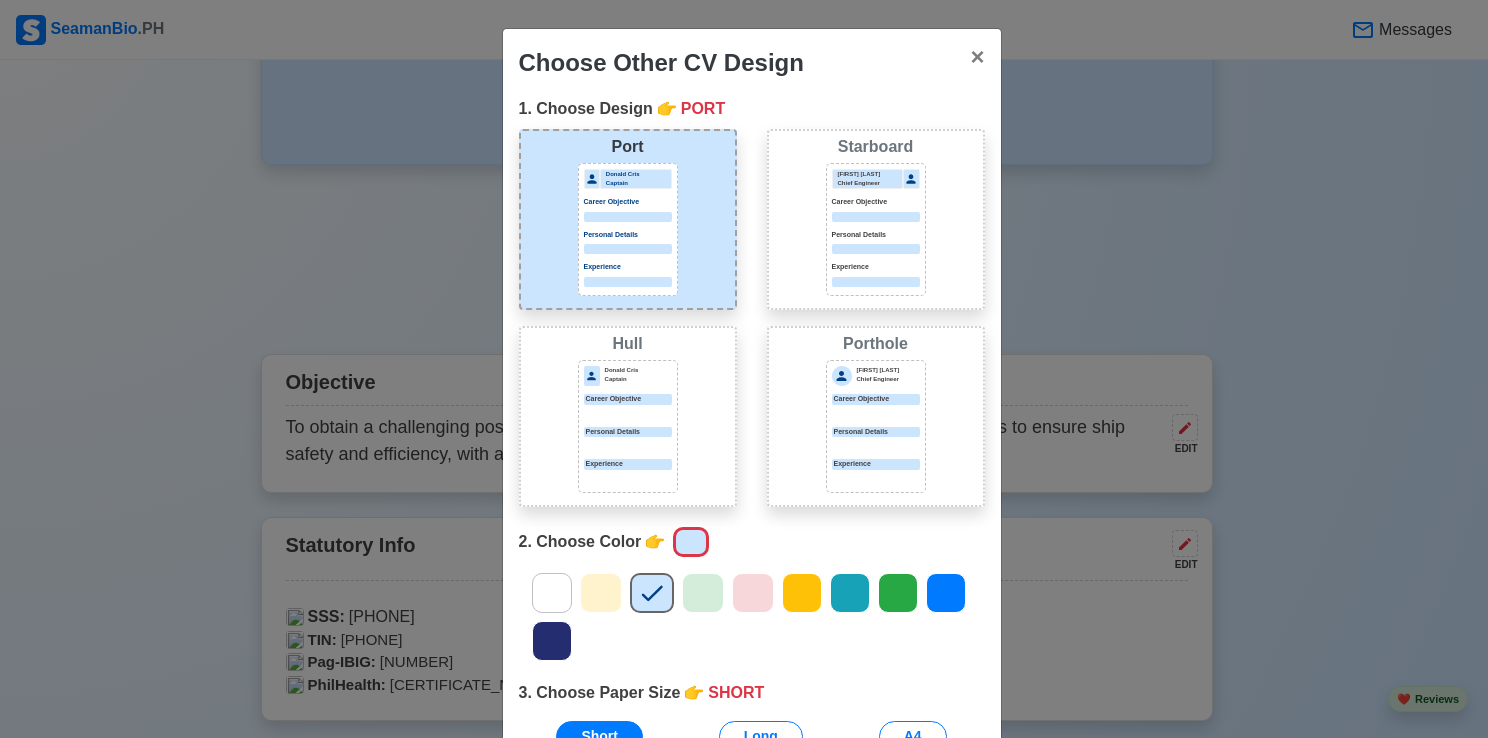 click on "Jeffrey Gil Chief Engineer Career Objective Personal Details Experience" at bounding box center (876, 228) 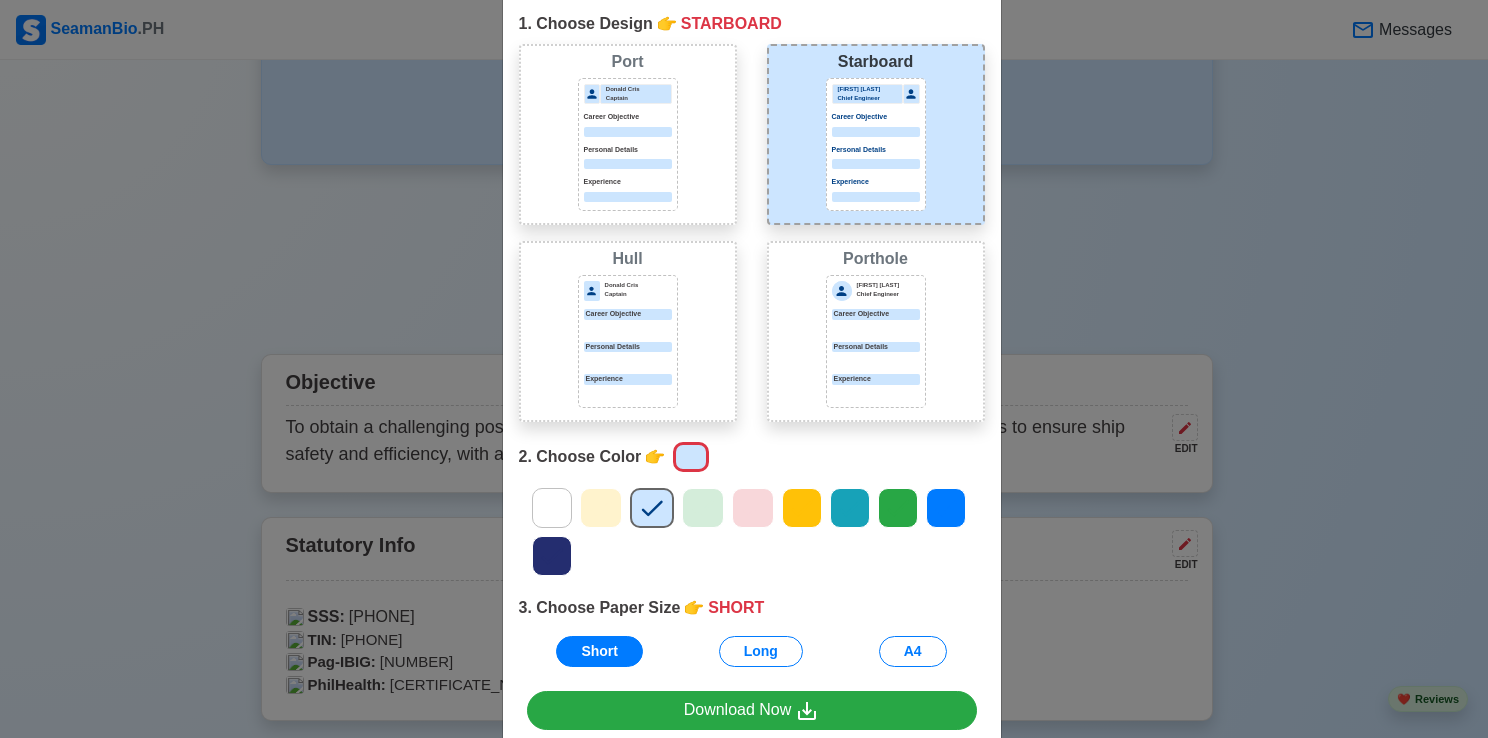 scroll, scrollTop: 181, scrollLeft: 0, axis: vertical 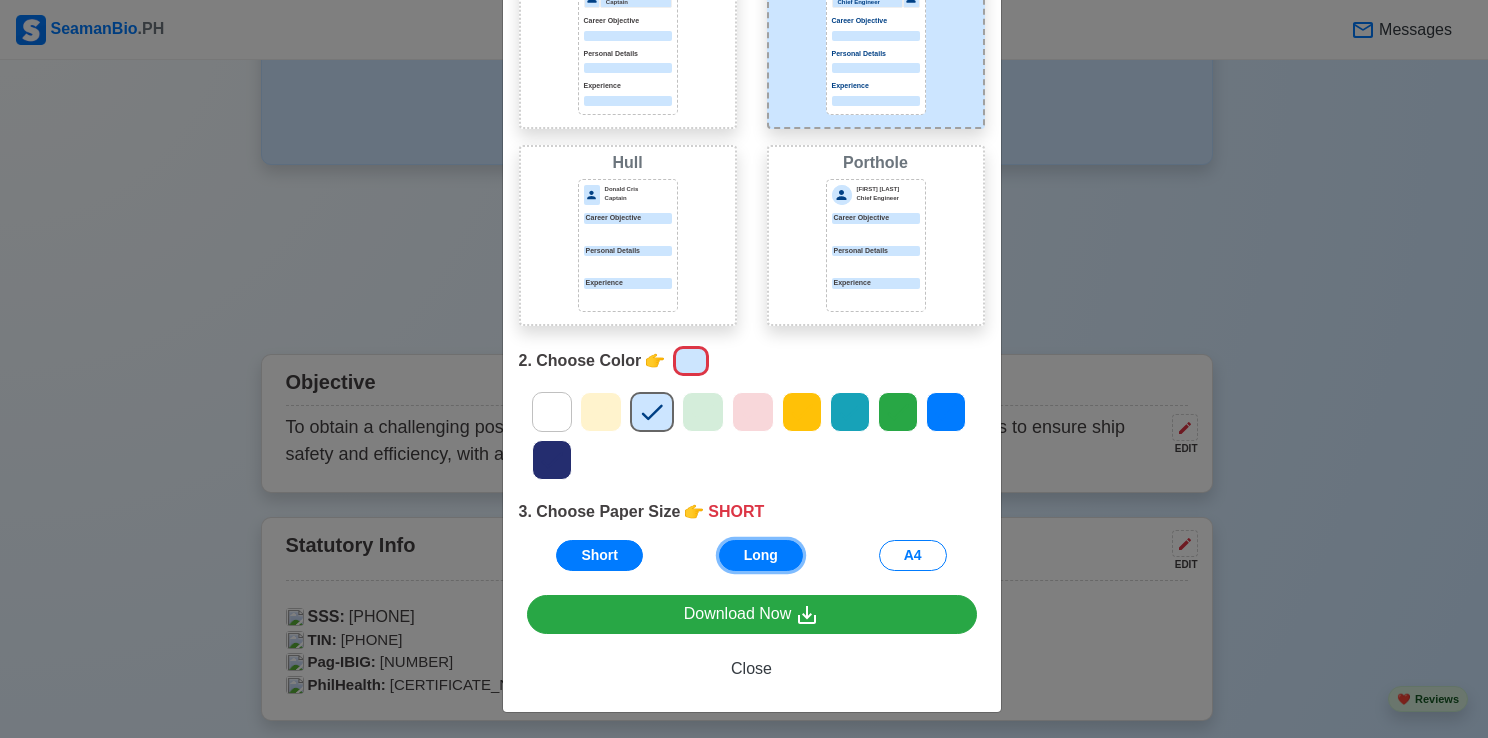click on "Long" at bounding box center (761, 555) 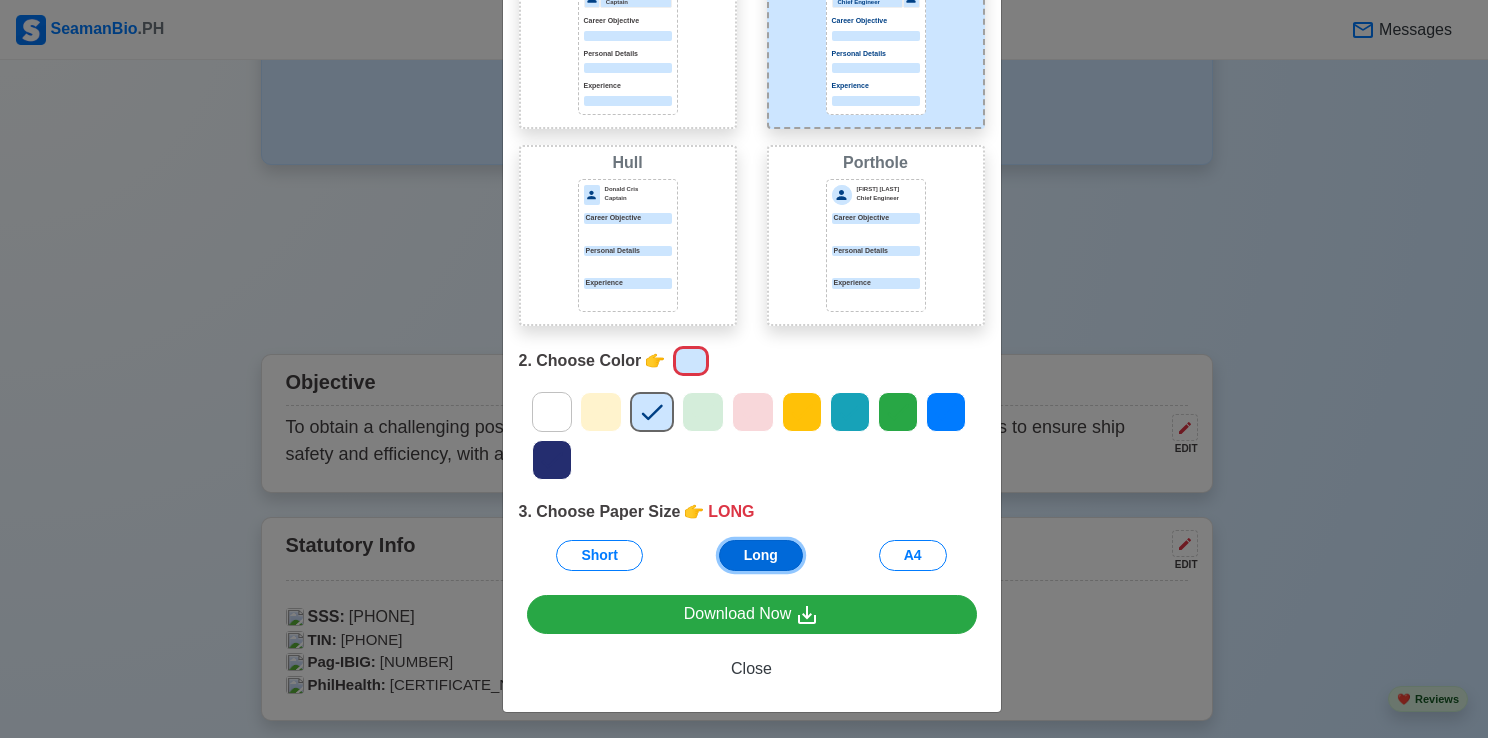 scroll, scrollTop: 181, scrollLeft: 0, axis: vertical 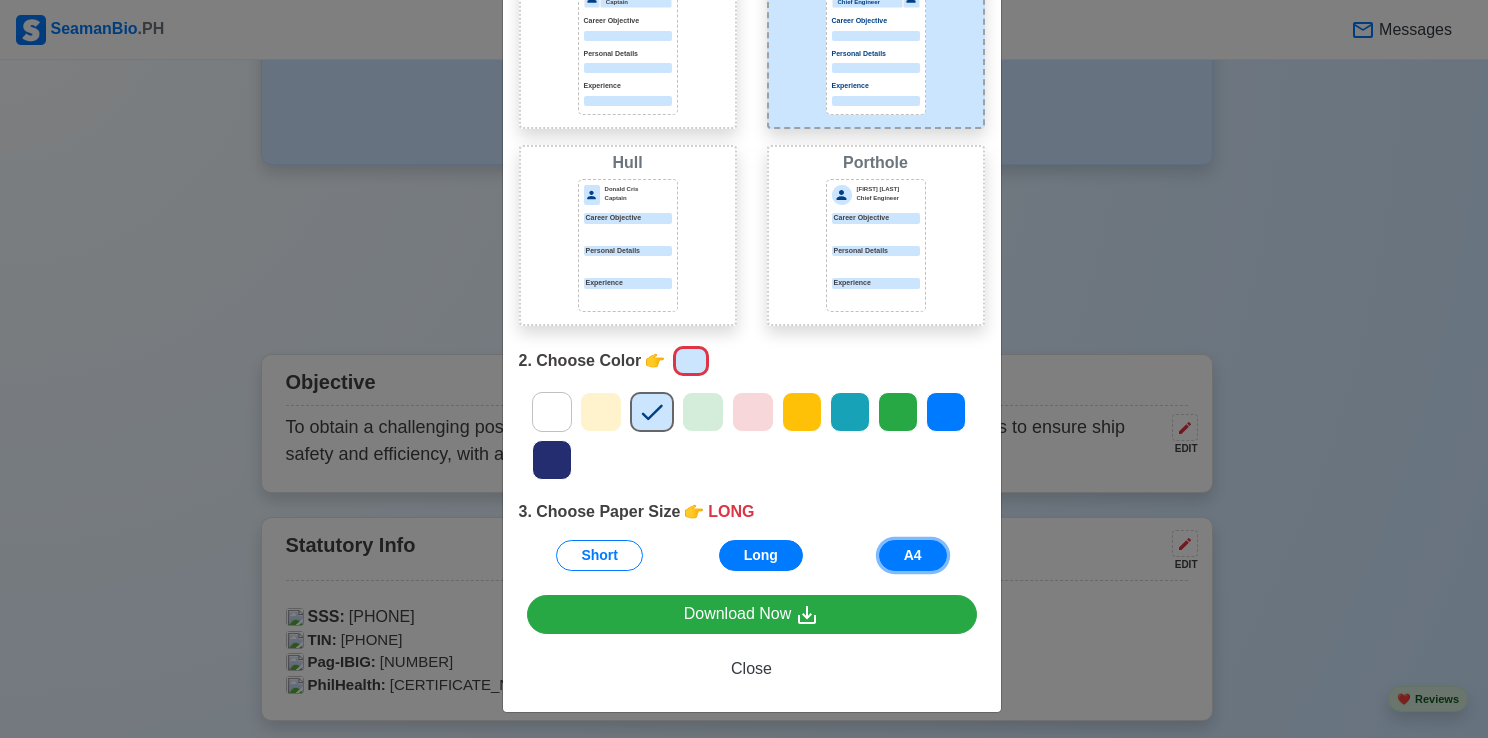 click on "A4" at bounding box center [913, 555] 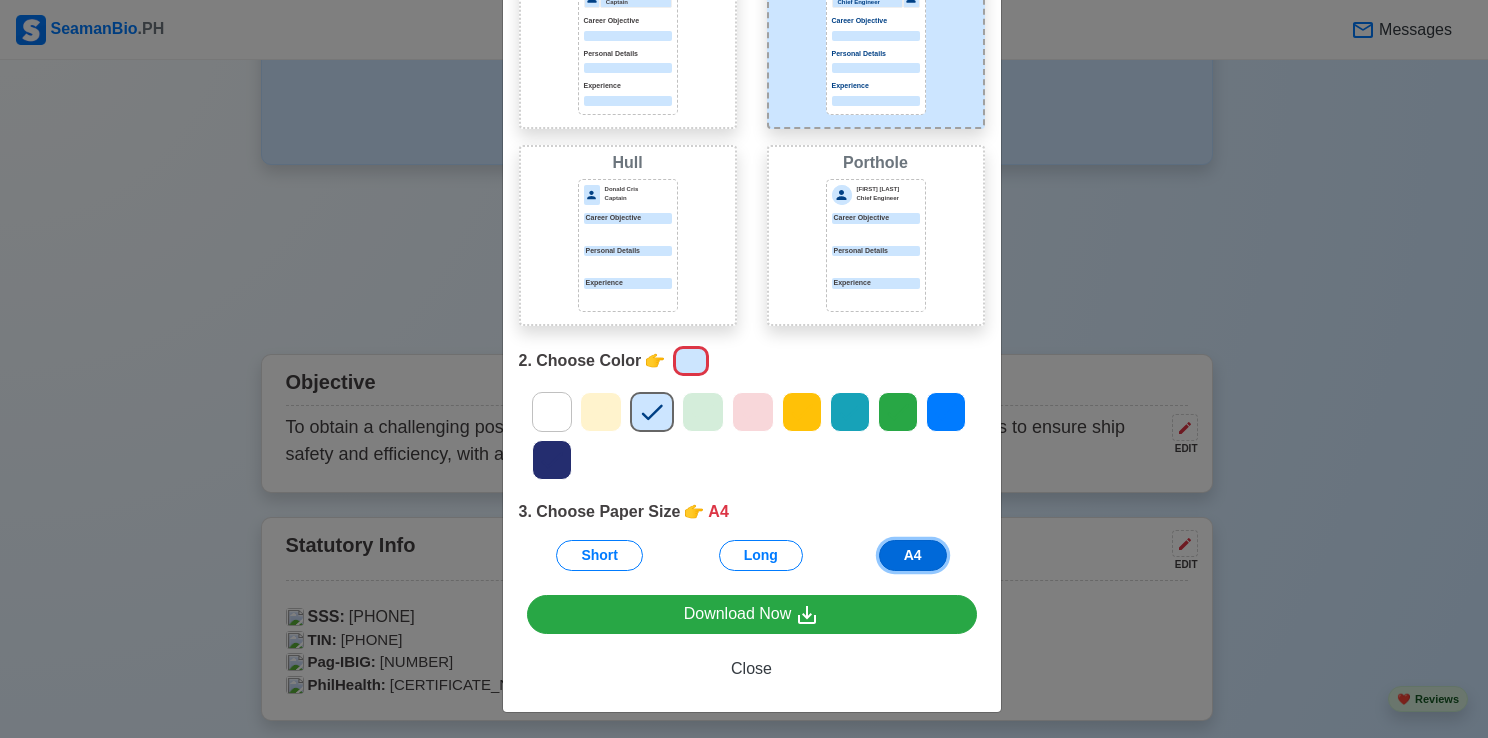 scroll, scrollTop: 181, scrollLeft: 0, axis: vertical 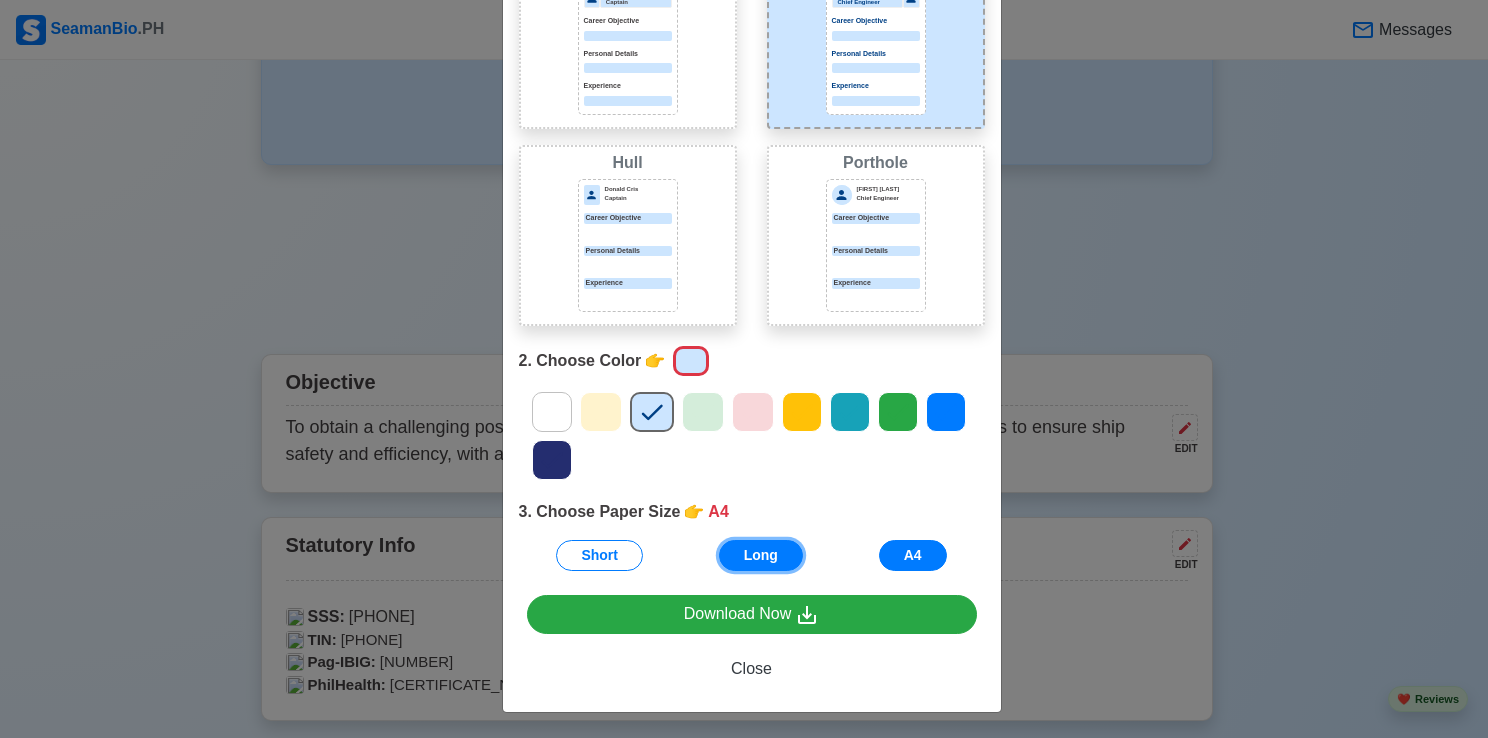 click on "Long" at bounding box center (761, 555) 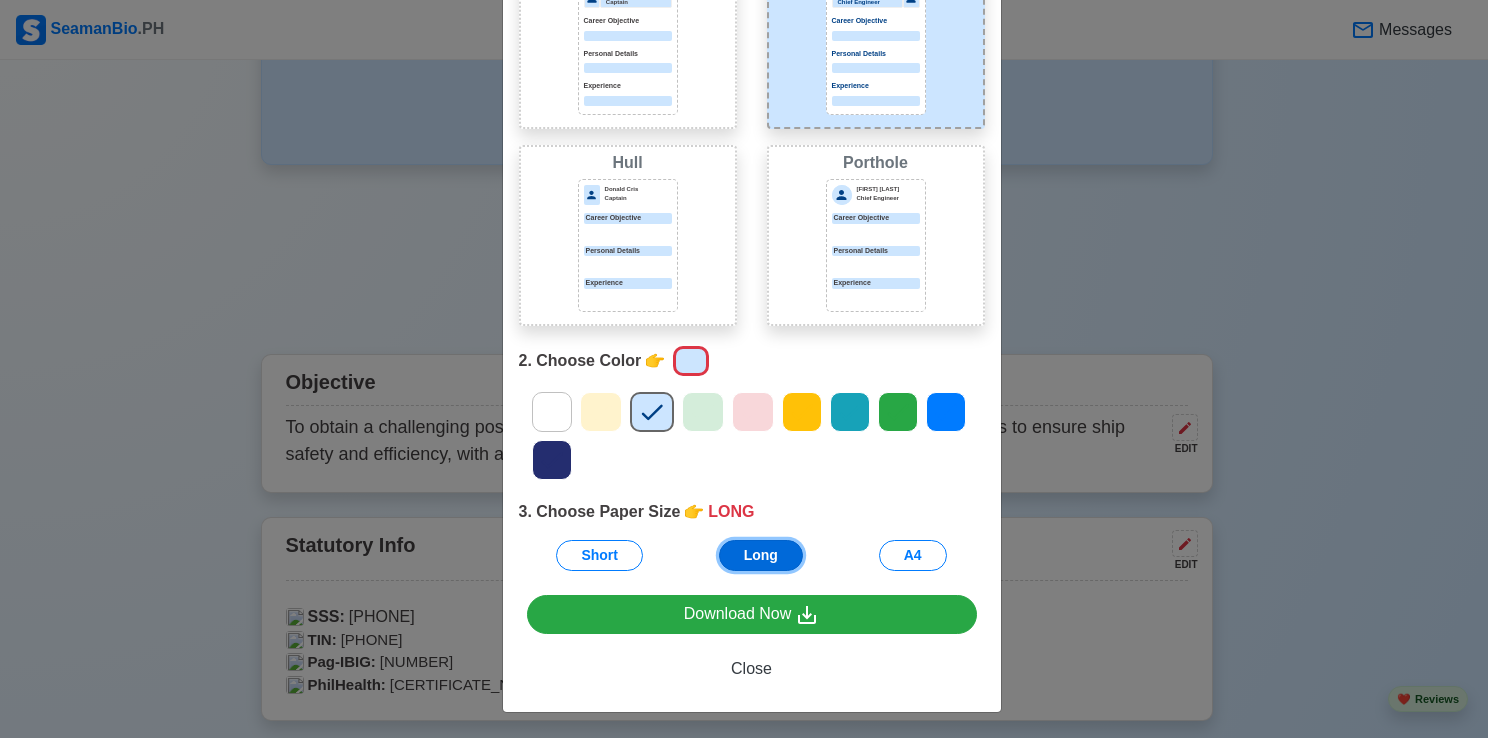 scroll, scrollTop: 181, scrollLeft: 0, axis: vertical 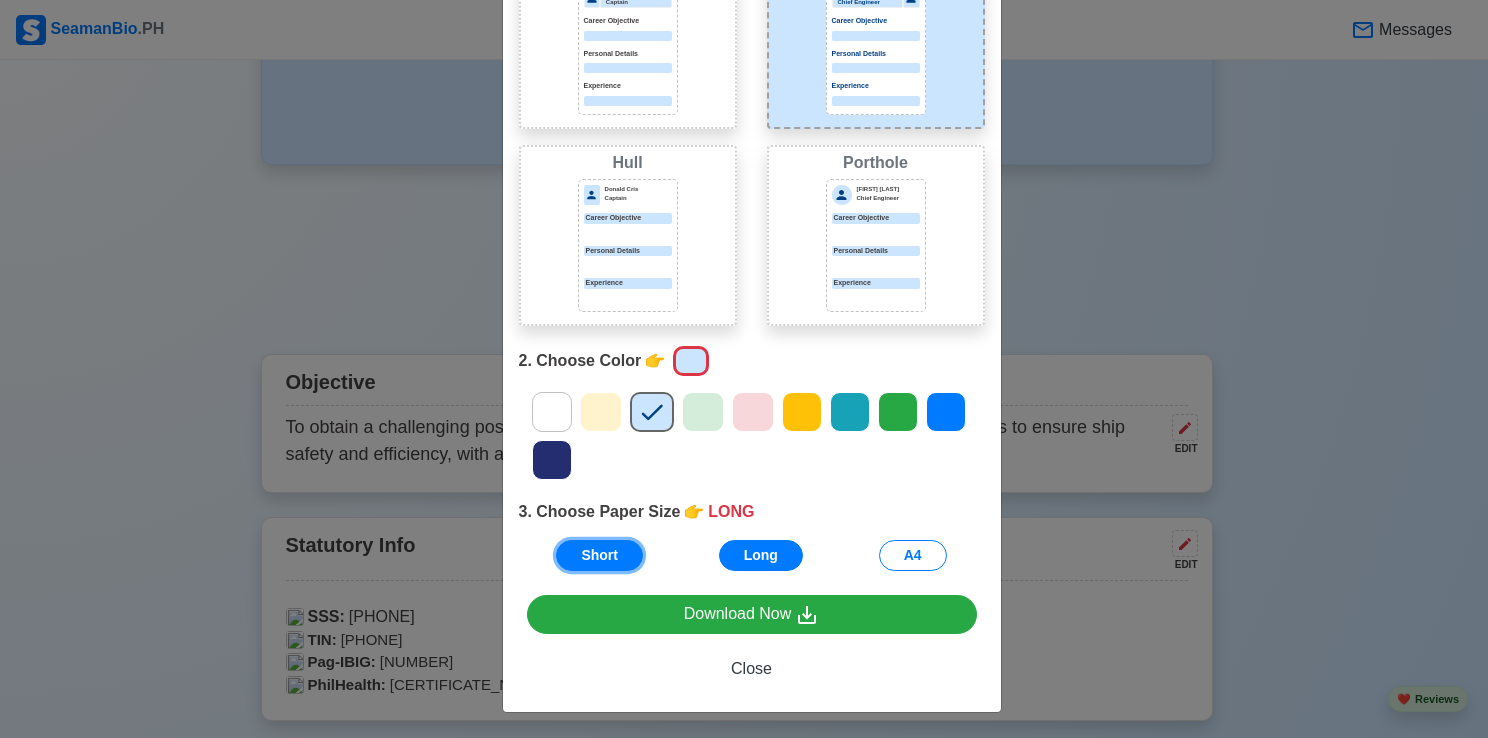 click on "Short" at bounding box center [599, 555] 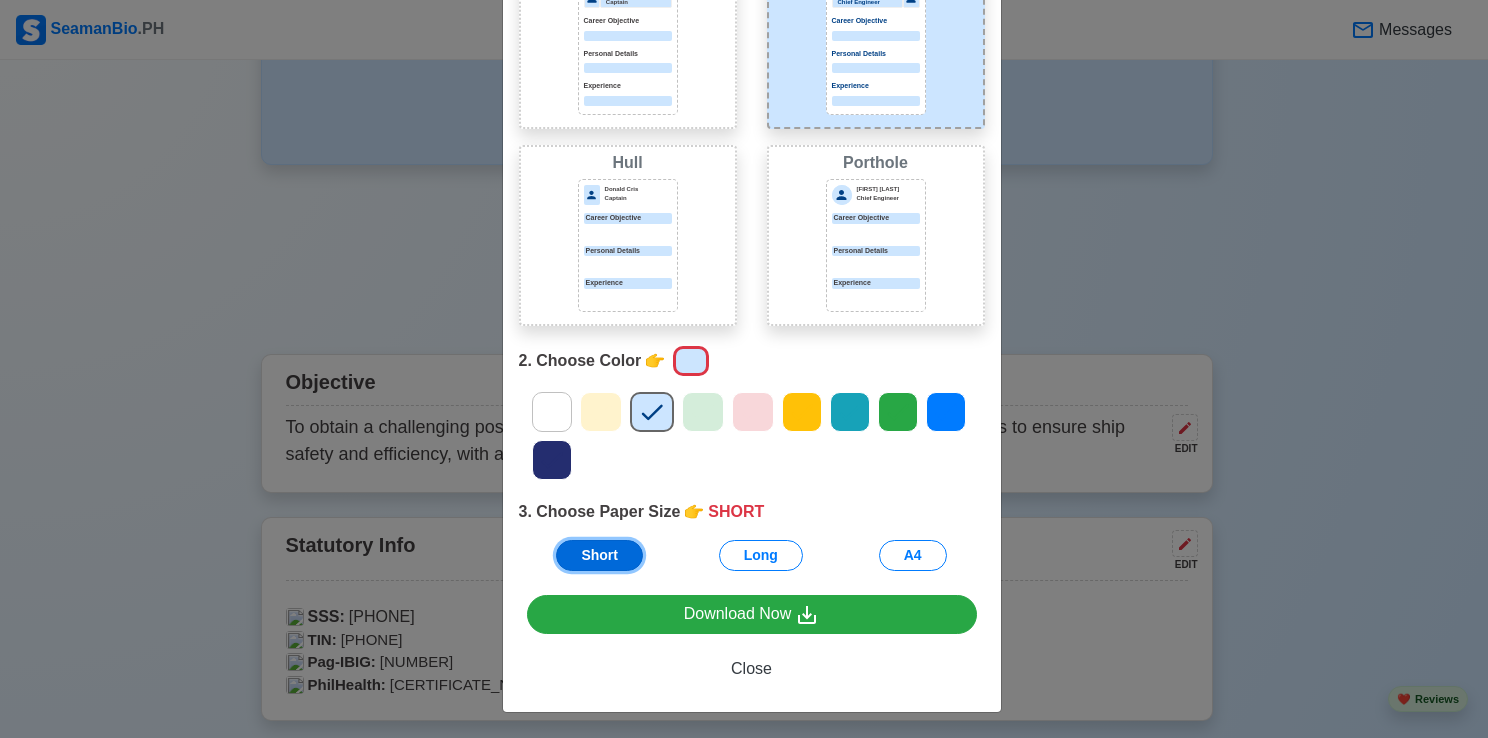 scroll, scrollTop: 181, scrollLeft: 0, axis: vertical 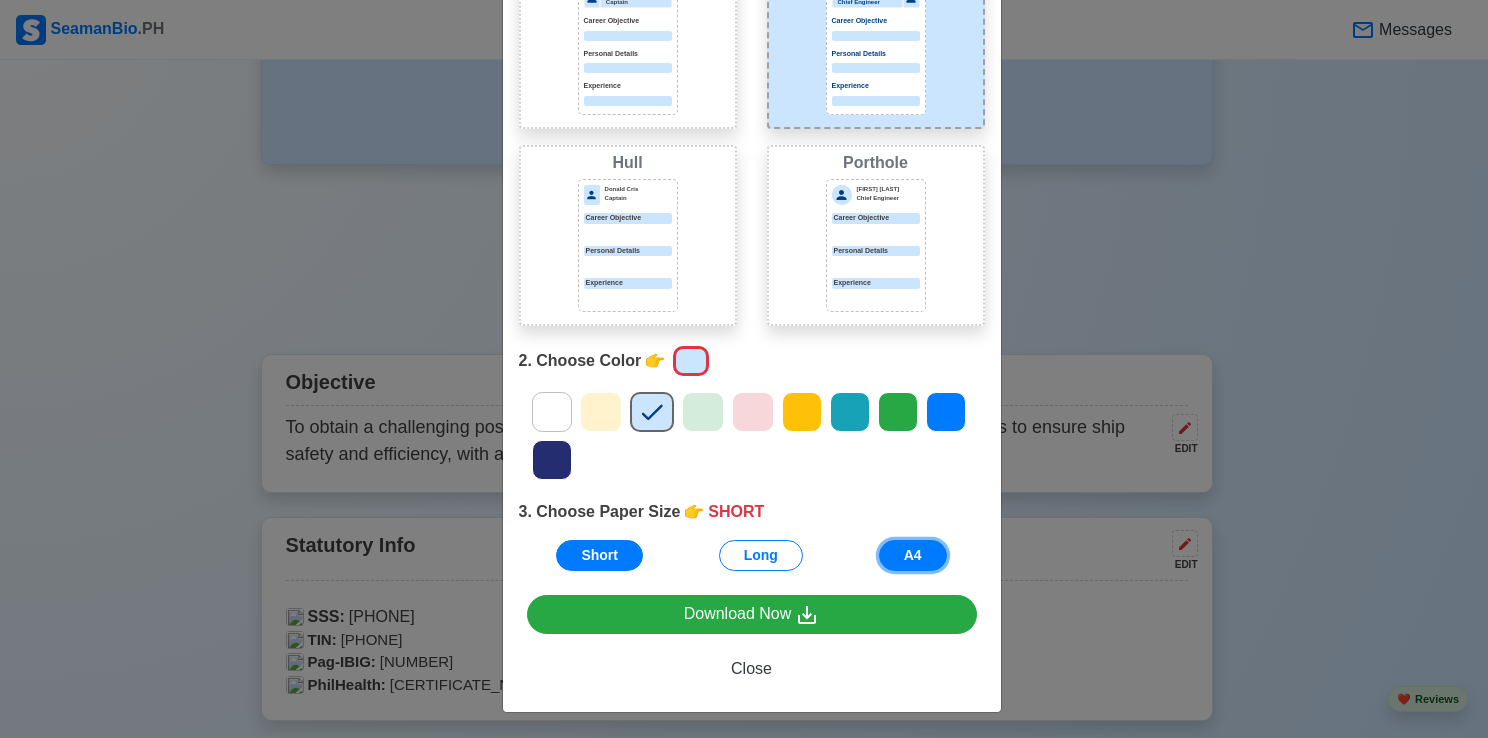 click on "A4" at bounding box center (913, 555) 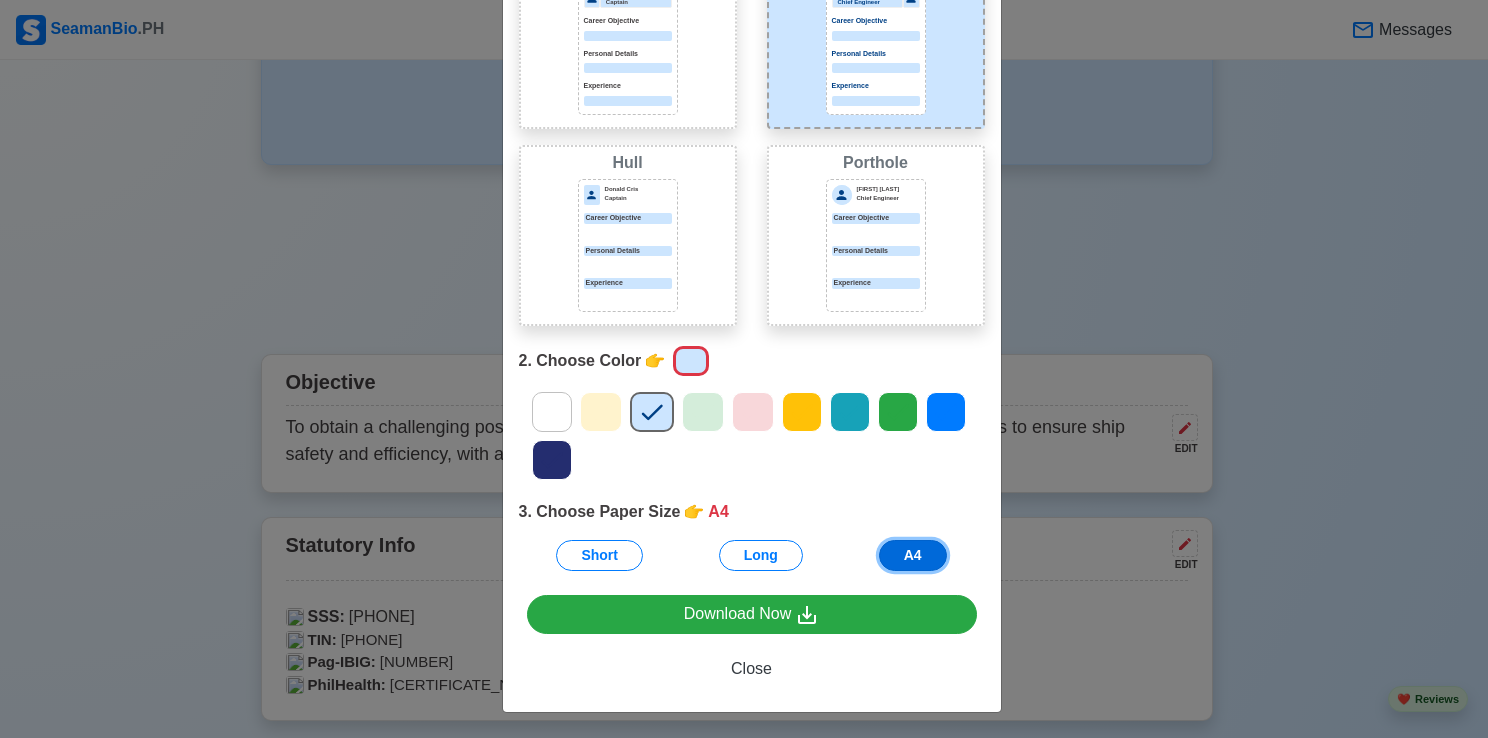 scroll, scrollTop: 181, scrollLeft: 0, axis: vertical 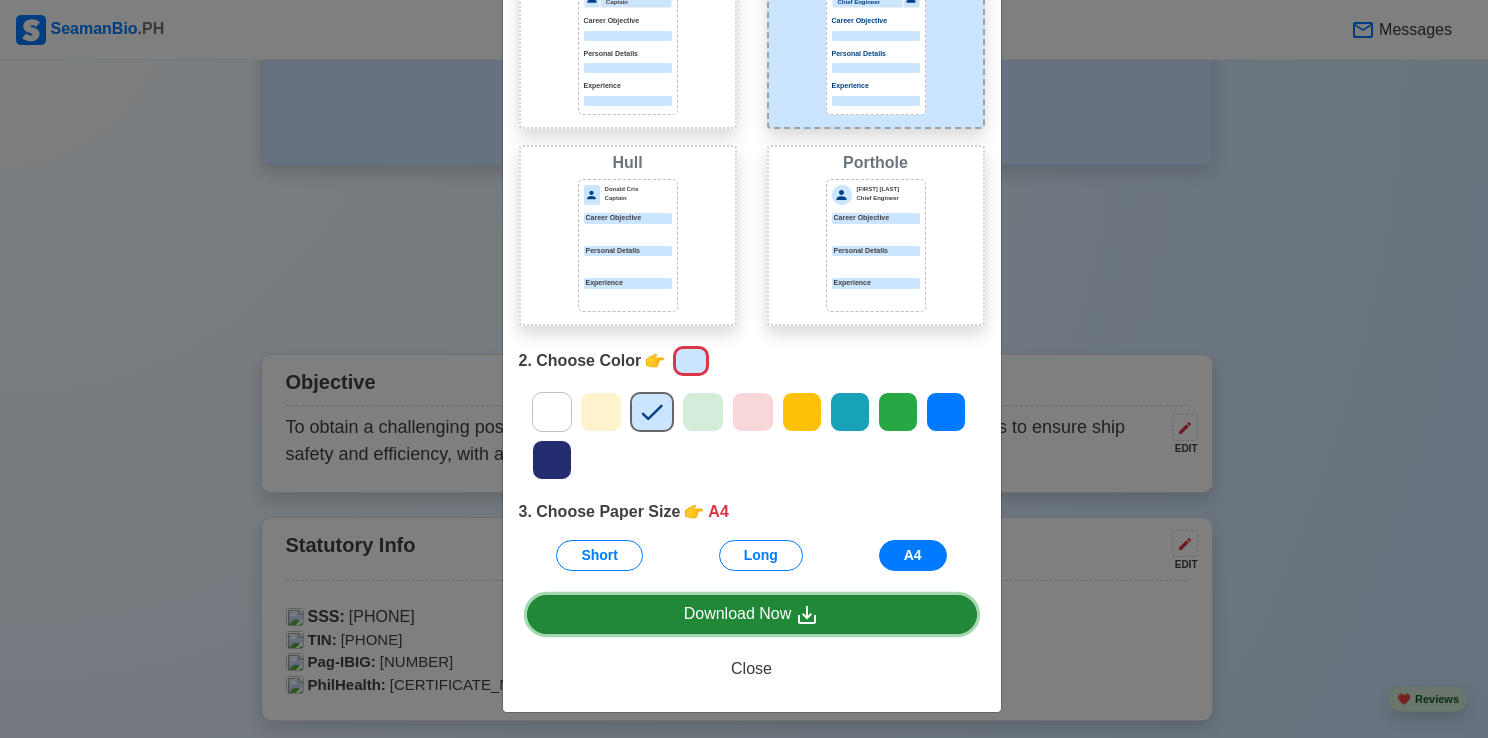 click on "Download Now" at bounding box center (752, 614) 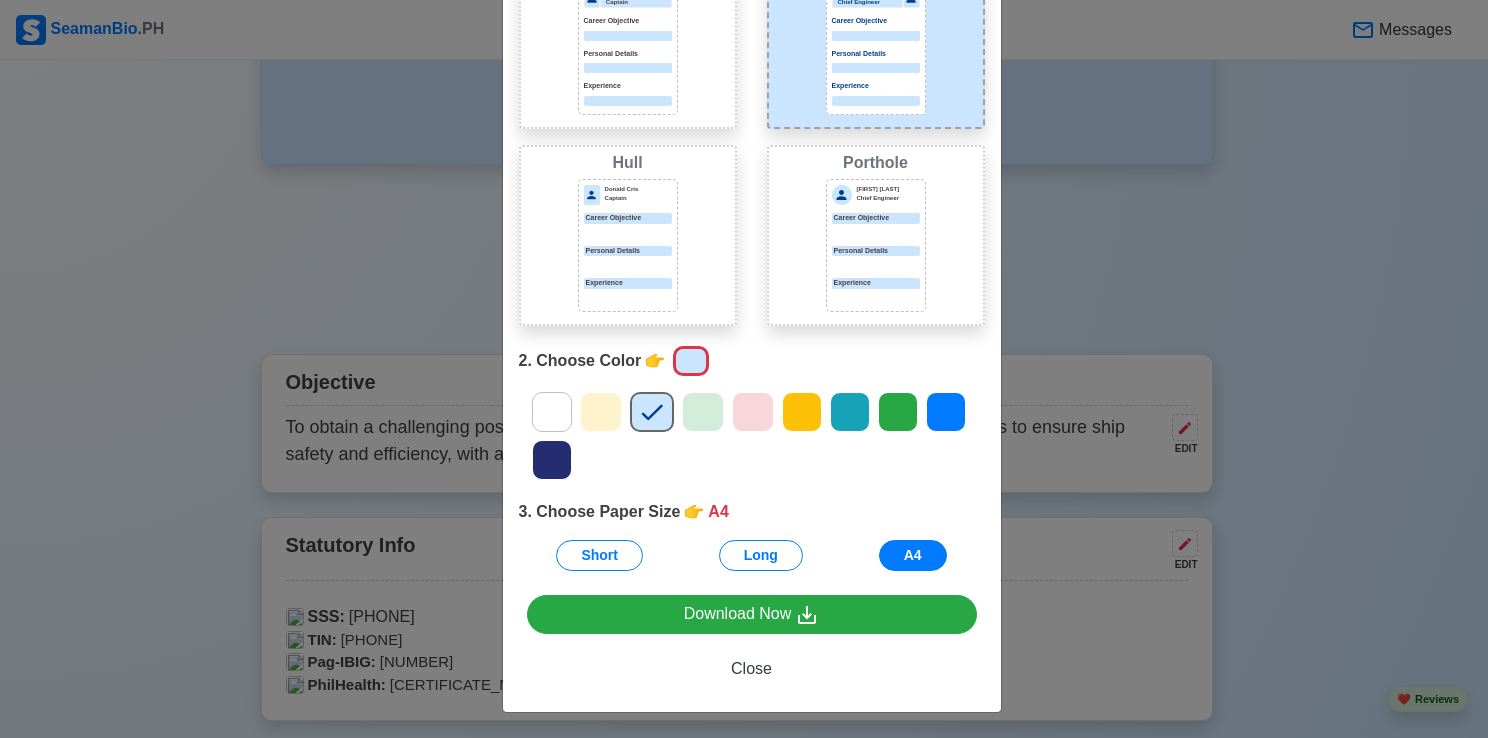click on "Personal Details" at bounding box center [628, 54] 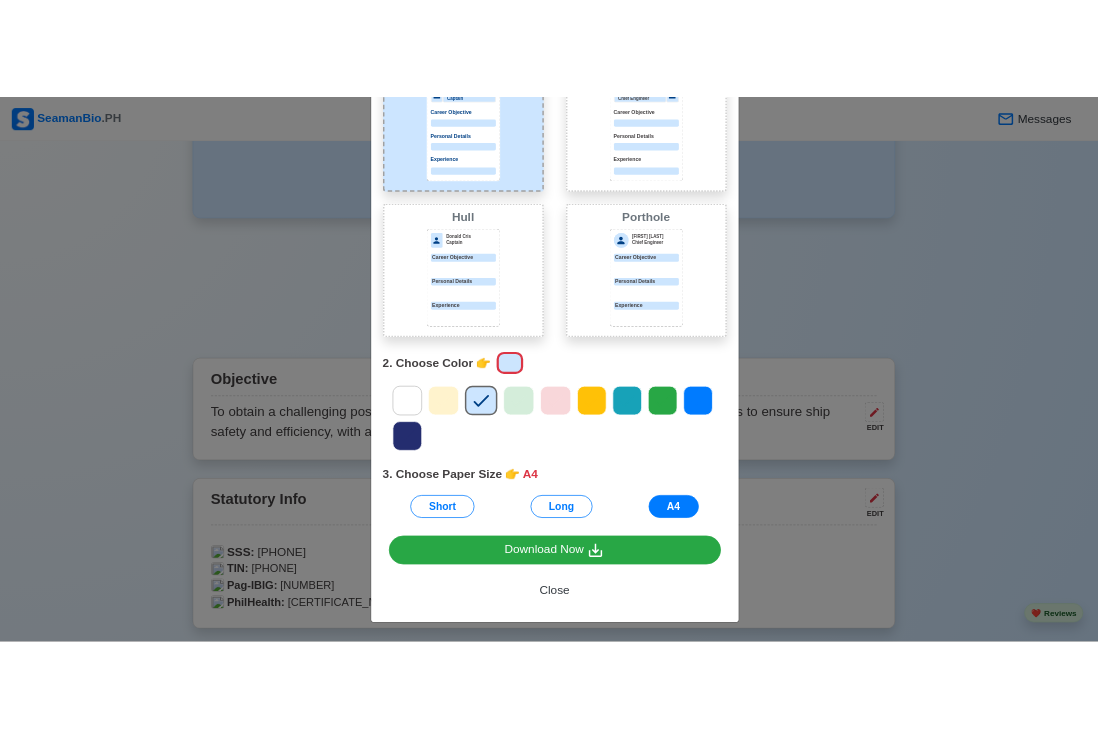 scroll, scrollTop: 181, scrollLeft: 0, axis: vertical 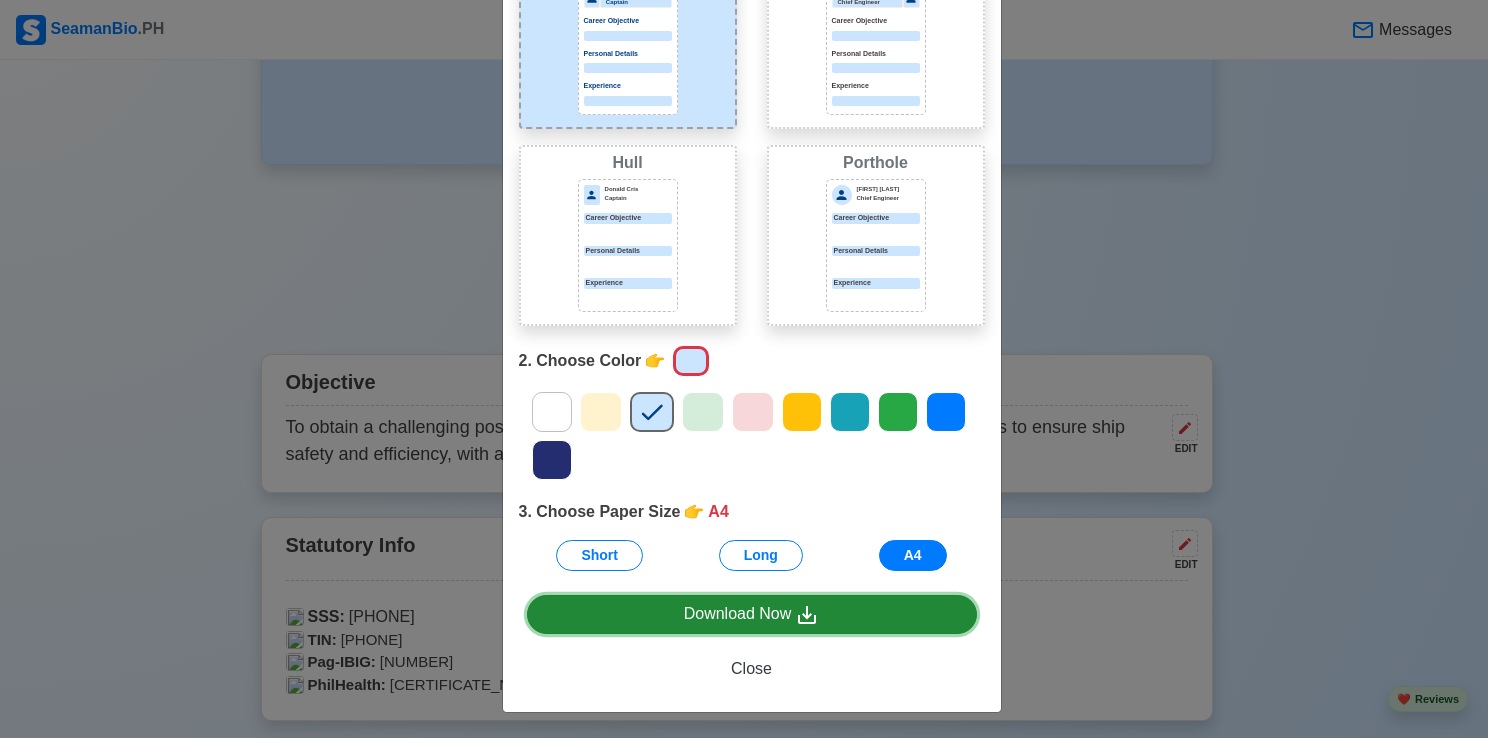 click on "Download Now" at bounding box center [752, 614] 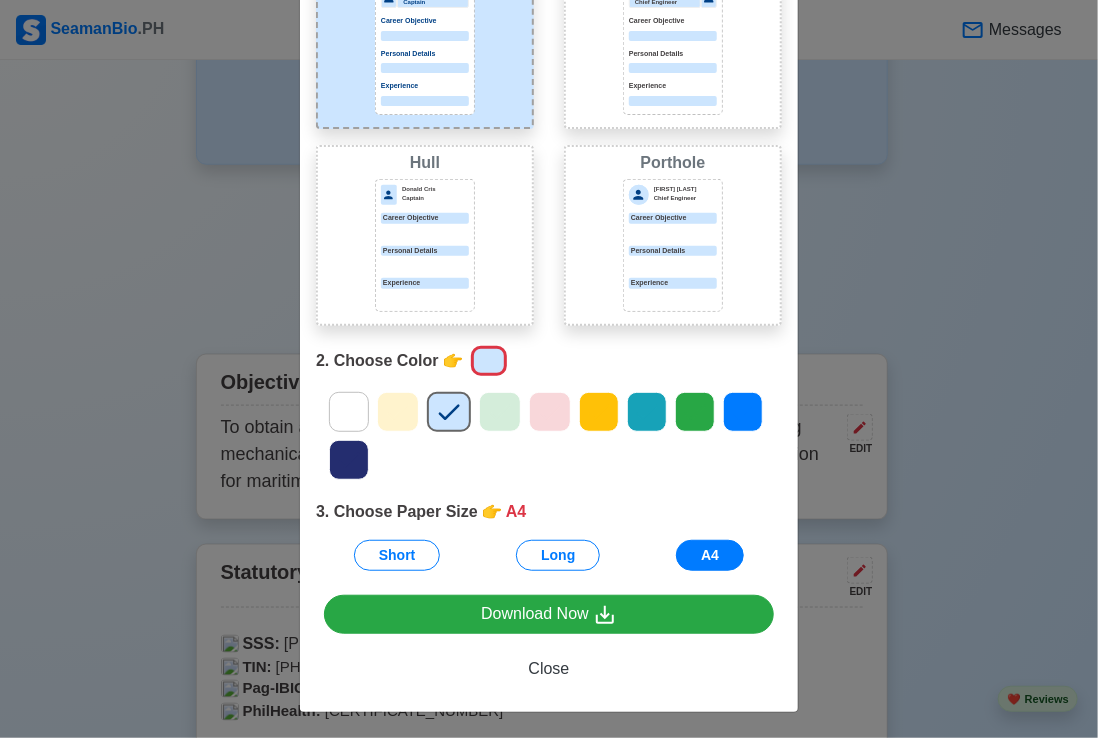click on "Choose Other CV Design × Close 1. Choose Design 👉 PORT Port Donald Cris Captain Career Objective Personal Details Experience Starboard Jeffrey Gil Chief Engineer Career Objective Personal Details Experience Hull Donald Cris Captain Career Objective Personal Details Experience Porthole Jeffrey Gil Chief Engineer Career Objective Personal Details Experience 2. Choose Color 👉 3. Choose Paper Size 👉 A4 Short Long A4 Download Now Close" at bounding box center [549, 369] 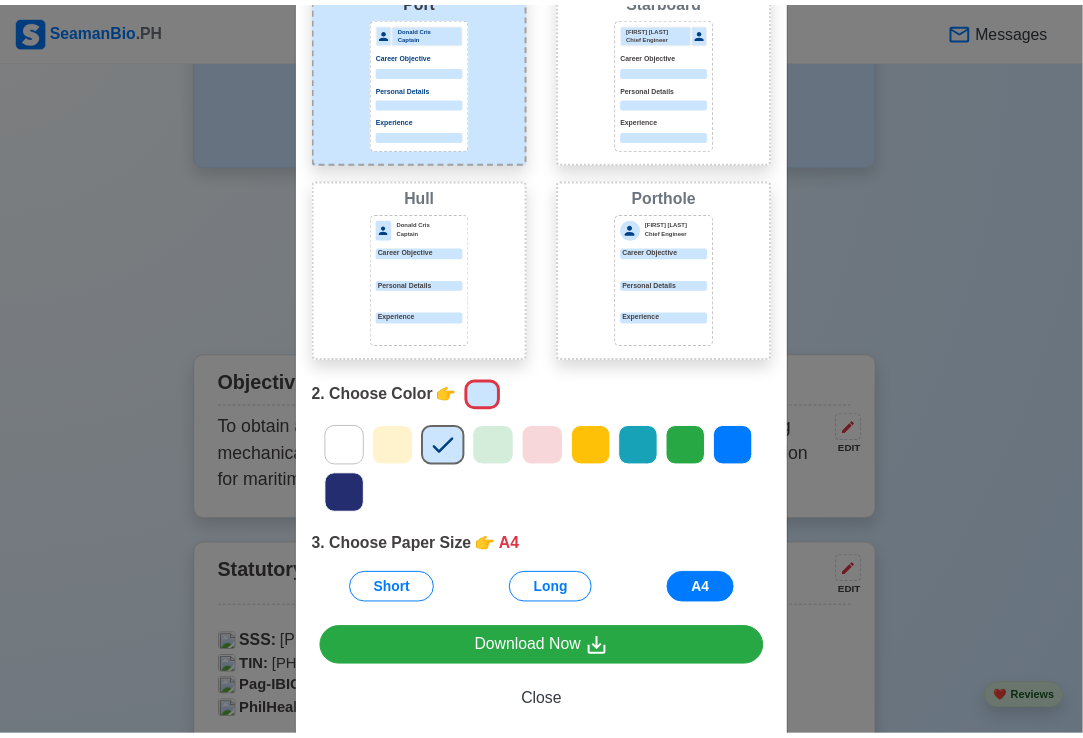 scroll, scrollTop: 181, scrollLeft: 0, axis: vertical 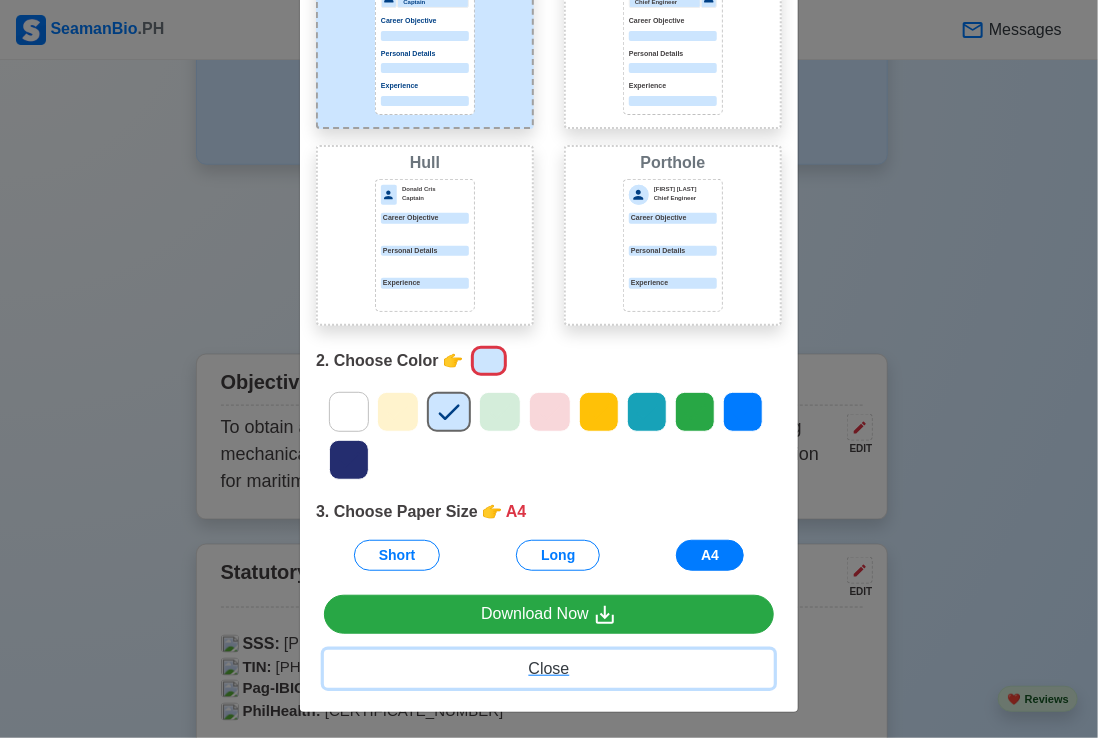 drag, startPoint x: 537, startPoint y: 672, endPoint x: 577, endPoint y: 638, distance: 52.49762 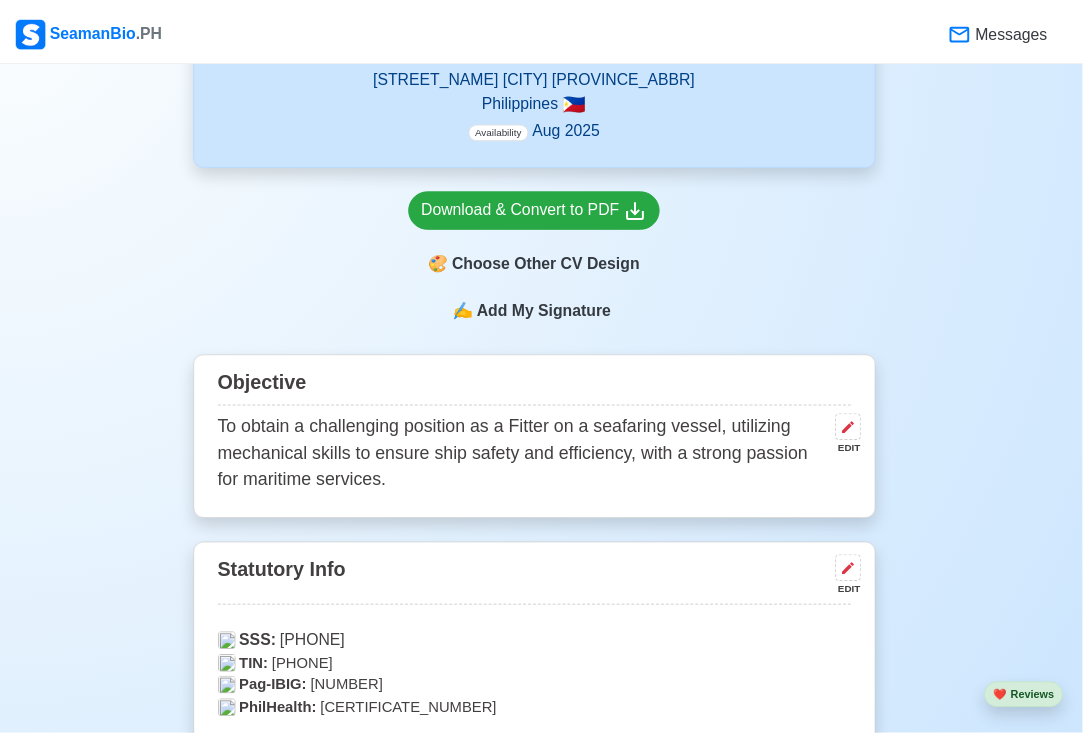 scroll, scrollTop: 0, scrollLeft: 0, axis: both 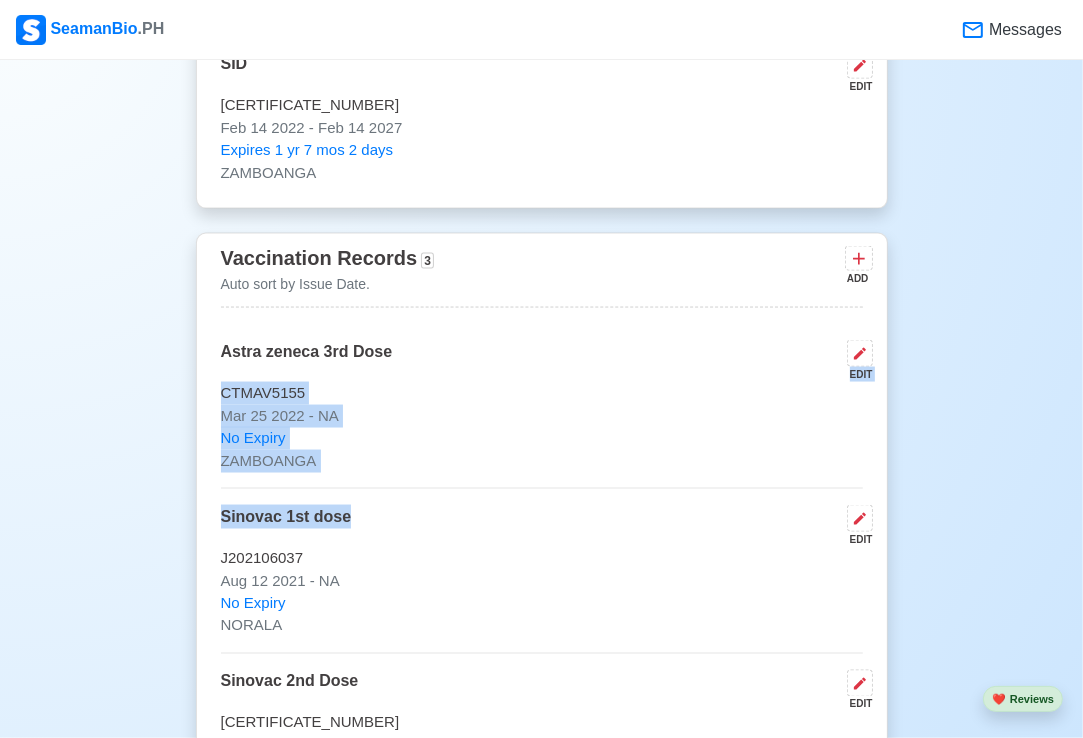 drag, startPoint x: 487, startPoint y: 368, endPoint x: 426, endPoint y: 497, distance: 142.69548 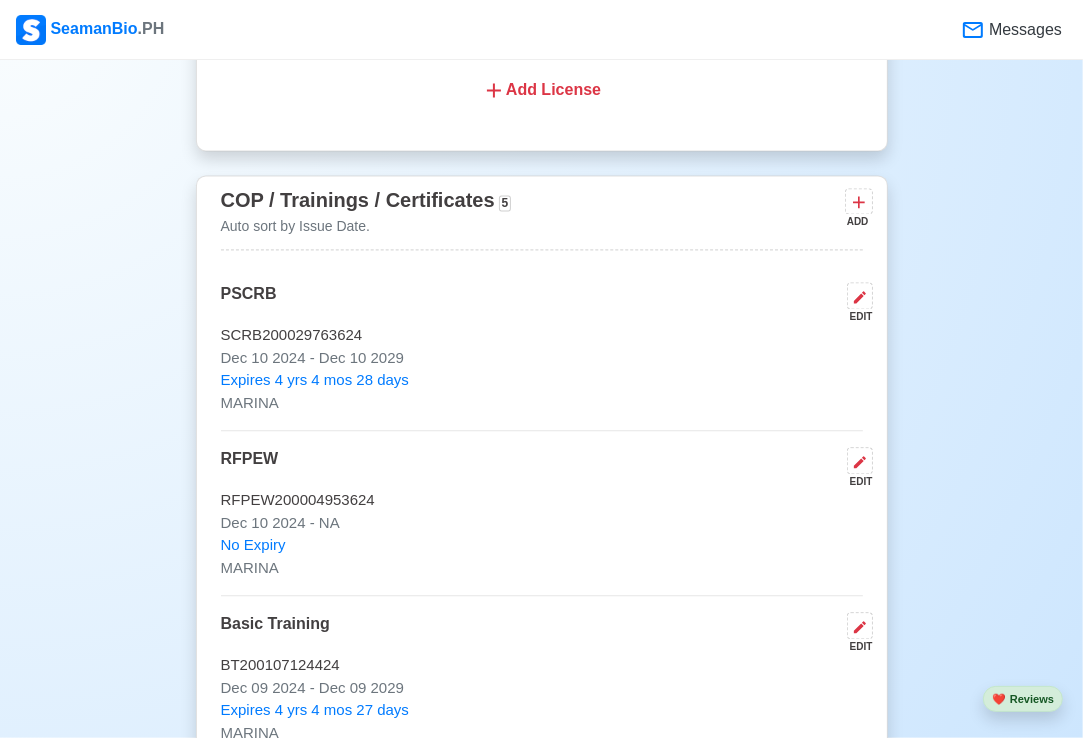 scroll, scrollTop: 2900, scrollLeft: 0, axis: vertical 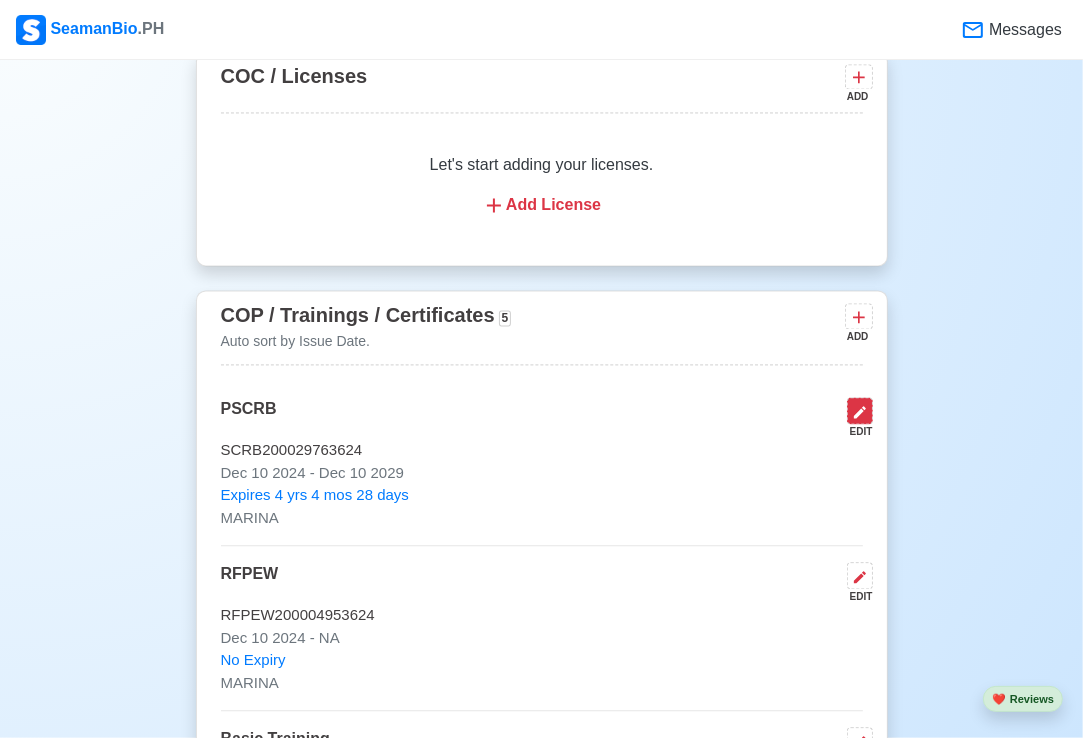 click 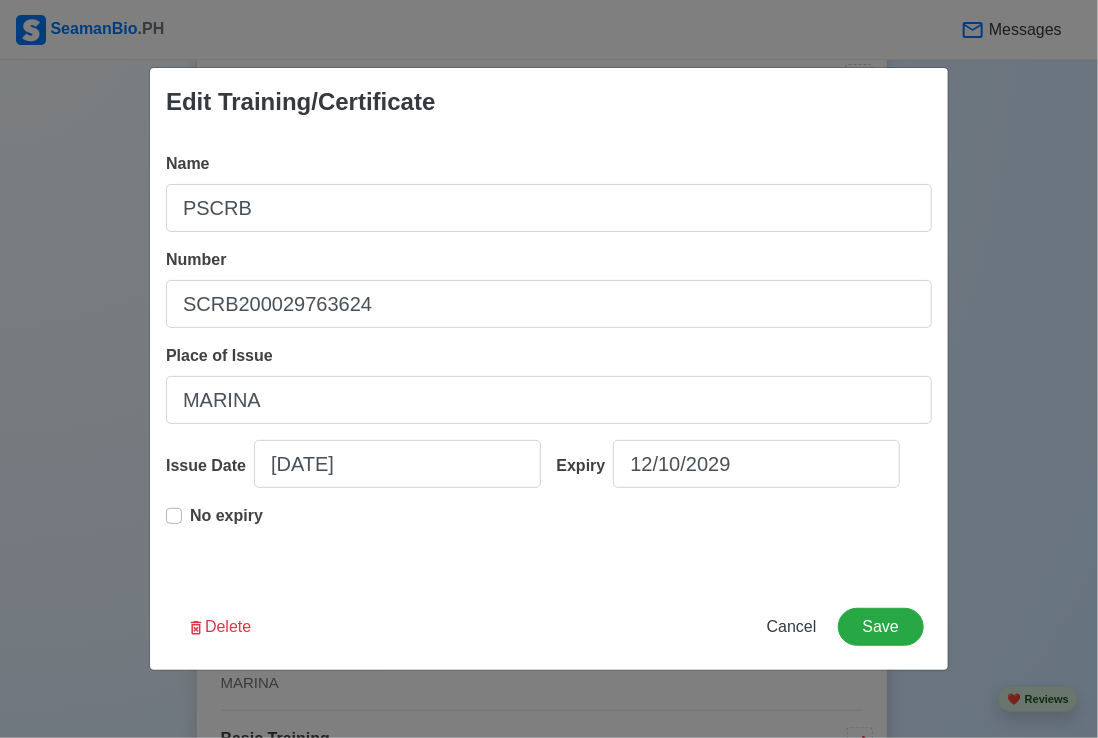 click on "Edit Training/Certificate Name PSCRB Number SCRB200029763624 Place of Issue MARINA Issue Date 12/10/2024 Expiry 12/10/2029 No expiry  Delete Cancel Save" at bounding box center (549, 369) 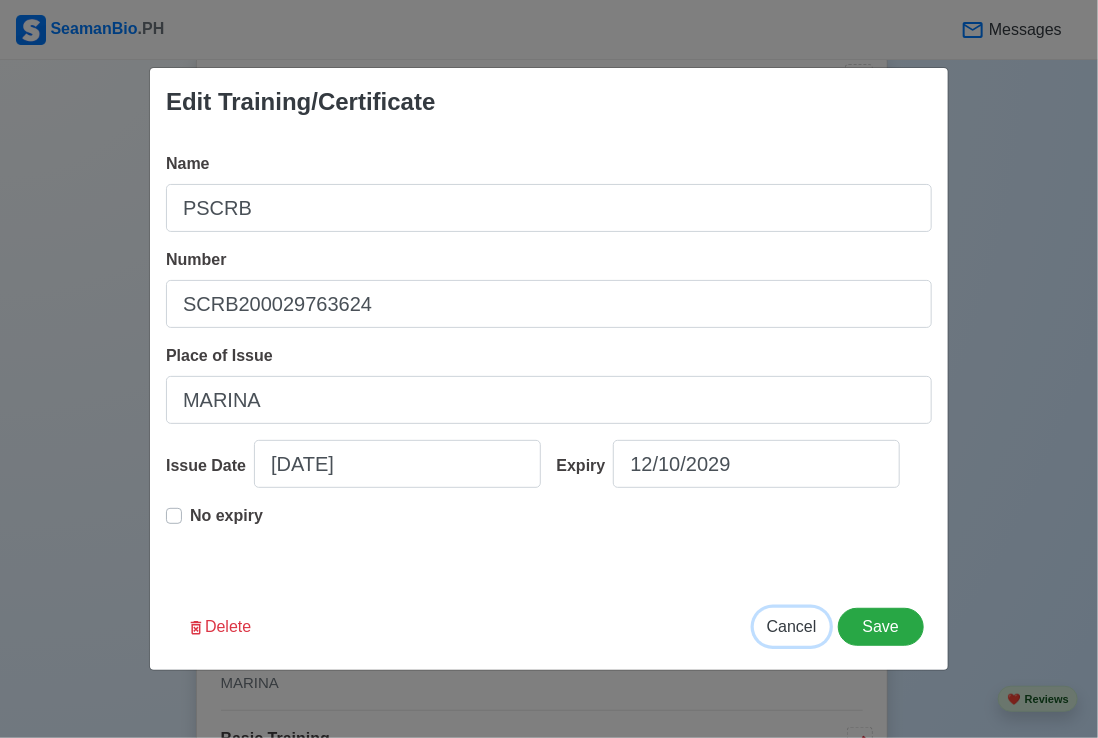 click on "Cancel" at bounding box center [792, 626] 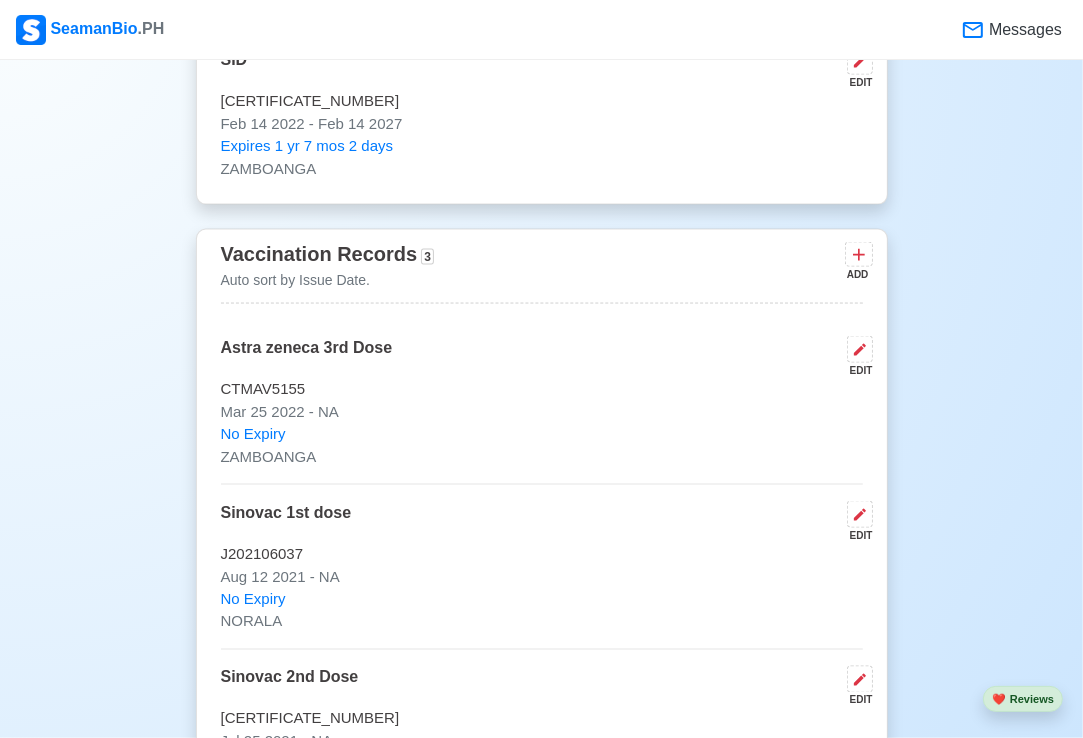 scroll, scrollTop: 2100, scrollLeft: 0, axis: vertical 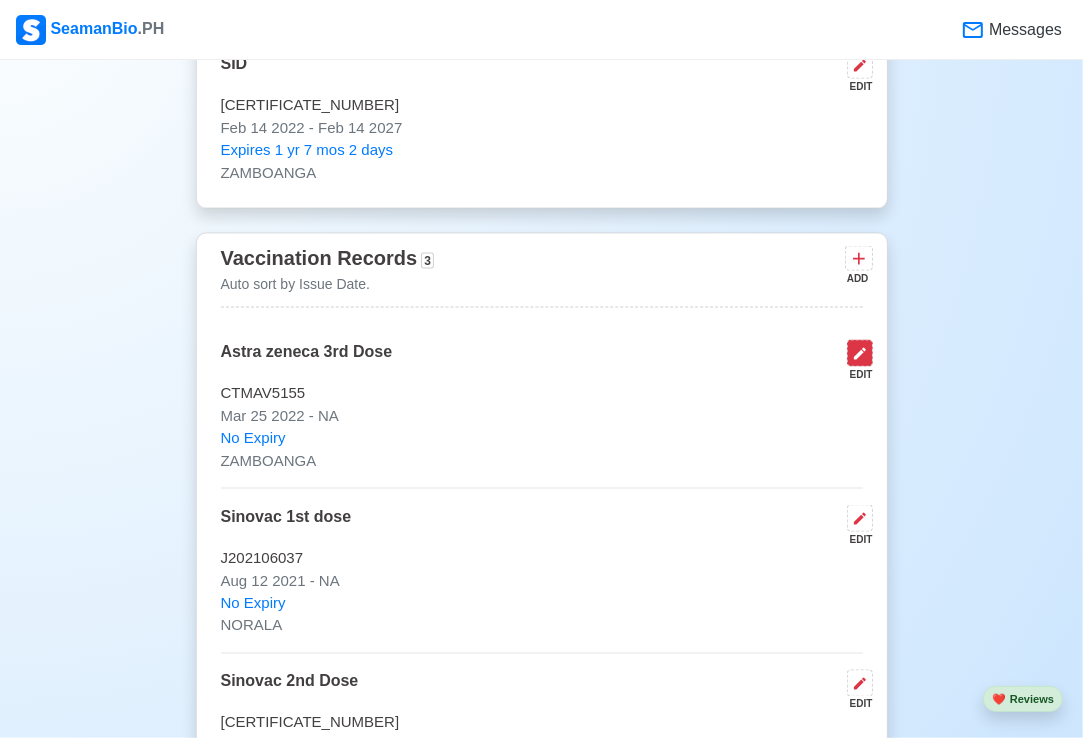 click 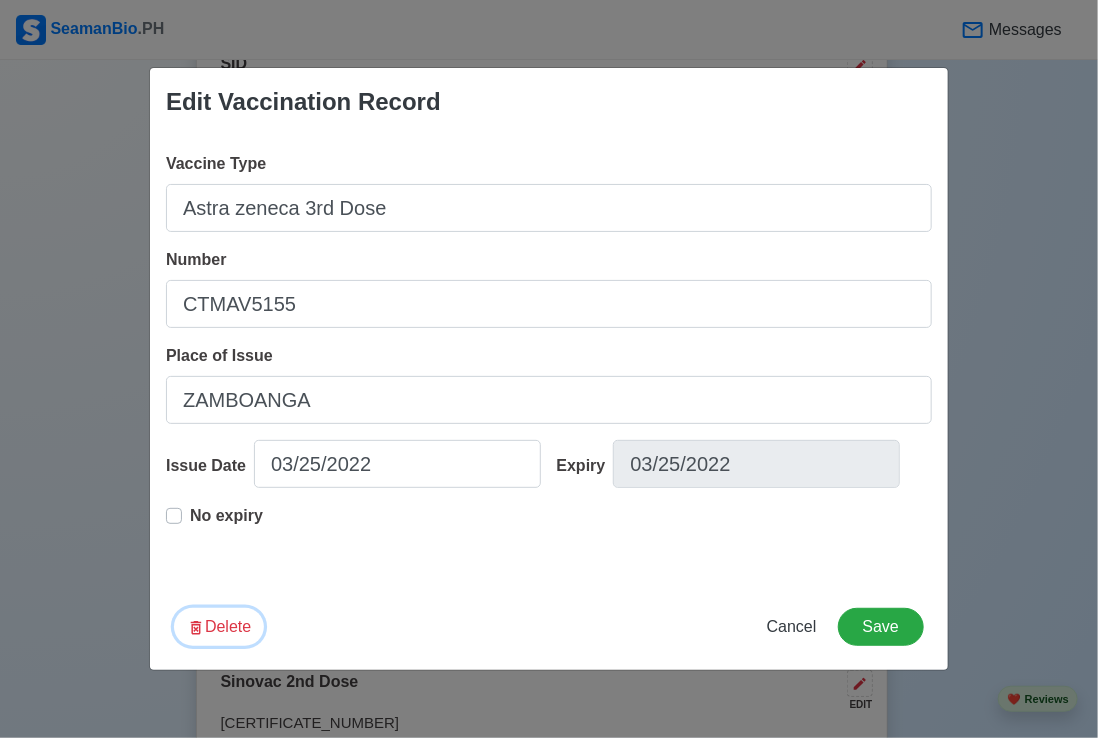 click on "Delete" at bounding box center [219, 627] 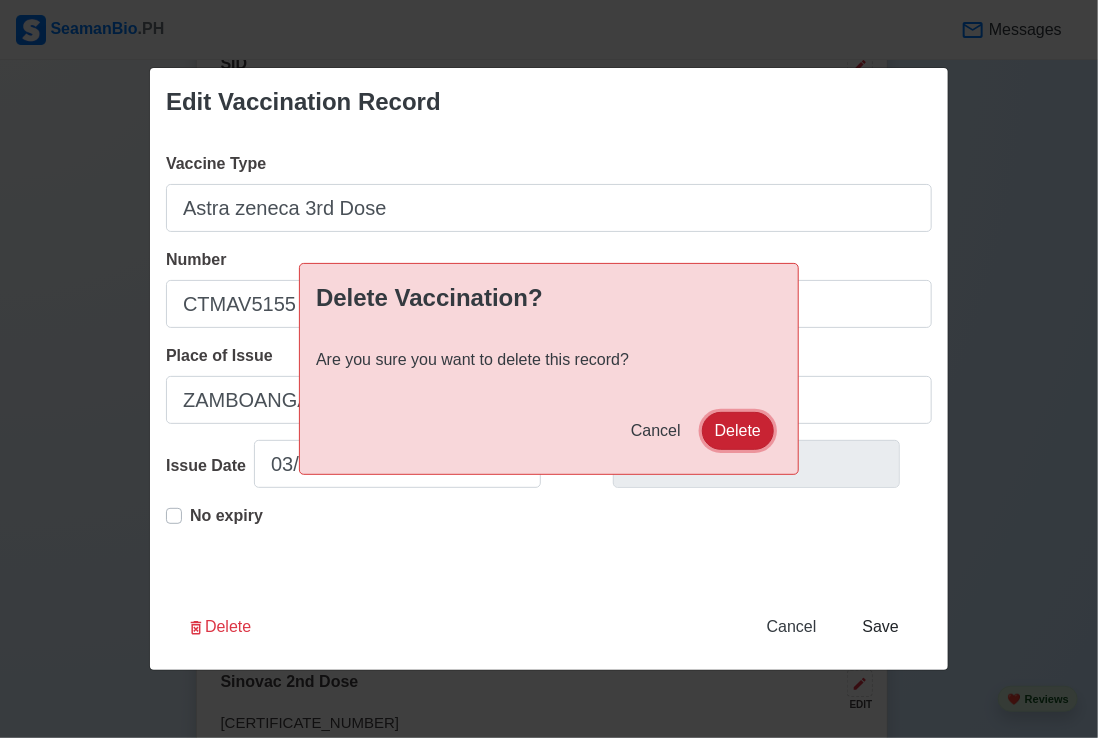 click on "Delete" at bounding box center [738, 431] 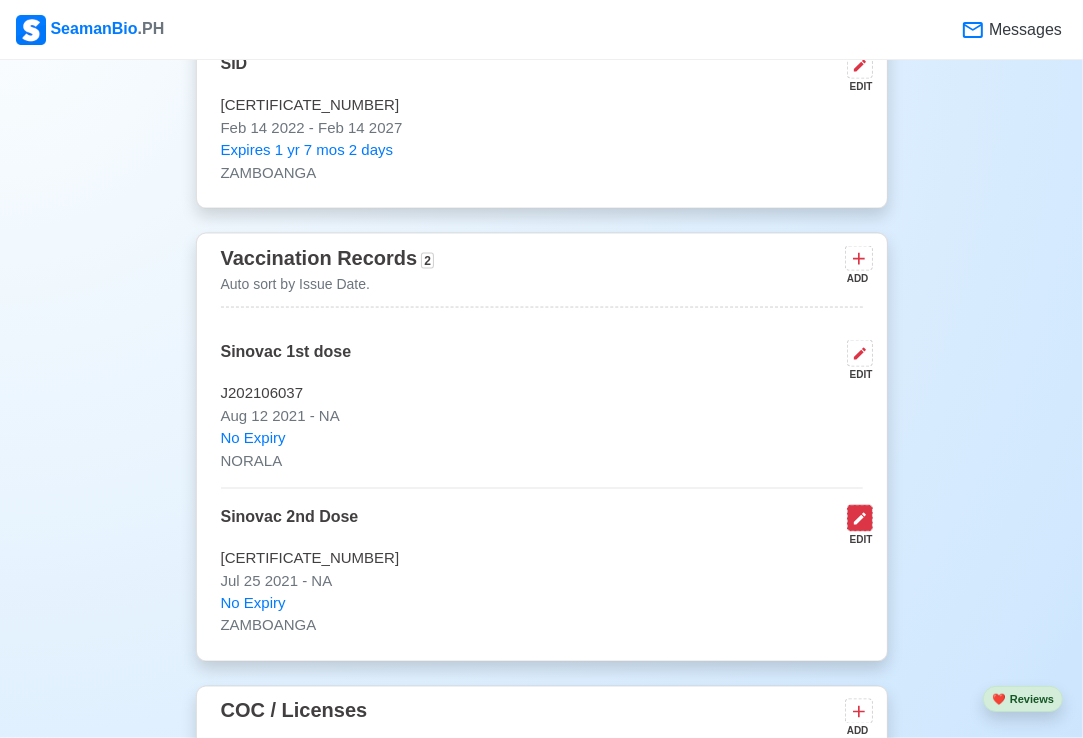 click 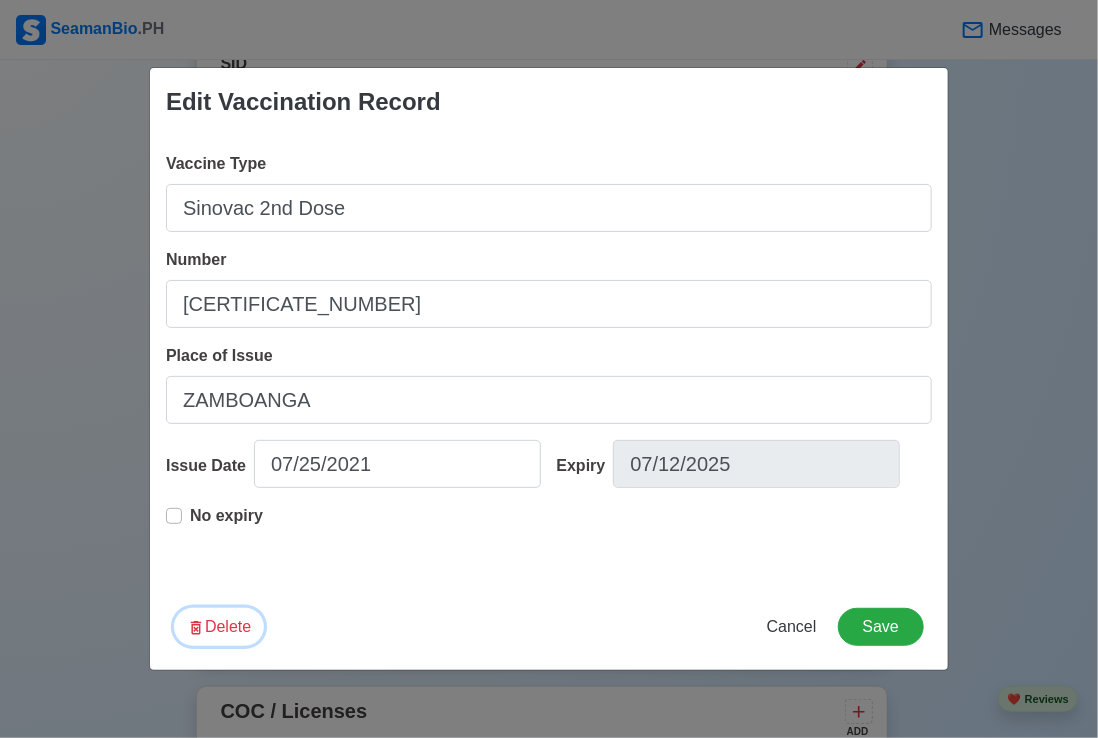 click on "Delete" at bounding box center (219, 627) 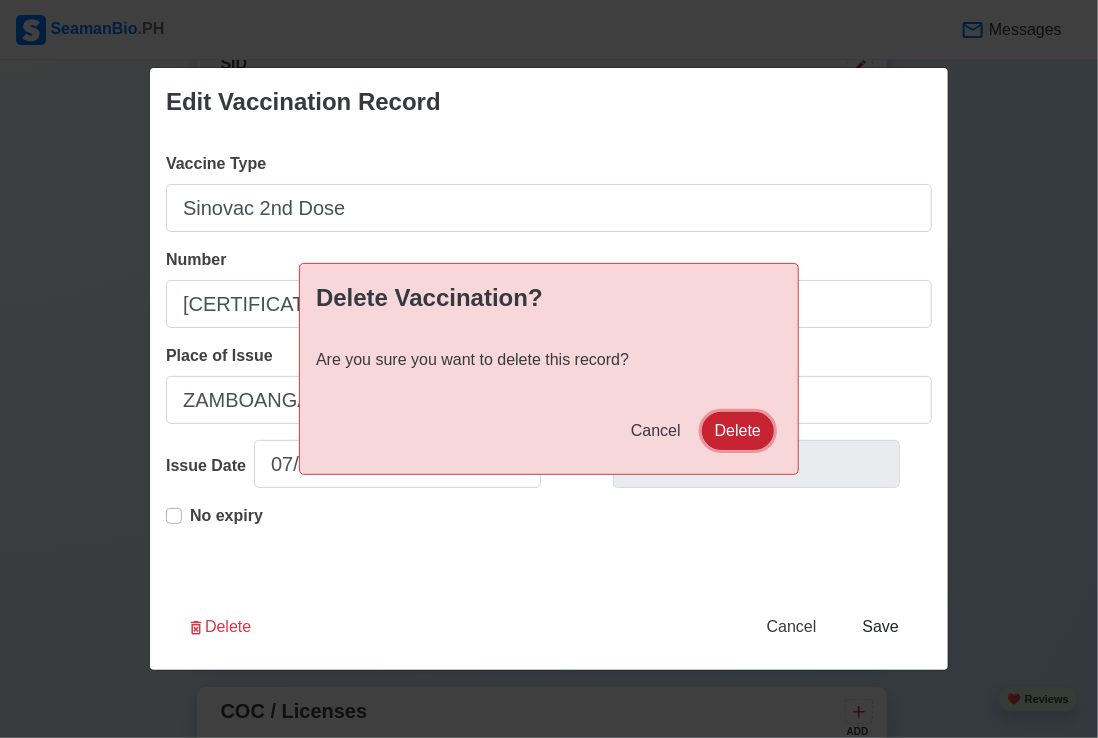 click on "Delete" at bounding box center (738, 431) 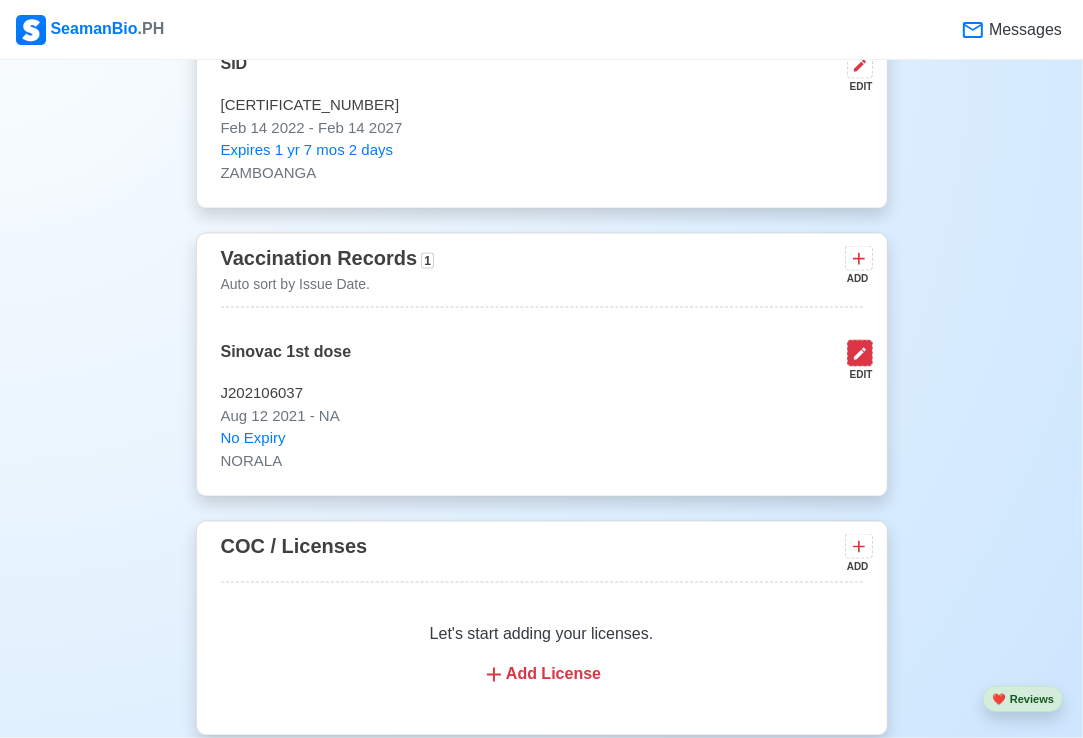 click 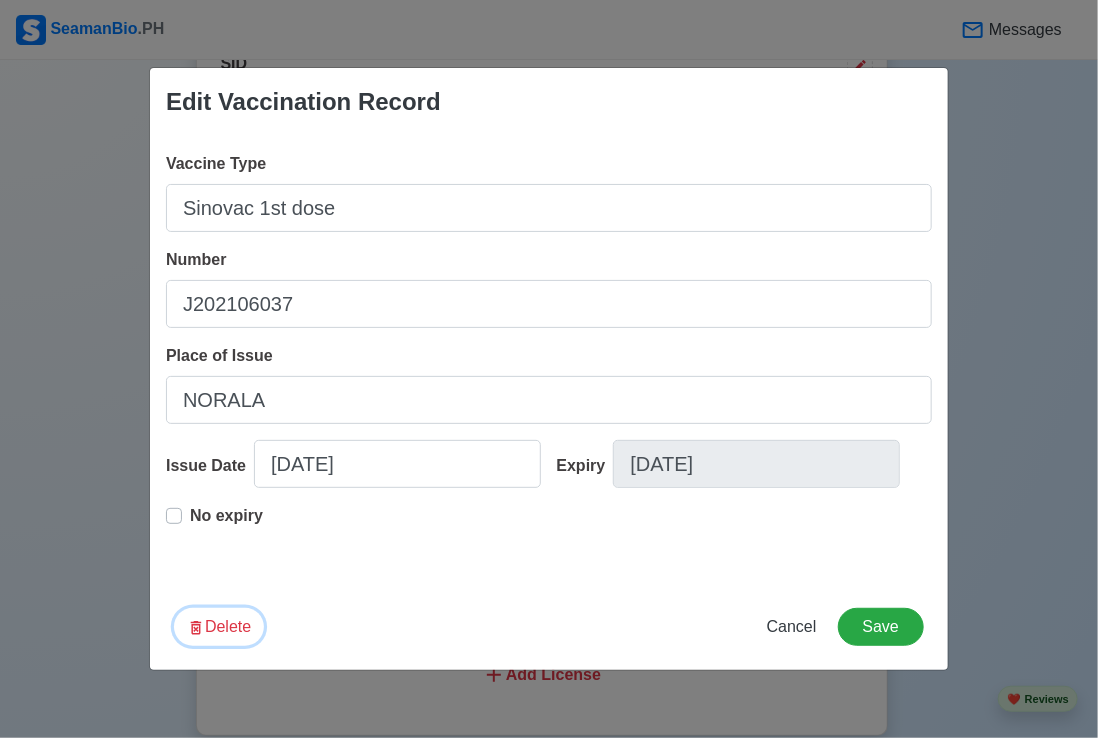 click on "Delete" at bounding box center (219, 627) 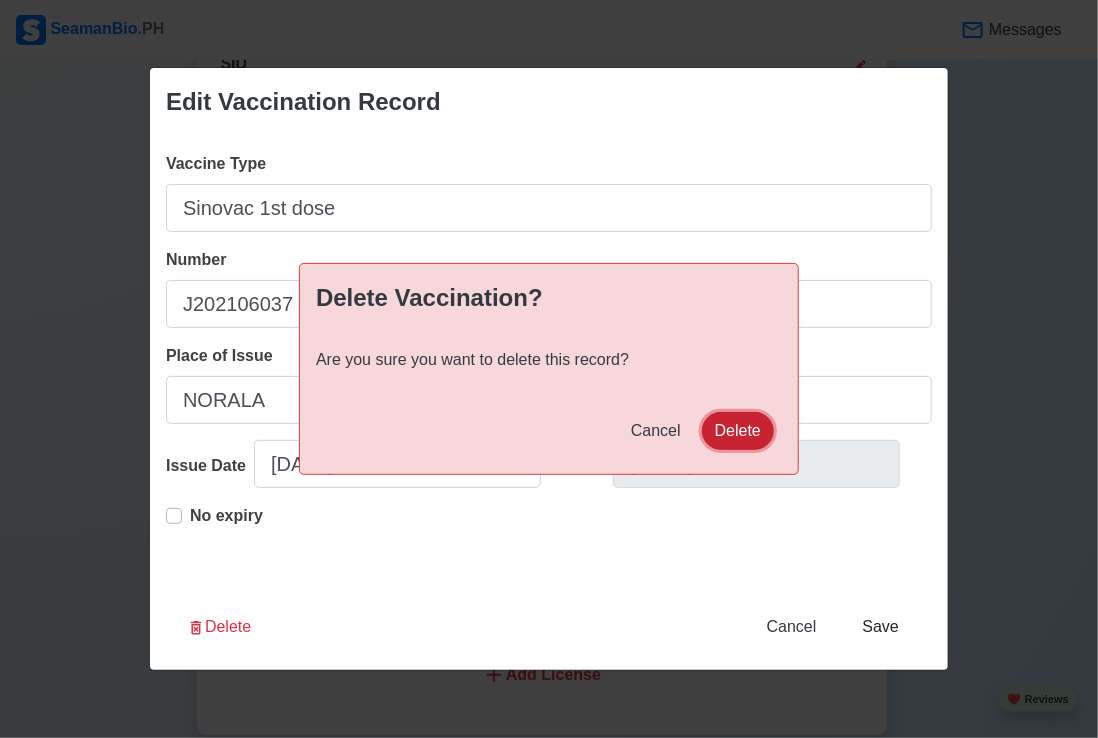 click on "Delete" at bounding box center (738, 431) 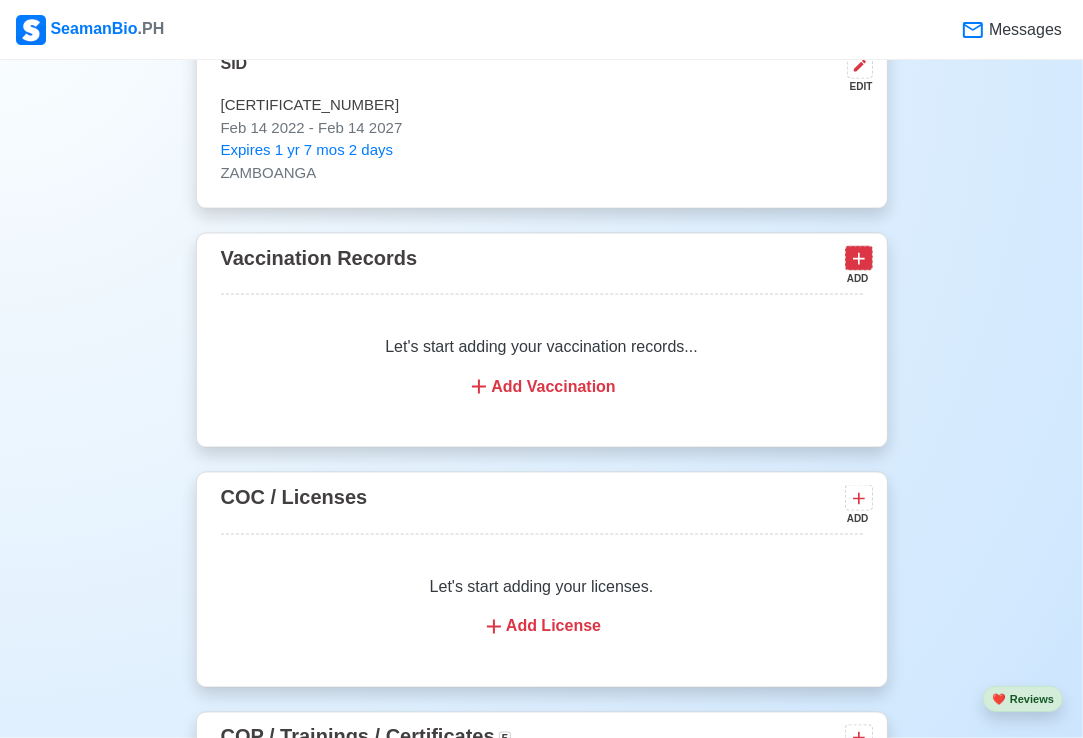 click 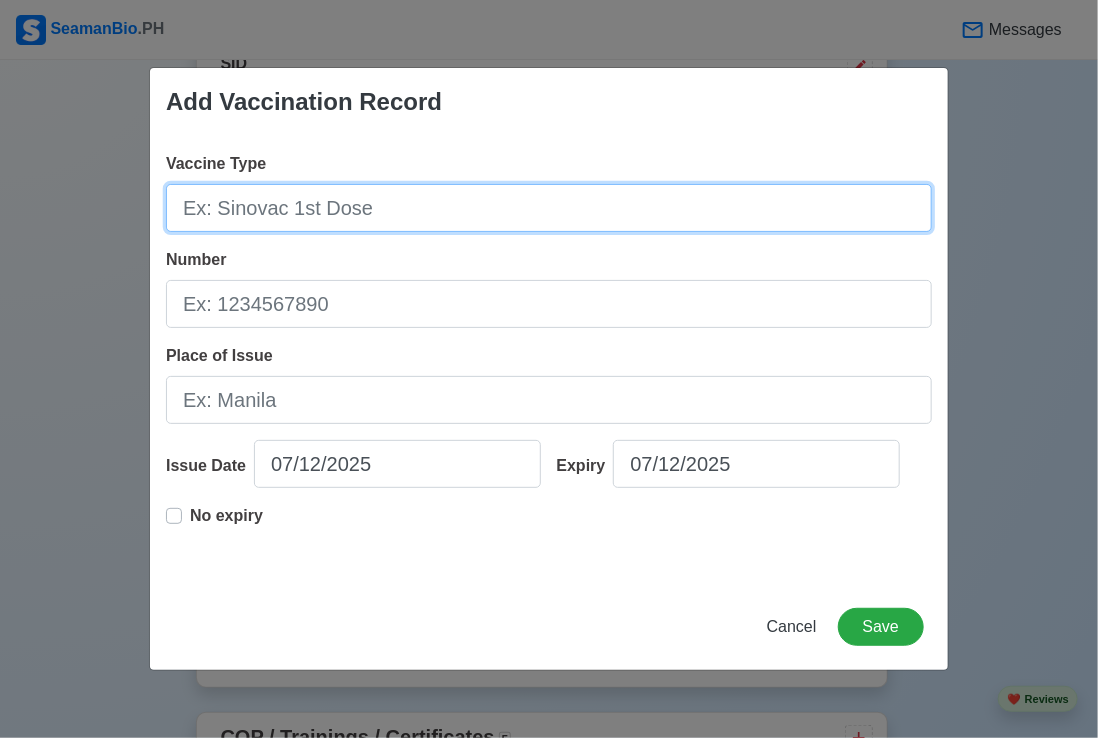 click on "Vaccine Type" at bounding box center [549, 208] 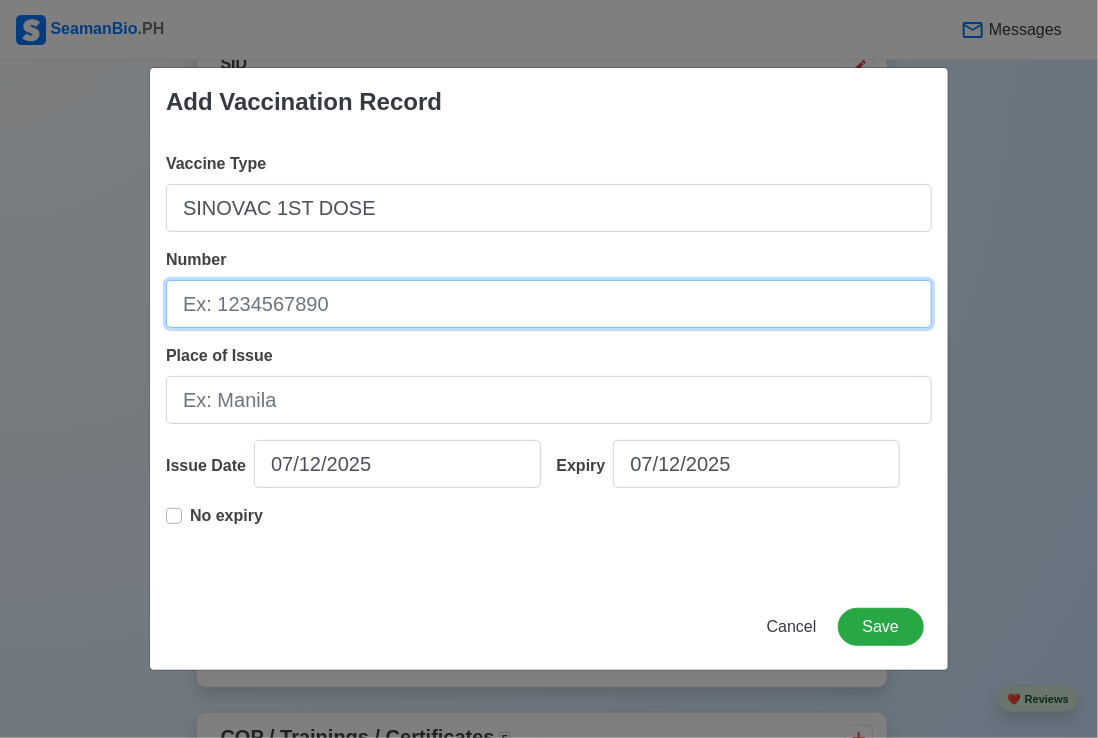 click on "Number" at bounding box center [549, 304] 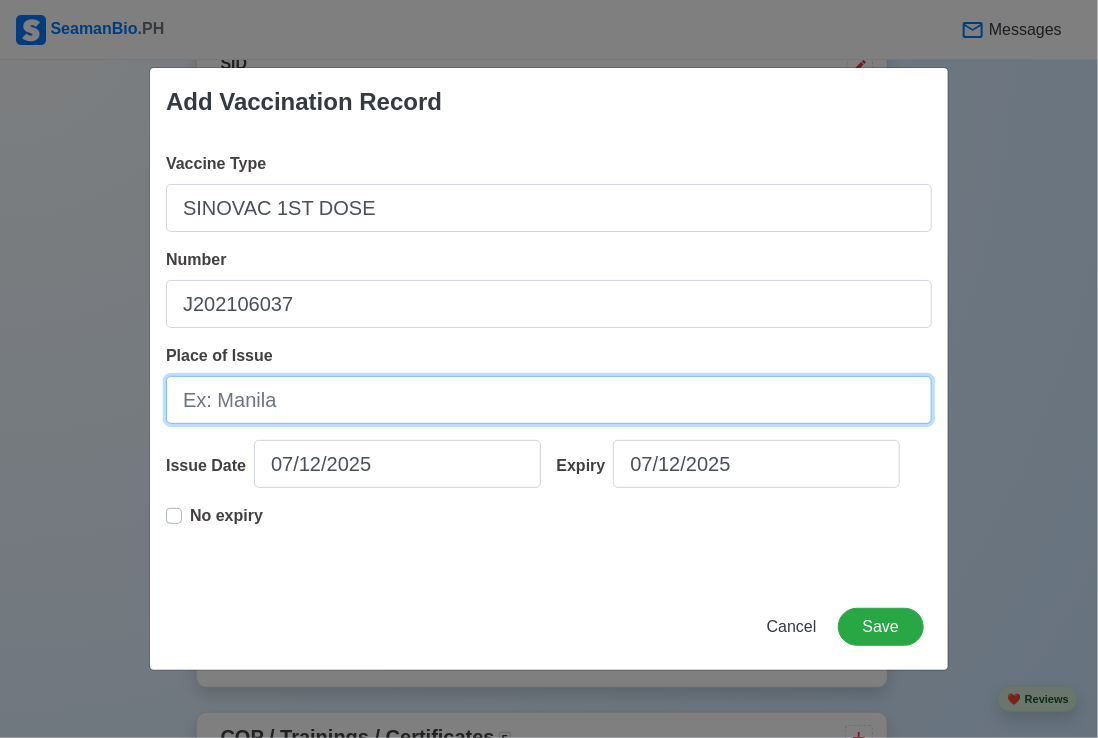 click on "Place of Issue" at bounding box center [549, 400] 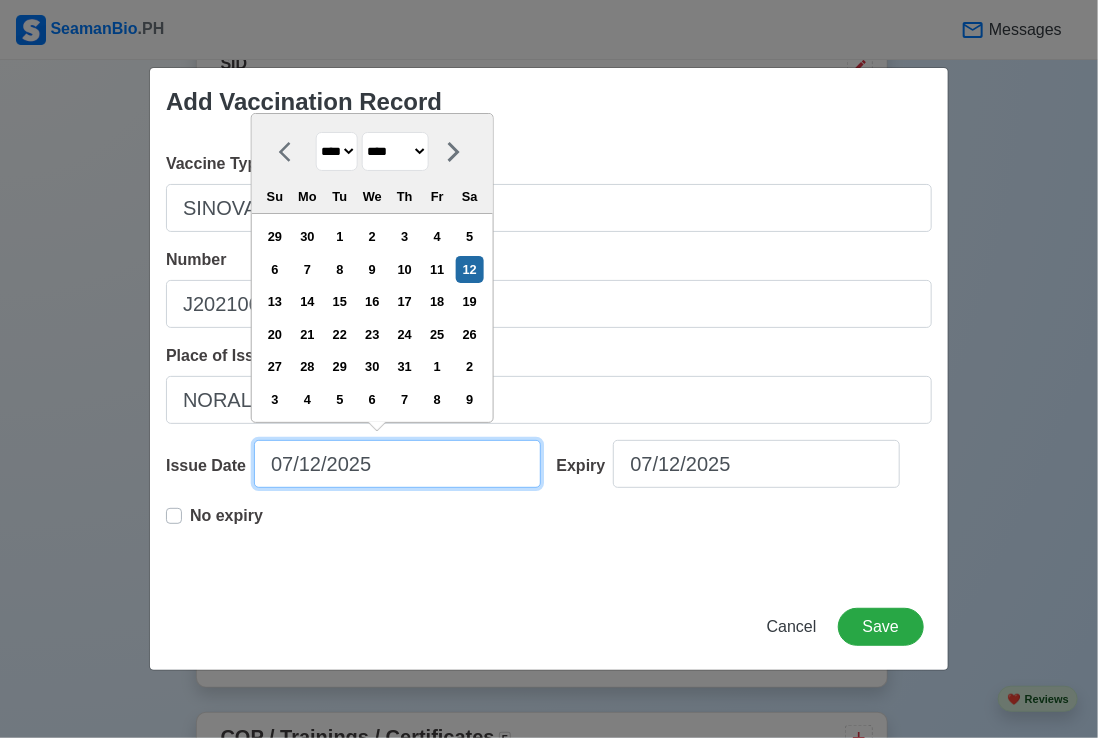 click on "07/12/2025" at bounding box center [397, 464] 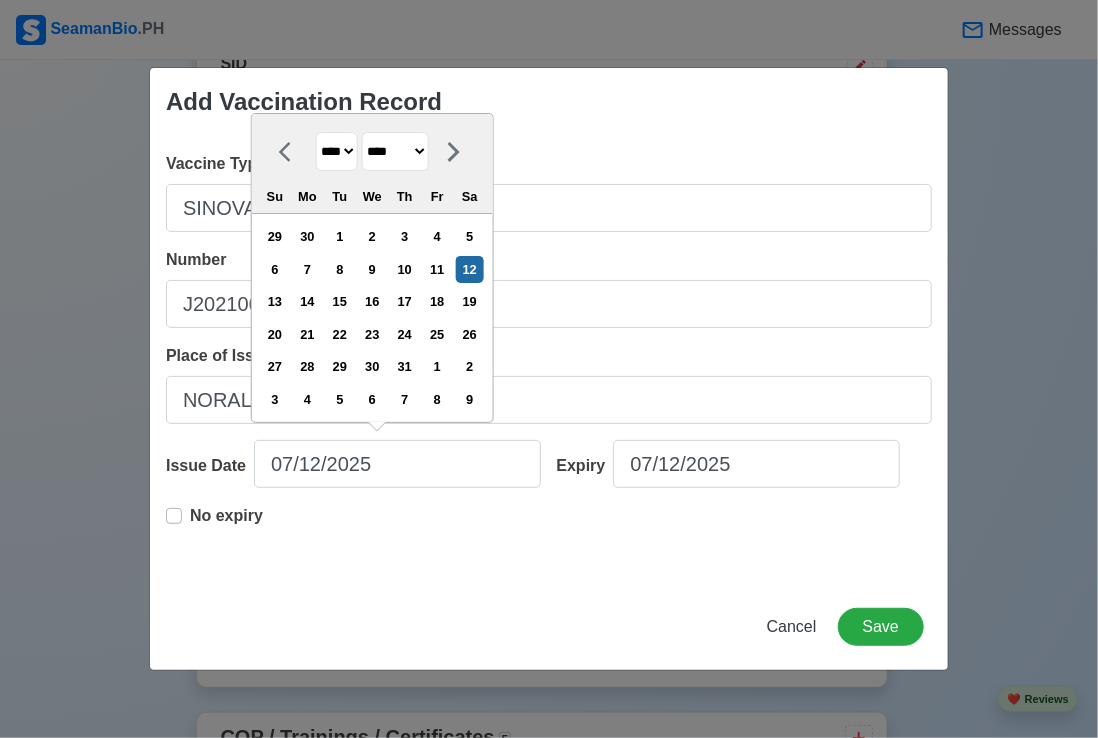 click on "**** **** **** **** **** **** **** **** **** **** **** **** **** **** **** **** **** **** **** **** **** **** **** **** **** **** **** **** **** **** **** **** **** **** **** **** **** **** **** **** **** **** **** **** **** **** **** **** **** **** **** **** **** **** **** **** **** **** **** **** **** **** **** **** **** **** **** **** **** **** **** **** **** **** **** **** **** **** **** **** **** **** **** **** **** **** **** **** **** **** **** **** **** **** **** **** **** **** **** **** **** **** **** **** **** ****" at bounding box center (337, 151) 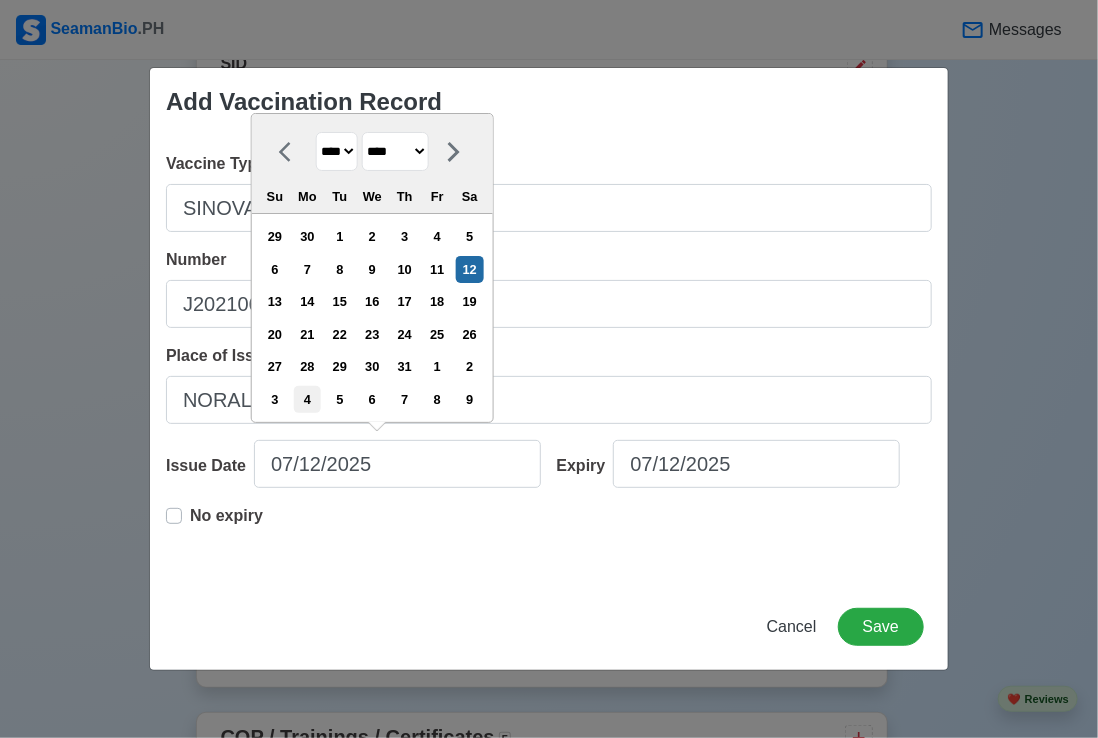 click on "**** **** **** **** **** **** **** **** **** **** **** **** **** **** **** **** **** **** **** **** **** **** **** **** **** **** **** **** **** **** **** **** **** **** **** **** **** **** **** **** **** **** **** **** **** **** **** **** **** **** **** **** **** **** **** **** **** **** **** **** **** **** **** **** **** **** **** **** **** **** **** **** **** **** **** **** **** **** **** **** **** **** **** **** **** **** **** **** **** **** **** **** **** **** **** **** **** **** **** **** **** **** **** **** **** ****" at bounding box center (337, 151) 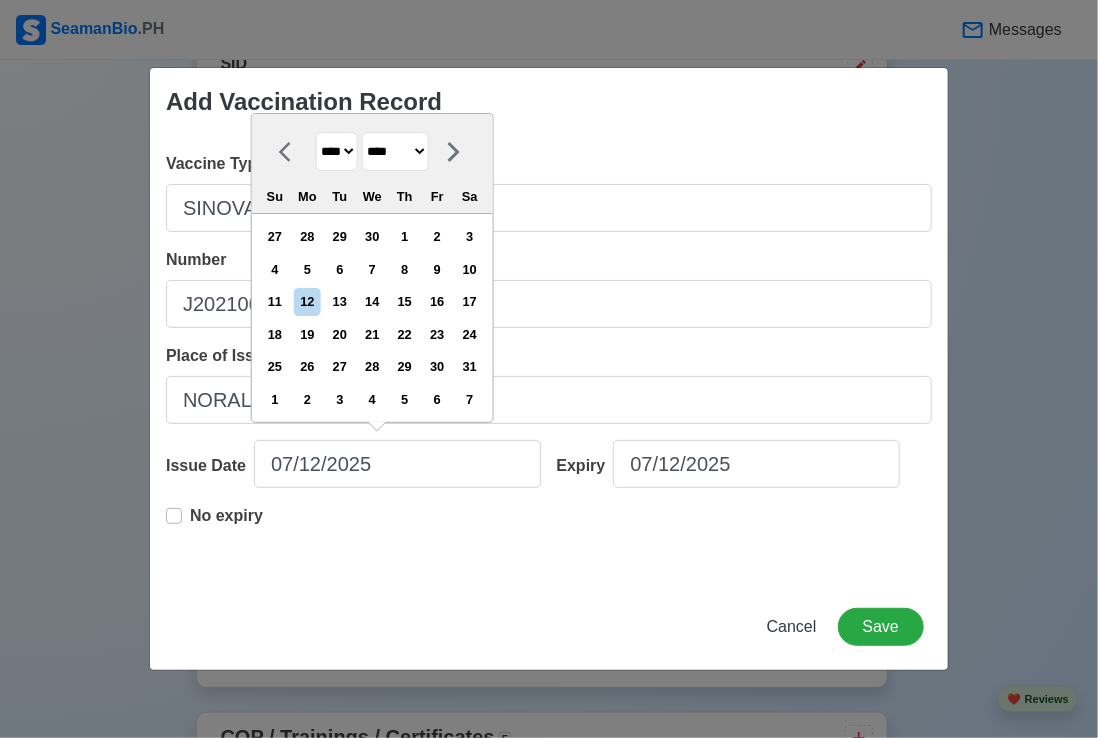 click on "******* ******** ***** ***** *** **** **** ****** ********* ******* ******** ********" at bounding box center [395, 151] 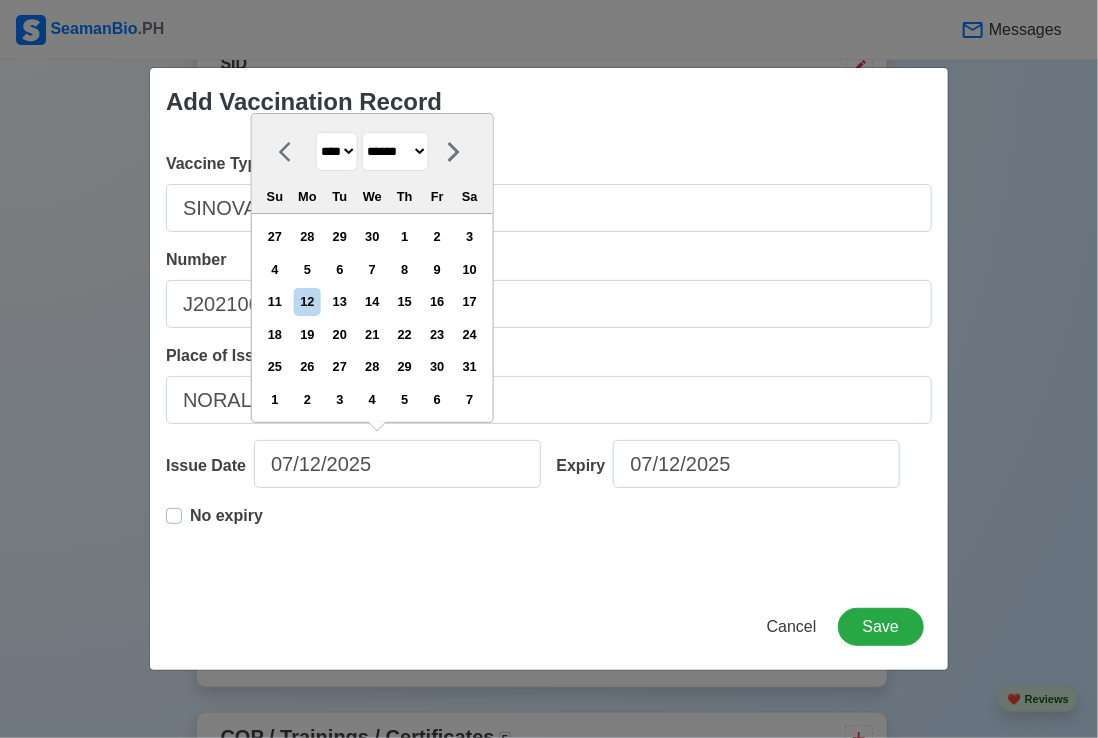 click on "******* ******** ***** ***** *** **** **** ****** ********* ******* ******** ********" at bounding box center (395, 151) 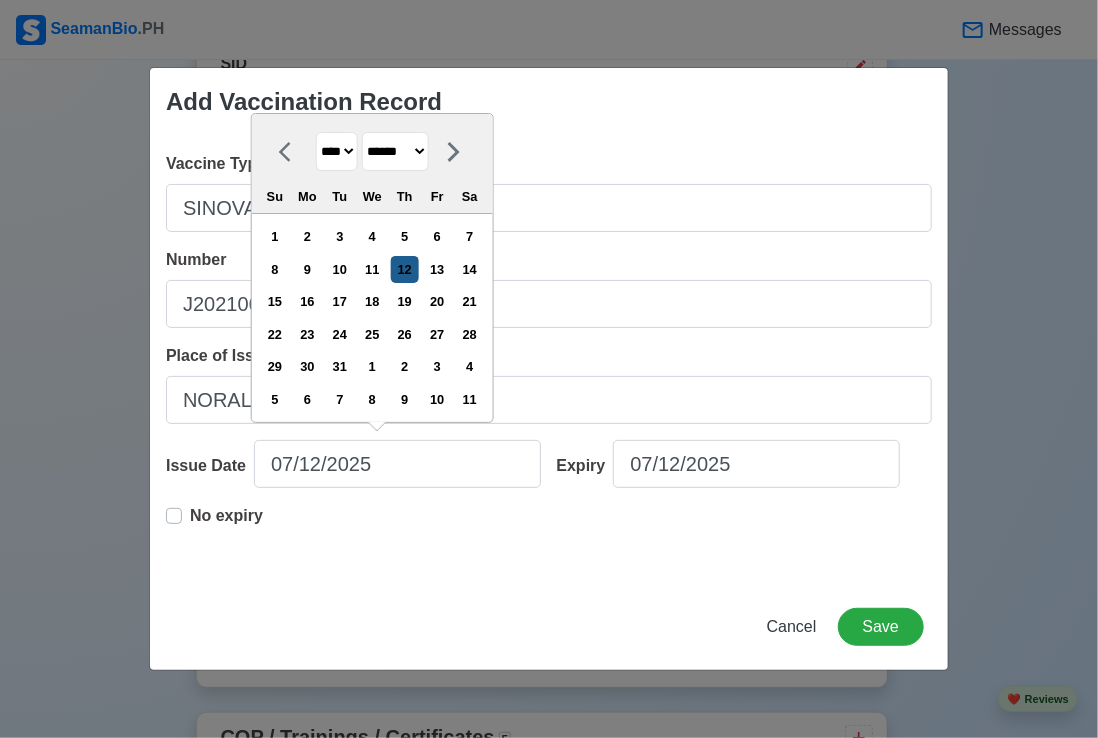 click on "12" at bounding box center (404, 269) 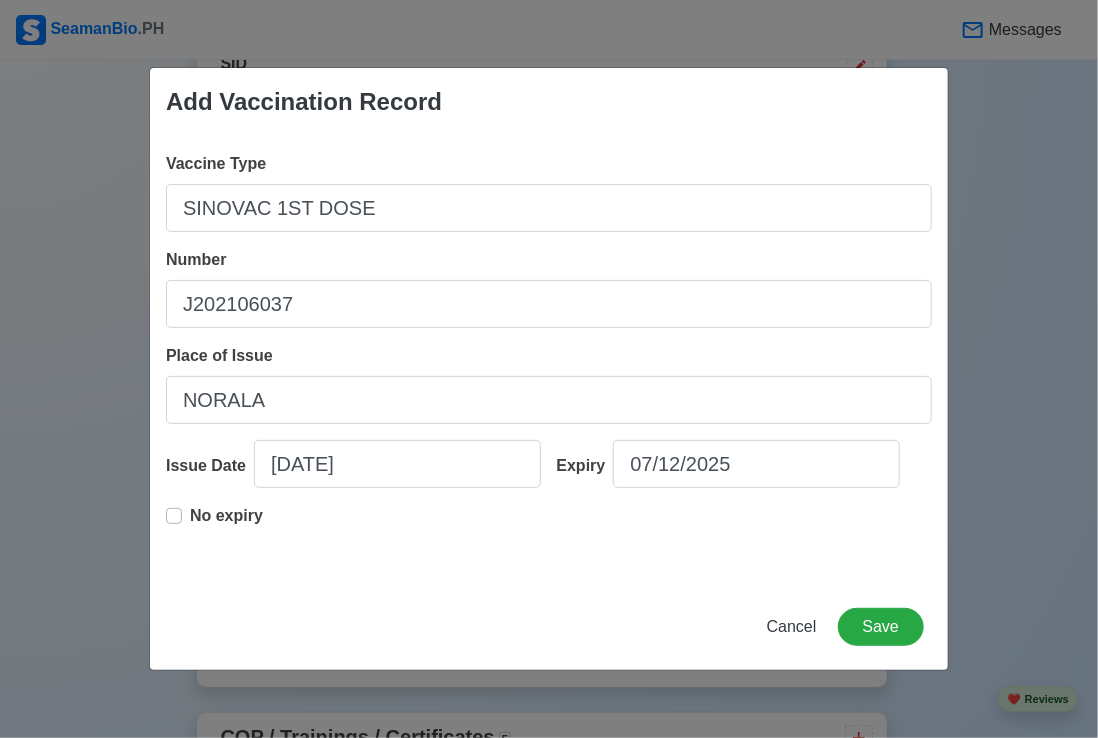 click on "No expiry" at bounding box center (226, 524) 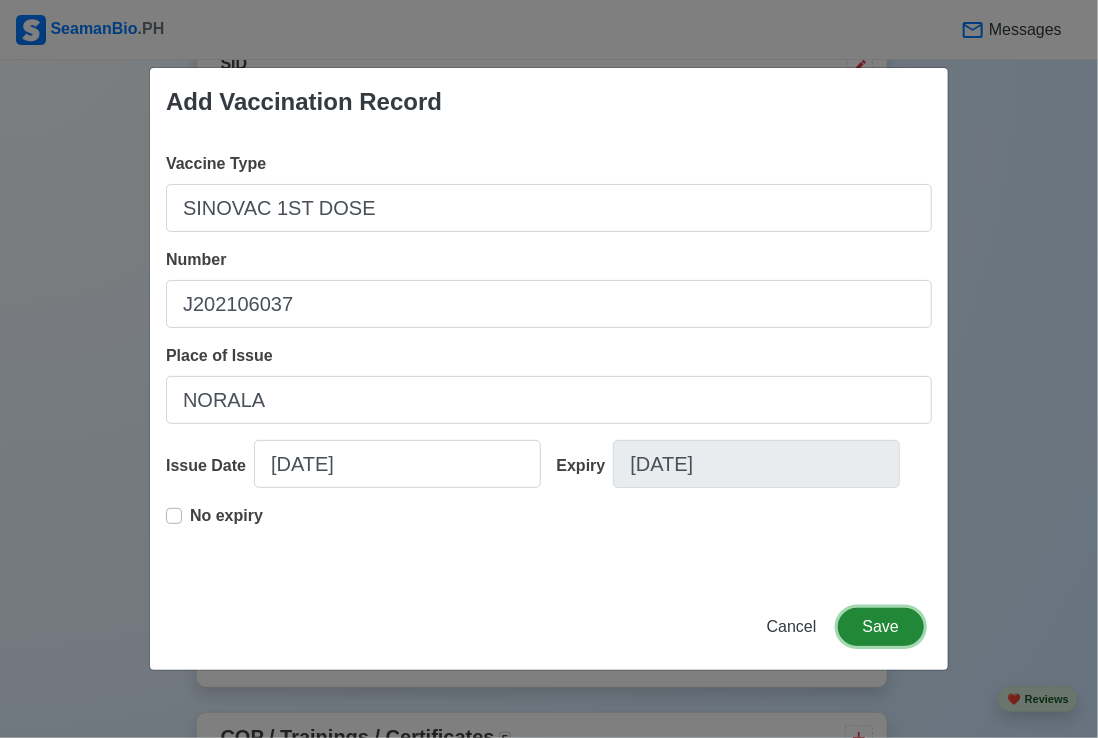 click on "Save" at bounding box center (881, 627) 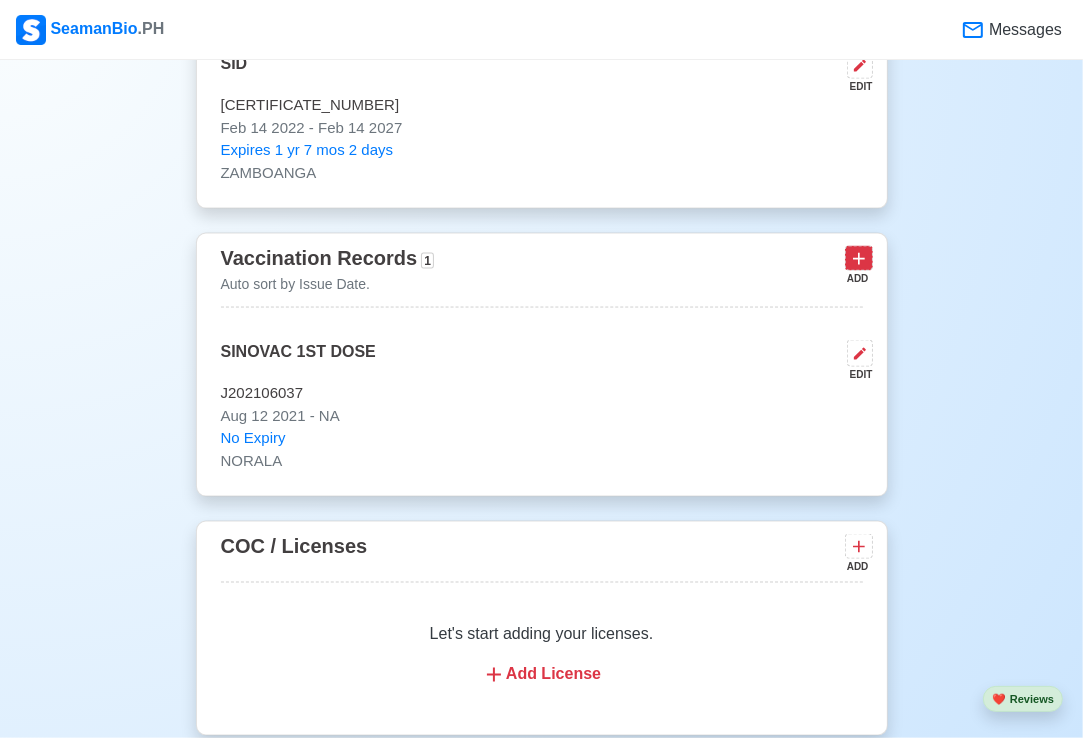 click at bounding box center [859, 258] 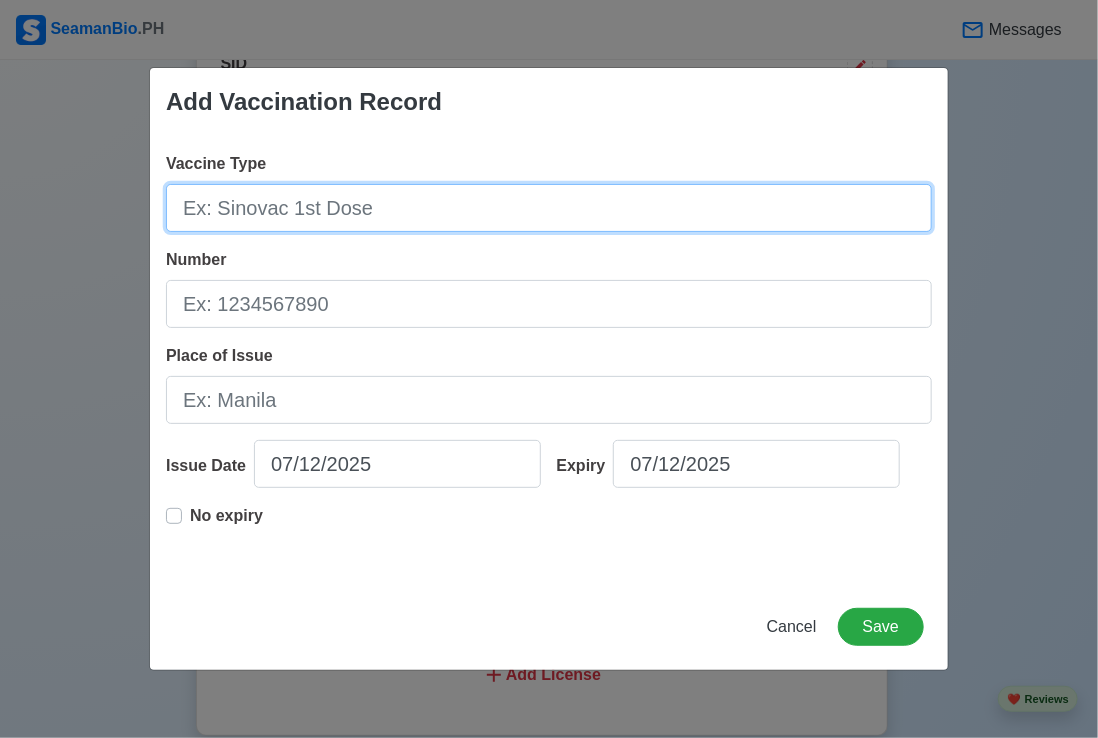 click on "Vaccine Type" at bounding box center (549, 208) 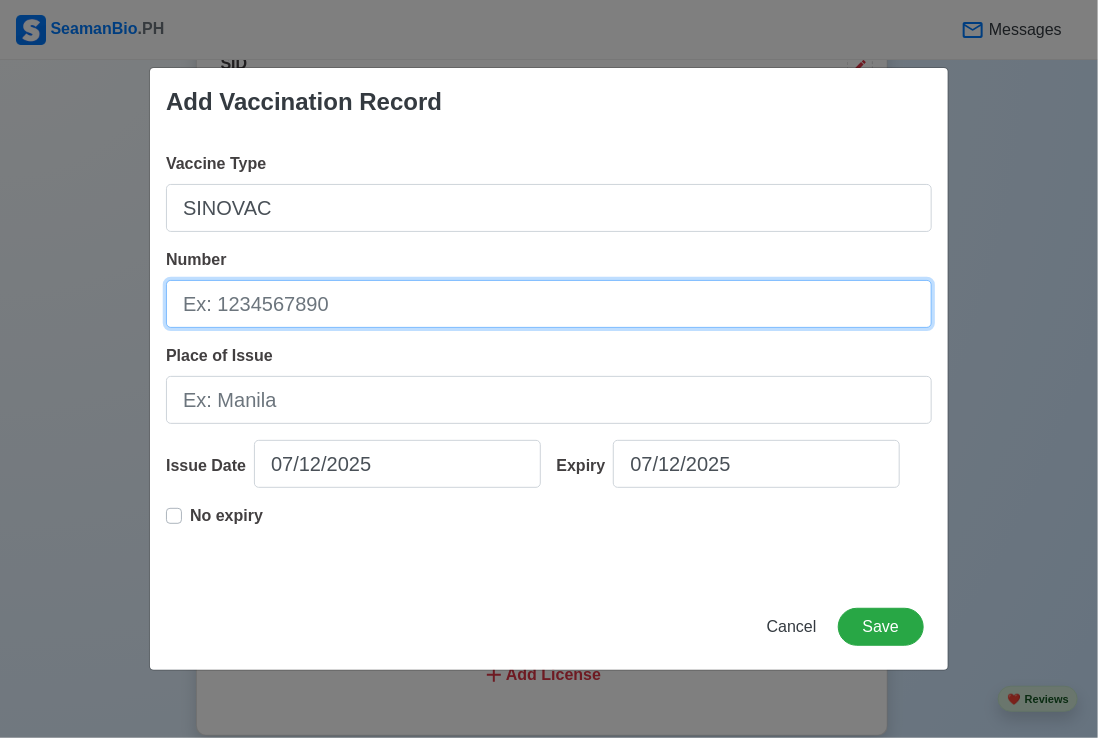 click on "Number" at bounding box center (549, 304) 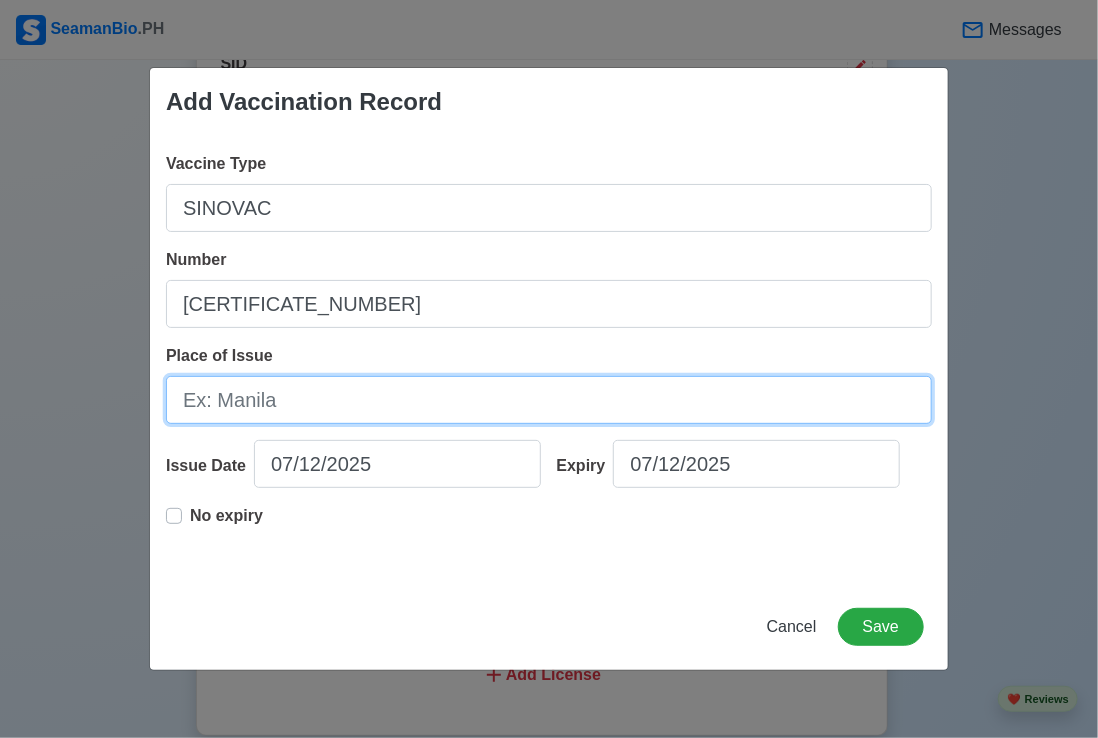 click on "Place of Issue" at bounding box center [549, 400] 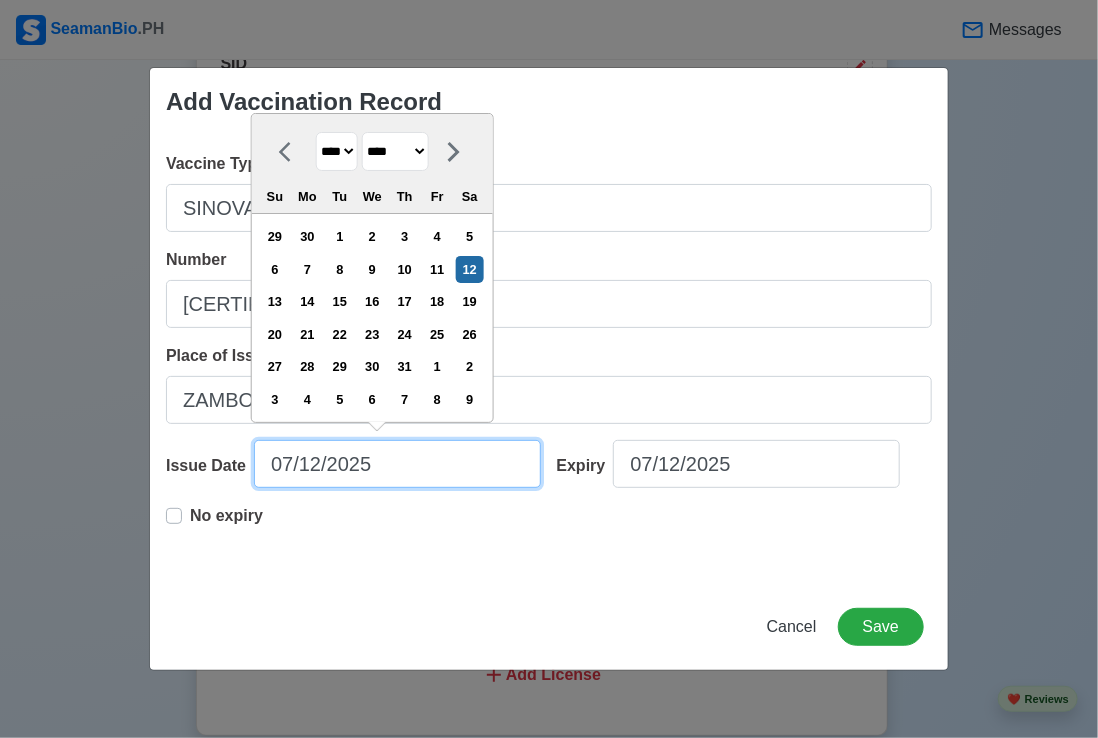 click on "07/12/2025" at bounding box center [397, 464] 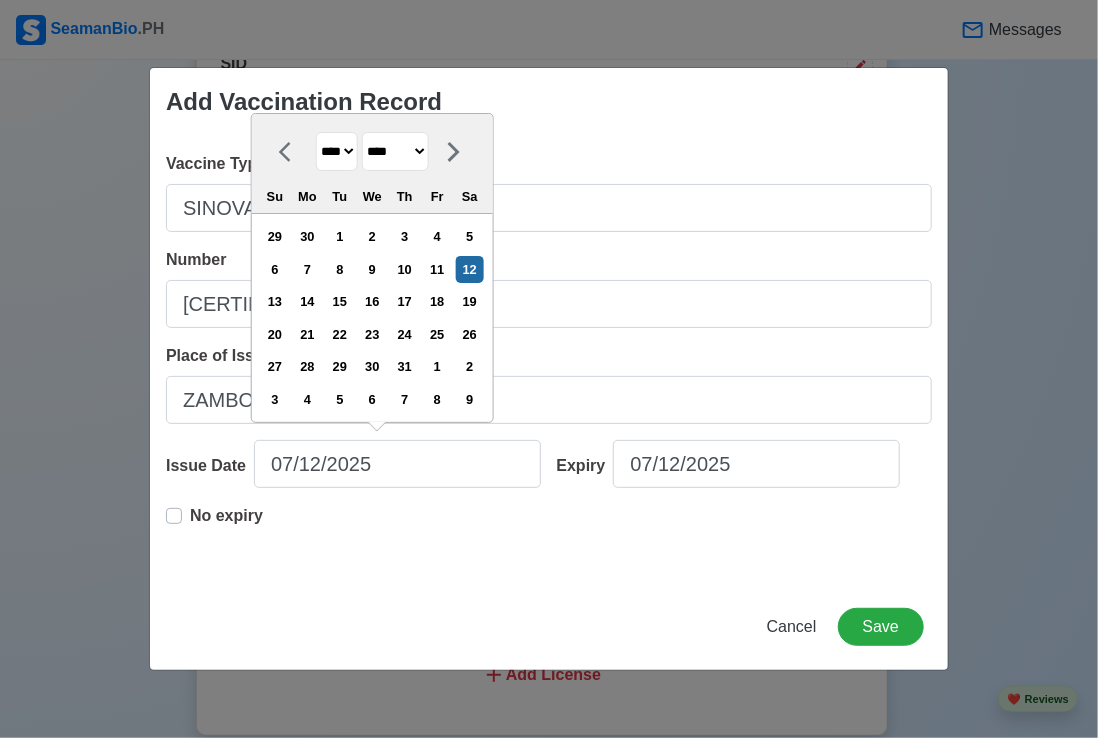 click on "**** **** **** **** **** **** **** **** **** **** **** **** **** **** **** **** **** **** **** **** **** **** **** **** **** **** **** **** **** **** **** **** **** **** **** **** **** **** **** **** **** **** **** **** **** **** **** **** **** **** **** **** **** **** **** **** **** **** **** **** **** **** **** **** **** **** **** **** **** **** **** **** **** **** **** **** **** **** **** **** **** **** **** **** **** **** **** **** **** **** **** **** **** **** **** **** **** **** **** **** **** **** **** **** **** ****" at bounding box center (337, 151) 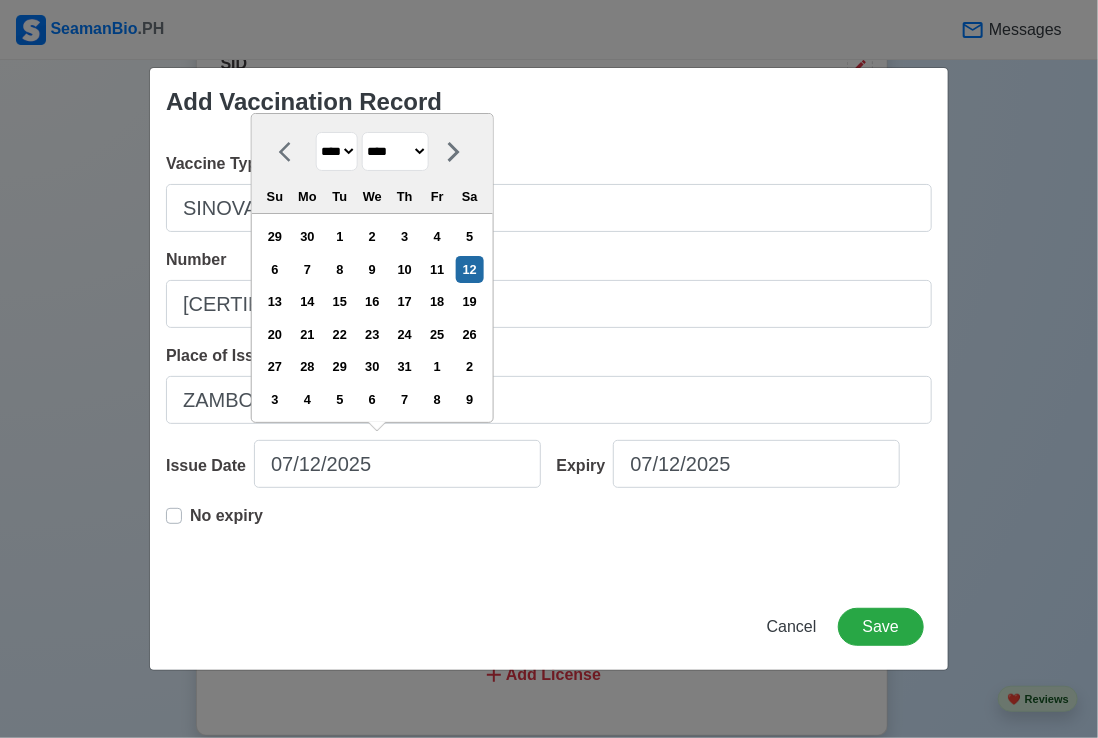 click on "**** **** **** **** **** **** **** **** **** **** **** **** **** **** **** **** **** **** **** **** **** **** **** **** **** **** **** **** **** **** **** **** **** **** **** **** **** **** **** **** **** **** **** **** **** **** **** **** **** **** **** **** **** **** **** **** **** **** **** **** **** **** **** **** **** **** **** **** **** **** **** **** **** **** **** **** **** **** **** **** **** **** **** **** **** **** **** **** **** **** **** **** **** **** **** **** **** **** **** **** **** **** **** **** **** ****" at bounding box center (337, 151) 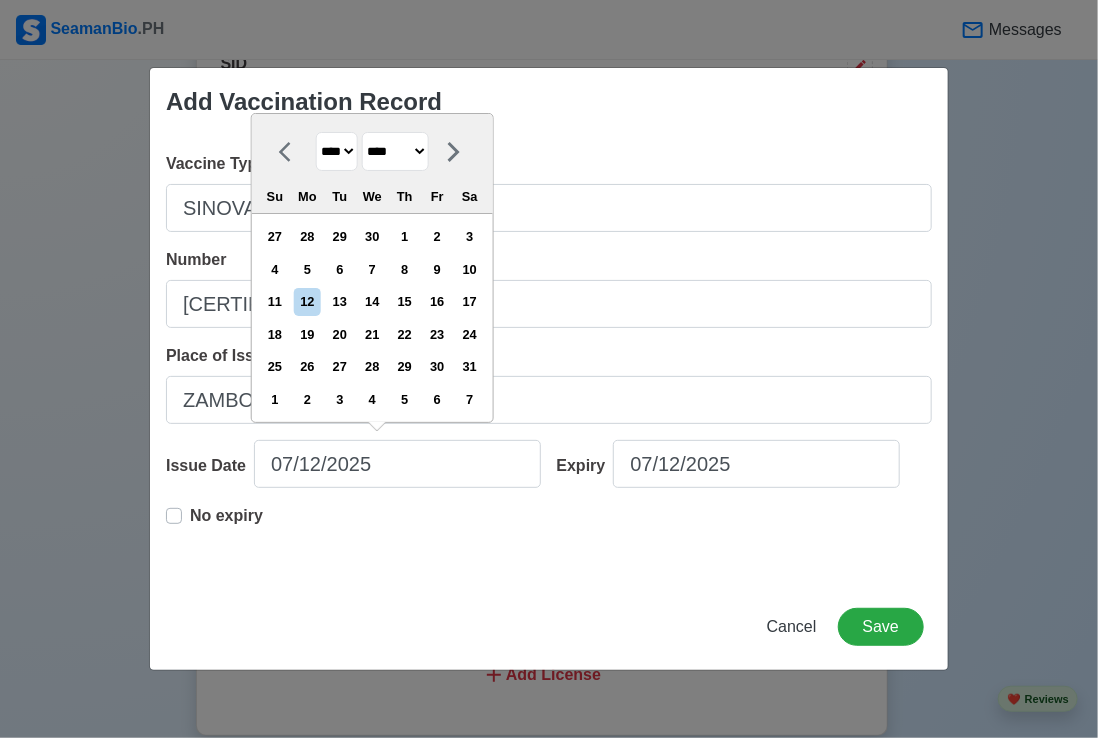 click on "******* ******** ***** ***** *** **** **** ****** ********* ******* ******** ********" at bounding box center (395, 151) 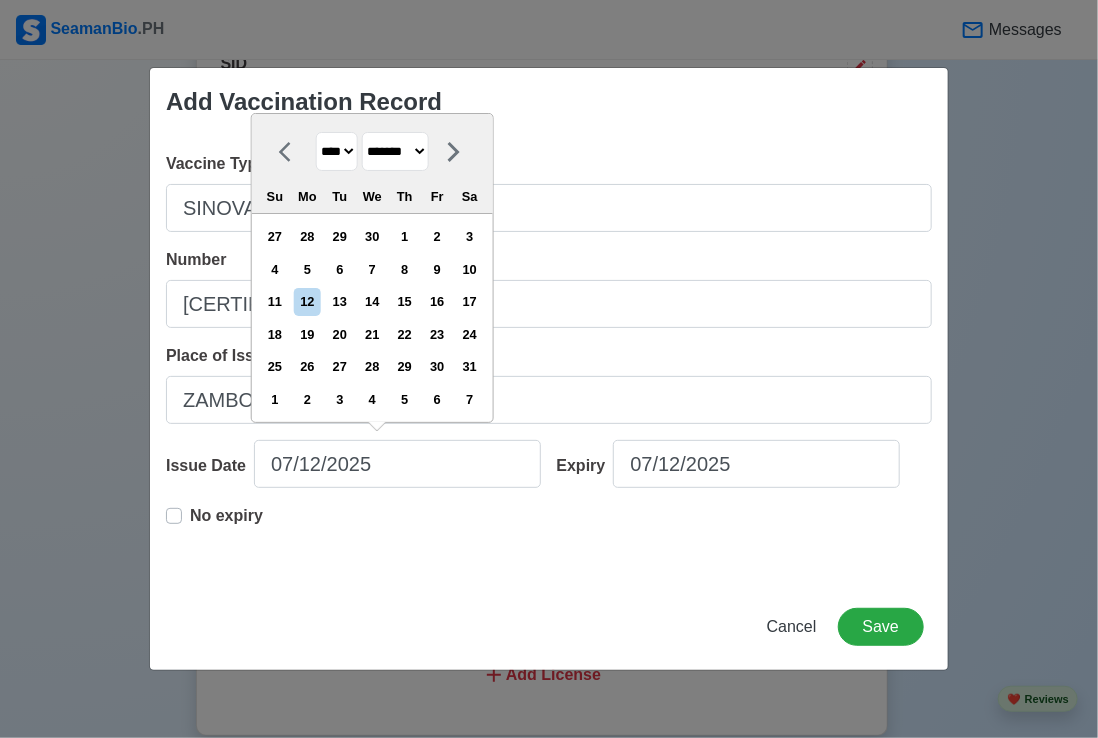 click on "******* ******** ***** ***** *** **** **** ****** ********* ******* ******** ********" at bounding box center (395, 151) 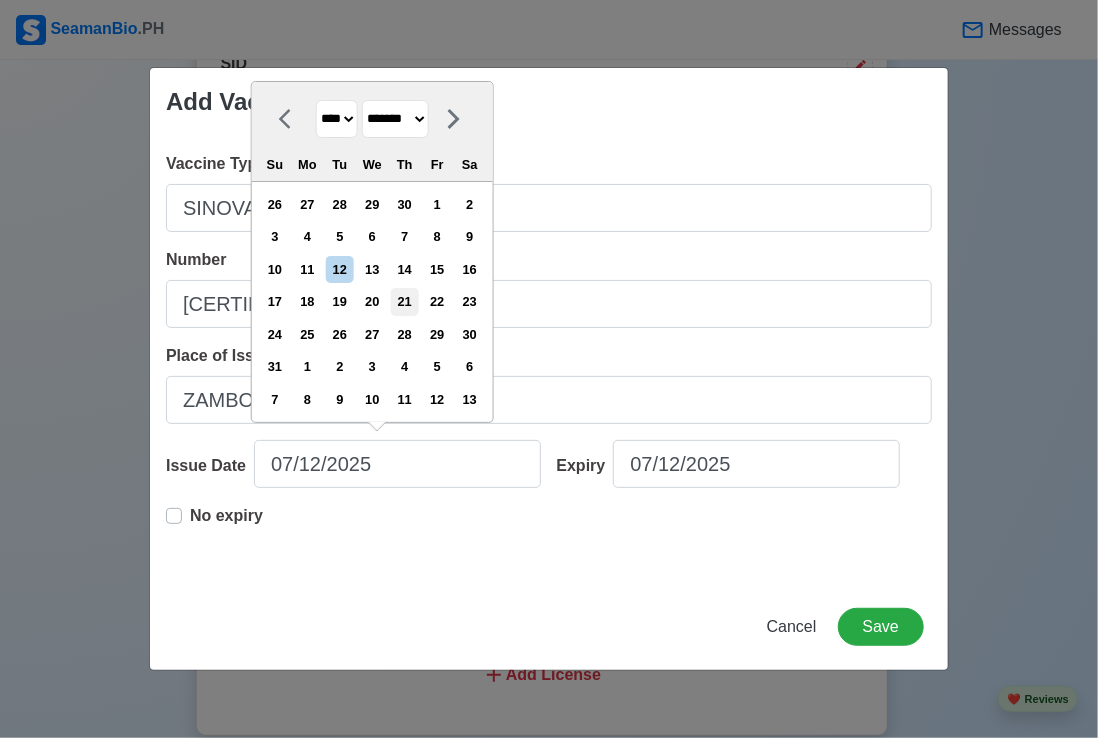 click on "21" at bounding box center (404, 301) 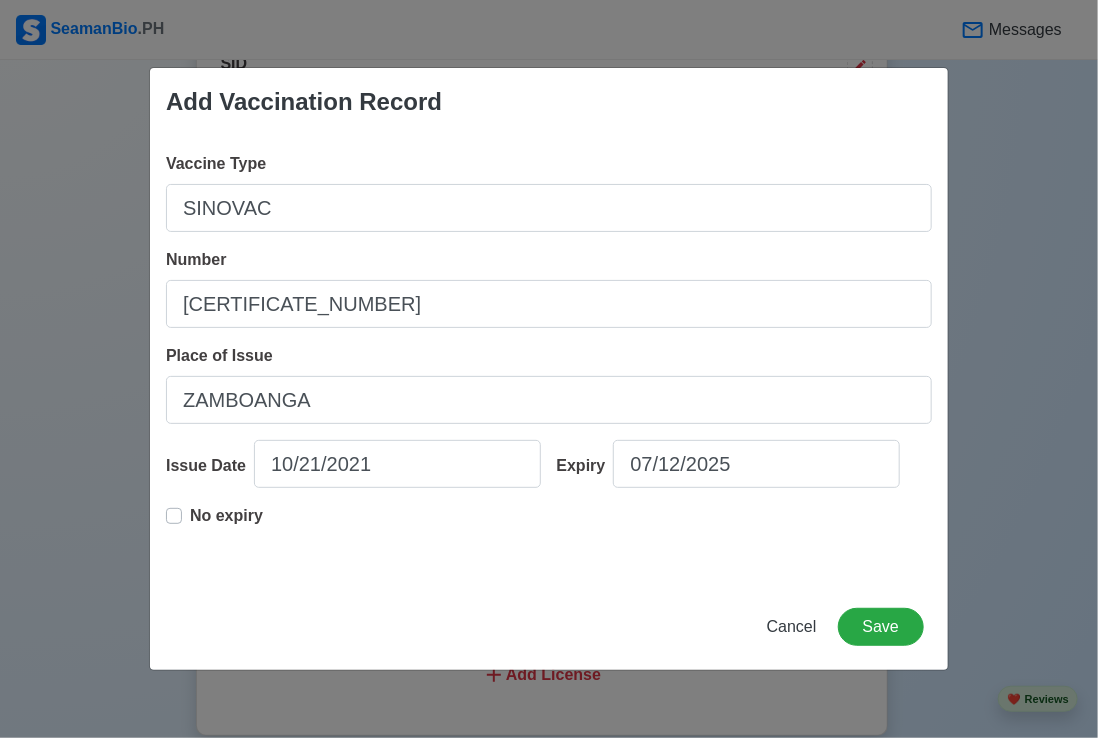 click on "No expiry" at bounding box center [226, 524] 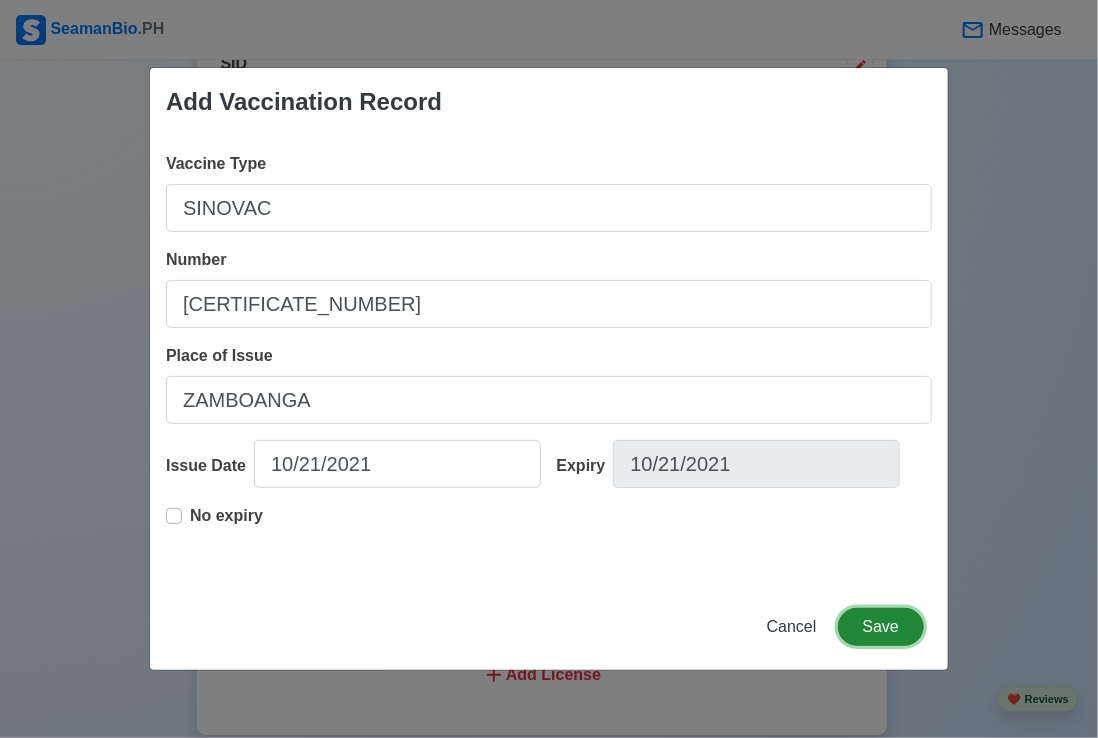 click on "Save" at bounding box center (881, 627) 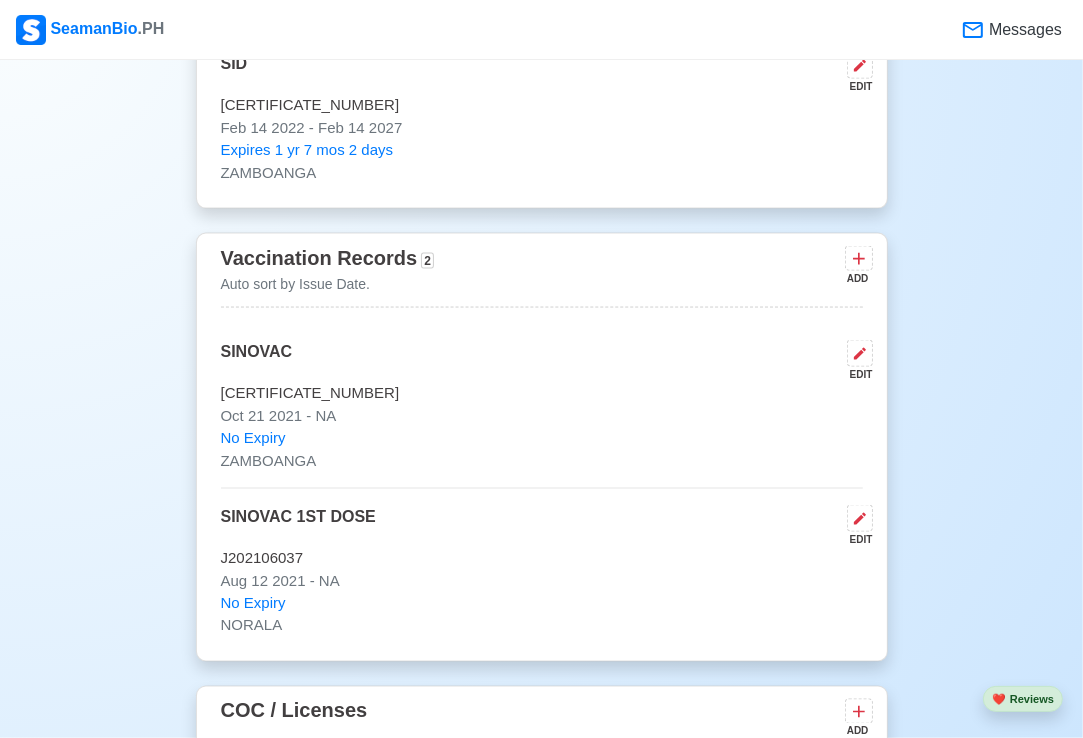 click on "Auto sort by Issue Date." at bounding box center [327, 284] 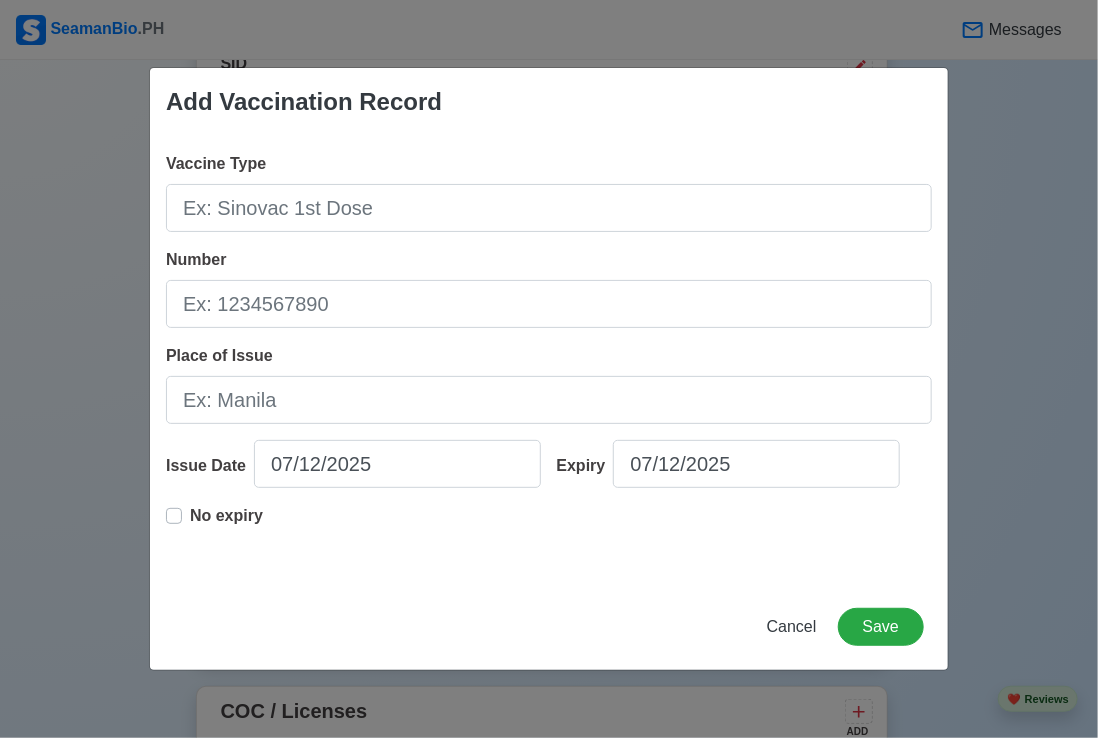 click on "Add Vaccination Record Vaccine Type Number Place of Issue Issue Date 07/12/2025 Expiry 07/12/2025 No expiry Cancel Save" at bounding box center (549, 369) 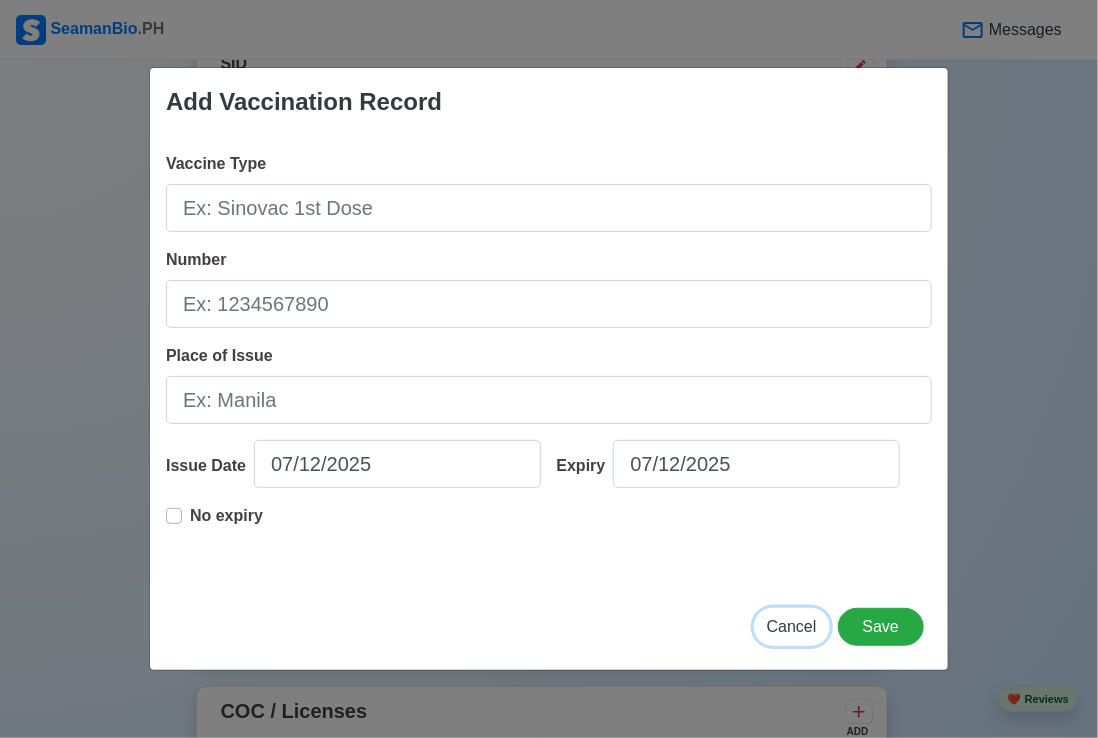click on "Cancel" at bounding box center [792, 626] 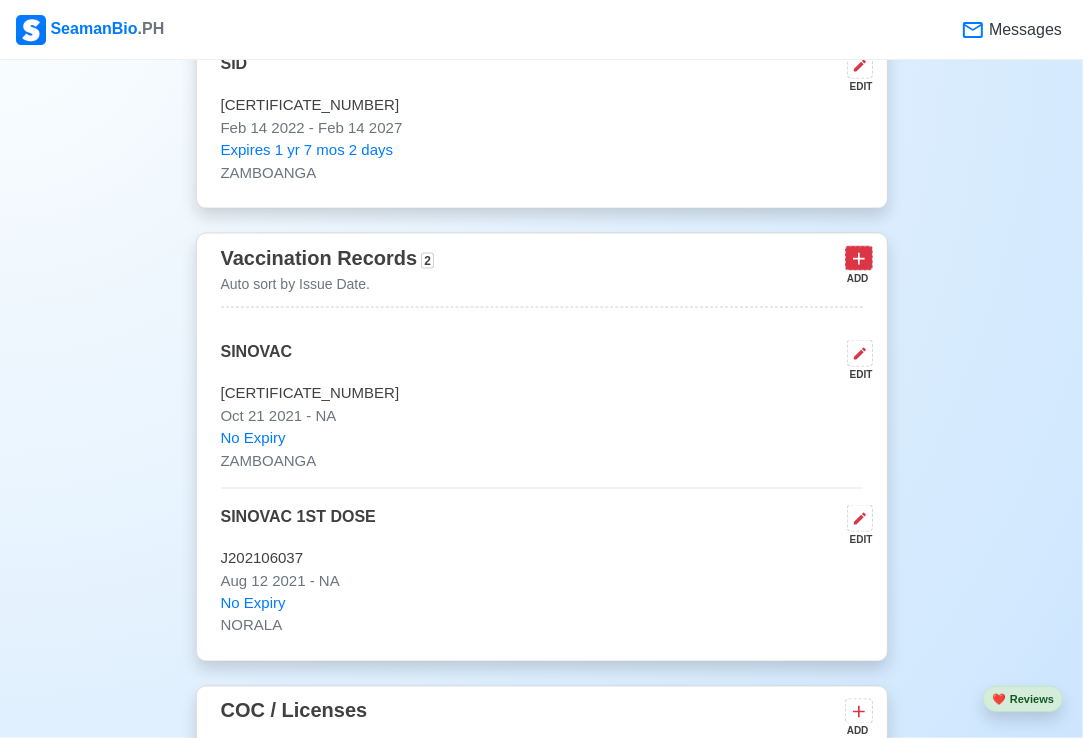click 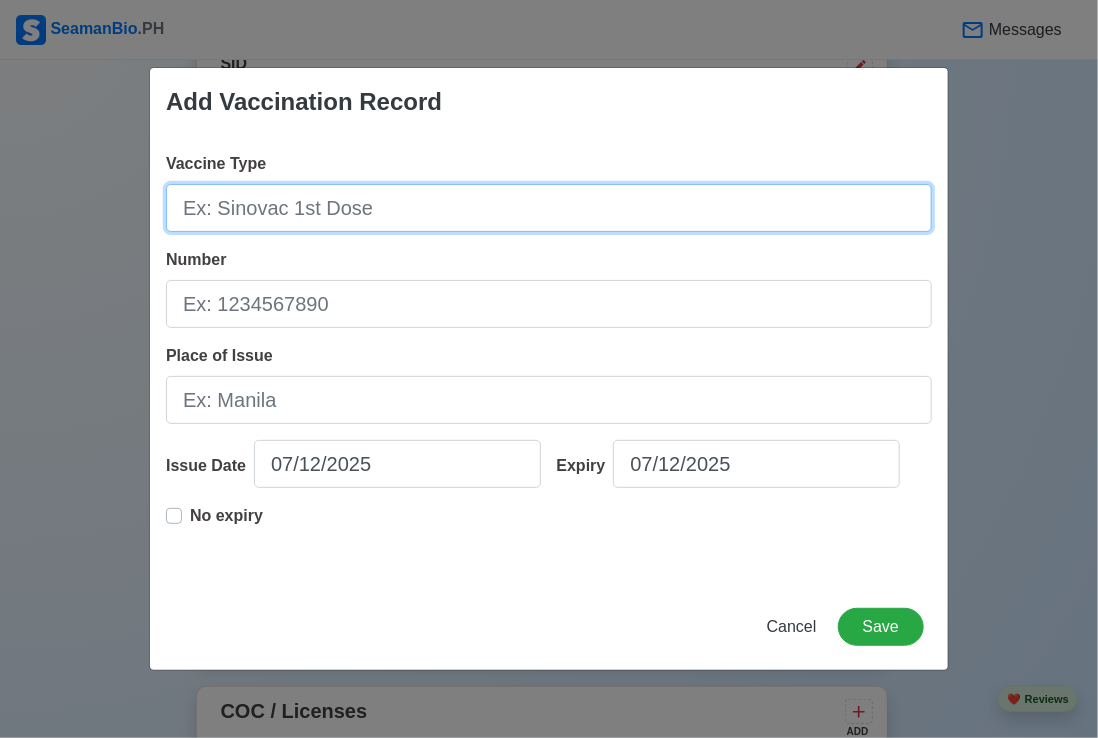 click on "Vaccine Type" at bounding box center (549, 208) 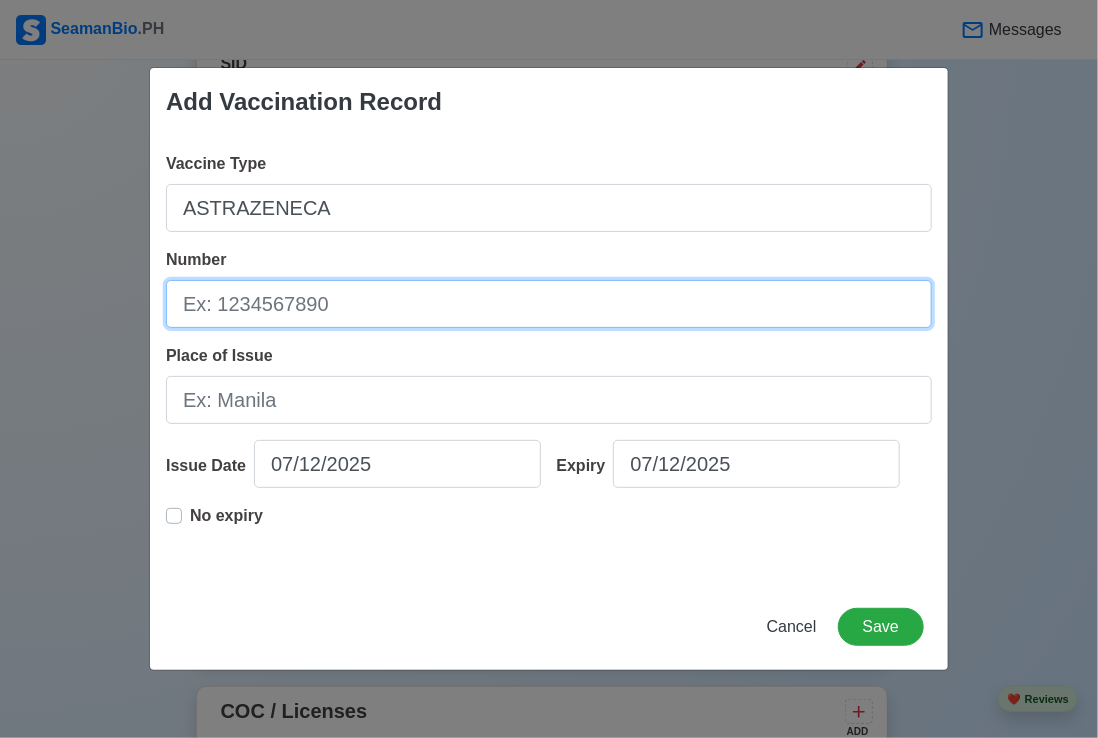 click on "Number" at bounding box center (549, 304) 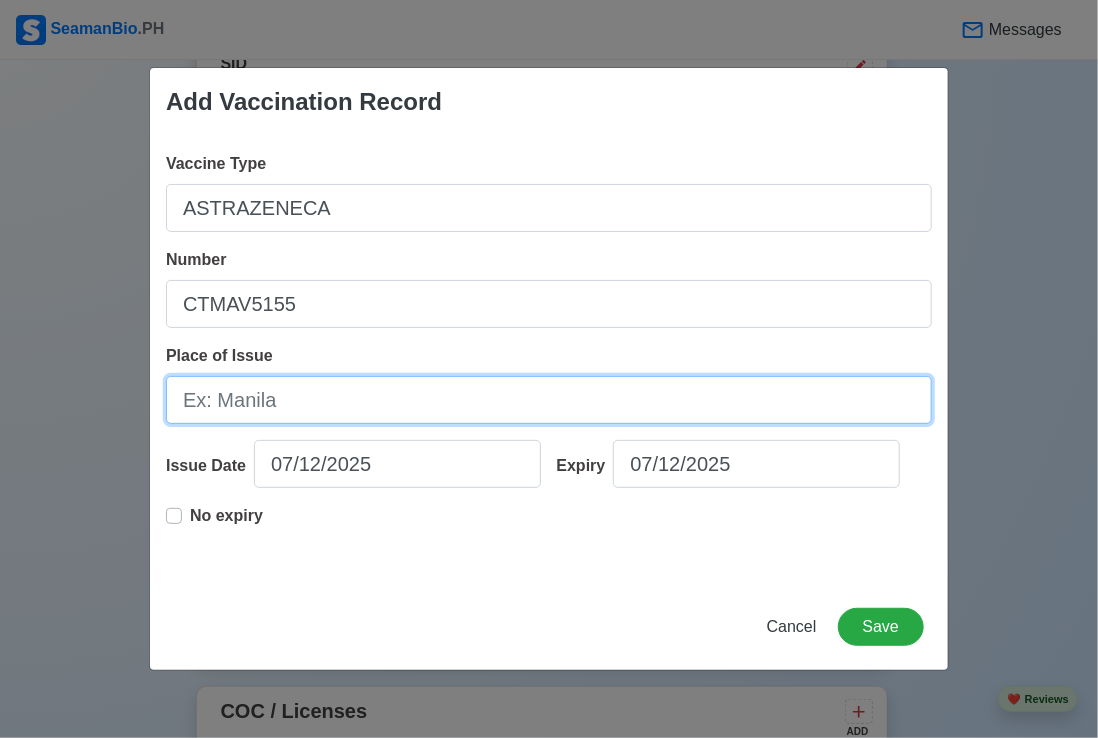 click on "Place of Issue" at bounding box center [549, 400] 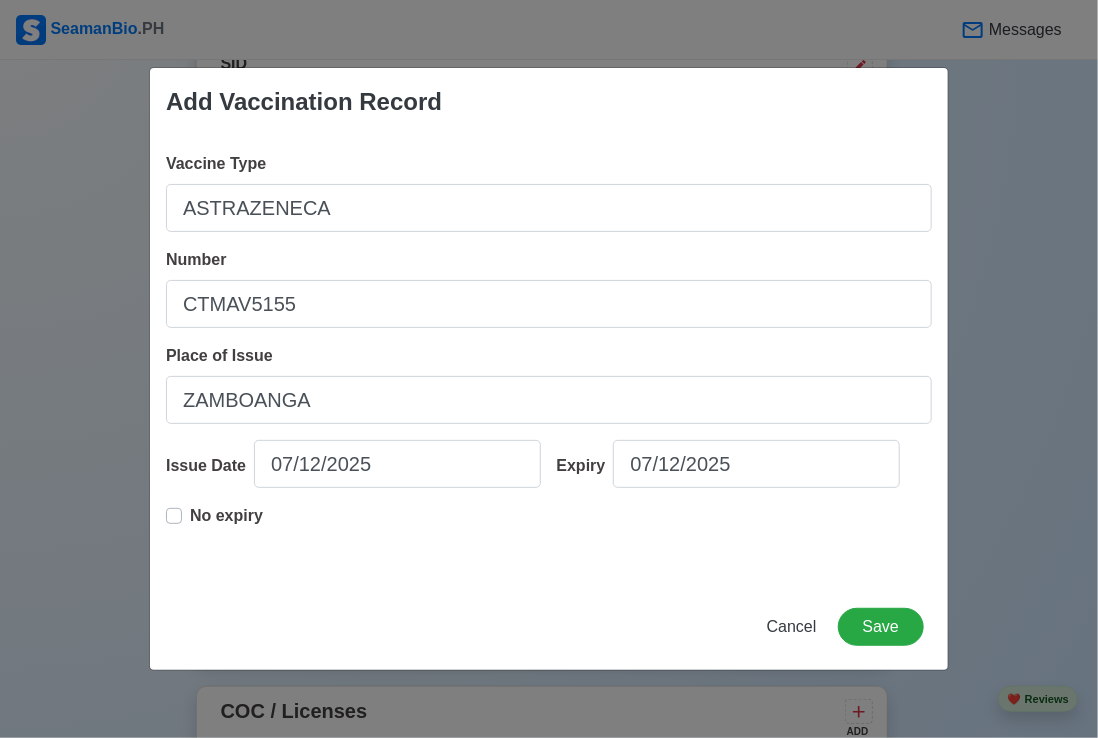 click on "No expiry" at bounding box center (226, 524) 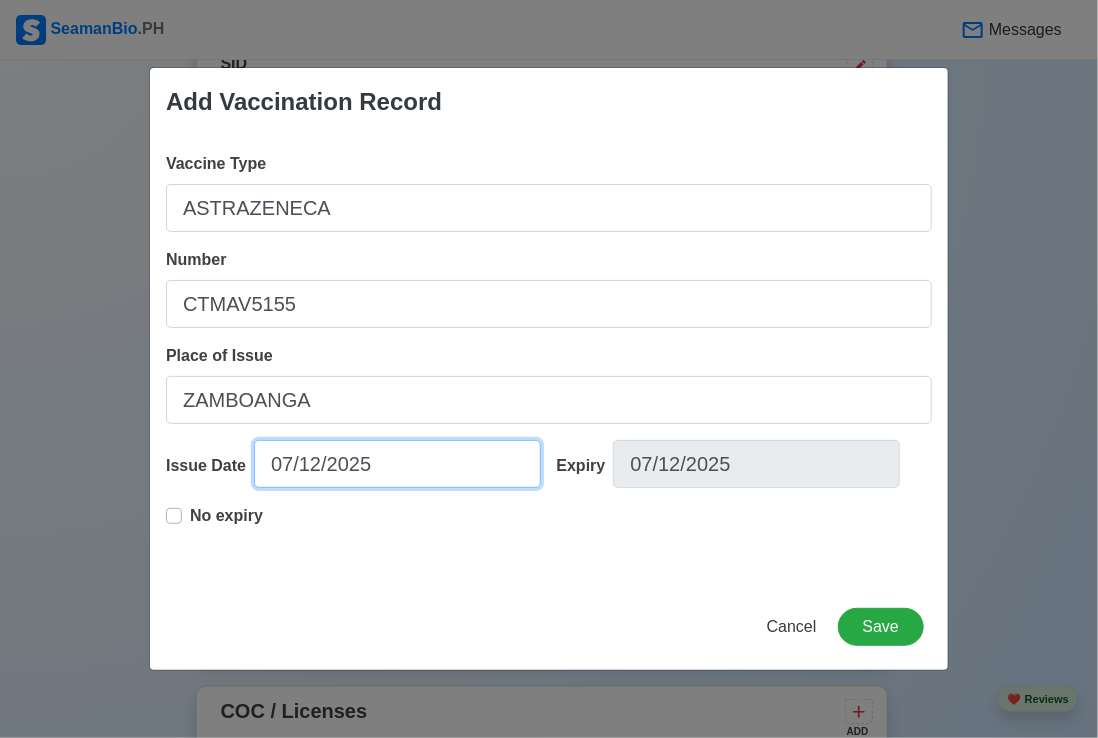 click on "07/12/2025" at bounding box center (397, 464) 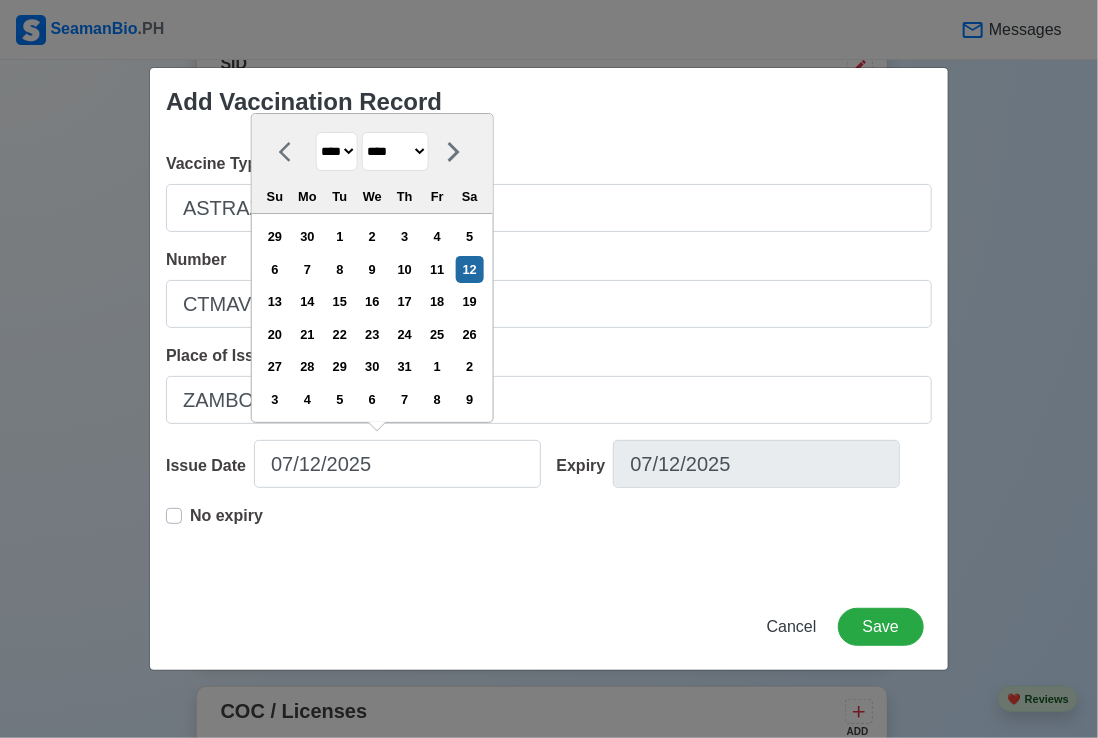 click on "**** **** **** **** **** **** **** **** **** **** **** **** **** **** **** **** **** **** **** **** **** **** **** **** **** **** **** **** **** **** **** **** **** **** **** **** **** **** **** **** **** **** **** **** **** **** **** **** **** **** **** **** **** **** **** **** **** **** **** **** **** **** **** **** **** **** **** **** **** **** **** **** **** **** **** **** **** **** **** **** **** **** **** **** **** **** **** **** **** **** **** **** **** **** **** **** **** **** **** **** **** **** **** **** **** ****" at bounding box center (337, 151) 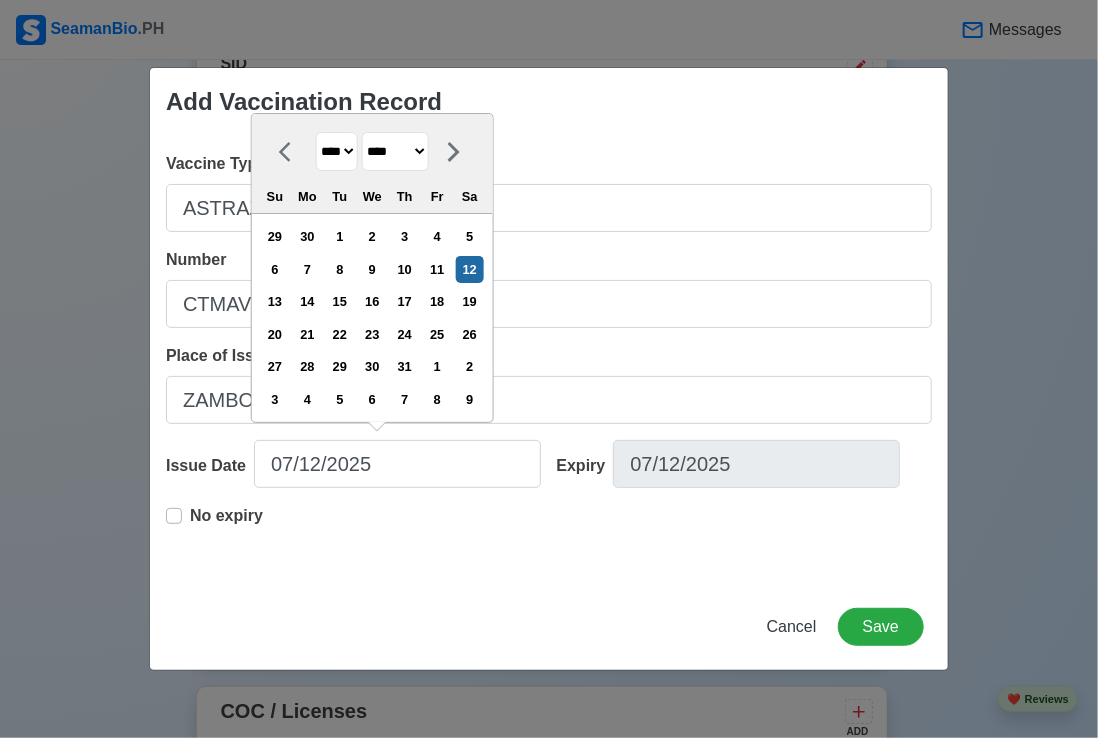 click on "**** **** **** **** **** **** **** **** **** **** **** **** **** **** **** **** **** **** **** **** **** **** **** **** **** **** **** **** **** **** **** **** **** **** **** **** **** **** **** **** **** **** **** **** **** **** **** **** **** **** **** **** **** **** **** **** **** **** **** **** **** **** **** **** **** **** **** **** **** **** **** **** **** **** **** **** **** **** **** **** **** **** **** **** **** **** **** **** **** **** **** **** **** **** **** **** **** **** **** **** **** **** **** **** **** ****" at bounding box center [337, 151] 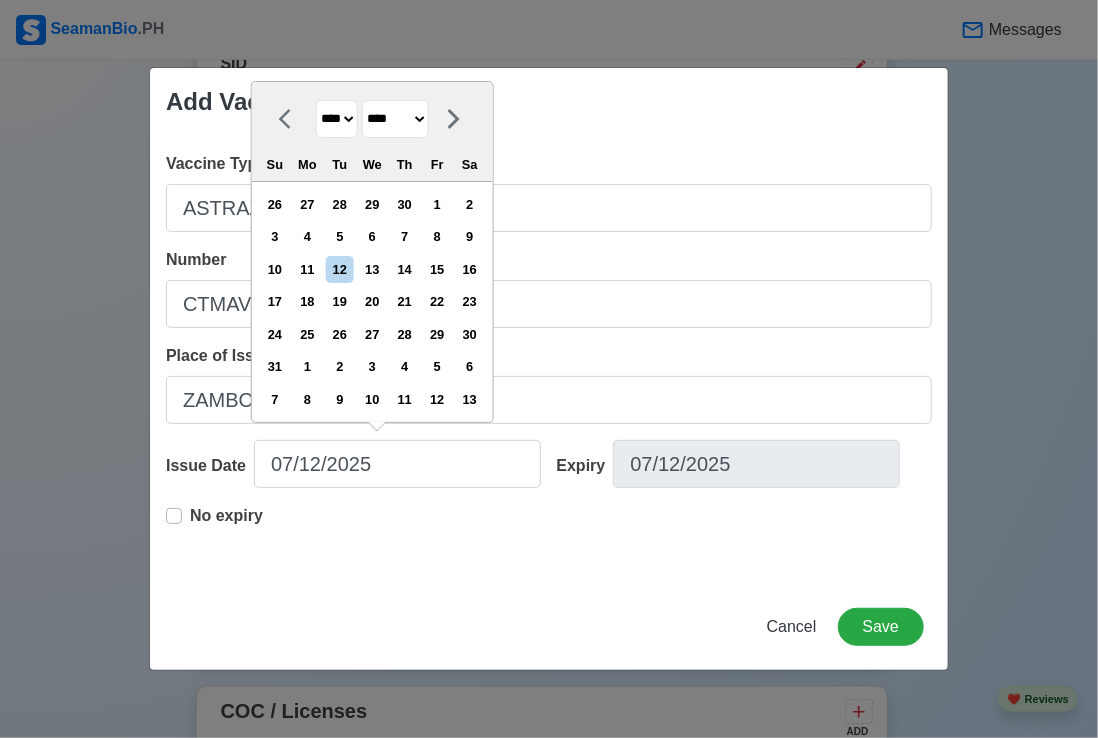 click on "******* ******** ***** ***** *** **** **** ****** ********* ******* ******** ********" at bounding box center [395, 119] 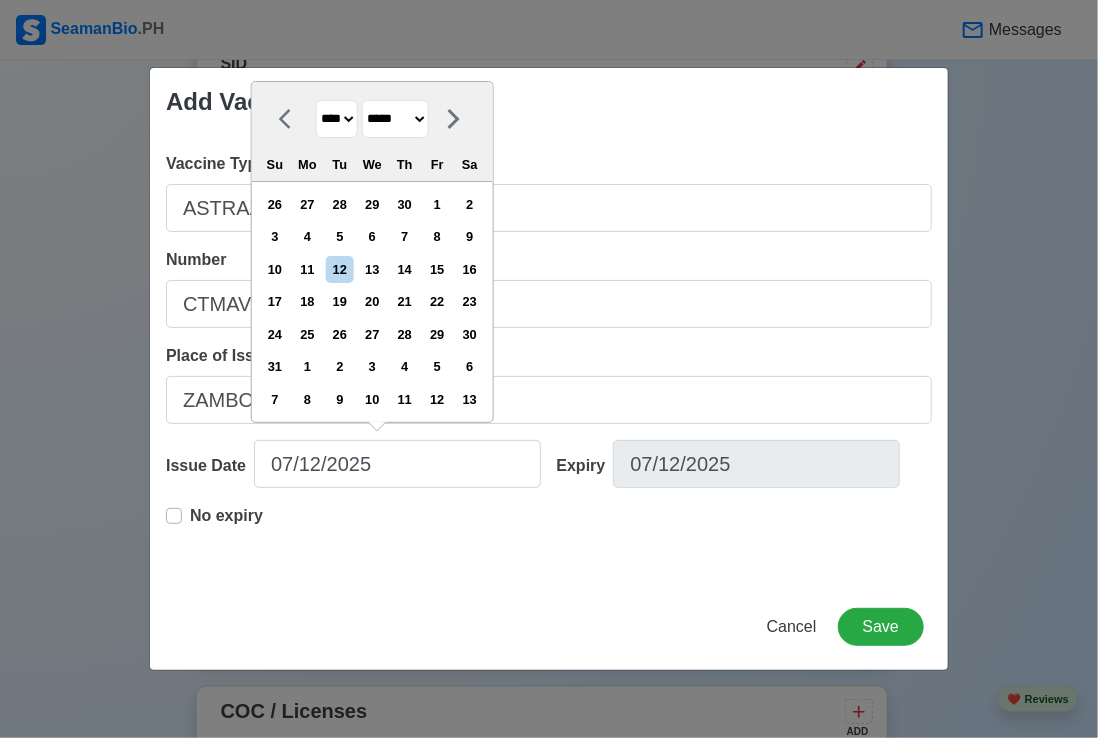 click on "******* ******** ***** ***** *** **** **** ****** ********* ******* ******** ********" at bounding box center (395, 119) 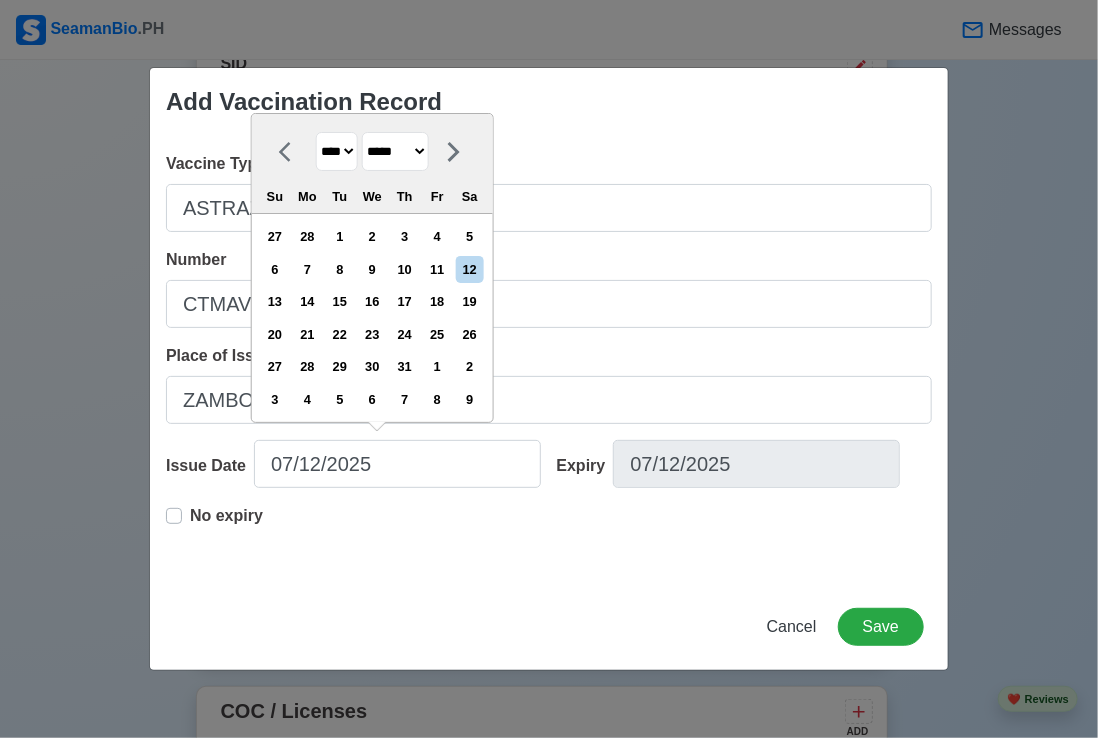 click on "25" at bounding box center (437, 334) 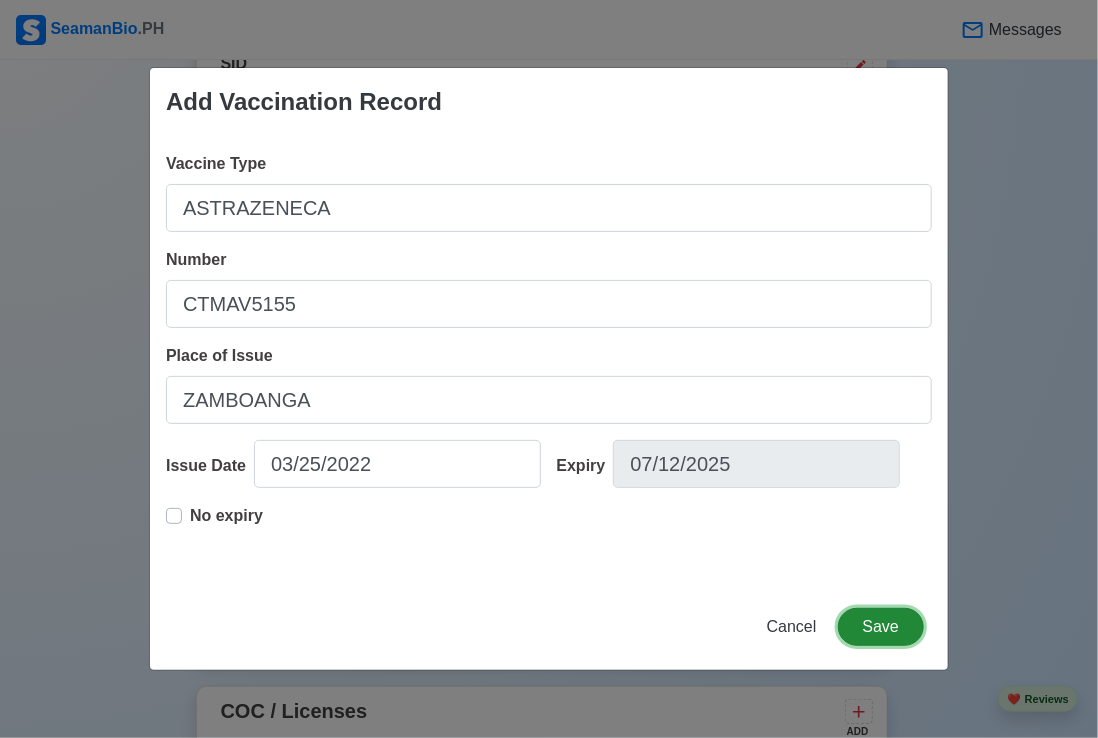 click on "Save" at bounding box center (881, 627) 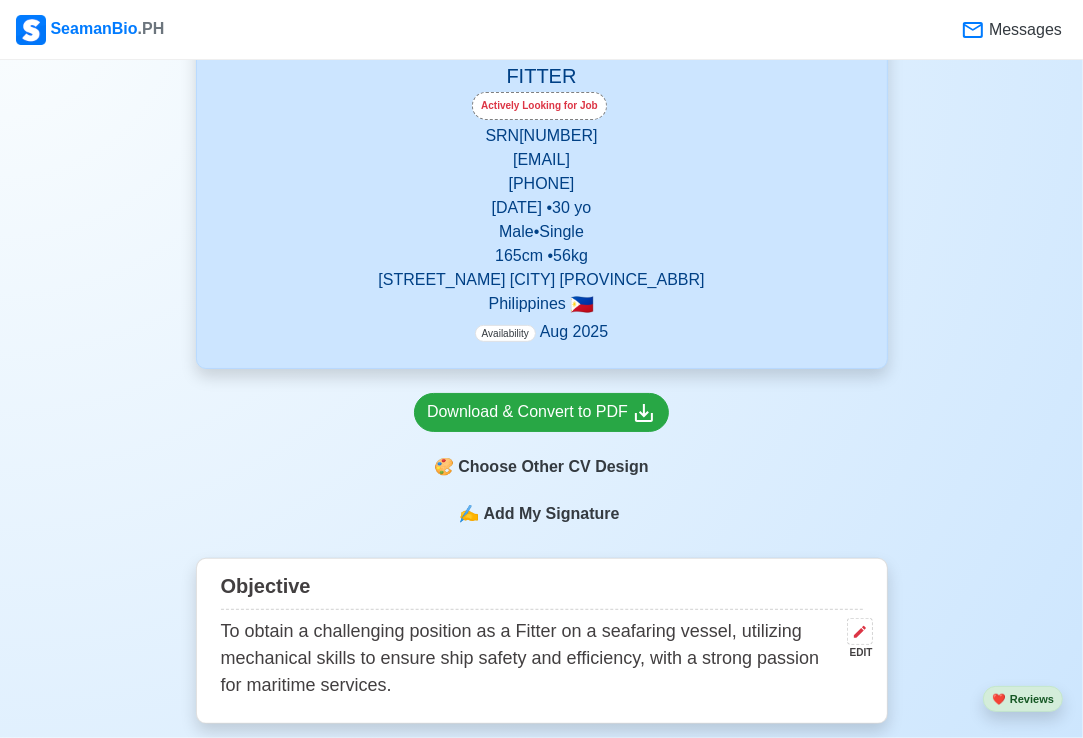 scroll, scrollTop: 500, scrollLeft: 0, axis: vertical 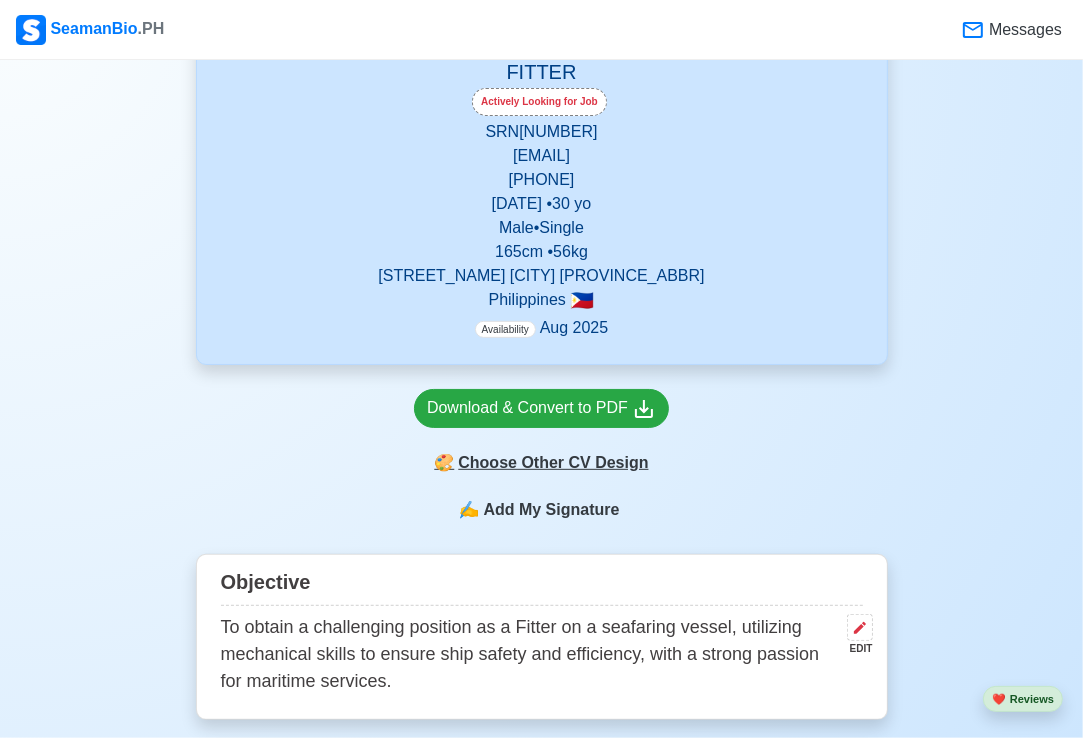 click on "🎨 Choose Other CV Design" at bounding box center (541, 463) 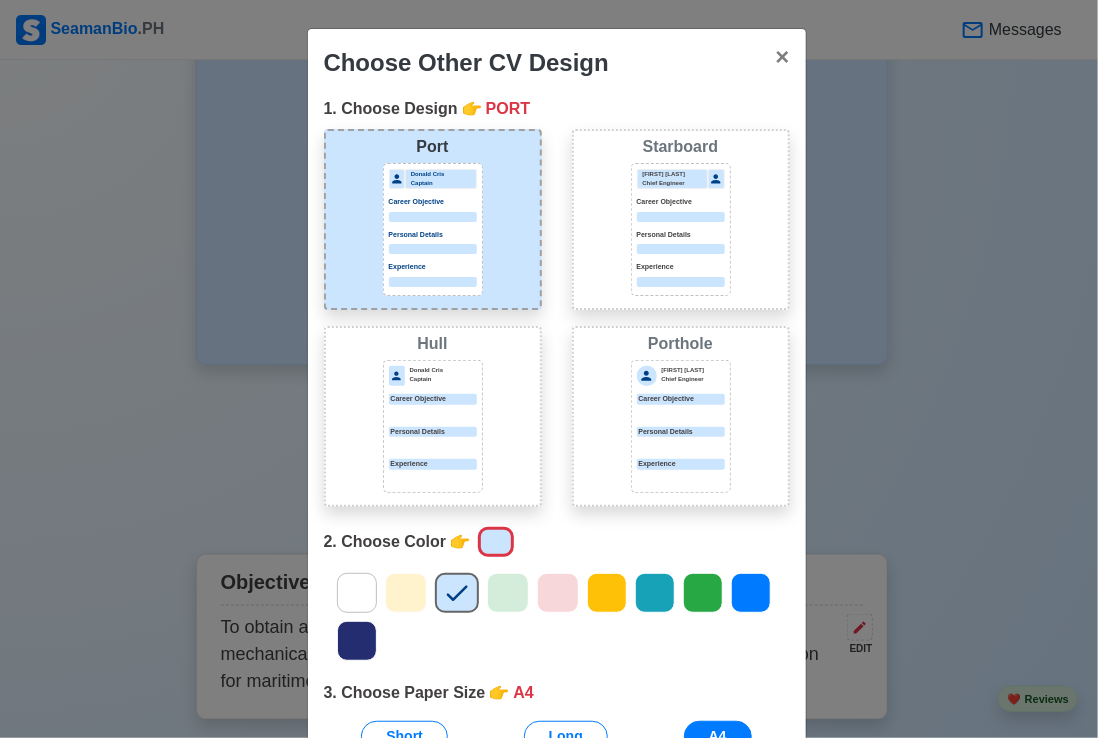 click on "Personal Details" at bounding box center [681, 432] 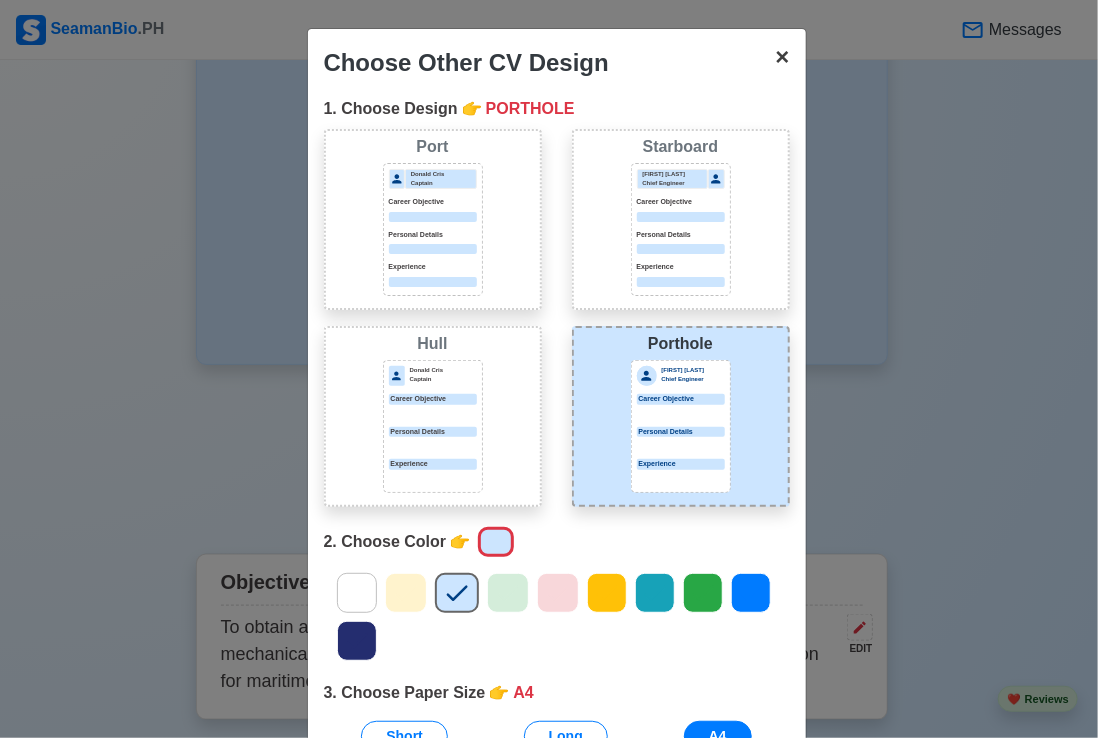 click on "×" at bounding box center (782, 56) 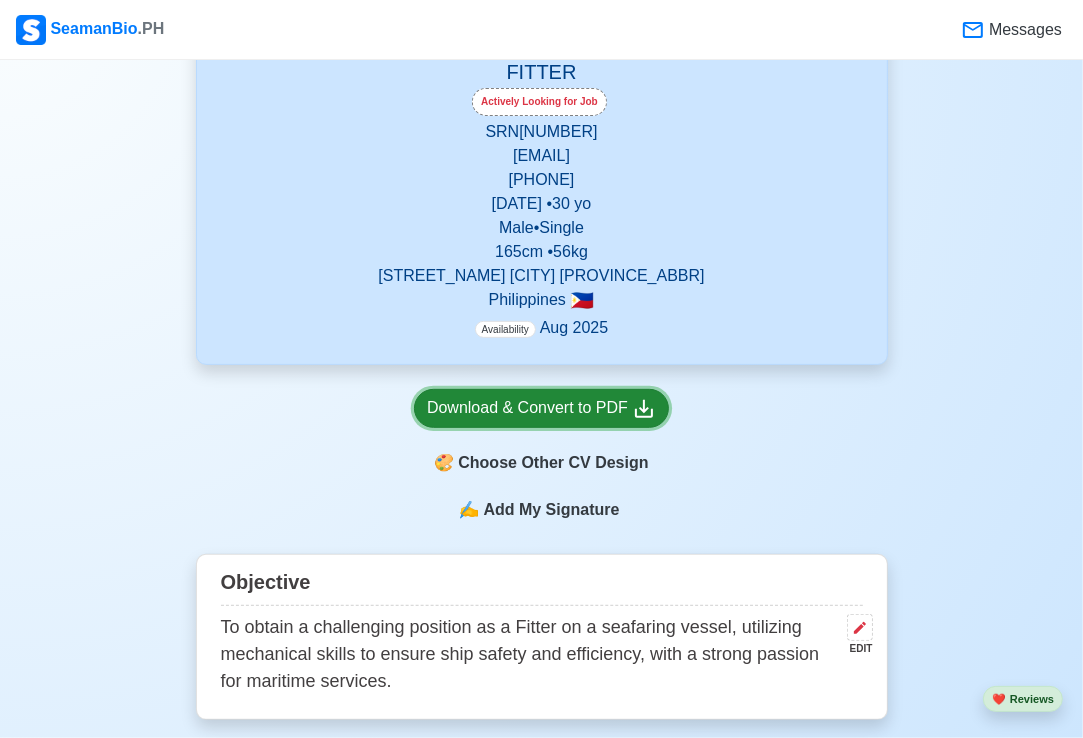 click on "Download & Convert to PDF" at bounding box center [541, 408] 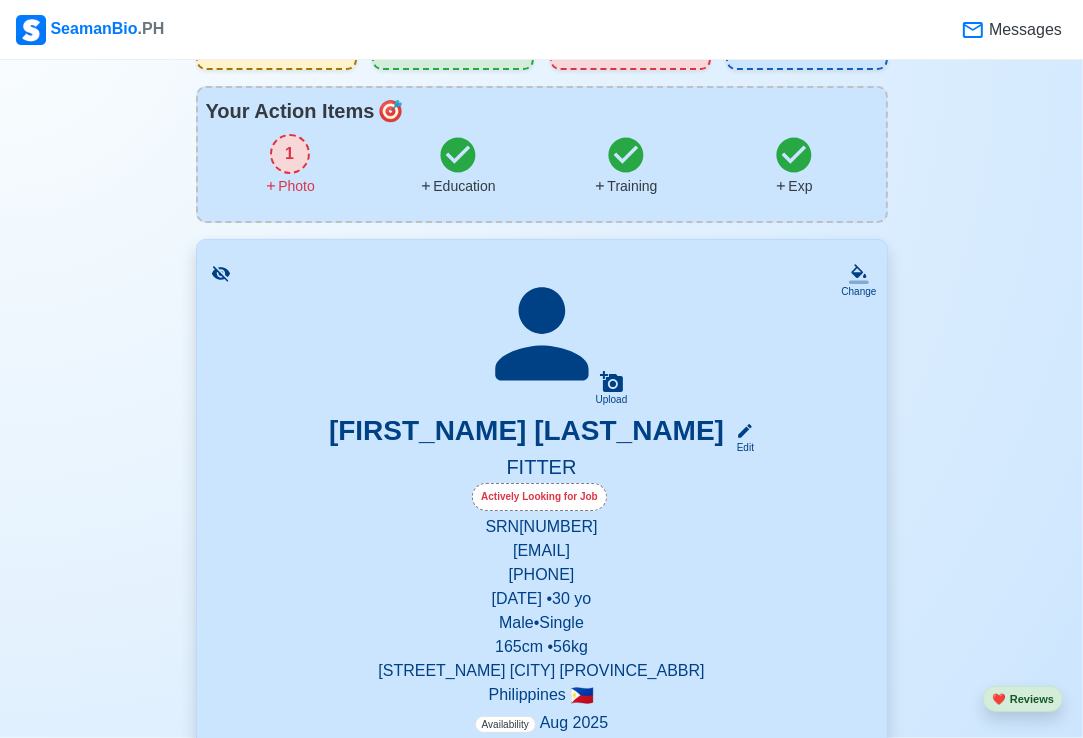 scroll, scrollTop: 200, scrollLeft: 0, axis: vertical 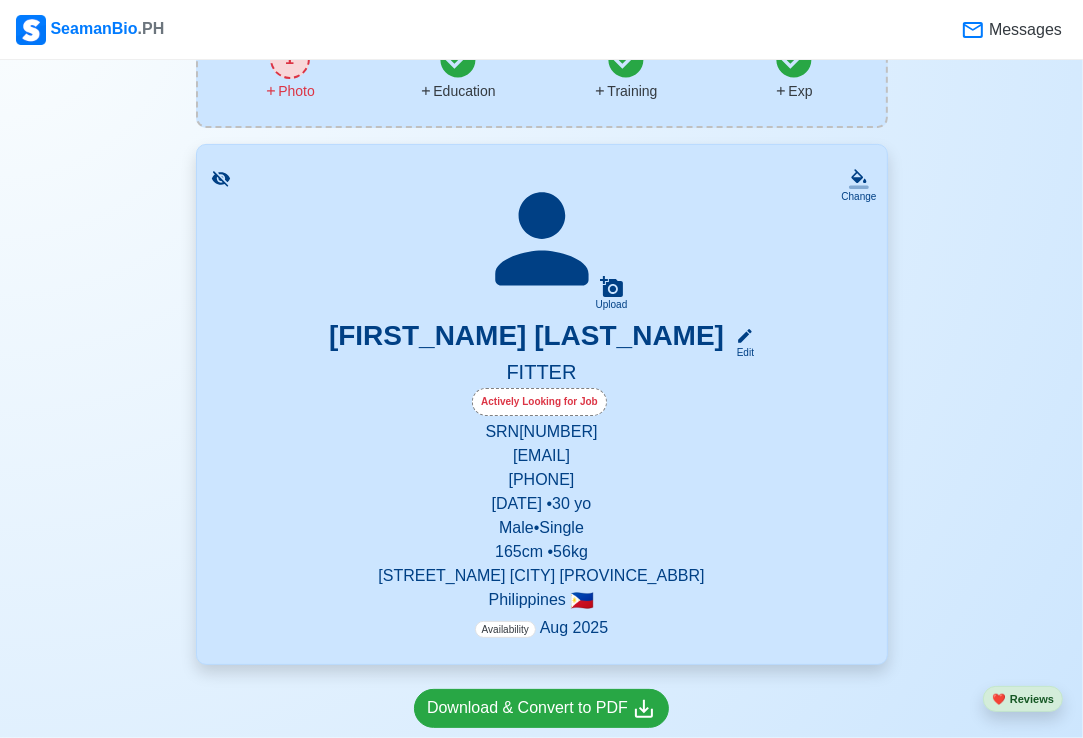 click on "[PHONE]" at bounding box center [542, 480] 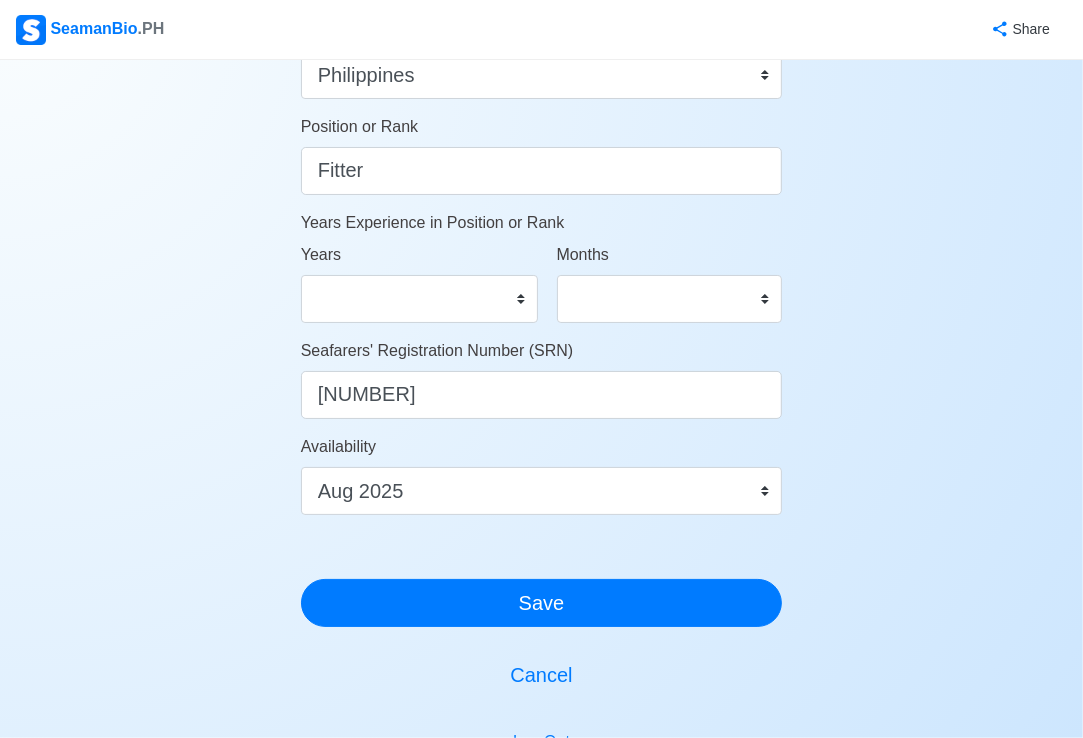 scroll, scrollTop: 1000, scrollLeft: 0, axis: vertical 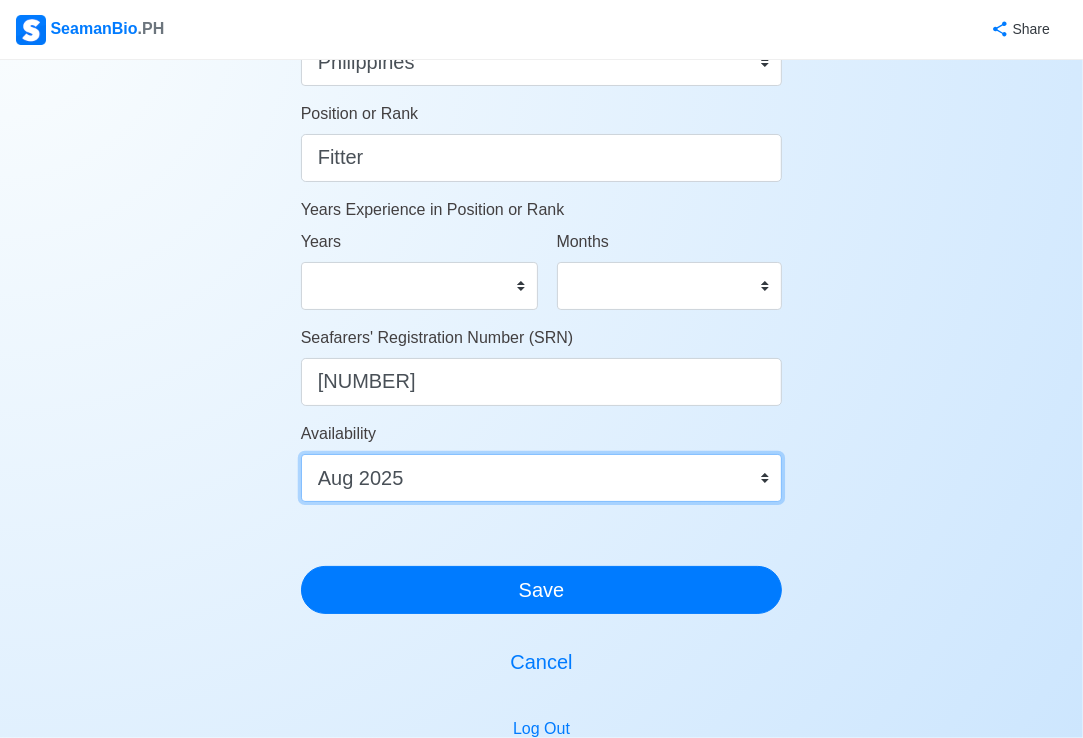 click on "Immediate Aug 2025  Sep 2025  Oct 2025  Nov 2025  Dec 2025  Jan 2026  Feb 2026  Mar 2026  Apr 2026" at bounding box center (542, 478) 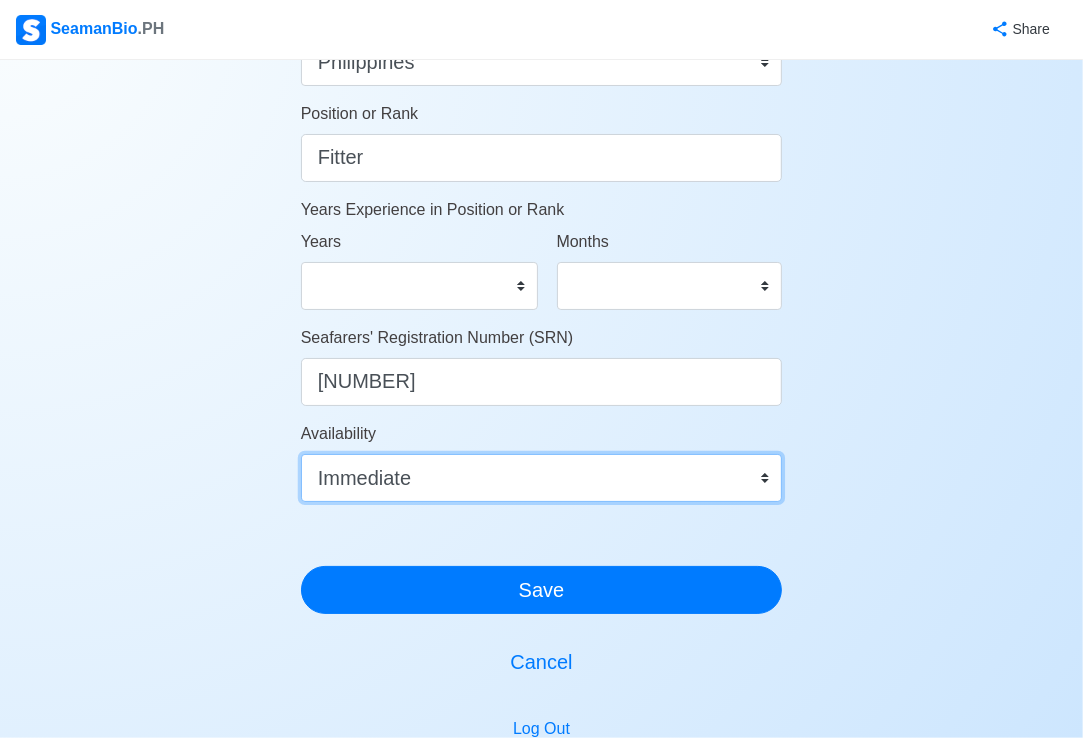 click on "Immediate Aug 2025  Sep 2025  Oct 2025  Nov 2025  Dec 2025  Jan 2026  Feb 2026  Mar 2026  Apr 2026" at bounding box center [542, 478] 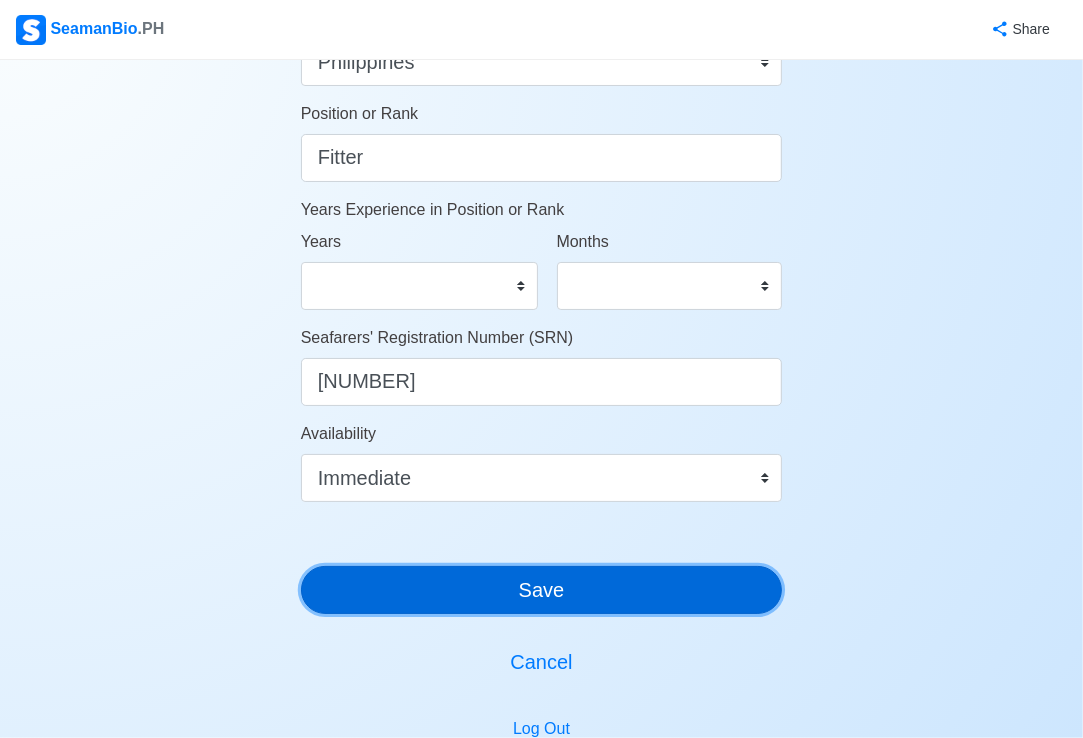 click on "Save" at bounding box center [542, 590] 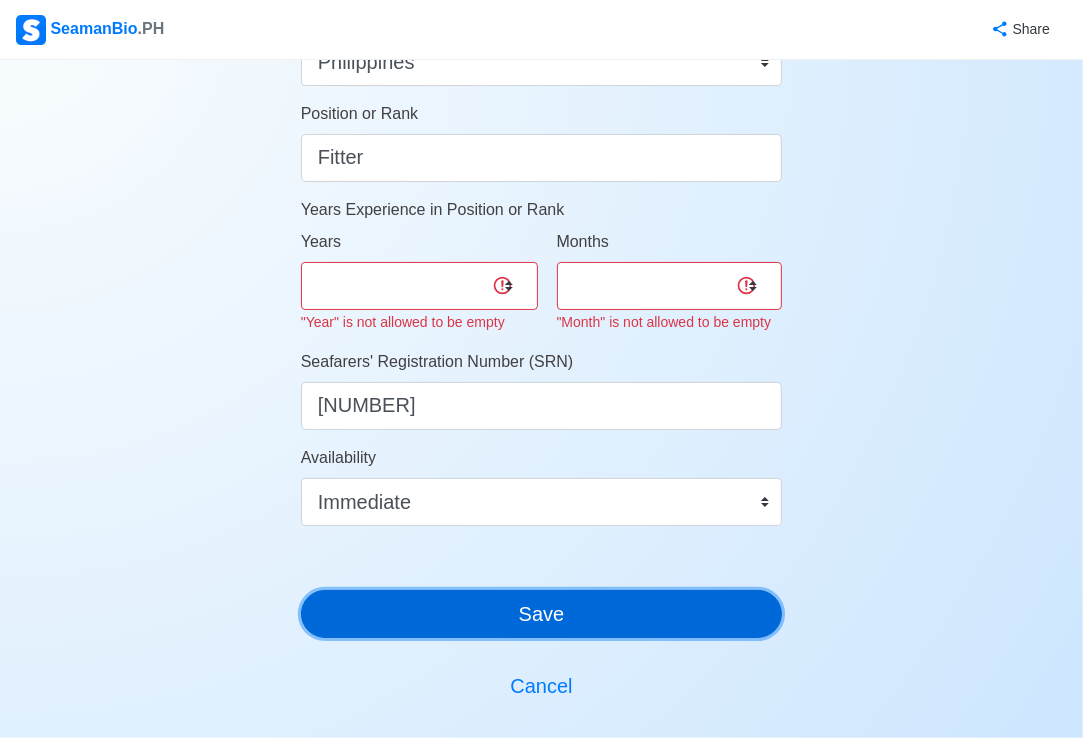 click on "Save" at bounding box center (542, 614) 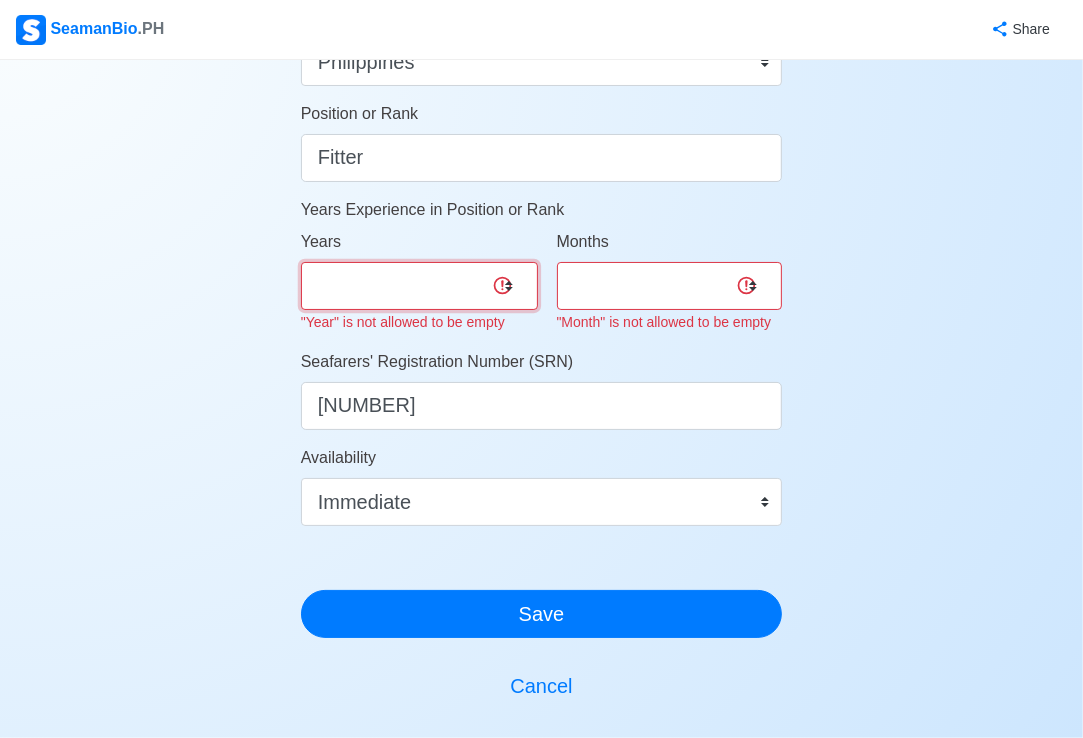 click on "0 1 2 3 4 5 6 7 8 9 10 11 12 13 14 15 16 17 18 19 20 21 22 23 24 25 26 27 28 29 30 31 32 33 34 35 36 37 38 39 40 41 42 43 44 45 46 47 48 49 50" at bounding box center [419, 286] 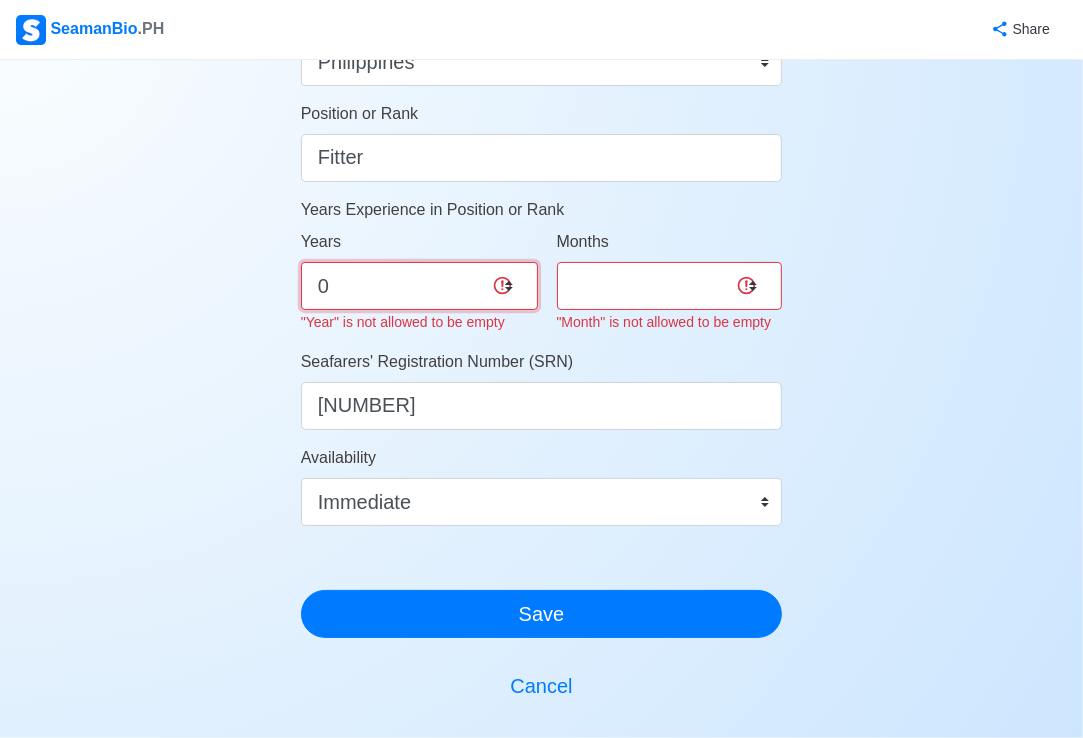 click on "0 1 2 3 4 5 6 7 8 9 10 11 12 13 14 15 16 17 18 19 20 21 22 23 24 25 26 27 28 29 30 31 32 33 34 35 36 37 38 39 40 41 42 43 44 45 46 47 48 49 50" at bounding box center [419, 286] 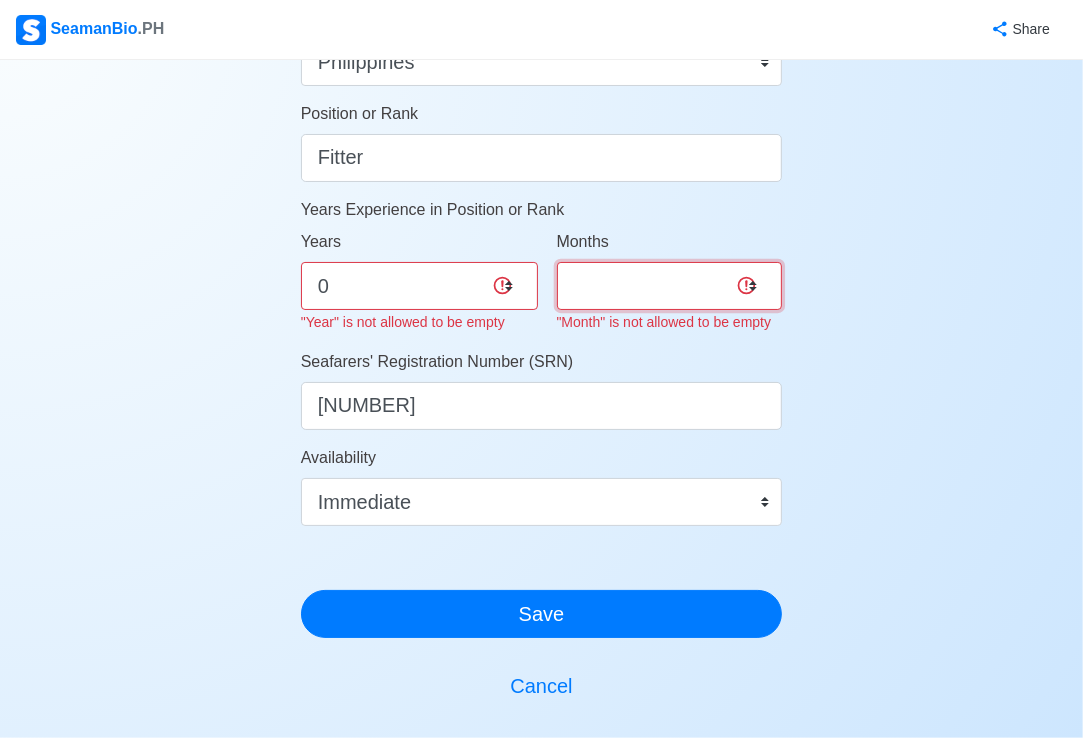 click on "0 1 2 3 4 5 6 7 8 9 10 11" at bounding box center (670, 286) 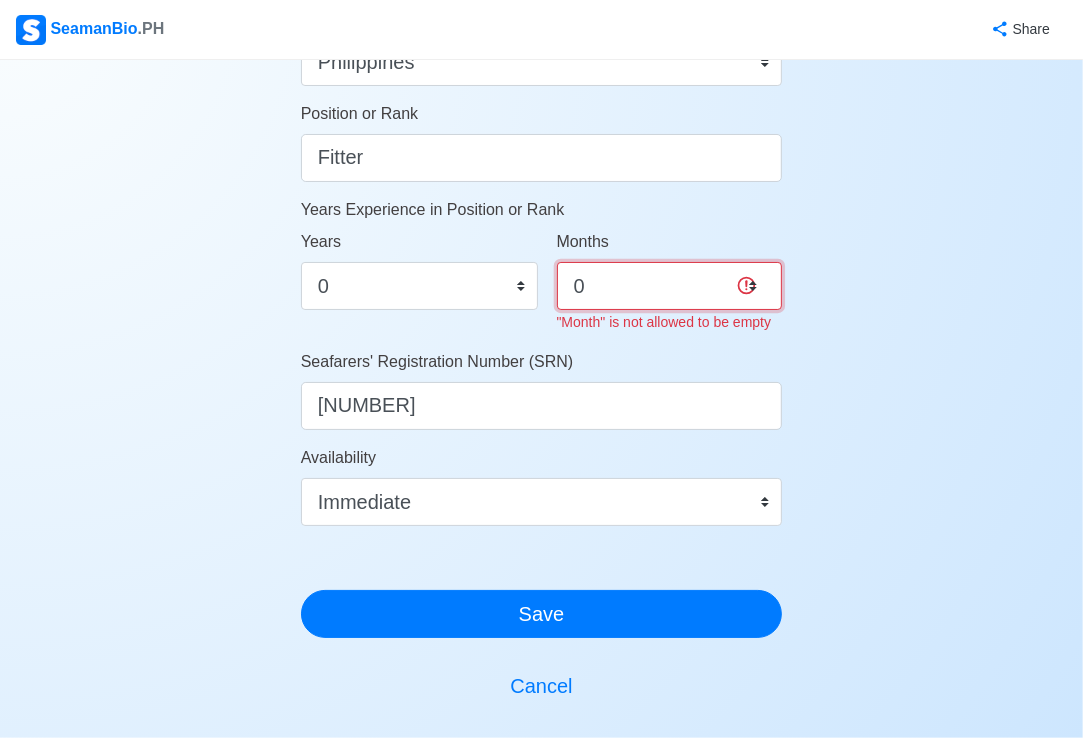 click on "0 1 2 3 4 5 6 7 8 9 10 11" at bounding box center (670, 286) 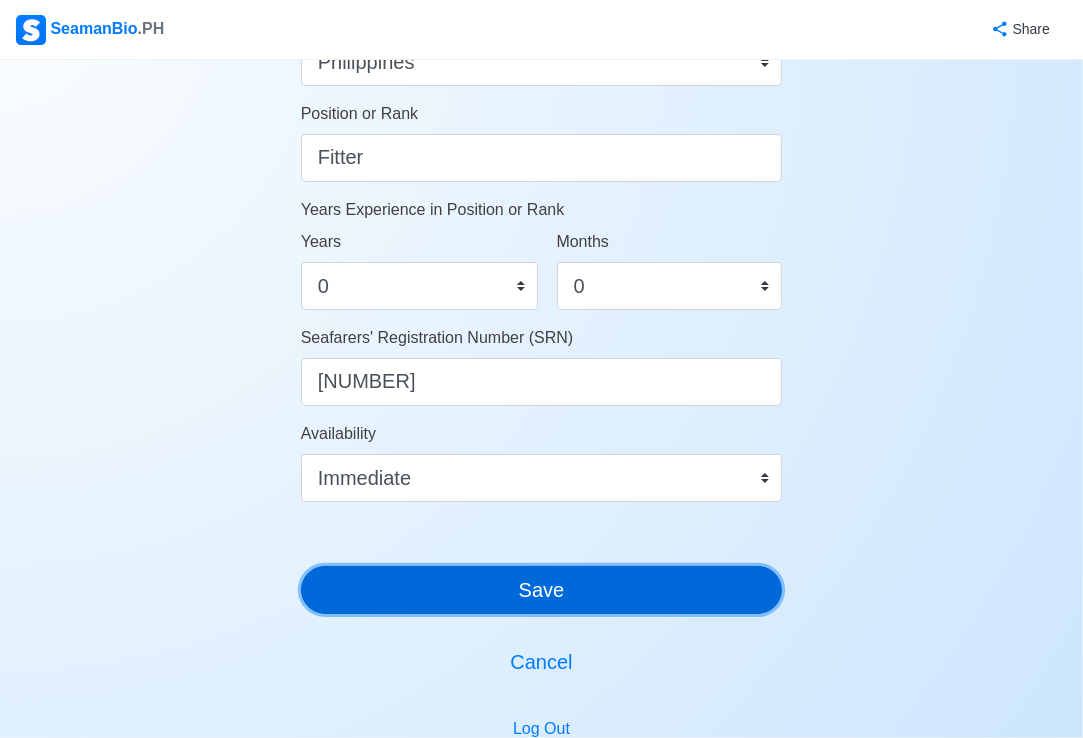 click on "Account Setup   🗂️ Your Job Status Onboard Actively Looking for Job Not Looking for Job Hiring Visibility Visible for Hiring Not Visible for Hiring Your Name RONMARK TUTOR DEDASE Date of Birth     03/05/1995 Civil Status Single Married Widowed Separated Gender Male Female Height (cm) 165 Weight (kg) 56 Phone Number 09651465068 🔔 Make sure your phone number is contactable. When you apply & got shortlisted, agencies will contact you. Address Brngy. Simsiman Norala South Cotabato Country Afghanistan Åland Islands Albania Algeria American Samoa Andorra Angola Anguilla Antarctica Antigua and Barbuda Argentina Armenia Aruba Australia Austria Azerbaijan Bahamas Bahrain Bangladesh Barbados Belarus Belgium Belize Benin Bermuda Bhutan Bolivia, Plurinational State of Bonaire, Sint Eustatius and Saba Bosnia and Herzegovina Botswana Bouvet Island Brazil British Indian Ocean Territory Brunei Darussalam Bulgaria Burkina Faso Burundi Cabo Verde Cambodia Cameroon Canada Cayman Islands Central African Republic 0 1" at bounding box center (542, -28) 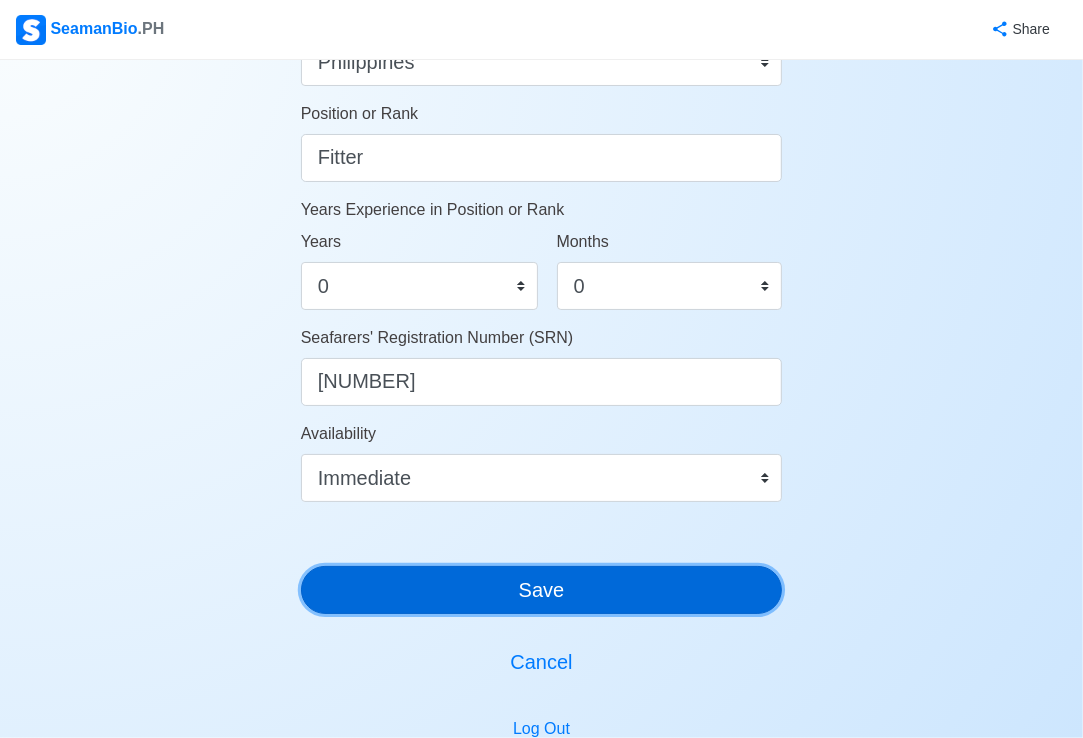 click on "Save" at bounding box center [542, 590] 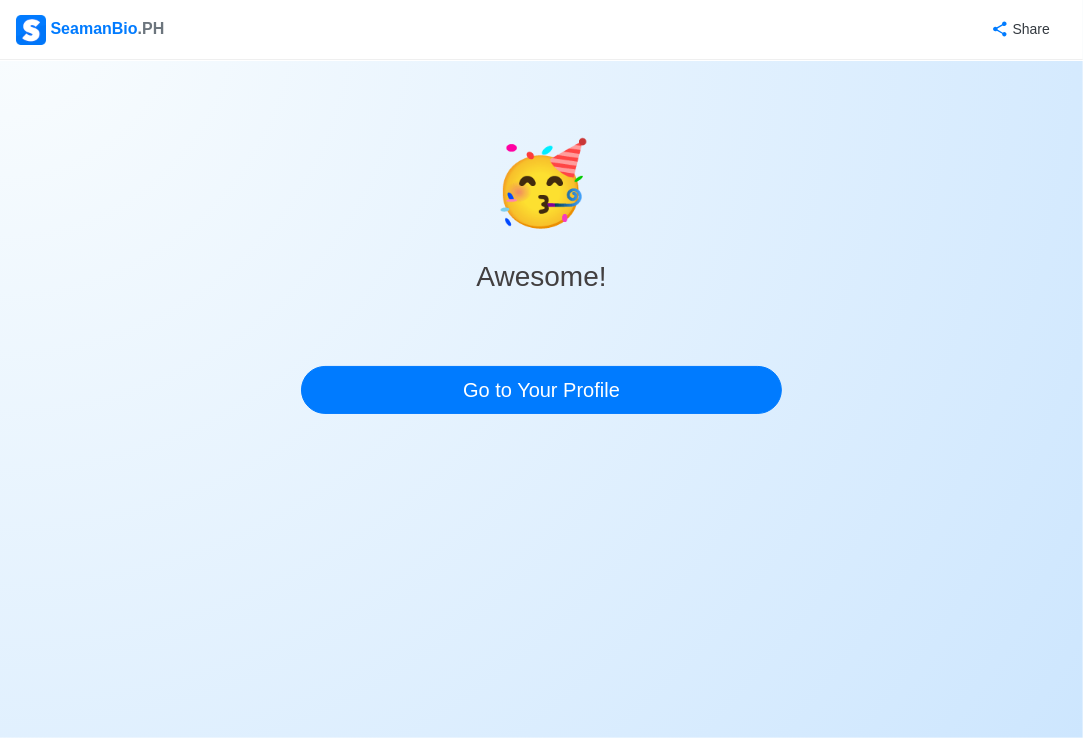 scroll, scrollTop: 0, scrollLeft: 0, axis: both 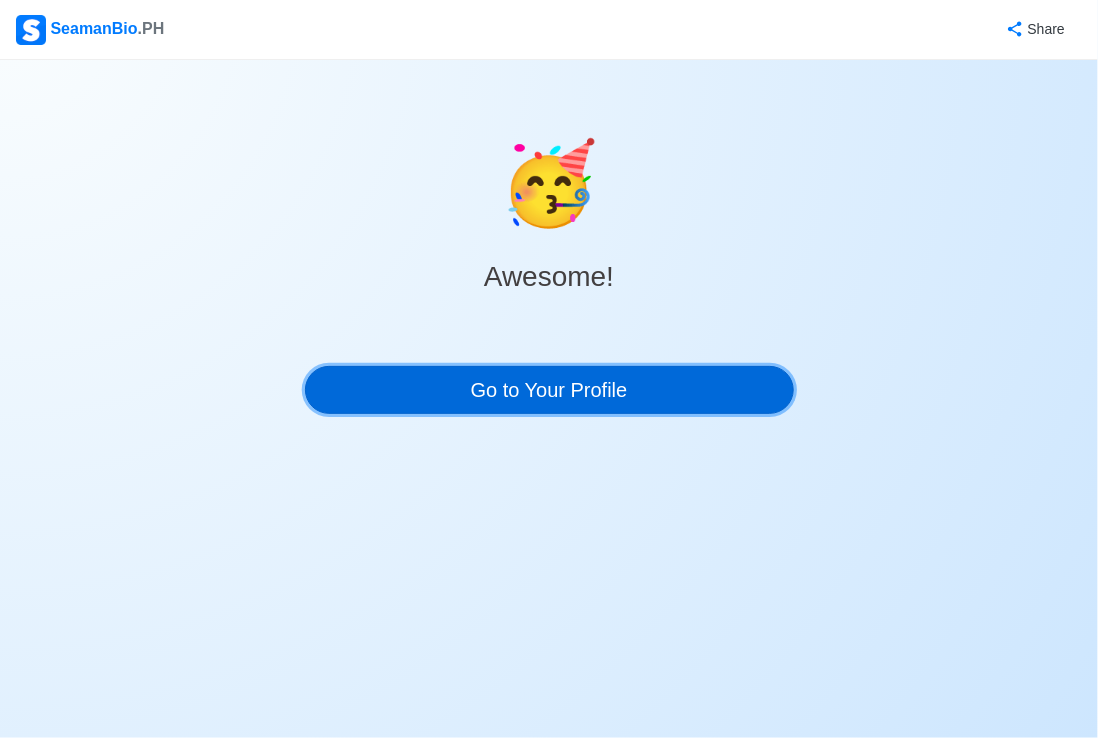 click on "Go to Your Profile" at bounding box center (549, 390) 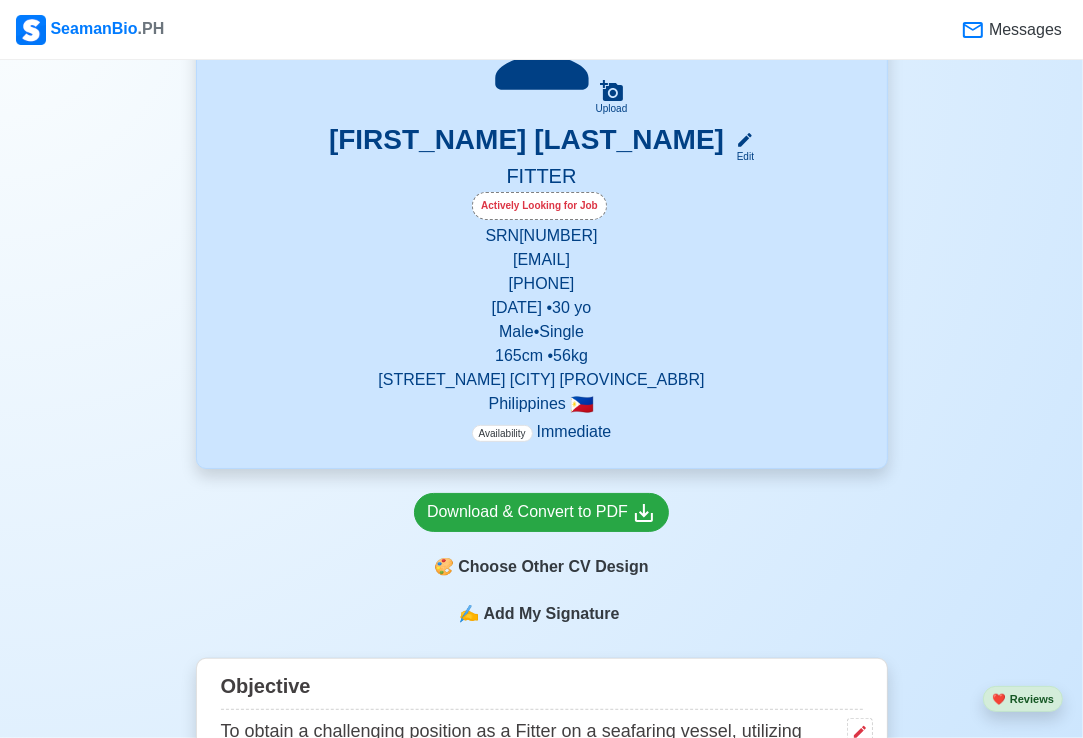 scroll, scrollTop: 400, scrollLeft: 0, axis: vertical 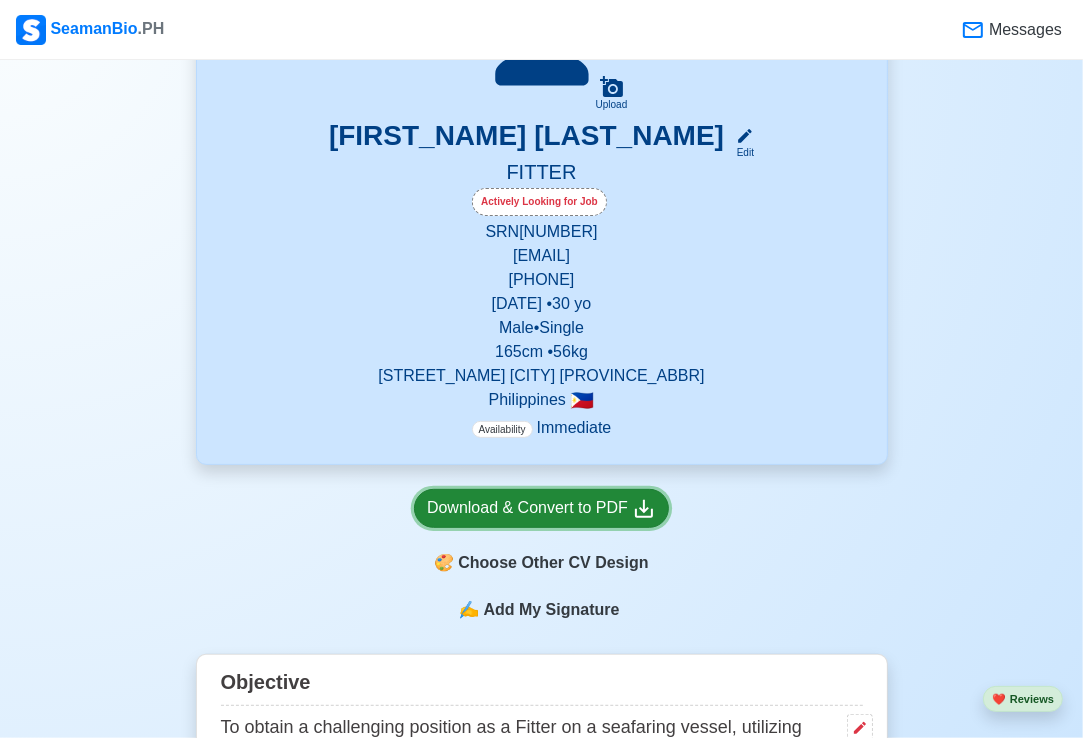 click on "Download & Convert to PDF" at bounding box center (541, 508) 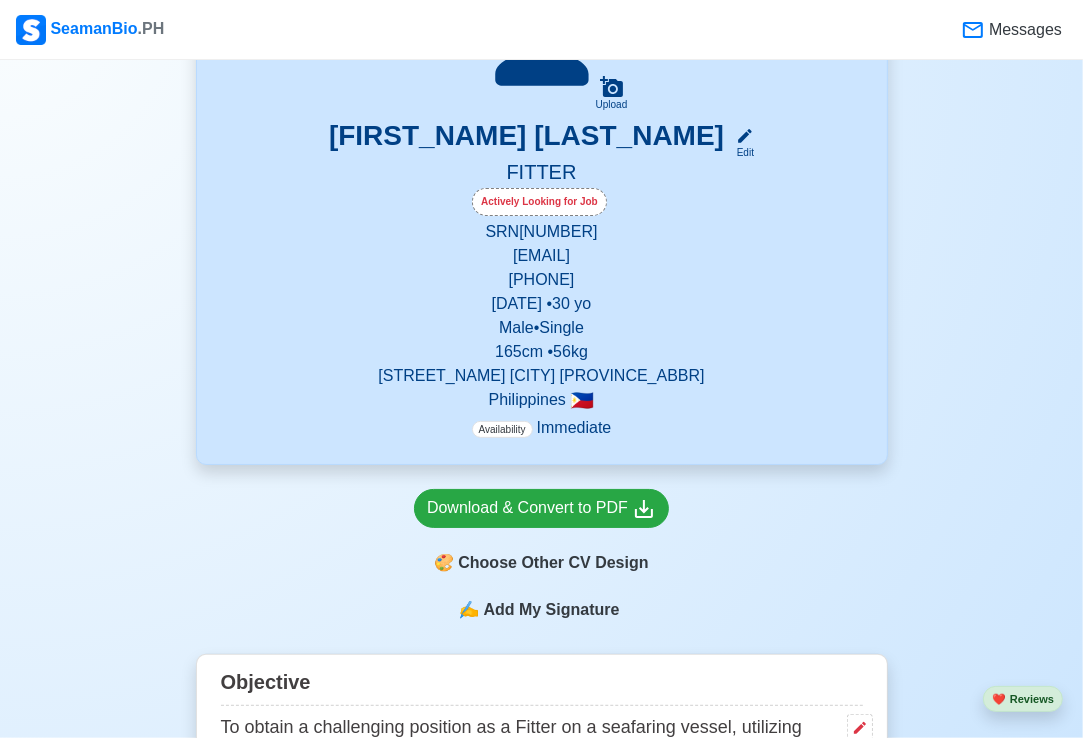 click on "Add My Signature" at bounding box center [551, 610] 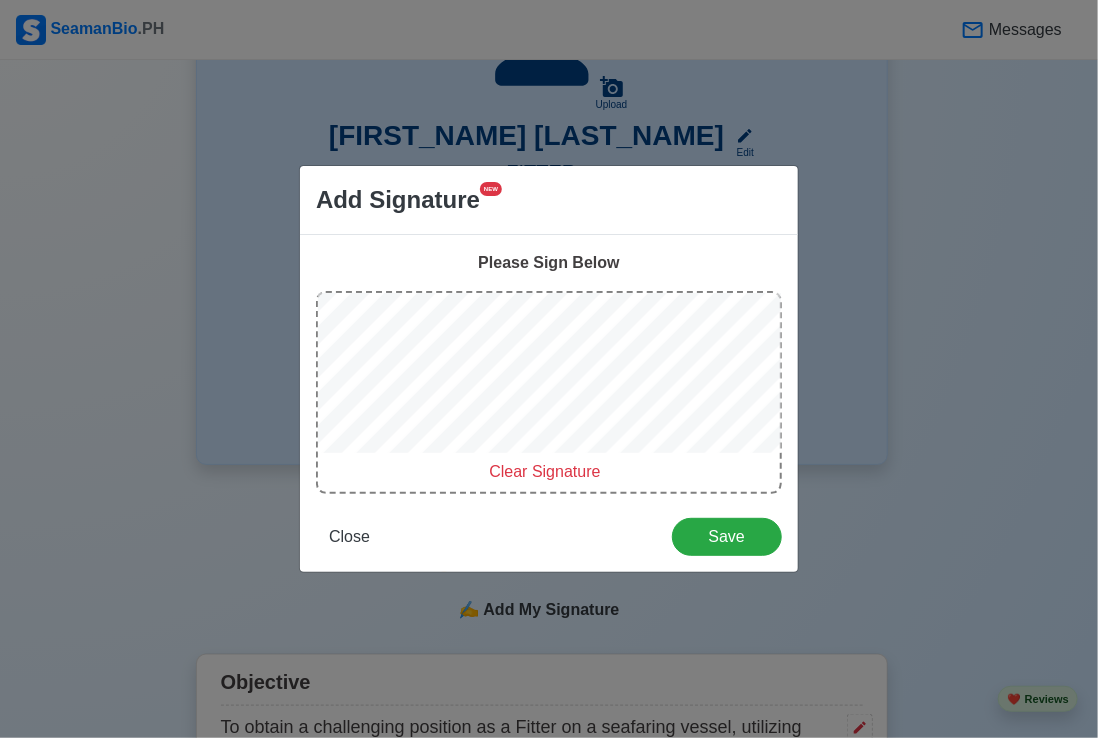 click on "Clear Signature" at bounding box center [544, 471] 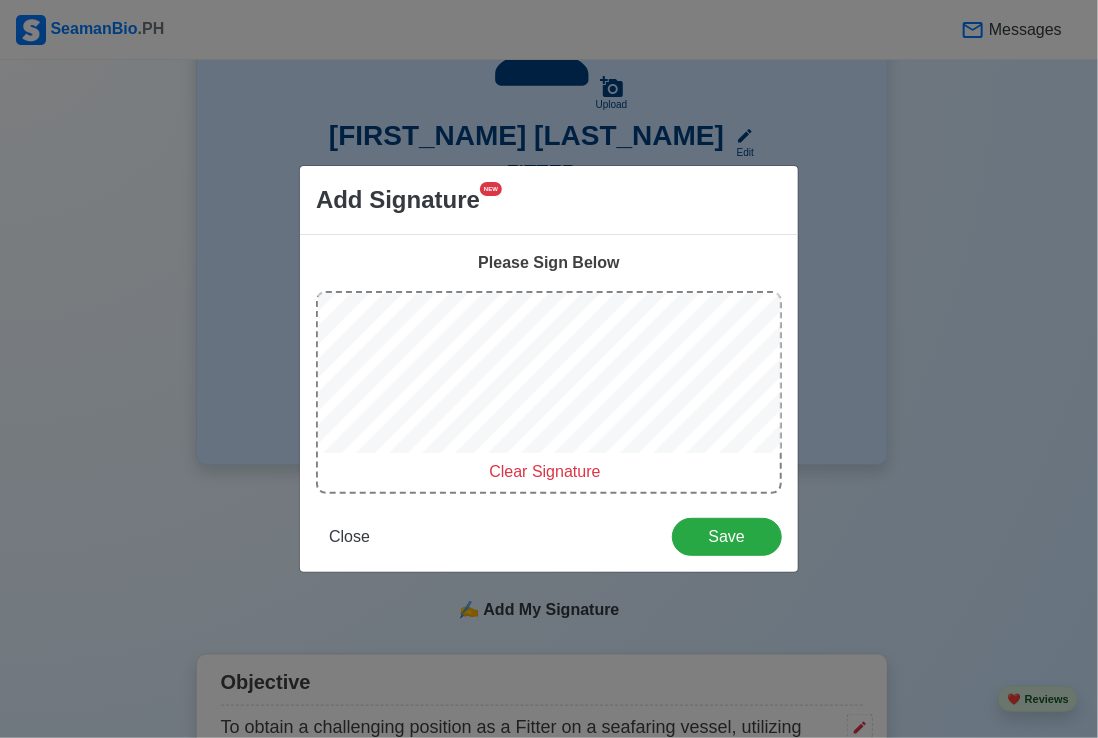 click on "Clear Signature" at bounding box center [544, 471] 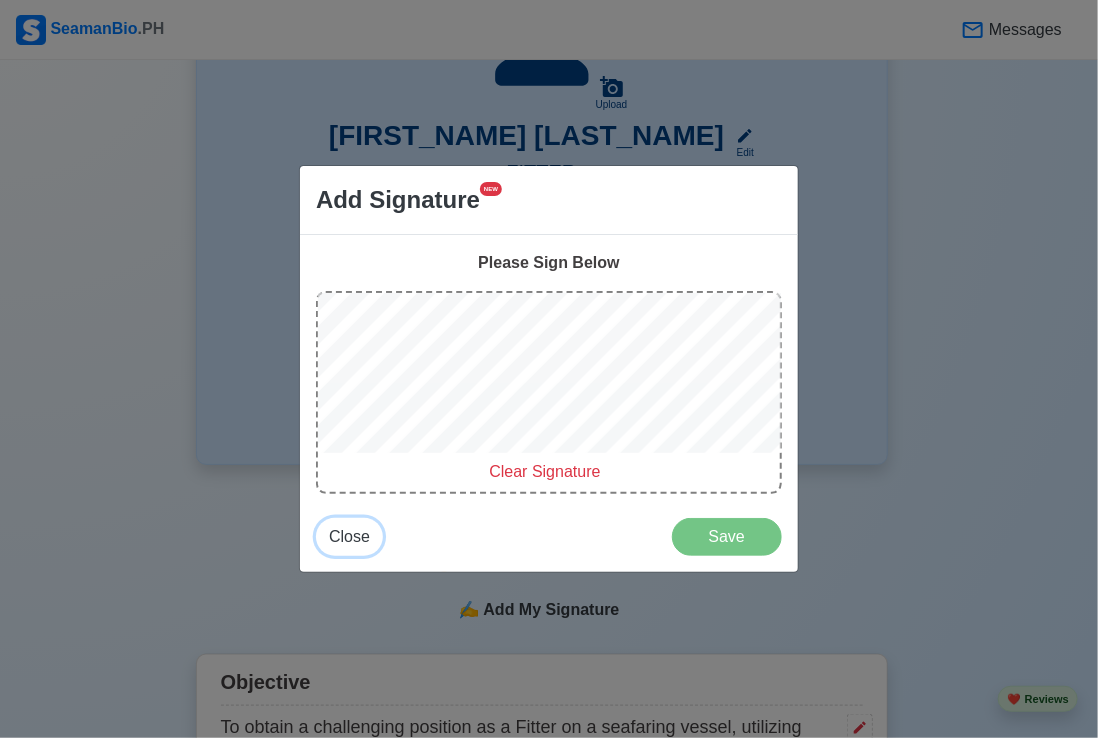 click on "Close" at bounding box center (349, 536) 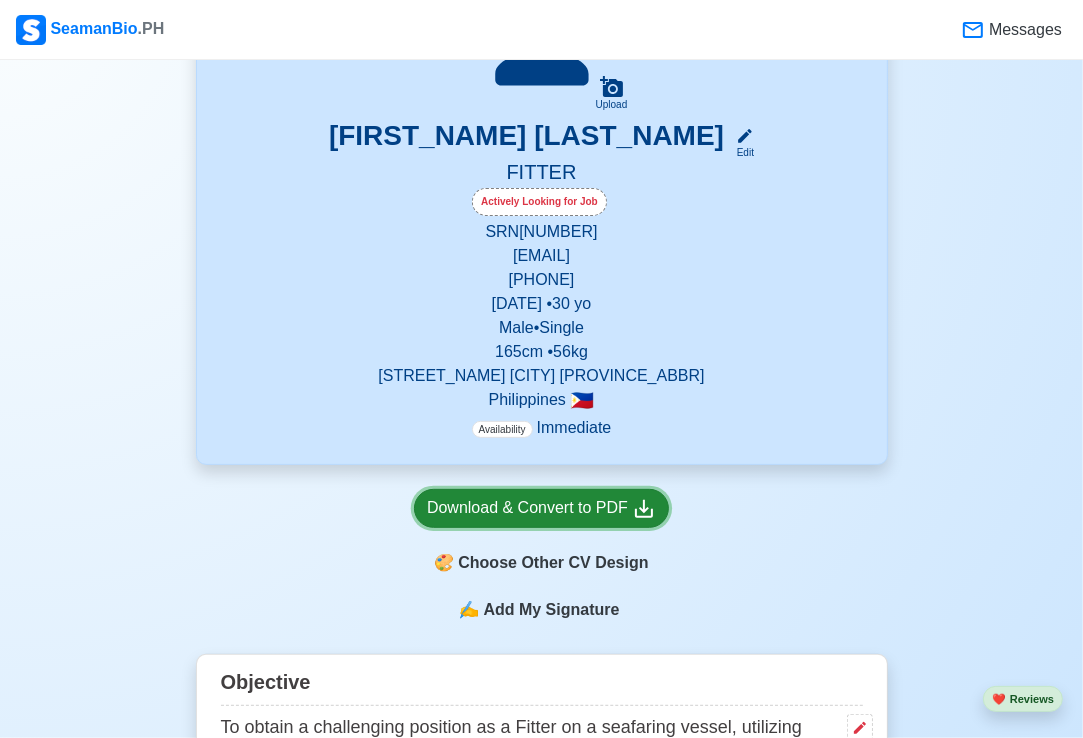 click on "Download & Convert to PDF" at bounding box center (541, 508) 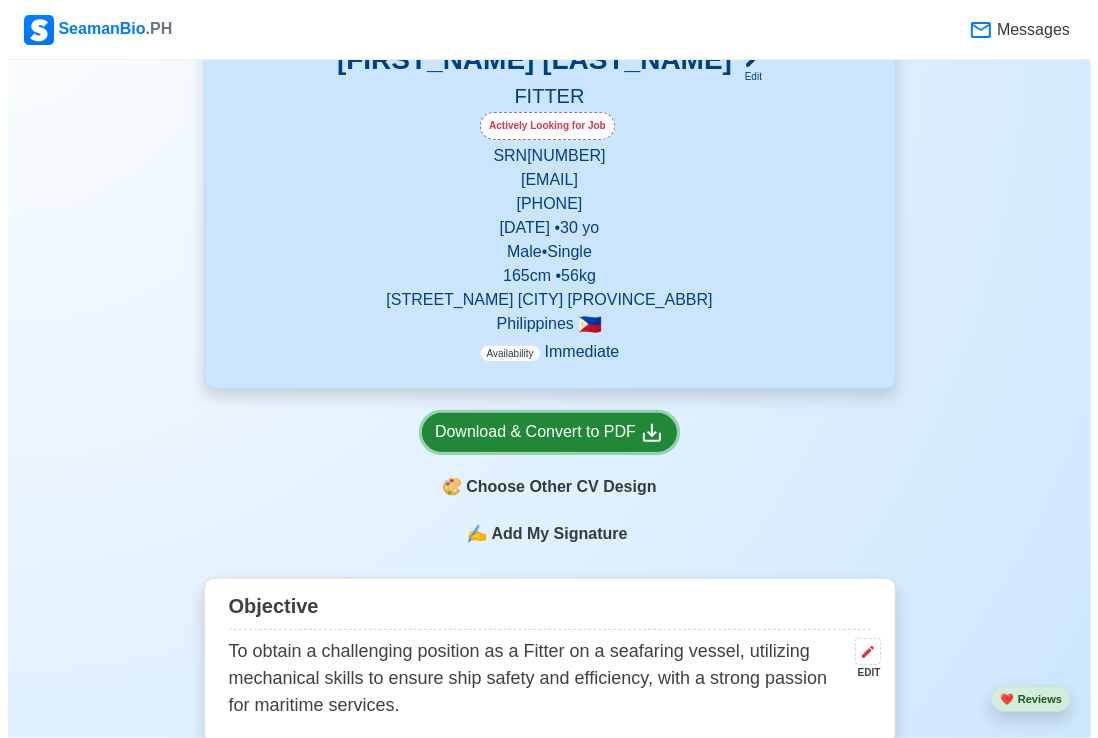 scroll, scrollTop: 600, scrollLeft: 0, axis: vertical 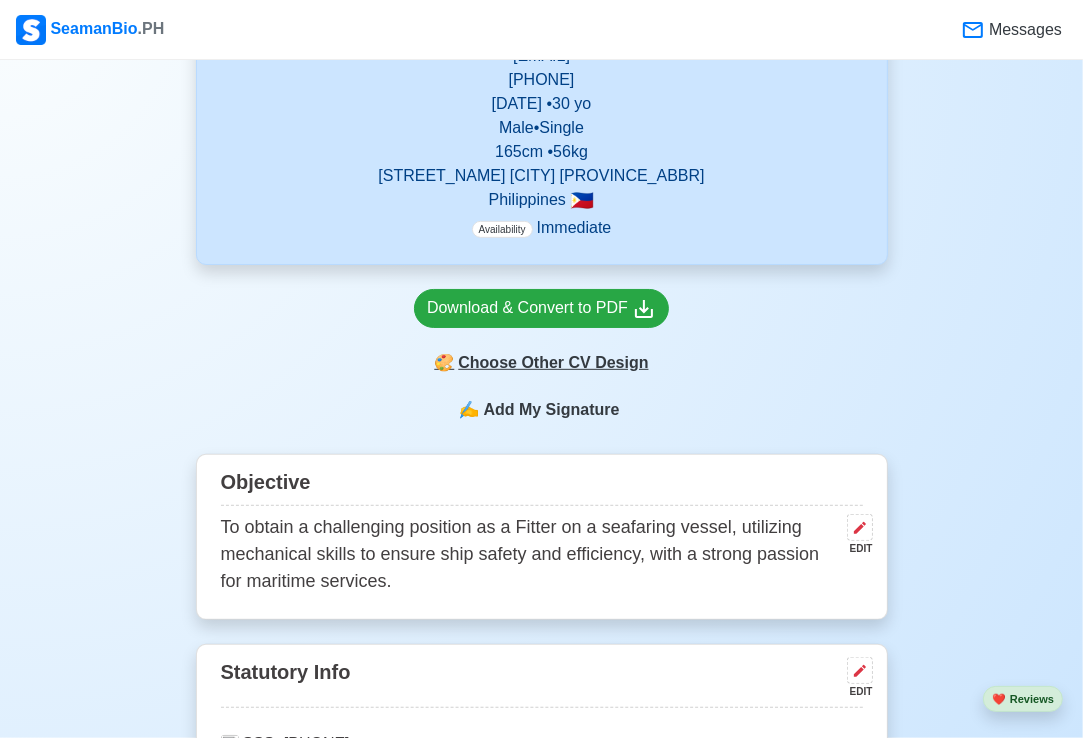 click on "🎨 Choose Other CV Design" at bounding box center (541, 363) 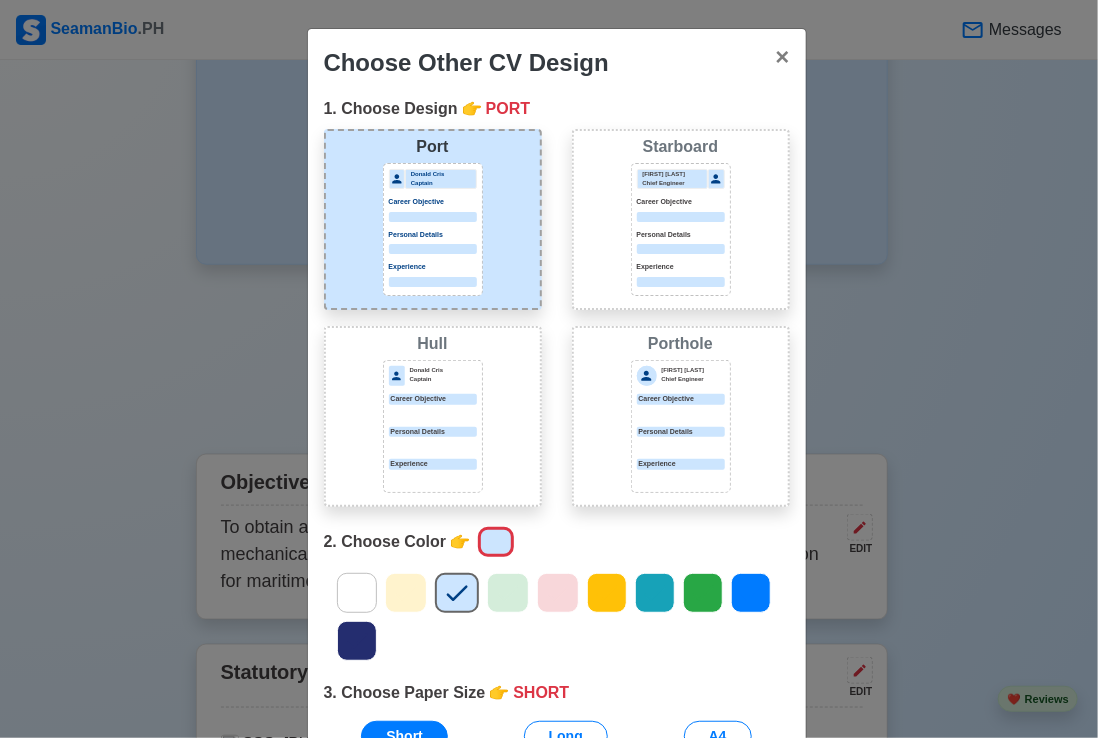 click at bounding box center [433, 217] 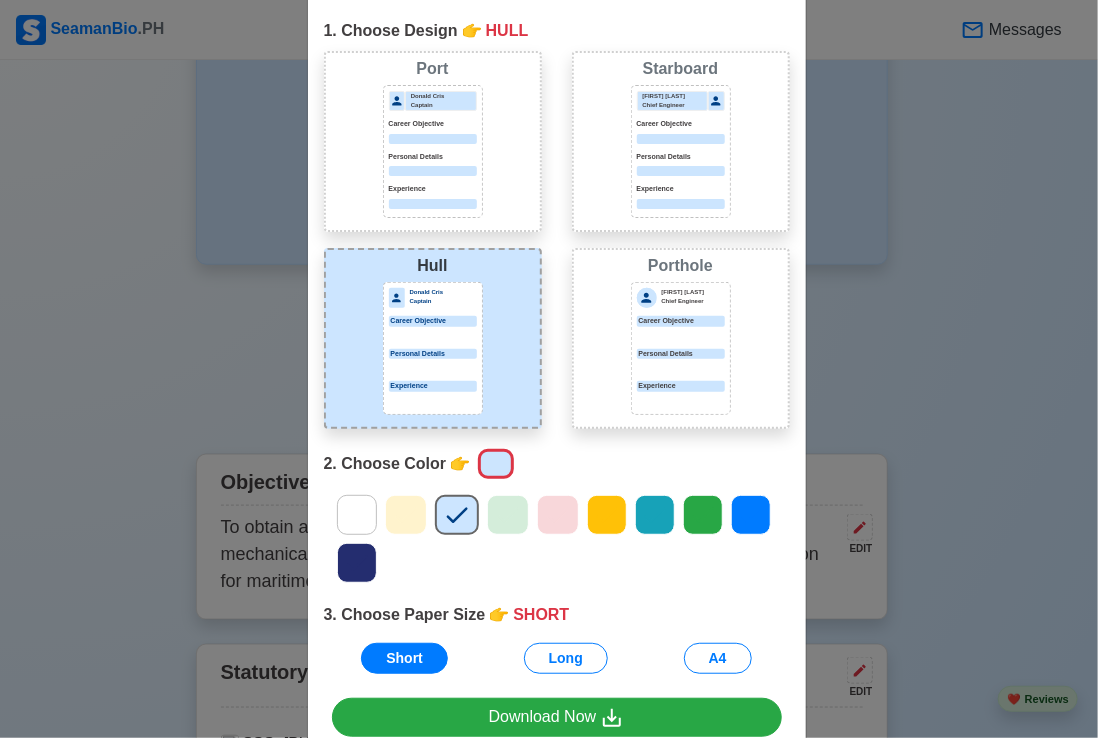 scroll, scrollTop: 181, scrollLeft: 0, axis: vertical 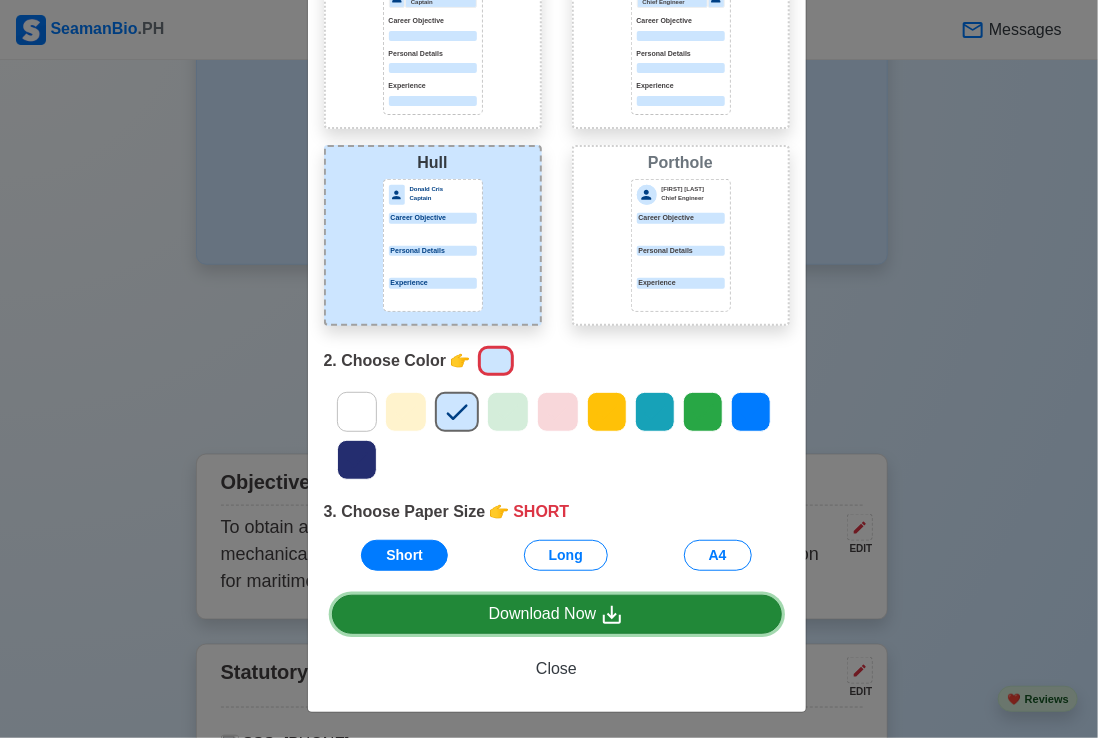 click on "Download Now" at bounding box center [557, 614] 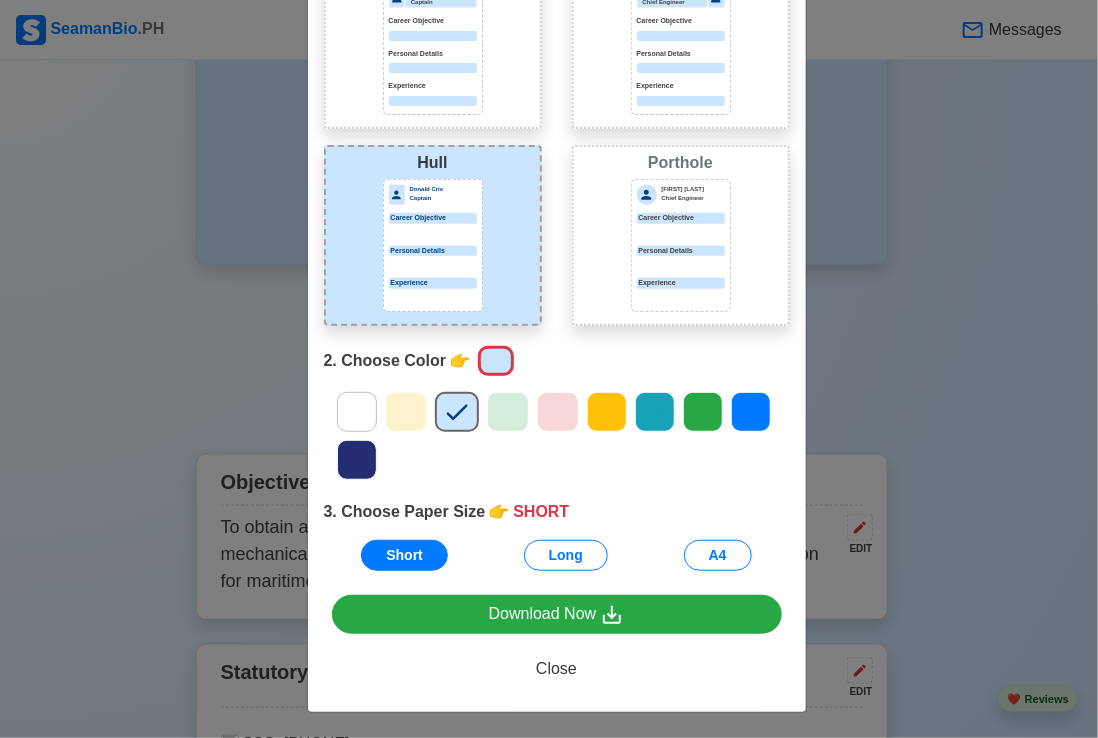 click on "Donald Cris Captain Career Objective Personal Details Experience" at bounding box center [433, 48] 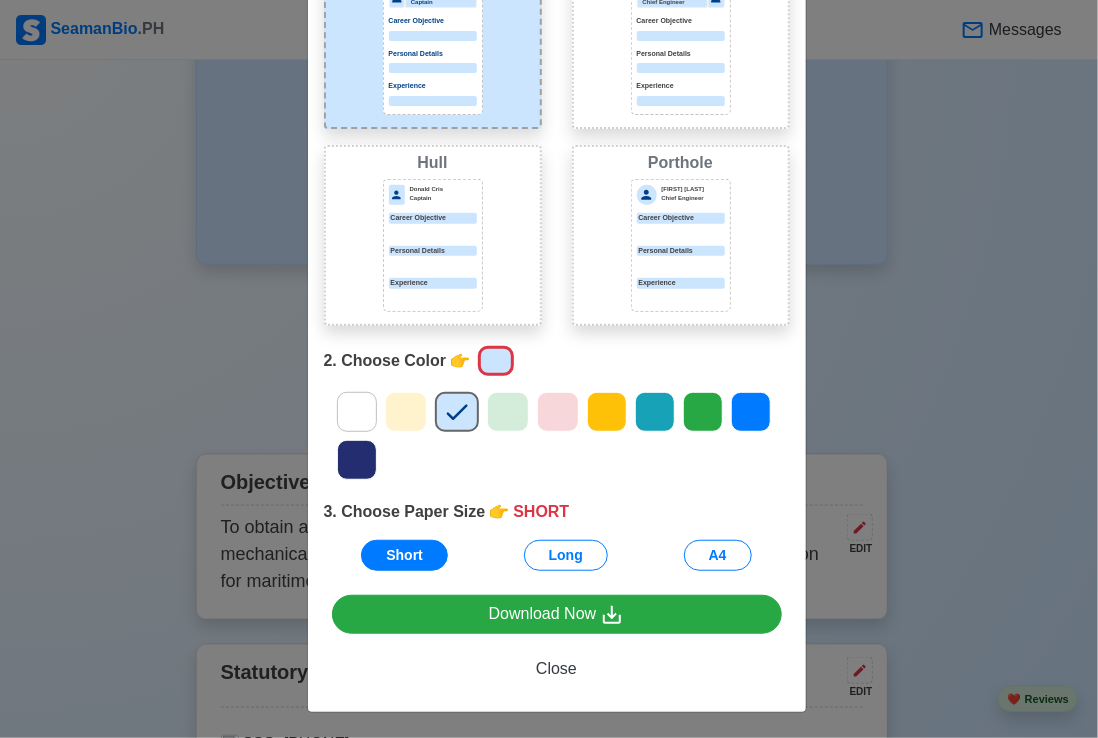 scroll, scrollTop: 181, scrollLeft: 0, axis: vertical 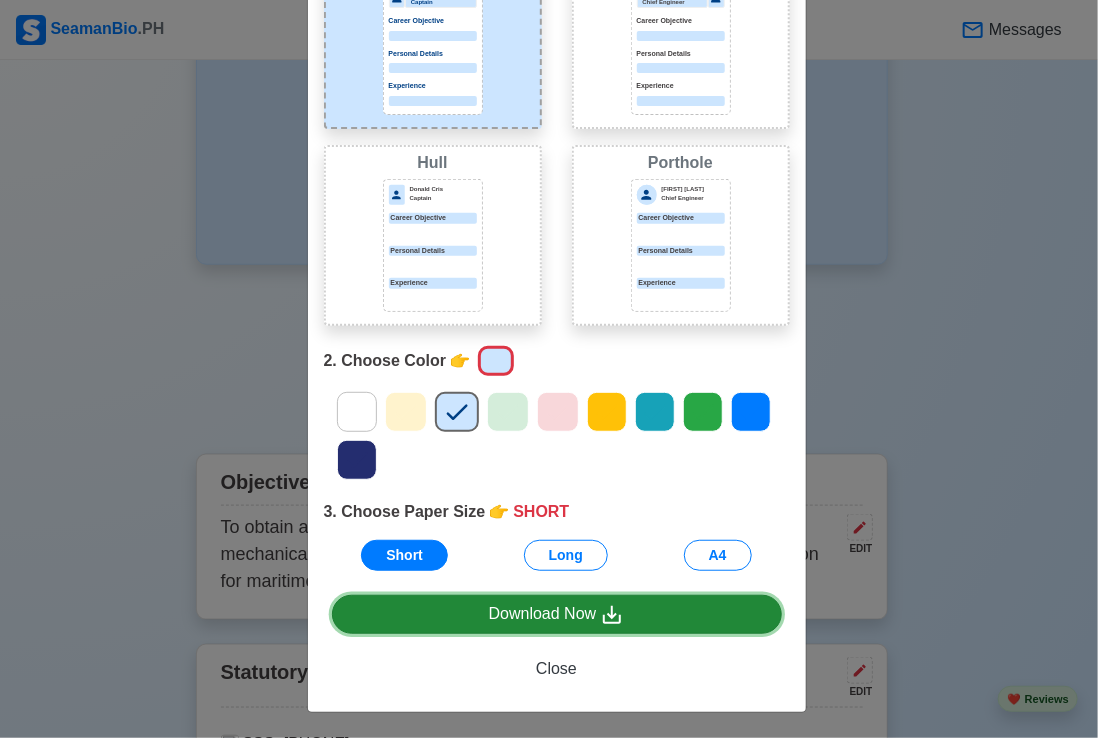 click on "Download Now" at bounding box center (557, 614) 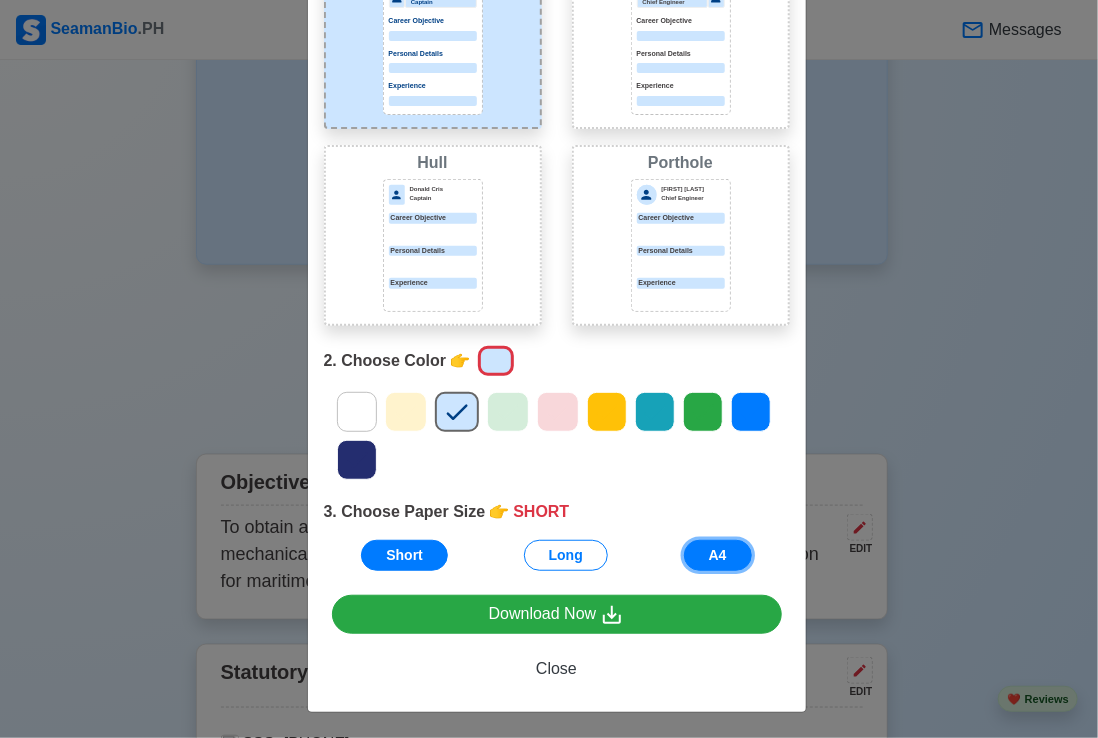 click on "A4" at bounding box center [718, 555] 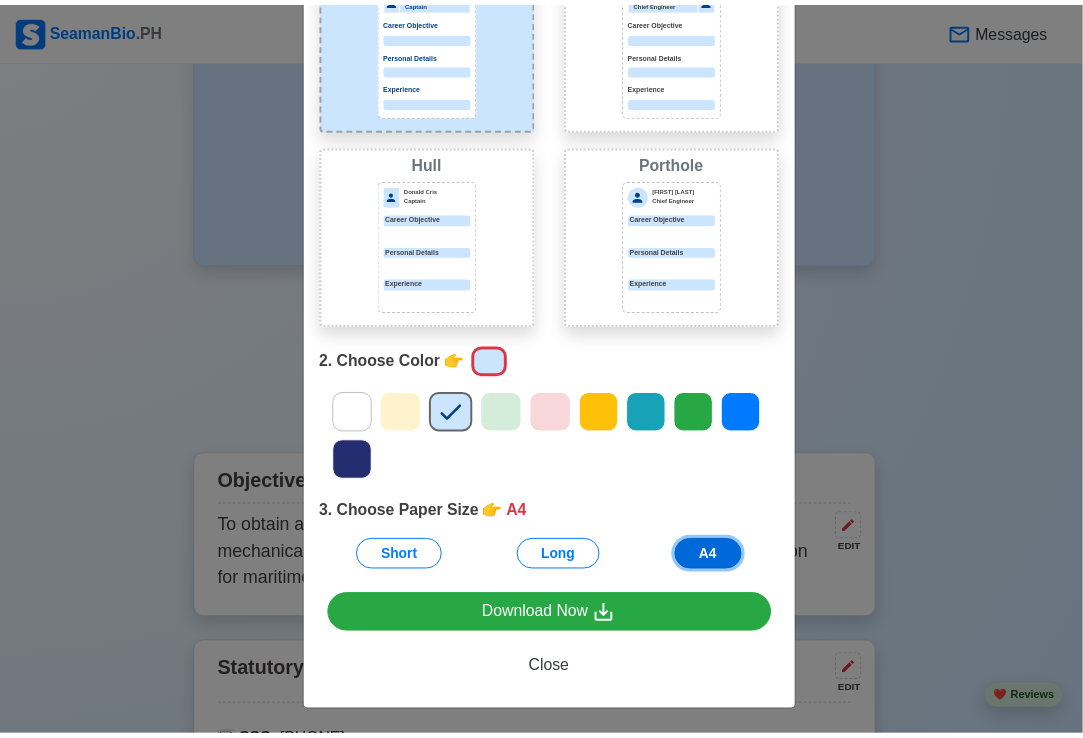 scroll, scrollTop: 181, scrollLeft: 0, axis: vertical 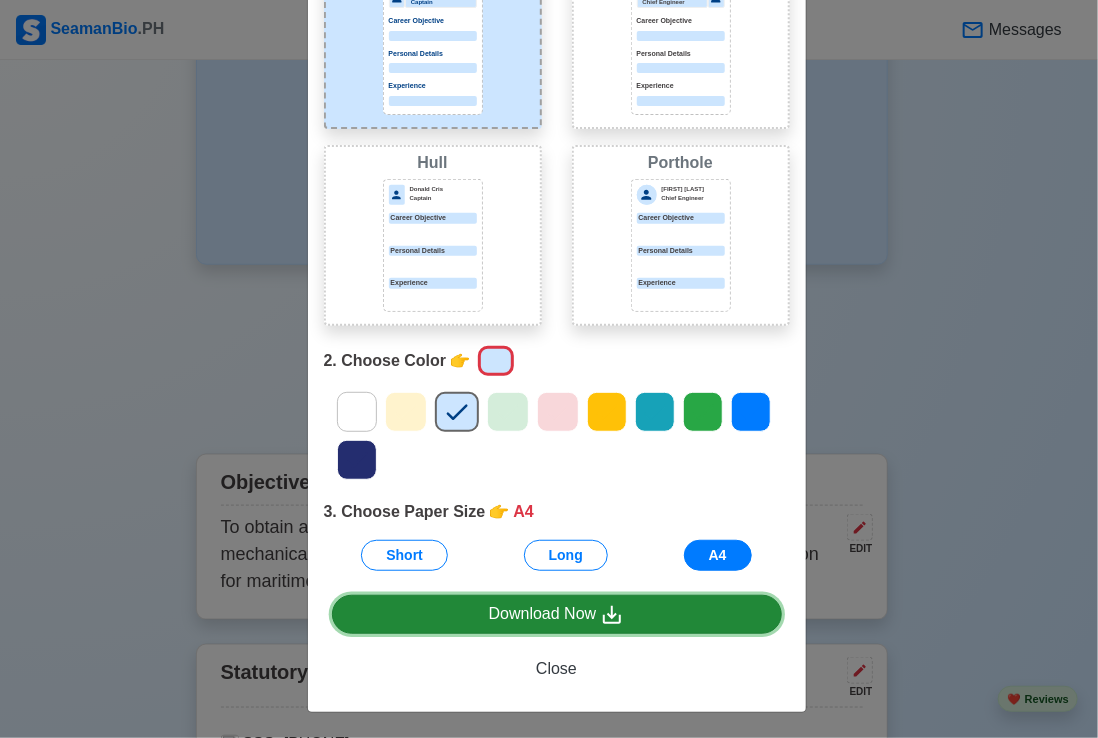 click on "Download Now" at bounding box center (557, 614) 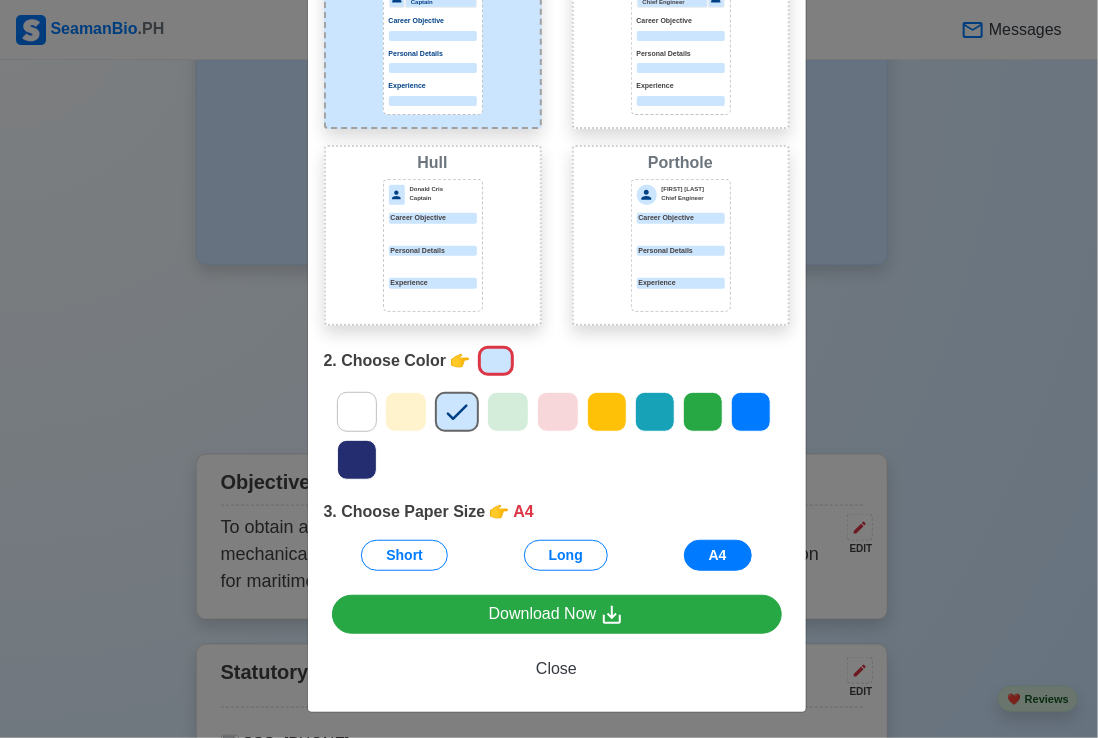 click on "Choose Other CV Design × Close 1. Choose Design 👉 PORT Port Donald Cris Captain Career Objective Personal Details Experience Starboard Jeffrey Gil Chief Engineer Career Objective Personal Details Experience Hull Donald Cris Captain Career Objective Personal Details Experience Porthole Jeffrey Gil Chief Engineer Career Objective Personal Details Experience 2. Choose Color 👉 3. Choose Paper Size 👉 A4 Short Long A4 Download Now Close" at bounding box center [549, 369] 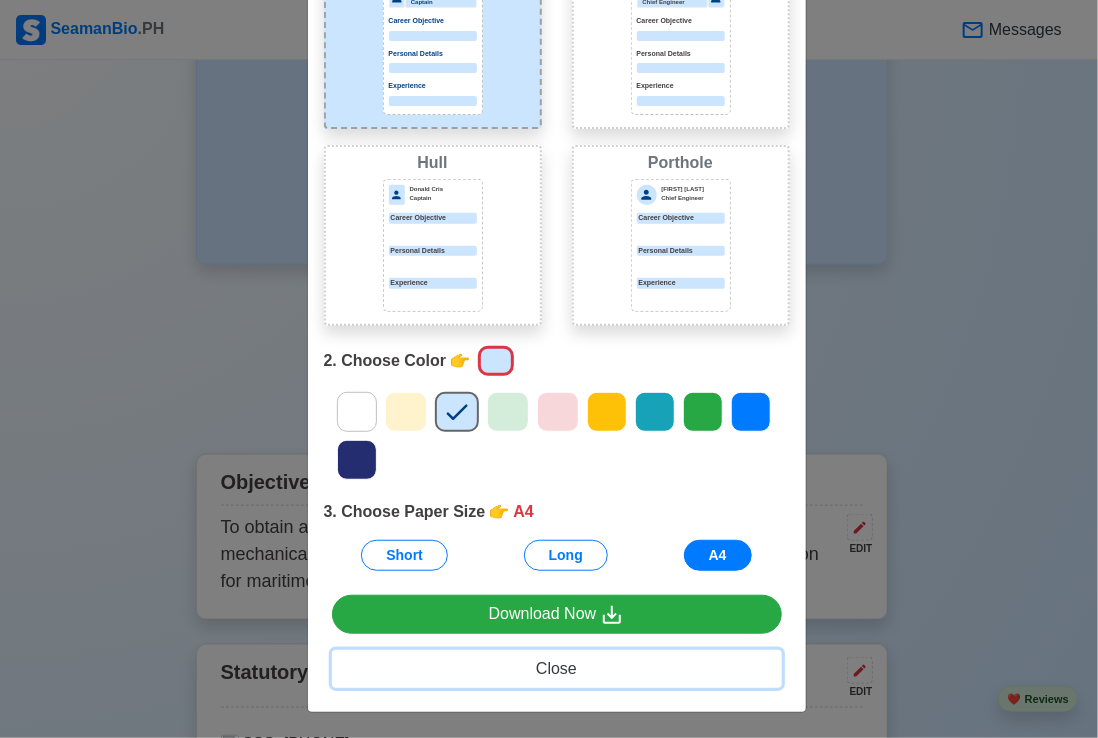 click on "Close" at bounding box center (556, 668) 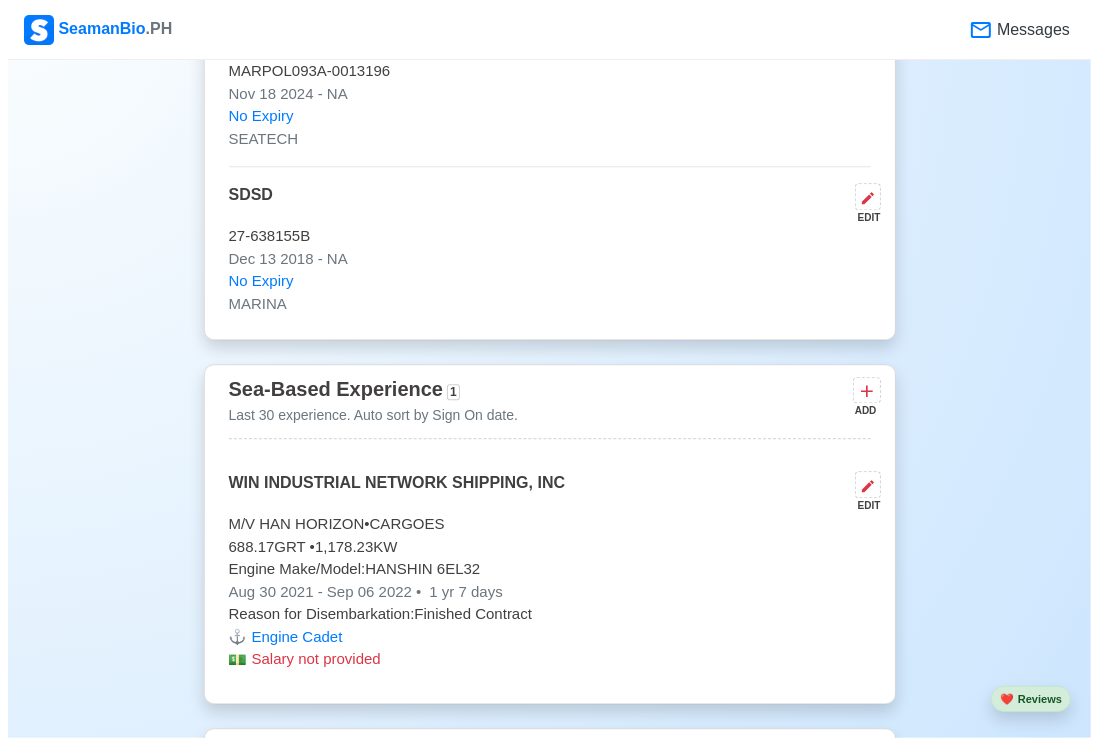 scroll, scrollTop: 4000, scrollLeft: 0, axis: vertical 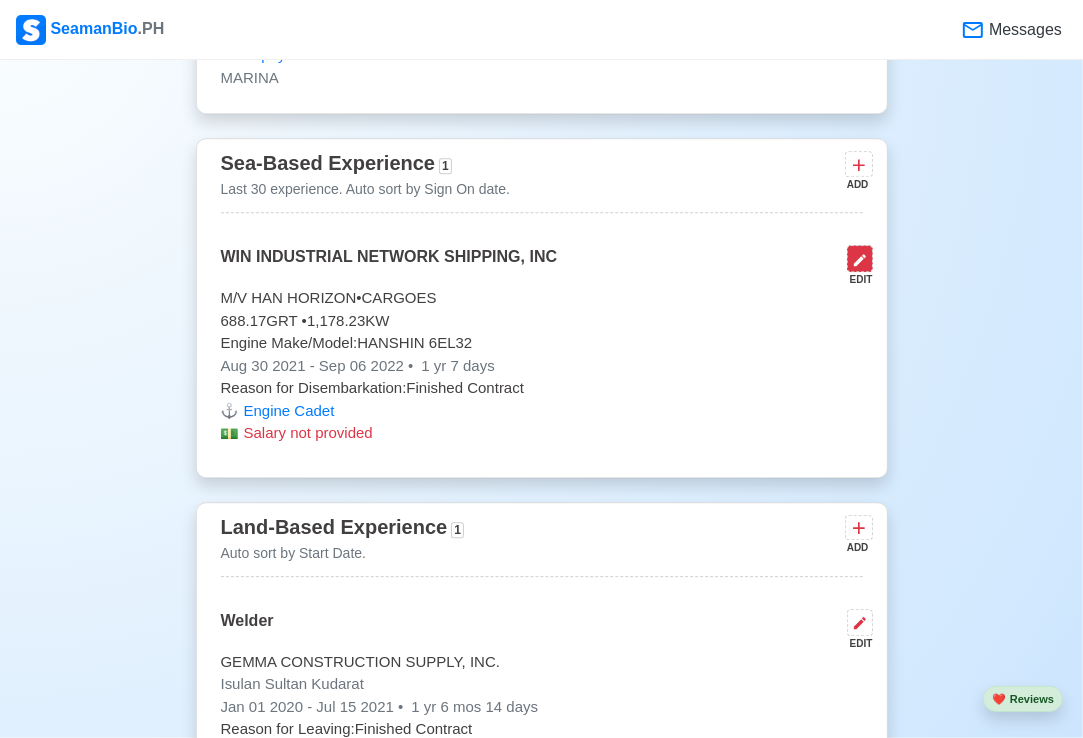 click 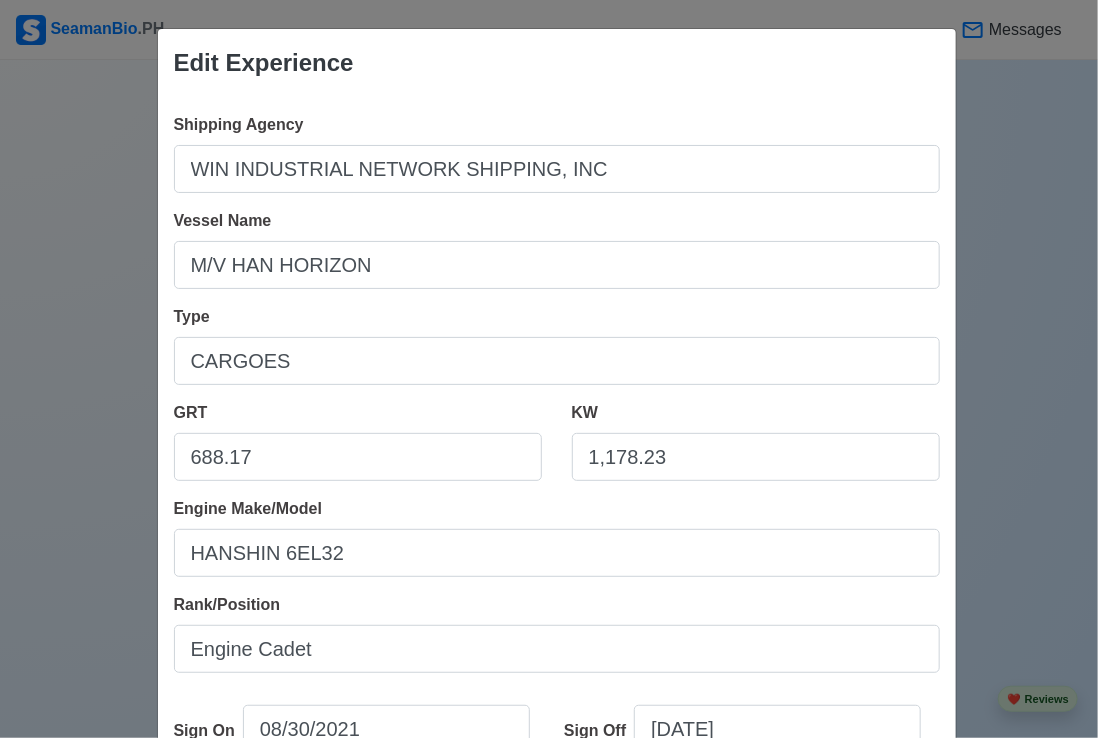 click on "Edit Experience Shipping Agency WIN INDUSTRIAL NETWORK SHIPPING, INC Vessel Name M/V HAN HORIZON Type CARGOES GRT 688.17 KW 1,178.23 Engine Make/Model HANSHIN 6EL32 Rank/Position Engine Cadet Sign On 08/30/2021 Sign Off 09/06/2022 I currently work here Reason for Disembarkation Finished Contract 🔒 Salary (USD)  Delete Cancel Save" at bounding box center [549, 369] 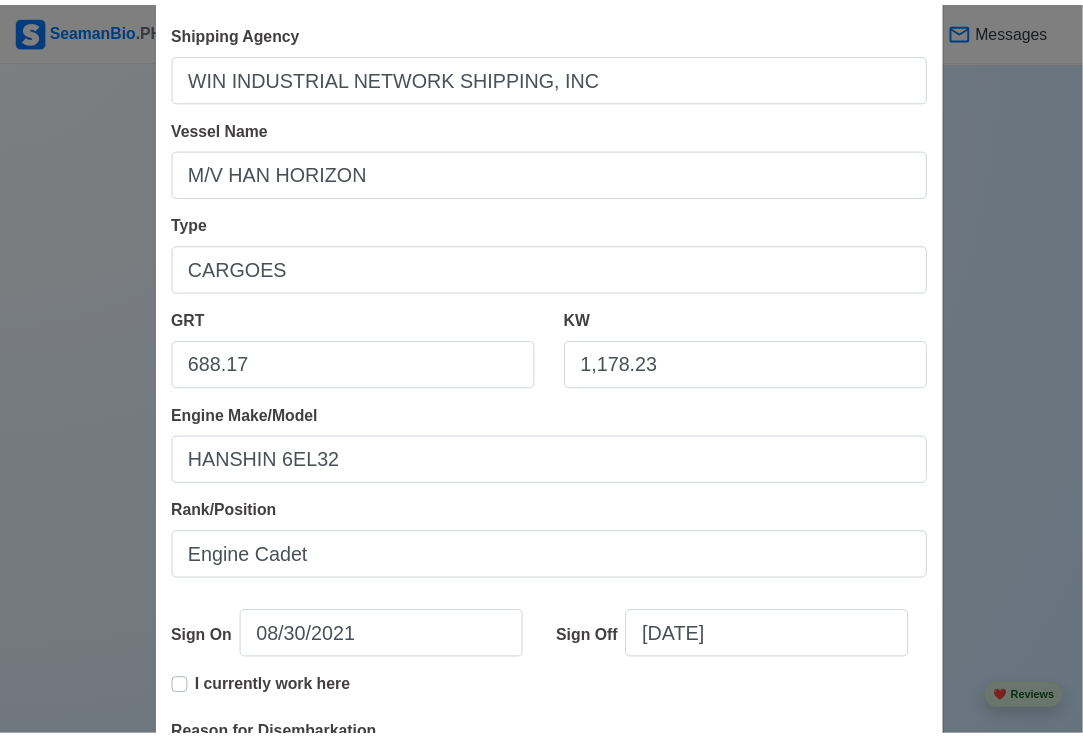 scroll, scrollTop: 400, scrollLeft: 0, axis: vertical 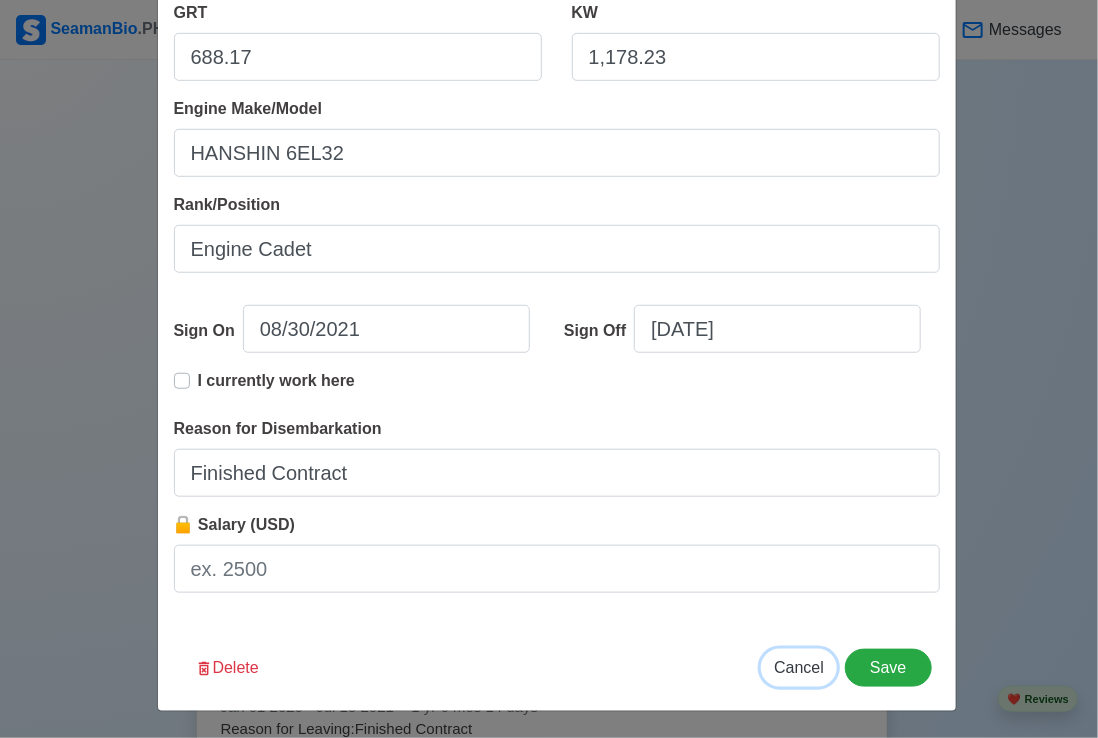 click on "Cancel" at bounding box center [799, 667] 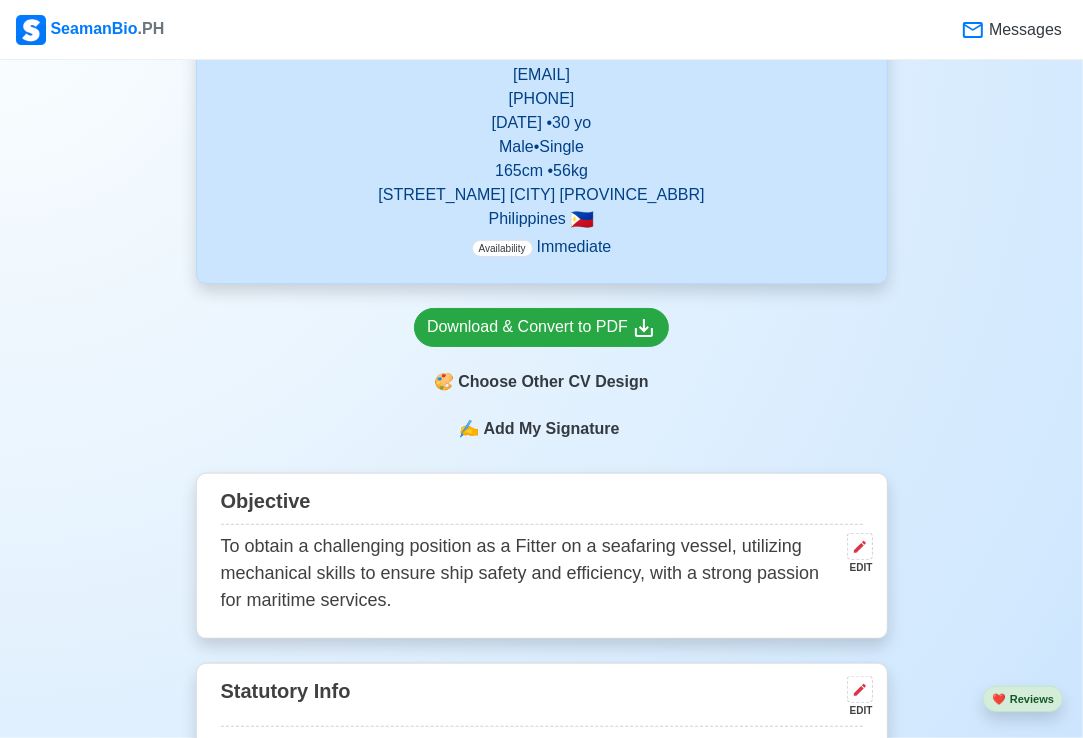 scroll, scrollTop: 600, scrollLeft: 0, axis: vertical 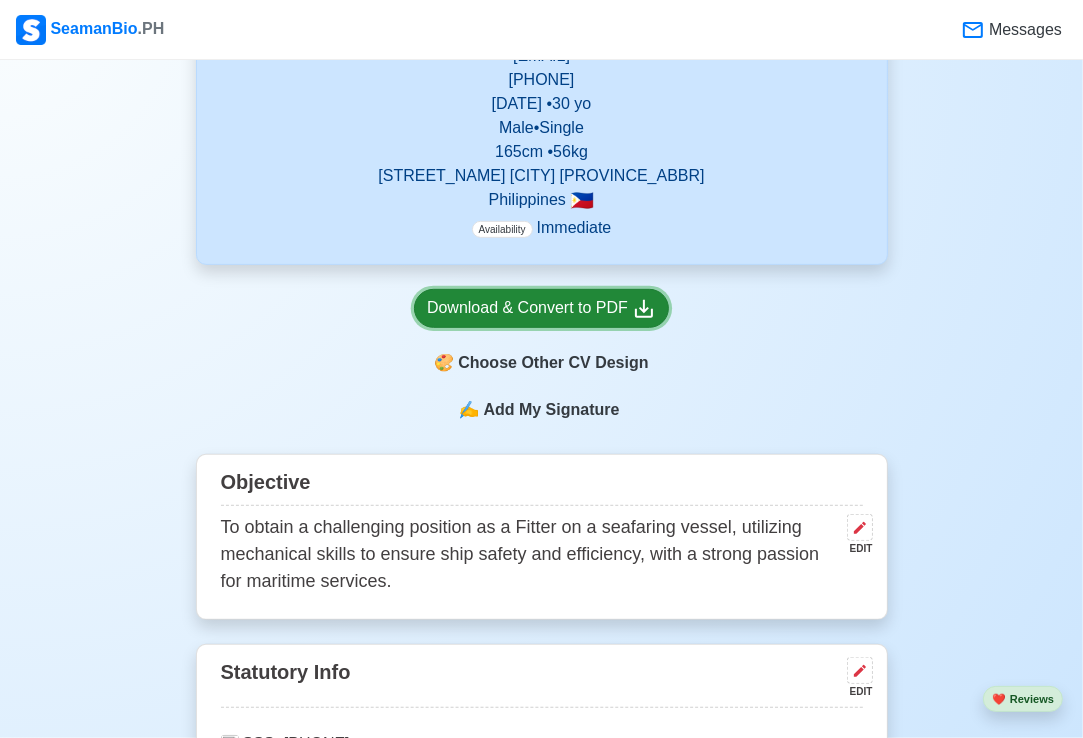 click on "Download & Convert to PDF" at bounding box center [541, 308] 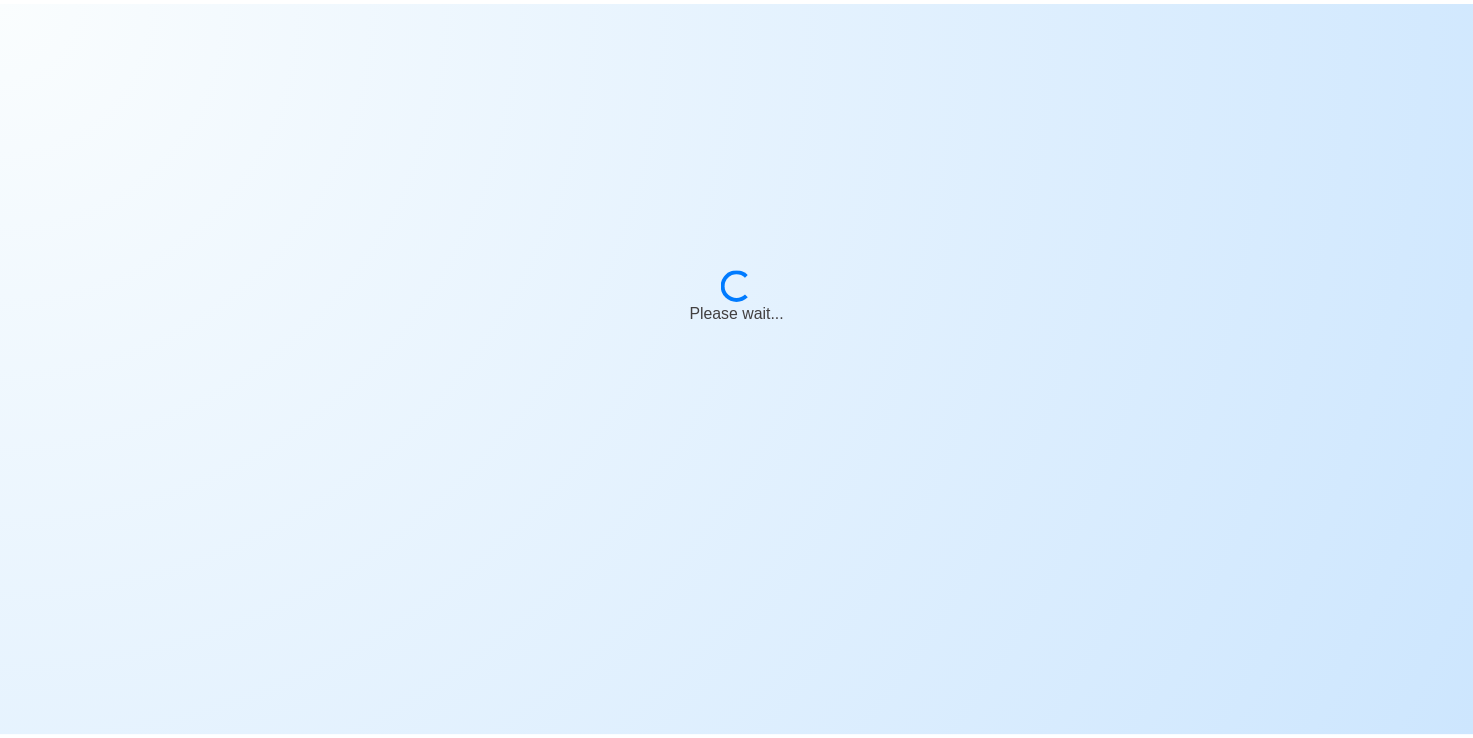 scroll, scrollTop: 0, scrollLeft: 0, axis: both 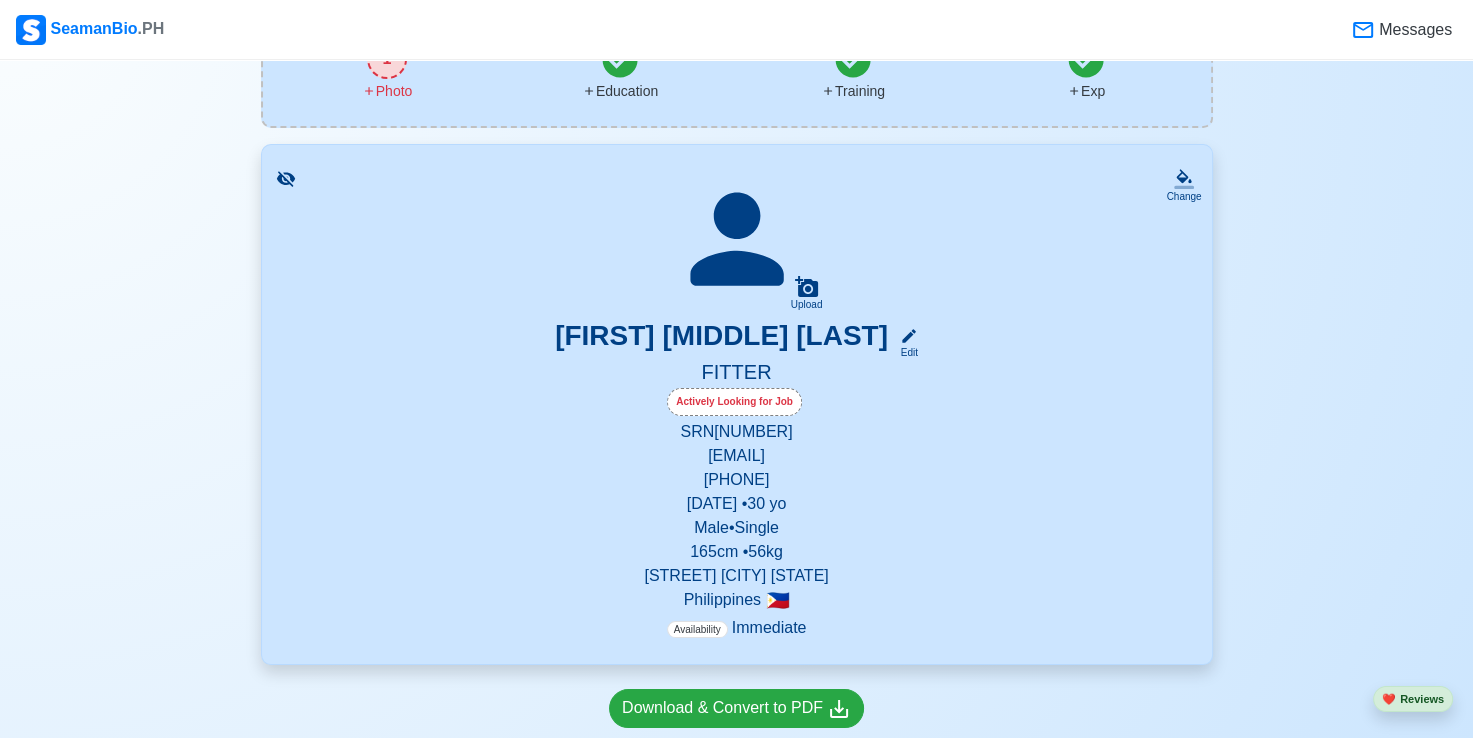 click on "[ADDRESS]" at bounding box center [737, 576] 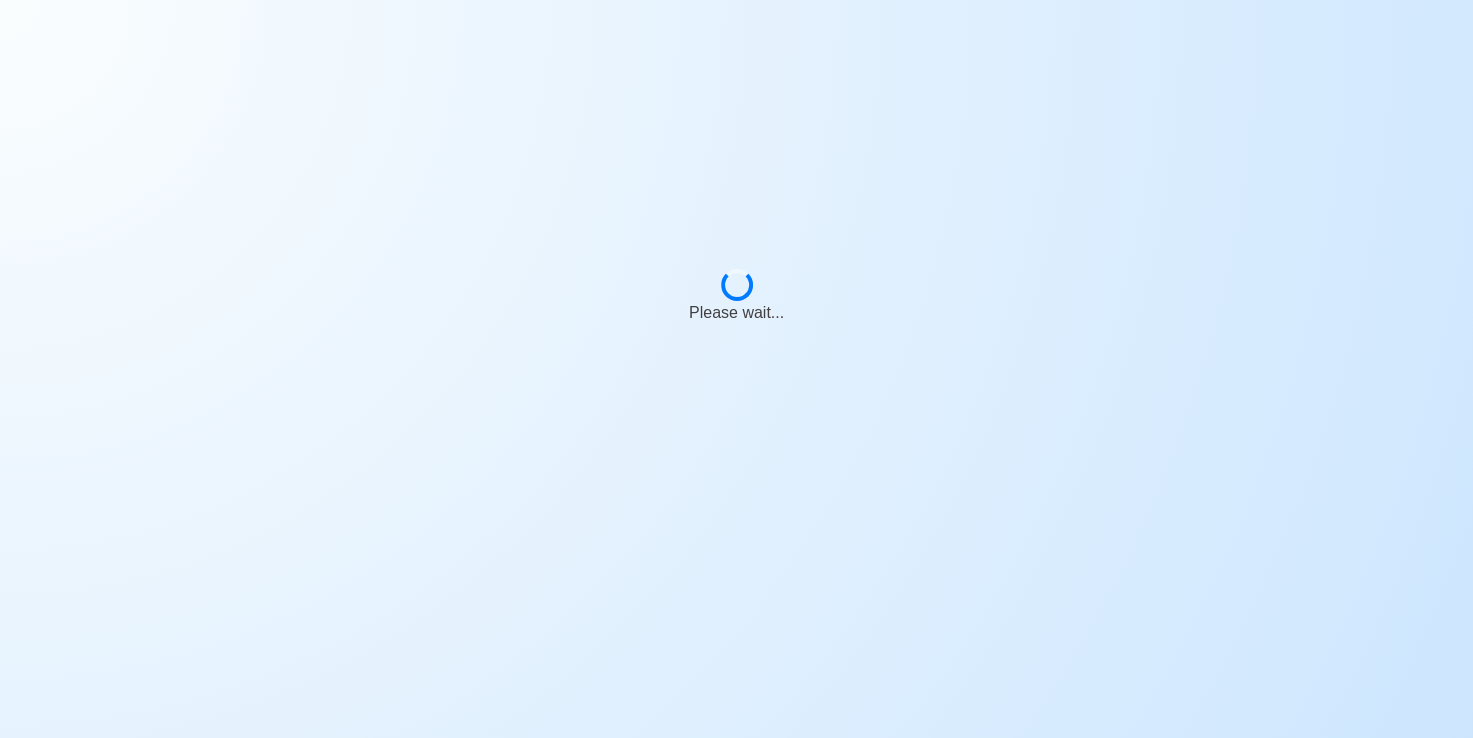scroll, scrollTop: 0, scrollLeft: 0, axis: both 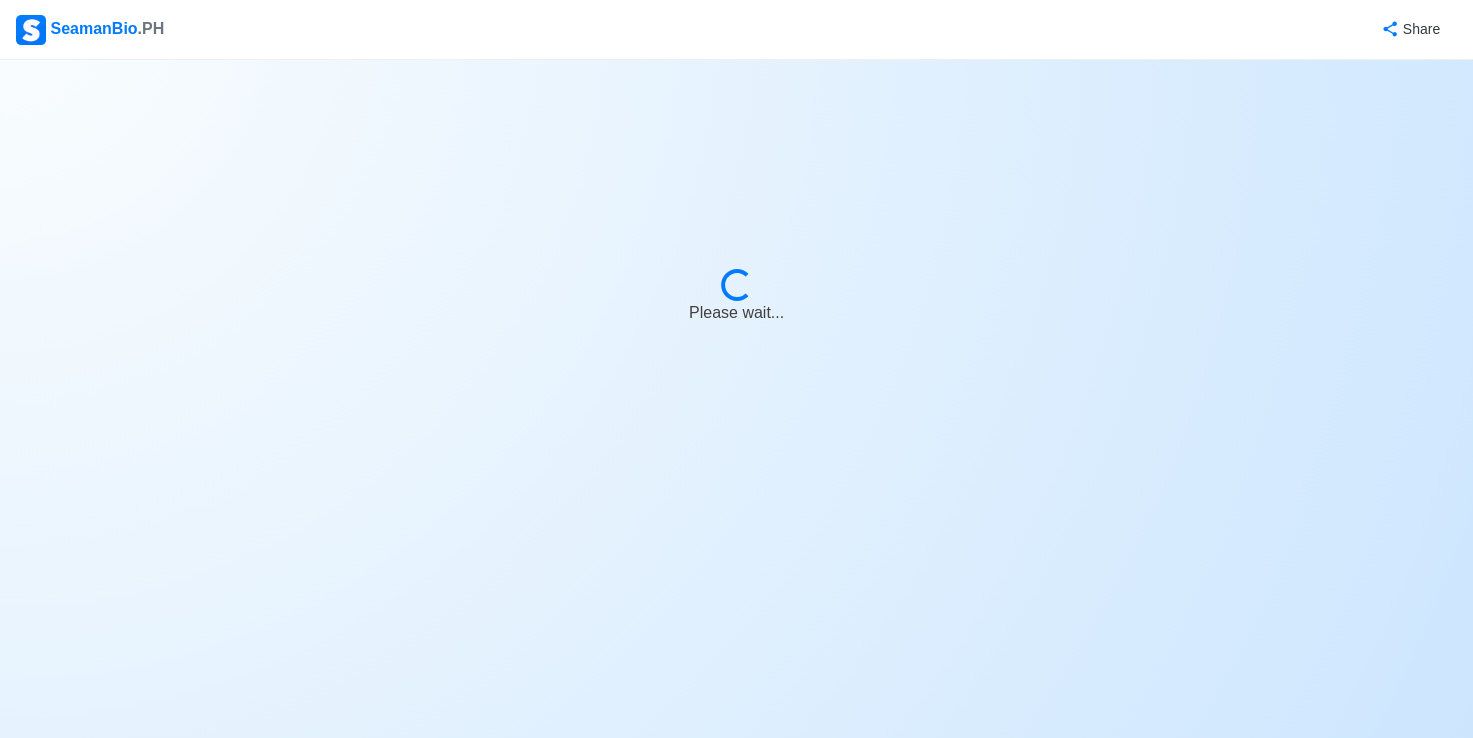 select on "Actively Looking for Job" 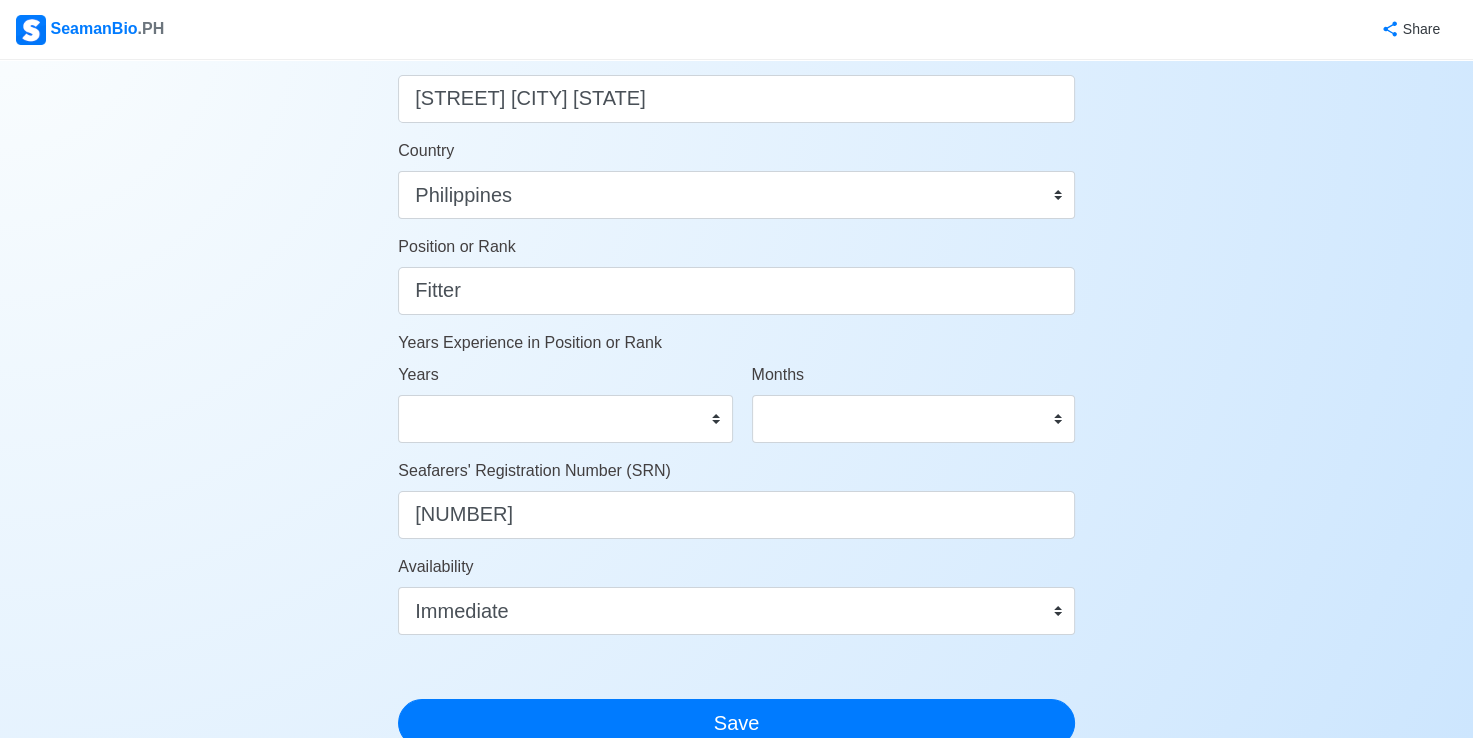 scroll, scrollTop: 900, scrollLeft: 0, axis: vertical 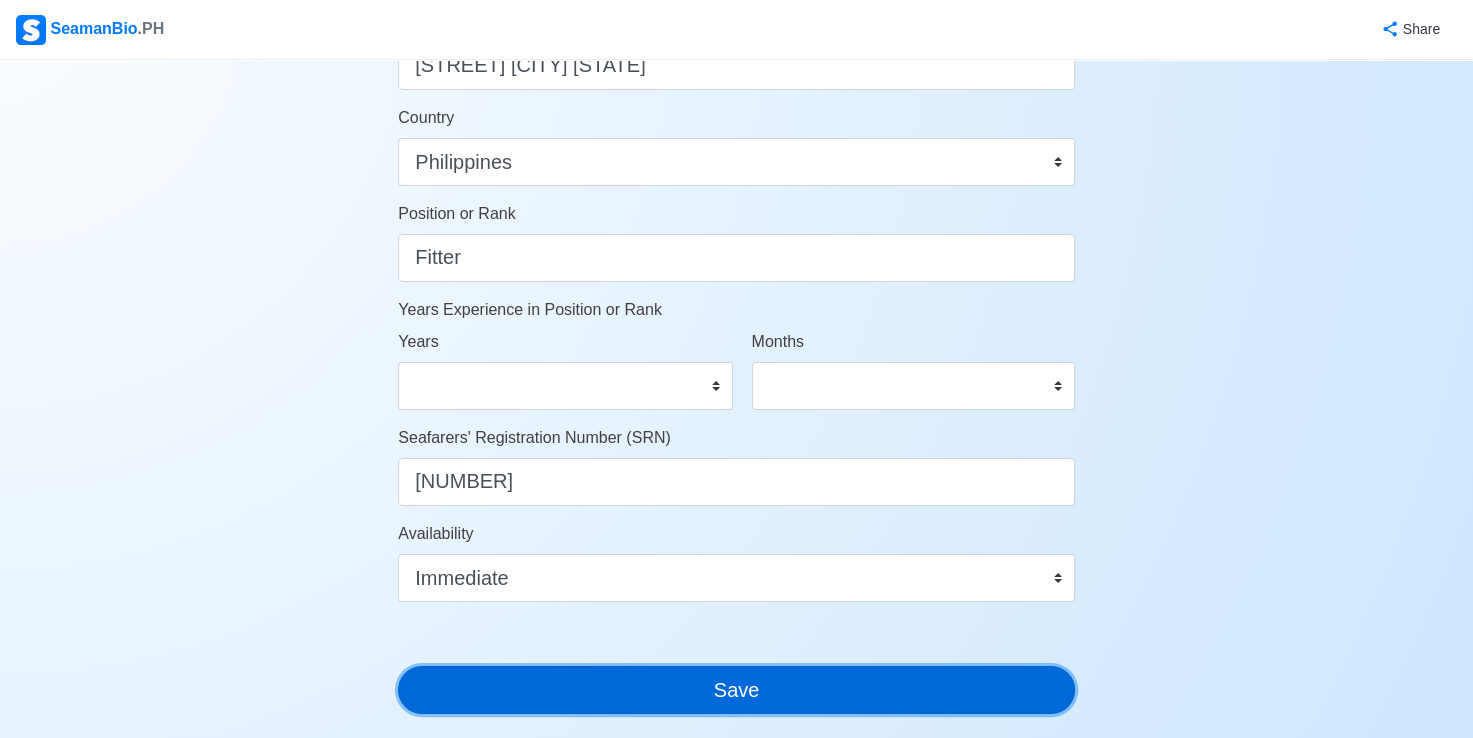 click on "Save" at bounding box center (736, 690) 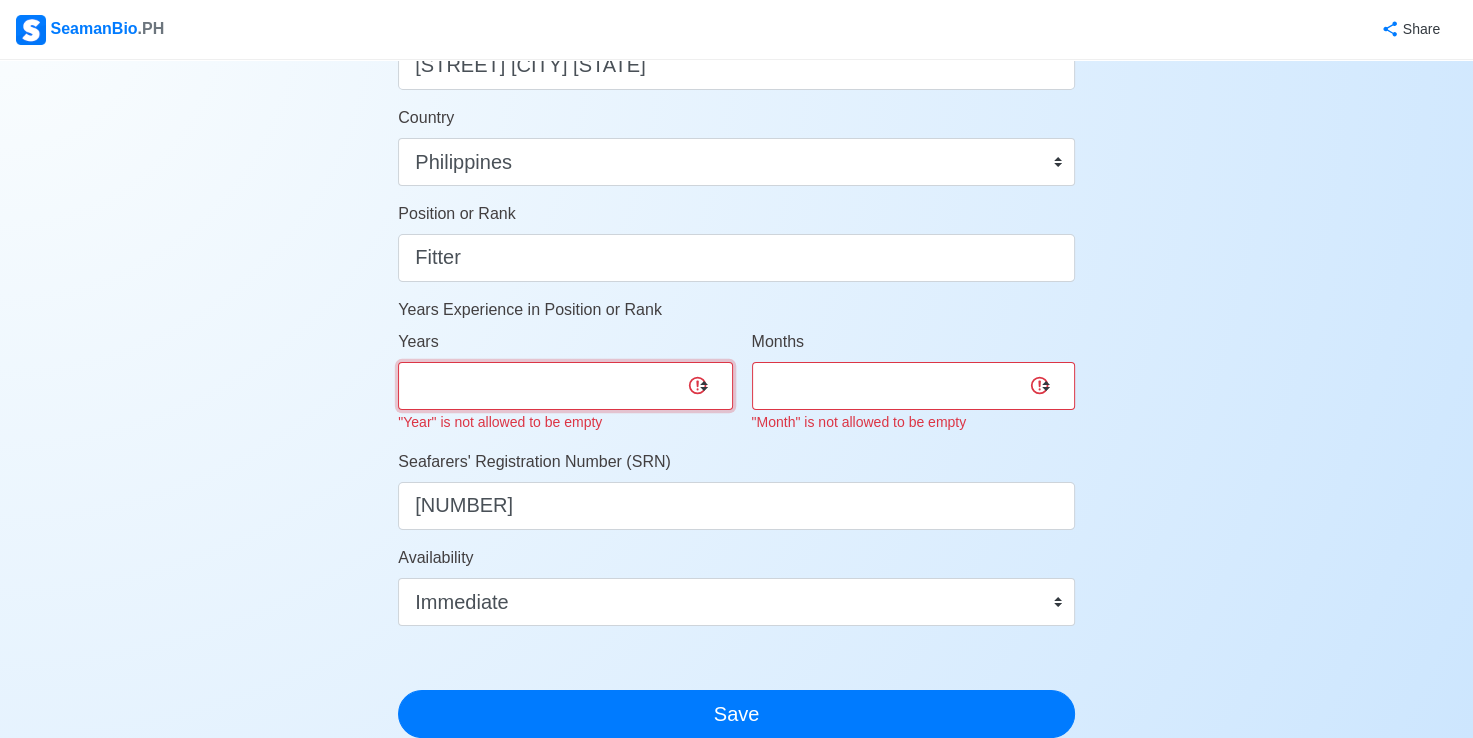 click on "0 1 2 3 4 5 6 7 8 9 10 11 12 13 14 15 16 17 18 19 20 21 22 23 24 25 26 27 28 29 30 31 32 33 34 35 36 37 38 39 40 41 42 43 44 45 46 47 48 49 50" at bounding box center (565, 386) 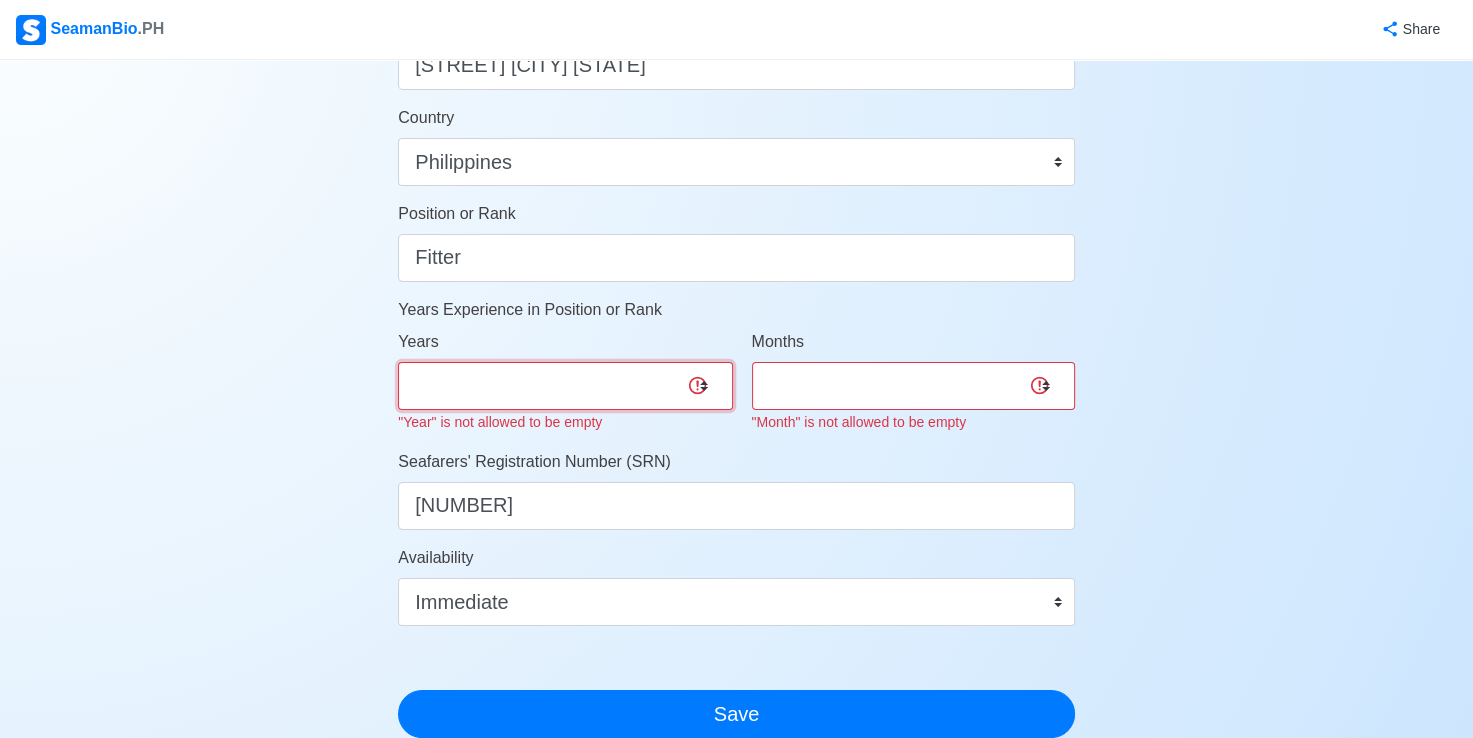 select on "0" 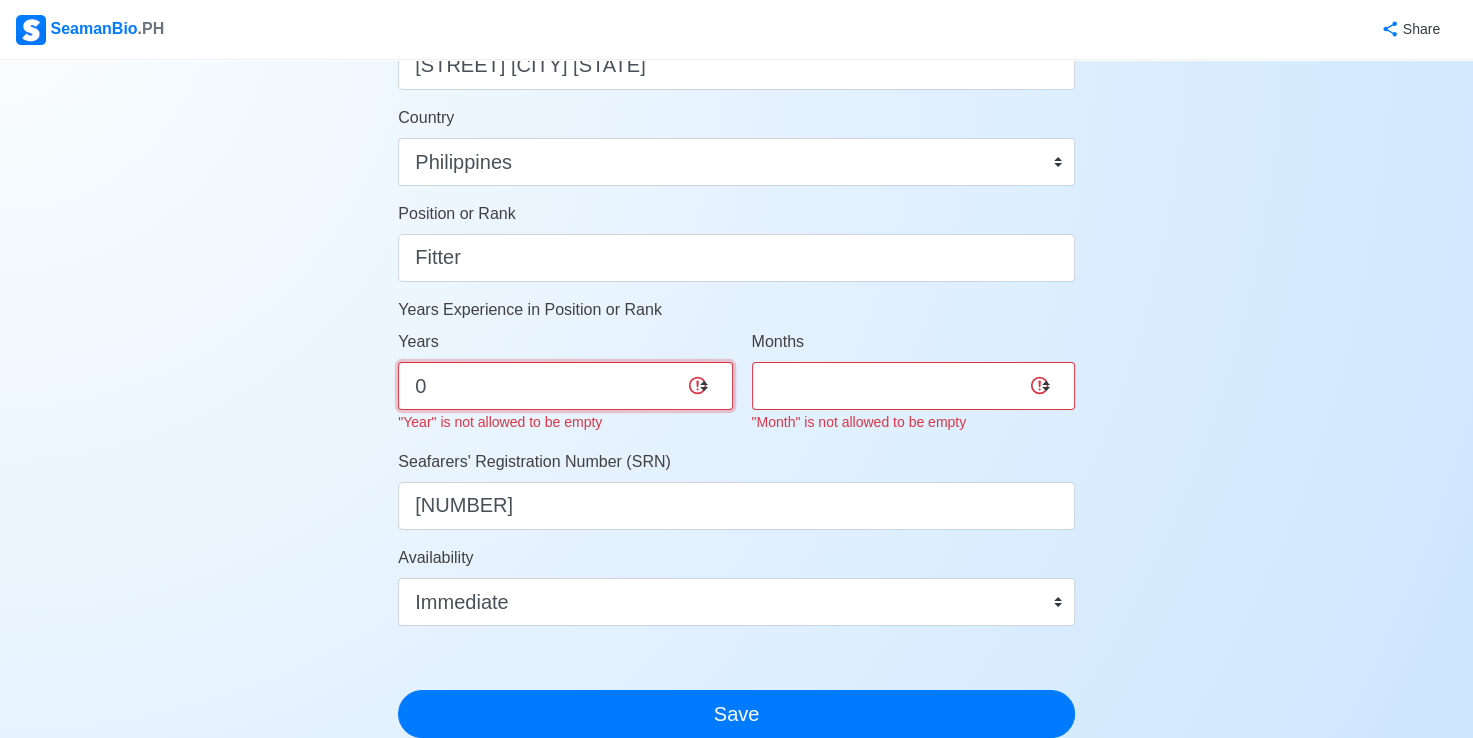 click on "0 1 2 3 4 5 6 7 8 9 10 11 12 13 14 15 16 17 18 19 20 21 22 23 24 25 26 27 28 29 30 31 32 33 34 35 36 37 38 39 40 41 42 43 44 45 46 47 48 49 50" at bounding box center [565, 386] 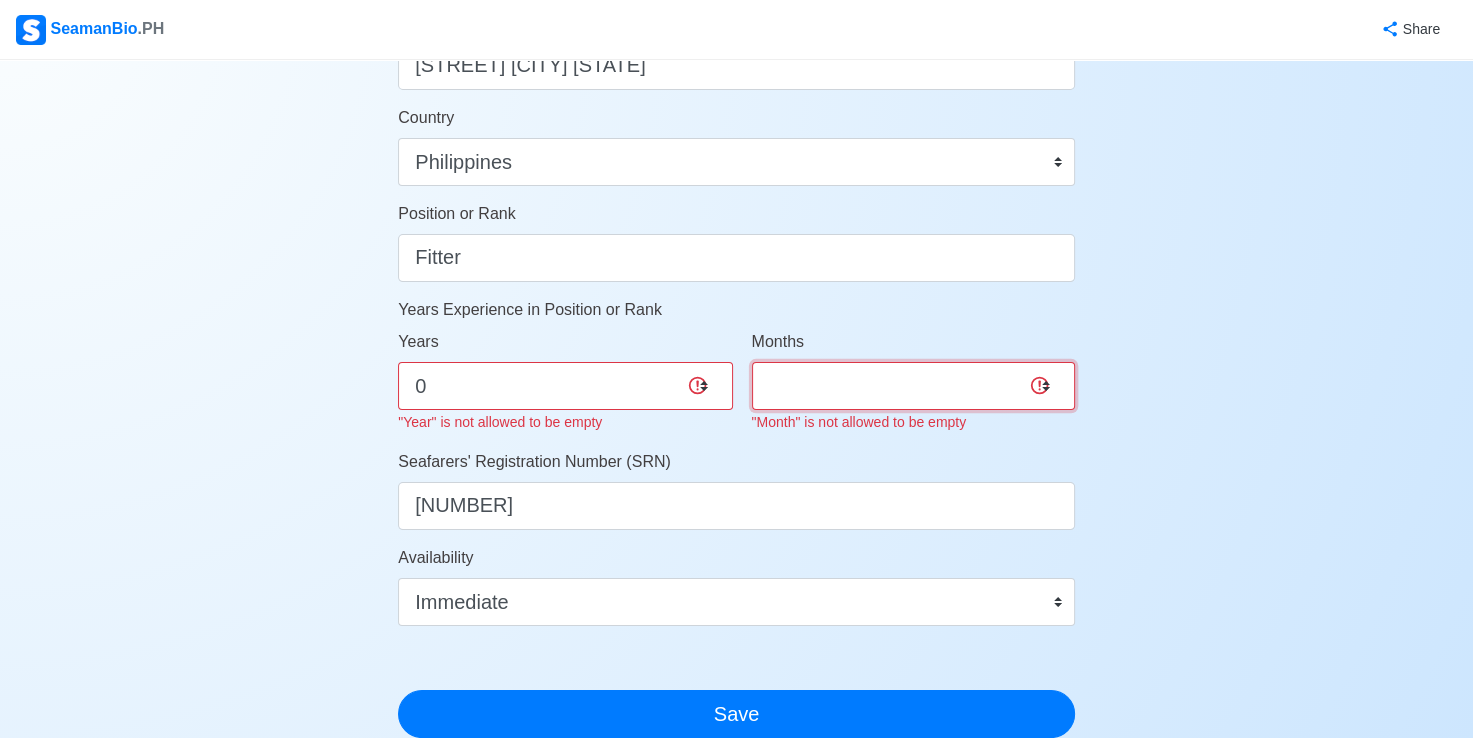 click on "0 1 2 3 4 5 6 7 8 9 10 11" at bounding box center [913, 386] 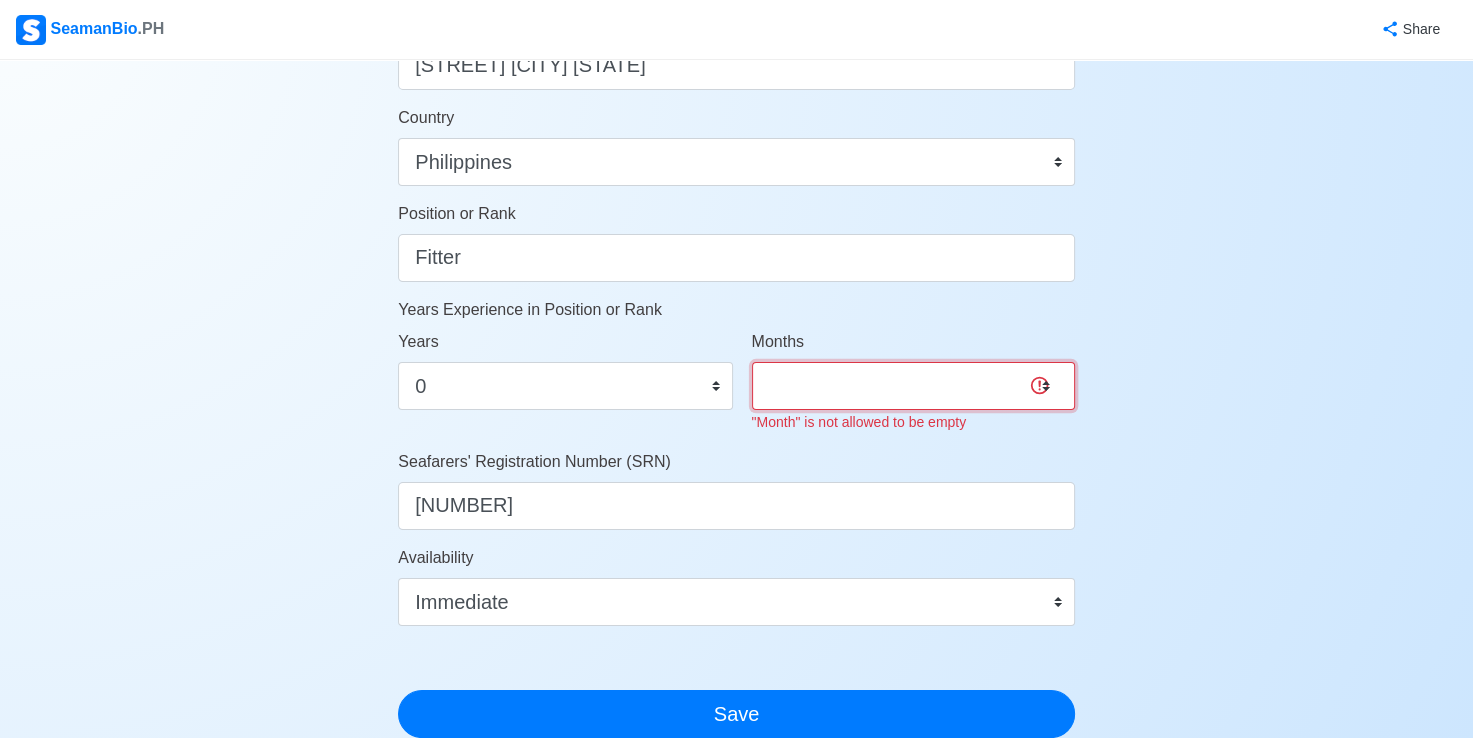 select on "0" 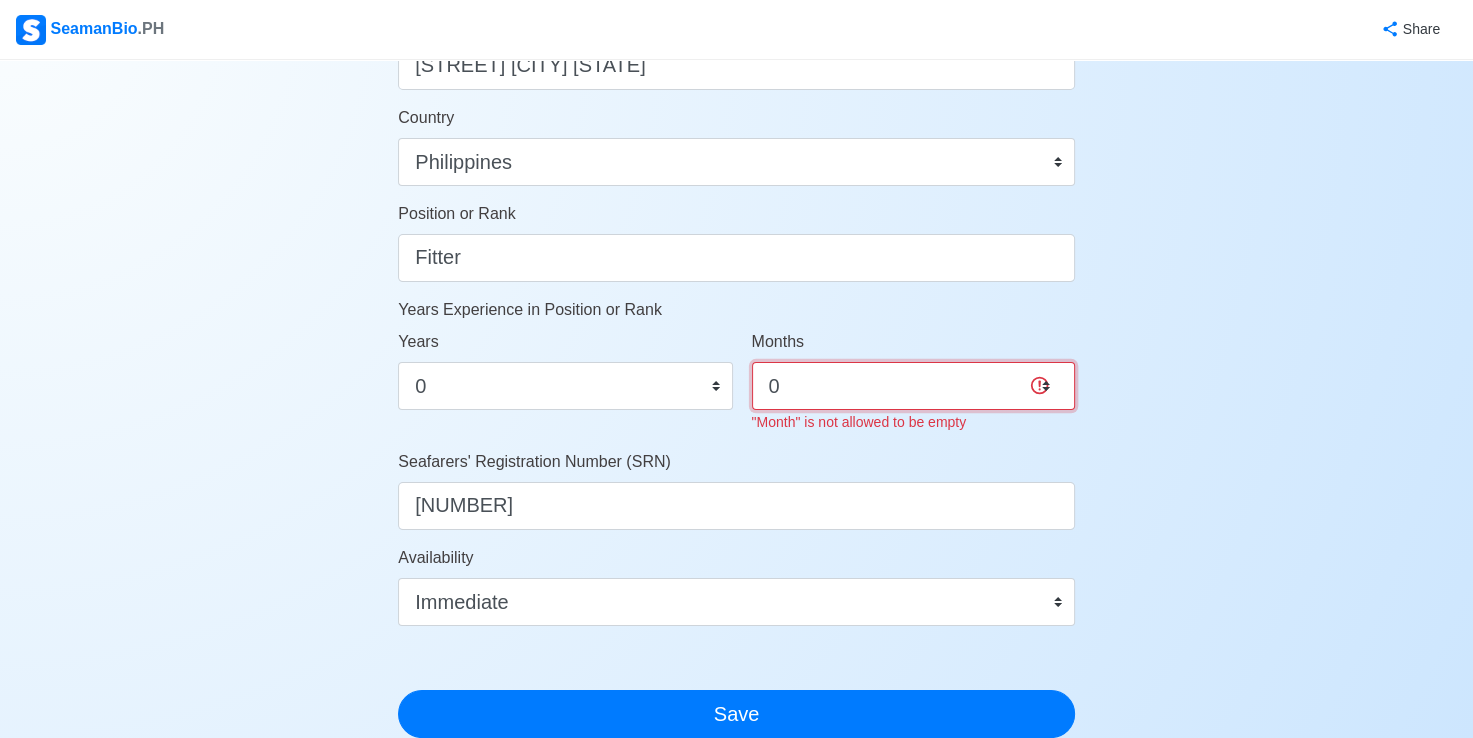 click on "0 1 2 3 4 5 6 7 8 9 10 11" at bounding box center [913, 386] 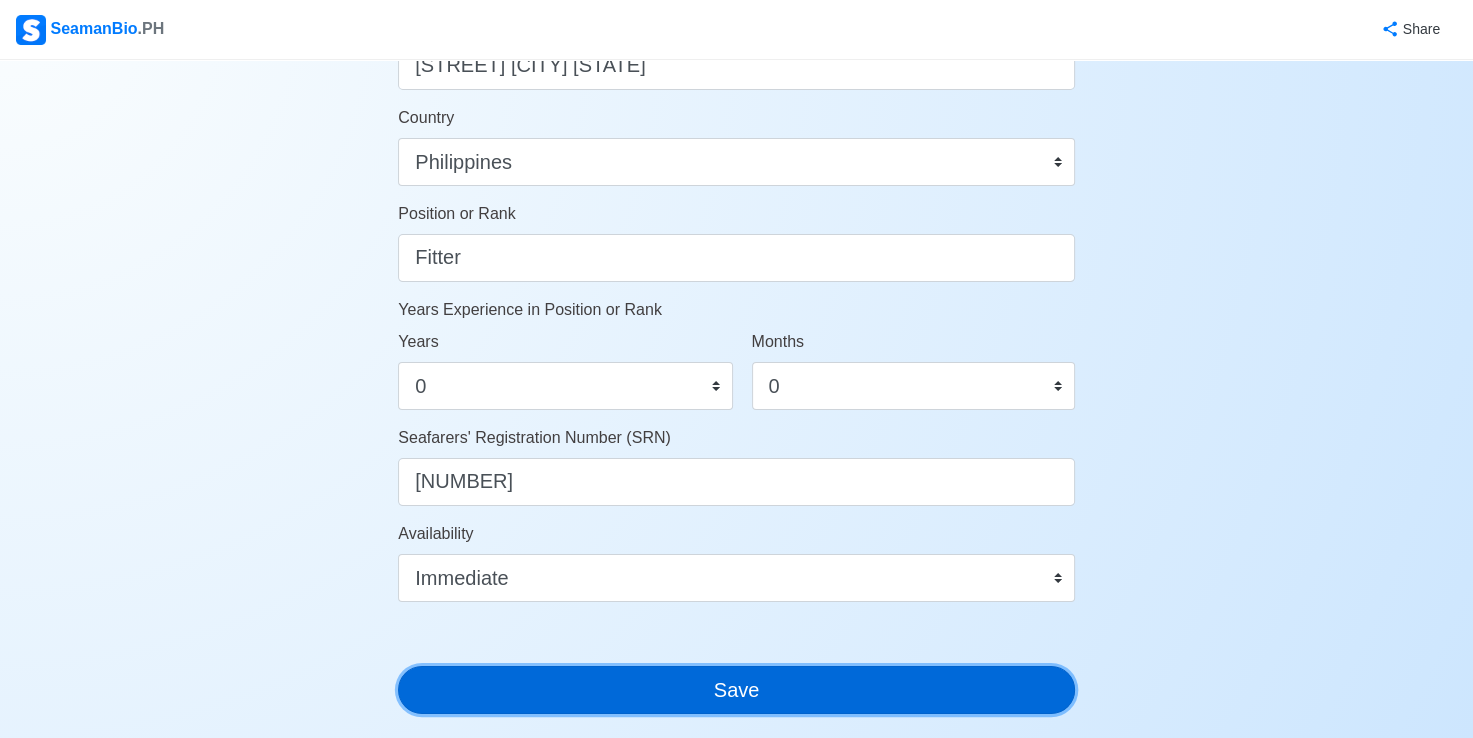 click on "Account Setup   🗂️ Your Job Status Onboard Actively Looking for Job Not Looking for Job Hiring Visibility Visible for Hiring Not Visible for Hiring Your Name RONMARK TUTOR DEDASE Date of Birth     [DATE] Civil Status Single Married Widowed Separated Gender Male Female Height (cm) 165 Weight (kg) 56 Phone Number [PHONE] 🔔 Make sure your phone number is contactable. When you apply & got shortlisted, agencies will contact you. Address Brngy. Simsiman Norala South Cotabato Country Afghanistan Åland Islands Albania Algeria American Samoa Andorra Angola Anguilla Antarctica Antigua and Barbuda Argentina Armenia Aruba Australia Austria Azerbaijan Bahamas Bahrain Bangladesh Barbados Belarus Belgium Belize Benin Bermuda Bhutan Bolivia, Plurinational State of Bonaire, Sint Eustatius and Saba Bosnia and Herzegovina Botswana Bouvet Island Brazil British Indian Ocean Territory Brunei Darussalam Bulgaria Burkina Faso Burundi Cabo Verde Cambodia Cameroon Canada Cayman Islands Central African Republic 0" at bounding box center (736, 72) 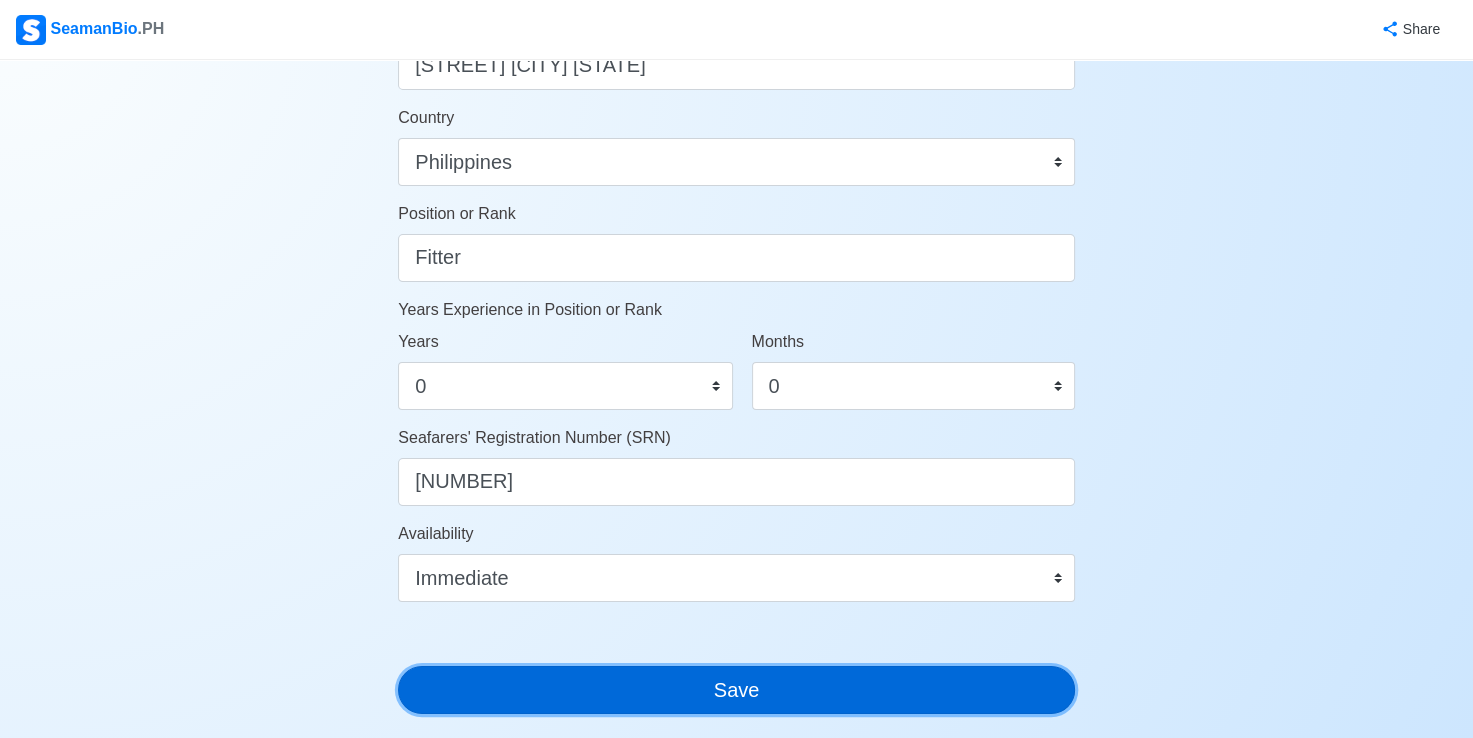 click on "Save" at bounding box center (736, 690) 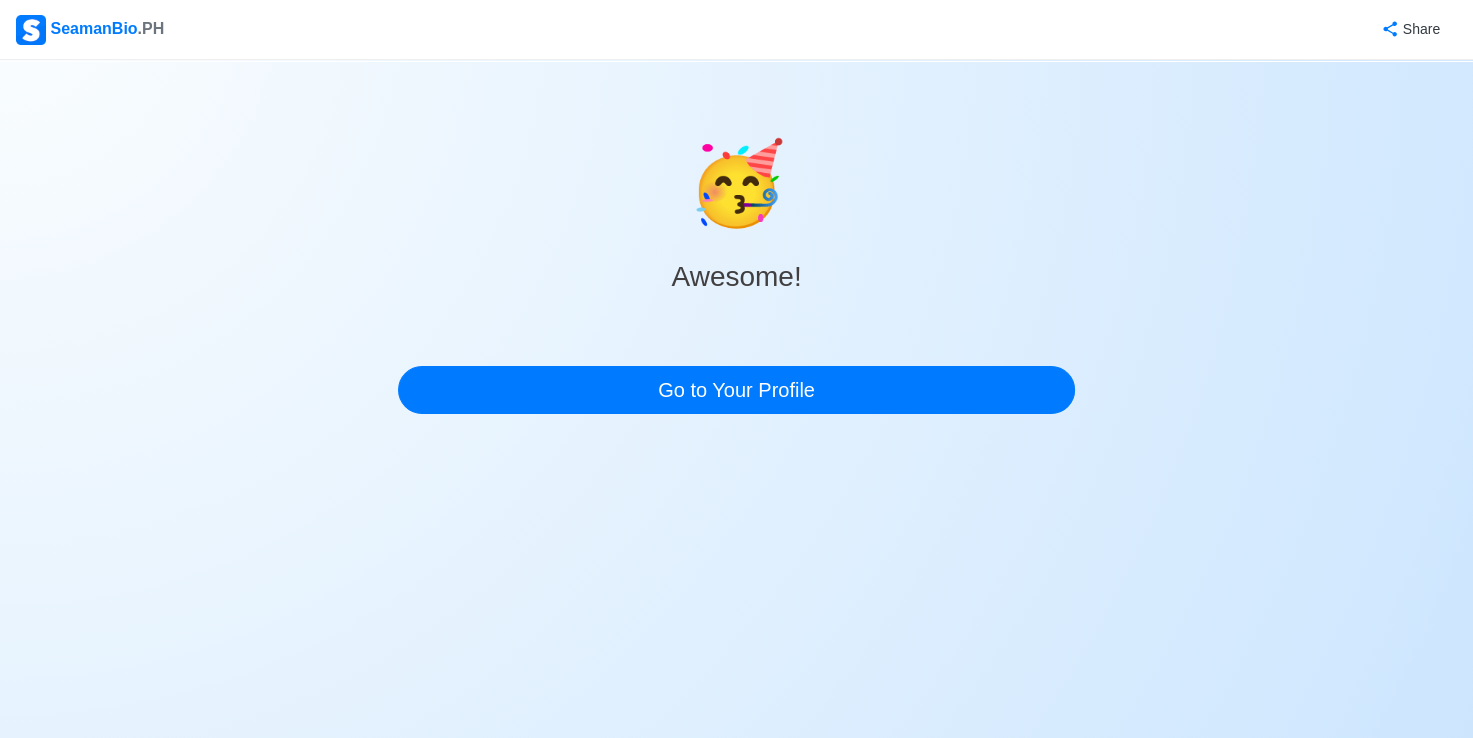 scroll, scrollTop: 0, scrollLeft: 0, axis: both 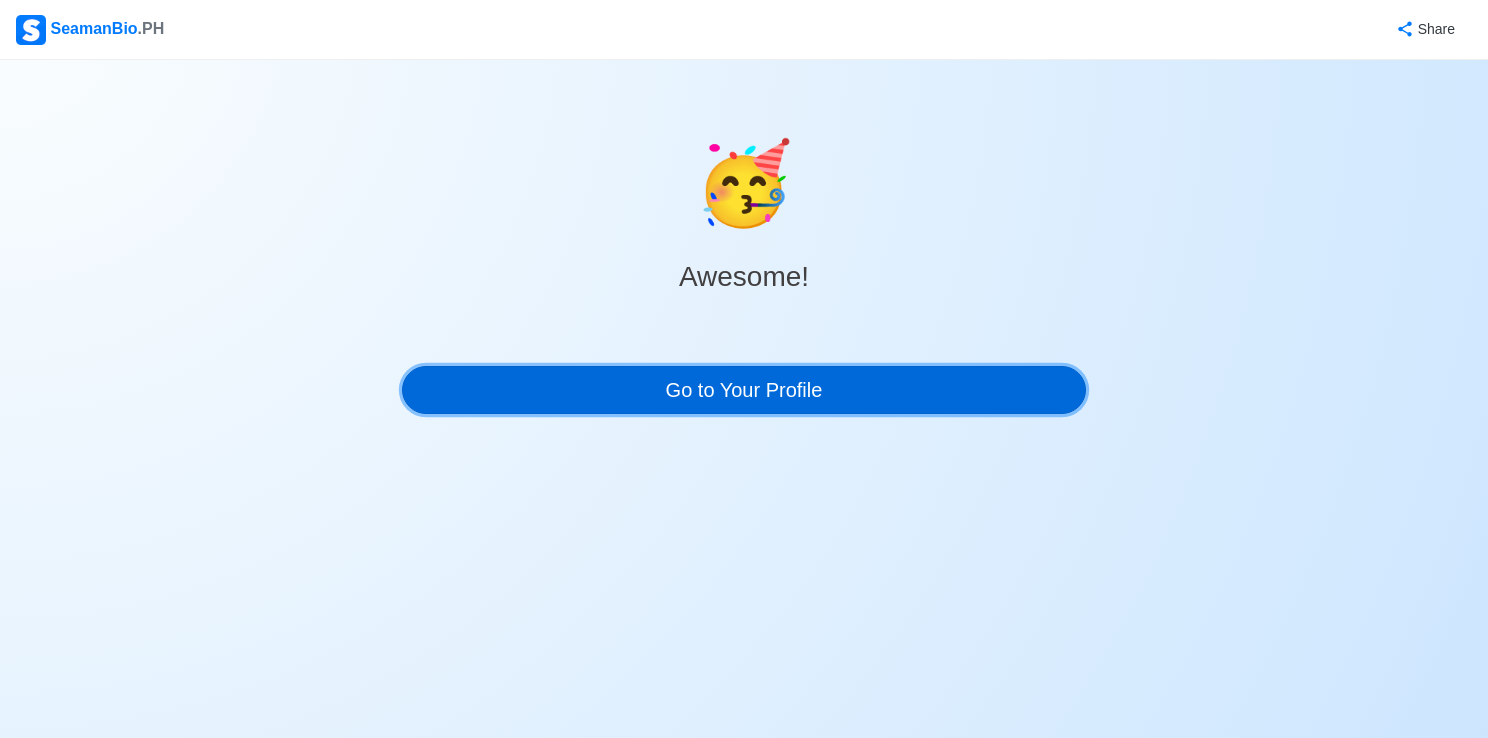 click on "Go to Your Profile" at bounding box center [744, 390] 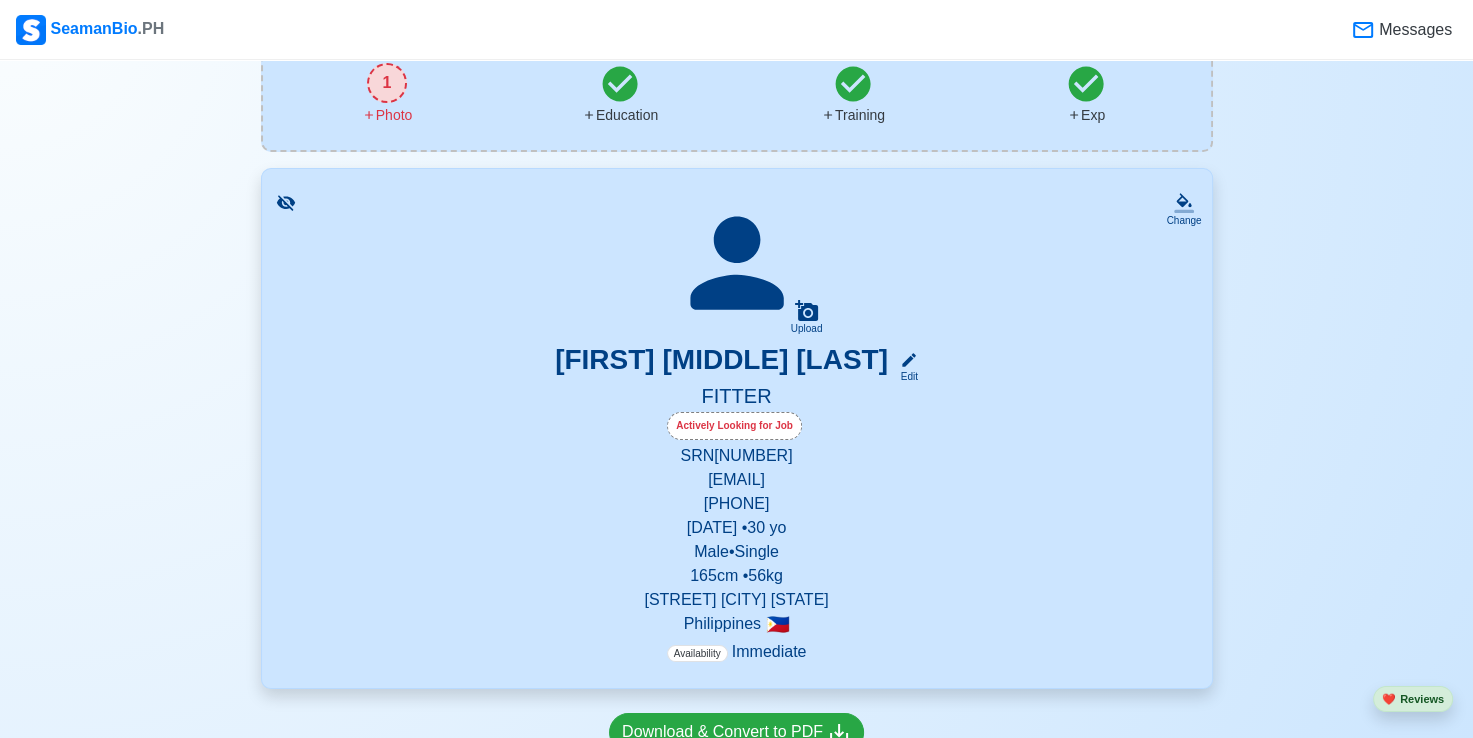 scroll, scrollTop: 200, scrollLeft: 0, axis: vertical 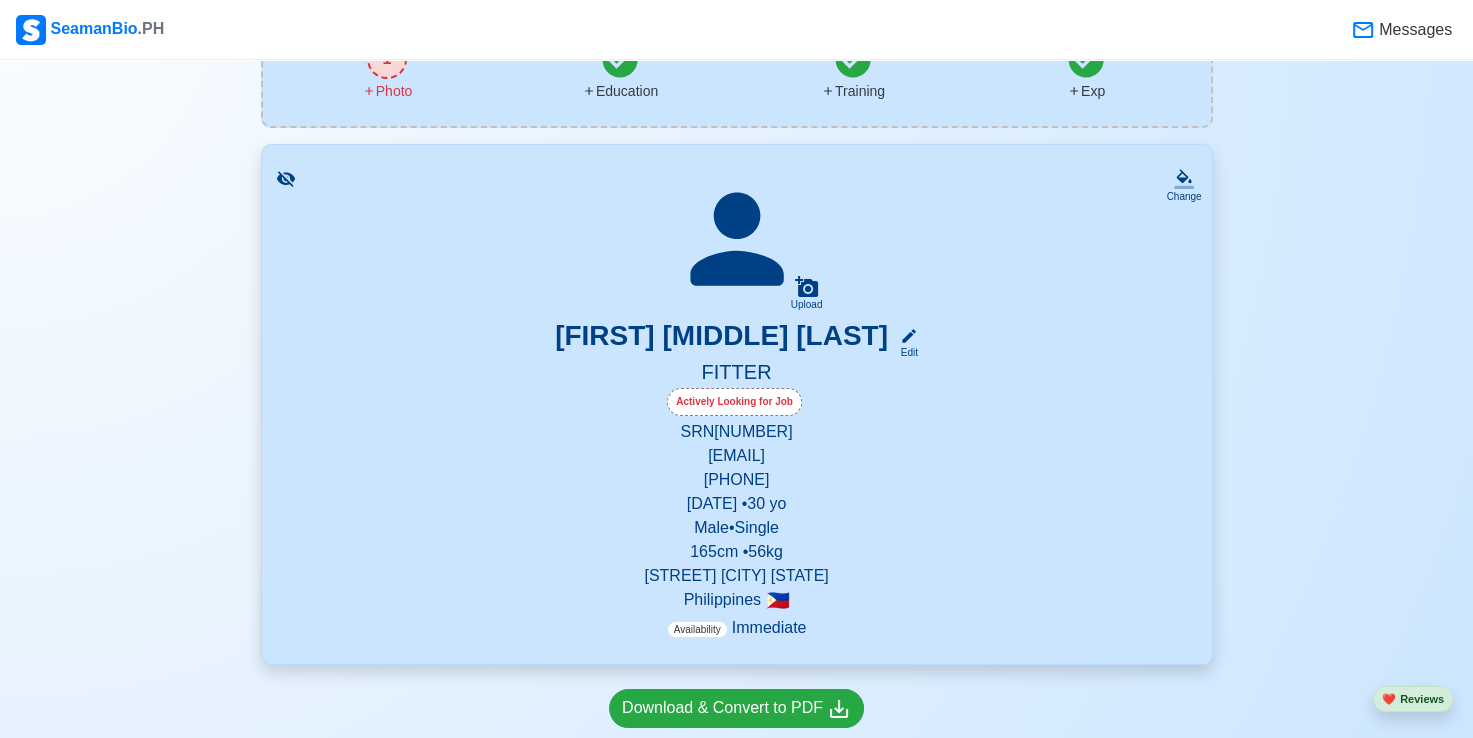 click on "[EMAIL]" at bounding box center (737, 456) 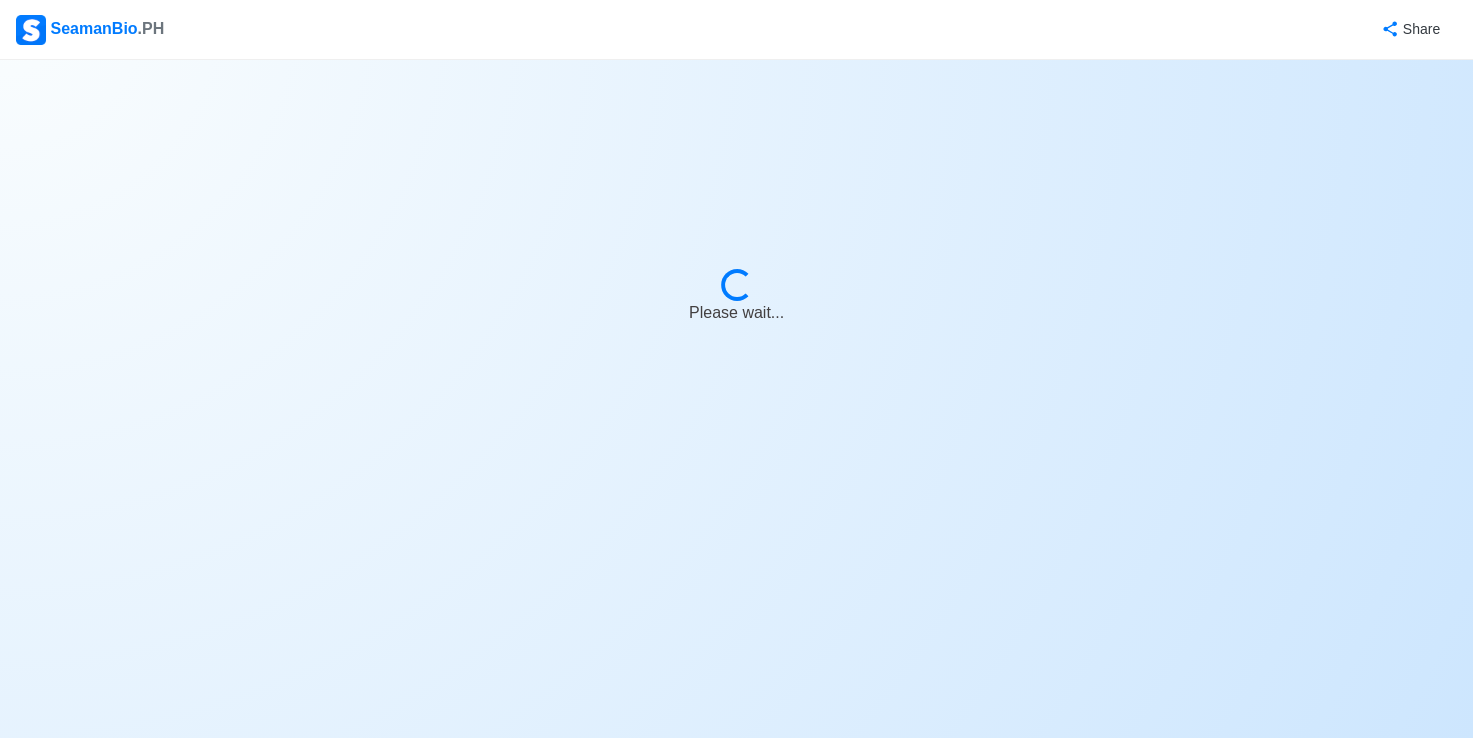 scroll, scrollTop: 0, scrollLeft: 0, axis: both 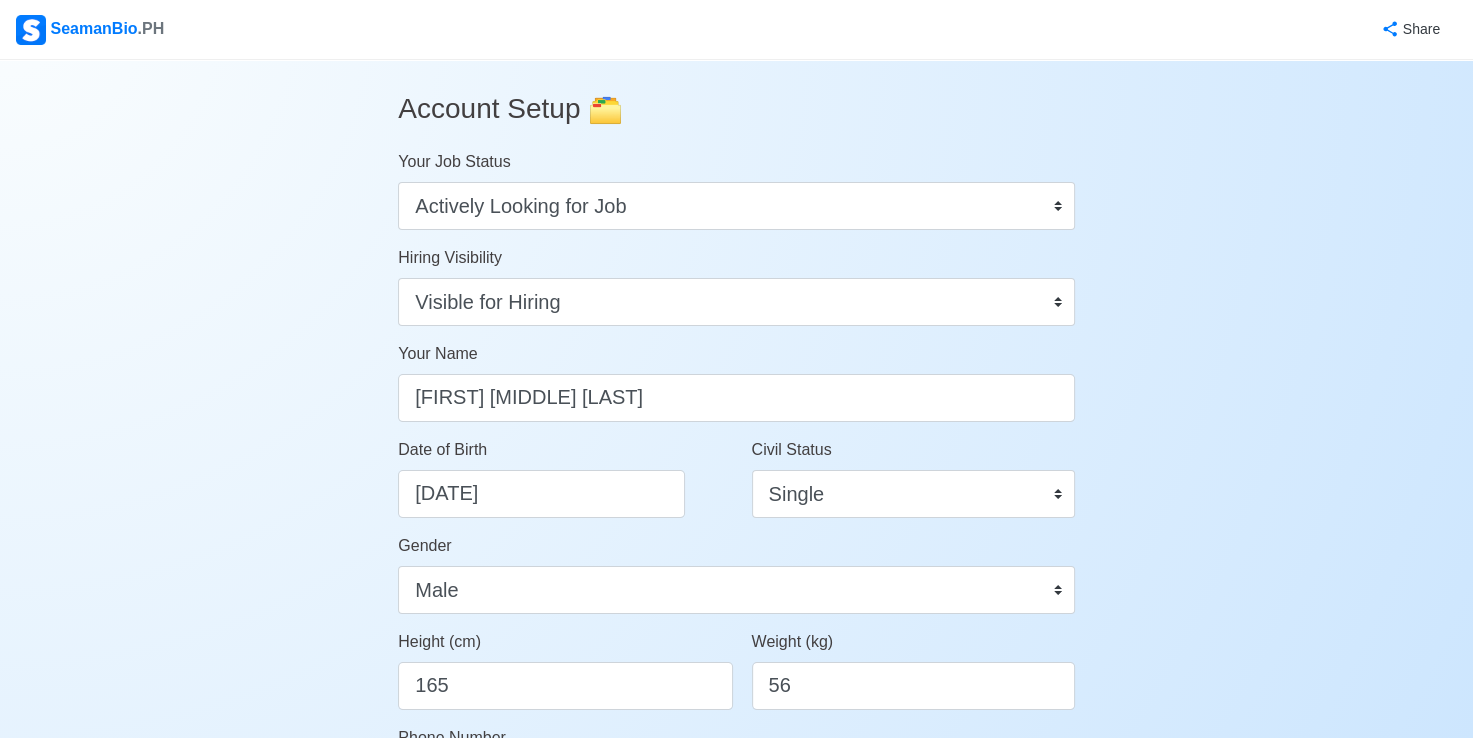 click on "🗂️" at bounding box center [605, 108] 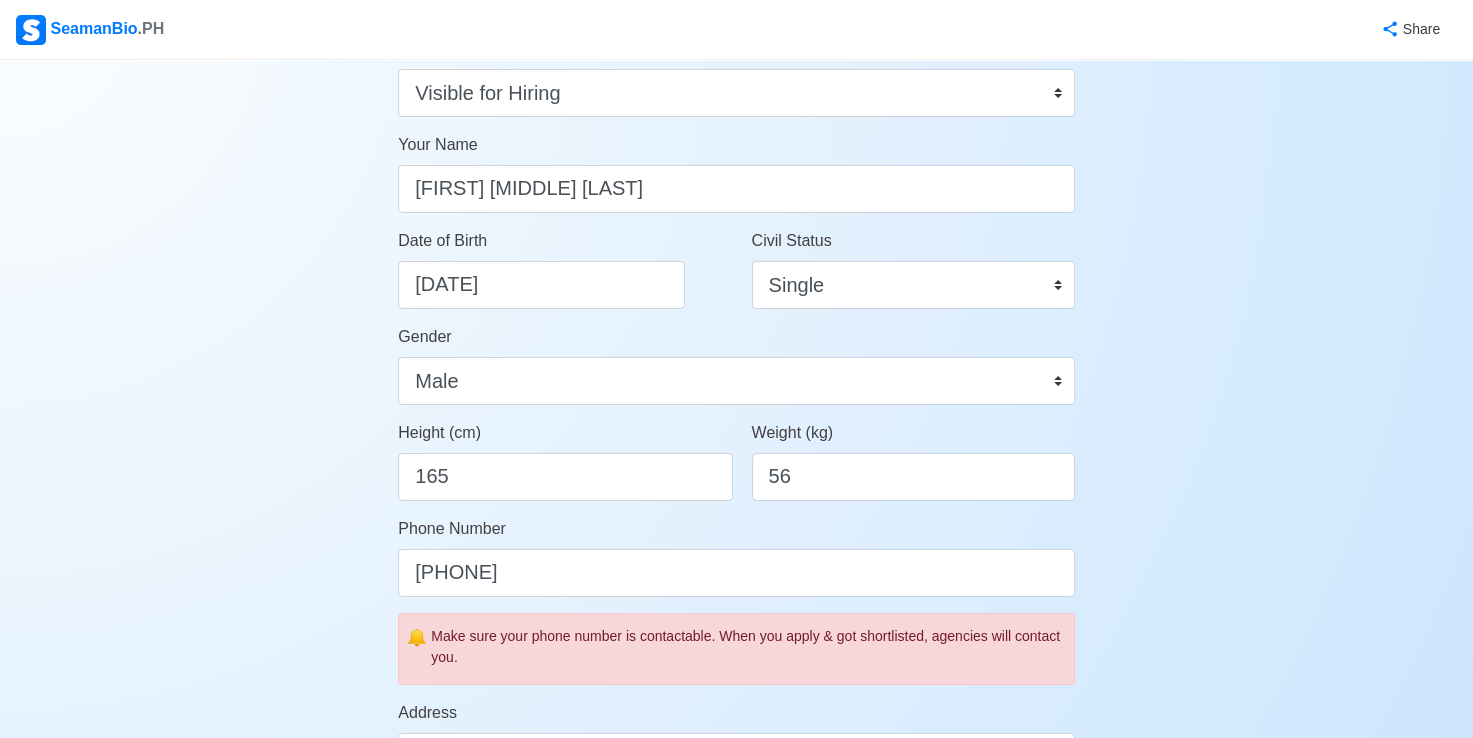 scroll, scrollTop: 0, scrollLeft: 0, axis: both 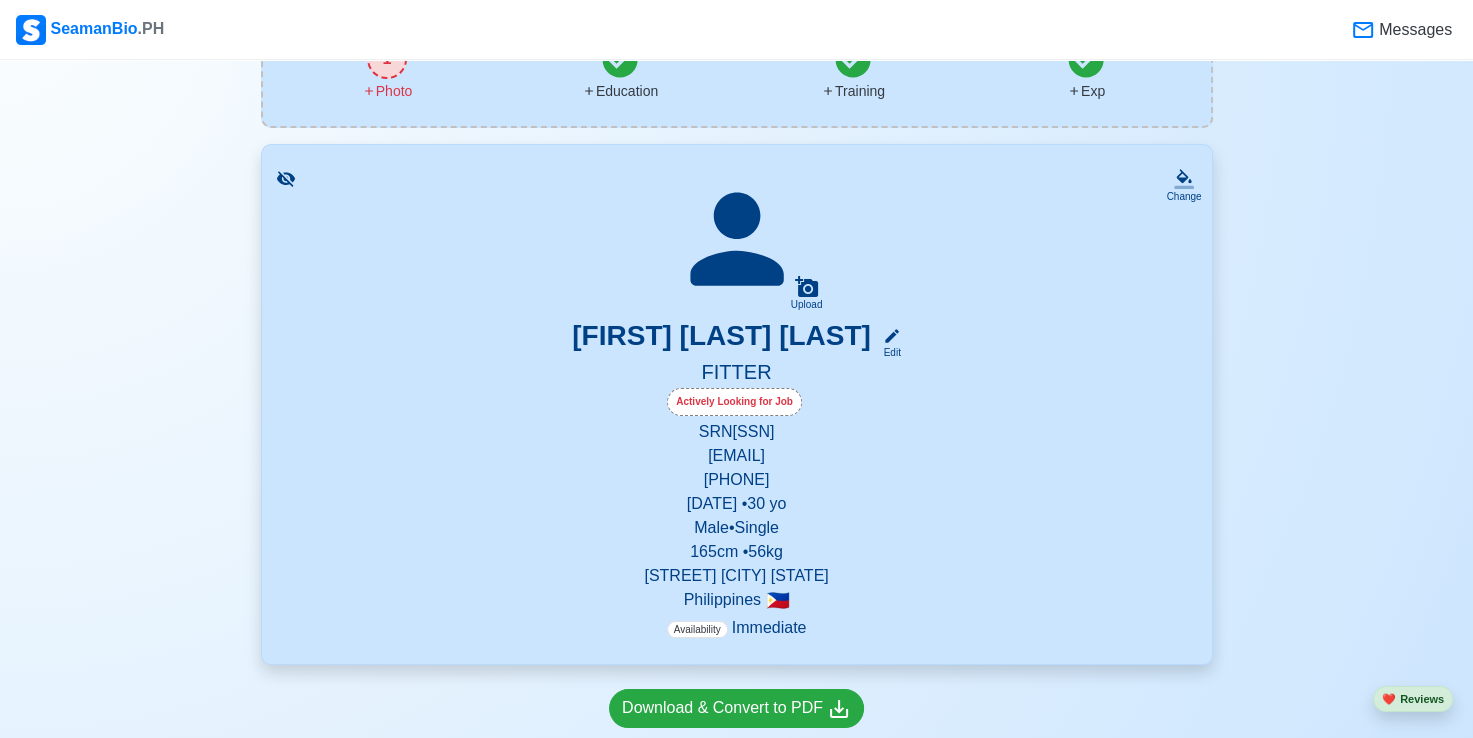 click on "[EMAIL]" at bounding box center (737, 456) 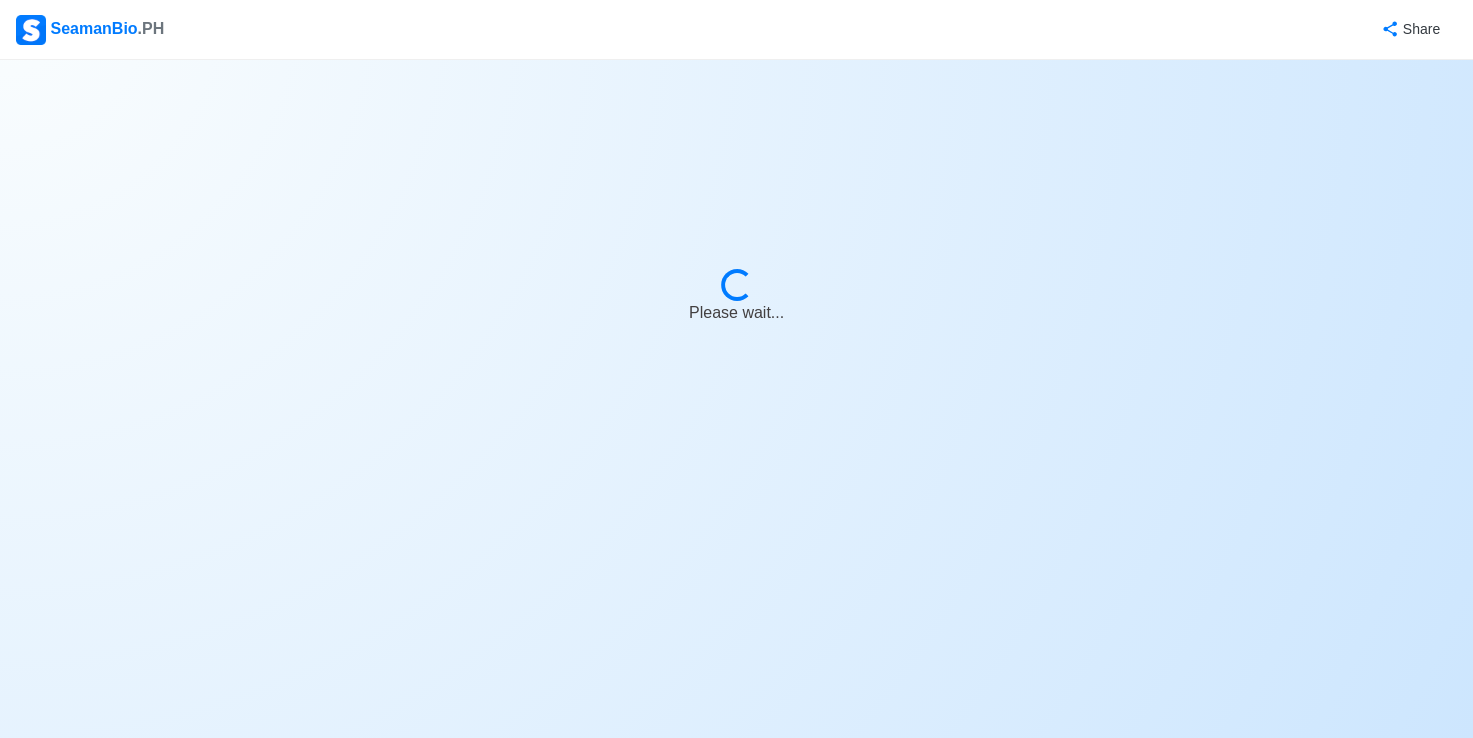 select on "Actively Looking for Job" 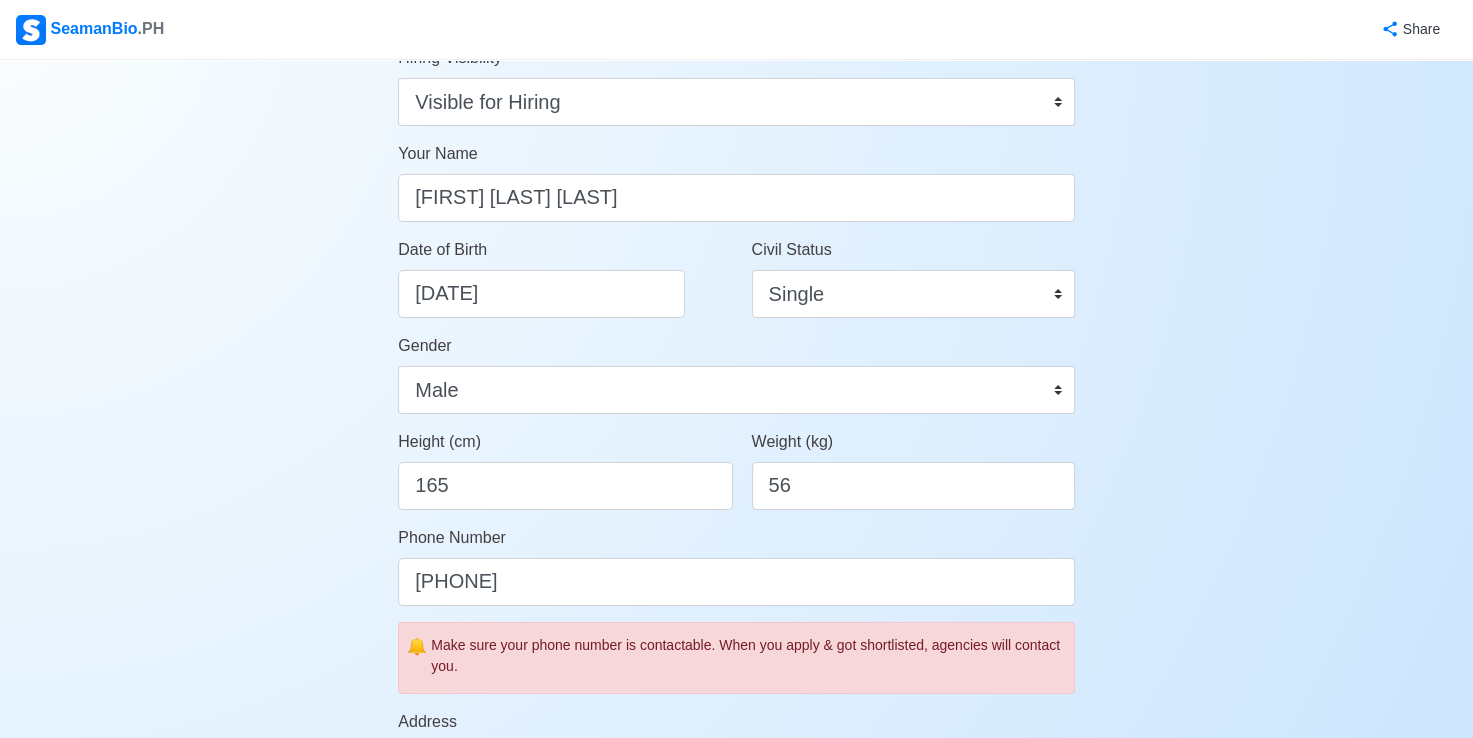 scroll, scrollTop: 300, scrollLeft: 0, axis: vertical 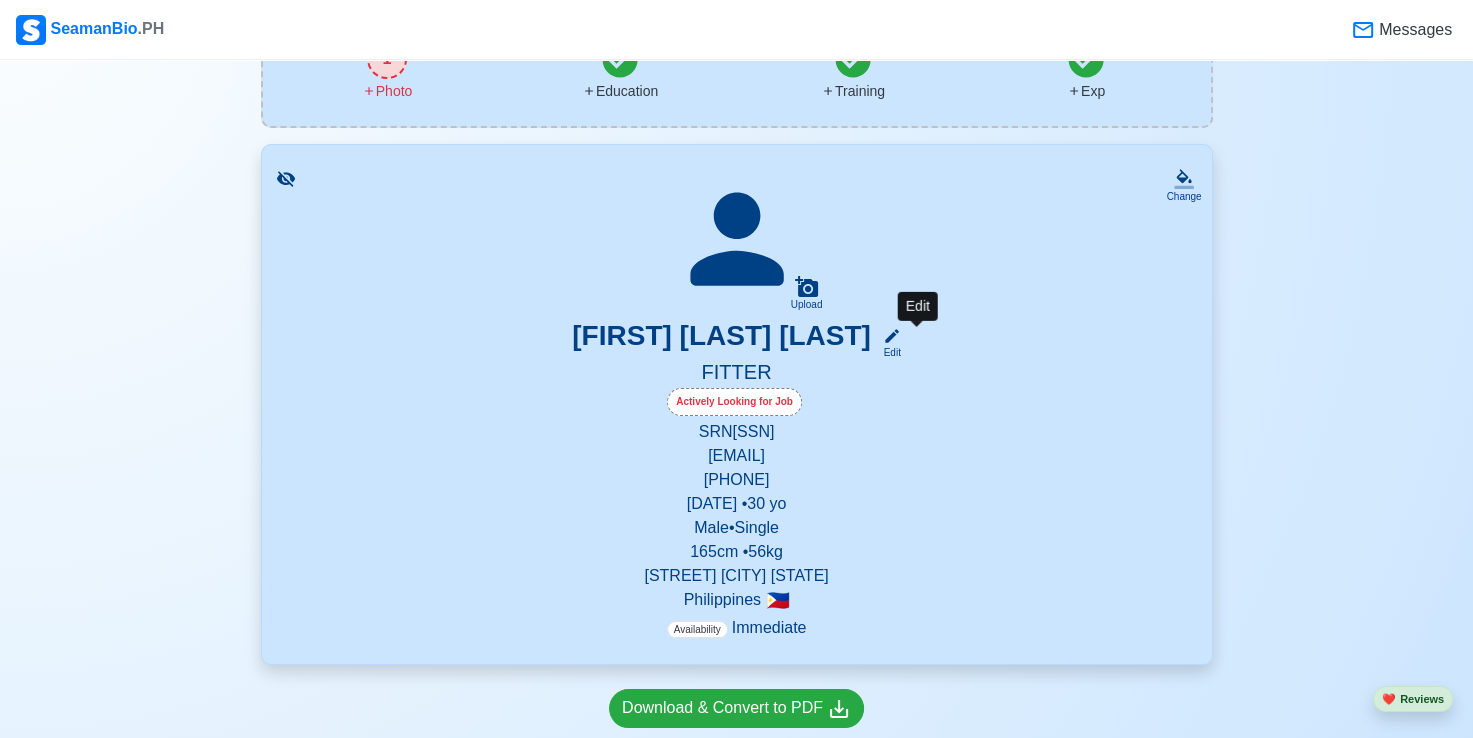 click on "Edit" at bounding box center (888, 352) 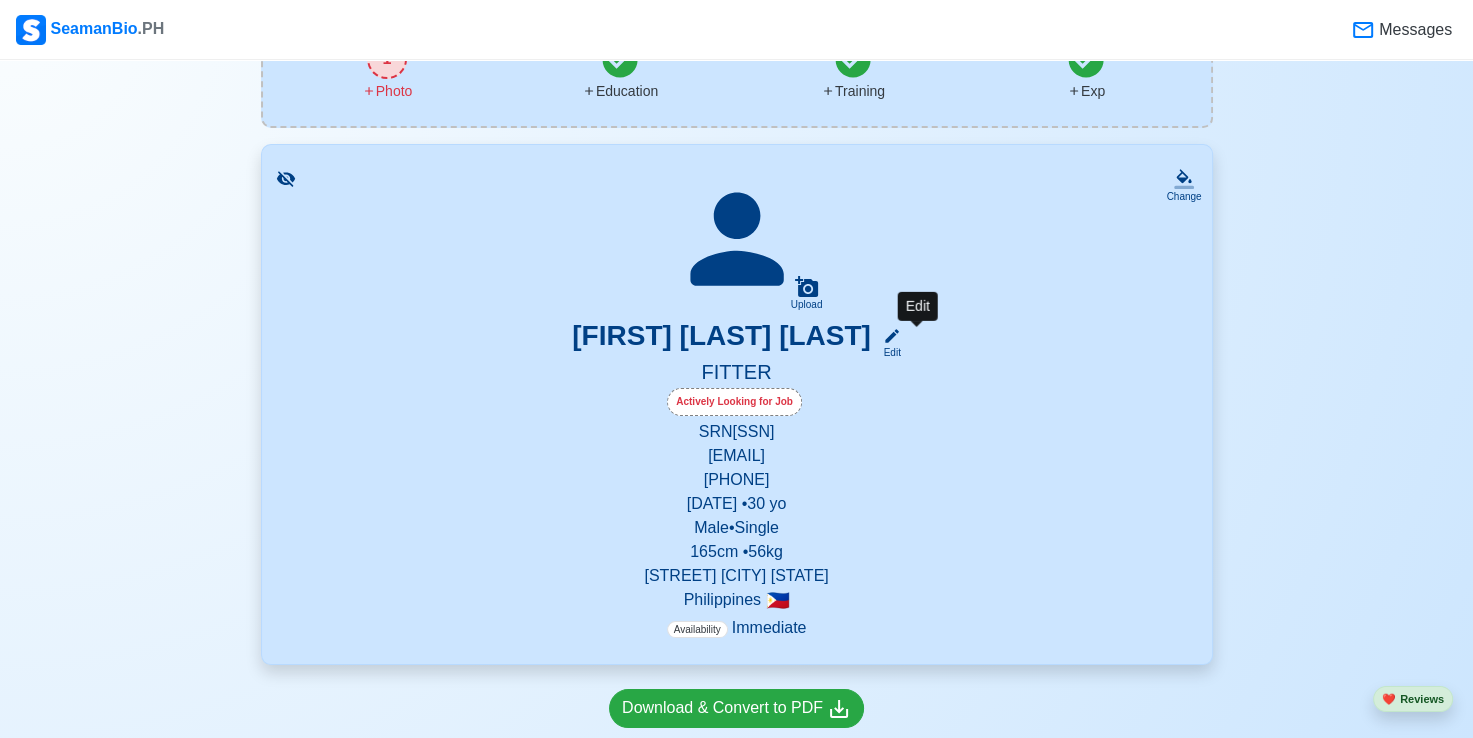 scroll, scrollTop: 0, scrollLeft: 0, axis: both 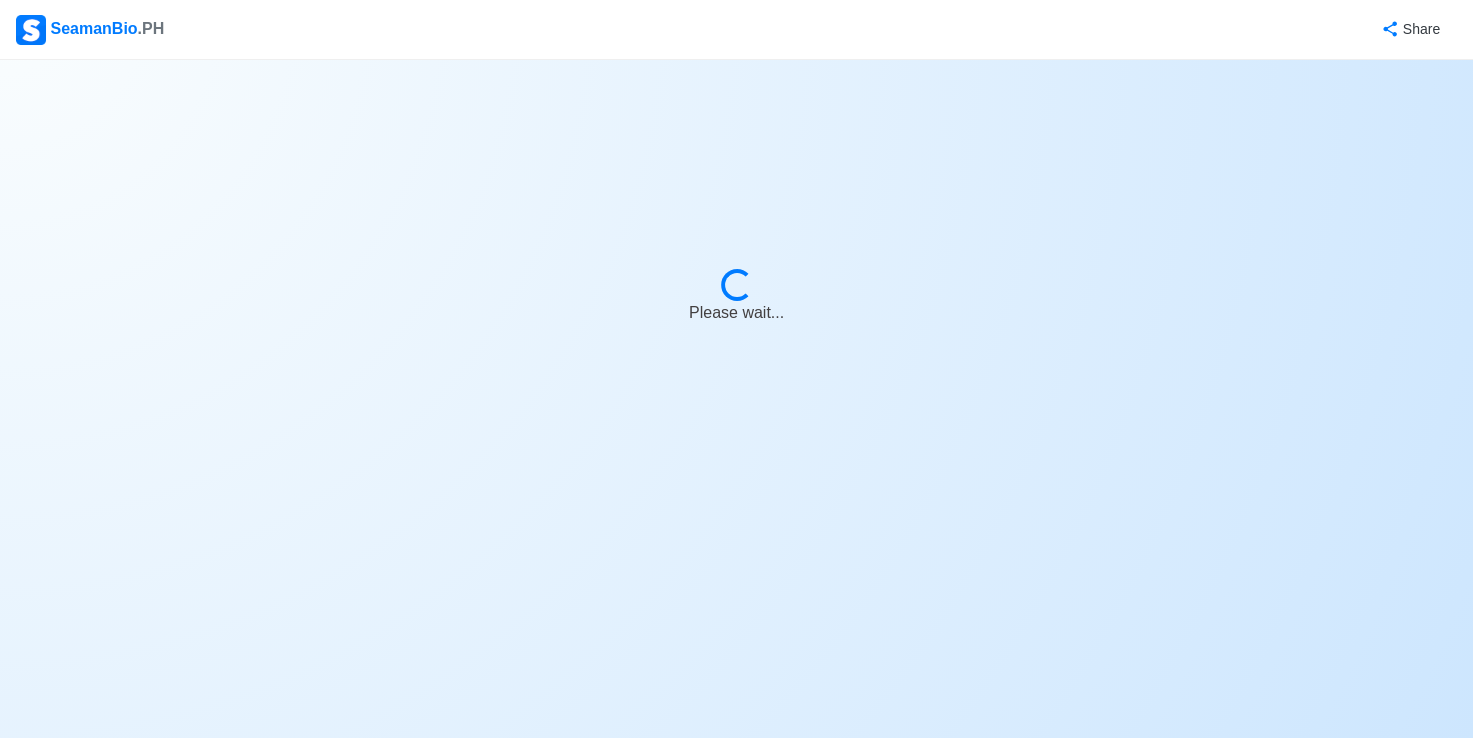 select on "Actively Looking for Job" 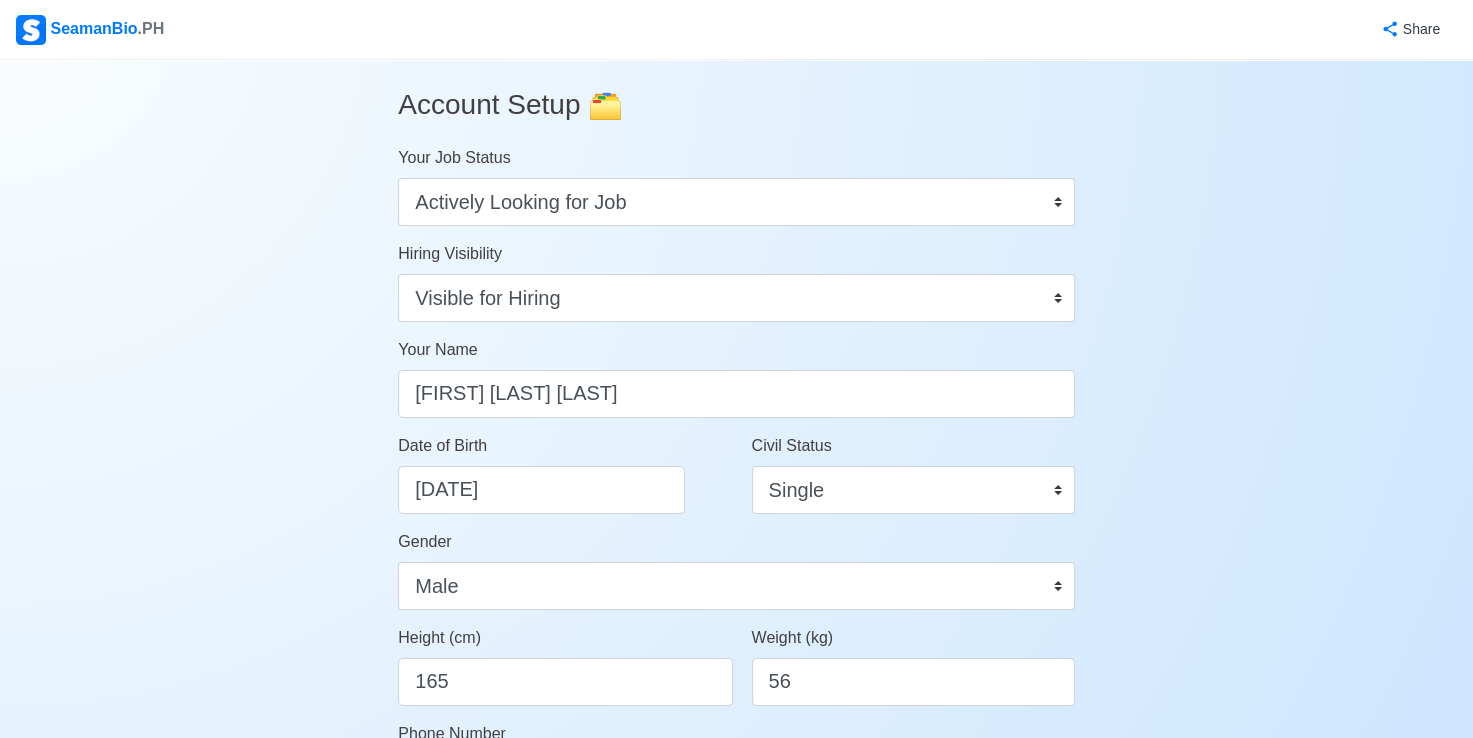 scroll, scrollTop: 0, scrollLeft: 0, axis: both 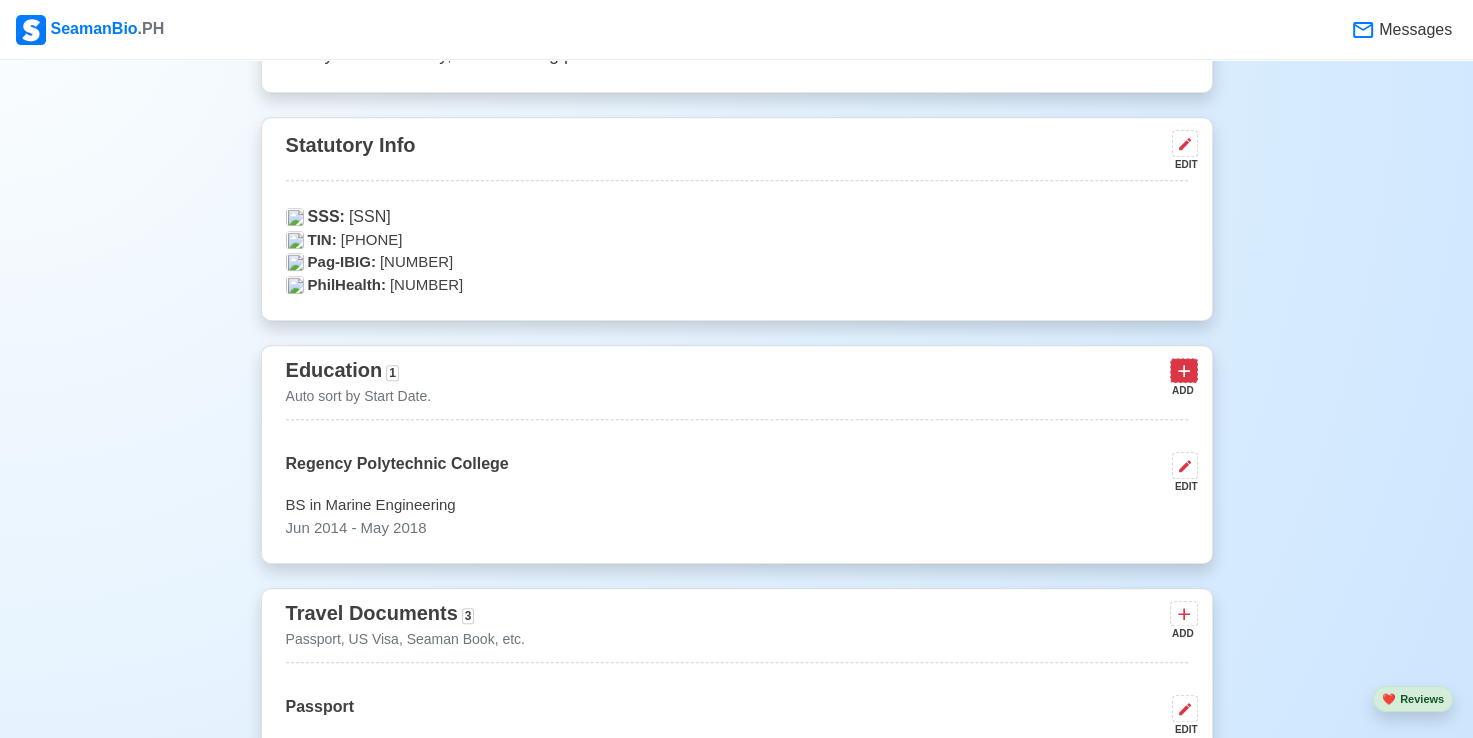 click 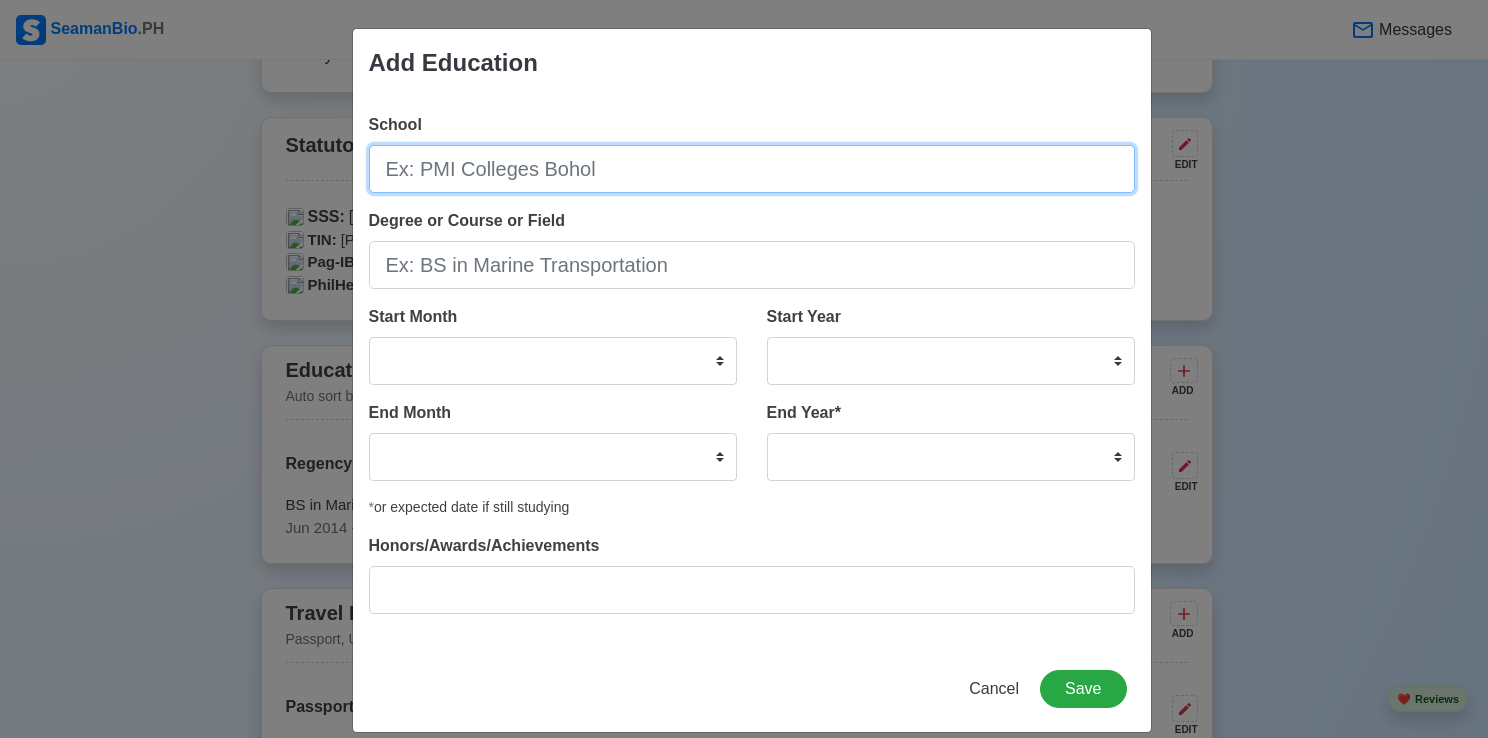 click on "School" at bounding box center (752, 169) 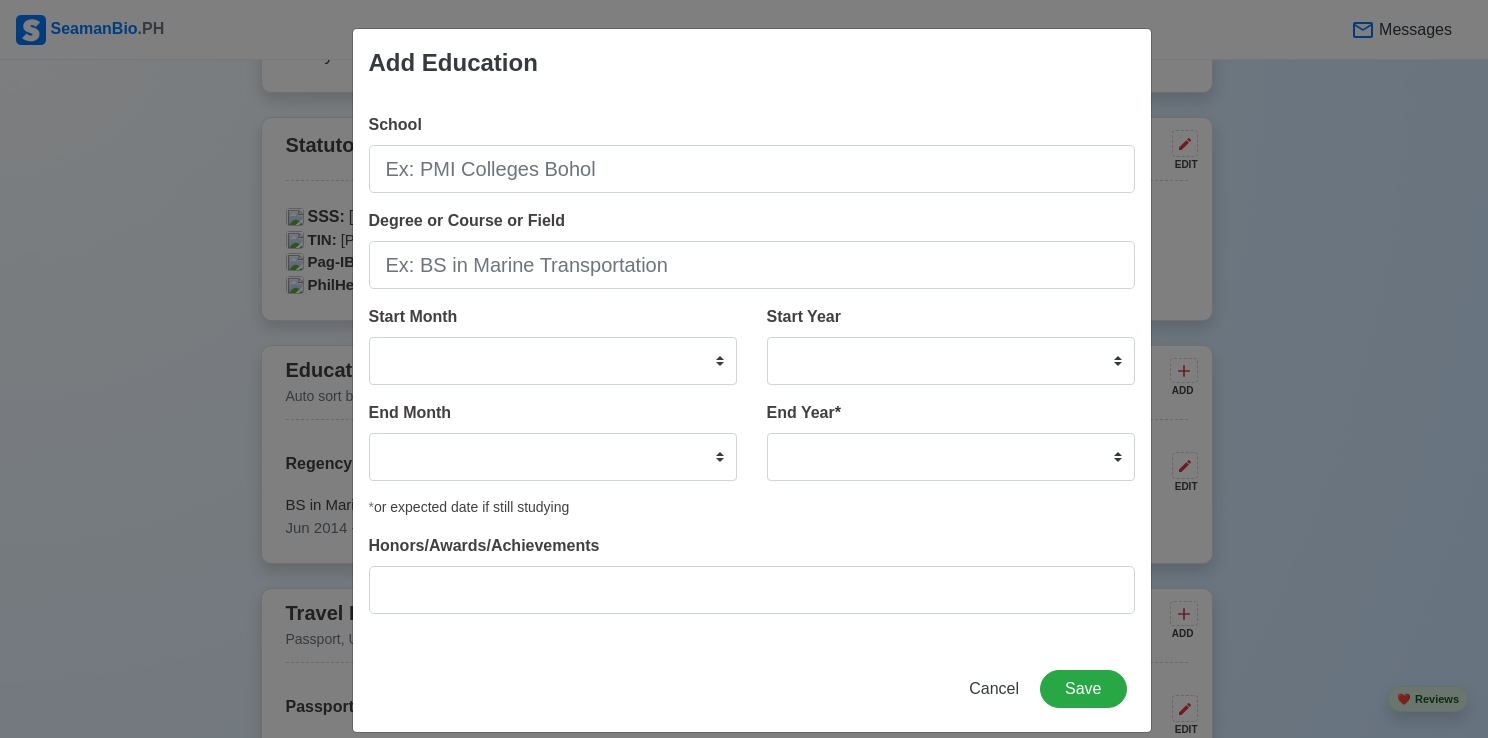 click on "Add Education School Degree or Course or Field Start Month January February March April May June July August September October November December Start Year 2025 2024 2023 2022 2021 2020 2019 2018 2017 2016 2015 2014 2013 2012 2011 2010 2009 2008 2007 2006 2005 2004 2003 2002 2001 2000 1999 1998 1997 1996 1995 1994 1993 1992 1991 1990 1989 1988 1987 1986 1985 1984 1983 1982 1981 1980 1979 1978 1977 1976 1975 1974 1973 1972 1971 1970 1969 1968 1967 1966 1965 1964 1963 1962 1961 1960 1959 1958 1957 1956 1955 1954 1953 1952 1951 1950 1949 1948 1947 1946 1945 1944 1943 1942 1941 1940 1939 1938 1937 1936 1935 1934 1933 1932 1931 1930 1929 1928 1927 1926 1925 End Month January February March April May June July August September October November December End Year  * 2035 2034 2033 2032 2031 2030 2029 2028 2027 2026 2025 2024 2023 2022 2021 2020 2019 2018 2017 2016 2015 2014 2013 2012 2011 2010 2009 2008 2007 2006 2005 2004 2003 2002 2001 2000 1999 1998 1997 1996 1995 1994 1993 1992 1991 1990 1989 1988 1987 1986 1985" at bounding box center (744, 369) 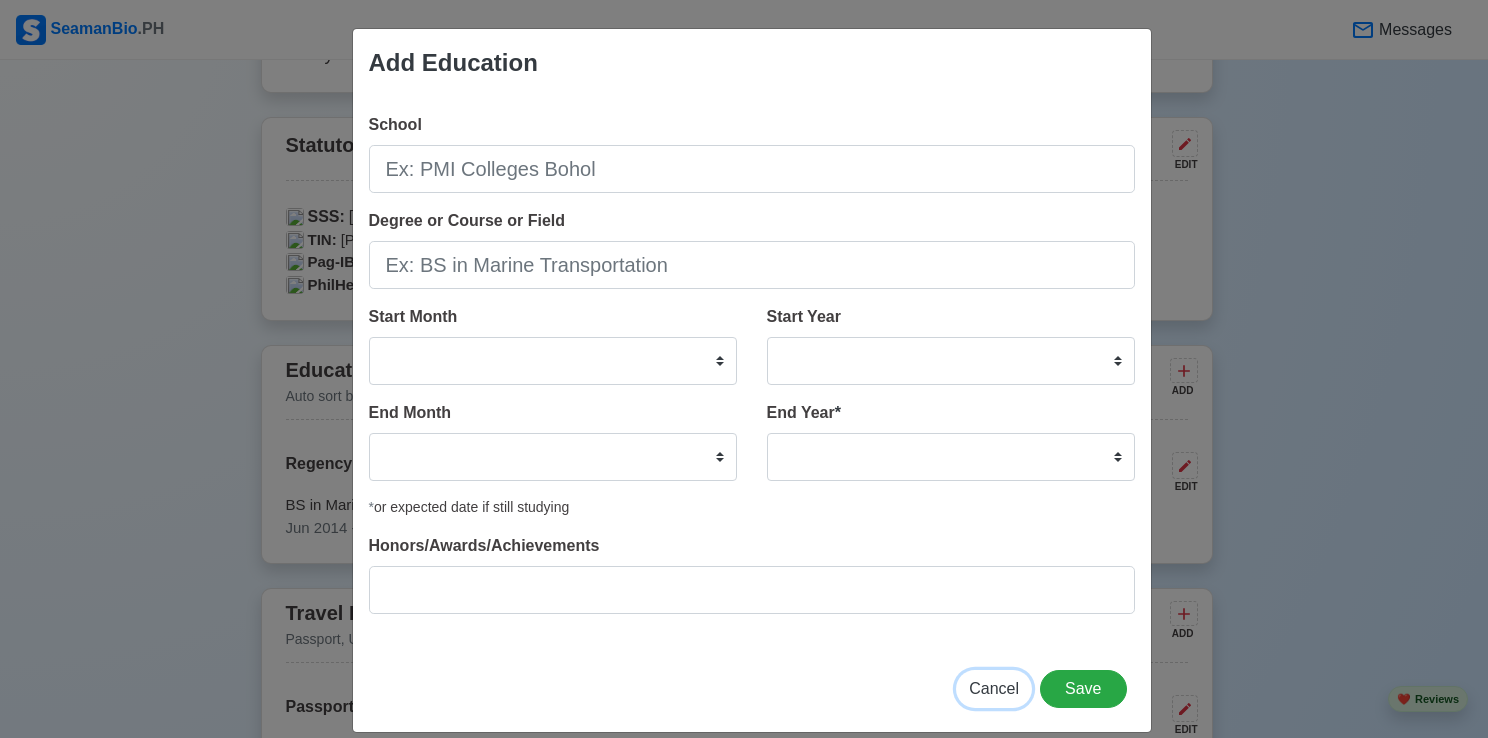 click on "Cancel" at bounding box center [994, 688] 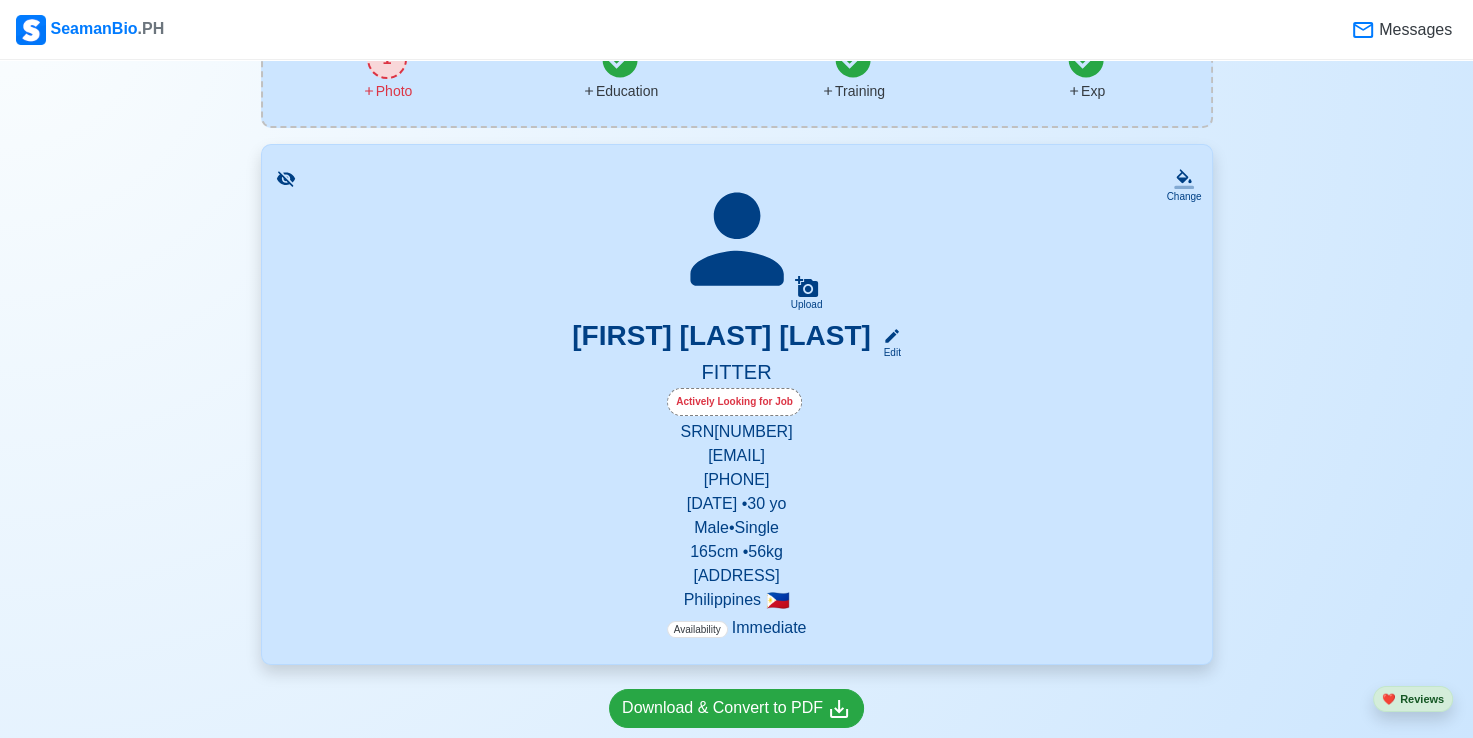 scroll, scrollTop: 0, scrollLeft: 0, axis: both 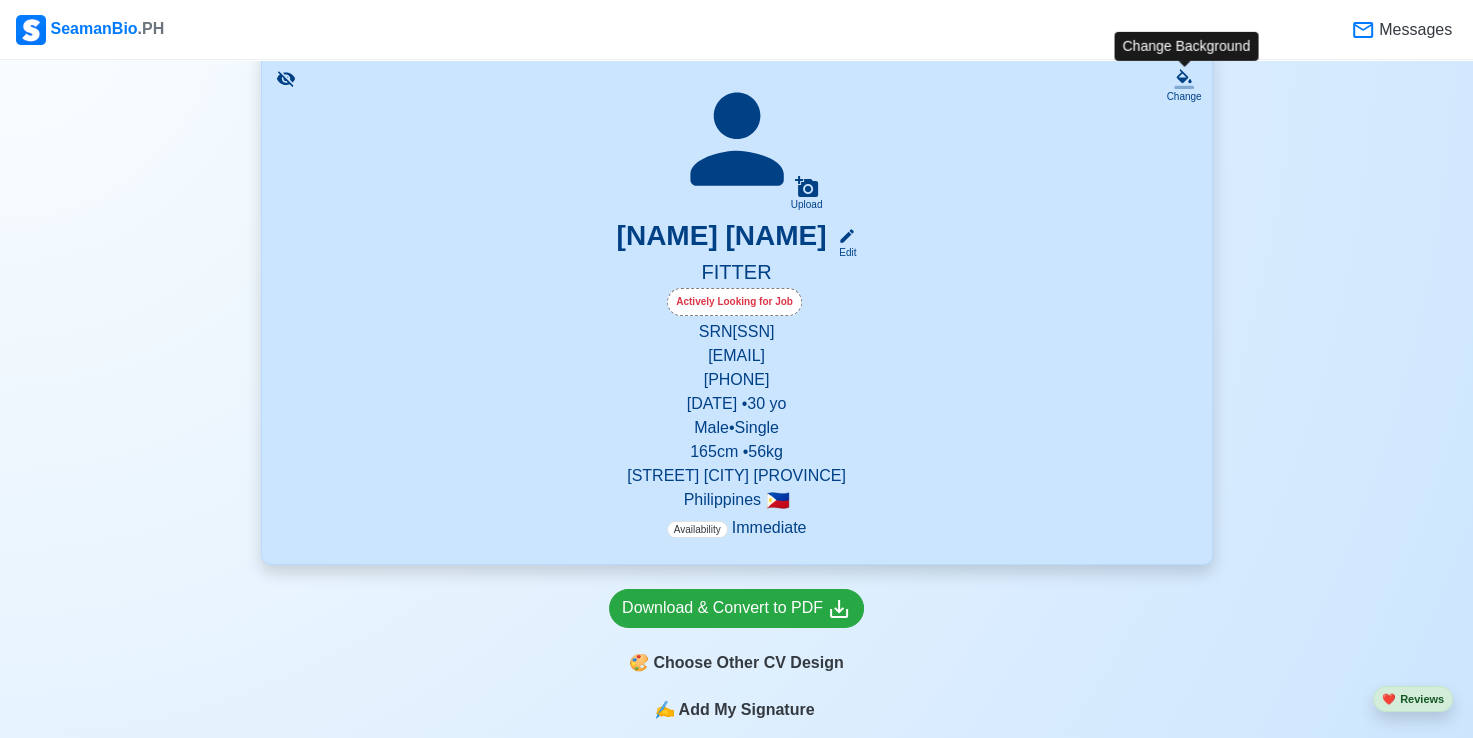click 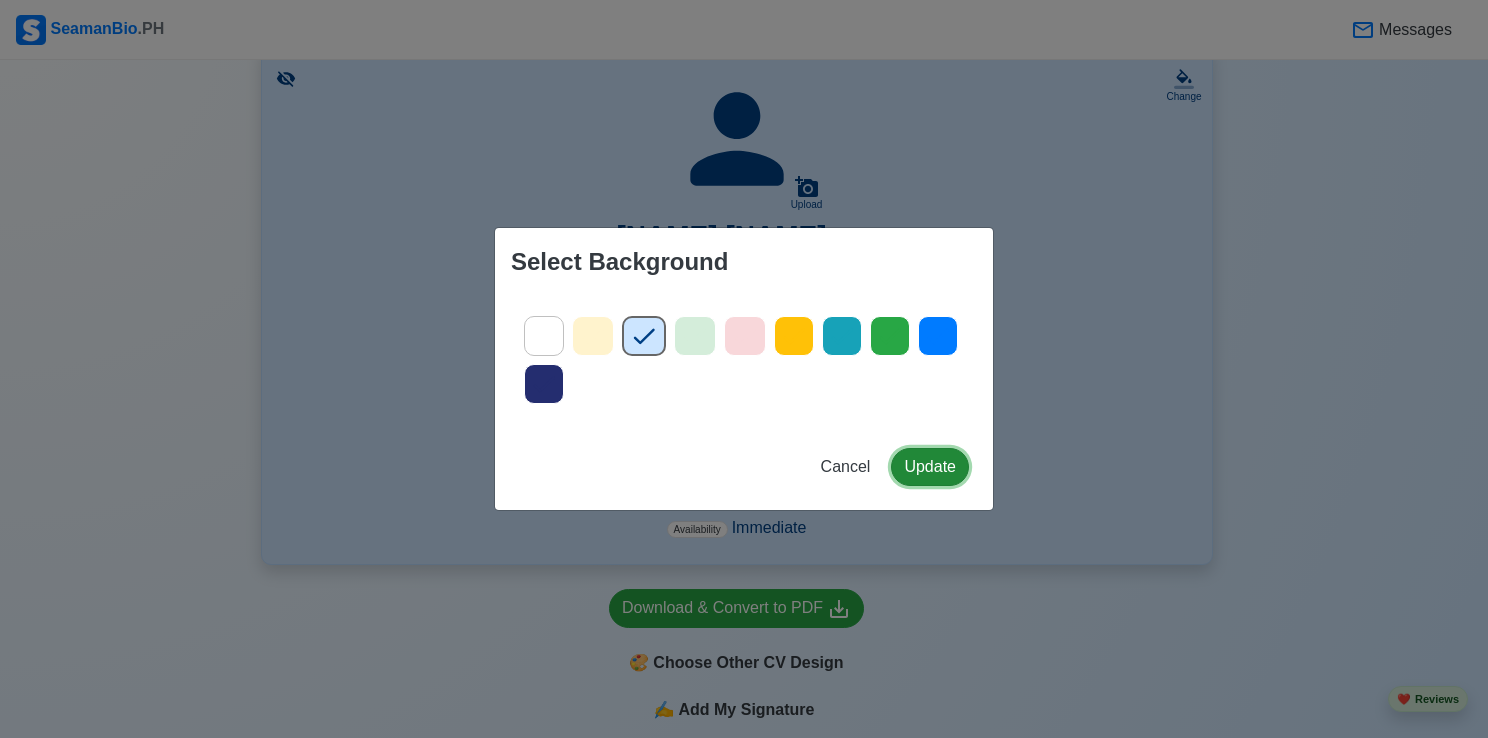 click on "Update" at bounding box center [930, 467] 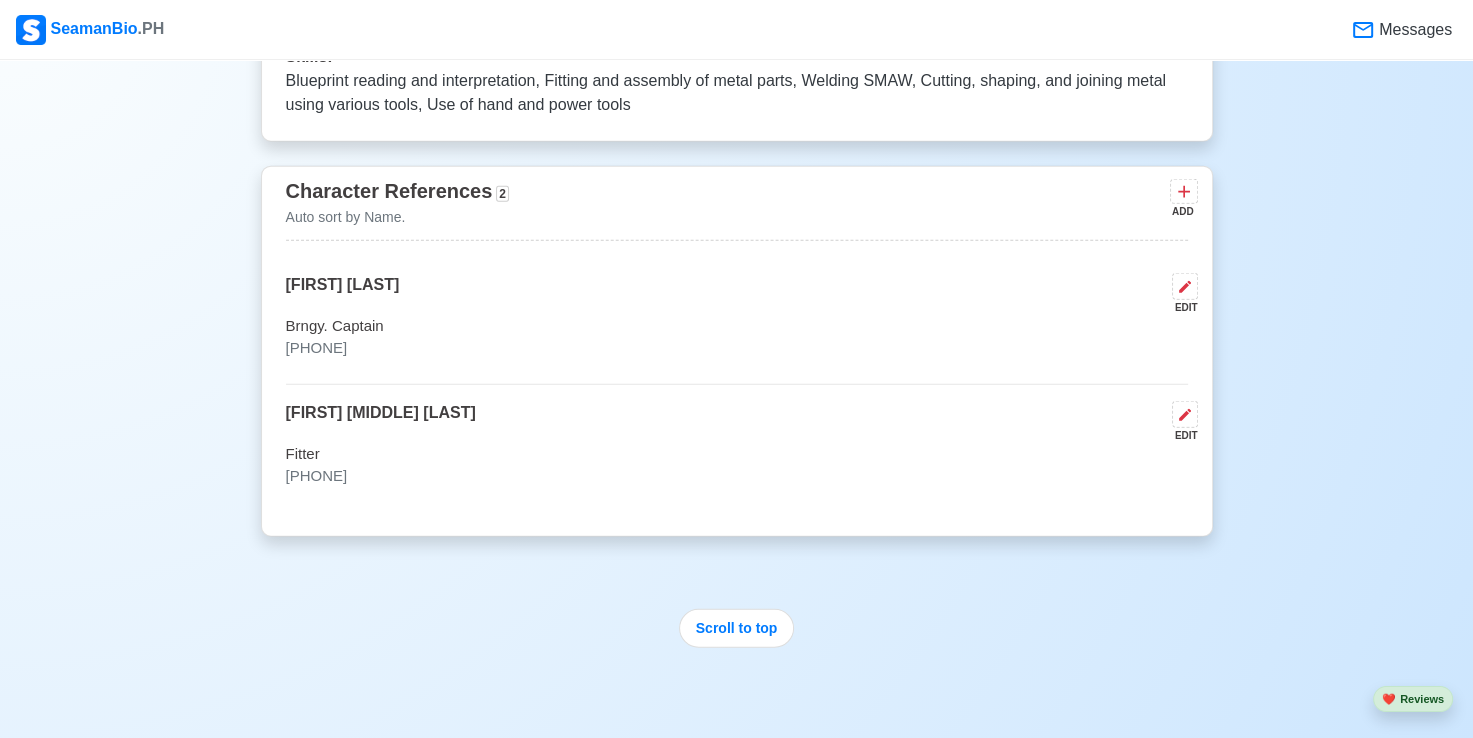 scroll, scrollTop: 4900, scrollLeft: 0, axis: vertical 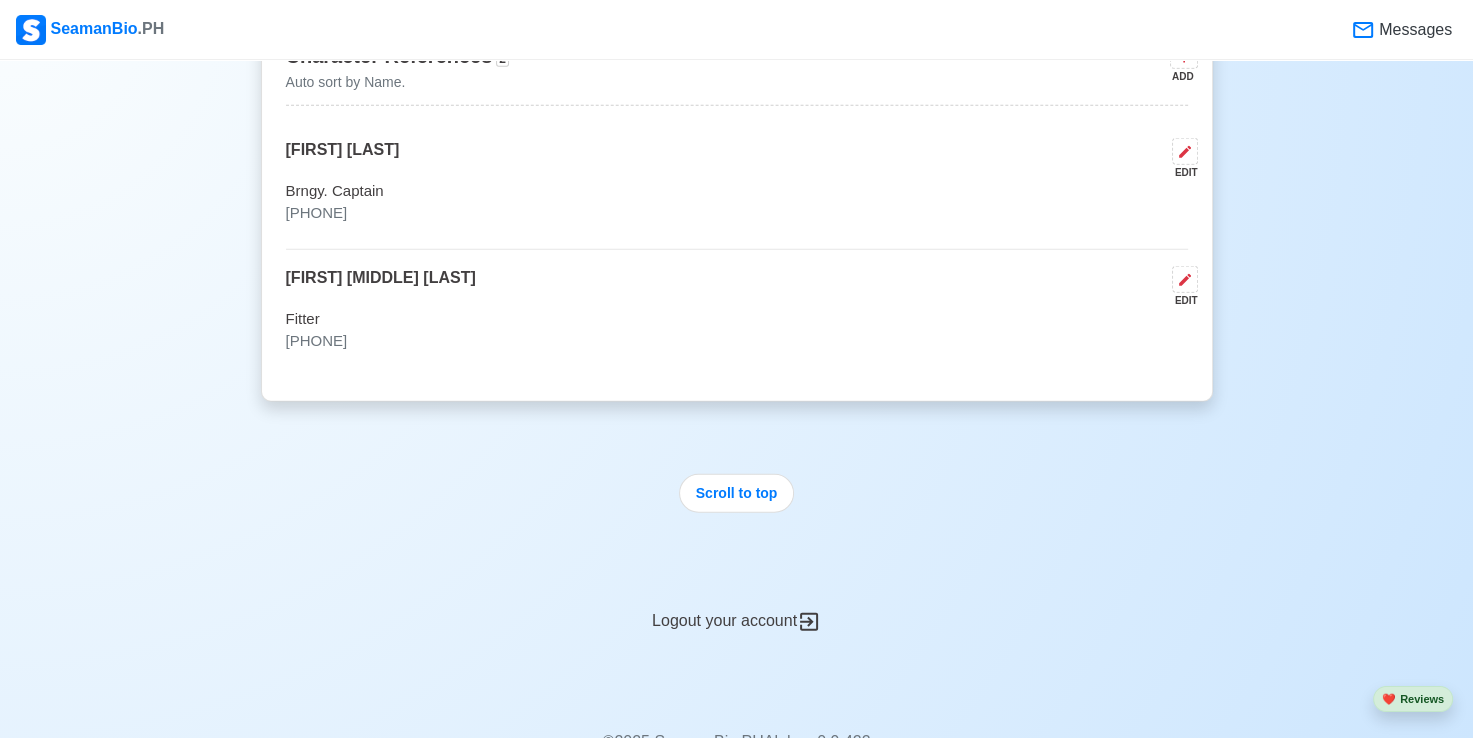 click 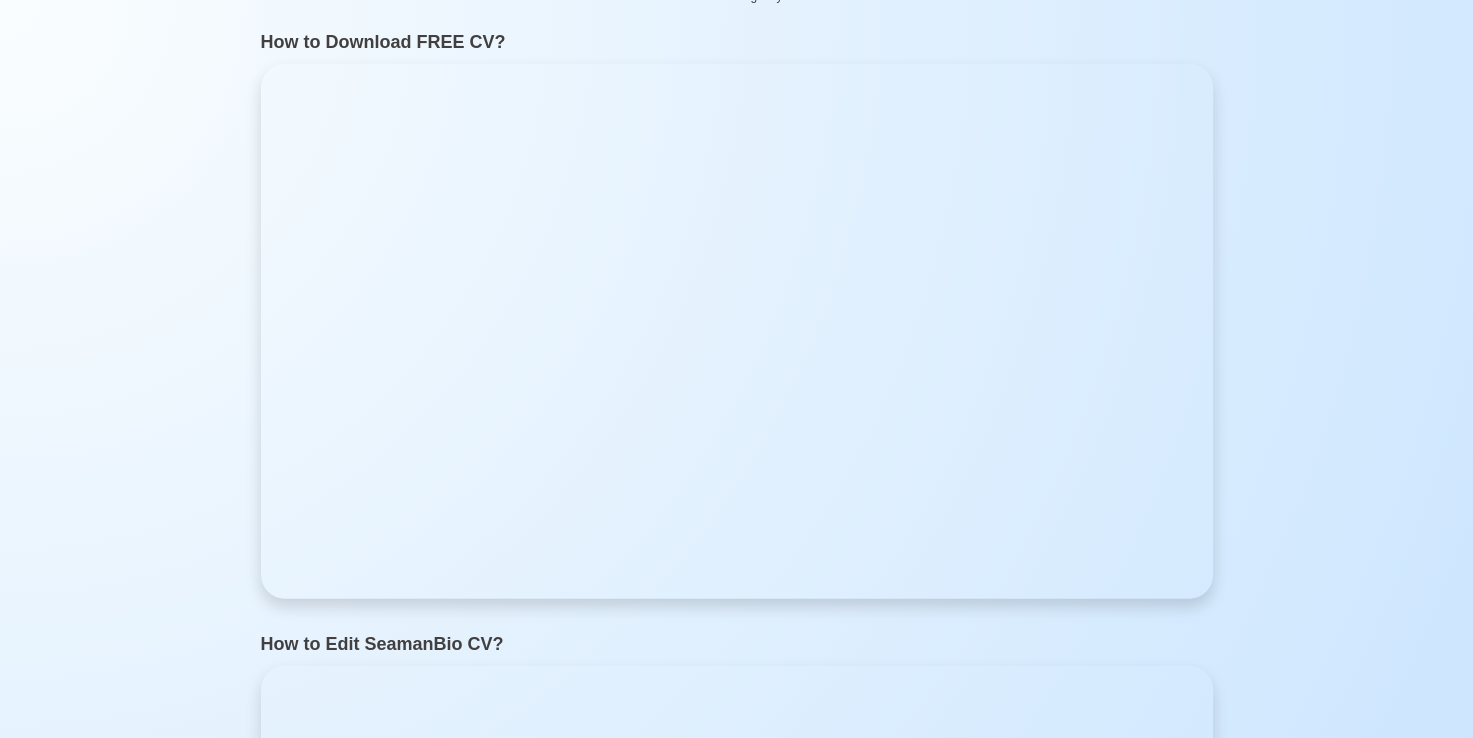 scroll, scrollTop: 0, scrollLeft: 0, axis: both 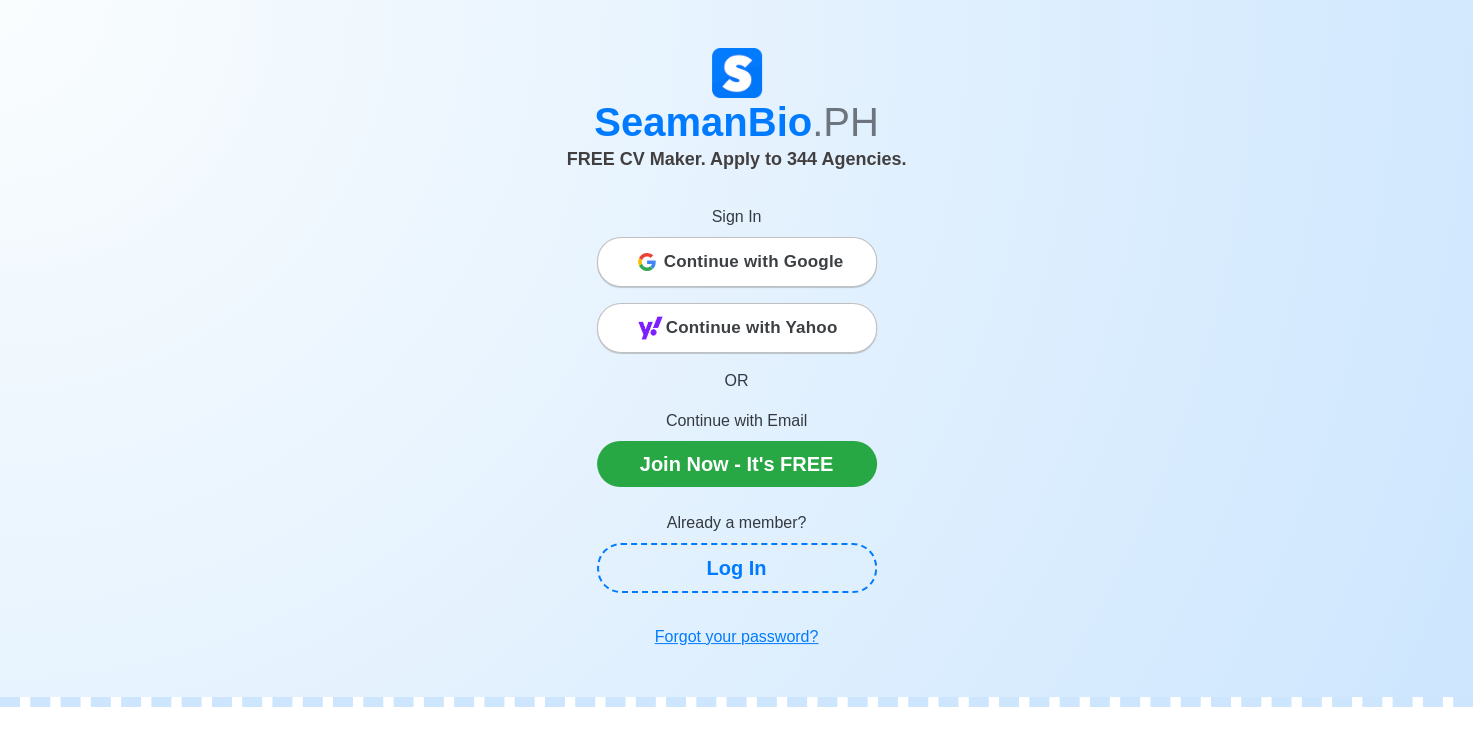 click on "Continue with Google" at bounding box center [754, 262] 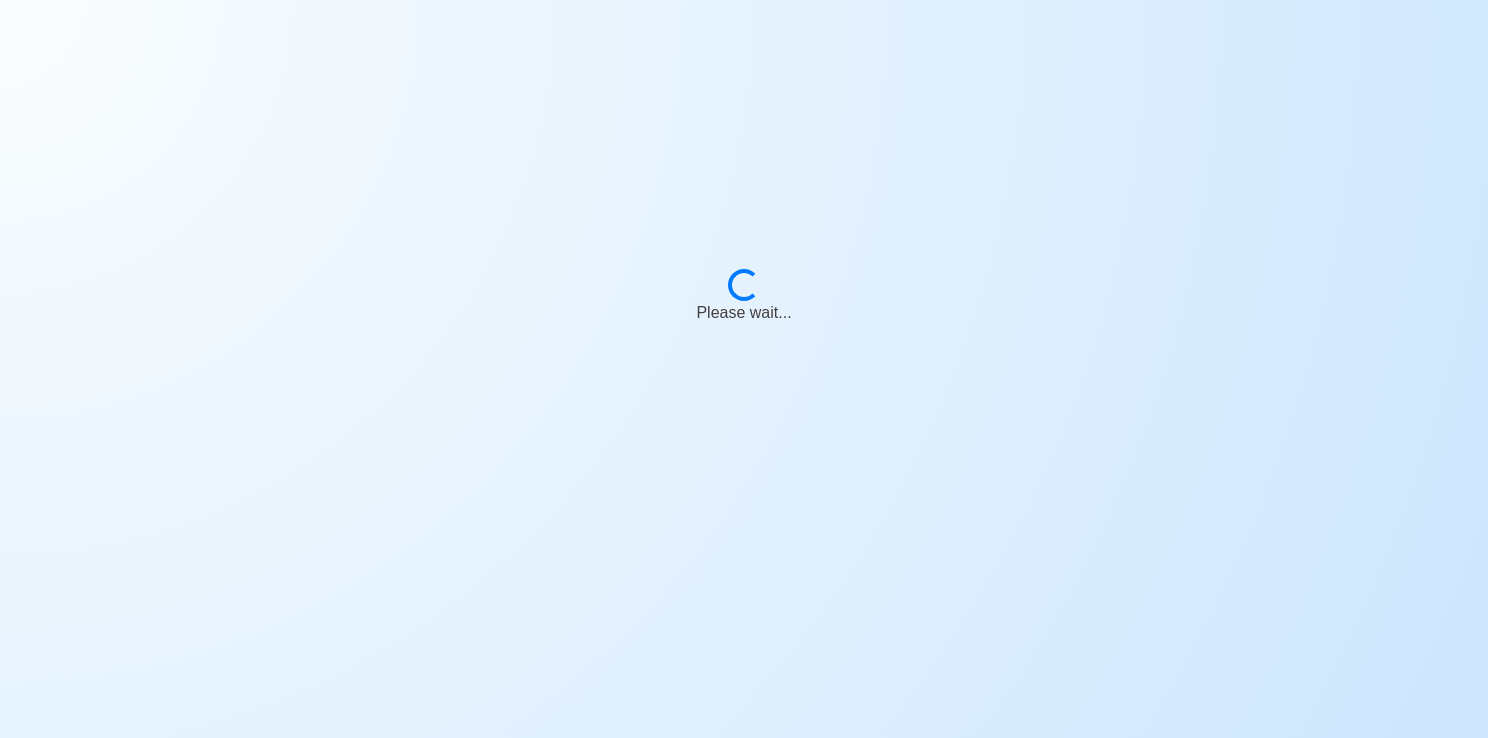 scroll, scrollTop: 0, scrollLeft: 0, axis: both 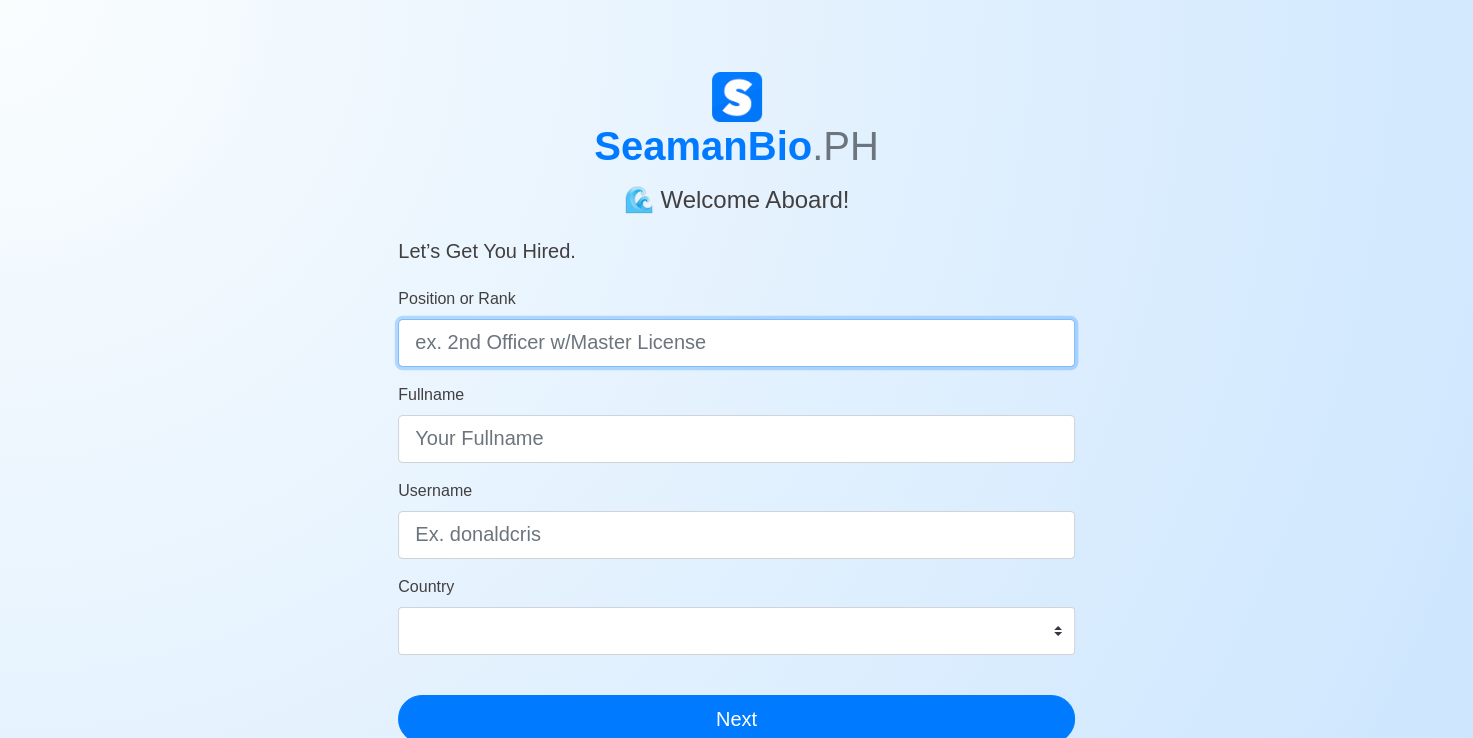 click on "Position or Rank" at bounding box center (736, 343) 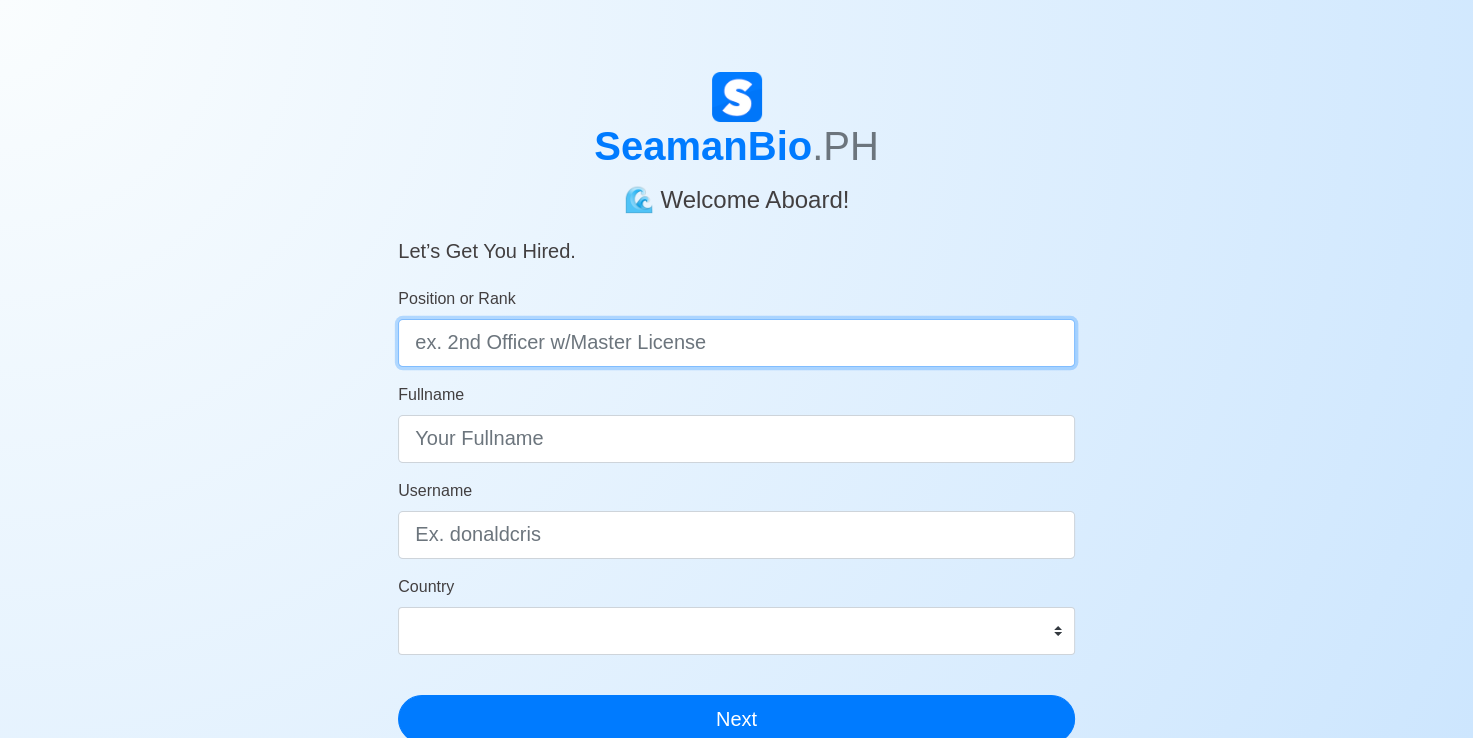 type on "Fitter" 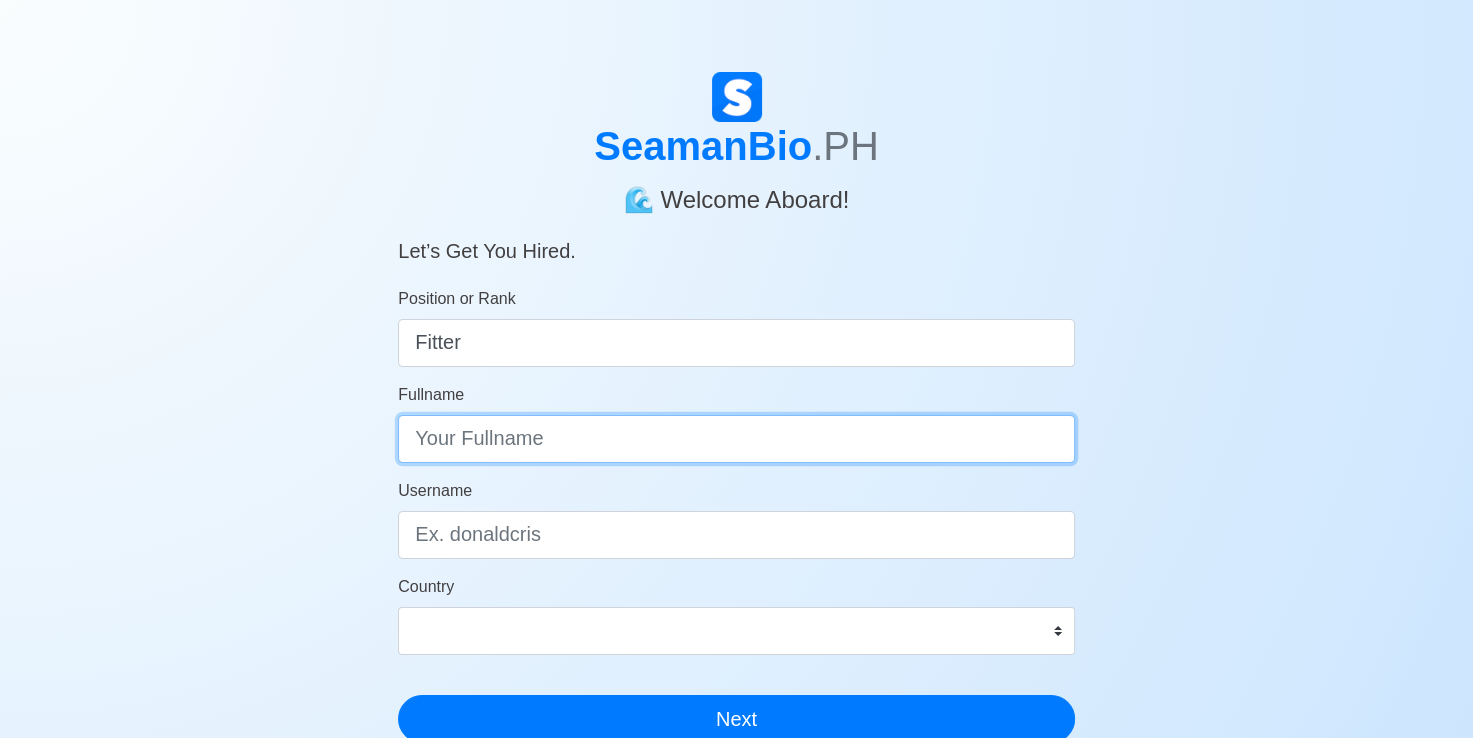 click on "Fullname" at bounding box center (736, 439) 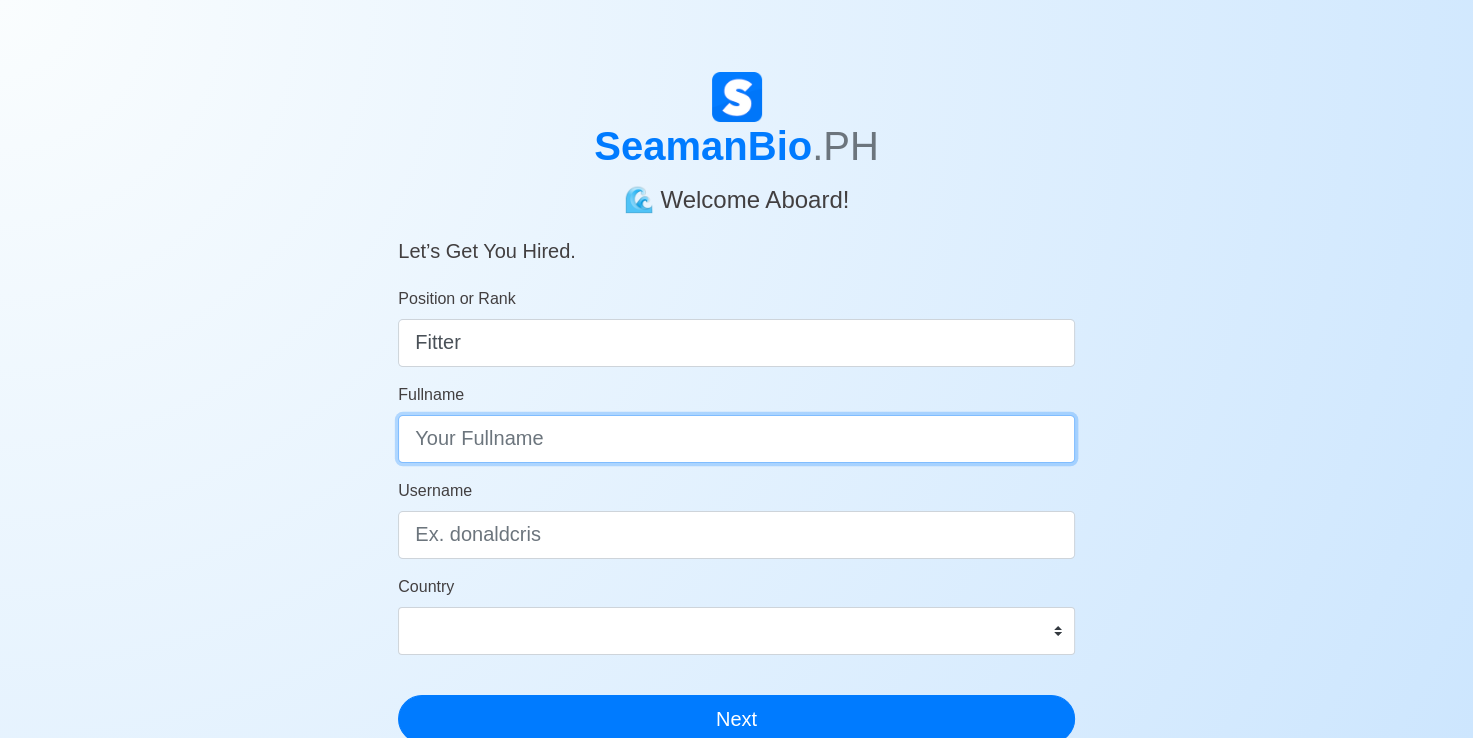 type on "[FIRST] [LAST]" 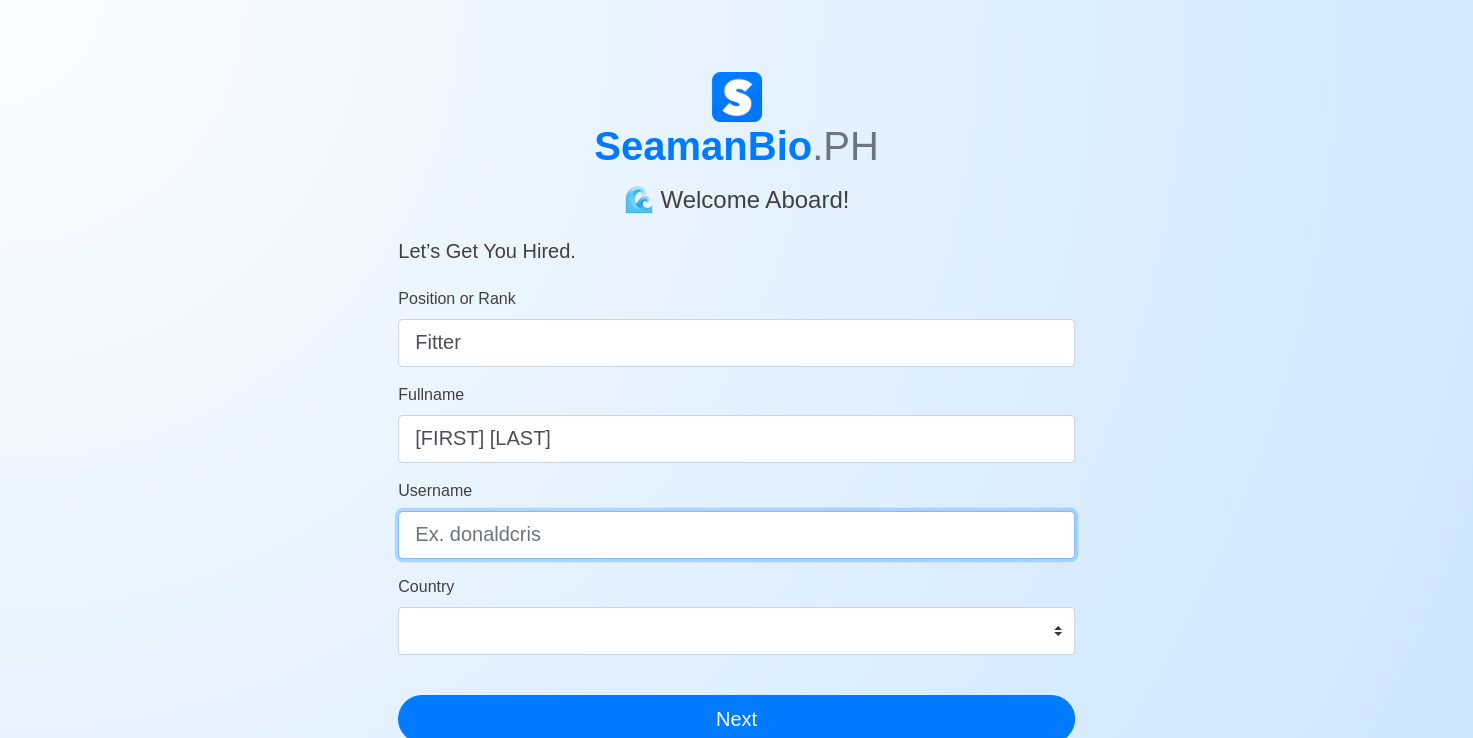 click on "Username" at bounding box center (736, 535) 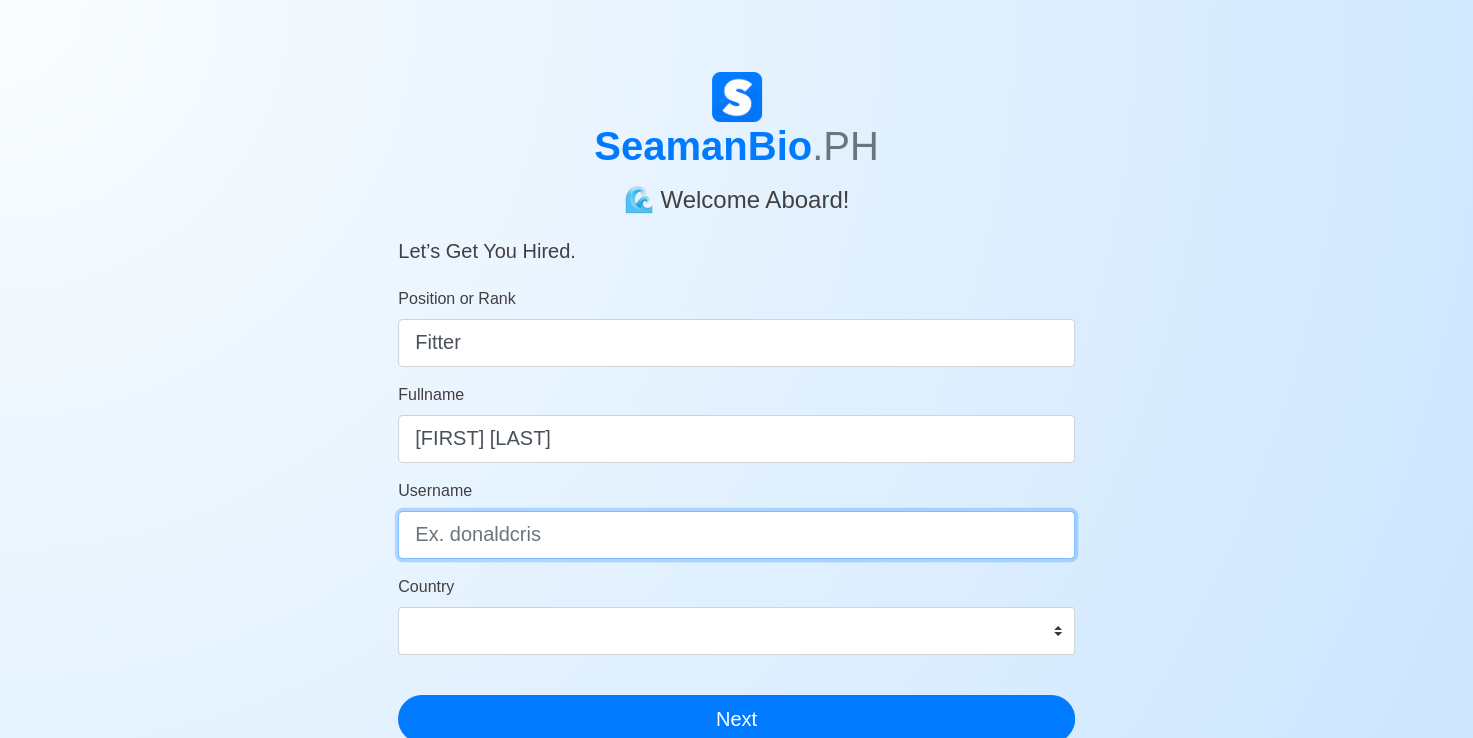 type on "[FIRST]" 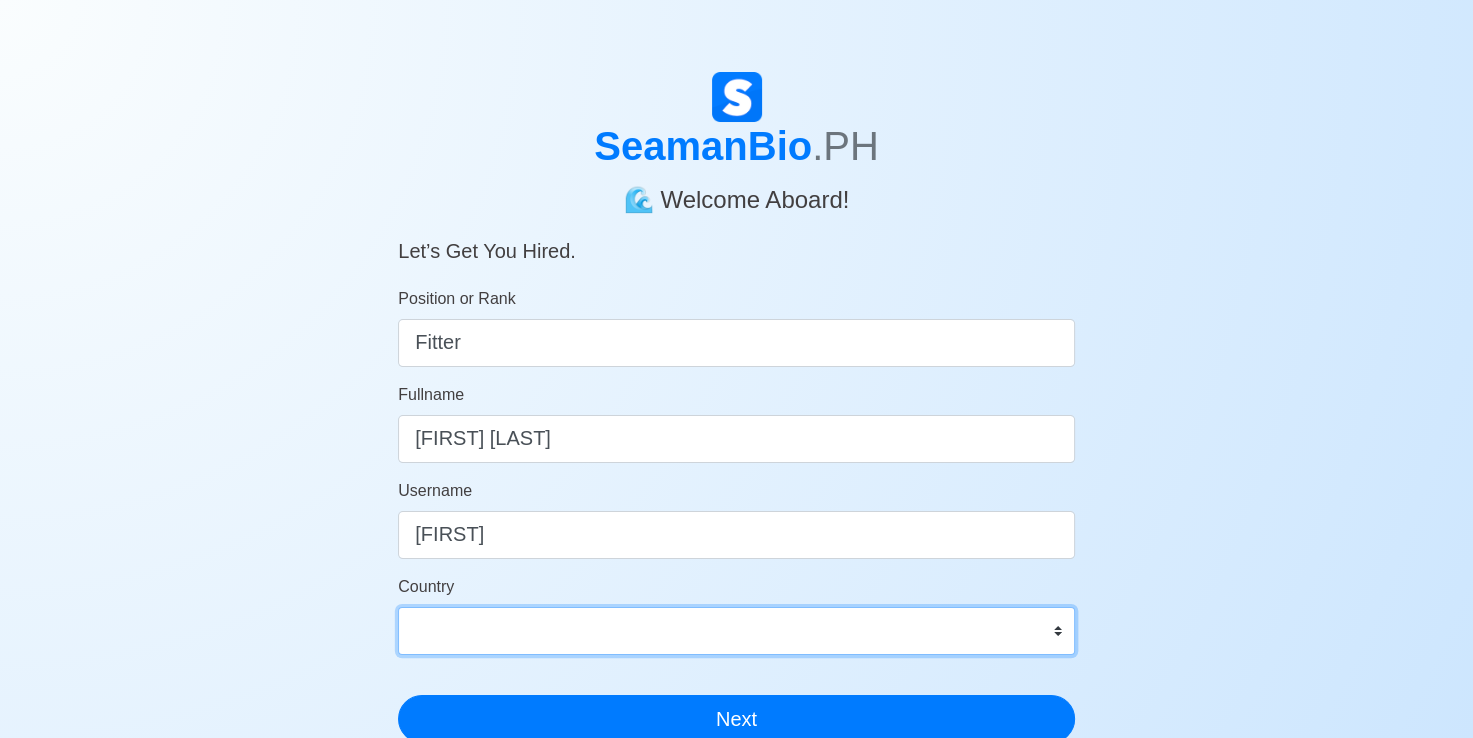 click on "Afghanistan Åland Islands Albania Algeria American Samoa Andorra Angola Anguilla Antarctica Antigua and Barbuda Argentina Armenia Aruba Australia Austria Azerbaijan Bahamas Bahrain Bangladesh Barbados Belarus Belgium Belize Benin Bermuda Bhutan Bolivia, Plurinational State of Bonaire, Sint Eustatius and Saba Bosnia and Herzegovina Botswana Bouvet Island Brazil British Indian Ocean Territory Brunei Darussalam Bulgaria Burkina Faso Burundi Cabo Verde Cambodia Cameroon Canada Cayman Islands Central African Republic Chad Chile China Christmas Island Cocos (Keeling) Islands Colombia Comoros Congo Congo, Democratic Republic of the Cook Islands Costa Rica Croatia Cuba Curaçao Cyprus Czechia Côte d'Ivoire Denmark Djibouti Dominica Dominican Republic Ecuador Egypt El Salvador Equatorial Guinea Eritrea Estonia Eswatini Ethiopia Falkland Islands (Malvinas) Faroe Islands Fiji Finland France French Guiana French Polynesia French Southern Territories Gabon Gambia Georgia Germany Ghana Gibraltar Greece Greenland Grenada" at bounding box center (736, 631) 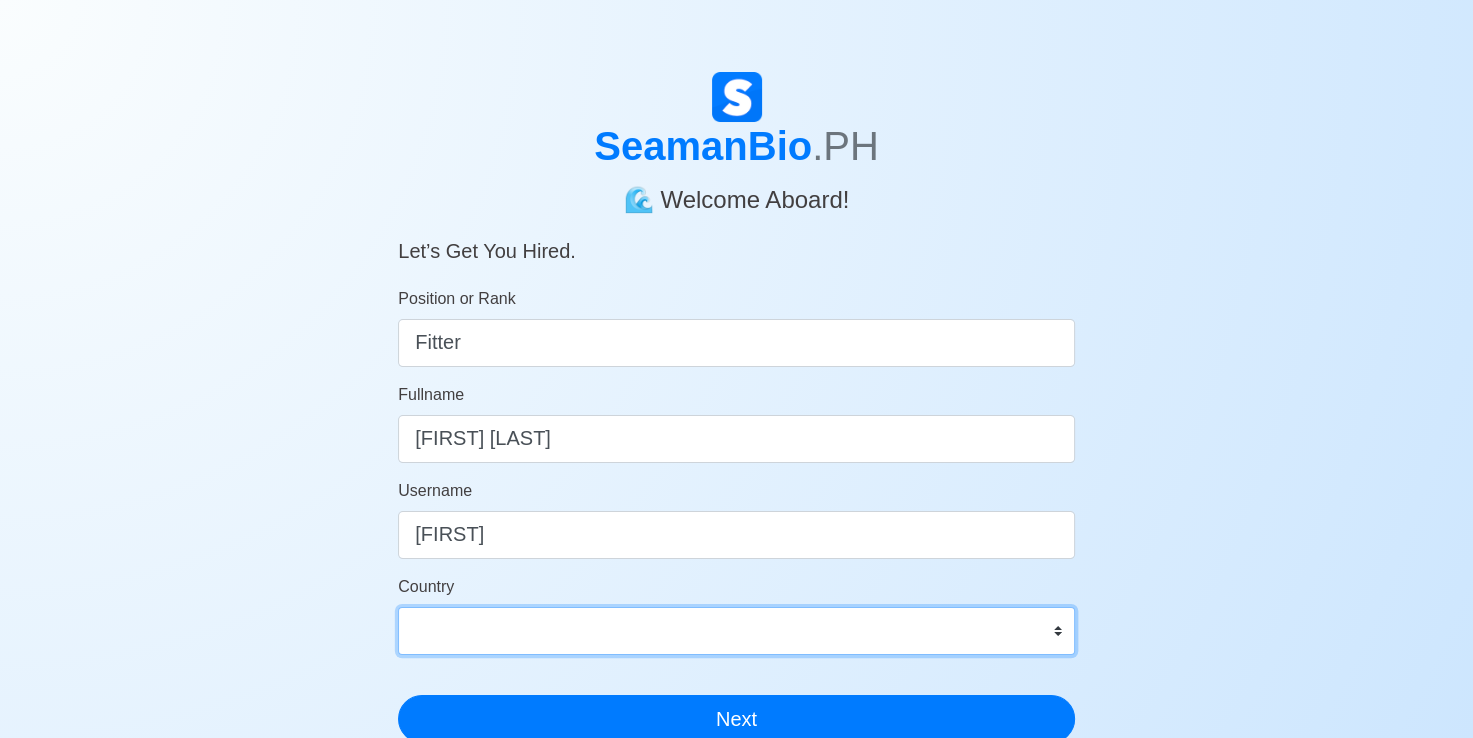 select on "PH" 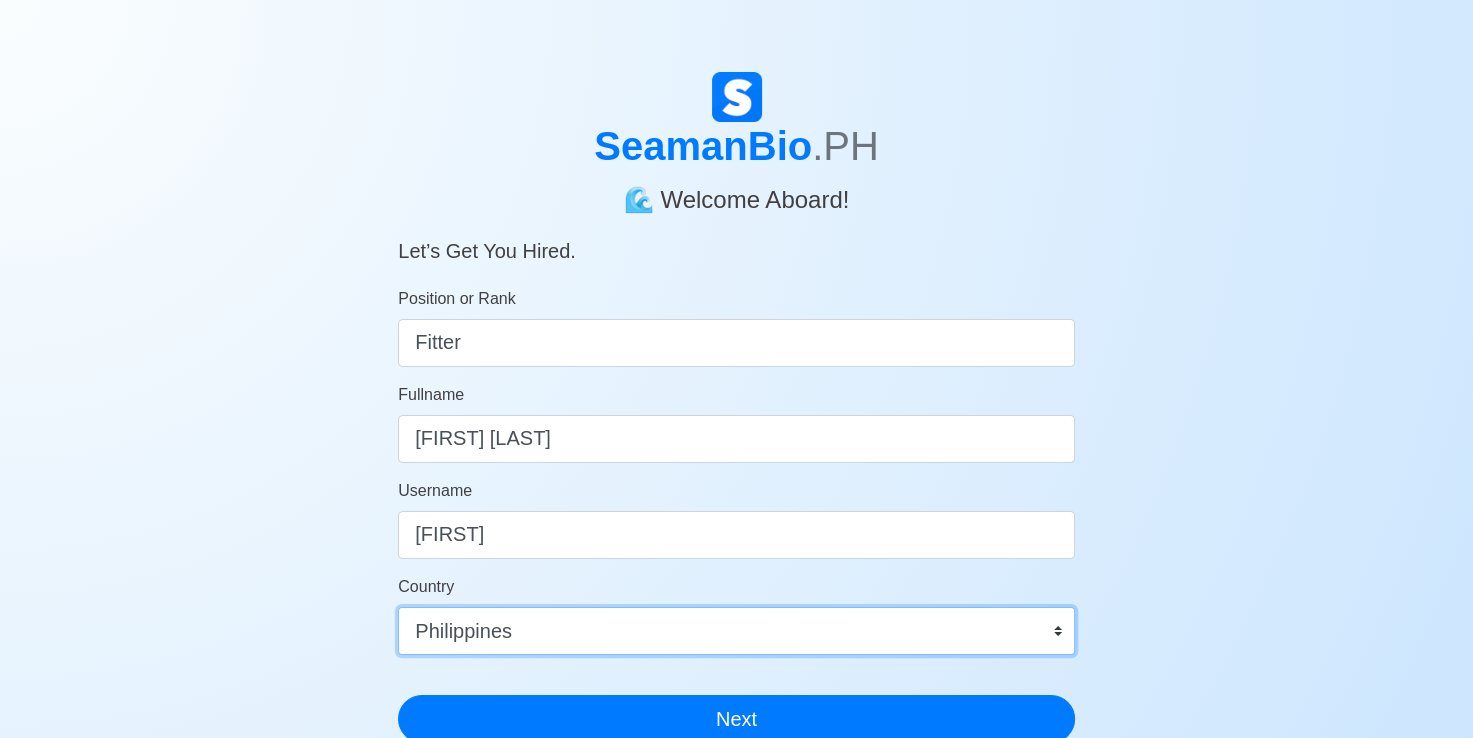 click on "Afghanistan Åland Islands Albania Algeria American Samoa Andorra Angola Anguilla Antarctica Antigua and Barbuda Argentina Armenia Aruba Australia Austria Azerbaijan Bahamas Bahrain Bangladesh Barbados Belarus Belgium Belize Benin Bermuda Bhutan Bolivia, Plurinational State of Bonaire, Sint Eustatius and Saba Bosnia and Herzegovina Botswana Bouvet Island Brazil British Indian Ocean Territory Brunei Darussalam Bulgaria Burkina Faso Burundi Cabo Verde Cambodia Cameroon Canada Cayman Islands Central African Republic Chad Chile China Christmas Island Cocos (Keeling) Islands Colombia Comoros Congo Congo, Democratic Republic of the Cook Islands Costa Rica Croatia Cuba Curaçao Cyprus Czechia Côte d'Ivoire Denmark Djibouti Dominica Dominican Republic Ecuador Egypt El Salvador Equatorial Guinea Eritrea Estonia Eswatini Ethiopia Falkland Islands (Malvinas) Faroe Islands Fiji Finland France French Guiana French Polynesia French Southern Territories Gabon Gambia Georgia Germany Ghana Gibraltar Greece Greenland Grenada" at bounding box center (736, 631) 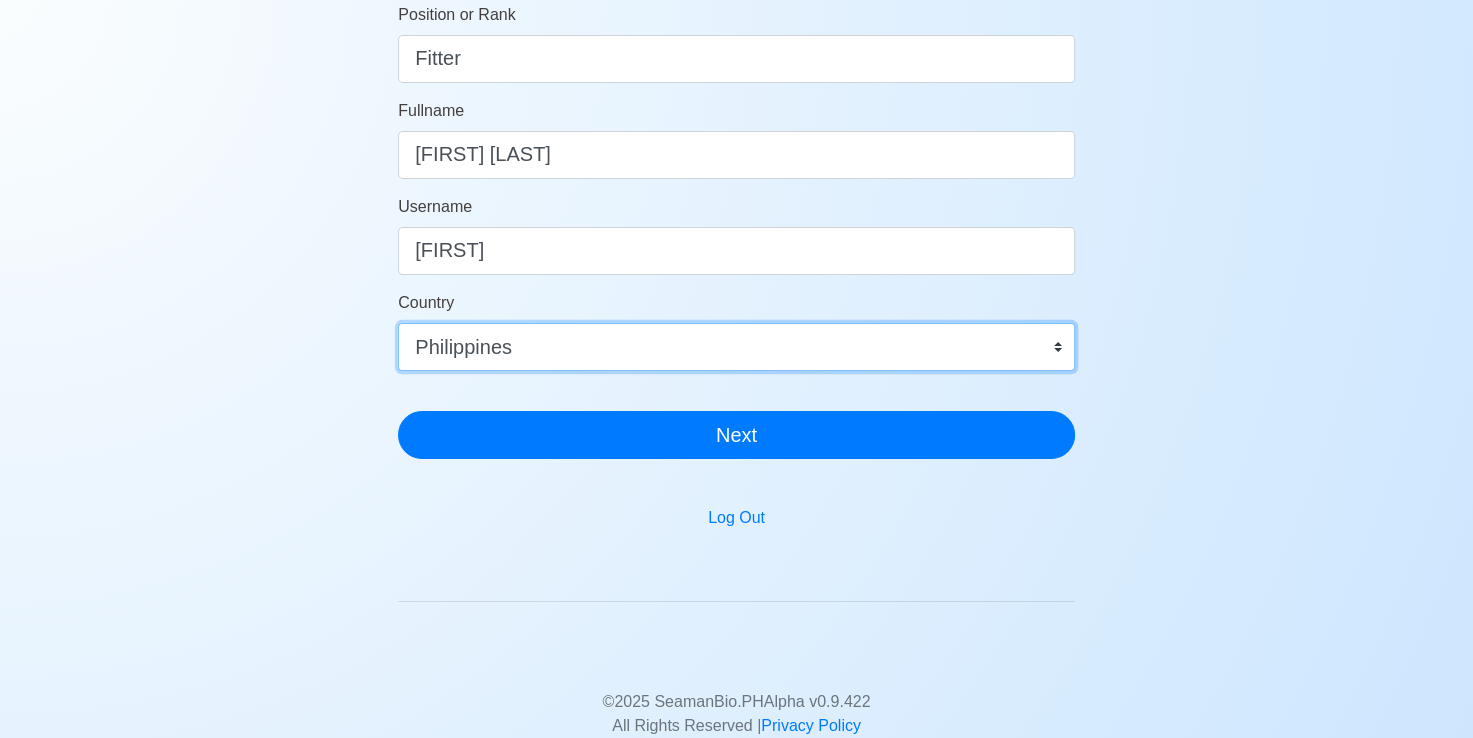 scroll, scrollTop: 300, scrollLeft: 0, axis: vertical 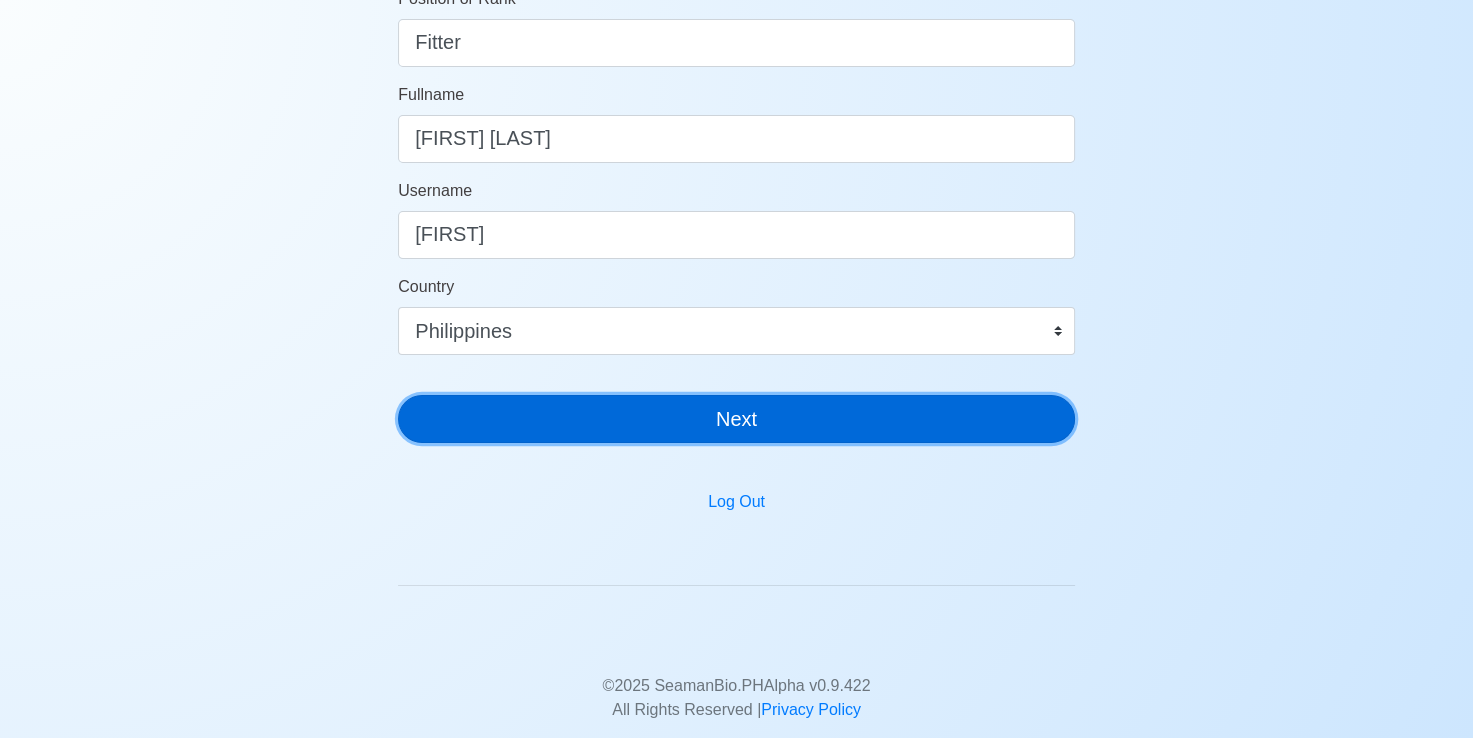 click on "Next" at bounding box center (736, 419) 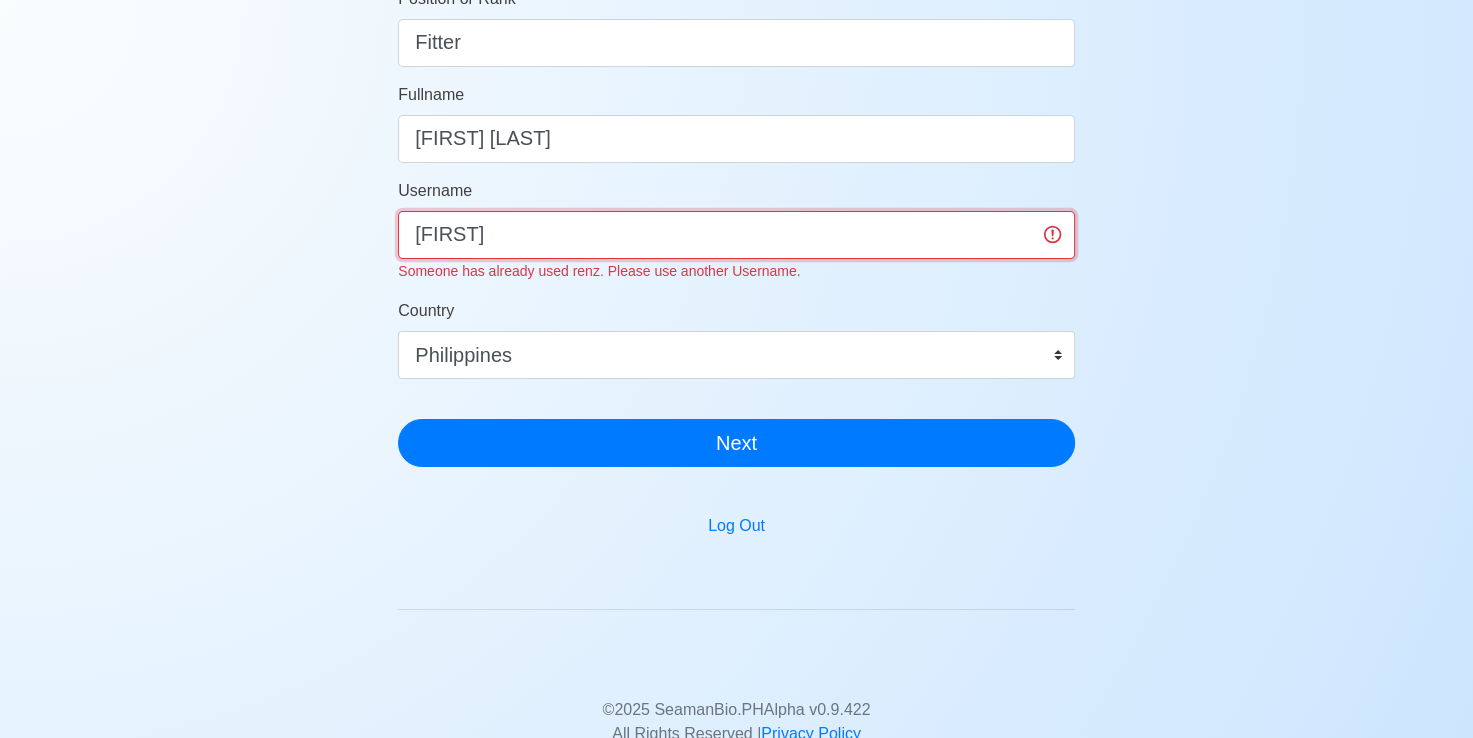 click on "[FIRST]" at bounding box center (736, 235) 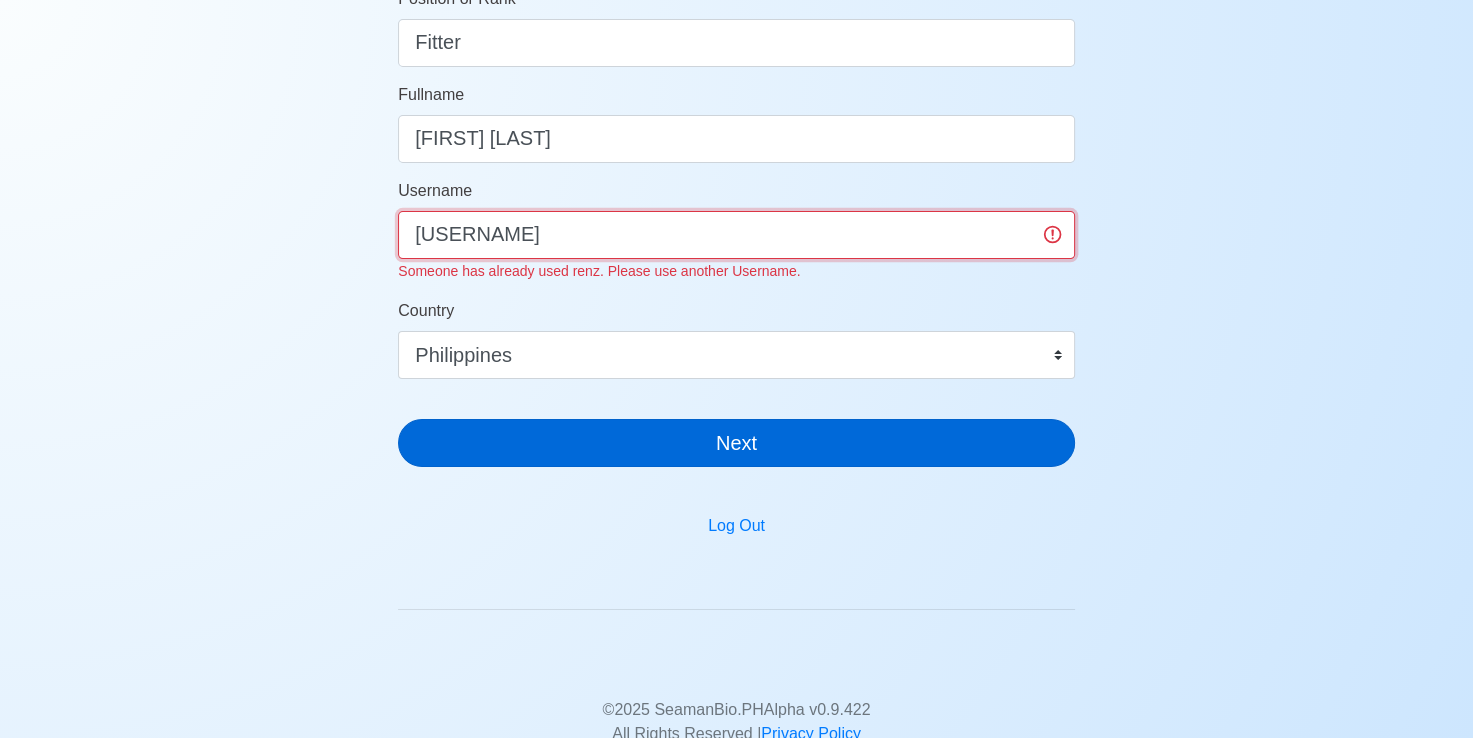 type on "[USERNAME]" 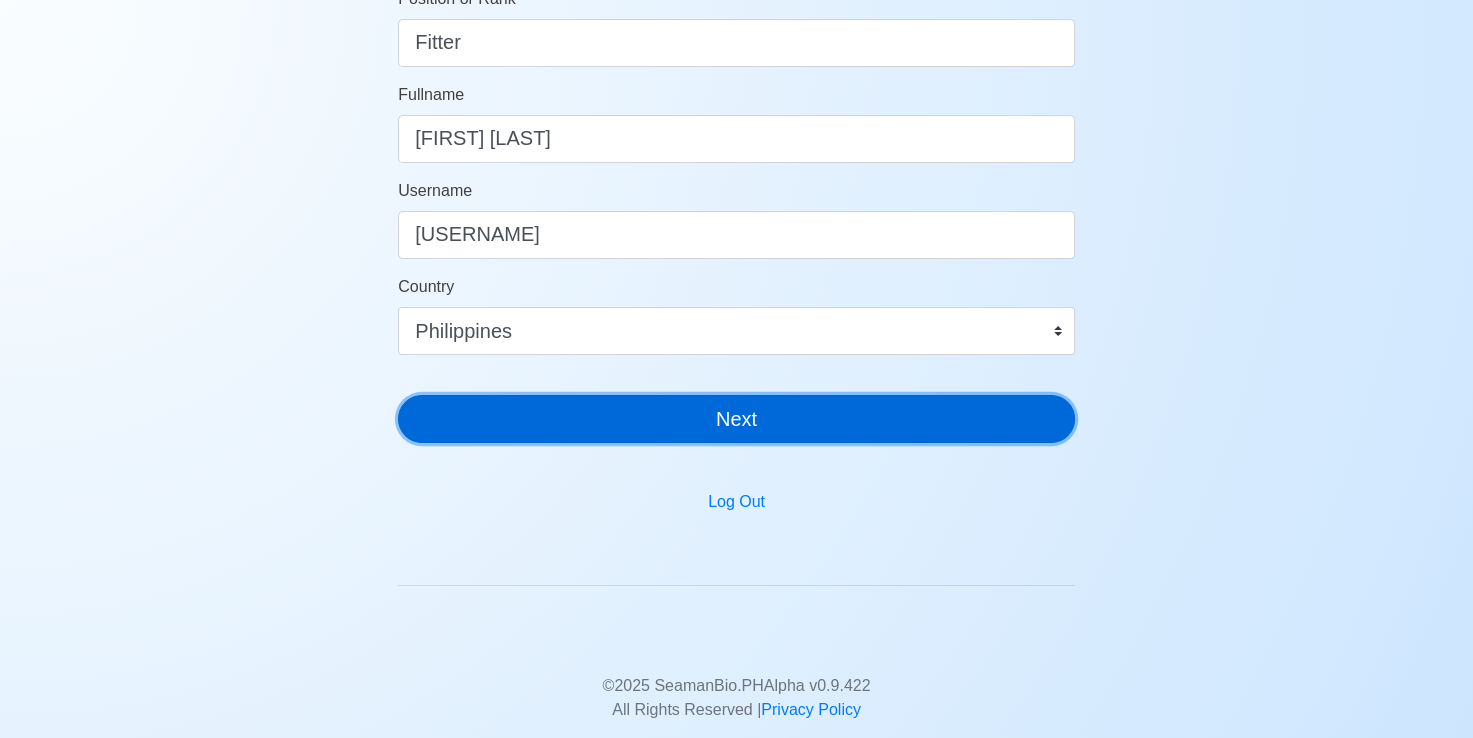 click on "SeamanBio .PH 🌊 Welcome Aboard! Let’s Get You Hired. Position or Rank Fitter Fullname [FIRST] [LAST] Username [USERNAME] Country Afghanistan Åland Islands Albania Algeria American Samoa Andorra Angola Anguilla Antarctica Antigua and Barbuda Argentina Armenia Aruba Australia Austria Azerbaijan Bahamas Bahrain Bangladesh Barbados Belarus Belgium Belize Benin Bermuda Bhutan Bolivia, Plurinational State of Bonaire, Sint Eustatius and Saba Bosnia and Herzegovina Botswana Bouvet Island Brazil British Indian Ocean Territory Brunei Darussalam Bulgaria Burkina Faso Burundi Cabo Verde Cambodia Cameroon Canada Cayman Islands Central African Republic Chad Chile China Christmas Island Cocos (Keeling) Islands Colombia Comoros Congo Congo, Democratic Republic of the Cook Islands Costa Rica Croatia Cuba Curaçao Cyprus Czechia Côte d'Ivoire Denmark Djibouti Dominica Dominican Republic Ecuador Egypt El Salvador Equatorial Guinea Eritrea Estonia Eswatini Ethiopia Falkland Islands (Malvinas) Faroe Islands Fiji Finland" at bounding box center [736, 115] 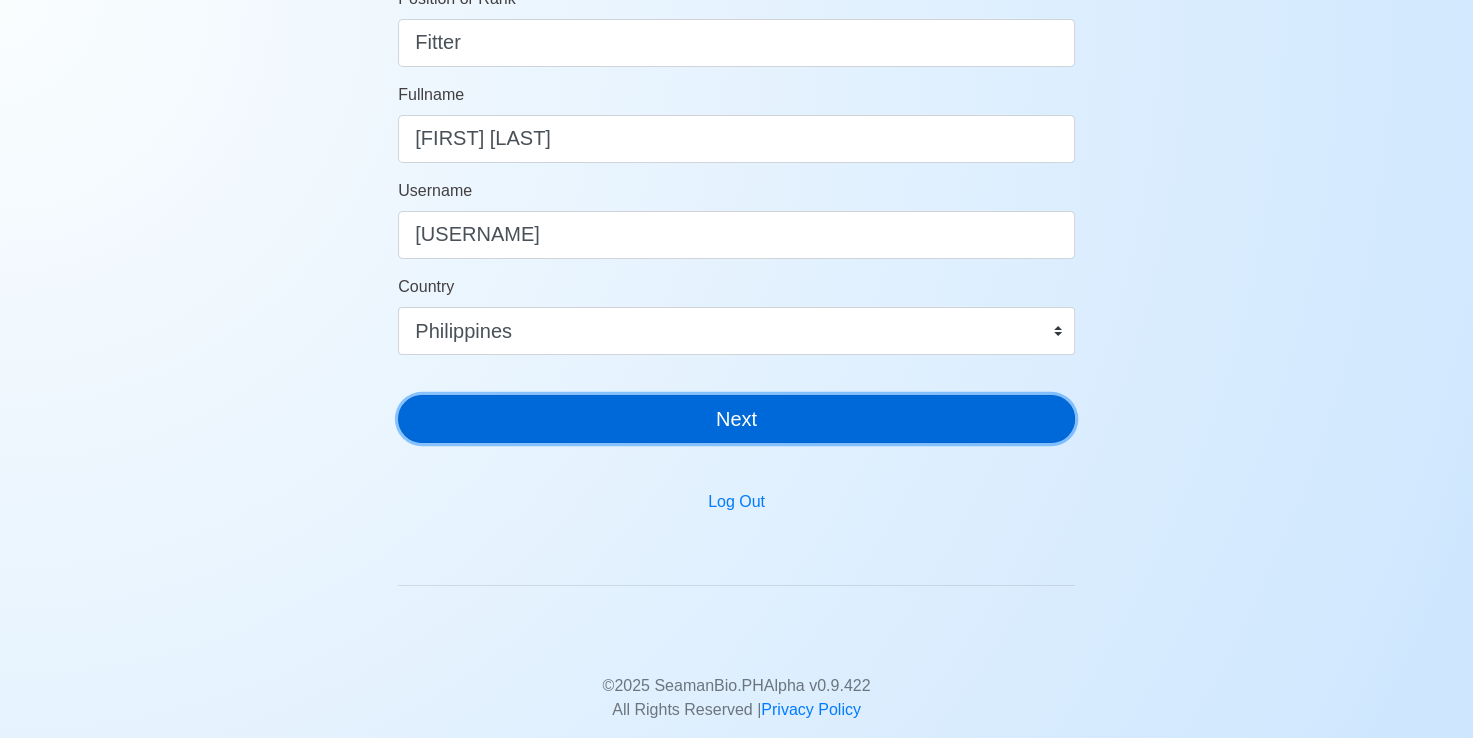 click on "Next" at bounding box center [736, 419] 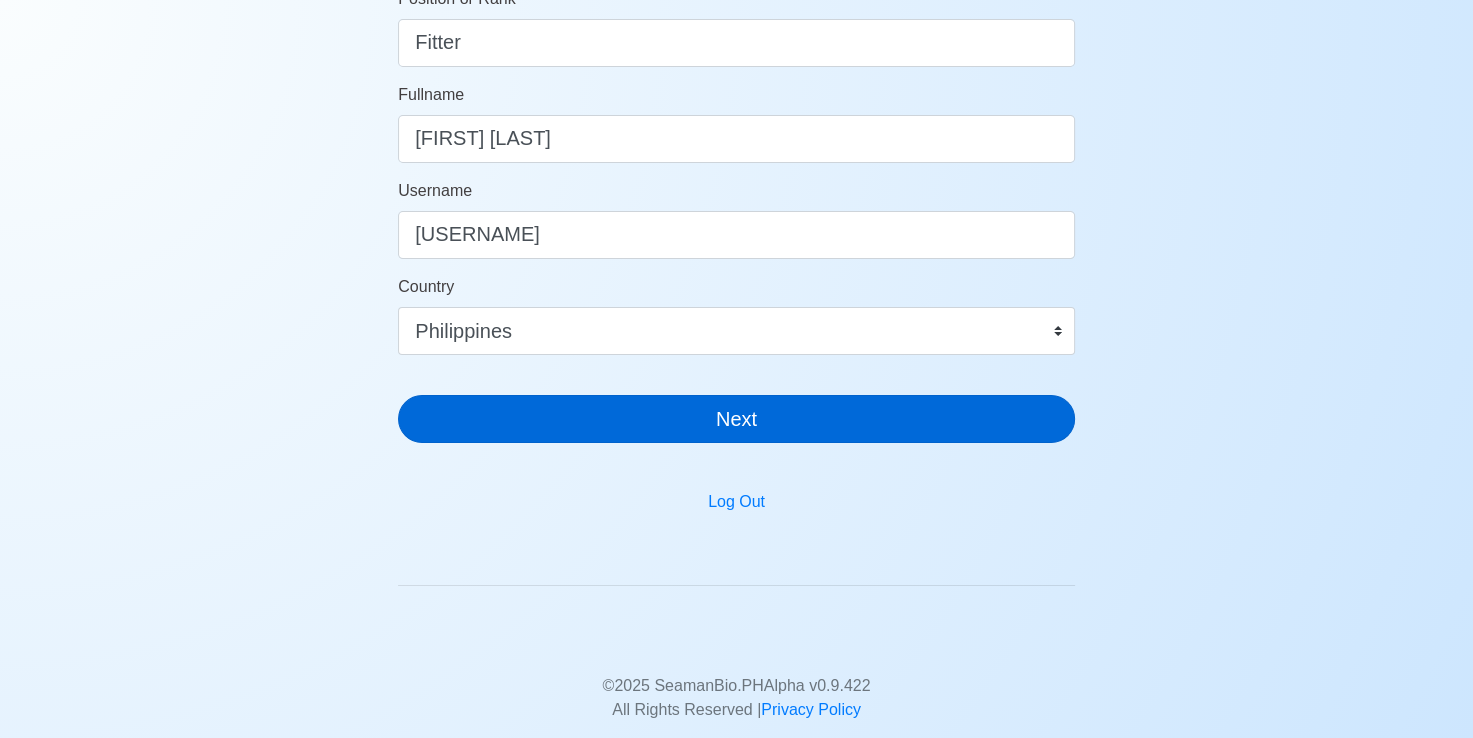 scroll, scrollTop: 24, scrollLeft: 0, axis: vertical 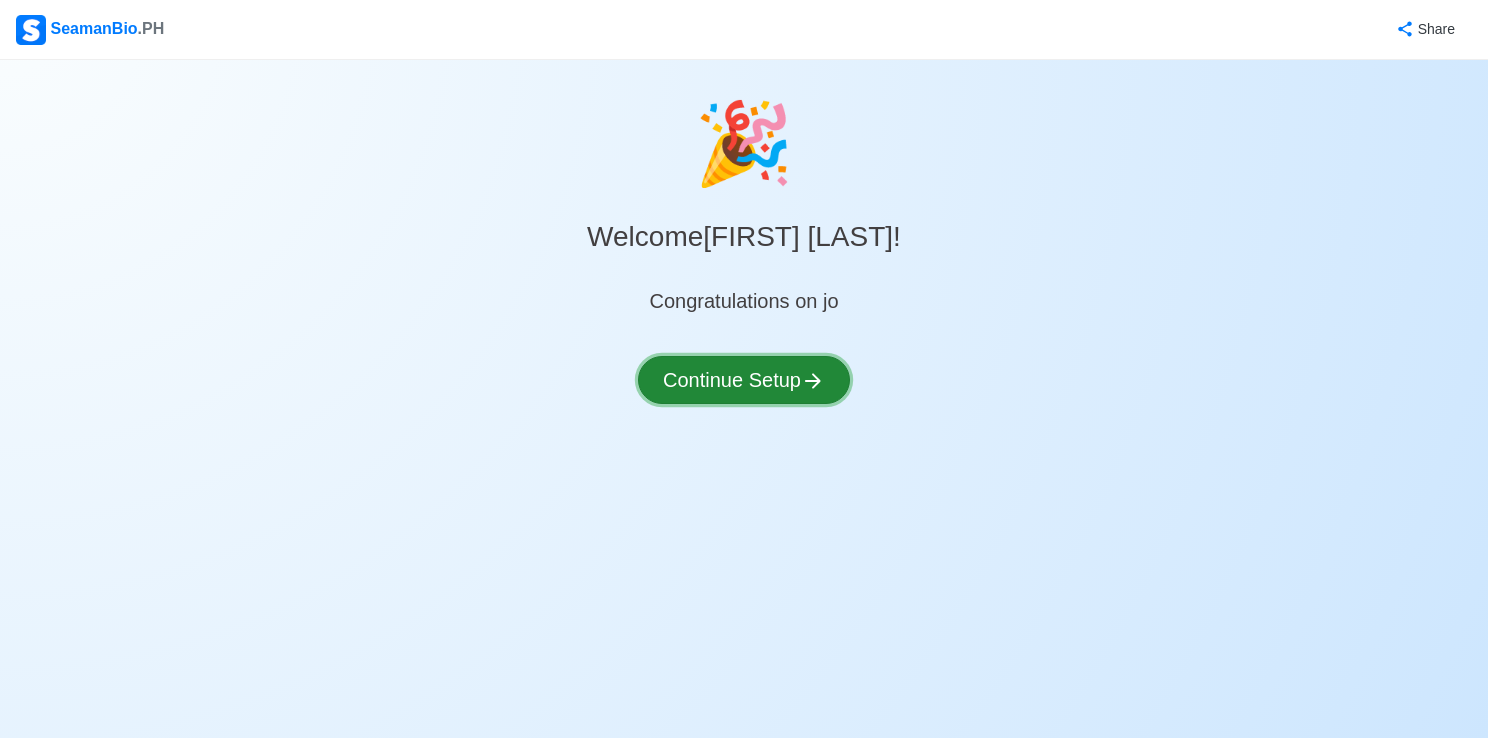 click on "Continue Setup" at bounding box center (744, 380) 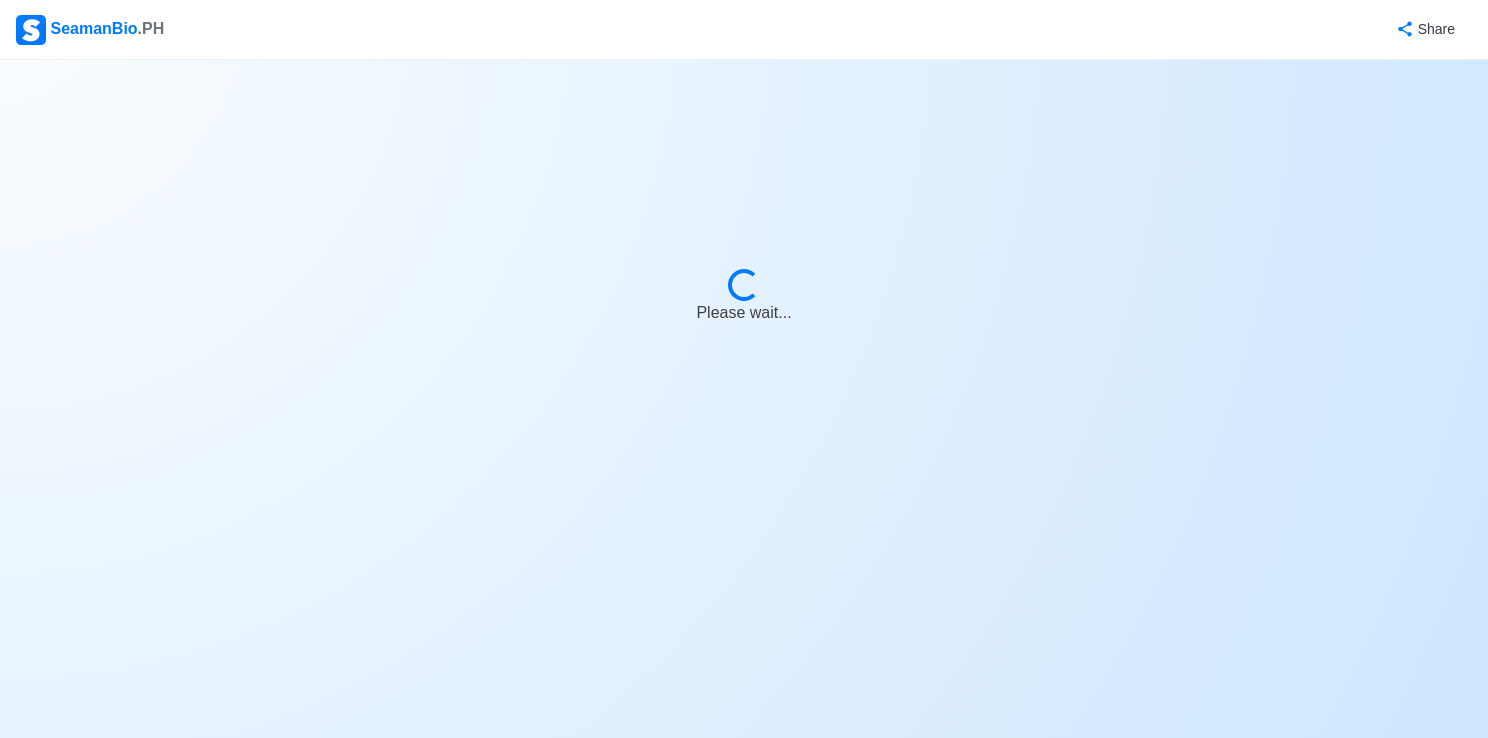 select on "Visible for Hiring" 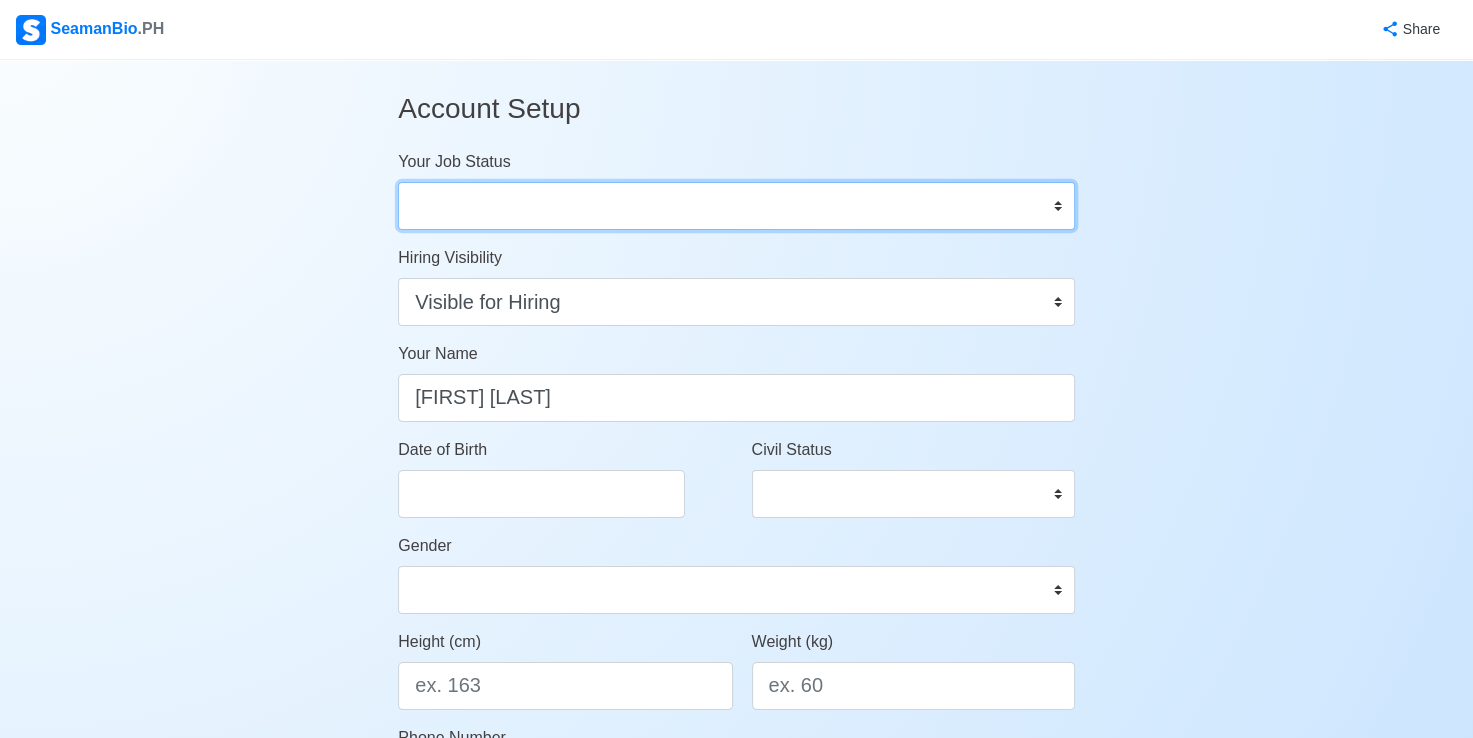 click on "Onboard Actively Looking for Job Not Looking for Job" at bounding box center [736, 206] 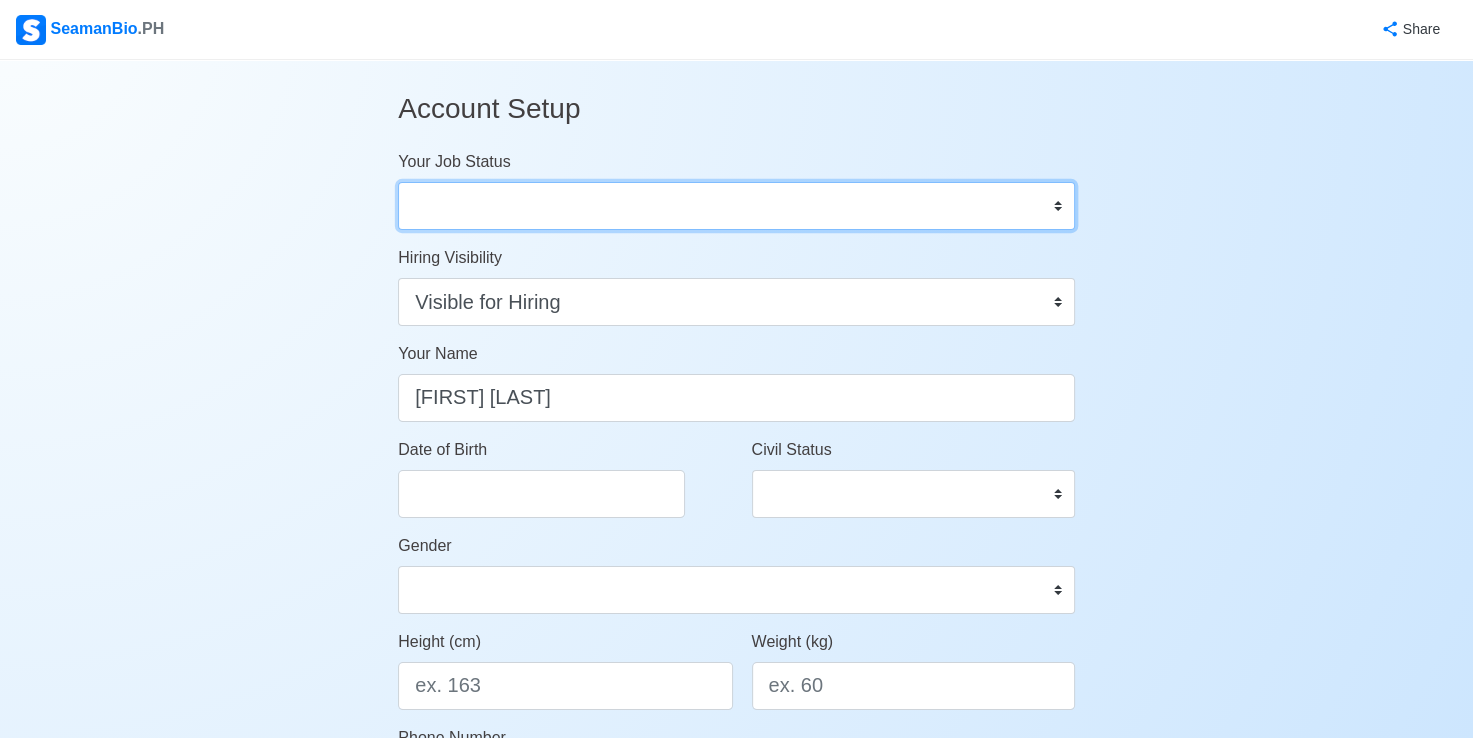 select on "Actively Looking for Job" 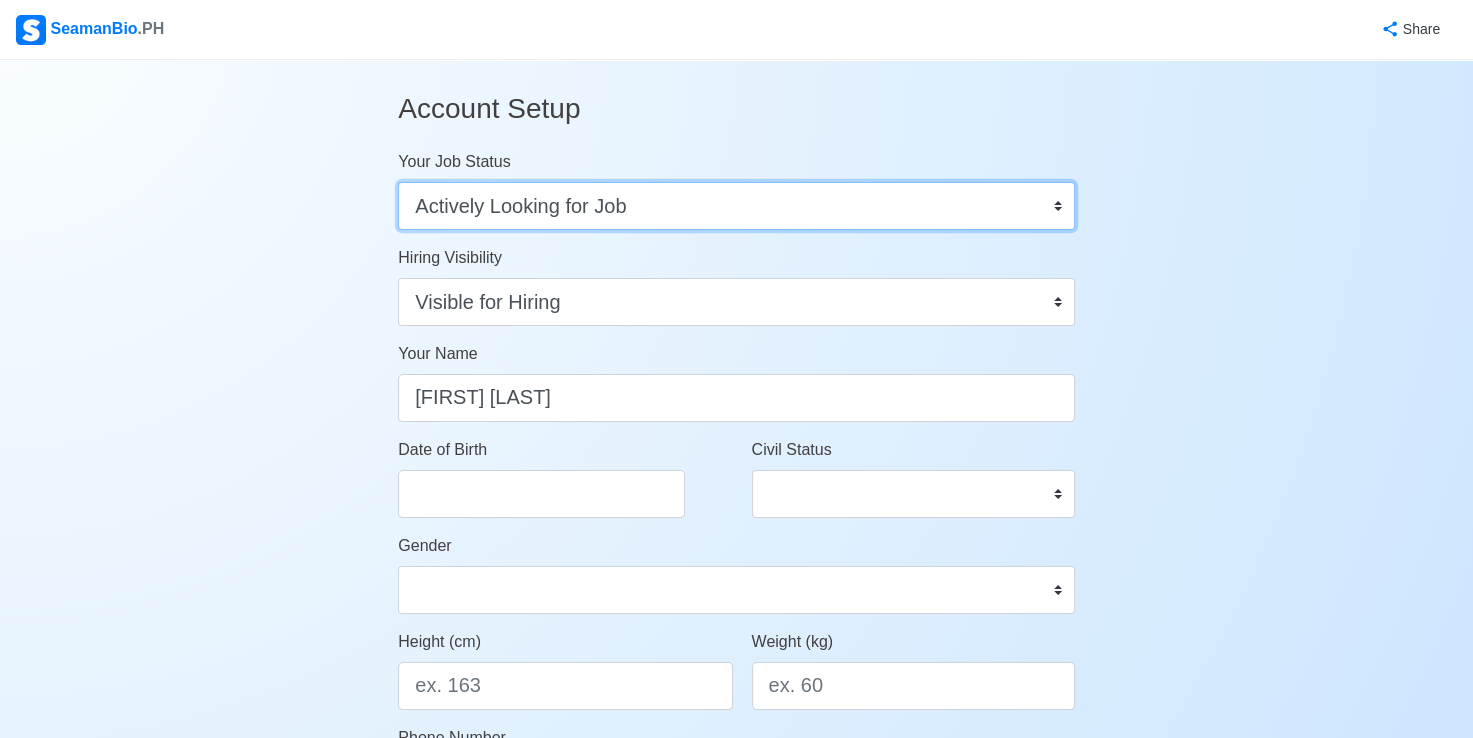 click on "Onboard Actively Looking for Job Not Looking for Job" at bounding box center [736, 206] 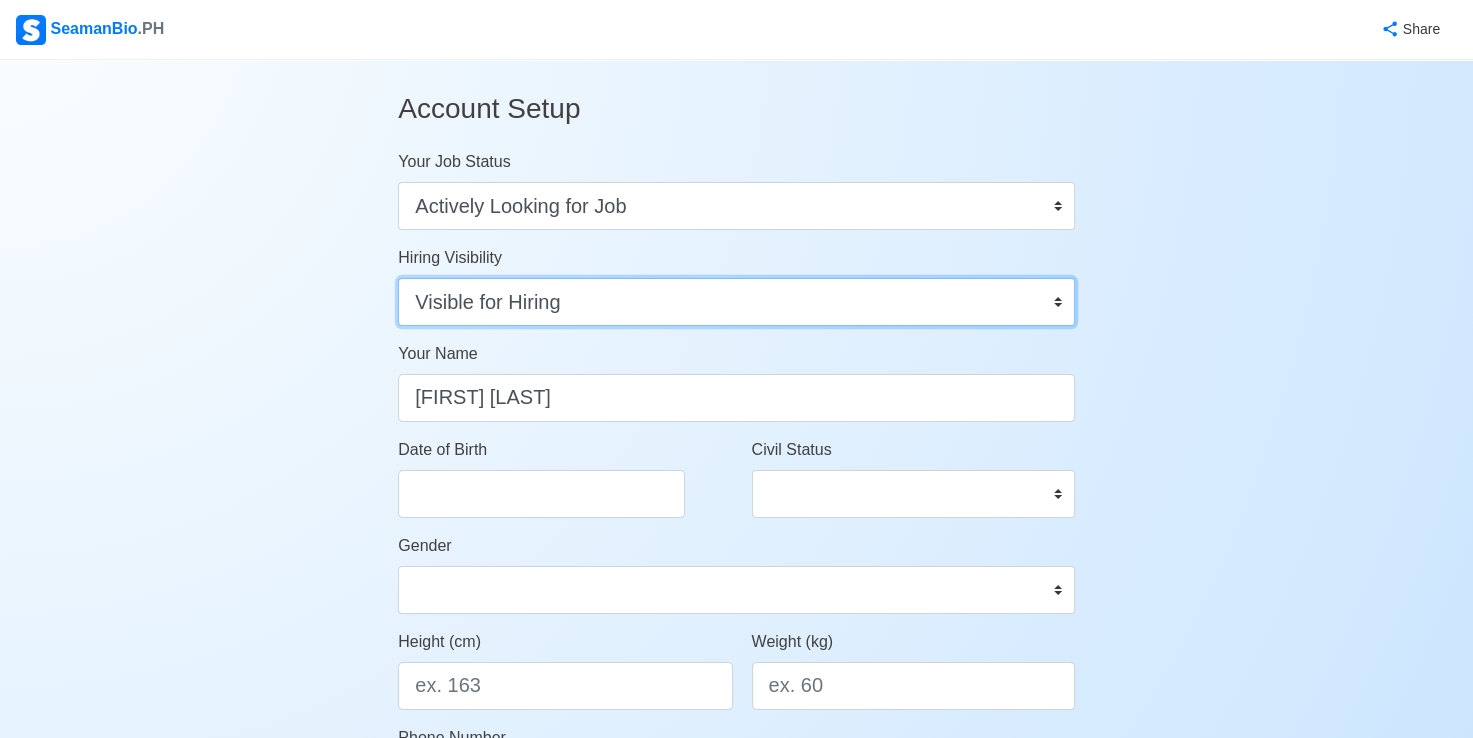 click on "Visible for Hiring Not Visible for Hiring" at bounding box center (736, 302) 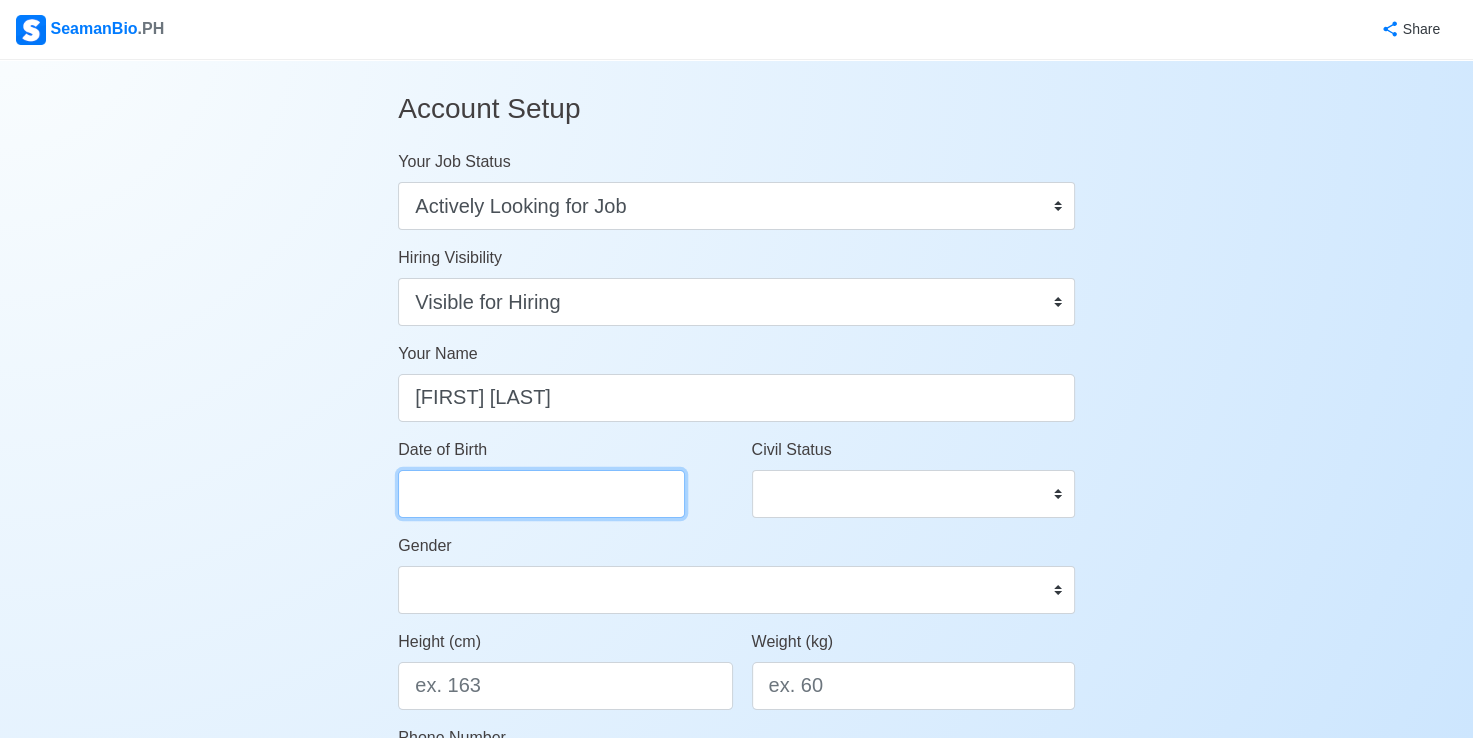 select on "****" 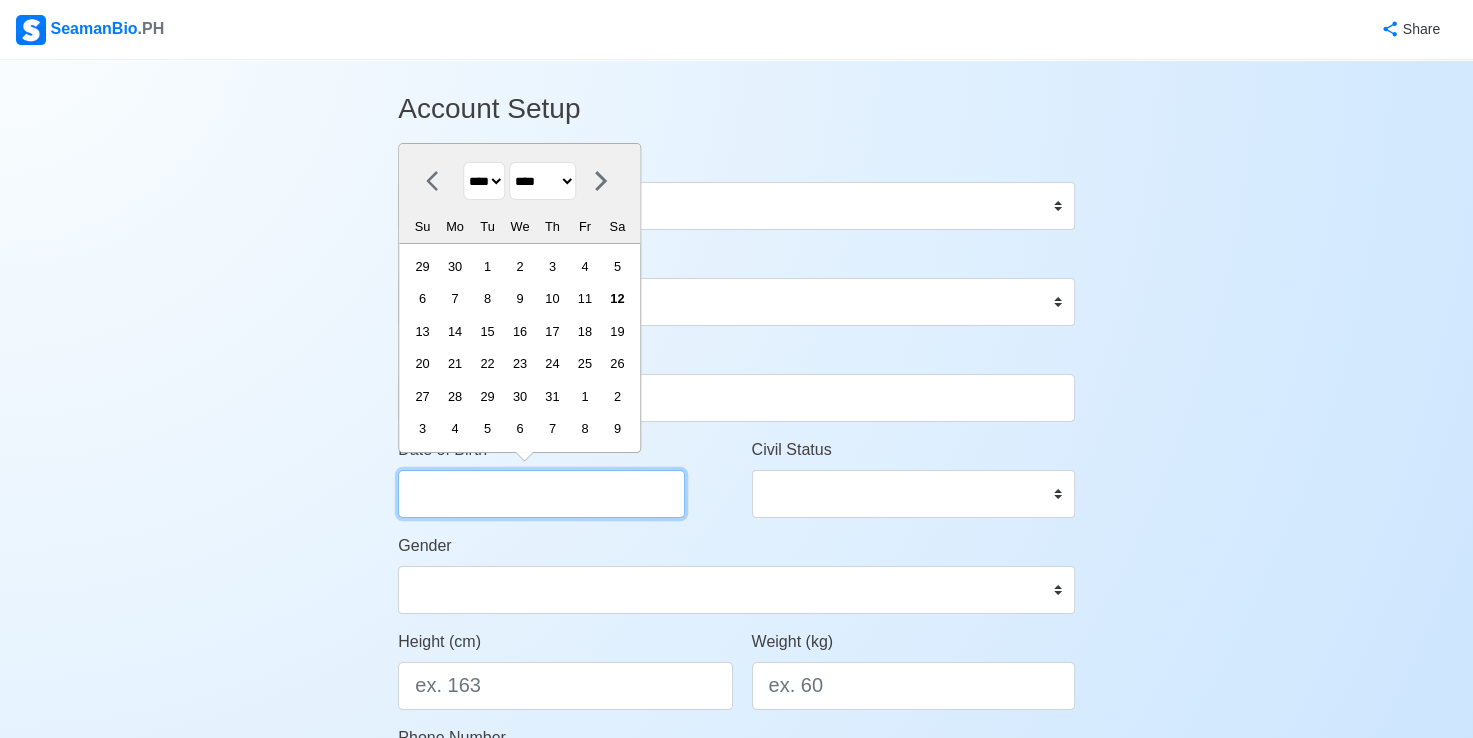 click on "Date of Birth" at bounding box center [541, 494] 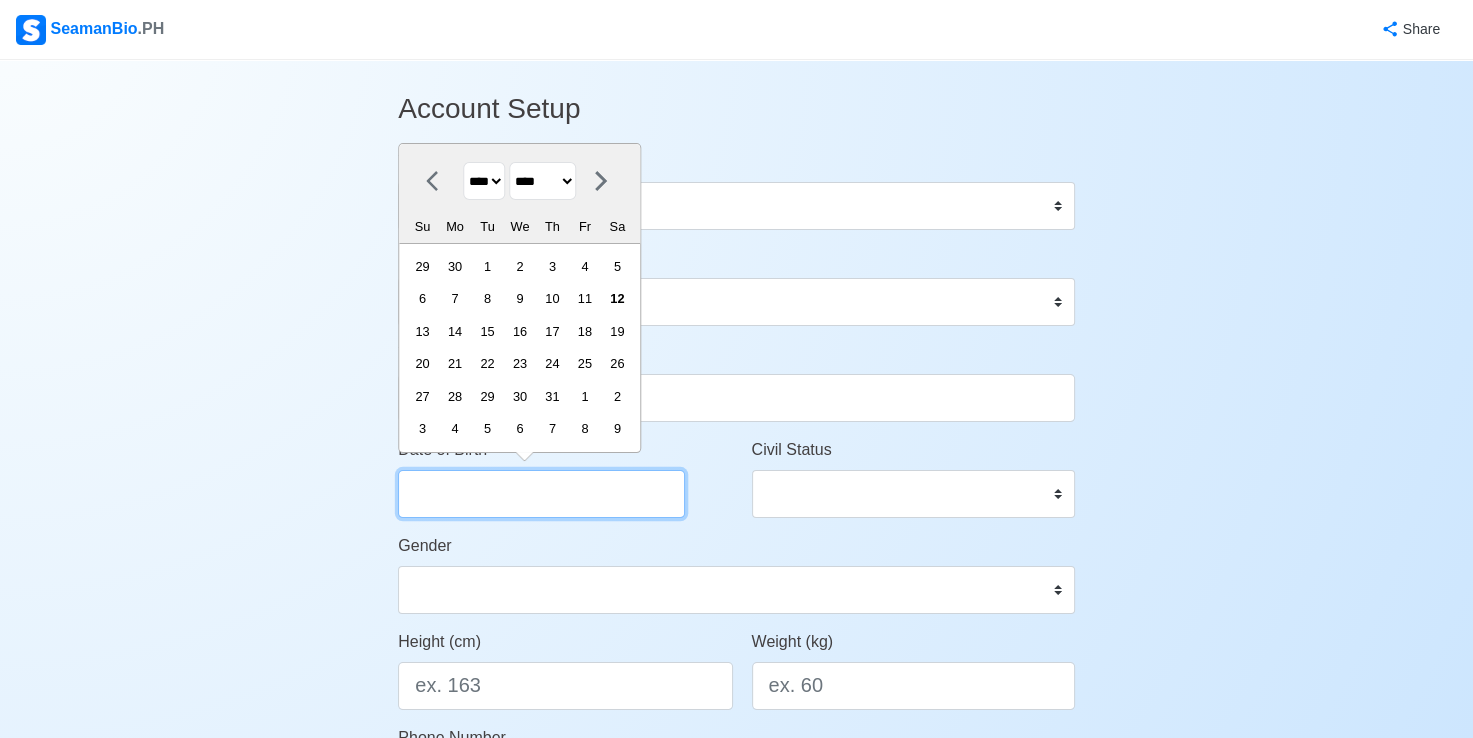 type on "03/05/1995" 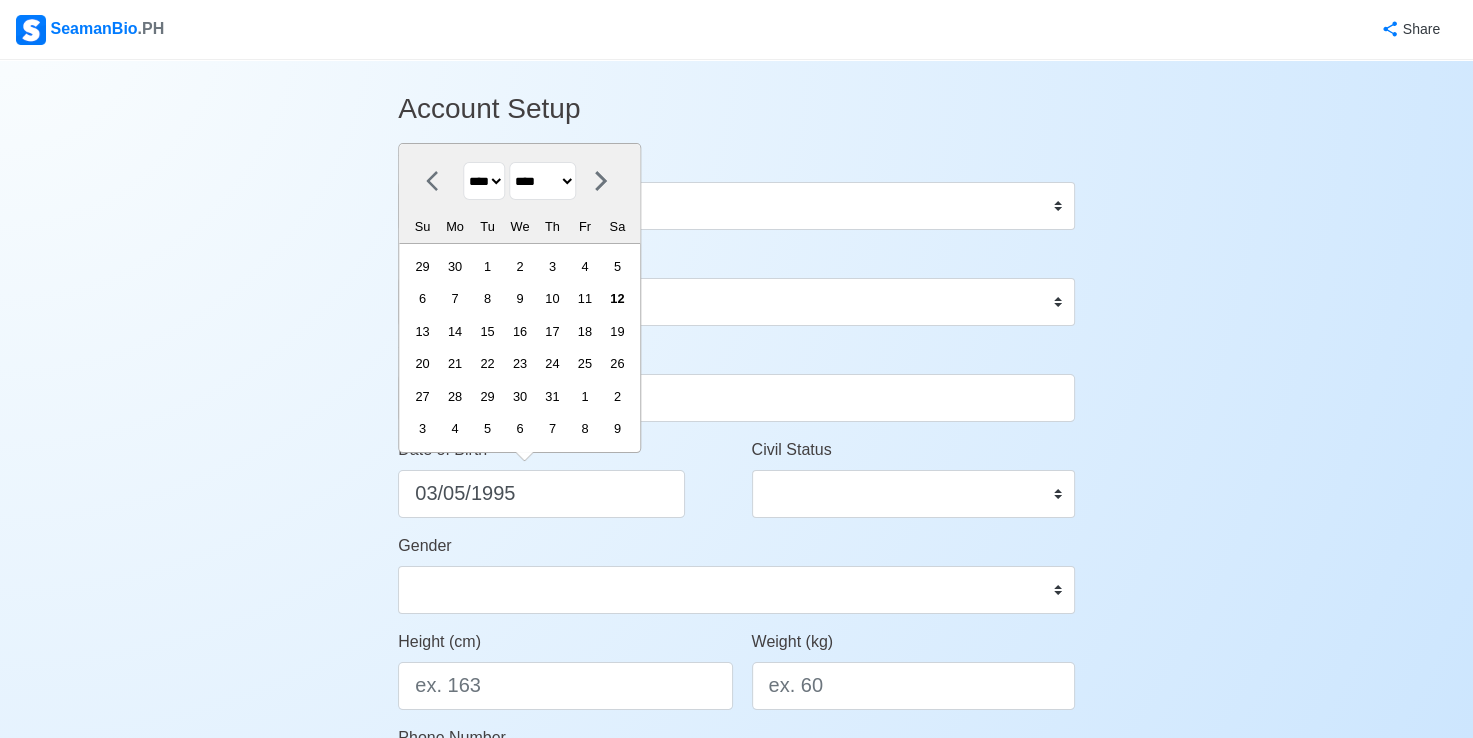 select on "****" 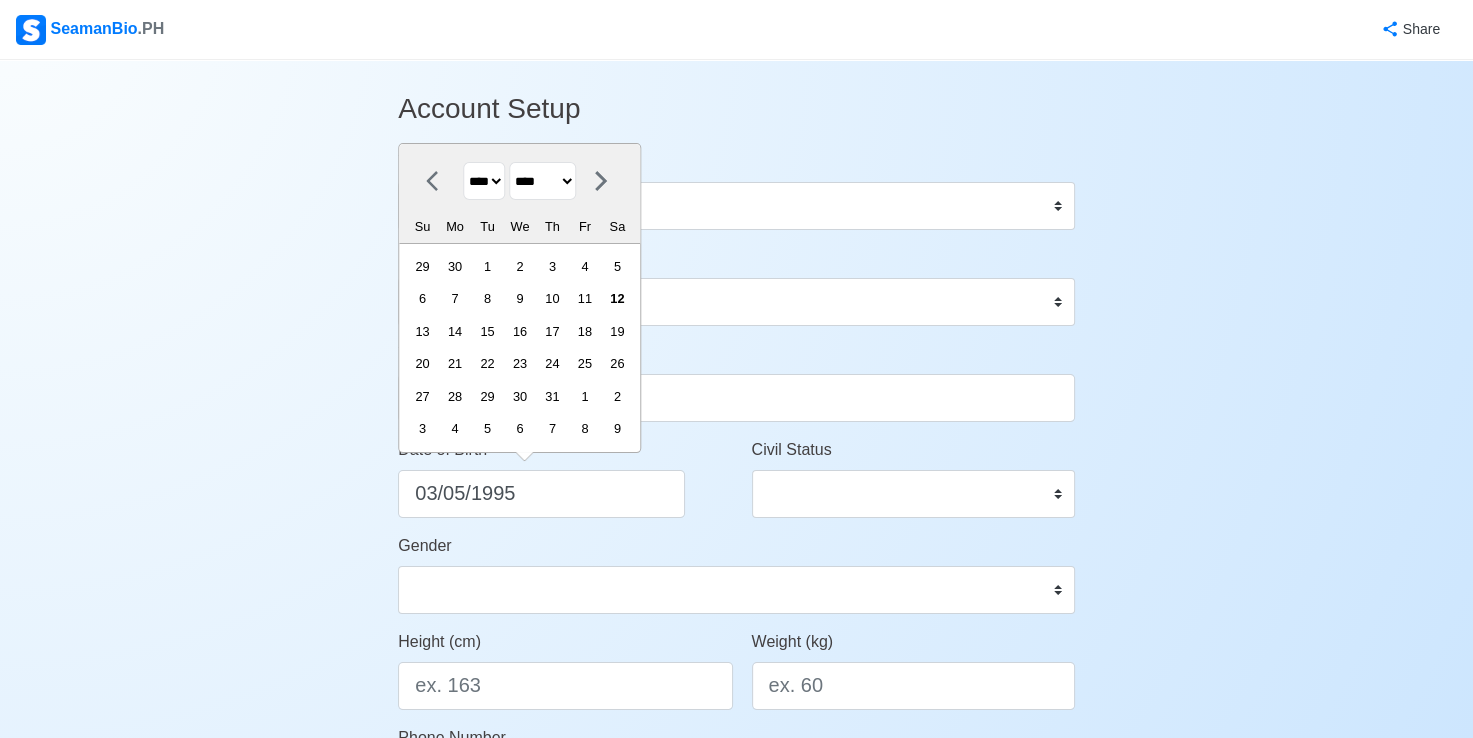 type on "[PHONE]" 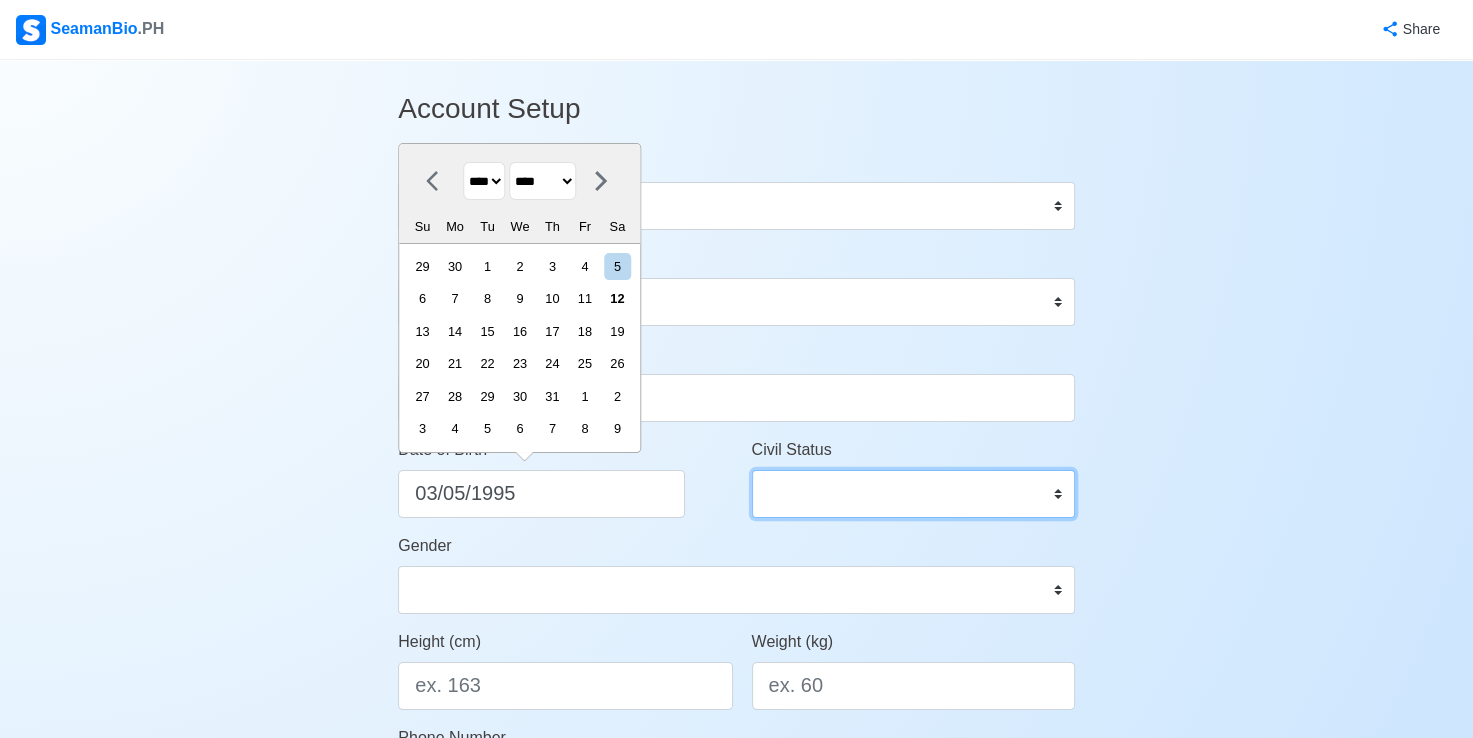 click on "Single Married Widowed Separated" at bounding box center (913, 494) 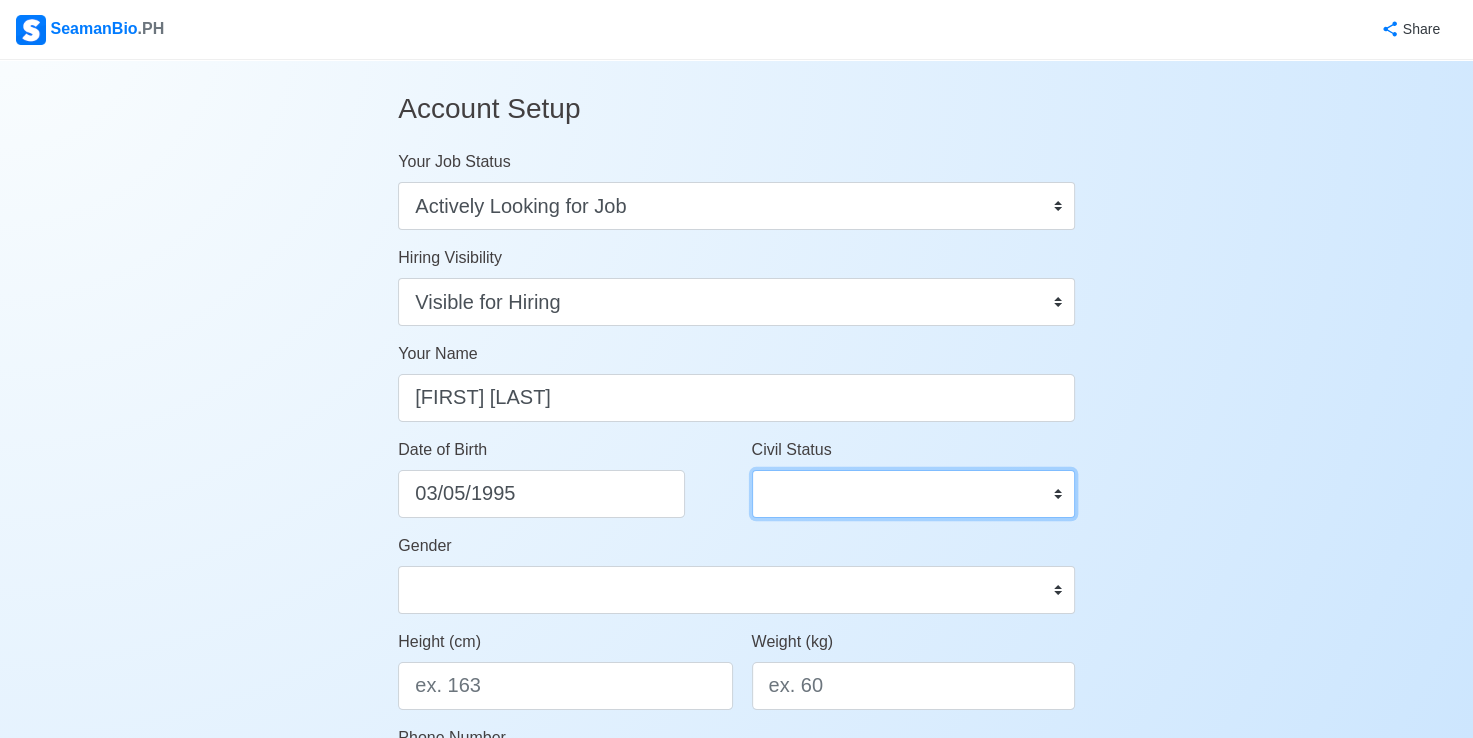 select on "Single" 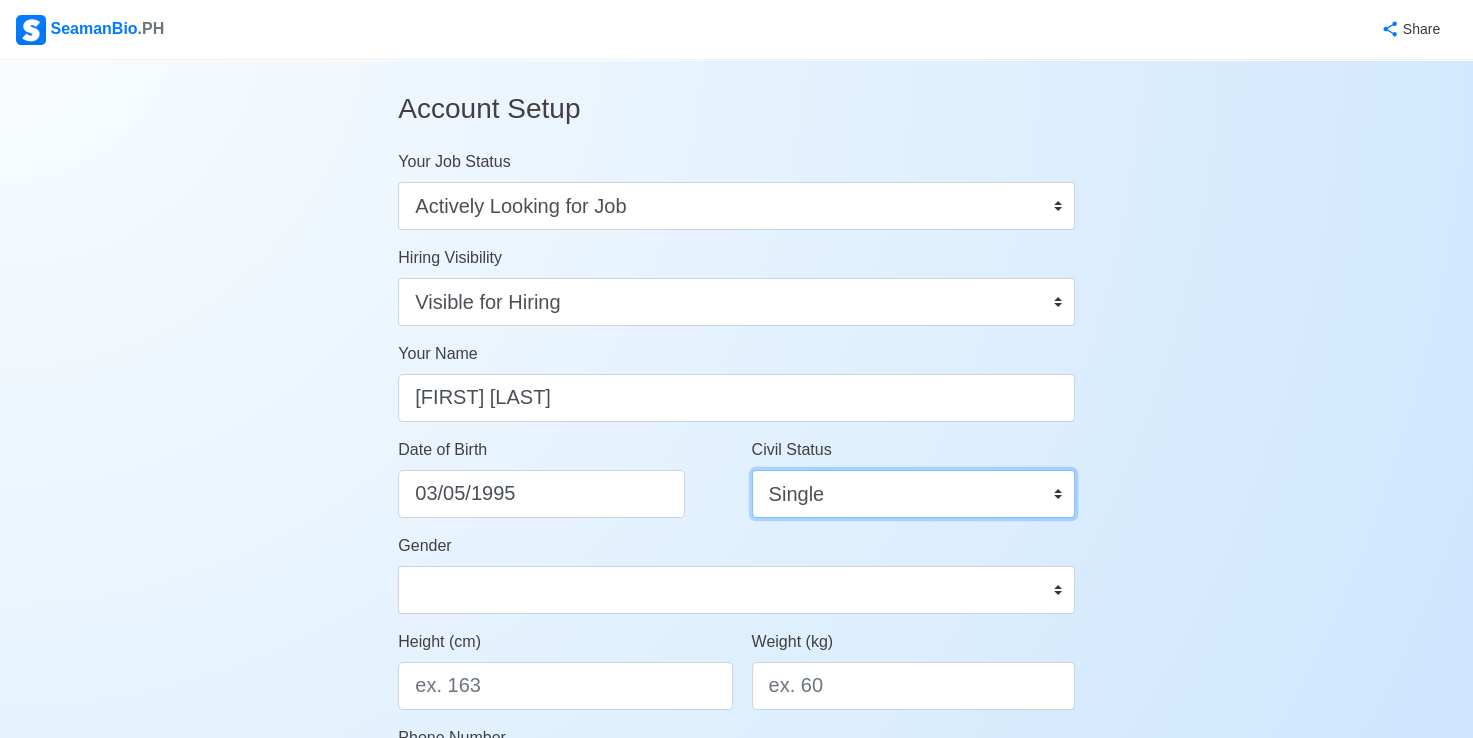click on "Single Married Widowed Separated" at bounding box center (913, 494) 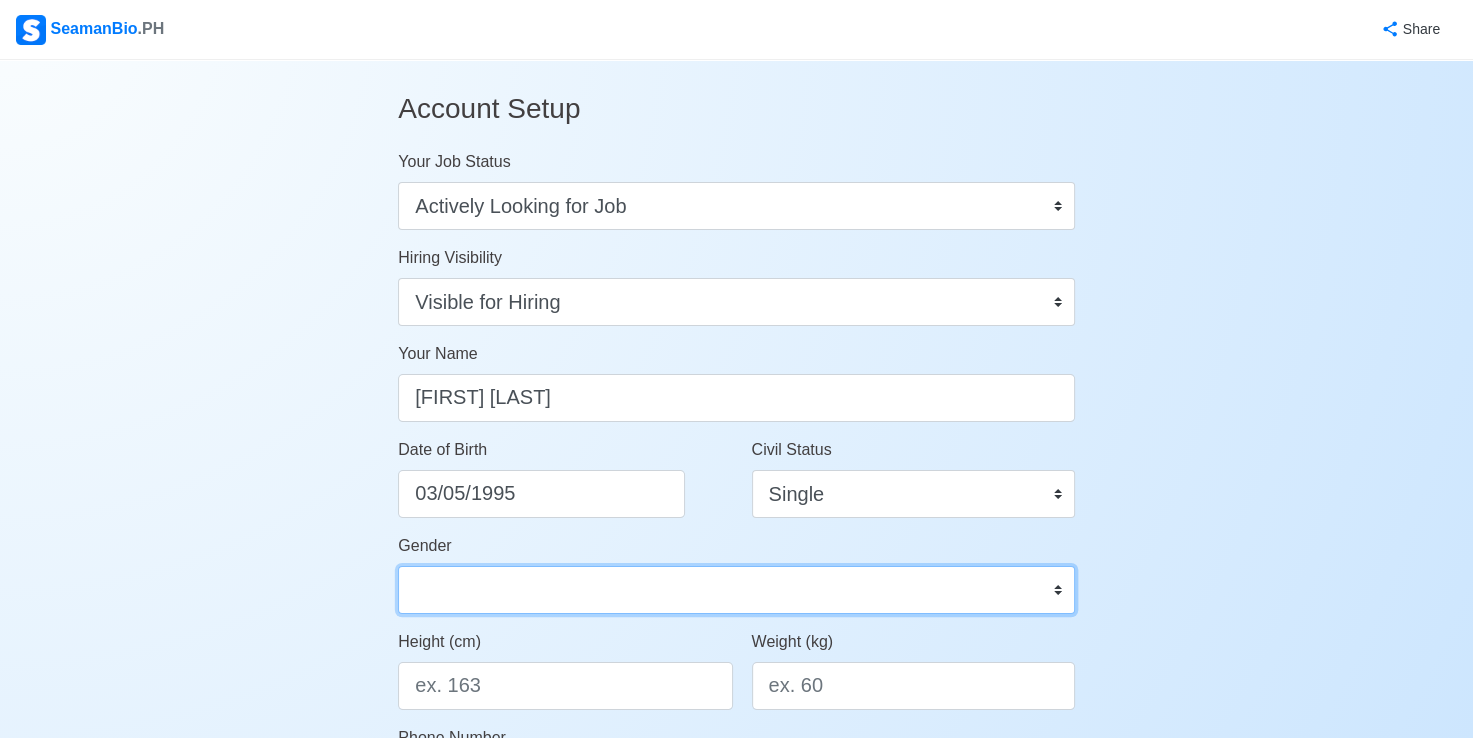 click on "Male Female" at bounding box center [736, 590] 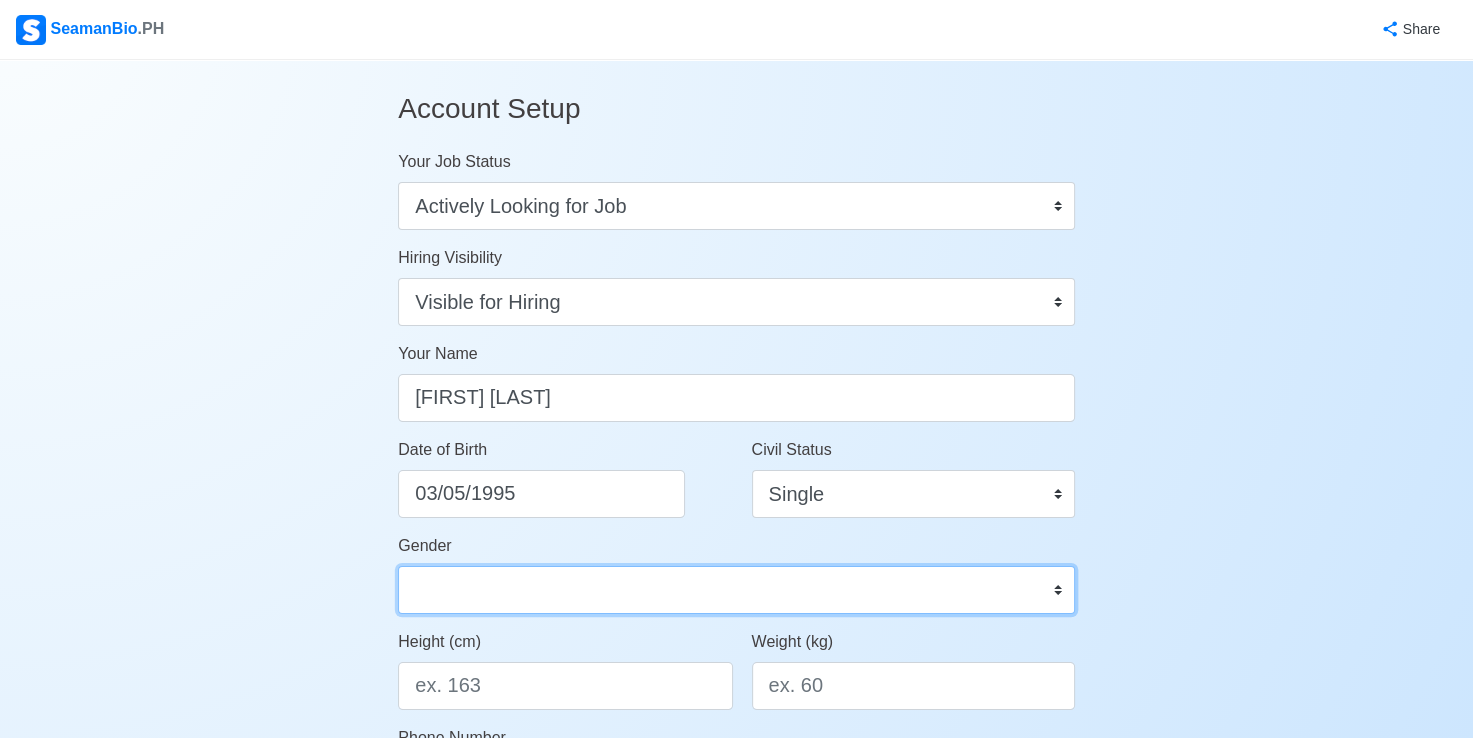 select on "Male" 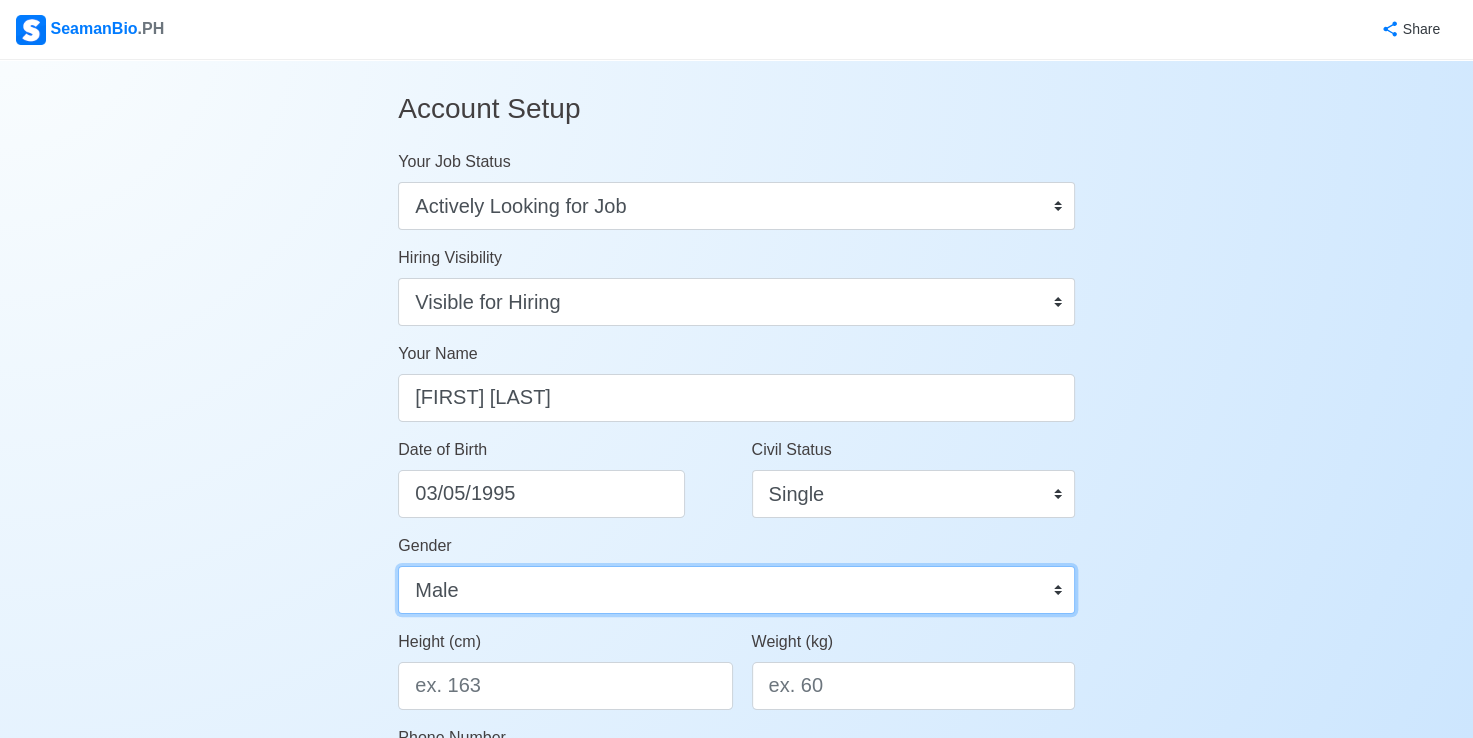 click on "Male Female" at bounding box center [736, 590] 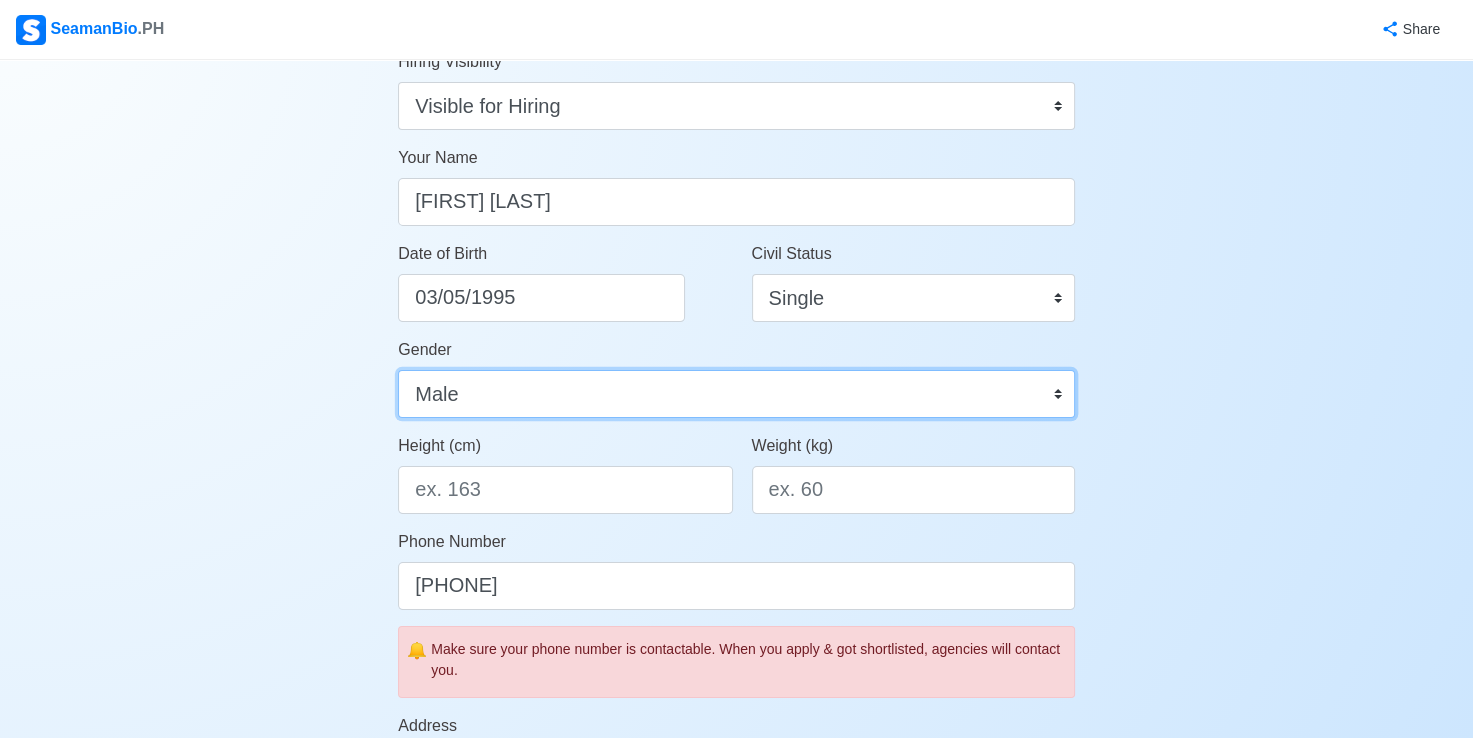 scroll, scrollTop: 200, scrollLeft: 0, axis: vertical 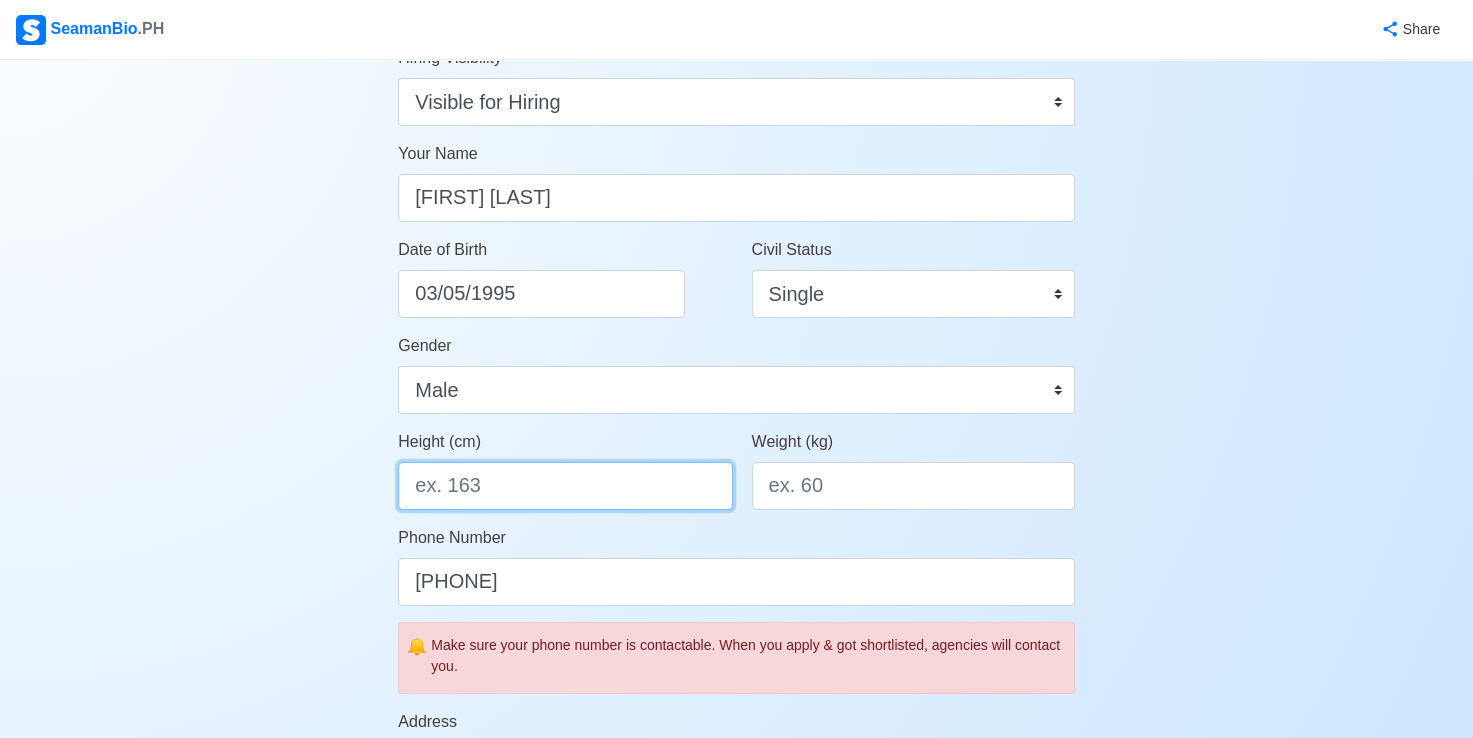 click on "Height (cm)" at bounding box center (565, 486) 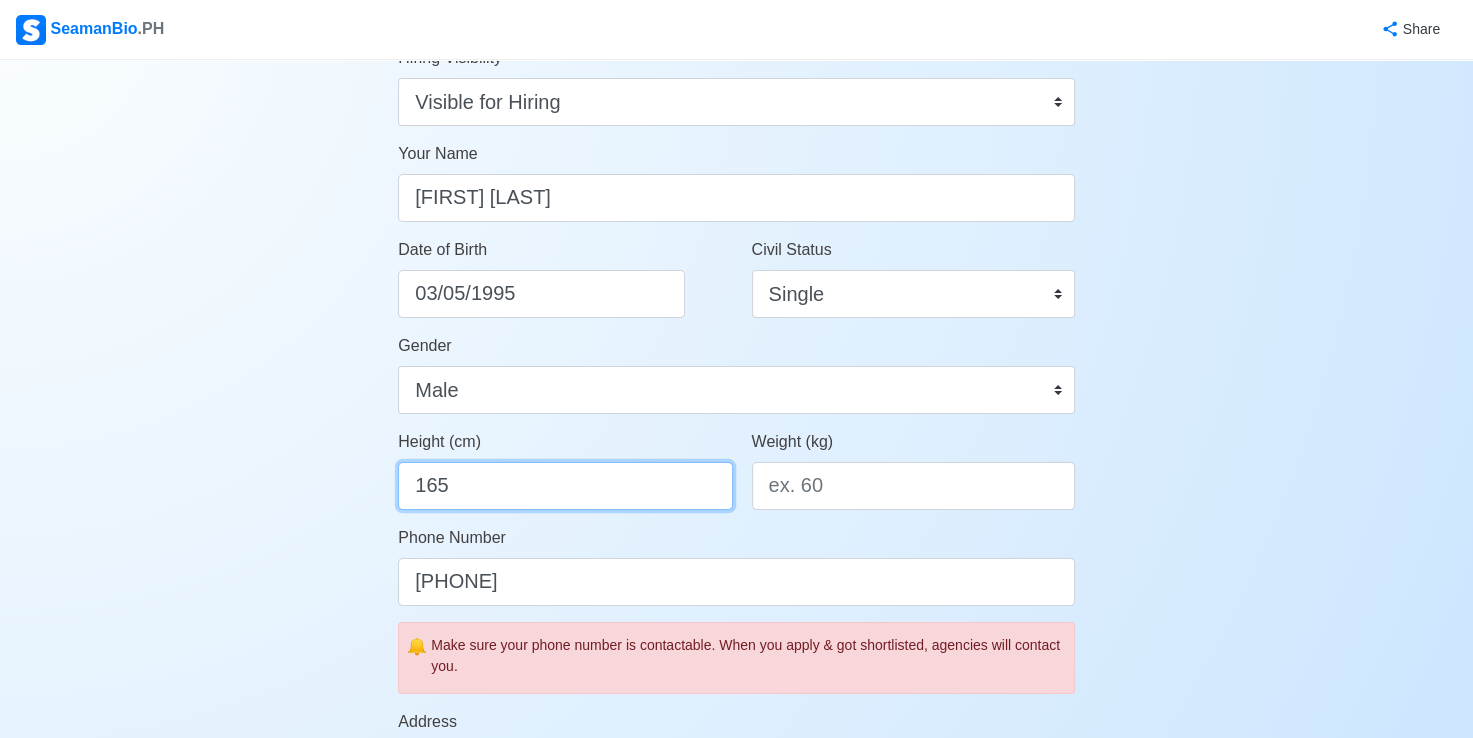 type on "165" 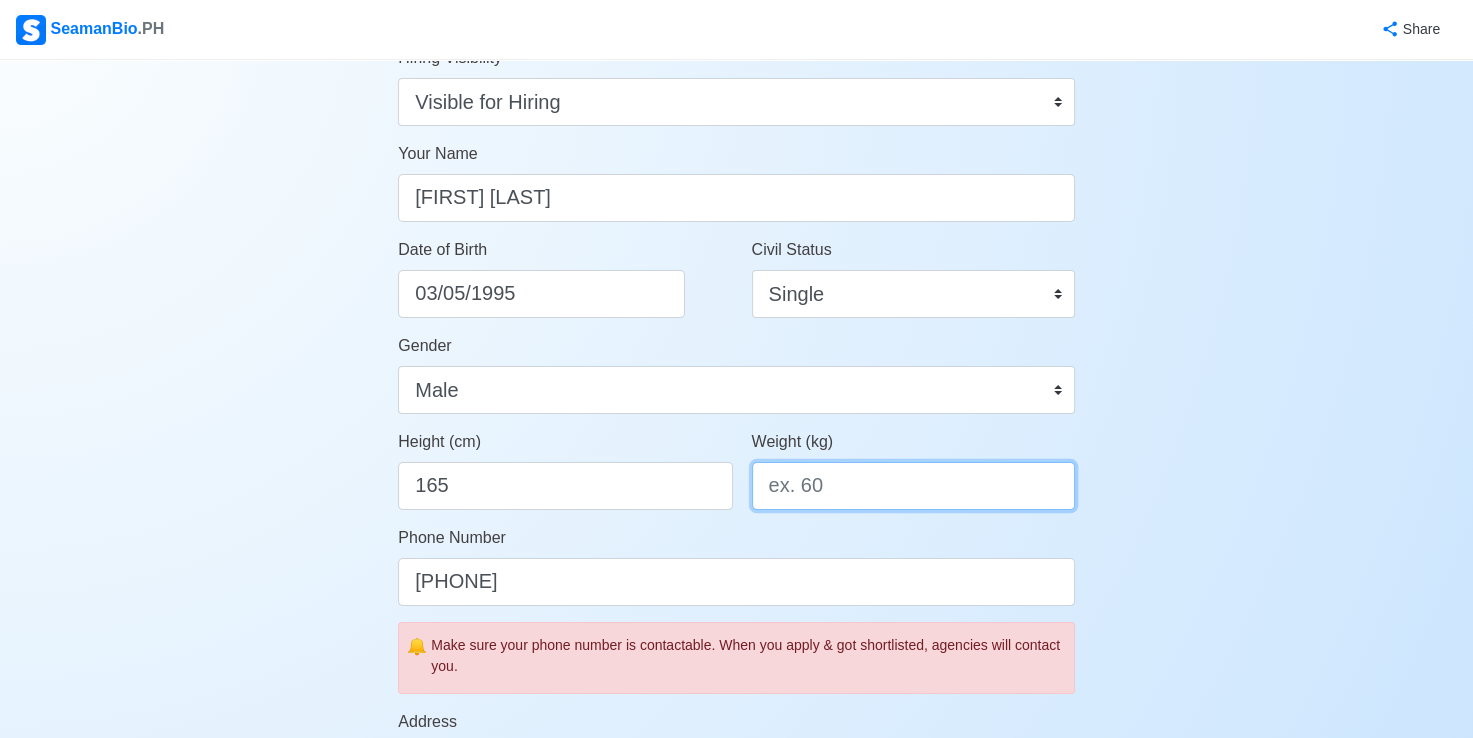 click on "Weight (kg)" at bounding box center (913, 486) 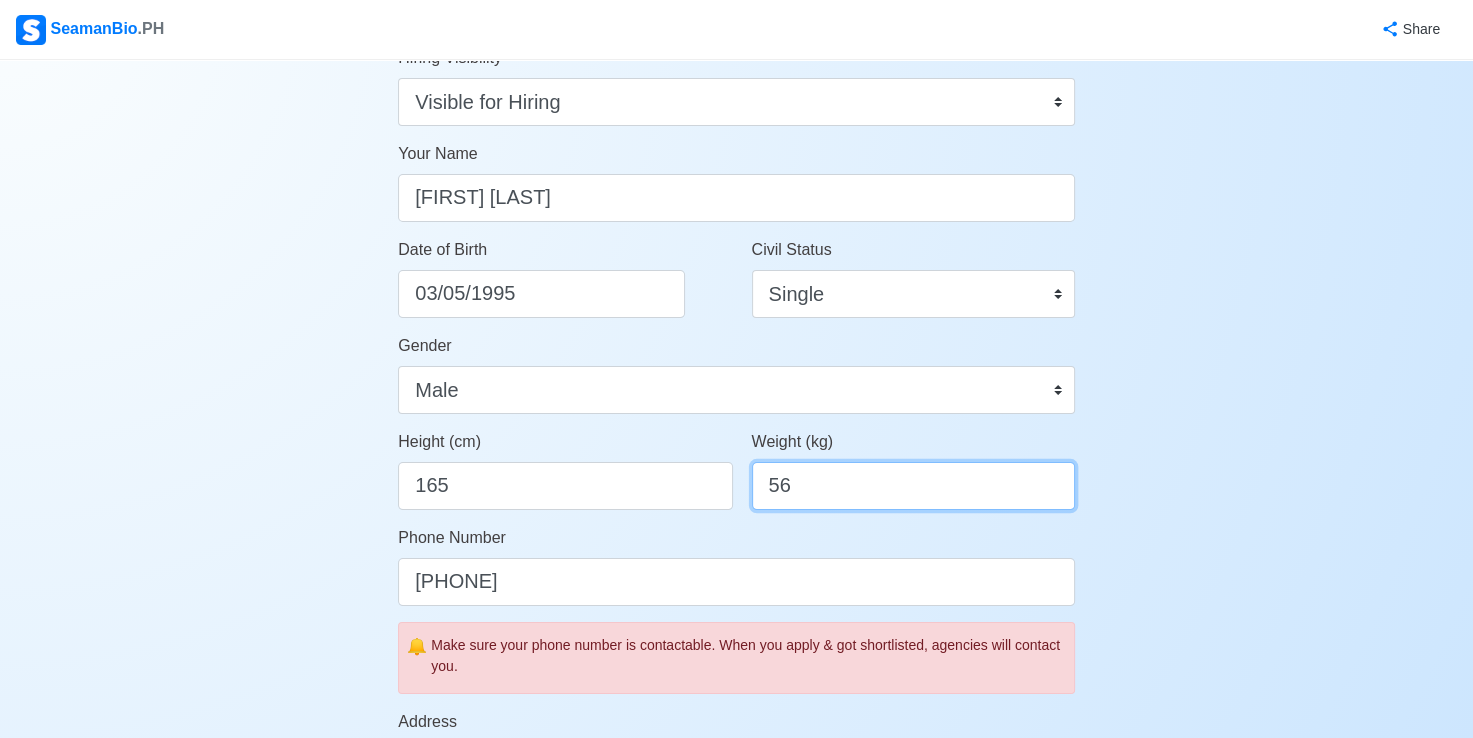 type on "56" 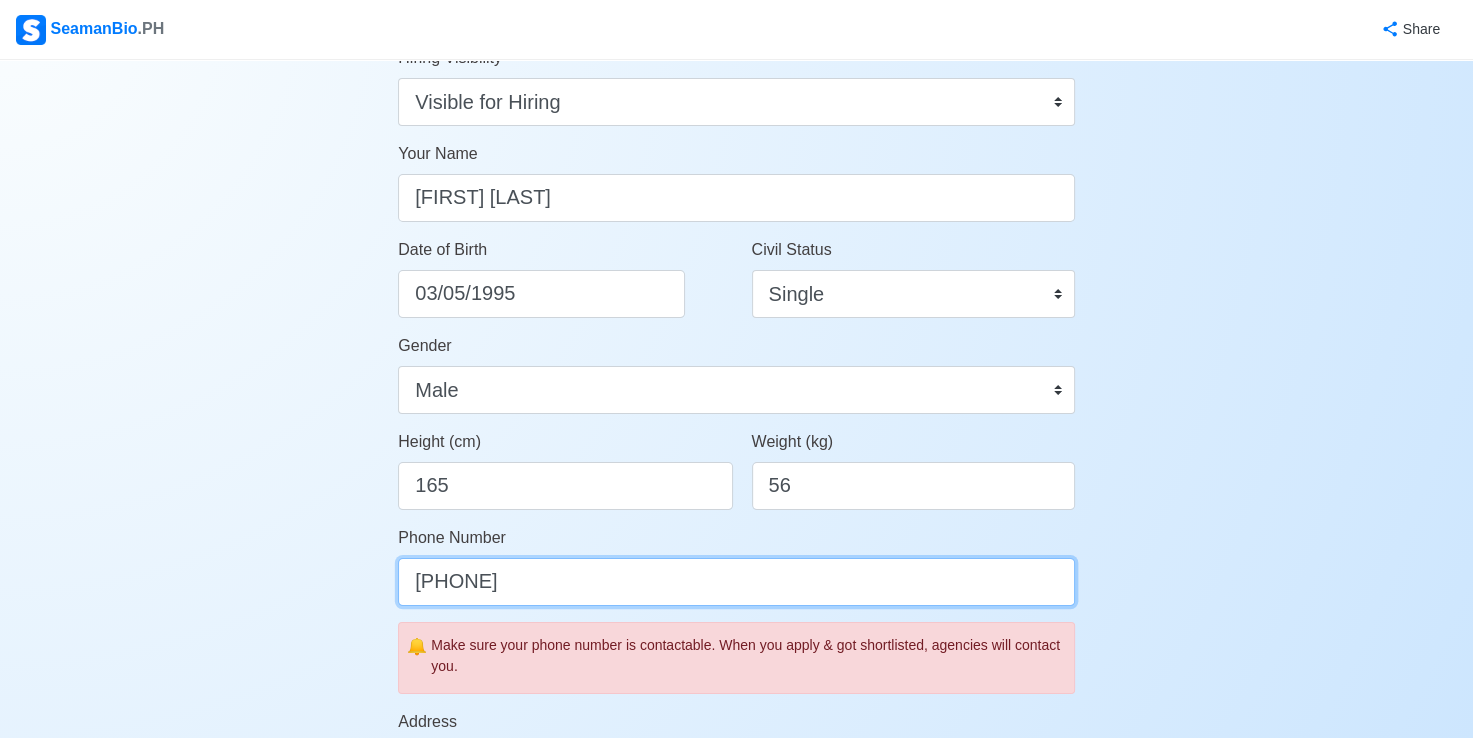 click on "[PHONE]" at bounding box center [736, 582] 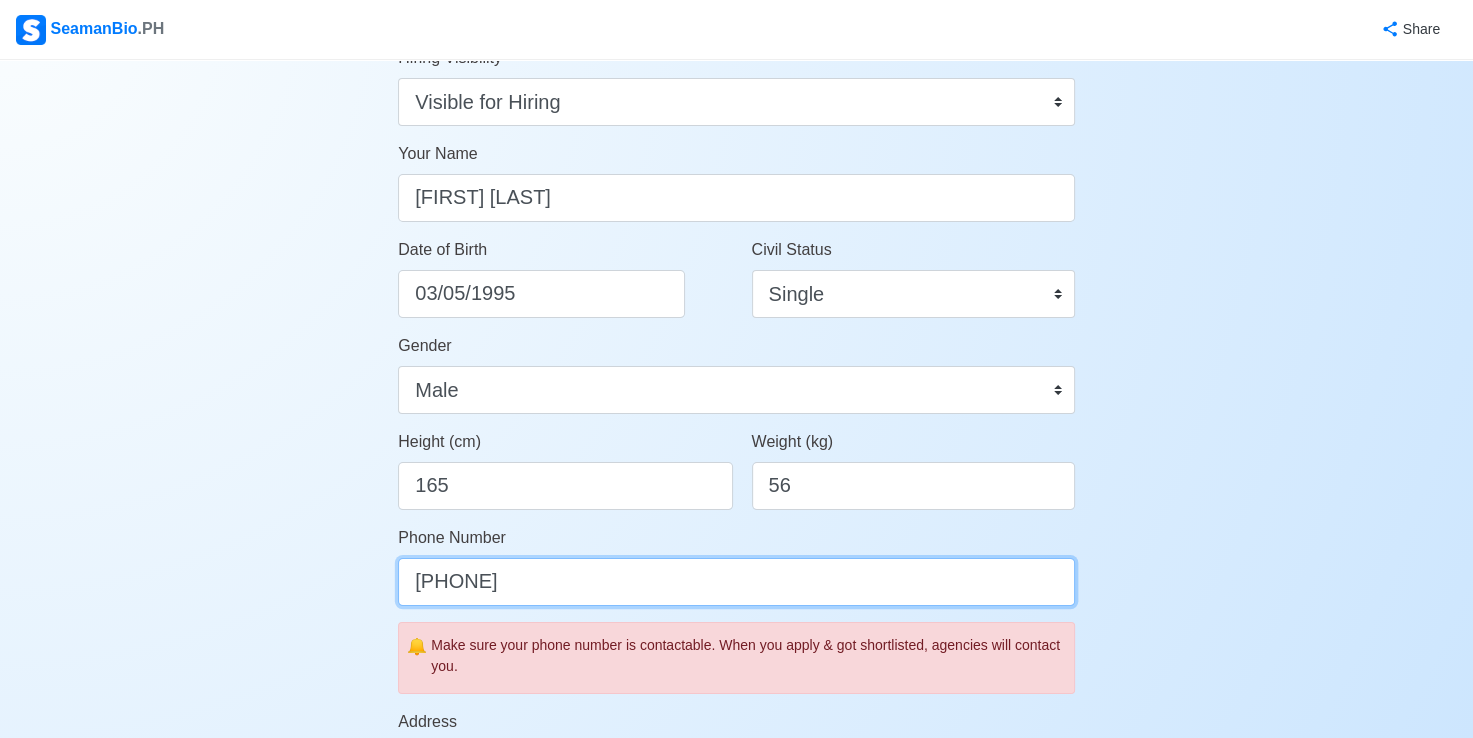 type on "[PHONE]" 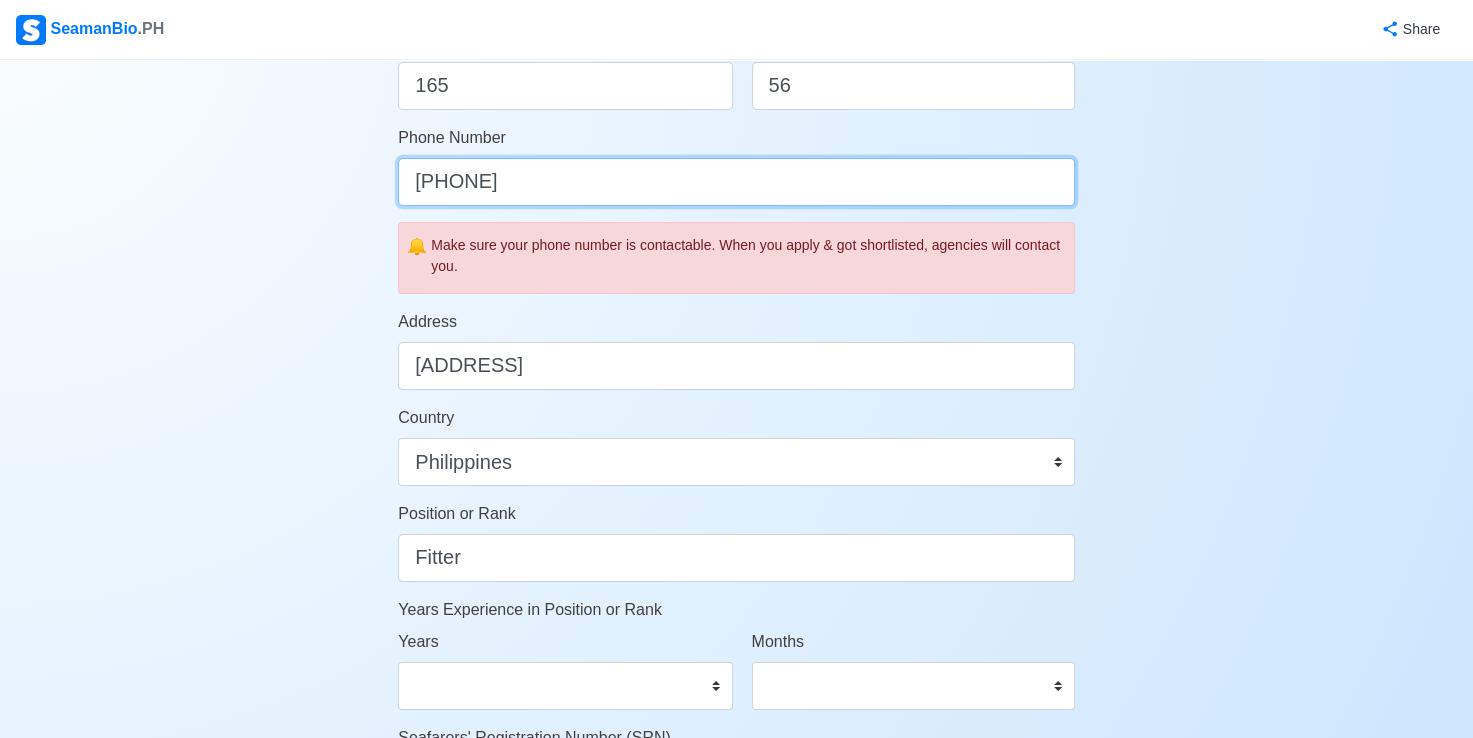 scroll, scrollTop: 700, scrollLeft: 0, axis: vertical 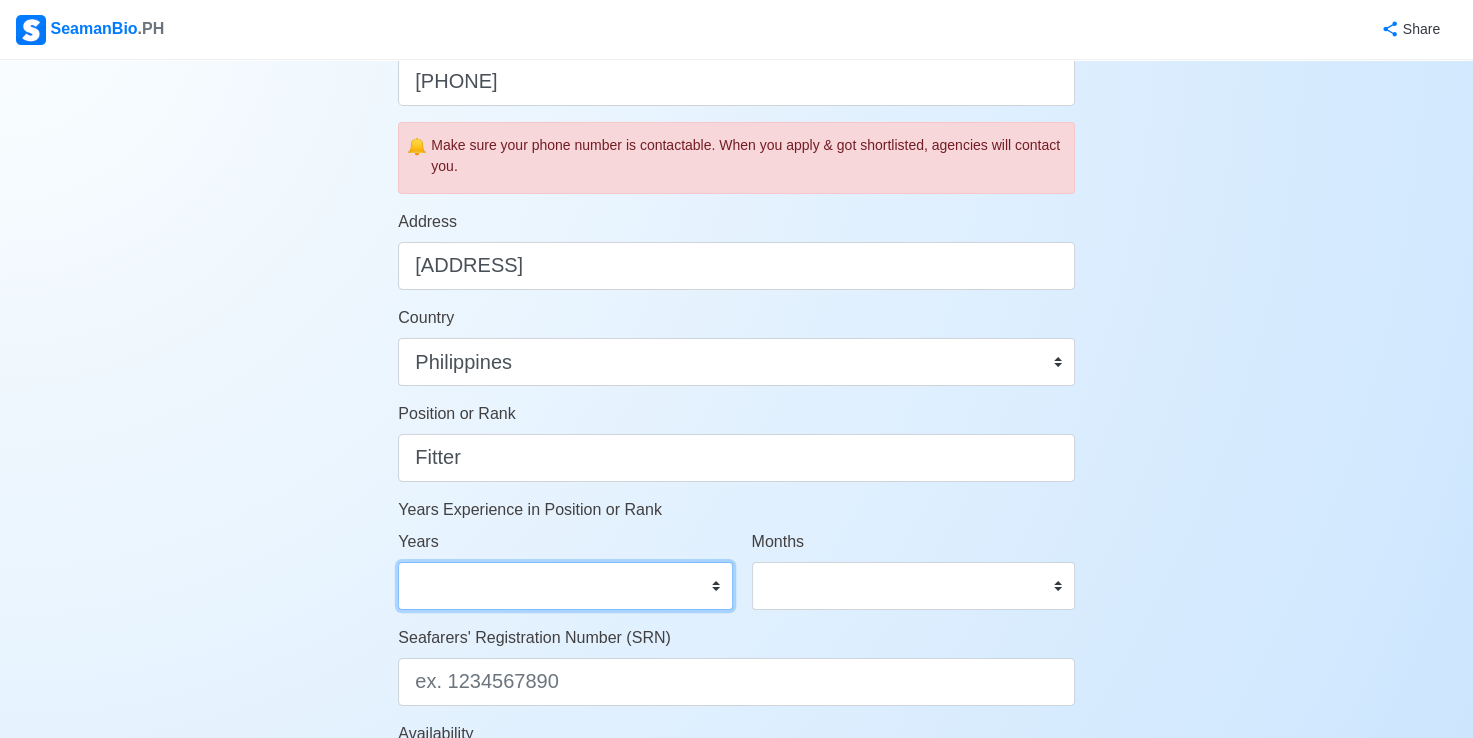click on "0 1 2 3 4 5 6 7 8 9 10 11 12 13 14 15 16 17 18 19 20 21 22 23 24 25 26 27 28 29 30 31 32 33 34 35 36 37 38 39 40 41 42 43 44 45 46 47 48 49 50" at bounding box center (565, 586) 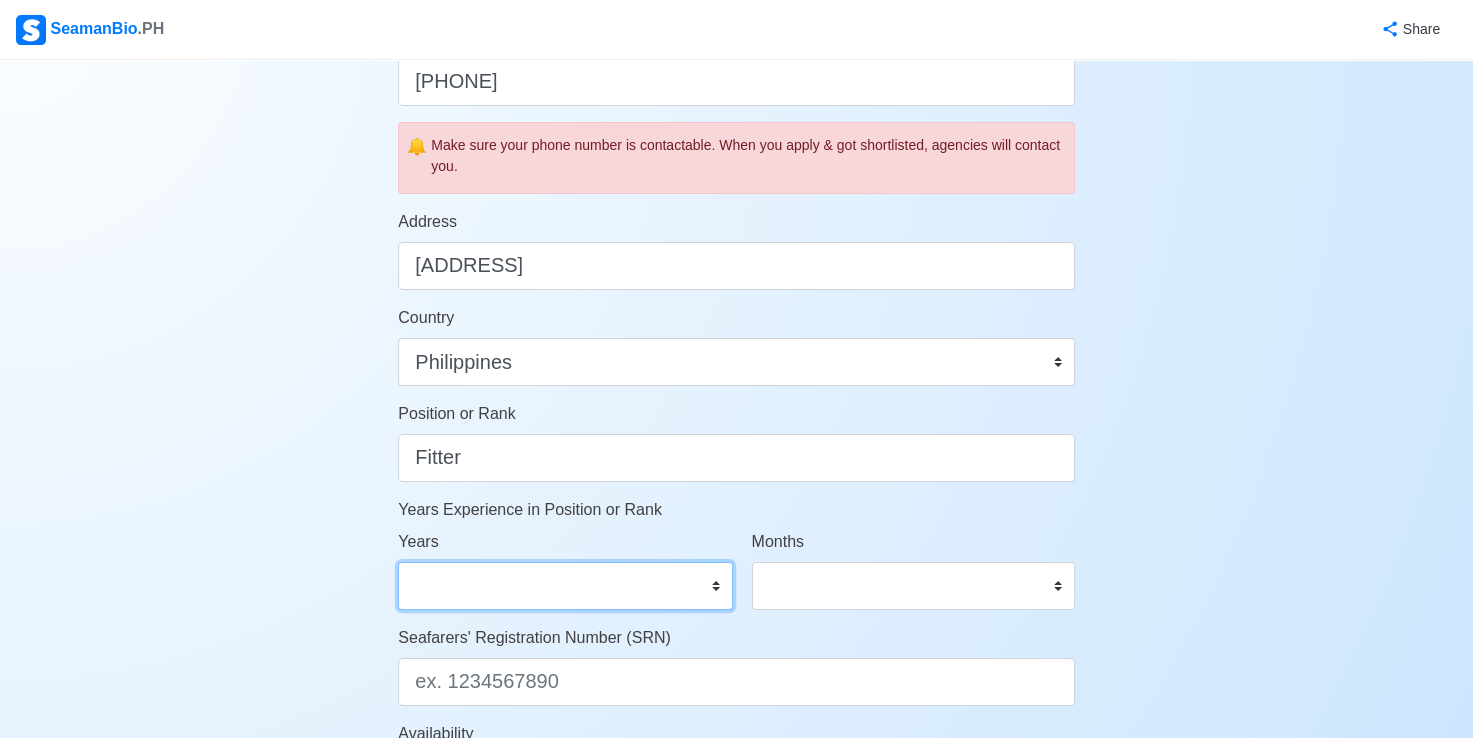 select on "0" 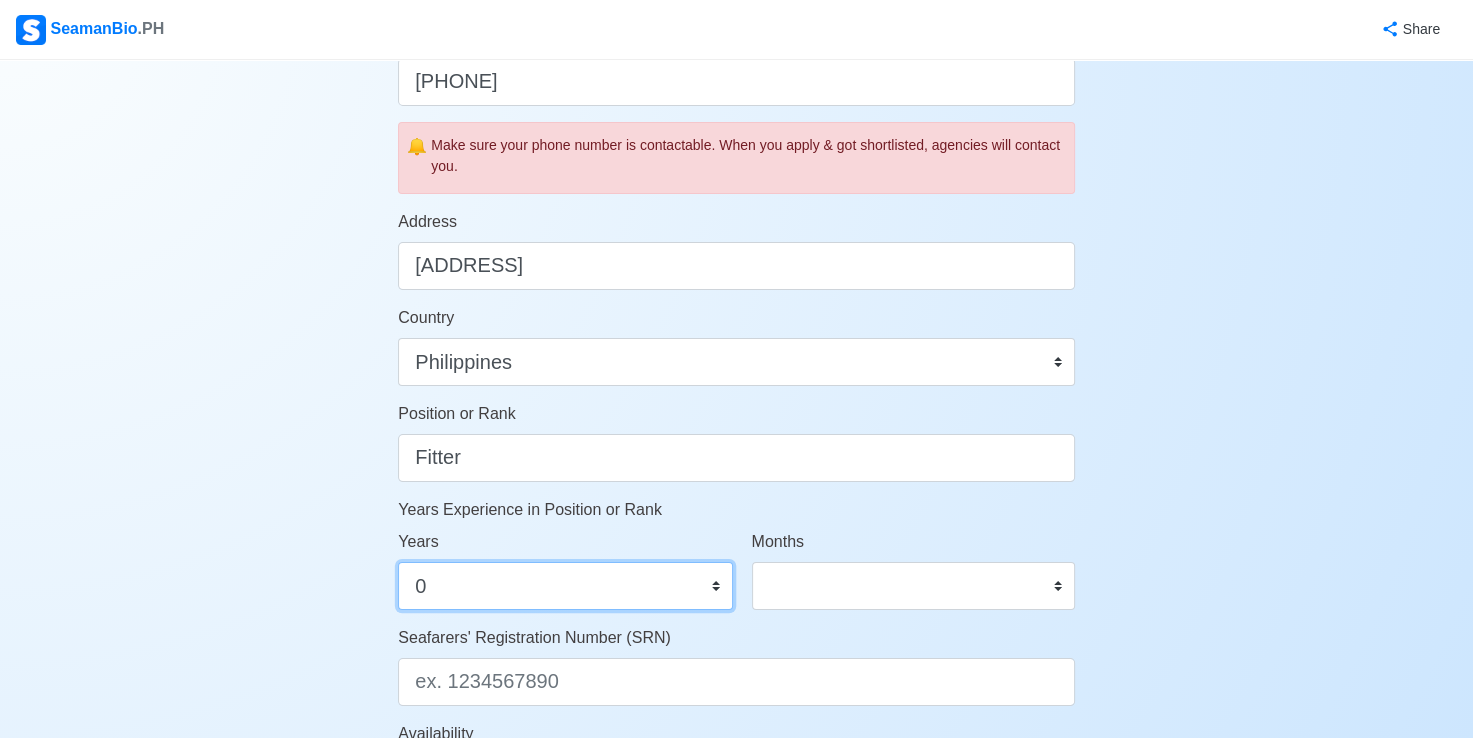 click on "0 1 2 3 4 5 6 7 8 9 10 11 12 13 14 15 16 17 18 19 20 21 22 23 24 25 26 27 28 29 30 31 32 33 34 35 36 37 38 39 40 41 42 43 44 45 46 47 48 49 50" at bounding box center [565, 586] 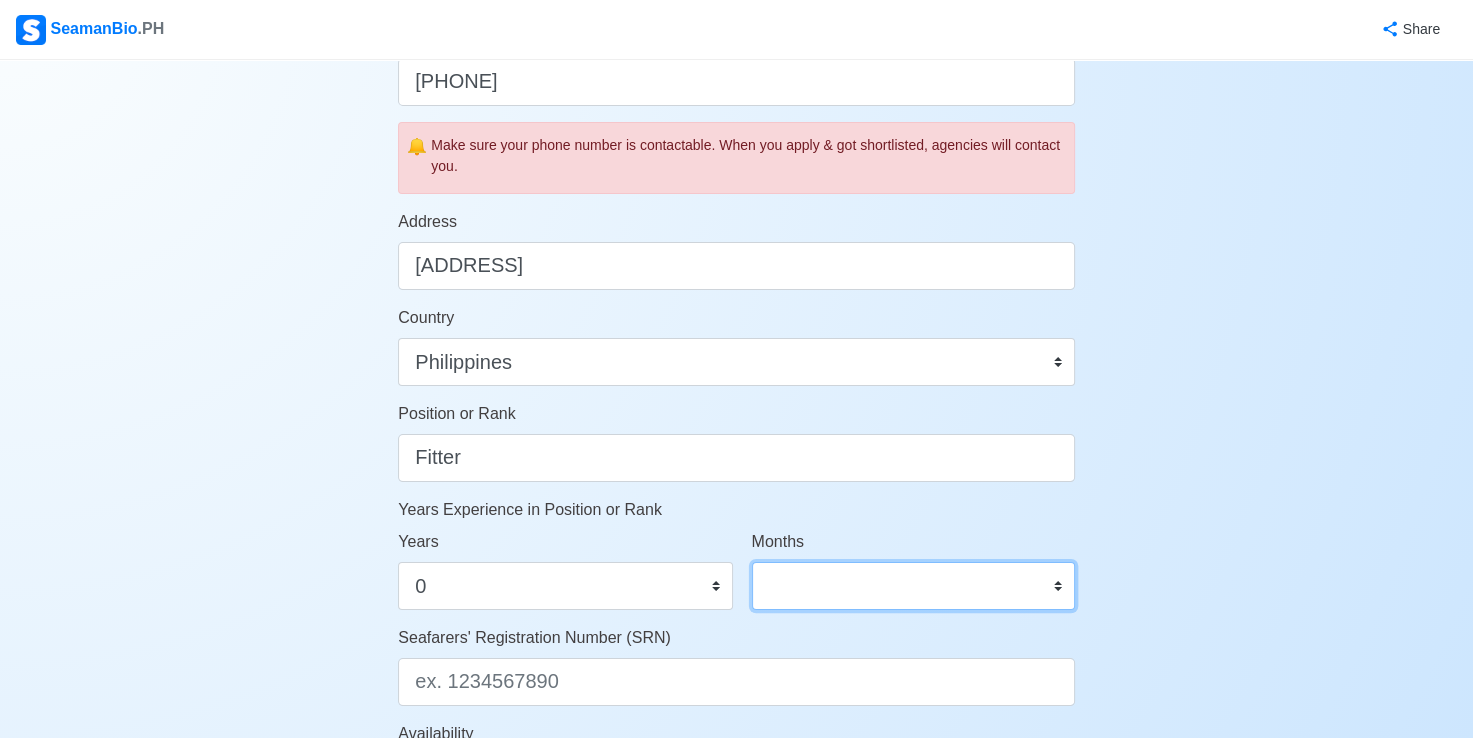 click on "0 1 2 3 4 5 6 7 8 9 10 11" at bounding box center [913, 586] 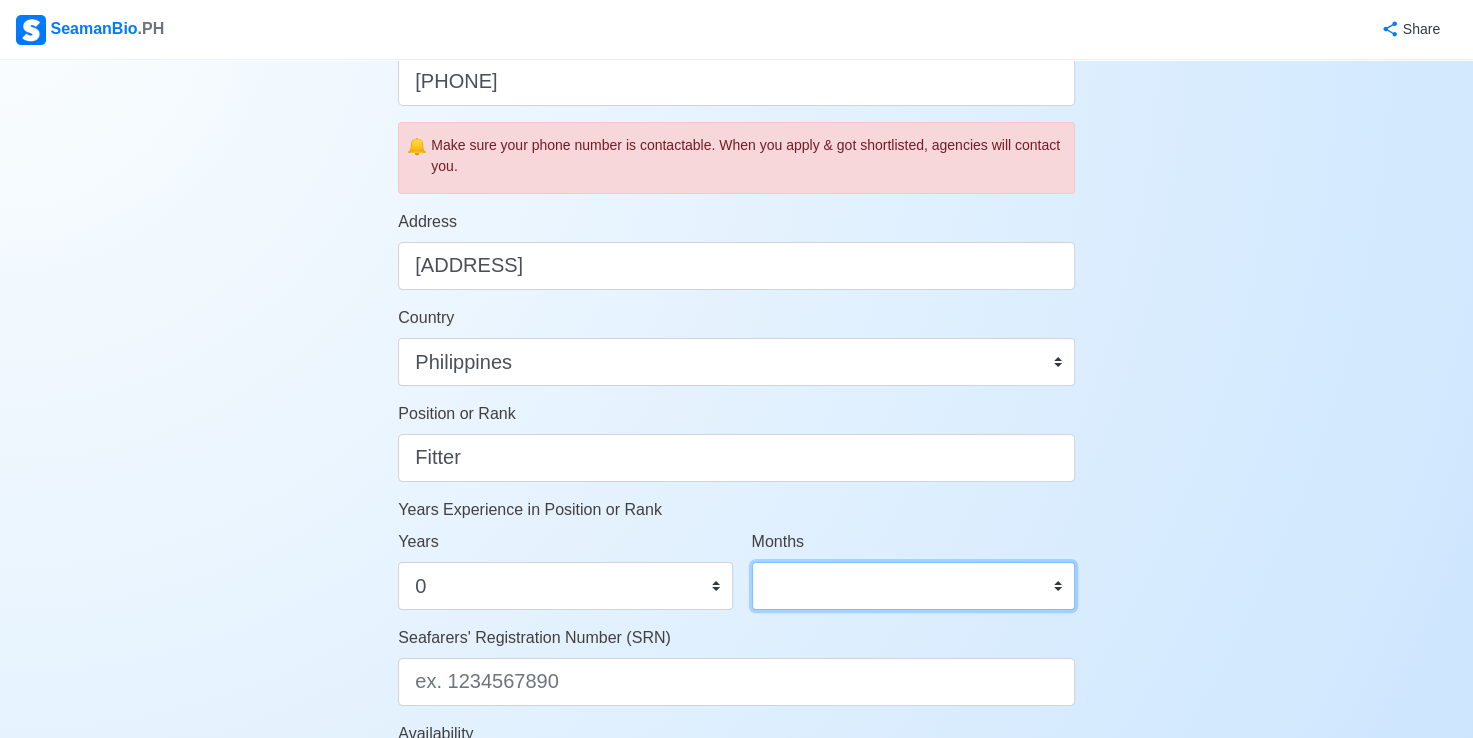 select on "0" 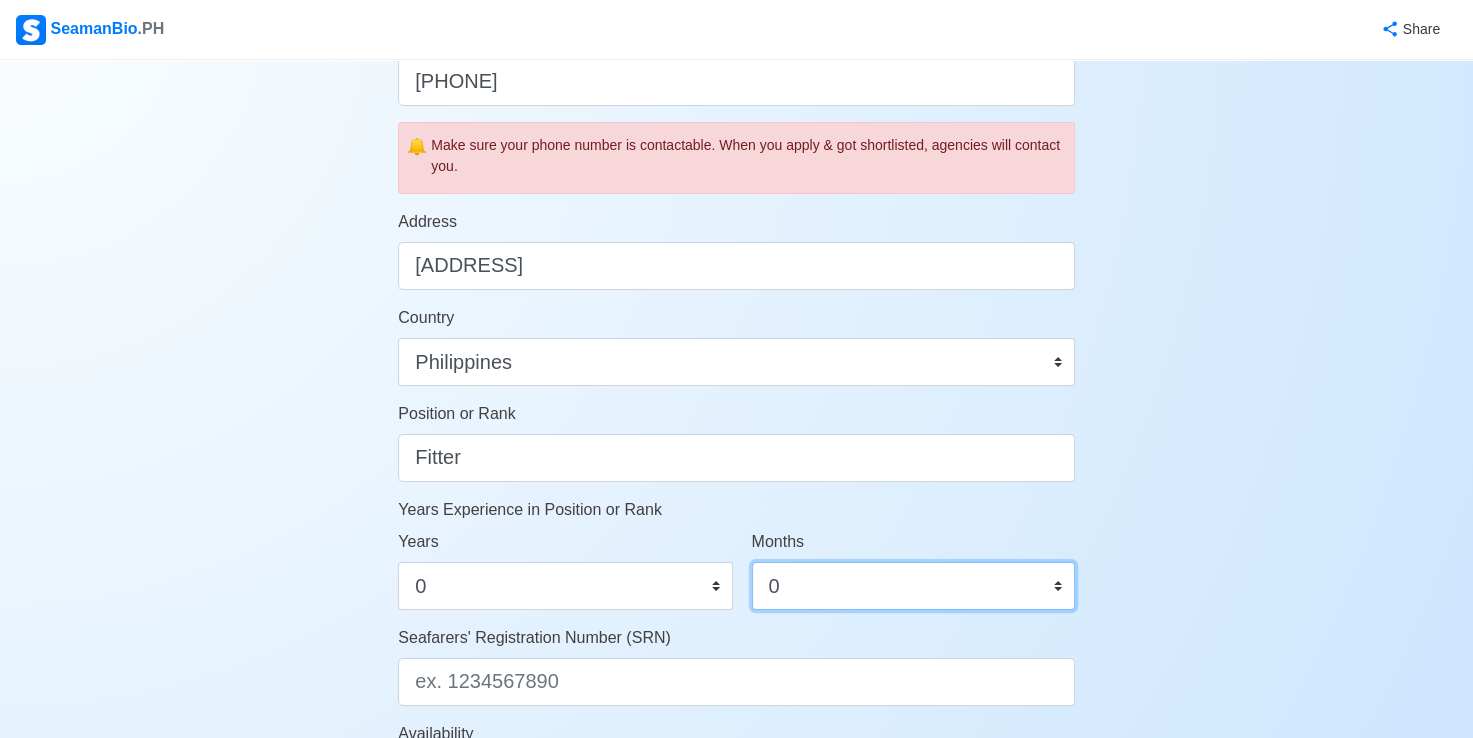 click on "0 1 2 3 4 5 6 7 8 9 10 11" at bounding box center (913, 586) 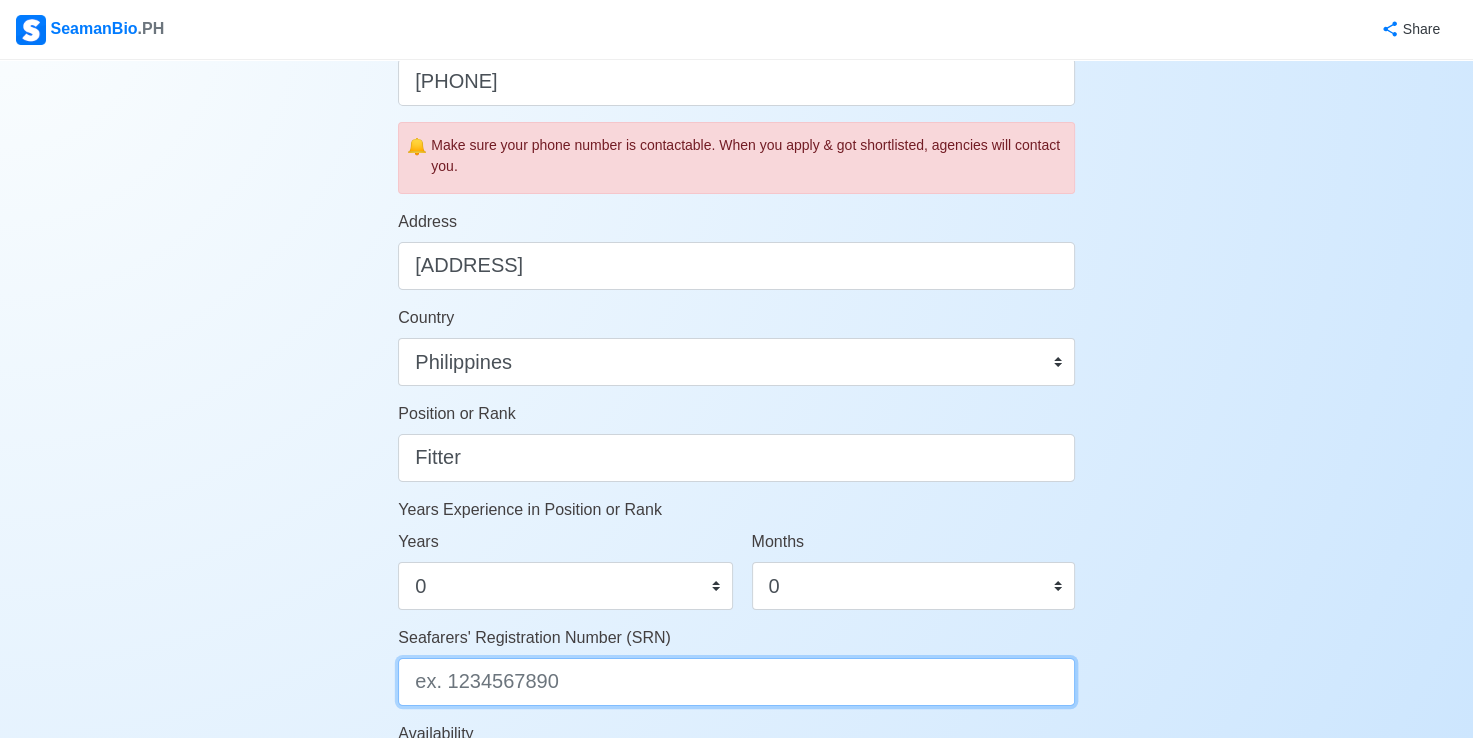 click on "Seafarers' Registration Number (SRN)" at bounding box center [736, 682] 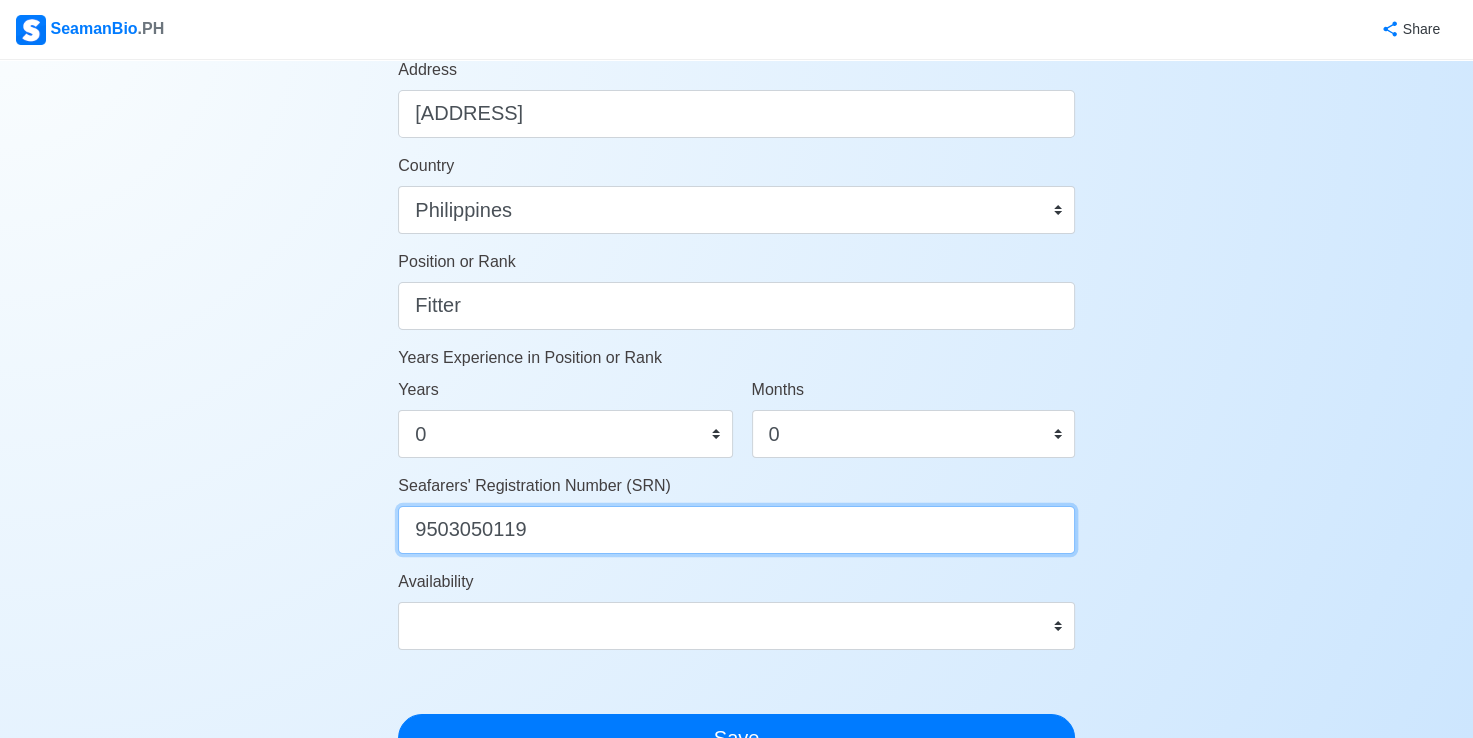 scroll, scrollTop: 900, scrollLeft: 0, axis: vertical 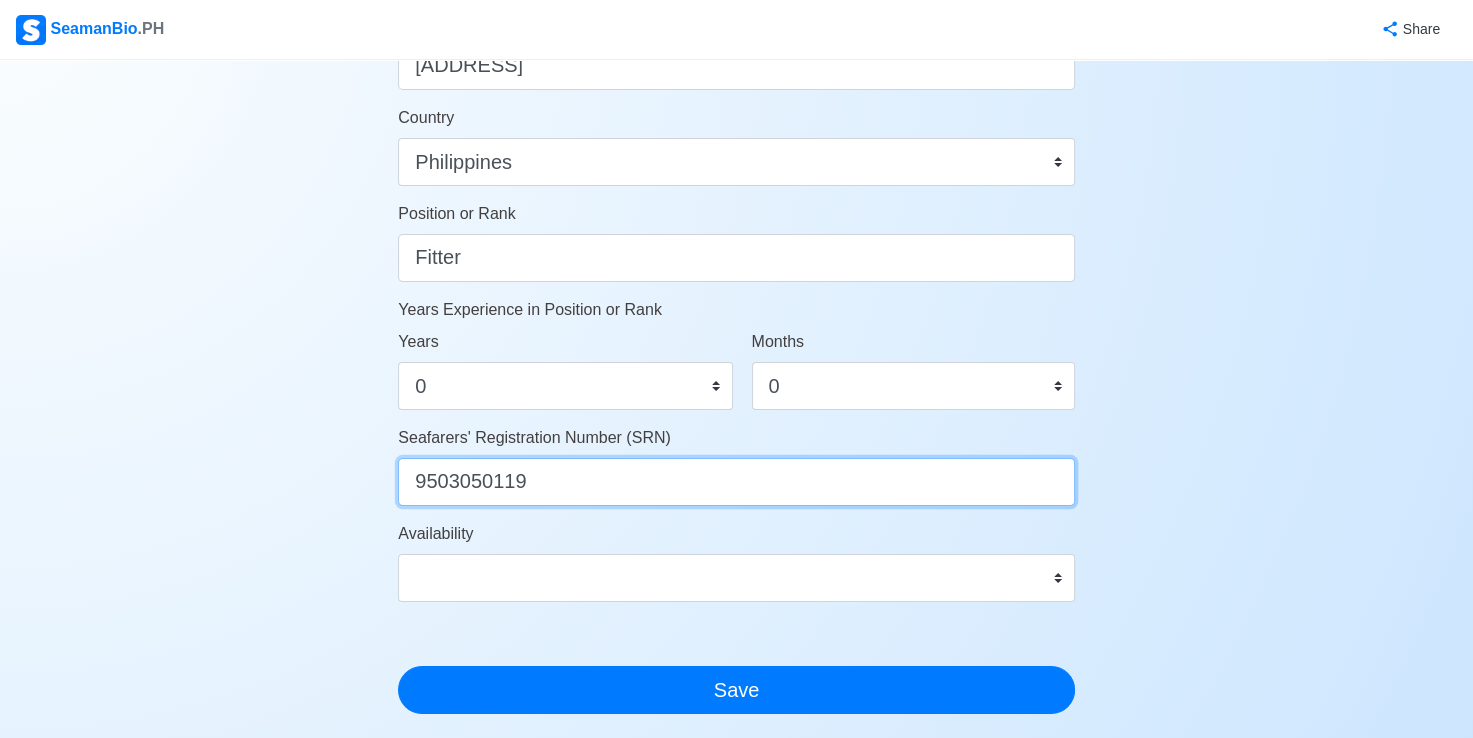 type on "9503050119" 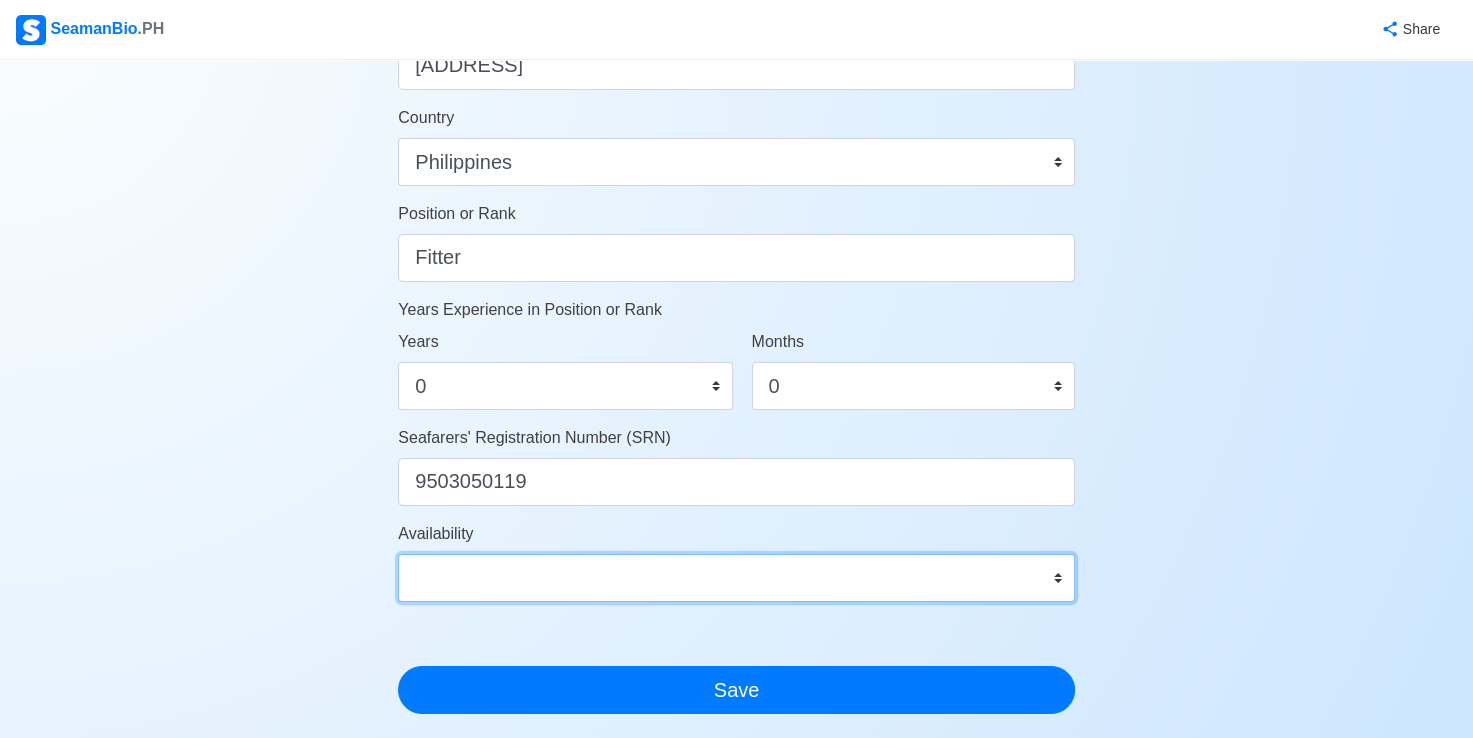 click on "Immediate Aug 2025  Sep 2025  Oct 2025  Nov 2025  Dec 2025  Jan 2026  Feb 2026  Mar 2026  Apr 2026" at bounding box center [736, 578] 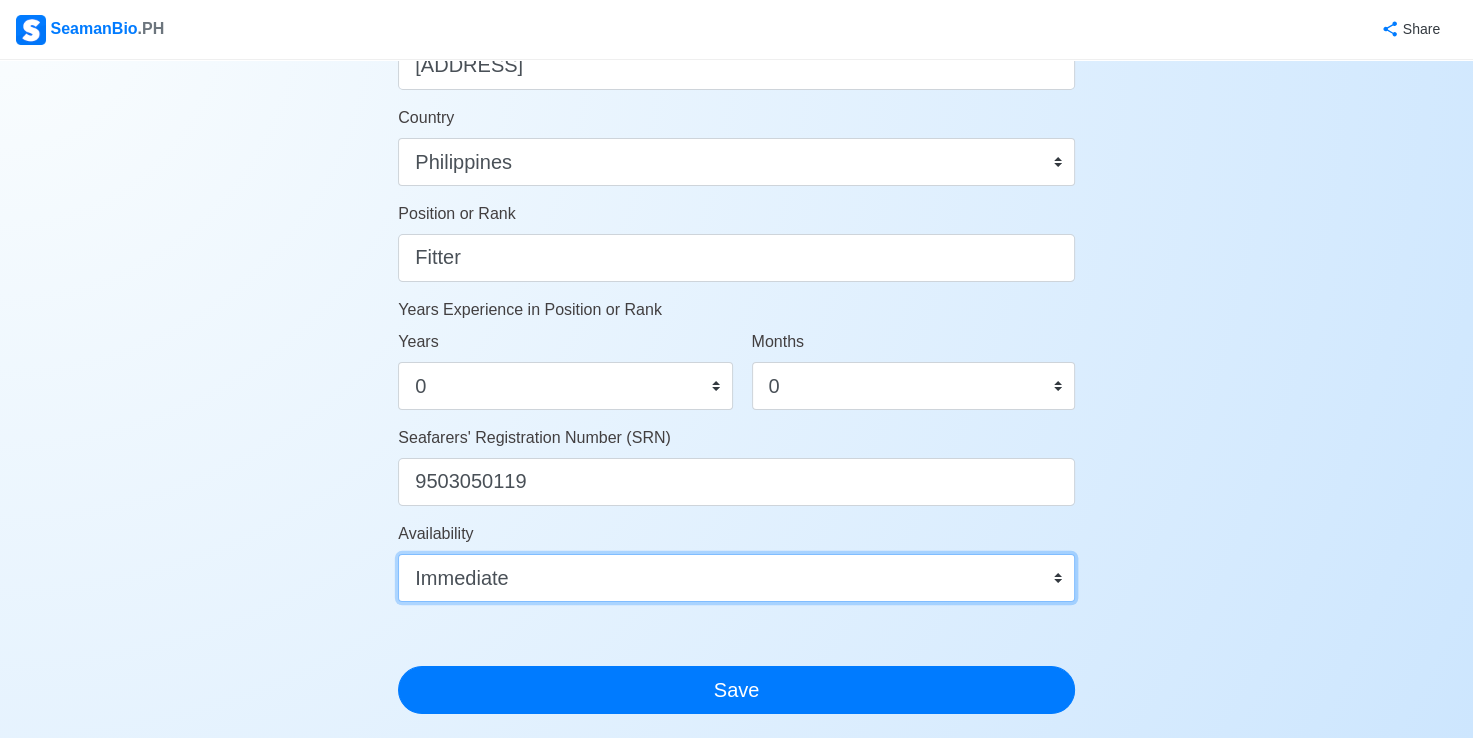 click on "Immediate Aug 2025  Sep 2025  Oct 2025  Nov 2025  Dec 2025  Jan 2026  Feb 2026  Mar 2026  Apr 2026" at bounding box center [736, 578] 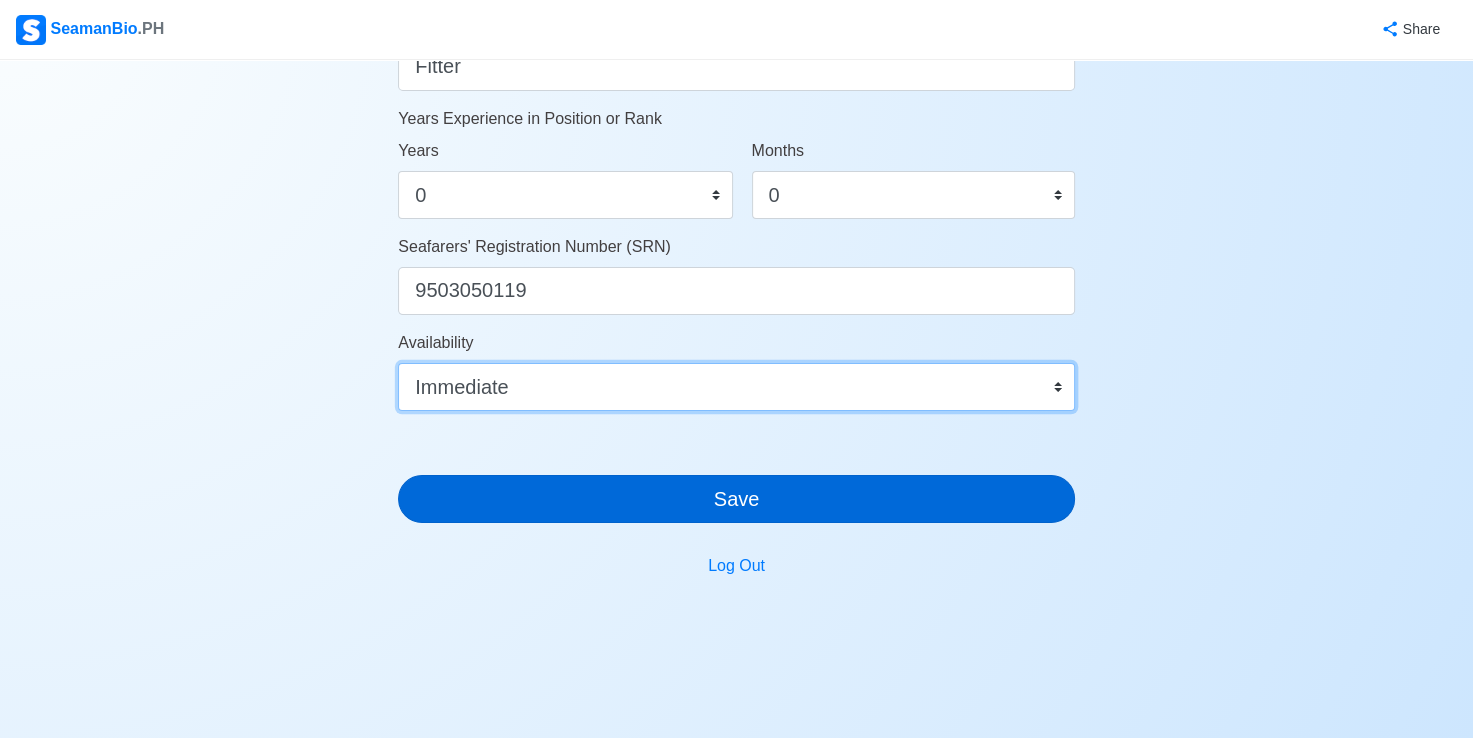 scroll, scrollTop: 1120, scrollLeft: 0, axis: vertical 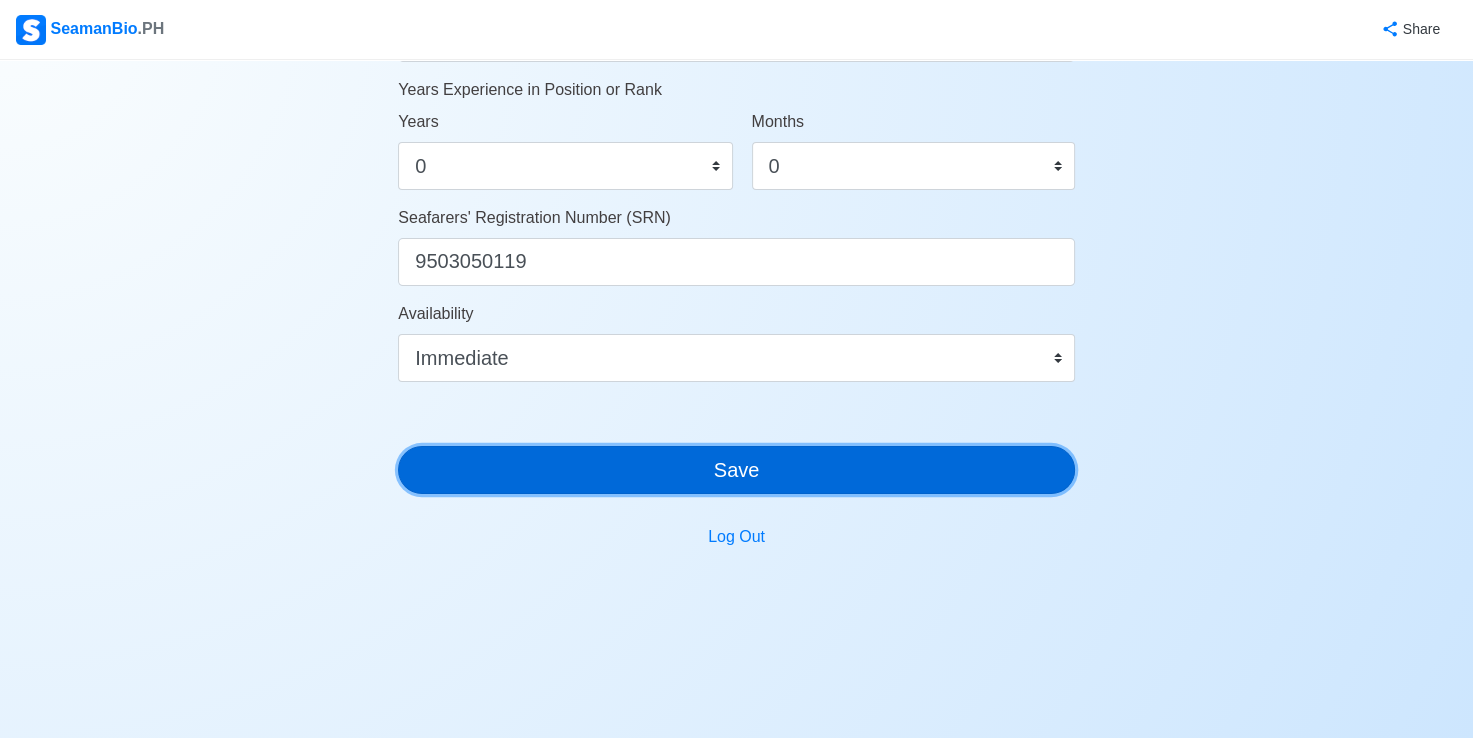 click on "Save" at bounding box center [736, 470] 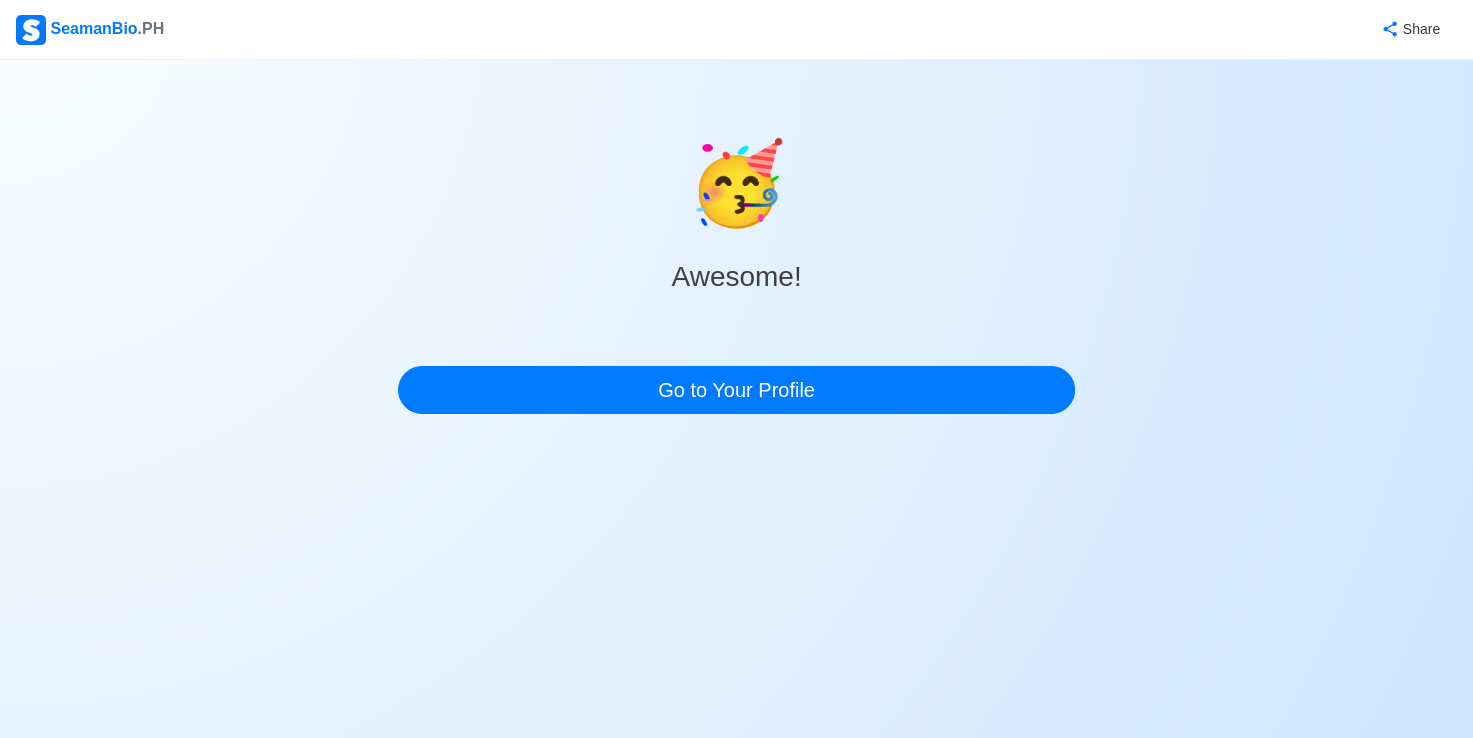 scroll, scrollTop: 0, scrollLeft: 0, axis: both 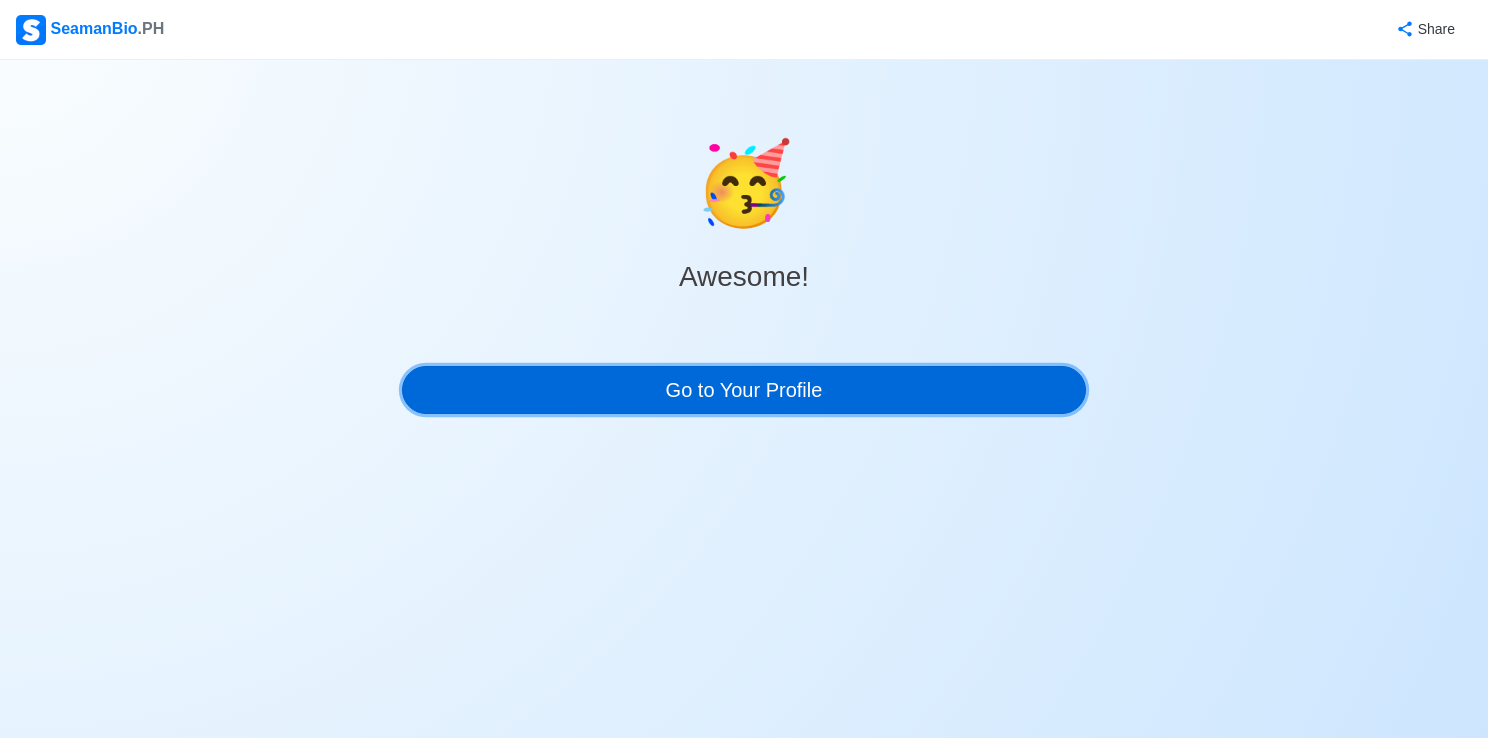 click on "Go to Your Profile" at bounding box center (744, 390) 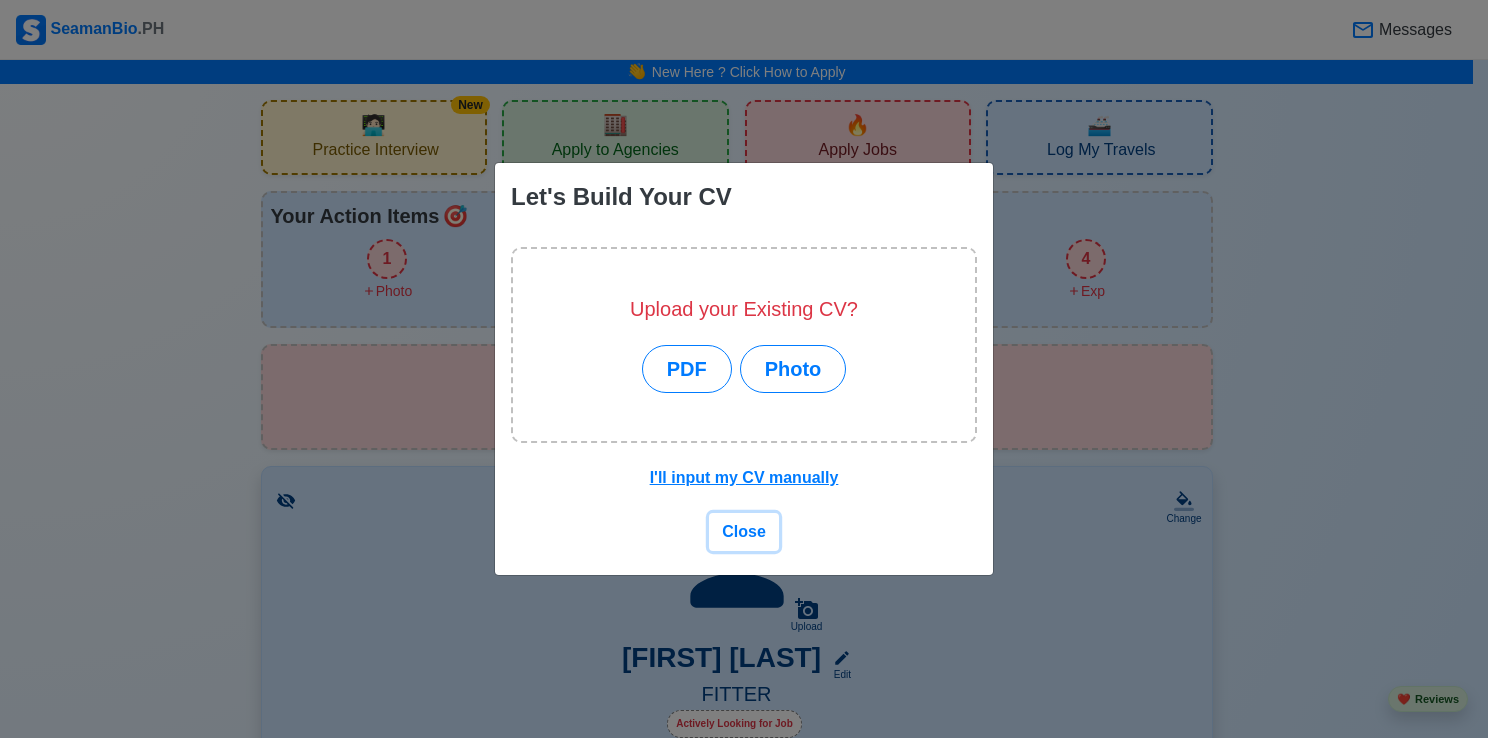 click on "Close" at bounding box center (744, 531) 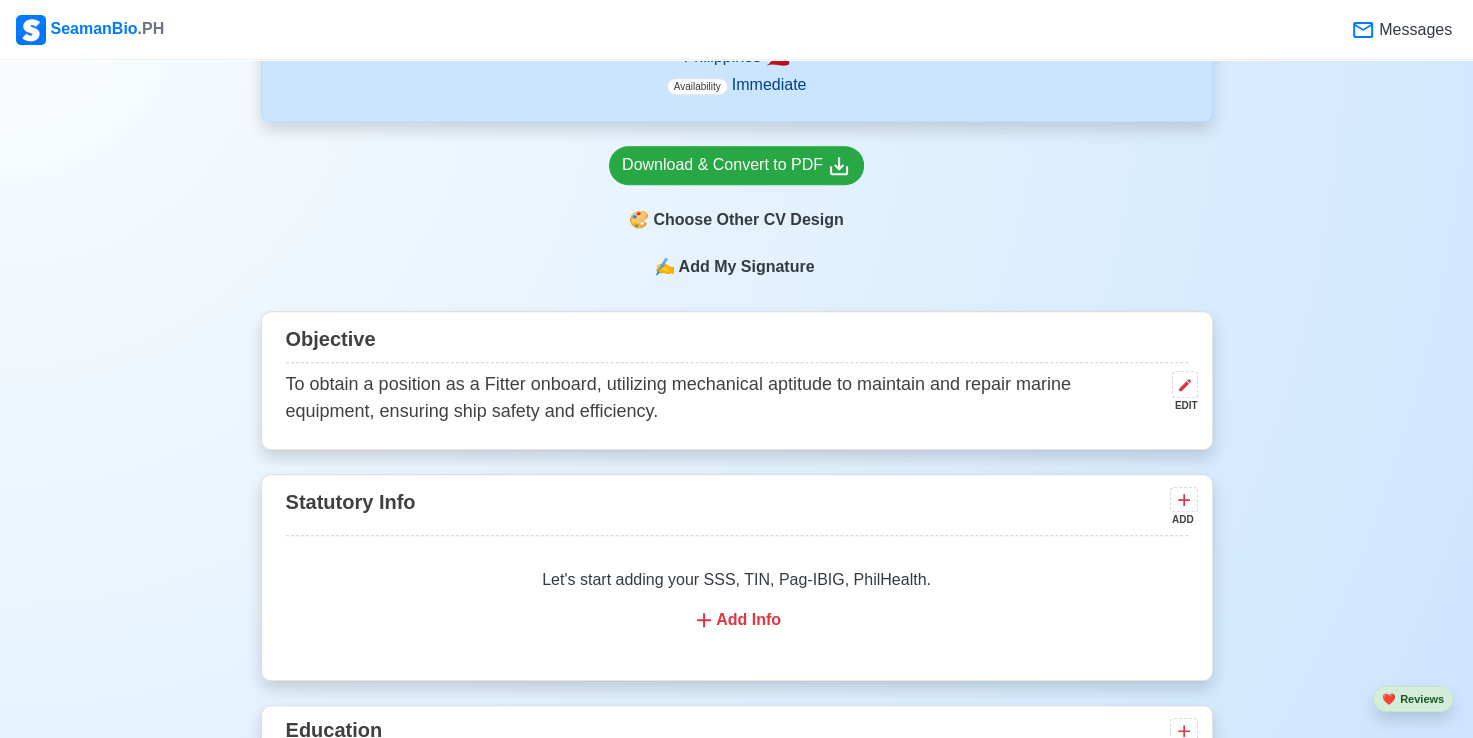 scroll, scrollTop: 900, scrollLeft: 0, axis: vertical 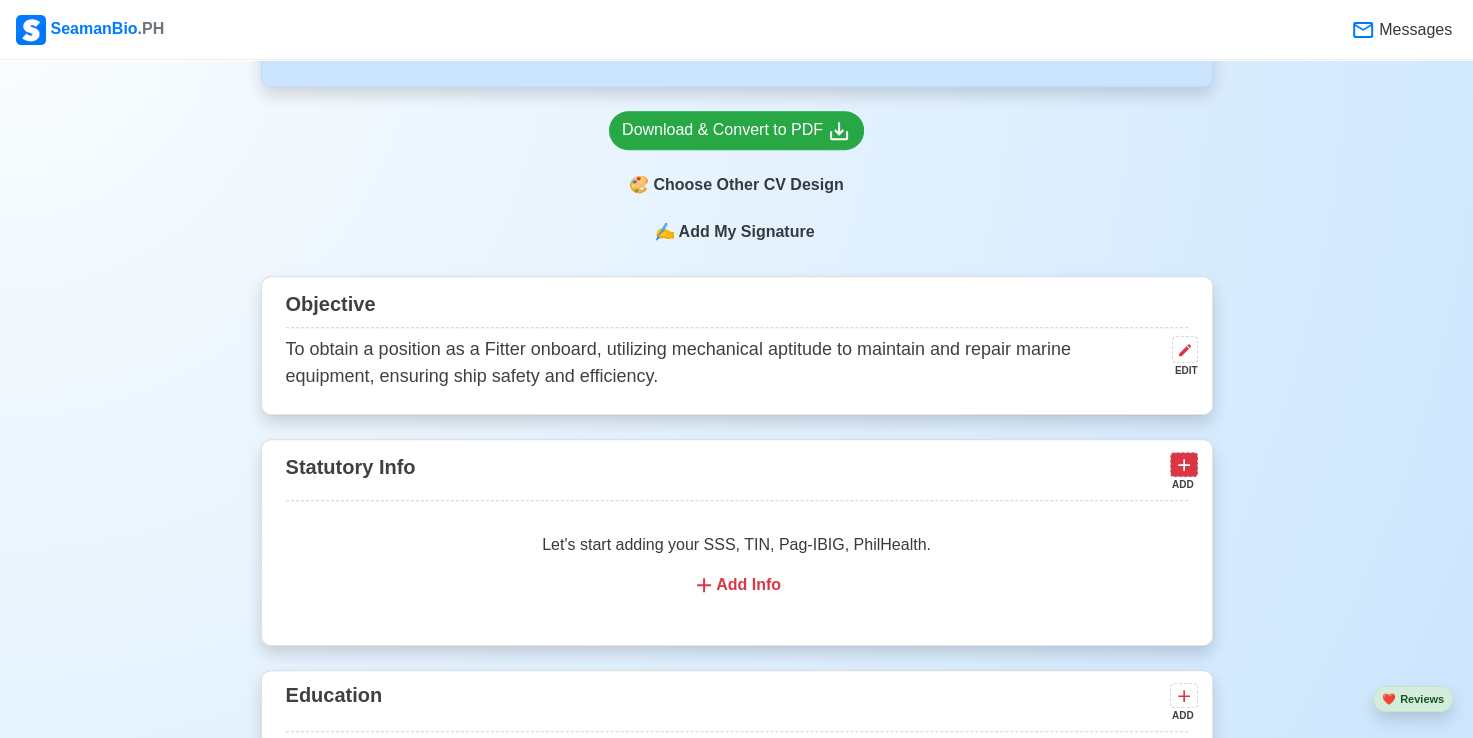 click 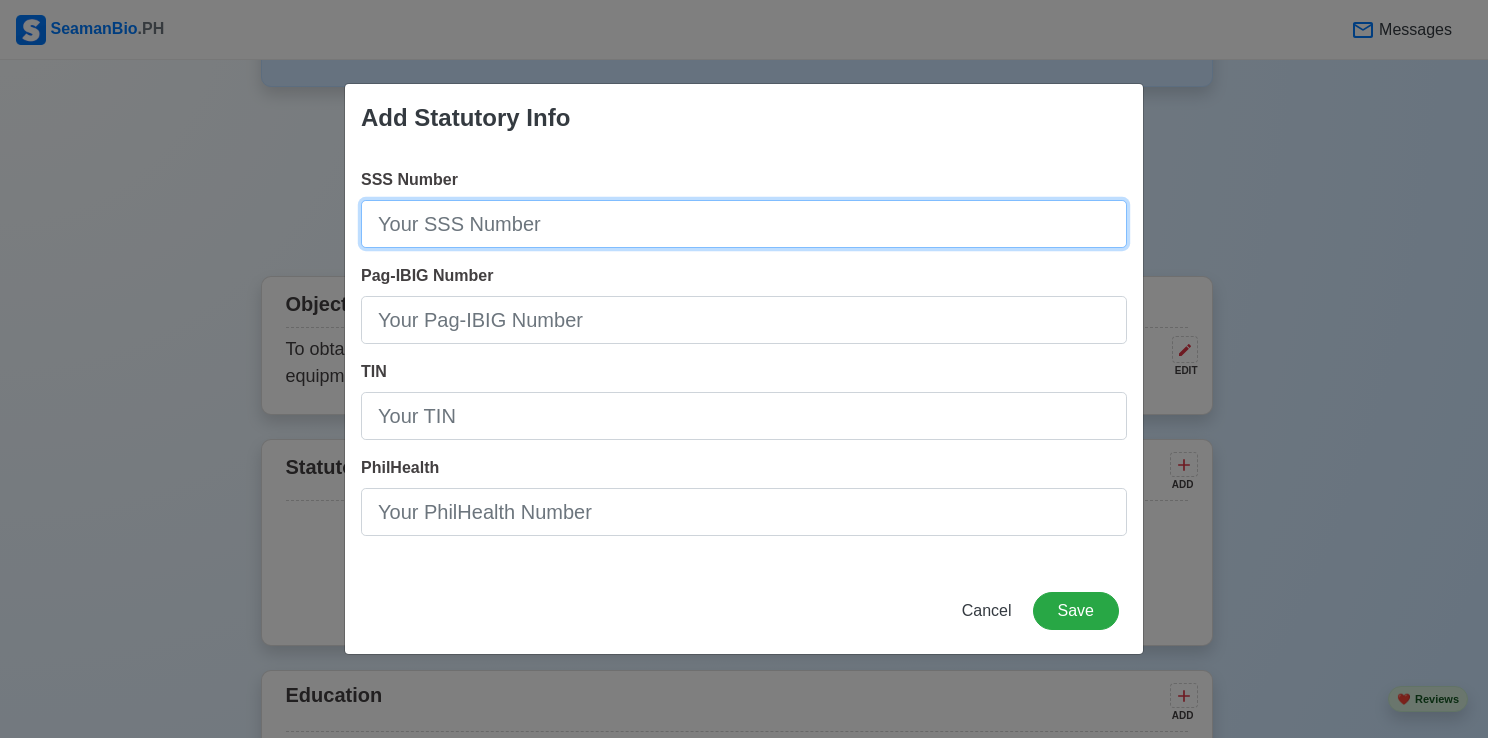 click on "SSS Number" at bounding box center (744, 224) 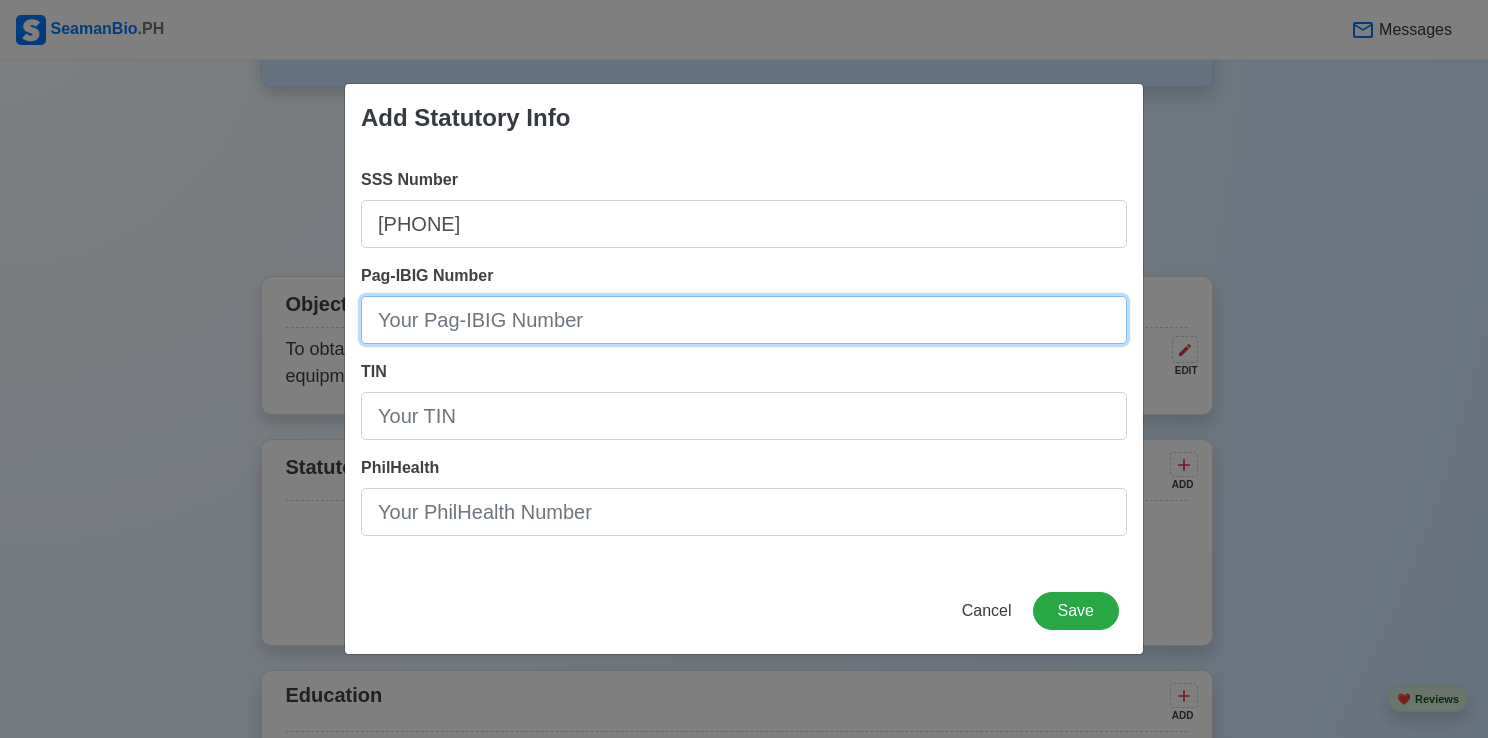 click on "Pag-IBIG Number" at bounding box center [744, 320] 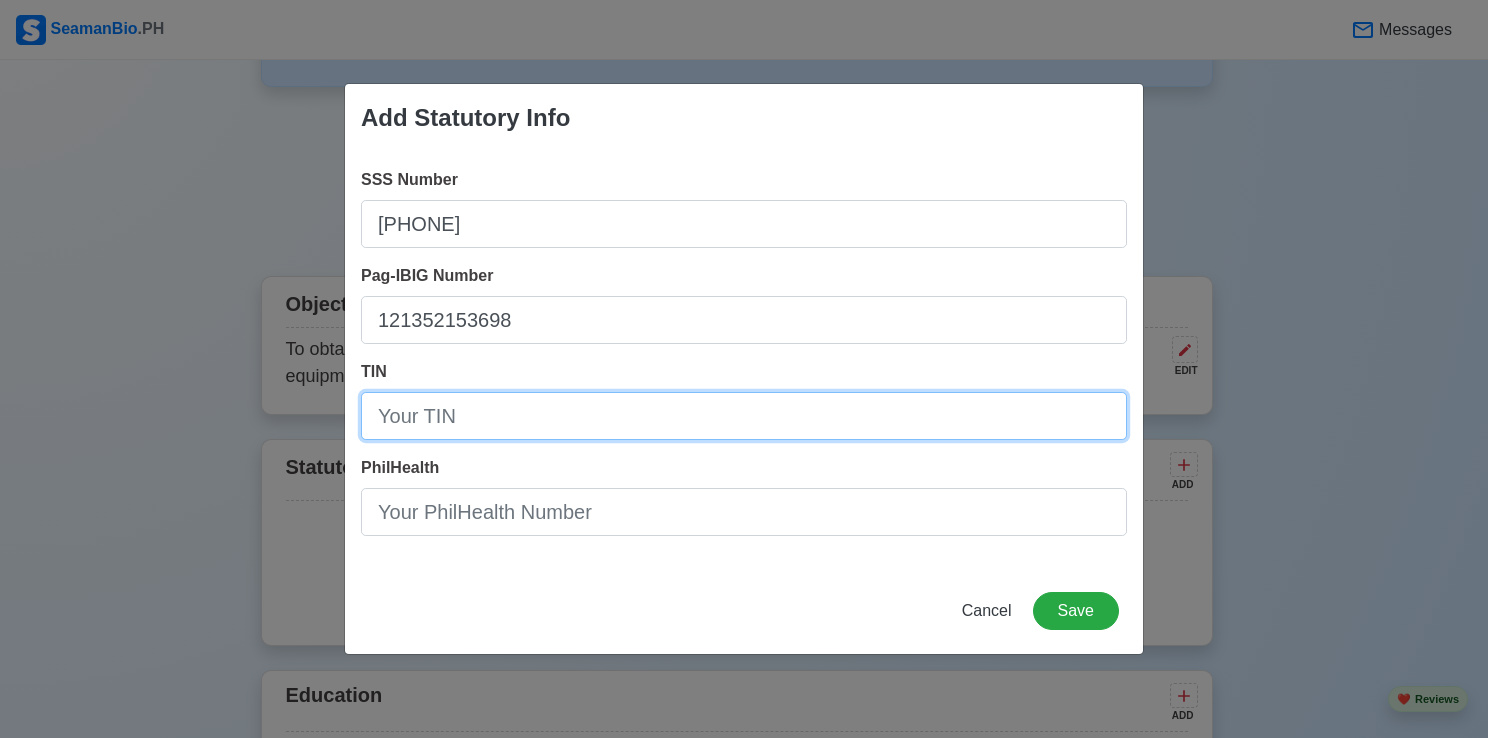 click on "TIN" at bounding box center (744, 416) 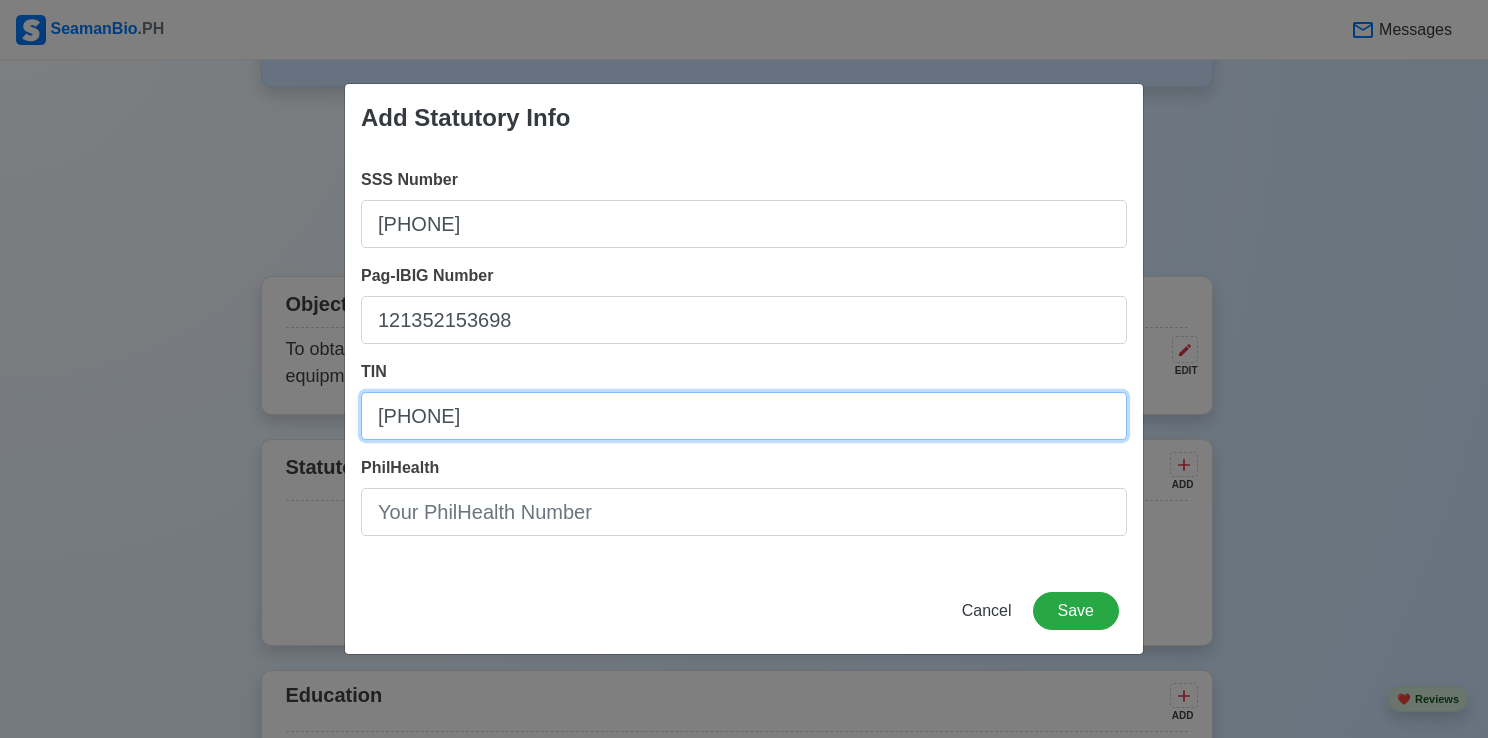 type on "[PHONE]" 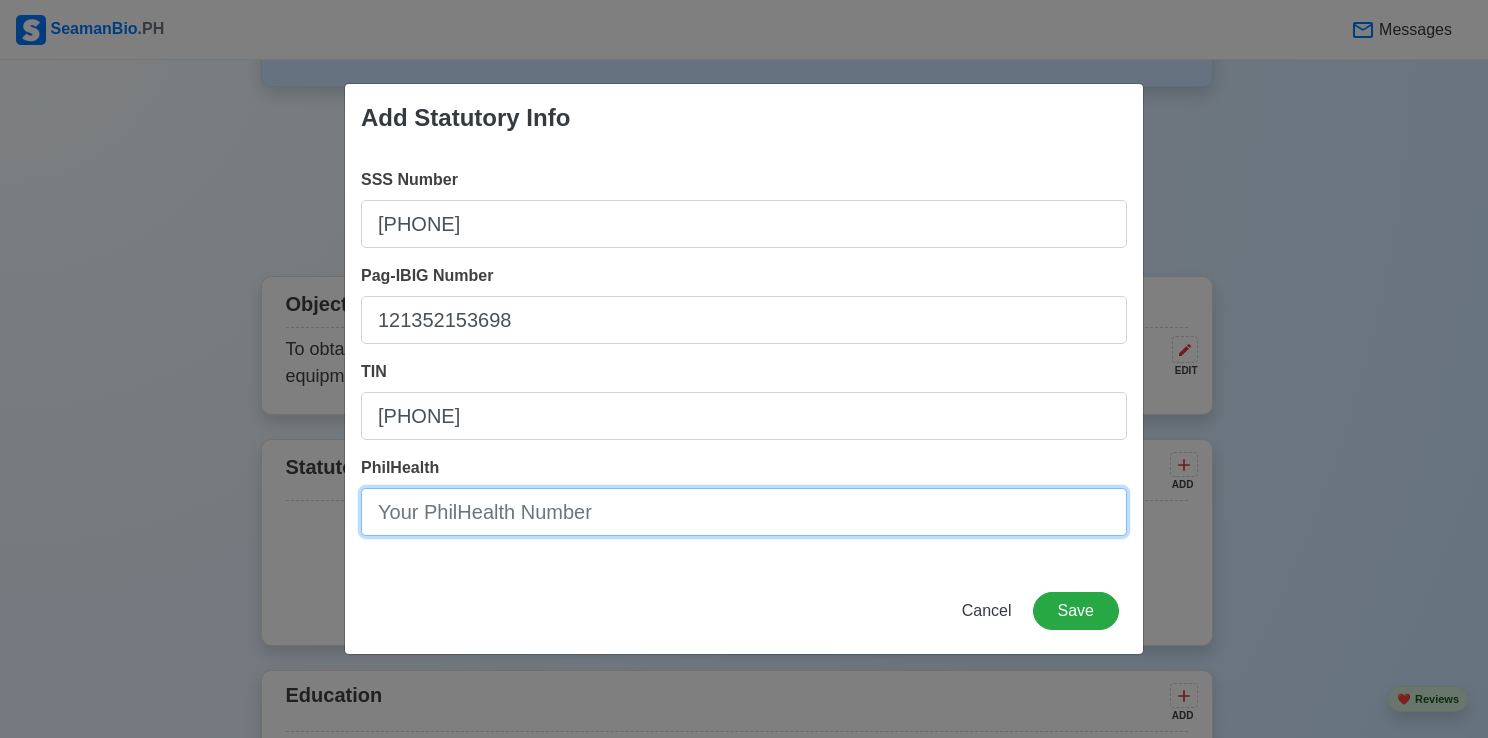 click on "PhilHealth" at bounding box center [744, 512] 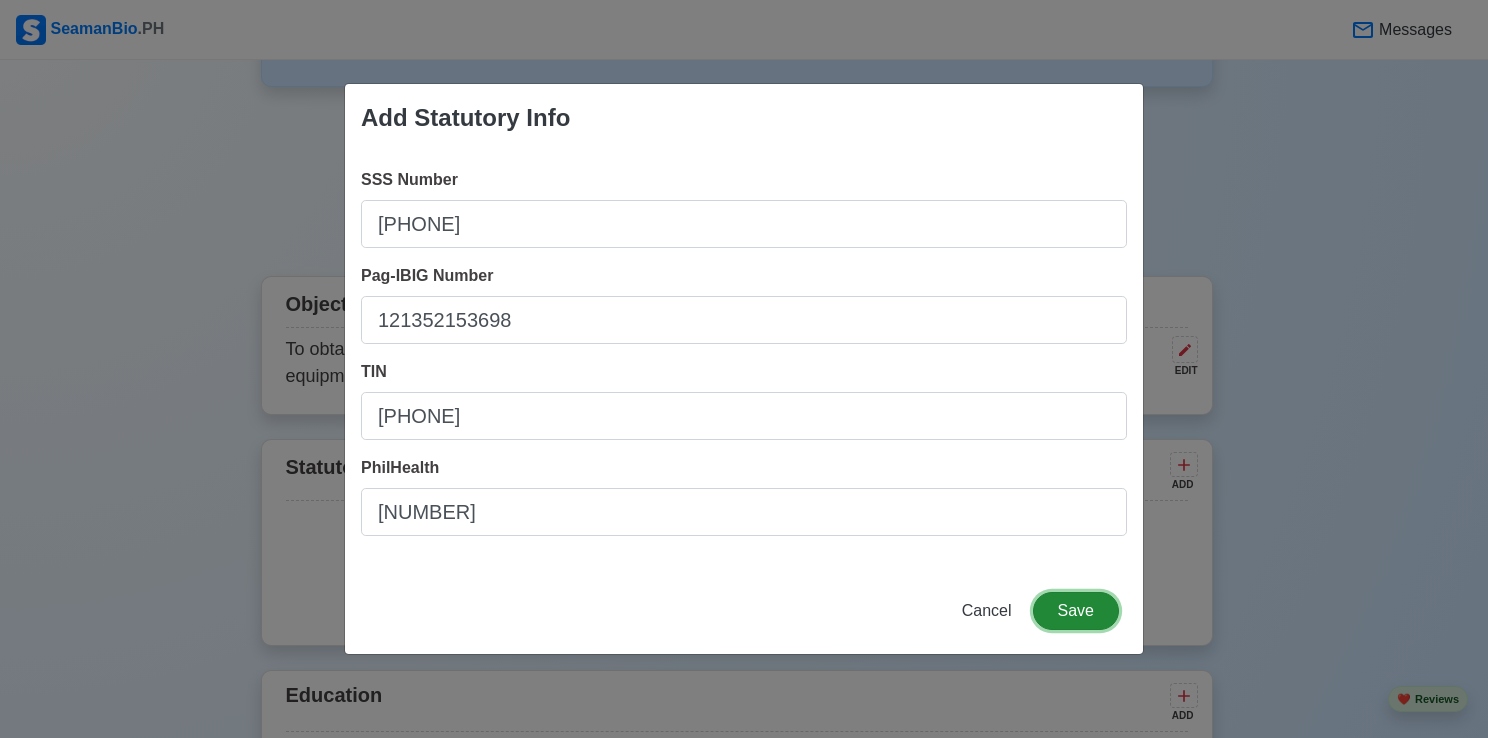 click on "Save" at bounding box center [1076, 611] 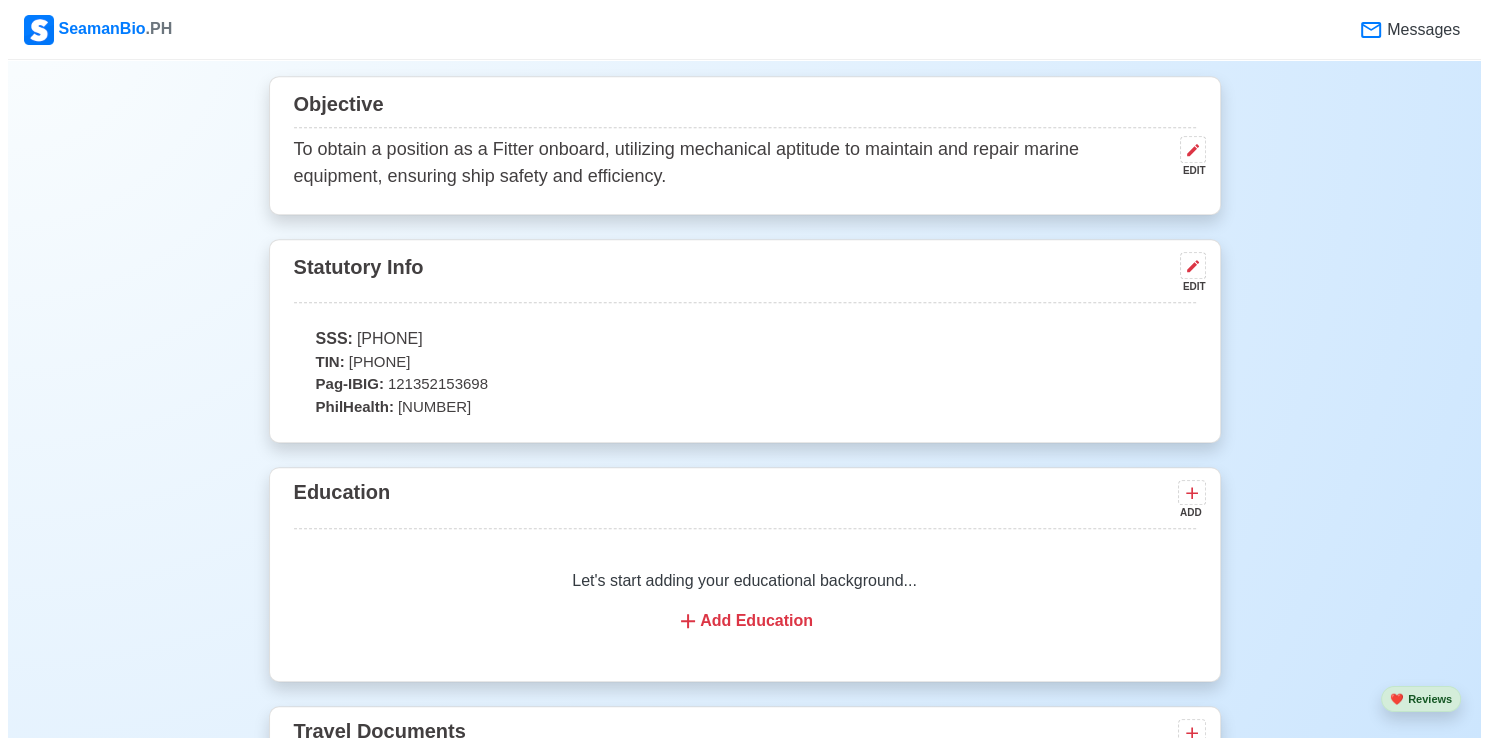 scroll, scrollTop: 1200, scrollLeft: 0, axis: vertical 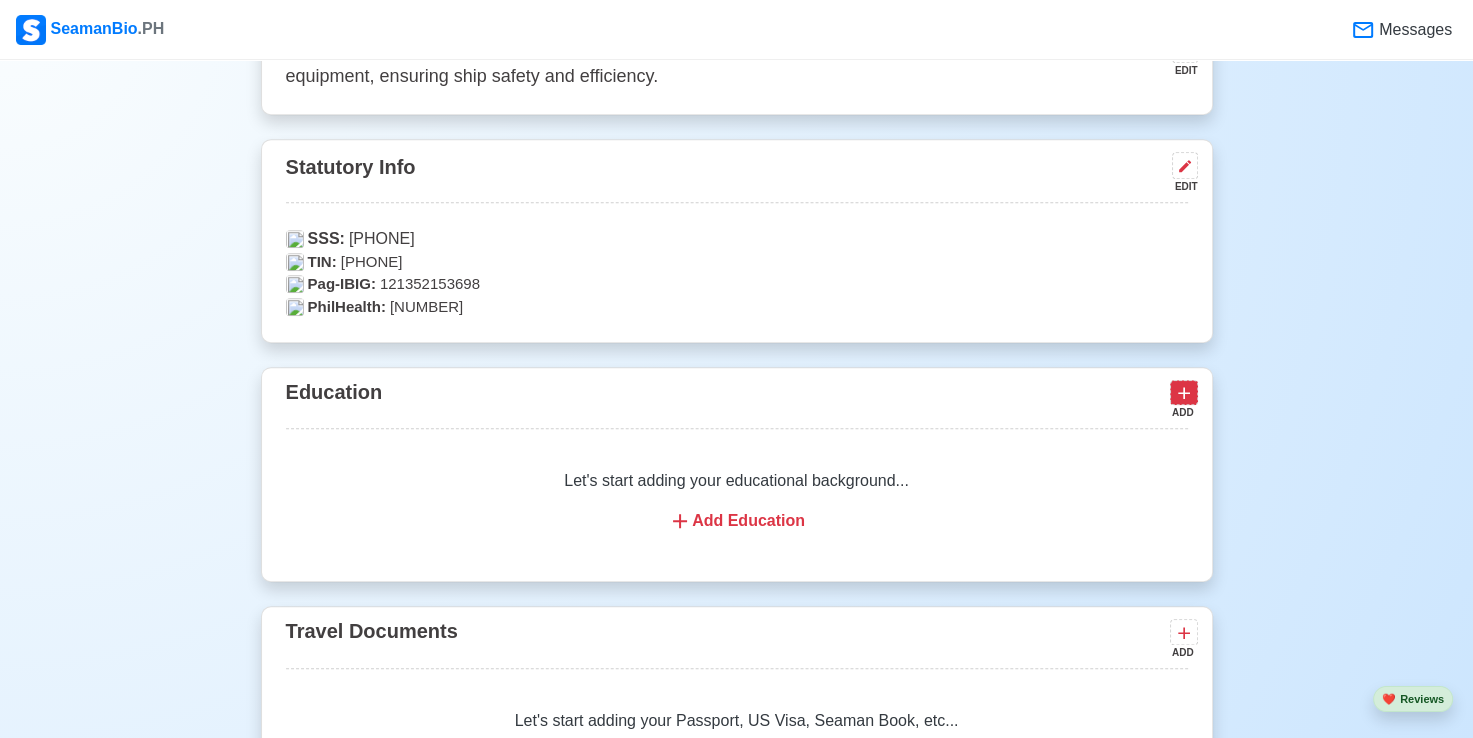 click 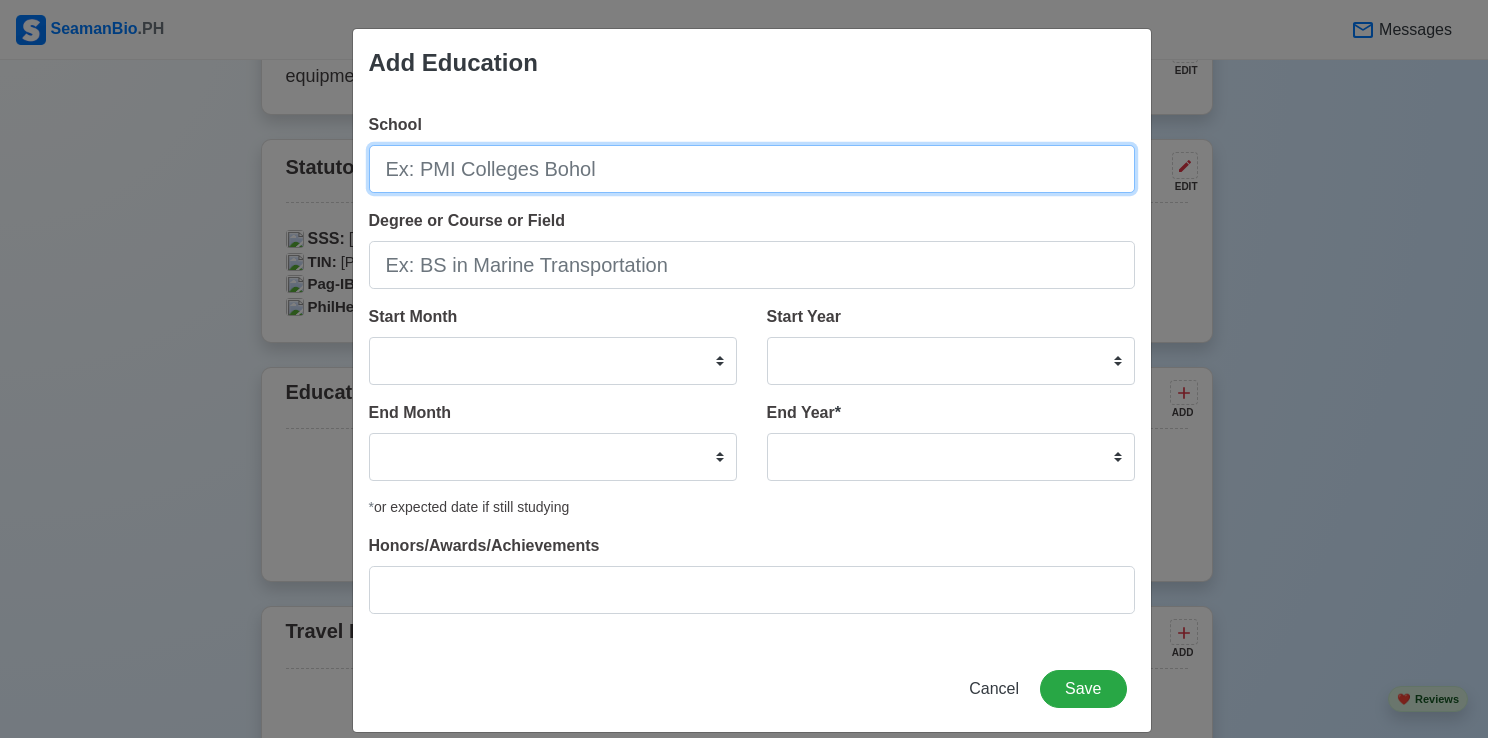 click on "School" at bounding box center [752, 169] 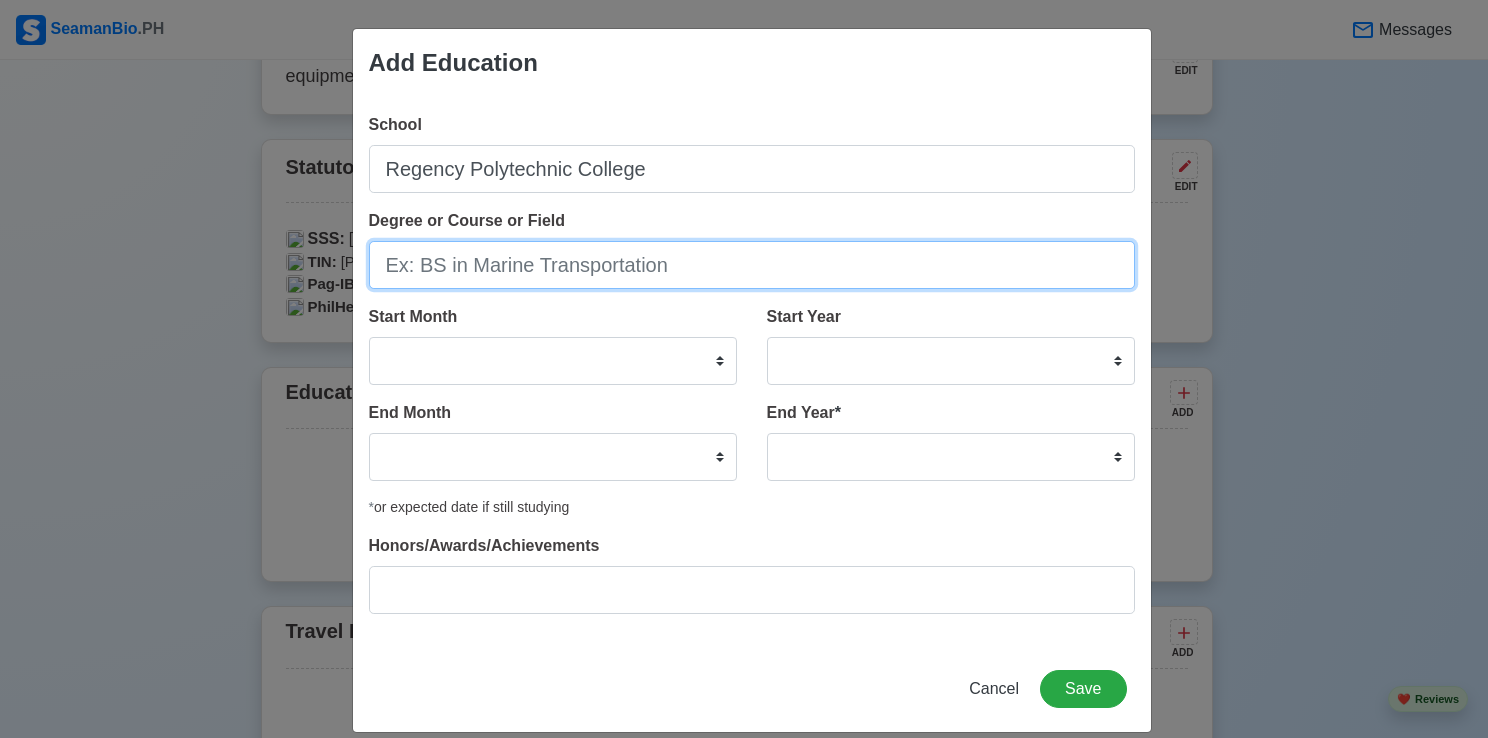 click on "Degree or Course or Field" at bounding box center [752, 265] 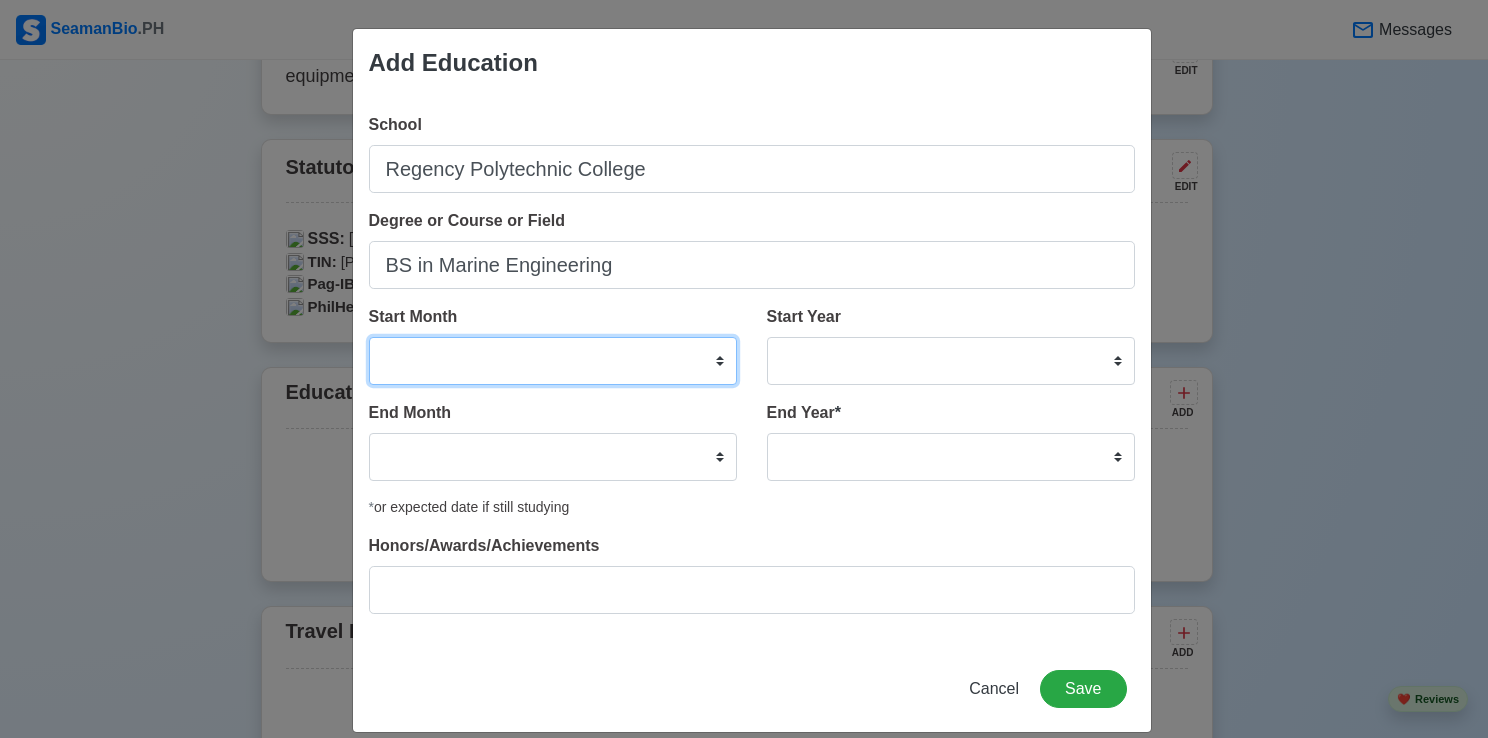 click on "January February March April May June July August September October November December" at bounding box center (553, 361) 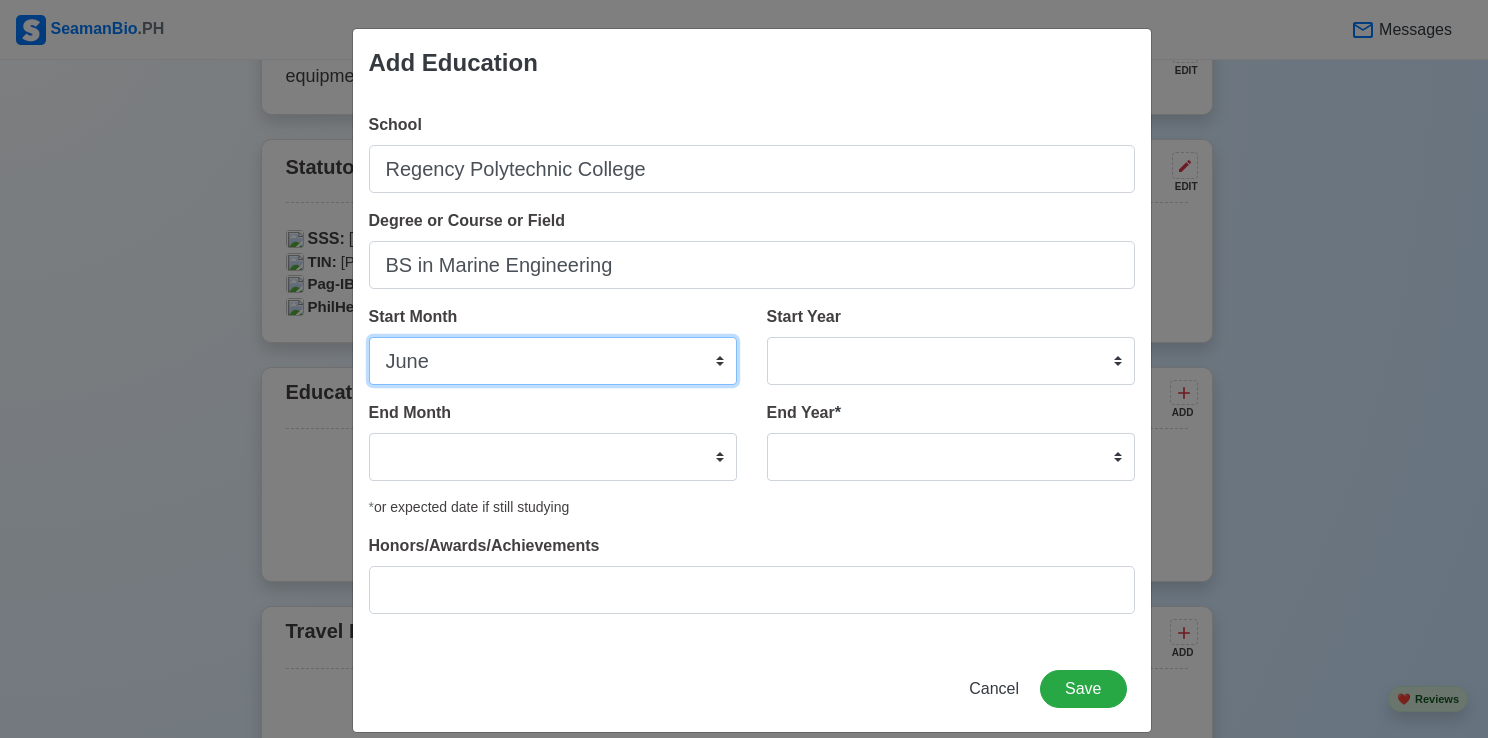 click on "January February March April May June July August September October November December" at bounding box center (553, 361) 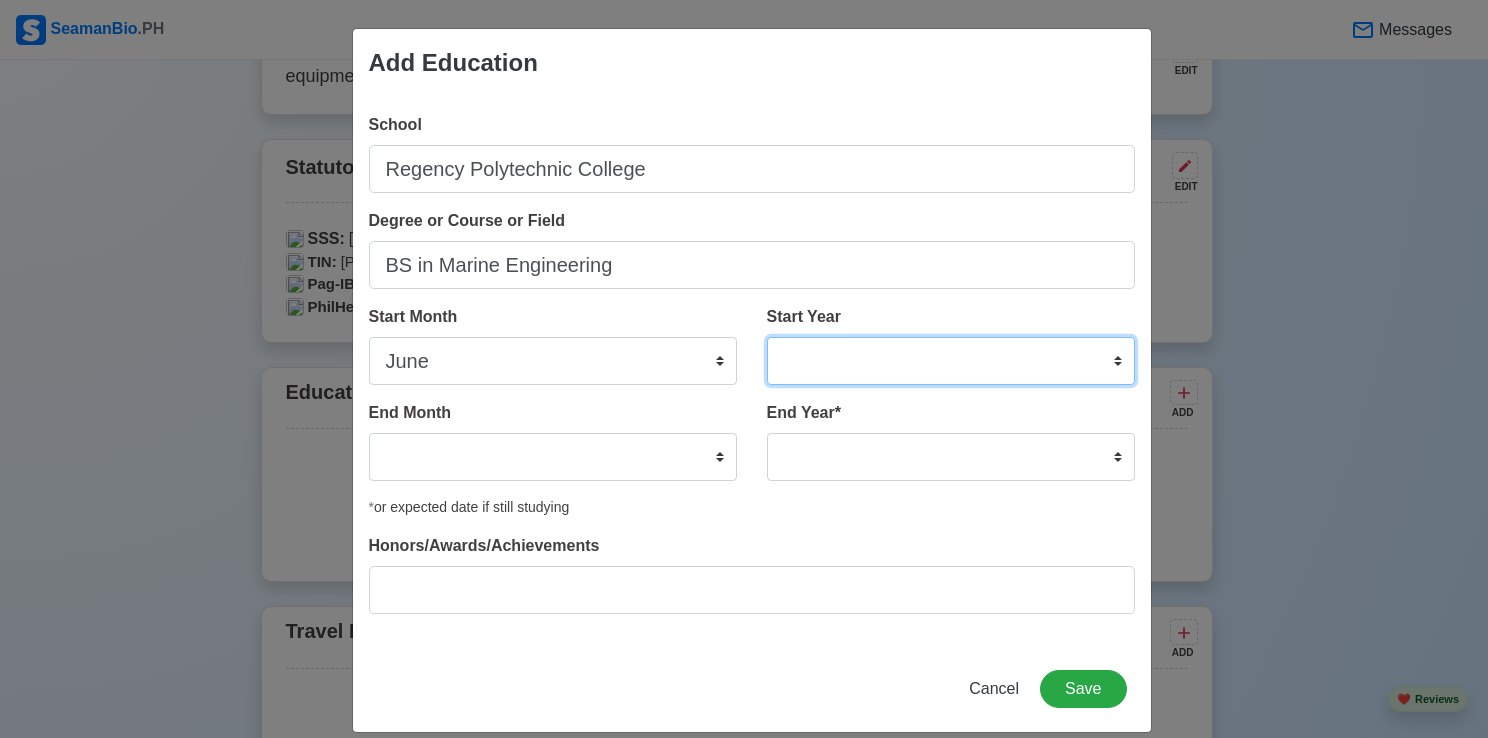 click on "2025 2024 2023 2022 2021 2020 2019 2018 2017 2016 2015 2014 2013 2012 2011 2010 2009 2008 2007 2006 2005 2004 2003 2002 2001 2000 1999 1998 1997 1996 1995 1994 1993 1992 1991 1990 1989 1988 1987 1986 1985 1984 1983 1982 1981 1980 1979 1978 1977 1976 1975 1974 1973 1972 1971 1970 1969 1968 1967 1966 1965 1964 1963 1962 1961 1960 1959 1958 1957 1956 1955 1954 1953 1952 1951 1950 1949 1948 1947 1946 1945 1944 1943 1942 1941 1940 1939 1938 1937 1936 1935 1934 1933 1932 1931 1930 1929 1928 1927 1926 1925" at bounding box center [951, 361] 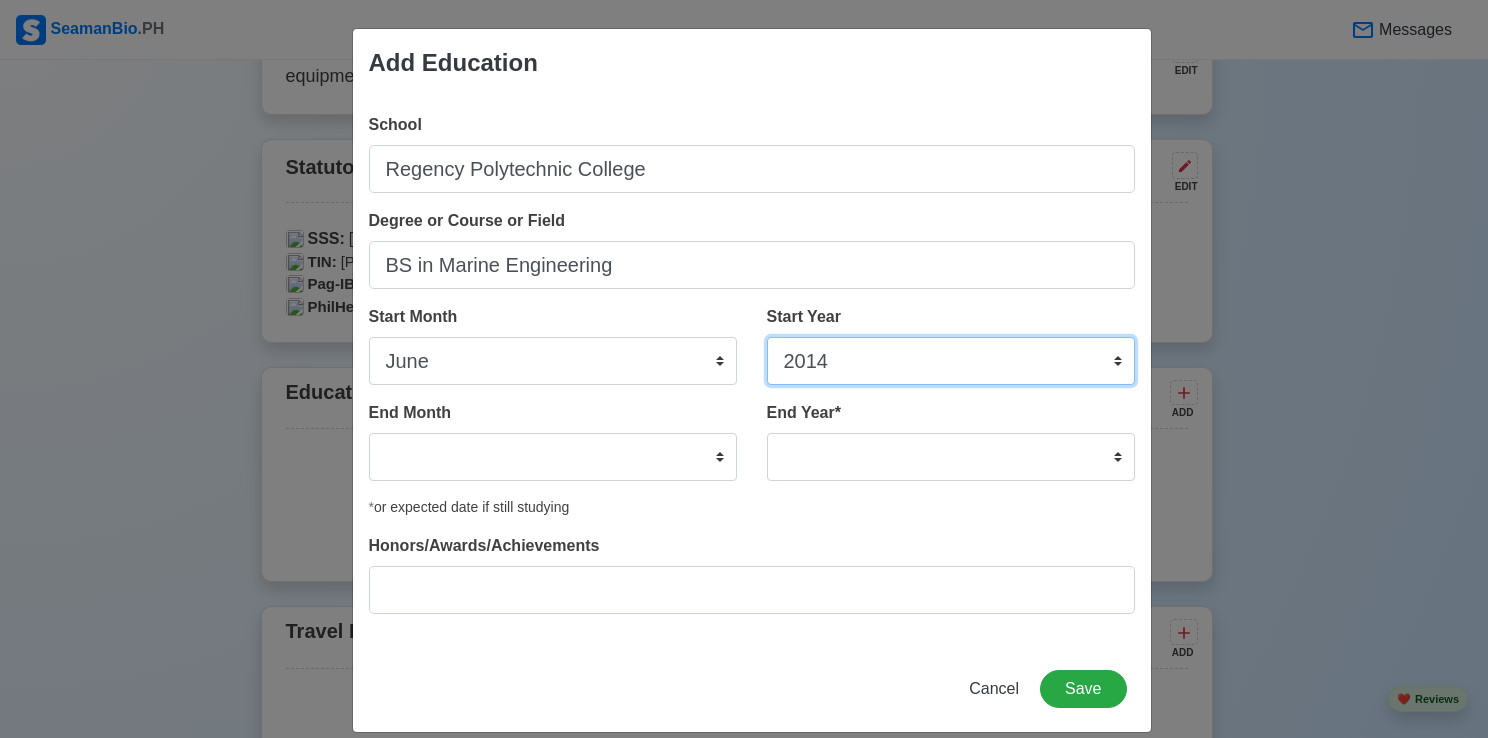 click on "2025 2024 2023 2022 2021 2020 2019 2018 2017 2016 2015 2014 2013 2012 2011 2010 2009 2008 2007 2006 2005 2004 2003 2002 2001 2000 1999 1998 1997 1996 1995 1994 1993 1992 1991 1990 1989 1988 1987 1986 1985 1984 1983 1982 1981 1980 1979 1978 1977 1976 1975 1974 1973 1972 1971 1970 1969 1968 1967 1966 1965 1964 1963 1962 1961 1960 1959 1958 1957 1956 1955 1954 1953 1952 1951 1950 1949 1948 1947 1946 1945 1944 1943 1942 1941 1940 1939 1938 1937 1936 1935 1934 1933 1932 1931 1930 1929 1928 1927 1926 1925" at bounding box center [951, 361] 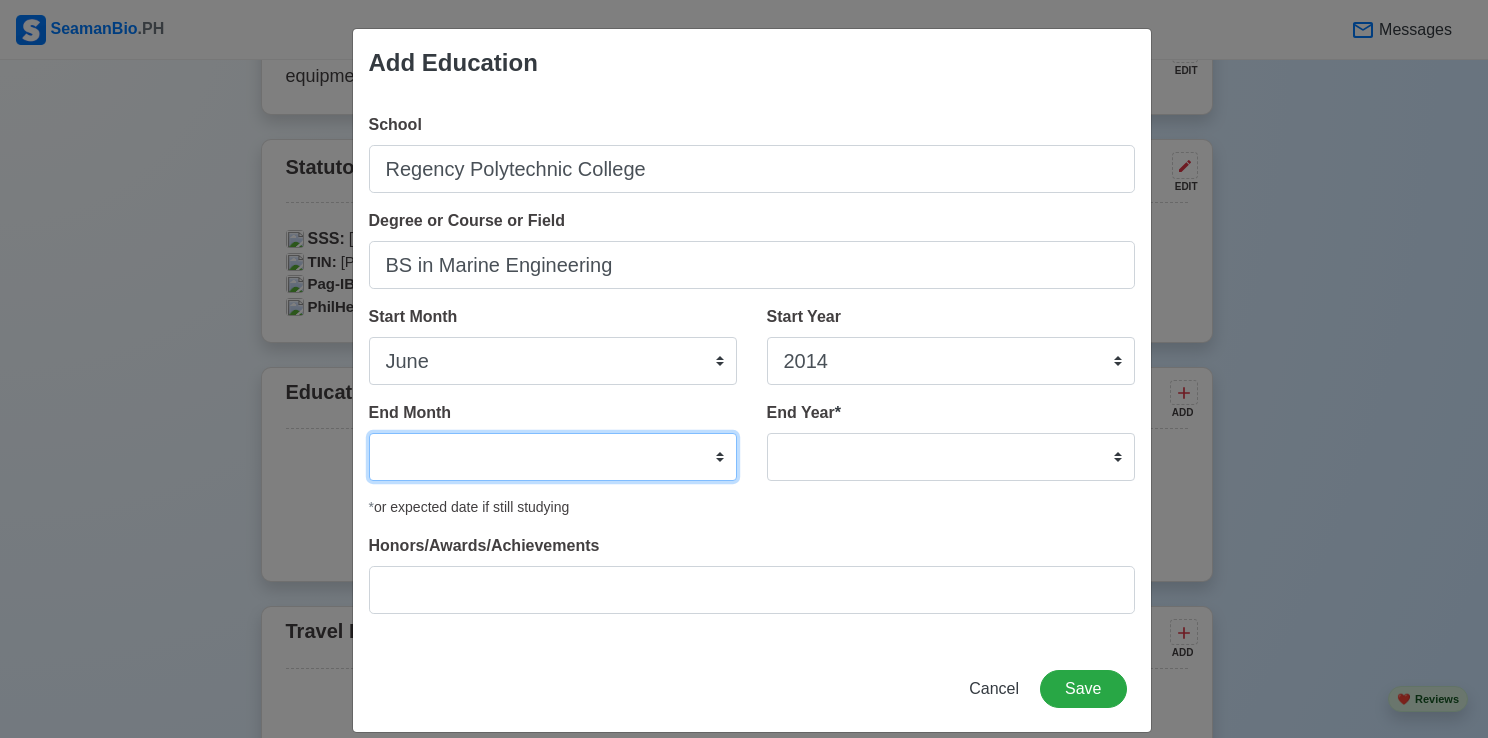 click on "January February March April May June July August September October November December" at bounding box center (553, 457) 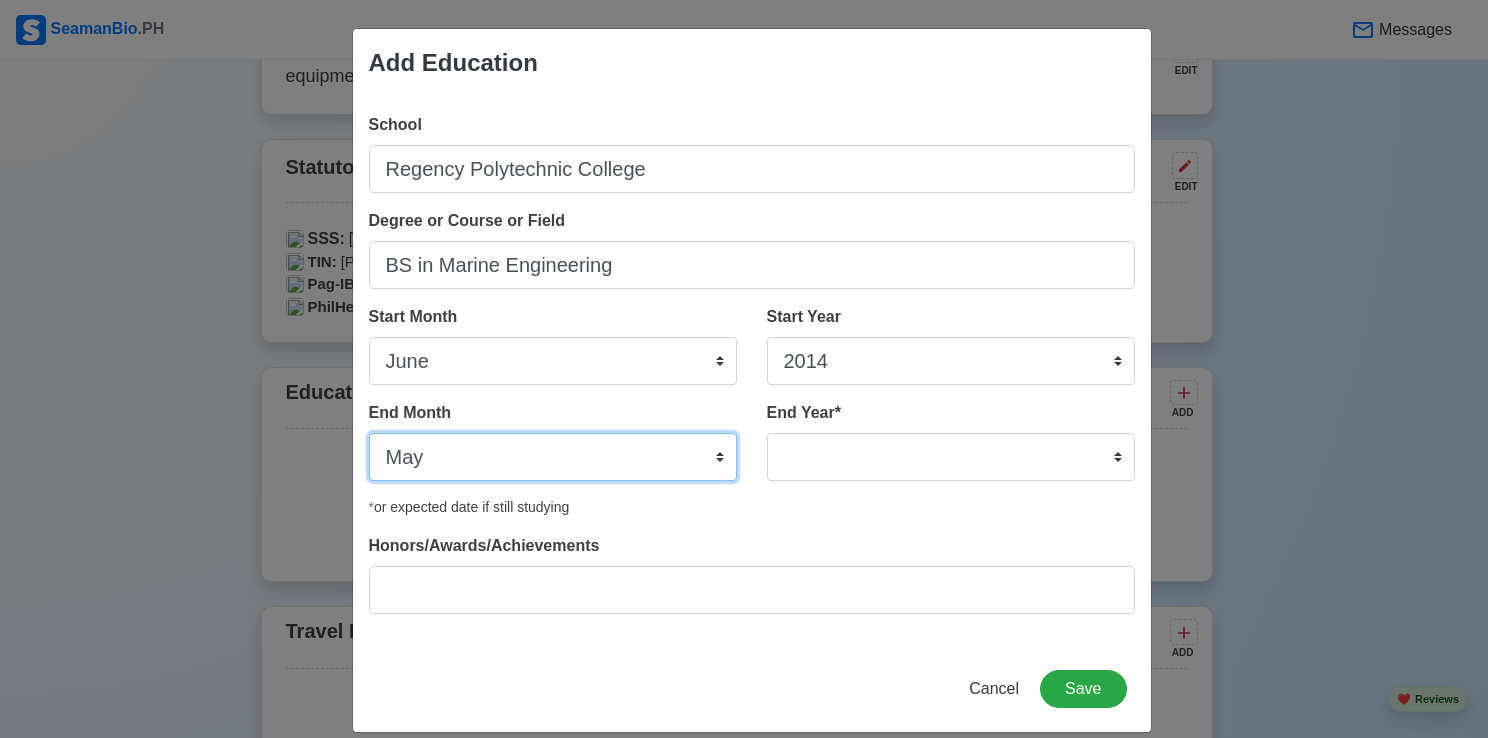 click on "January February March April May June July August September October November December" at bounding box center [553, 457] 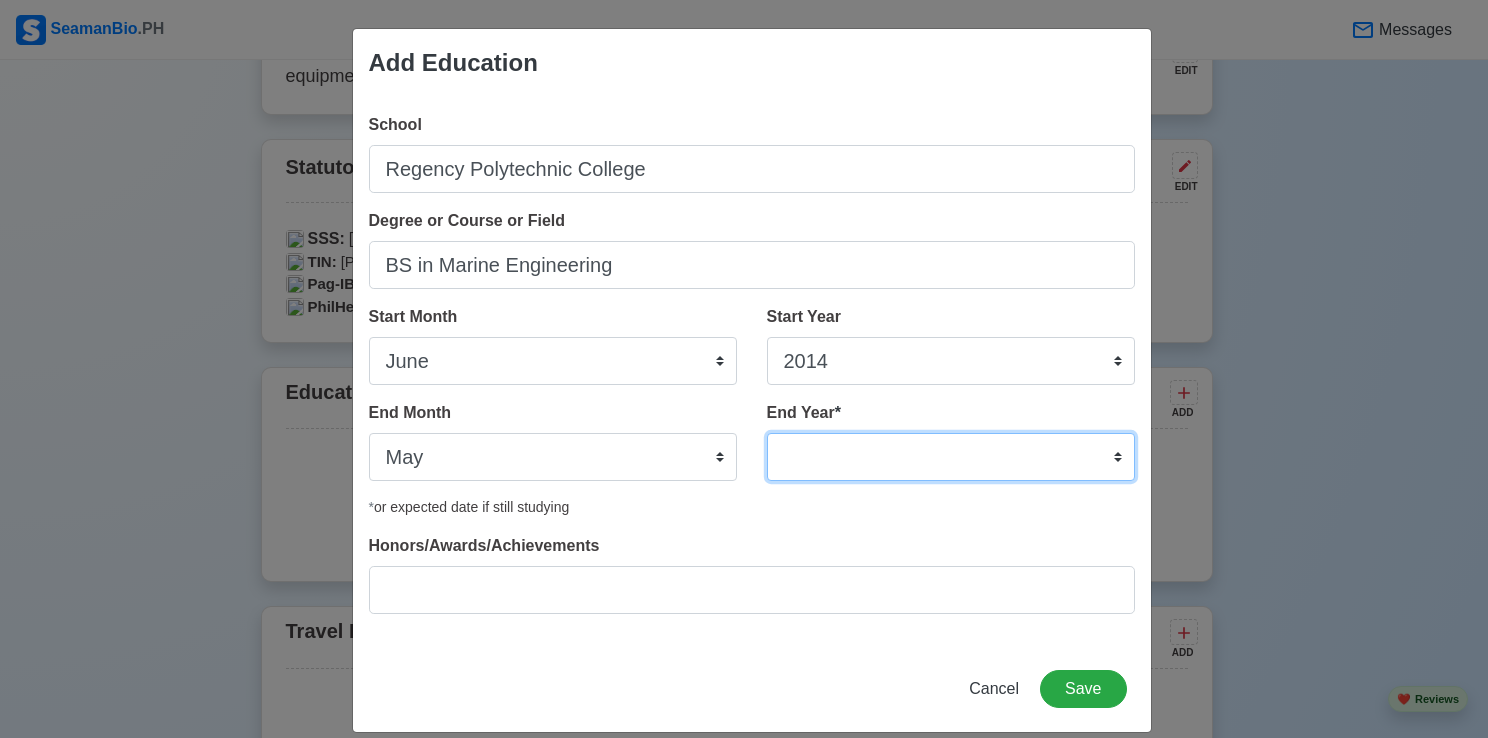 click on "2035 2034 2033 2032 2031 2030 2029 2028 2027 2026 2025 2024 2023 2022 2021 2020 2019 2018 2017 2016 2015 2014 2013 2012 2011 2010 2009 2008 2007 2006 2005 2004 2003 2002 2001 2000 1999 1998 1997 1996 1995 1994 1993 1992 1991 1990 1989 1988 1987 1986 1985 1984 1983 1982 1981 1980 1979 1978 1977 1976 1975 1974 1973 1972 1971 1970 1969 1968 1967 1966 1965 1964 1963 1962 1961 1960 1959 1958 1957 1956 1955 1954 1953 1952 1951 1950 1949 1948 1947 1946 1945 1944 1943 1942 1941 1940 1939 1938 1937 1936 1935" at bounding box center (951, 457) 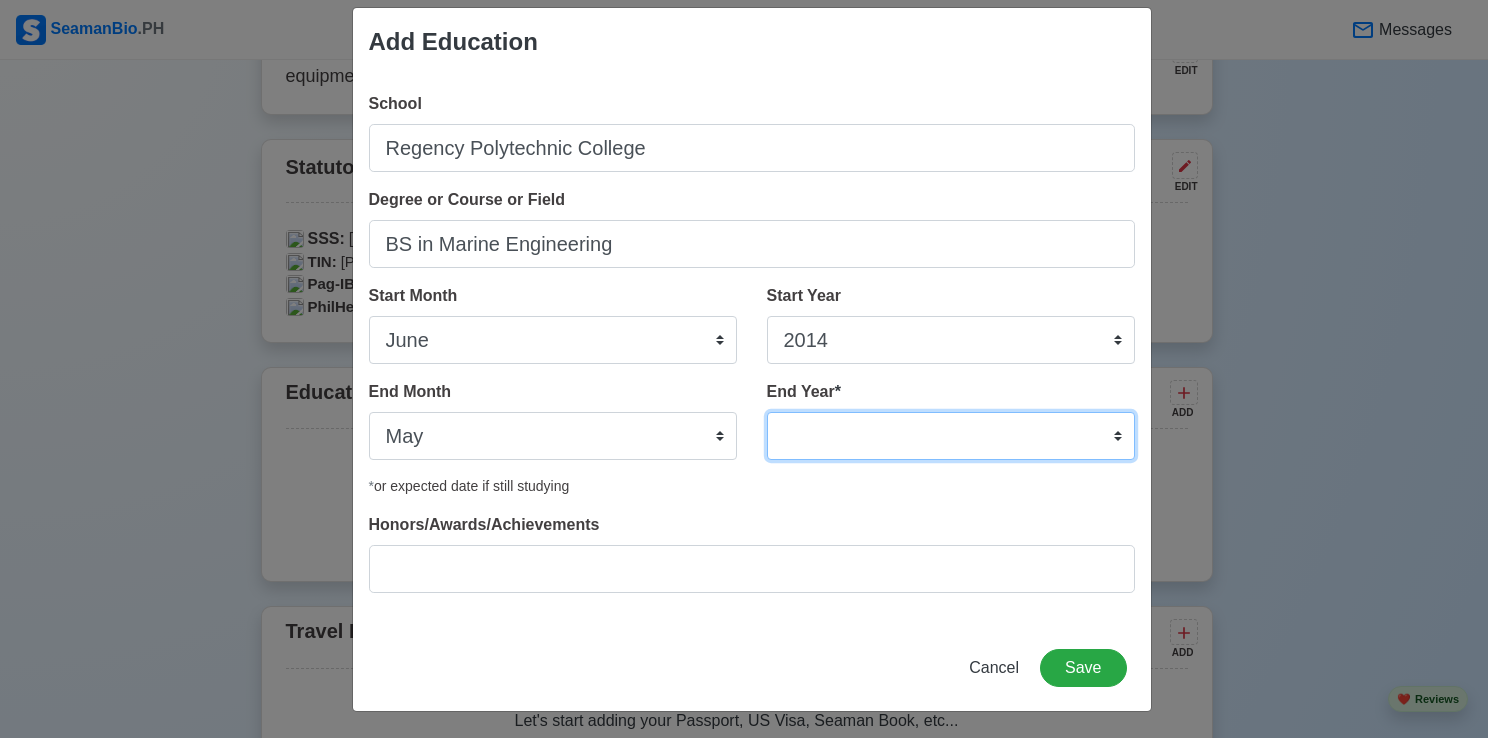 click on "2035 2034 2033 2032 2031 2030 2029 2028 2027 2026 2025 2024 2023 2022 2021 2020 2019 2018 2017 2016 2015 2014 2013 2012 2011 2010 2009 2008 2007 2006 2005 2004 2003 2002 2001 2000 1999 1998 1997 1996 1995 1994 1993 1992 1991 1990 1989 1988 1987 1986 1985 1984 1983 1982 1981 1980 1979 1978 1977 1976 1975 1974 1973 1972 1971 1970 1969 1968 1967 1966 1965 1964 1963 1962 1961 1960 1959 1958 1957 1956 1955 1954 1953 1952 1951 1950 1949 1948 1947 1946 1945 1944 1943 1942 1941 1940 1939 1938 1937 1936 1935" at bounding box center [951, 436] 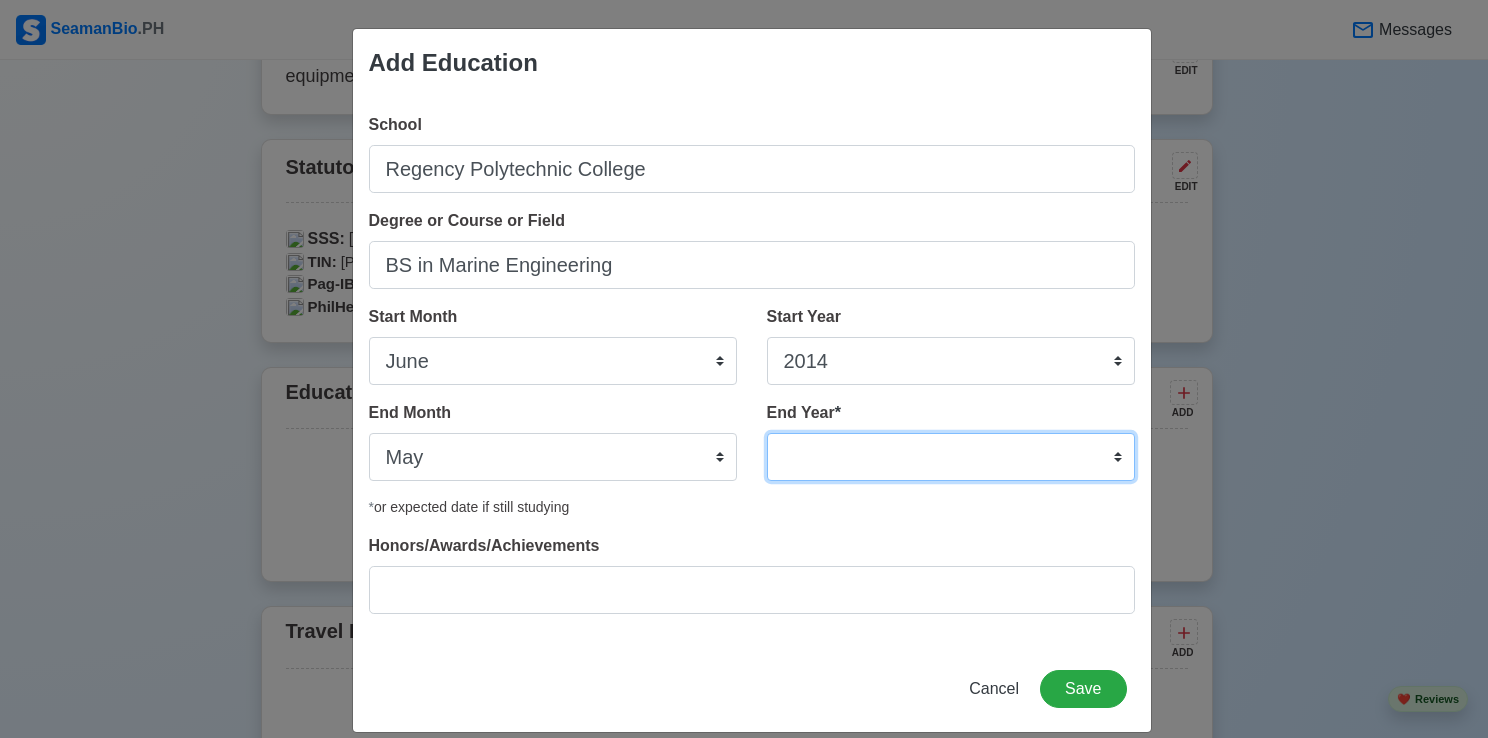 click on "2035 2034 2033 2032 2031 2030 2029 2028 2027 2026 2025 2024 2023 2022 2021 2020 2019 2018 2017 2016 2015 2014 2013 2012 2011 2010 2009 2008 2007 2006 2005 2004 2003 2002 2001 2000 1999 1998 1997 1996 1995 1994 1993 1992 1991 1990 1989 1988 1987 1986 1985 1984 1983 1982 1981 1980 1979 1978 1977 1976 1975 1974 1973 1972 1971 1970 1969 1968 1967 1966 1965 1964 1963 1962 1961 1960 1959 1958 1957 1956 1955 1954 1953 1952 1951 1950 1949 1948 1947 1946 1945 1944 1943 1942 1941 1940 1939 1938 1937 1936 1935" at bounding box center (951, 457) 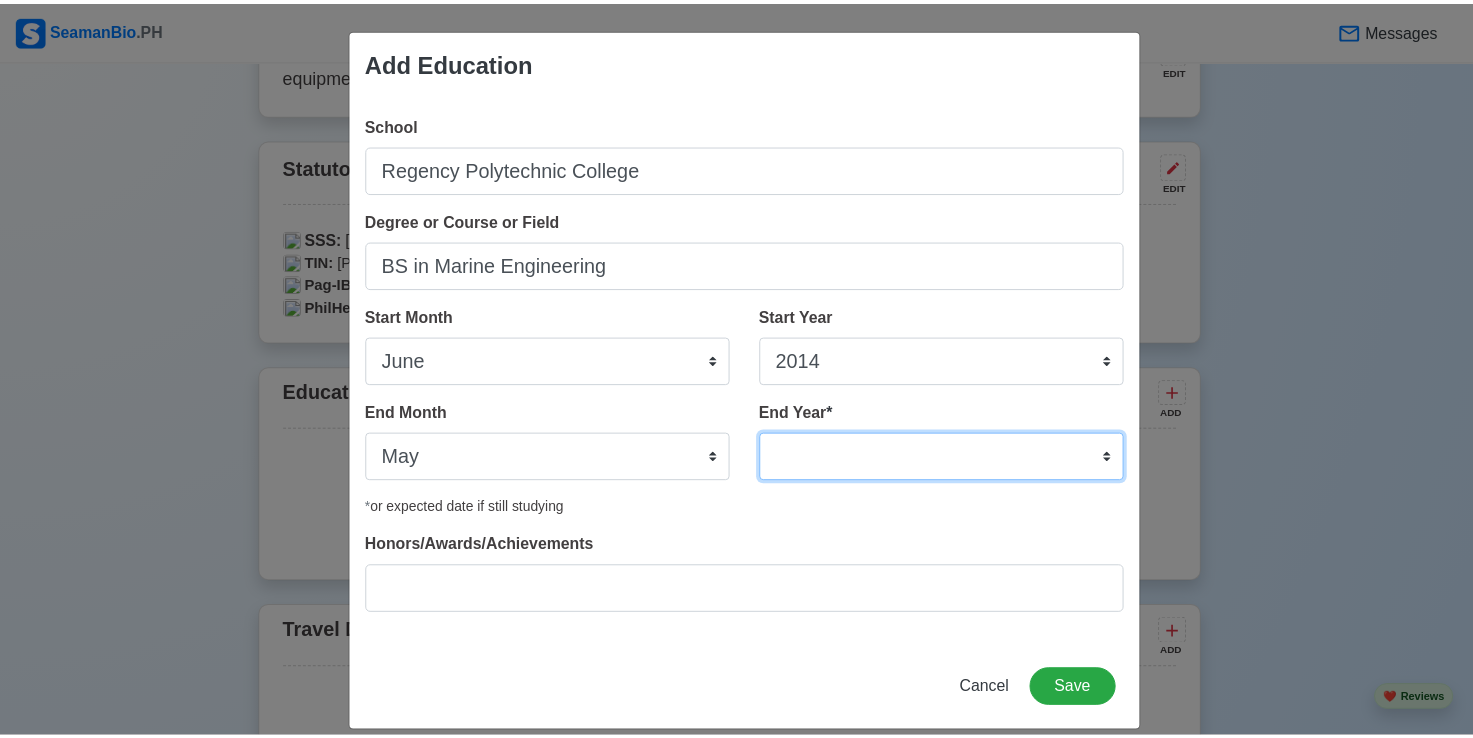 scroll, scrollTop: 21, scrollLeft: 0, axis: vertical 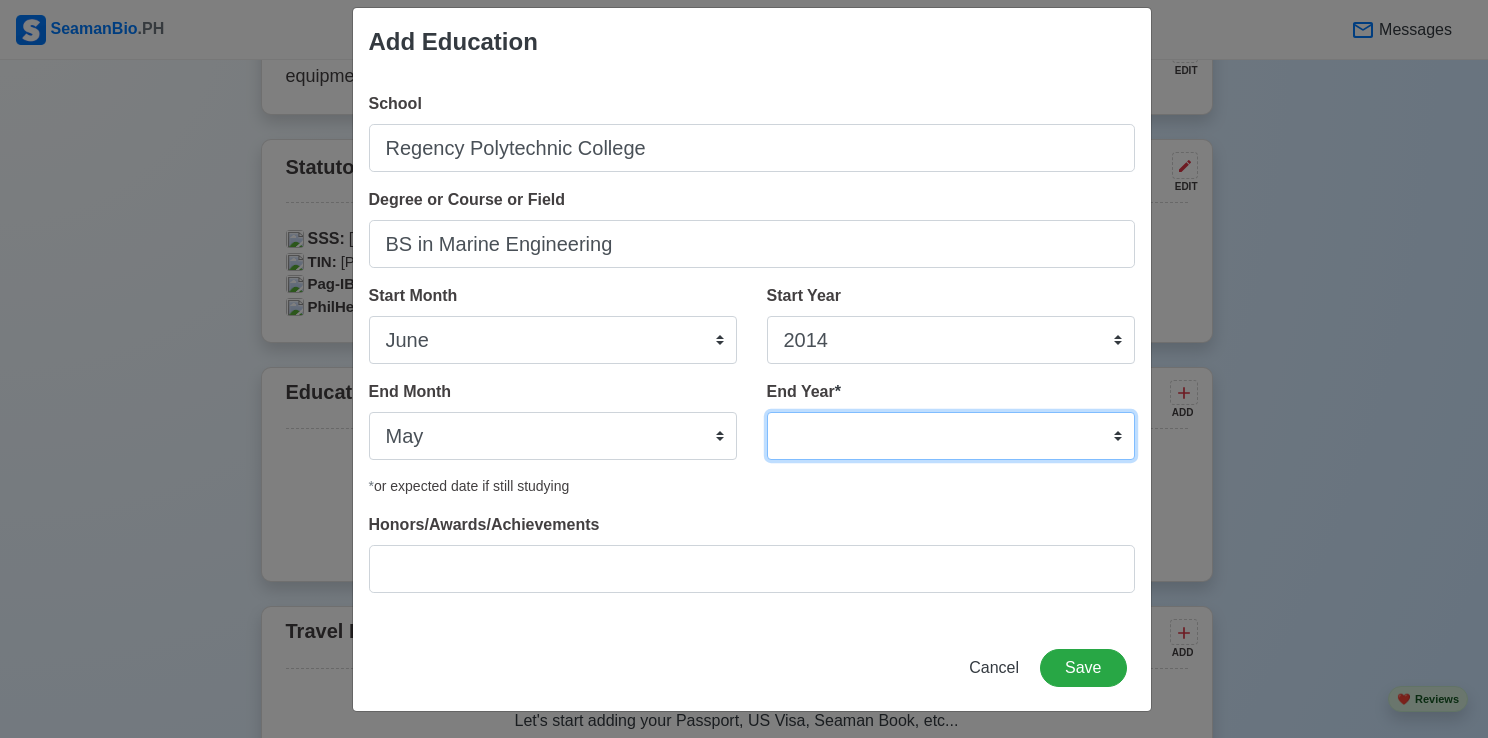 click on "2035 2034 2033 2032 2031 2030 2029 2028 2027 2026 2025 2024 2023 2022 2021 2020 2019 2018 2017 2016 2015 2014 2013 2012 2011 2010 2009 2008 2007 2006 2005 2004 2003 2002 2001 2000 1999 1998 1997 1996 1995 1994 1993 1992 1991 1990 1989 1988 1987 1986 1985 1984 1983 1982 1981 1980 1979 1978 1977 1976 1975 1974 1973 1972 1971 1970 1969 1968 1967 1966 1965 1964 1963 1962 1961 1960 1959 1958 1957 1956 1955 1954 1953 1952 1951 1950 1949 1948 1947 1946 1945 1944 1943 1942 1941 1940 1939 1938 1937 1936 1935" at bounding box center [951, 436] 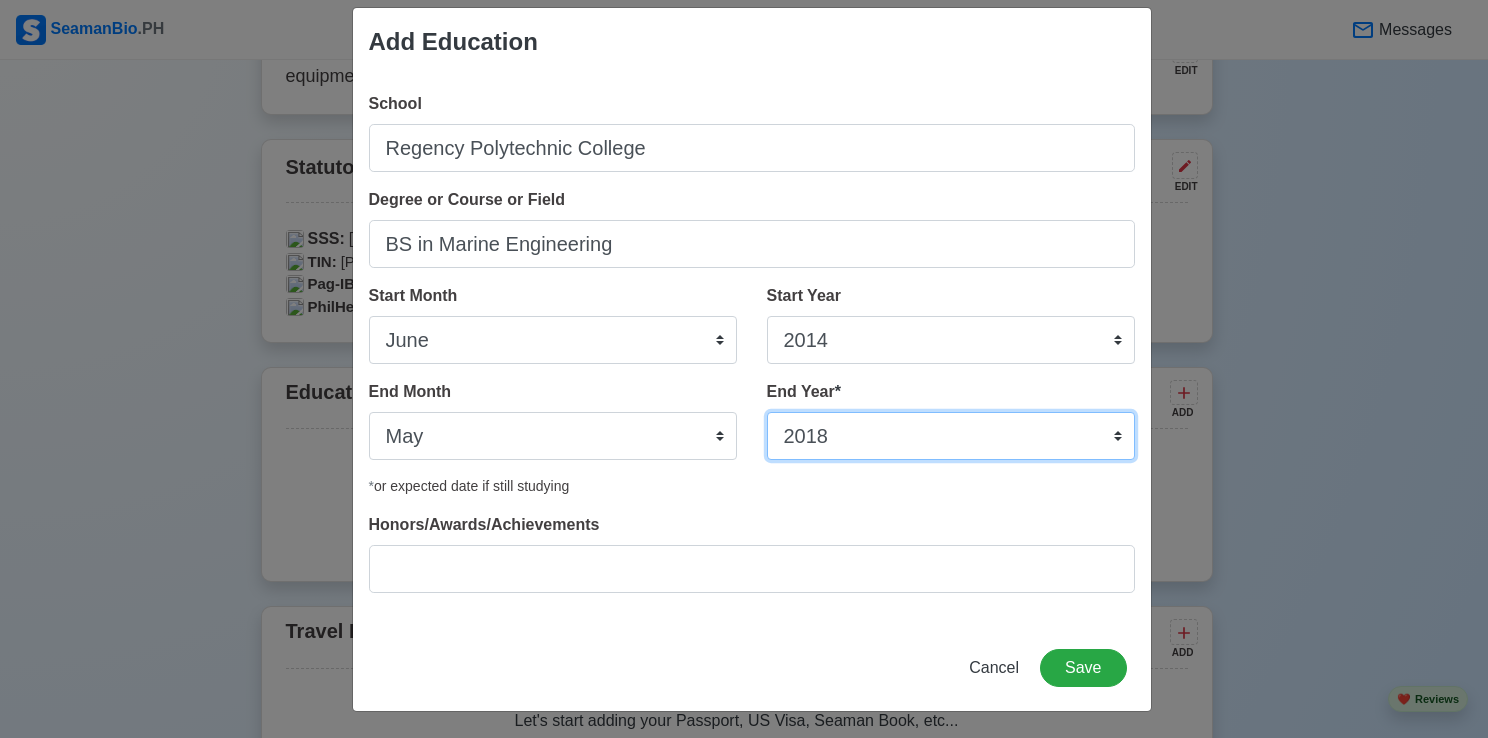 click on "2035 2034 2033 2032 2031 2030 2029 2028 2027 2026 2025 2024 2023 2022 2021 2020 2019 2018 2017 2016 2015 2014 2013 2012 2011 2010 2009 2008 2007 2006 2005 2004 2003 2002 2001 2000 1999 1998 1997 1996 1995 1994 1993 1992 1991 1990 1989 1988 1987 1986 1985 1984 1983 1982 1981 1980 1979 1978 1977 1976 1975 1974 1973 1972 1971 1970 1969 1968 1967 1966 1965 1964 1963 1962 1961 1960 1959 1958 1957 1956 1955 1954 1953 1952 1951 1950 1949 1948 1947 1946 1945 1944 1943 1942 1941 1940 1939 1938 1937 1936 1935" at bounding box center (951, 436) 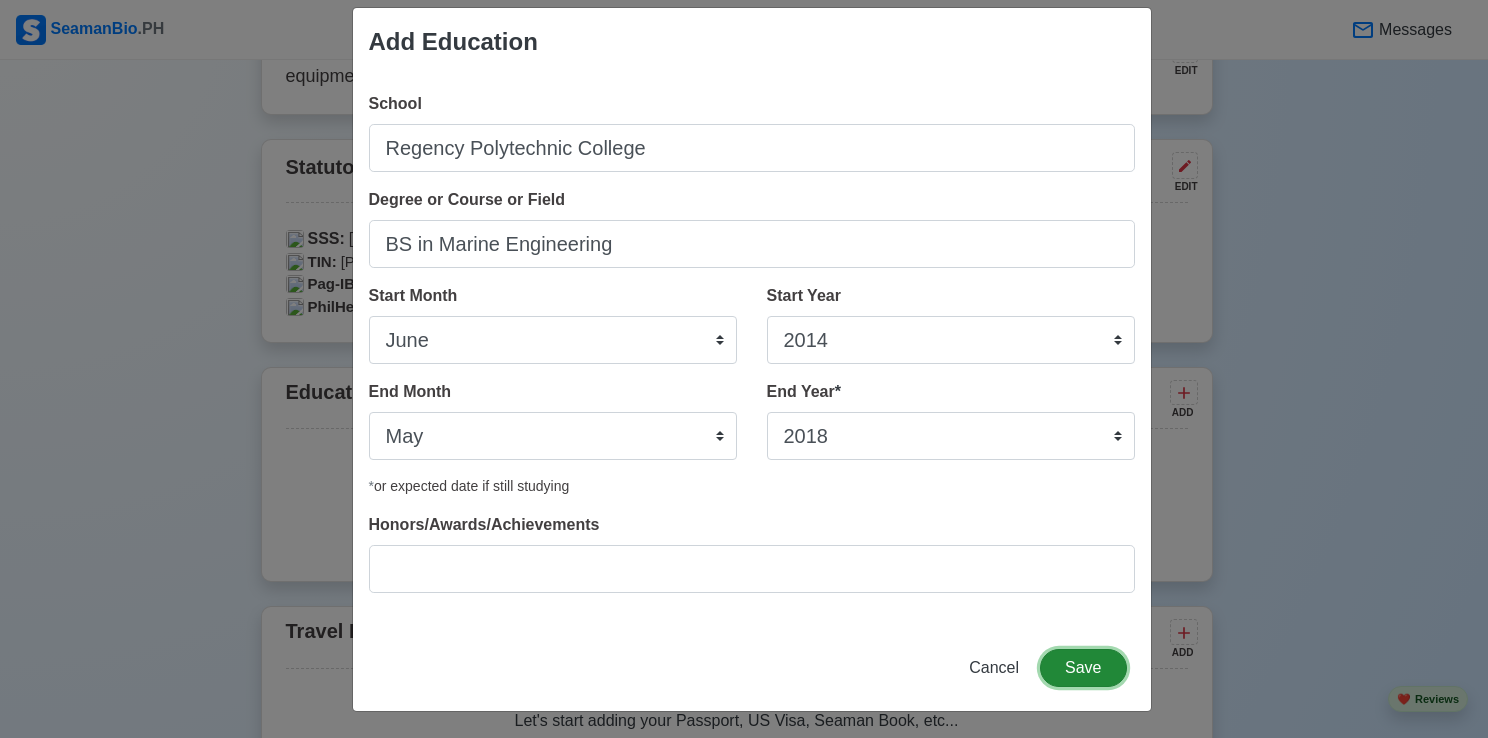 click on "Save" at bounding box center [1083, 668] 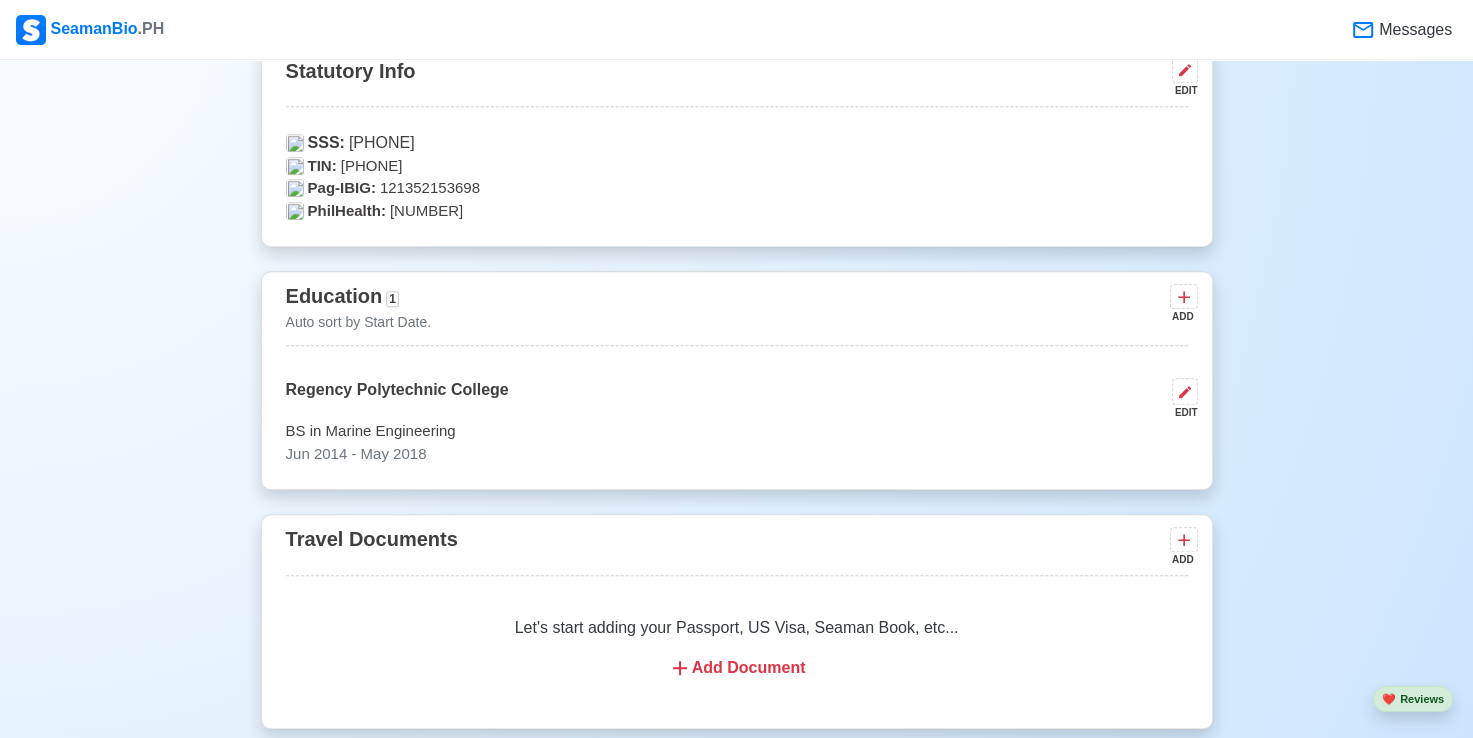 scroll, scrollTop: 1500, scrollLeft: 0, axis: vertical 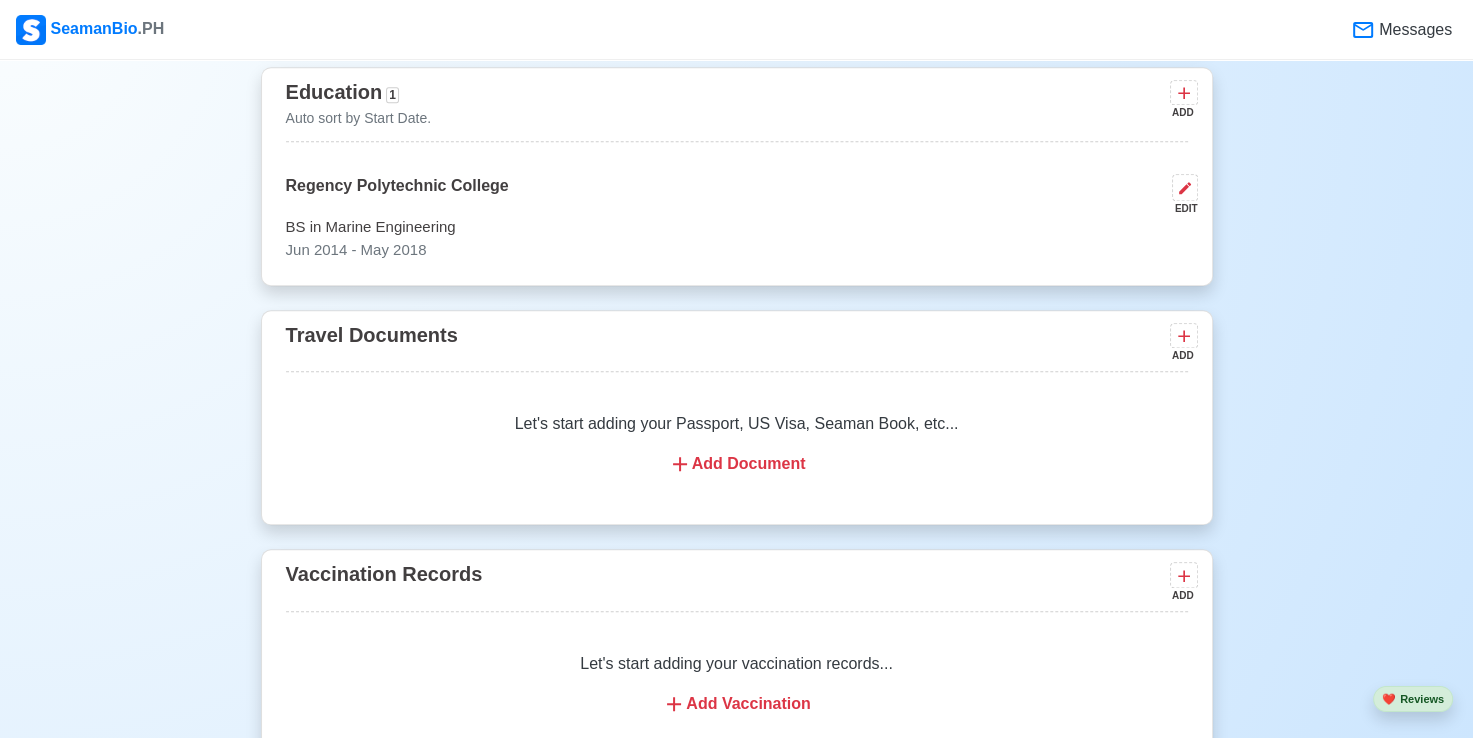 click on "Add Document" at bounding box center [737, 464] 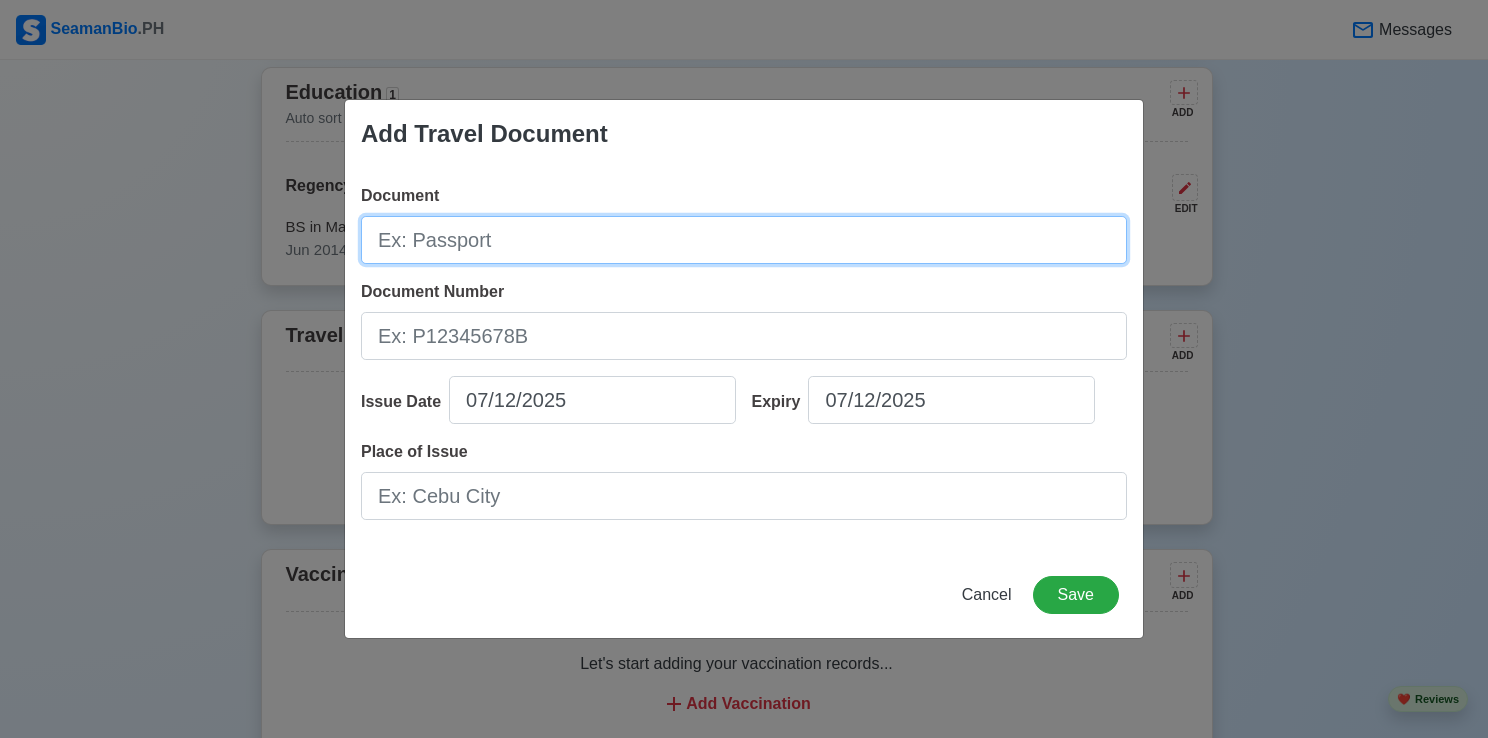 click on "Document" at bounding box center (744, 240) 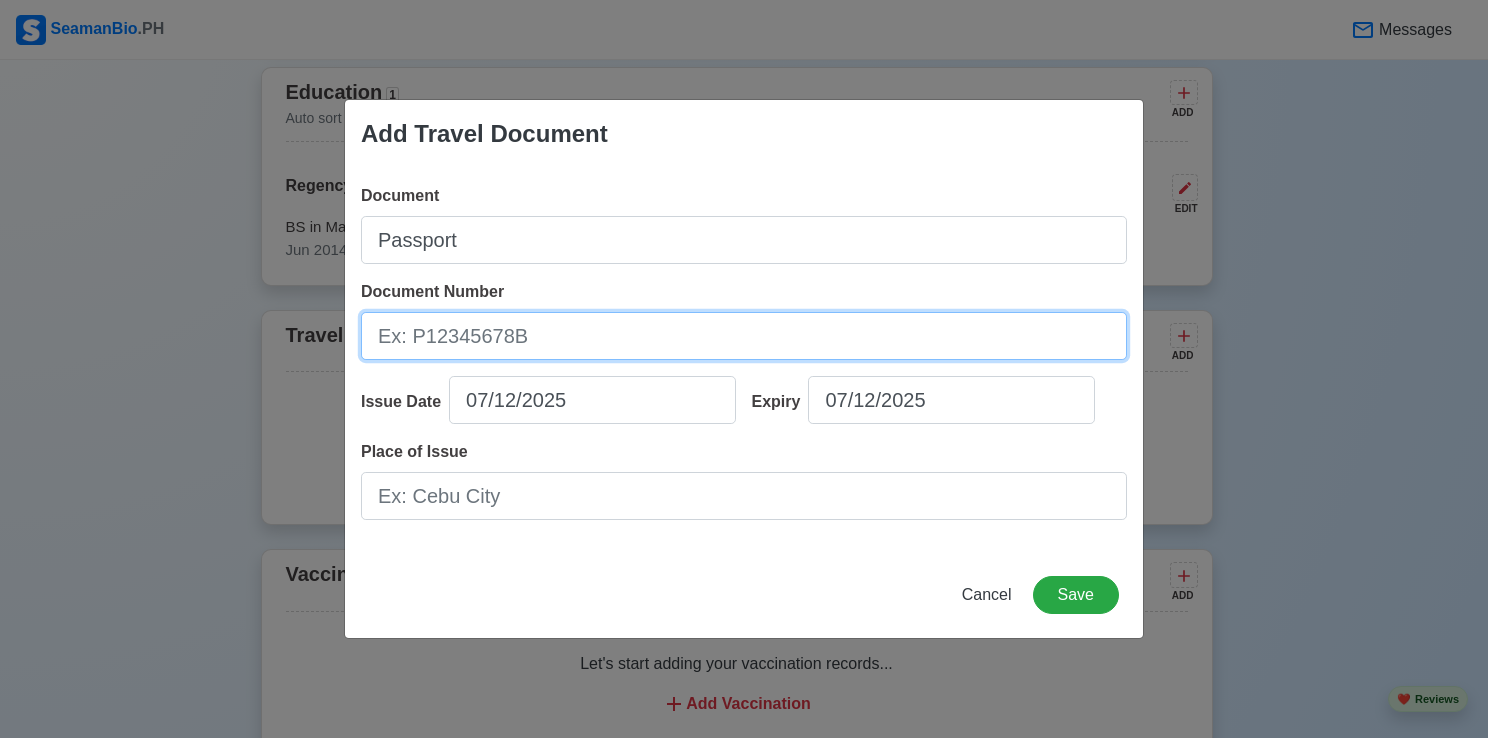 click on "Document Number" at bounding box center [744, 336] 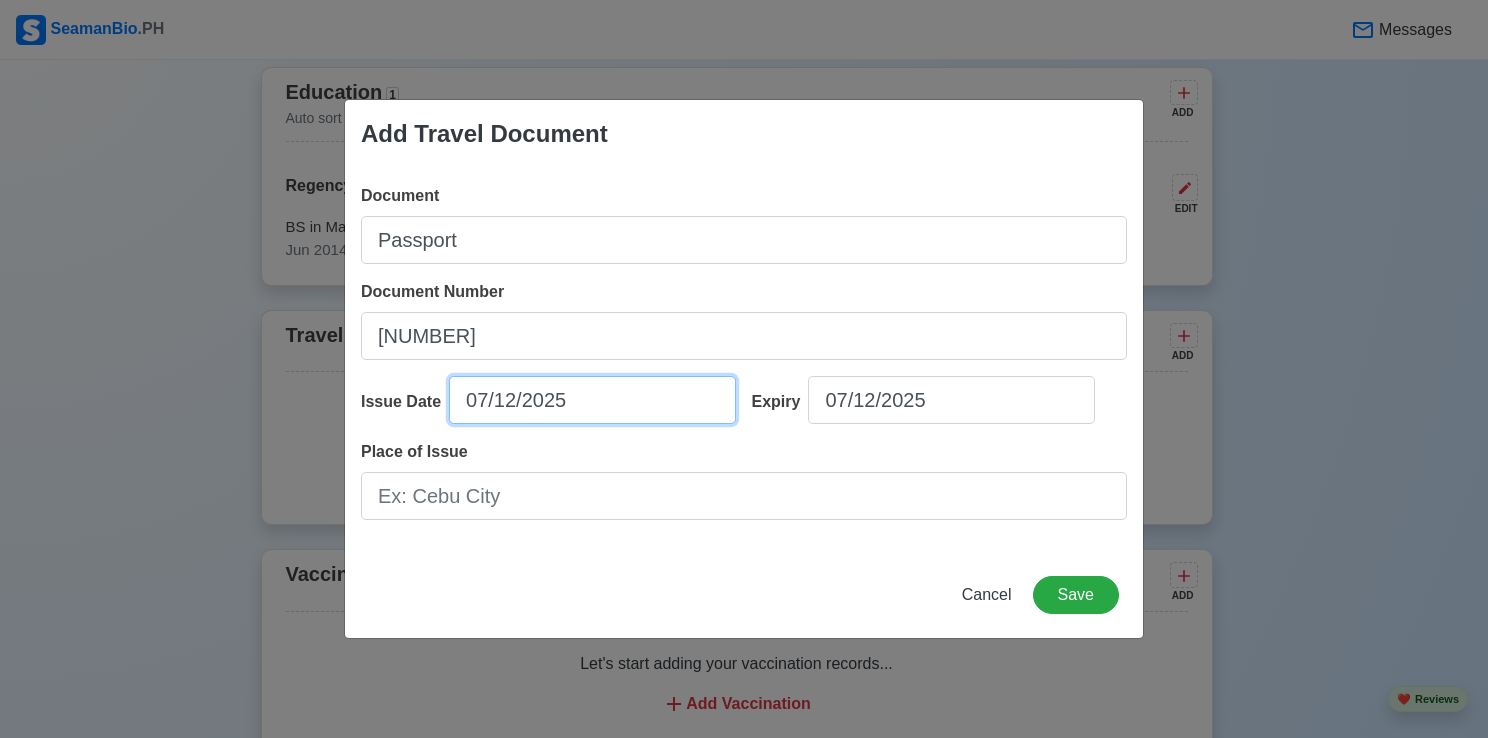 click on "07/12/2025" at bounding box center [592, 400] 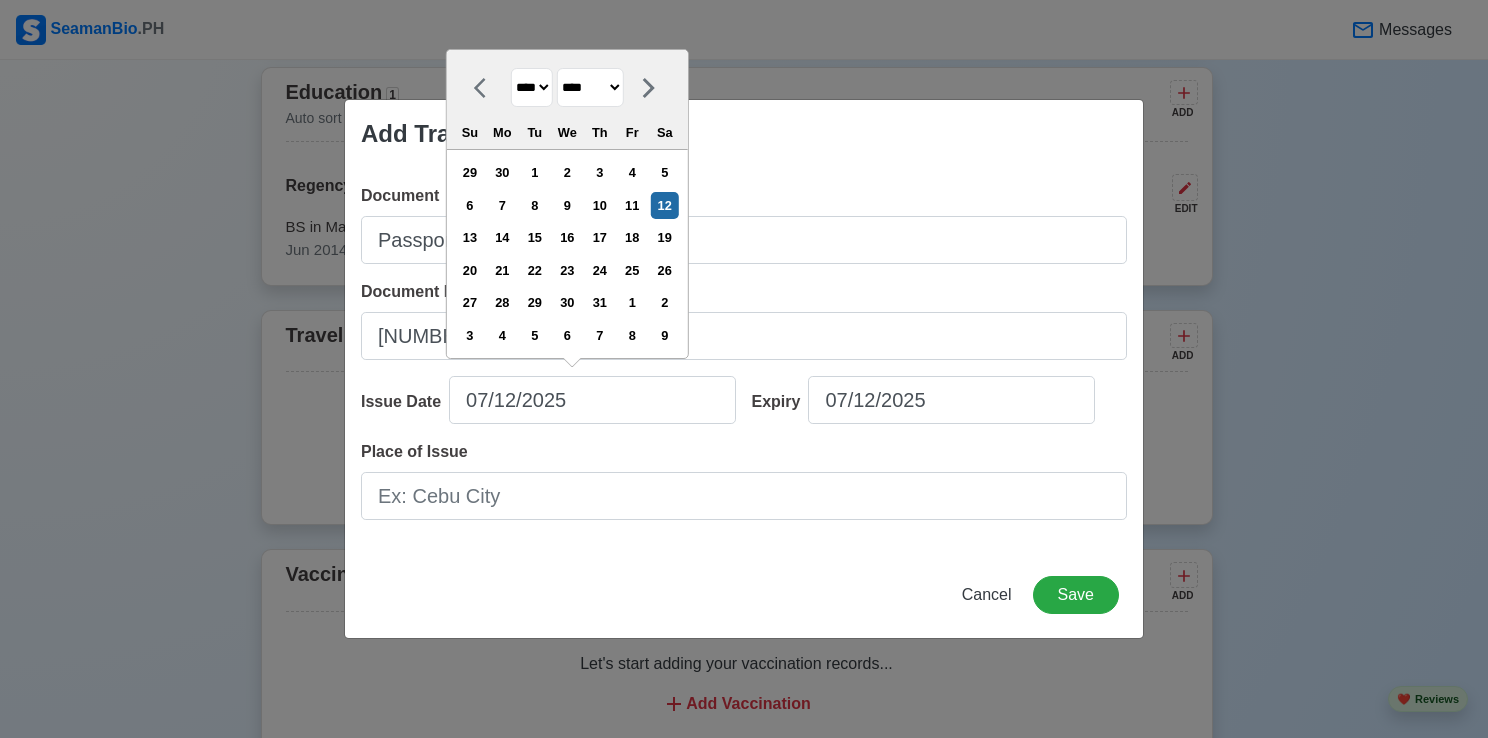 click on "**** **** **** **** **** **** **** **** **** **** **** **** **** **** **** **** **** **** **** **** **** **** **** **** **** **** **** **** **** **** **** **** **** **** **** **** **** **** **** **** **** **** **** **** **** **** **** **** **** **** **** **** **** **** **** **** **** **** **** **** **** **** **** **** **** **** **** **** **** **** **** **** **** **** **** **** **** **** **** **** **** **** **** **** **** **** **** **** **** **** **** **** **** **** **** **** **** **** **** **** **** **** **** **** **** ****" at bounding box center (532, 87) 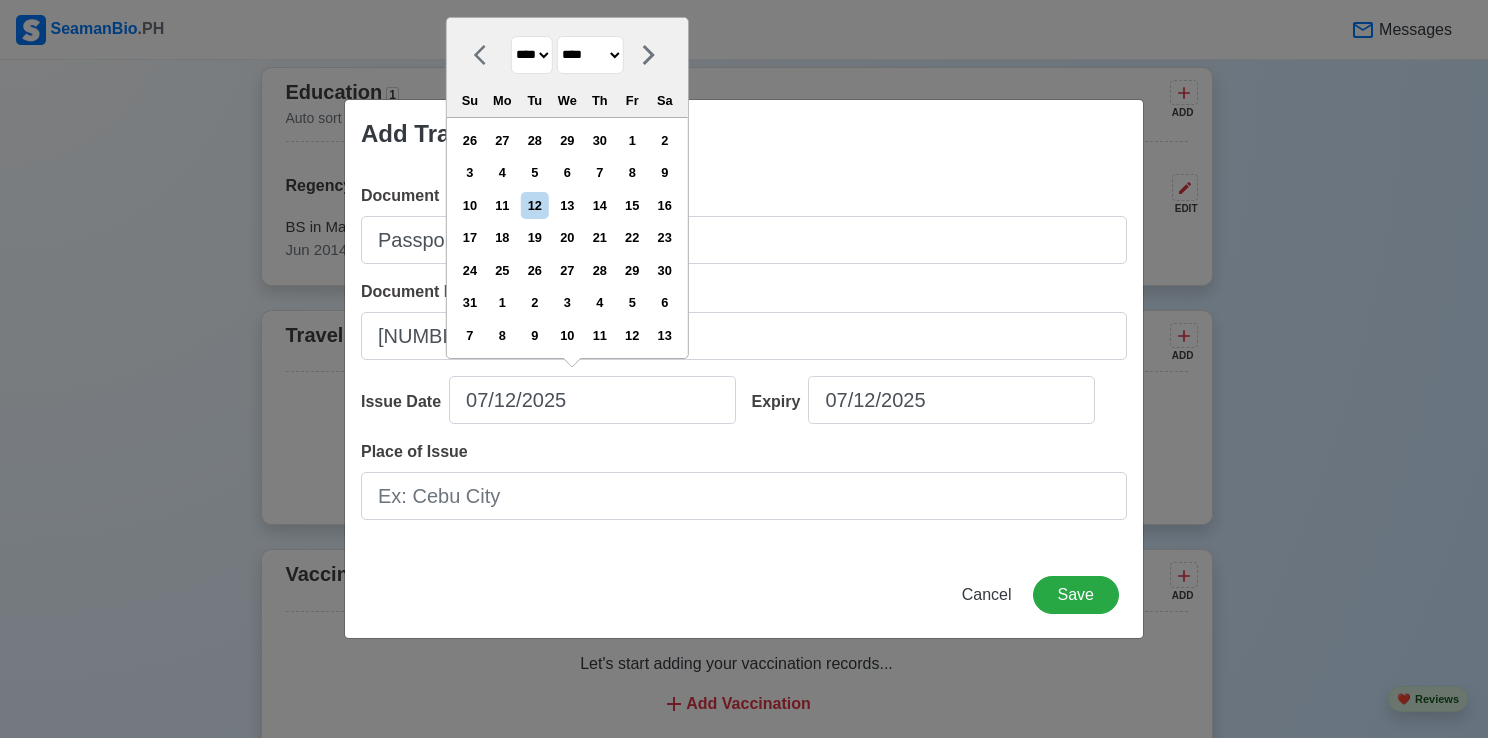 click on "******* ******** ***** ***** *** **** **** ****** ********* ******* ******** ********" at bounding box center [590, 55] 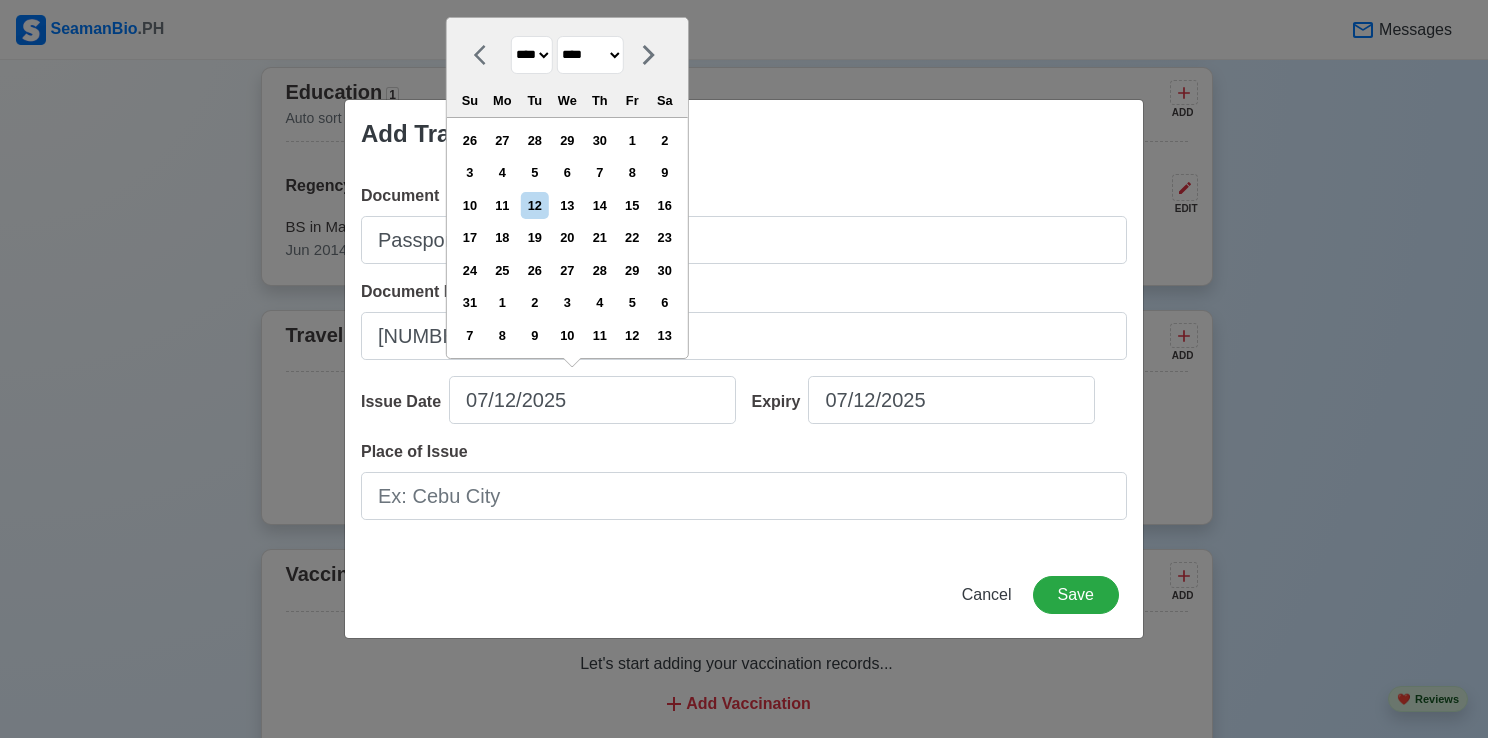 select on "*******" 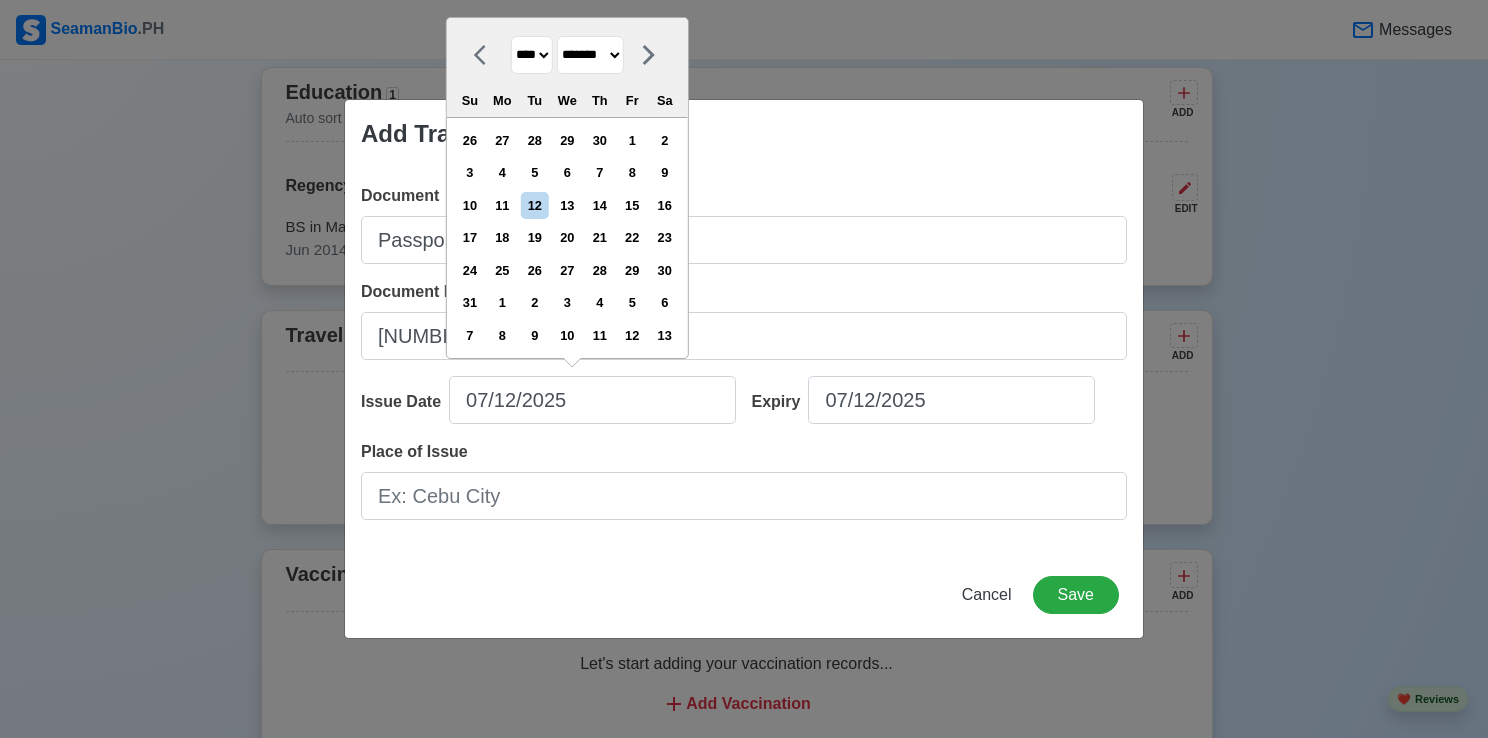 click on "******* ******** ***** ***** *** **** **** ****** ********* ******* ******** ********" at bounding box center [590, 55] 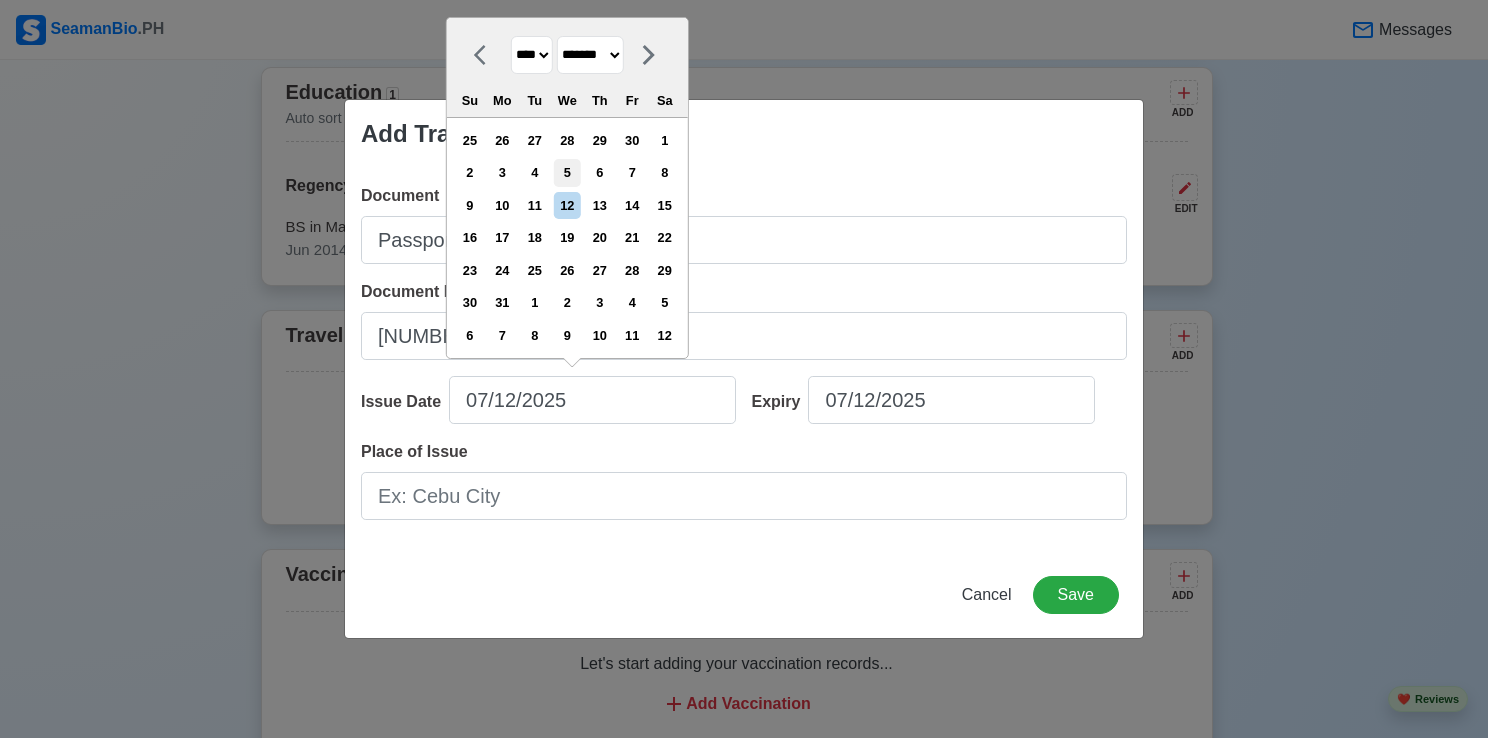 click on "5" at bounding box center (567, 172) 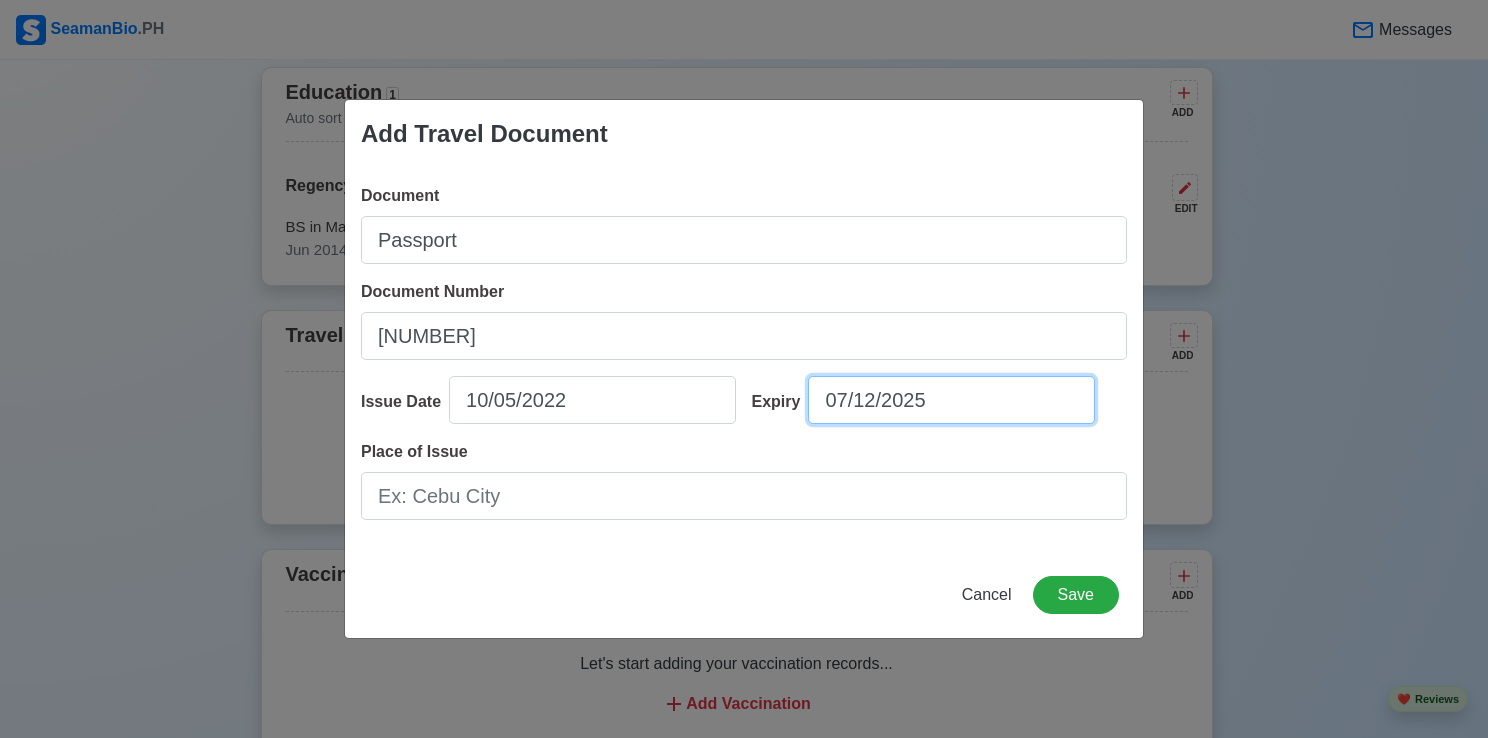 click on "07/12/2025" at bounding box center (951, 400) 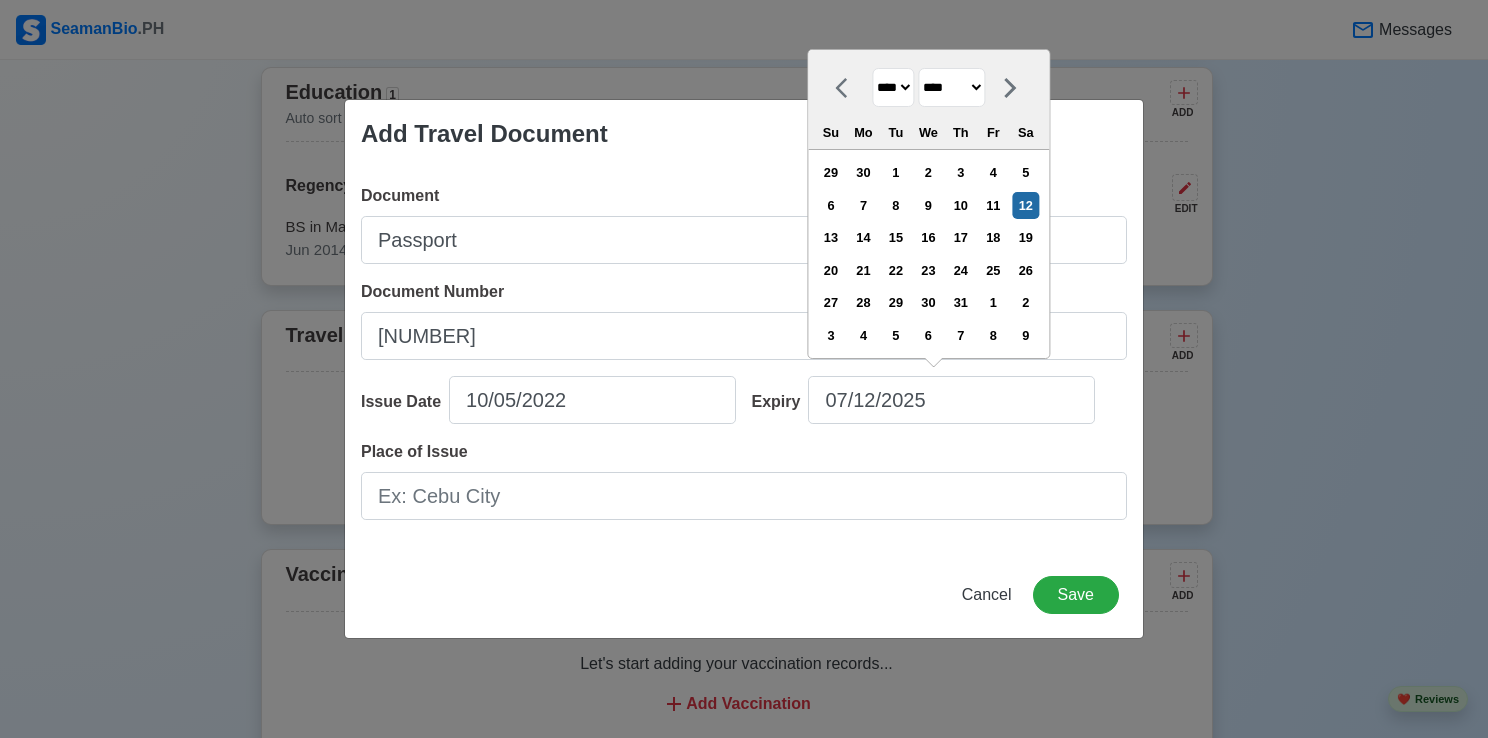 click on "**** **** **** **** **** **** **** **** **** **** **** **** **** **** **** **** **** **** **** **** **** **** **** **** **** **** **** **** **** **** **** **** **** **** **** **** **** **** **** **** **** **** **** **** **** **** **** **** **** **** **** **** **** **** **** **** **** **** **** **** **** **** **** **** **** **** **** **** **** **** **** **** **** **** **** **** **** **** **** **** **** **** **** **** **** **** **** **** **** **** **** **** **** **** **** **** **** **** **** **** **** **** **** **** **** **** **** **** **** **** **** **** **** **** **** **** **** **** **** **** ****" at bounding box center [893, 87] 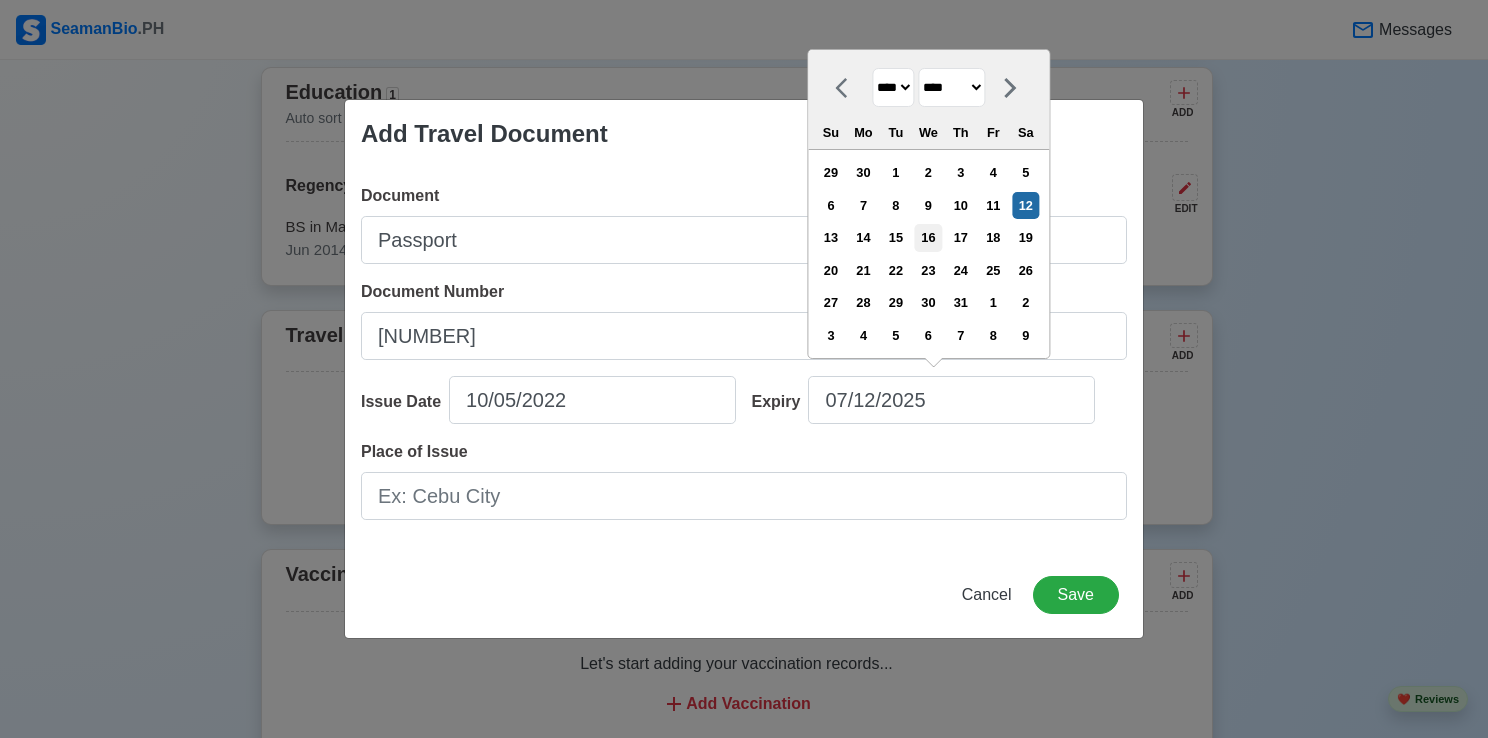 select on "****" 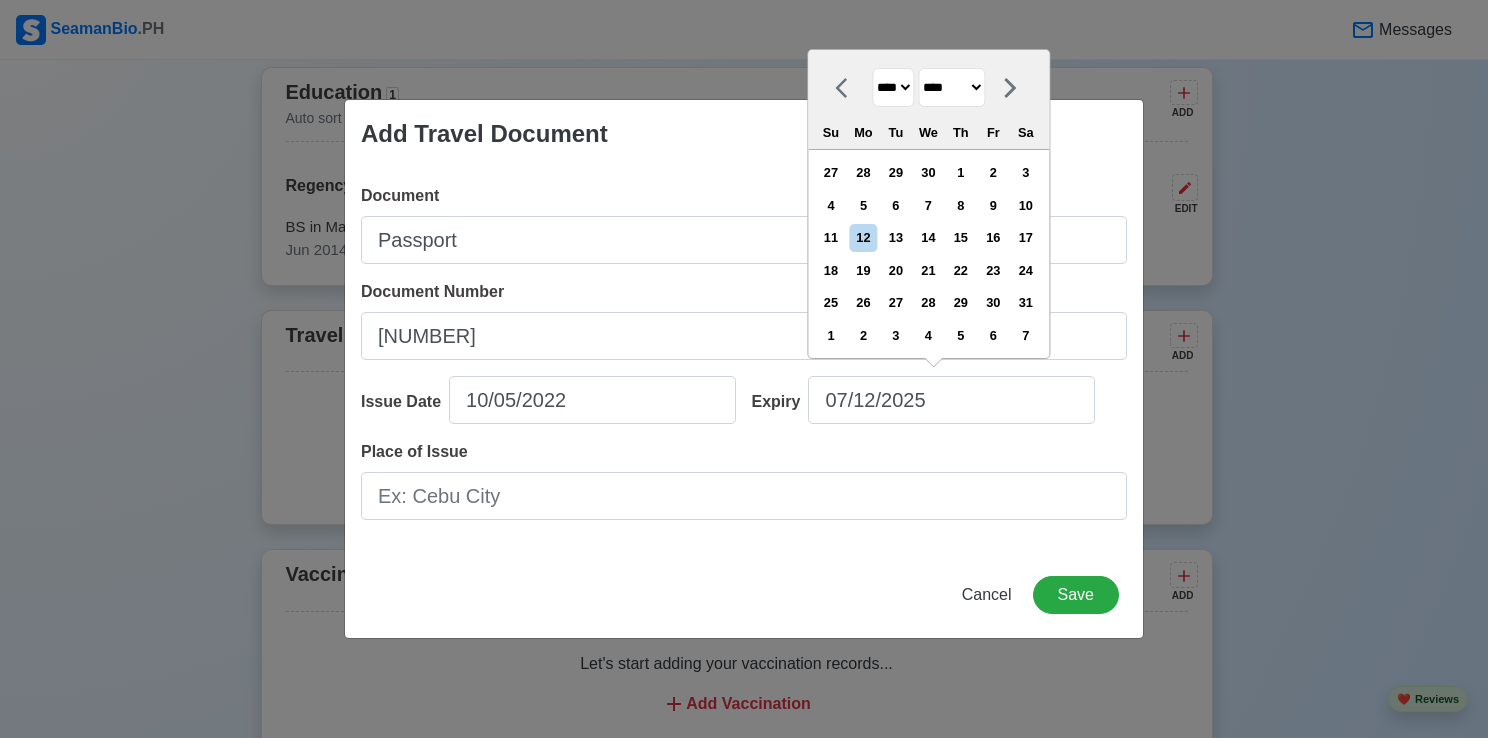 click on "******* ******** ***** ***** *** **** **** ****** ********* ******* ******** ********" at bounding box center (951, 87) 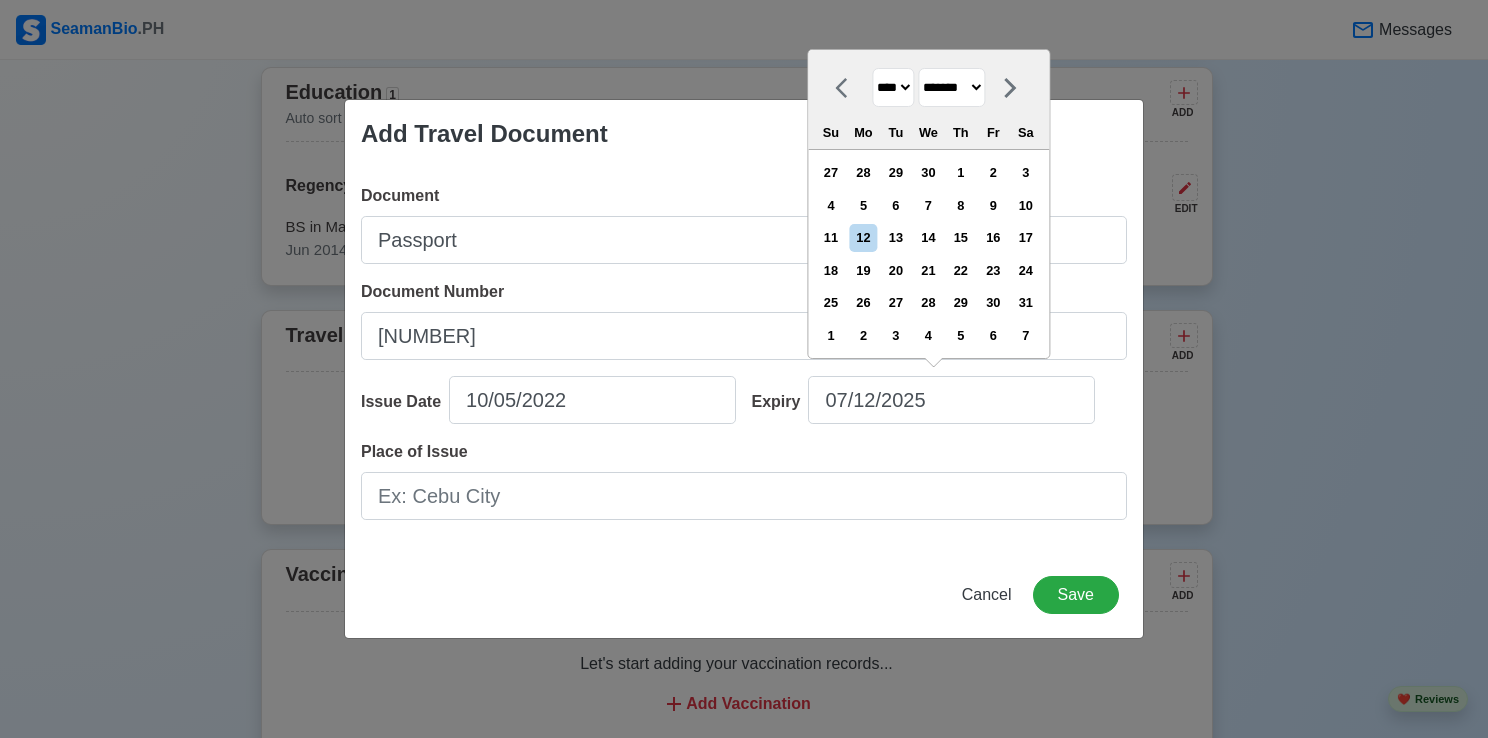 click on "******* ******** ***** ***** *** **** **** ****** ********* ******* ******** ********" at bounding box center [951, 87] 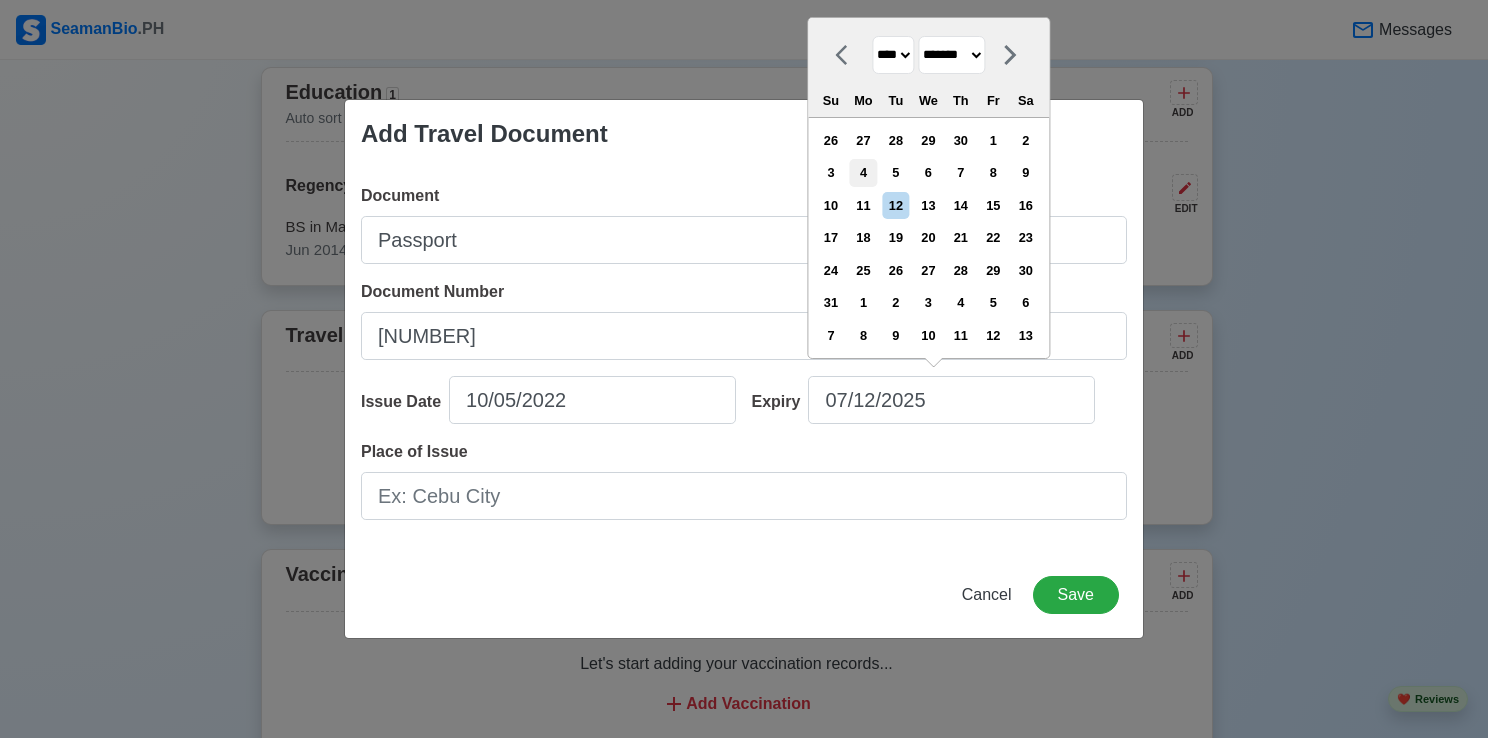 click on "4" at bounding box center [863, 172] 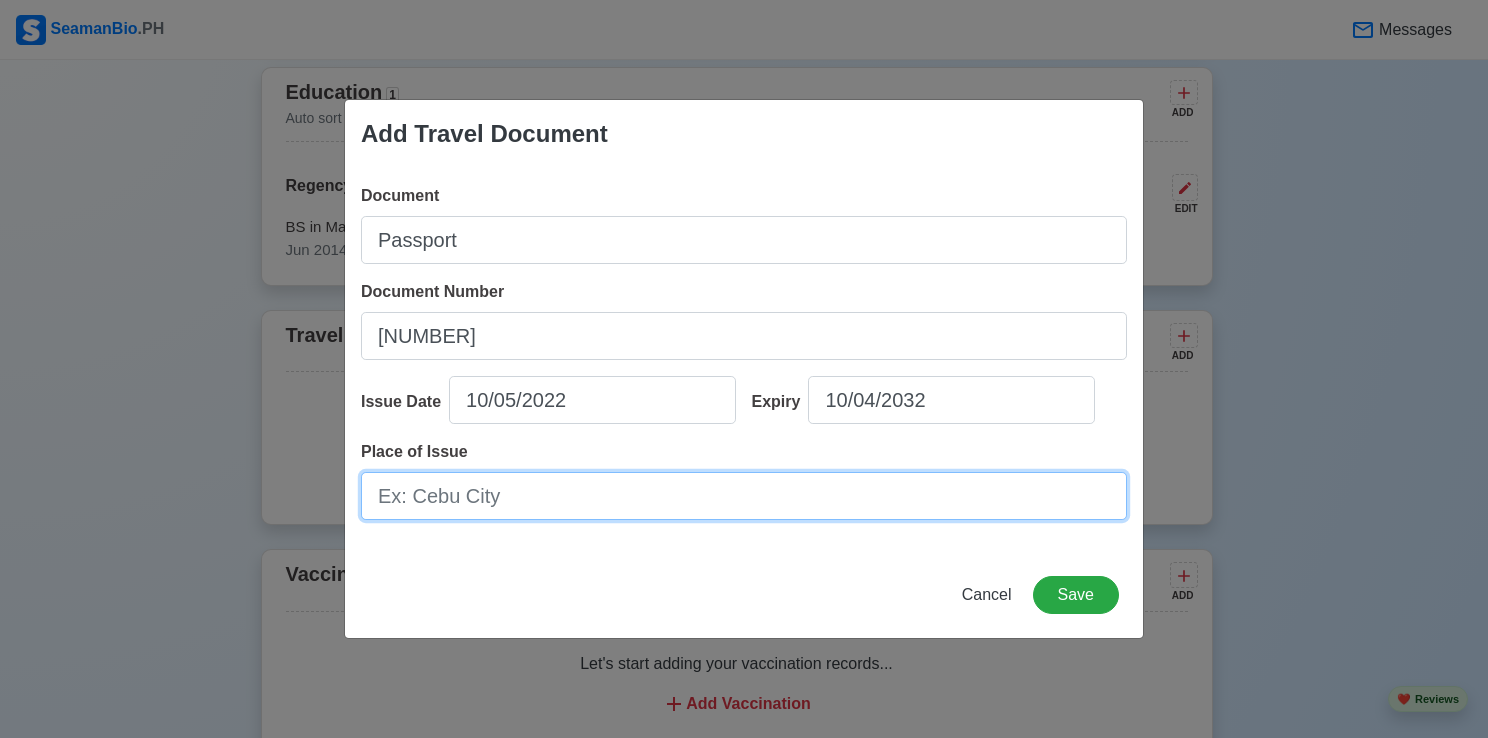 click on "Place of Issue" at bounding box center [744, 496] 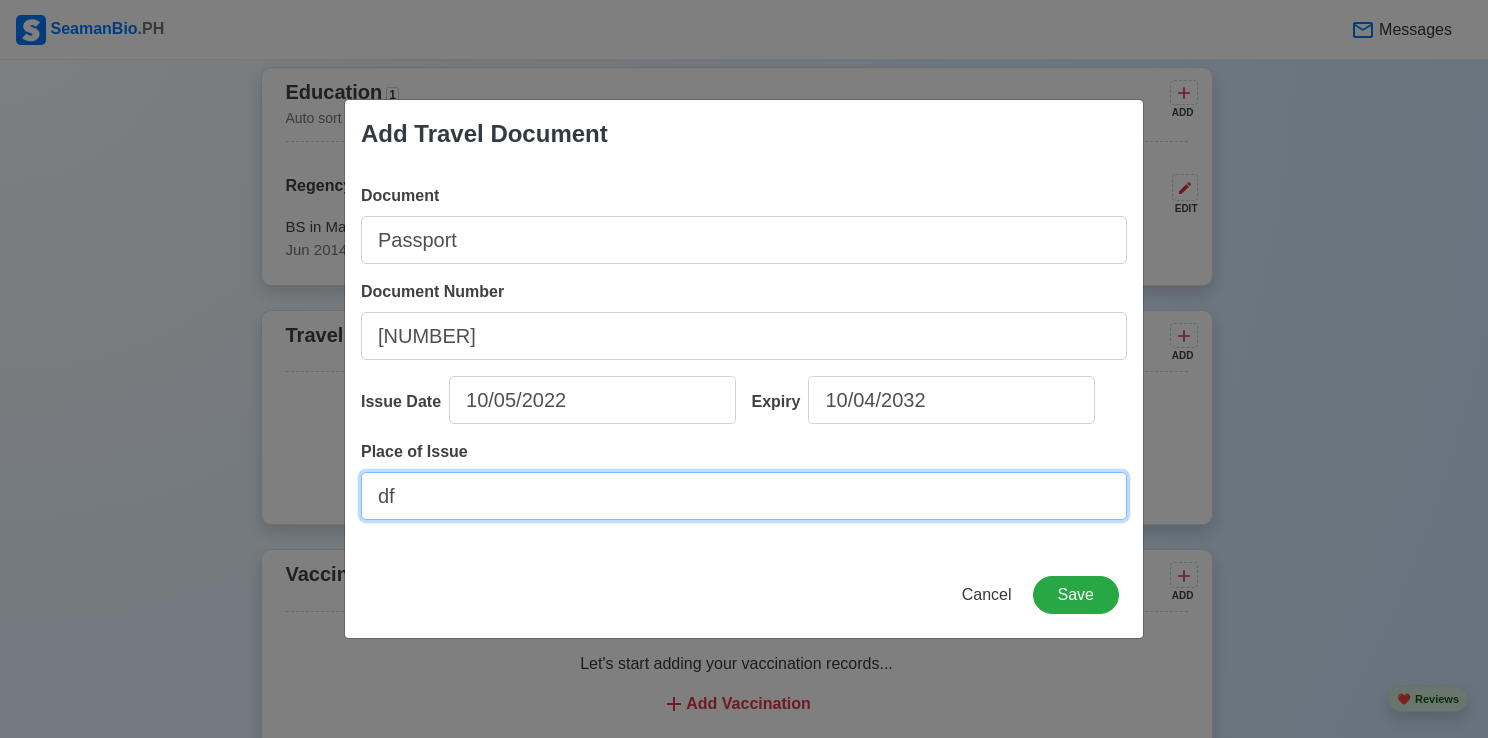 type on "DFA GENERAL SANTOS" 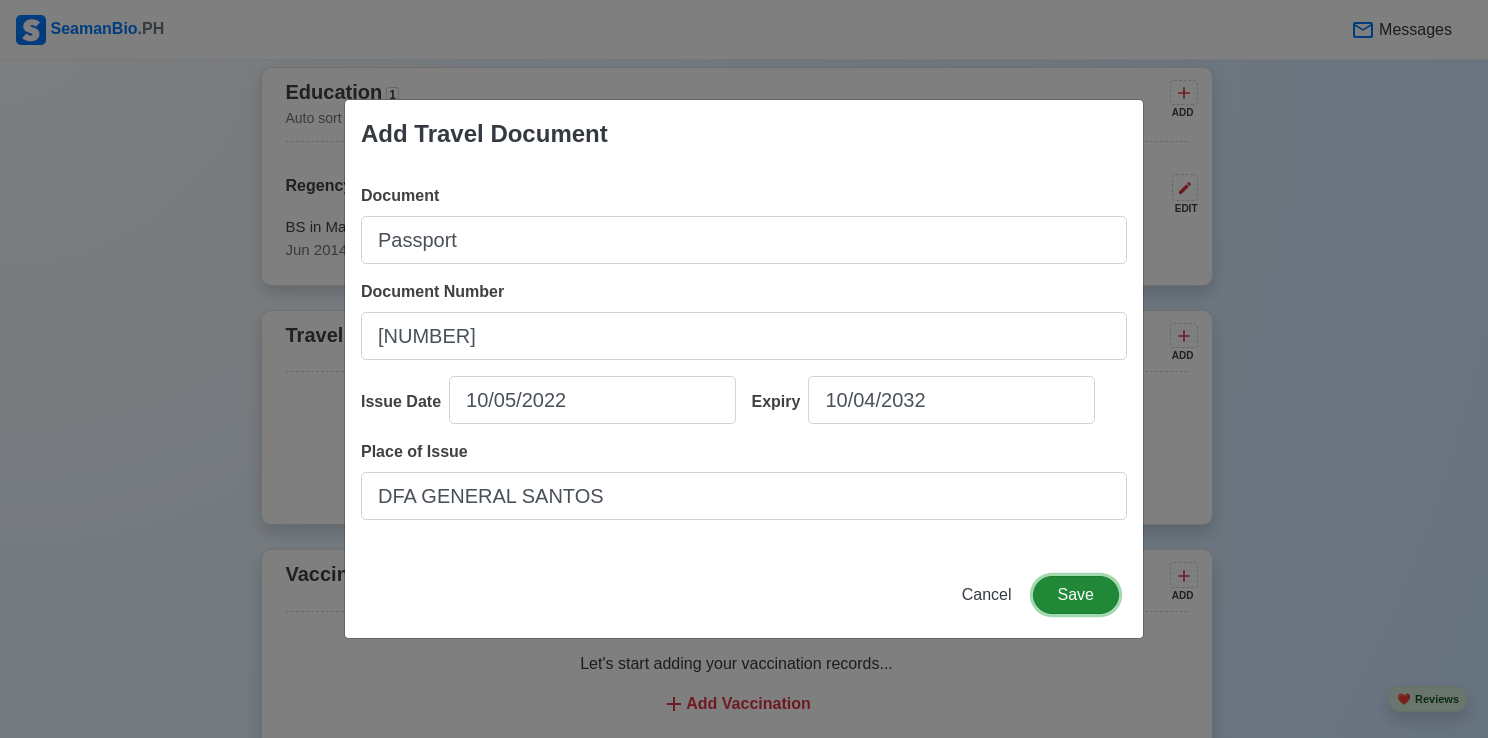click on "Save" at bounding box center [1076, 595] 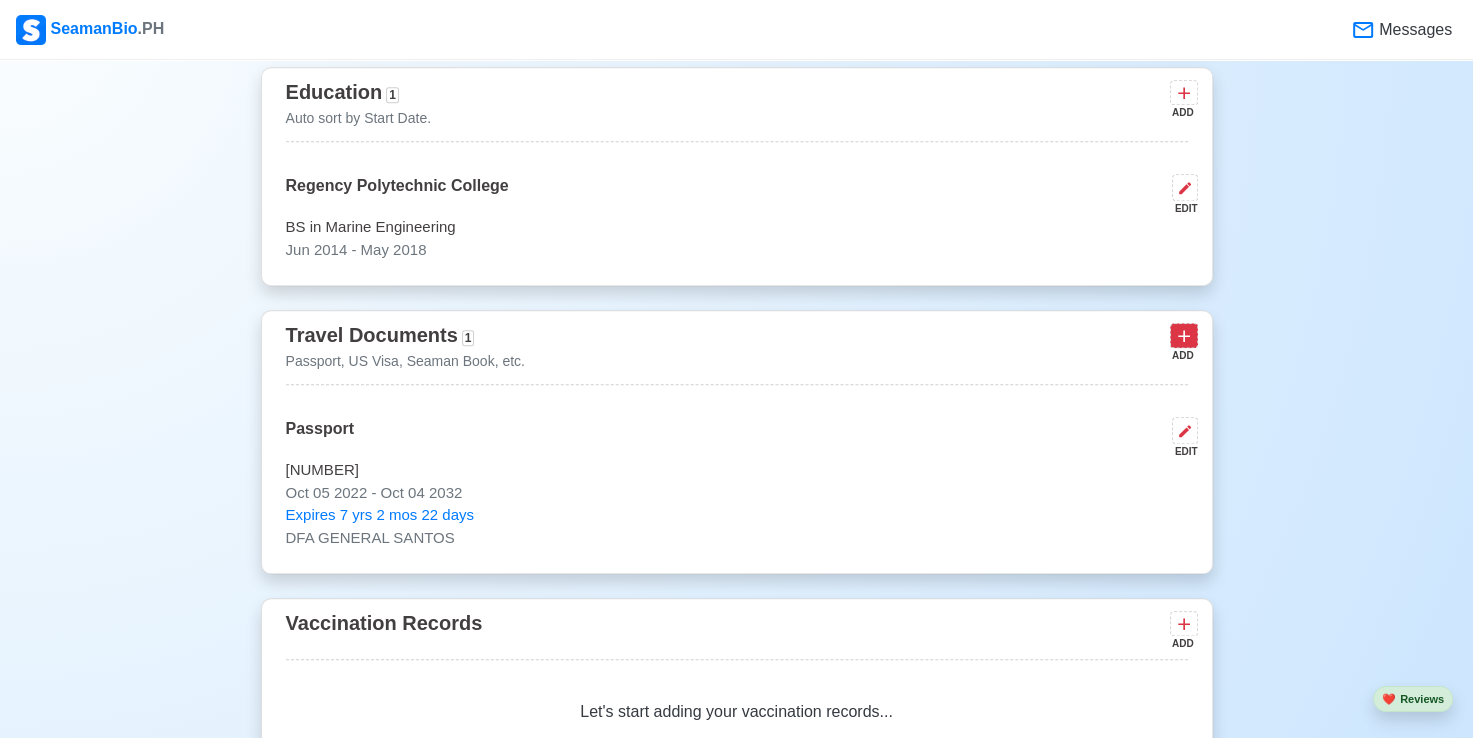 click 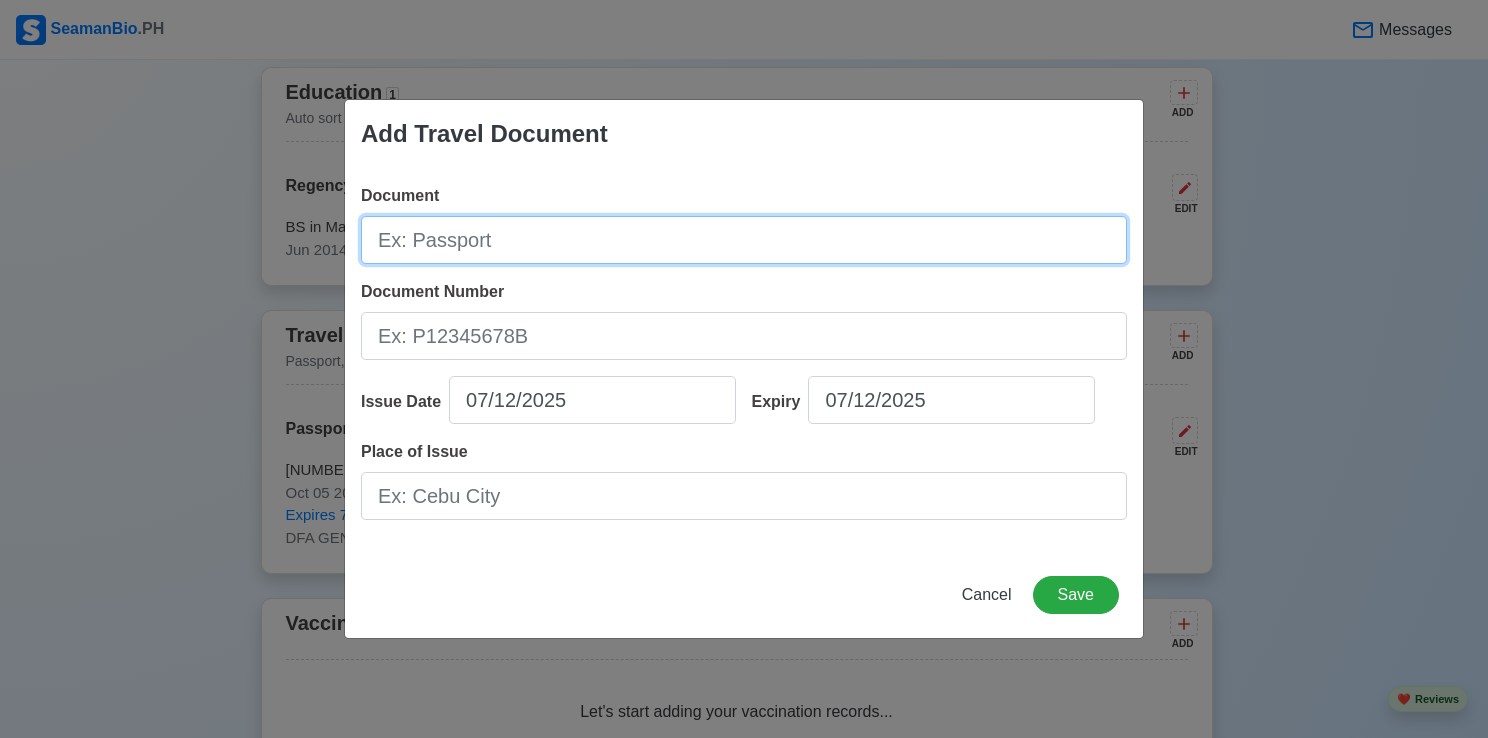 click on "Document" at bounding box center (744, 240) 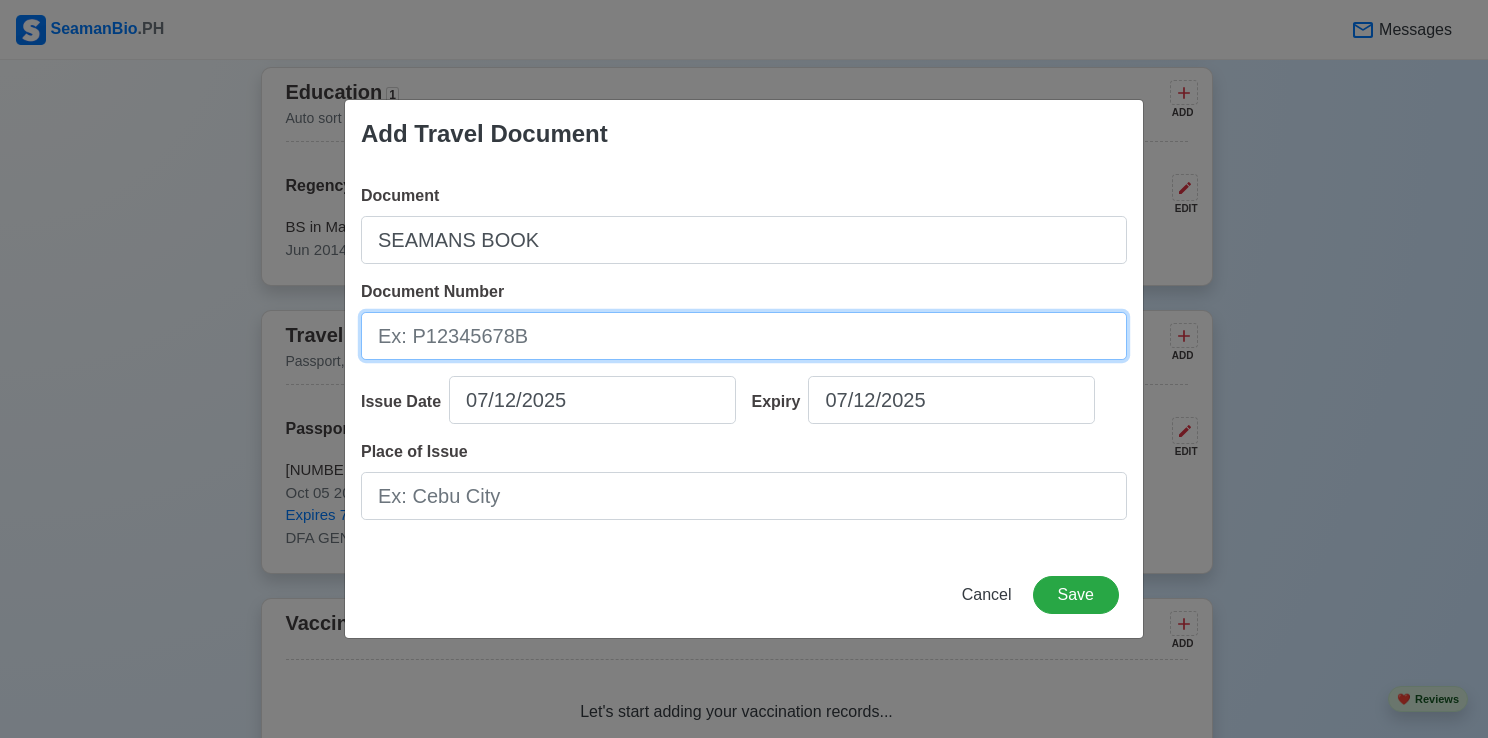click on "Document Number" at bounding box center (744, 336) 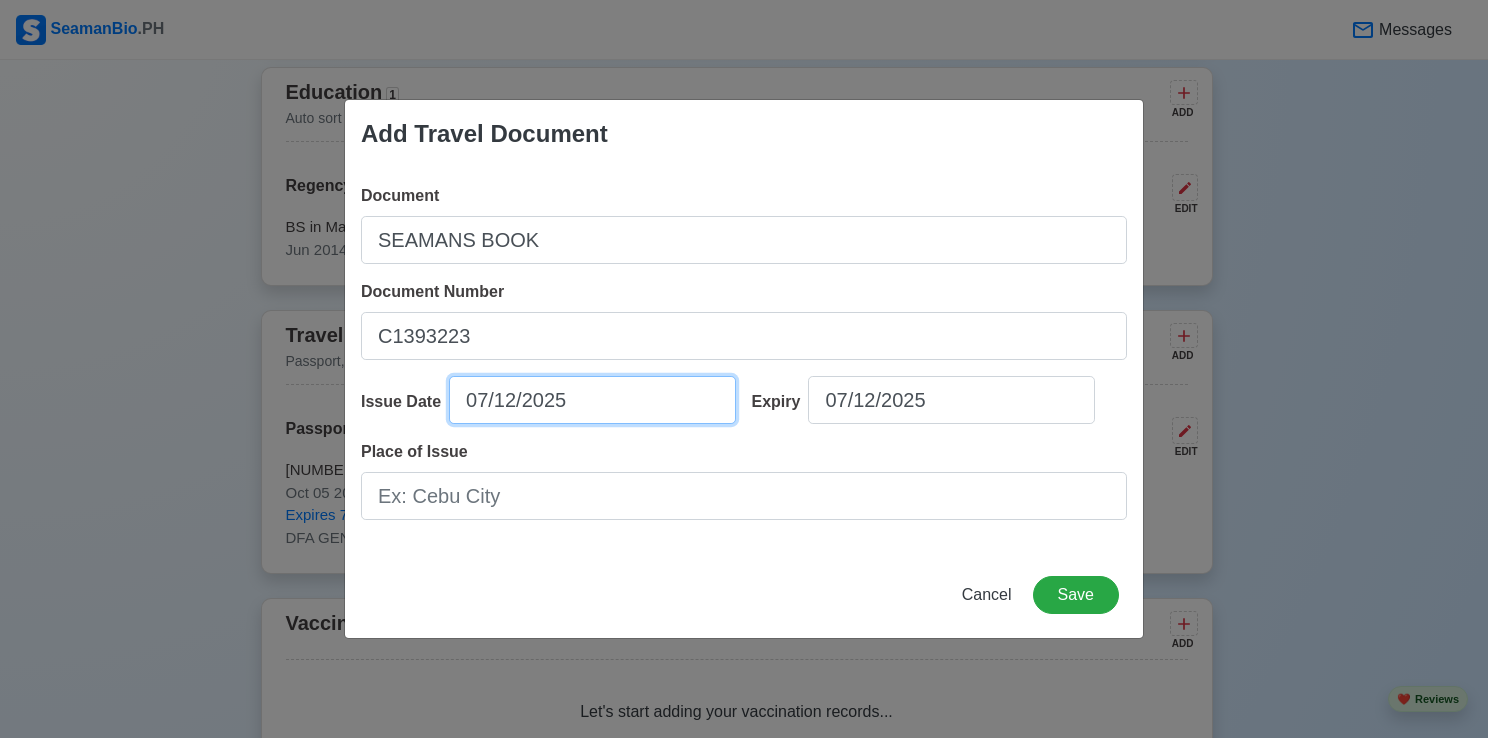 click on "07/12/2025" at bounding box center (592, 400) 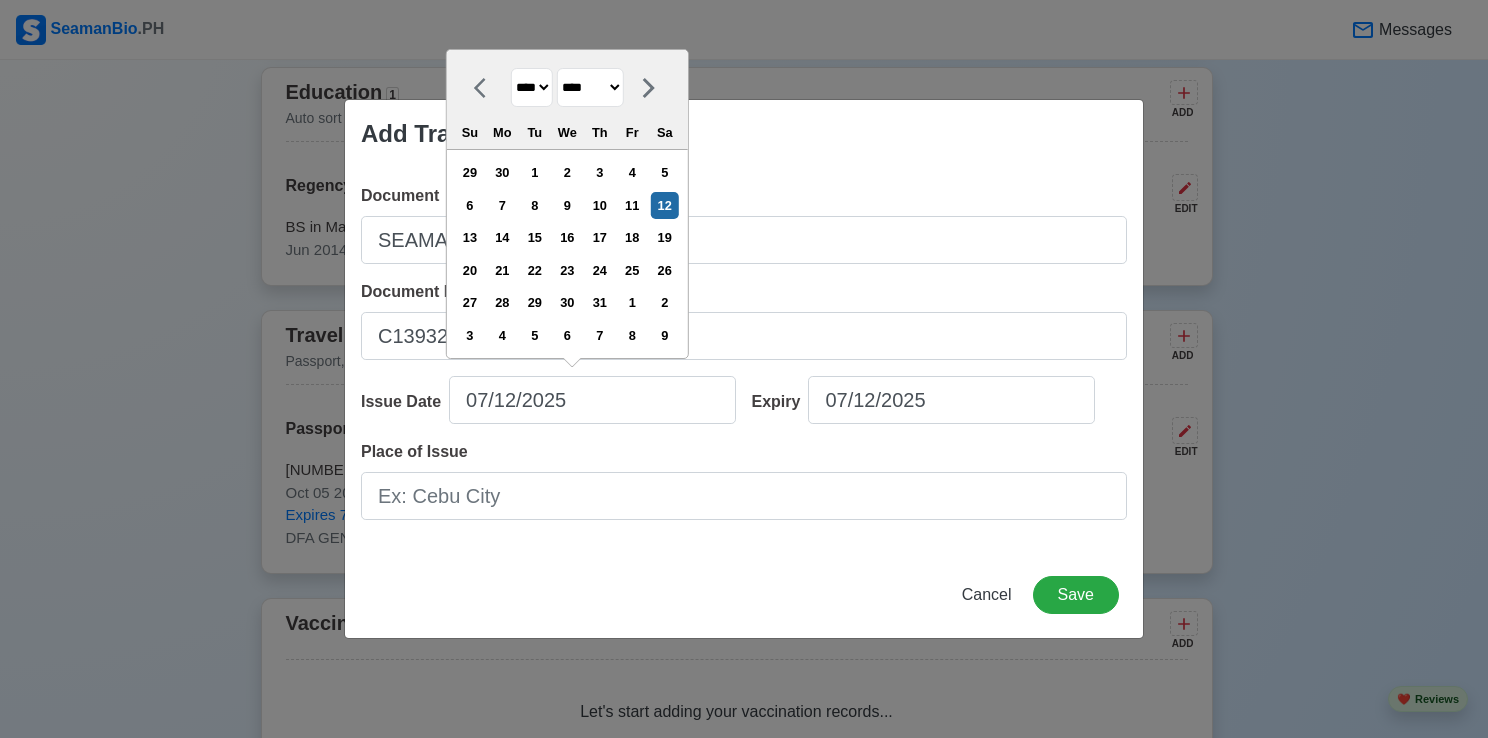 click on "**** **** **** **** **** **** **** **** **** **** **** **** **** **** **** **** **** **** **** **** **** **** **** **** **** **** **** **** **** **** **** **** **** **** **** **** **** **** **** **** **** **** **** **** **** **** **** **** **** **** **** **** **** **** **** **** **** **** **** **** **** **** **** **** **** **** **** **** **** **** **** **** **** **** **** **** **** **** **** **** **** **** **** **** **** **** **** **** **** **** **** **** **** **** **** **** **** **** **** **** **** **** **** **** **** ****" at bounding box center (532, 87) 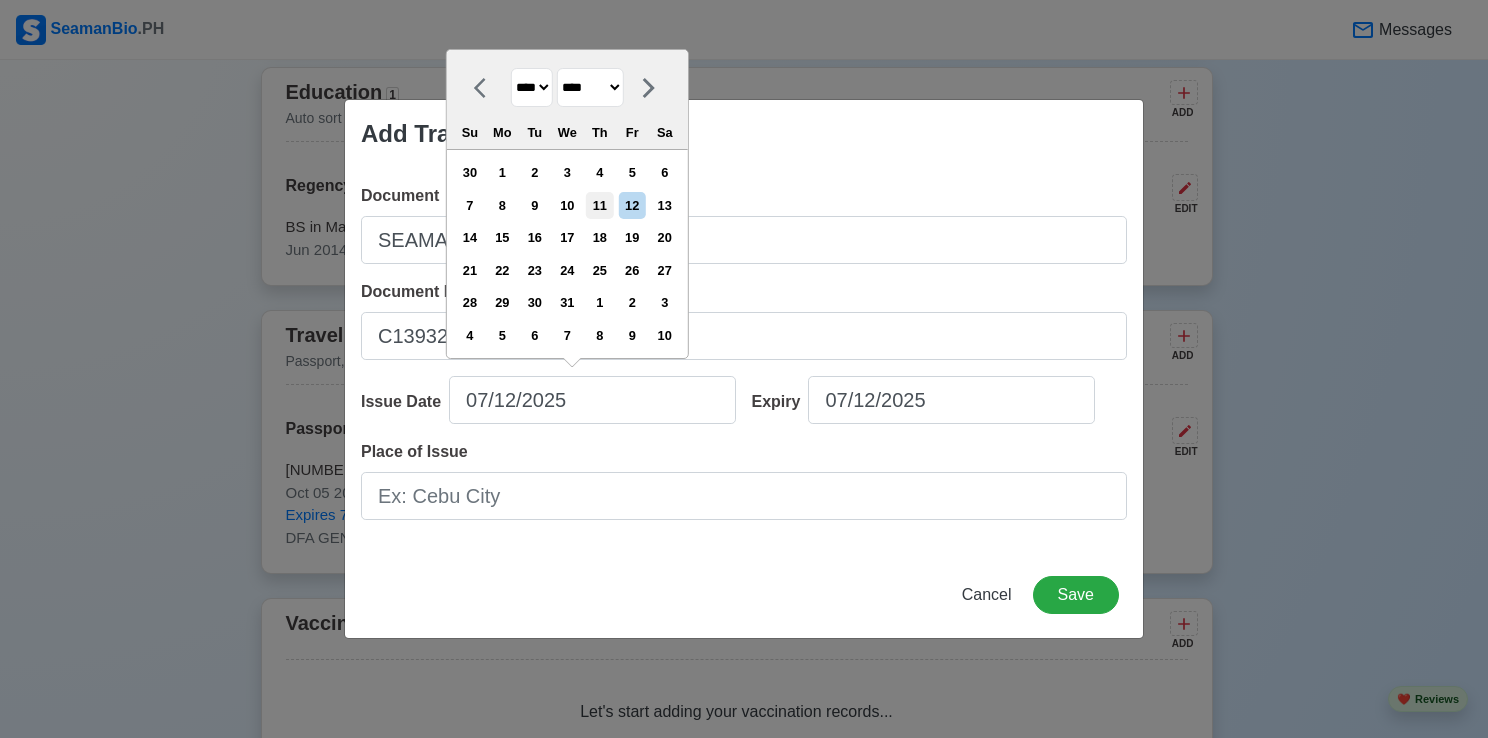click on "11" at bounding box center (599, 205) 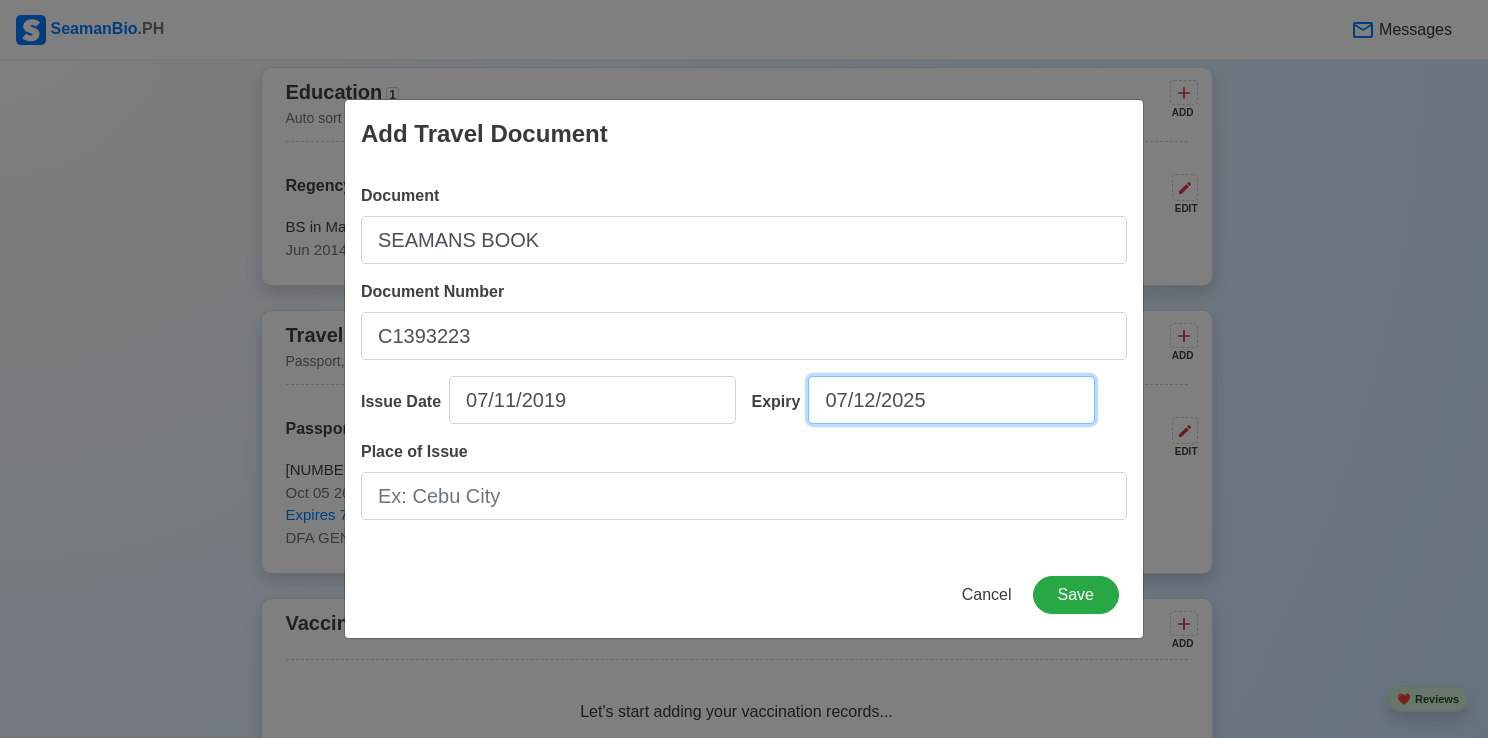 click on "07/12/2025" at bounding box center (951, 400) 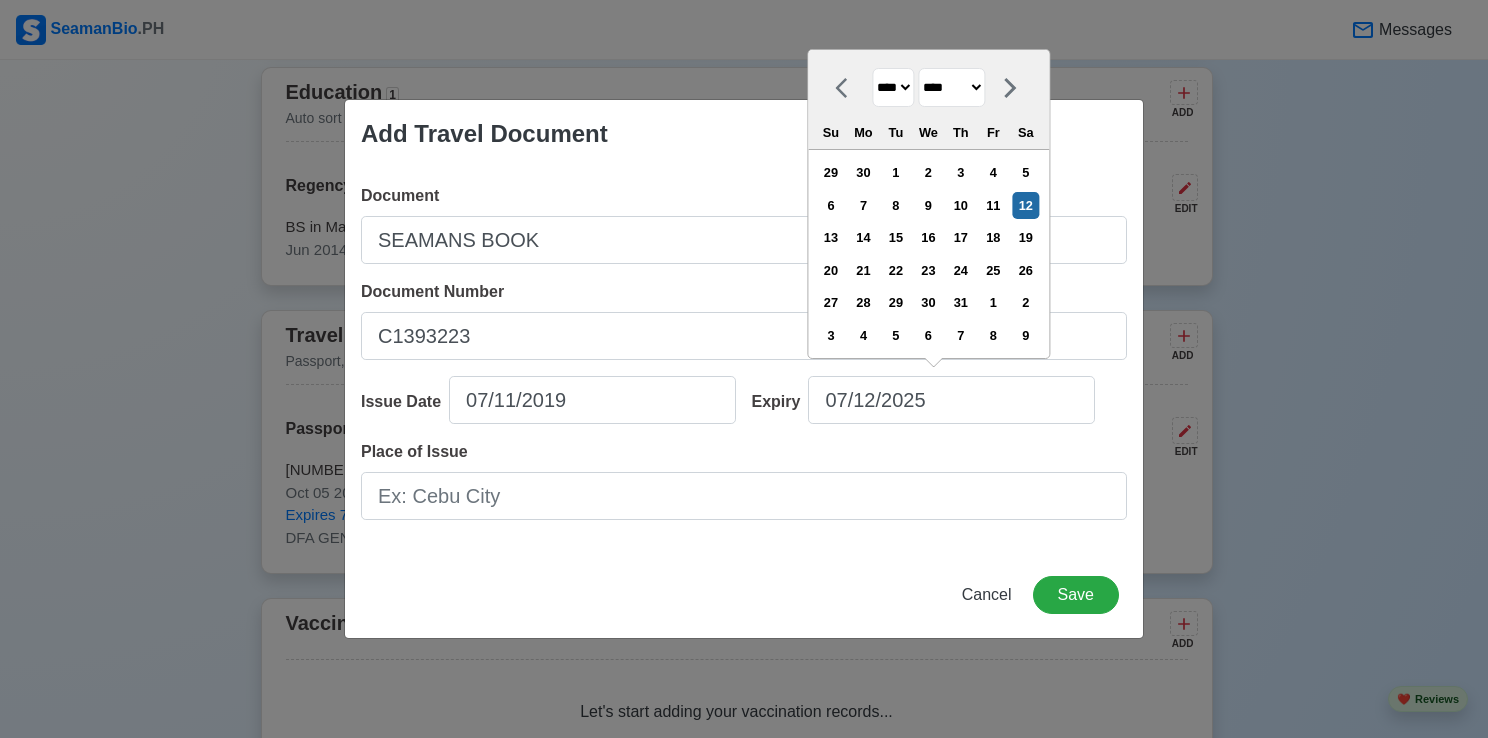 click on "**** **** **** **** **** **** **** **** **** **** **** **** **** **** **** **** **** **** **** **** **** **** **** **** **** **** **** **** **** **** **** **** **** **** **** **** **** **** **** **** **** **** **** **** **** **** **** **** **** **** **** **** **** **** **** **** **** **** **** **** **** **** **** **** **** **** **** **** **** **** **** **** **** **** **** **** **** **** **** **** **** **** **** **** **** **** **** **** **** **** **** **** **** **** **** **** **** **** **** **** **** **** **** **** **** **** **** **** **** **** **** **** **** **** **** **** **** **** **** **** ****" at bounding box center [893, 87] 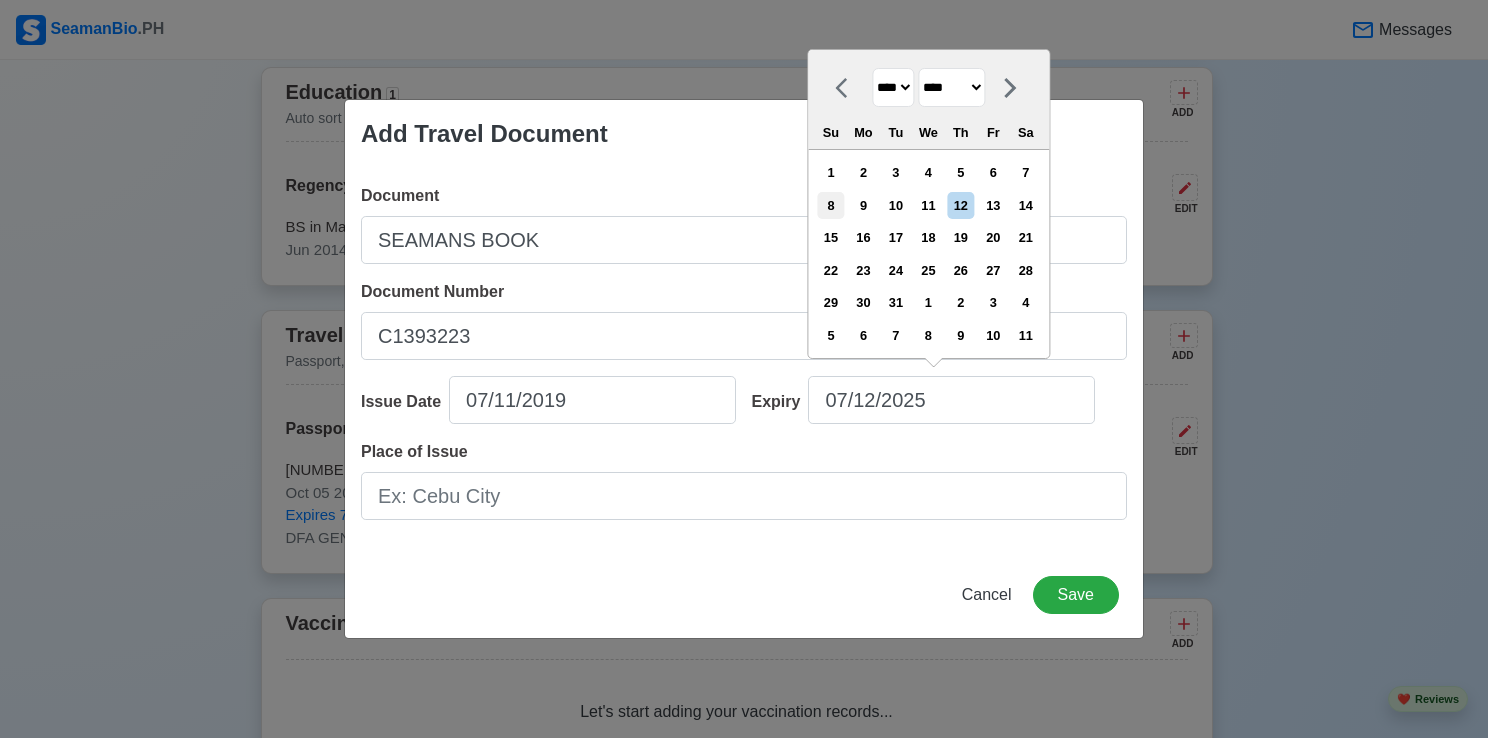 click on "8" at bounding box center [830, 205] 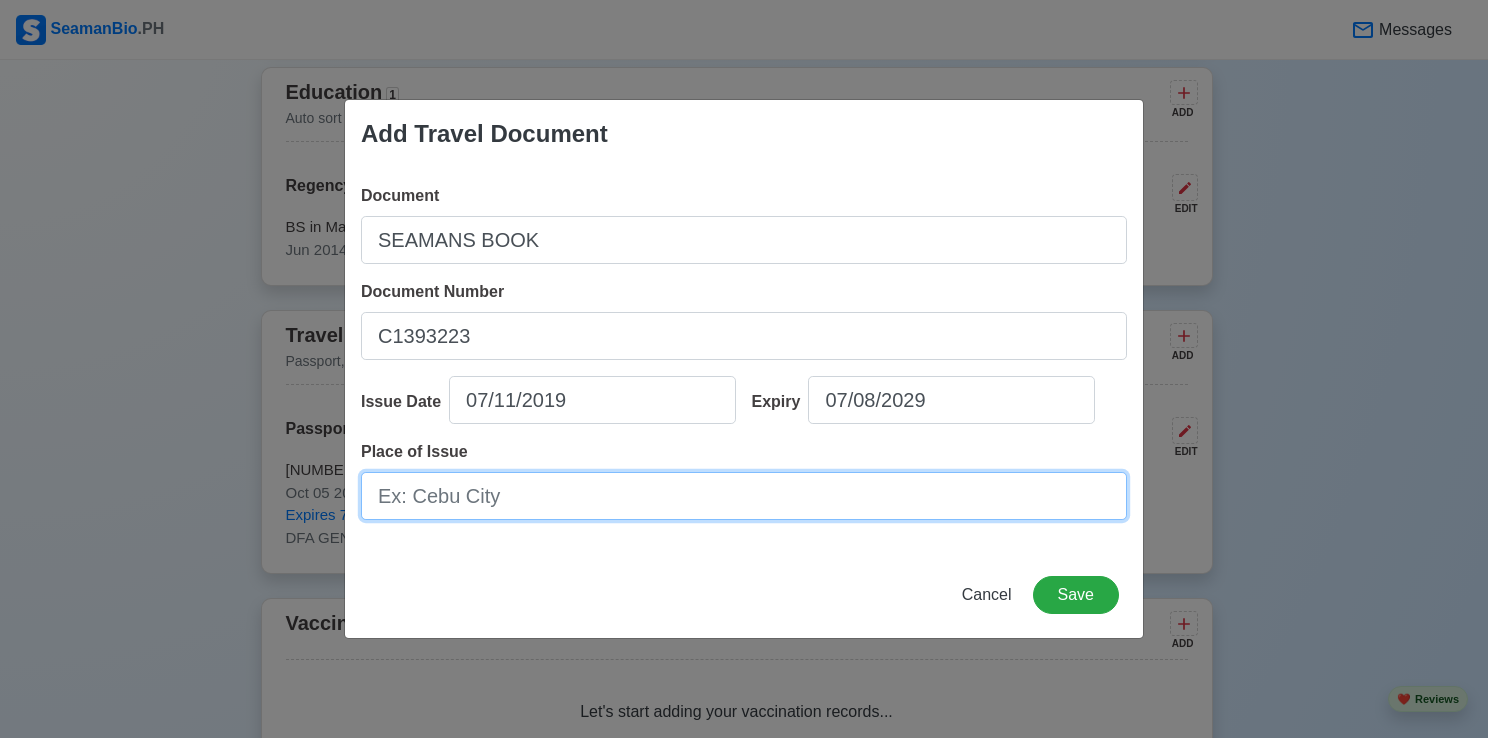 click on "Place of Issue" at bounding box center [744, 496] 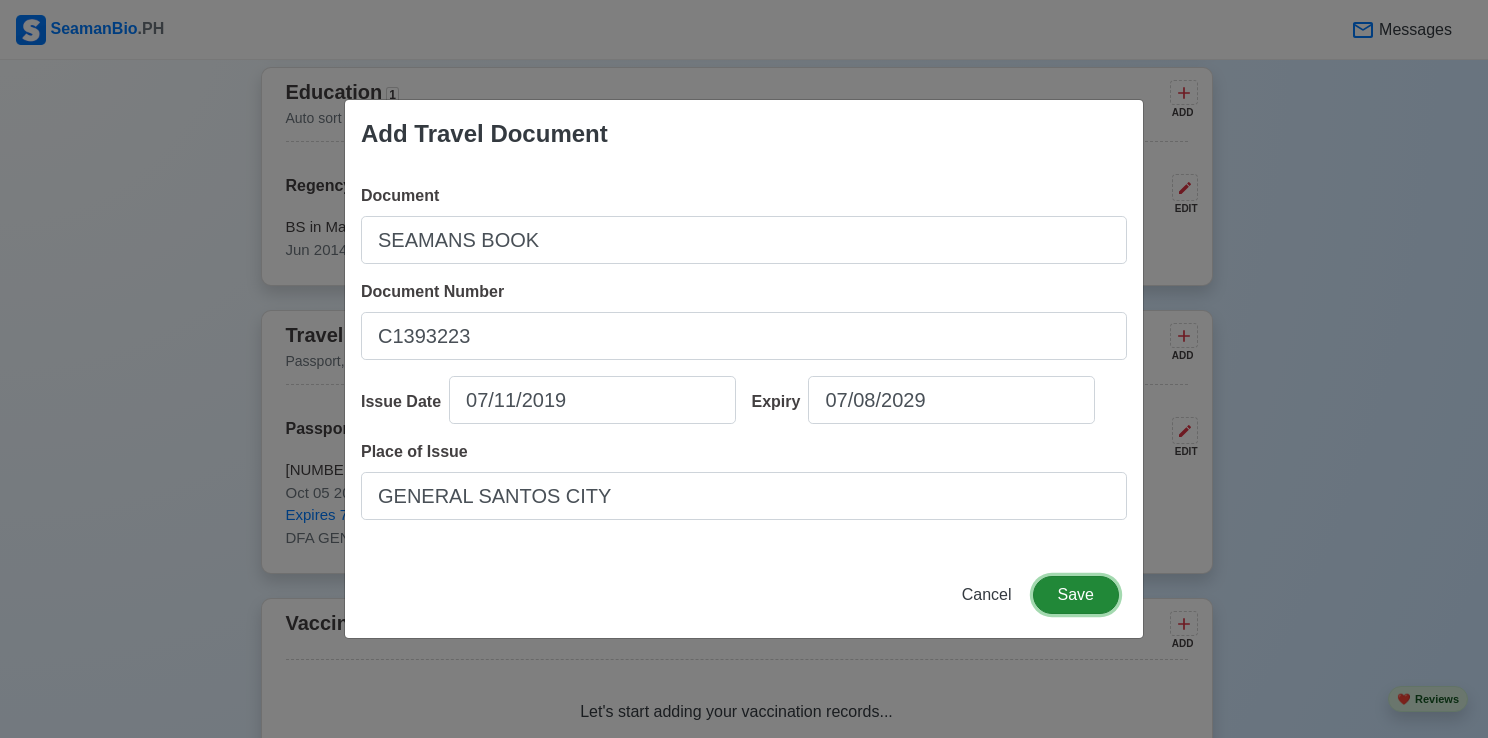 click on "Save" at bounding box center (1076, 595) 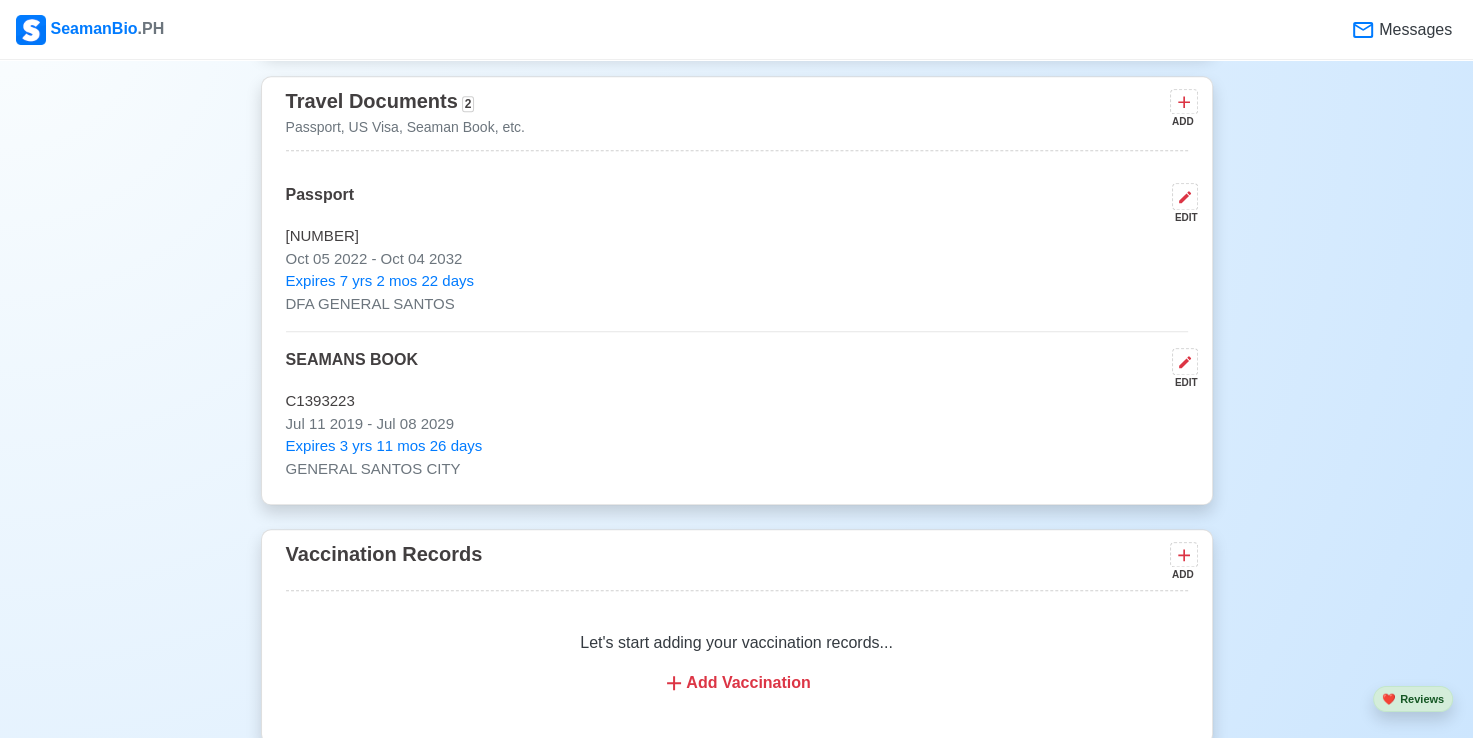 scroll, scrollTop: 1700, scrollLeft: 0, axis: vertical 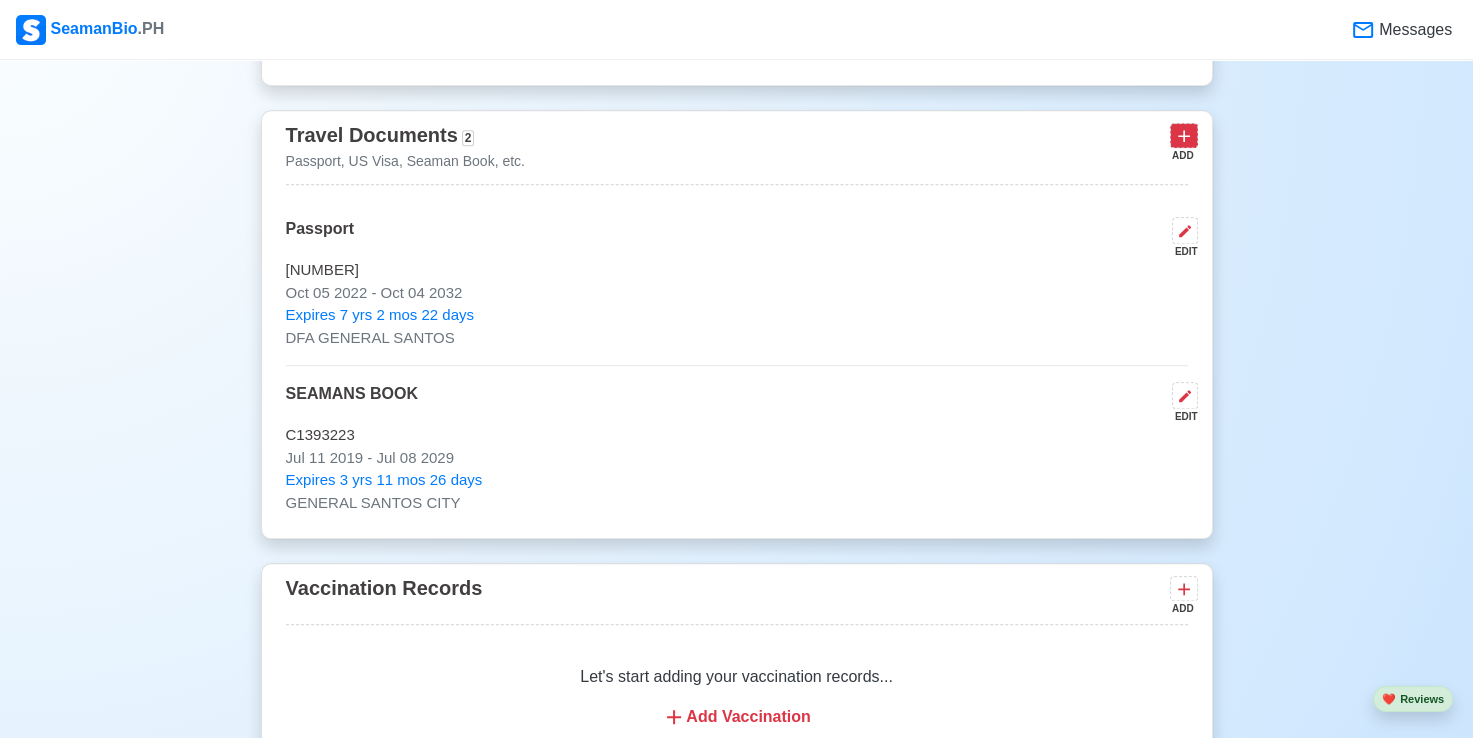 click 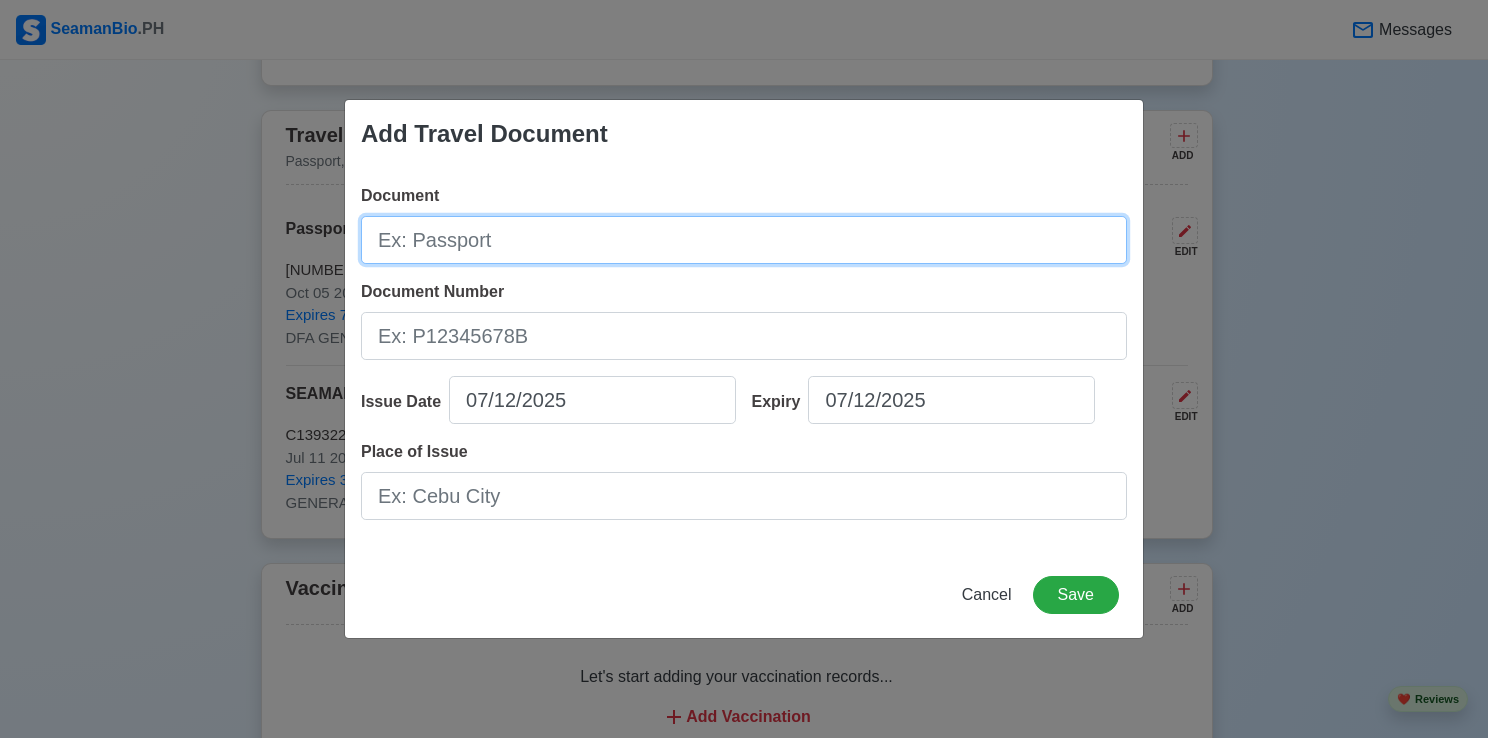 click on "Document" at bounding box center (744, 240) 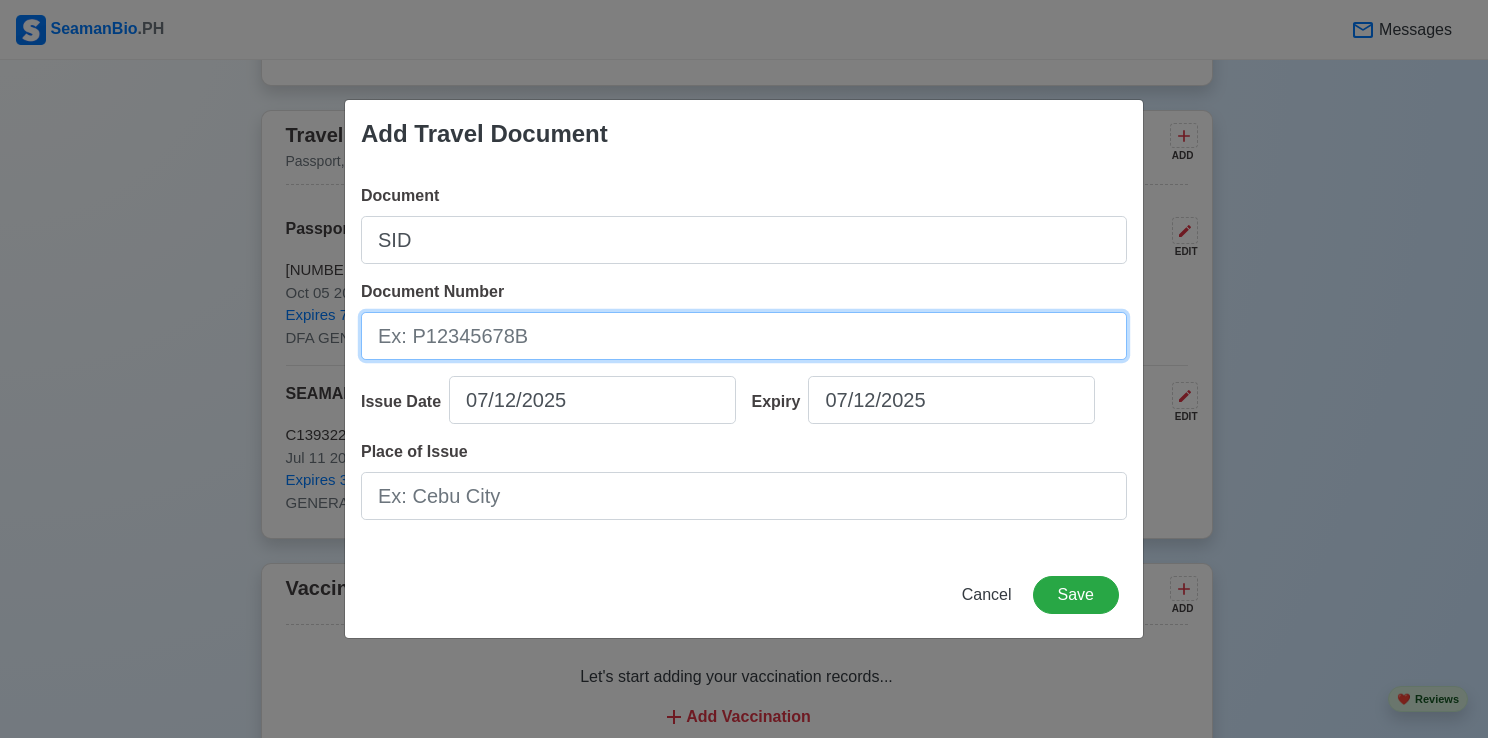 click on "Document Number" at bounding box center (744, 336) 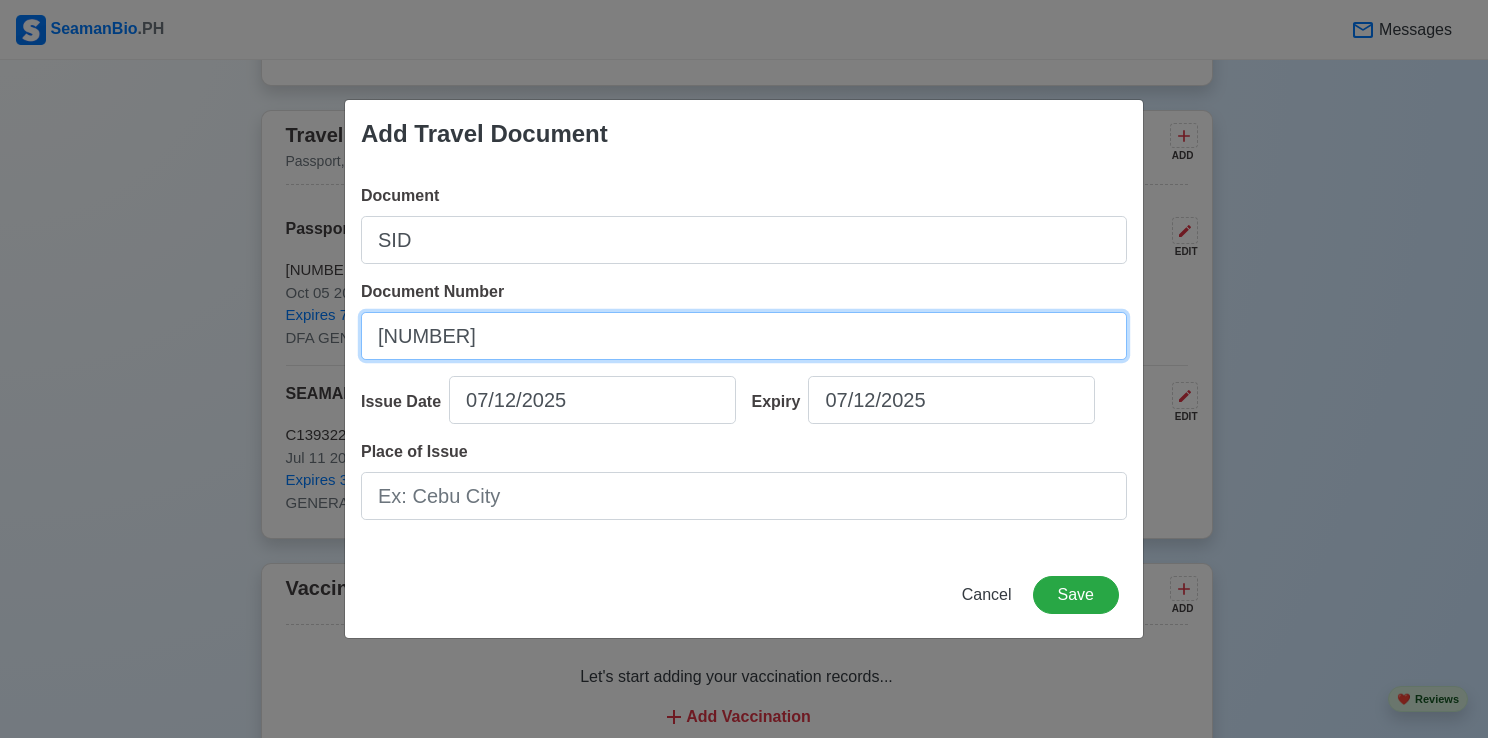 type on "[NUMBER]" 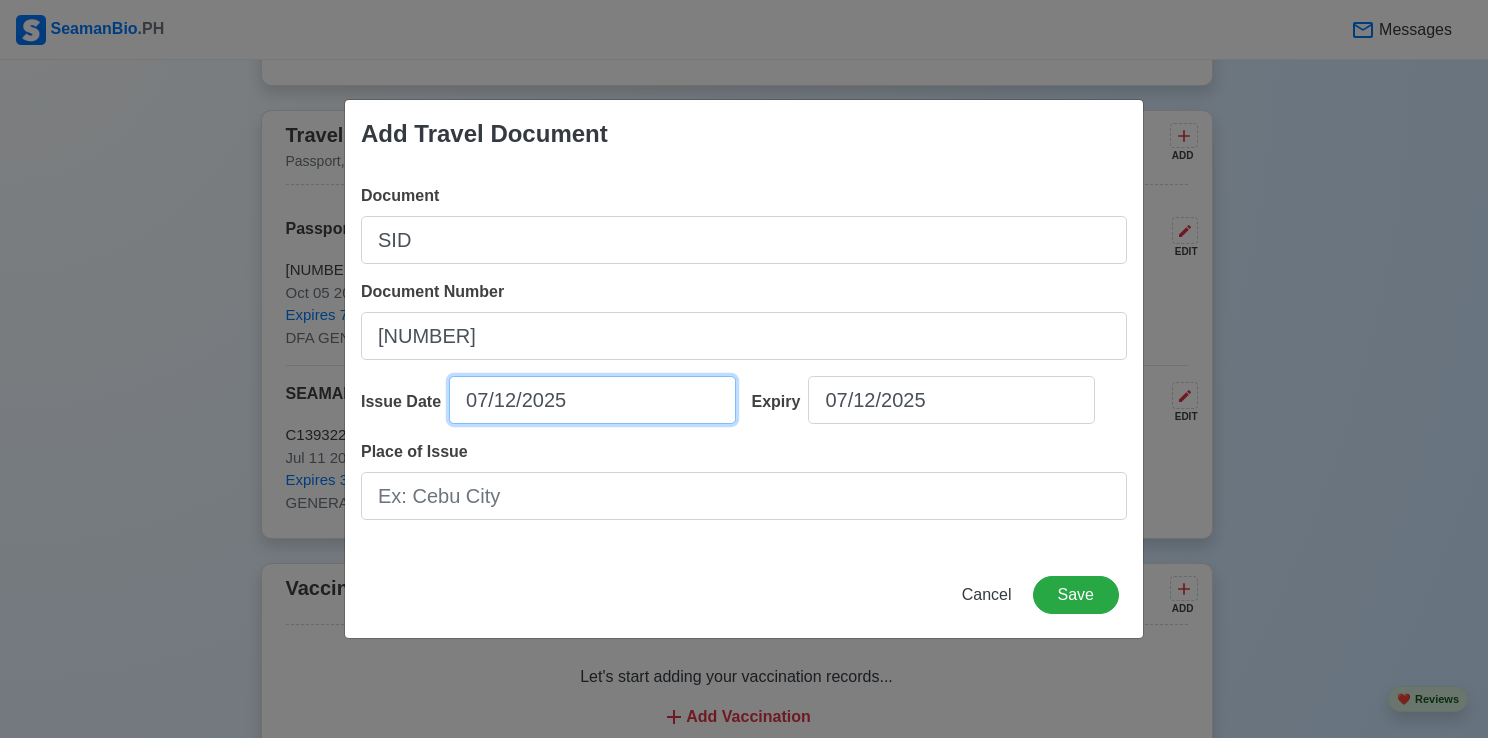 select on "****" 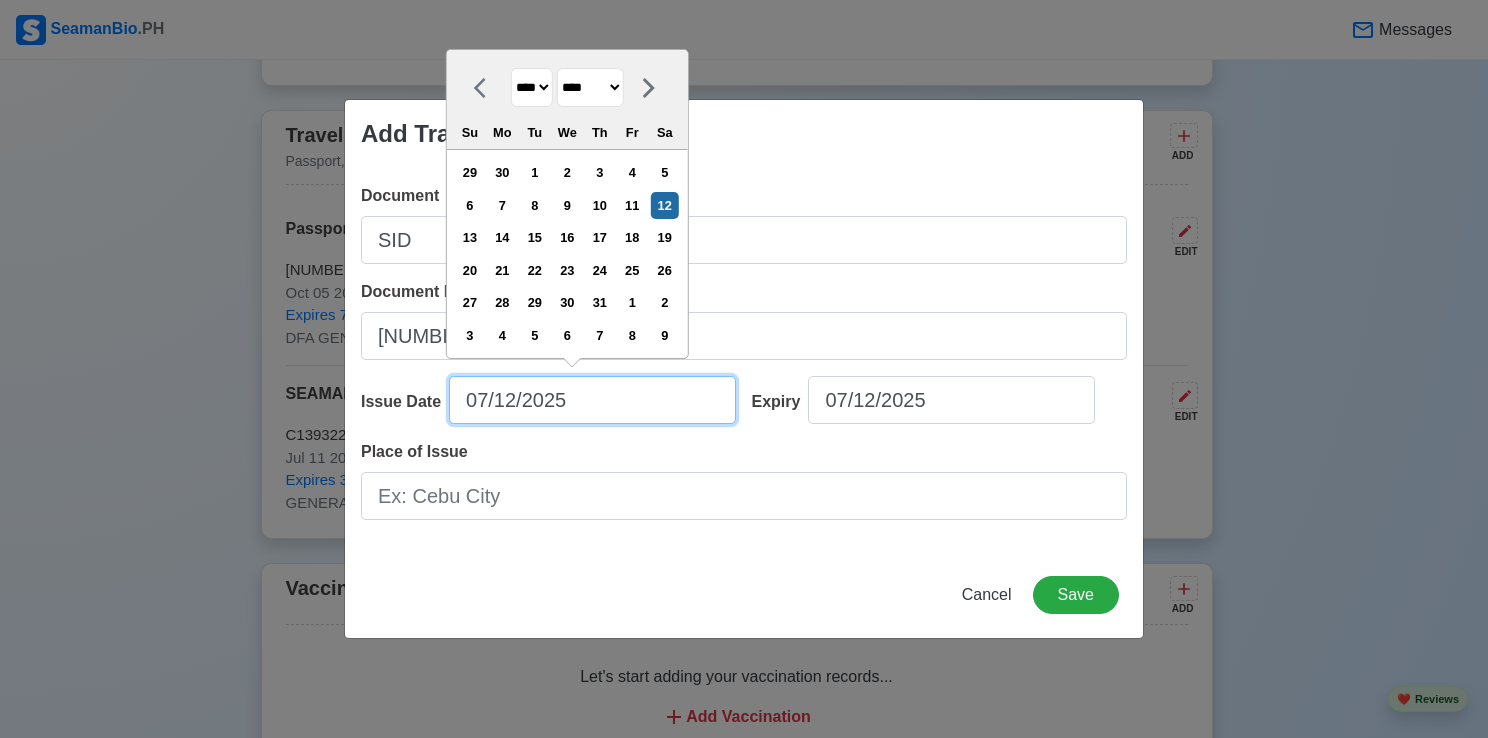 click on "07/12/2025" at bounding box center [592, 400] 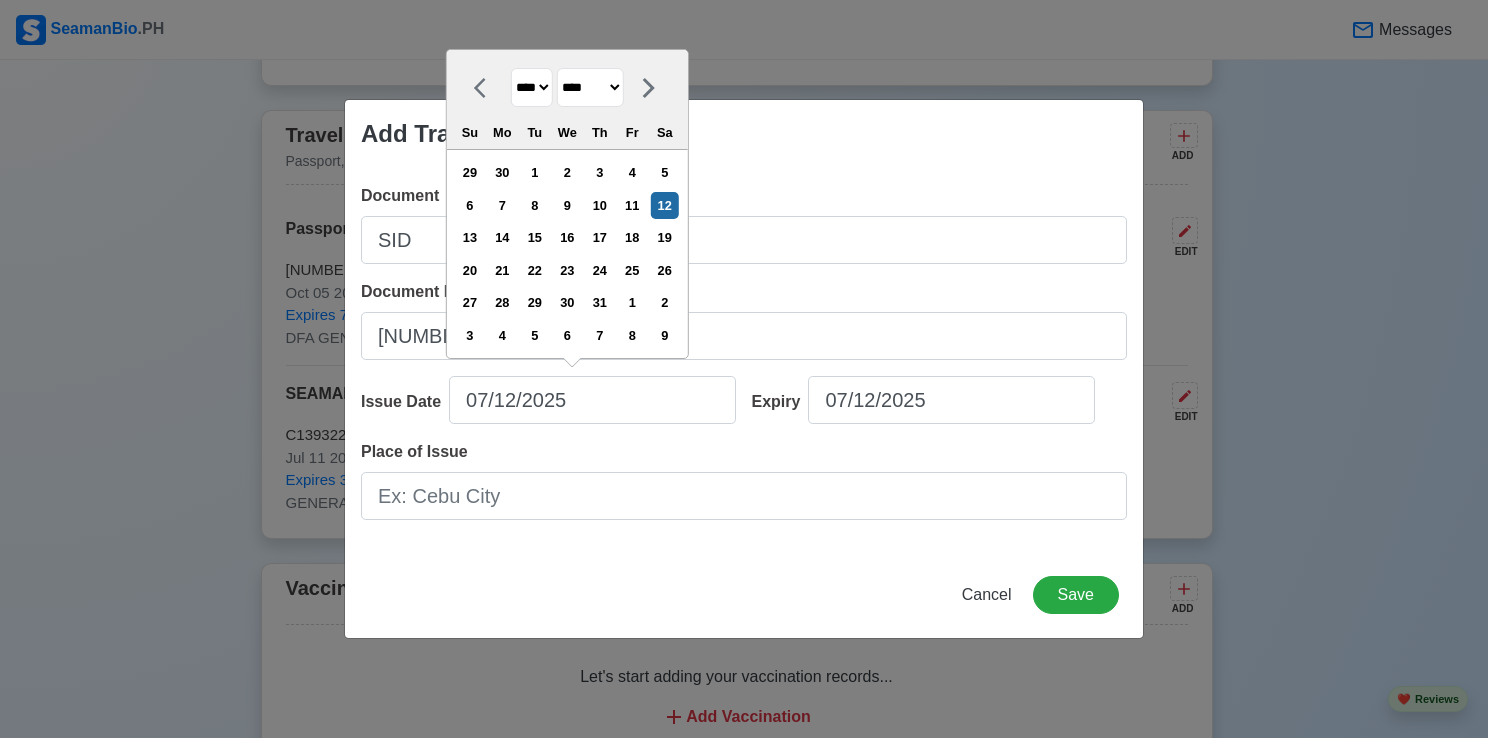 click on "**** **** **** **** **** **** **** **** **** **** **** **** **** **** **** **** **** **** **** **** **** **** **** **** **** **** **** **** **** **** **** **** **** **** **** **** **** **** **** **** **** **** **** **** **** **** **** **** **** **** **** **** **** **** **** **** **** **** **** **** **** **** **** **** **** **** **** **** **** **** **** **** **** **** **** **** **** **** **** **** **** **** **** **** **** **** **** **** **** **** **** **** **** **** **** **** **** **** **** **** **** **** **** **** **** ****" at bounding box center (532, 87) 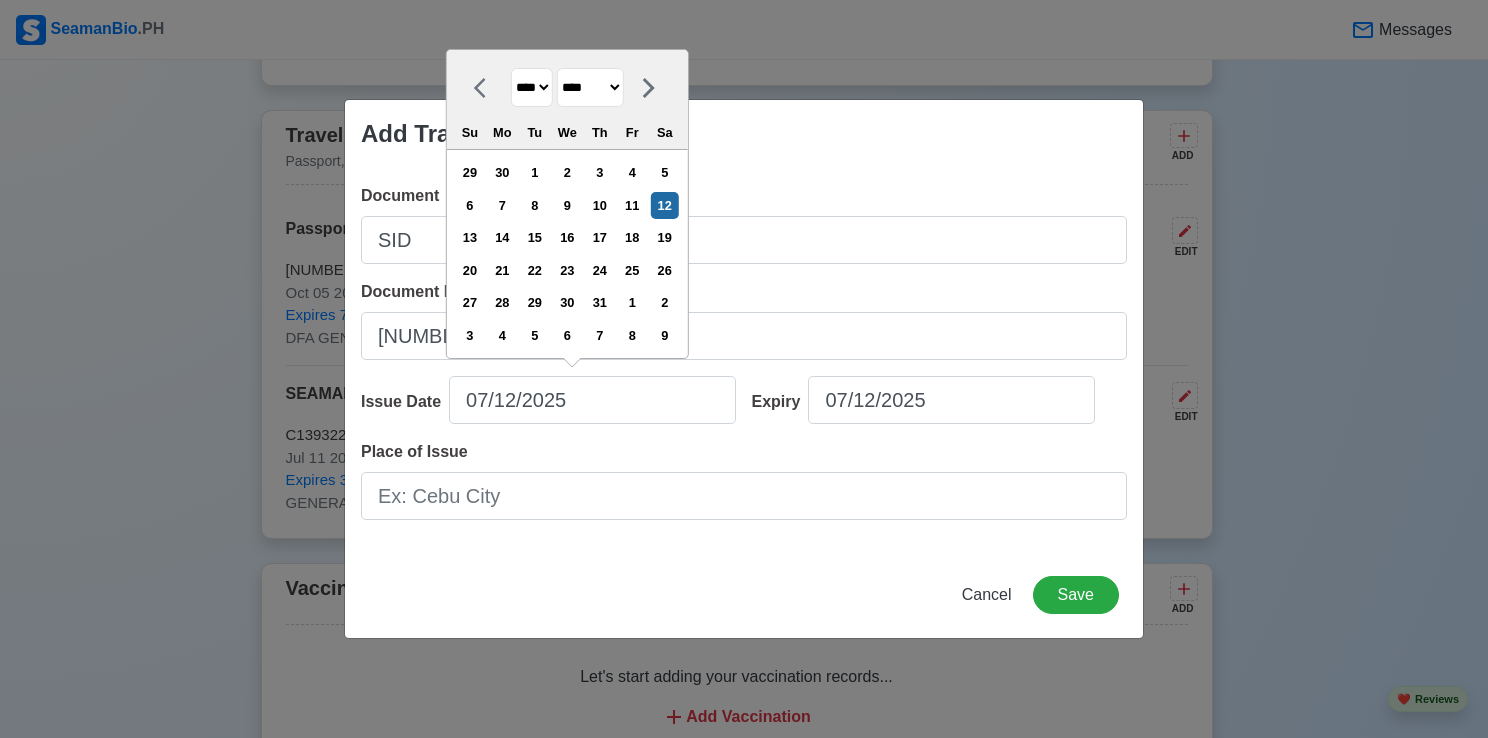 select on "****" 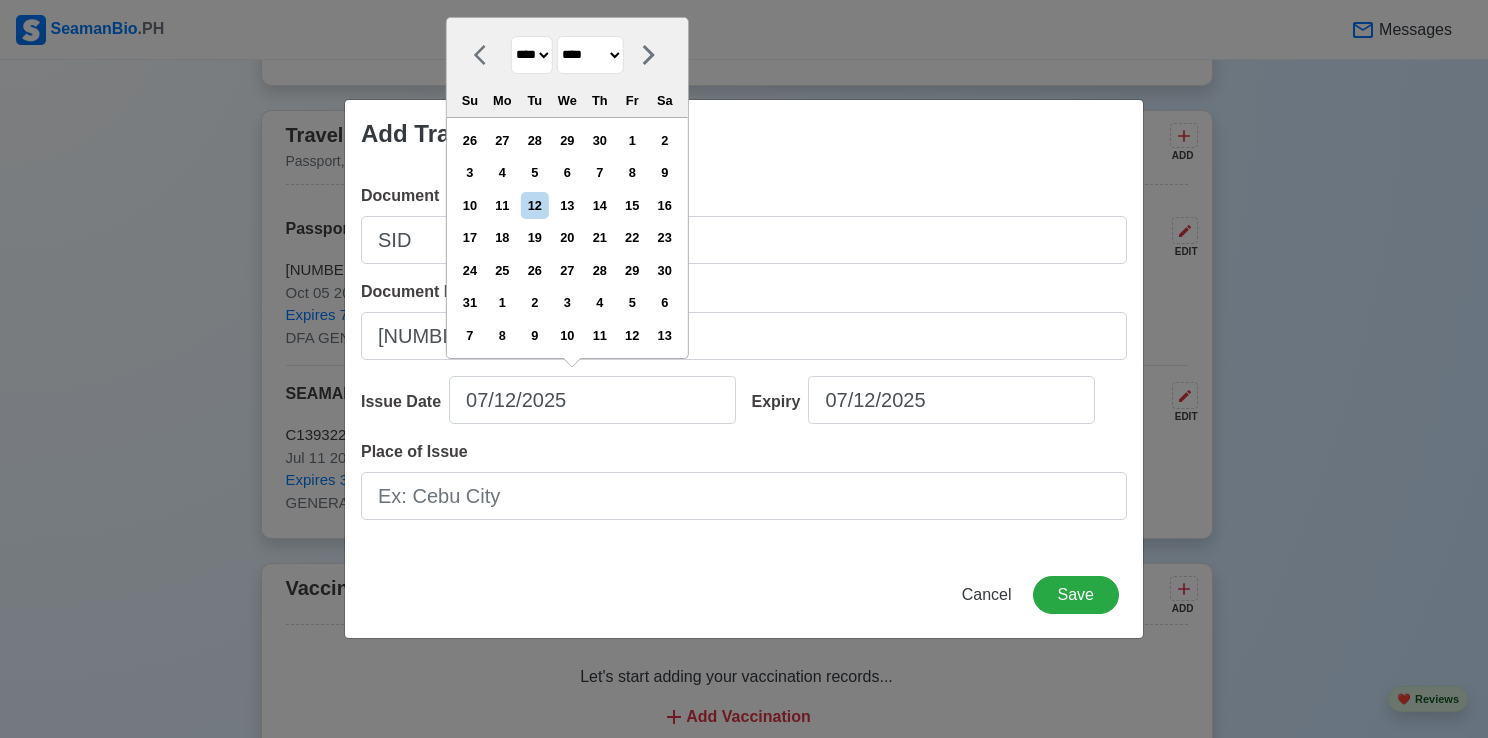 click on "******* ******** ***** ***** *** **** **** ****** ********* ******* ******** ********" at bounding box center [590, 55] 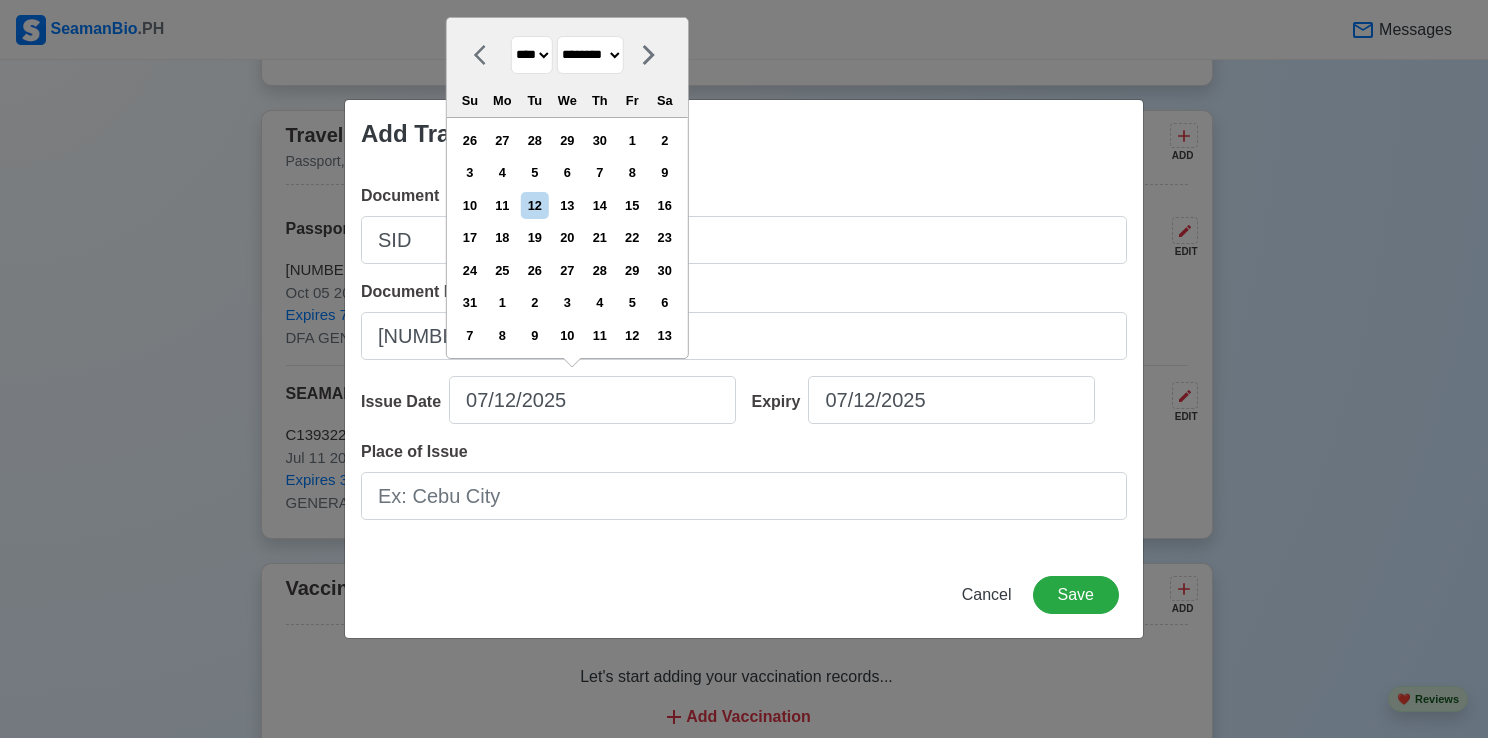 click on "******* ******** ***** ***** *** **** **** ****** ********* ******* ******** ********" at bounding box center (590, 55) 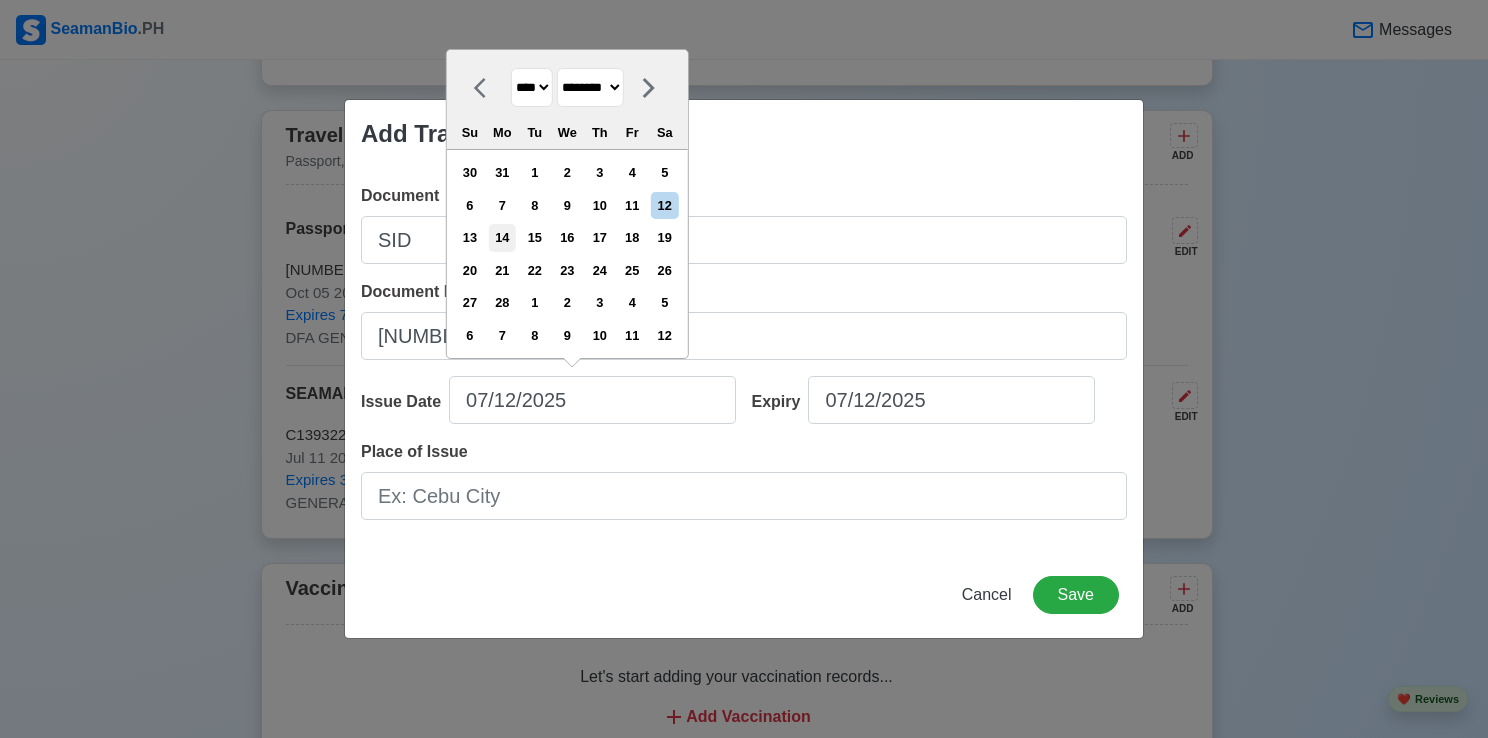 click on "14" at bounding box center [502, 237] 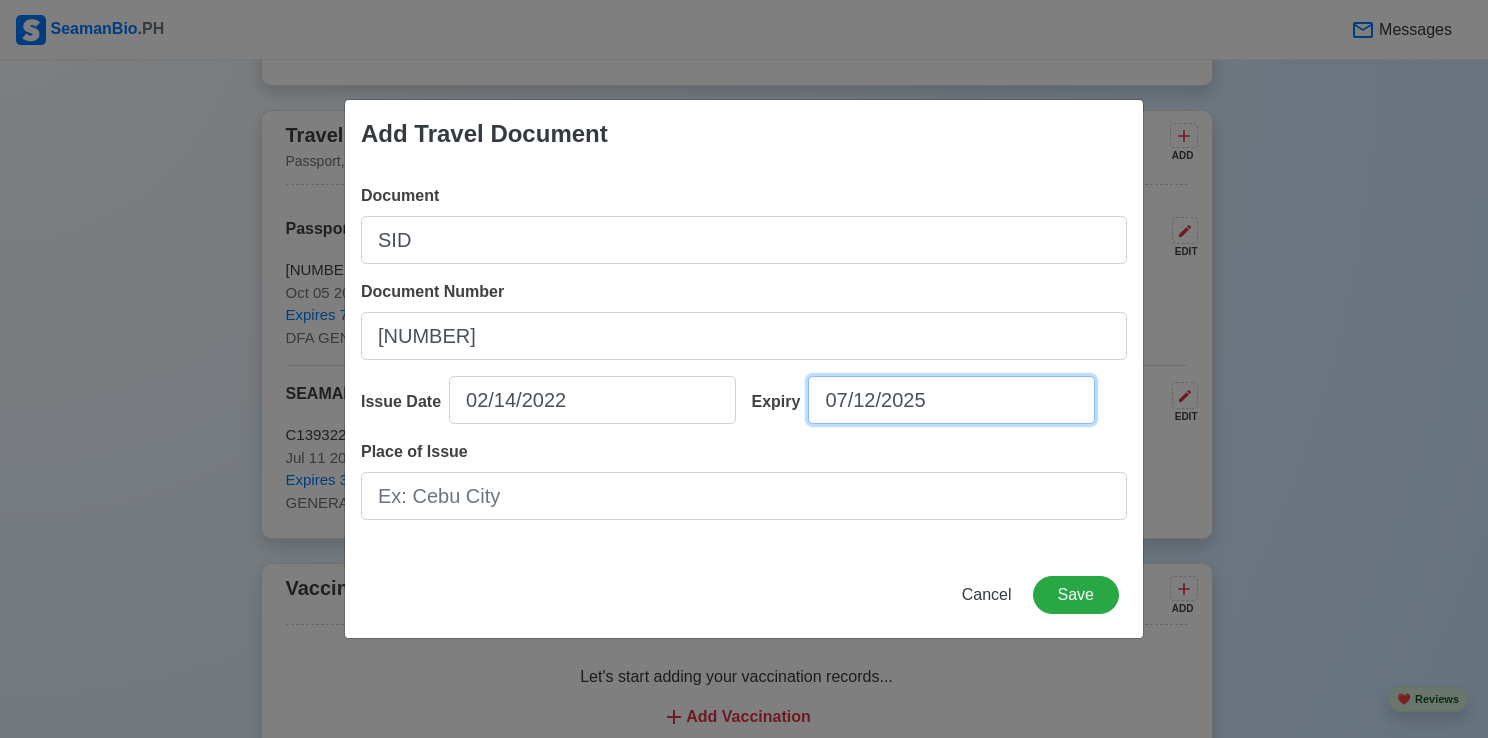 select on "****" 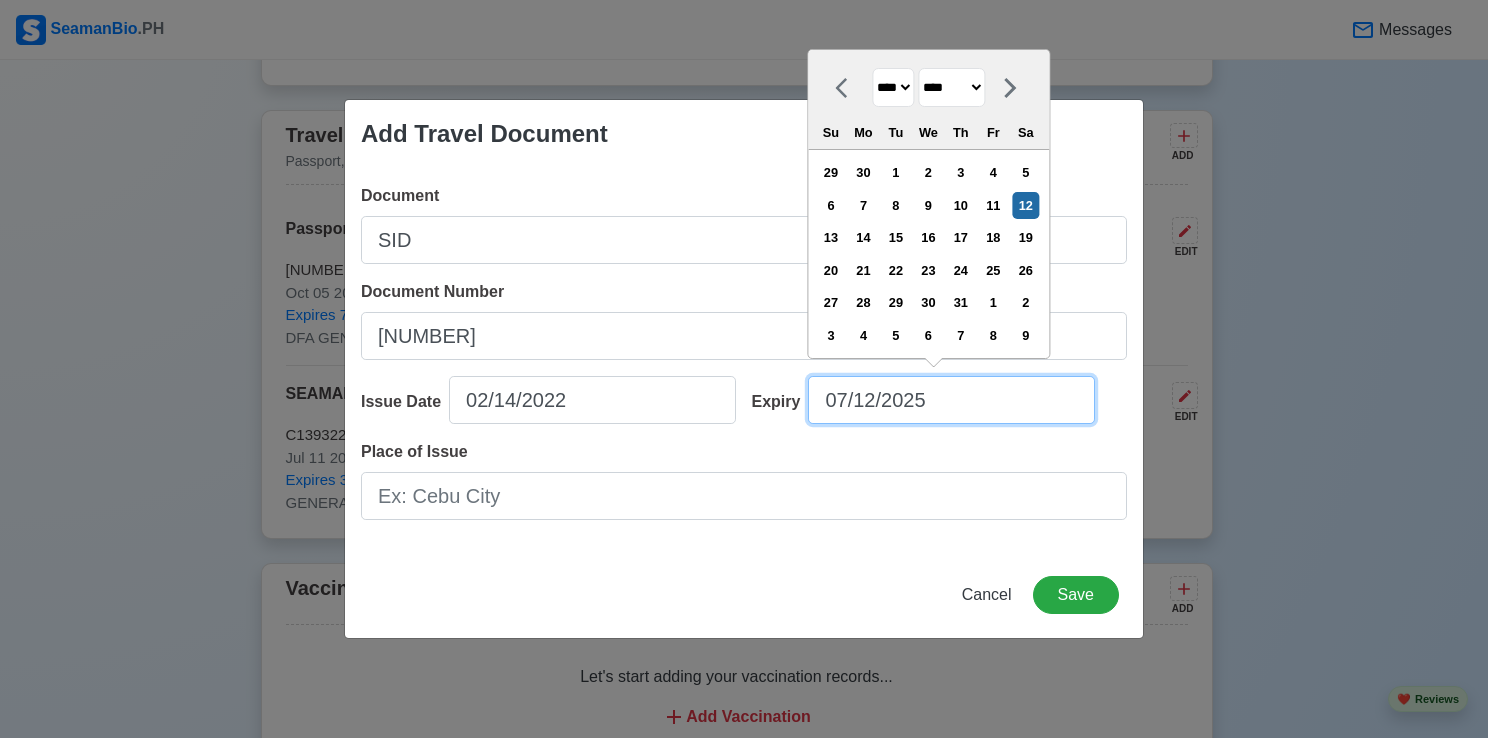 click on "07/12/2025" at bounding box center (951, 400) 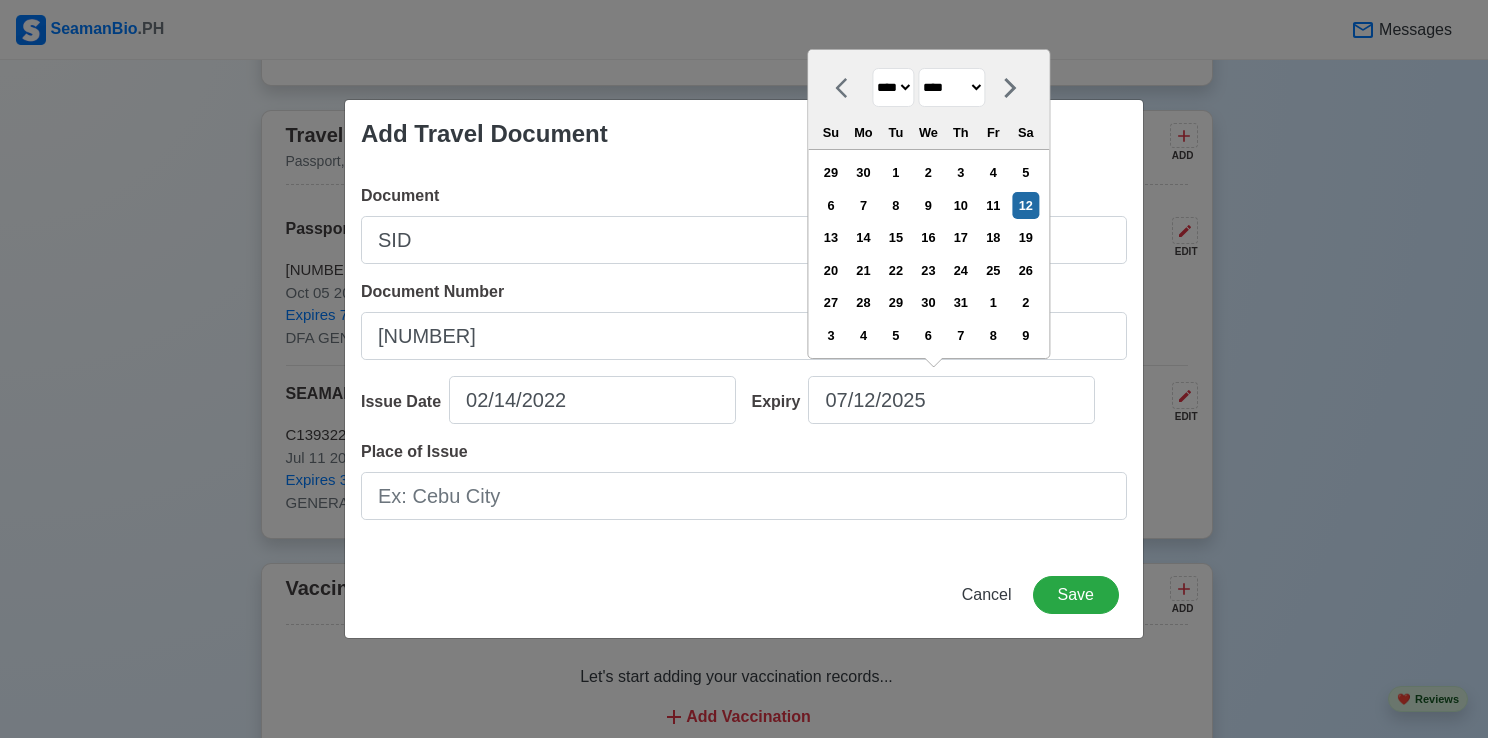 click on "**** **** **** **** **** **** **** **** **** **** **** **** **** **** **** **** **** **** **** **** **** **** **** **** **** **** **** **** **** **** **** **** **** **** **** **** **** **** **** **** **** **** **** **** **** **** **** **** **** **** **** **** **** **** **** **** **** **** **** **** **** **** **** **** **** **** **** **** **** **** **** **** **** **** **** **** **** **** **** **** **** **** **** **** **** **** **** **** **** **** **** **** **** **** **** **** **** **** **** **** **** **** **** **** **** **** **** **** **** **** **** **** **** **** **** **** **** **** **** **** ****" at bounding box center [893, 87] 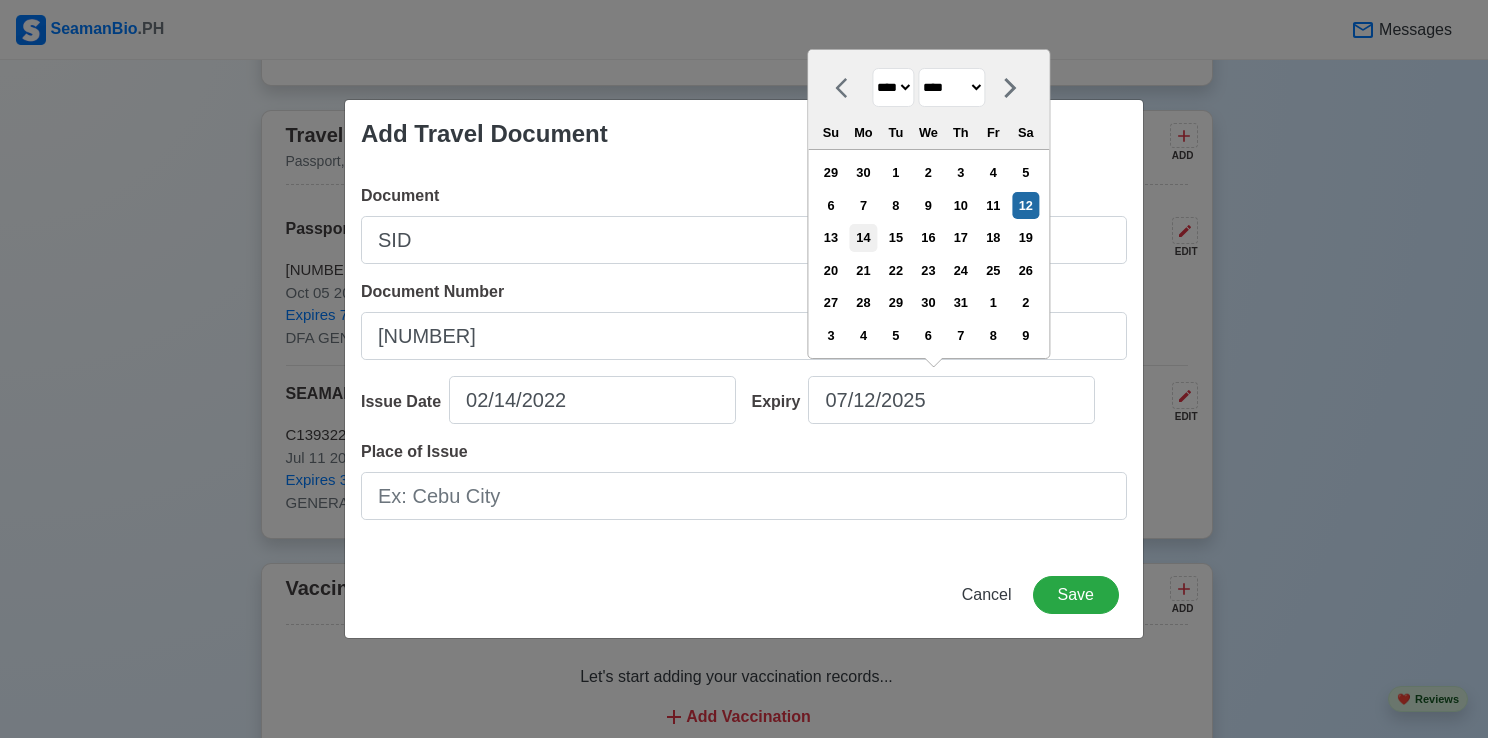 select on "****" 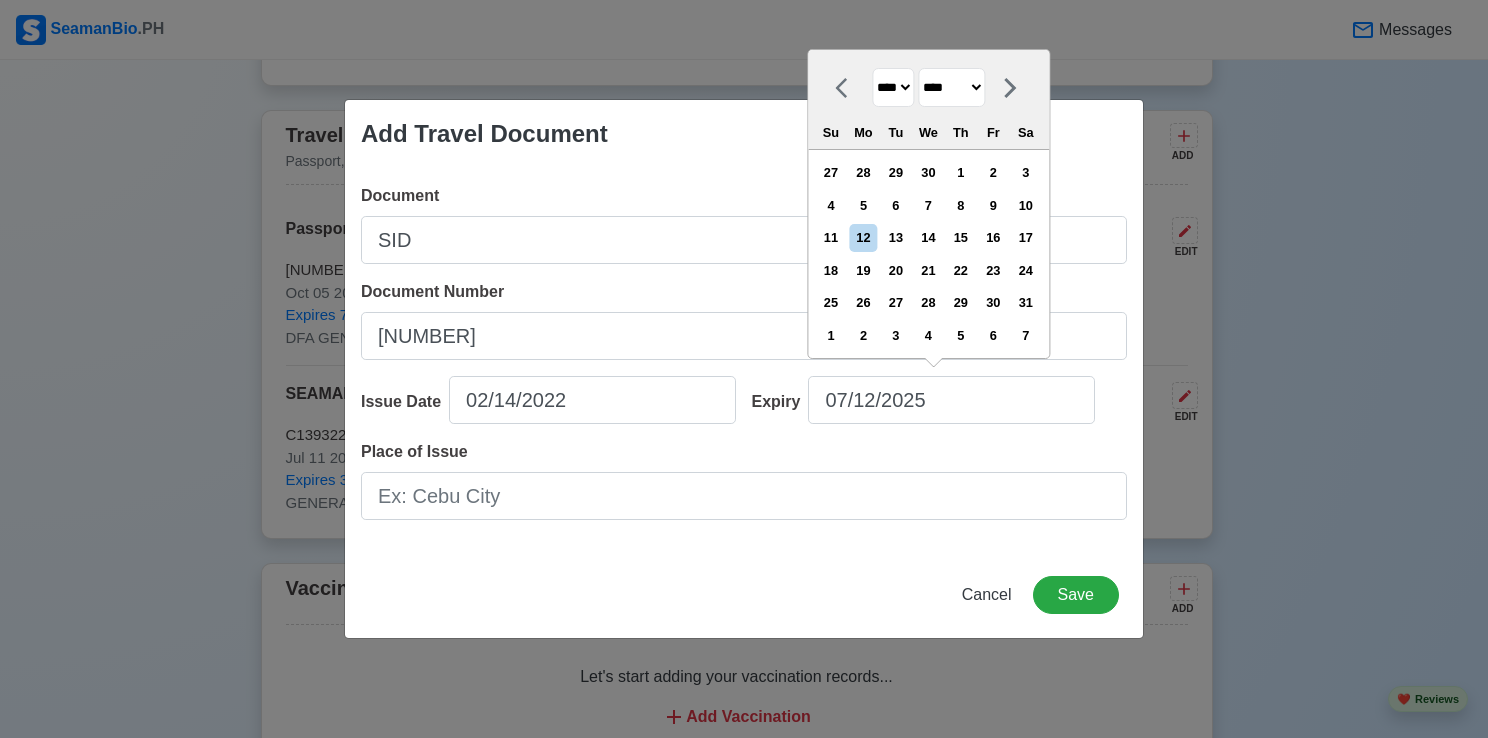 click on "******* ******** ***** ***** *** **** **** ****** ********* ******* ******** ********" at bounding box center (951, 87) 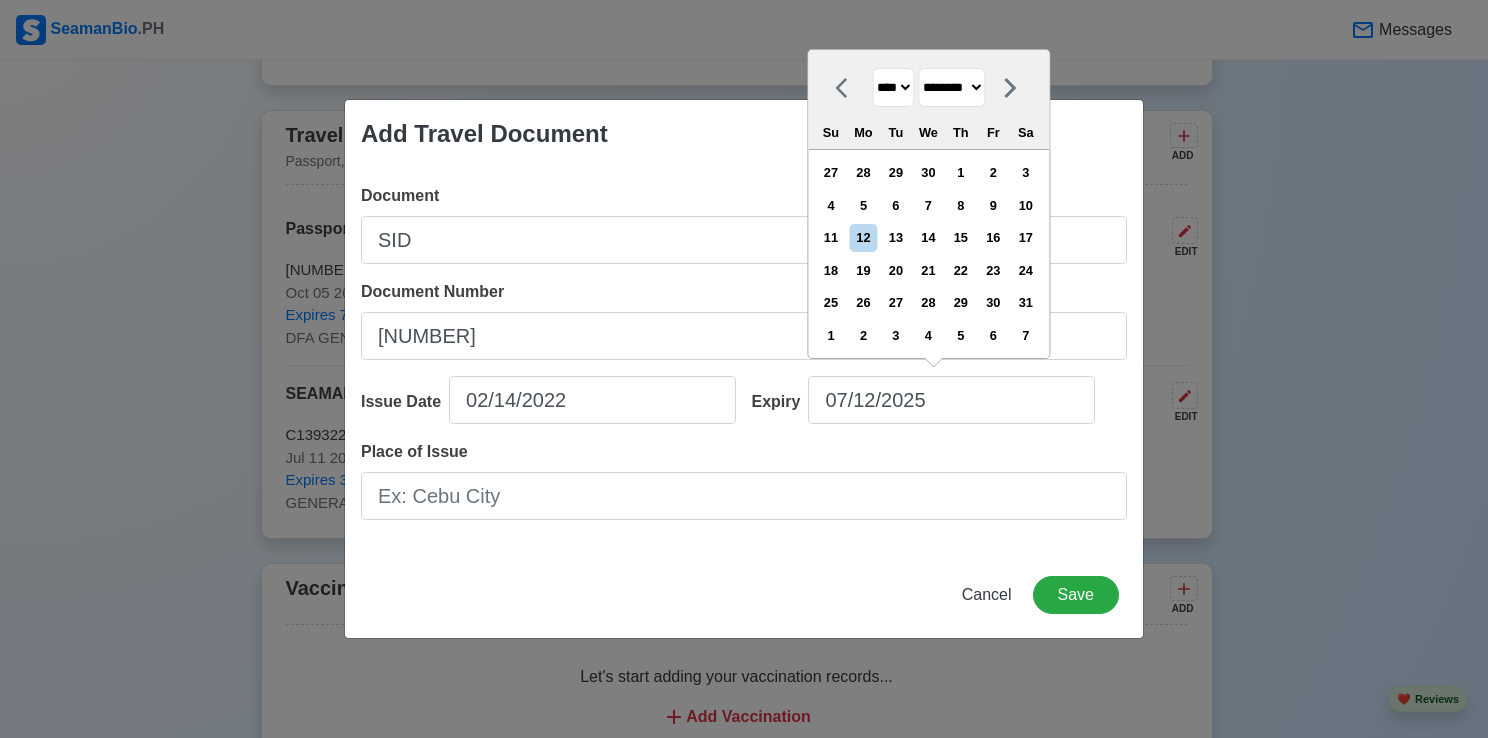click on "******* ******** ***** ***** *** **** **** ****** ********* ******* ******** ********" at bounding box center (951, 87) 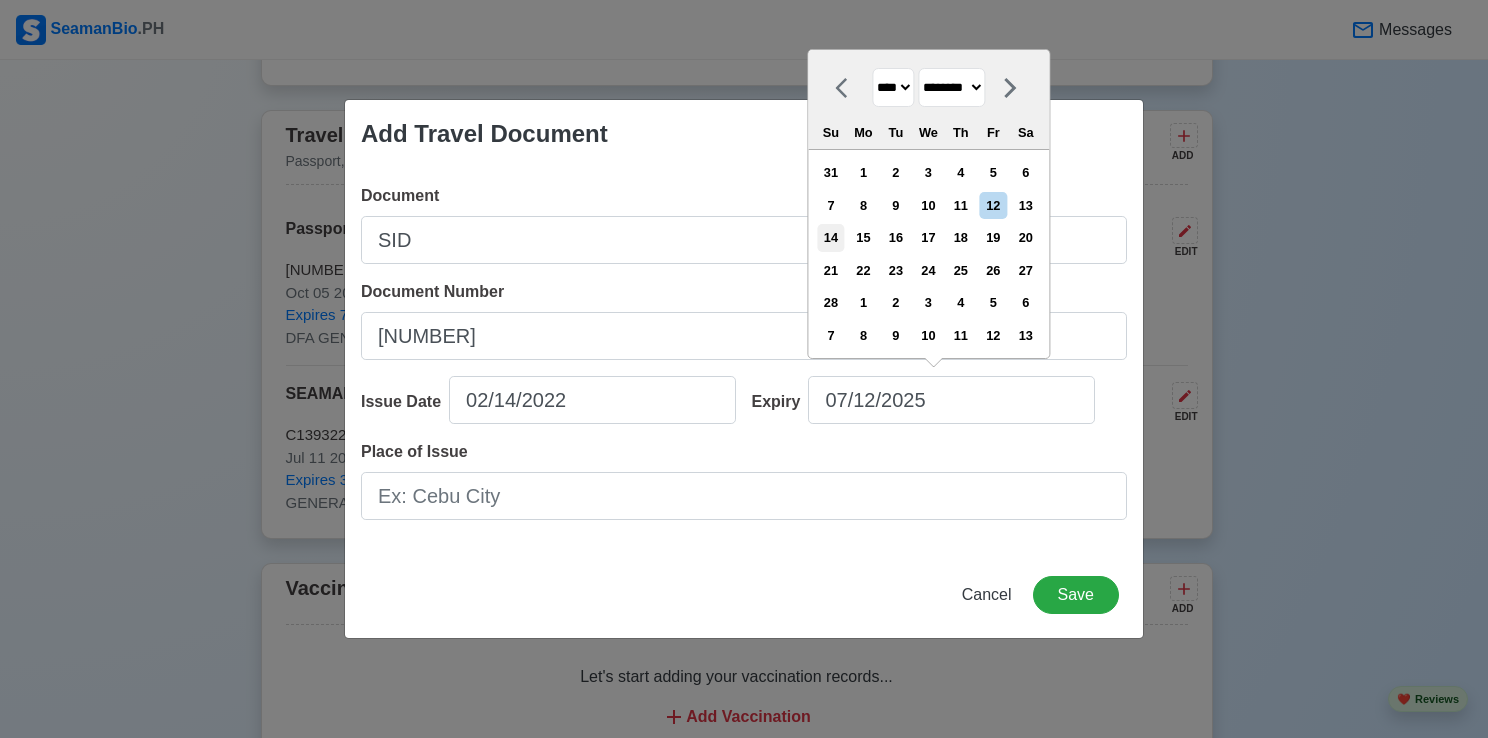 click on "14" at bounding box center [830, 237] 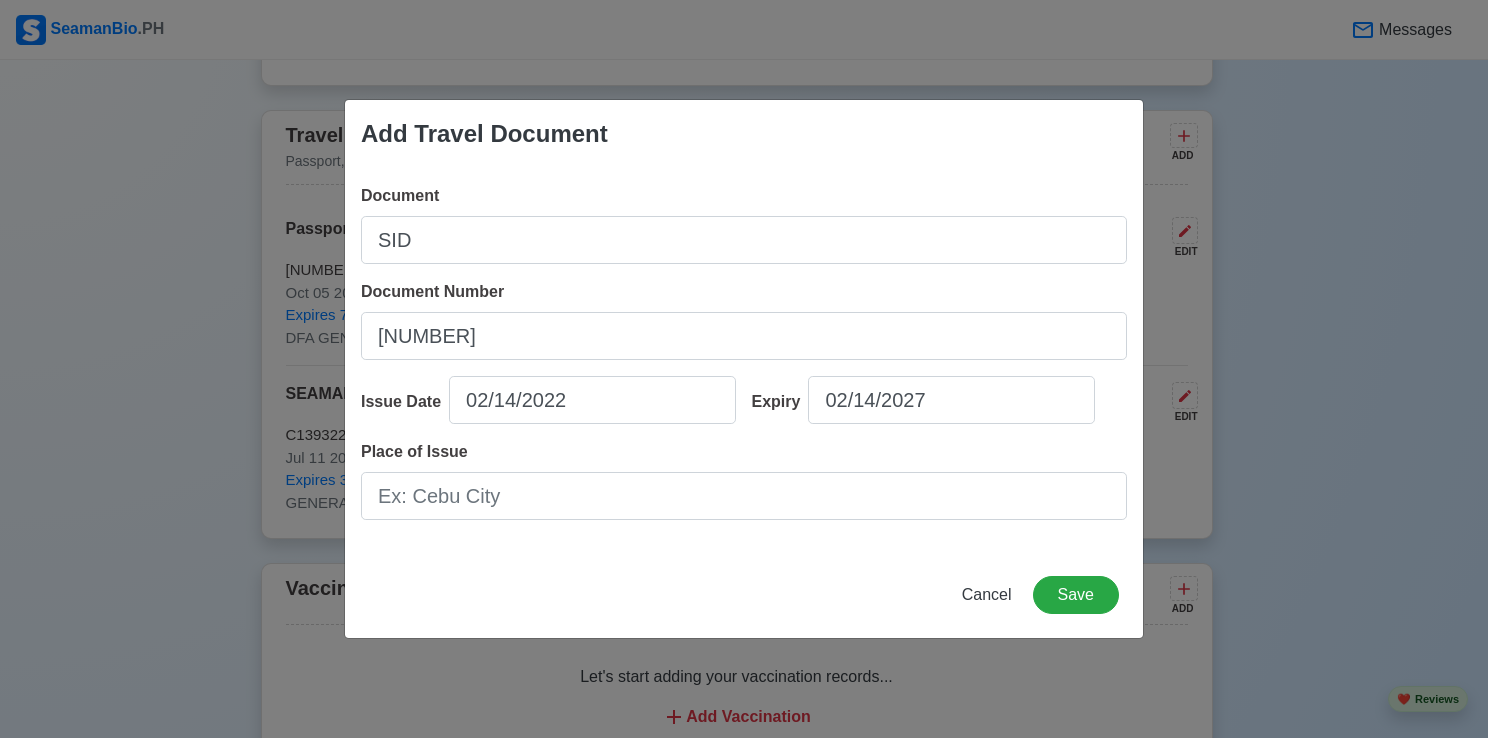 type on "02/14/2027" 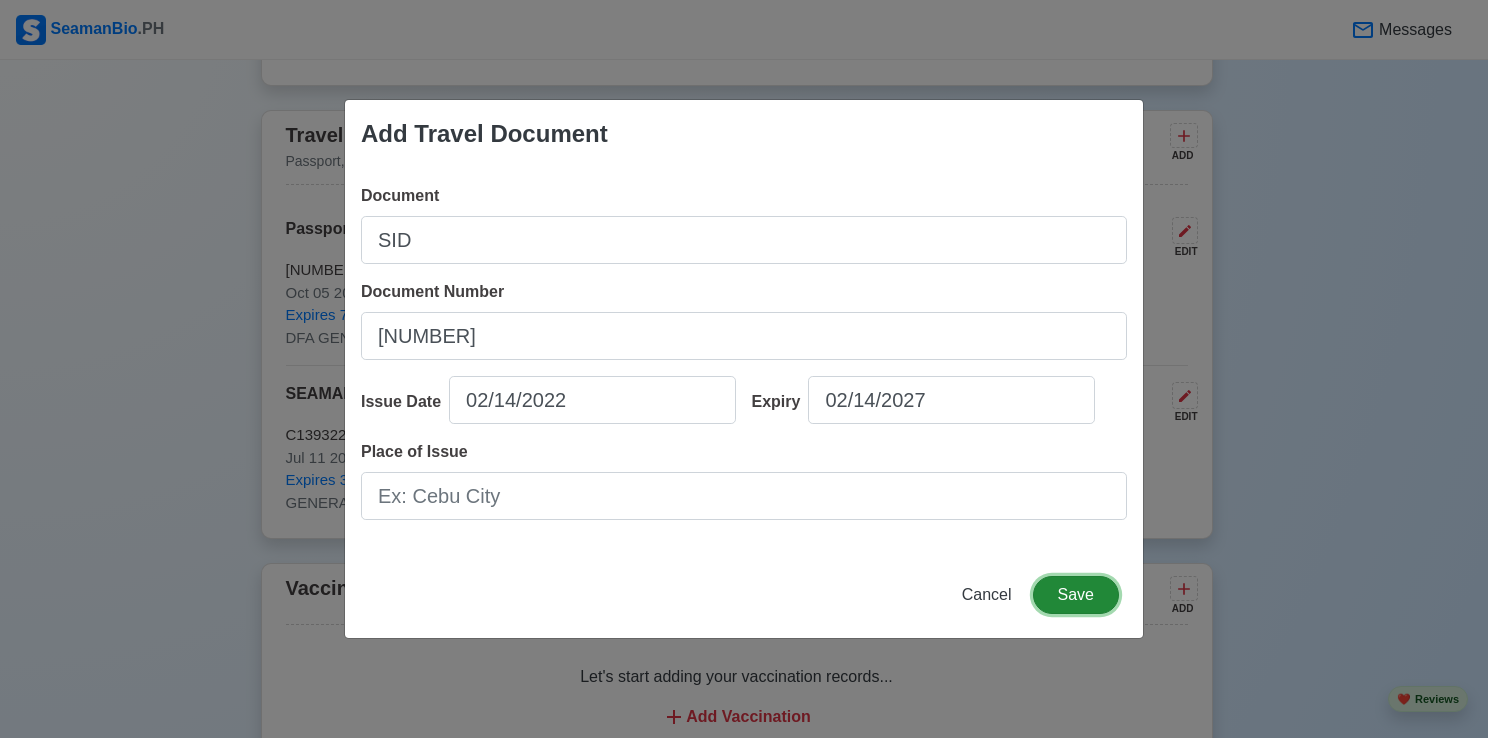 click on "Save" at bounding box center [1076, 595] 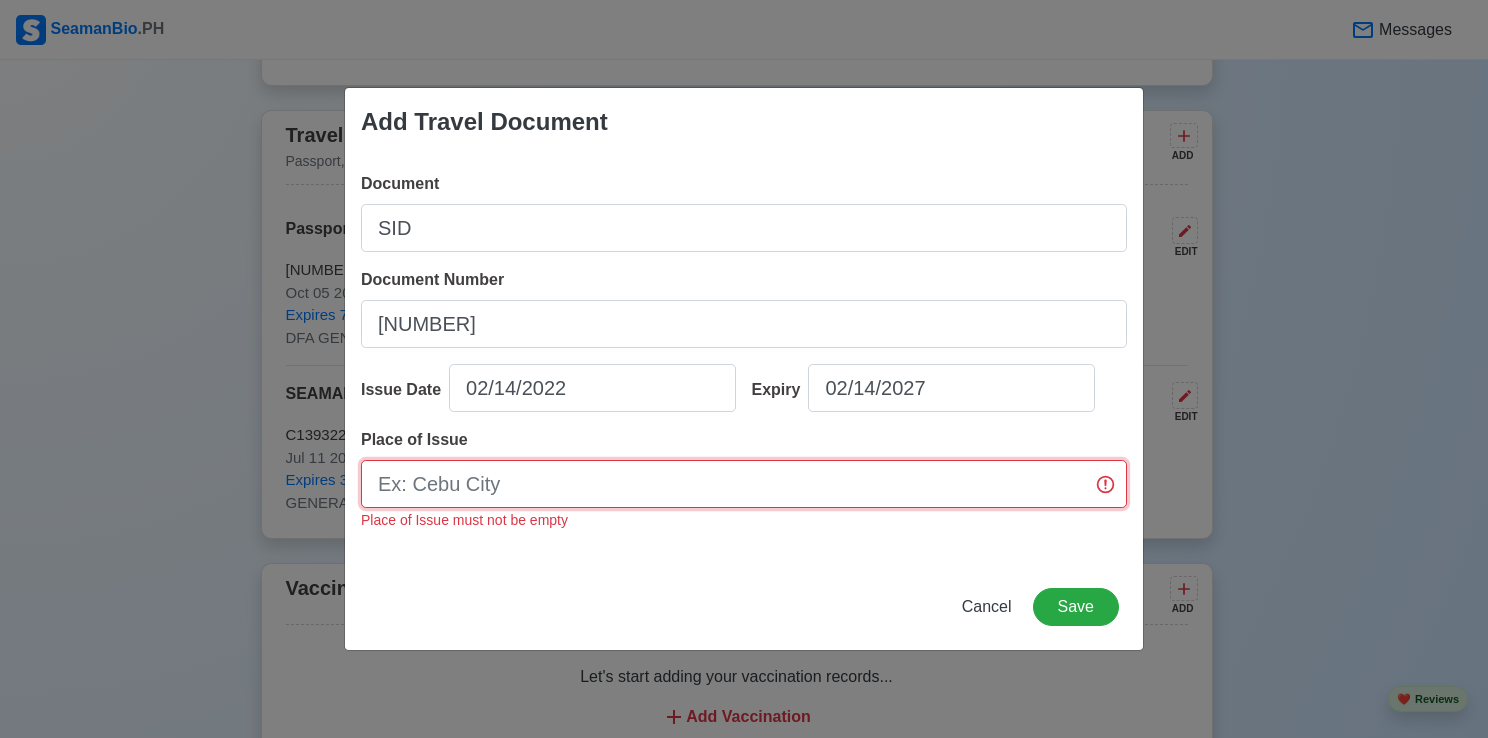 click on "Place of Issue" at bounding box center (744, 484) 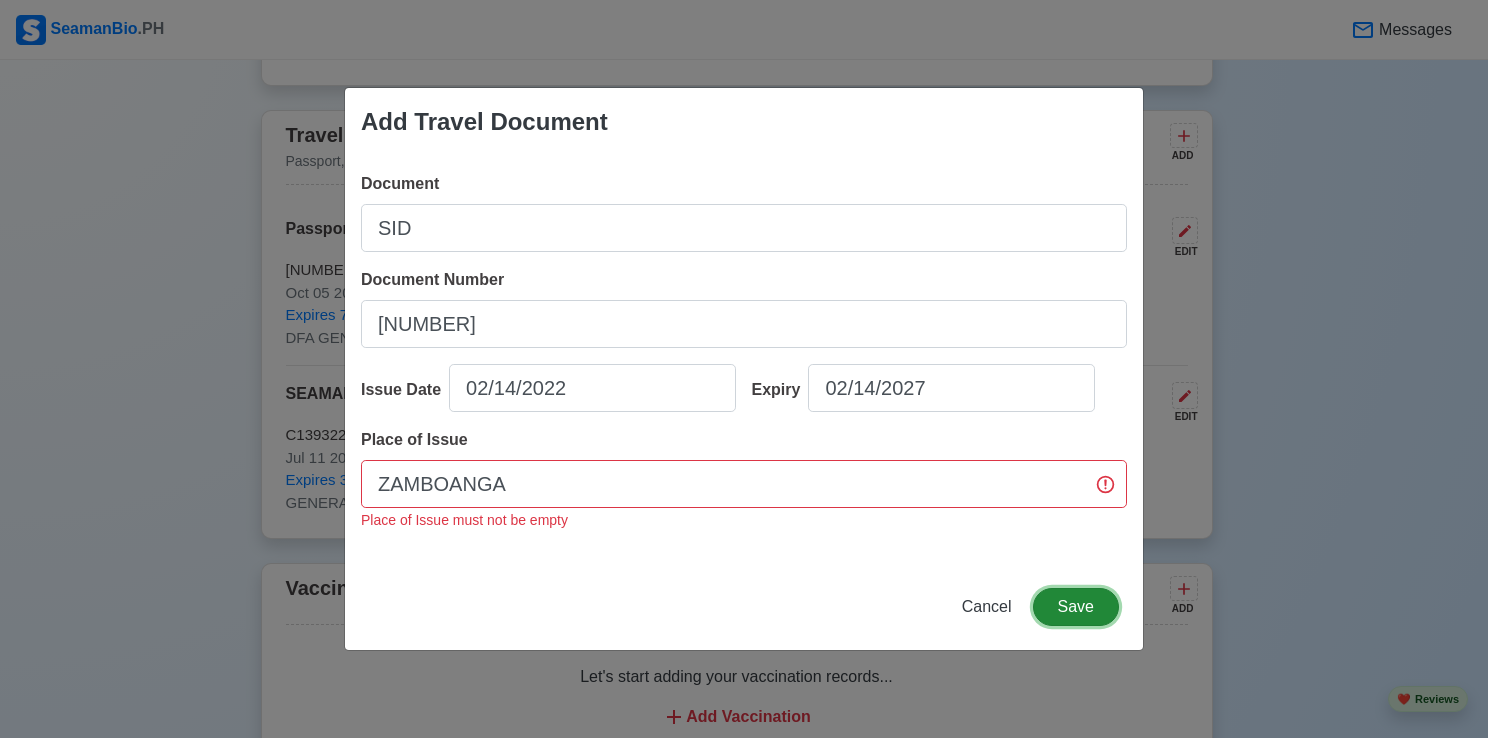 click on "Save" at bounding box center (1076, 607) 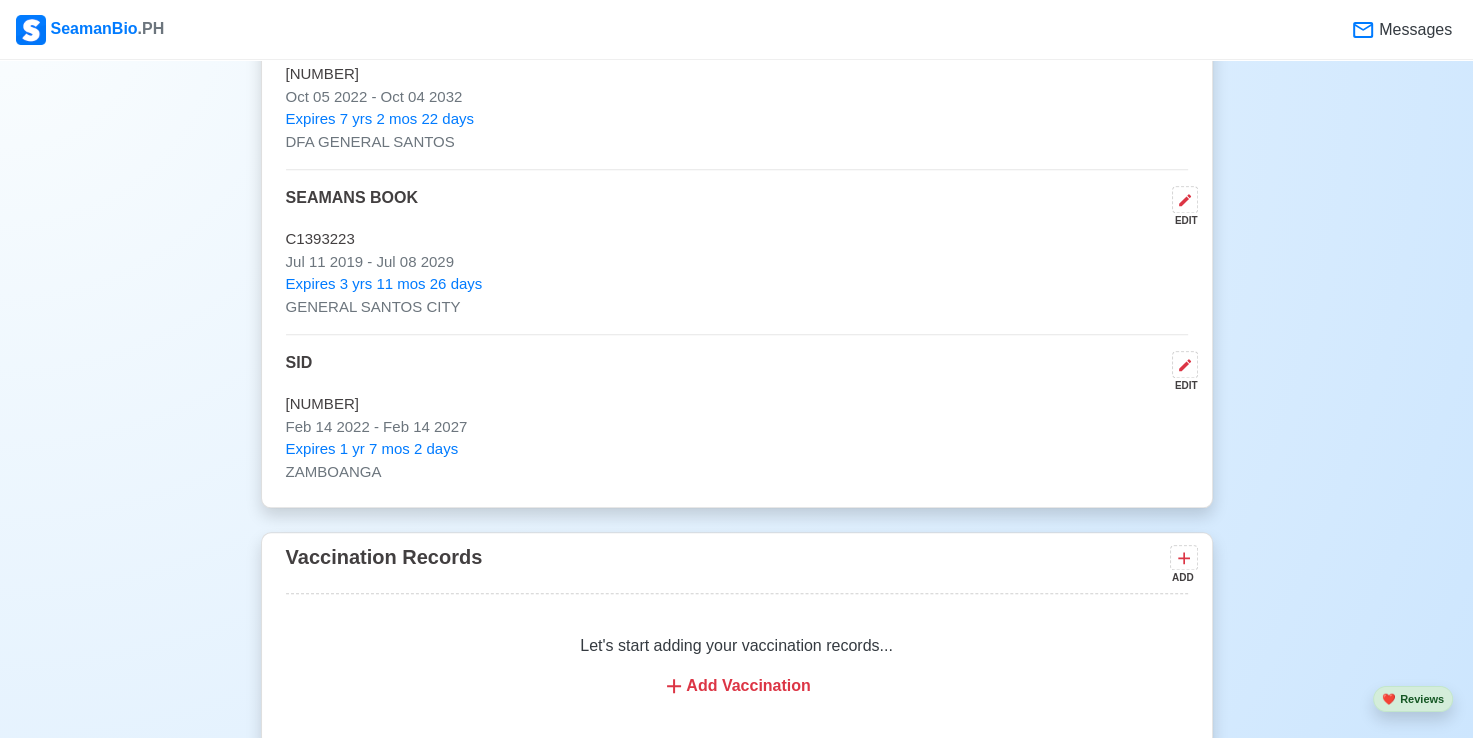 scroll, scrollTop: 2000, scrollLeft: 0, axis: vertical 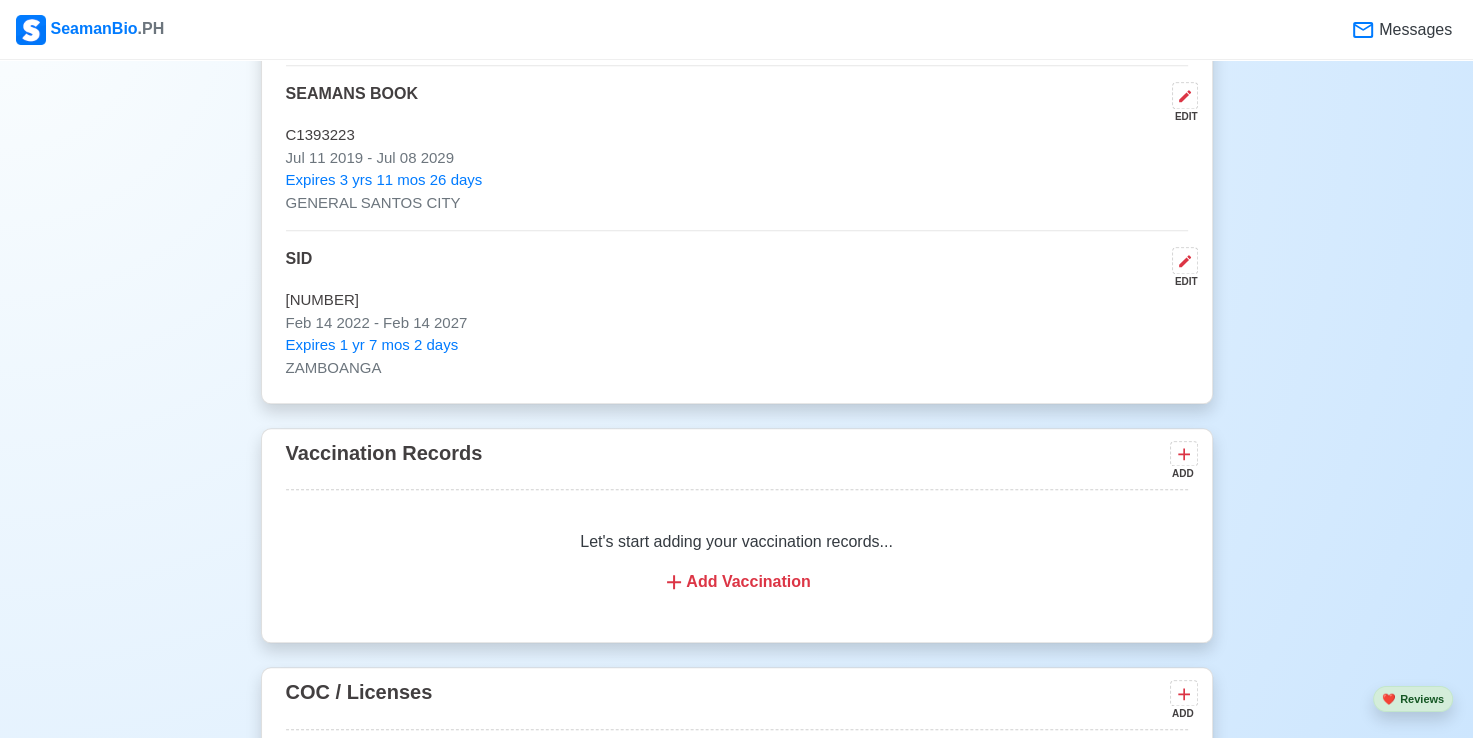 click on "Add Vaccination" at bounding box center (737, 582) 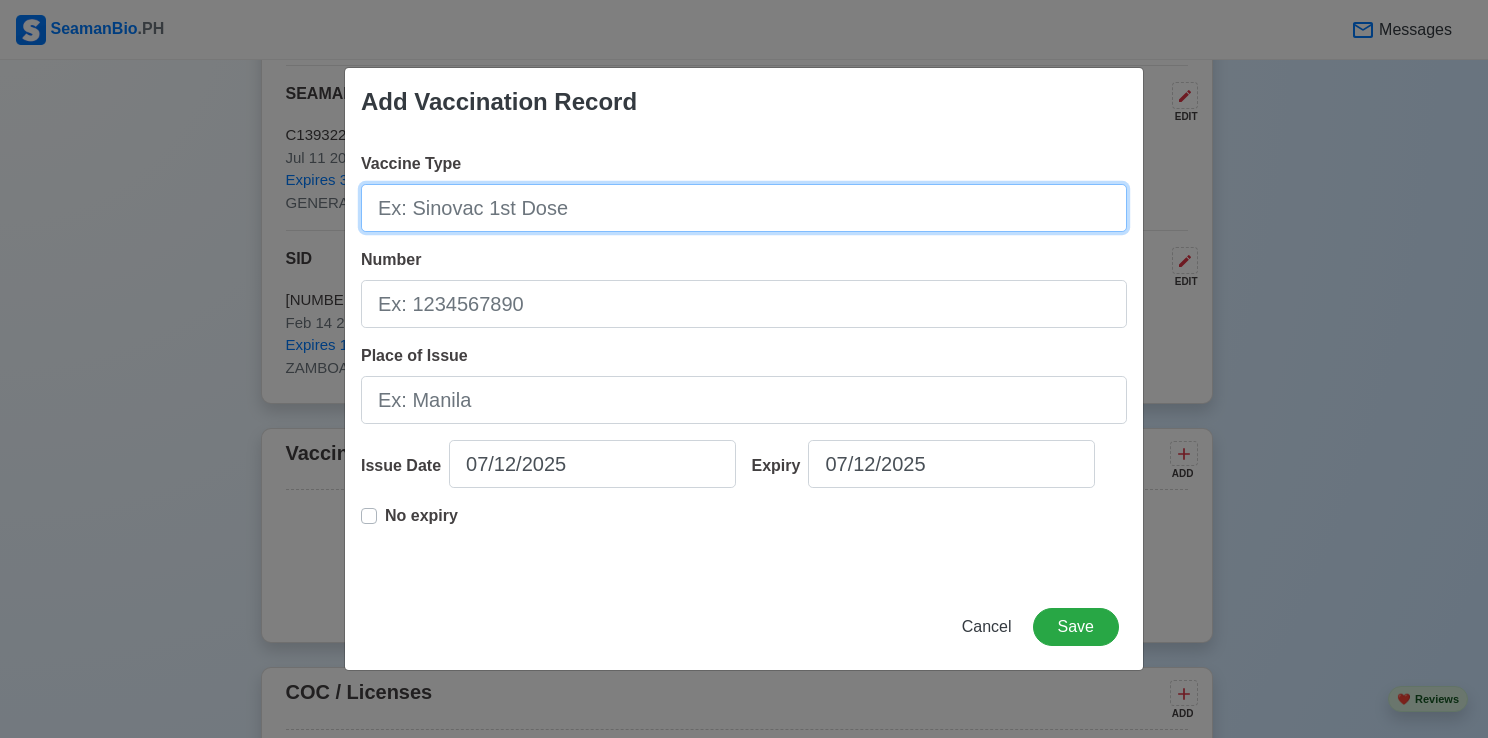 click on "Vaccine Type" at bounding box center [744, 208] 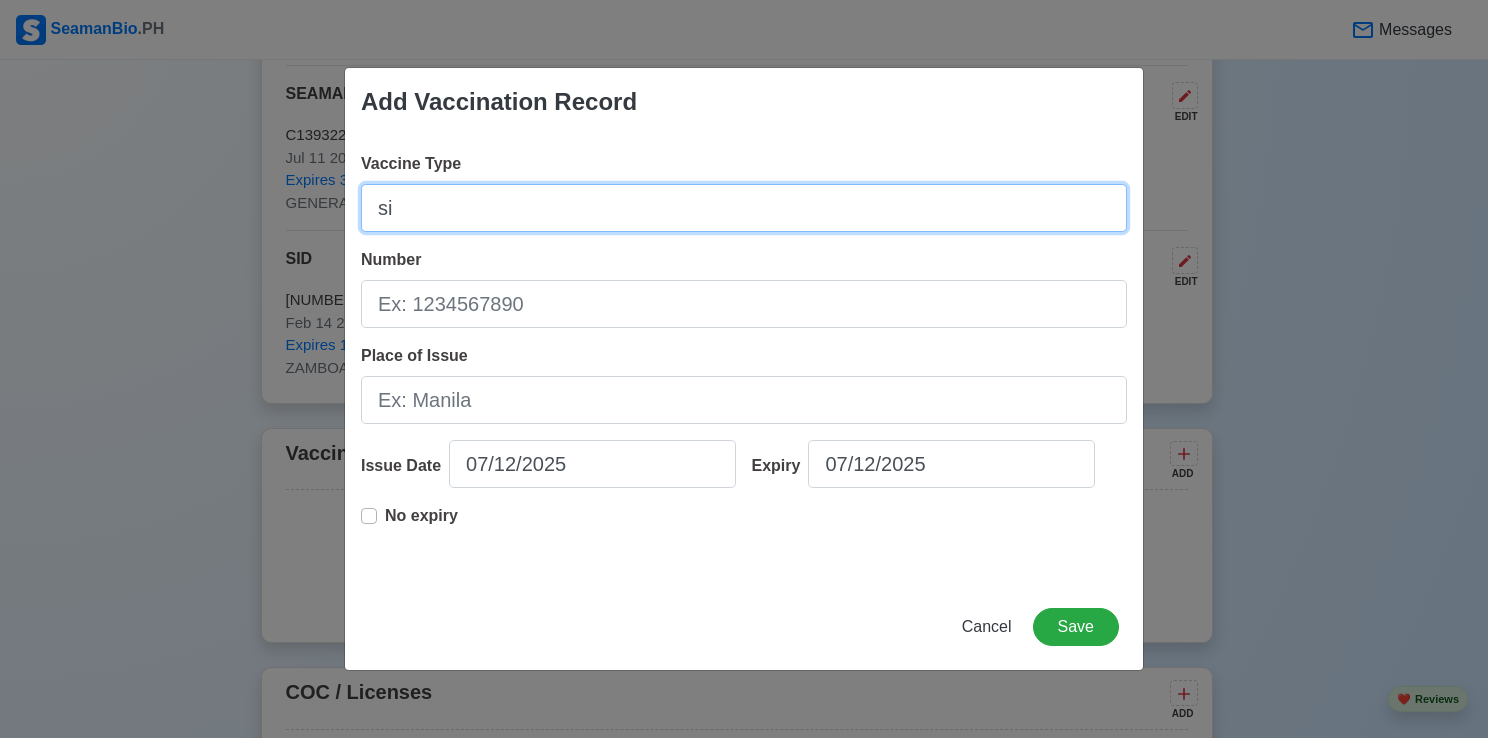 type on "Sinovac 1st dose" 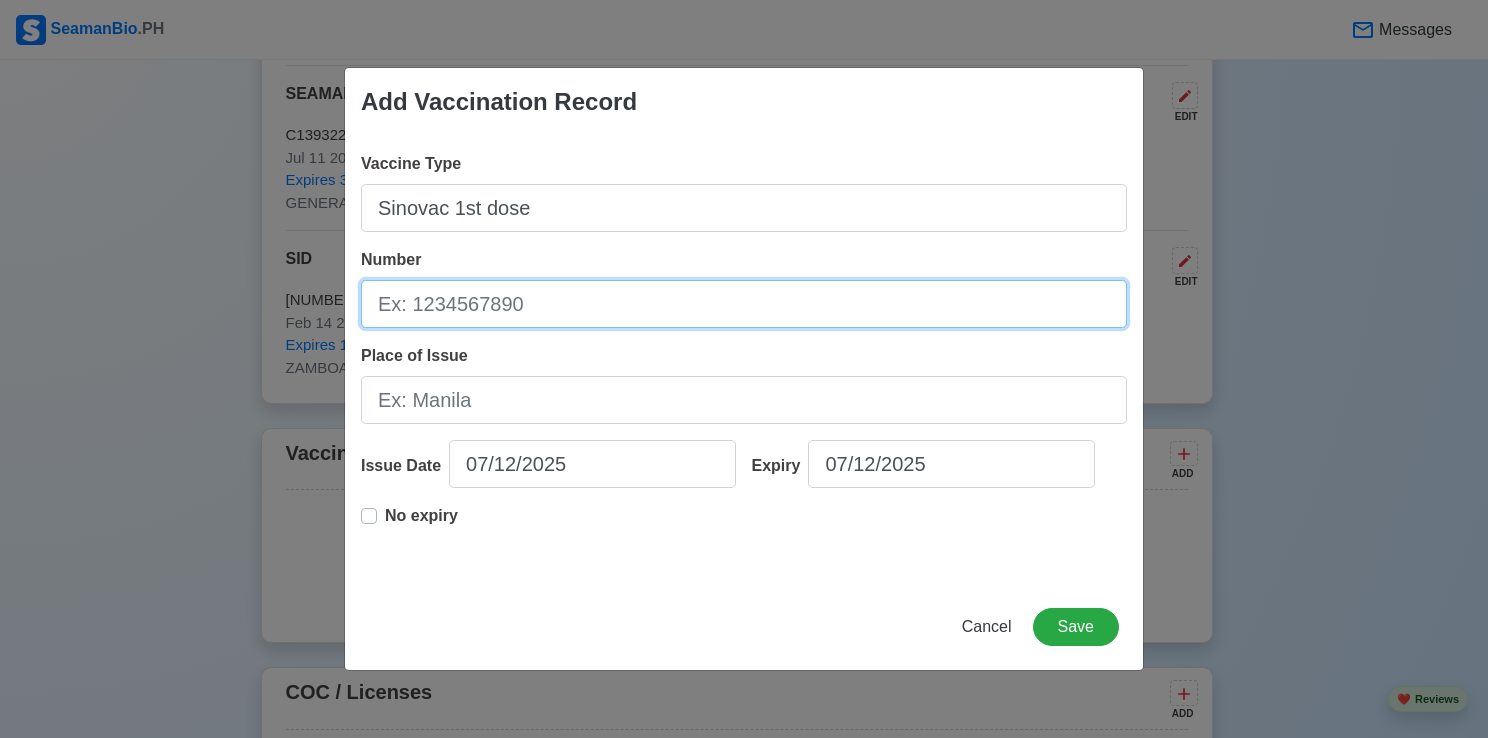 click on "Number" at bounding box center (744, 304) 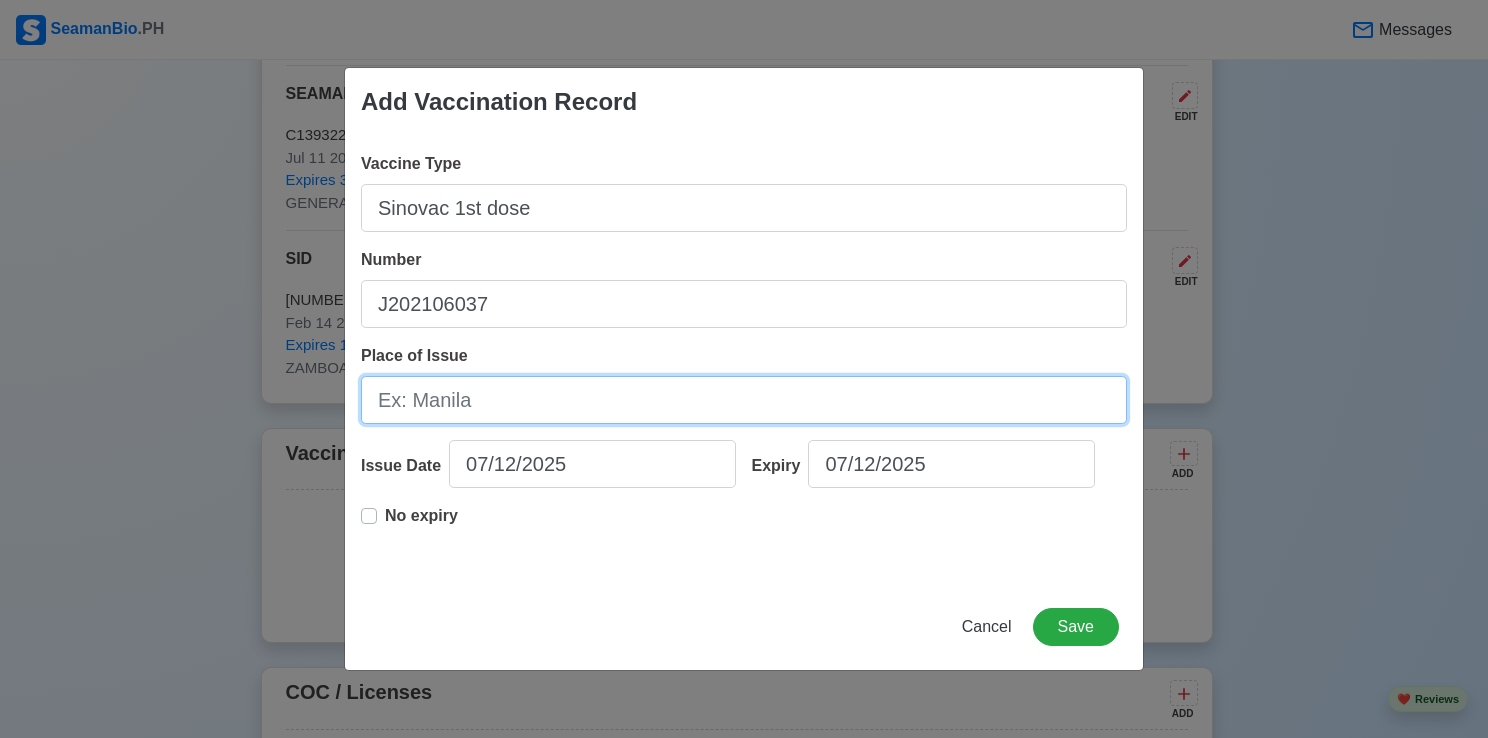 click on "Place of Issue" at bounding box center [744, 400] 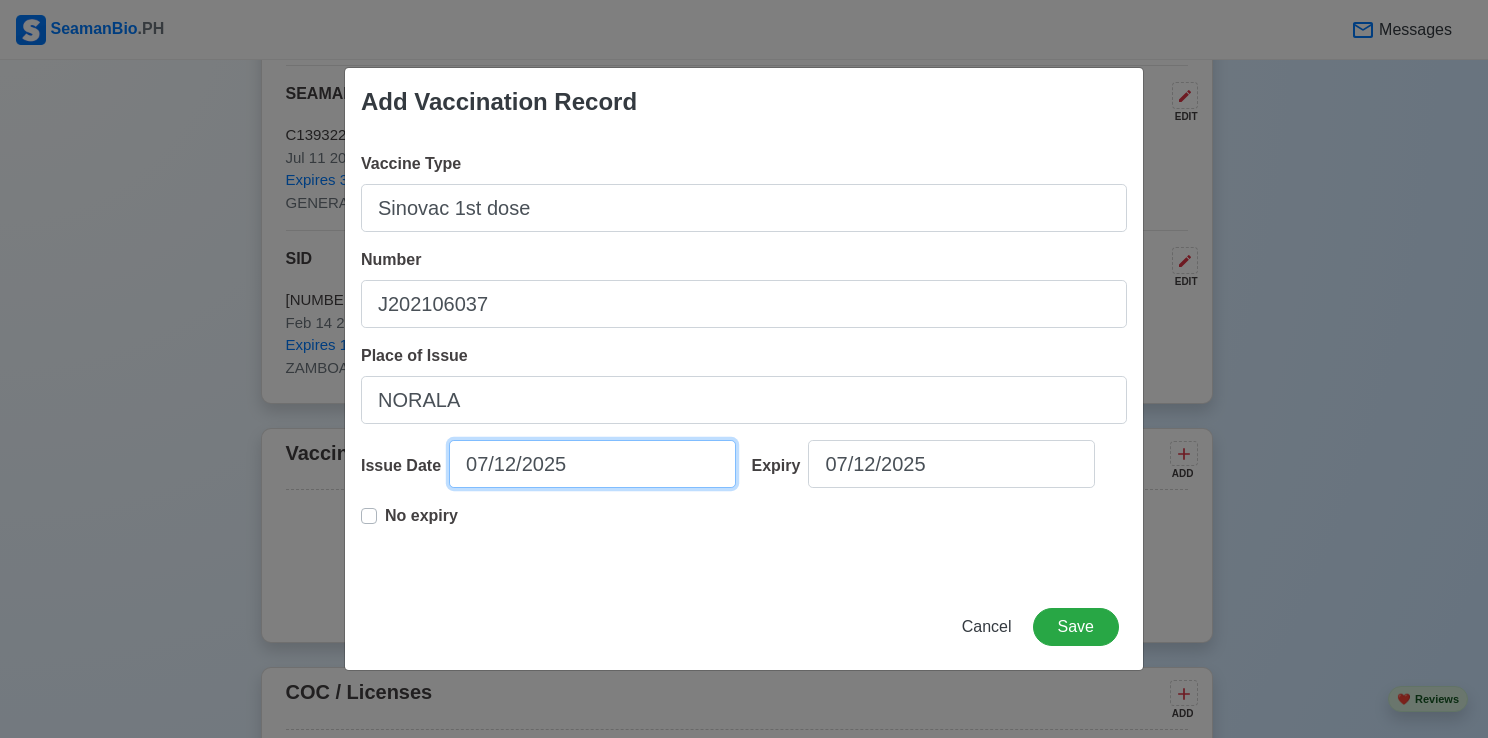 click on "07/12/2025" at bounding box center (592, 464) 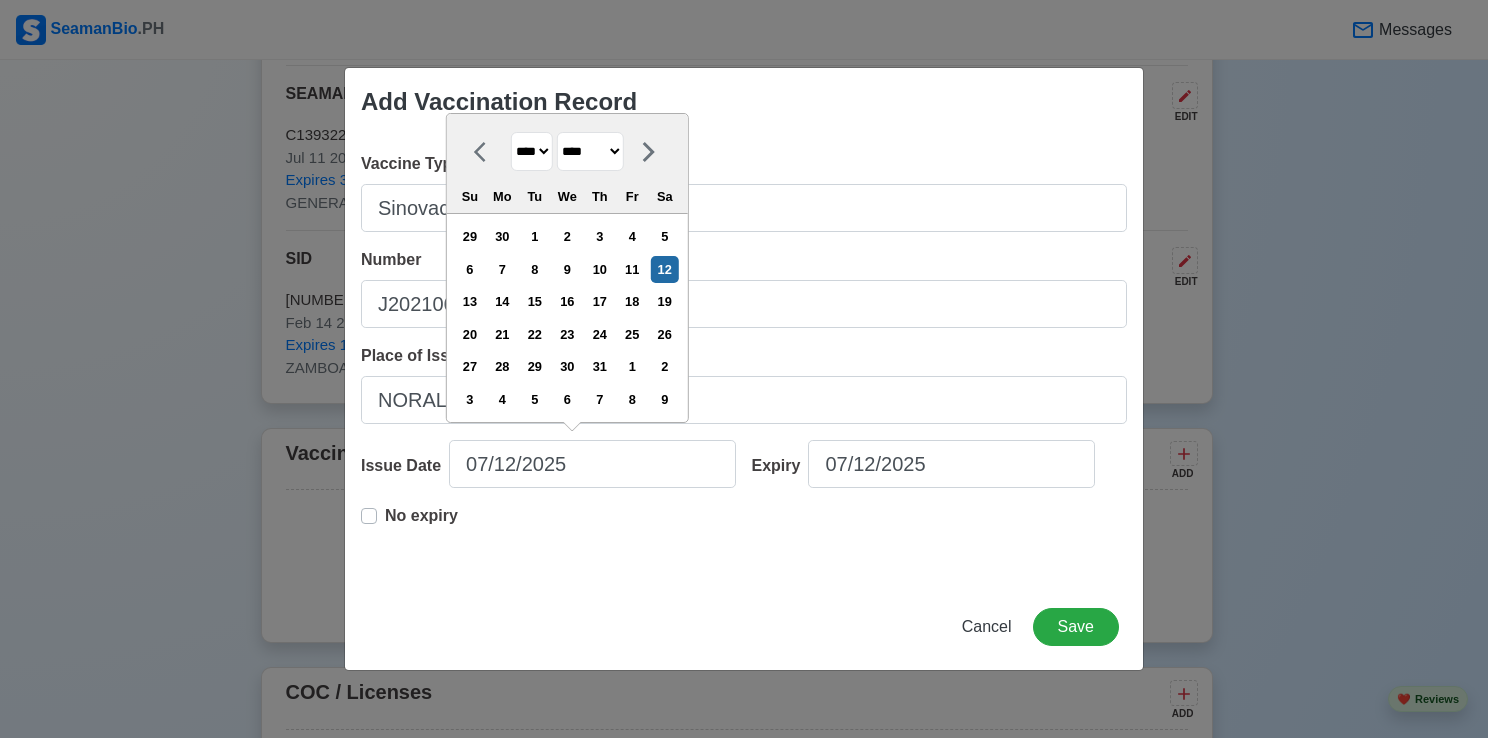 click on "**** **** **** **** **** **** **** **** **** **** **** **** **** **** **** **** **** **** **** **** **** **** **** **** **** **** **** **** **** **** **** **** **** **** **** **** **** **** **** **** **** **** **** **** **** **** **** **** **** **** **** **** **** **** **** **** **** **** **** **** **** **** **** **** **** **** **** **** **** **** **** **** **** **** **** **** **** **** **** **** **** **** **** **** **** **** **** **** **** **** **** **** **** **** **** **** **** **** **** **** **** **** **** **** **** ****" at bounding box center (532, 151) 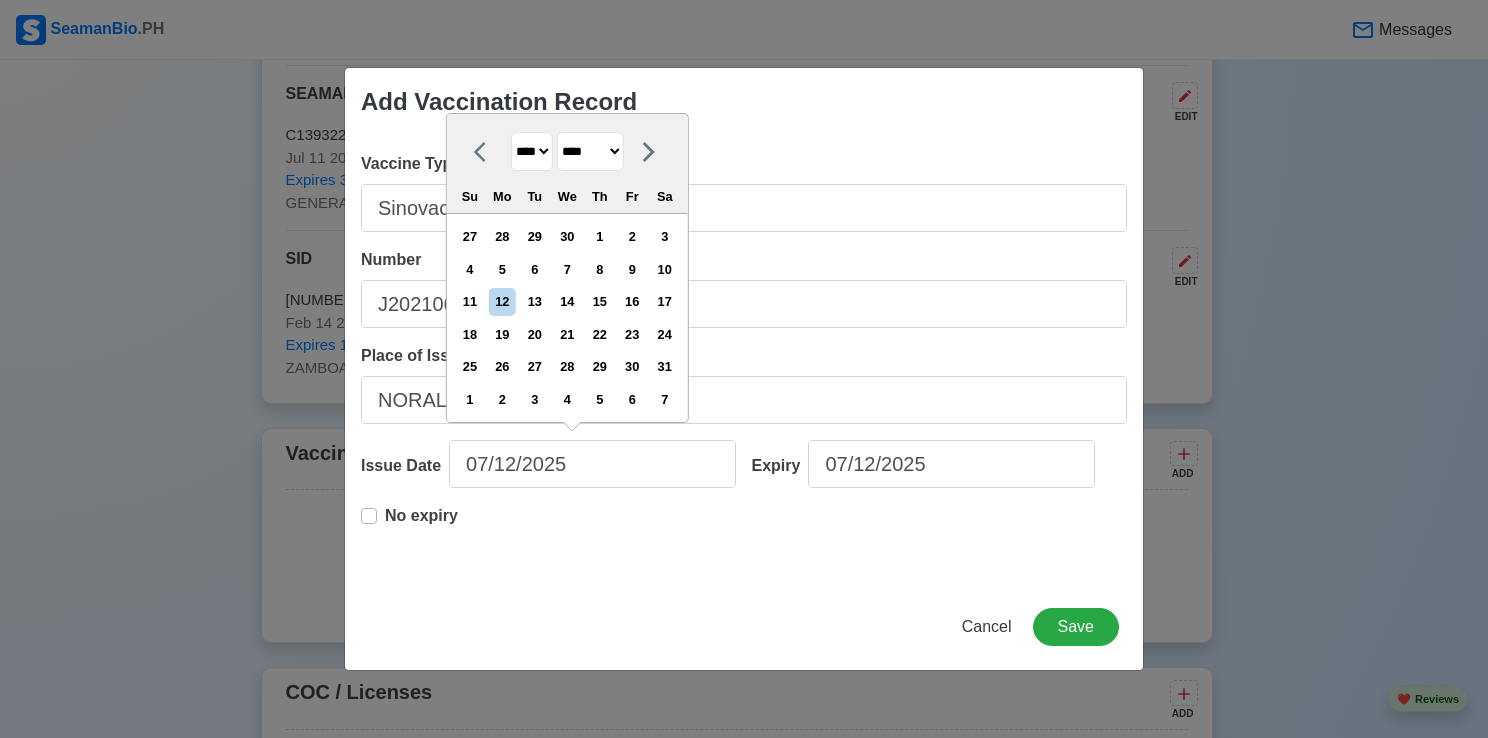 click on "******* ******** ***** ***** *** **** **** ****** ********* ******* ******** ********" at bounding box center [590, 151] 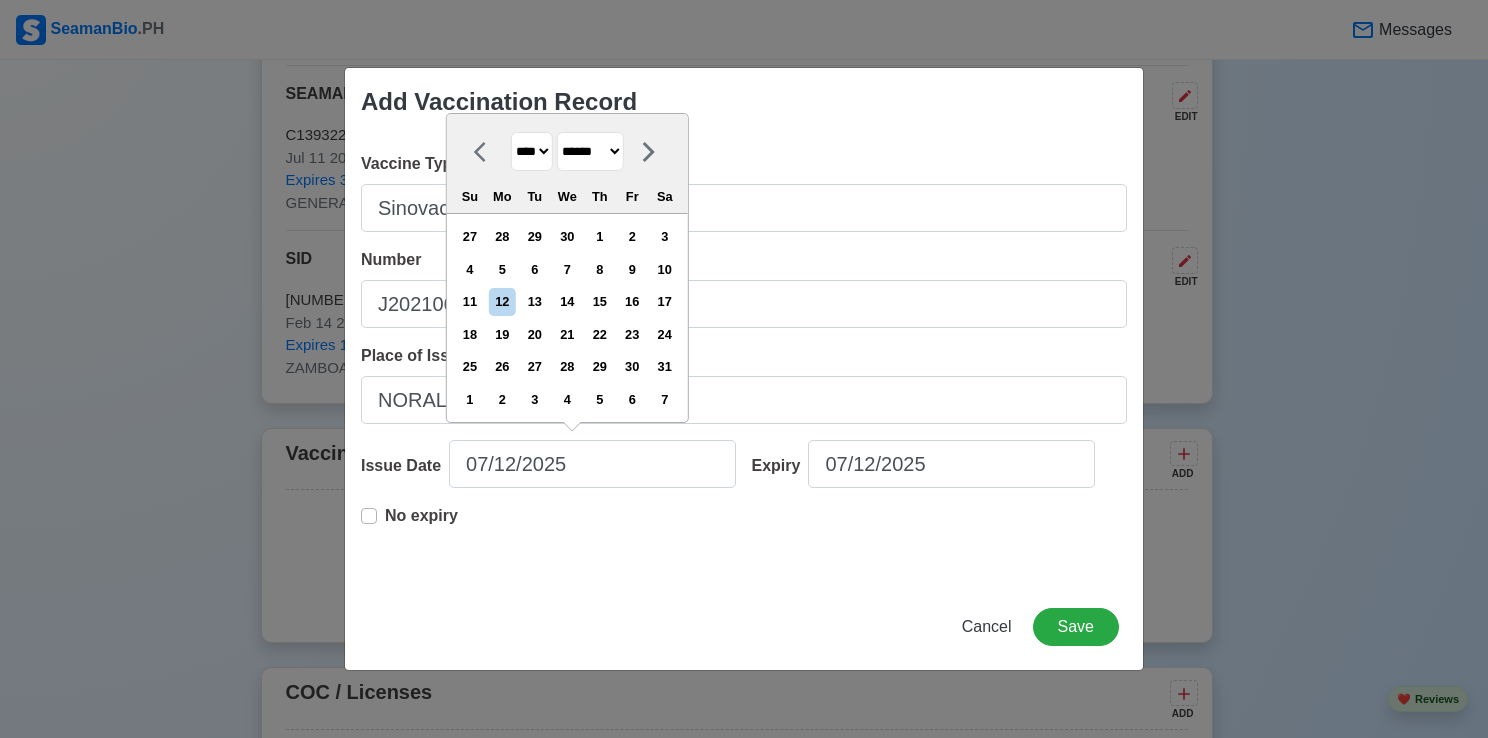 click on "******* ******** ***** ***** *** **** **** ****** ********* ******* ******** ********" at bounding box center [590, 151] 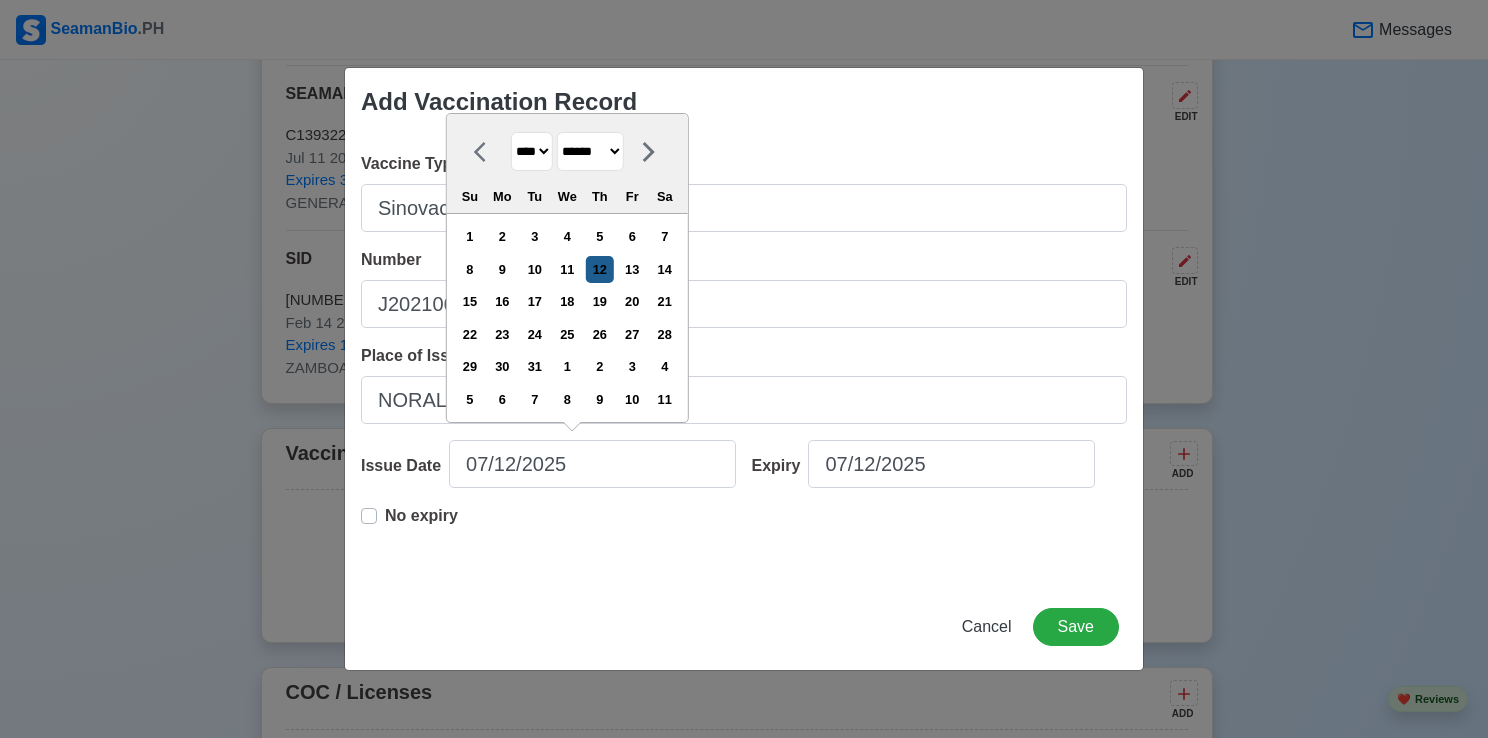 click on "12" at bounding box center (599, 269) 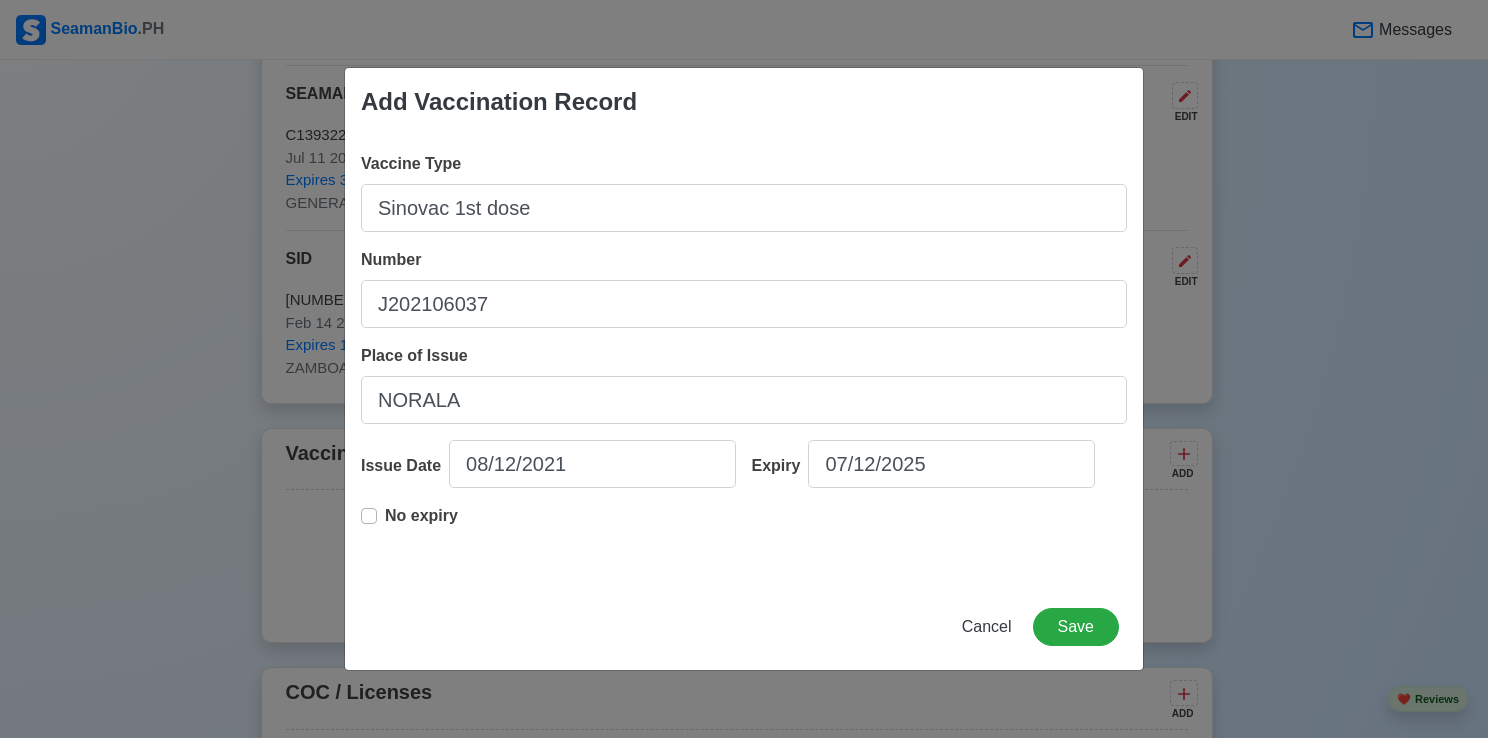 click on "No expiry" at bounding box center (421, 524) 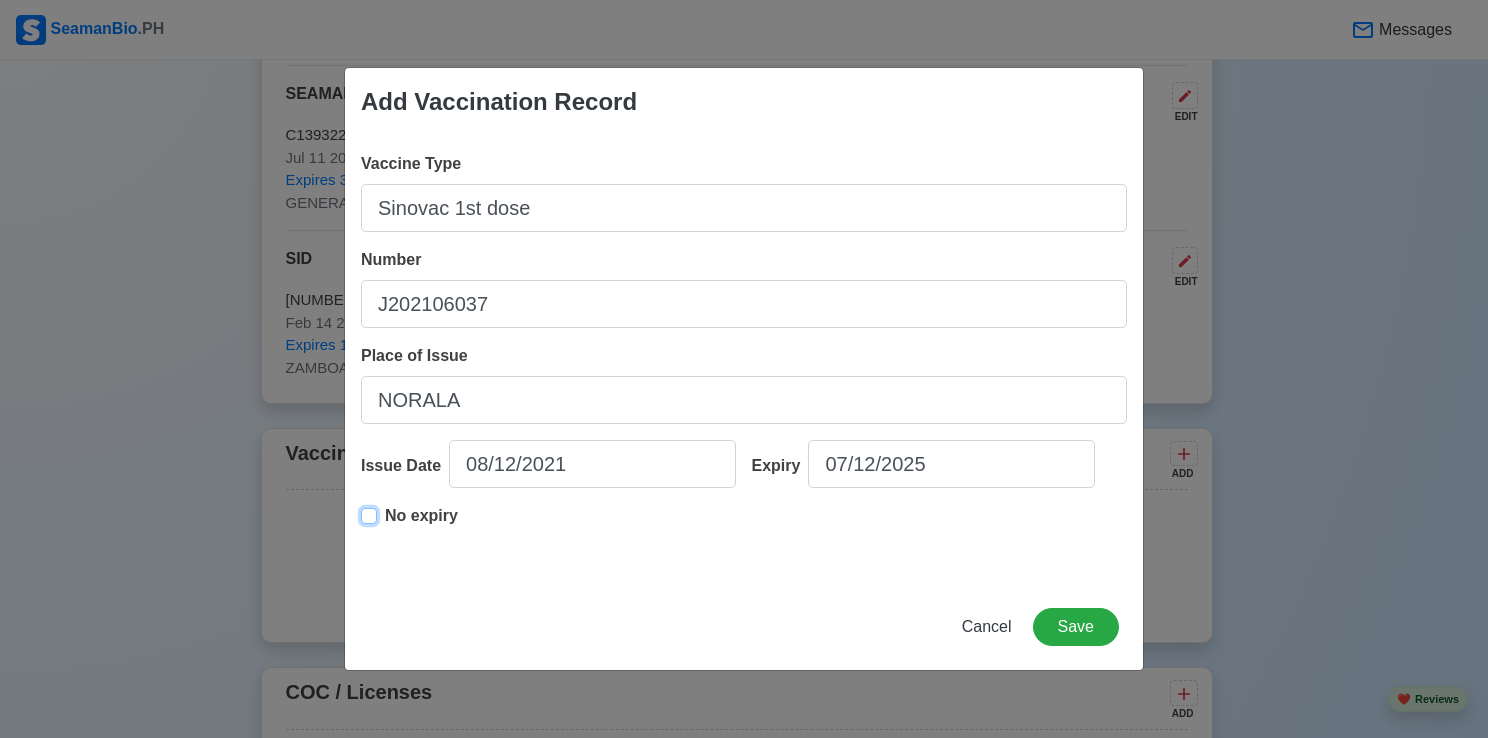 type on "08/12/2021" 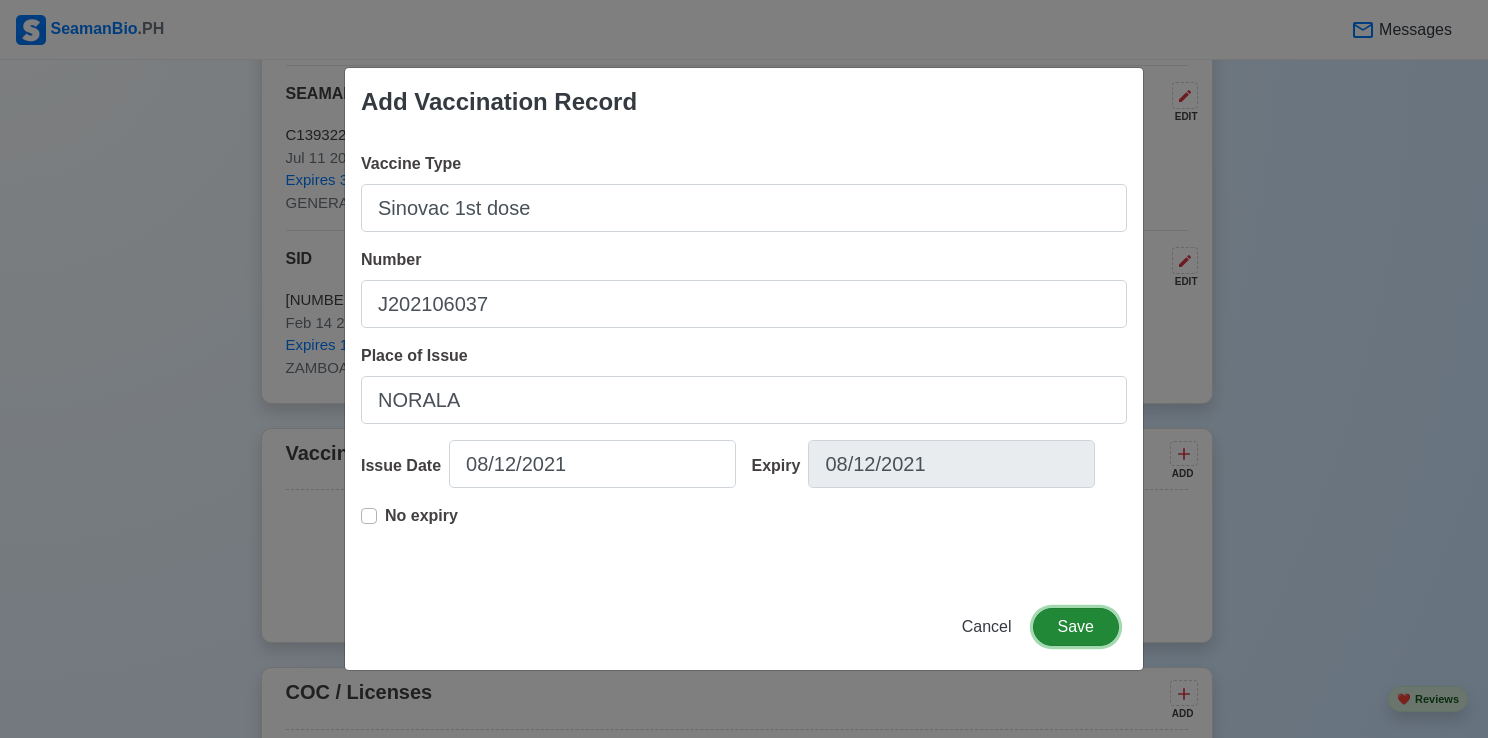 click on "Save" at bounding box center [1076, 627] 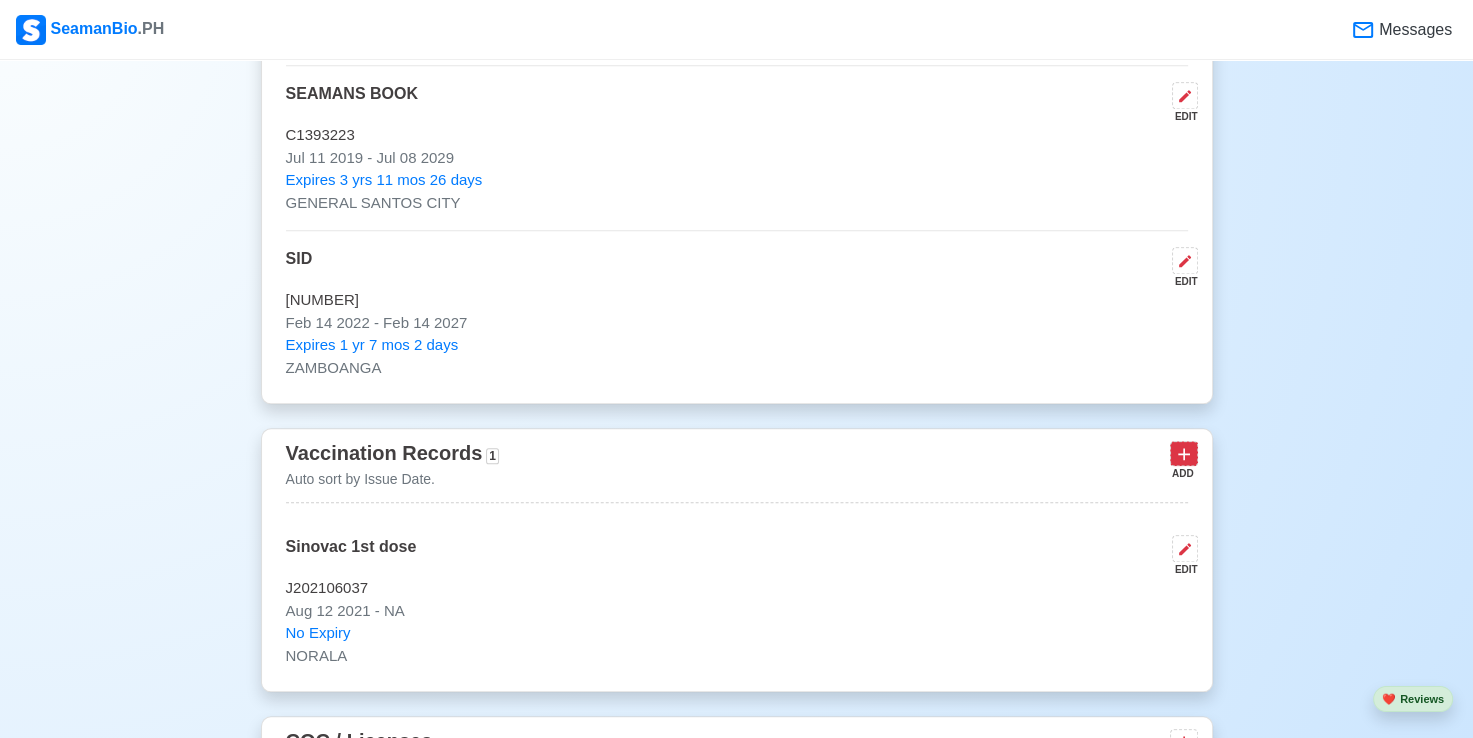 click 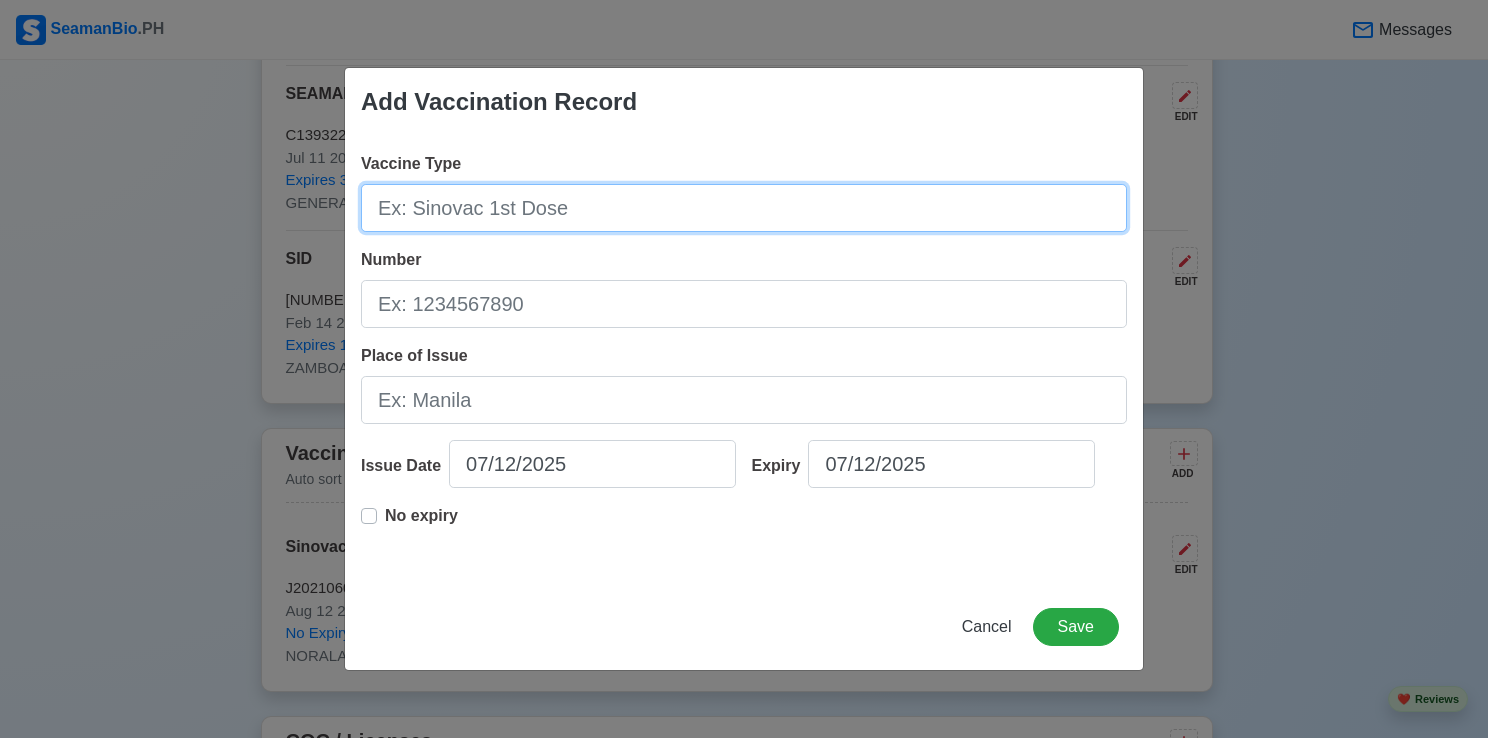 click on "Vaccine Type" at bounding box center (744, 208) 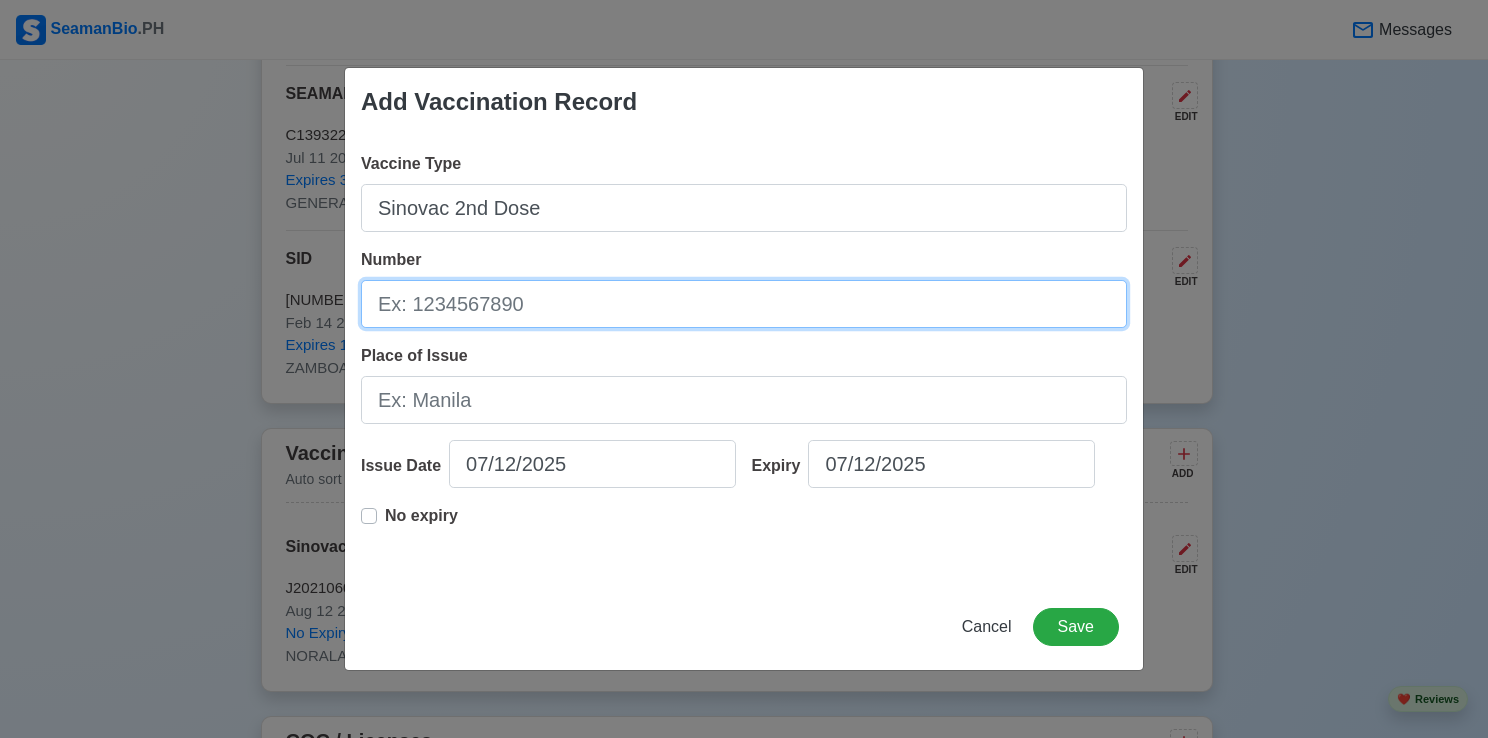 click on "Number" at bounding box center (744, 304) 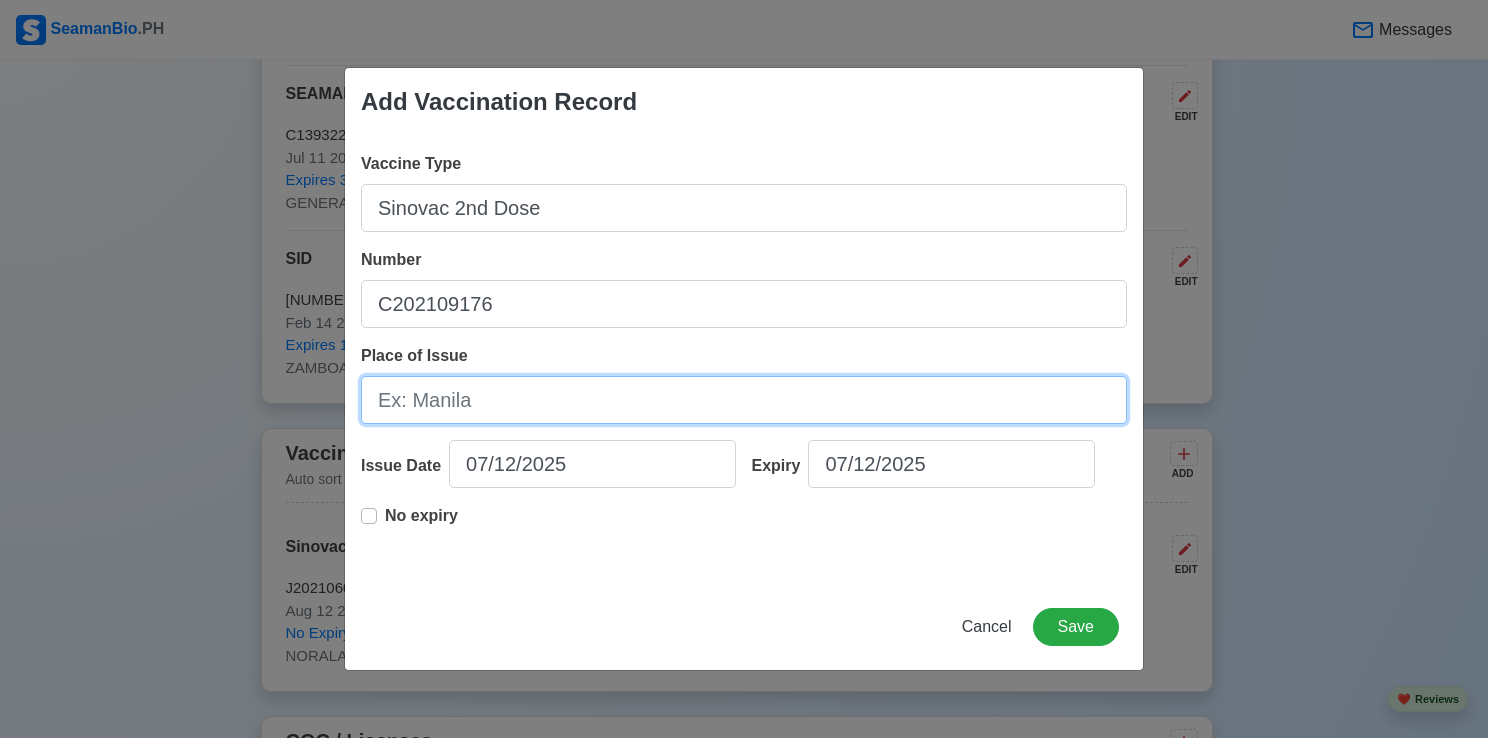 click on "Place of Issue" at bounding box center [744, 400] 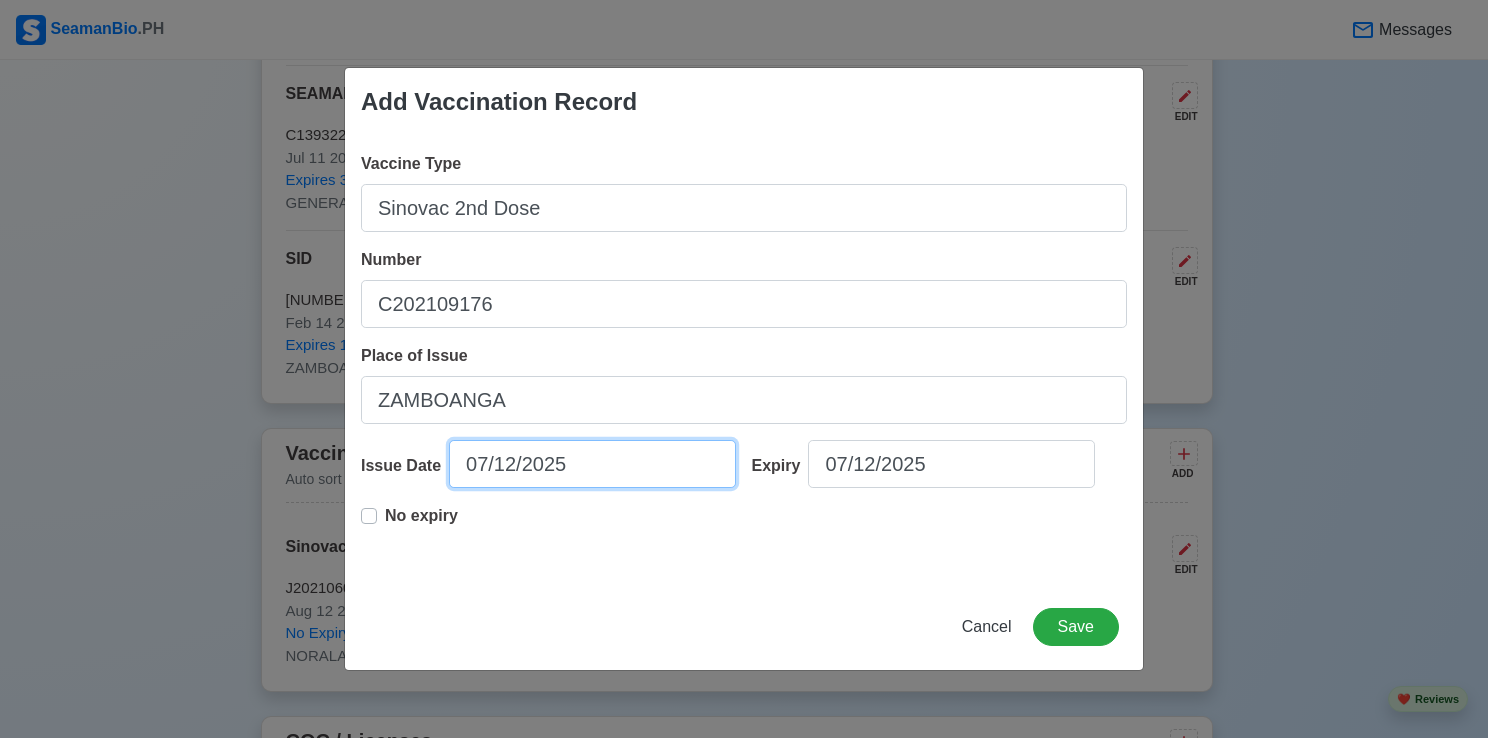 click on "07/12/2025" at bounding box center [592, 464] 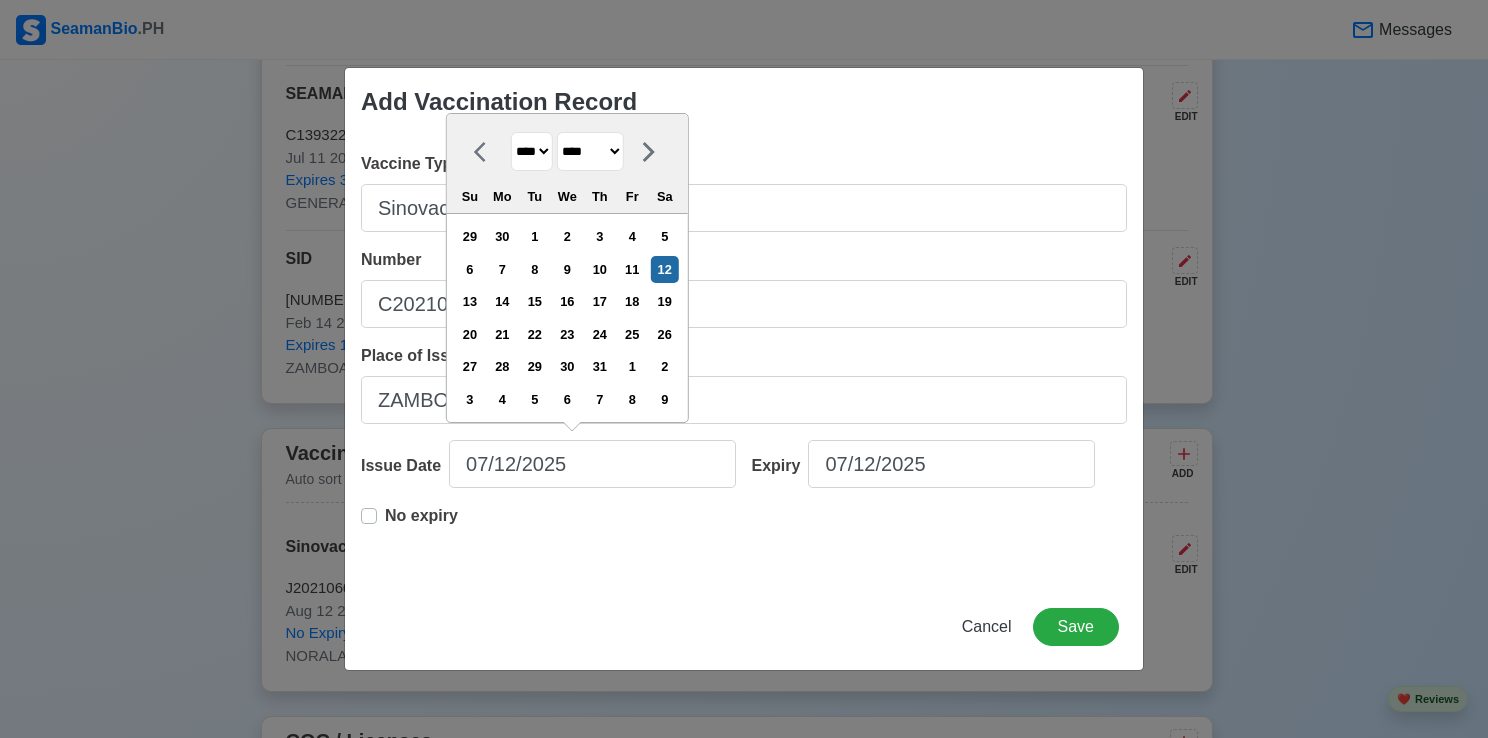 click on "**** **** **** **** **** **** **** **** **** **** **** **** **** **** **** **** **** **** **** **** **** **** **** **** **** **** **** **** **** **** **** **** **** **** **** **** **** **** **** **** **** **** **** **** **** **** **** **** **** **** **** **** **** **** **** **** **** **** **** **** **** **** **** **** **** **** **** **** **** **** **** **** **** **** **** **** **** **** **** **** **** **** **** **** **** **** **** **** **** **** **** **** **** **** **** **** **** **** **** **** **** **** **** **** **** ****" at bounding box center (532, 151) 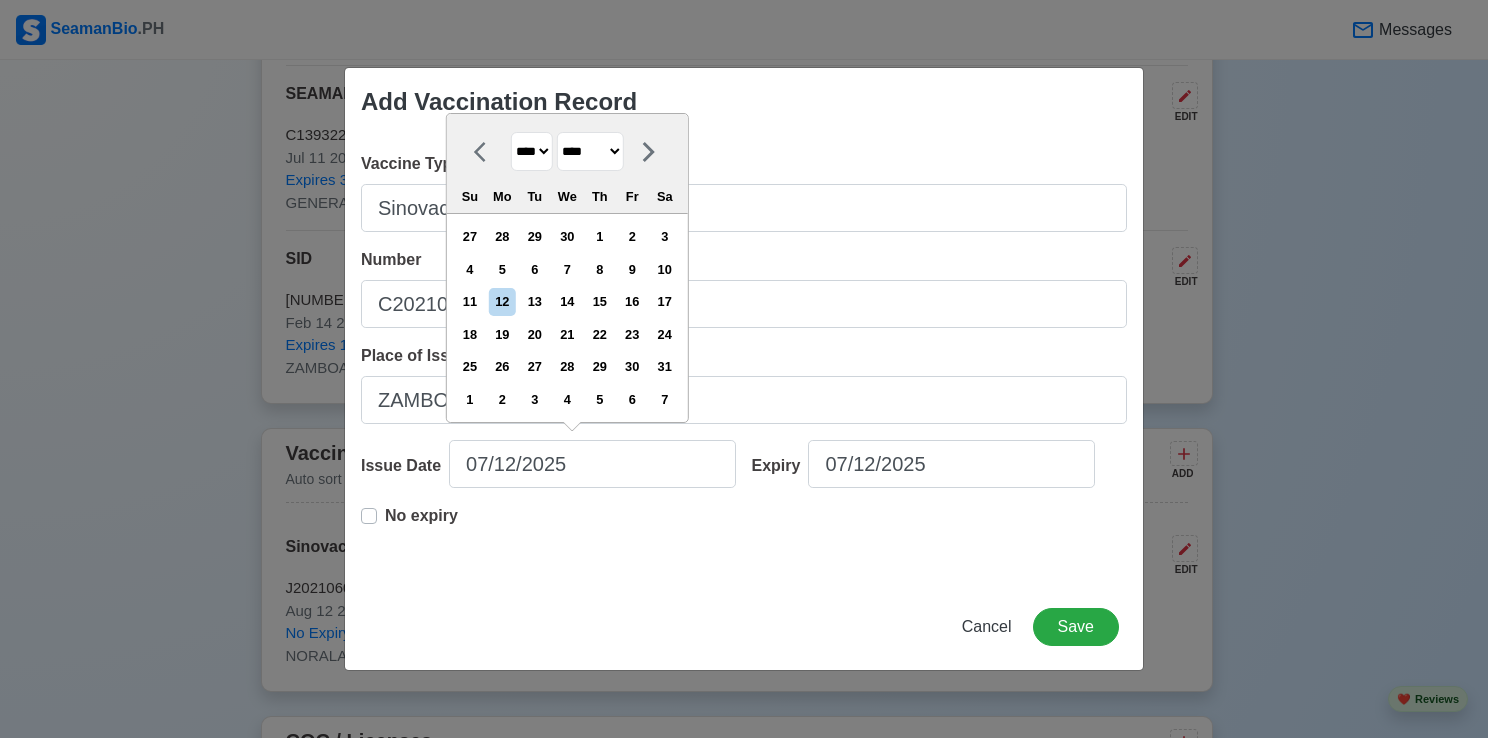click on "******* ******** ***** ***** *** **** **** ****** ********* ******* ******** ********" at bounding box center (590, 151) 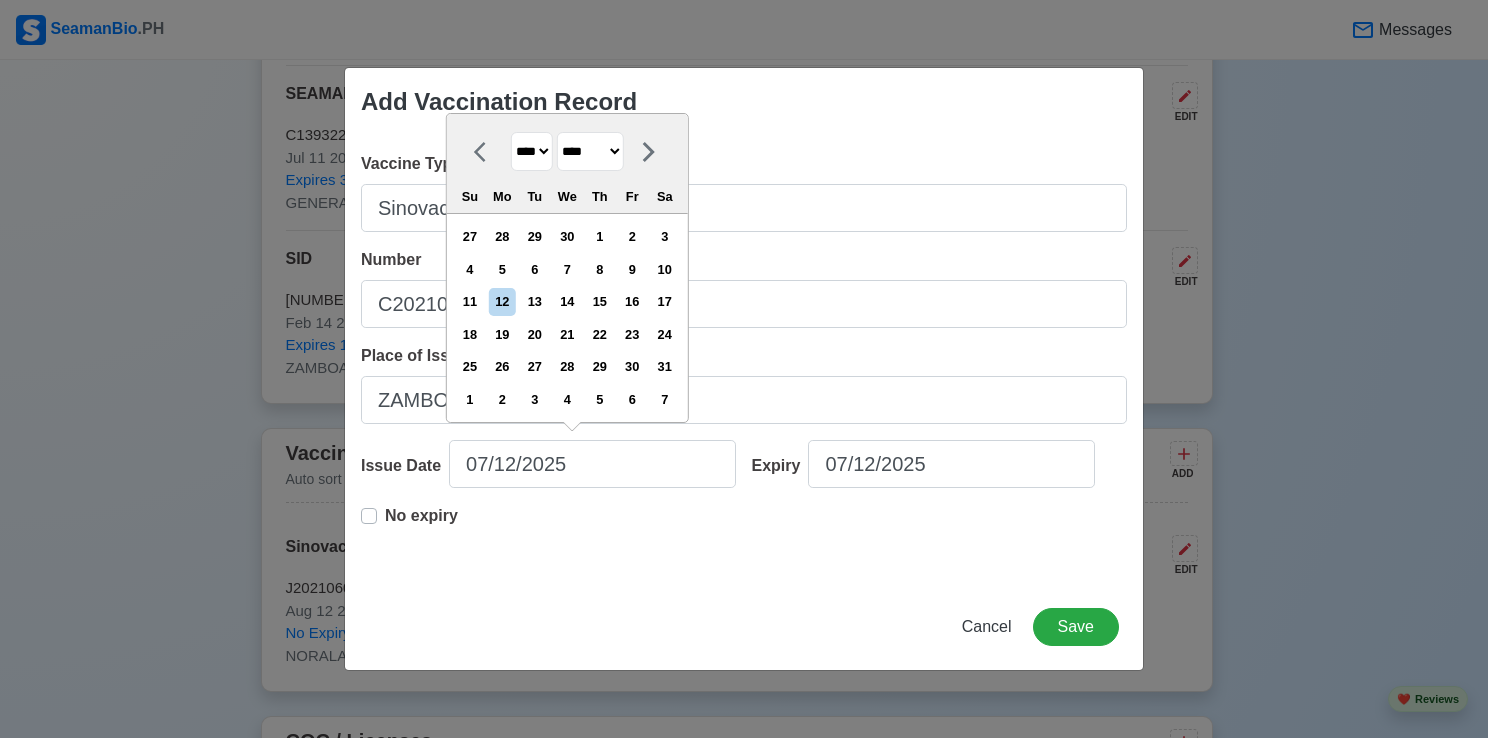 select on "*******" 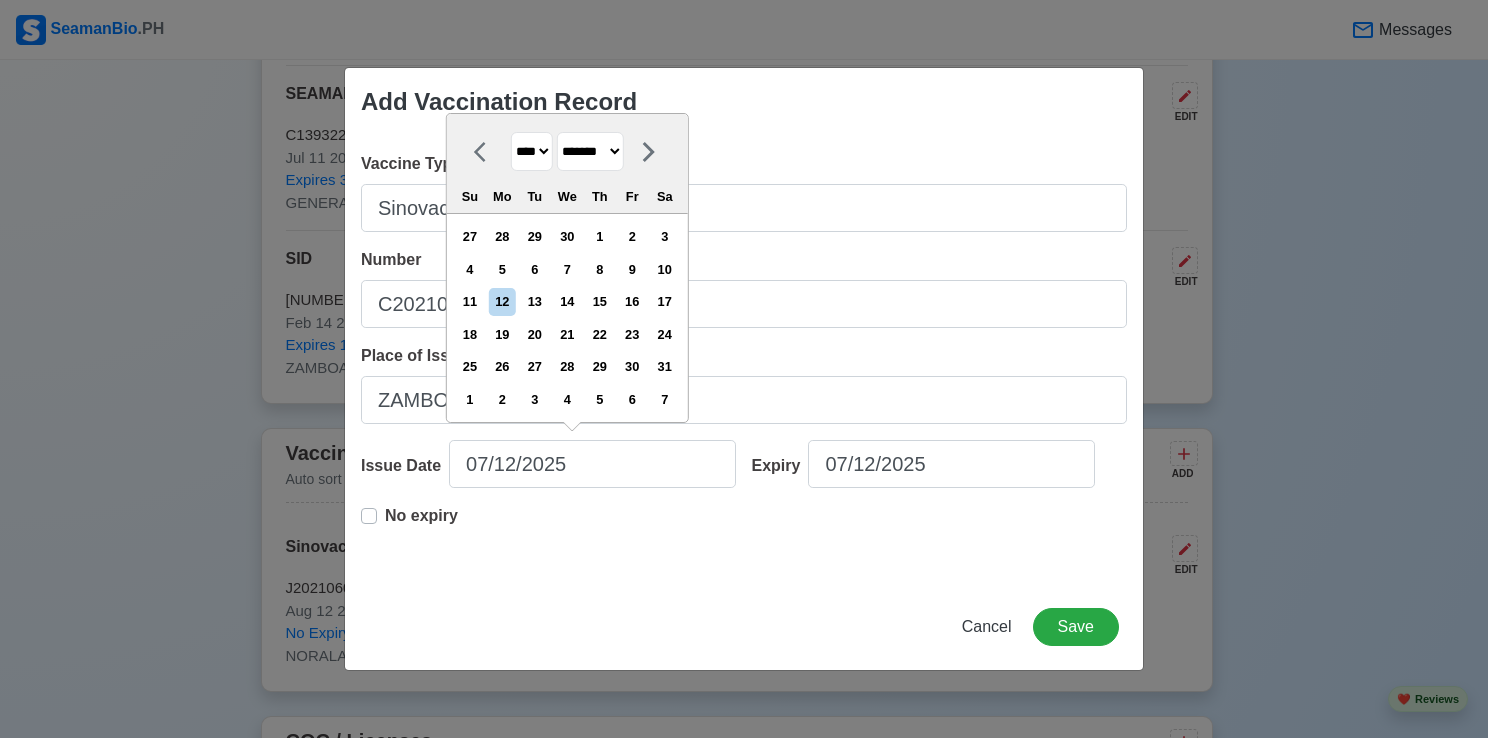 click on "******* ******** ***** ***** *** **** **** ****** ********* ******* ******** ********" at bounding box center [590, 151] 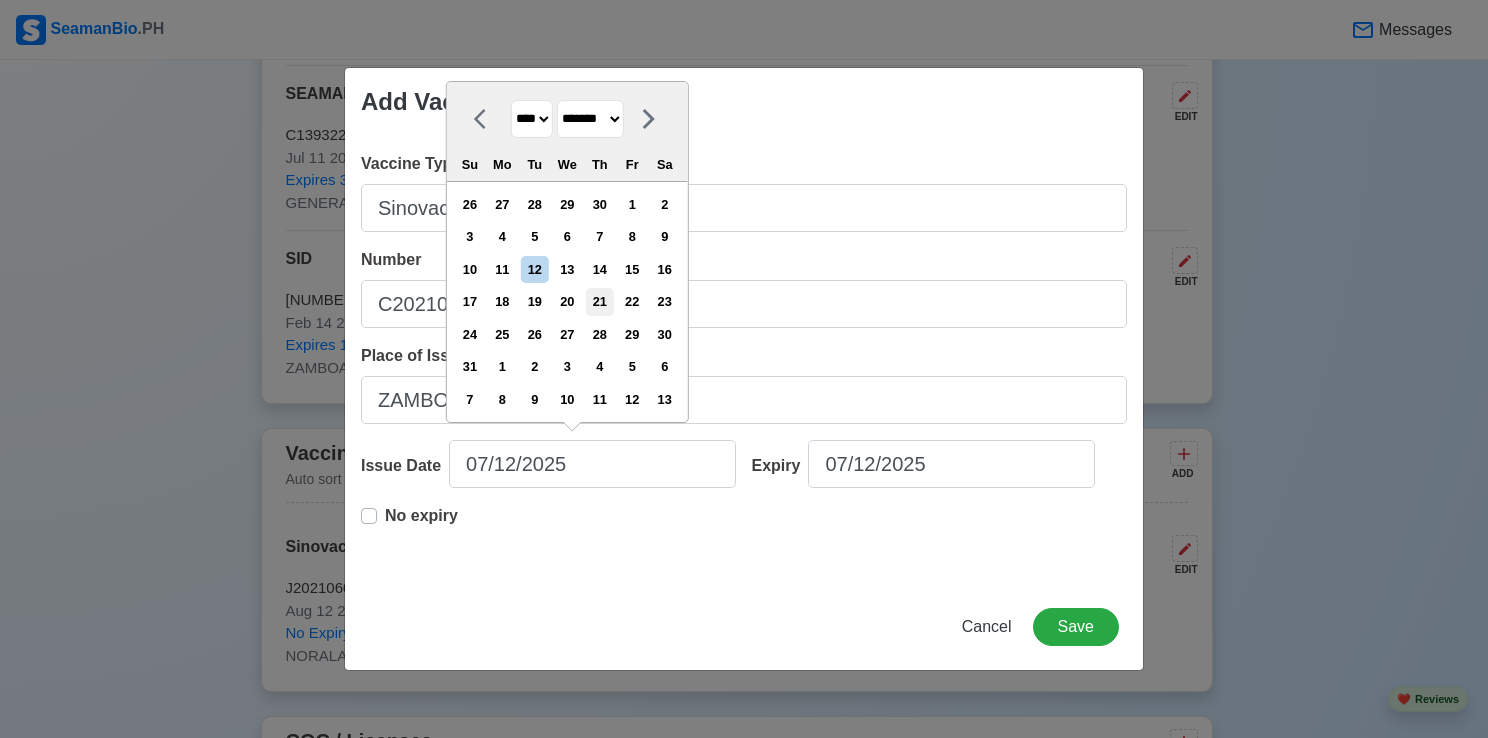 click on "21" at bounding box center [599, 301] 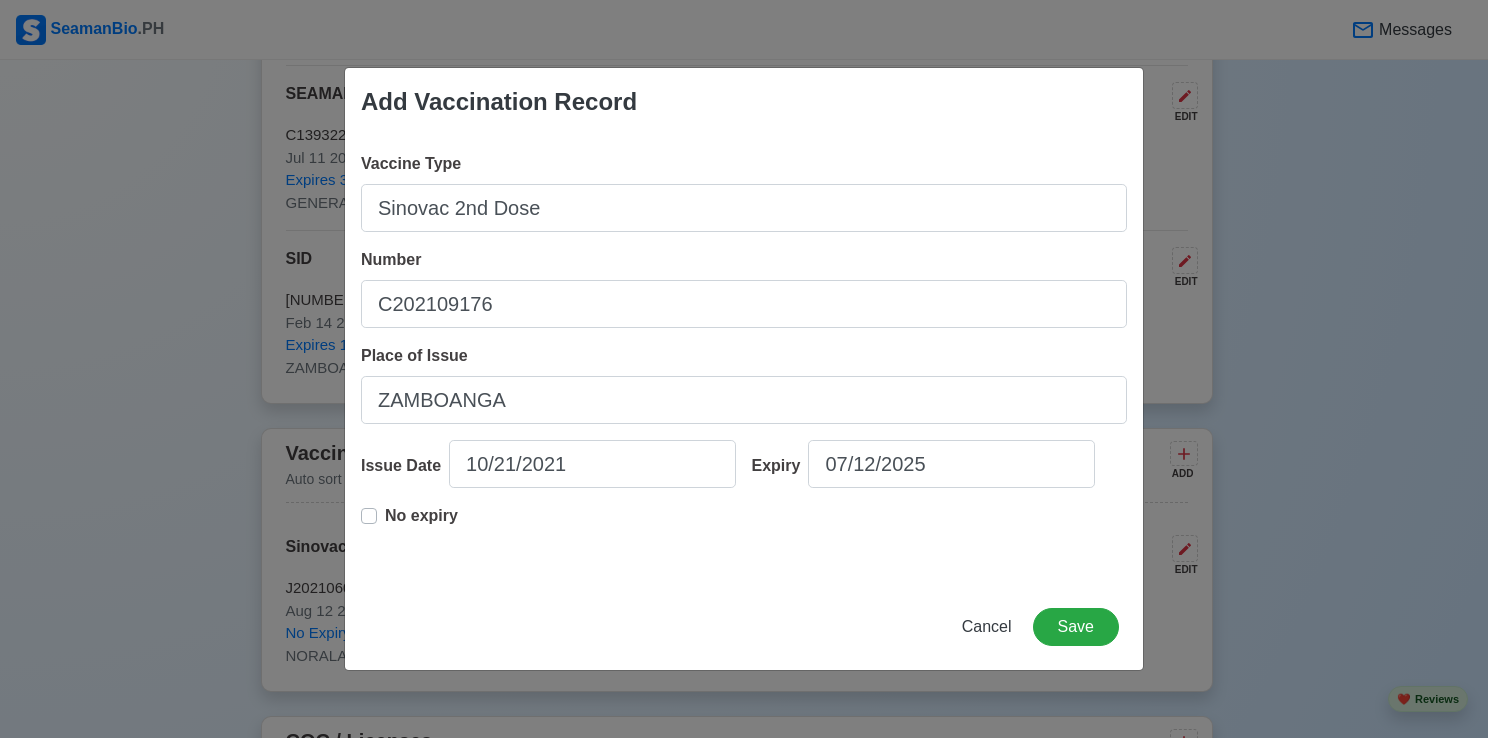 click on "No expiry" at bounding box center (421, 524) 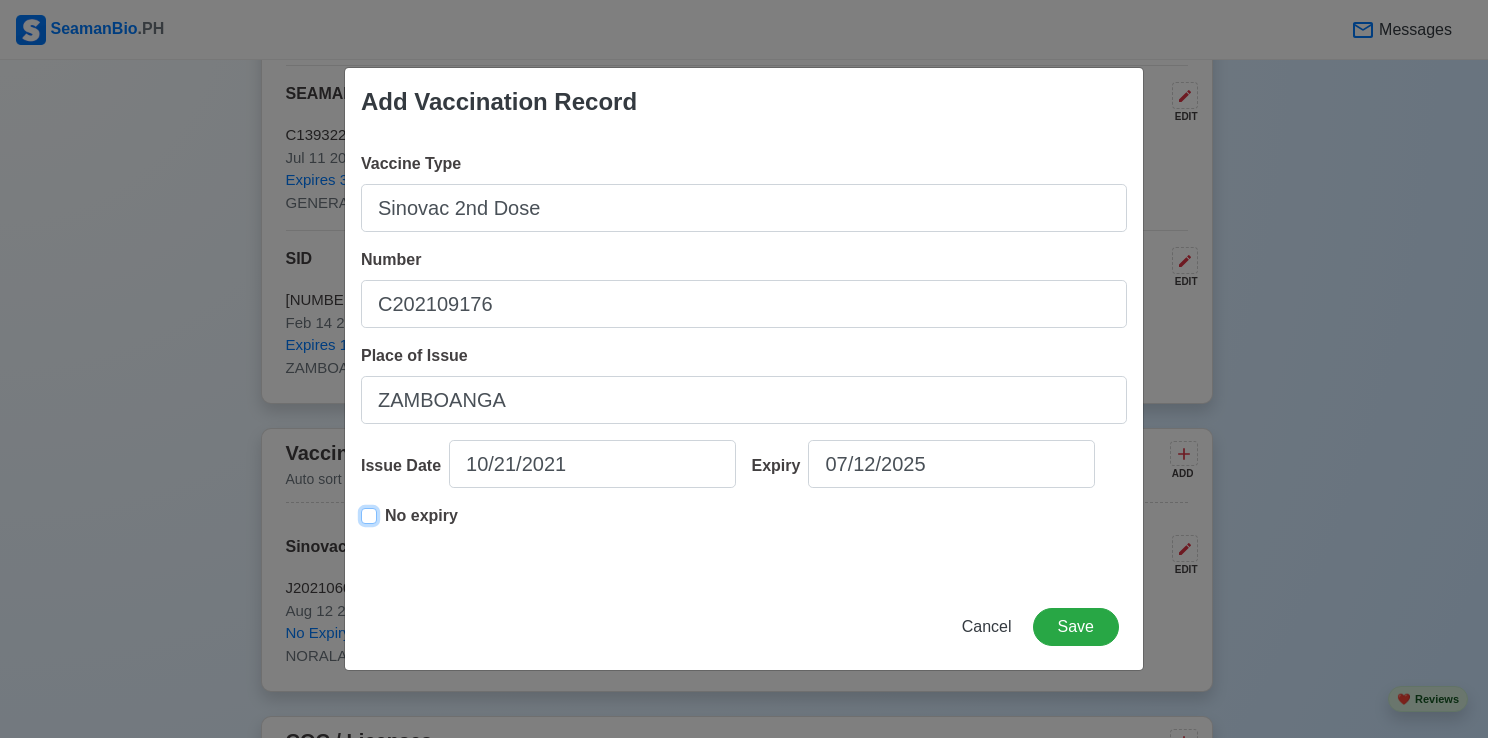 type on "10/21/2021" 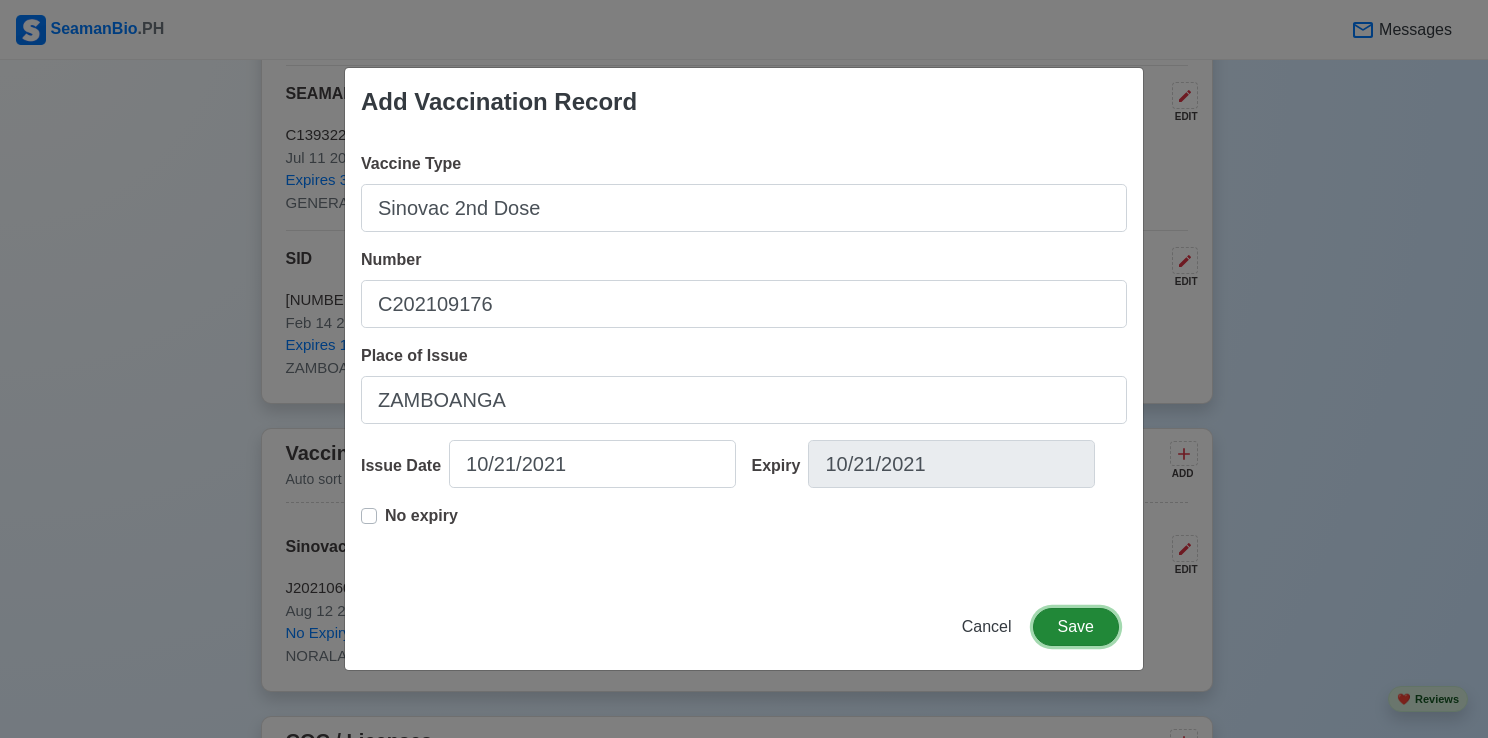 click on "Save" at bounding box center (1076, 627) 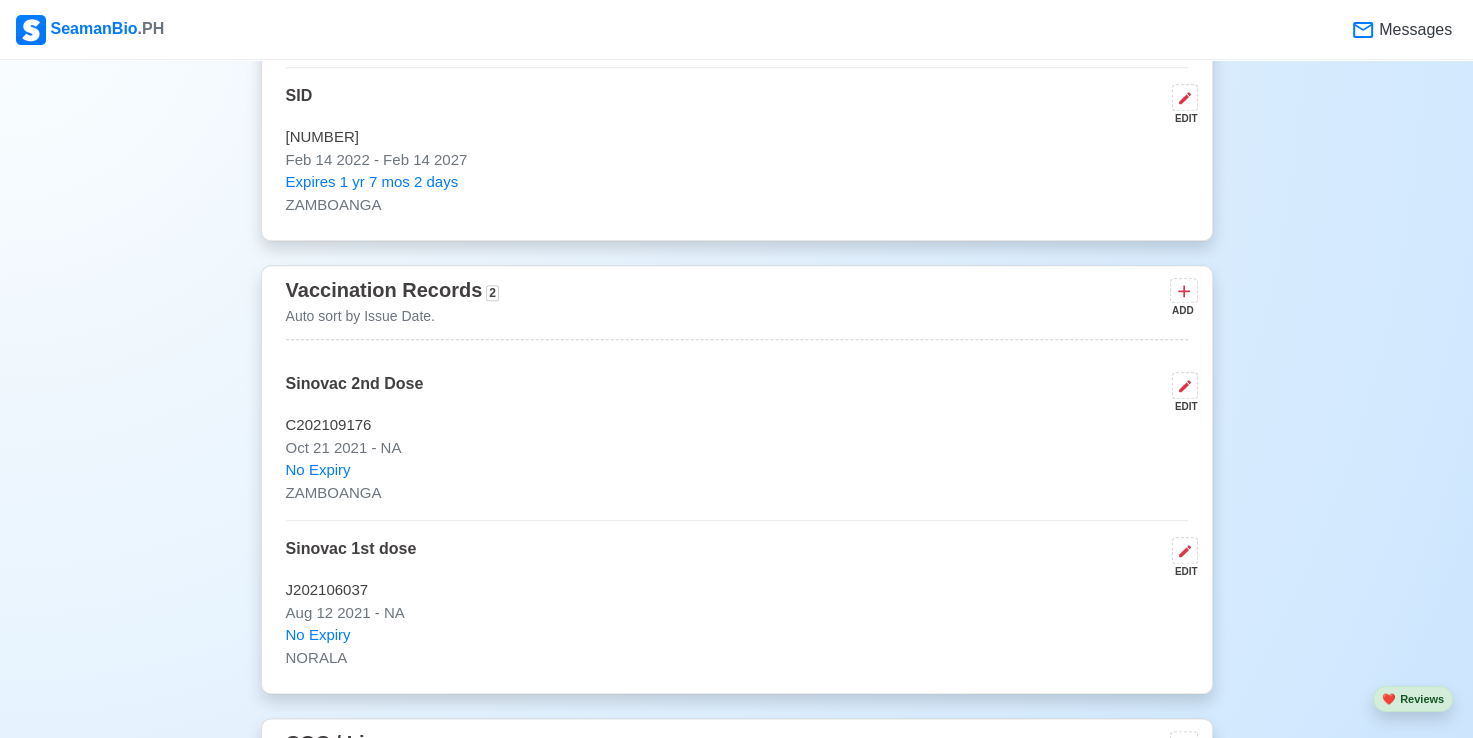scroll, scrollTop: 2200, scrollLeft: 0, axis: vertical 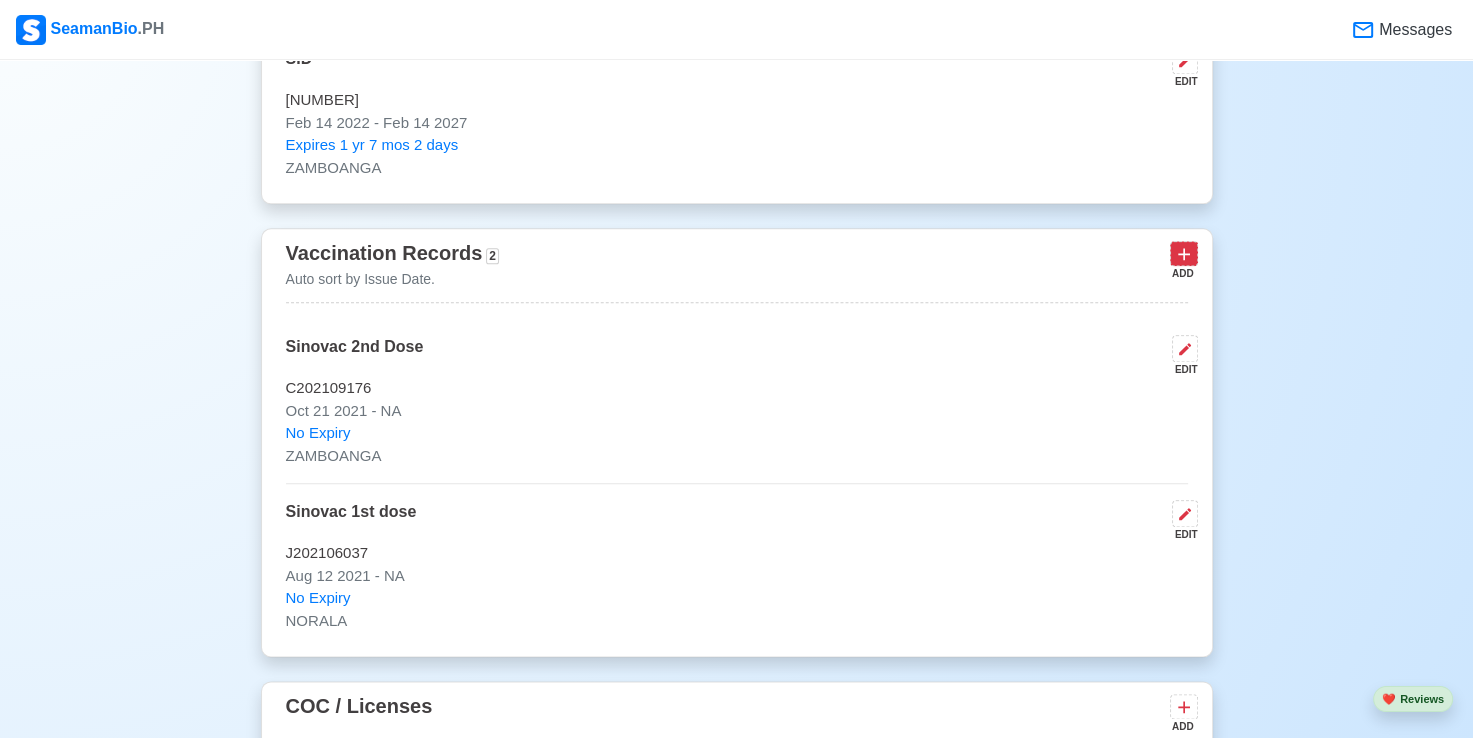 click 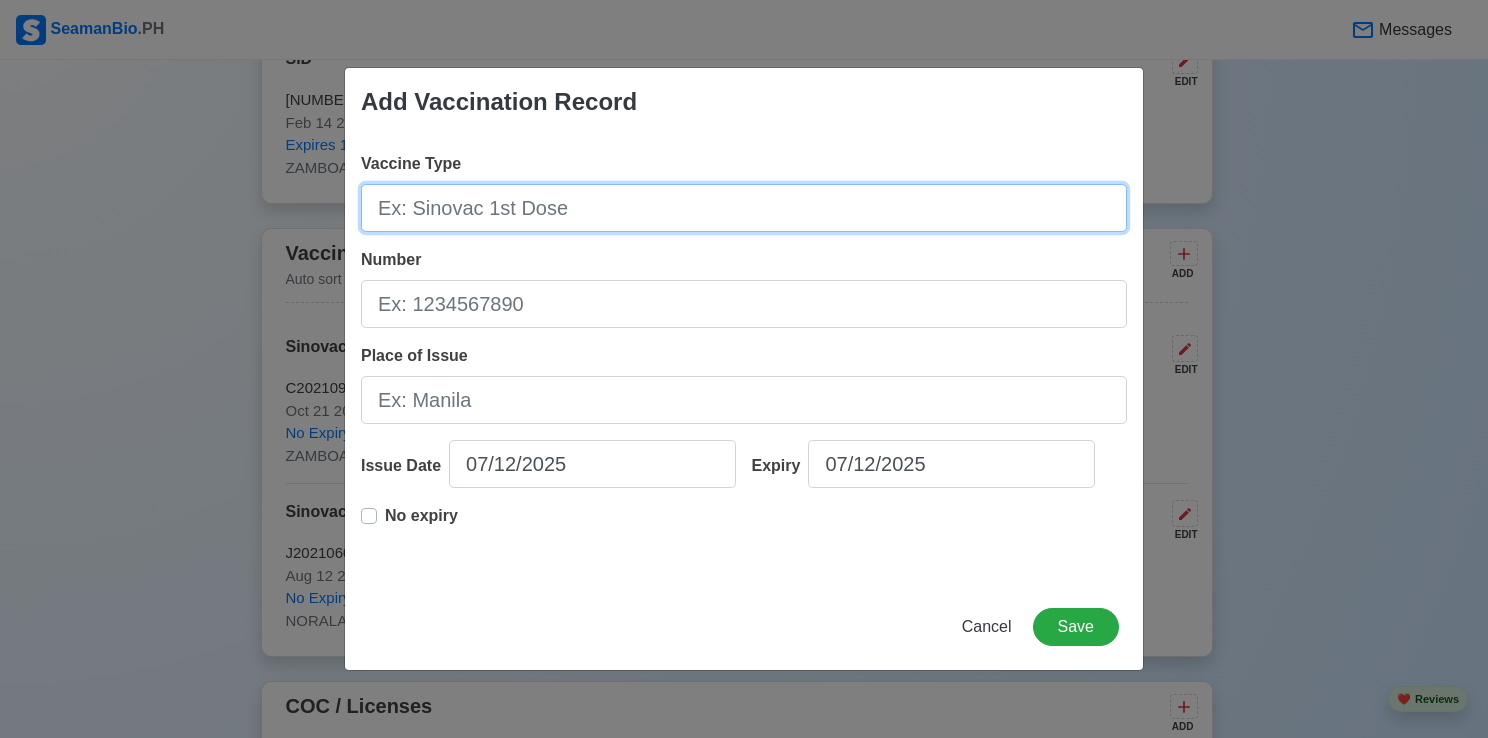 click on "Vaccine Type" at bounding box center [744, 208] 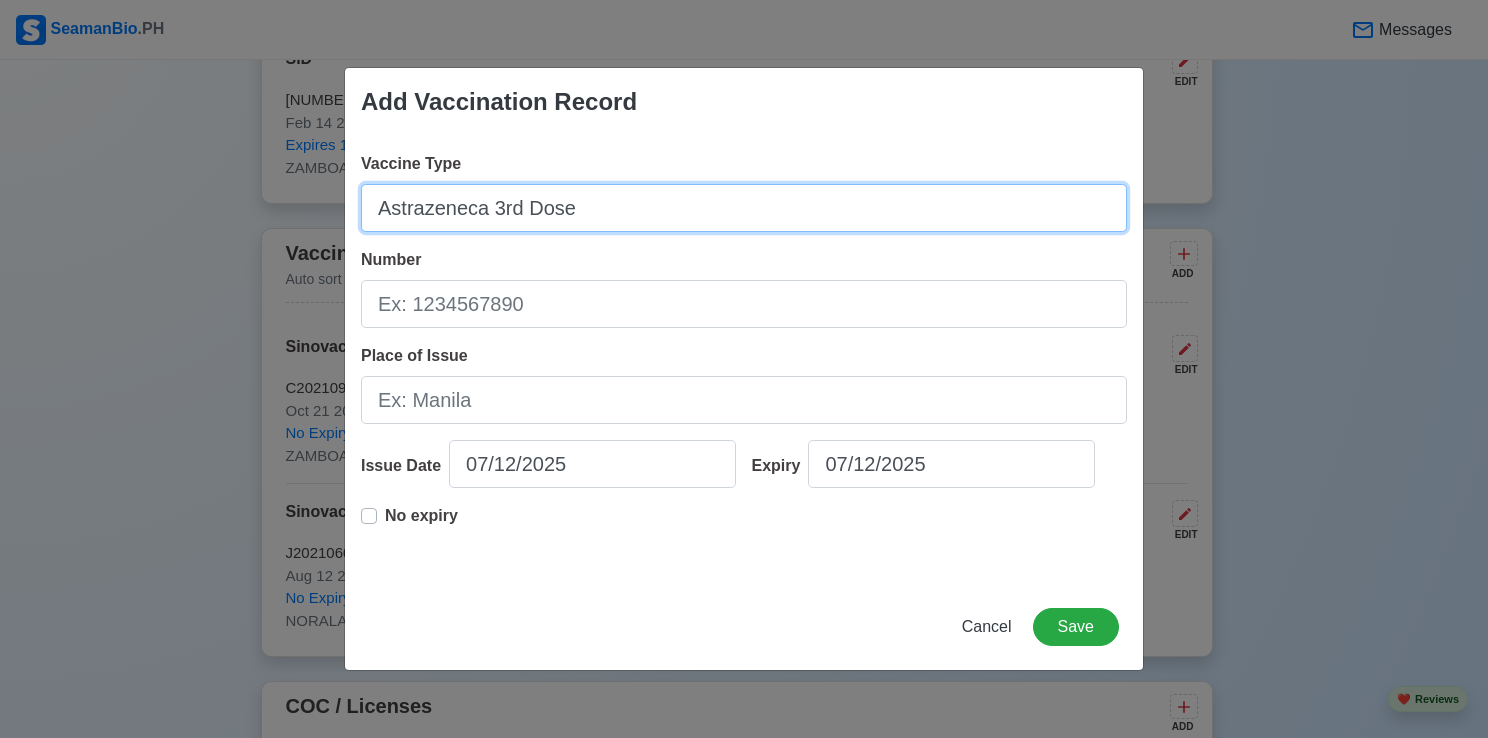 type on "Astrazeneca 3rd Dose" 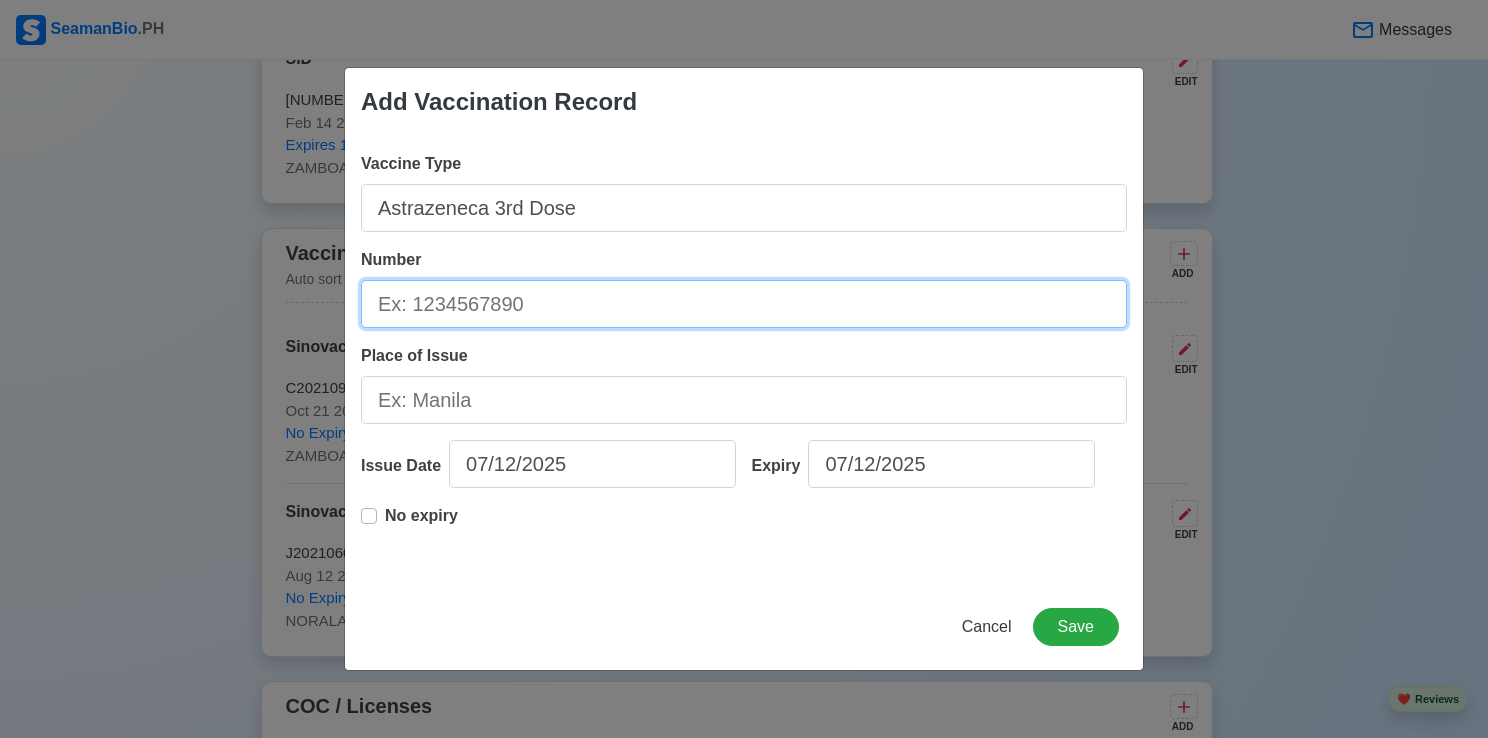 click on "Number" at bounding box center (744, 304) 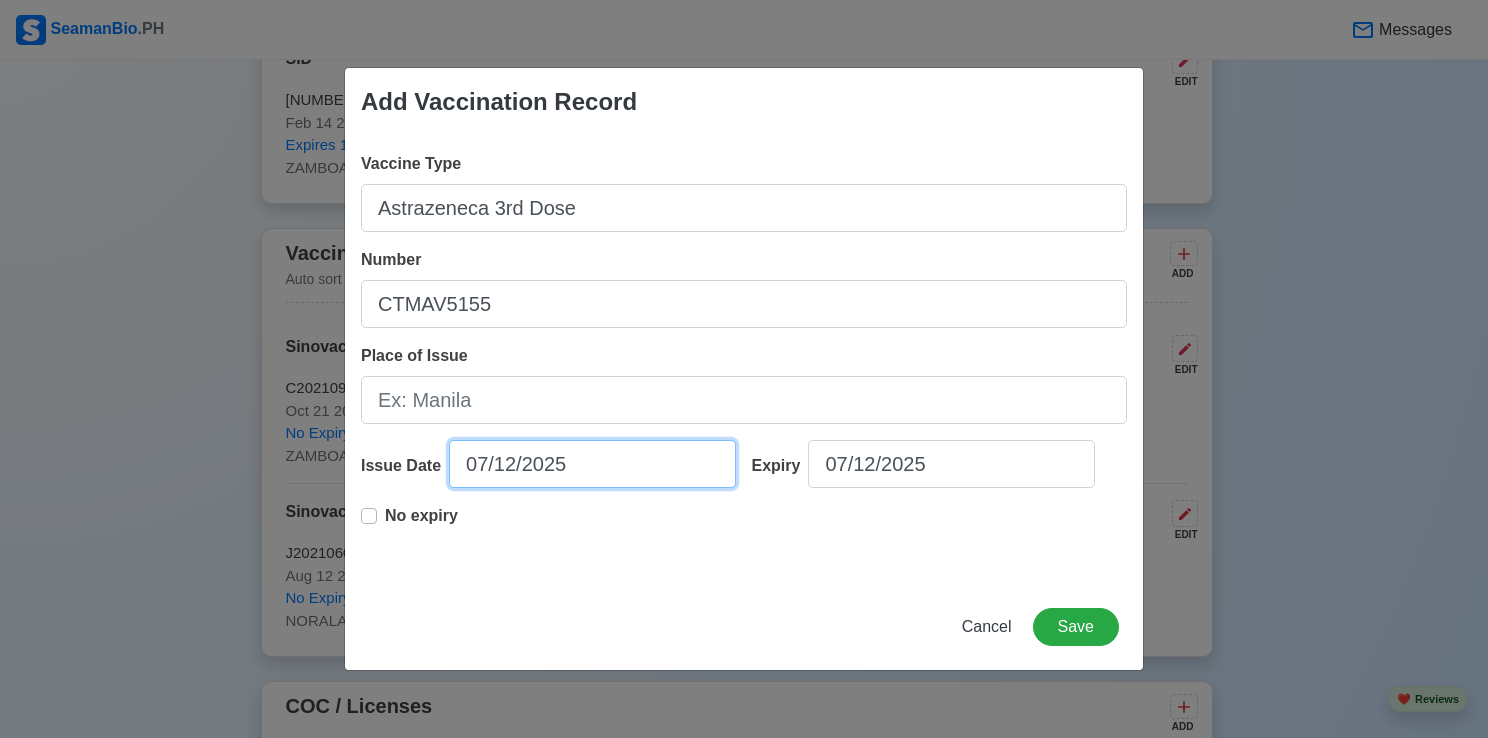select on "****" 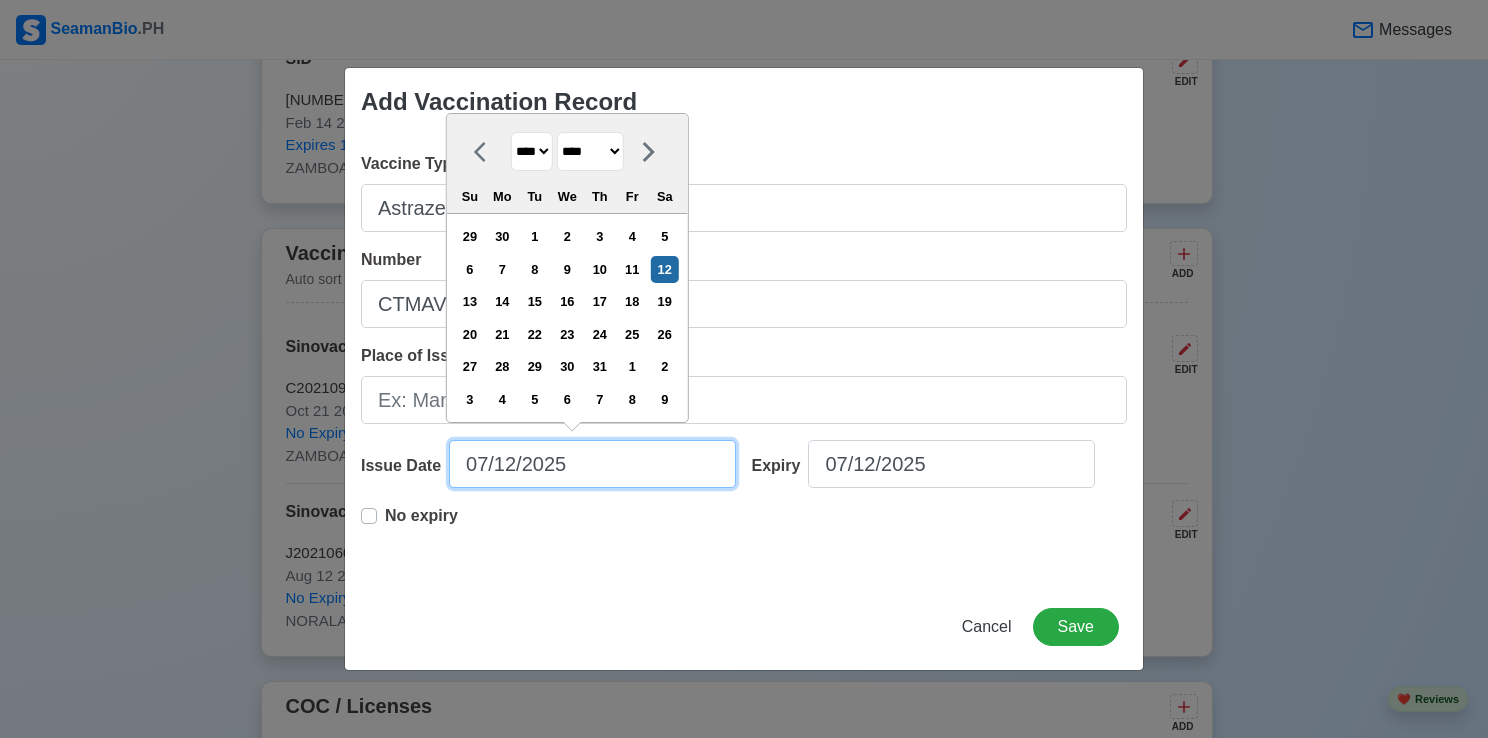 click on "07/12/2025" at bounding box center (592, 464) 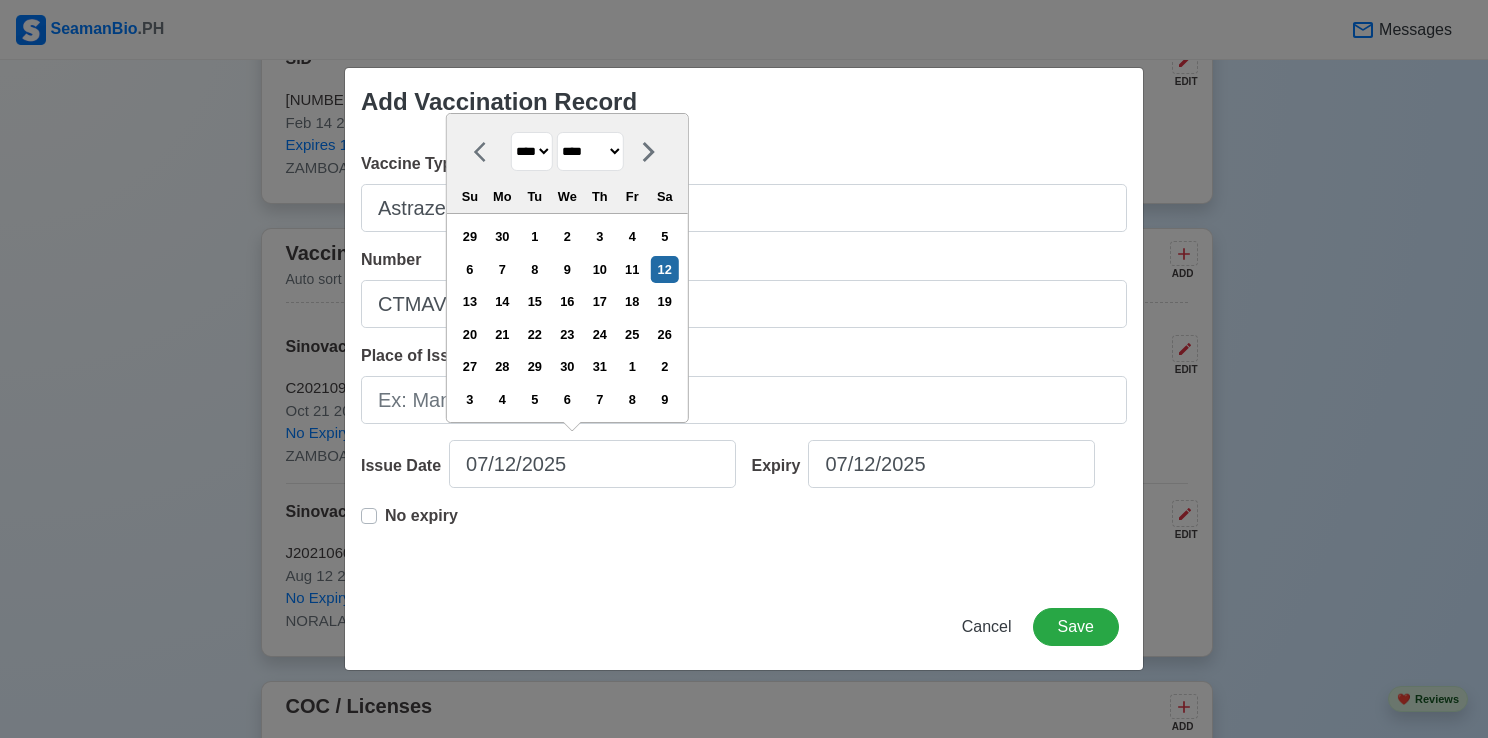click on "**** **** **** **** **** **** **** **** **** **** **** **** **** **** **** **** **** **** **** **** **** **** **** **** **** **** **** **** **** **** **** **** **** **** **** **** **** **** **** **** **** **** **** **** **** **** **** **** **** **** **** **** **** **** **** **** **** **** **** **** **** **** **** **** **** **** **** **** **** **** **** **** **** **** **** **** **** **** **** **** **** **** **** **** **** **** **** **** **** **** **** **** **** **** **** **** **** **** **** **** **** **** **** **** **** ****" at bounding box center (532, 151) 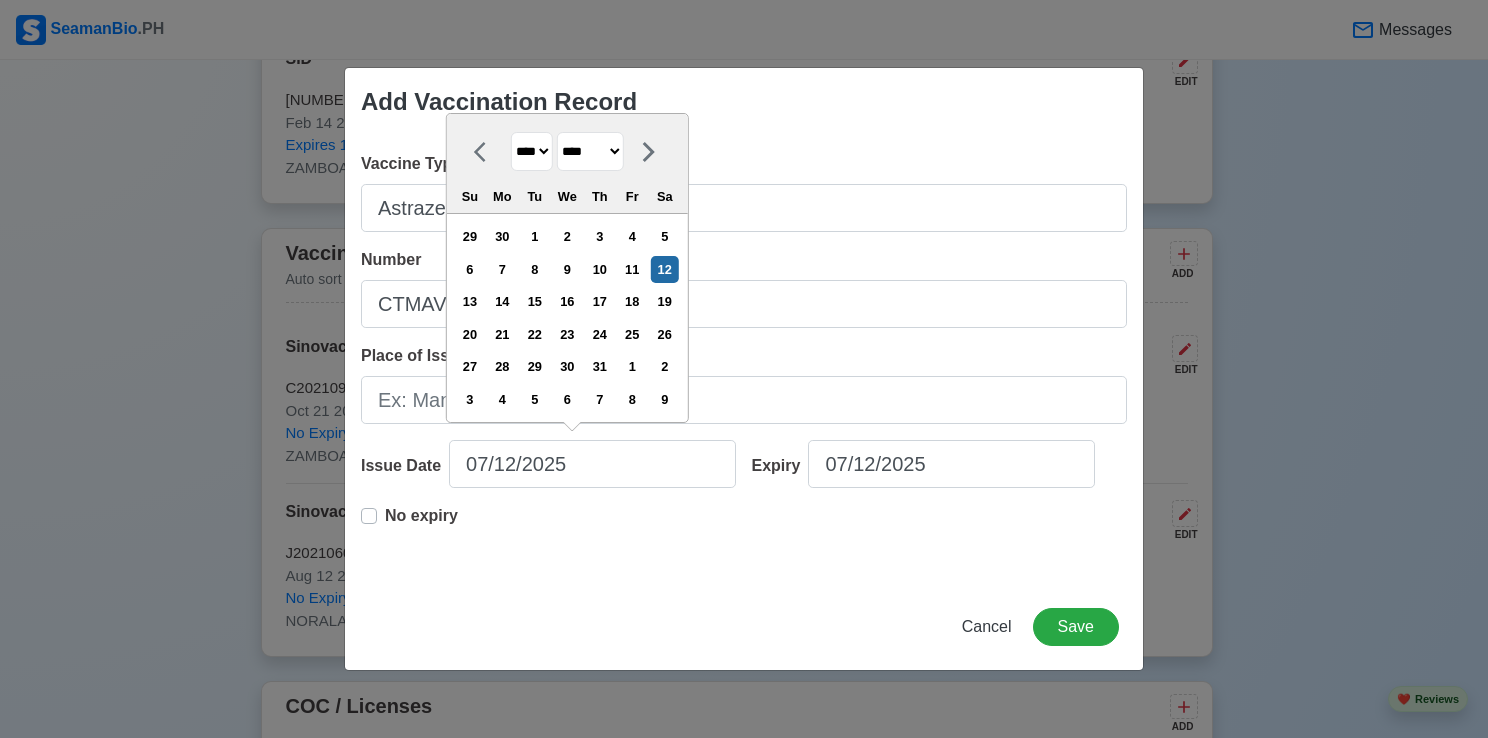 select on "****" 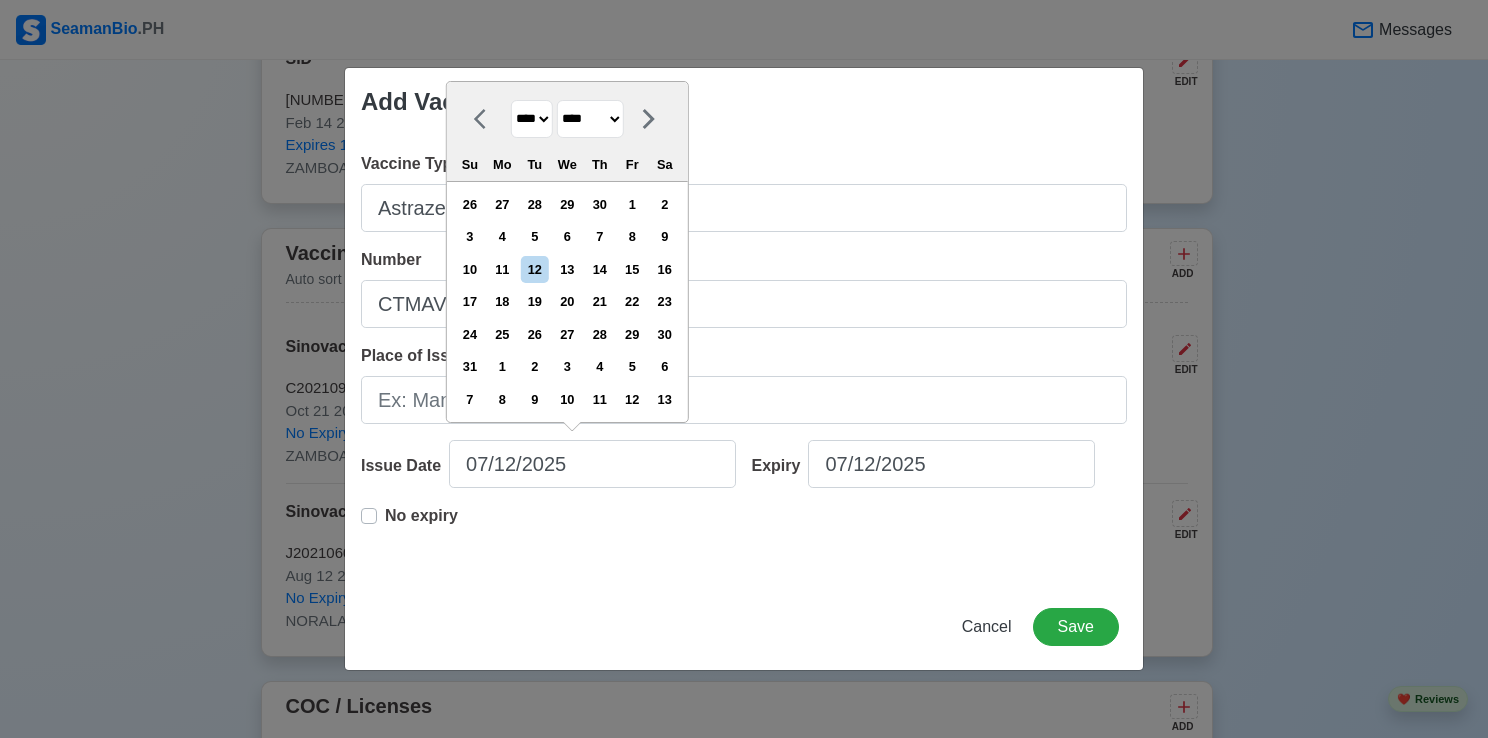 click on "******* ******** ***** ***** *** **** **** ****** ********* ******* ******** ********" at bounding box center [590, 119] 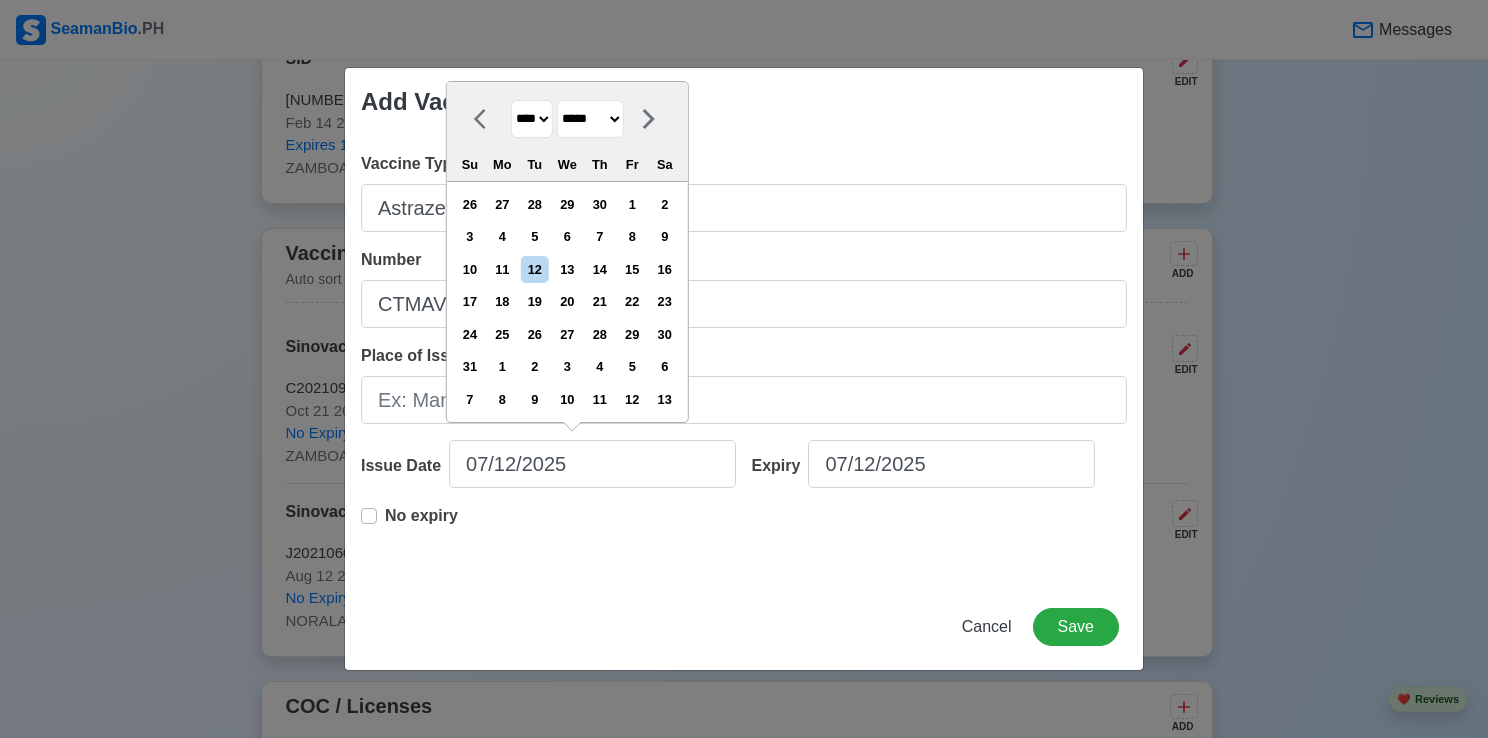 click on "******* ******** ***** ***** *** **** **** ****** ********* ******* ******** ********" at bounding box center (590, 119) 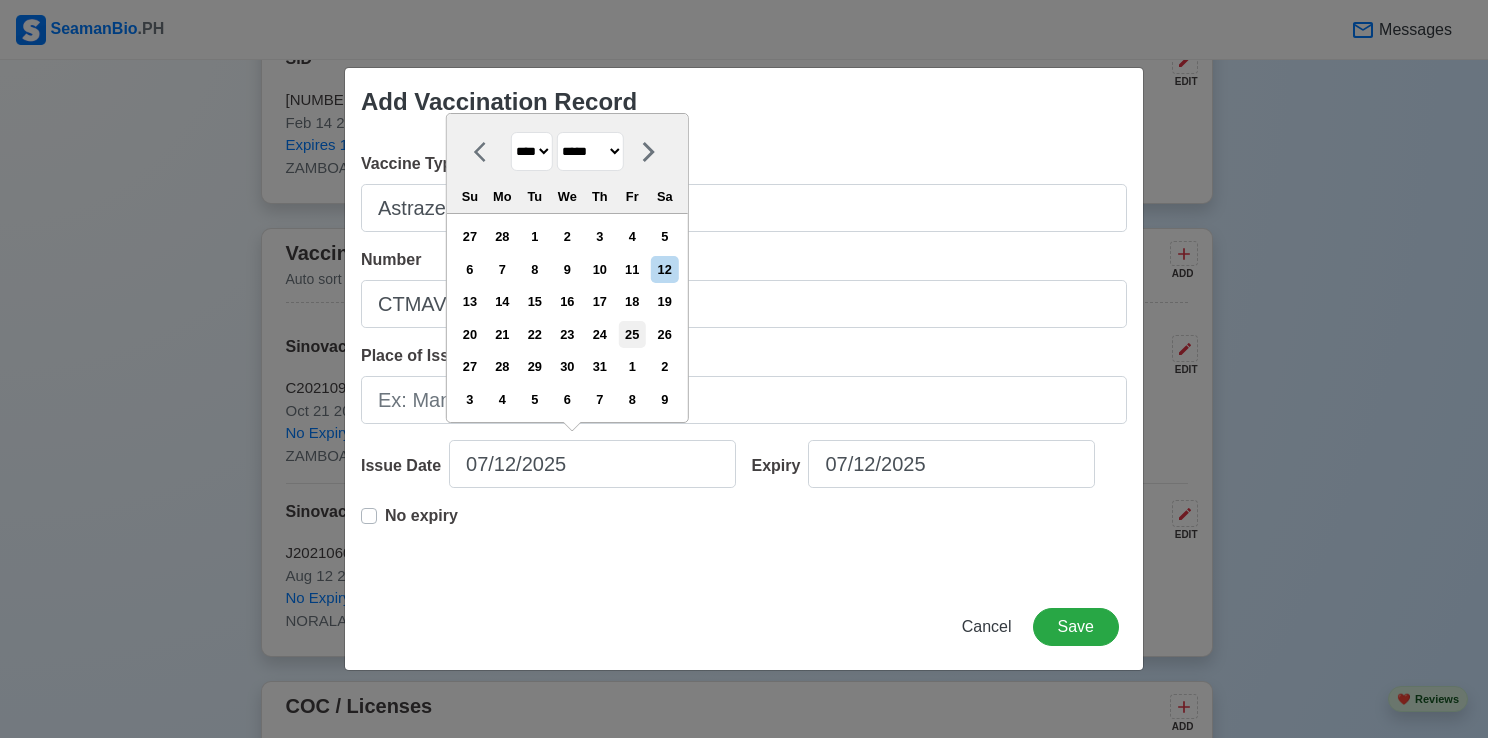 click on "25" at bounding box center (632, 334) 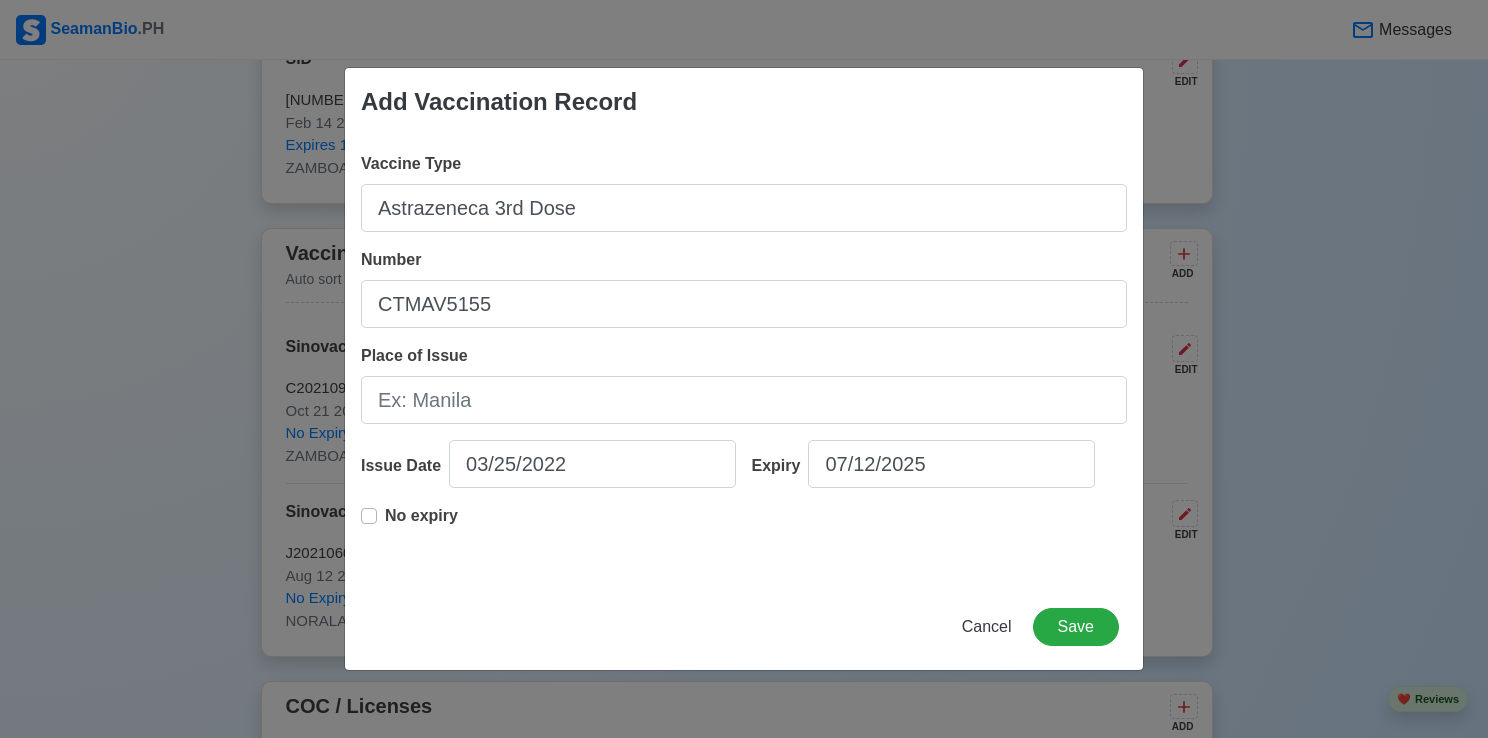 click on "No expiry" at bounding box center (421, 524) 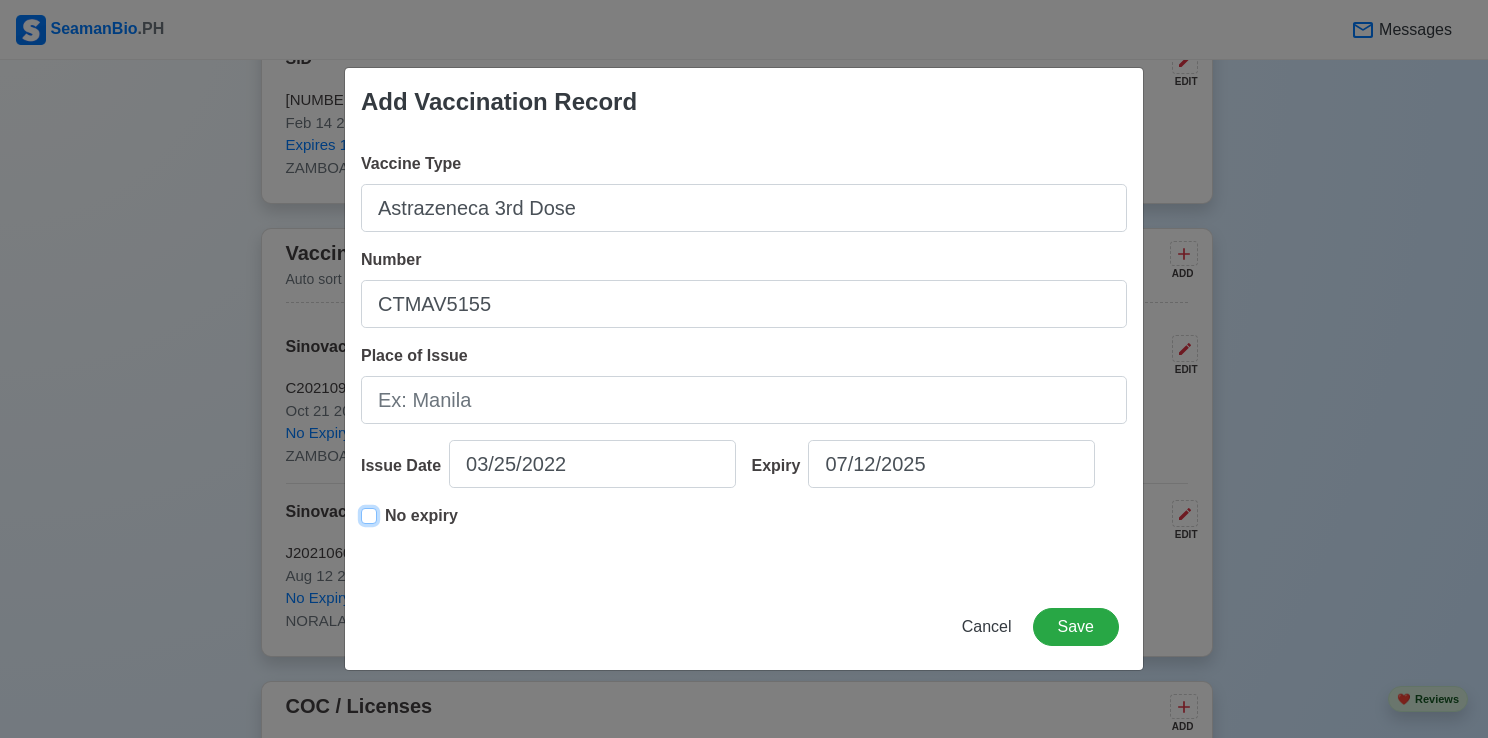 type on "03/25/2022" 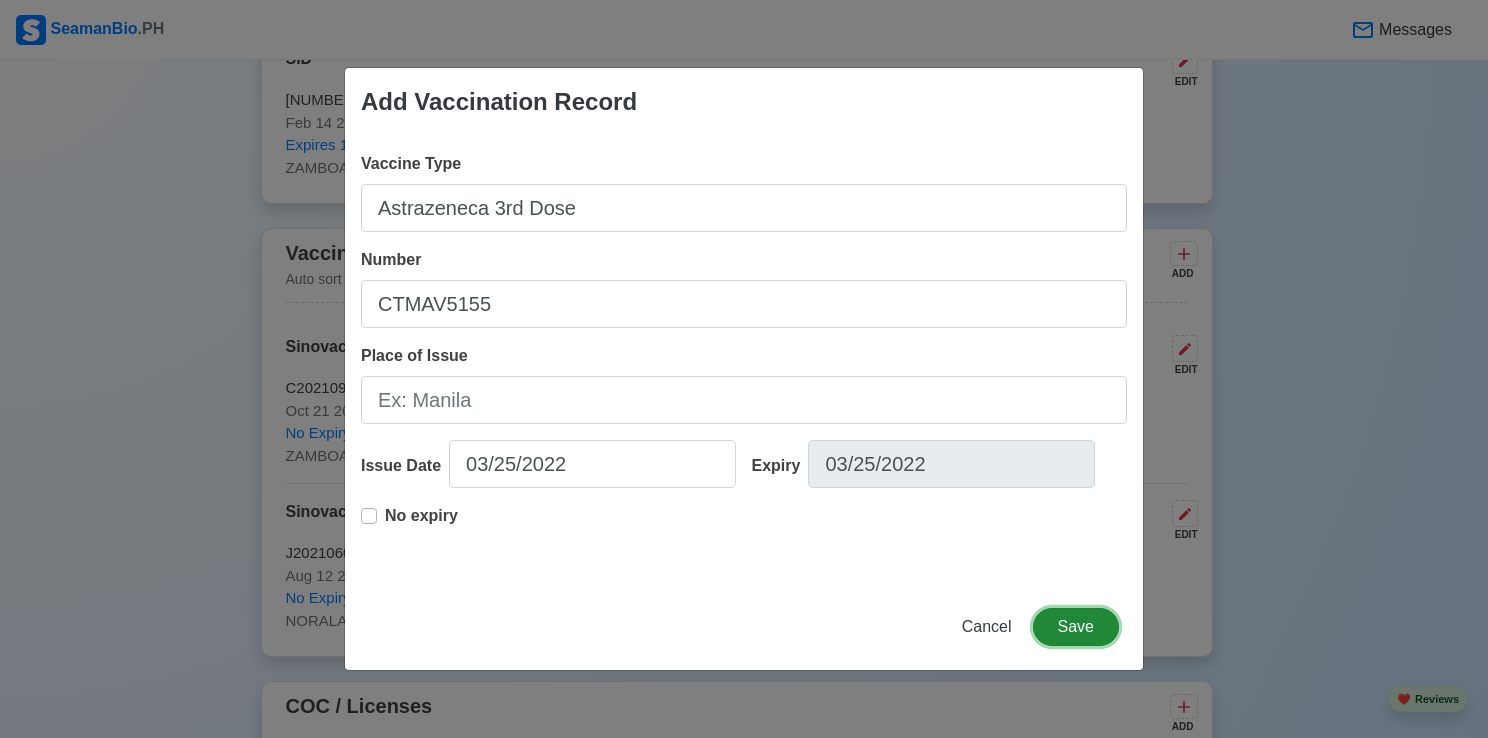 click on "Save" at bounding box center [1076, 627] 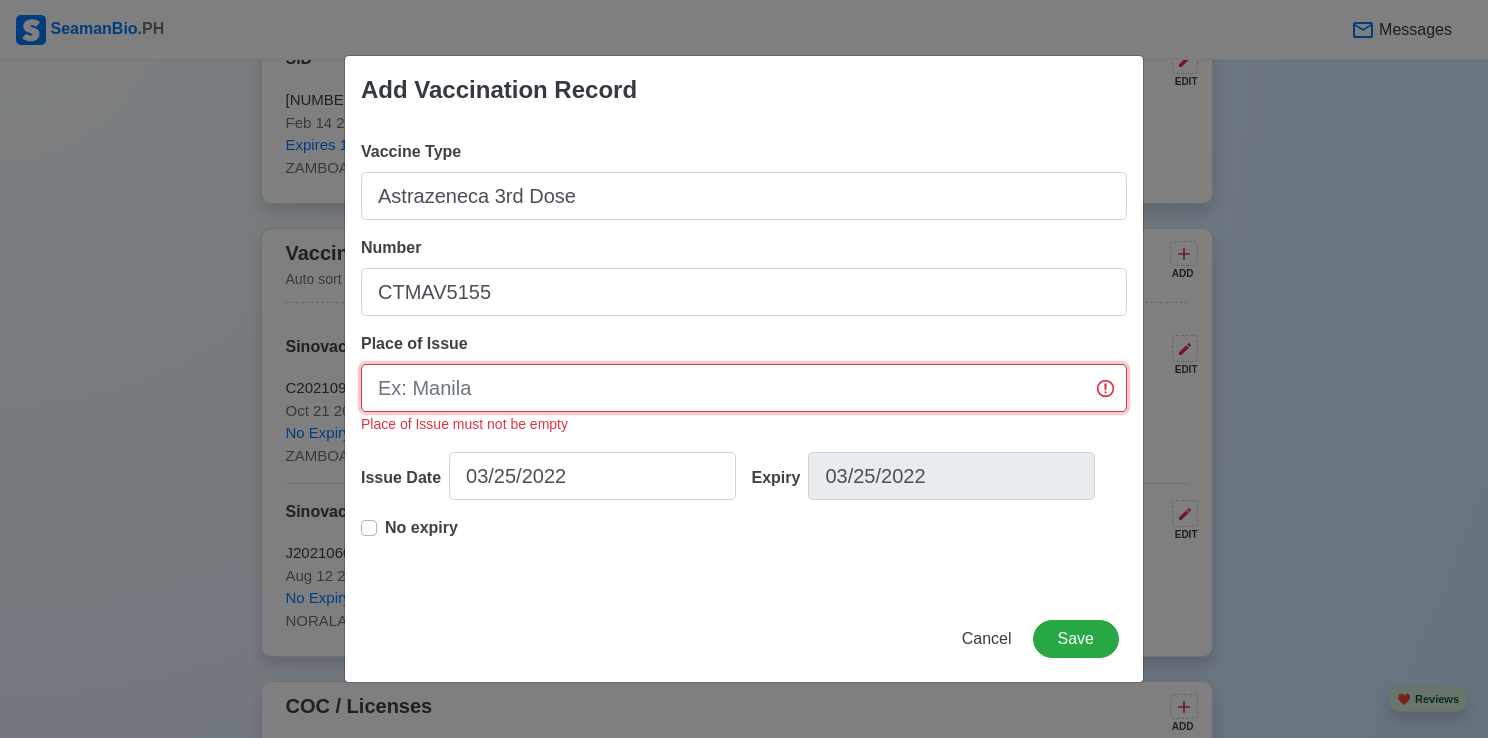 click on "Place of Issue" at bounding box center (744, 388) 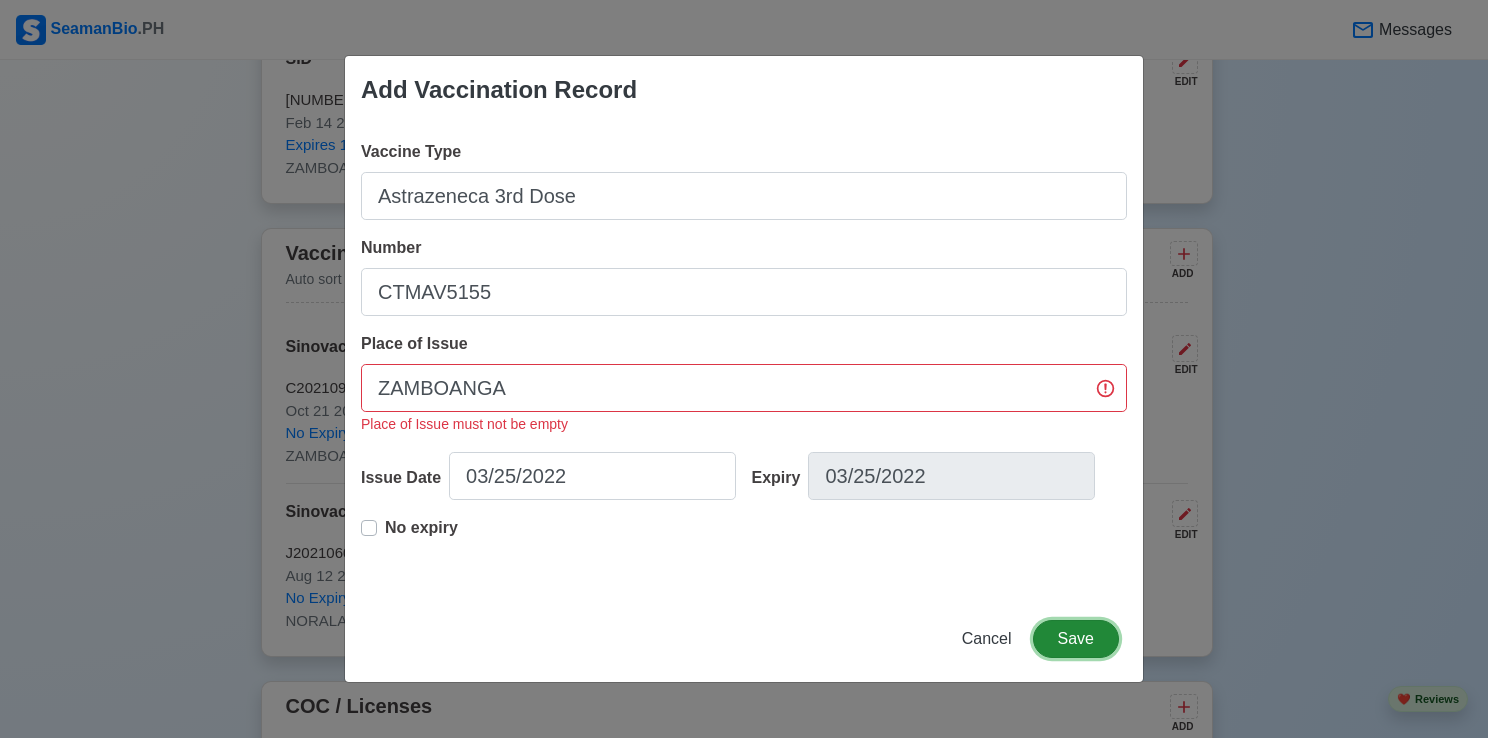 click on "Save" at bounding box center (1076, 639) 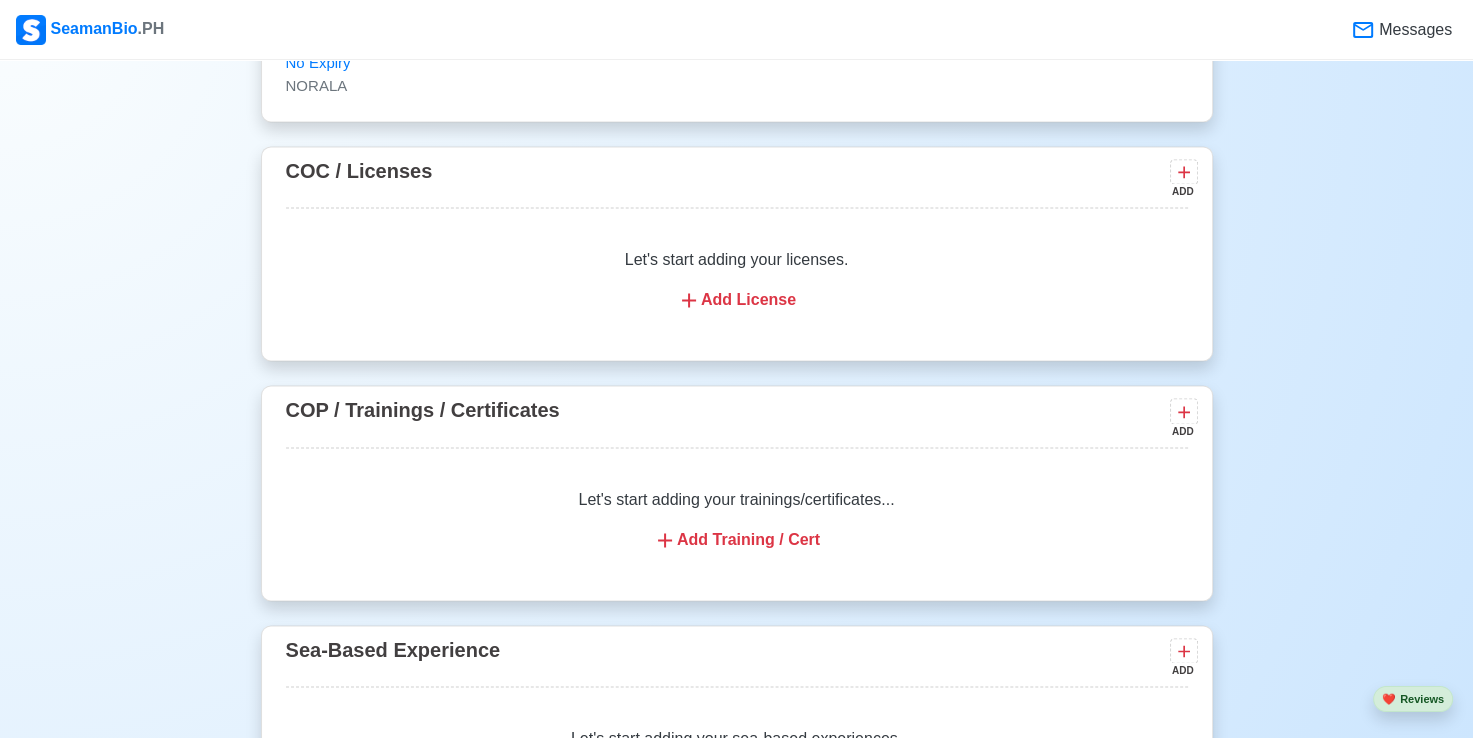 scroll, scrollTop: 3000, scrollLeft: 0, axis: vertical 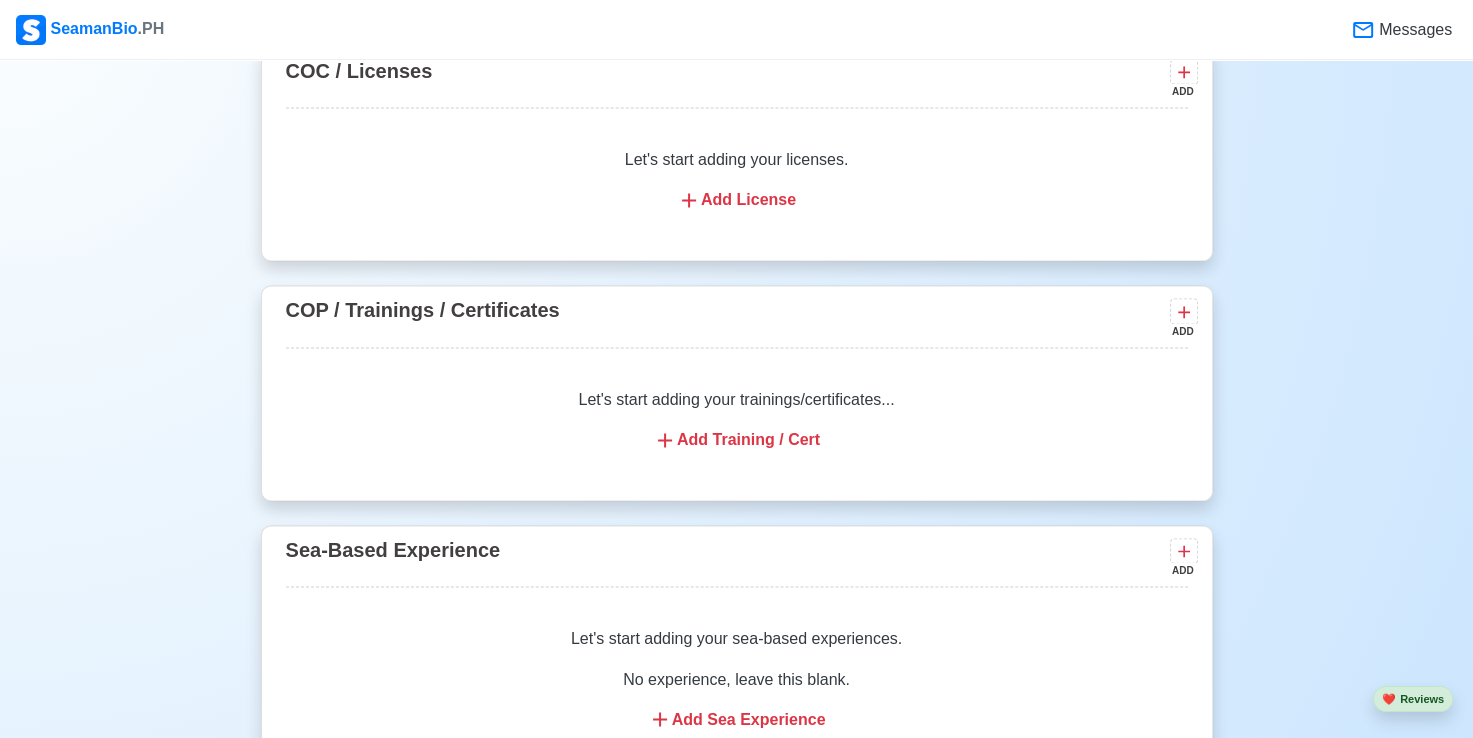 click on "Add Training / Cert" at bounding box center (737, 440) 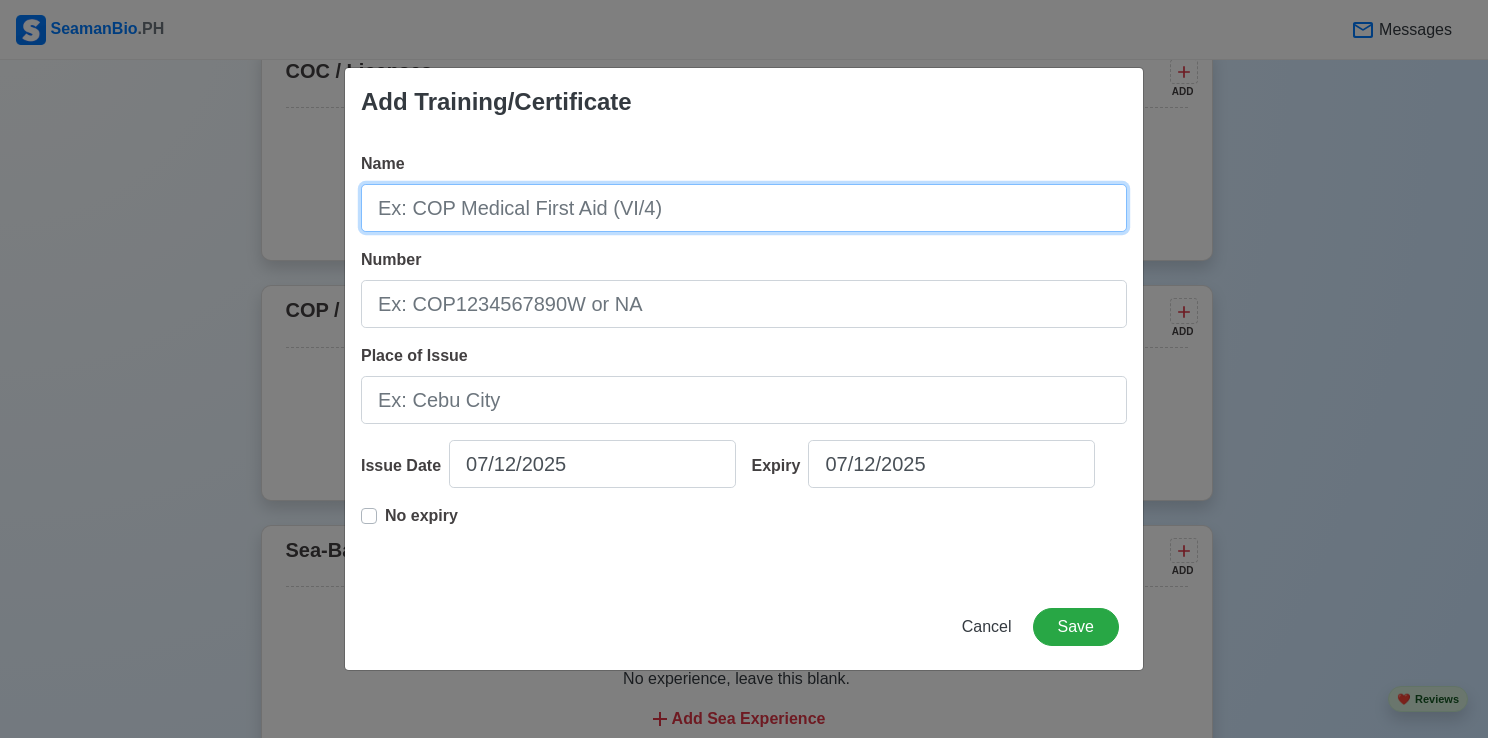 click on "Name" at bounding box center [744, 208] 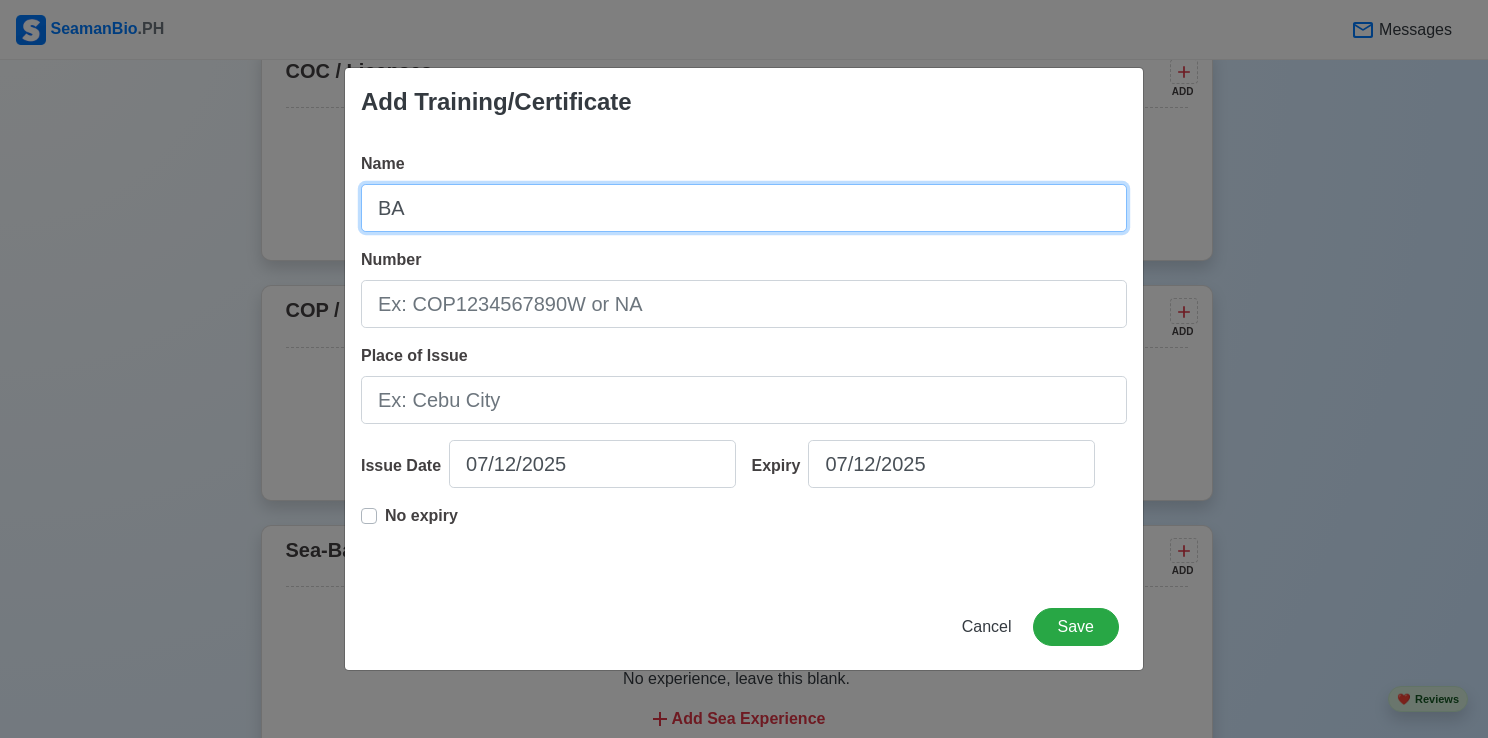 type on "B" 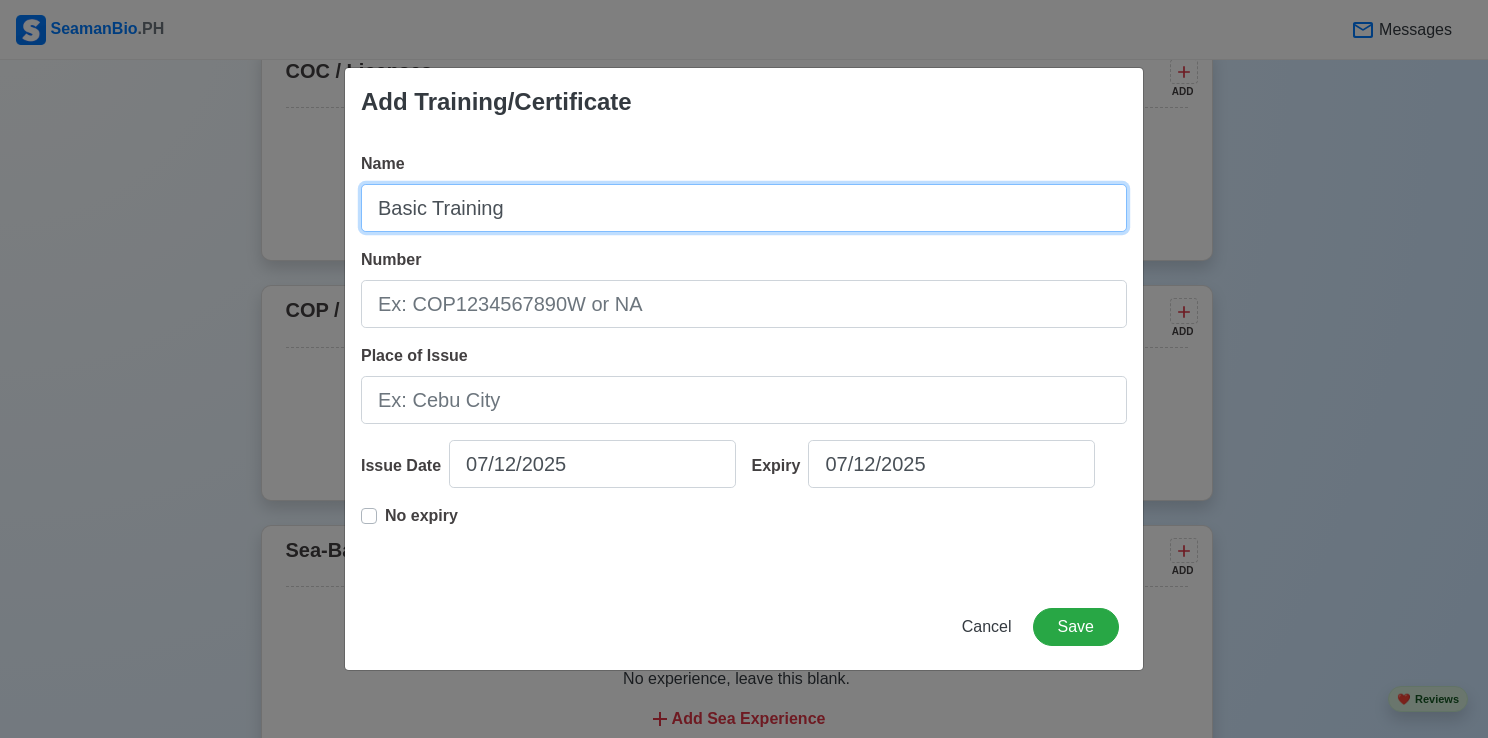 type on "Basic Training" 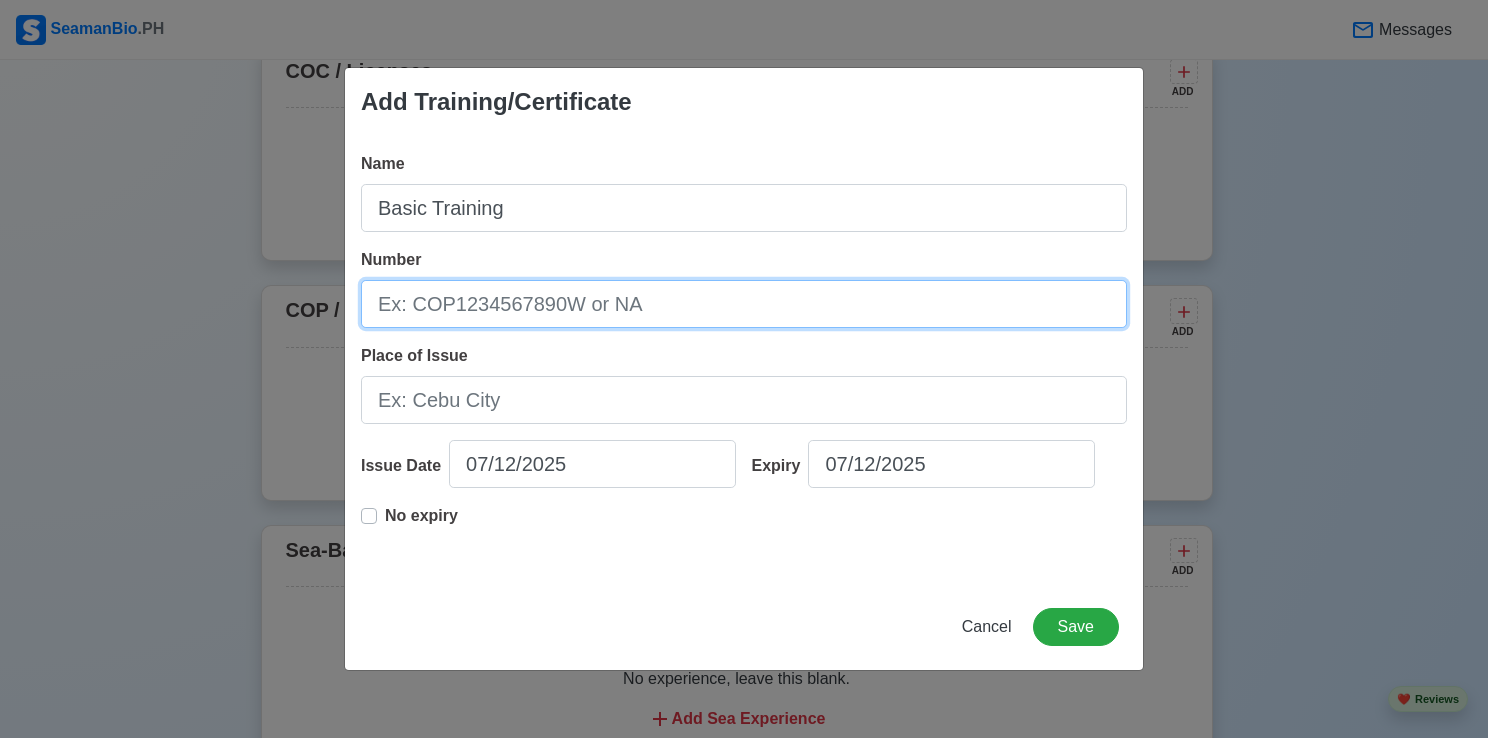 click on "Number" at bounding box center (744, 304) 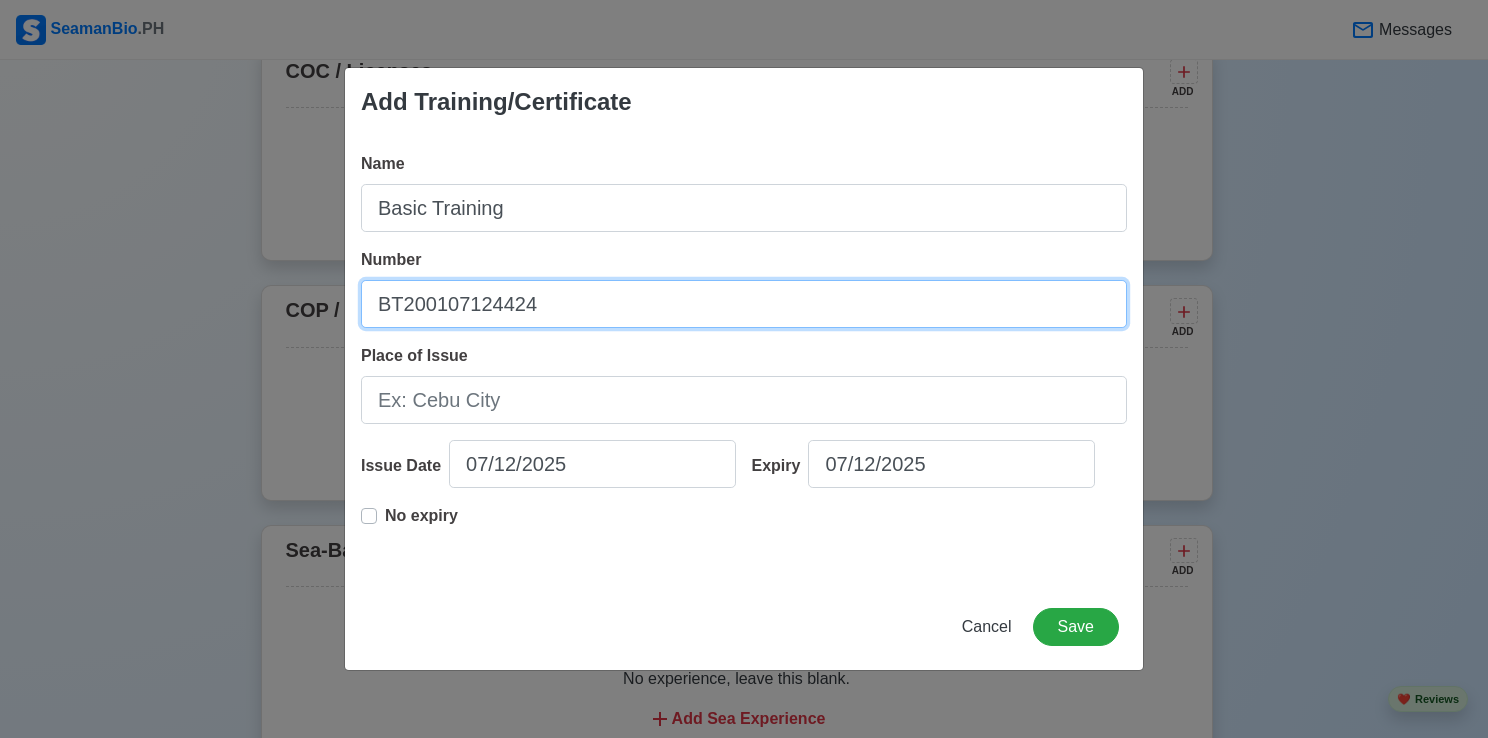type on "BT200107124424" 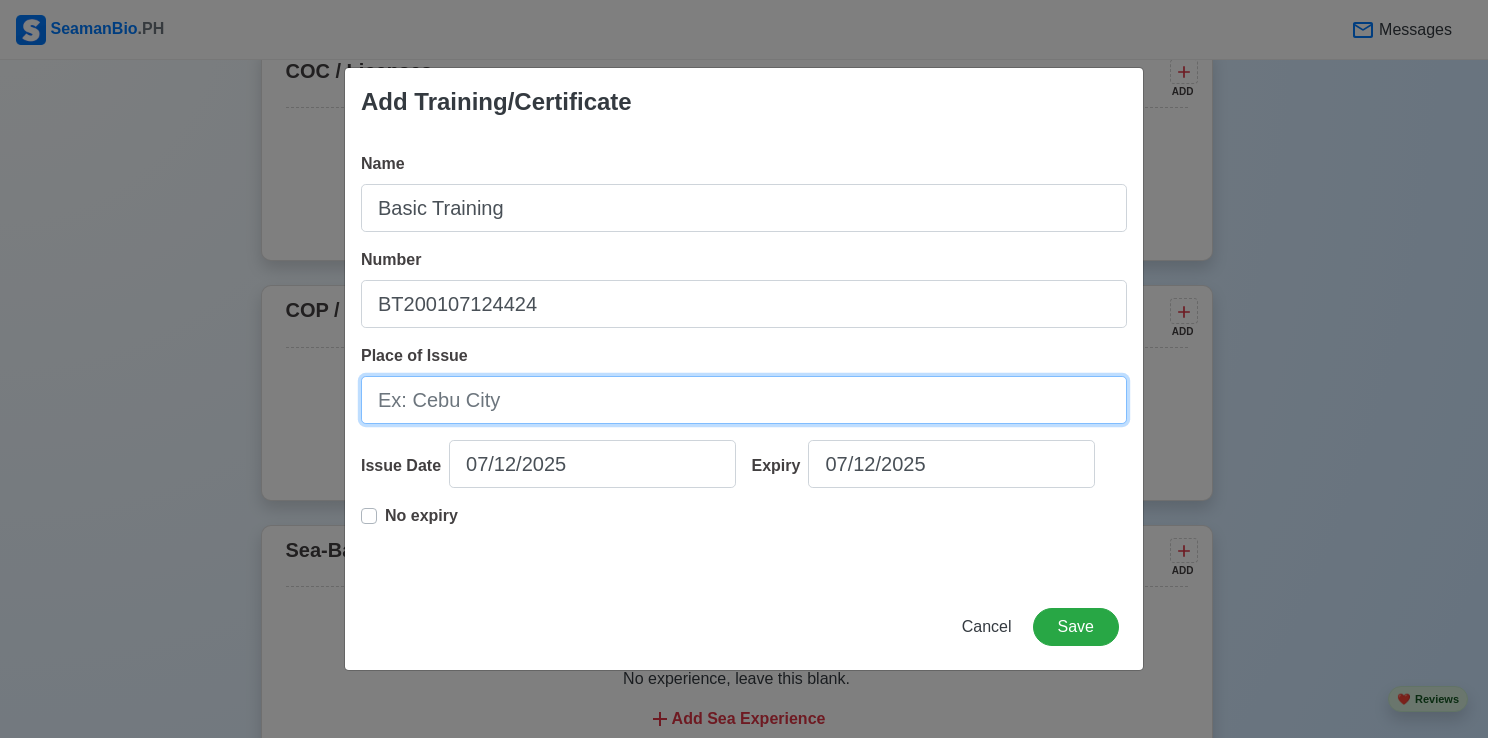 click on "Place of Issue" at bounding box center (744, 400) 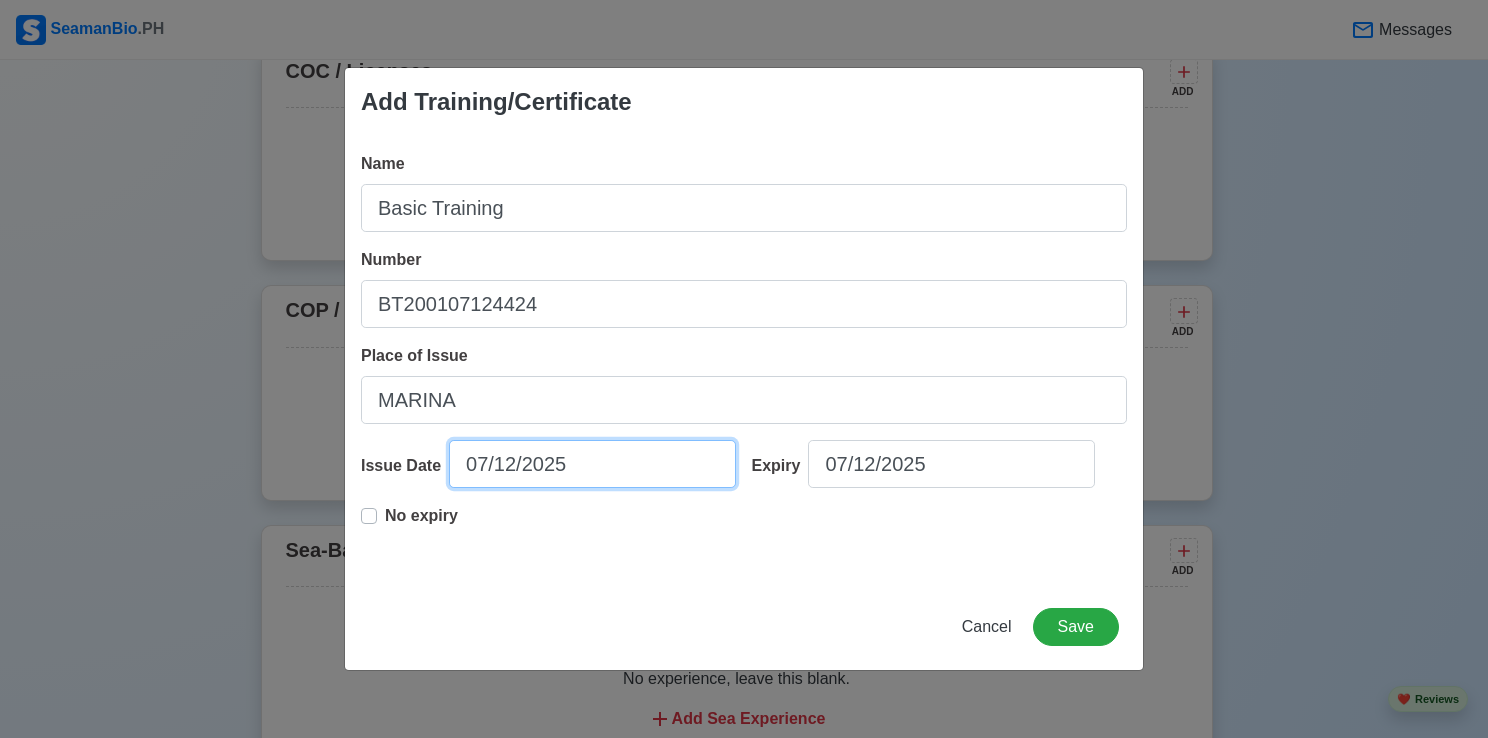 click on "07/12/2025" at bounding box center (592, 464) 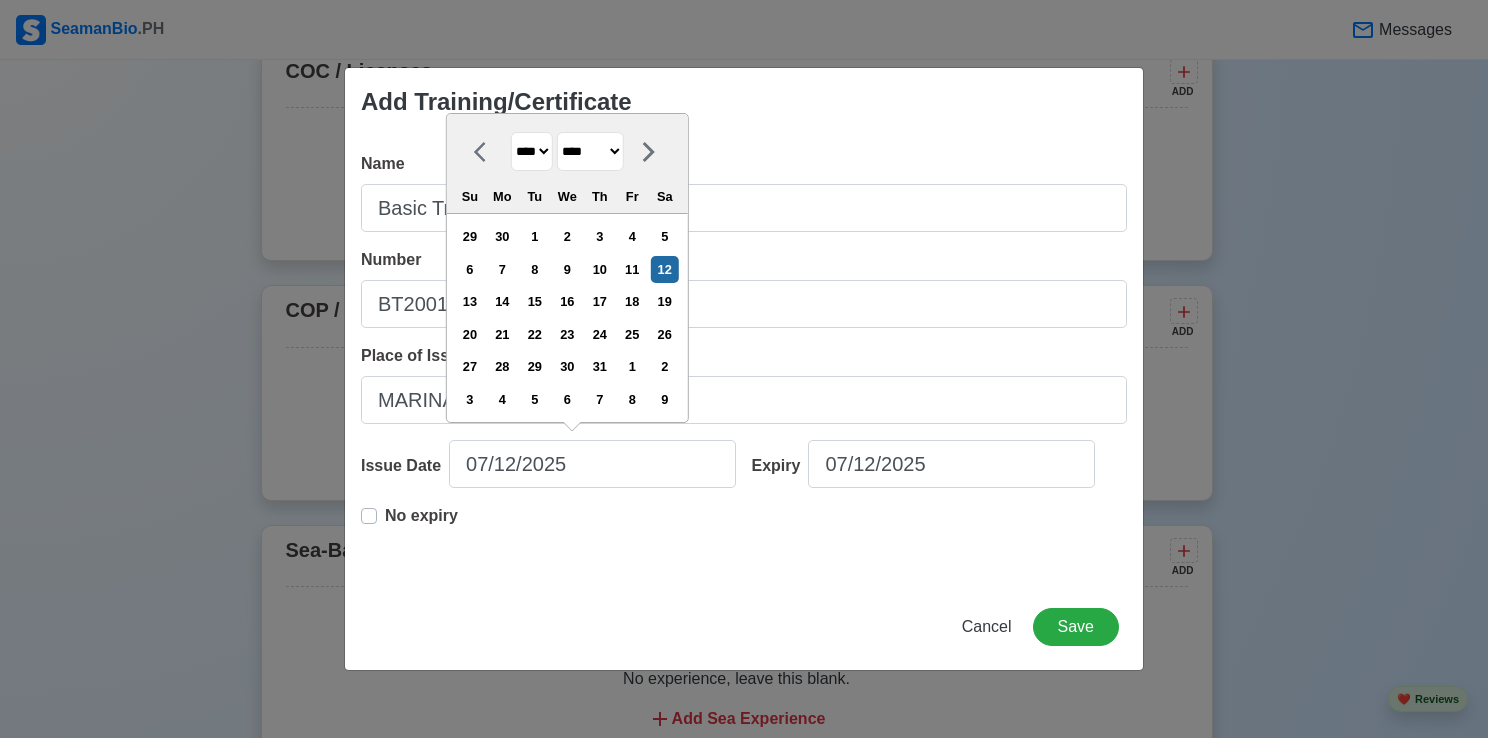 click on "**** **** **** **** **** **** **** **** **** **** **** **** **** **** **** **** **** **** **** **** **** **** **** **** **** **** **** **** **** **** **** **** **** **** **** **** **** **** **** **** **** **** **** **** **** **** **** **** **** **** **** **** **** **** **** **** **** **** **** **** **** **** **** **** **** **** **** **** **** **** **** **** **** **** **** **** **** **** **** **** **** **** **** **** **** **** **** **** **** **** **** **** **** **** **** **** **** **** **** **** **** **** **** **** **** ****" at bounding box center [532, 151] 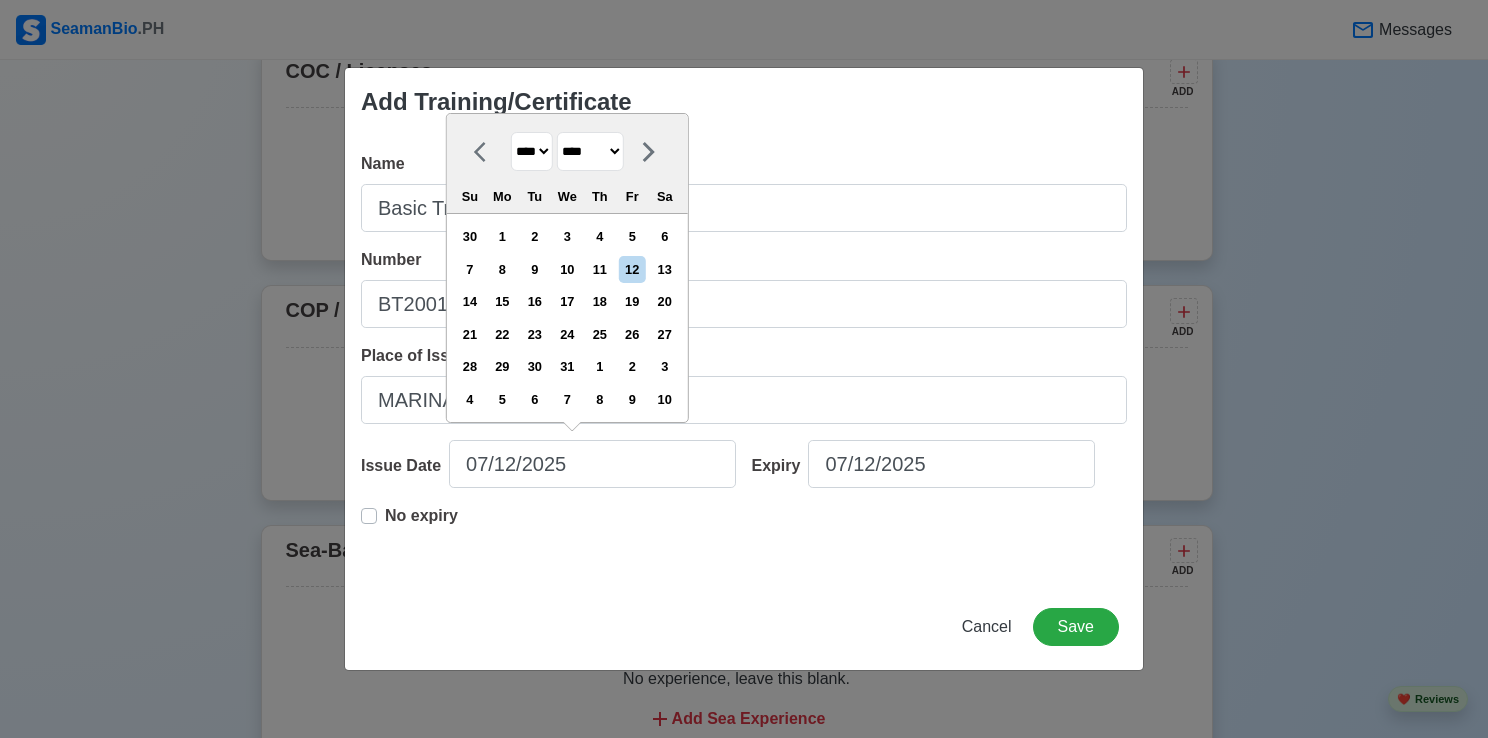click on "******* ******** ***** ***** *** **** **** ****** ********* ******* ******** ********" at bounding box center (590, 151) 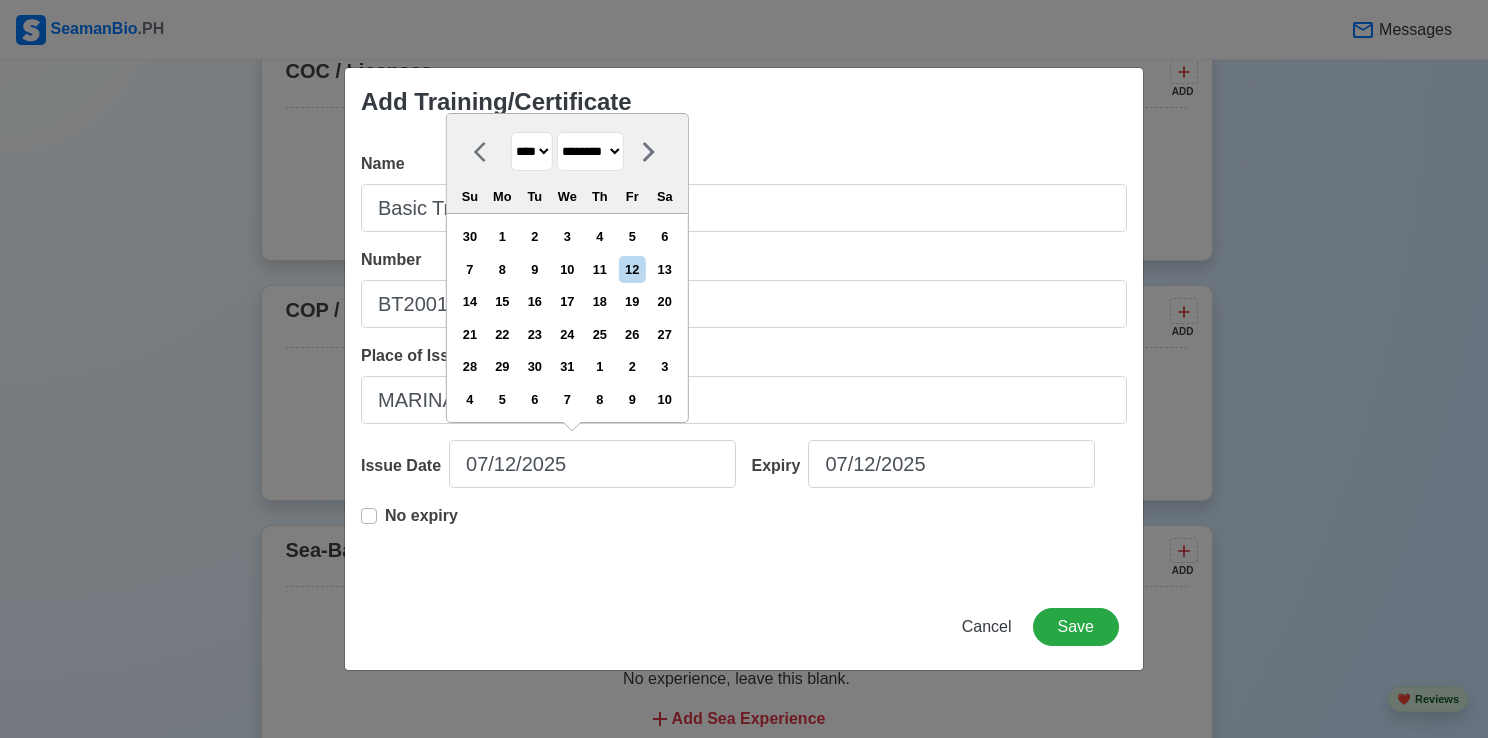 click on "******* ******** ***** ***** *** **** **** ****** ********* ******* ******** ********" at bounding box center [590, 151] 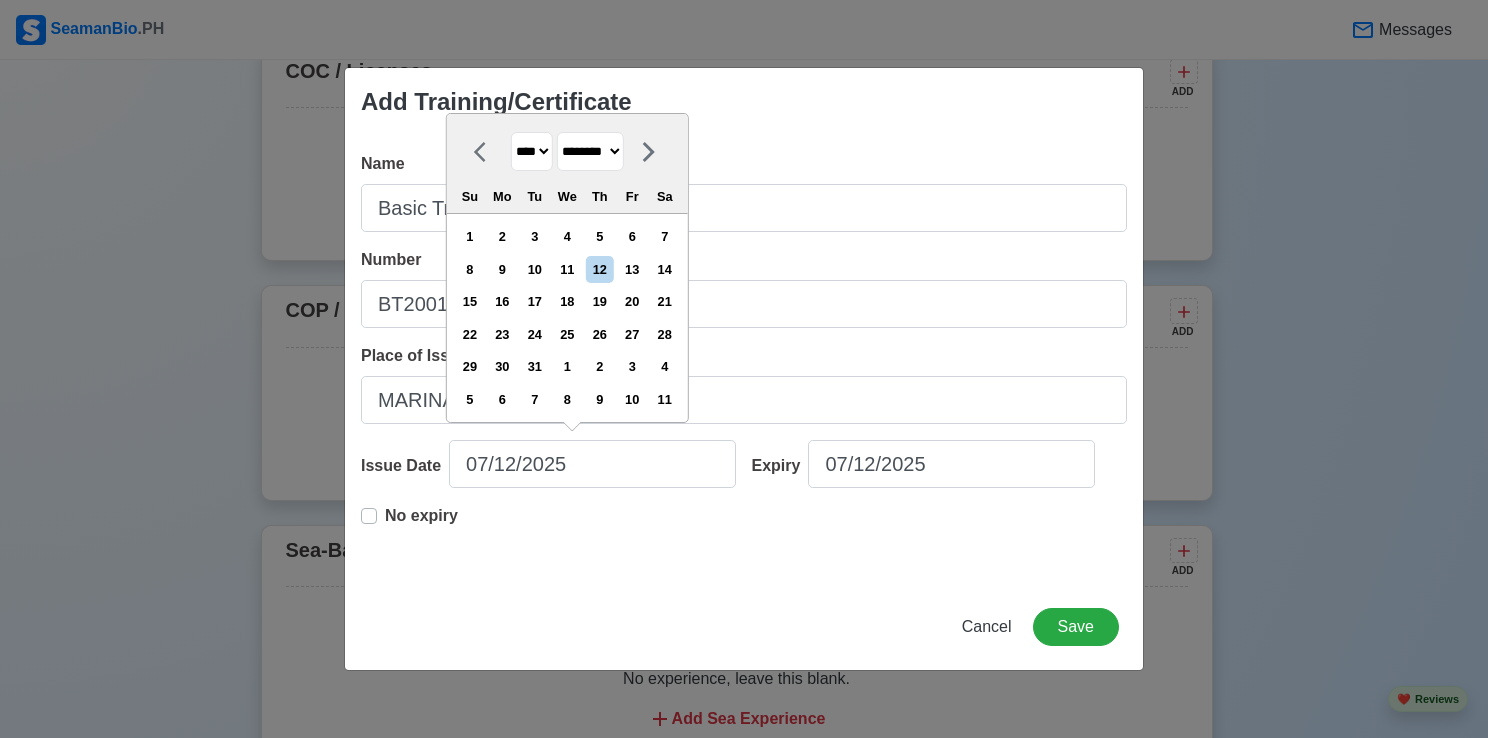 click on "**** **** **** **** **** **** **** **** **** **** **** **** **** **** **** **** **** **** **** **** **** **** **** **** **** **** **** **** **** **** **** **** **** **** **** **** **** **** **** **** **** **** **** **** **** **** **** **** **** **** **** **** **** **** **** **** **** **** **** **** **** **** **** **** **** **** **** **** **** **** **** **** **** **** **** **** **** **** **** **** **** **** **** **** **** **** **** **** **** **** **** **** **** **** **** **** **** **** **** **** **** **** **** **** **** ****" at bounding box center (532, 151) 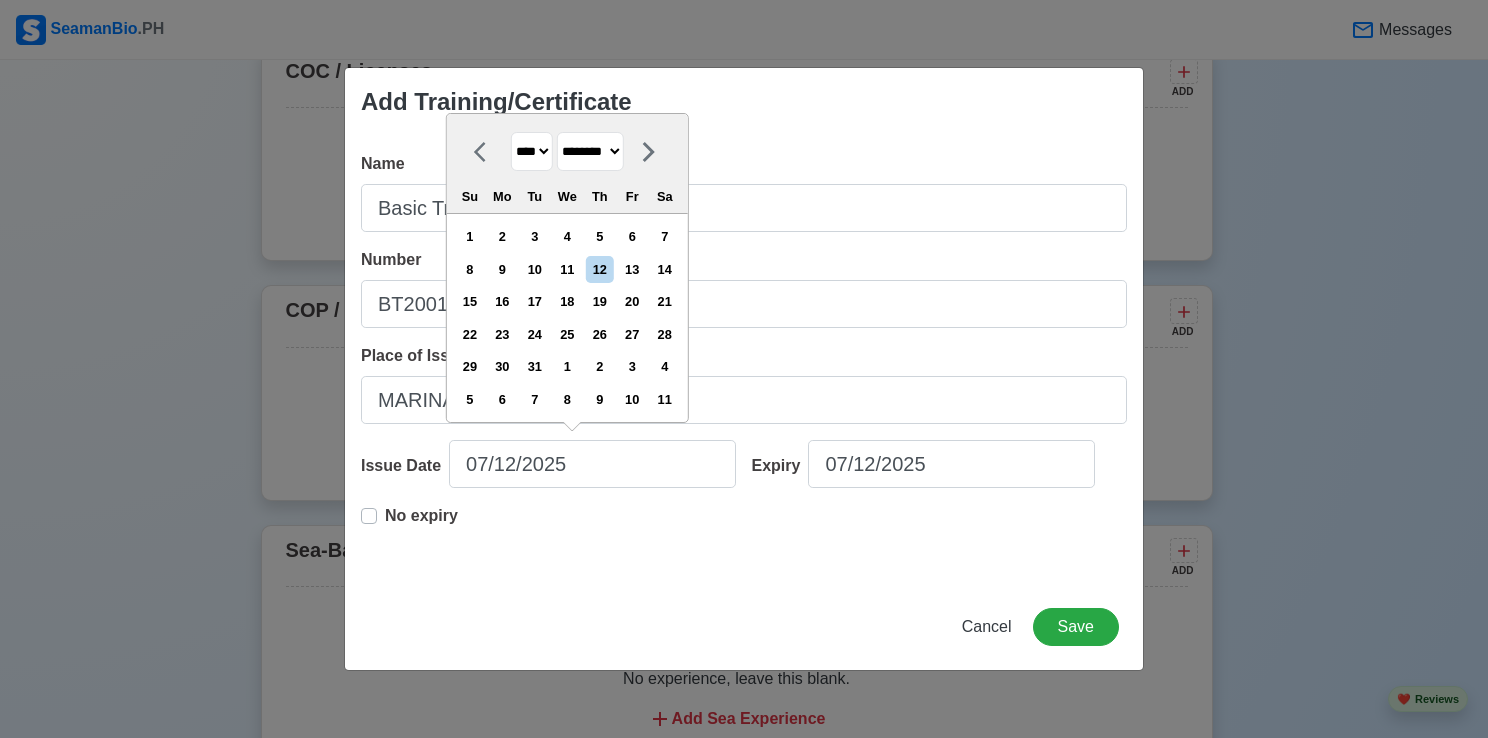 click on "**** **** **** **** **** **** **** **** **** **** **** **** **** **** **** **** **** **** **** **** **** **** **** **** **** **** **** **** **** **** **** **** **** **** **** **** **** **** **** **** **** **** **** **** **** **** **** **** **** **** **** **** **** **** **** **** **** **** **** **** **** **** **** **** **** **** **** **** **** **** **** **** **** **** **** **** **** **** **** **** **** **** **** **** **** **** **** **** **** **** **** **** **** **** **** **** **** **** **** **** **** **** **** **** **** ****" at bounding box center [532, 151] 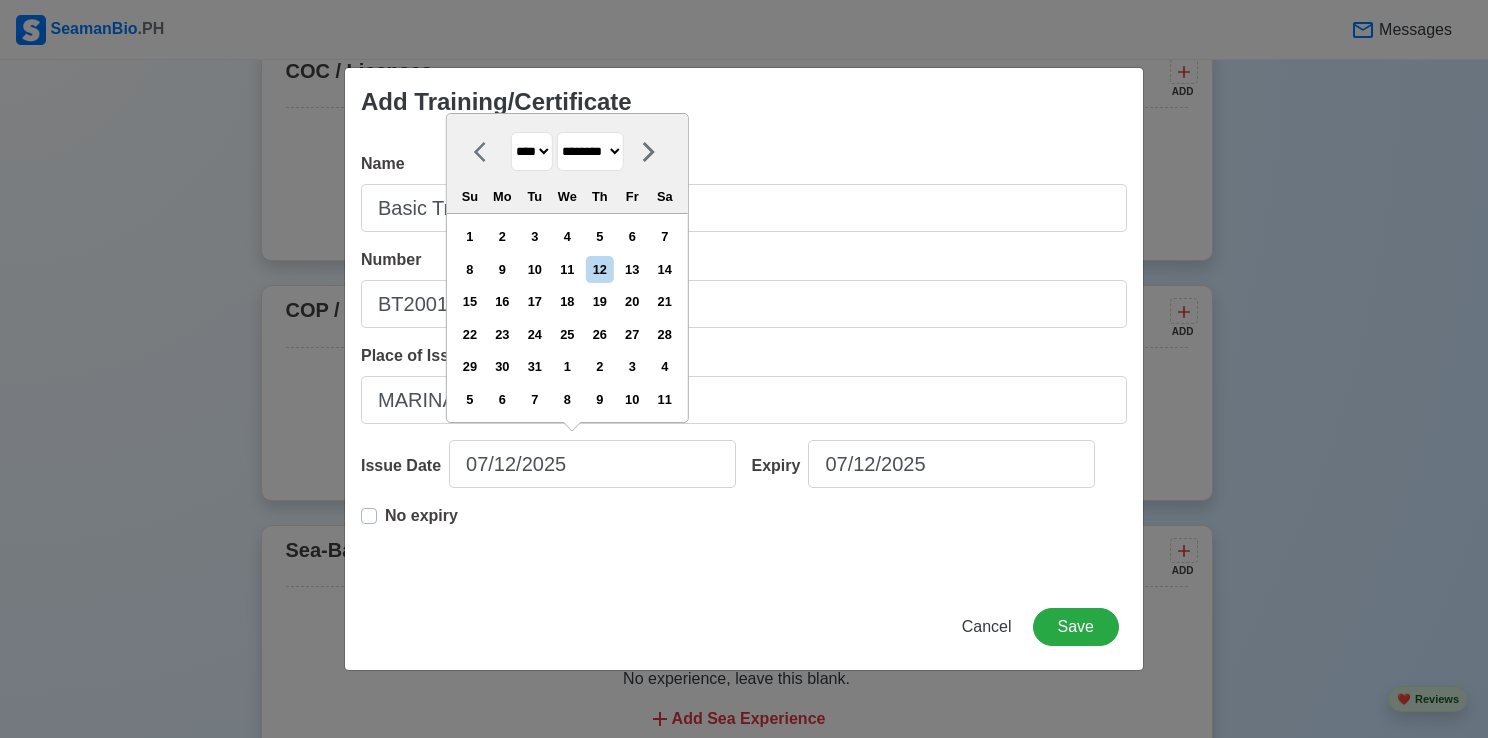 click on "Name Basic Training Number [NUMBER] Place of Issue MARINA Issue Date 07/12/2025 December 2024 **** **** **** **** **** **** **** **** **** **** **** **** **** **** **** **** **** **** **** **** **** **** **** **** **** **** **** **** **** **** **** **** **** **** **** **** **** **** **** **** **** **** **** **** **** **** **** **** **** **** **** **** **** **** **** **** **** **** **** **** **** **** **** **** **** **** **** **** **** **** **** **** **** **** **** **** **** **** **** **** **** **** **** **** **** **** **** **** **** **** **** **** **** **** ******* ******** ***** ***** *** **** **** ****** ********* ******* ******** ******** Su Mo Tu We Th Fr Sa 1 2 3 4 5 6 7 8 9 10 11 12 13 14 15 16 17 18 19 20 21 22 23 24 25 26 27 28 29 30 31 1 2 3 4 5 6 7 8 9 10 11 Expiry 07/12/2025 No expiry Cancel Save" at bounding box center [744, 360] 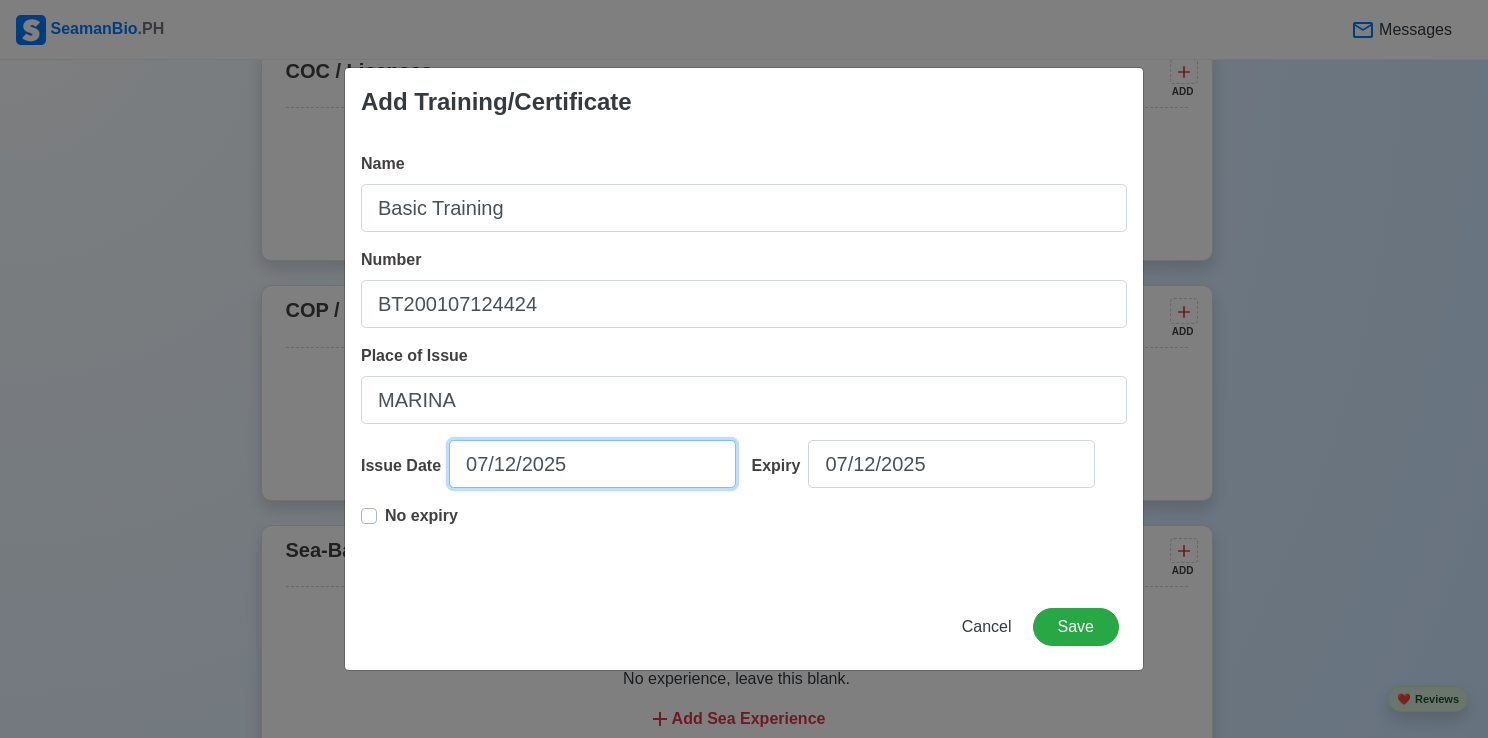 select on "****" 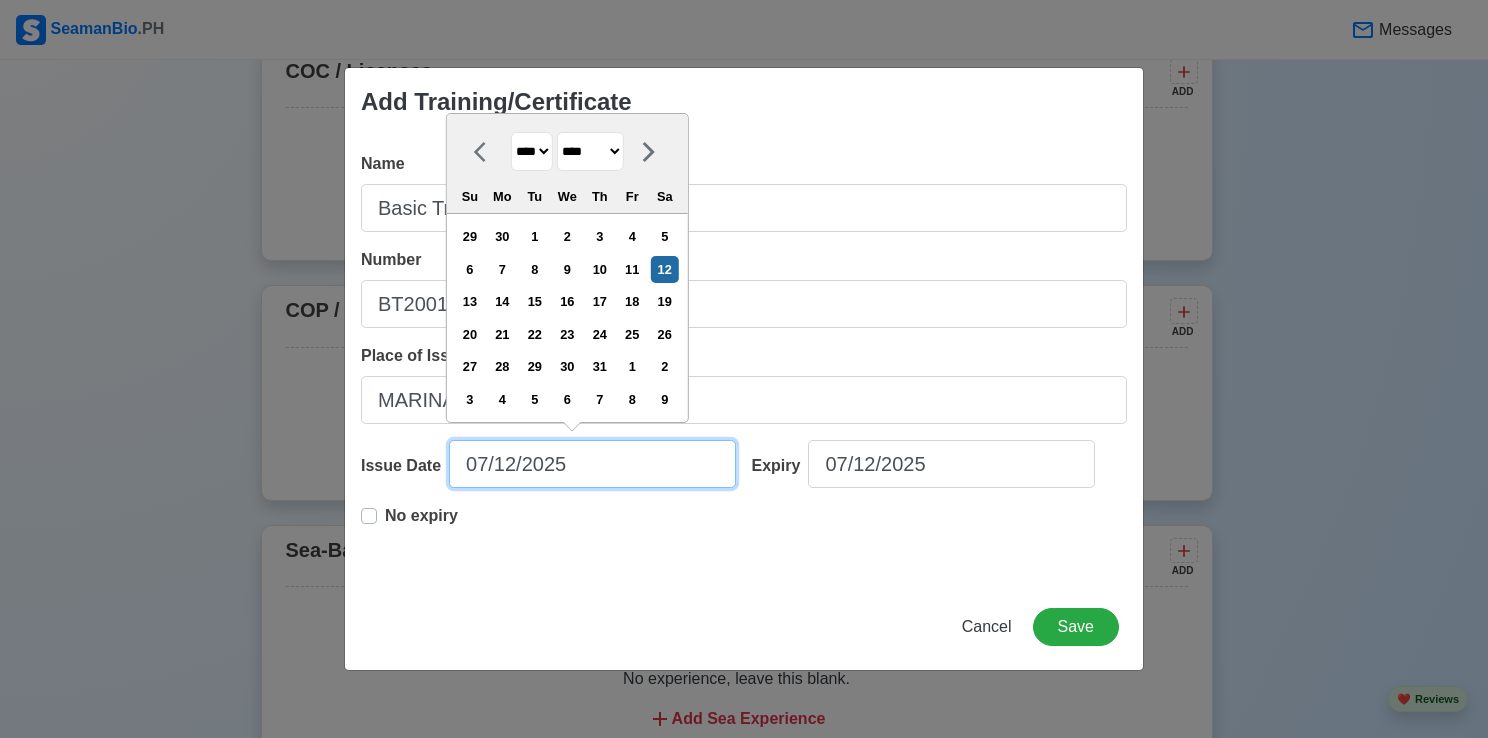 click on "07/12/2025" at bounding box center (592, 464) 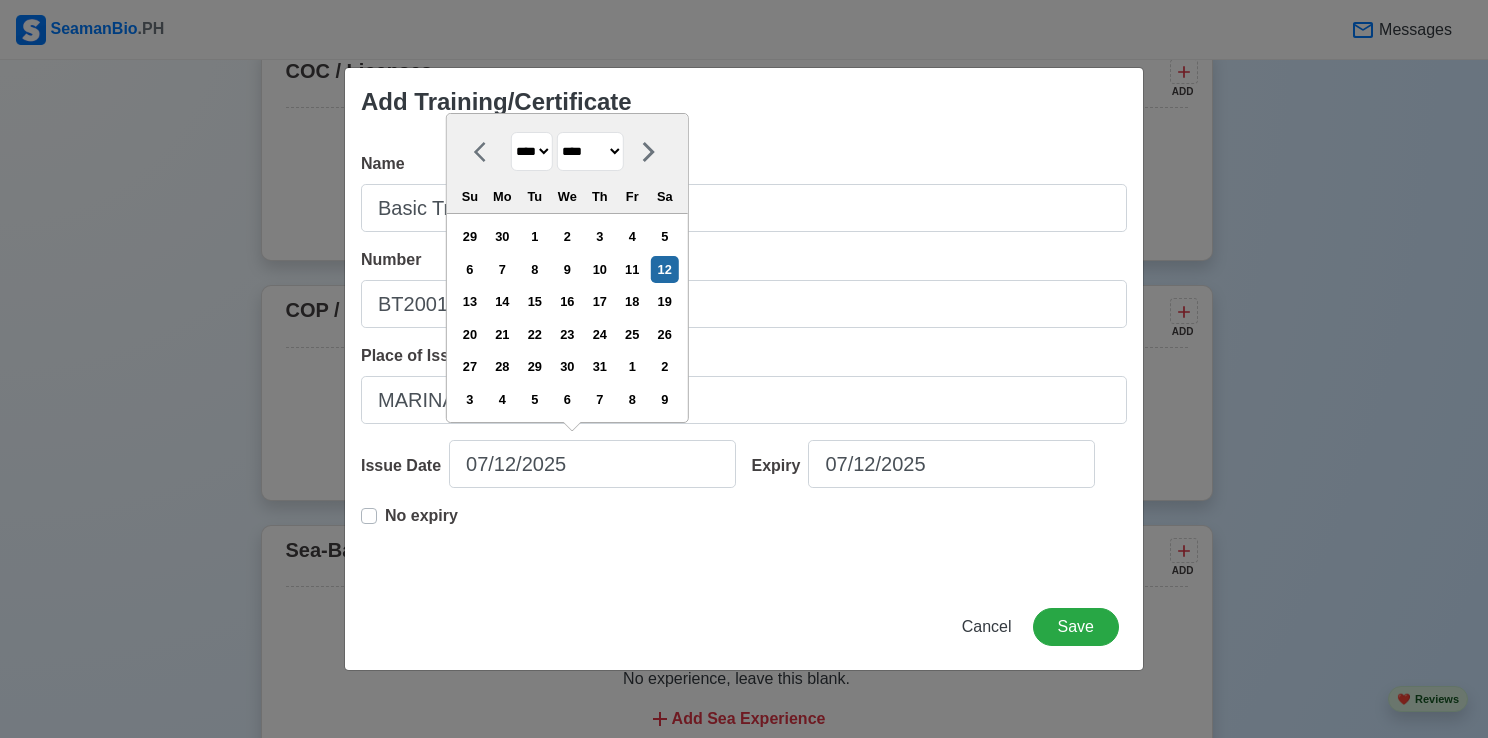 click on "**** **** **** **** **** **** **** **** **** **** **** **** **** **** **** **** **** **** **** **** **** **** **** **** **** **** **** **** **** **** **** **** **** **** **** **** **** **** **** **** **** **** **** **** **** **** **** **** **** **** **** **** **** **** **** **** **** **** **** **** **** **** **** **** **** **** **** **** **** **** **** **** **** **** **** **** **** **** **** **** **** **** **** **** **** **** **** **** **** **** **** **** **** **** **** **** **** **** **** **** **** **** **** **** **** ****" at bounding box center [532, 151] 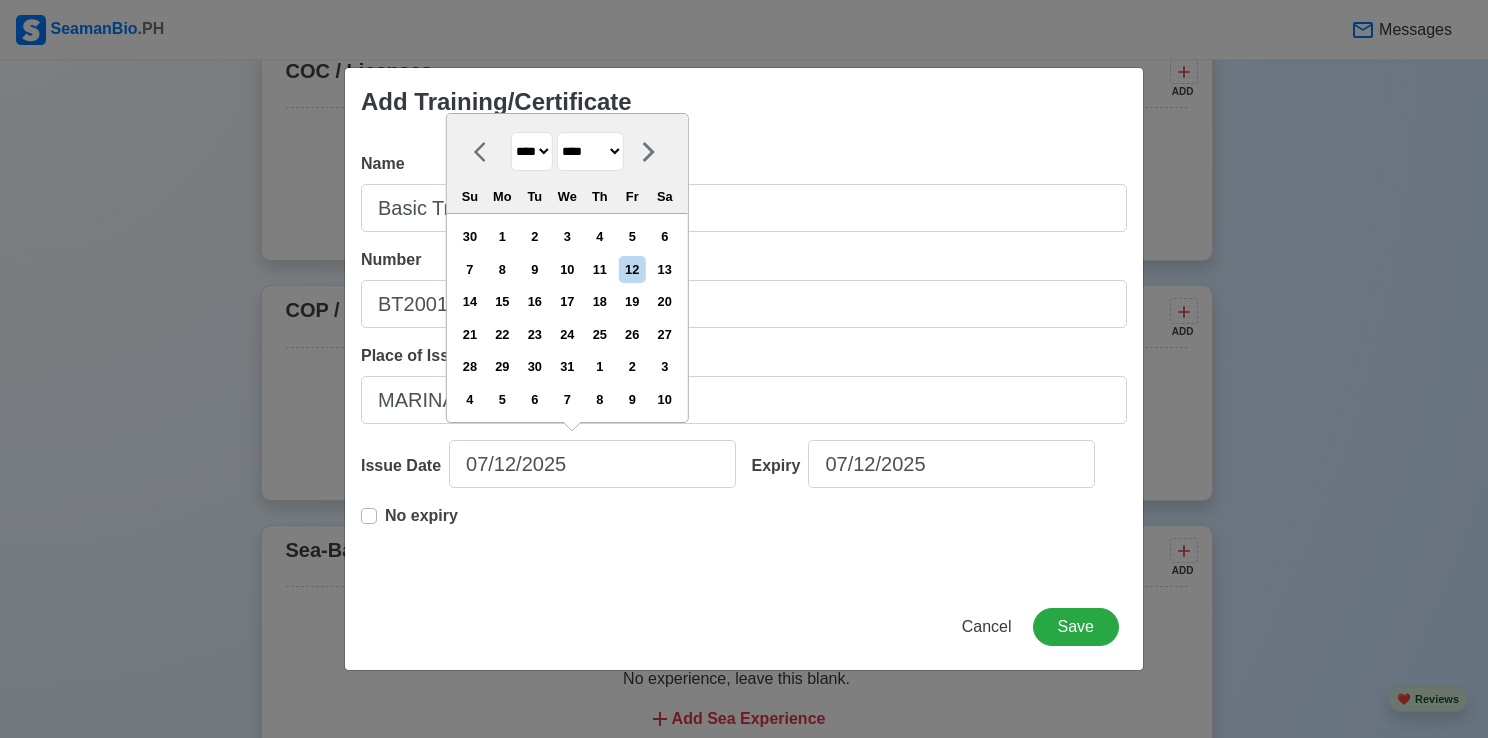 click on "******* ******** ***** ***** *** **** **** ****** ********* ******* ******** ********" at bounding box center (590, 151) 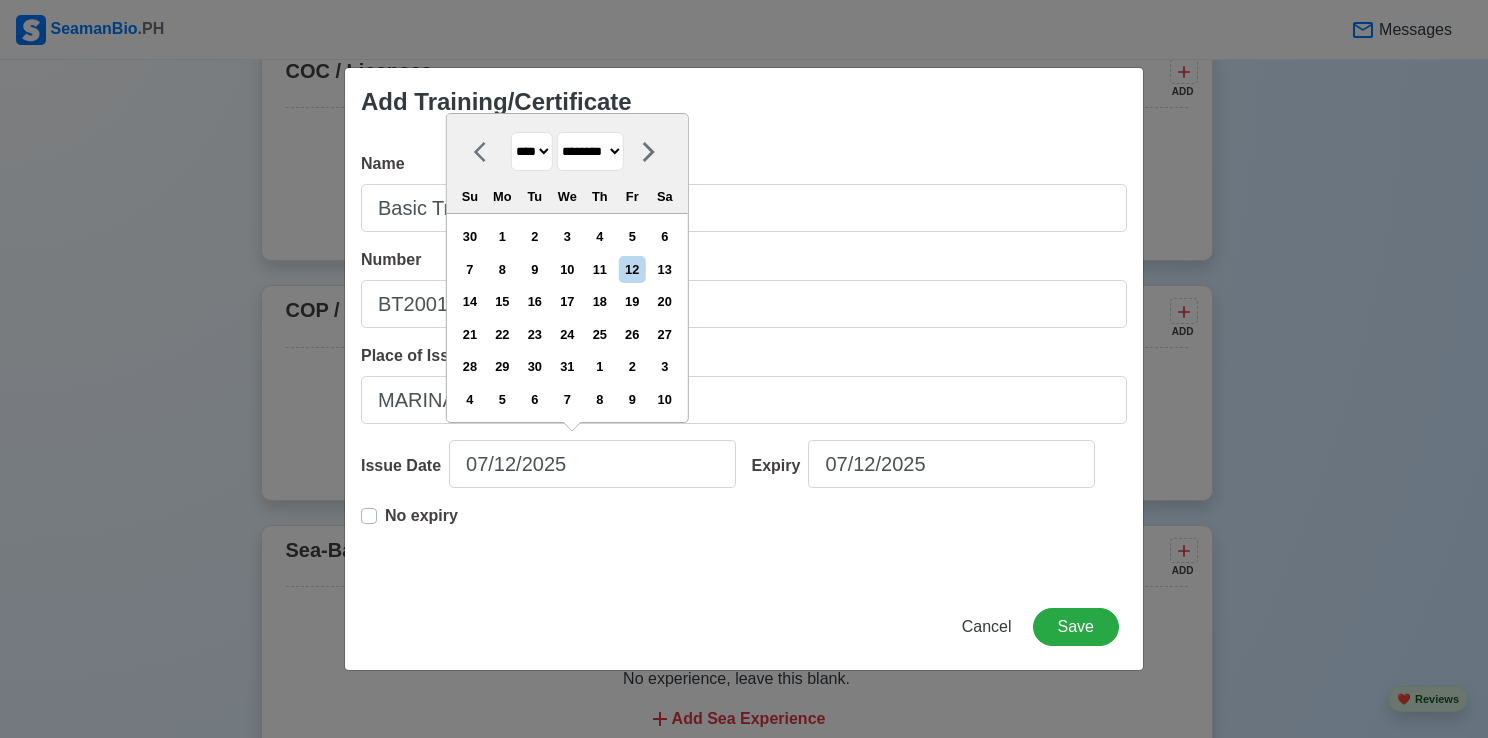 click on "******* ******** ***** ***** *** **** **** ****** ********* ******* ******** ********" at bounding box center (590, 151) 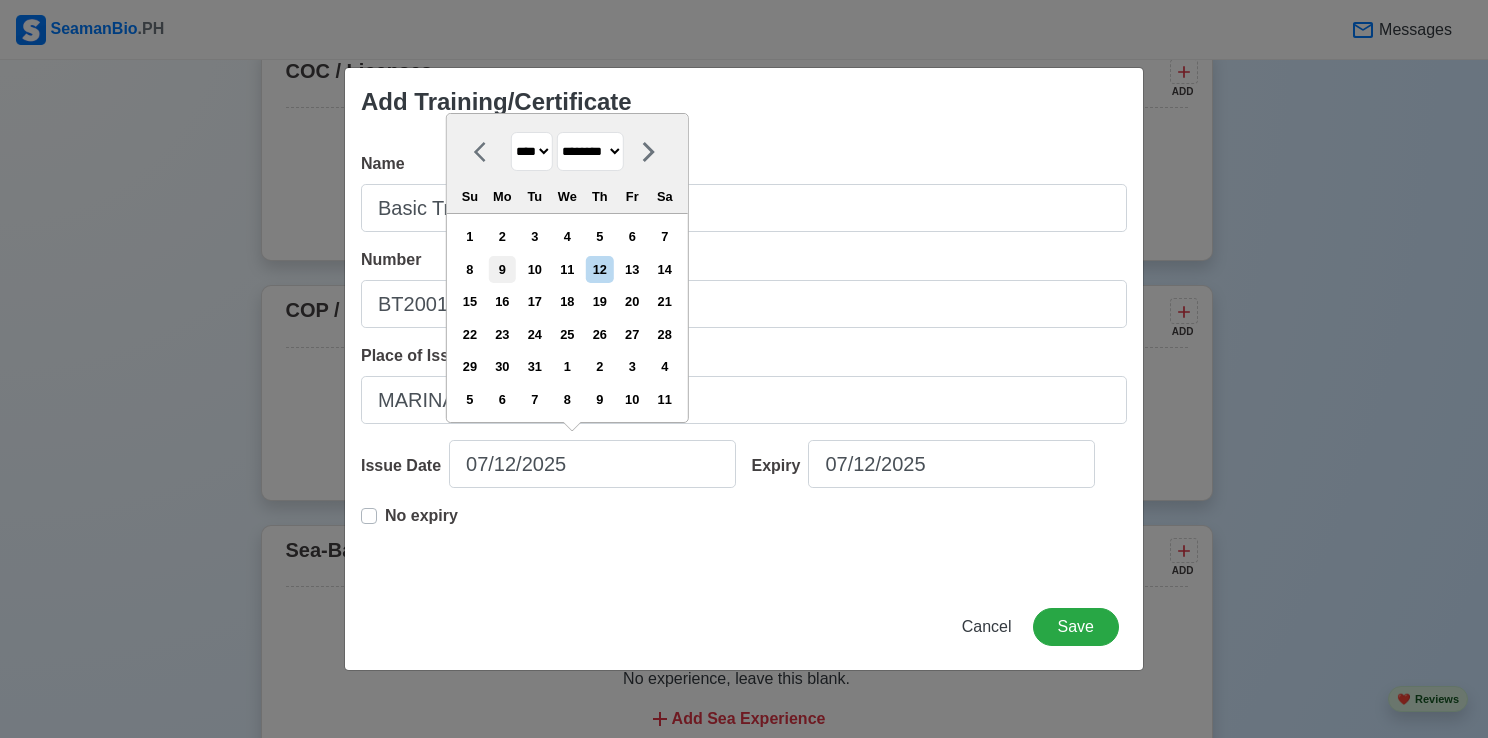 click on "9" at bounding box center (502, 269) 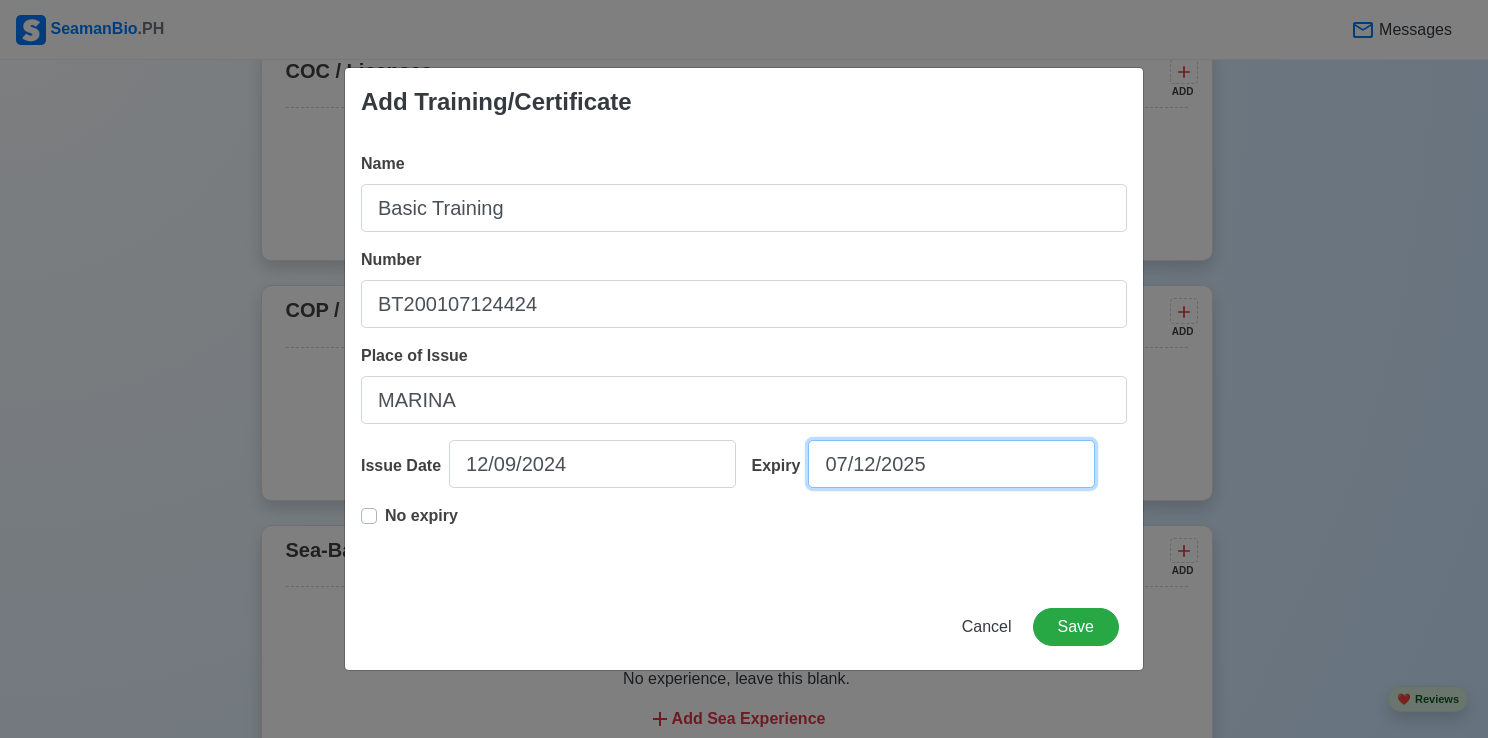 click on "07/12/2025" at bounding box center [951, 464] 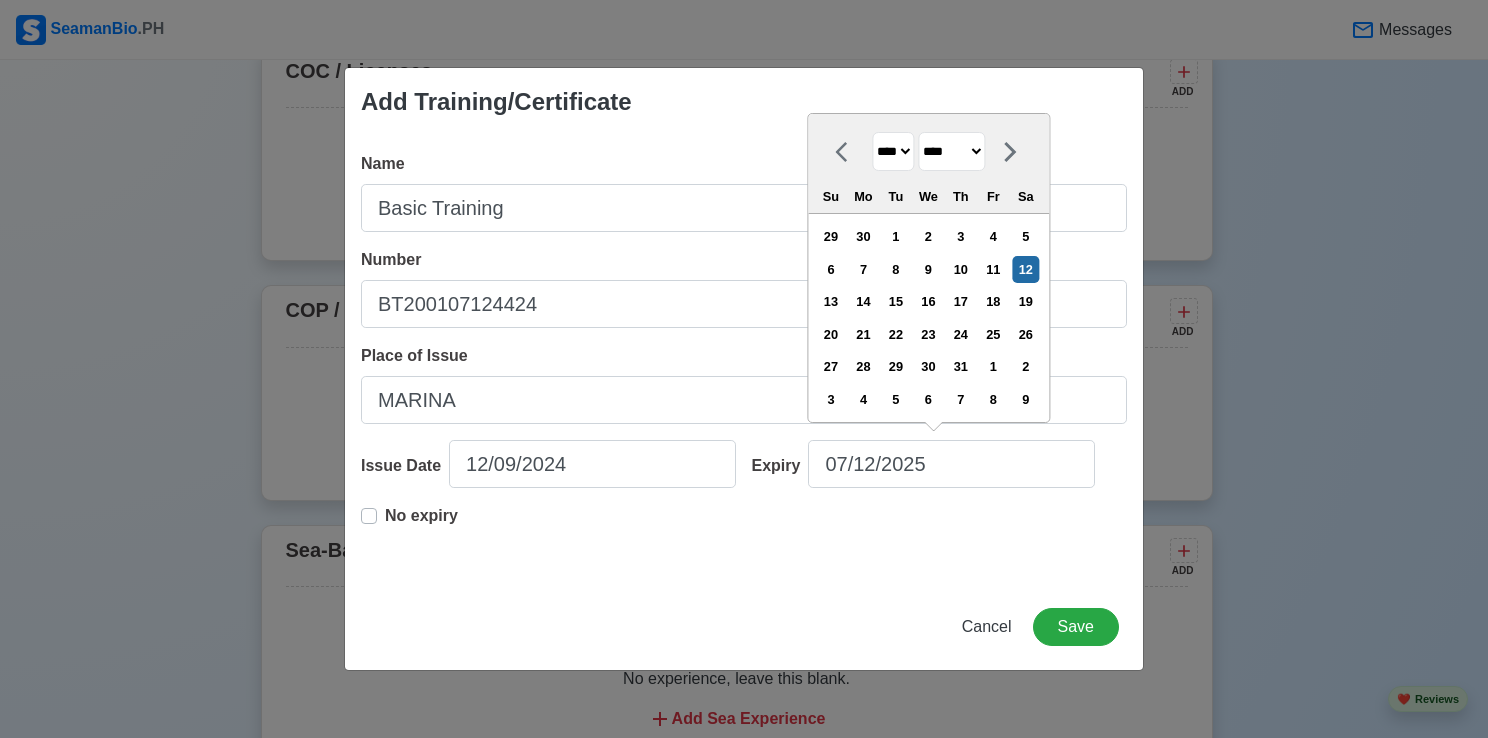 click on "**** **** **** **** **** **** **** **** **** **** **** **** **** **** **** **** **** **** **** **** **** **** **** **** **** **** **** **** **** **** **** **** **** **** **** **** **** **** **** **** **** **** **** **** **** **** **** **** **** **** **** **** **** **** **** **** **** **** **** **** **** **** **** **** **** **** **** **** **** **** **** **** **** **** **** **** **** **** **** **** **** **** **** **** **** **** **** **** **** **** **** **** **** **** **** **** **** **** **** **** **** **** **** **** **** **** **** **** **** **** **** **** **** **** **** **** **** **** **** **** ****" at bounding box center (893, 151) 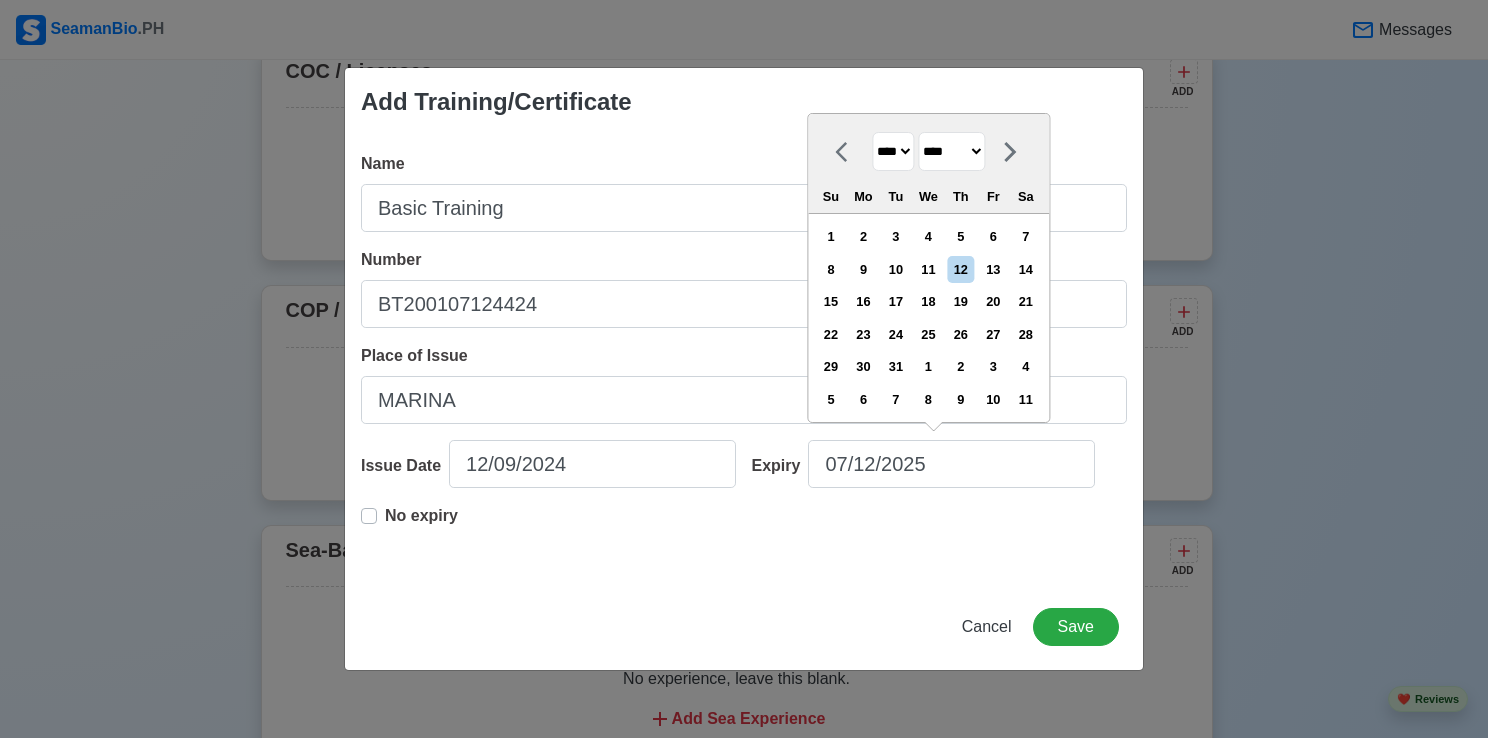 click on "******* ******** ***** ***** *** **** **** ****** ********* ******* ******** ********" at bounding box center (951, 151) 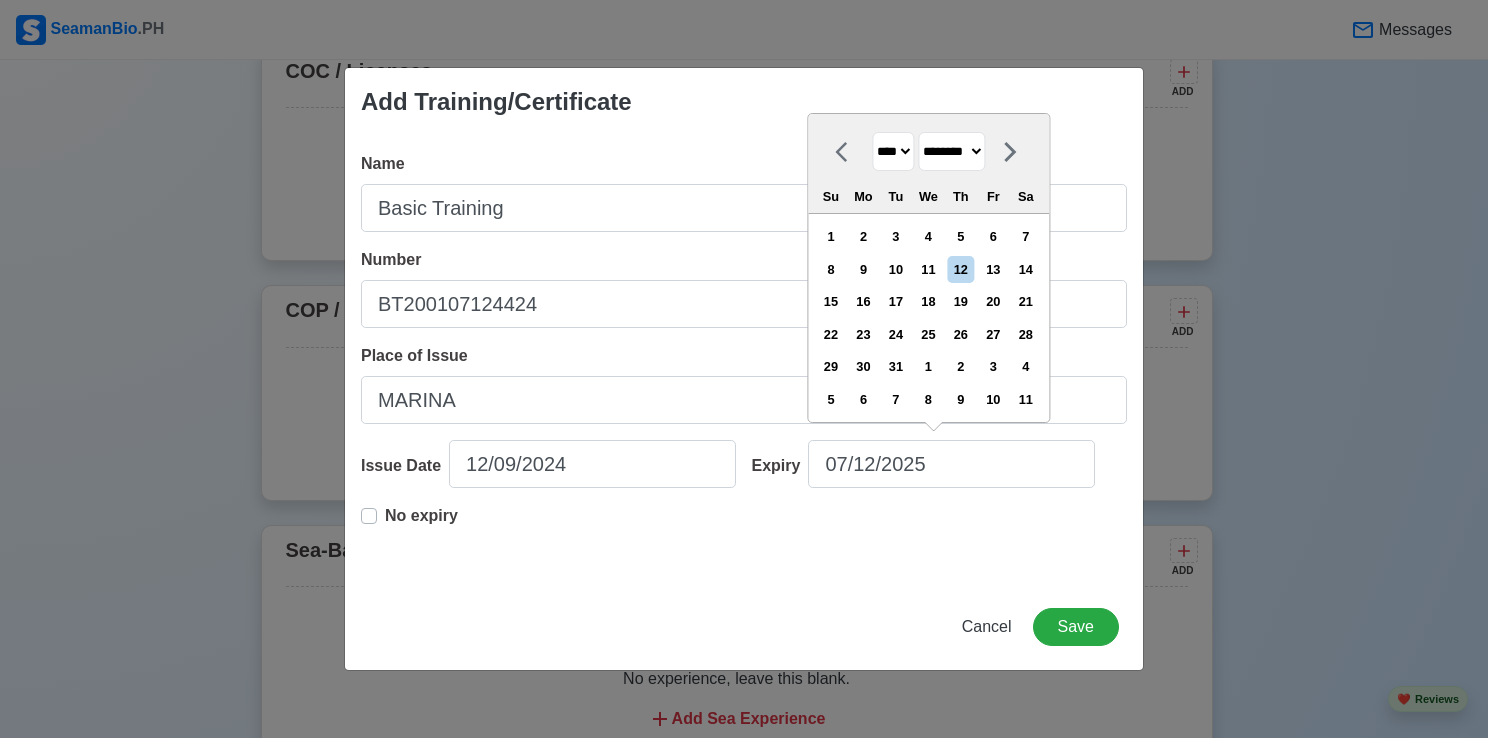 click on "******* ******** ***** ***** *** **** **** ****** ********* ******* ******** ********" at bounding box center [951, 151] 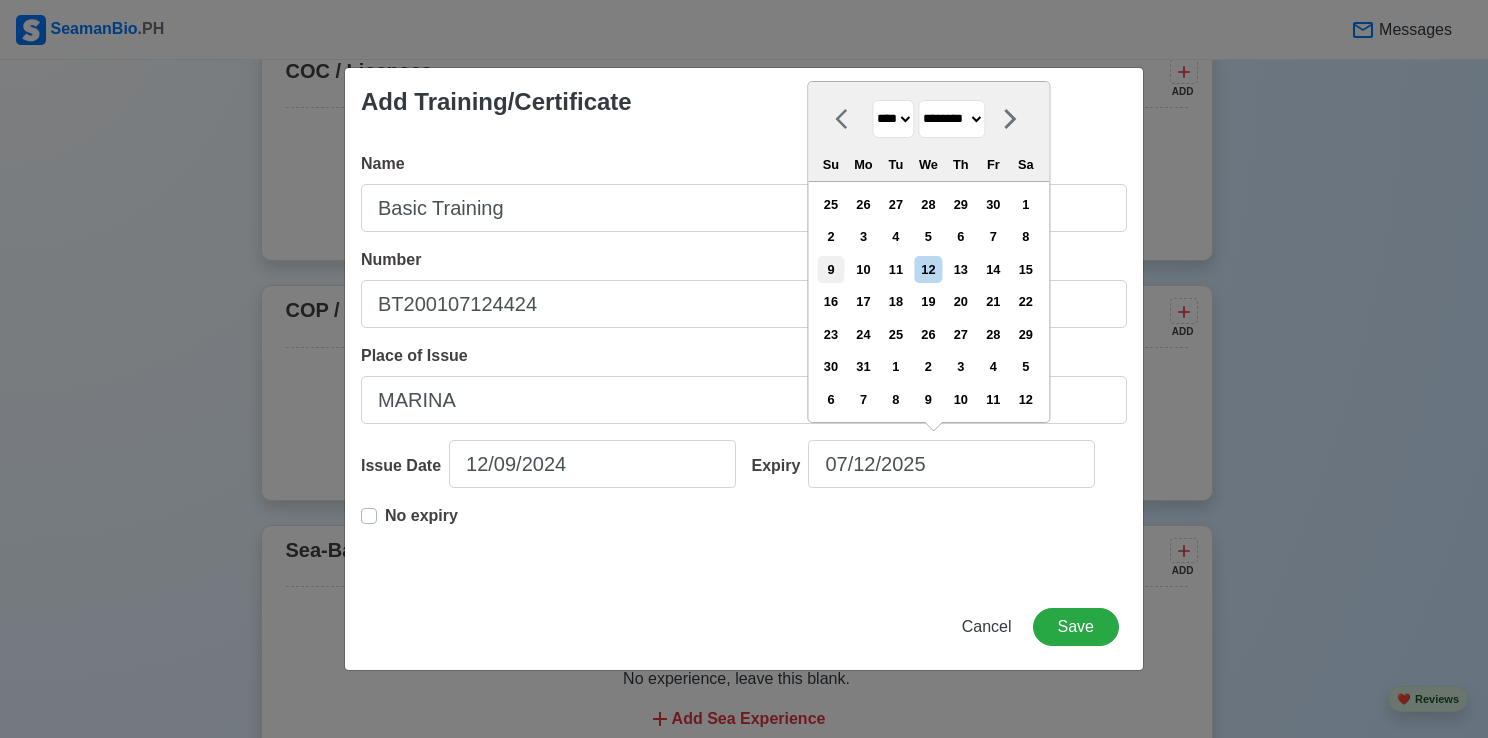 click on "9" at bounding box center [830, 269] 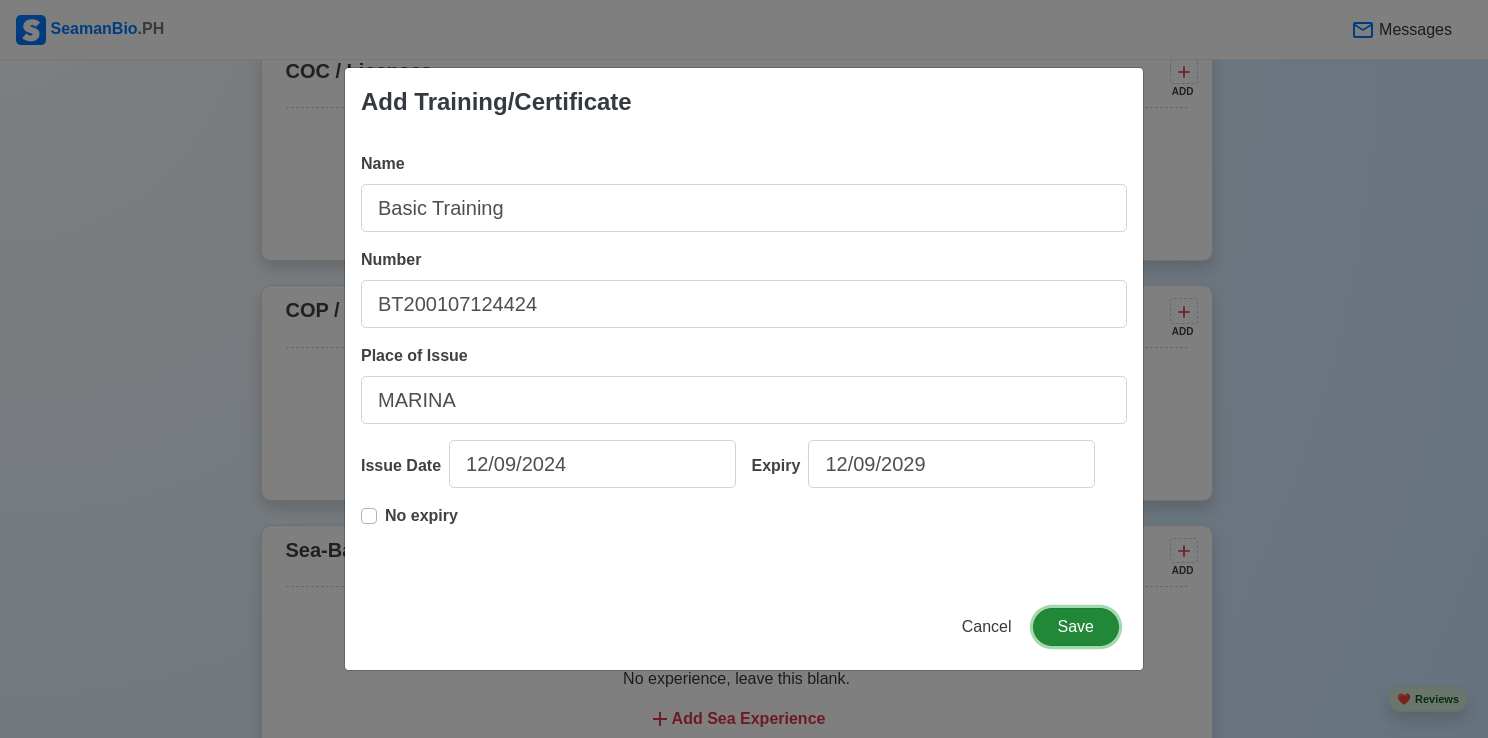 click on "Save" at bounding box center [1076, 627] 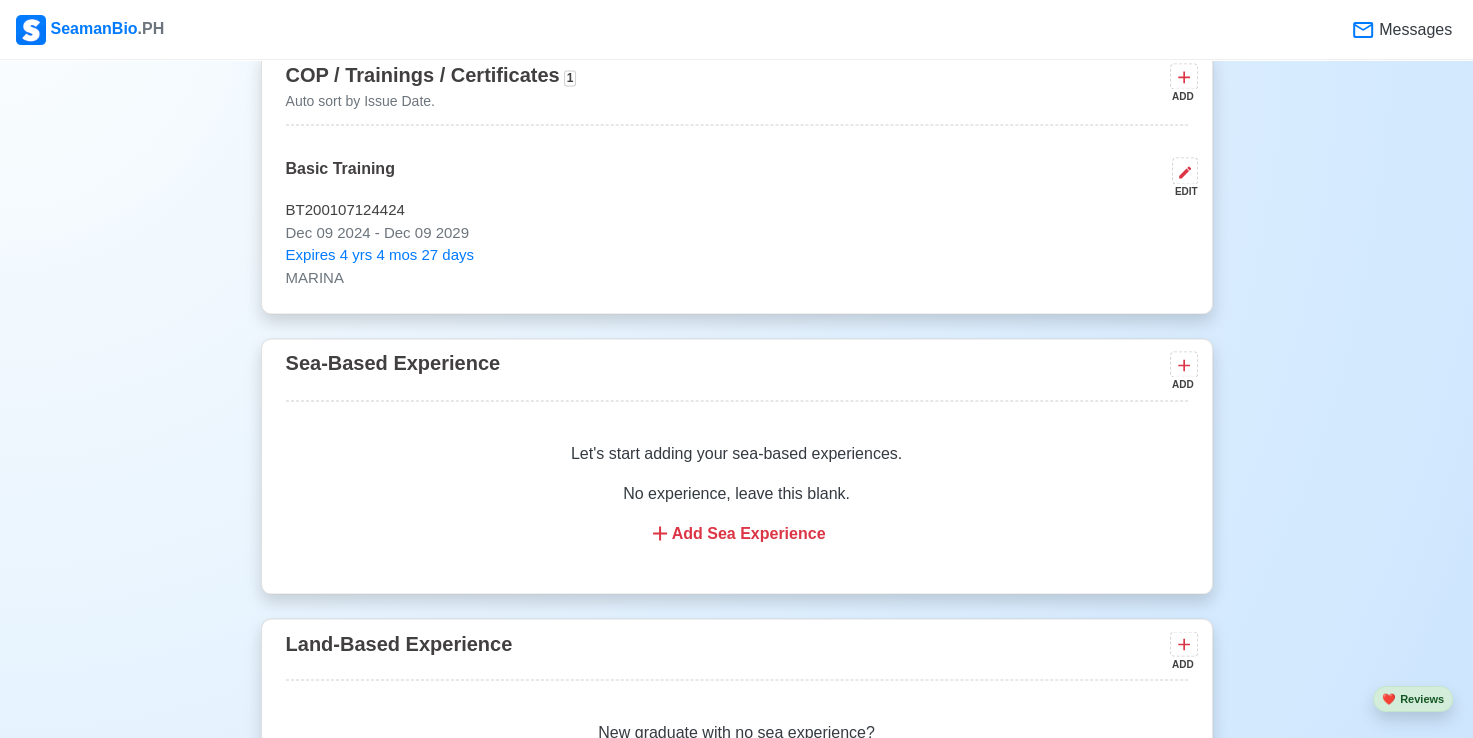 scroll, scrollTop: 3200, scrollLeft: 0, axis: vertical 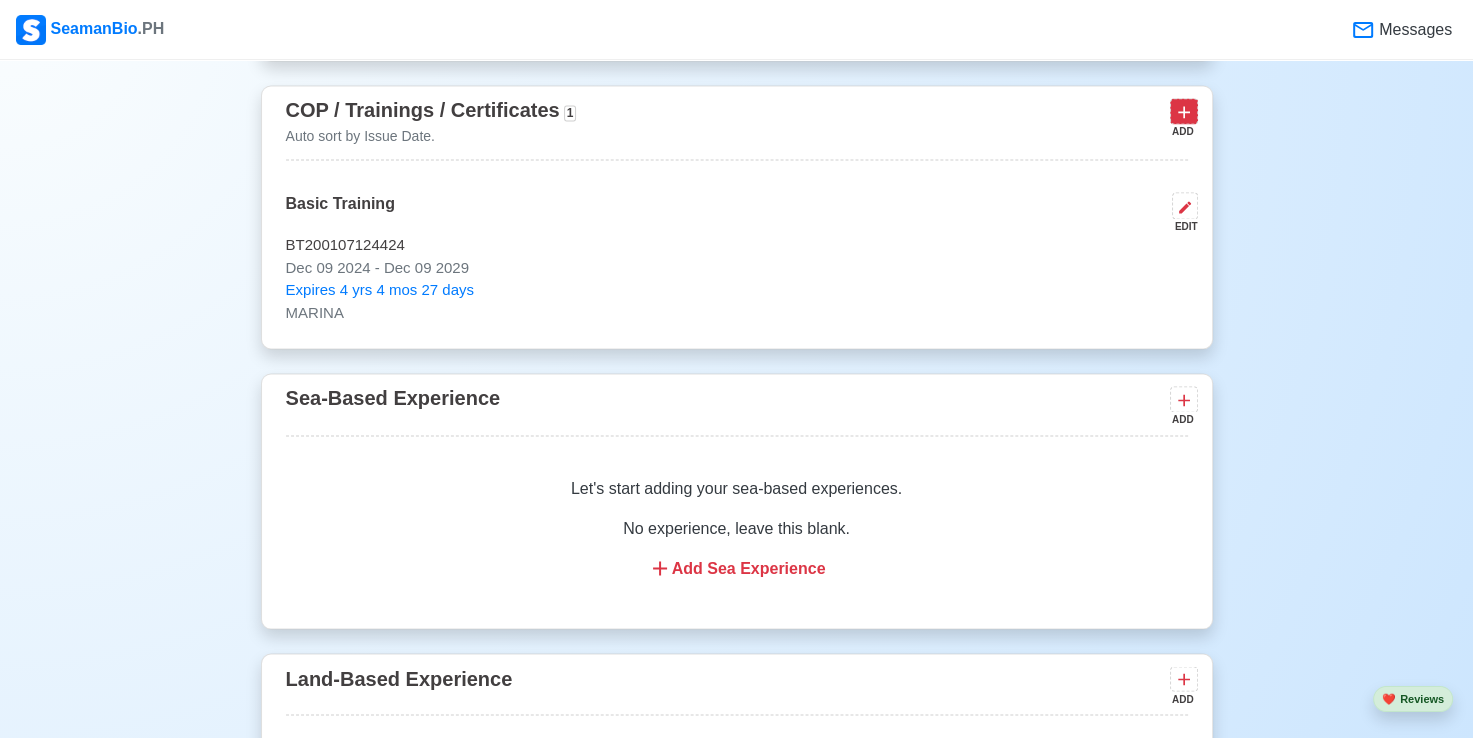 click 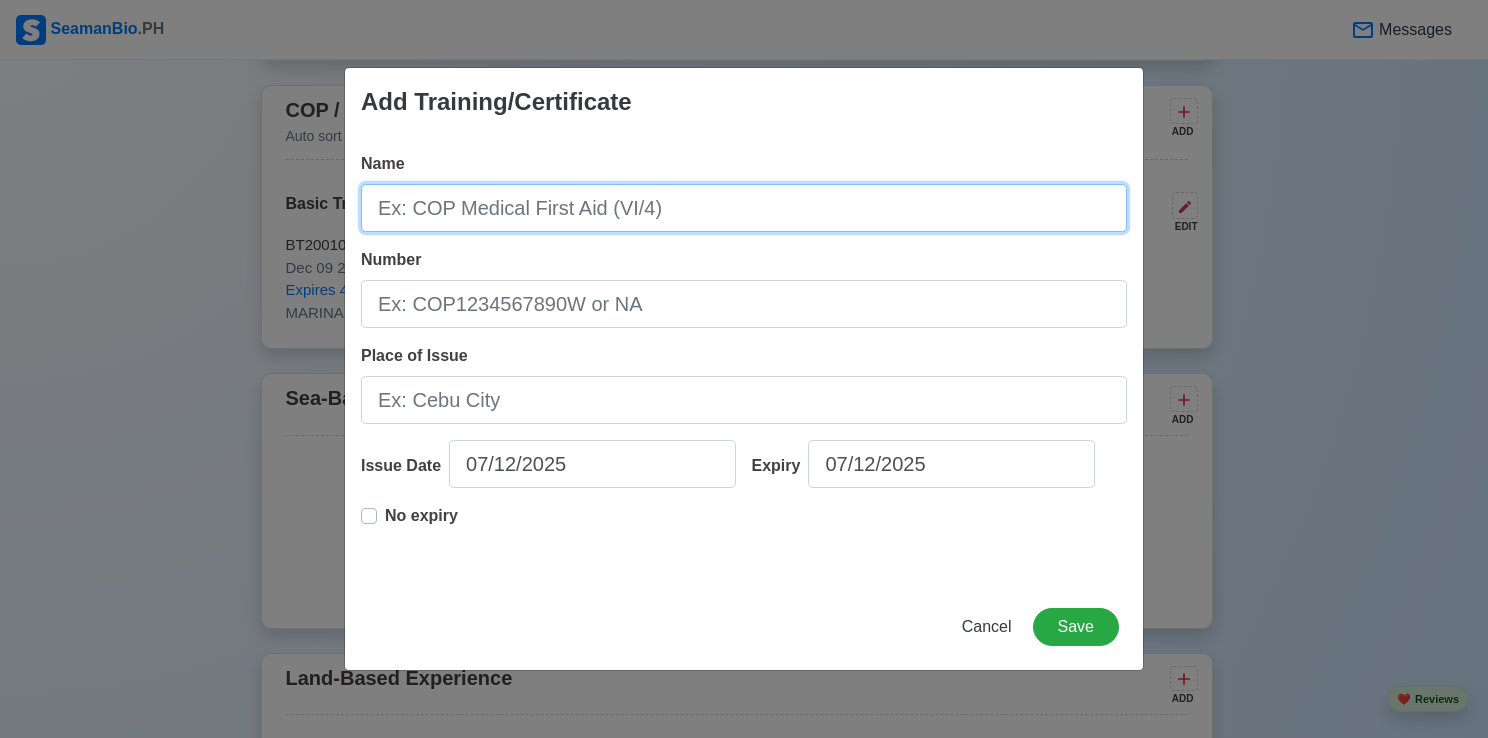 click on "Name" at bounding box center (744, 208) 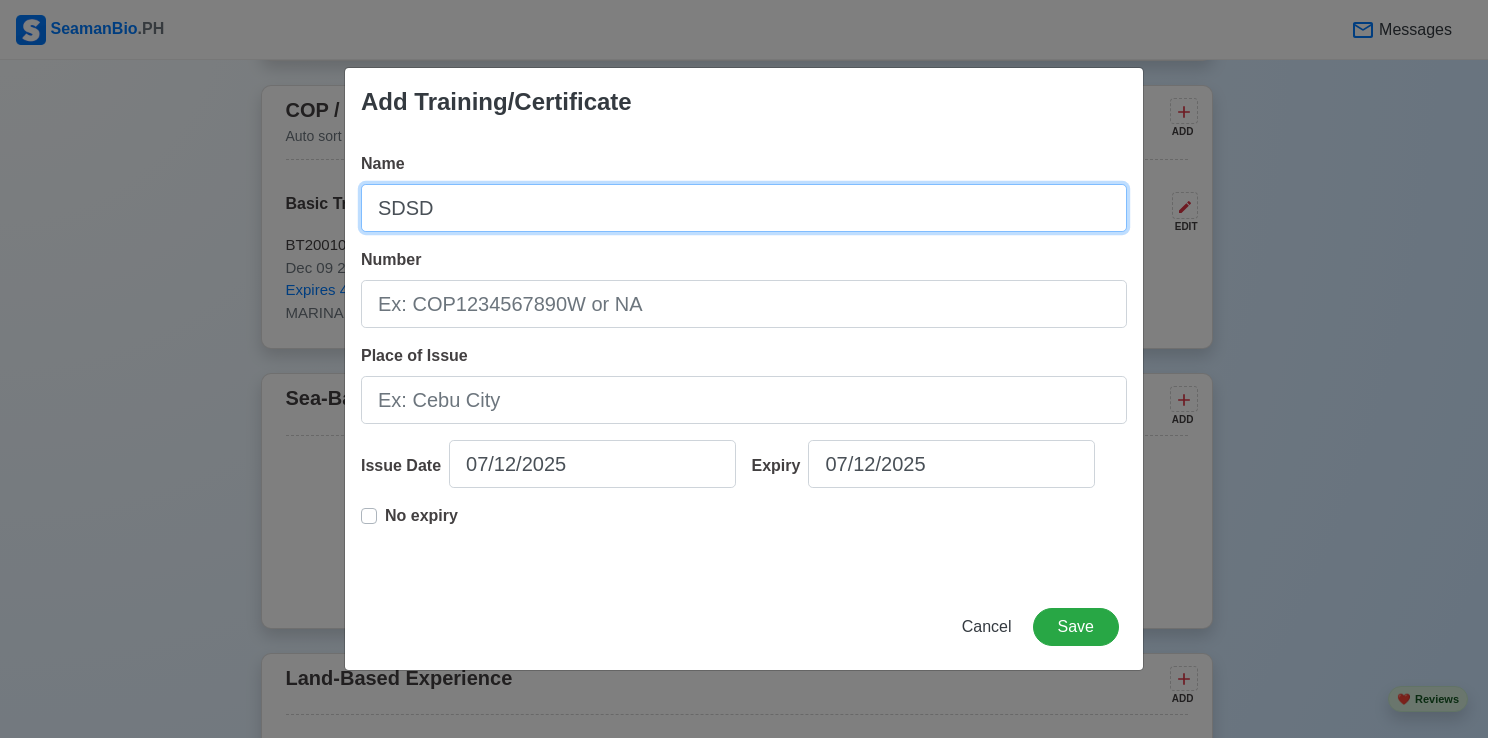 type on "SDSD" 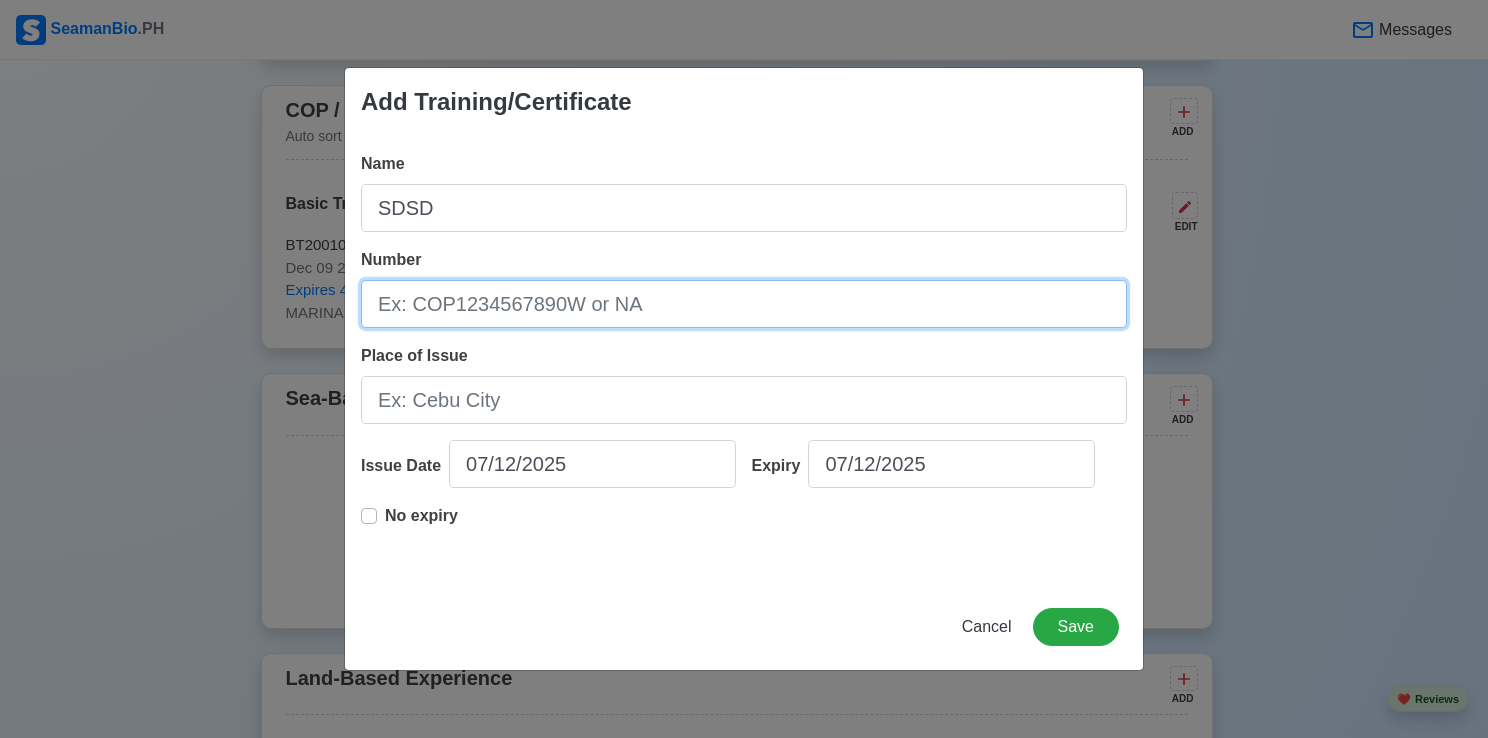 click on "Number" at bounding box center [744, 304] 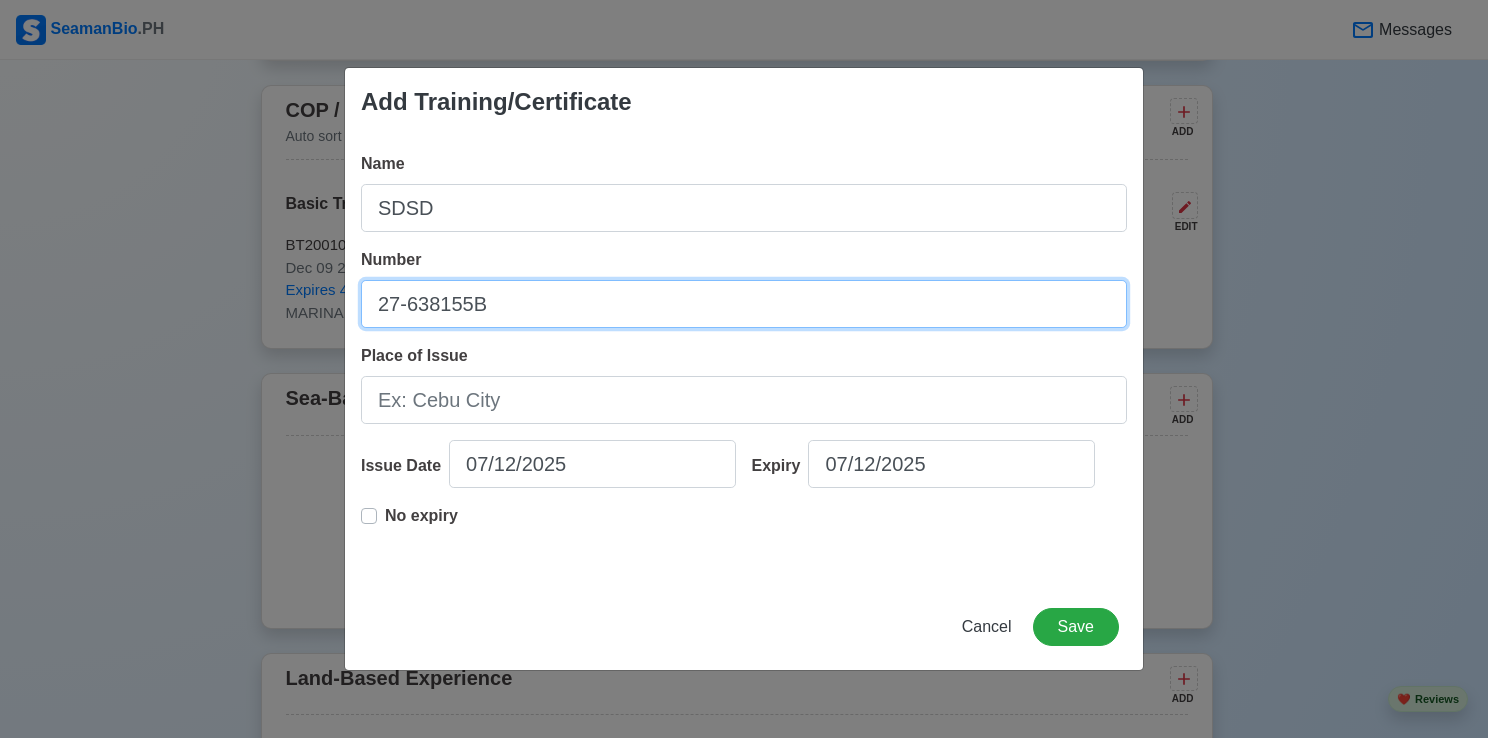 type on "27-638155B" 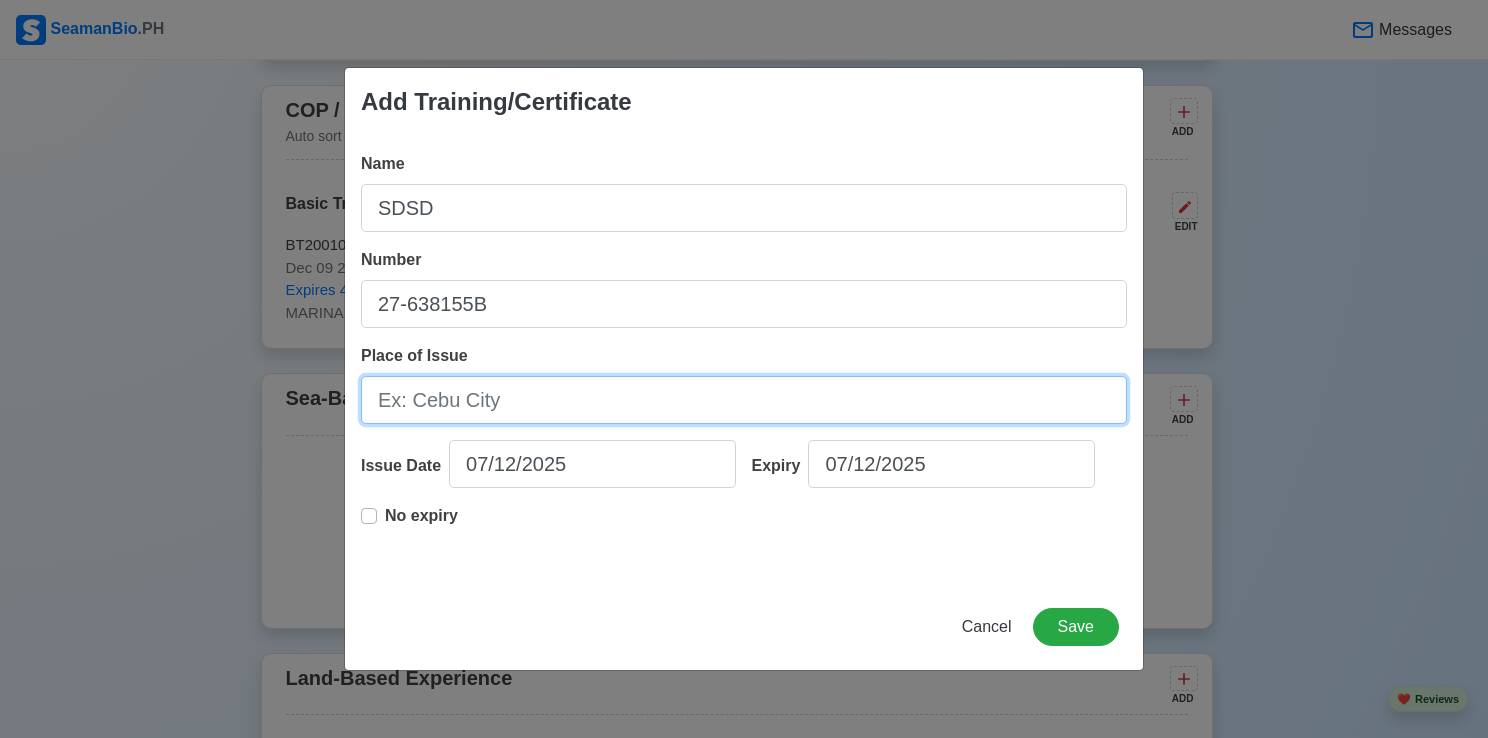 click on "Place of Issue" at bounding box center (744, 400) 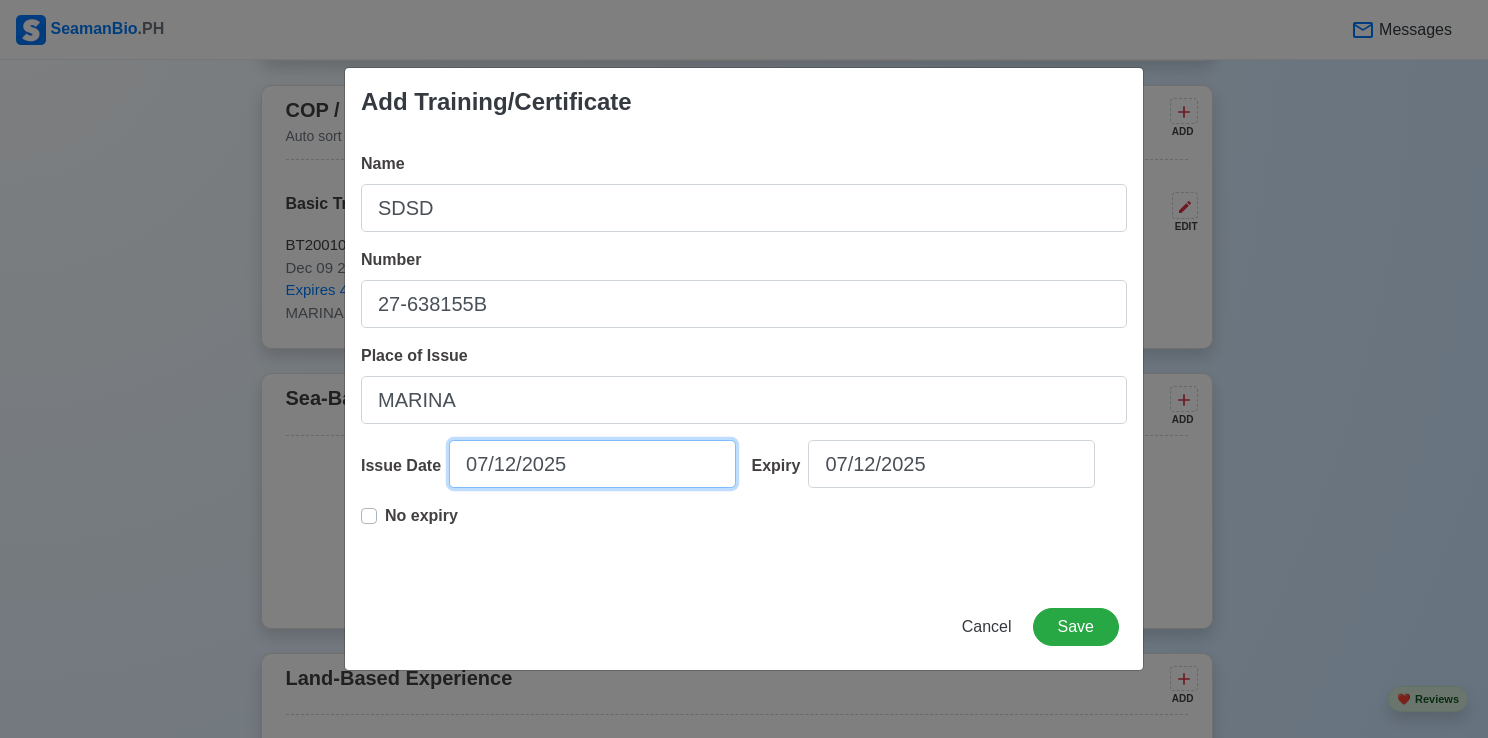 click on "07/12/2025" at bounding box center (592, 464) 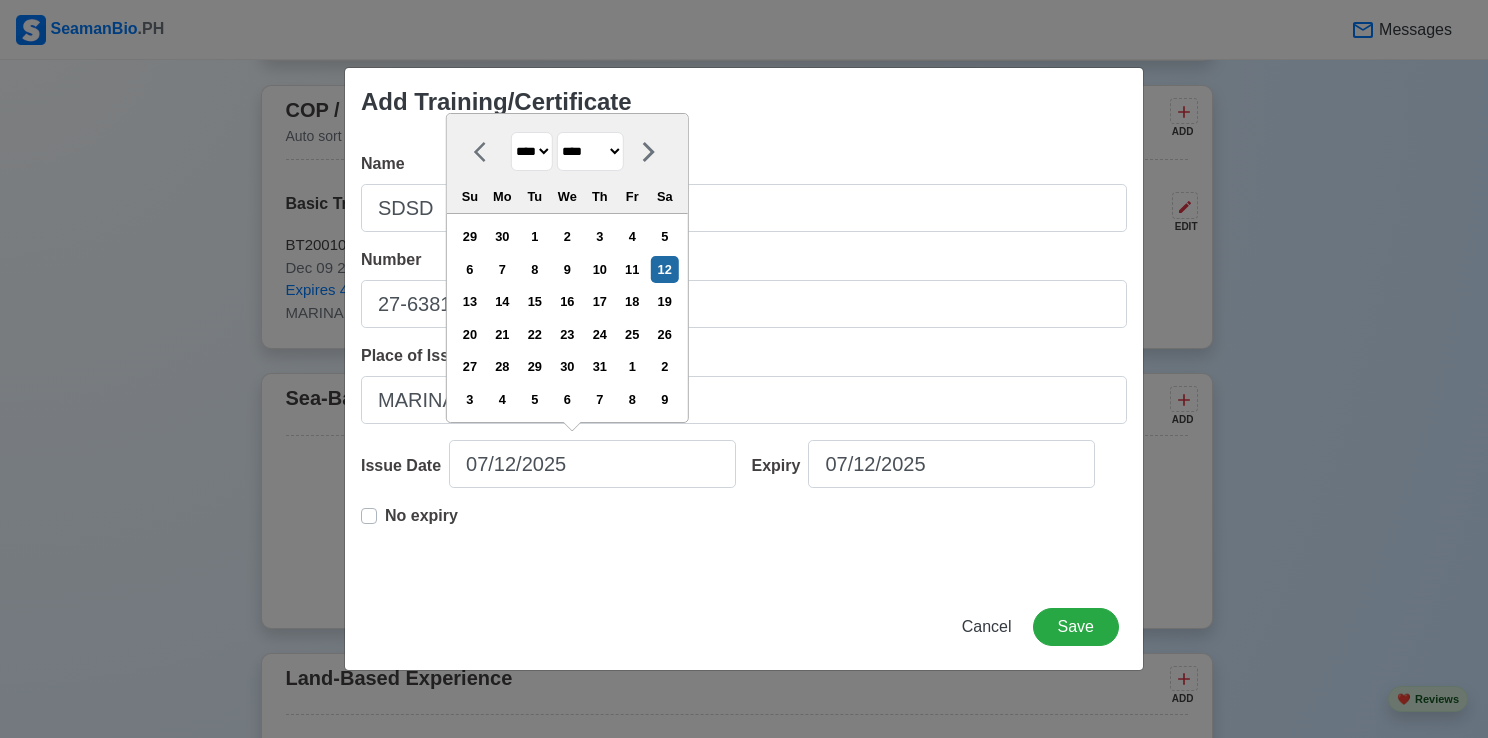 click on "**** **** **** **** **** **** **** **** **** **** **** **** **** **** **** **** **** **** **** **** **** **** **** **** **** **** **** **** **** **** **** **** **** **** **** **** **** **** **** **** **** **** **** **** **** **** **** **** **** **** **** **** **** **** **** **** **** **** **** **** **** **** **** **** **** **** **** **** **** **** **** **** **** **** **** **** **** **** **** **** **** **** **** **** **** **** **** **** **** **** **** **** **** **** **** **** **** **** **** **** **** **** **** **** **** ****" at bounding box center (532, 151) 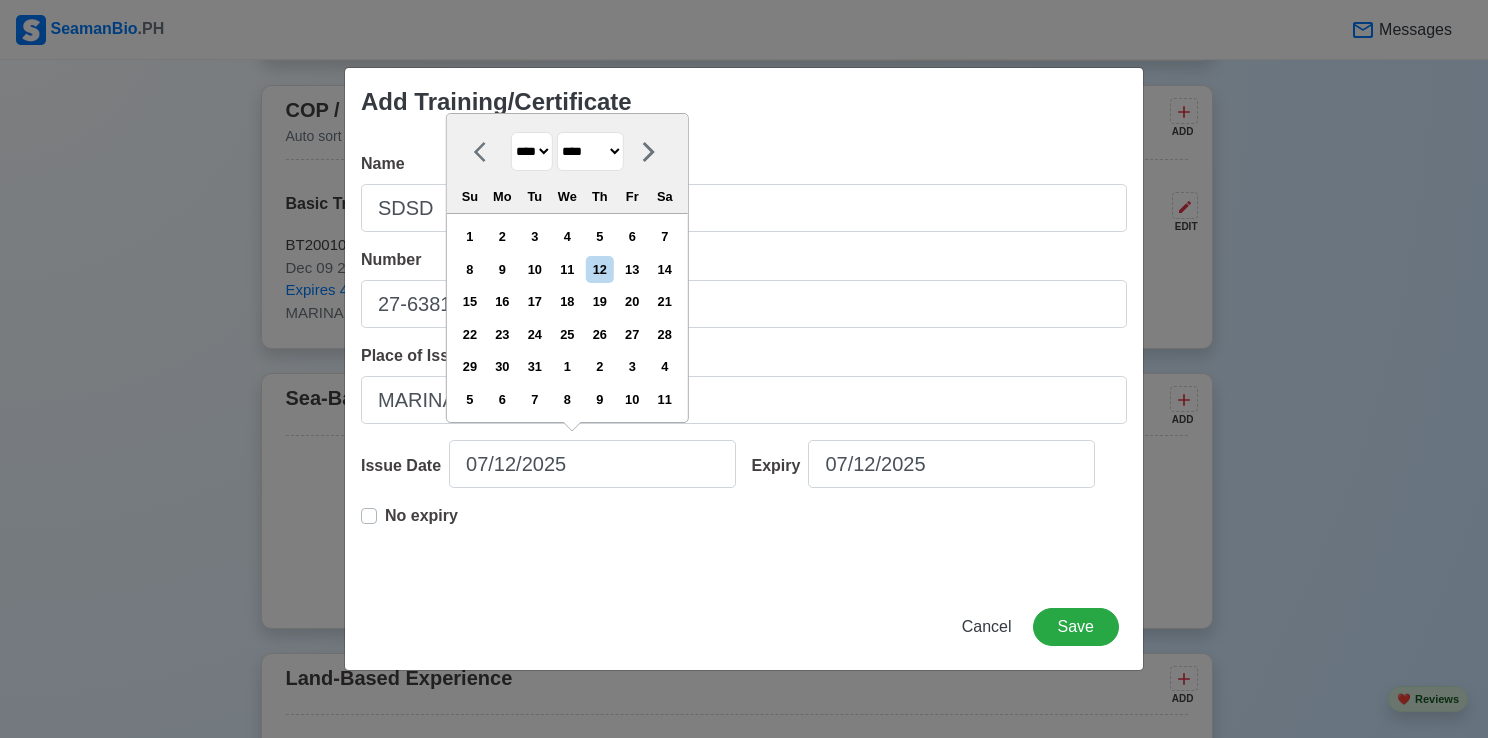click on "******* ******** ***** ***** *** **** **** ****** ********* ******* ******** ********" at bounding box center [590, 151] 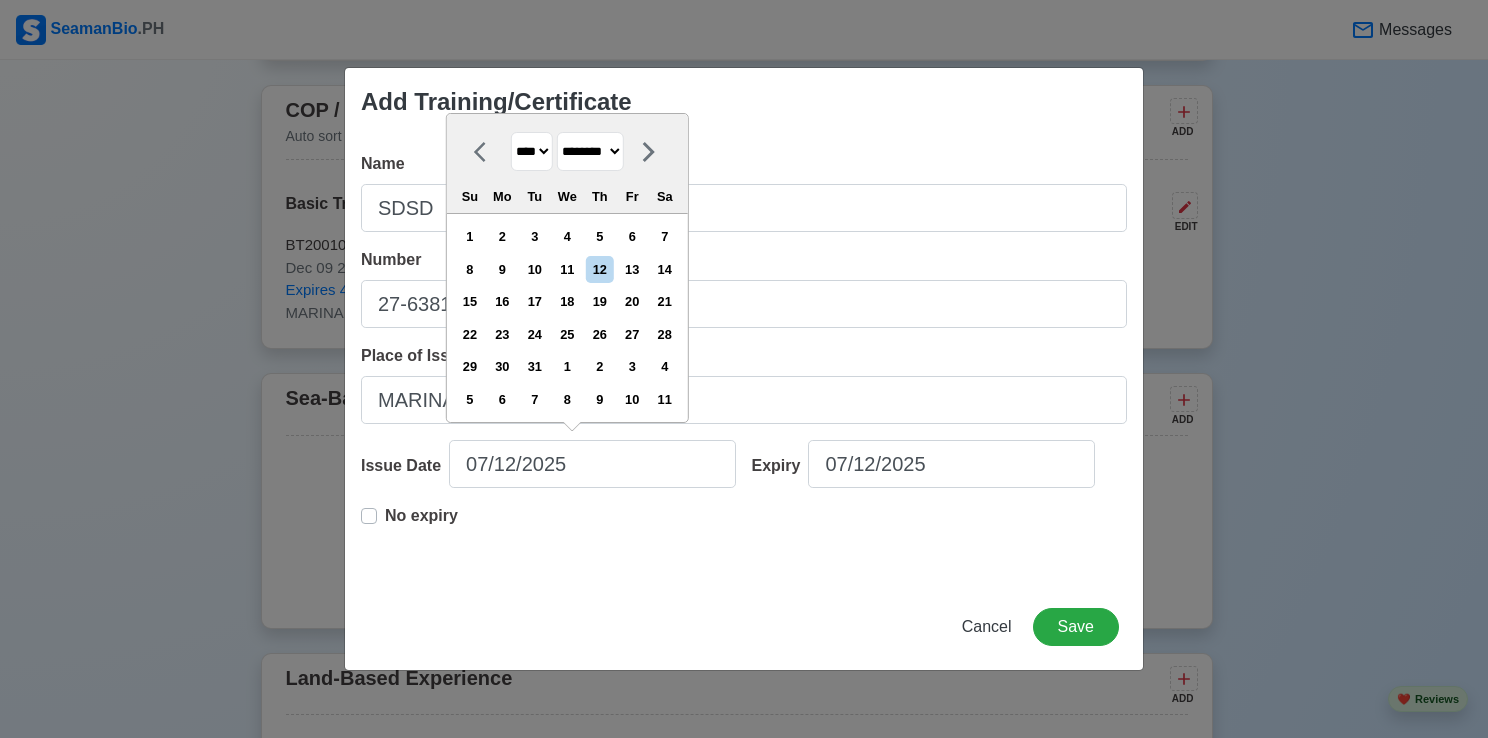 click on "******* ******** ***** ***** *** **** **** ****** ********* ******* ******** ********" at bounding box center (590, 151) 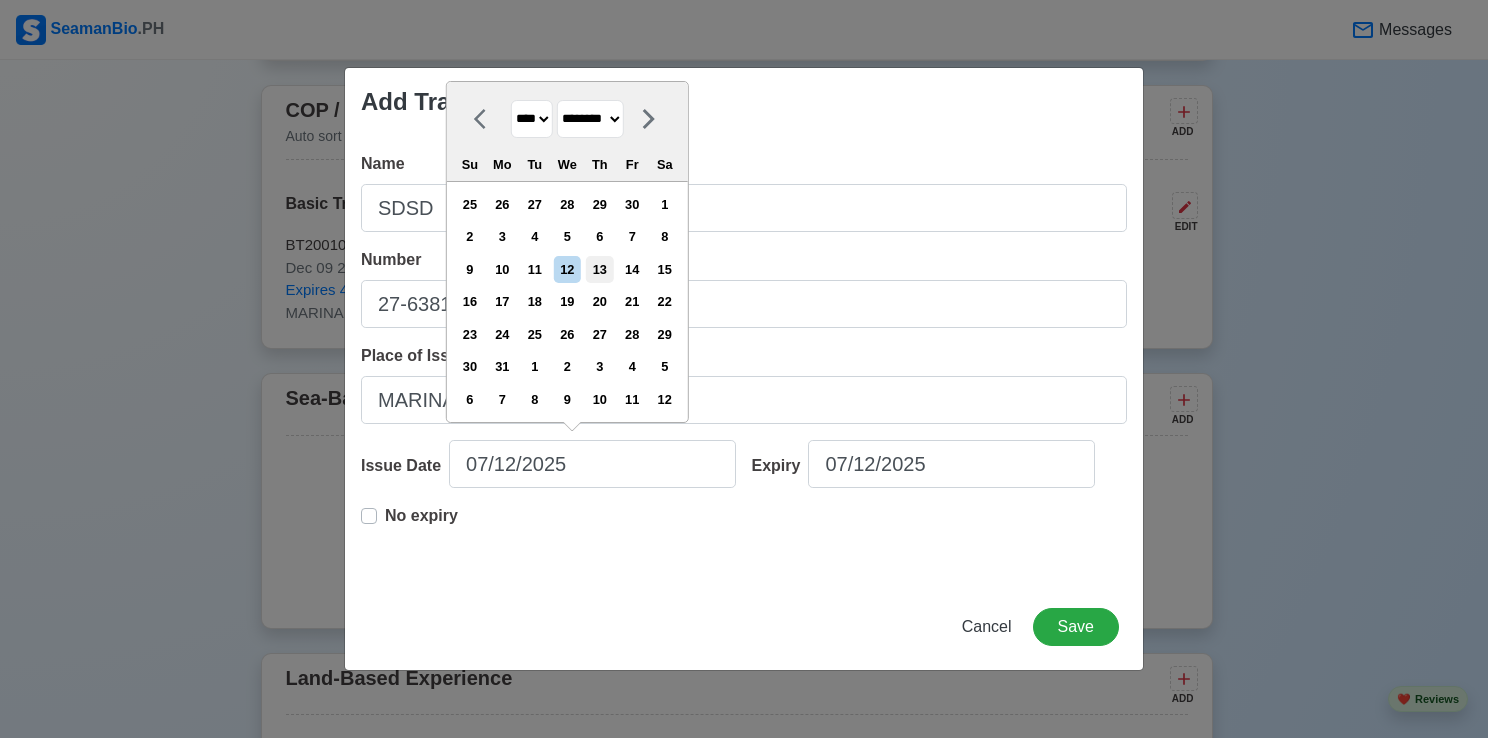 click on "13" at bounding box center (599, 269) 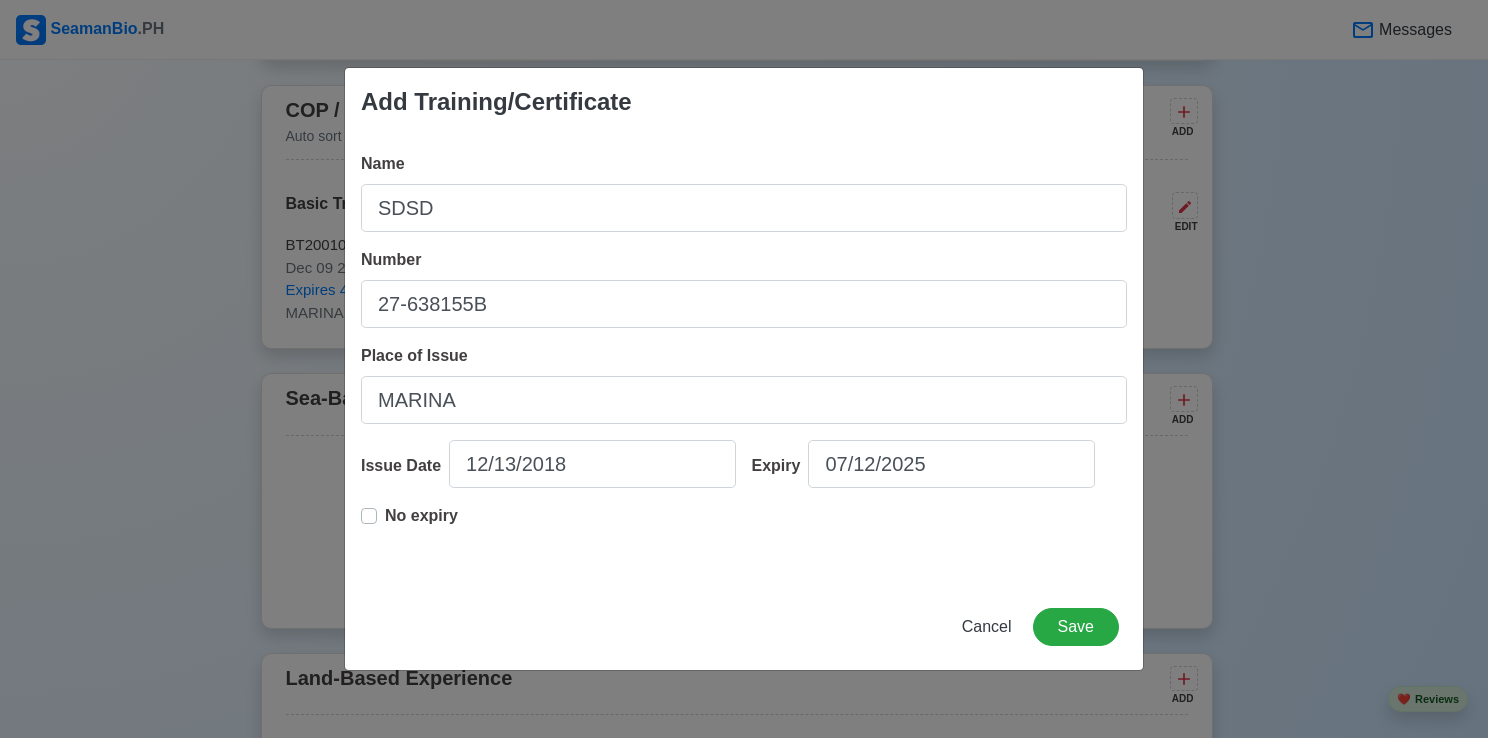 click on "No expiry" at bounding box center [421, 524] 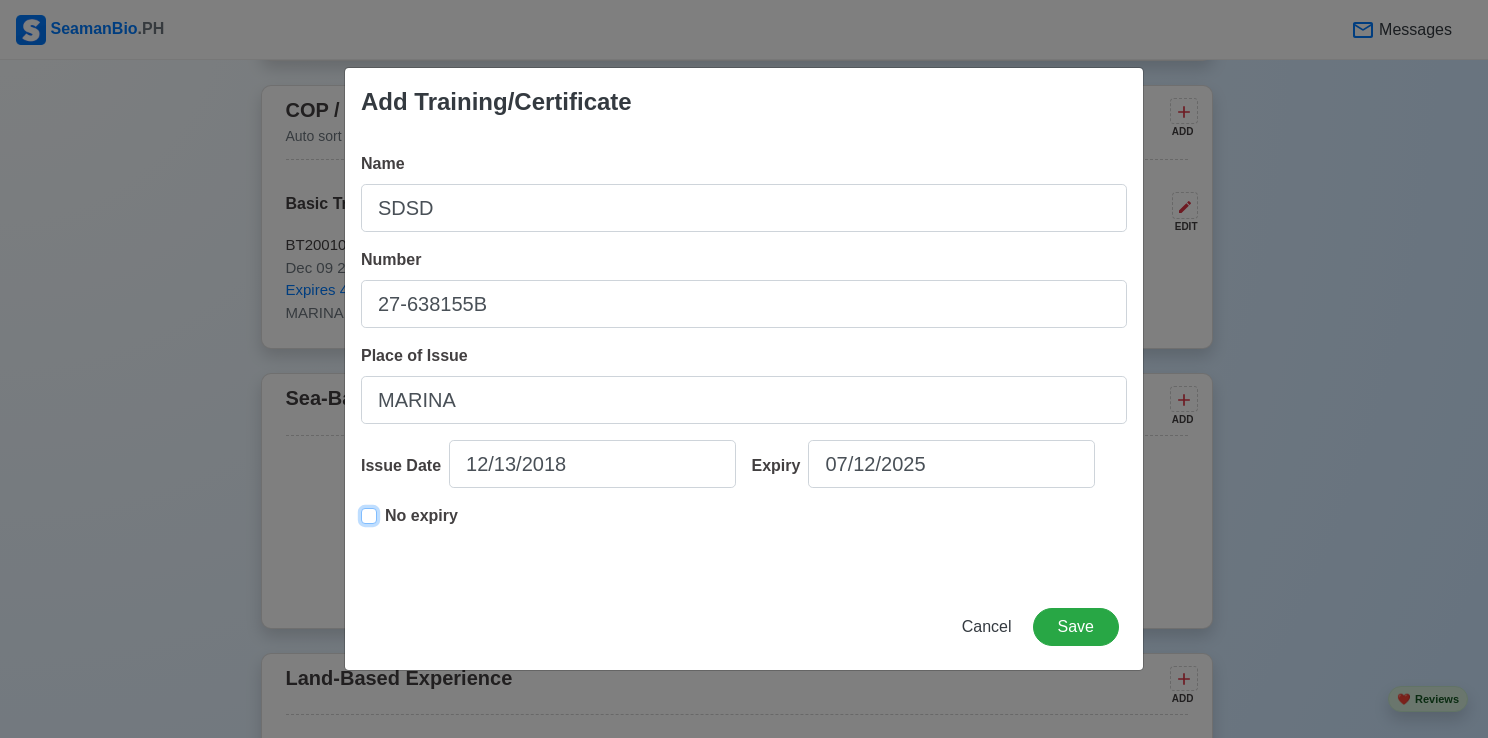 type on "12/13/2018" 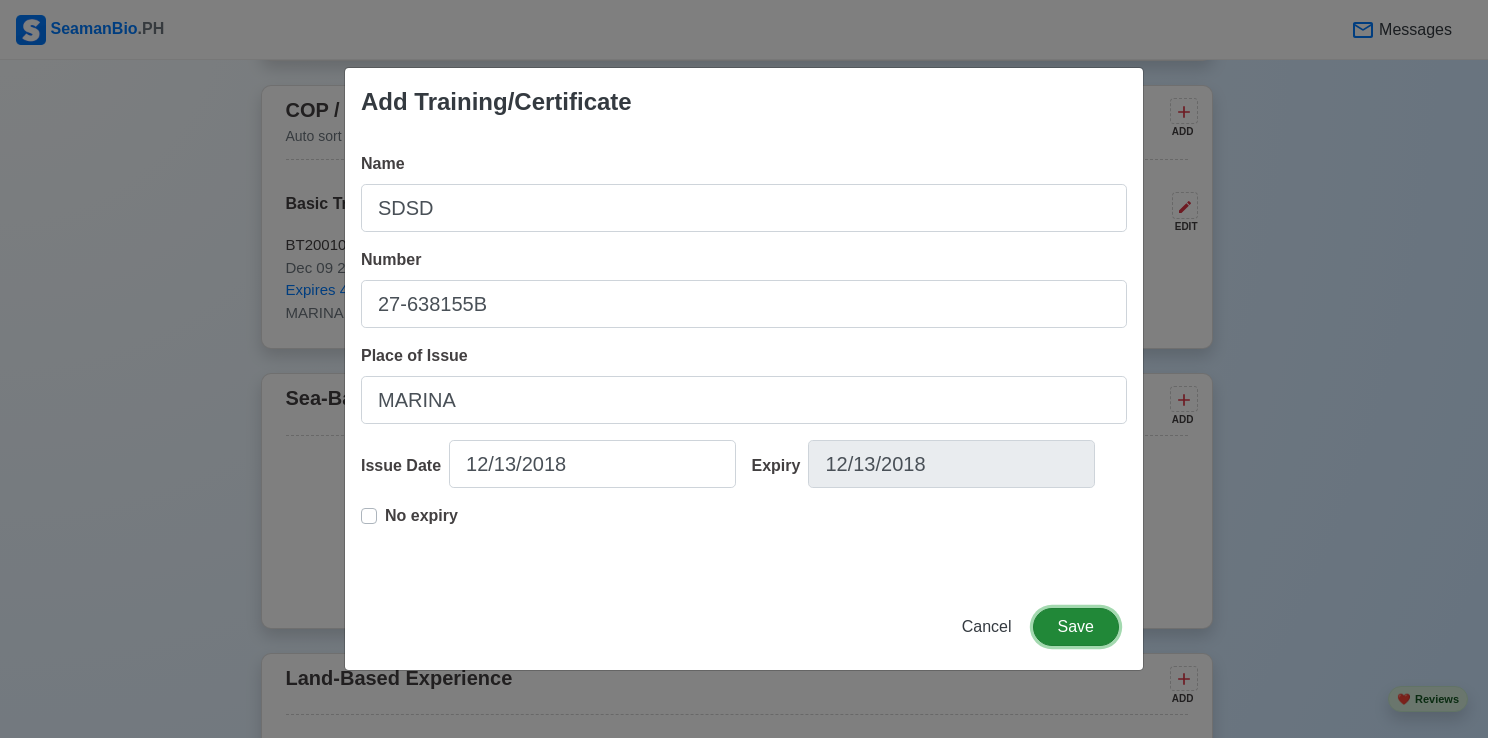 click on "Save" at bounding box center [1076, 627] 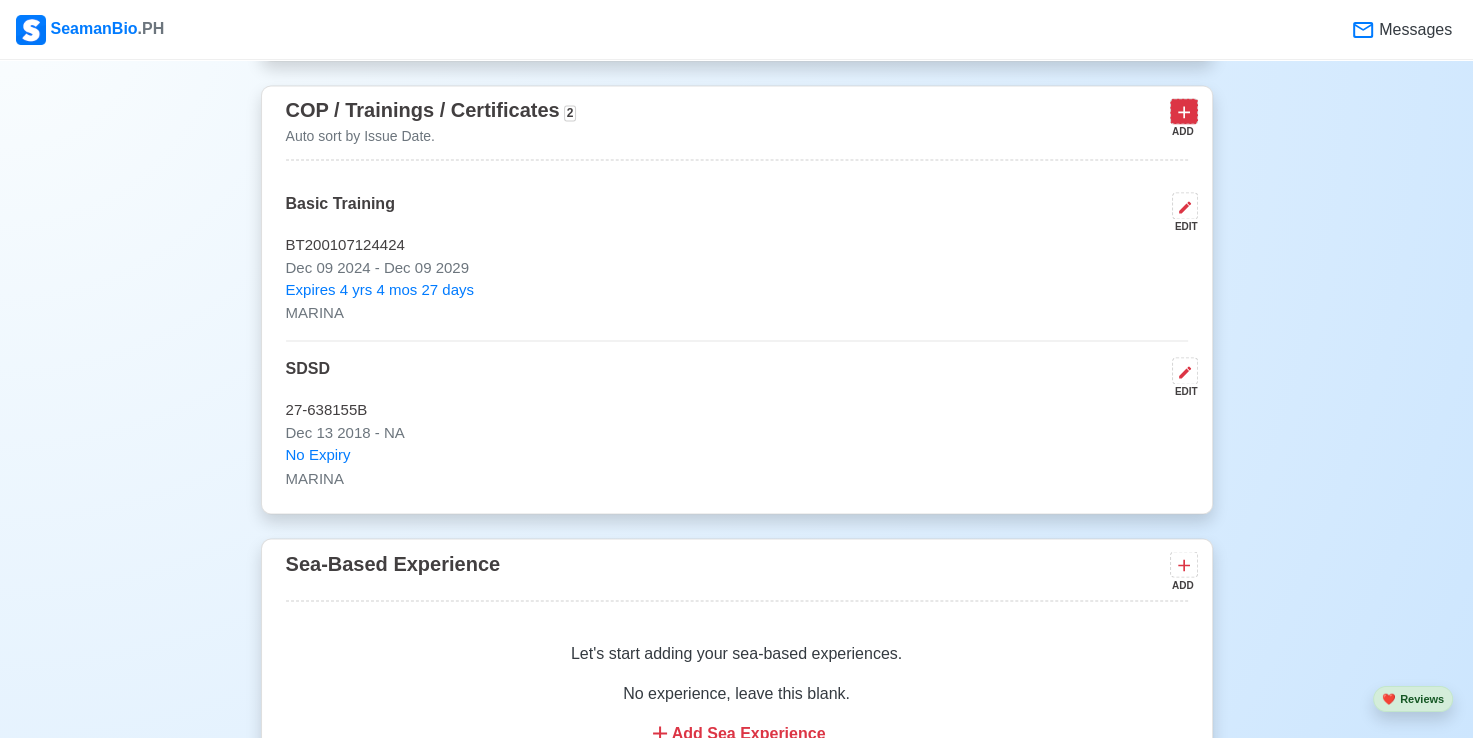 click 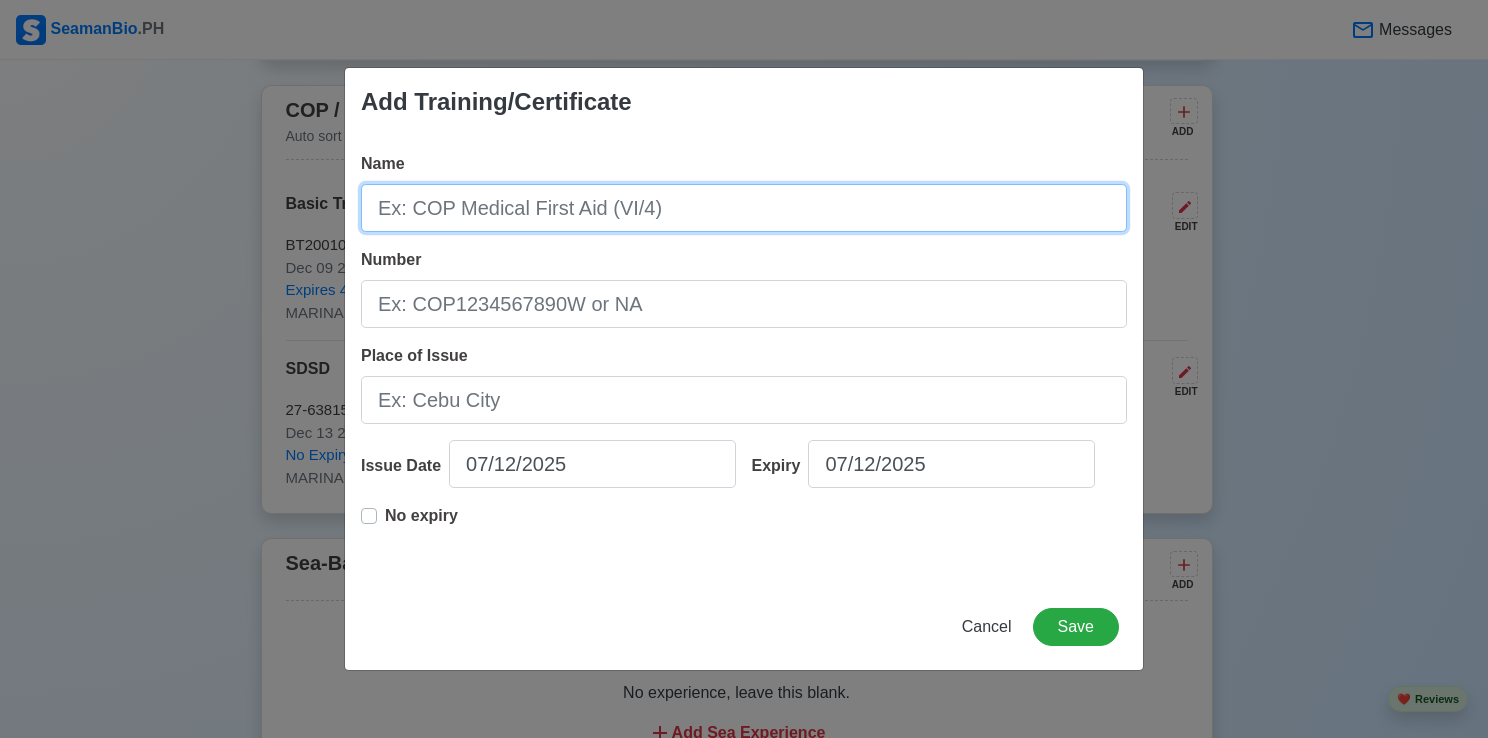 click on "Name" at bounding box center (744, 208) 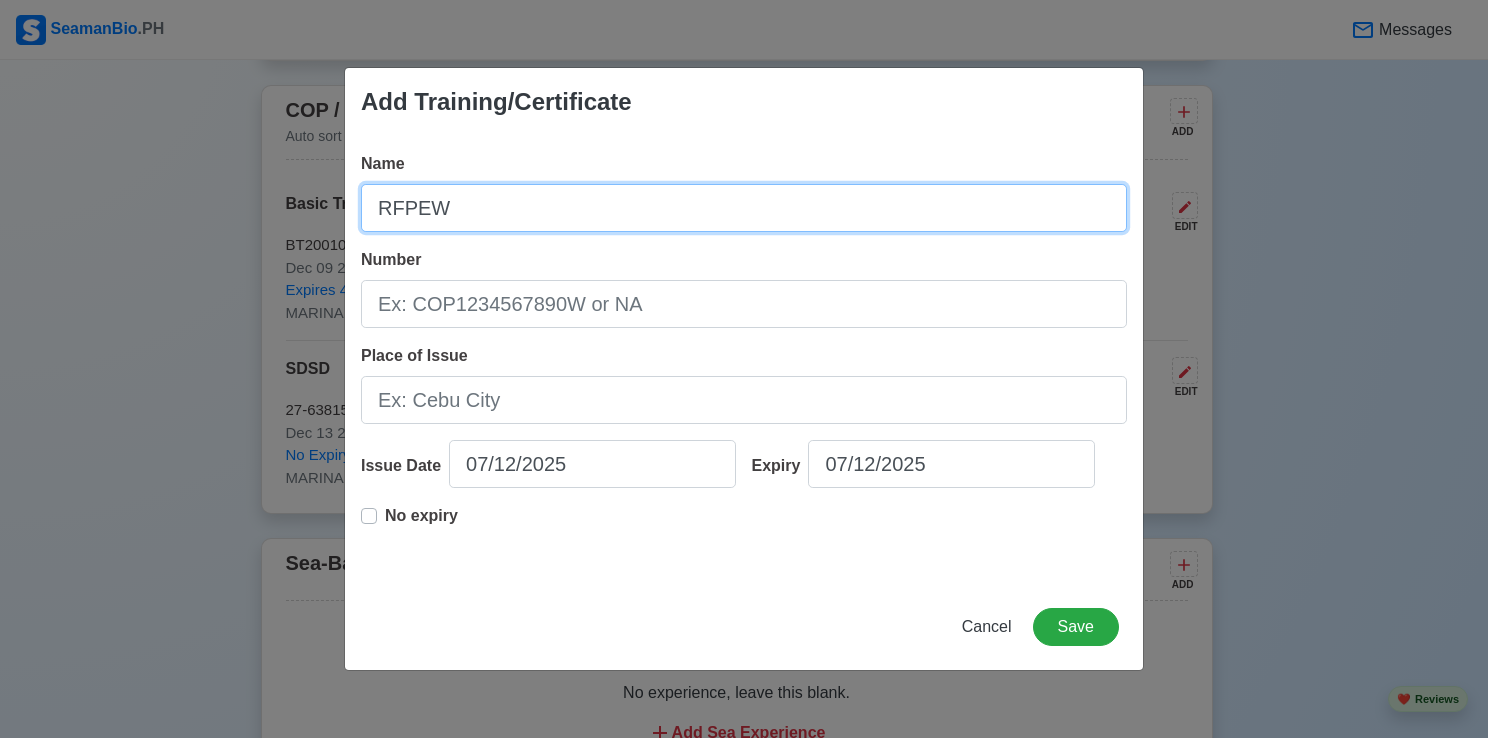 type on "RFPEW" 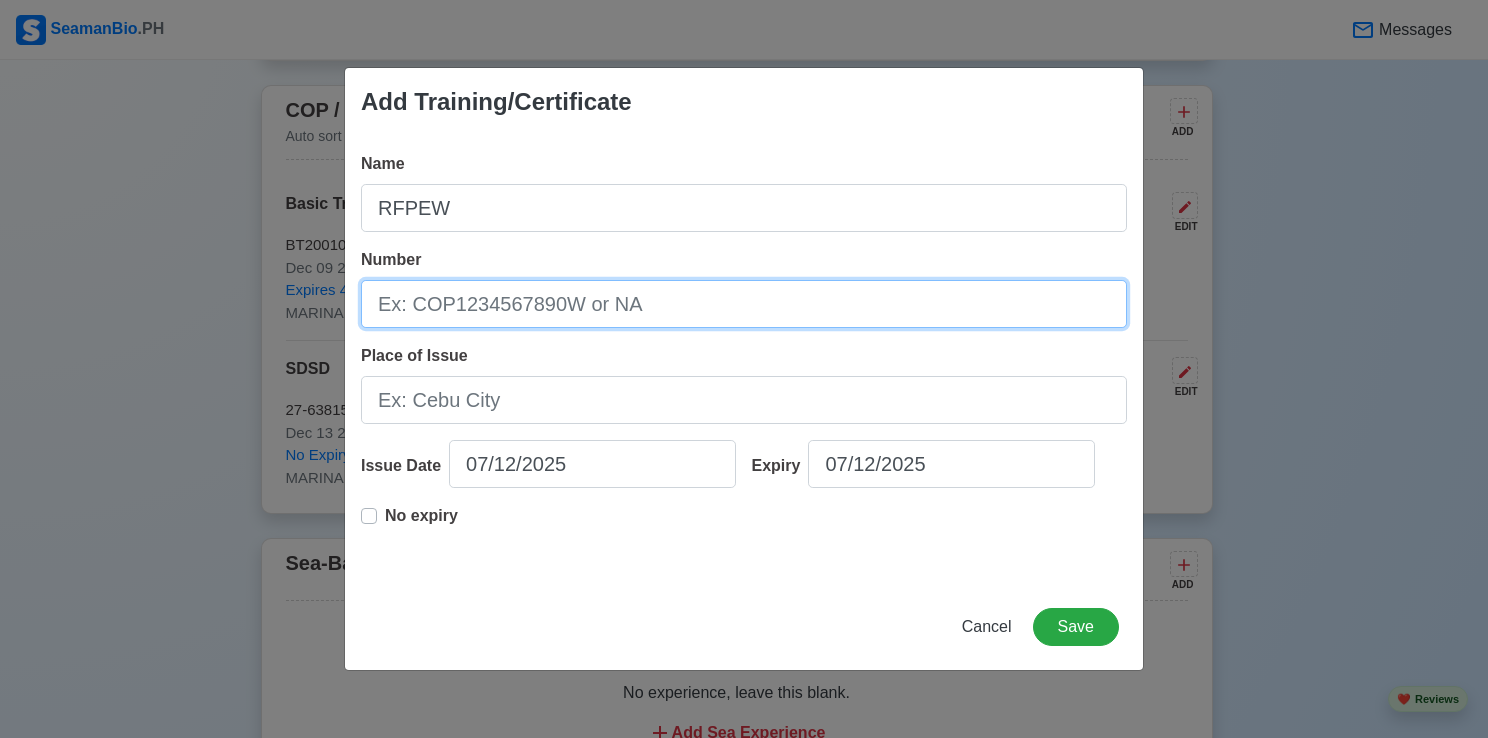 click on "Number" at bounding box center (744, 304) 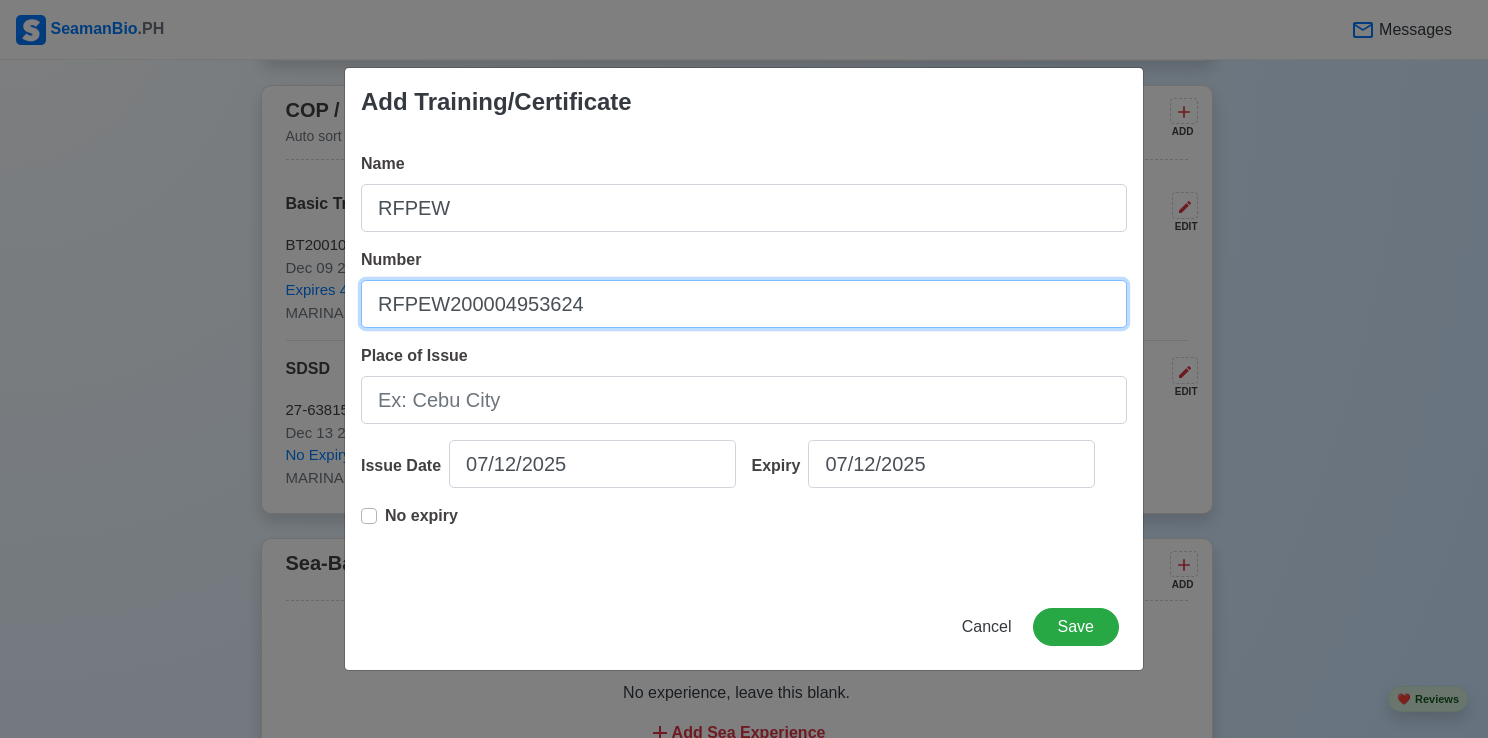 type on "RFPEW200004953624" 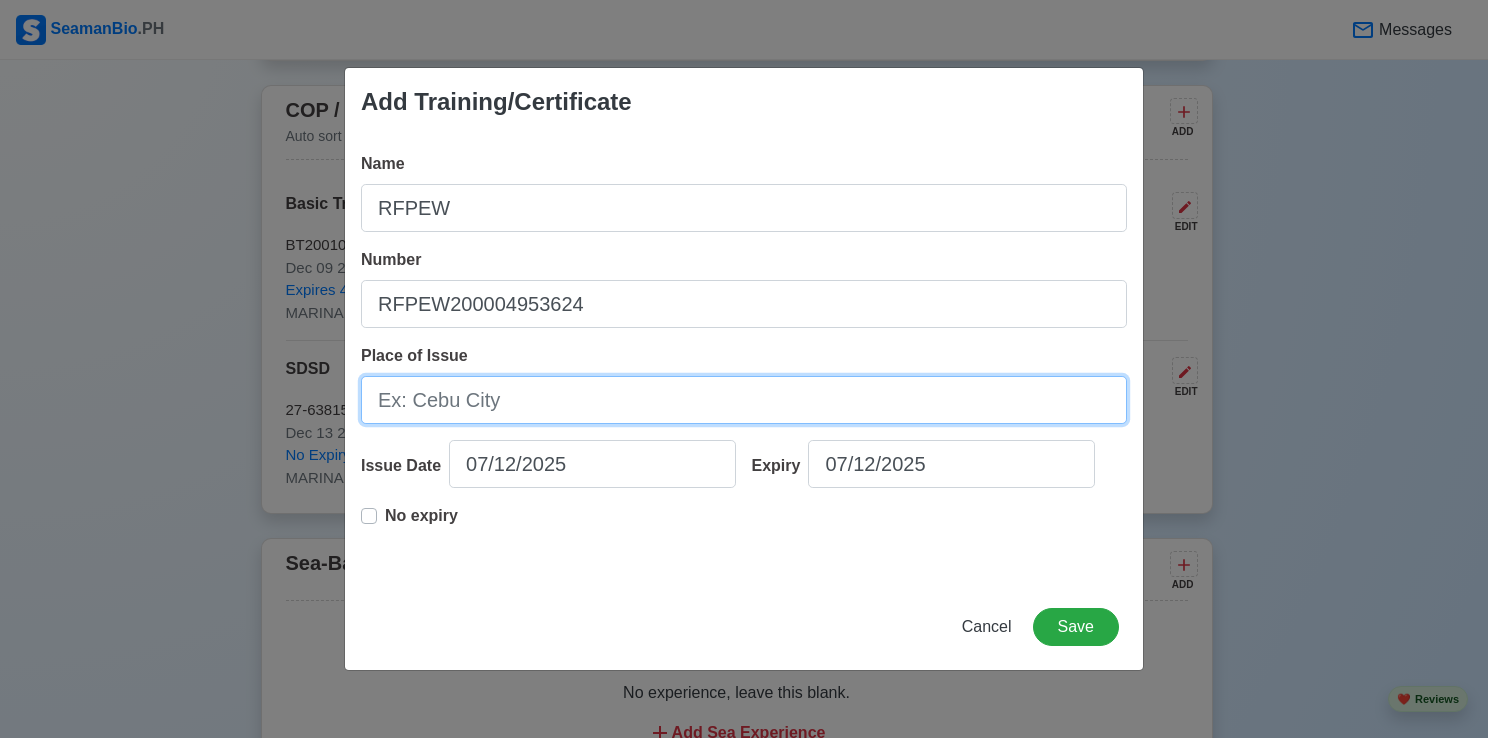 click on "Place of Issue" at bounding box center (744, 400) 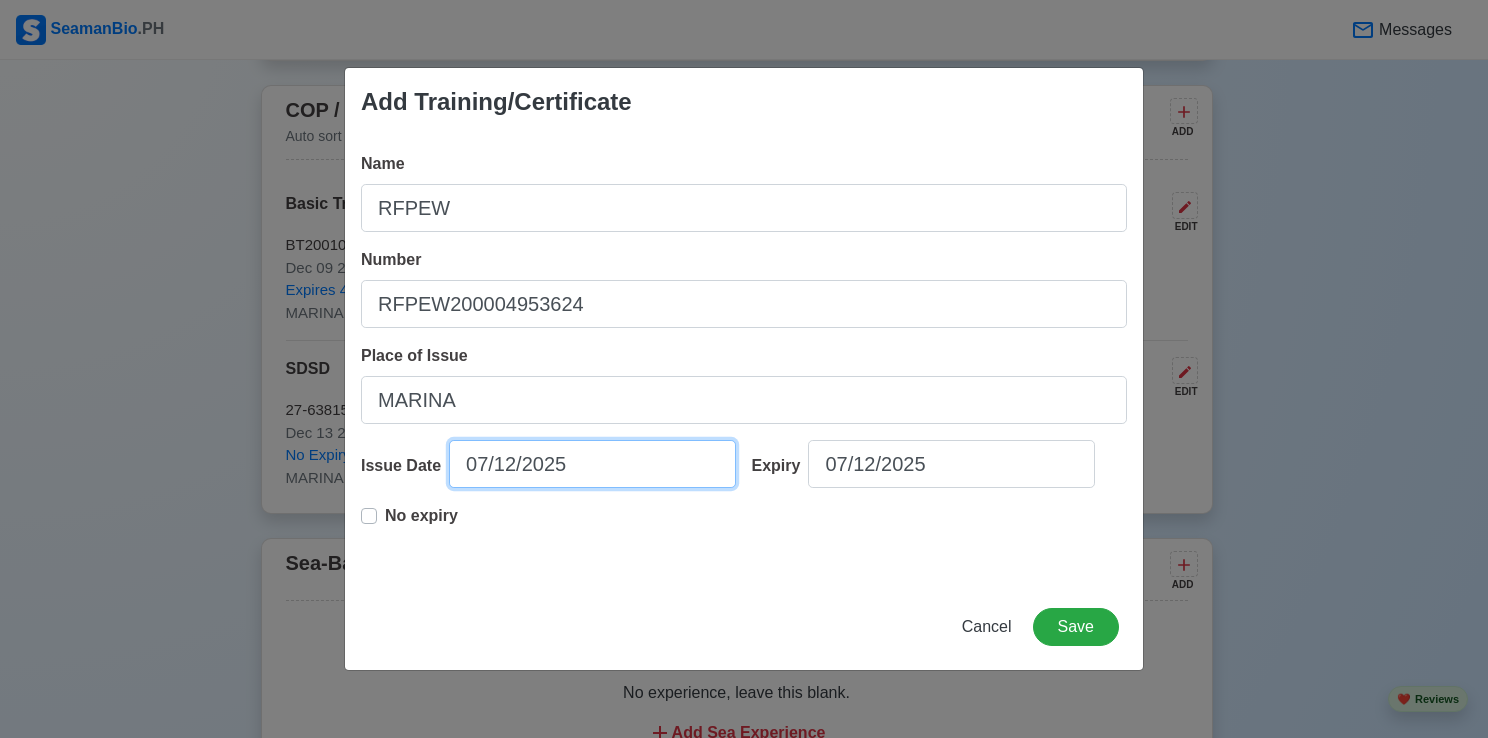 click on "07/12/2025" at bounding box center (592, 464) 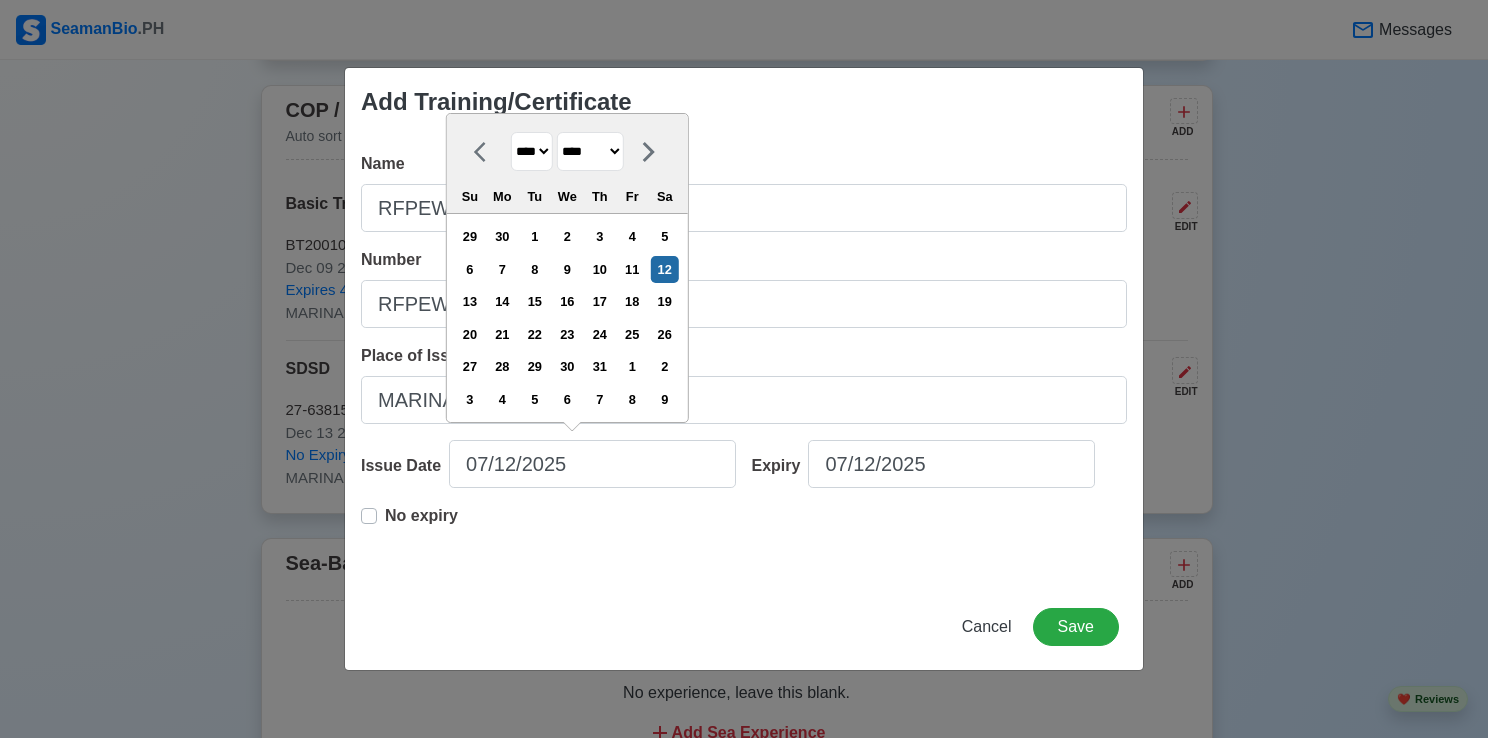 click on "**** **** **** **** **** **** **** **** **** **** **** **** **** **** **** **** **** **** **** **** **** **** **** **** **** **** **** **** **** **** **** **** **** **** **** **** **** **** **** **** **** **** **** **** **** **** **** **** **** **** **** **** **** **** **** **** **** **** **** **** **** **** **** **** **** **** **** **** **** **** **** **** **** **** **** **** **** **** **** **** **** **** **** **** **** **** **** **** **** **** **** **** **** **** **** **** **** **** **** **** **** **** **** **** **** ****" at bounding box center [532, 151] 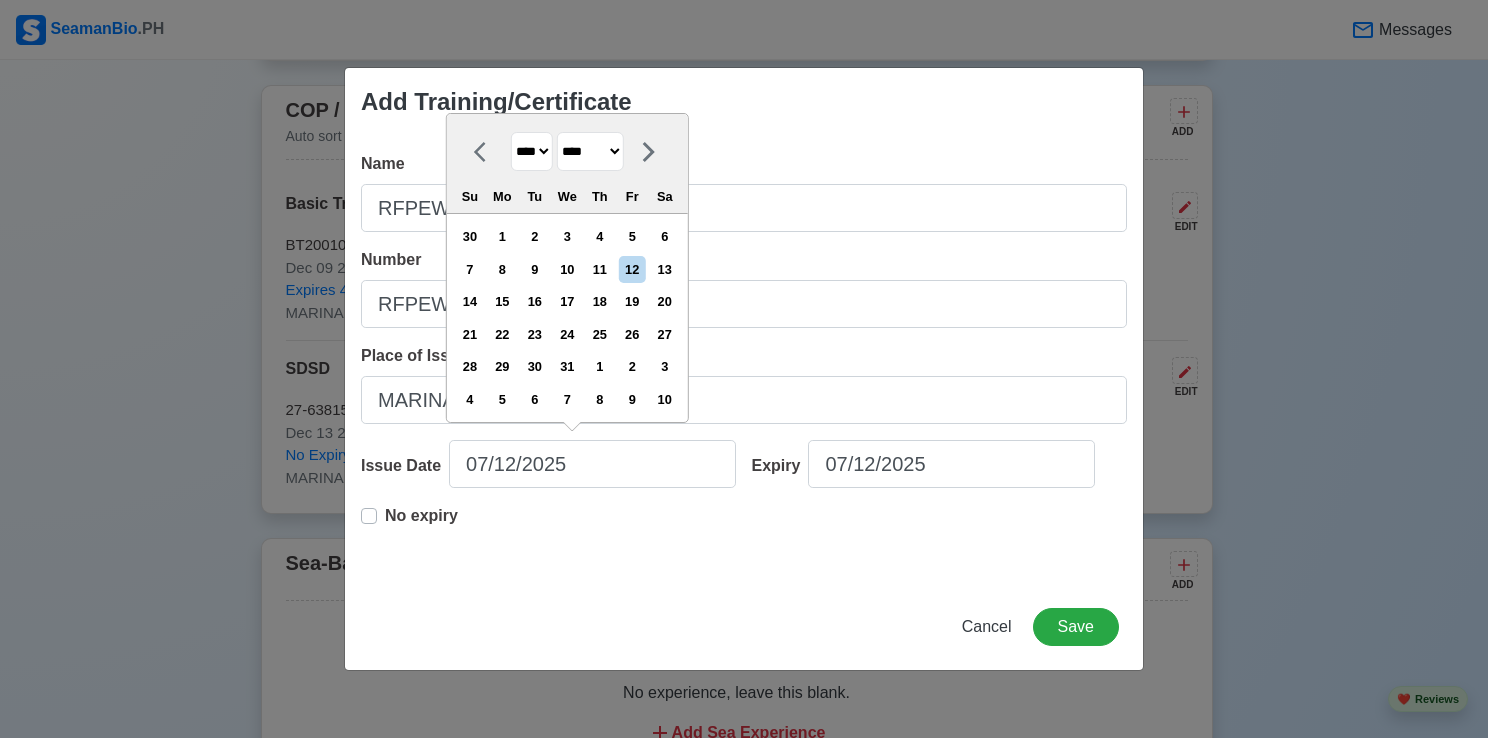 click on "******* ******** ***** ***** *** **** **** ****** ********* ******* ******** ********" at bounding box center (590, 151) 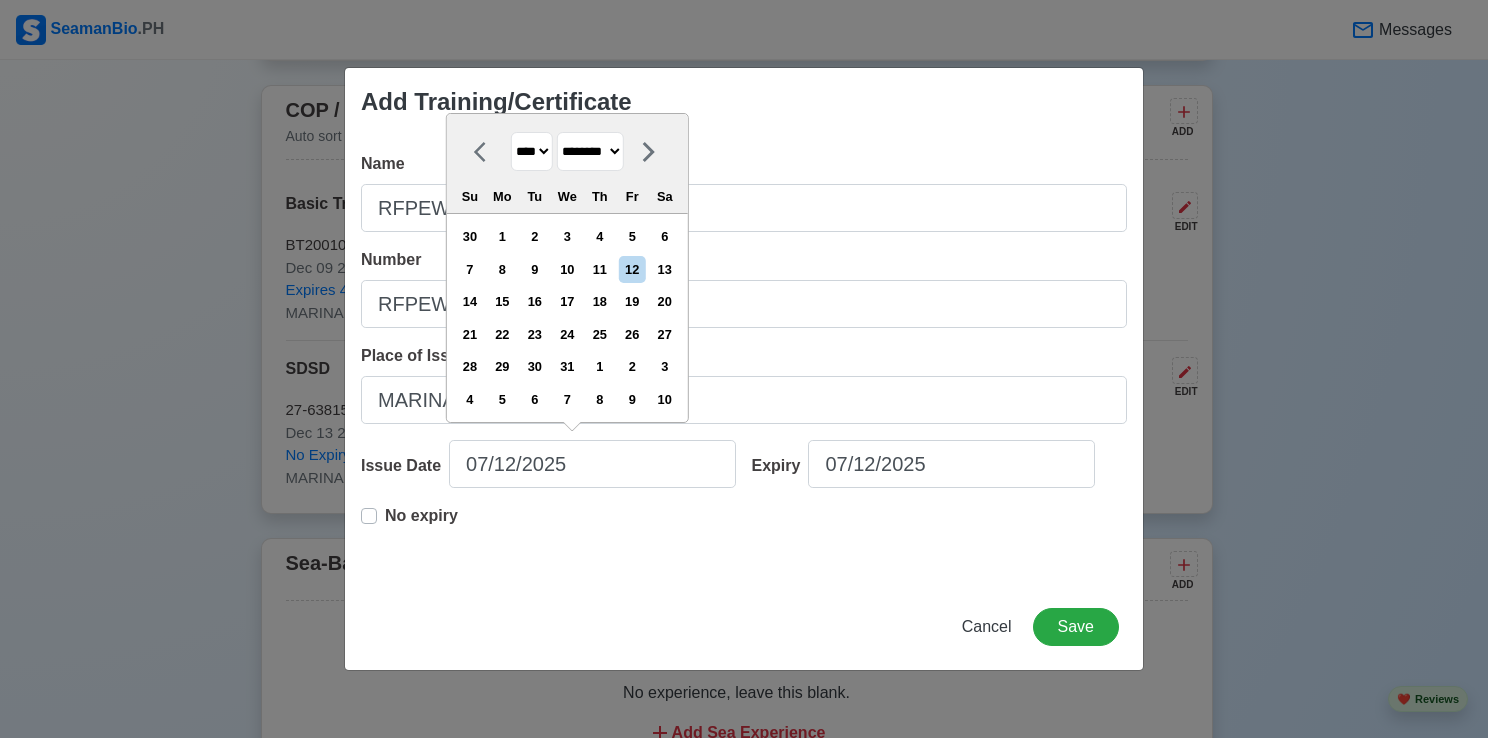 click on "******* ******** ***** ***** *** **** **** ****** ********* ******* ******** ********" at bounding box center (590, 151) 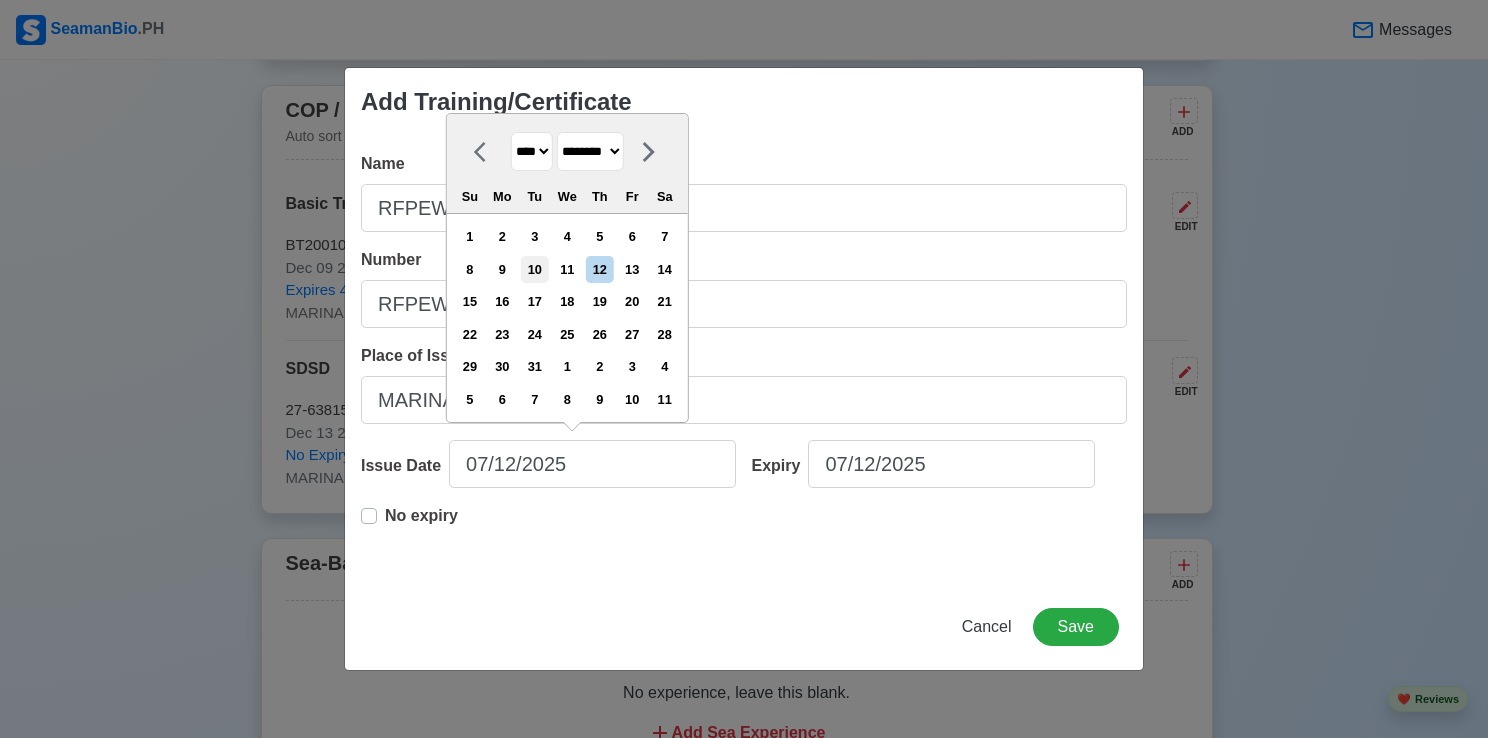 click on "10" at bounding box center (534, 269) 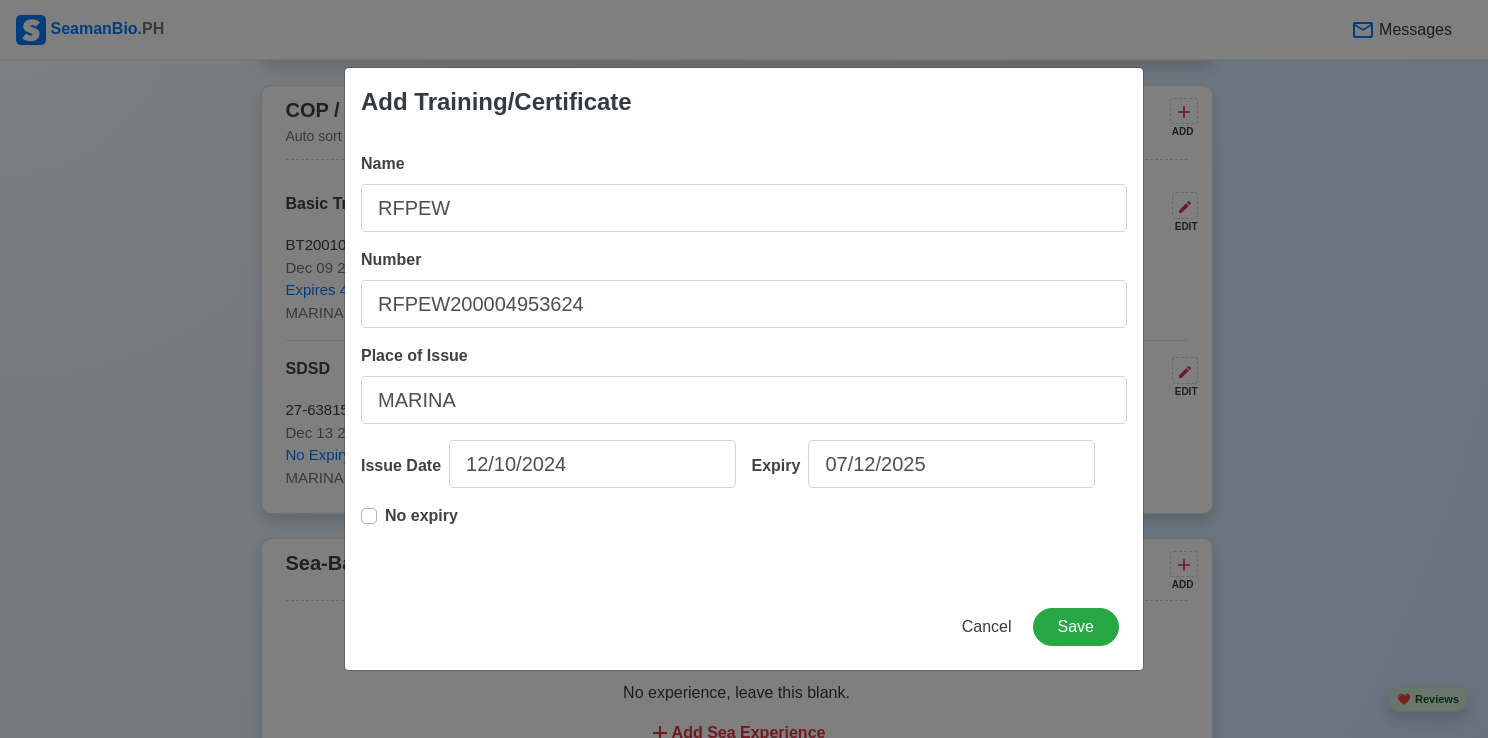 click on "No expiry" at bounding box center (421, 524) 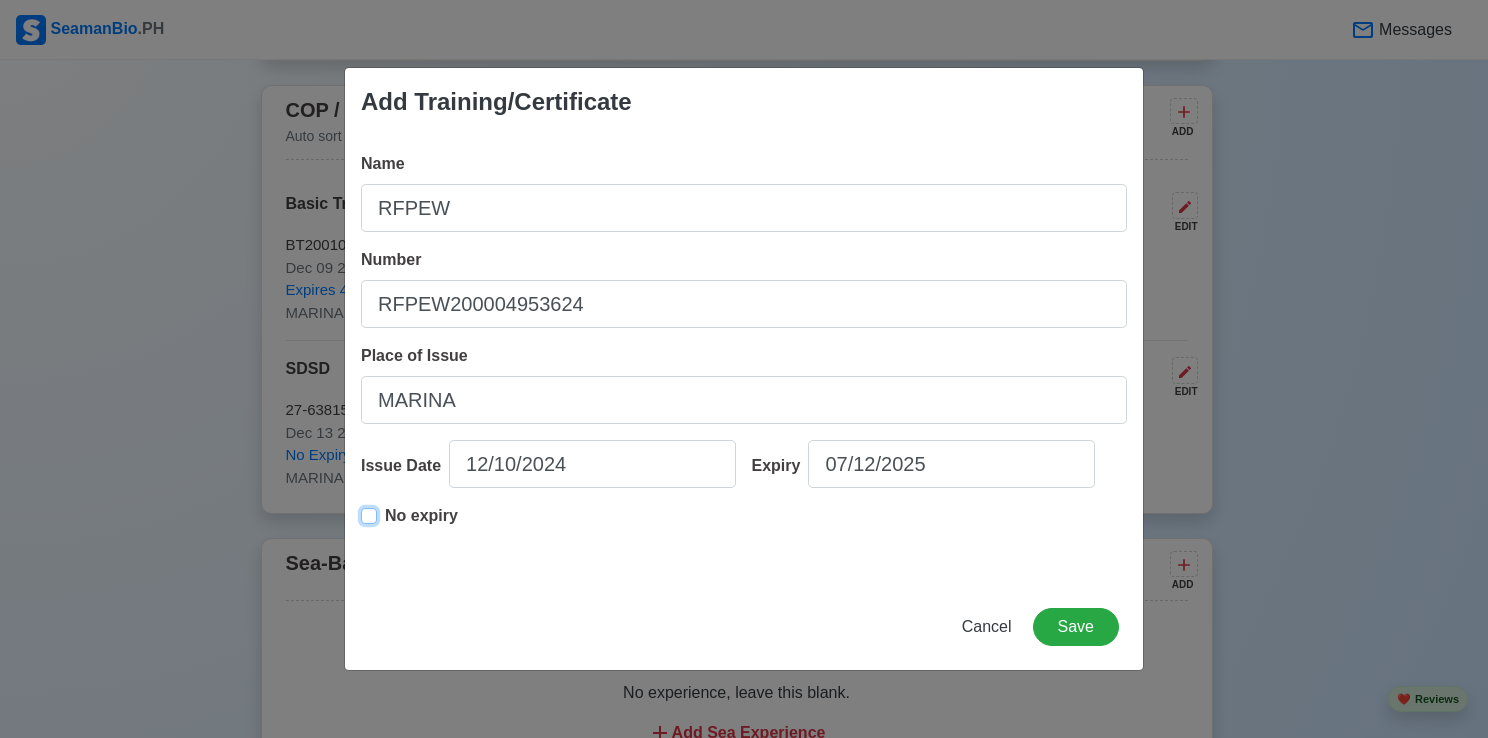 type on "12/10/2024" 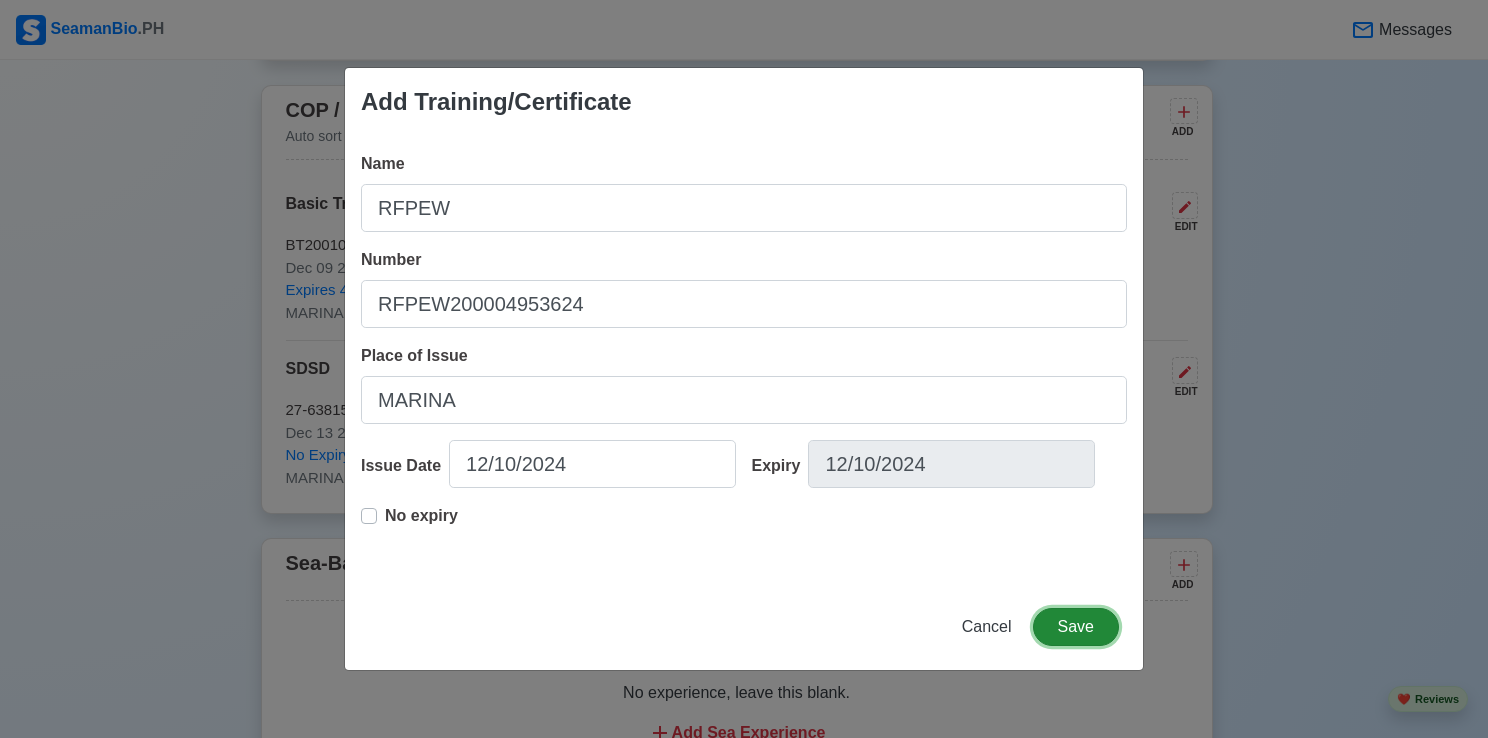 click on "Save" at bounding box center [1076, 627] 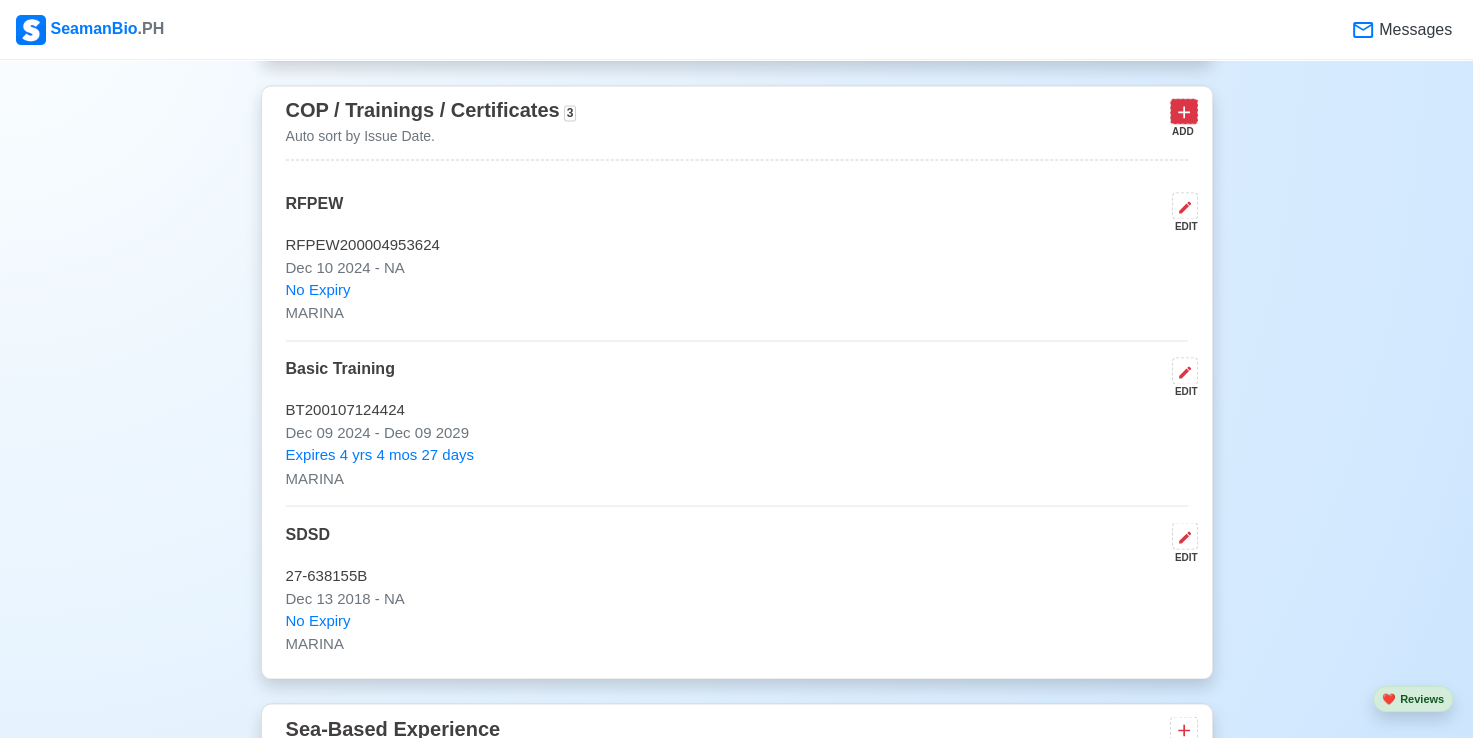 click 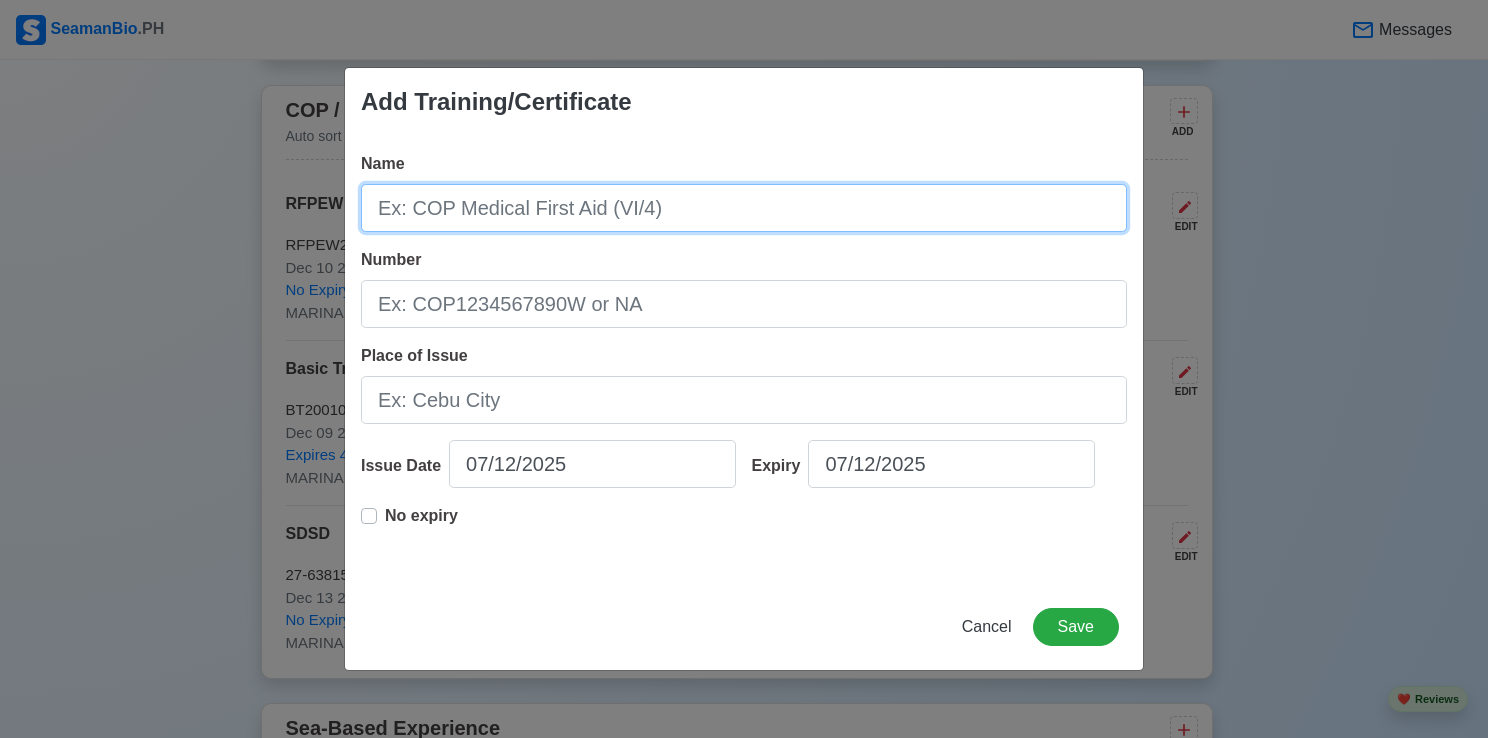 click on "Name" at bounding box center [744, 208] 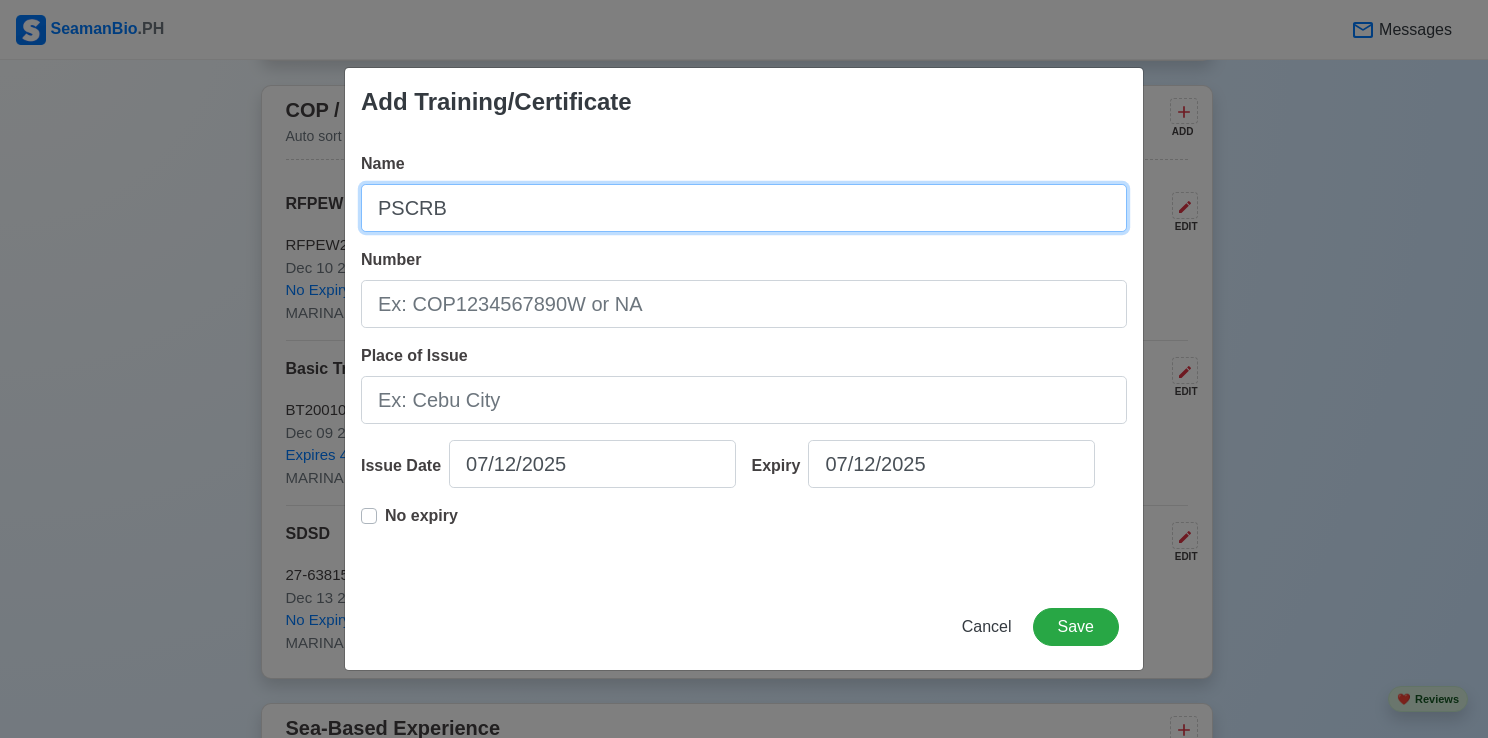 type on "PSCRB" 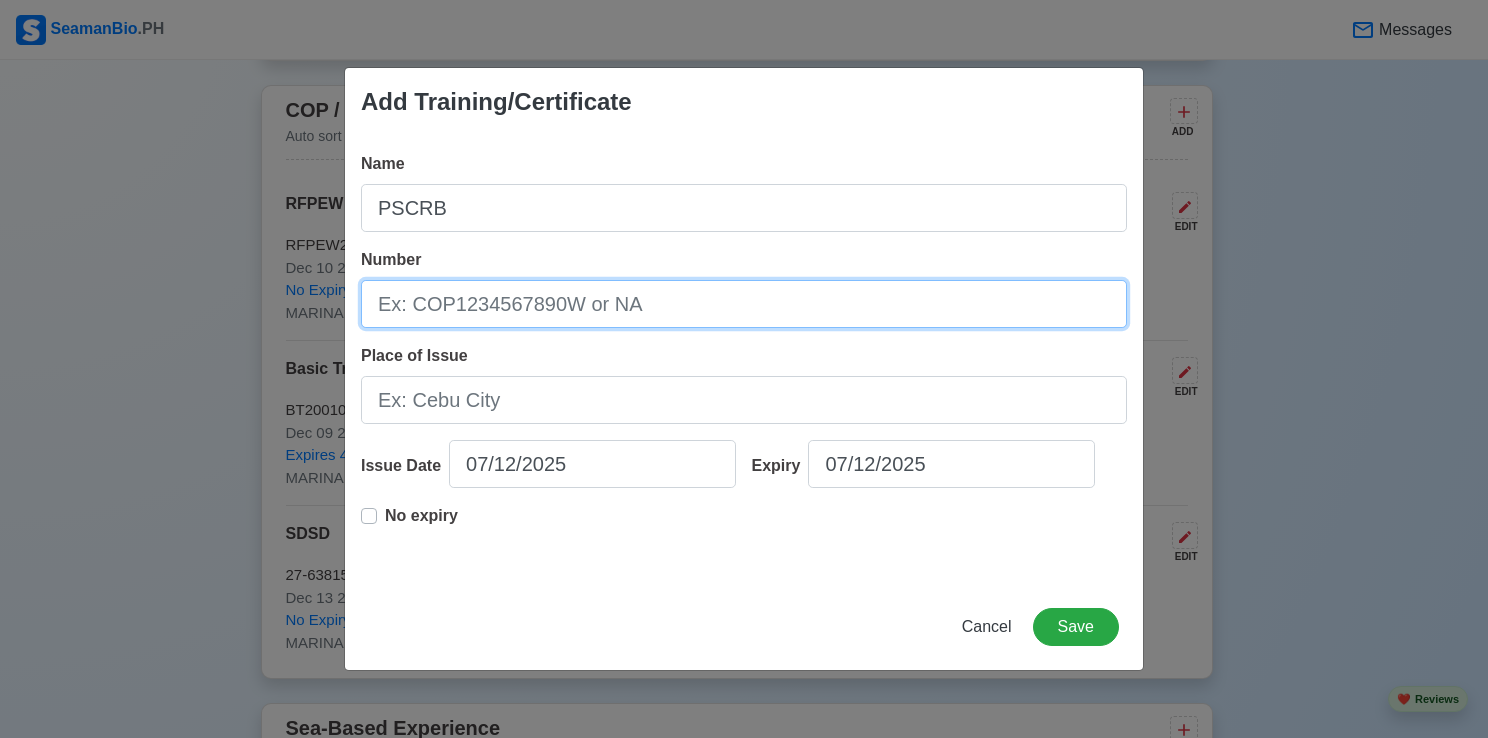 click on "Number" at bounding box center (744, 304) 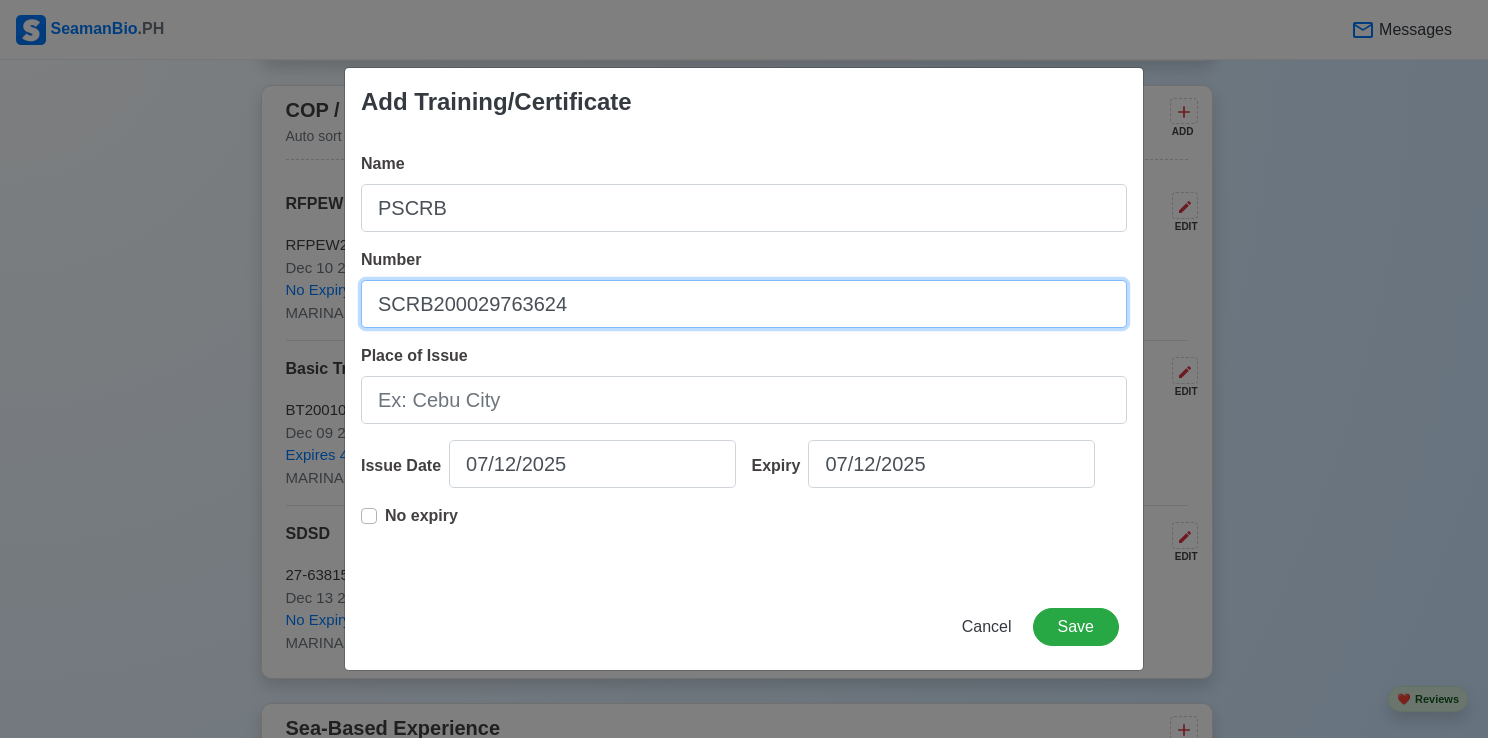 type on "SCRB200029763624" 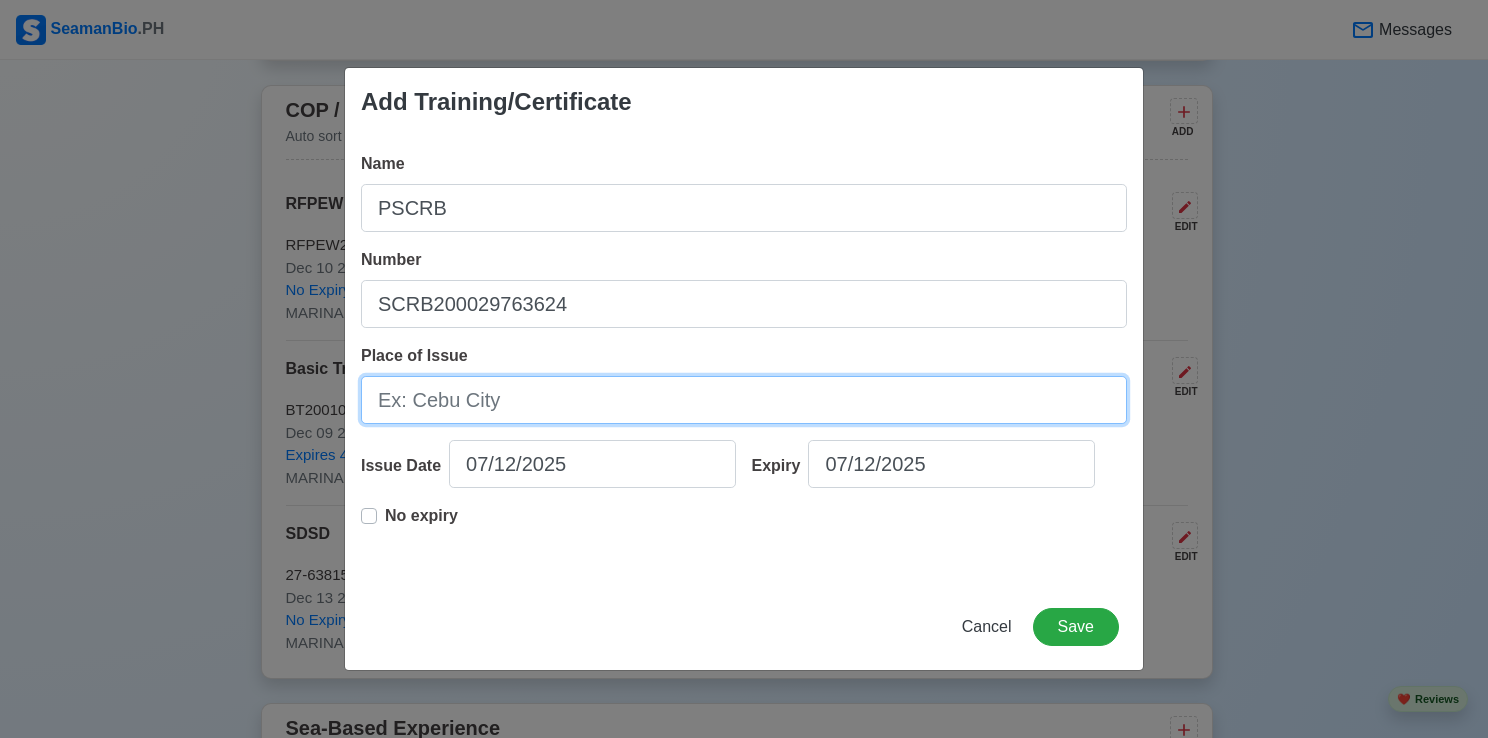click on "Place of Issue" at bounding box center (744, 400) 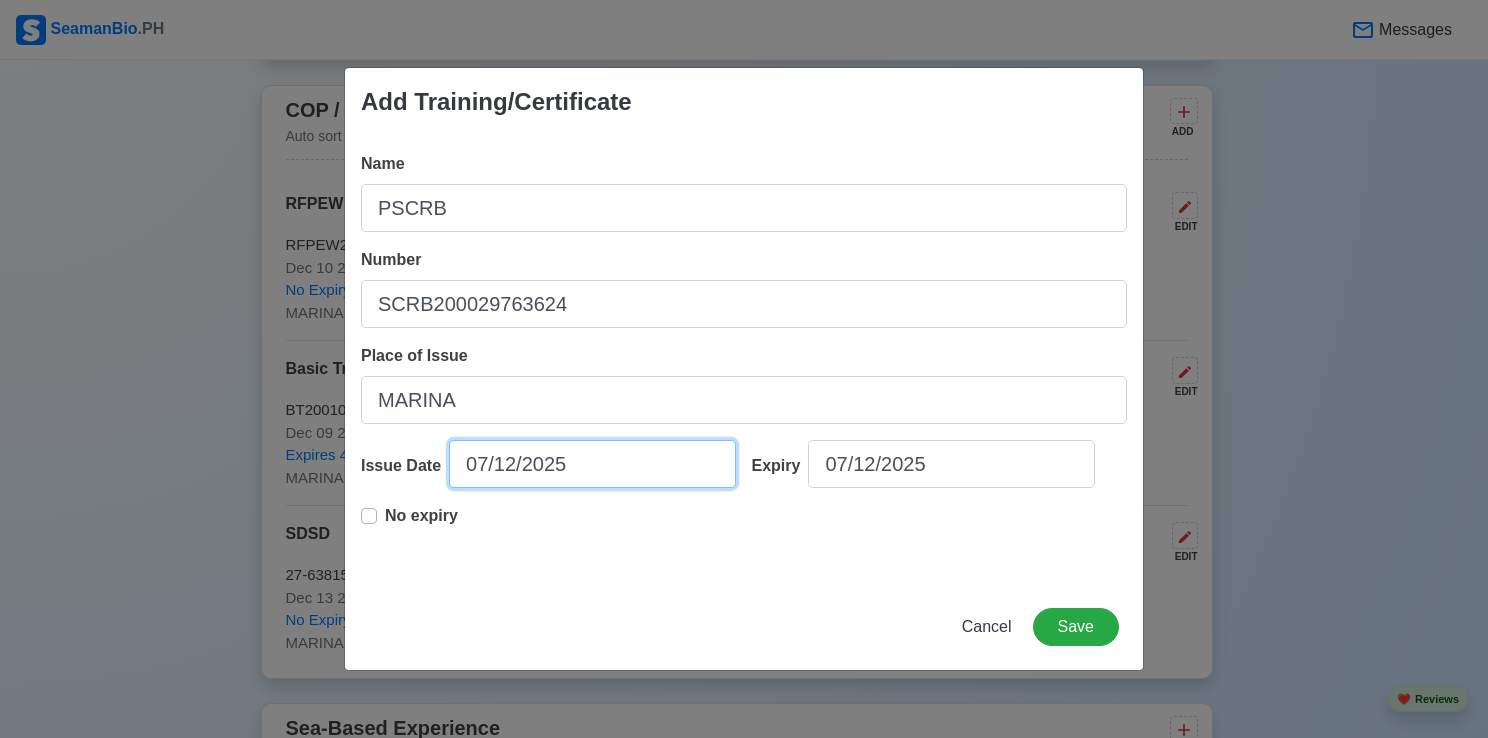 click on "07/12/2025" at bounding box center (592, 464) 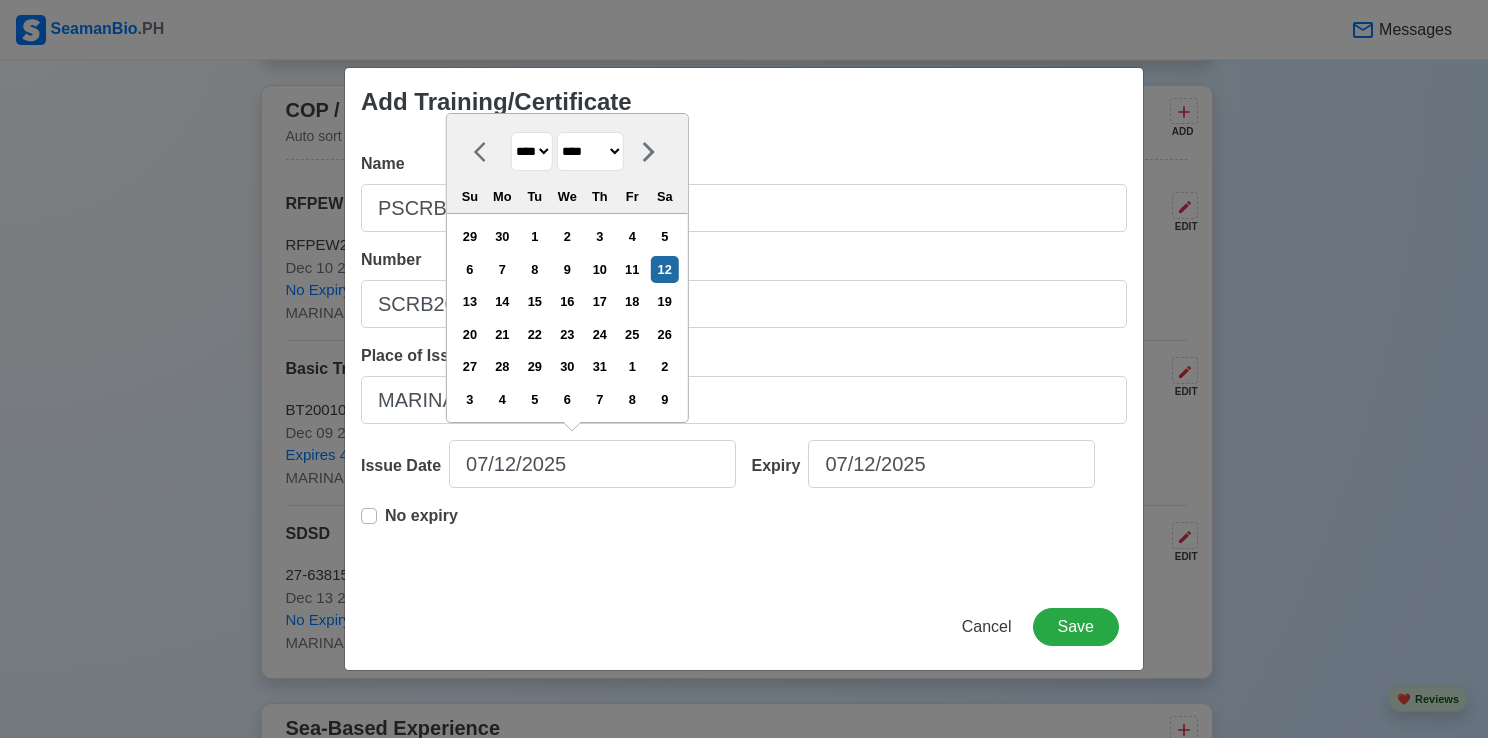 click on "**** **** **** **** **** **** **** **** **** **** **** **** **** **** **** **** **** **** **** **** **** **** **** **** **** **** **** **** **** **** **** **** **** **** **** **** **** **** **** **** **** **** **** **** **** **** **** **** **** **** **** **** **** **** **** **** **** **** **** **** **** **** **** **** **** **** **** **** **** **** **** **** **** **** **** **** **** **** **** **** **** **** **** **** **** **** **** **** **** **** **** **** **** **** **** **** **** **** **** **** **** **** **** **** **** ****" at bounding box center (532, 151) 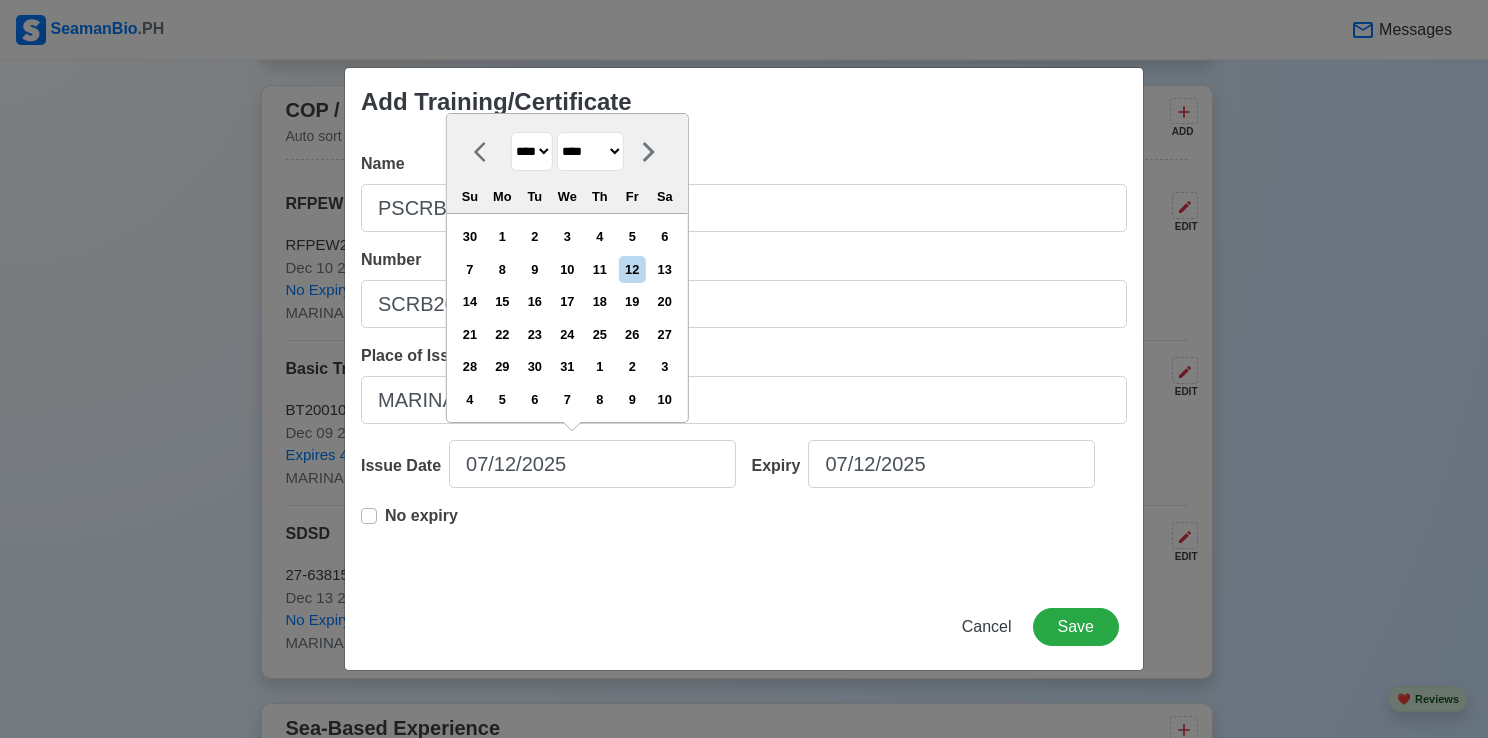 click on "******* ******** ***** ***** *** **** **** ****** ********* ******* ******** ********" at bounding box center [590, 151] 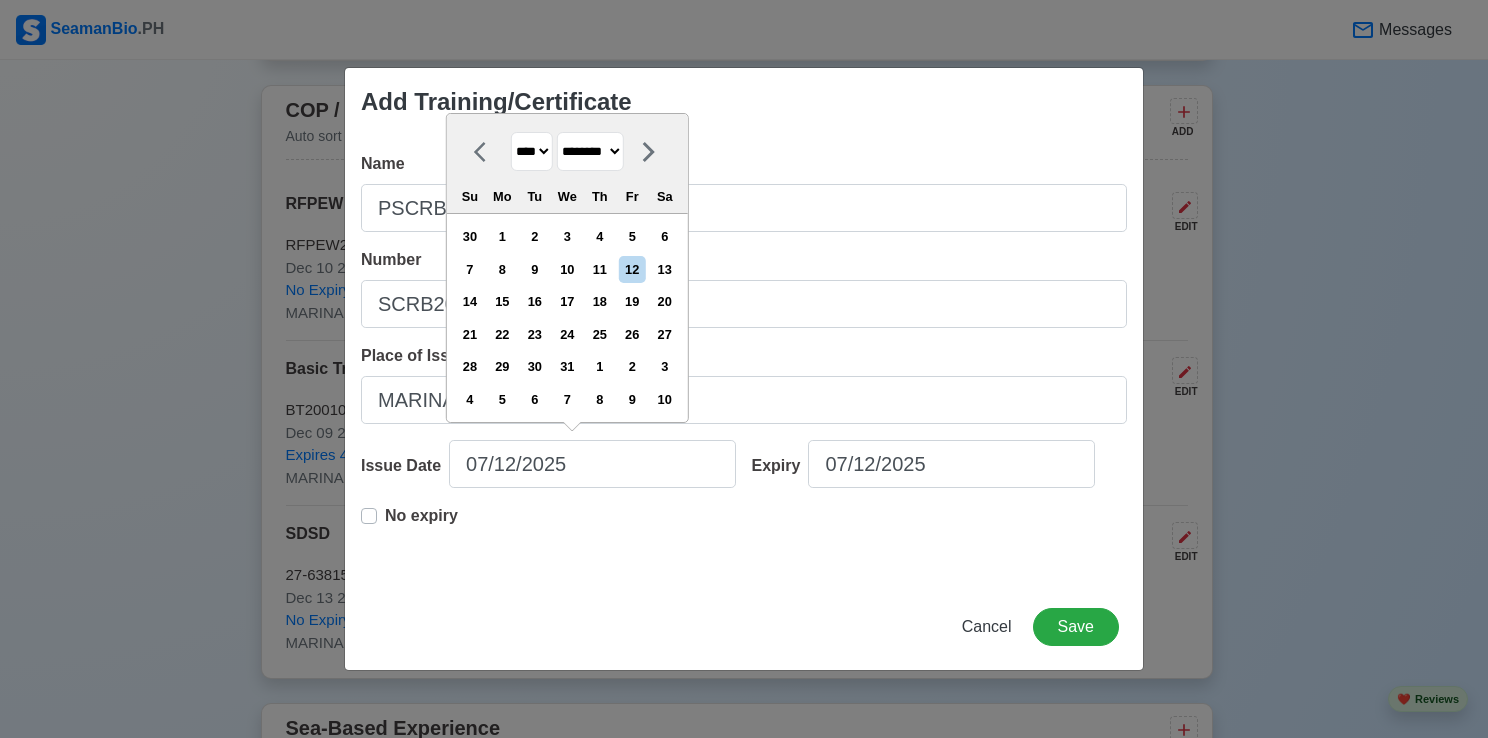 click on "******* ******** ***** ***** *** **** **** ****** ********* ******* ******** ********" at bounding box center [590, 151] 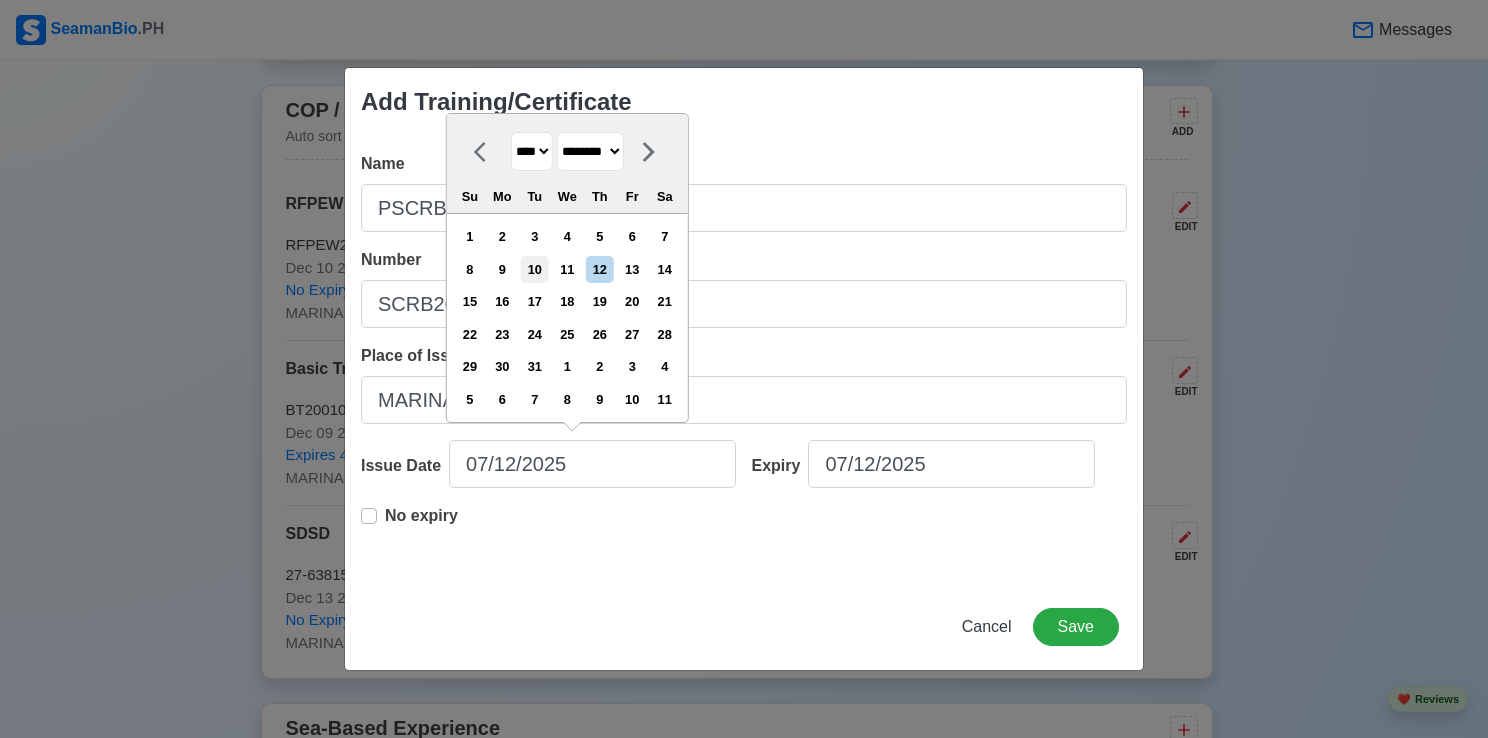 click on "10" at bounding box center [534, 269] 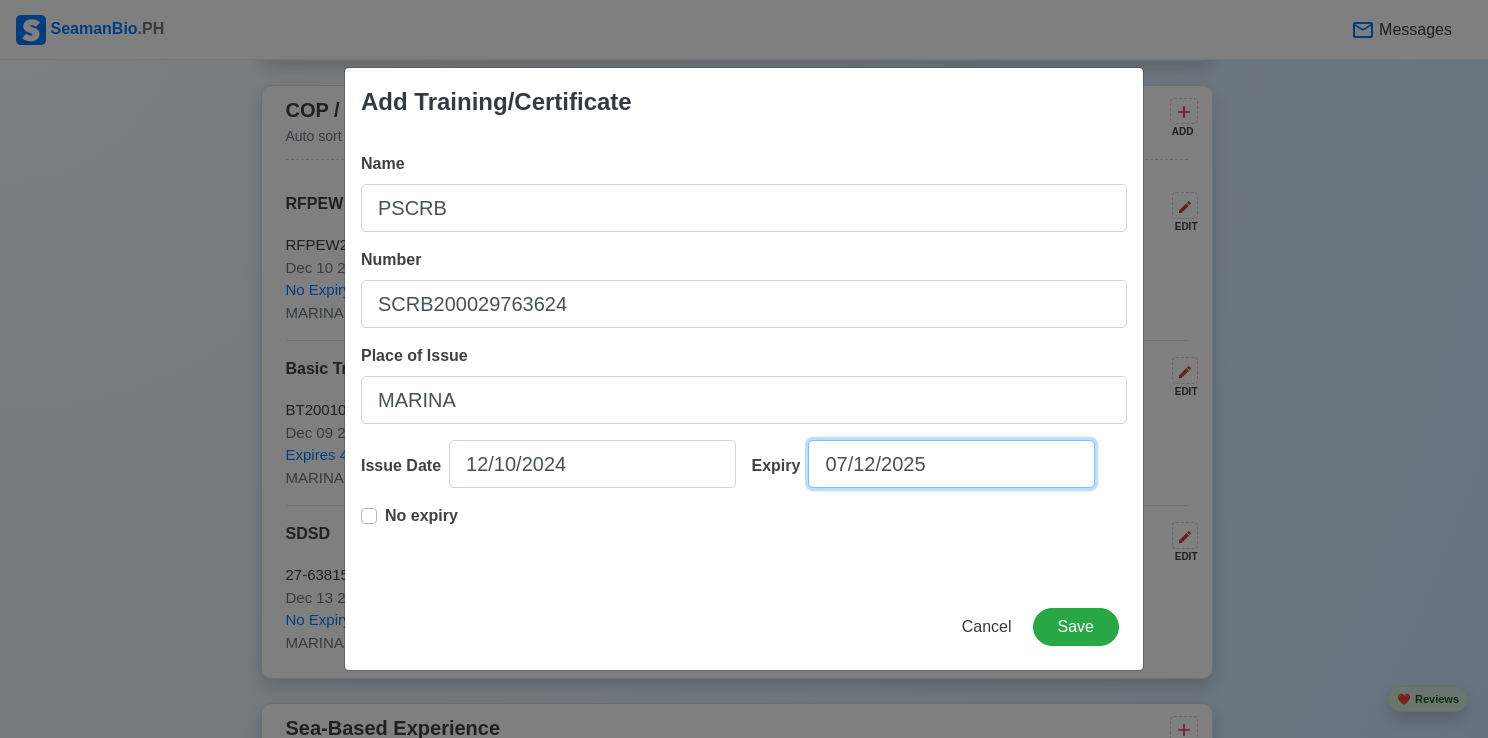 select on "****" 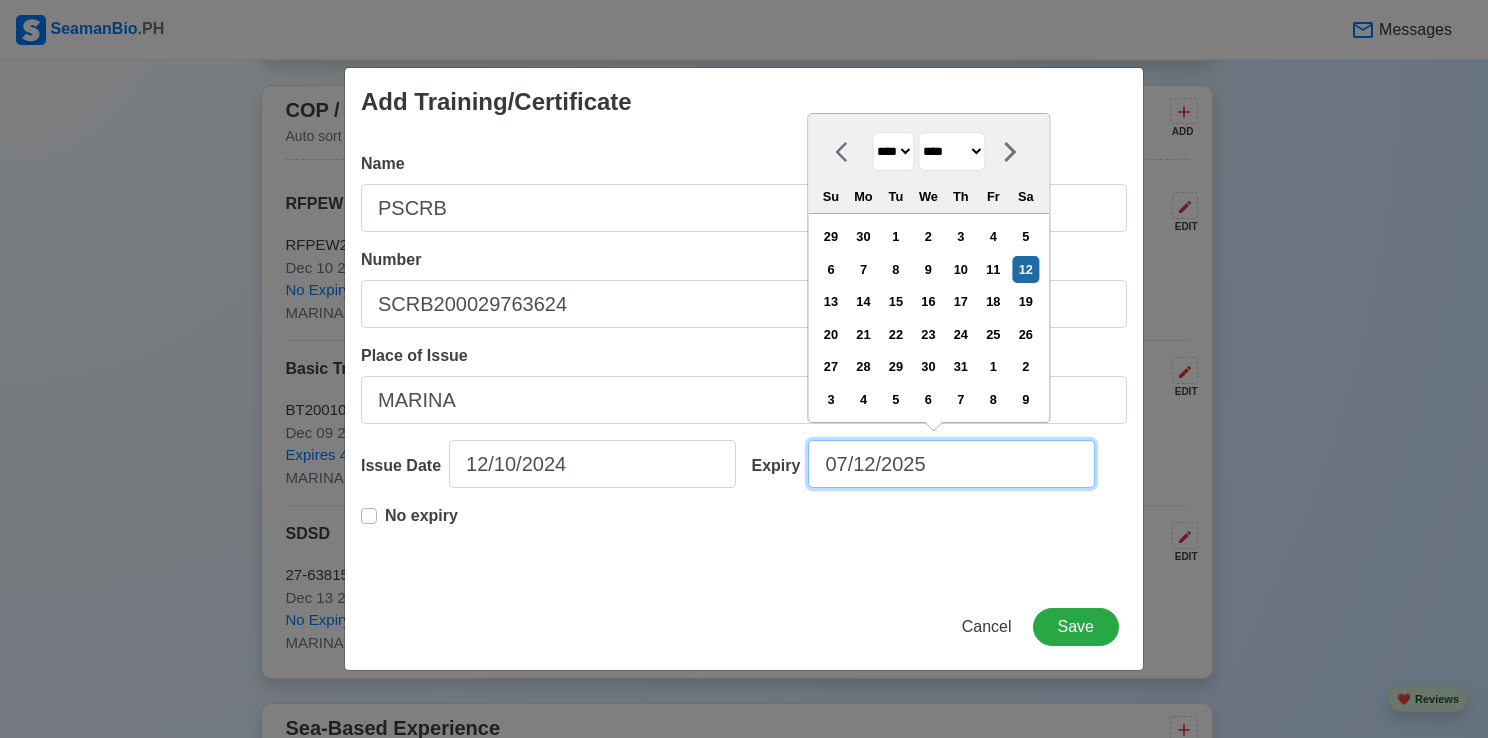 click on "07/12/2025" at bounding box center [951, 464] 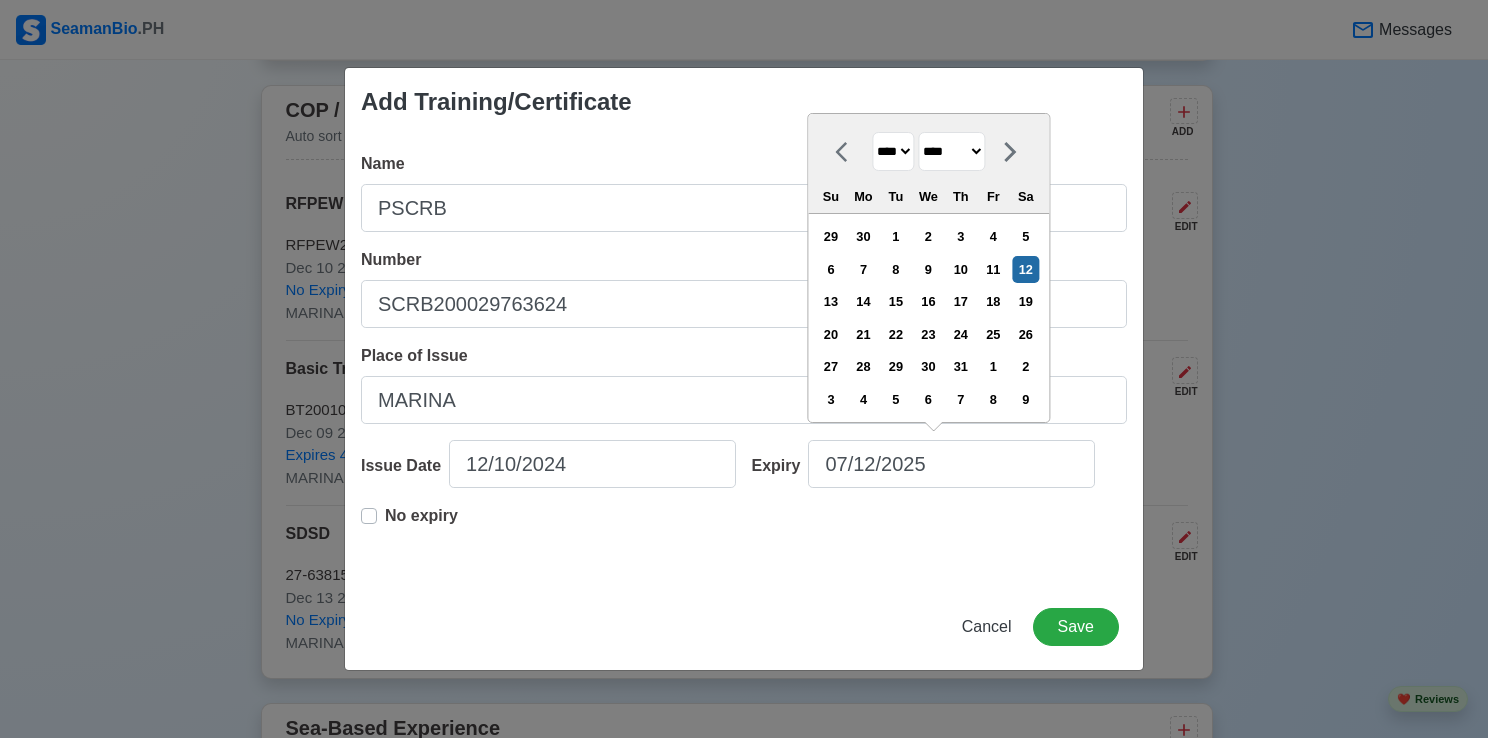 click on "**** **** **** **** **** **** **** **** **** **** **** **** **** **** **** **** **** **** **** **** **** **** **** **** **** **** **** **** **** **** **** **** **** **** **** **** **** **** **** **** **** **** **** **** **** **** **** **** **** **** **** **** **** **** **** **** **** **** **** **** **** **** **** **** **** **** **** **** **** **** **** **** **** **** **** **** **** **** **** **** **** **** **** **** **** **** **** **** **** **** **** **** **** **** **** **** **** **** **** **** **** **** **** **** **** **** **** **** **** **** **** **** **** **** **** **** **** **** **** **** ****" at bounding box center [893, 151] 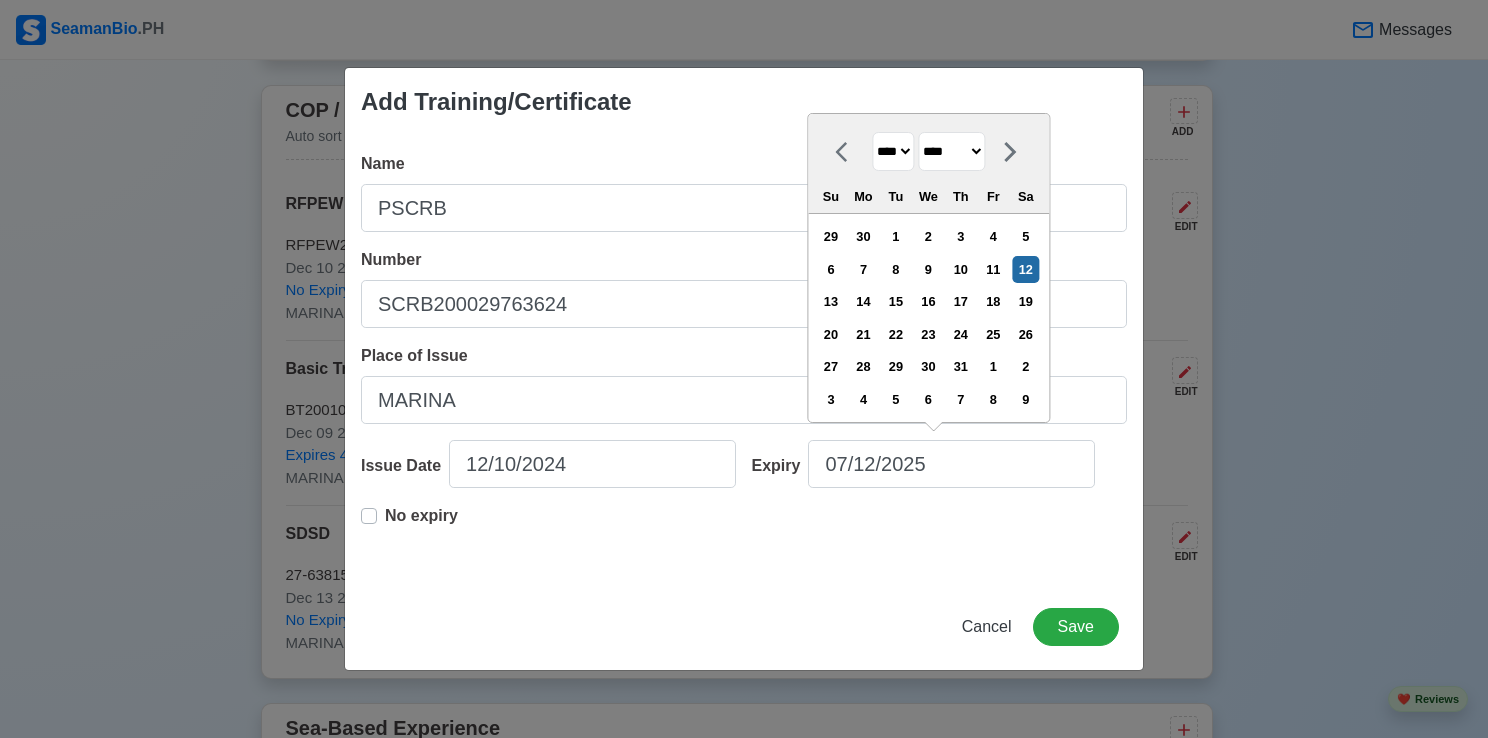 select on "****" 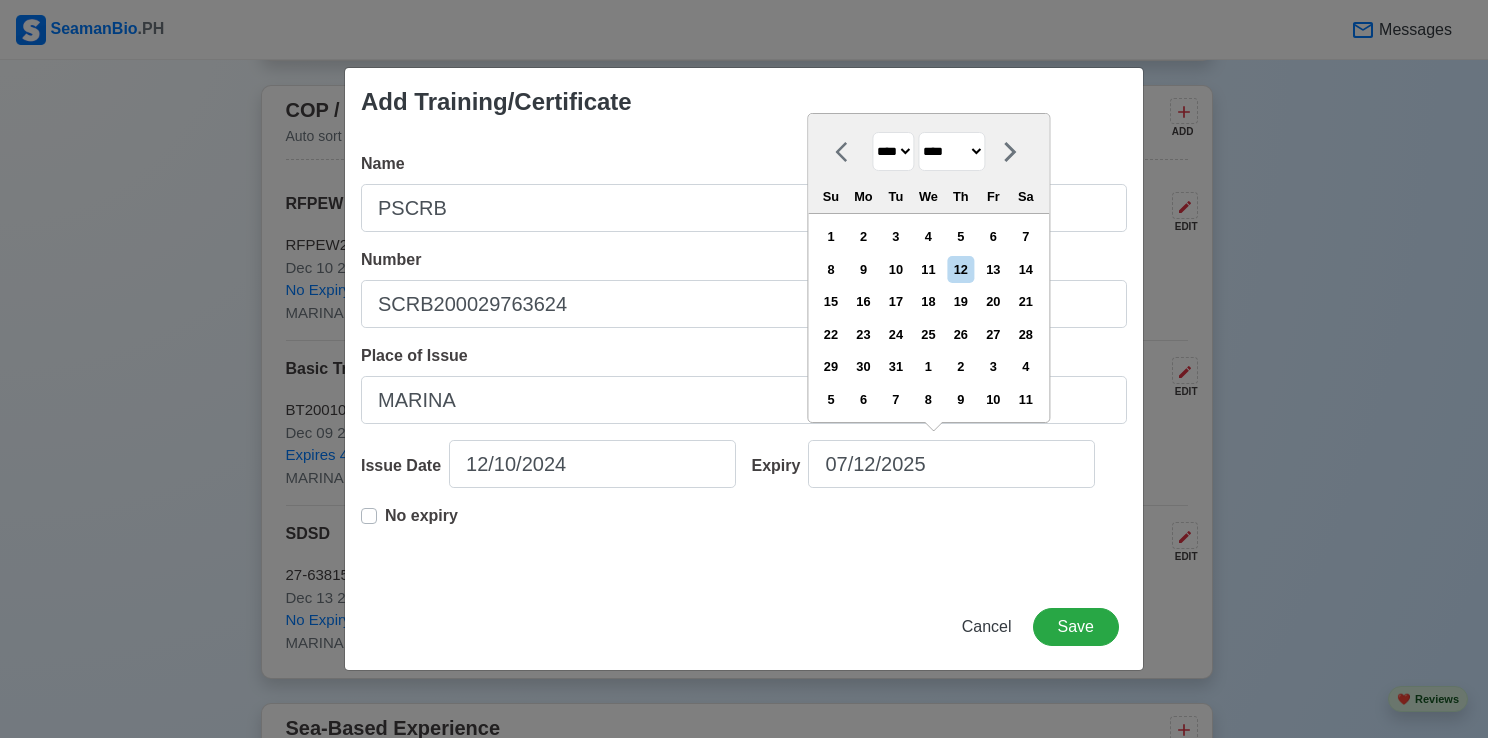click on "******* ******** ***** ***** *** **** **** ****** ********* ******* ******** ********" at bounding box center (951, 151) 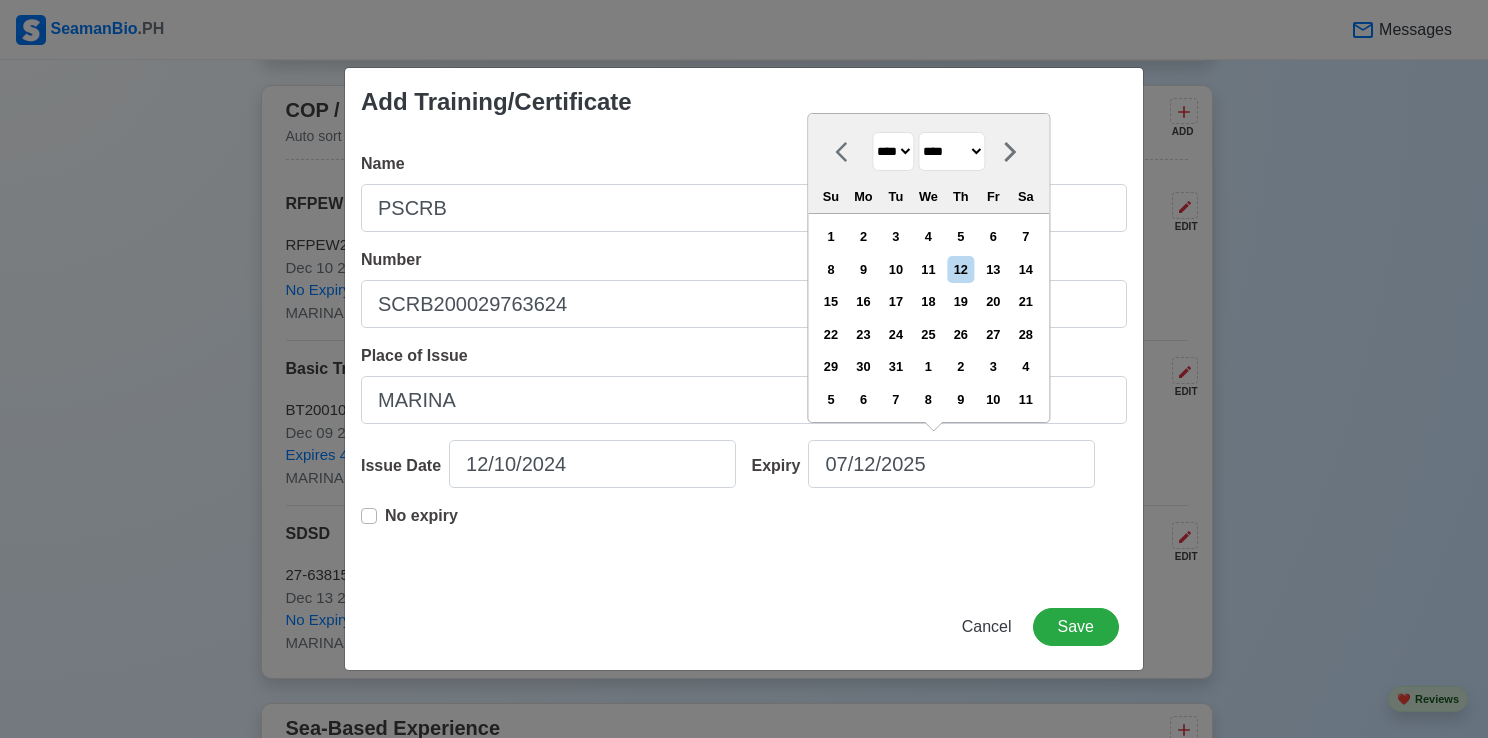 select on "********" 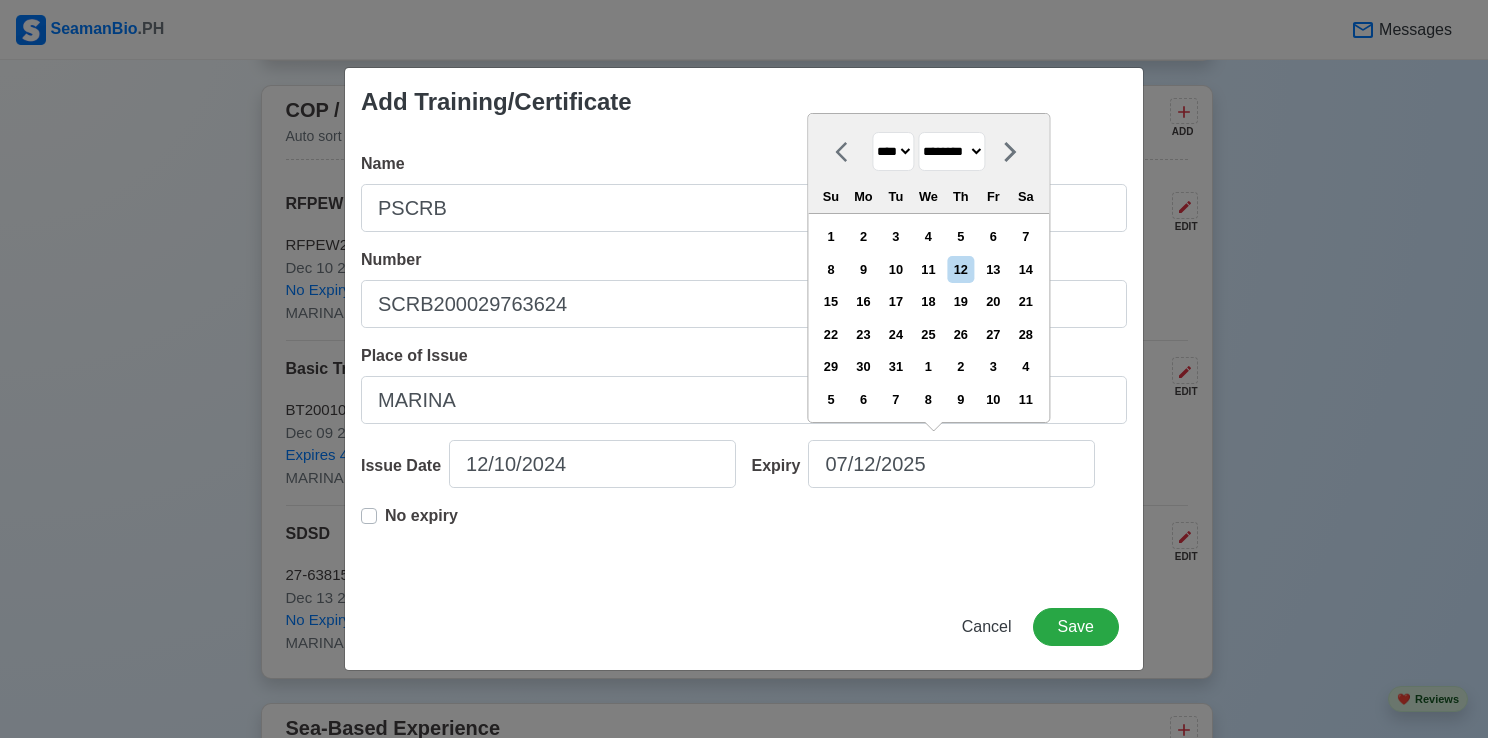 click on "******* ******** ***** ***** *** **** **** ****** ********* ******* ******** ********" at bounding box center (951, 151) 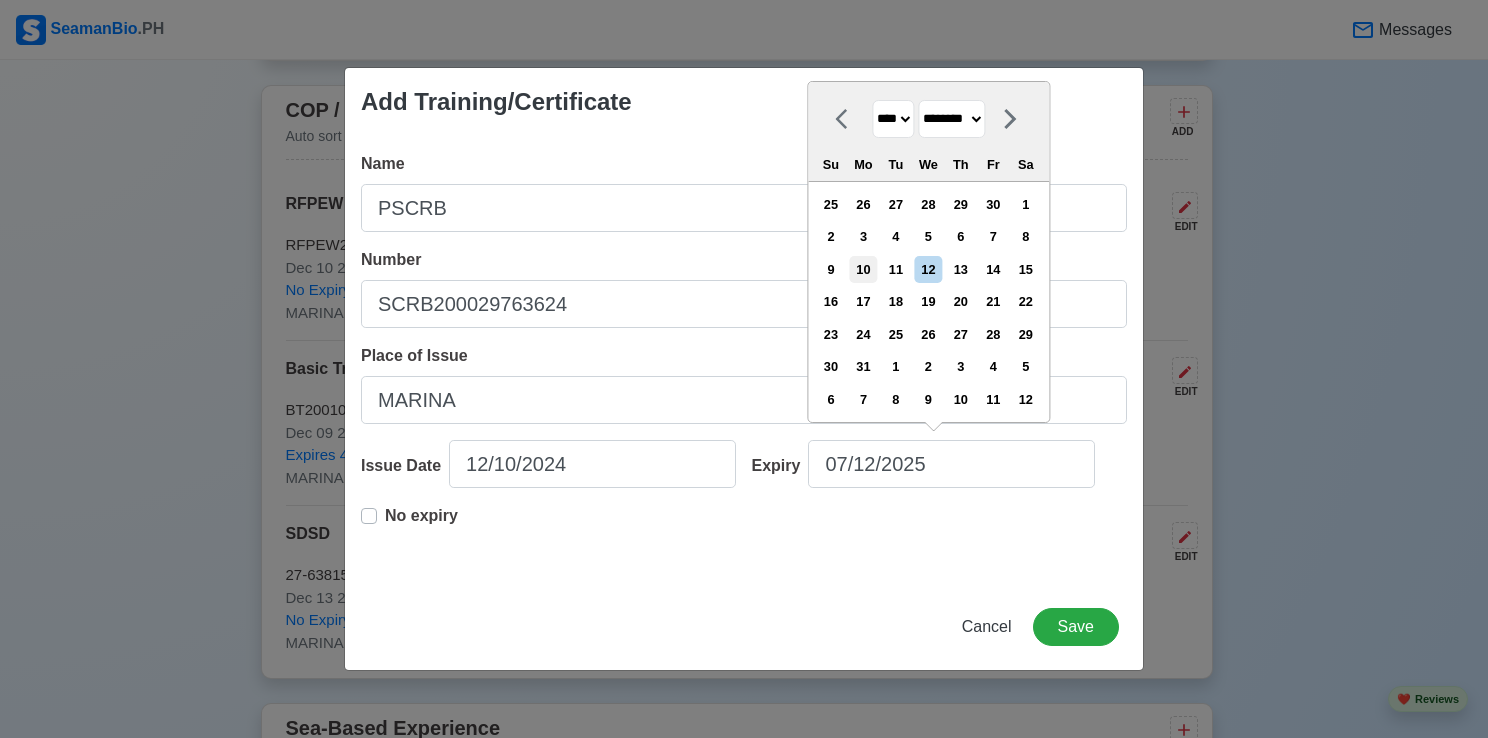 click on "10" at bounding box center (863, 269) 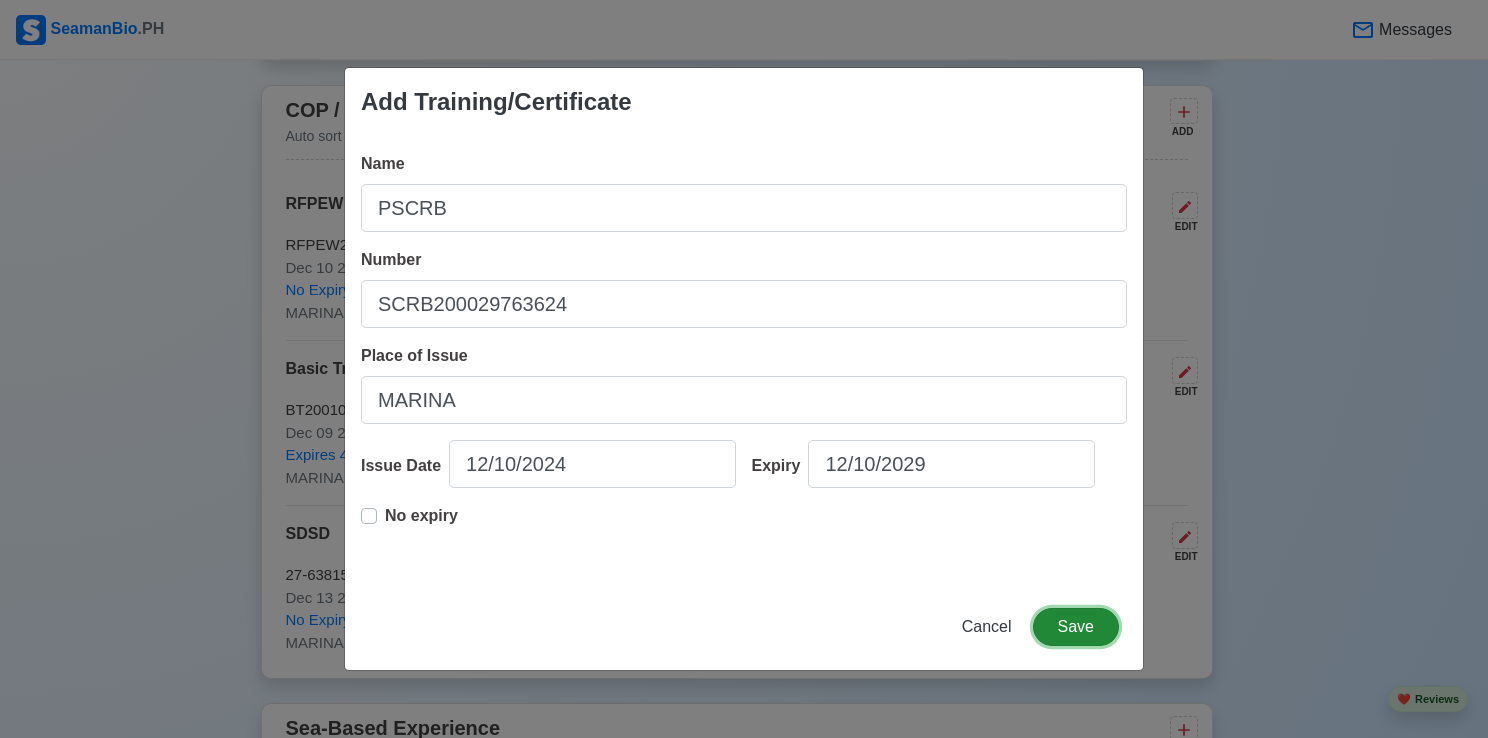 click on "Save" at bounding box center [1076, 627] 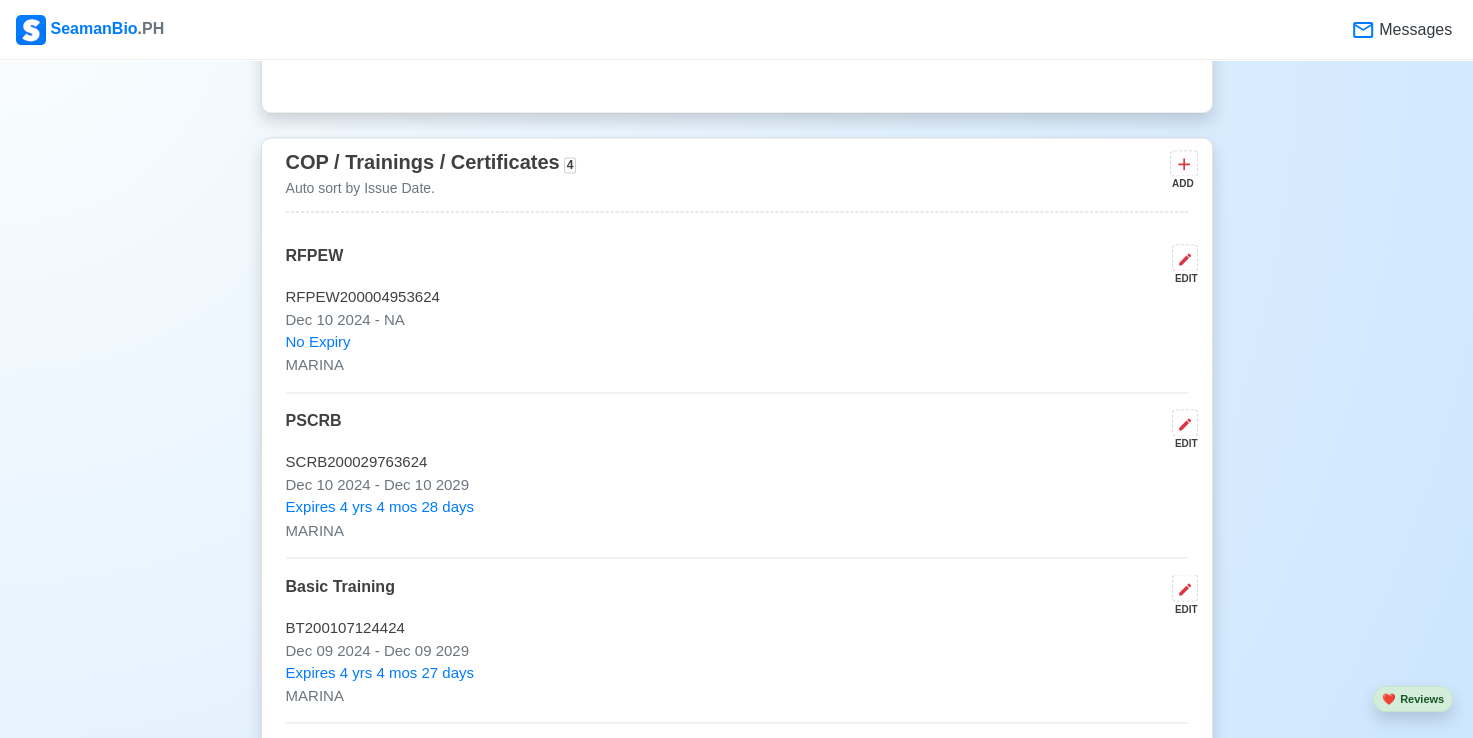 scroll, scrollTop: 3100, scrollLeft: 0, axis: vertical 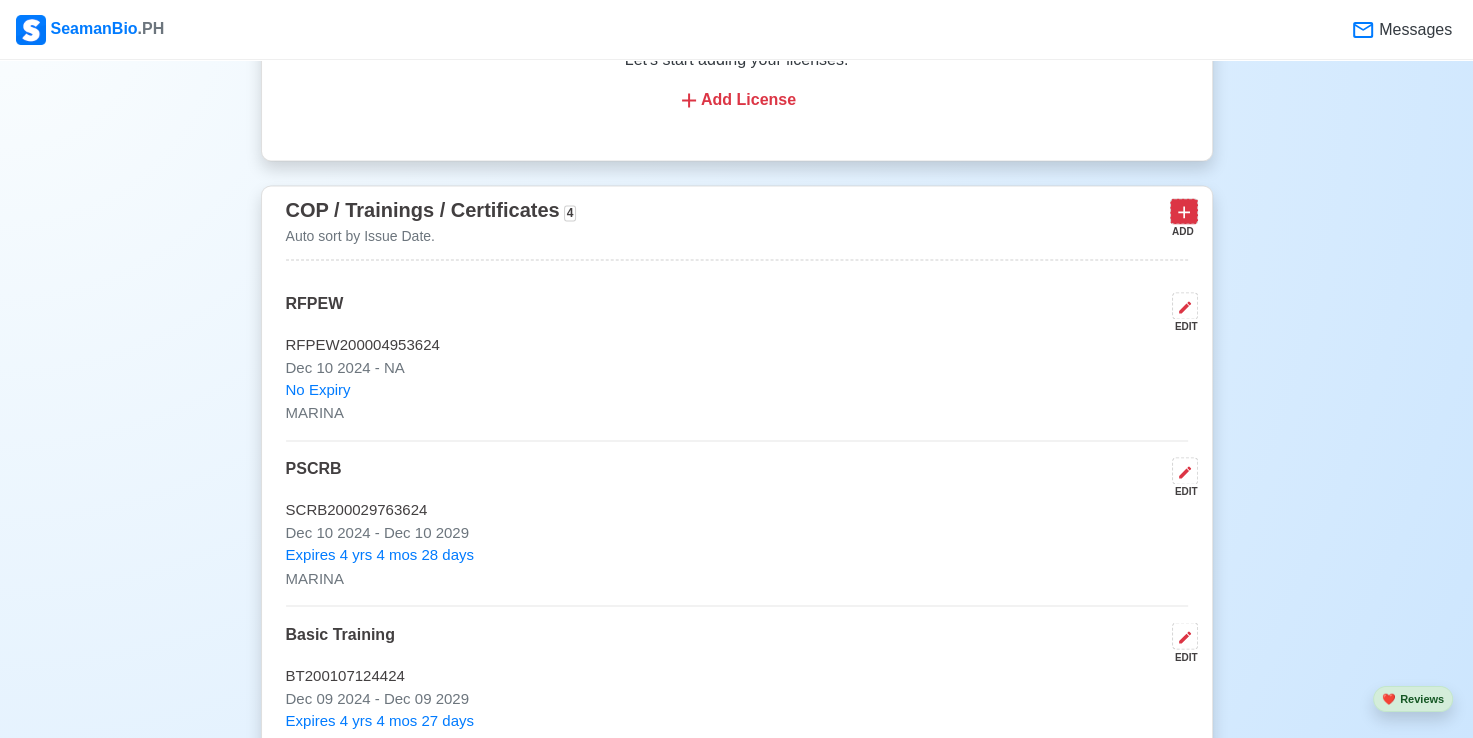 click 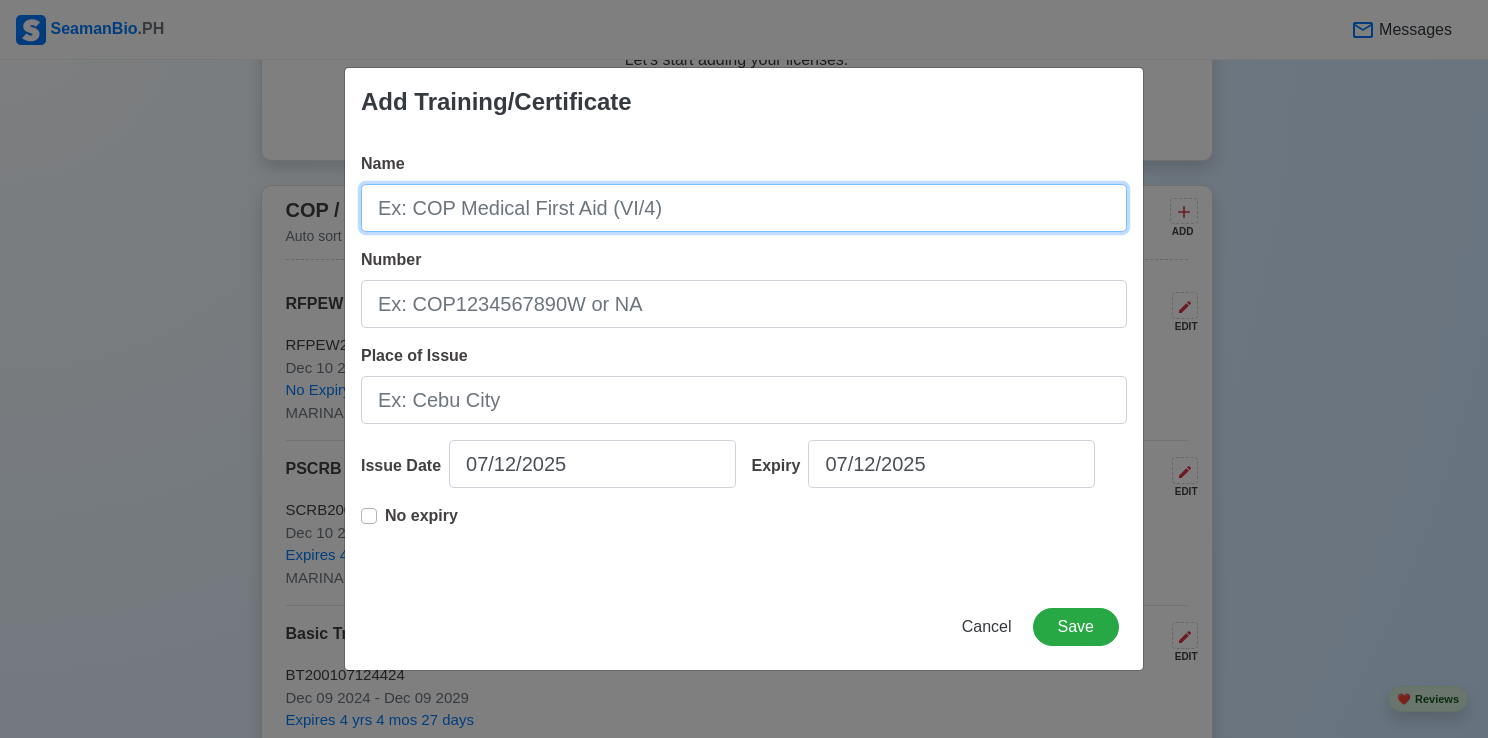 click on "Name" at bounding box center [744, 208] 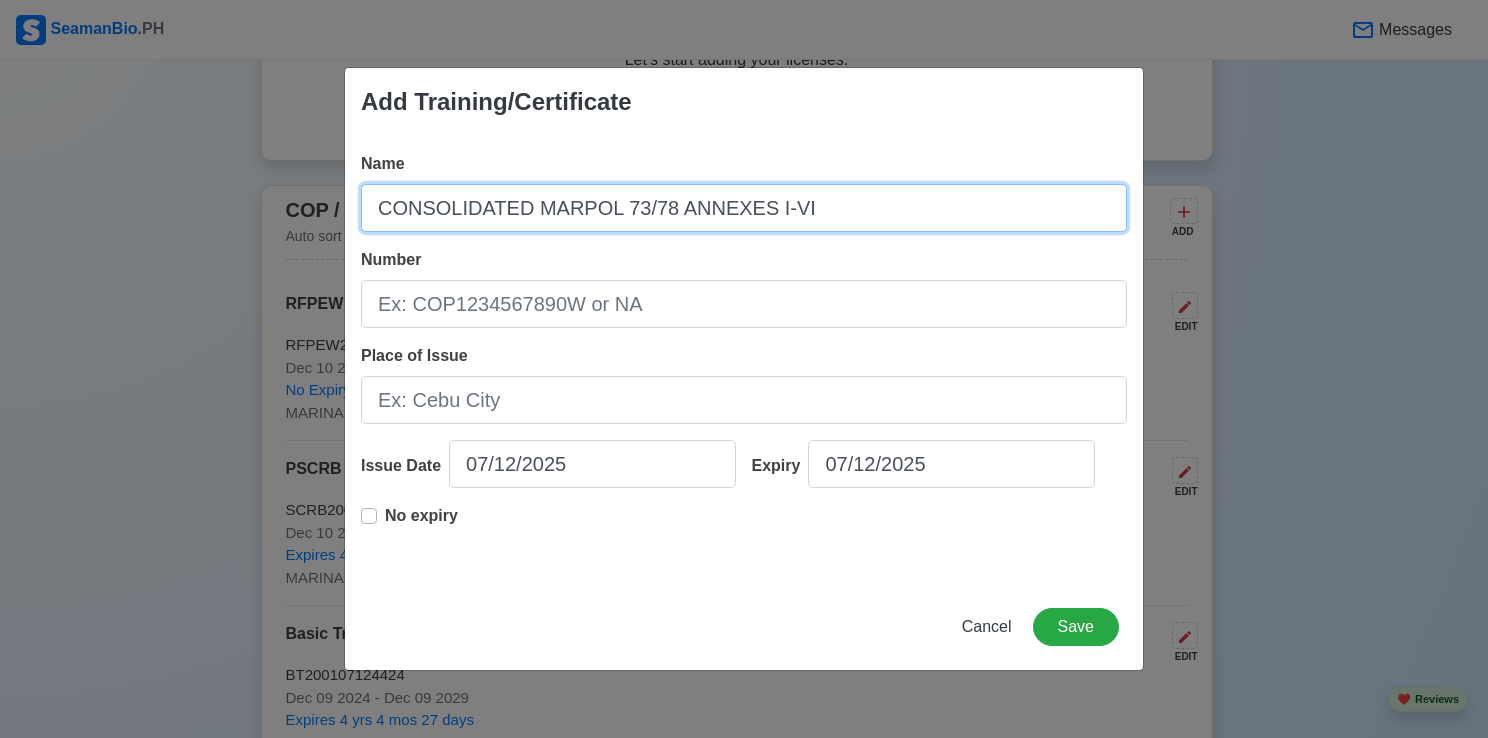 type on "CONSOLIDATED MARPOL 73/78 ANNEXES I-VI" 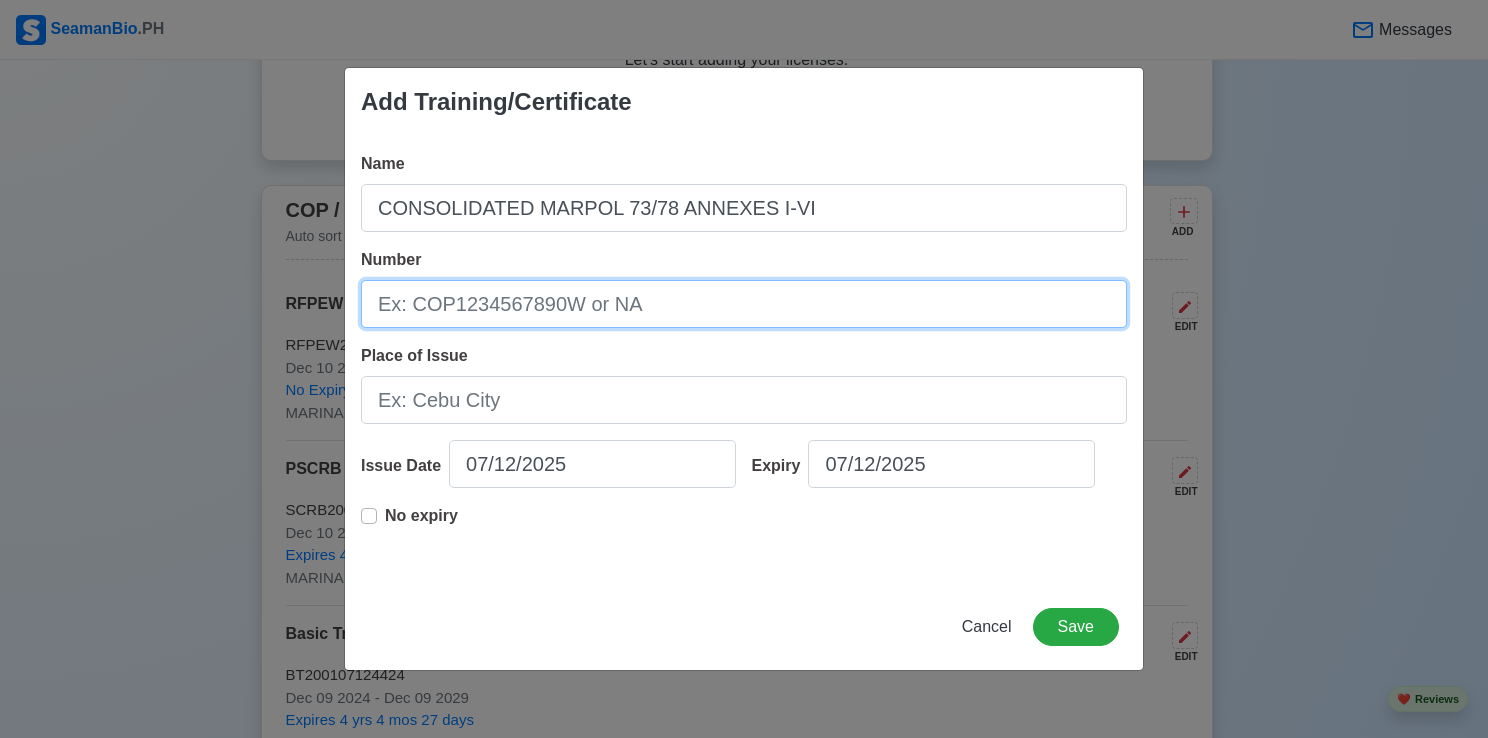click on "Number" at bounding box center (744, 304) 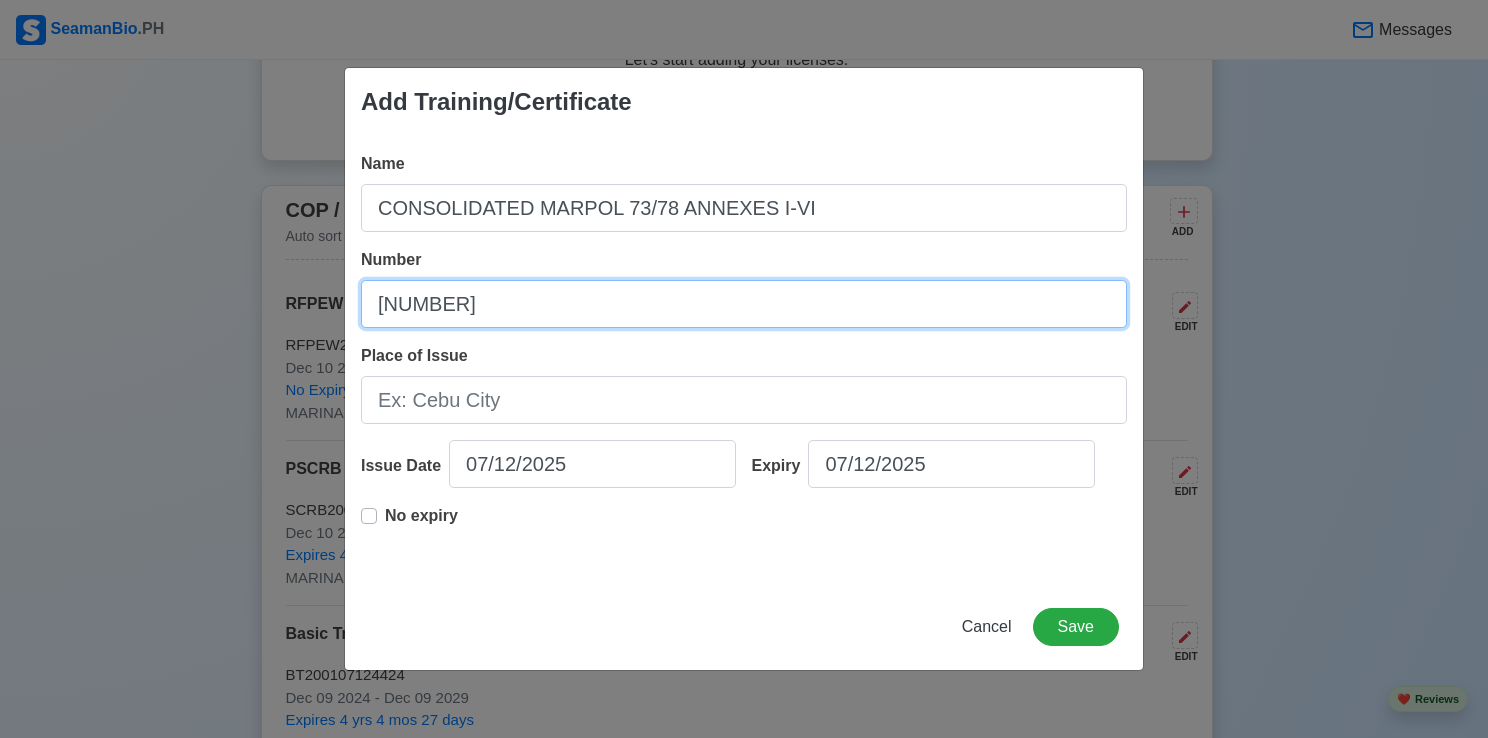 type on "[NUMBER]" 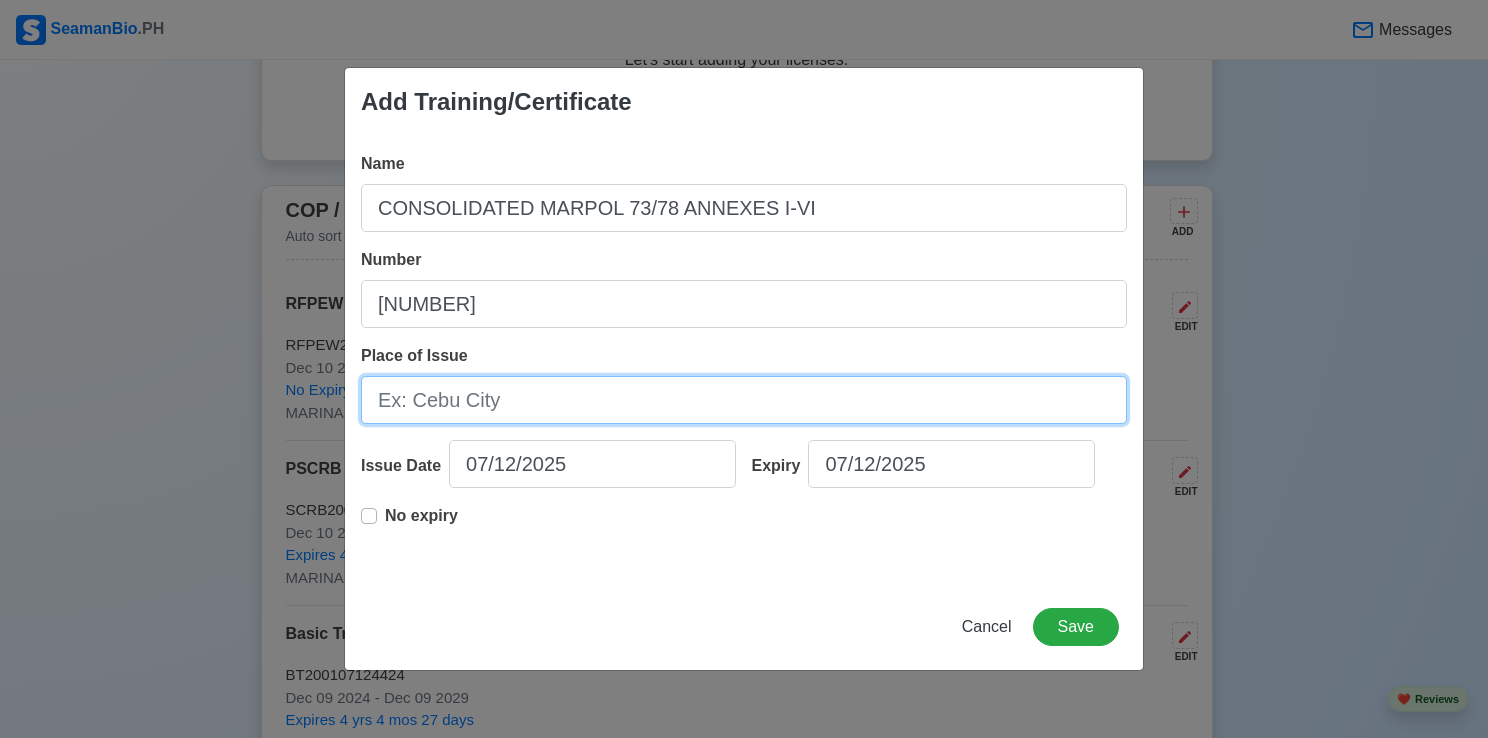 click on "Place of Issue" at bounding box center (744, 400) 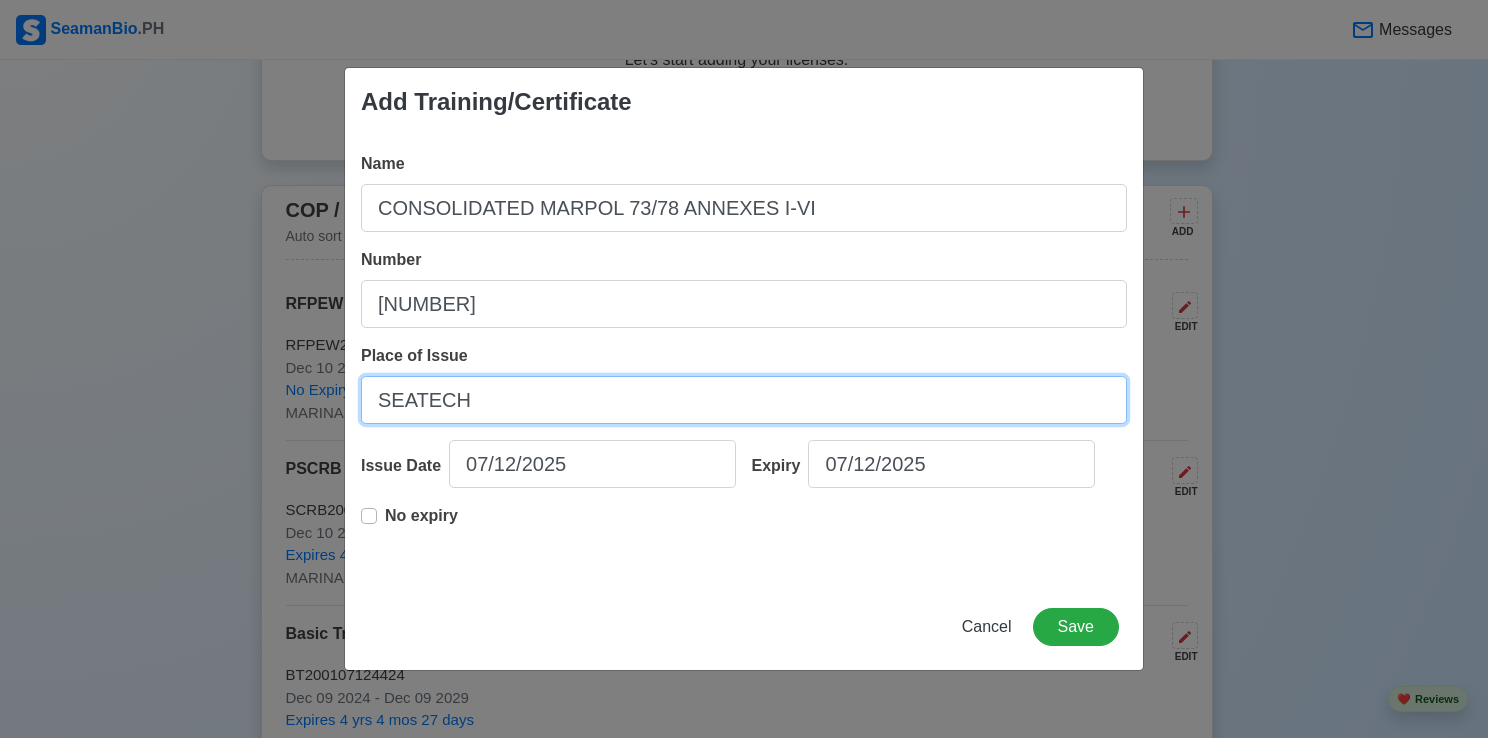 type on "SEATECH" 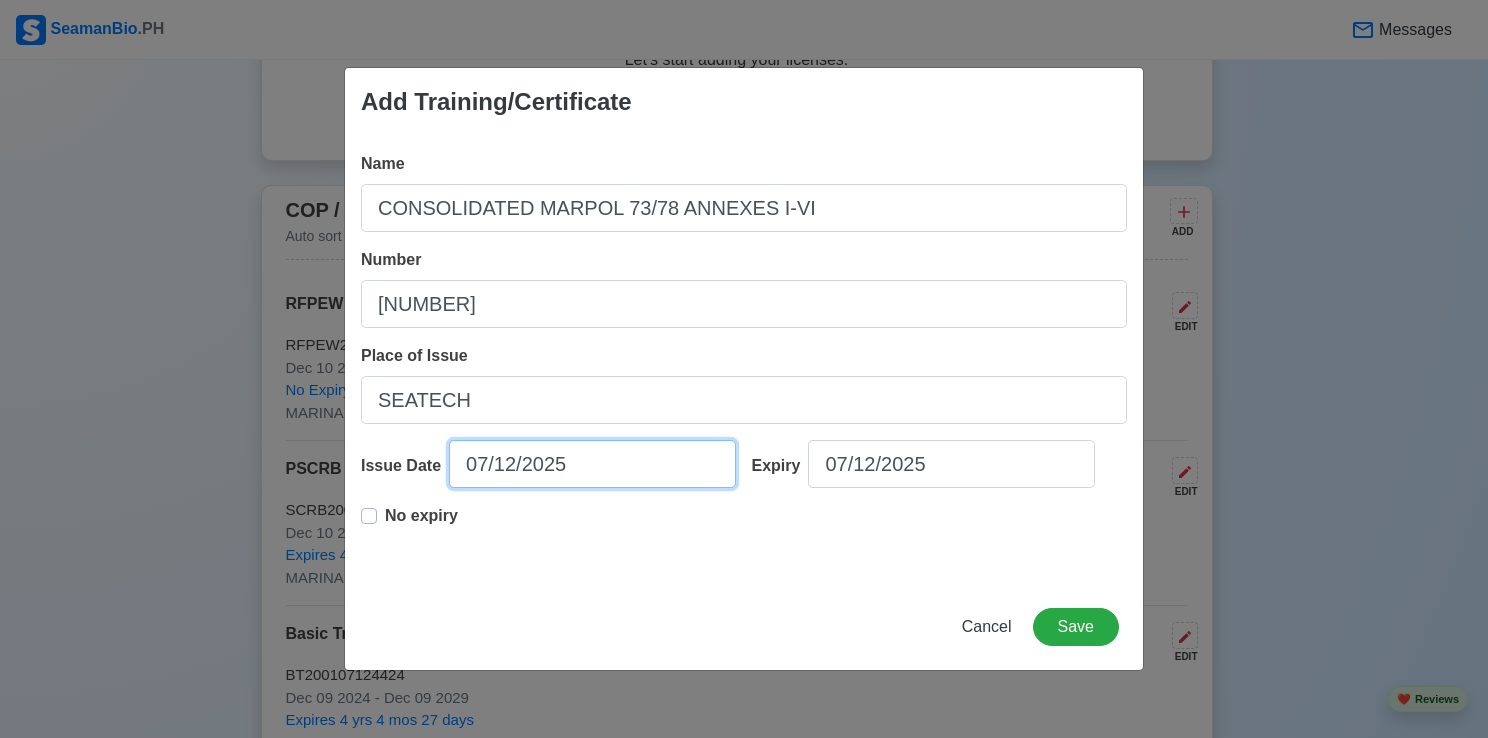select on "****" 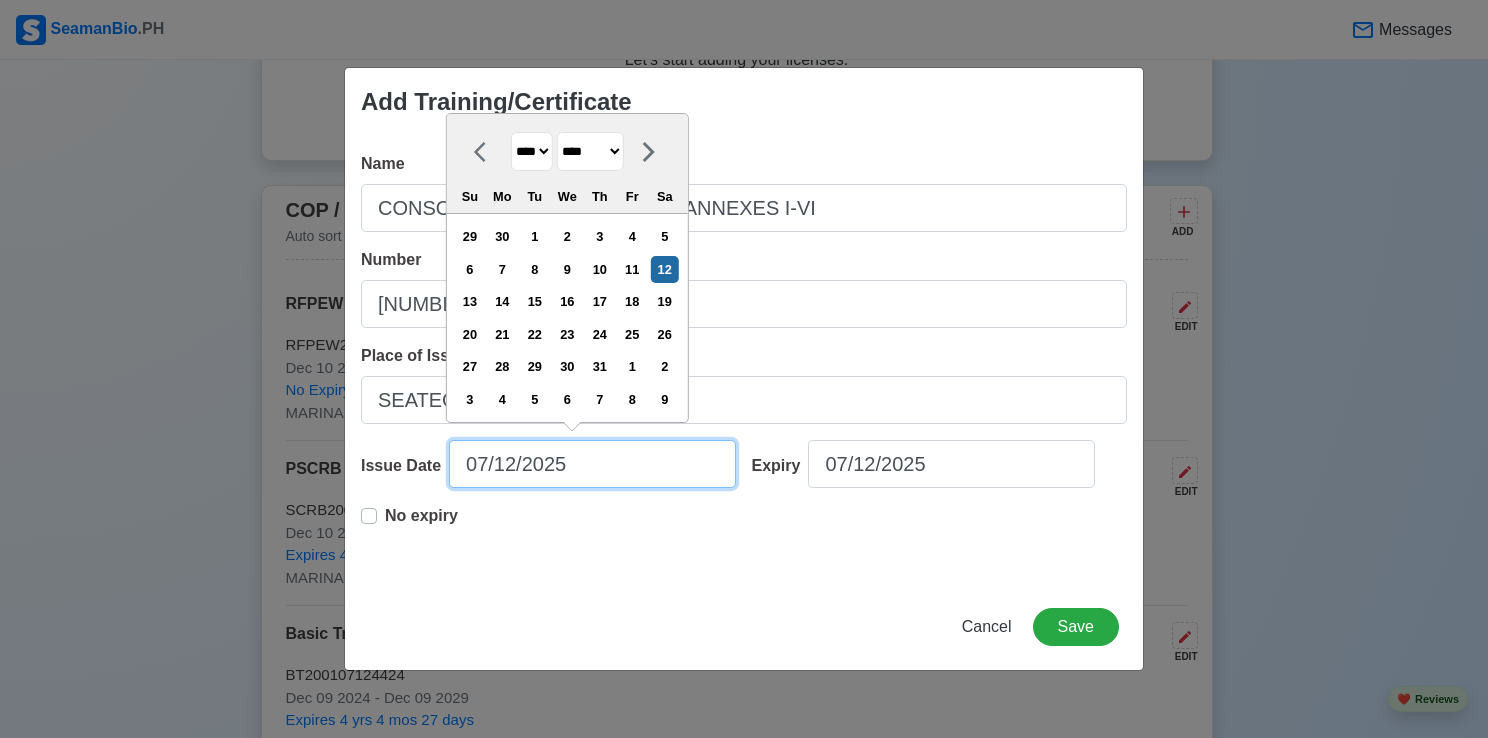 click on "07/12/2025" at bounding box center (592, 464) 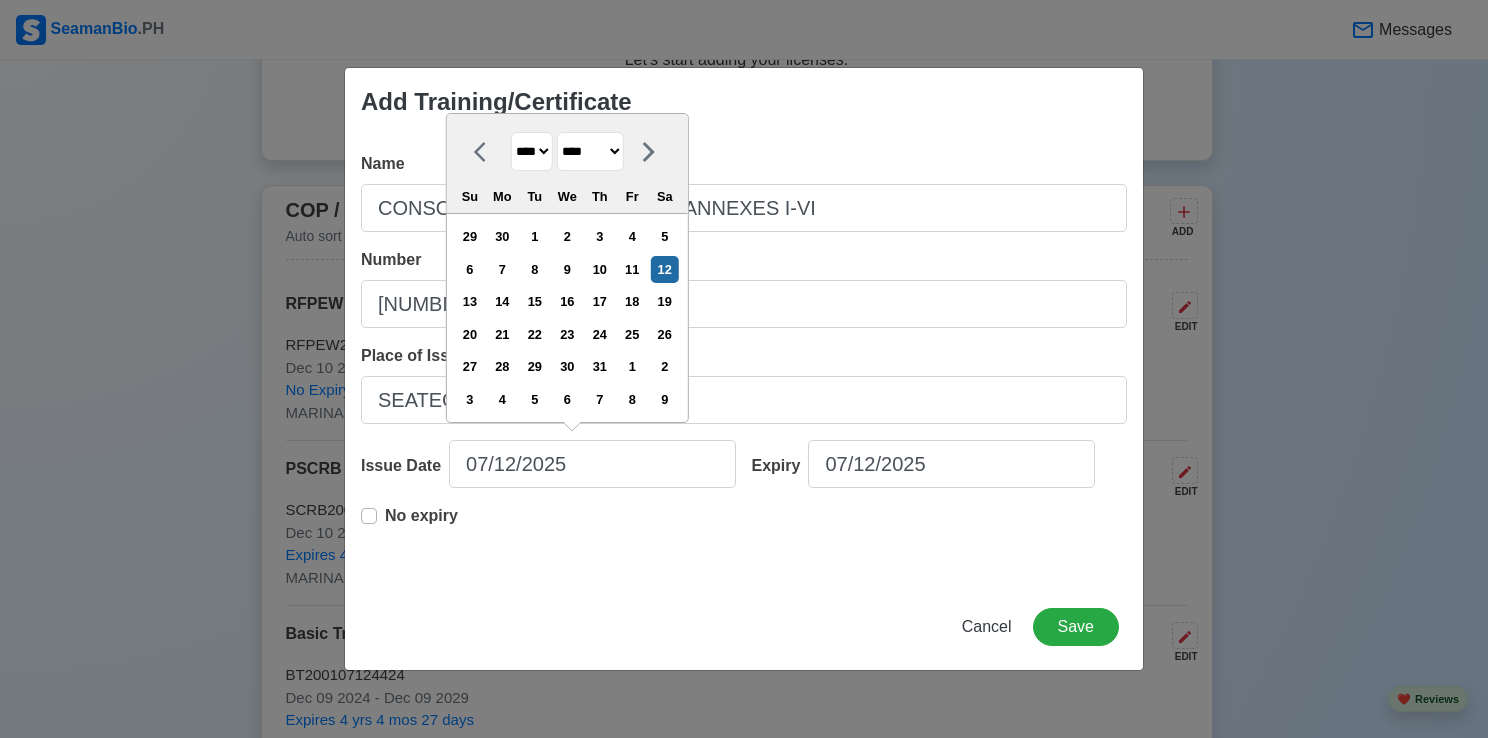 click on "**** **** **** **** **** **** **** **** **** **** **** **** **** **** **** **** **** **** **** **** **** **** **** **** **** **** **** **** **** **** **** **** **** **** **** **** **** **** **** **** **** **** **** **** **** **** **** **** **** **** **** **** **** **** **** **** **** **** **** **** **** **** **** **** **** **** **** **** **** **** **** **** **** **** **** **** **** **** **** **** **** **** **** **** **** **** **** **** **** **** **** **** **** **** **** **** **** **** **** **** **** **** **** **** **** ****" at bounding box center (532, 151) 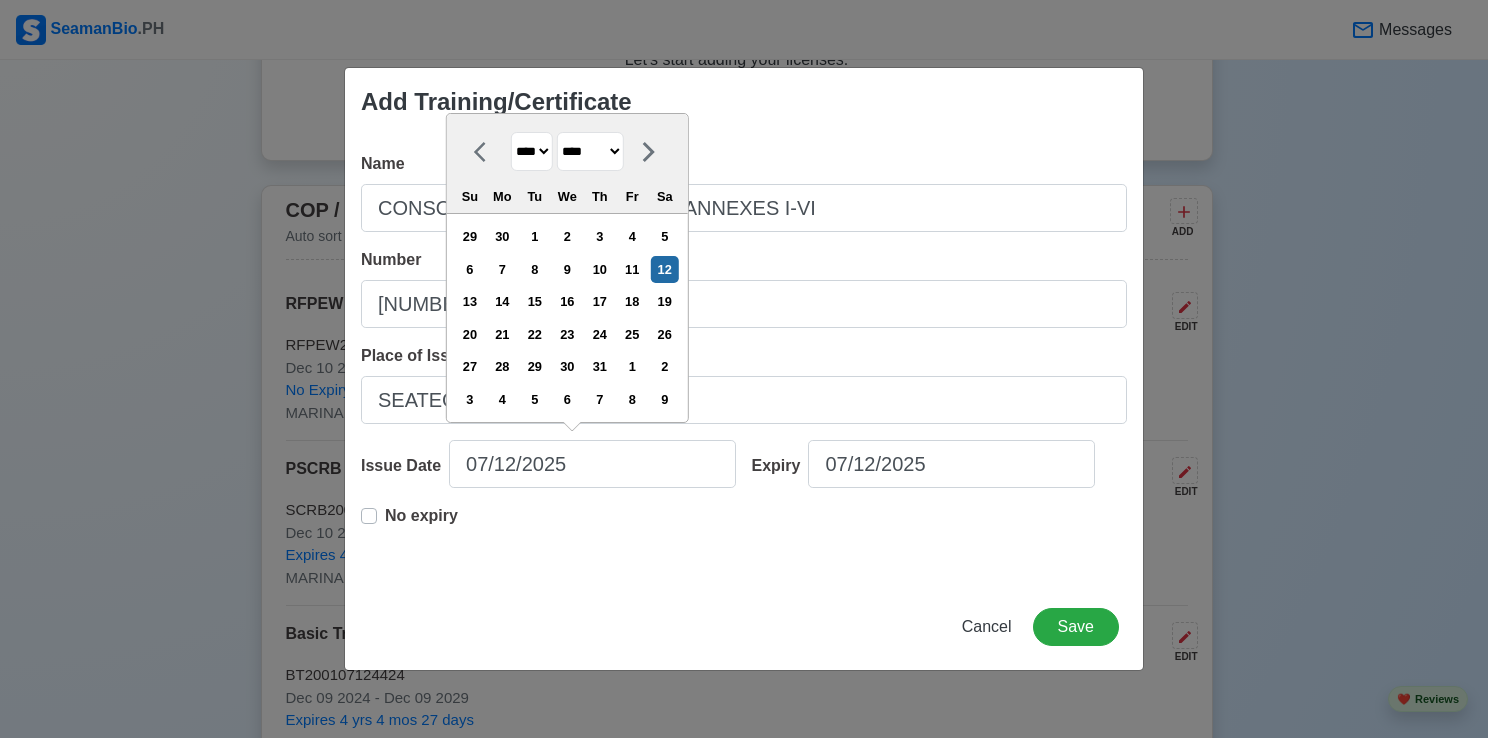 select on "****" 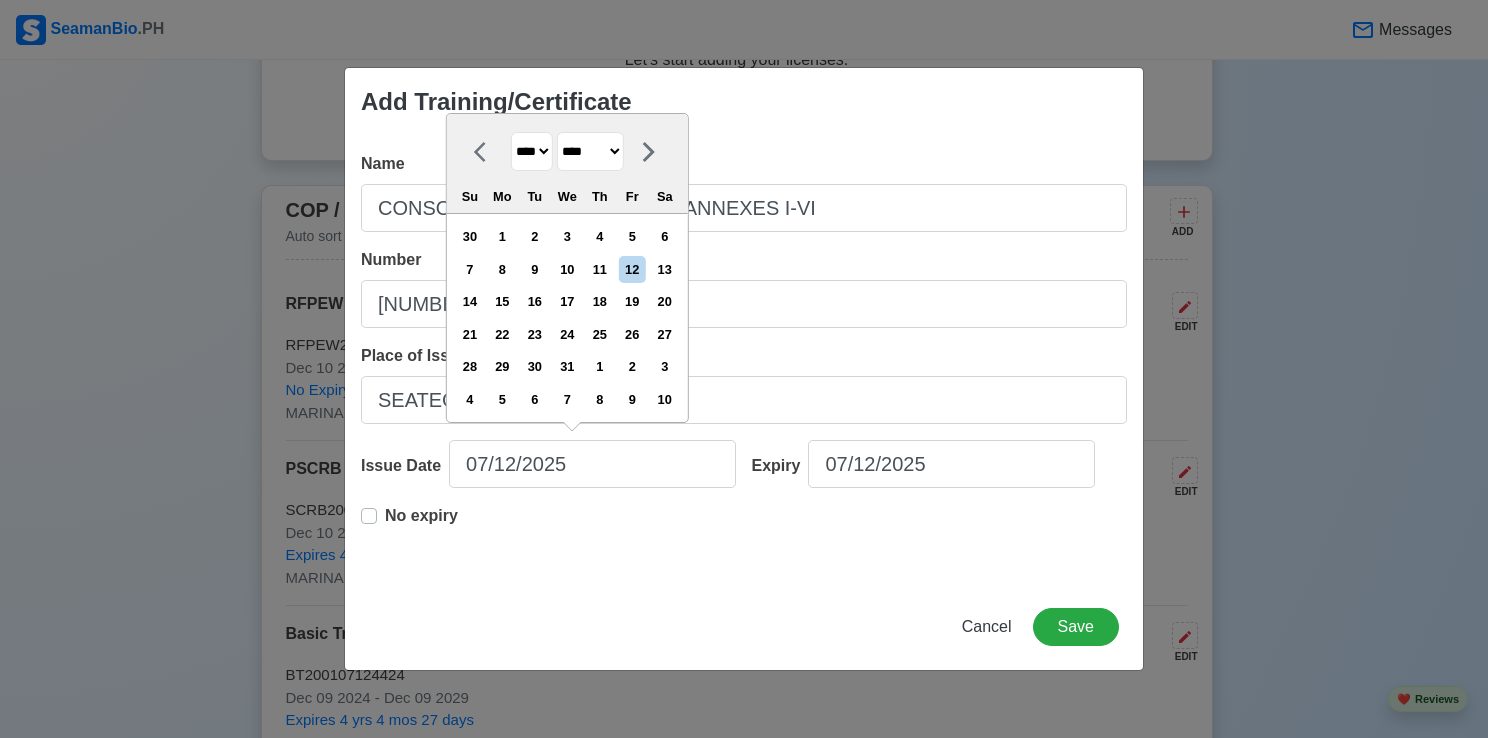 click on "******* ******** ***** ***** *** **** **** ****** ********* ******* ******** ********" at bounding box center [590, 151] 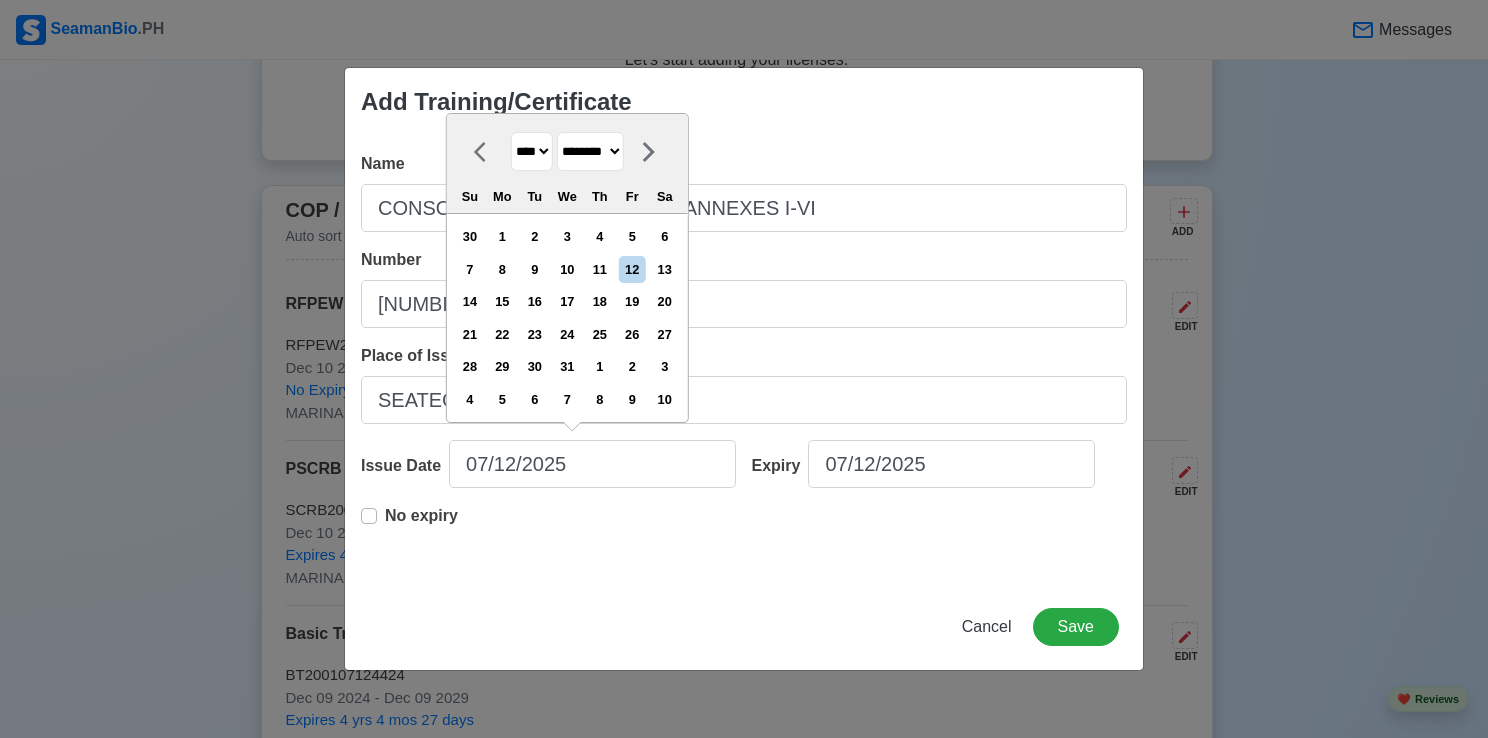 click on "******* ******** ***** ***** *** **** **** ****** ********* ******* ******** ********" at bounding box center [590, 151] 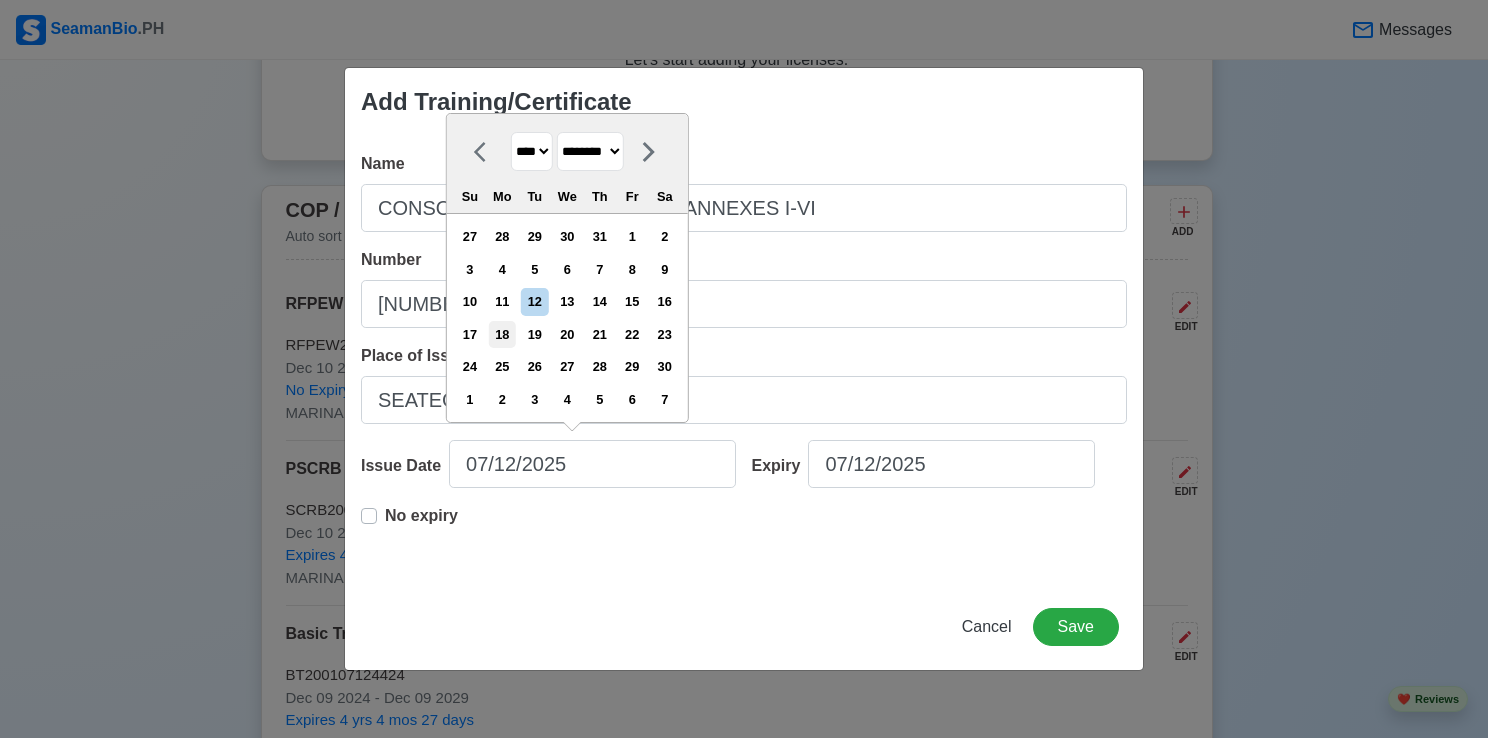 click on "18" at bounding box center (502, 334) 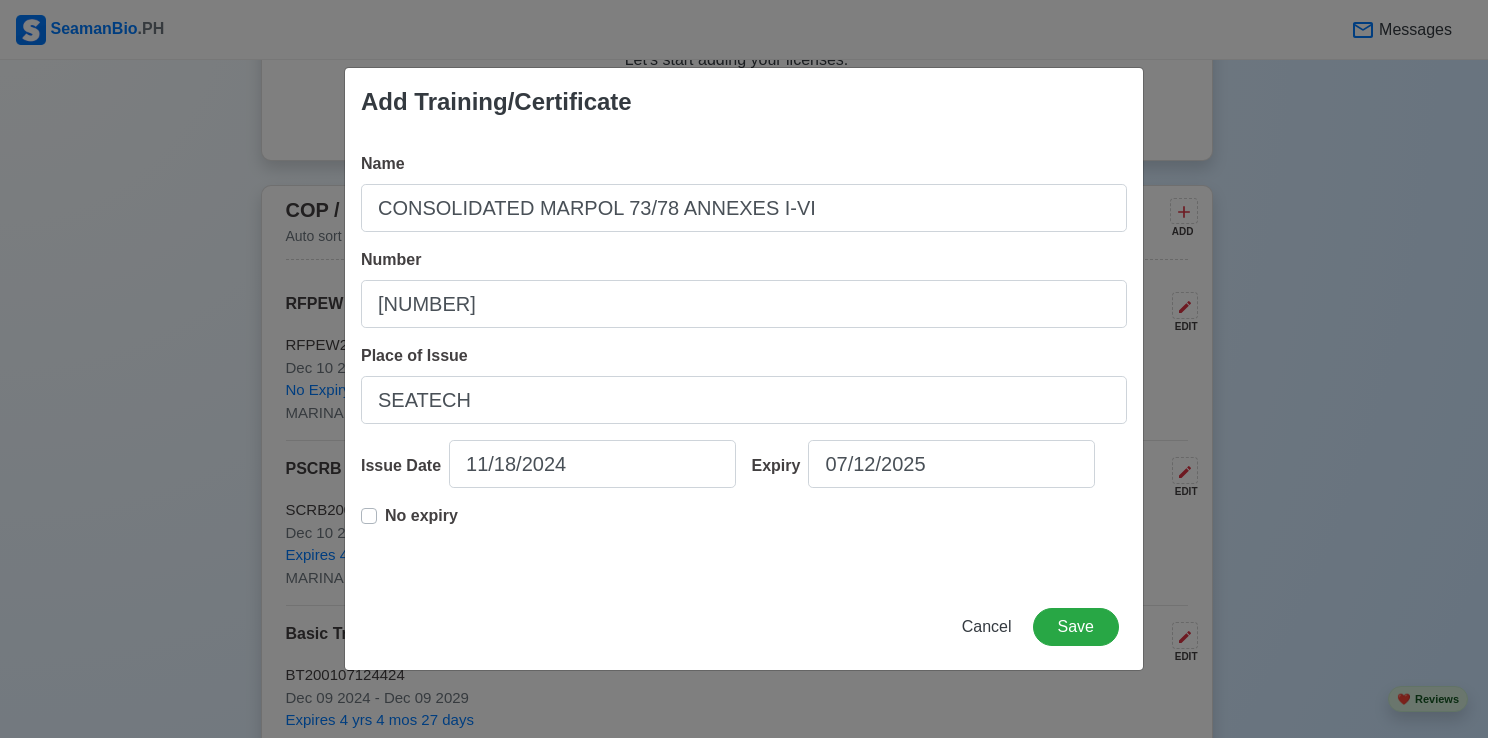 click on "No expiry" at bounding box center [421, 524] 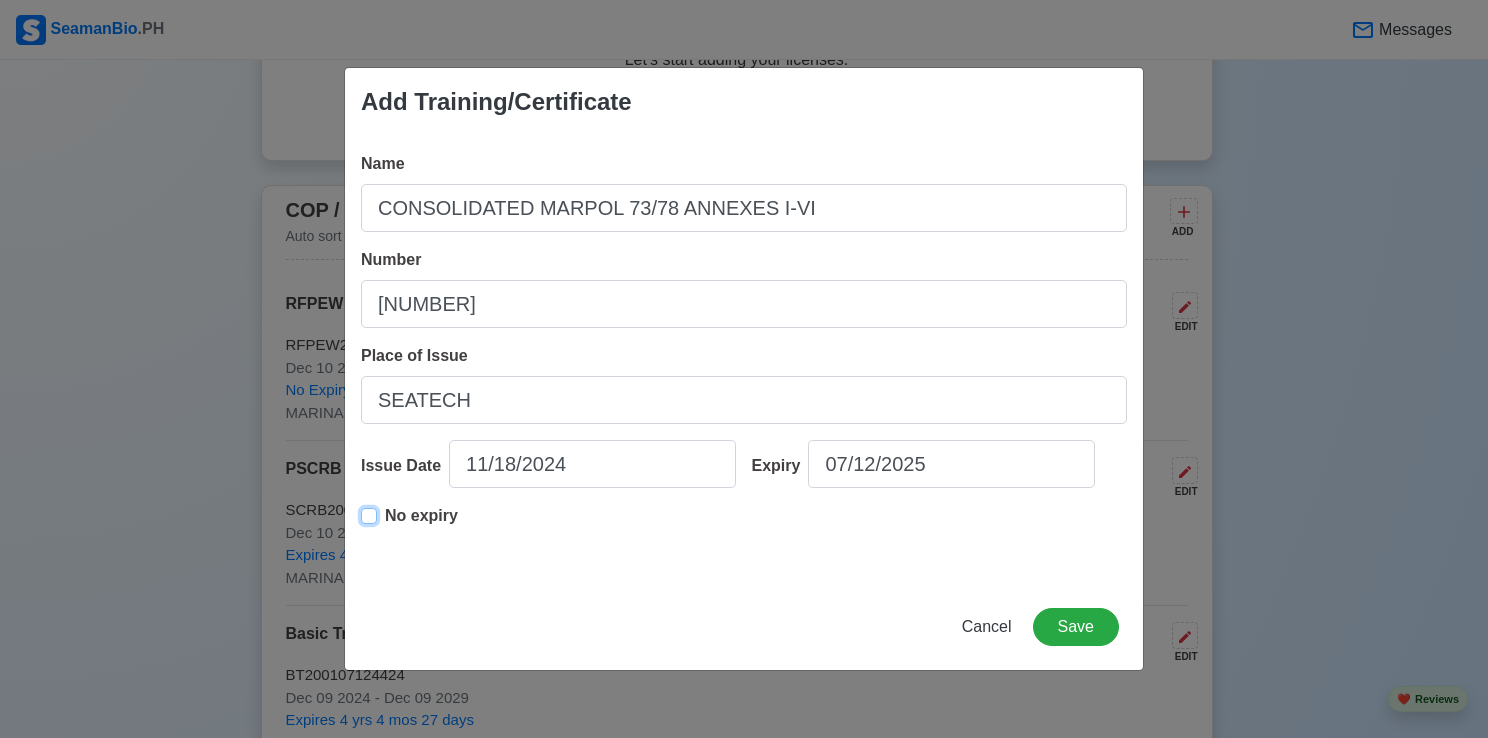type on "11/18/2024" 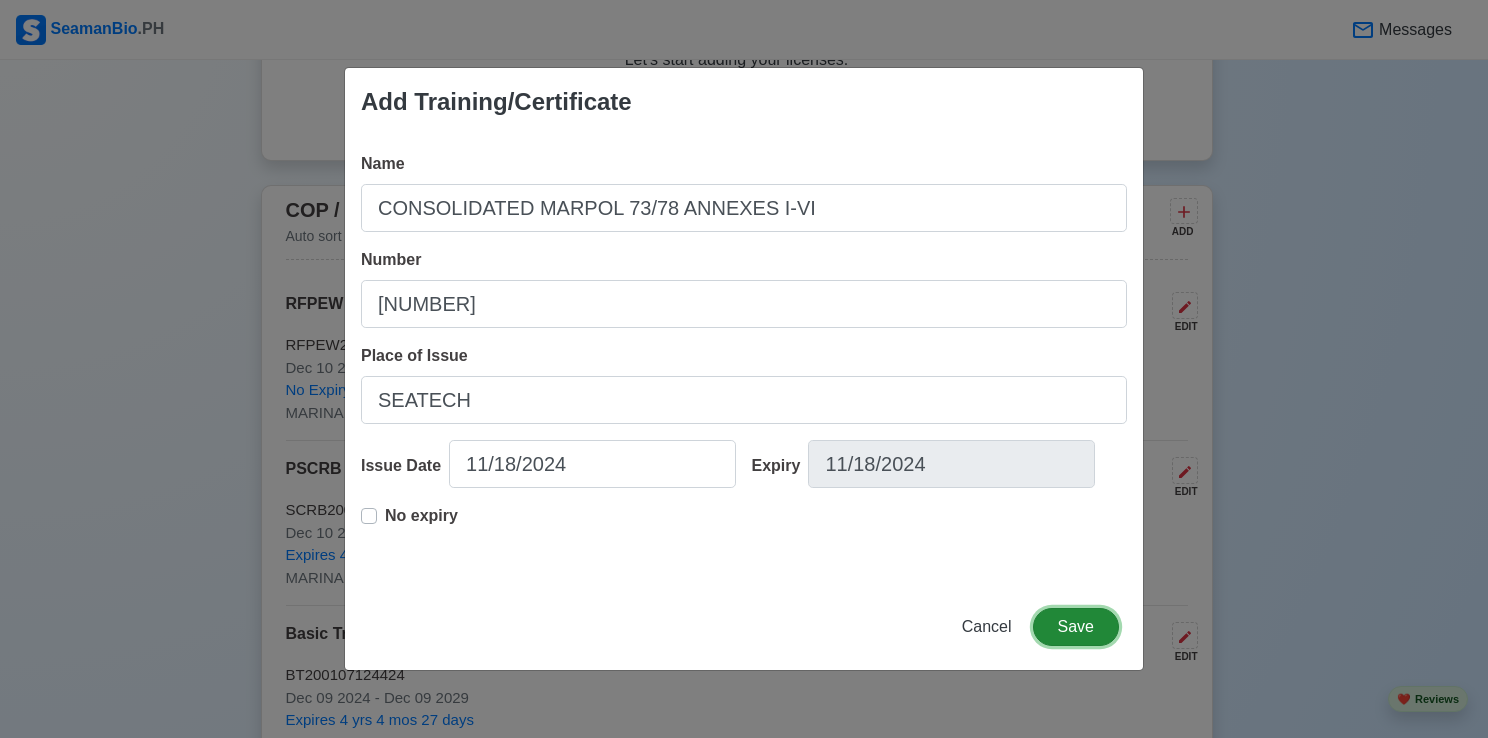 click on "Save" at bounding box center [1076, 627] 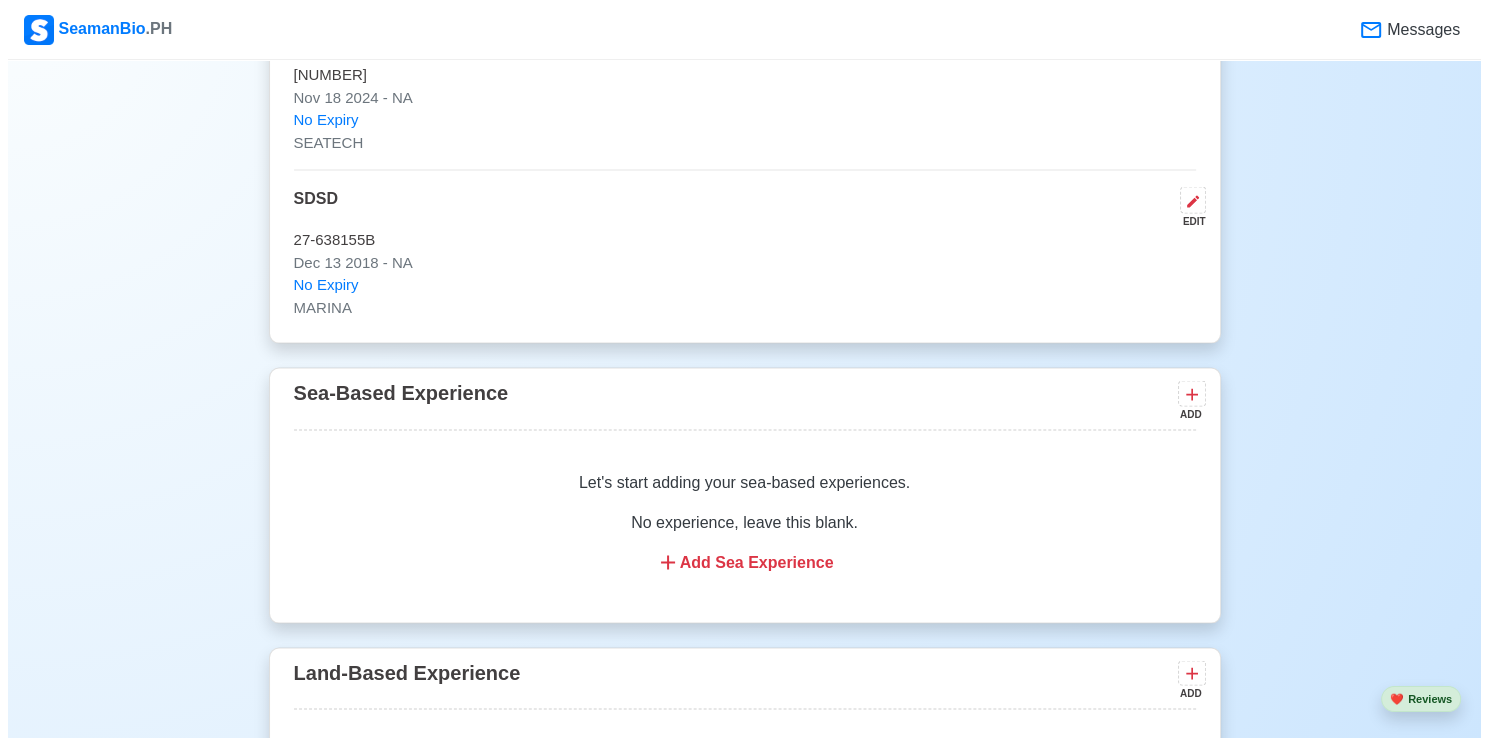 scroll, scrollTop: 3900, scrollLeft: 0, axis: vertical 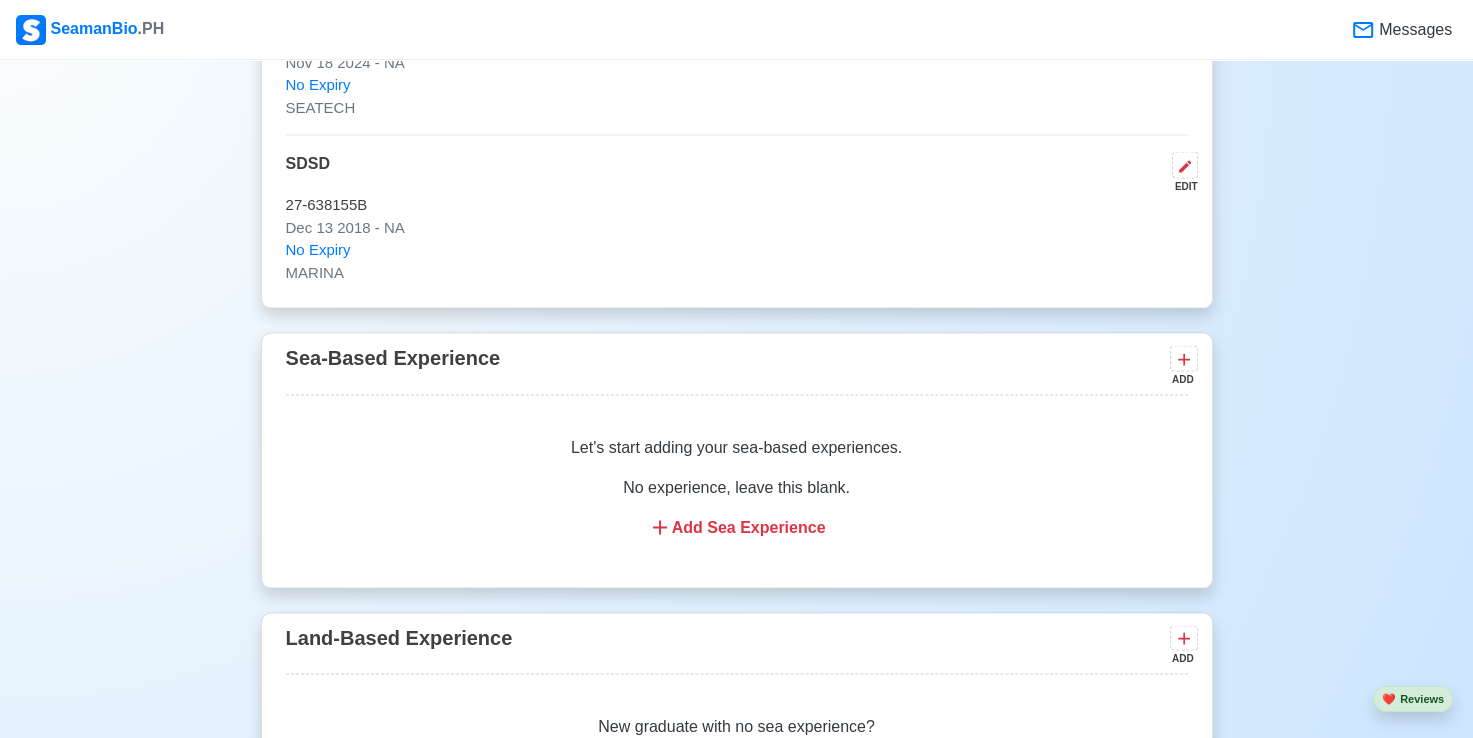 click on "Let's start adding your sea-based experiences. No experience, leave this blank.  Add Sea Experience" at bounding box center [737, 488] 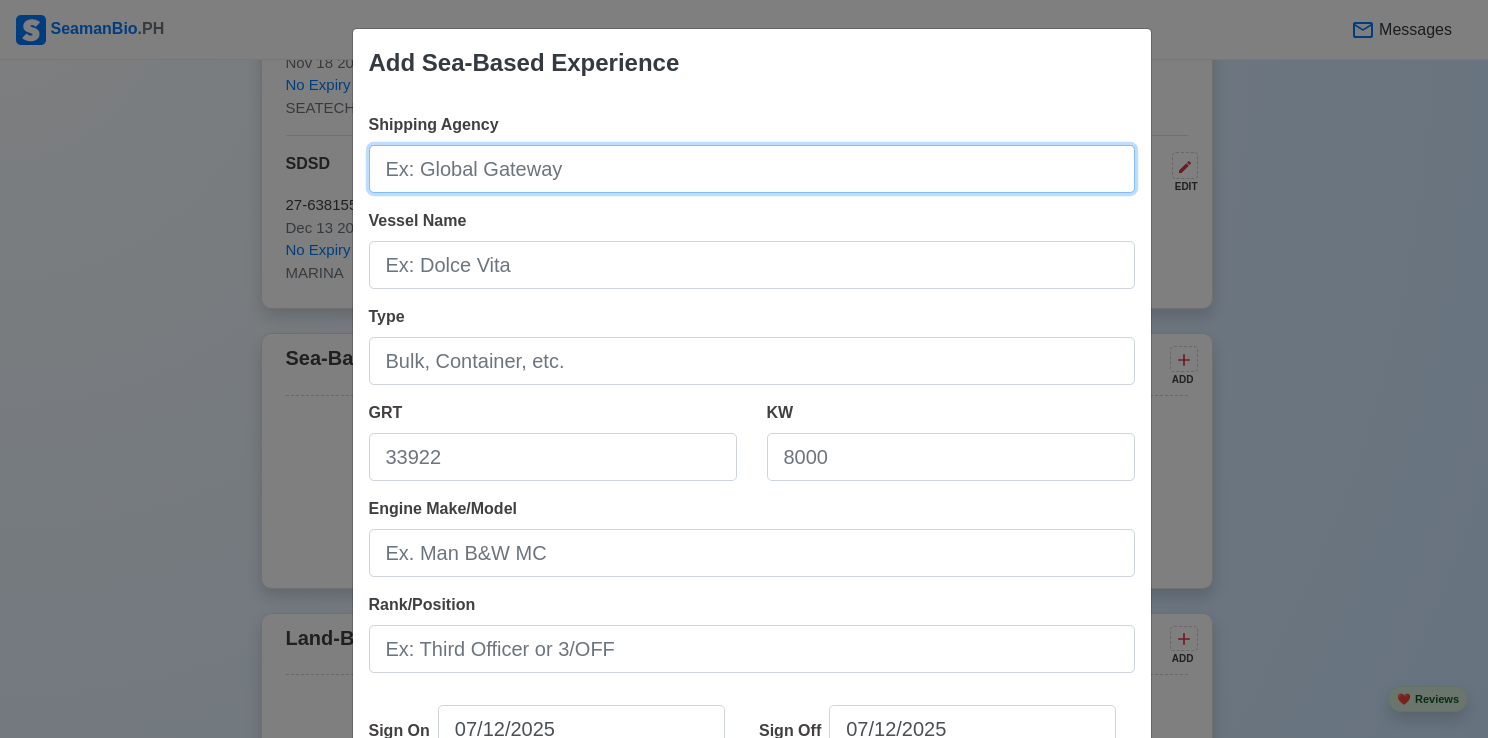 click on "Shipping Agency" at bounding box center (752, 169) 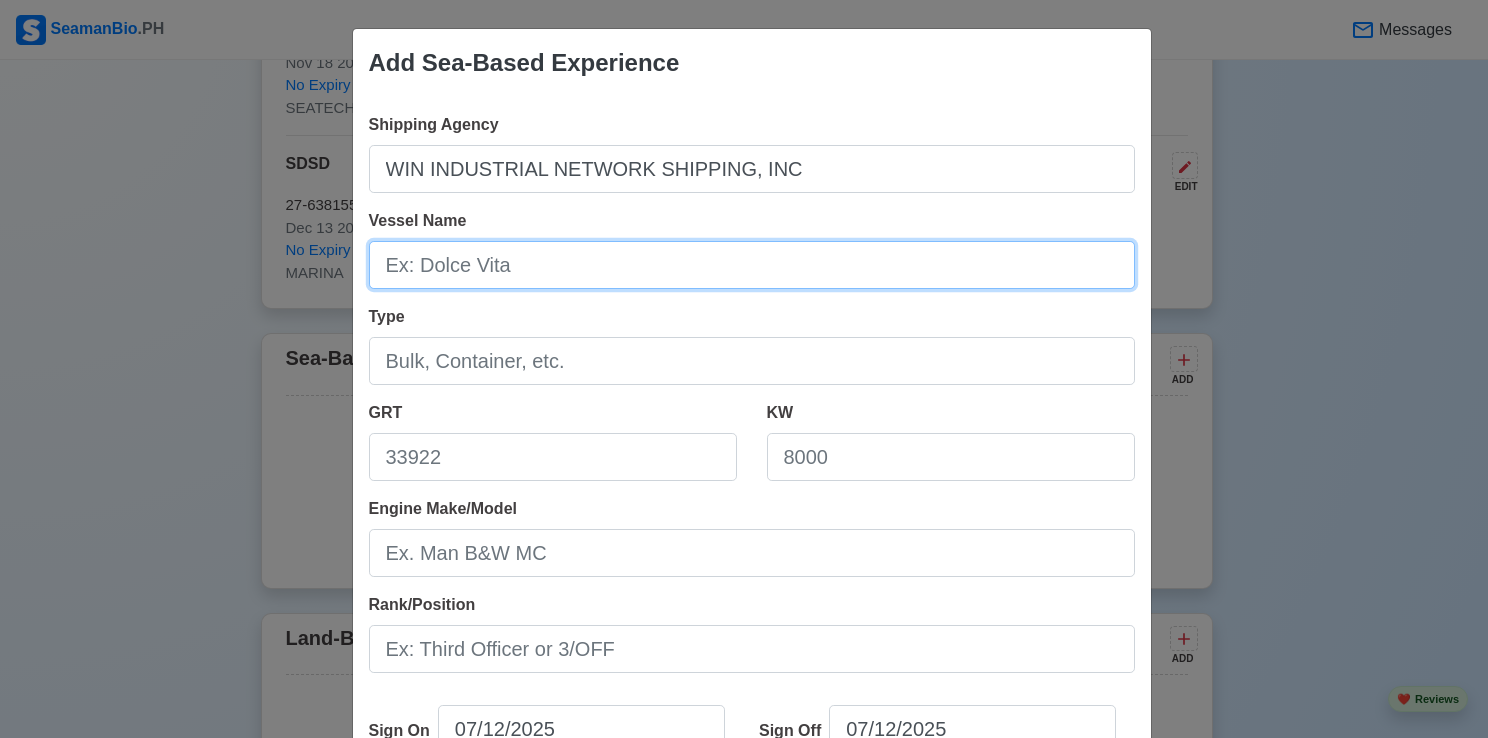 click on "Vessel Name" at bounding box center (752, 265) 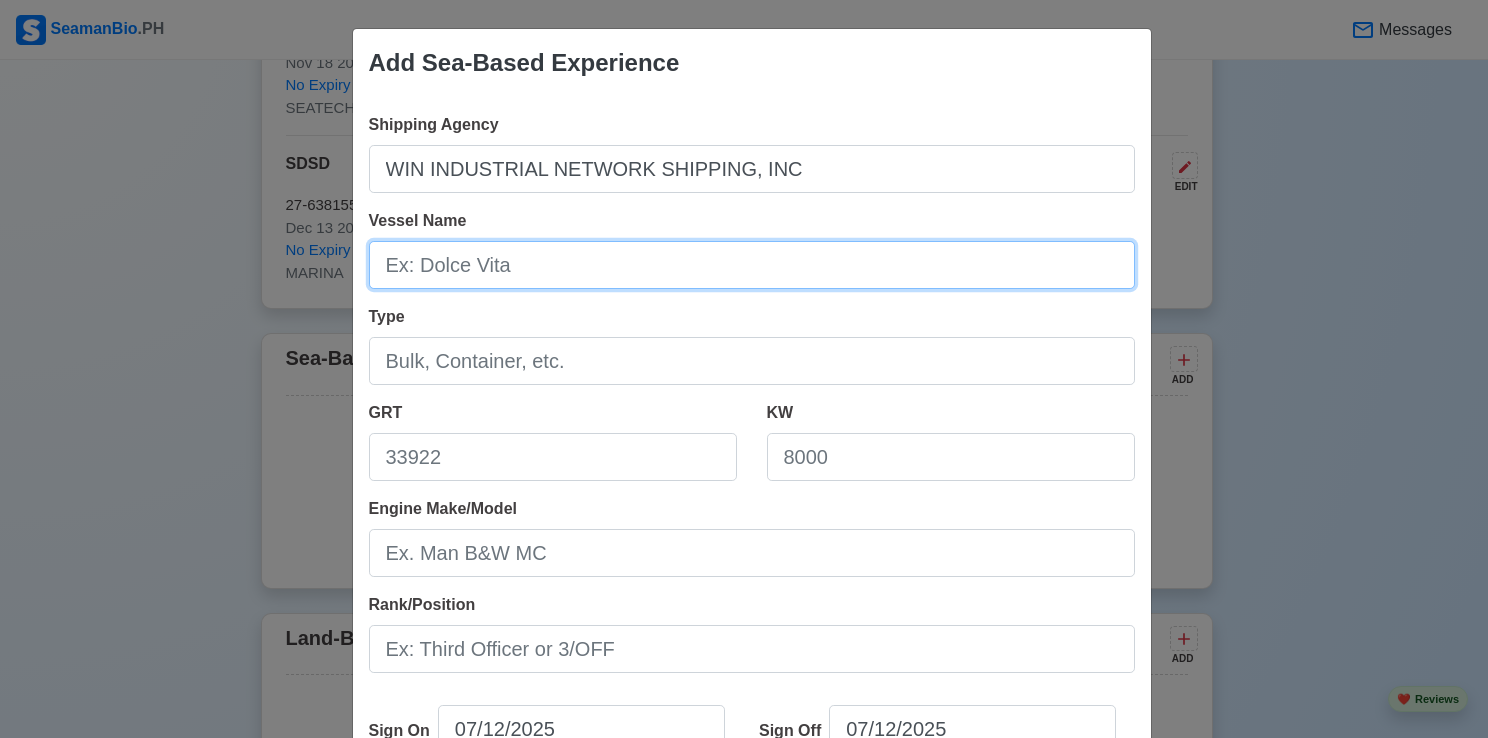 type on "M/V HAN HORIZON" 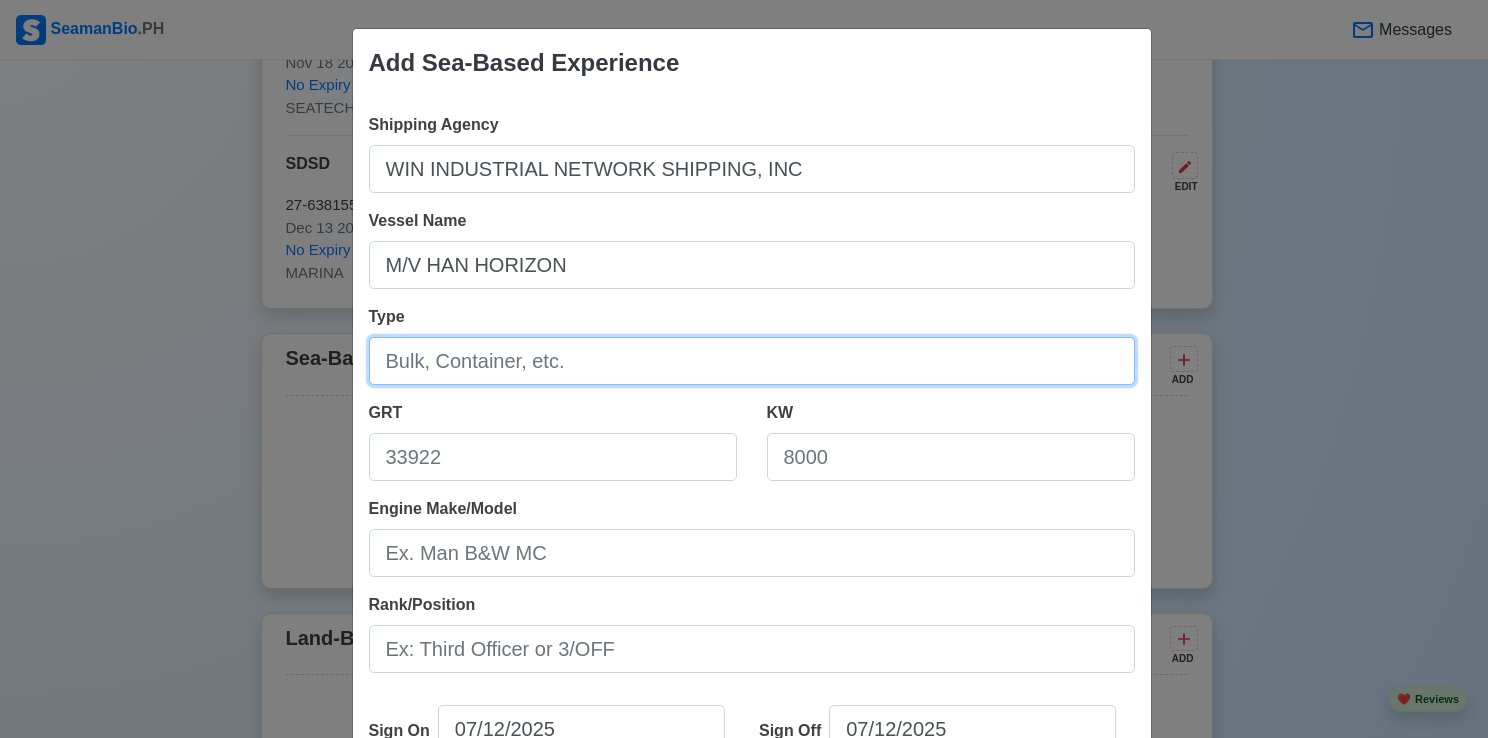 click on "Type" at bounding box center [752, 361] 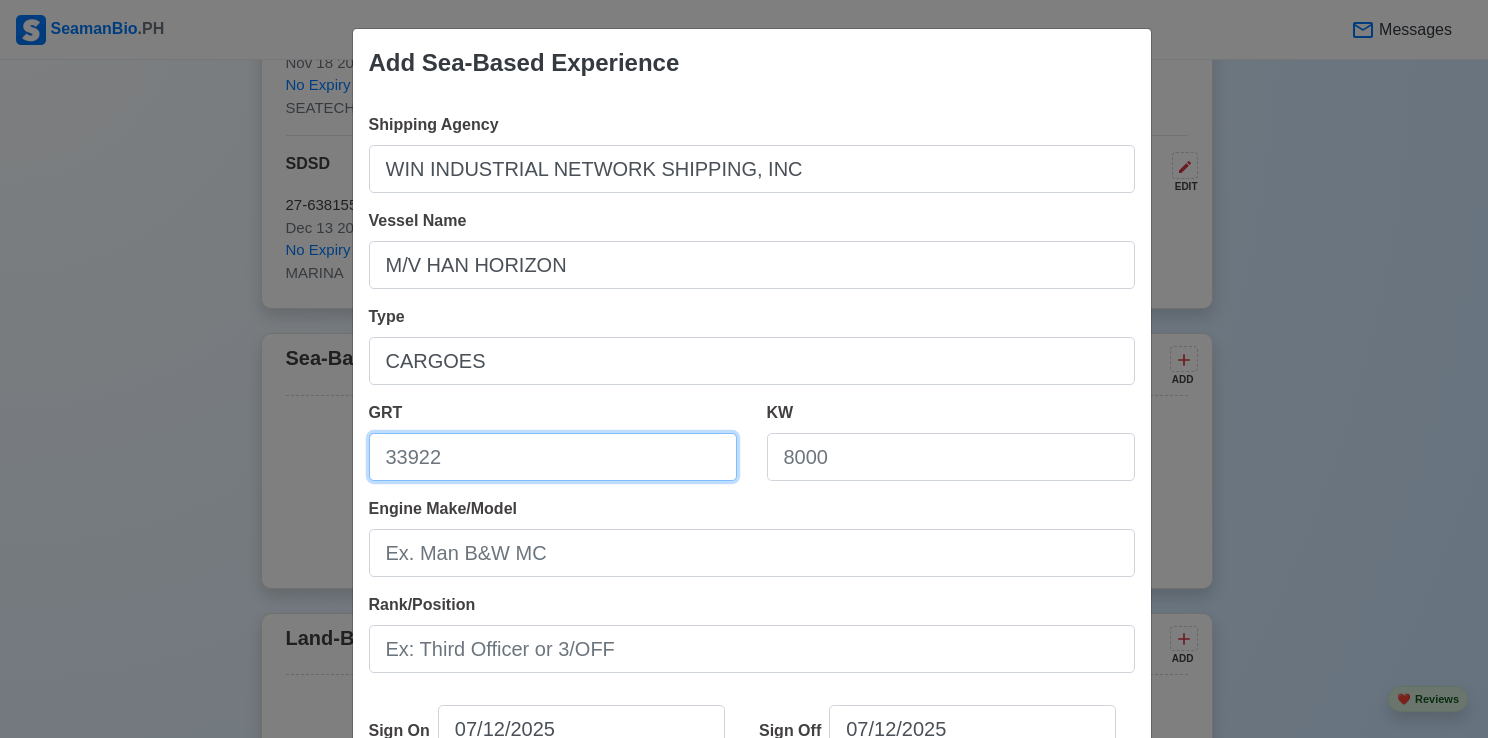 click on "GRT" at bounding box center [553, 457] 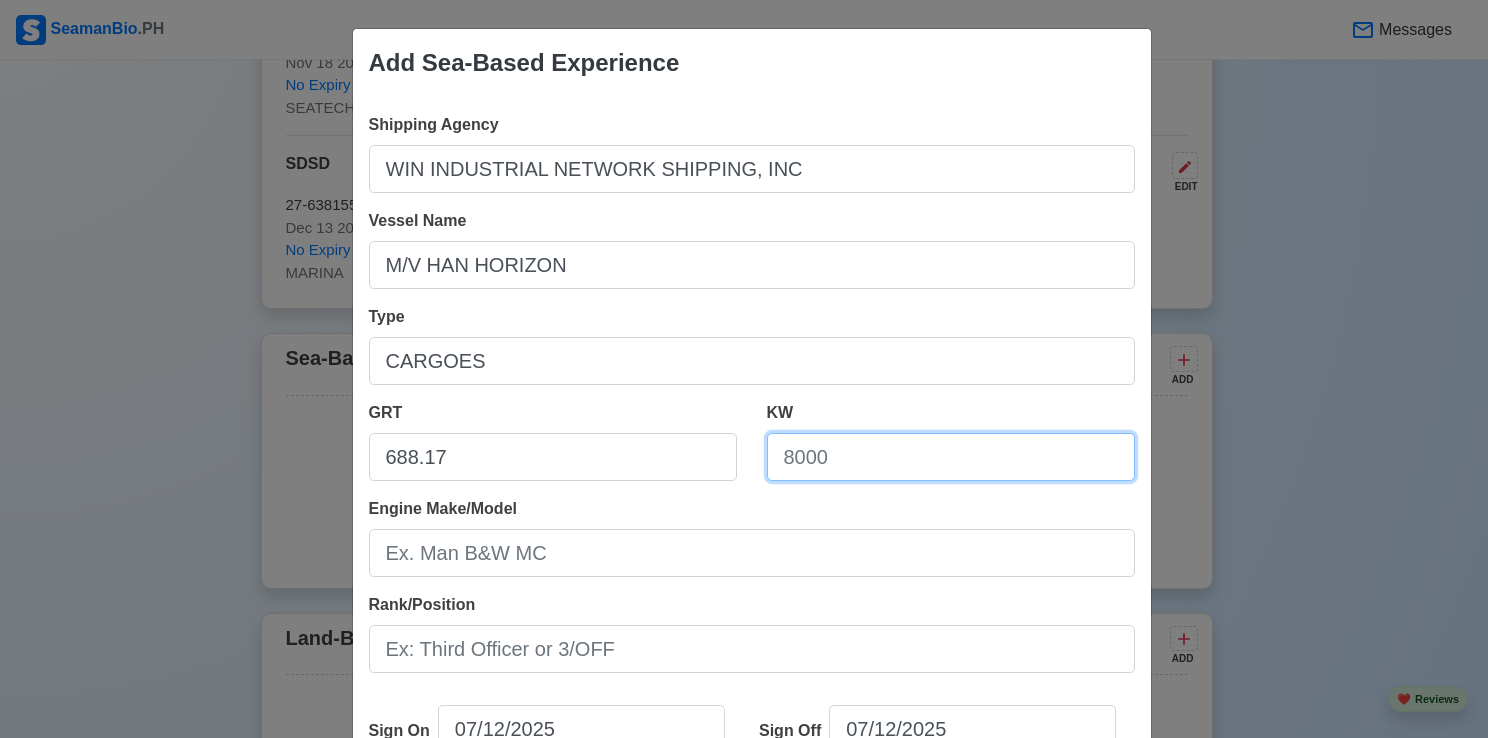 click on "KW" at bounding box center (951, 457) 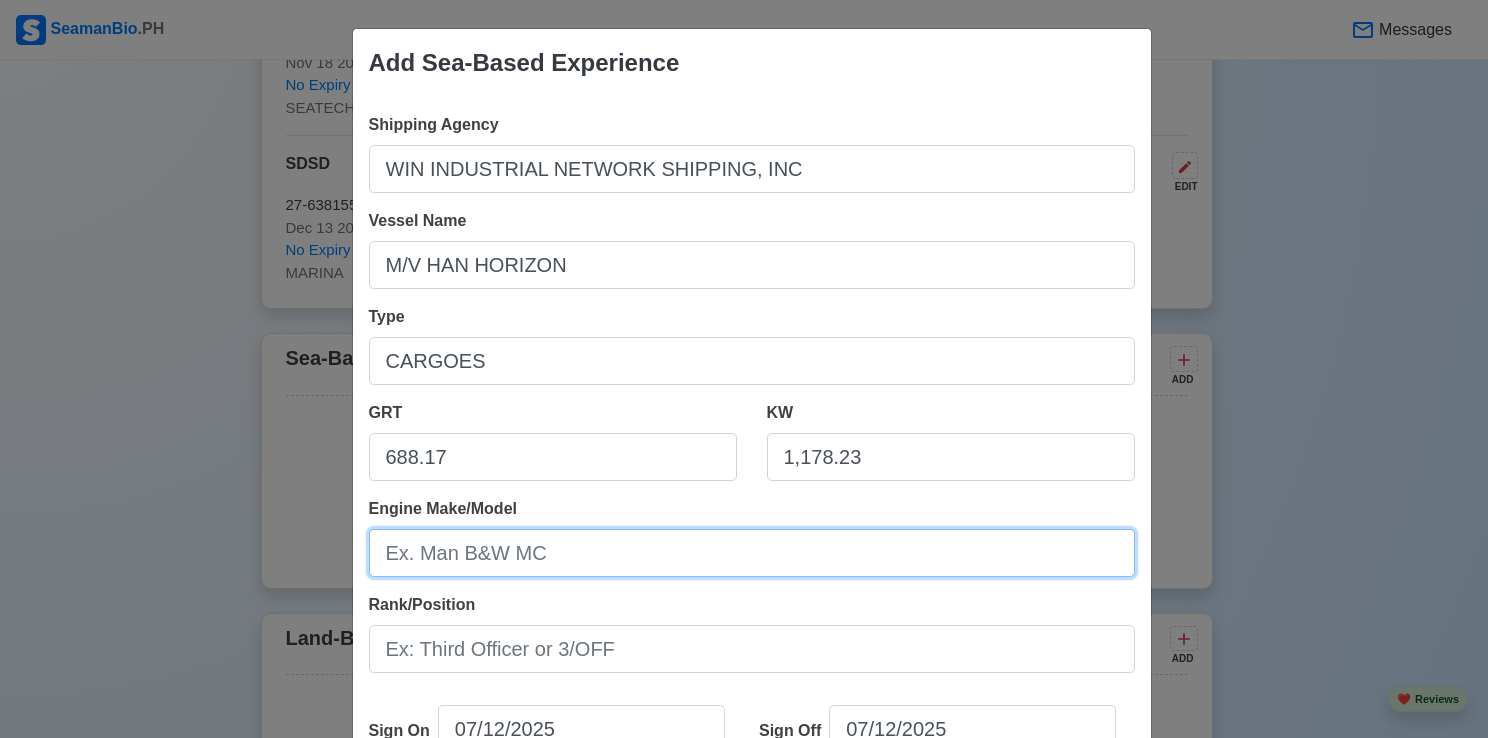 click on "Engine Make/Model" at bounding box center [752, 553] 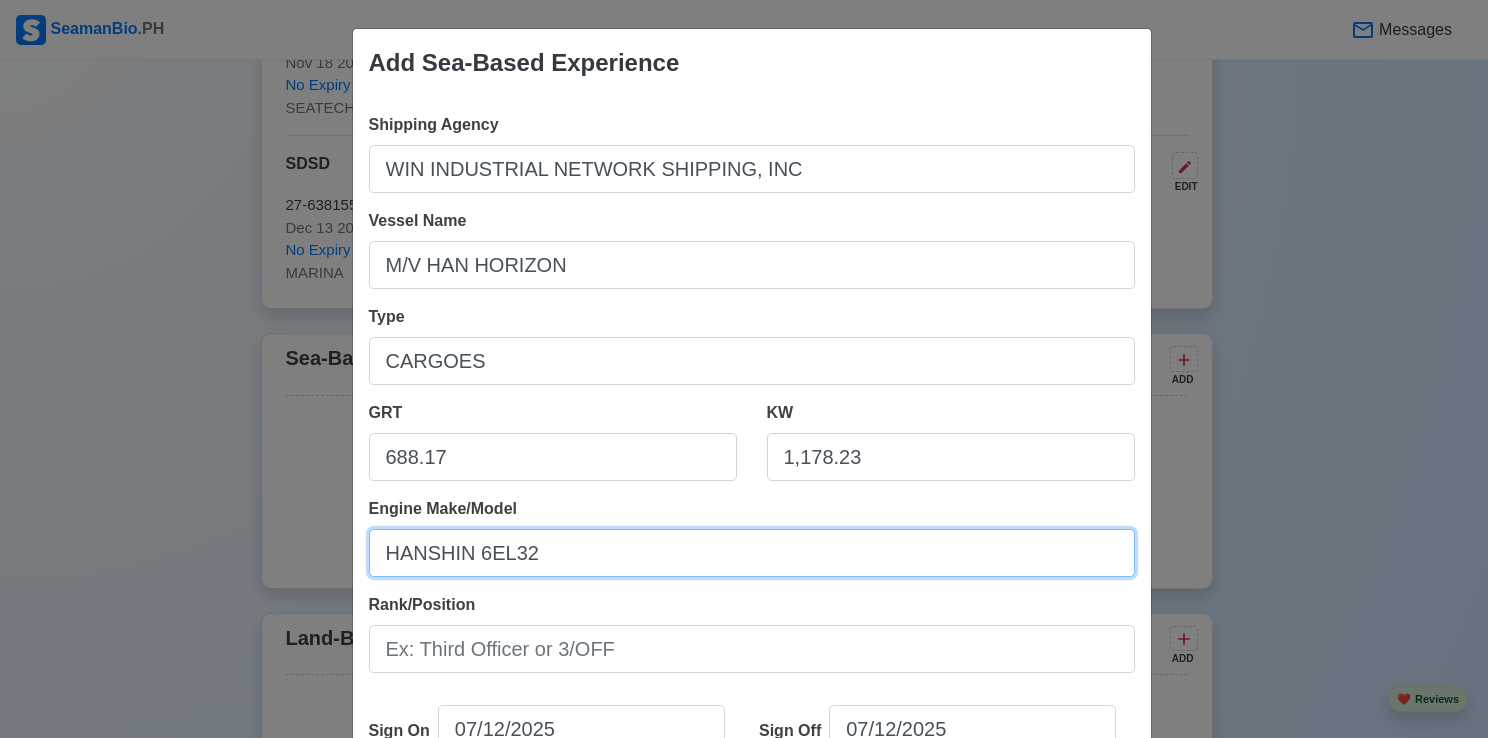 scroll, scrollTop: 200, scrollLeft: 0, axis: vertical 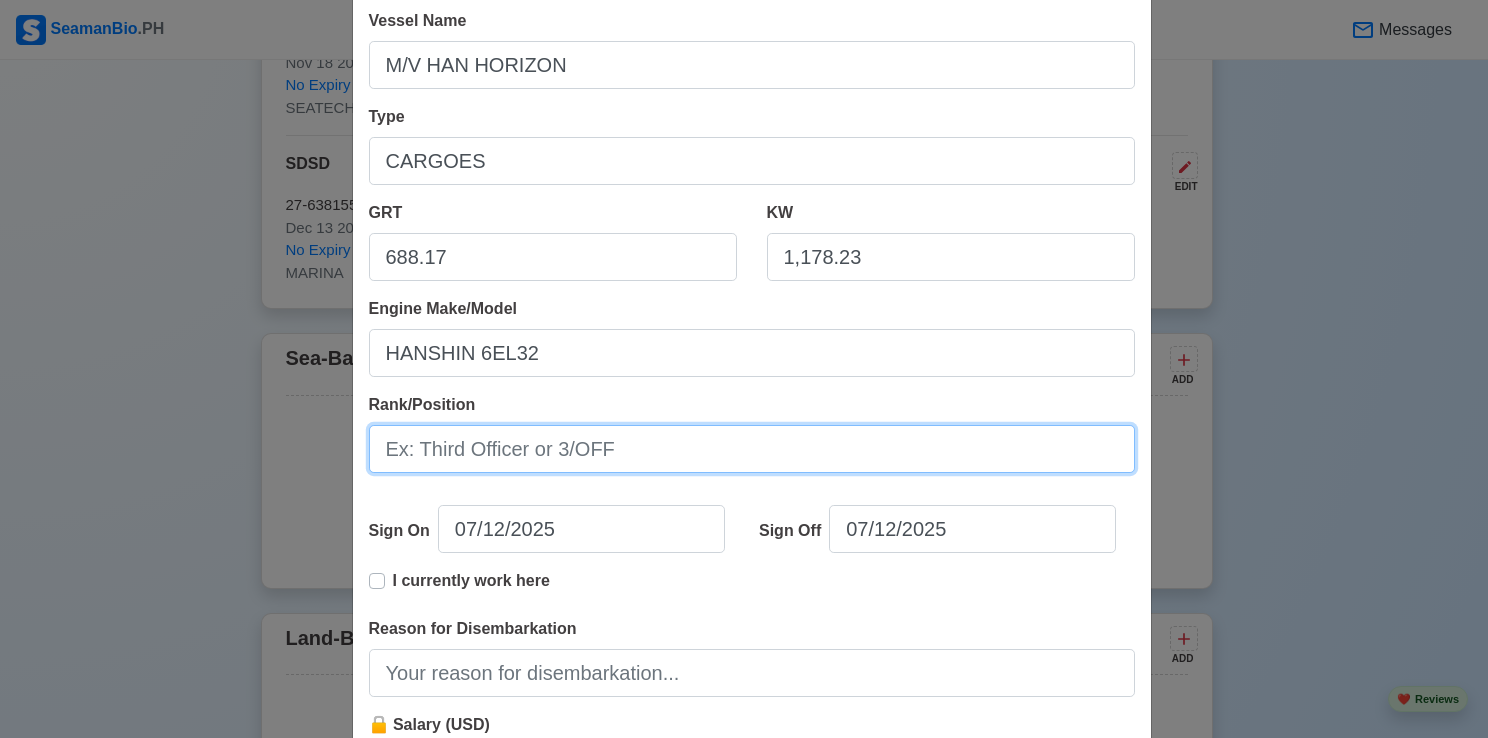 click on "Rank/Position" at bounding box center [752, 449] 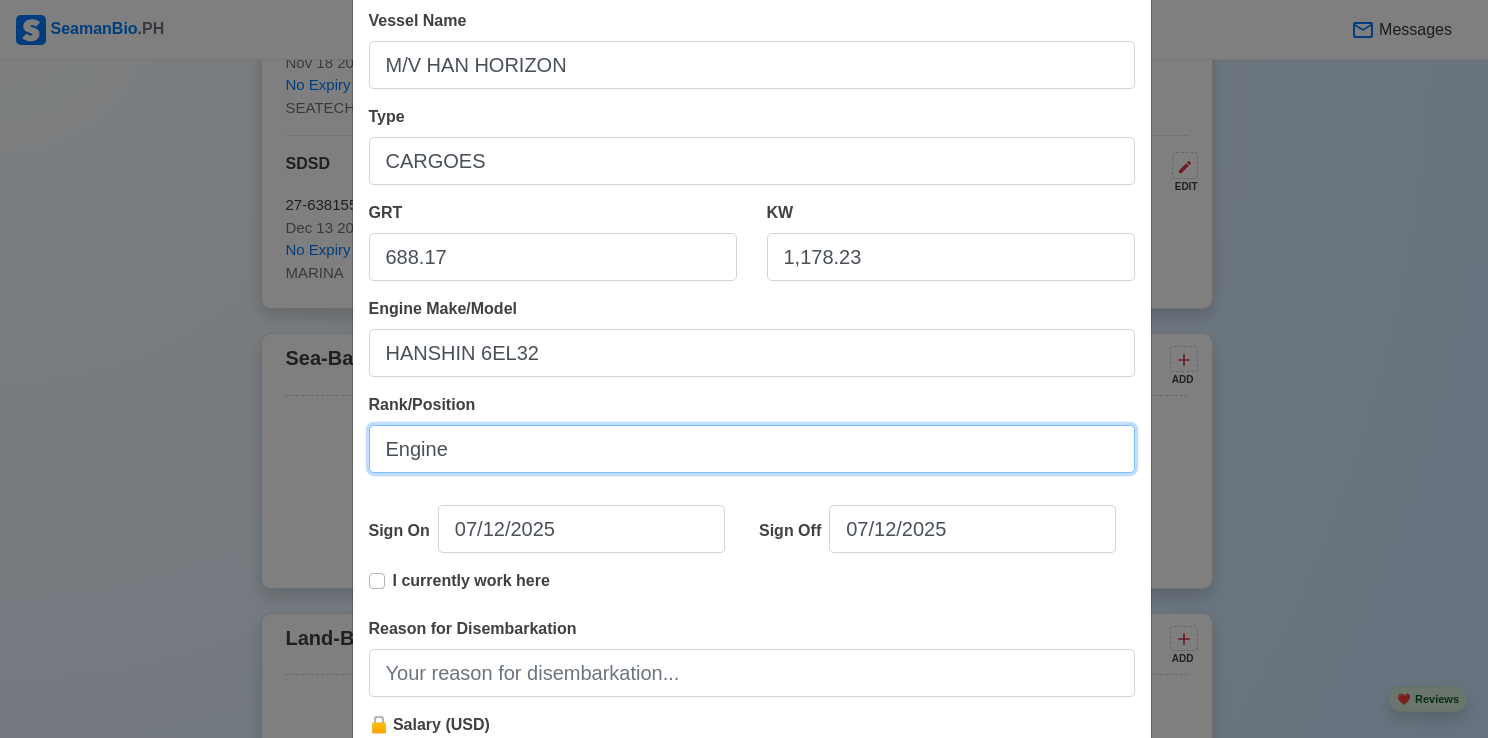 type on "Engine Cadet" 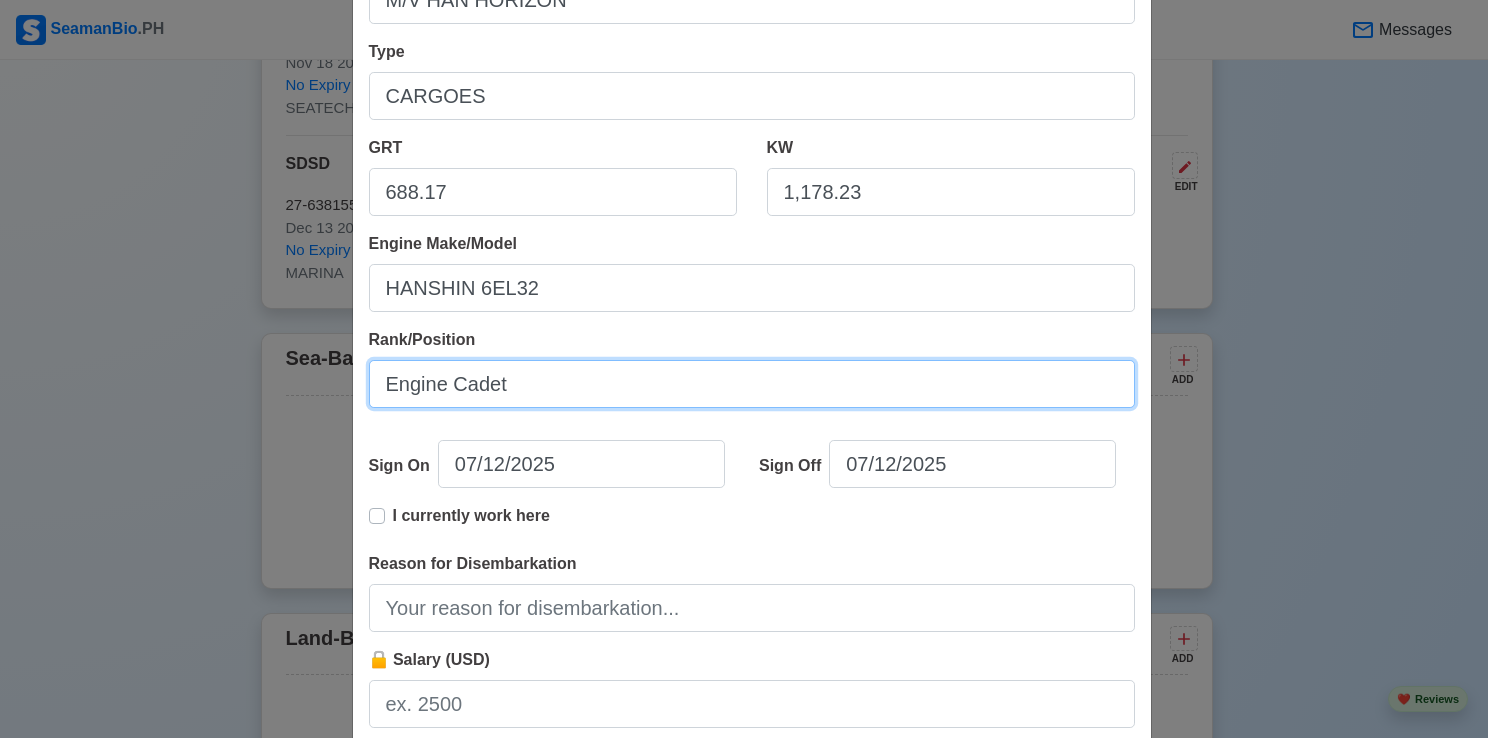 scroll, scrollTop: 300, scrollLeft: 0, axis: vertical 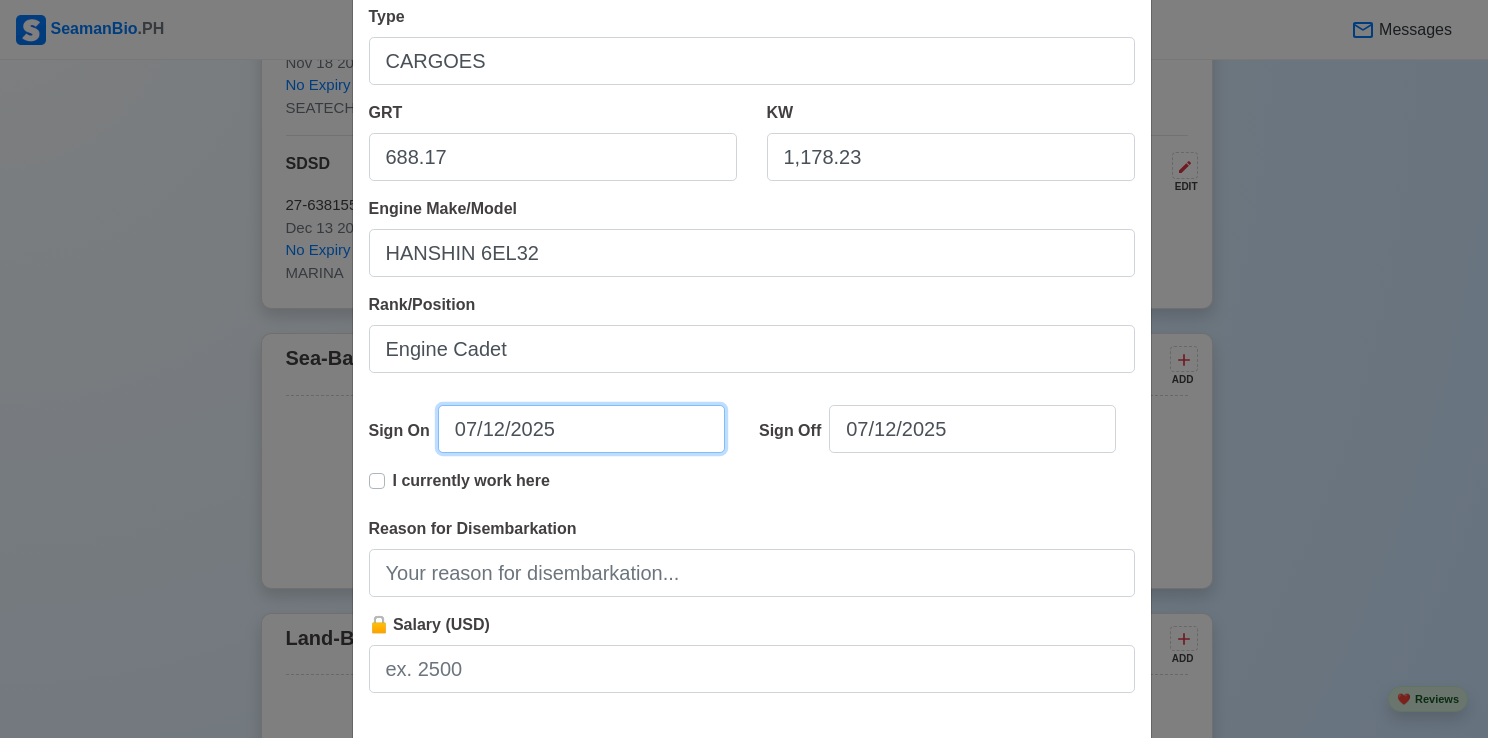 select on "****" 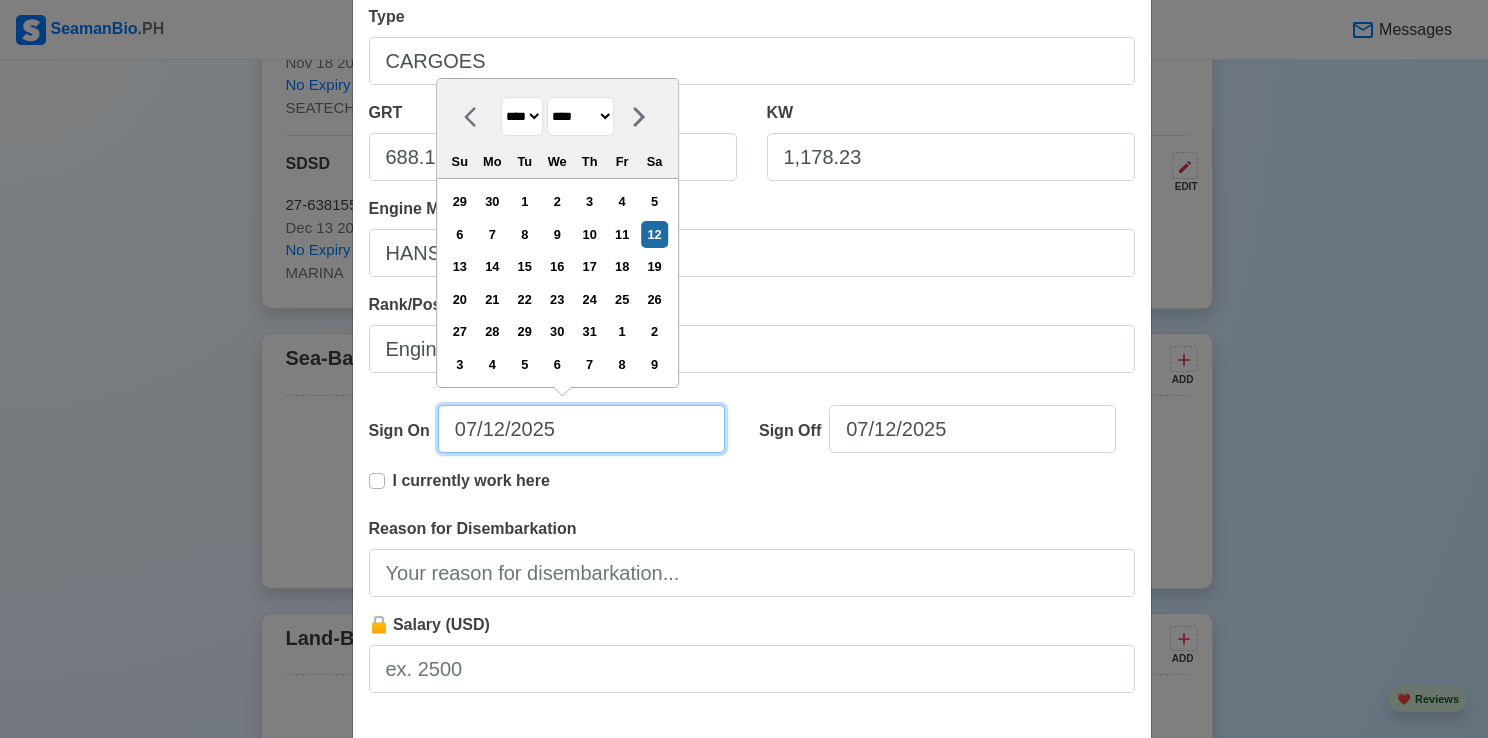 click on "07/12/2025" at bounding box center [581, 429] 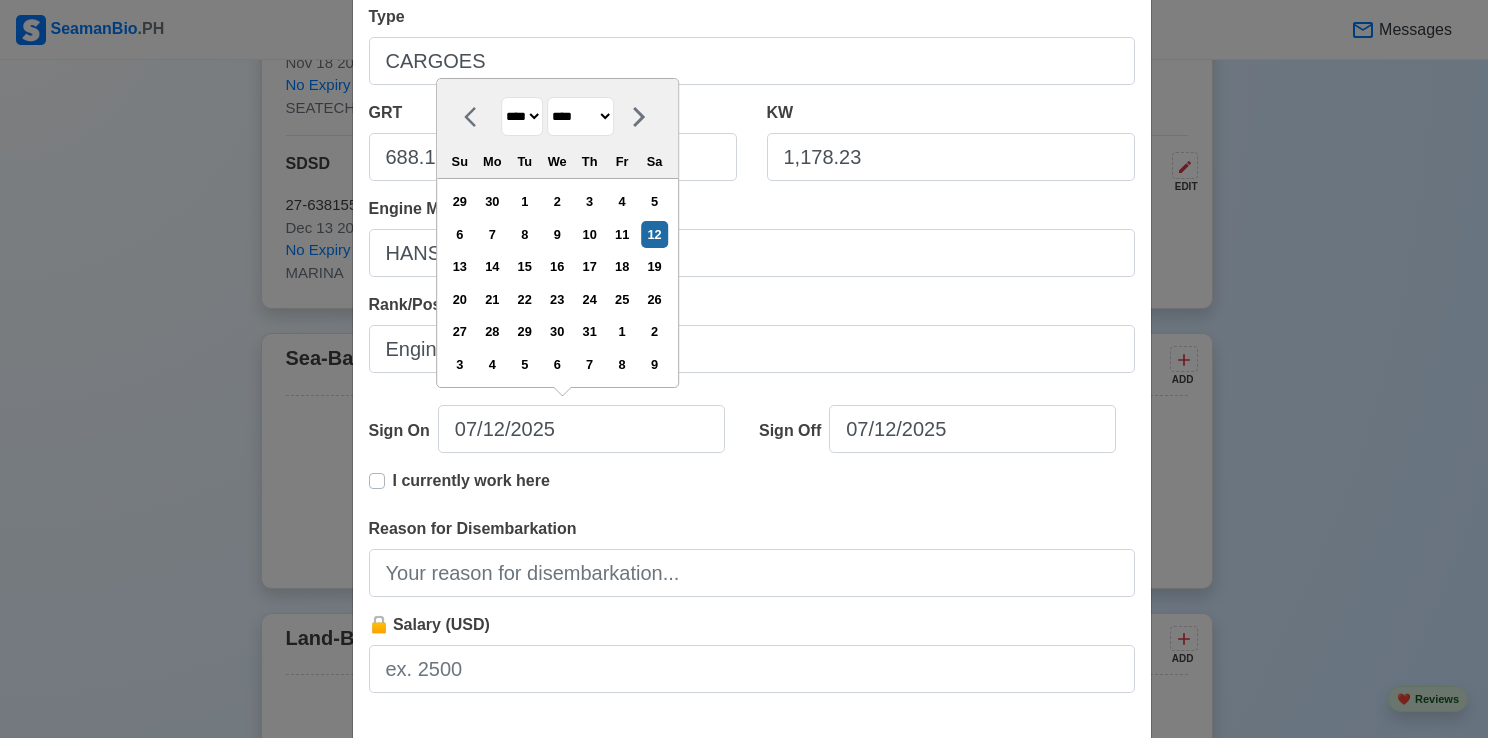 click on "**** **** **** **** **** **** **** **** **** **** **** **** **** **** **** **** **** **** **** **** **** **** **** **** **** **** **** **** **** **** **** **** **** **** **** **** **** **** **** **** **** **** **** **** **** **** **** **** **** **** **** **** **** **** **** **** **** **** **** **** **** **** **** **** **** **** **** **** **** **** **** **** **** **** **** **** **** **** **** **** **** **** **** **** **** **** **** **** **** **** **** **** **** **** **** **** **** **** **** **** **** **** **** **** **** ****" at bounding box center (522, 116) 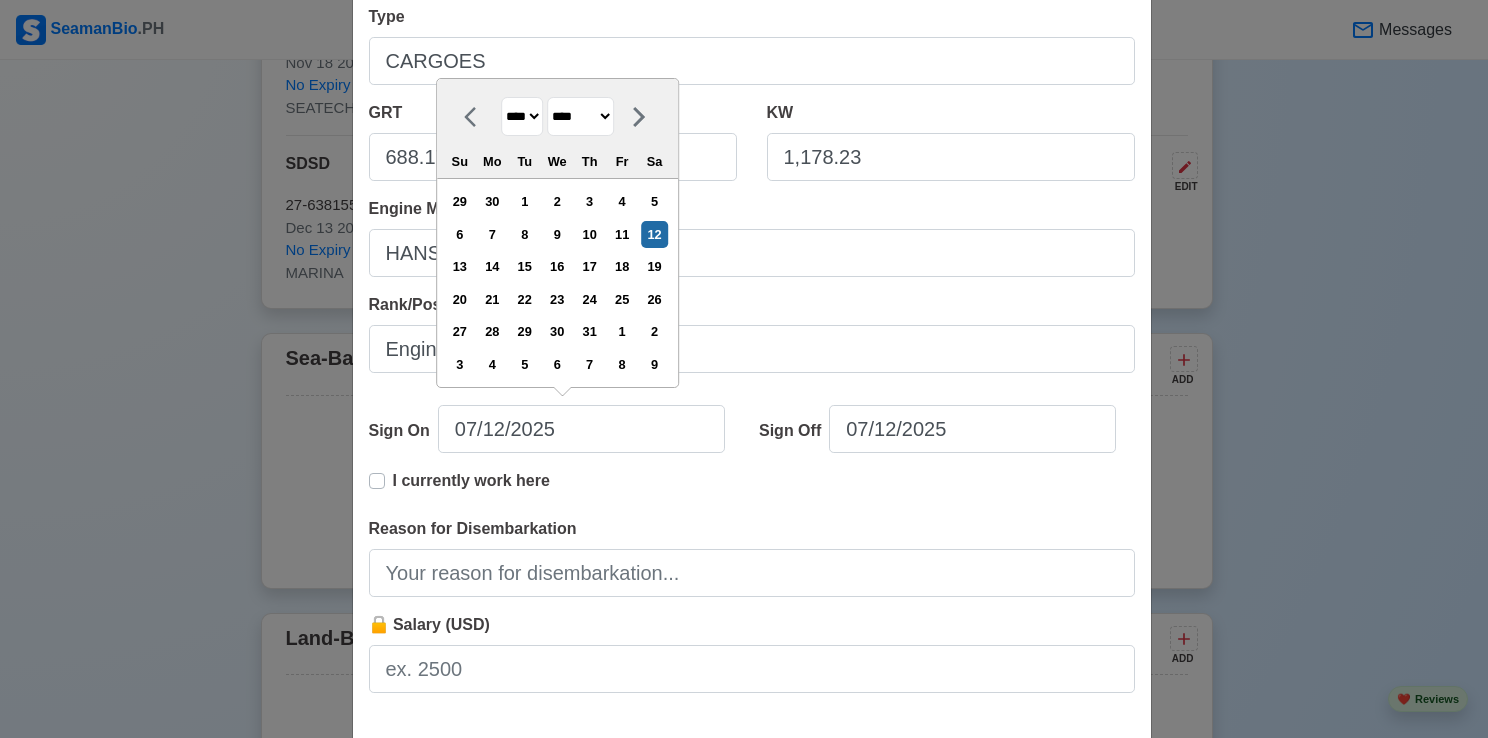 select on "****" 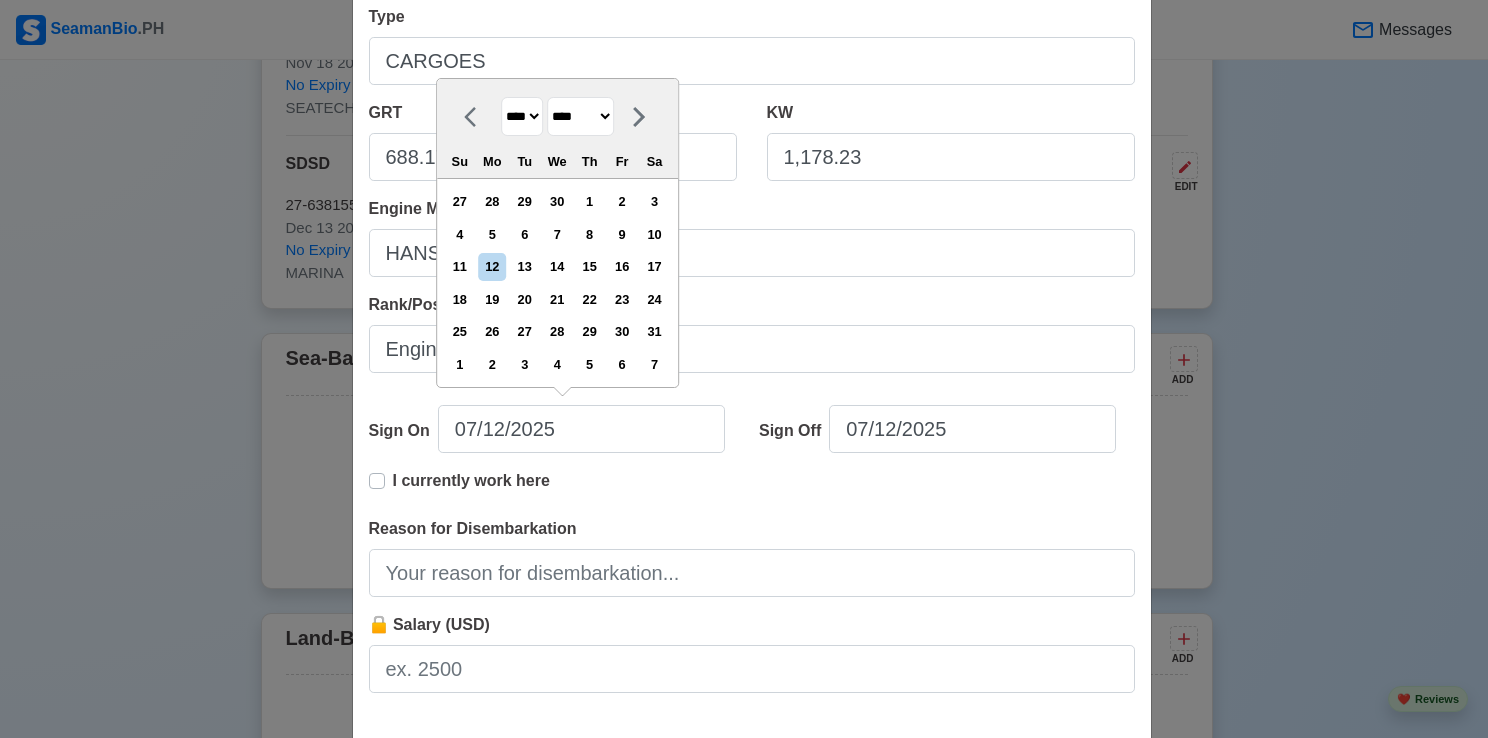 click on "******* ******** ***** ***** *** **** **** ****** ********* ******* ******** ********" at bounding box center (580, 116) 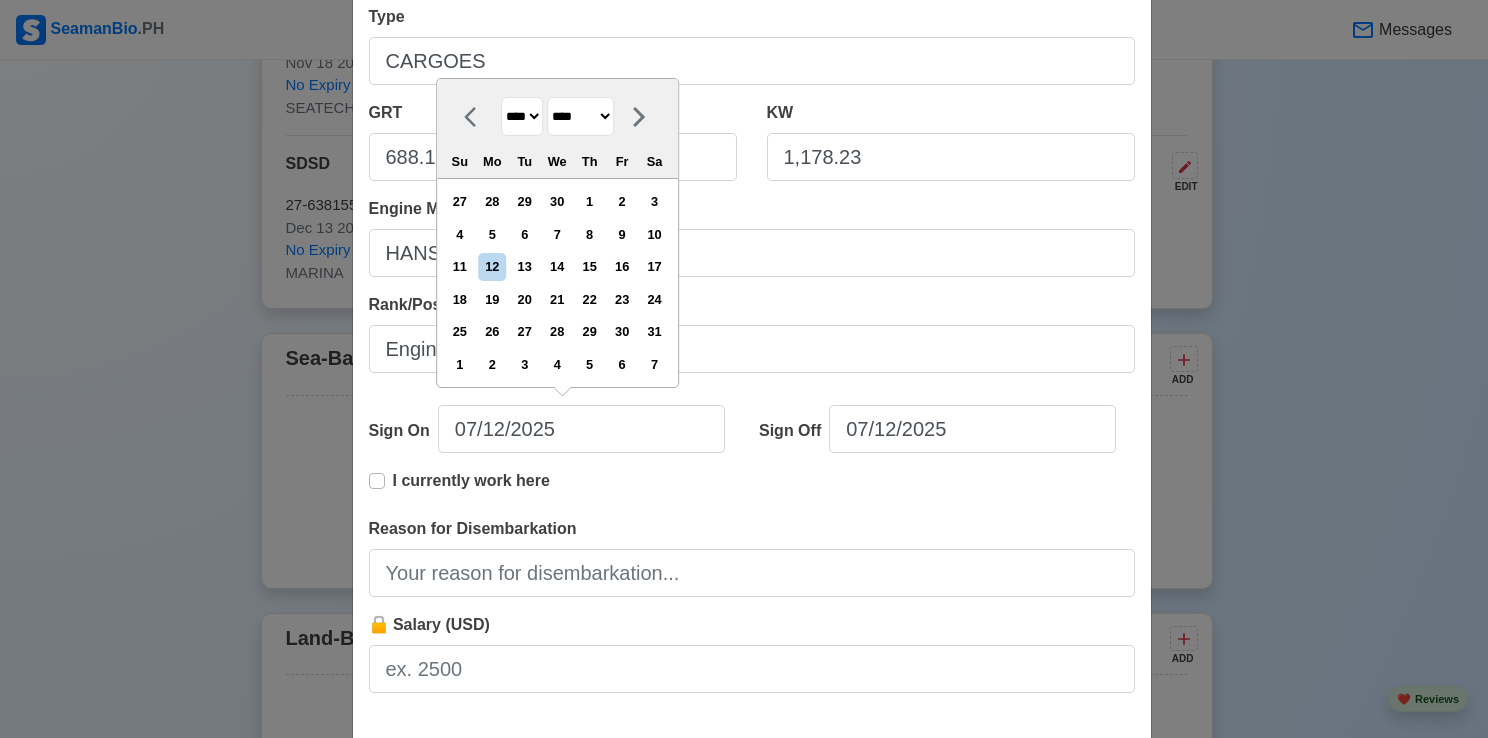 select on "******" 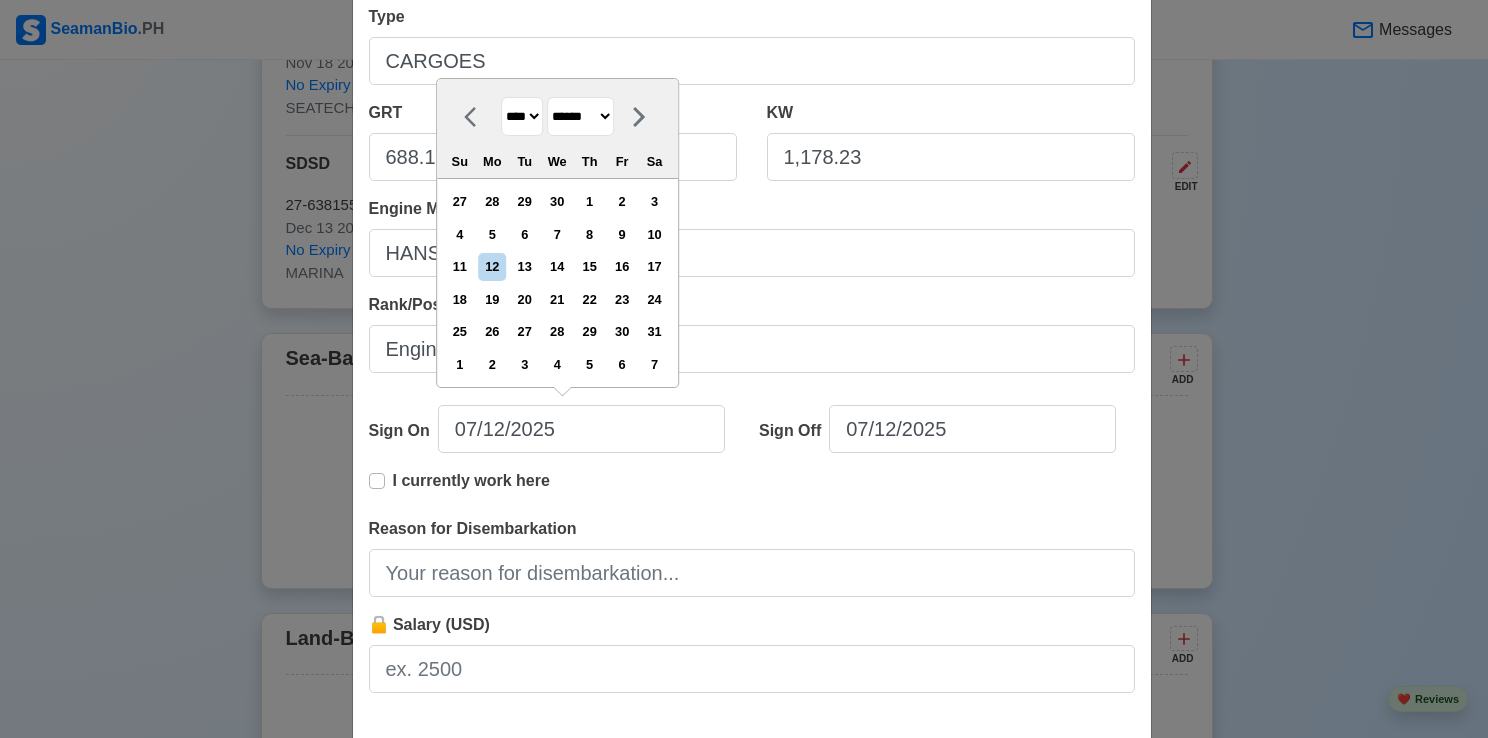 click on "******* ******** ***** ***** *** **** **** ****** ********* ******* ******** ********" at bounding box center (580, 116) 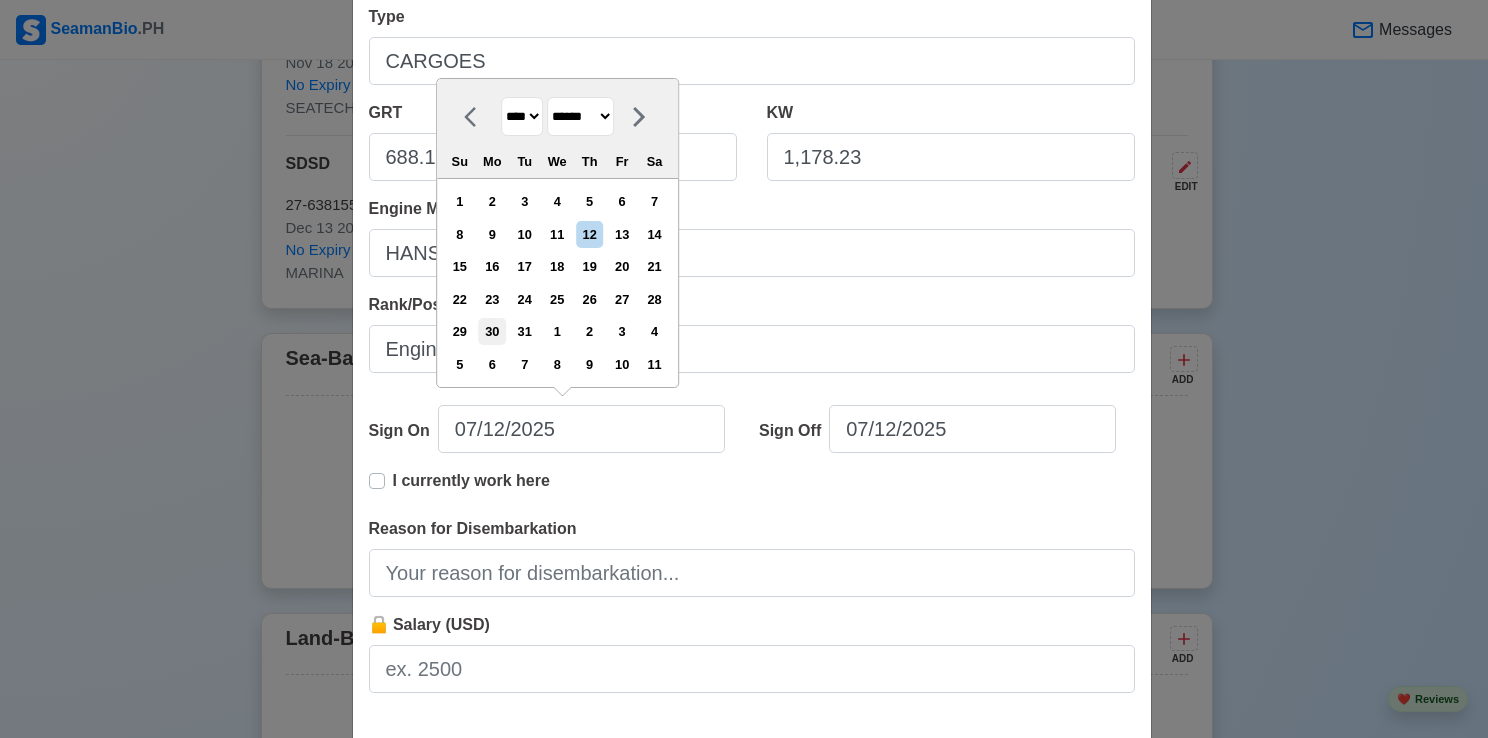 click on "30" at bounding box center (492, 331) 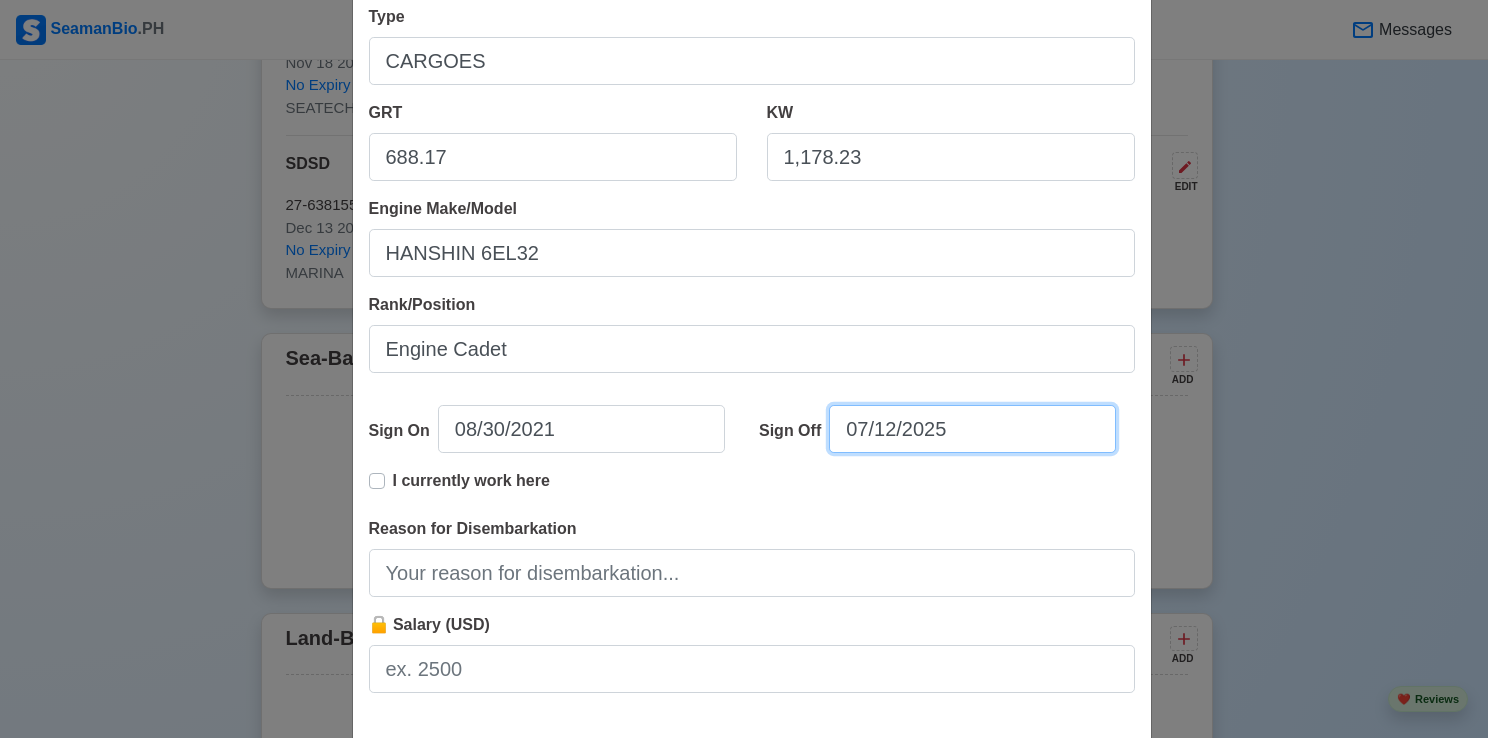 select on "****" 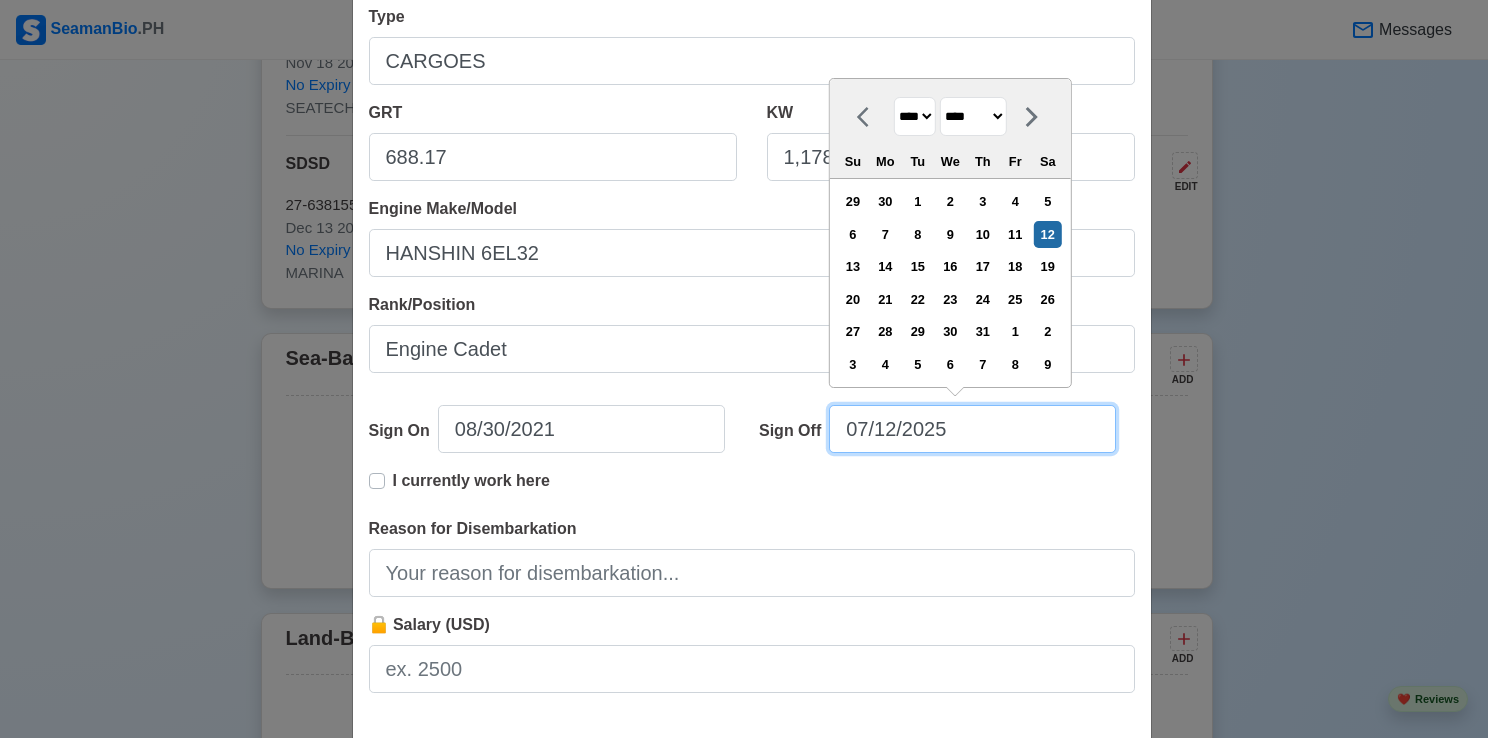 click on "07/12/2025" at bounding box center [972, 429] 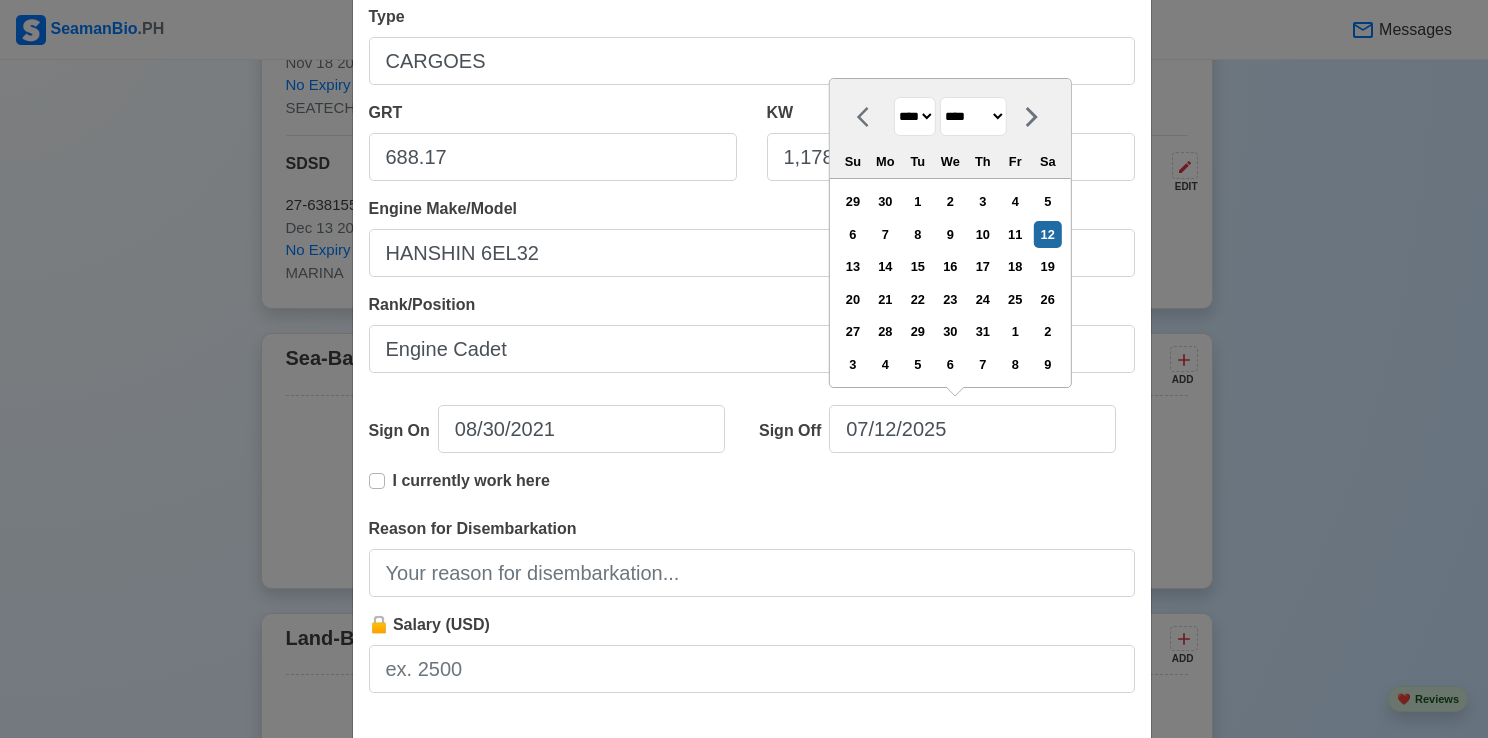 click on "**** **** **** **** **** **** **** **** **** **** **** **** **** **** **** **** **** **** **** **** **** **** **** **** **** **** **** **** **** **** **** **** **** **** **** **** **** **** **** **** **** **** **** **** **** **** **** **** **** **** **** **** **** **** **** **** **** **** **** **** **** **** **** **** **** **** **** **** **** **** **** **** **** **** **** **** **** **** **** **** **** **** **** **** **** **** **** **** **** **** **** **** **** **** **** **** **** **** **** **** **** **** **** **** **** **** **** ****" at bounding box center (915, 116) 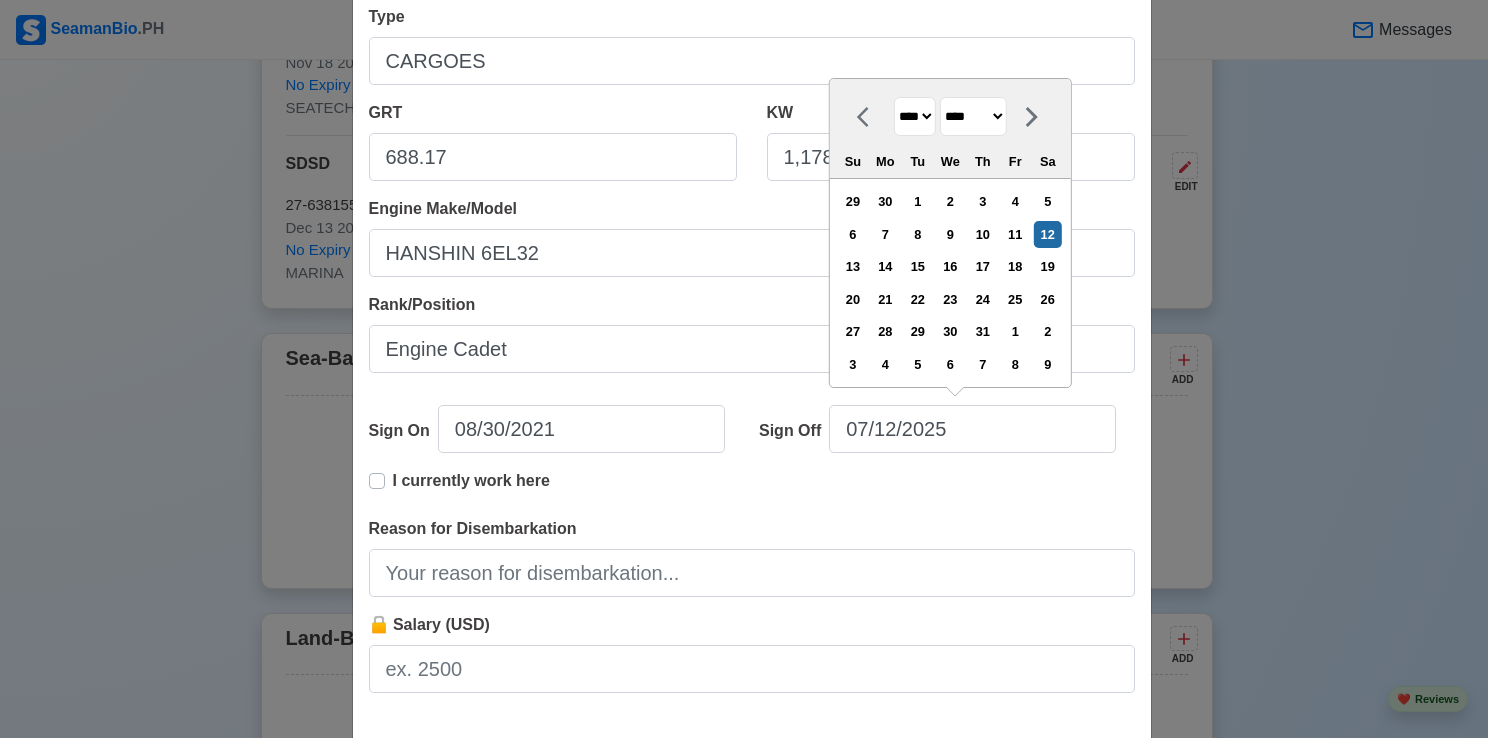 select on "****" 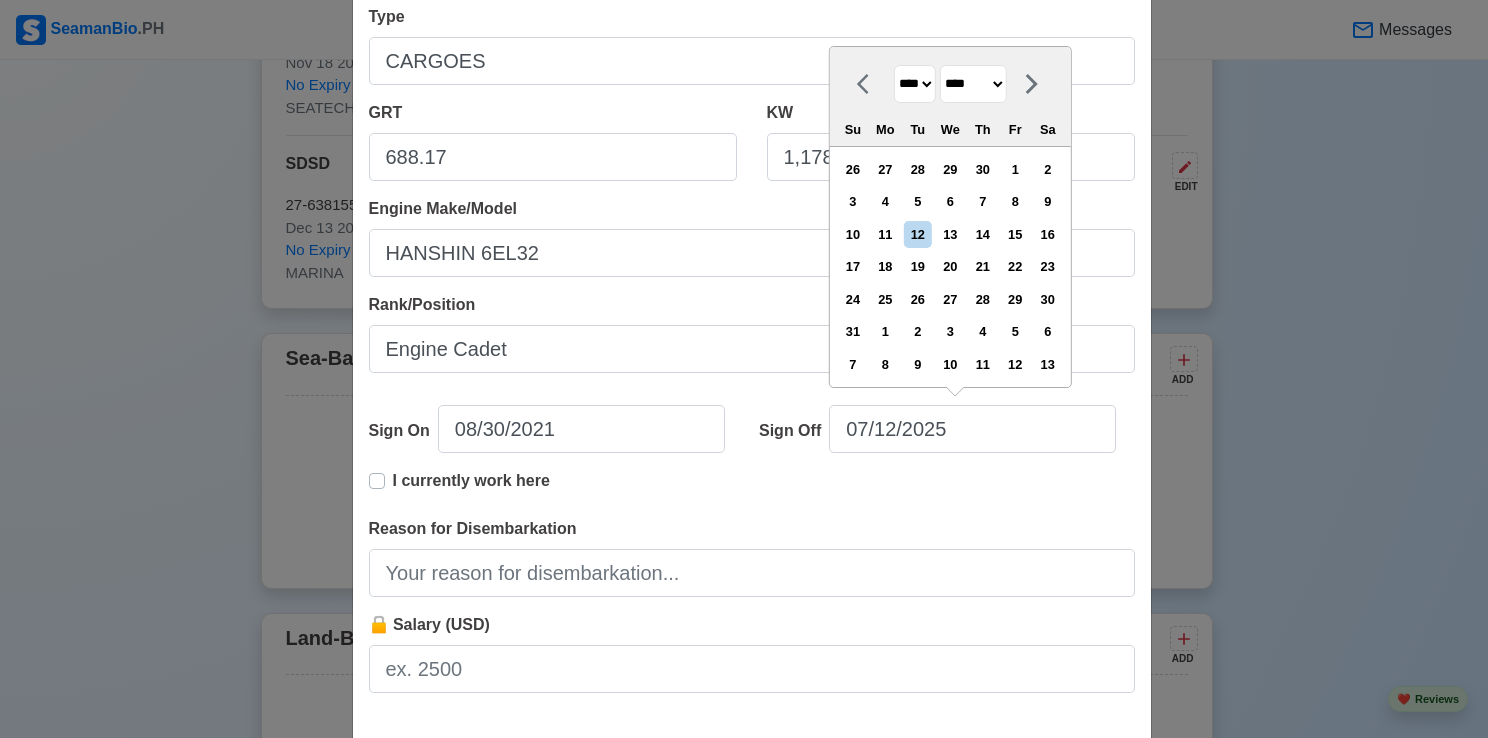 click on "******* ******** ***** ***** *** **** **** ****** ********* ******* ******** ********" at bounding box center [973, 84] 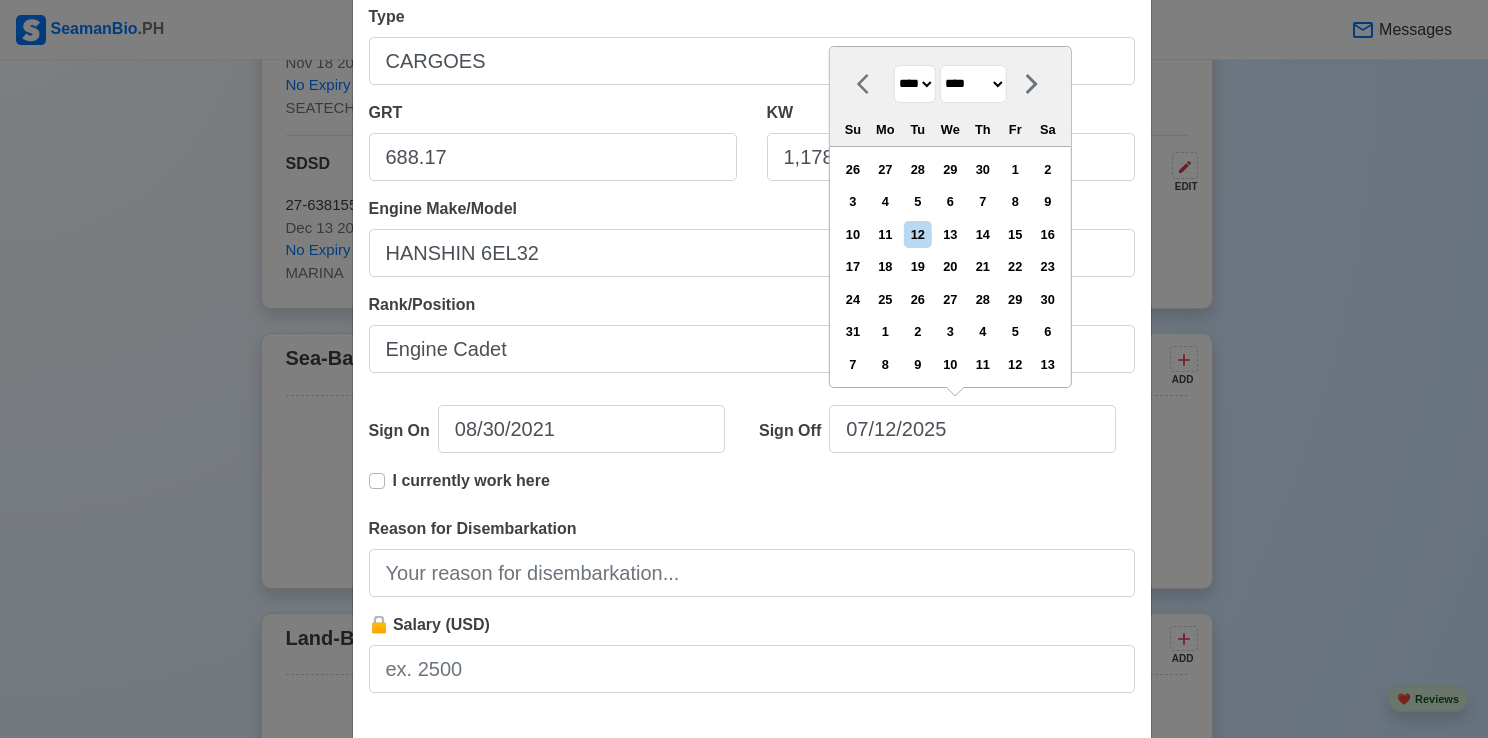 select on "*********" 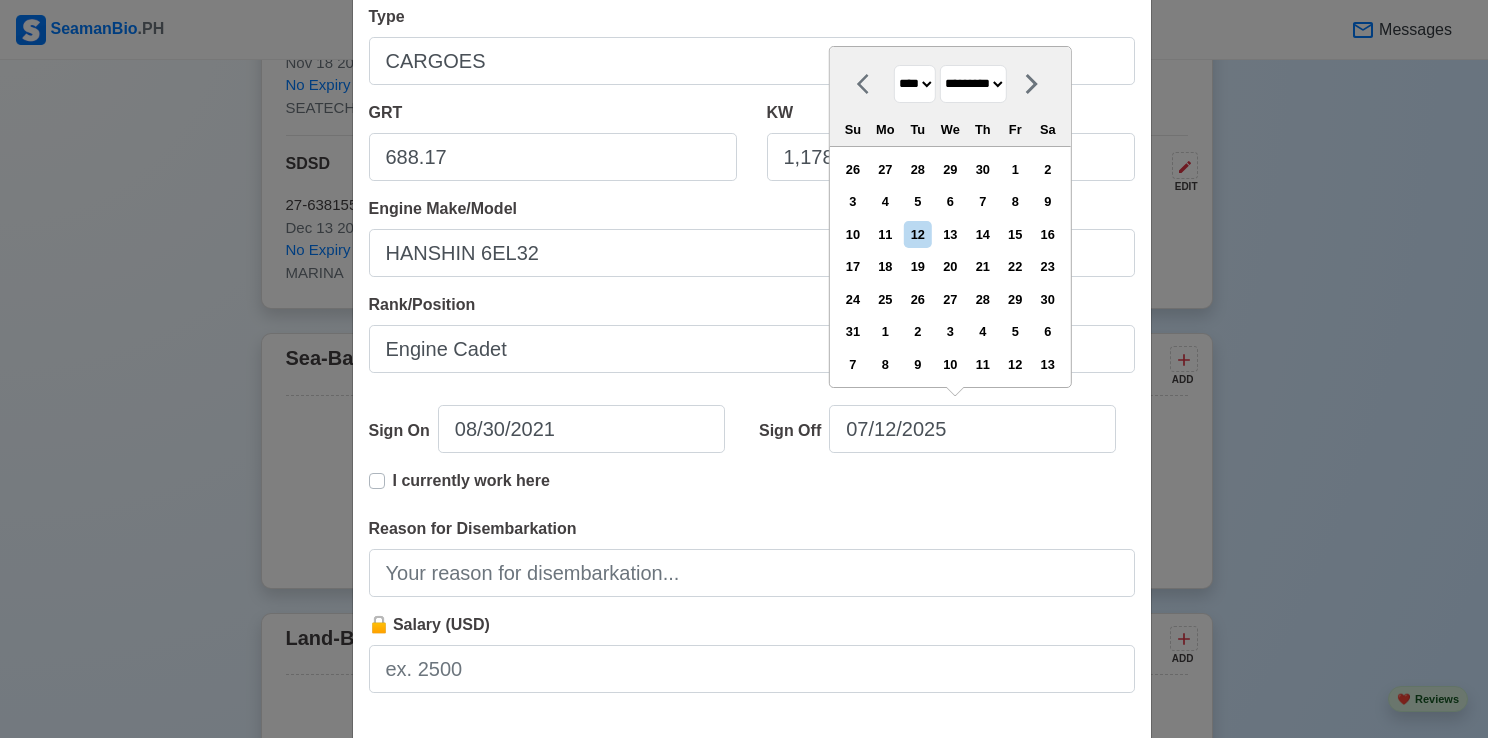click on "******* ******** ***** ***** *** **** **** ****** ********* ******* ******** ********" at bounding box center [973, 84] 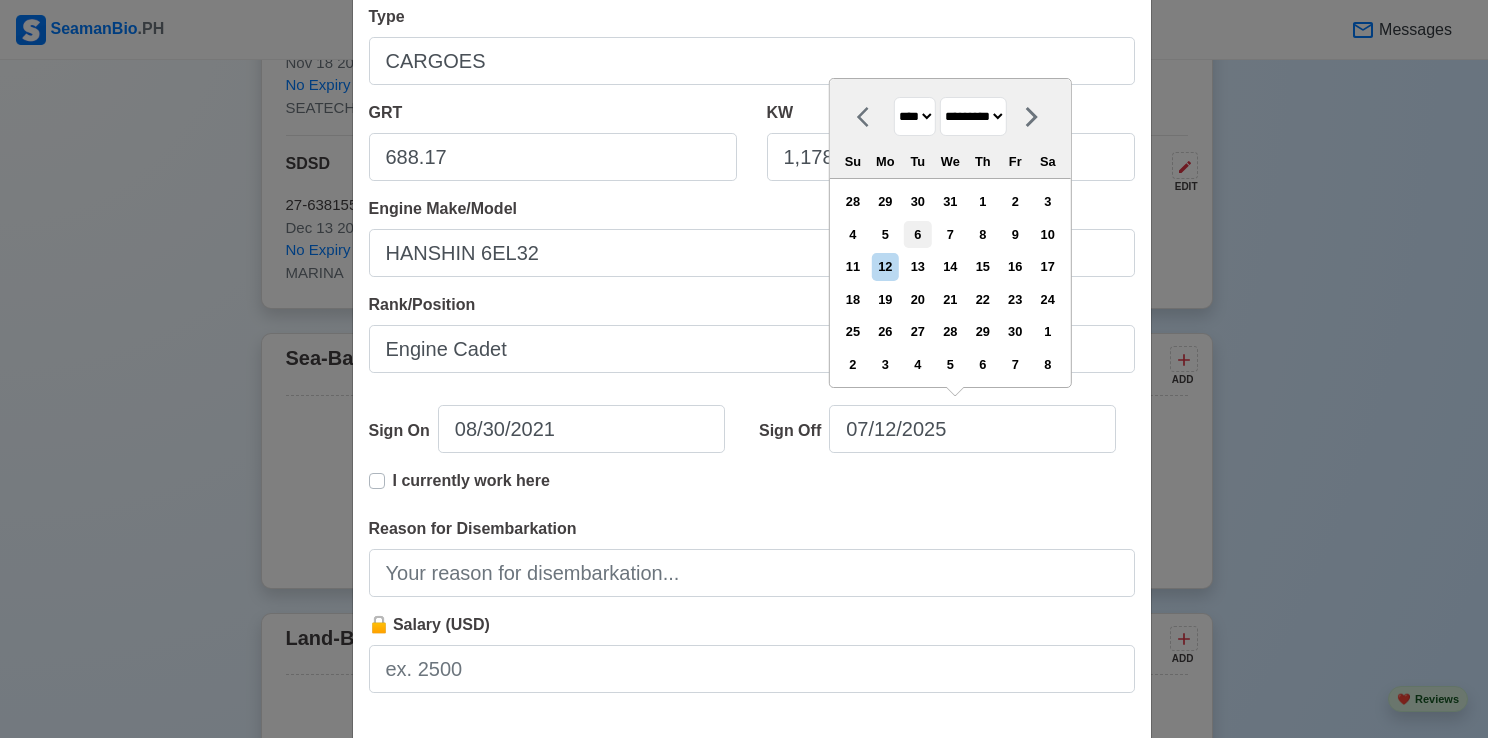 click on "6" at bounding box center (917, 234) 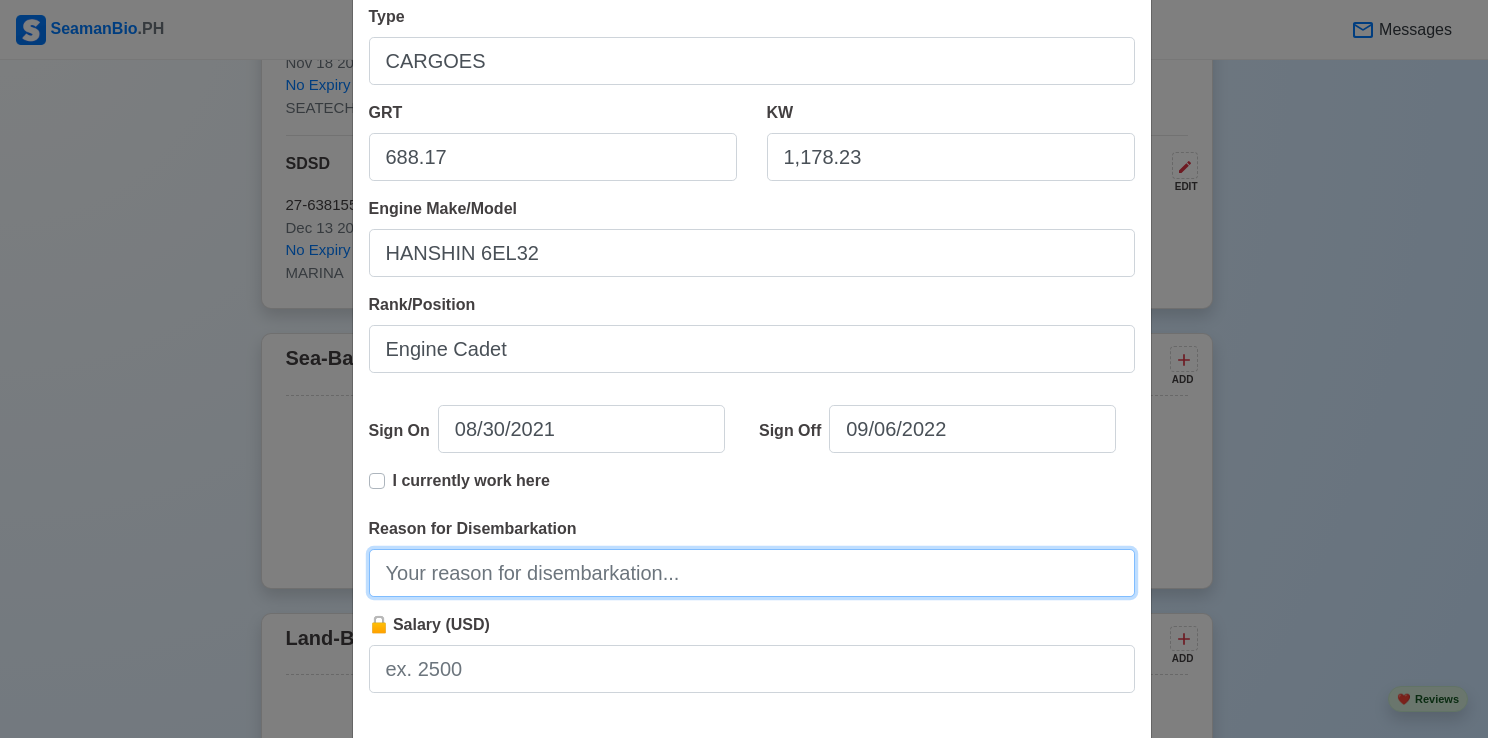 click on "Reason for Disembarkation" at bounding box center [752, 573] 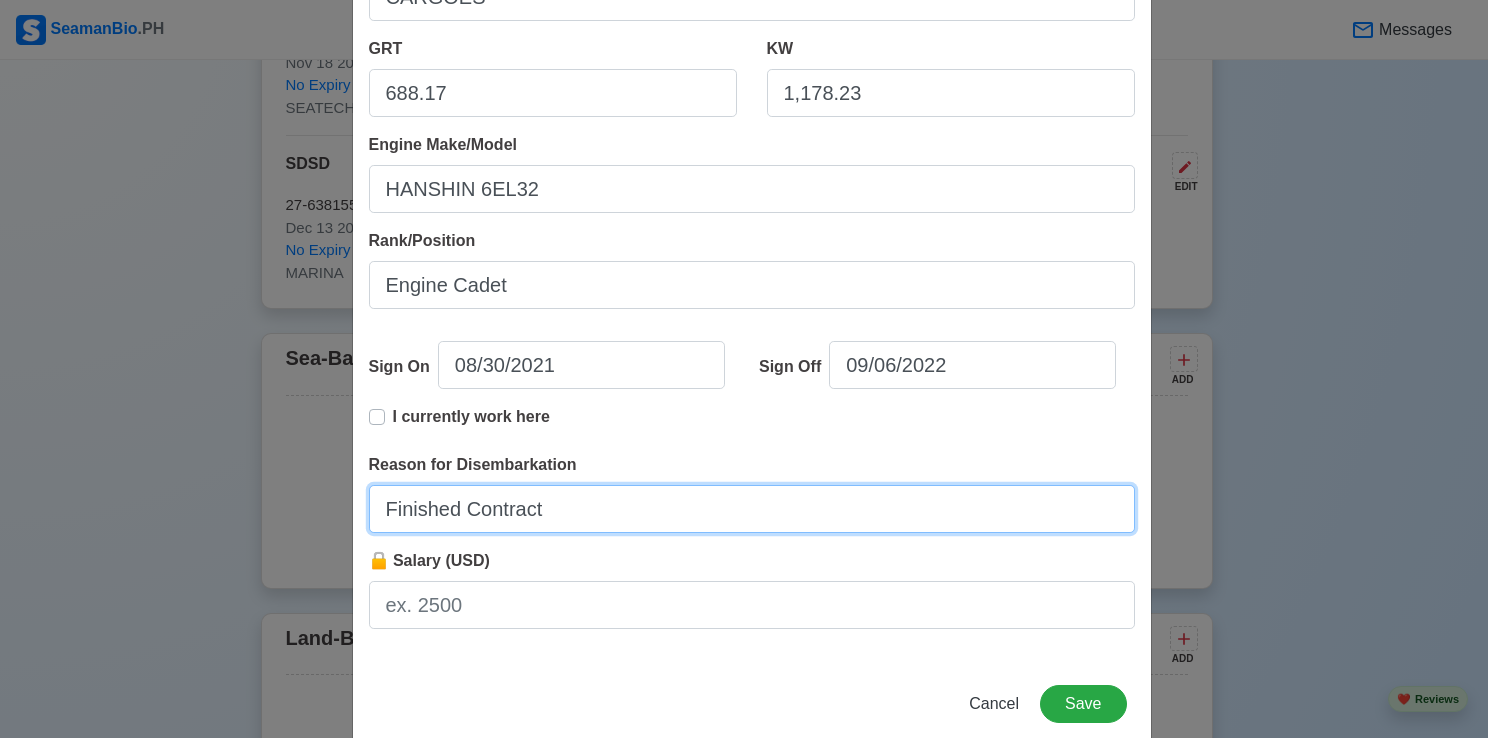 scroll, scrollTop: 400, scrollLeft: 0, axis: vertical 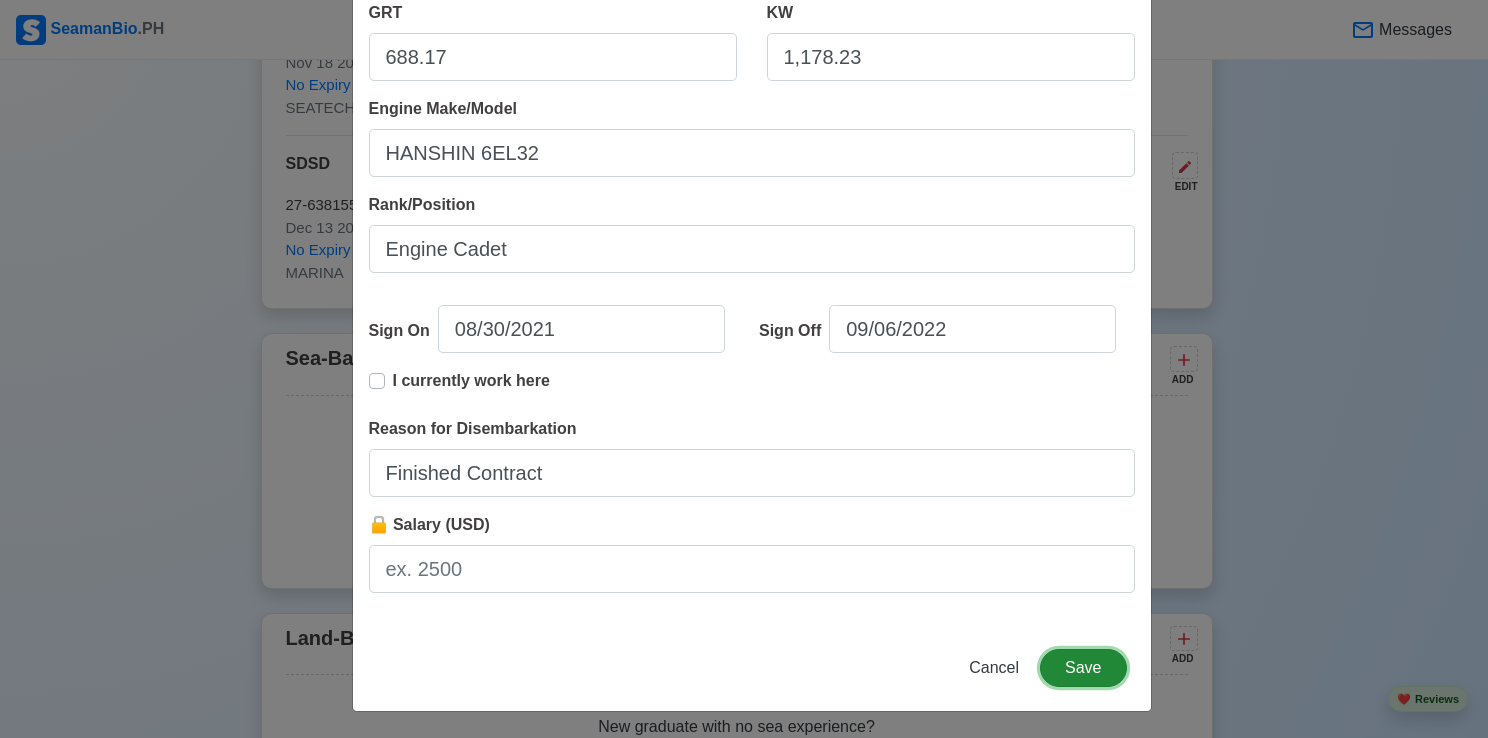 click on "Save" at bounding box center [1083, 668] 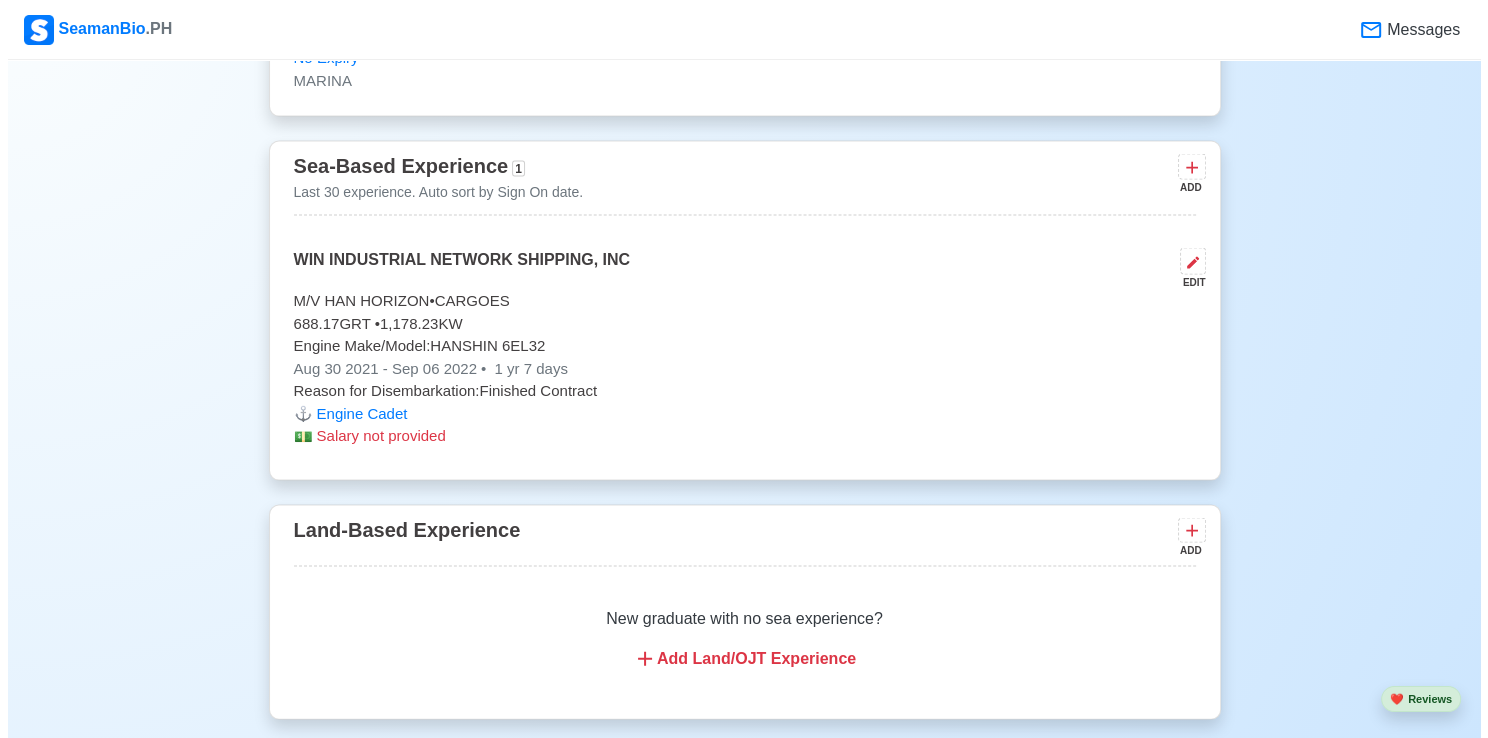 scroll, scrollTop: 4079, scrollLeft: 0, axis: vertical 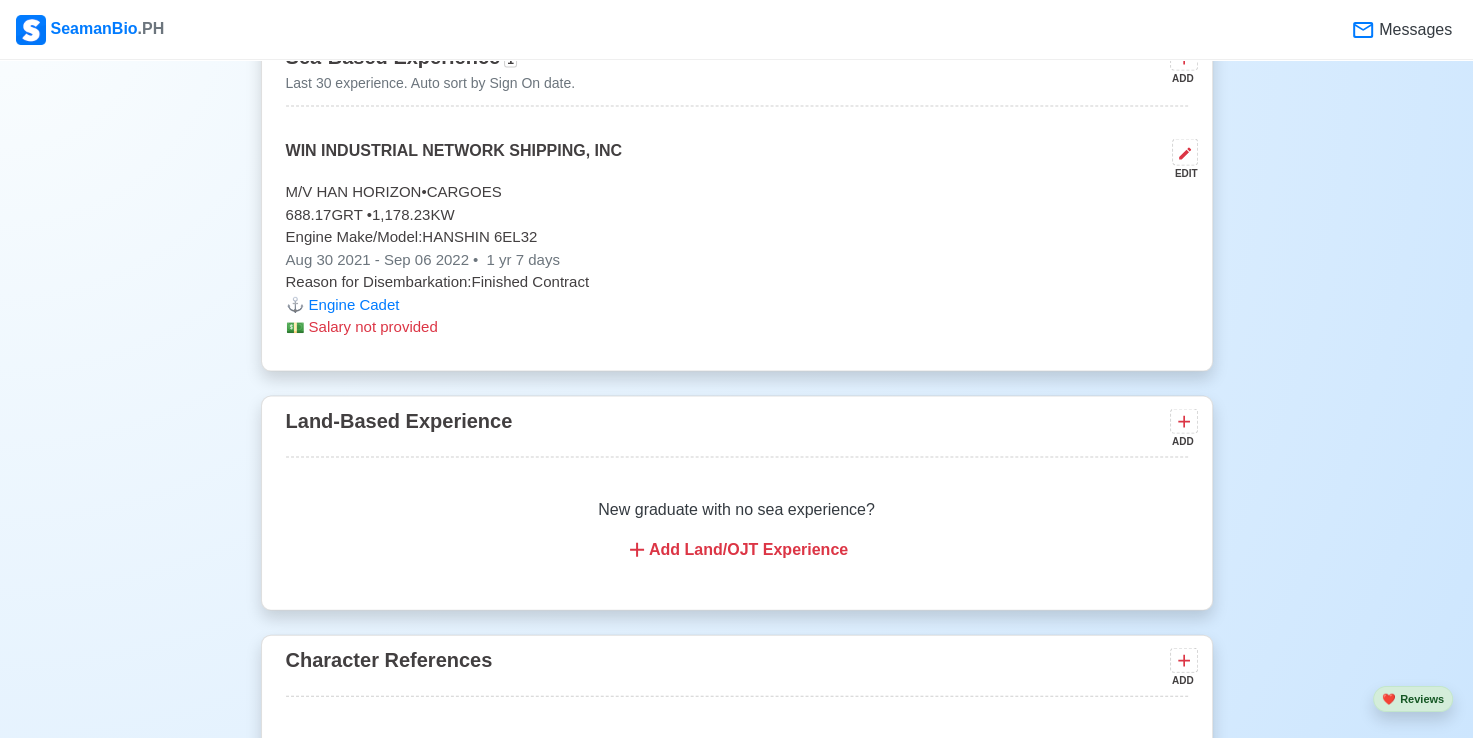 click on "New graduate with no sea experience?" at bounding box center (737, 510) 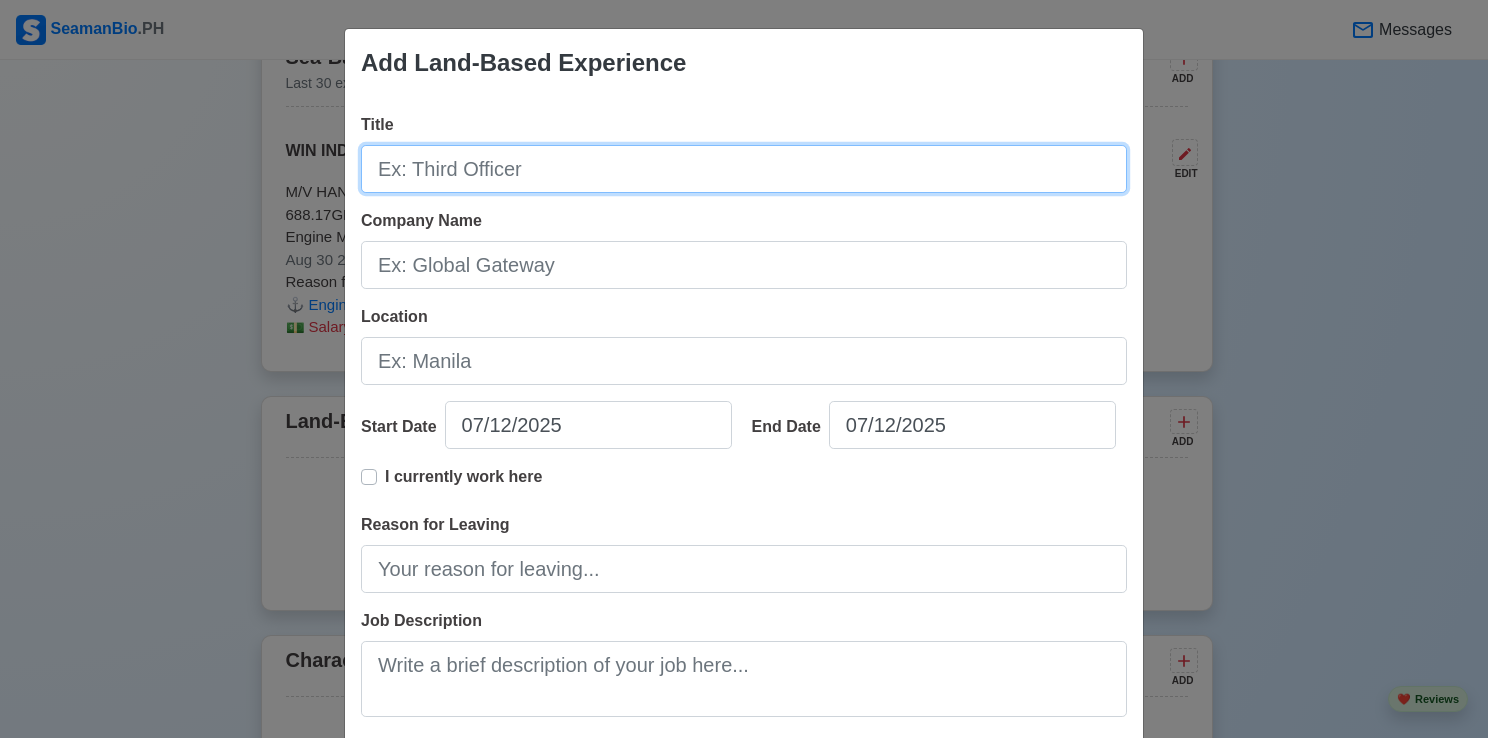 click on "Title" at bounding box center [744, 169] 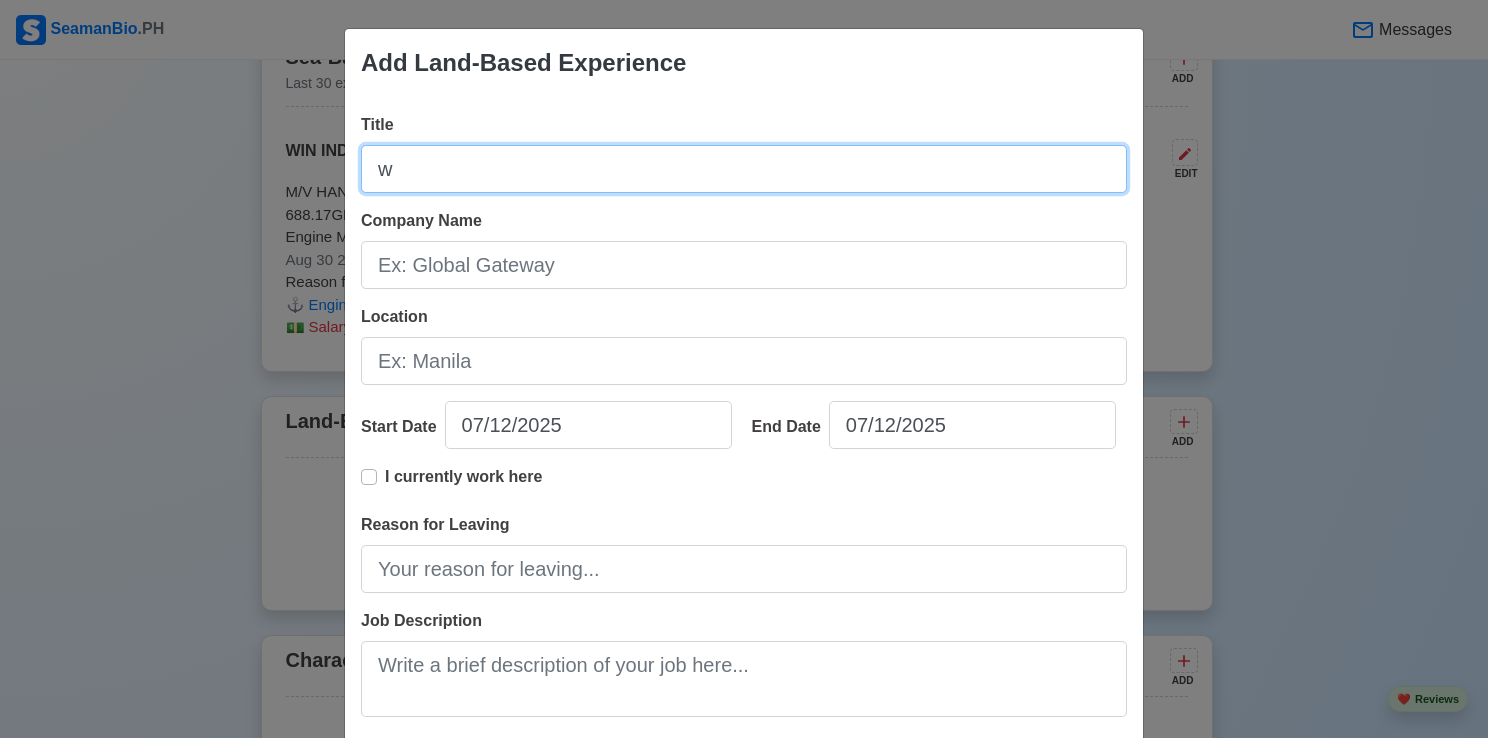 type on "Welder" 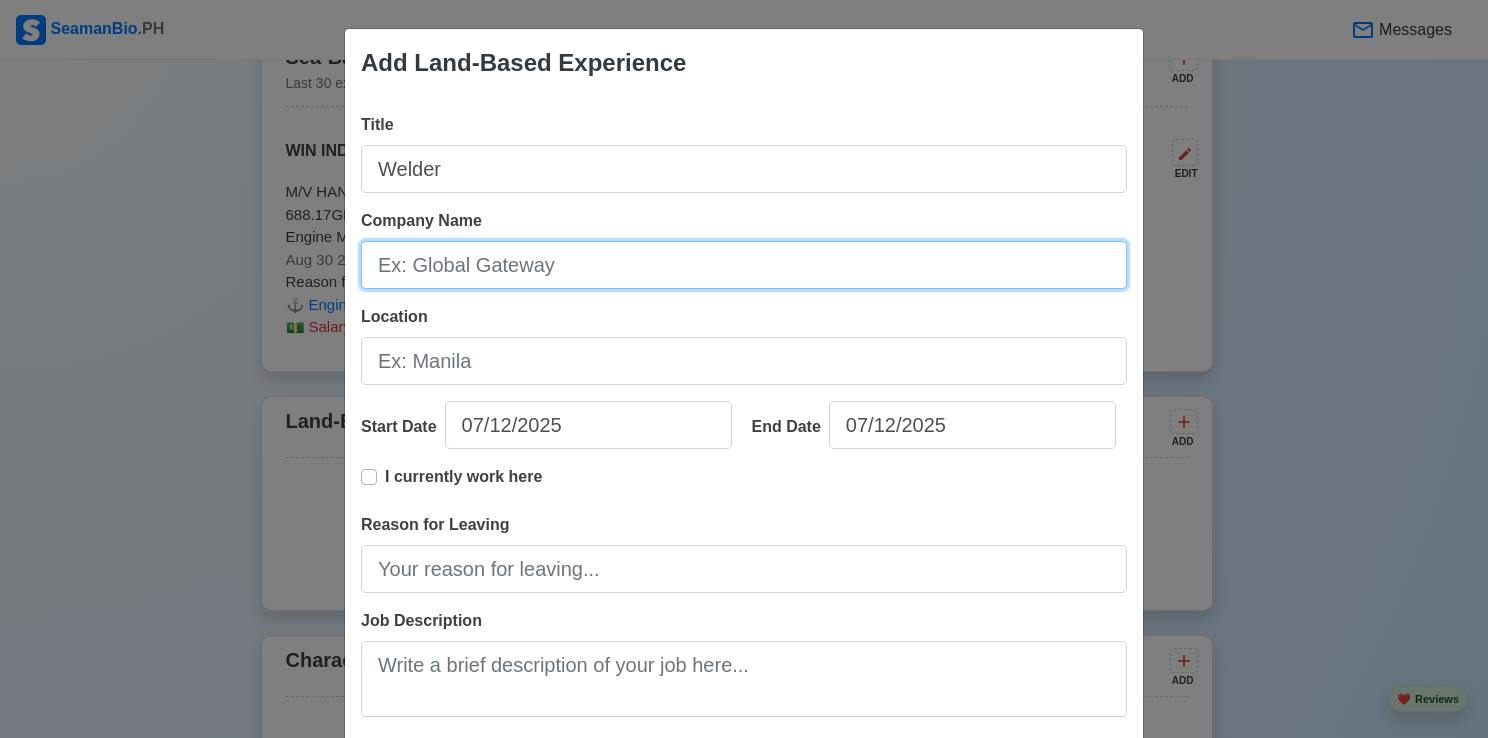 click on "Company Name" at bounding box center (744, 265) 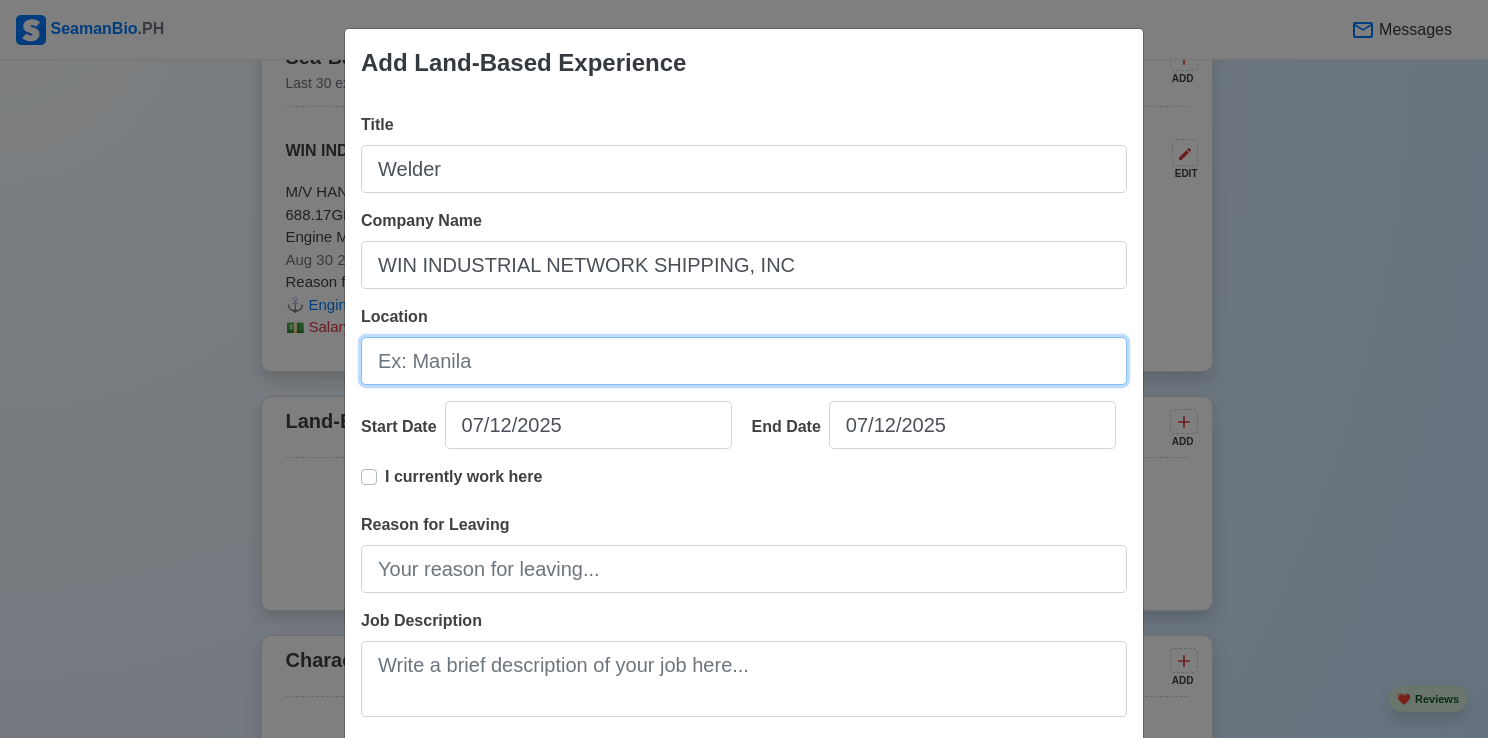 click on "Location" at bounding box center [744, 361] 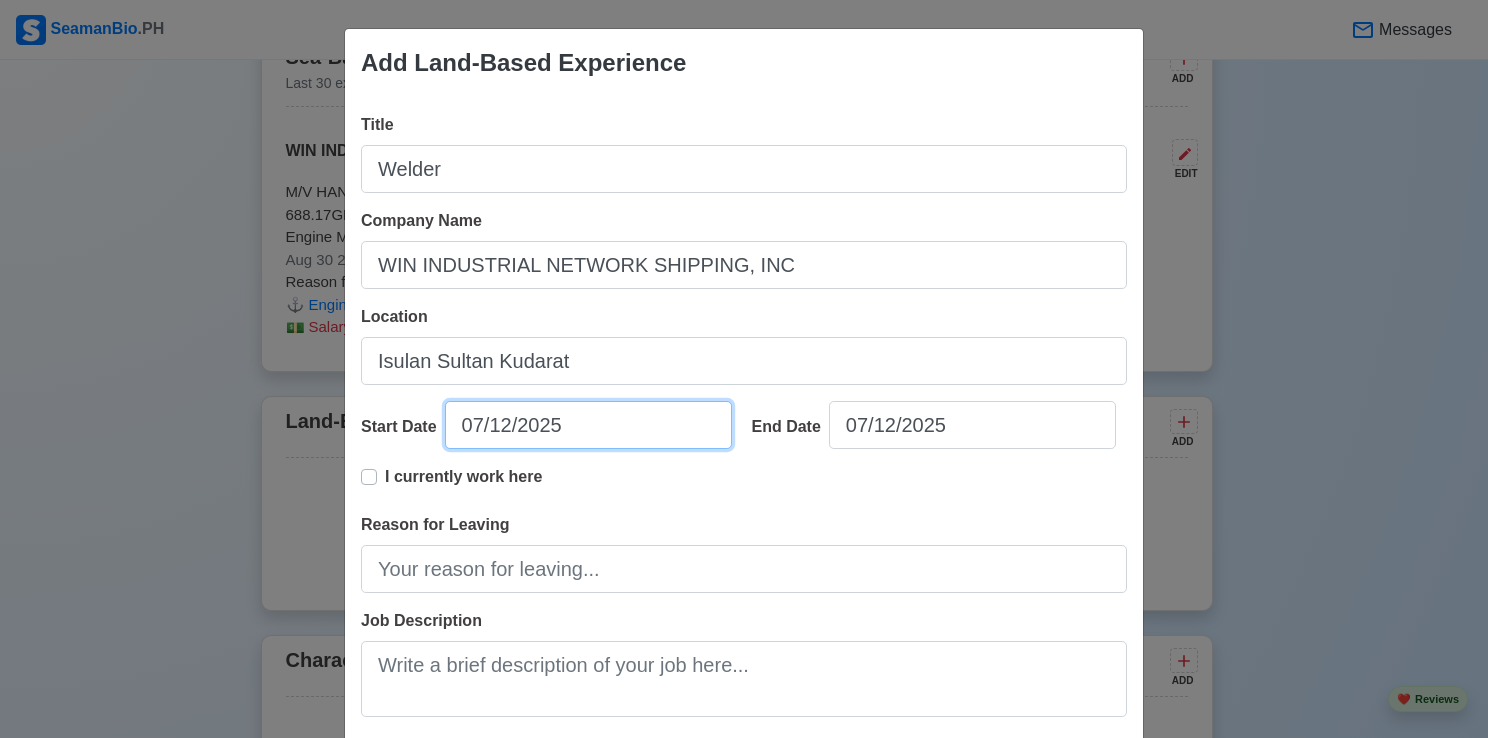 select on "****" 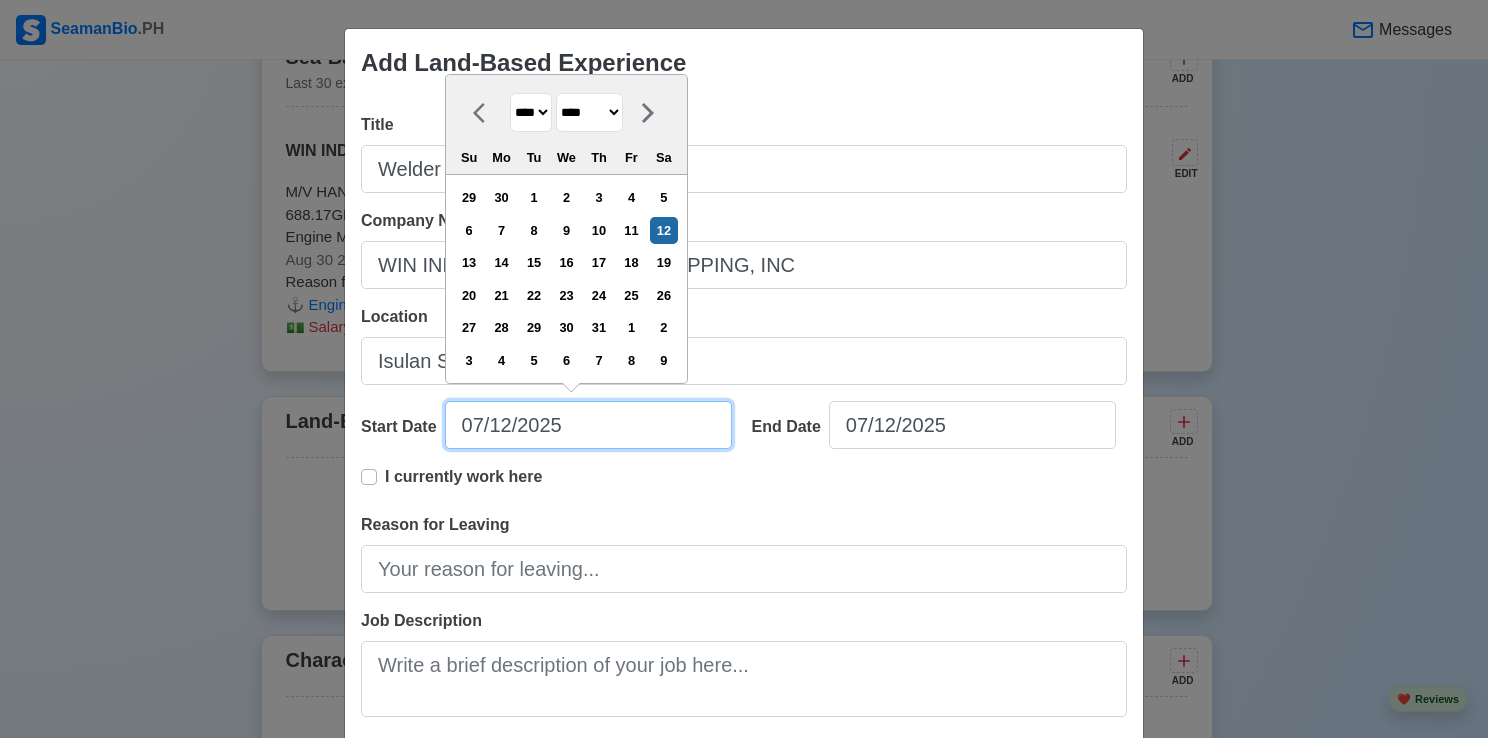 click on "07/12/2025" at bounding box center (588, 425) 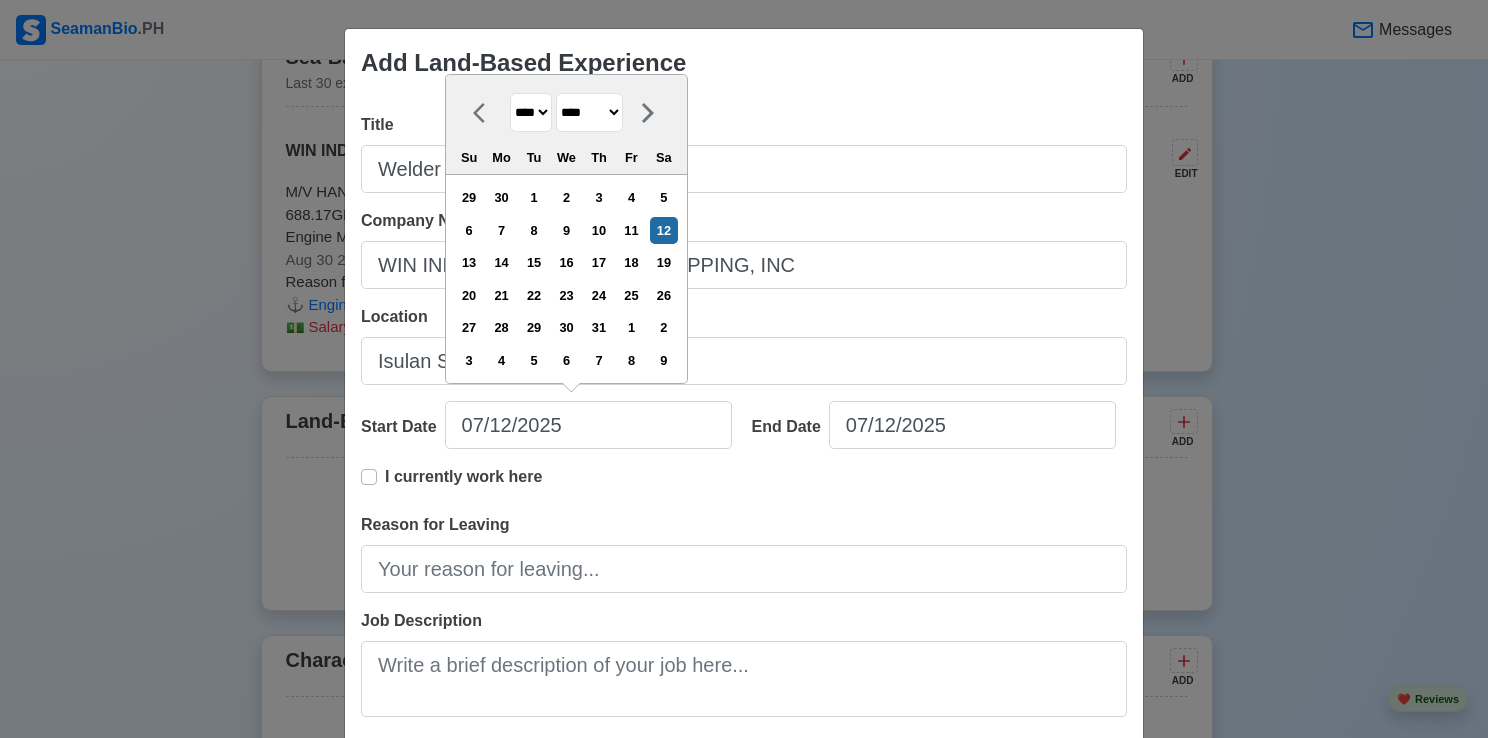 click on "**** **** **** **** **** **** **** **** **** **** **** **** **** **** **** **** **** **** **** **** **** **** **** **** **** **** **** **** **** **** **** **** **** **** **** **** **** **** **** **** **** **** **** **** **** **** **** **** **** **** **** **** **** **** **** **** **** **** **** **** **** **** **** **** **** **** **** **** **** **** **** **** **** **** **** **** **** **** **** **** **** **** **** **** **** **** **** **** **** **** **** **** **** **** **** **** **** **** **** **** **** **** **** **** **** ****" at bounding box center [531, 112] 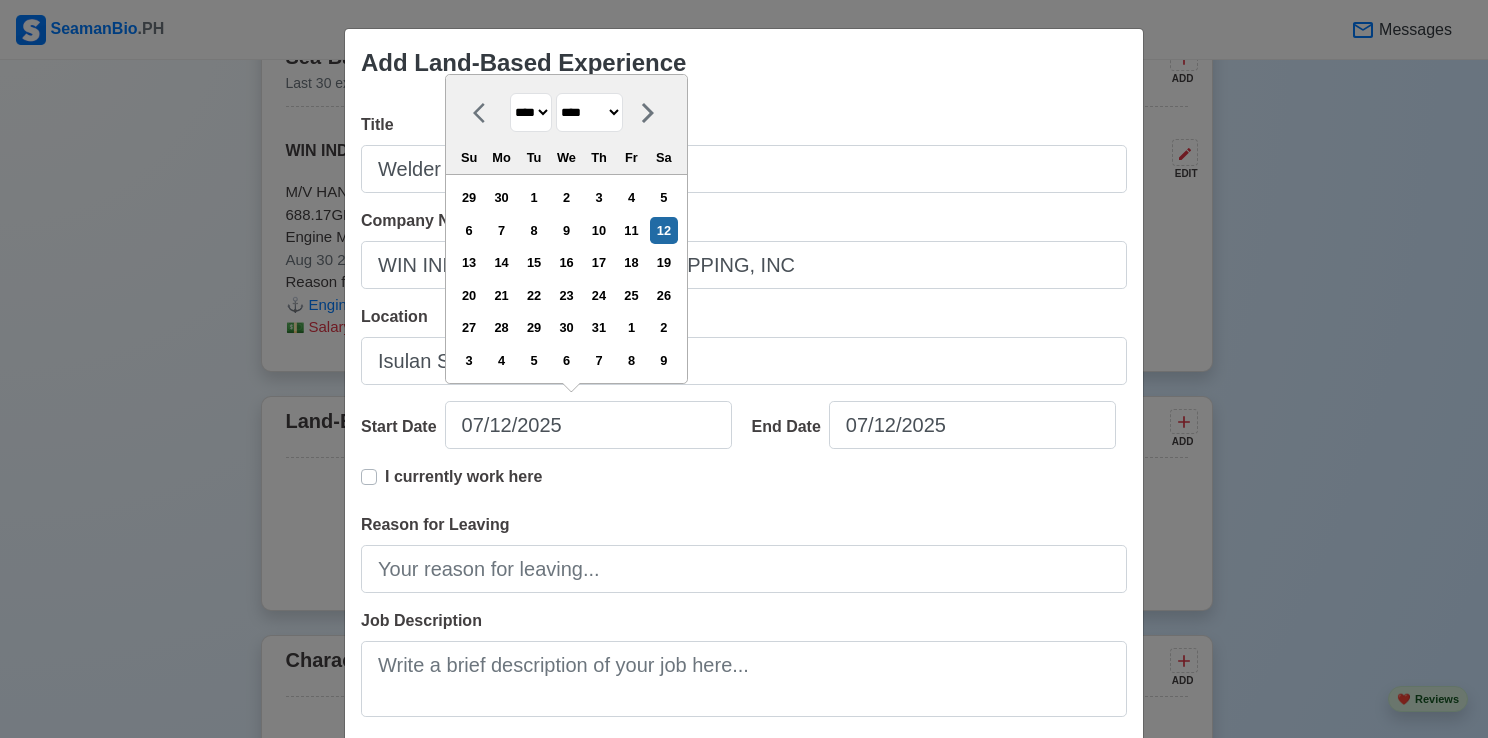 select on "****" 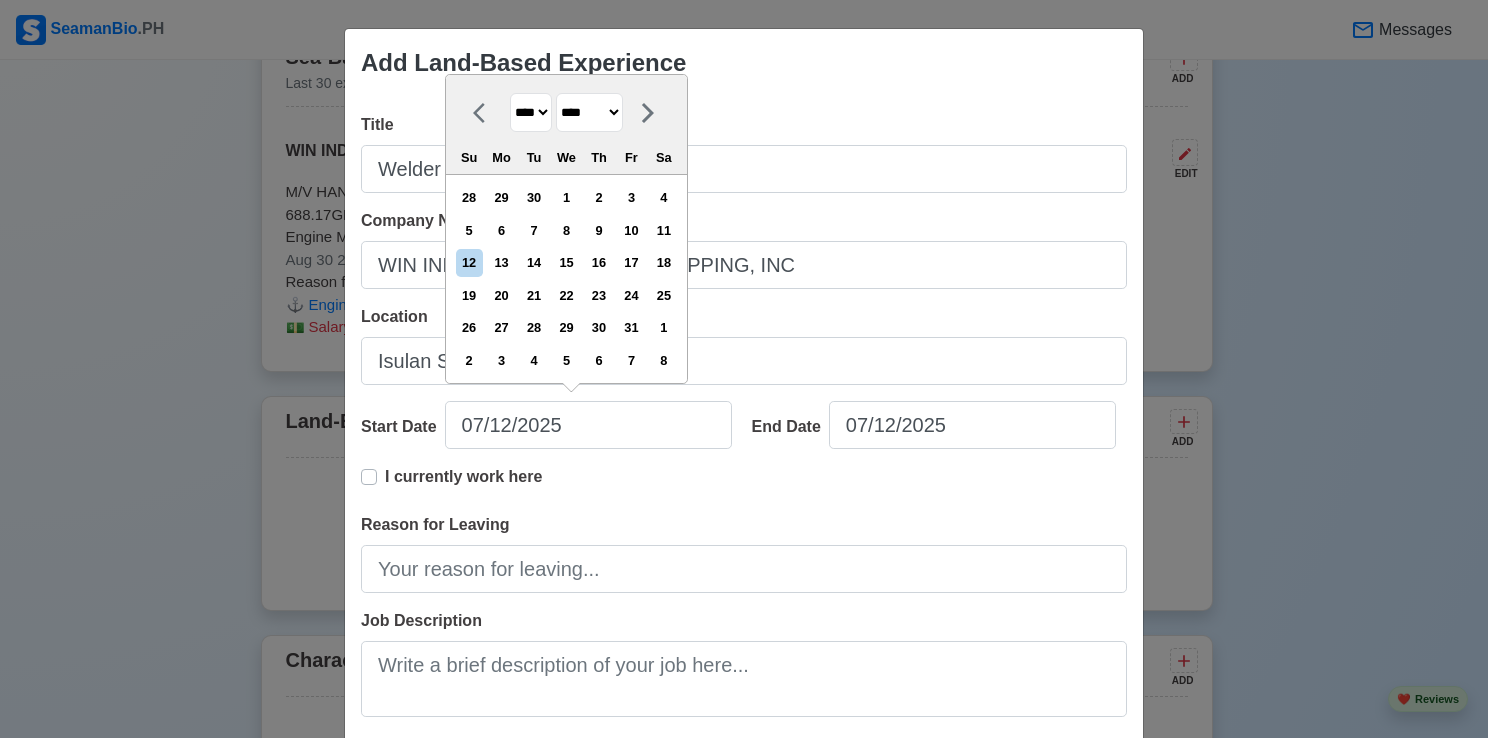 click on "******* ******** ***** ***** *** **** **** ****** ********* ******* ******** ********" at bounding box center [589, 112] 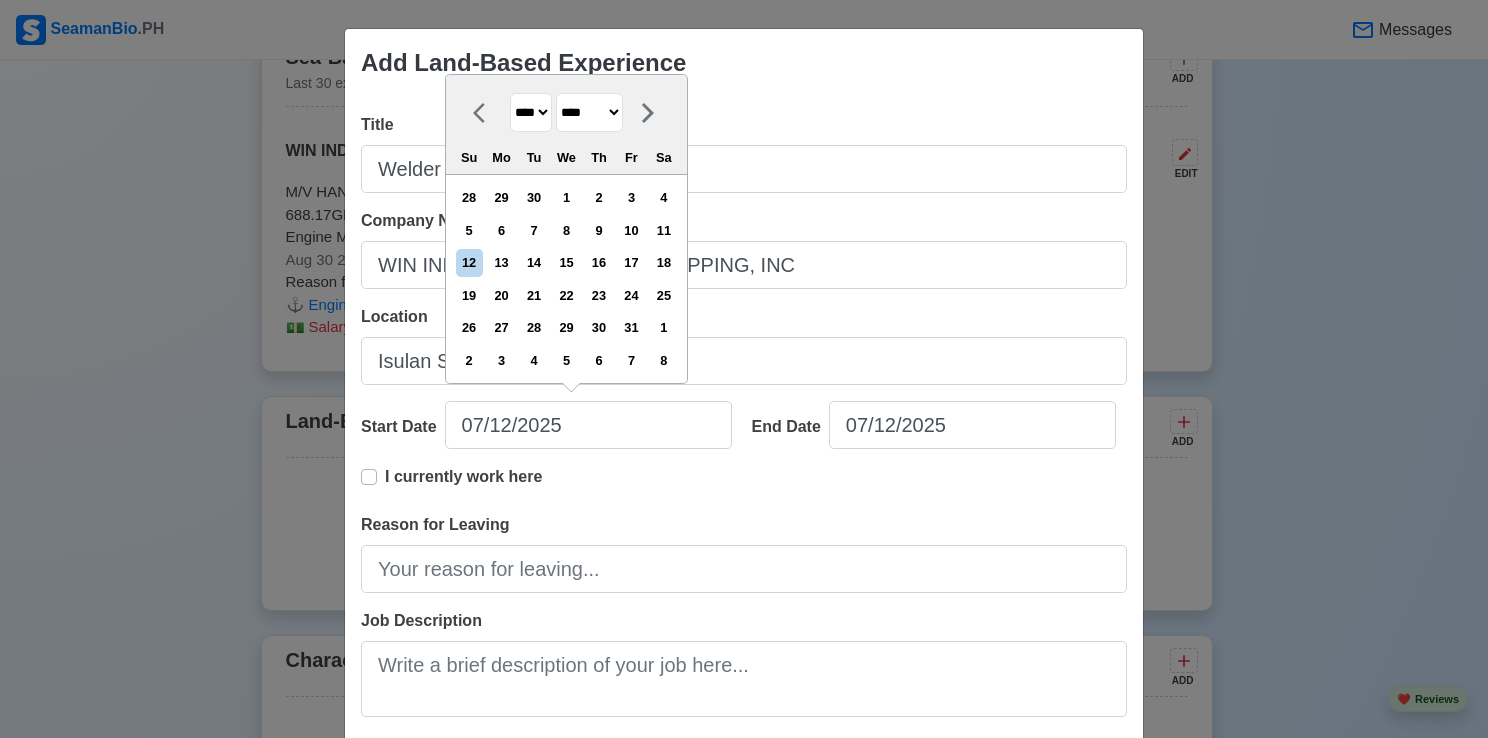 select on "*******" 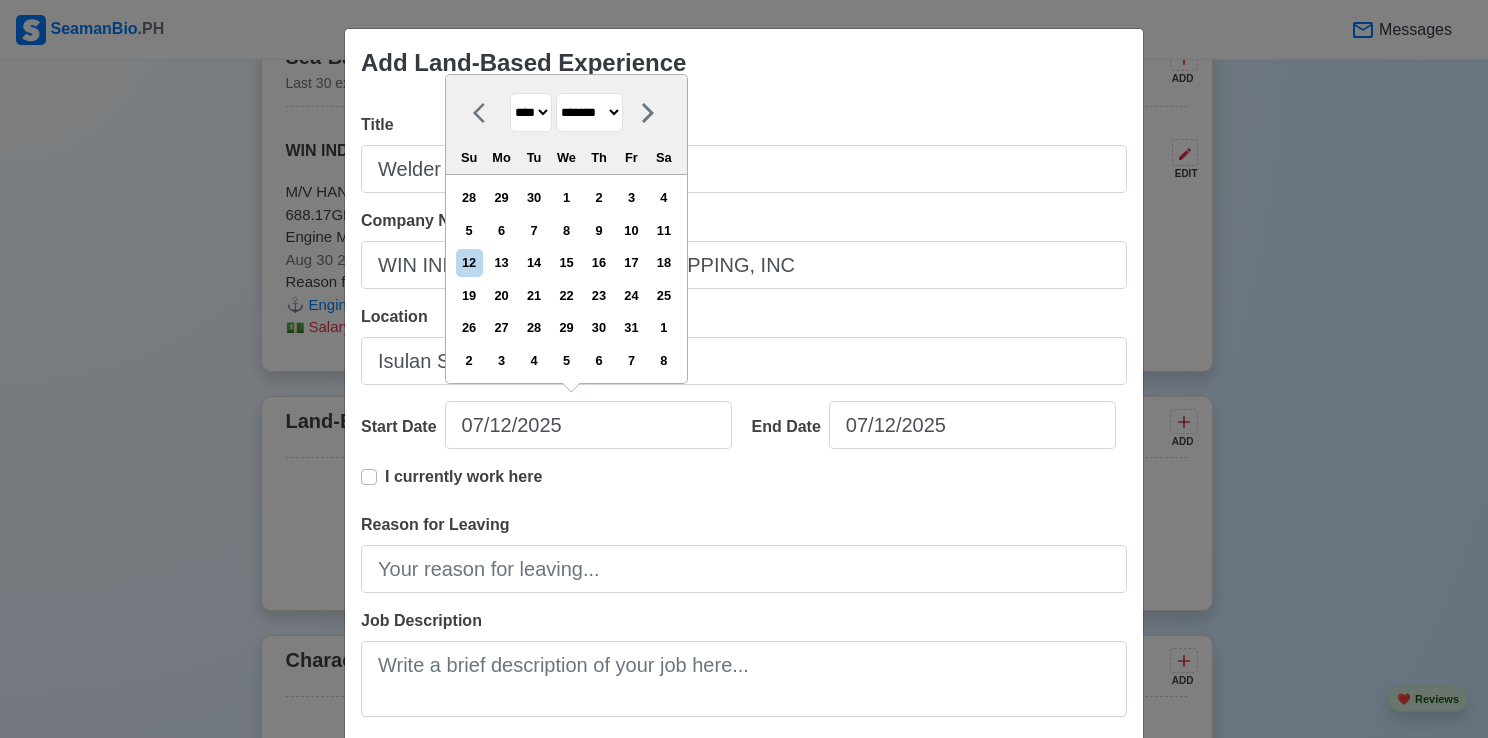click on "******* ******** ***** ***** *** **** **** ****** ********* ******* ******** ********" at bounding box center (589, 112) 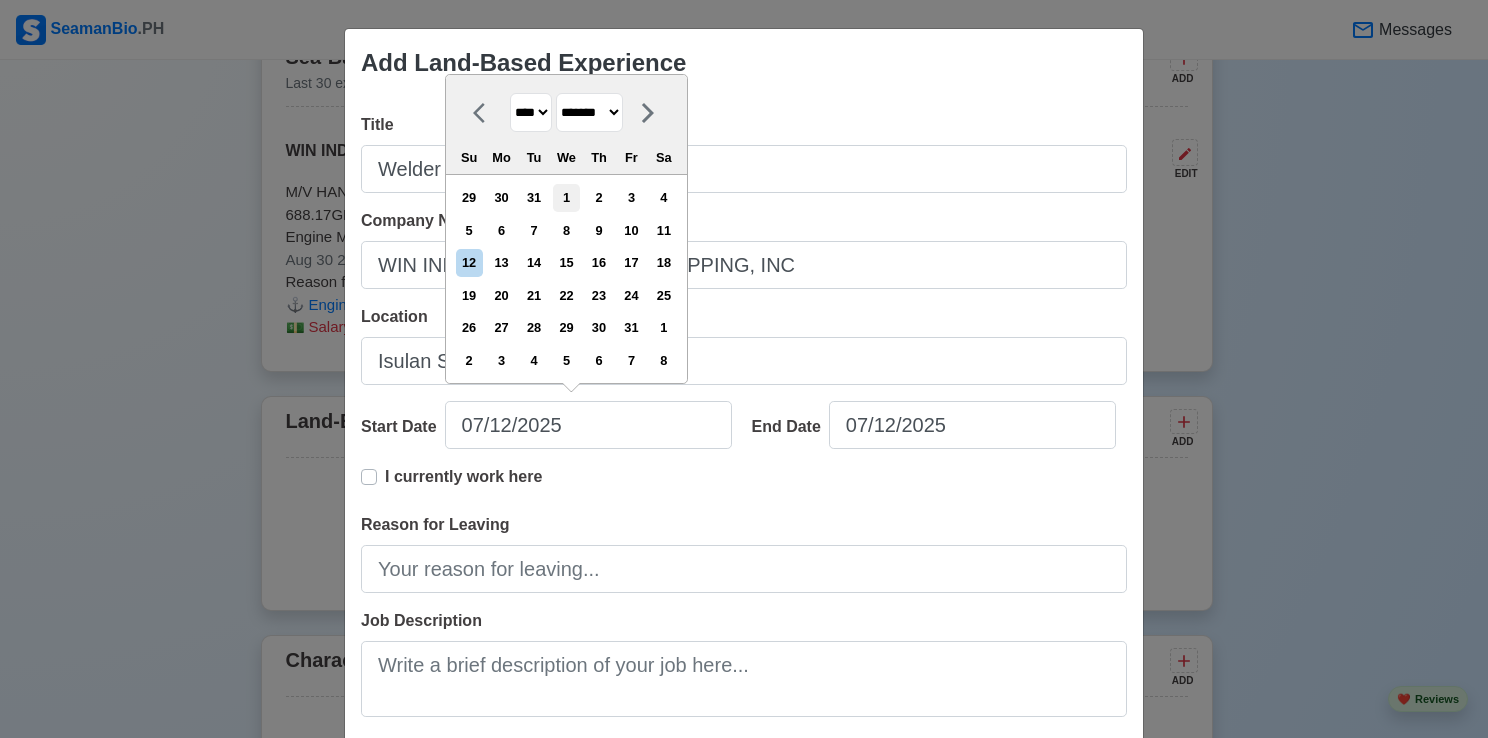 click on "1" at bounding box center (566, 197) 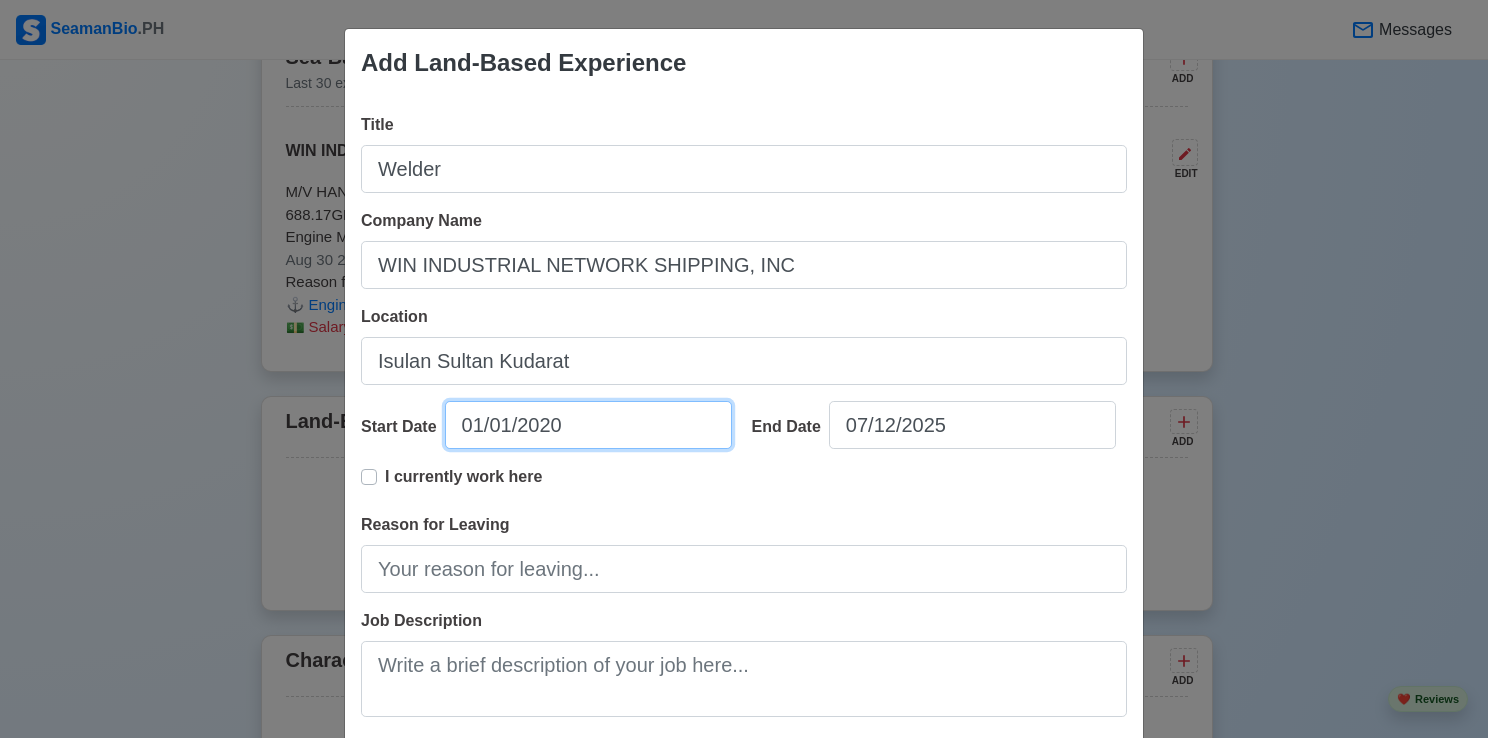 click on "01/01/2020" at bounding box center (588, 425) 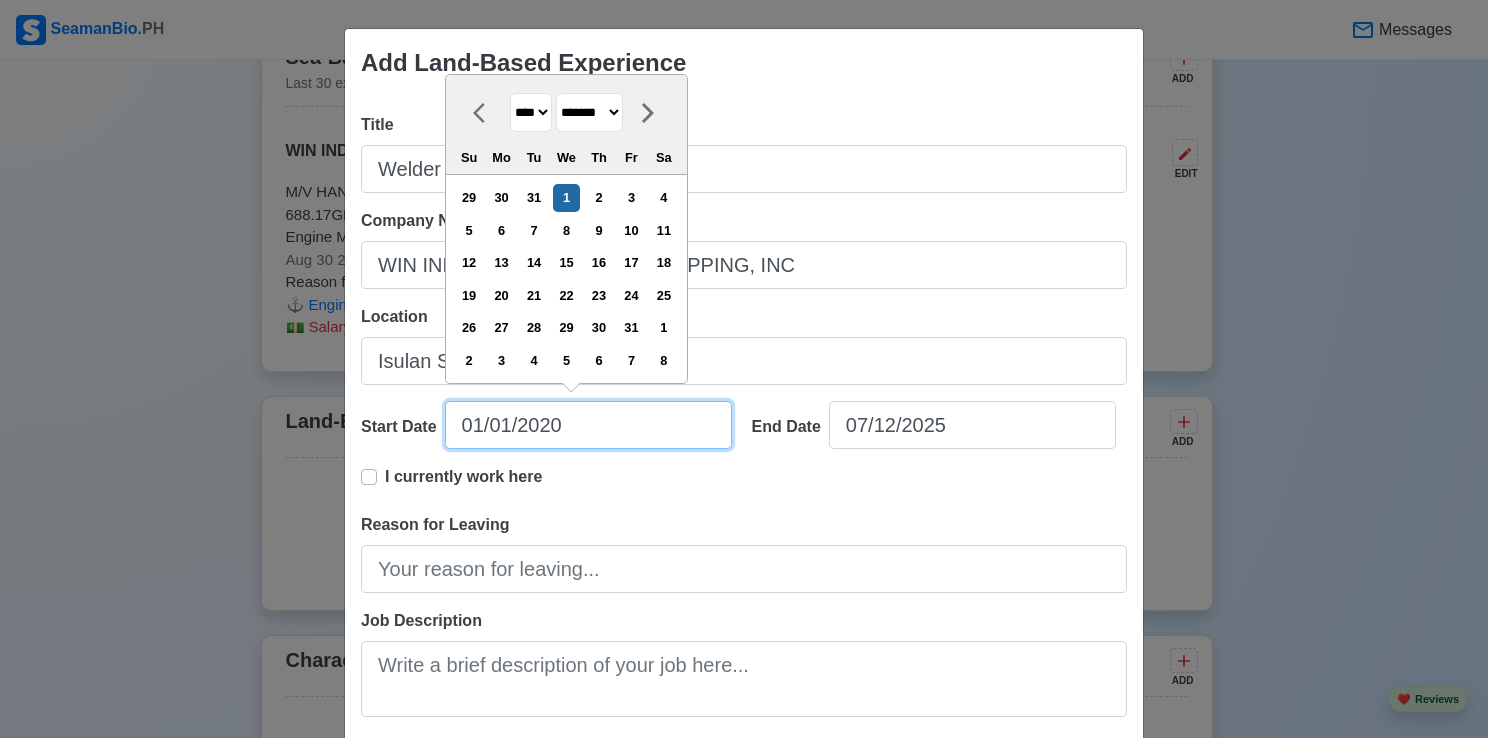click on "01/01/2020" at bounding box center (588, 425) 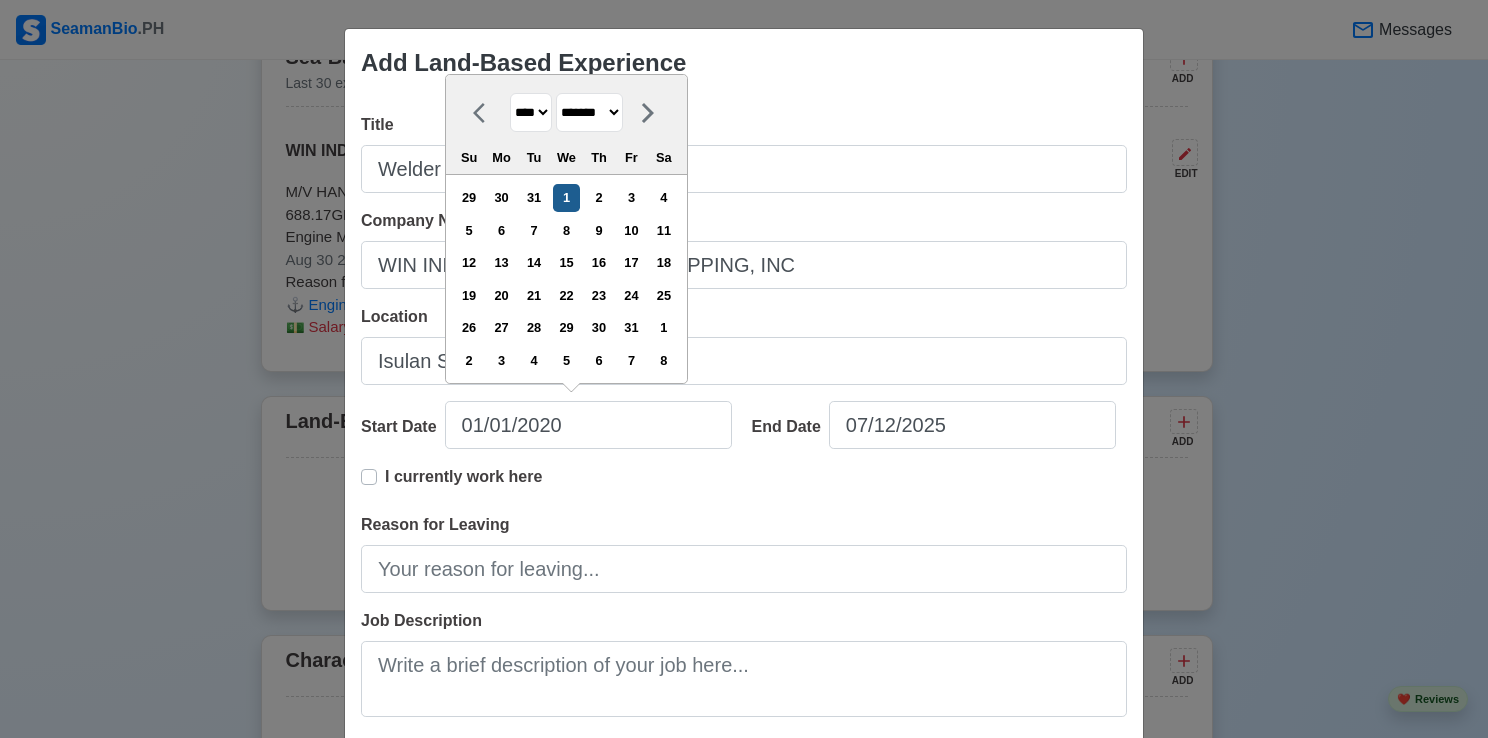 click on "1" at bounding box center [566, 197] 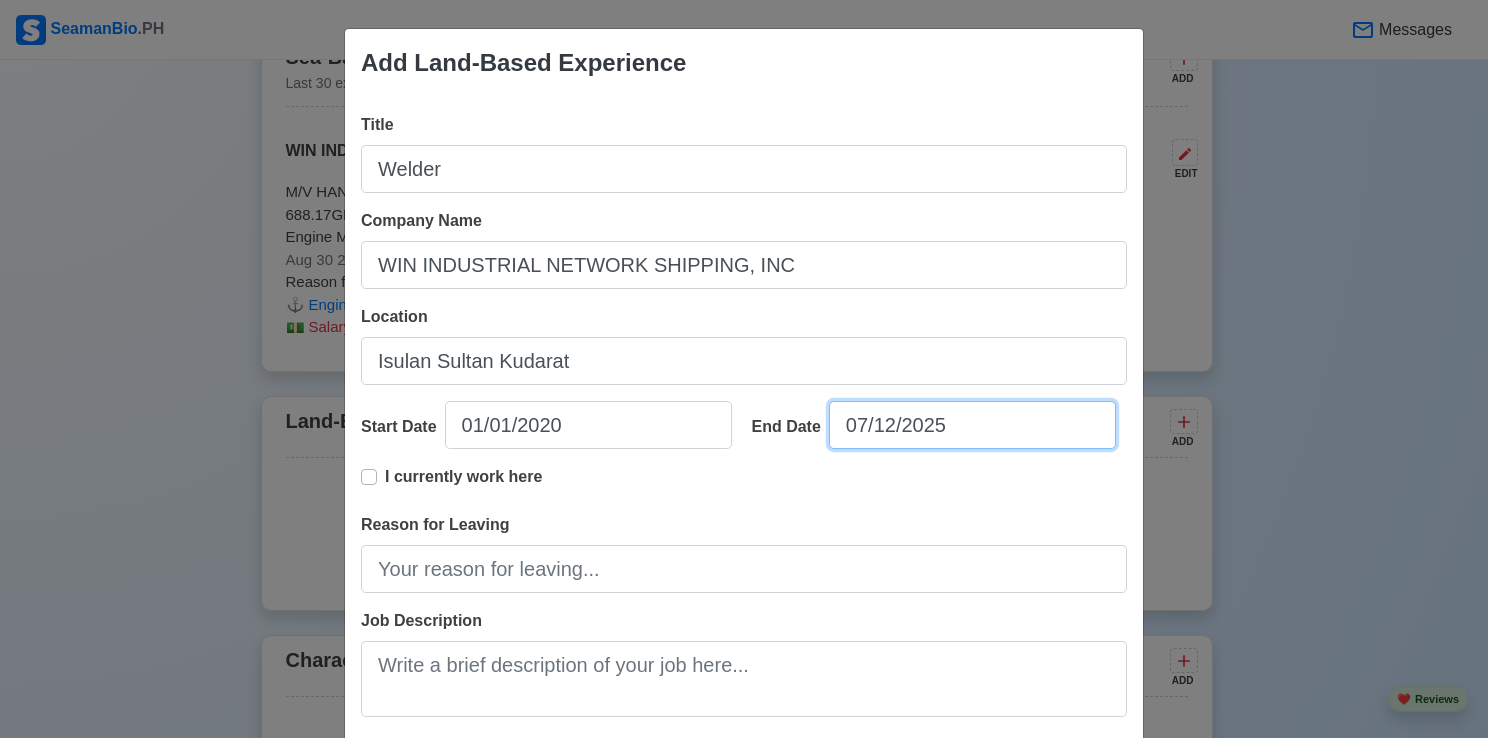 select on "****" 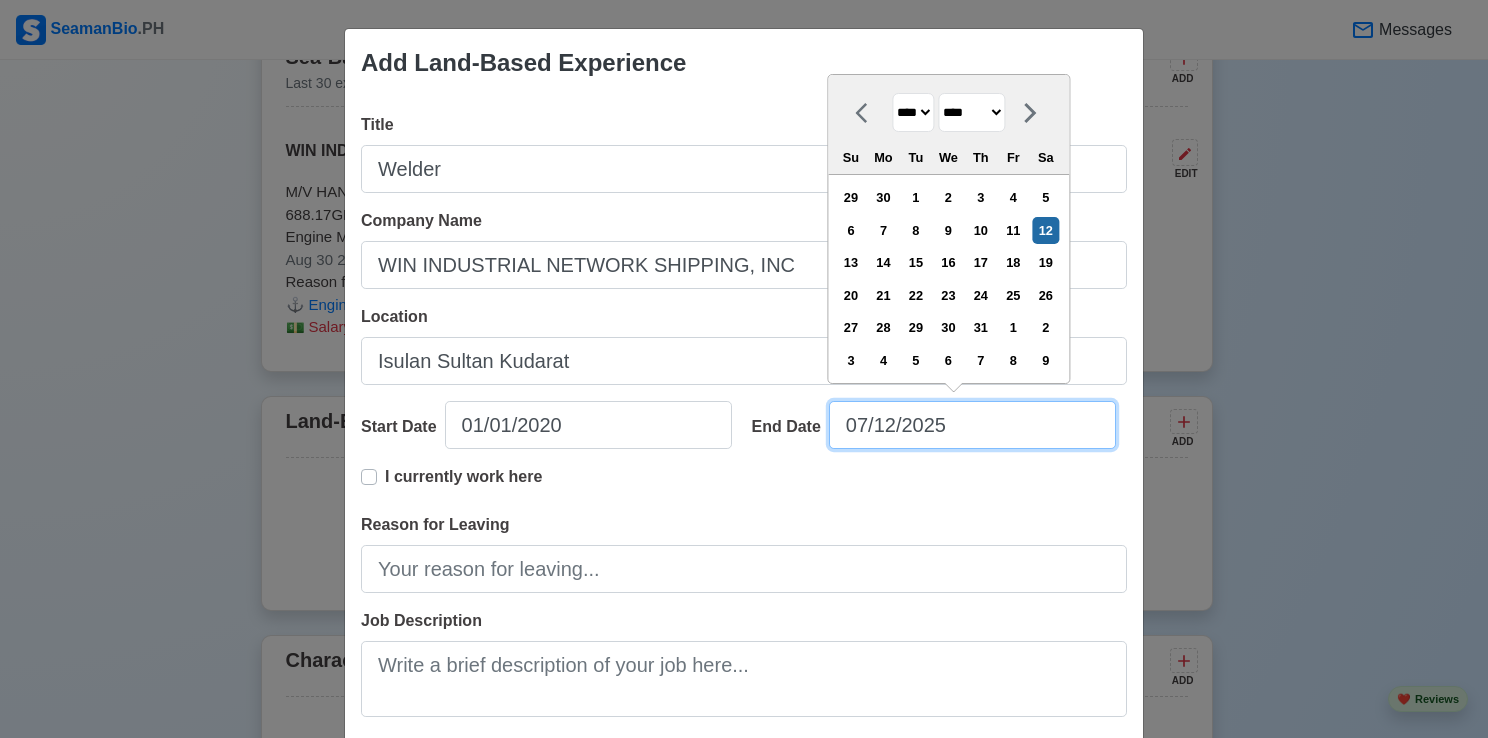click on "07/12/2025" at bounding box center [972, 425] 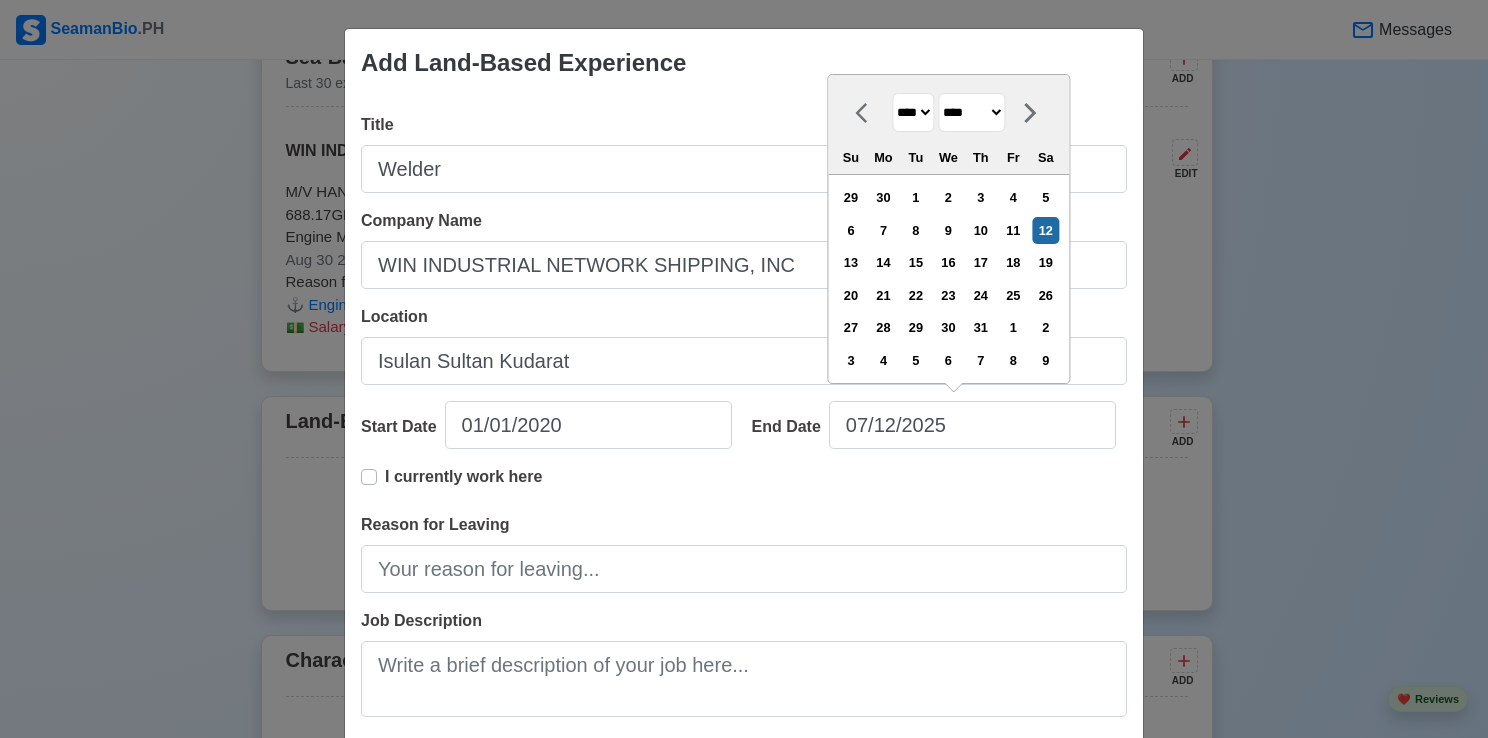 click on "**** **** **** **** **** **** **** **** **** **** **** **** **** **** **** **** **** **** **** **** **** **** **** **** **** **** **** **** **** **** **** **** **** **** **** **** **** **** **** **** **** **** **** **** **** **** **** **** **** **** **** **** **** **** **** **** **** **** **** **** **** **** **** **** **** **** **** **** **** **** **** **** **** **** **** **** **** **** **** **** **** **** **** **** **** **** **** **** **** **** **** **** **** **** **** **** **** **** **** **** **** **** **** **** **** ****" at bounding box center (913, 112) 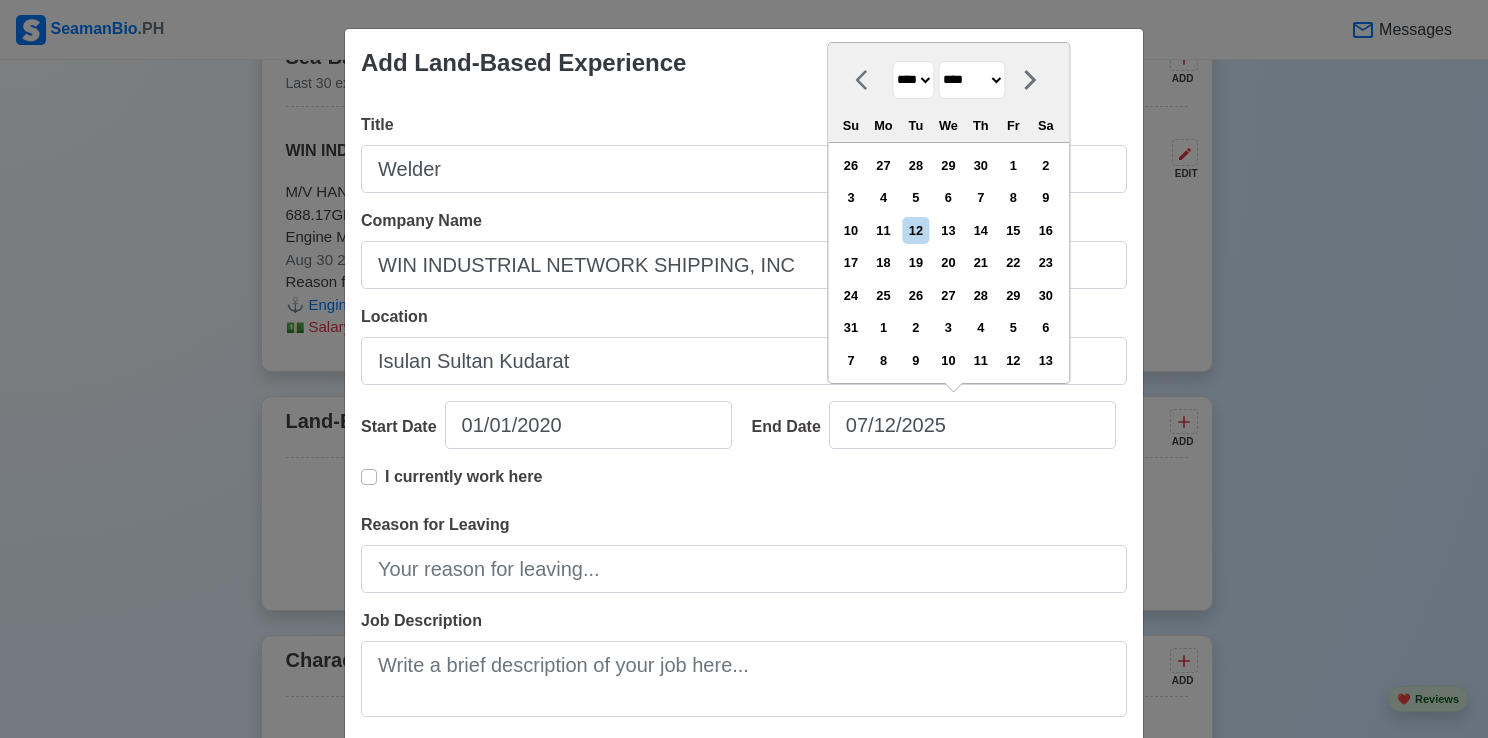 click on "**** **** **** **** **** **** **** **** **** **** **** **** **** **** **** **** **** **** **** **** **** **** **** **** **** **** **** **** **** **** **** **** **** **** **** **** **** **** **** **** **** **** **** **** **** **** **** **** **** **** **** **** **** **** **** **** **** **** **** **** **** **** **** **** **** **** **** **** **** **** **** **** **** **** **** **** **** **** **** **** **** **** **** **** **** **** **** **** **** **** **** **** **** **** **** **** **** **** **** **** **** **** **** **** **** ****" at bounding box center (913, 80) 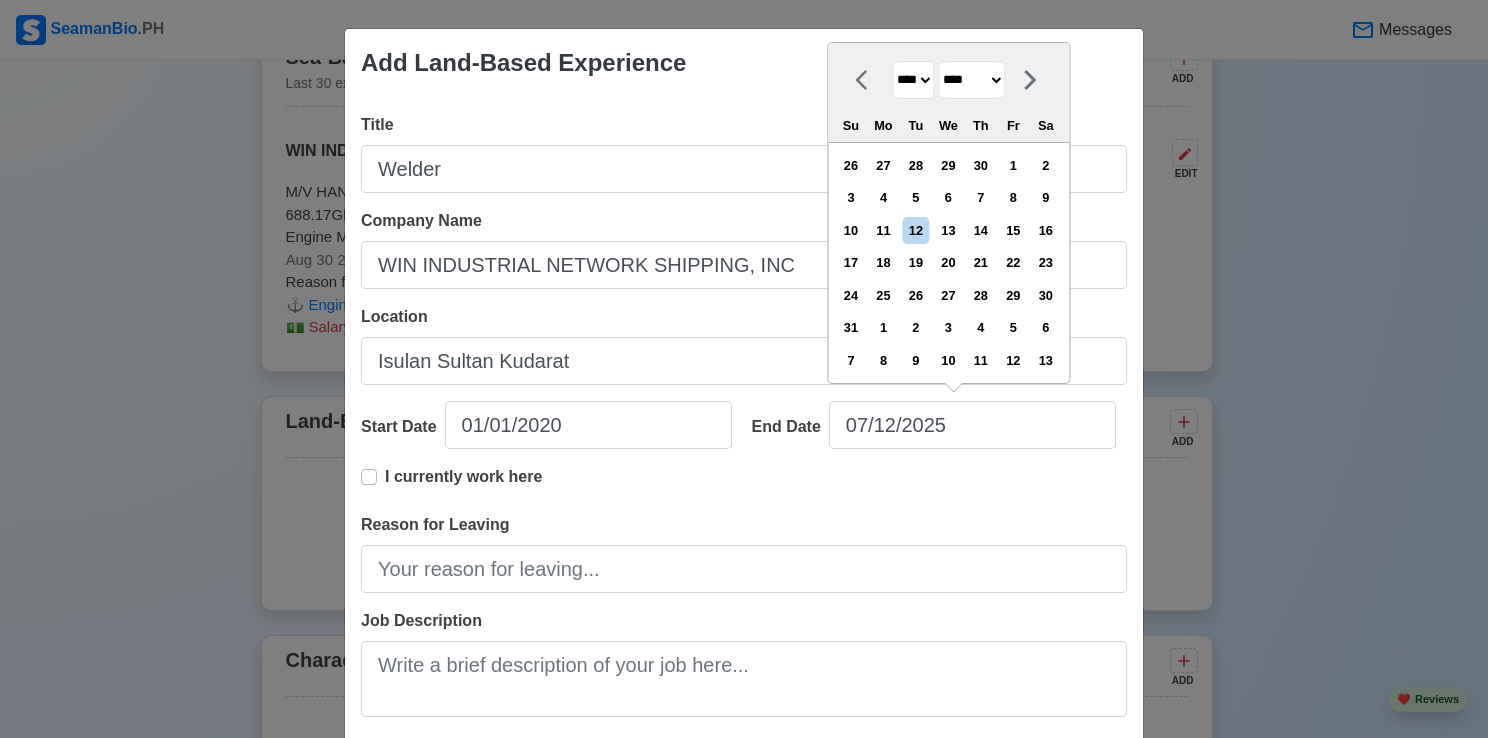 select on "****" 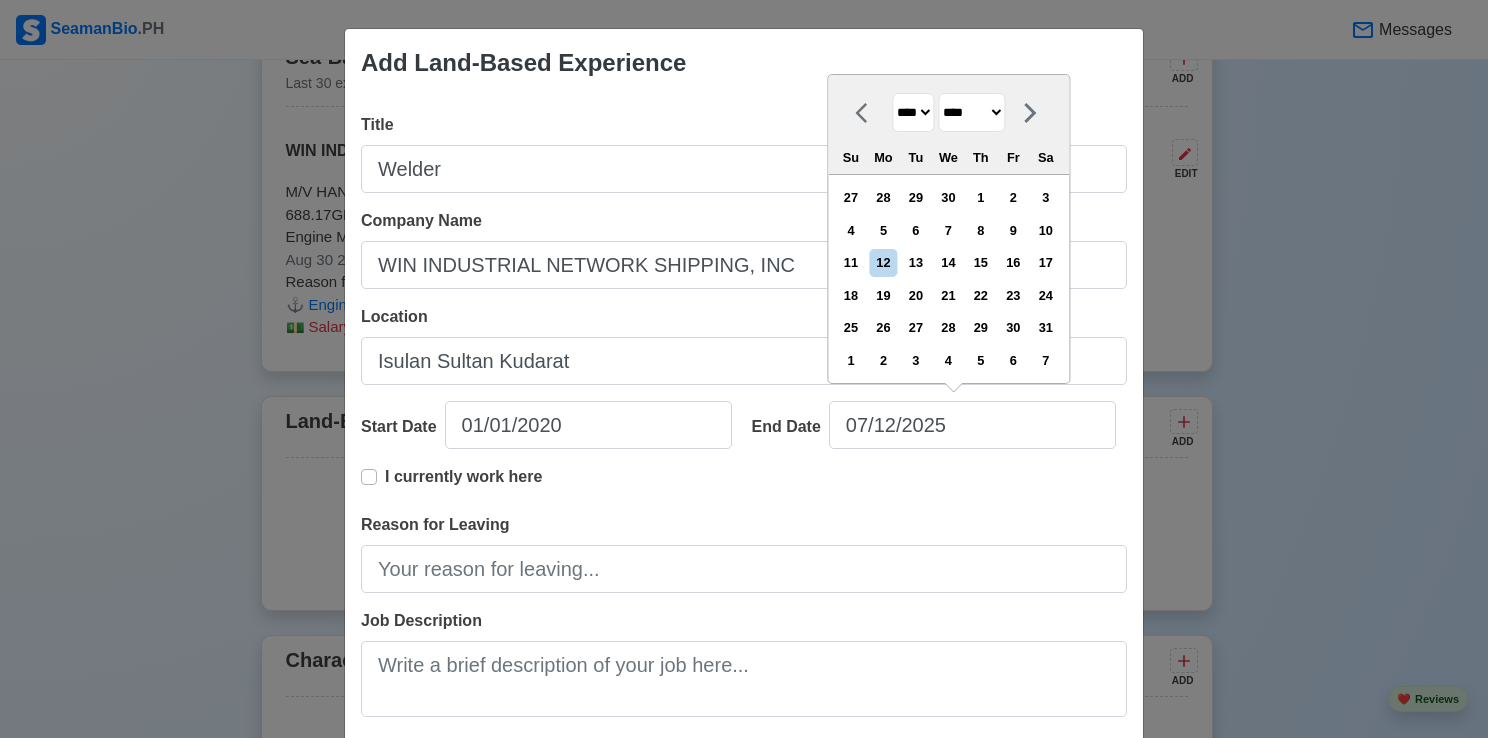 click on "******* ******** ***** ***** *** **** **** ****** ********* ******* ******** ********" at bounding box center (971, 112) 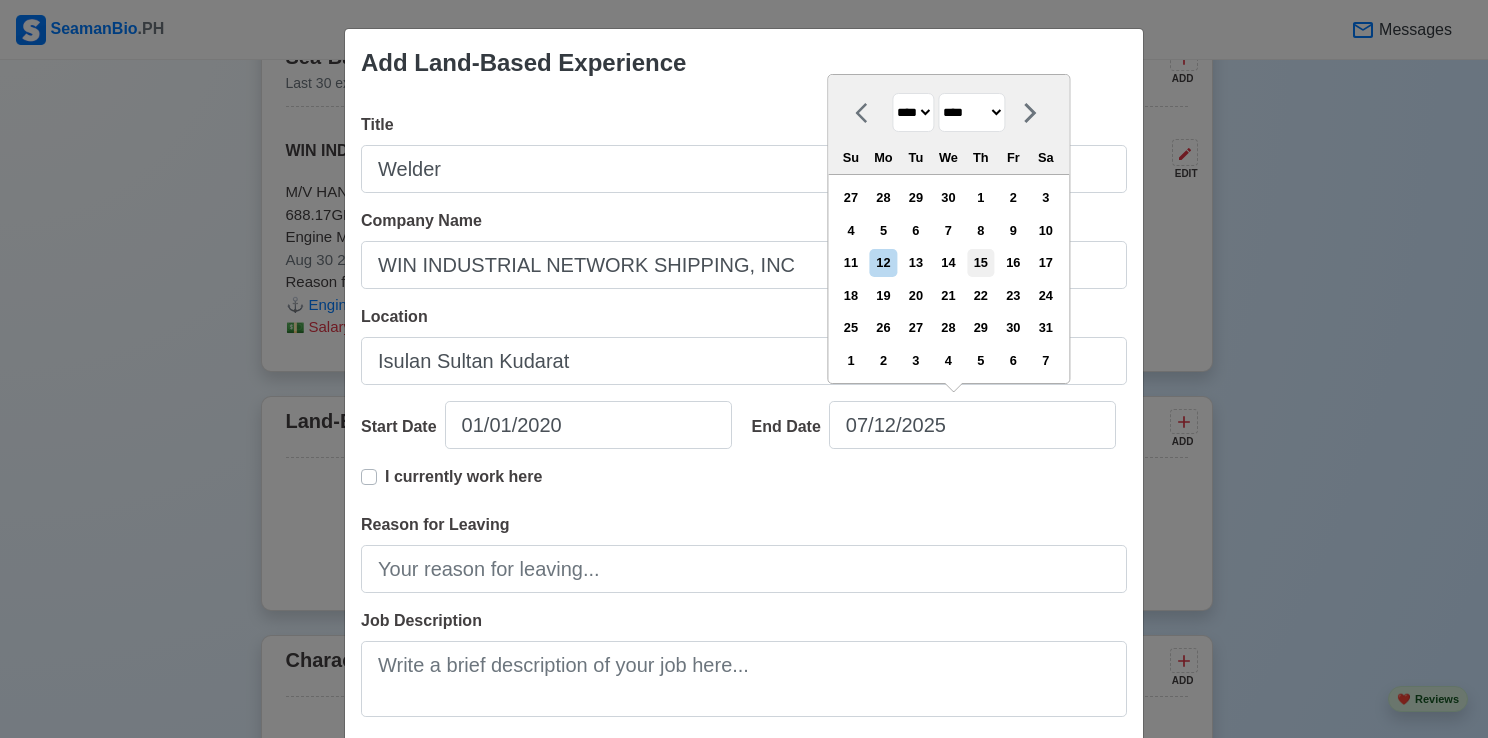 click on "15" at bounding box center [980, 262] 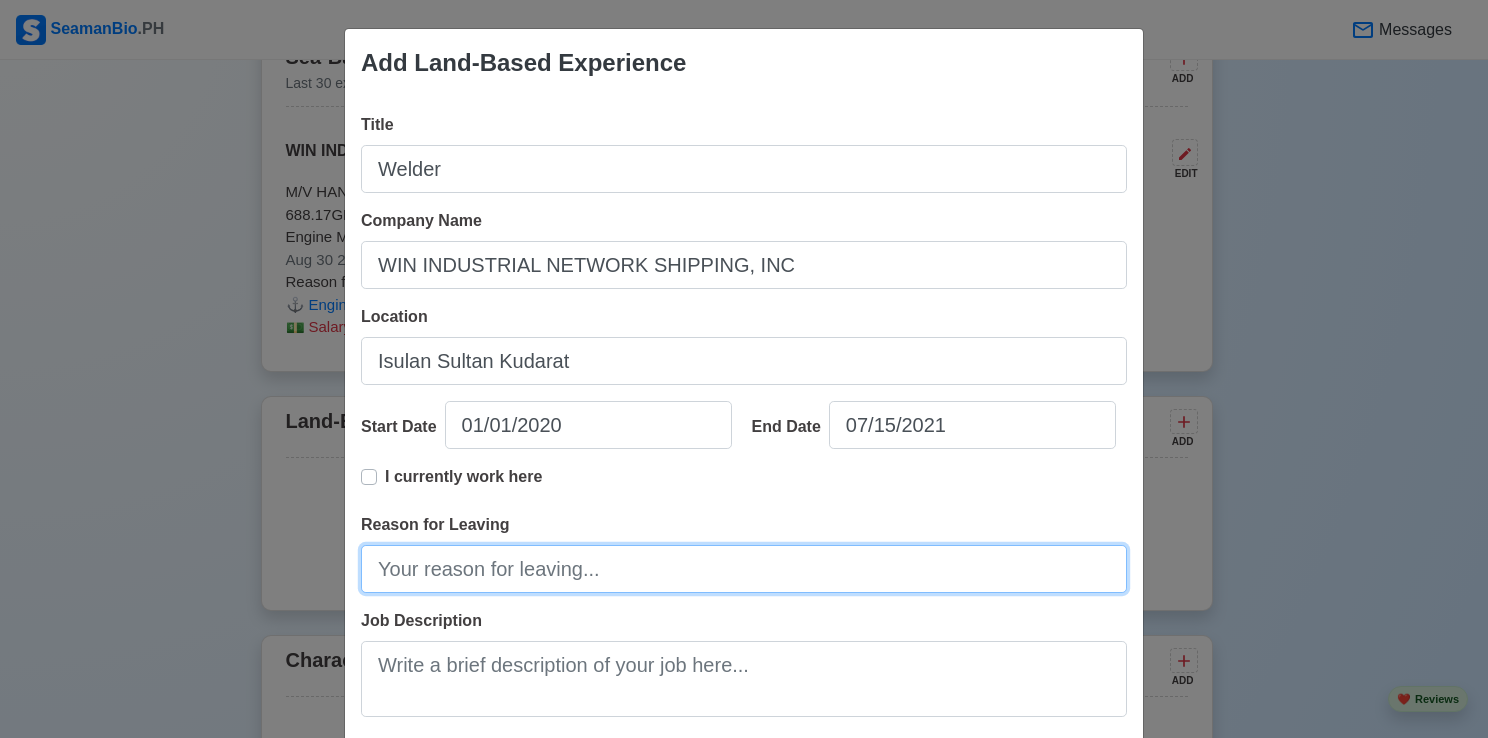 click on "Reason for Leaving" at bounding box center (744, 569) 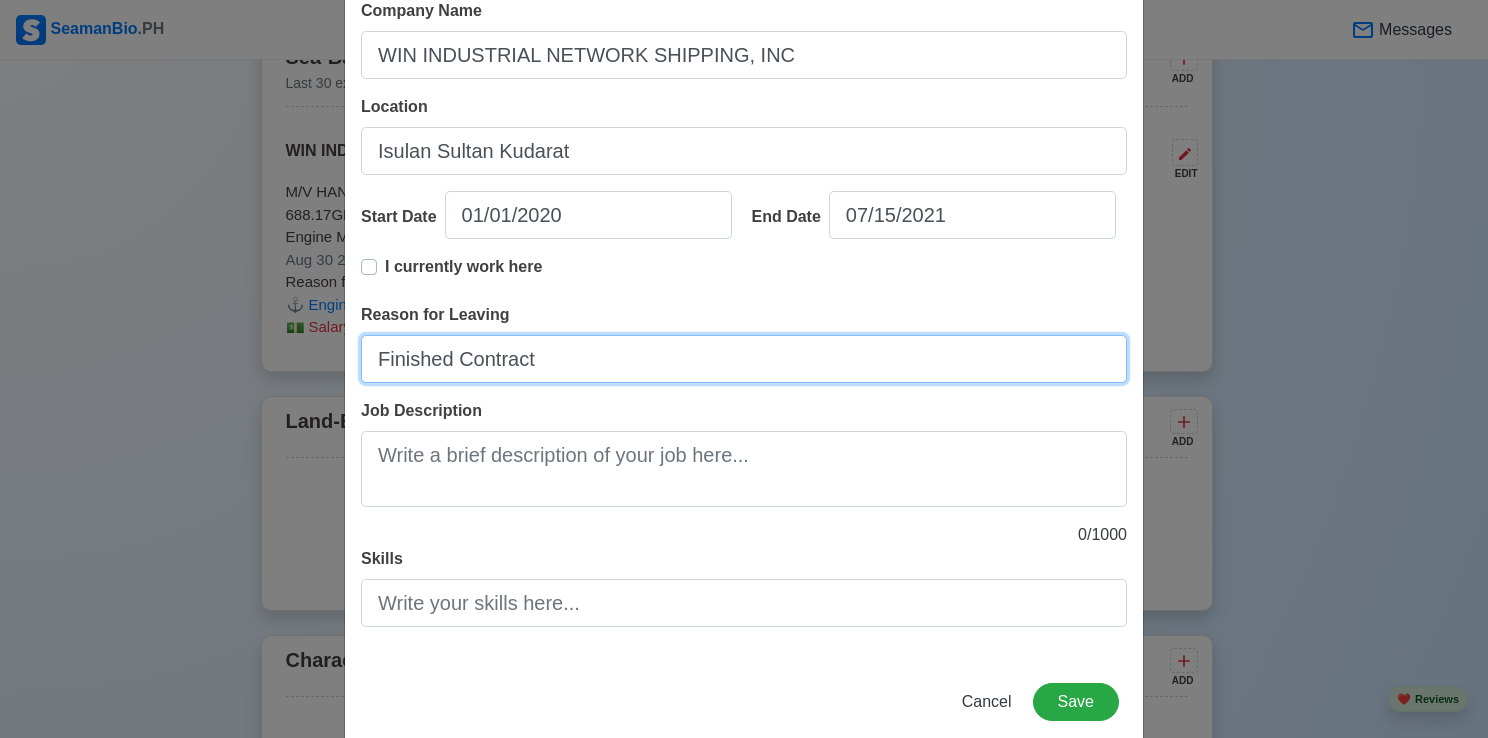 scroll, scrollTop: 244, scrollLeft: 0, axis: vertical 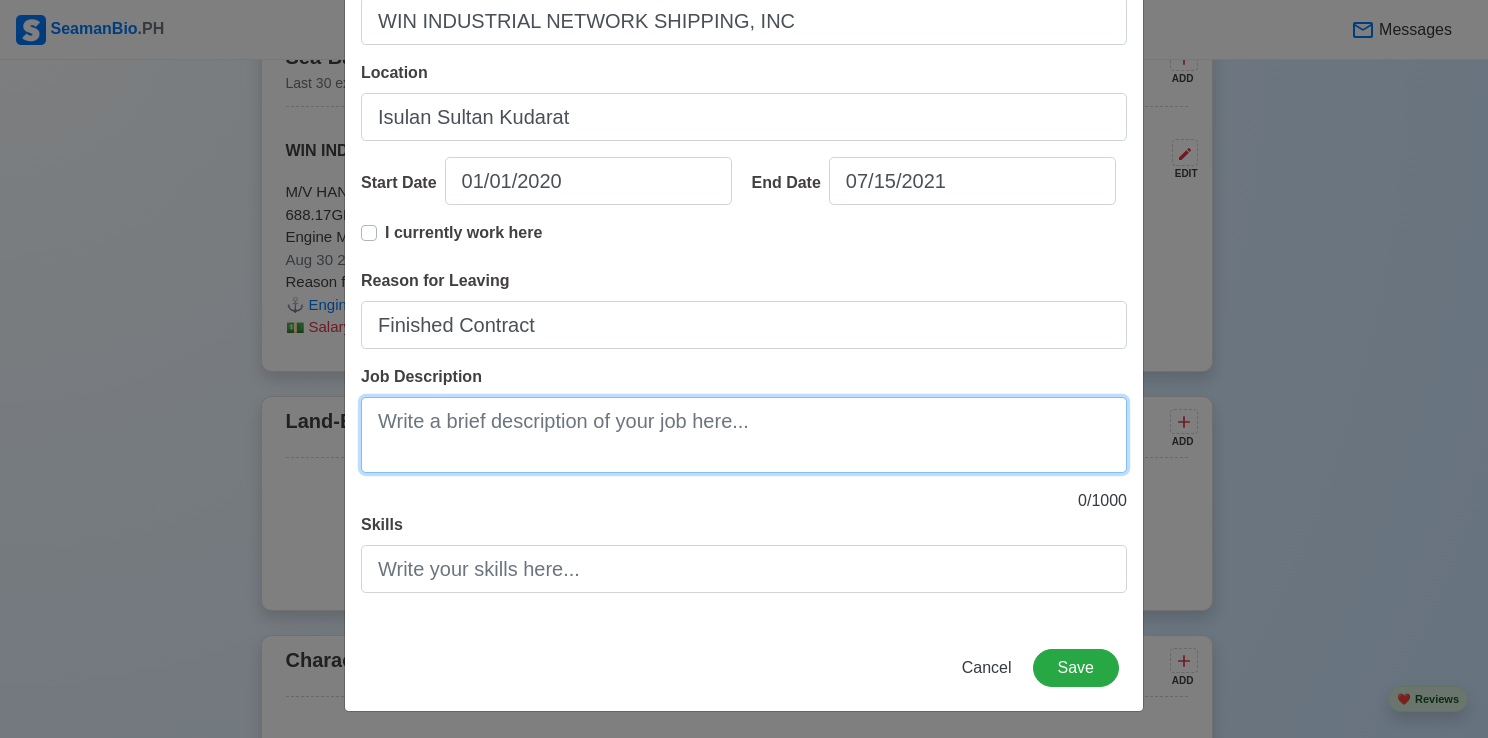 click on "Job Description" at bounding box center [744, 435] 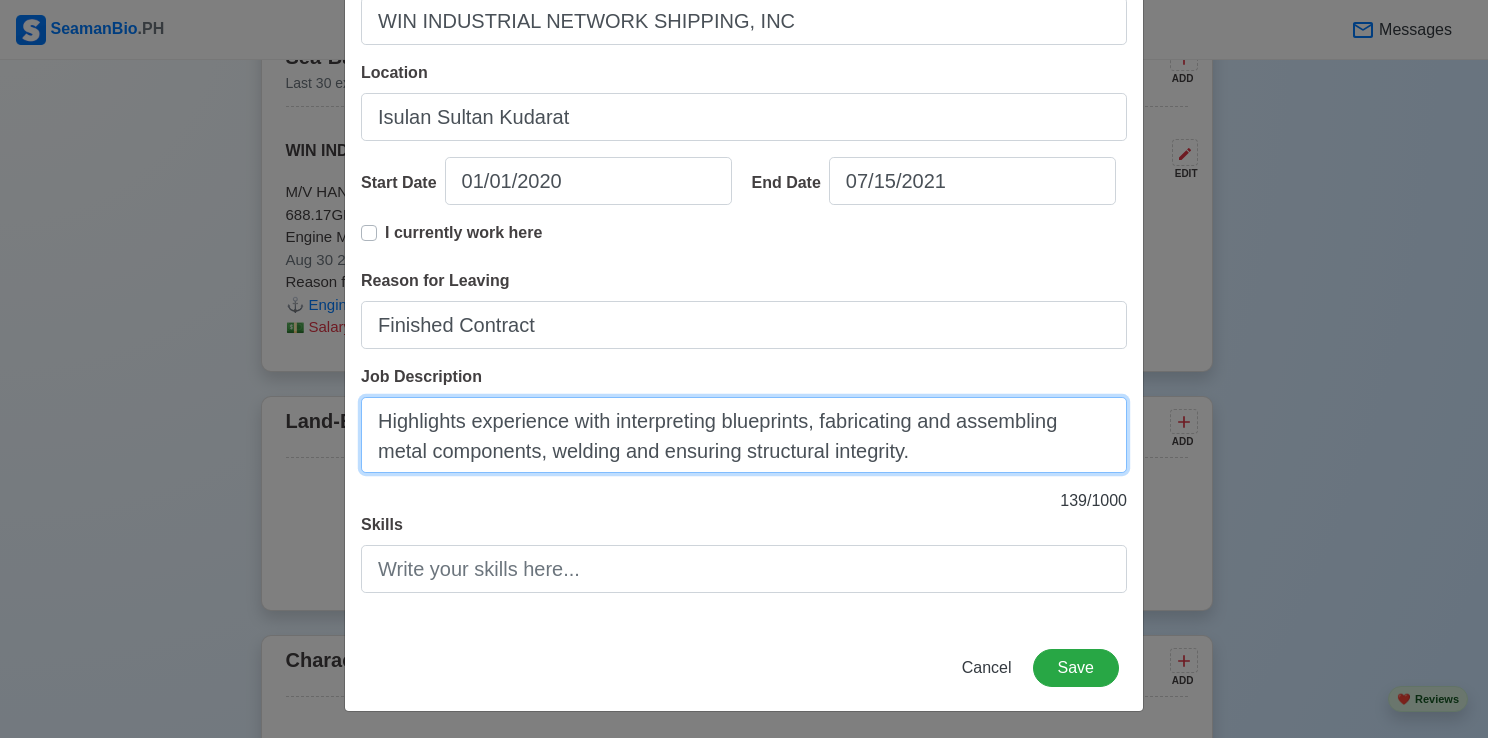 type on "Highlights experience with interpreting blueprints, fabricating and assembling metal components, welding and ensuring structural integrity." 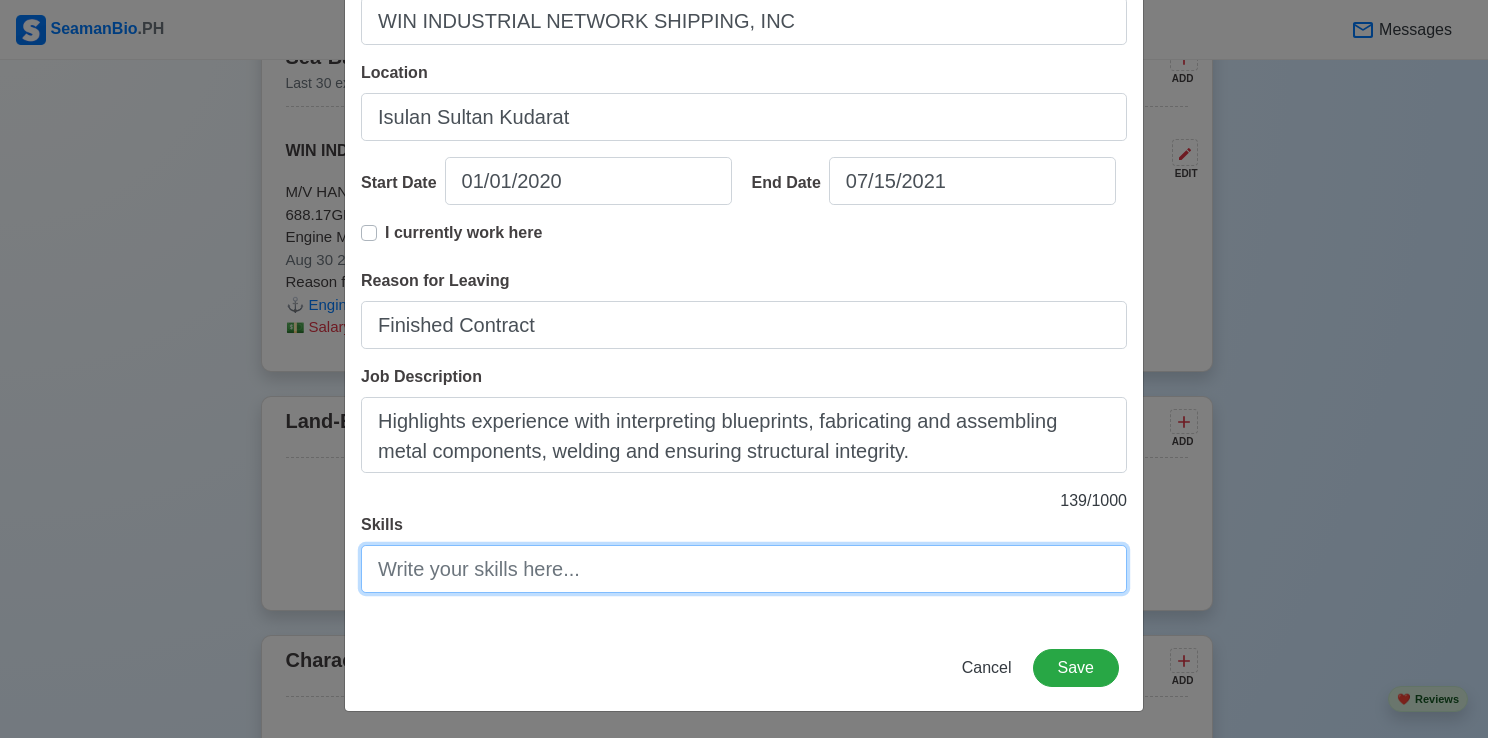 click on "Skills" at bounding box center (744, 569) 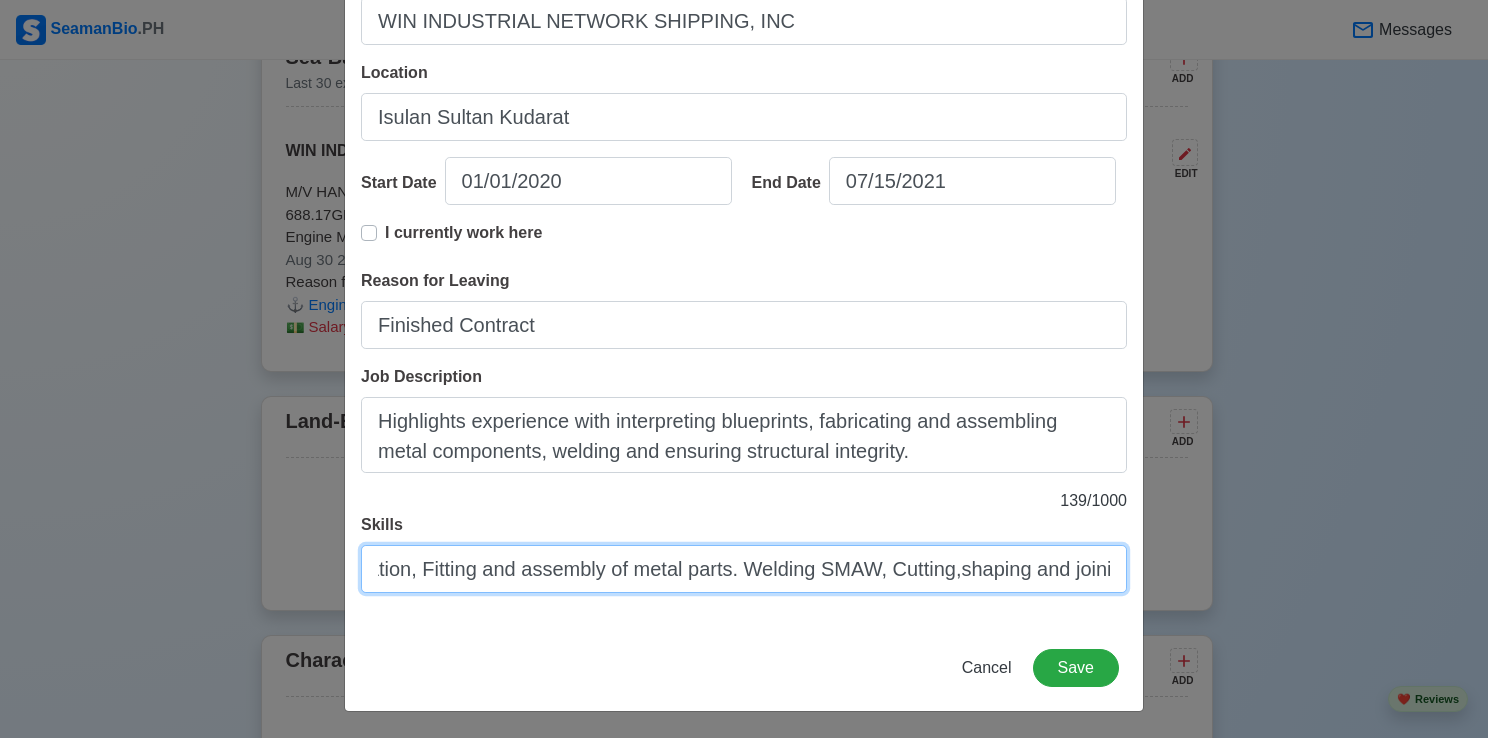 scroll, scrollTop: 0, scrollLeft: 282, axis: horizontal 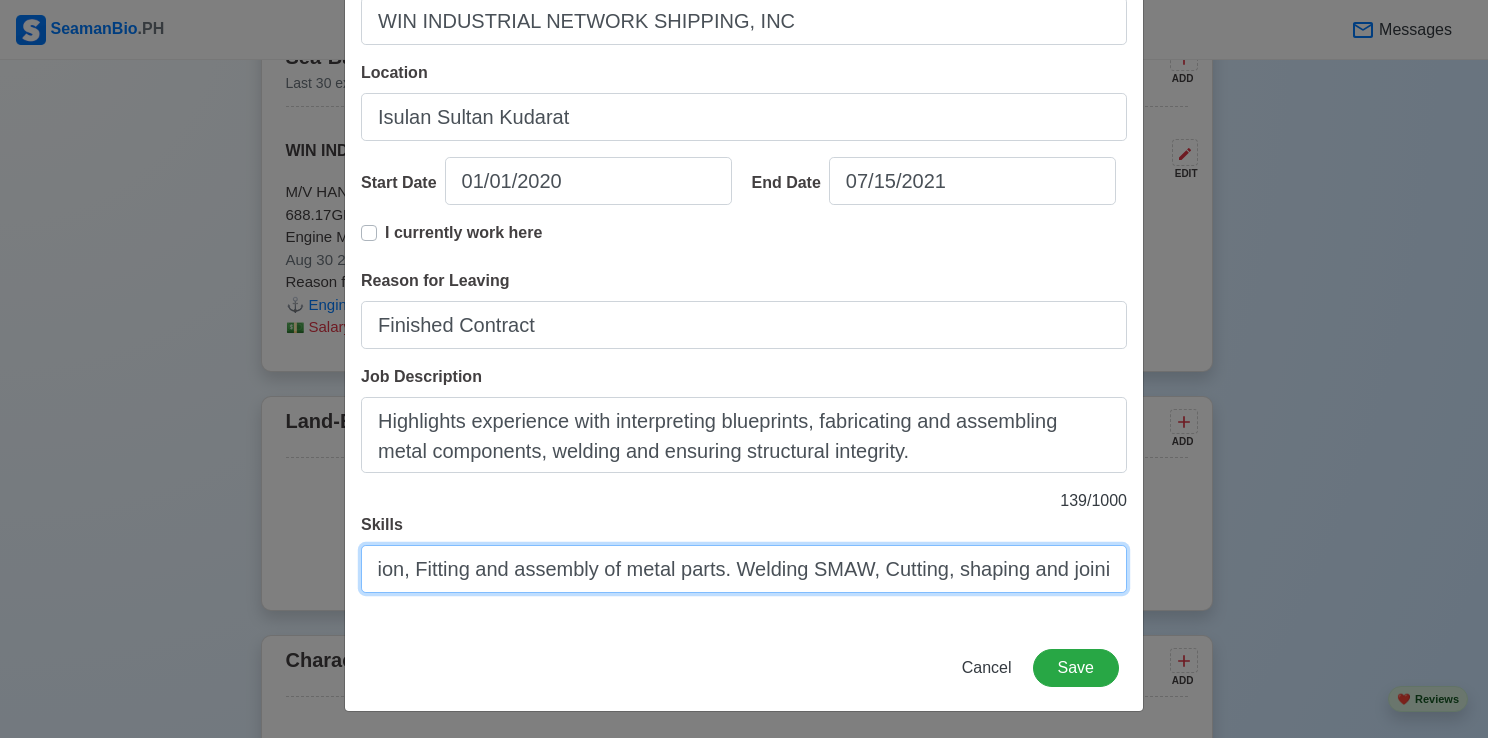 drag, startPoint x: 1064, startPoint y: 570, endPoint x: 1116, endPoint y: 558, distance: 53.366657 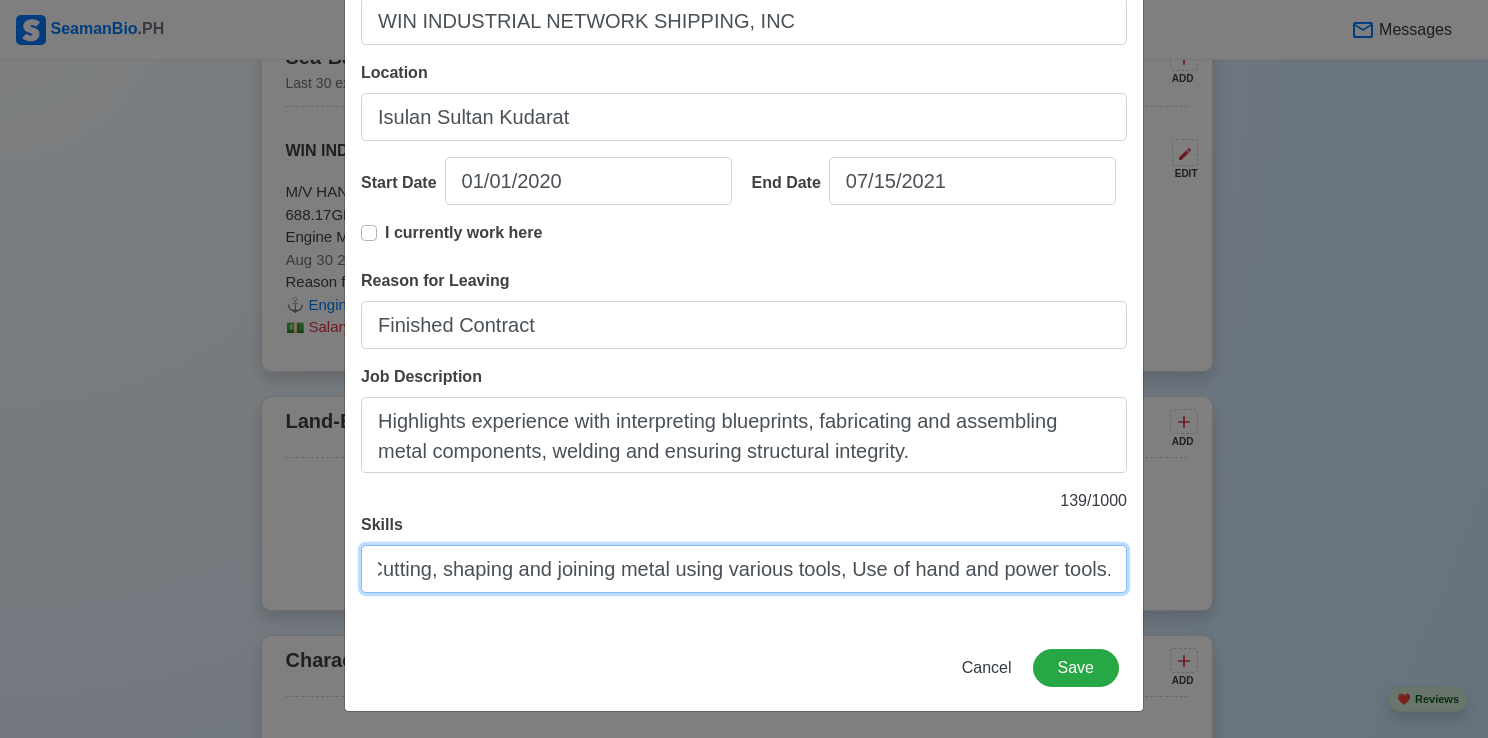 scroll, scrollTop: 0, scrollLeft: 805, axis: horizontal 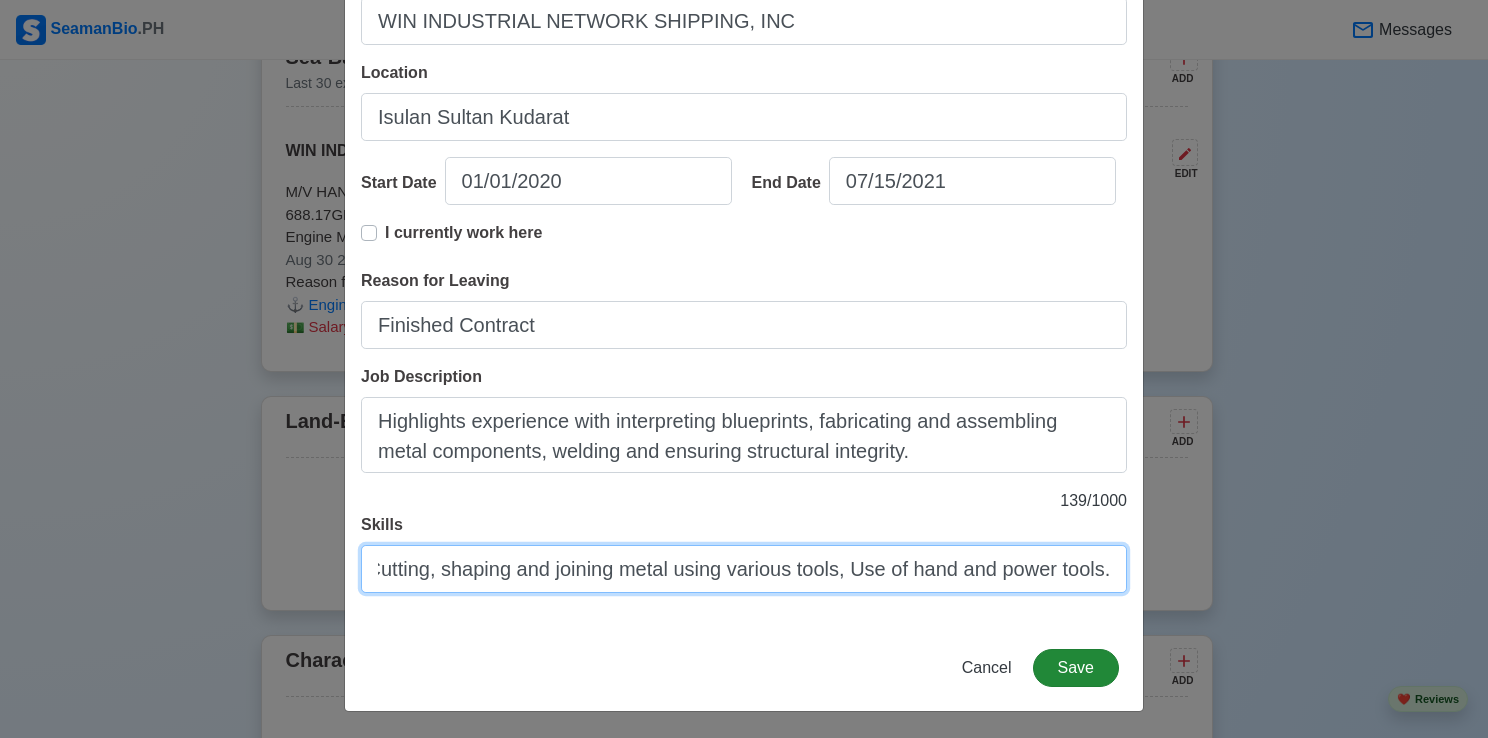 type on "blueprint reading and interpretation, Fitting and assembly of metal parts. Welding SMAW, Cutting, shaping and joining metal using various tools, Use of hand and power tools." 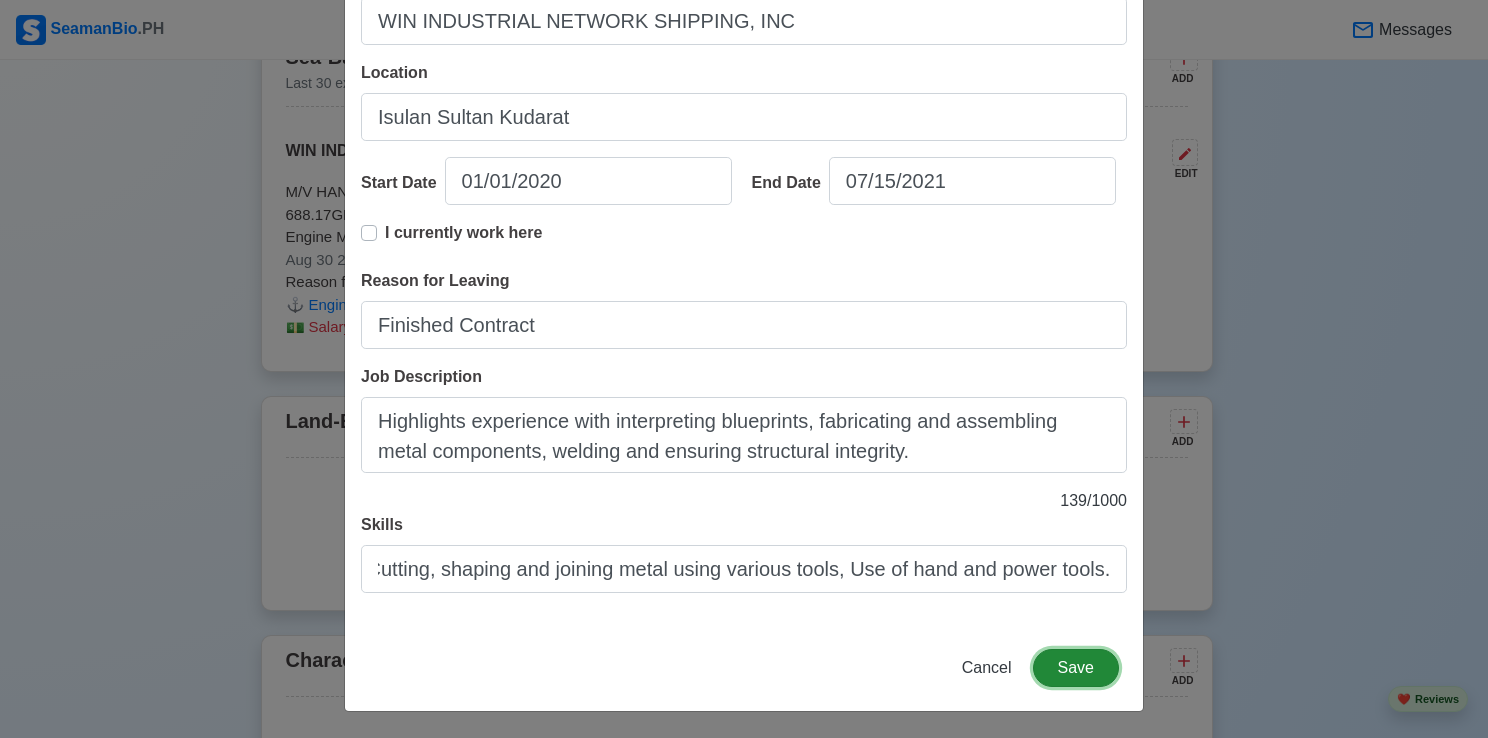 click on "Save" at bounding box center (1076, 668) 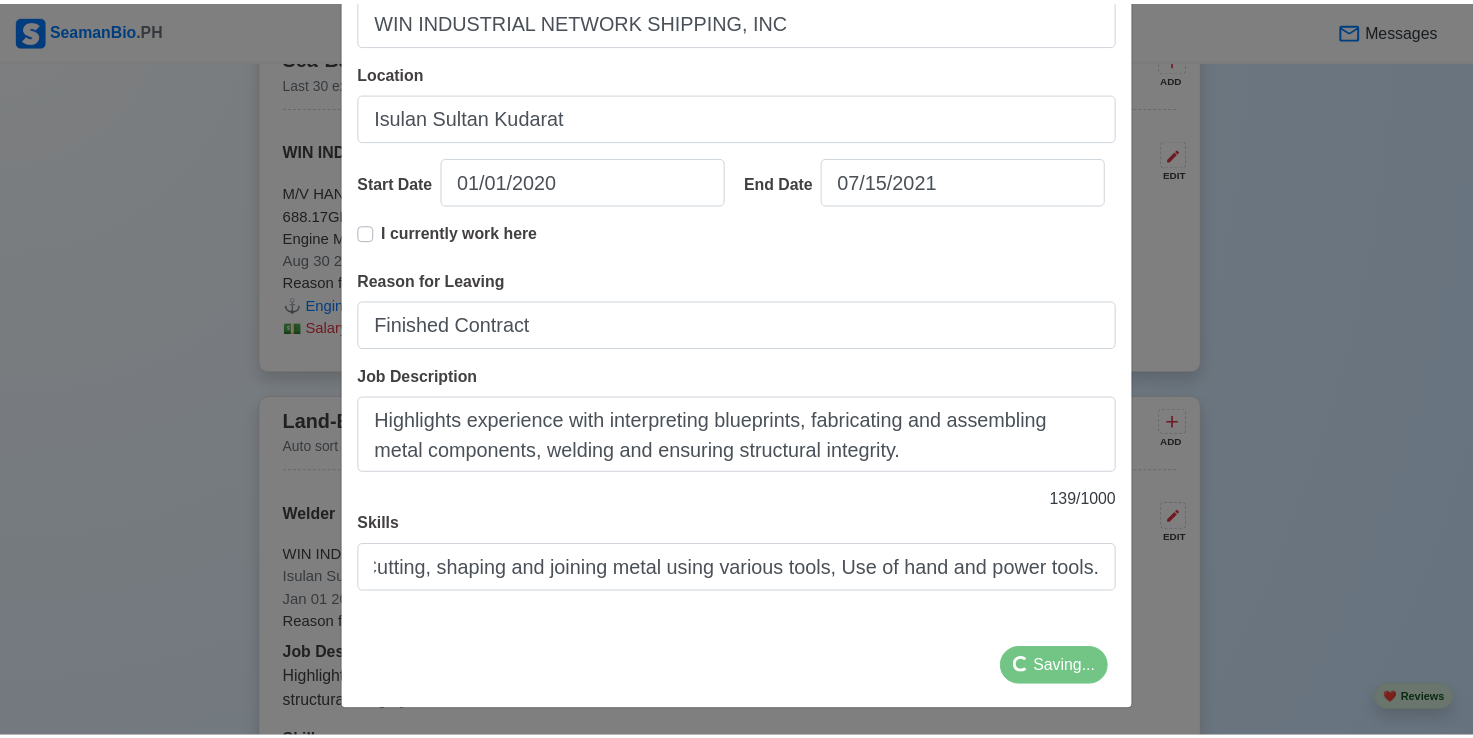 scroll, scrollTop: 0, scrollLeft: 0, axis: both 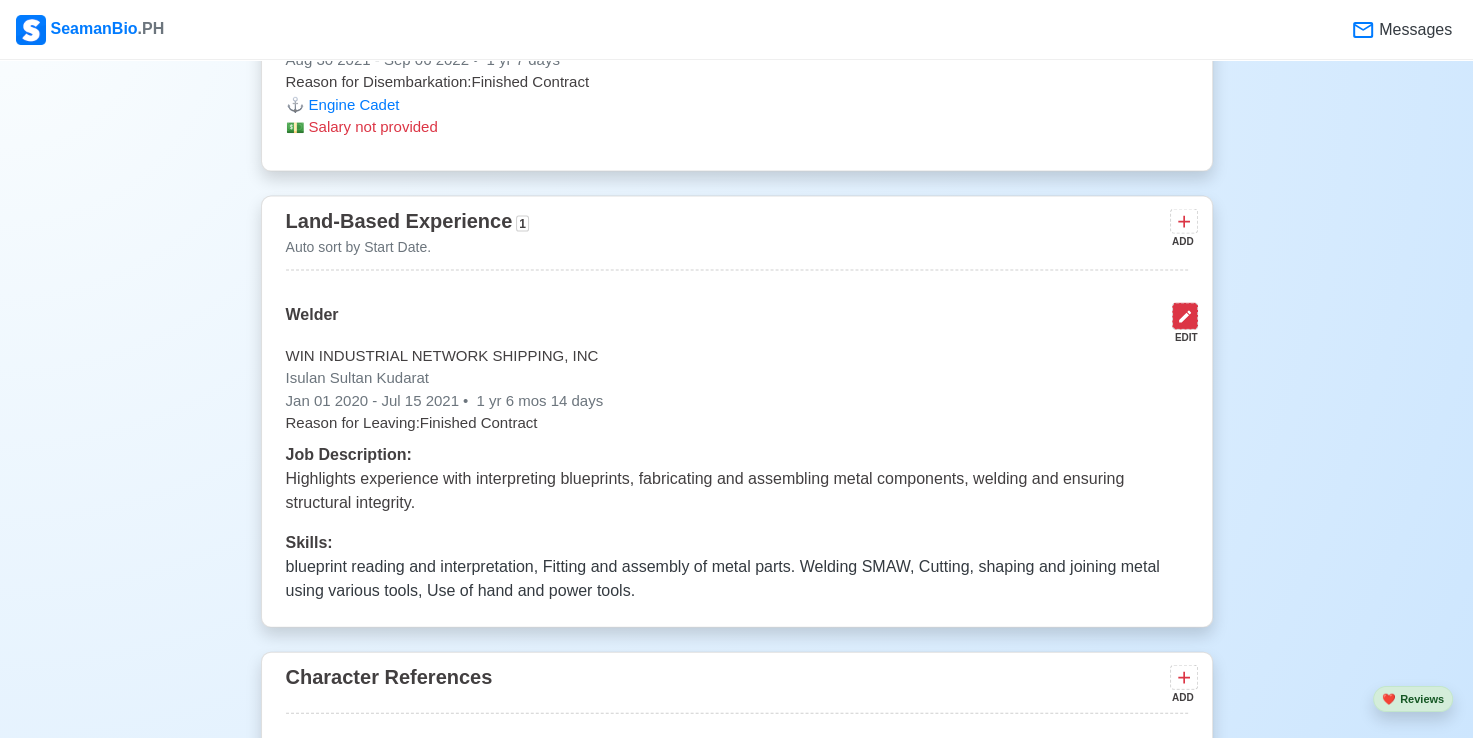 click 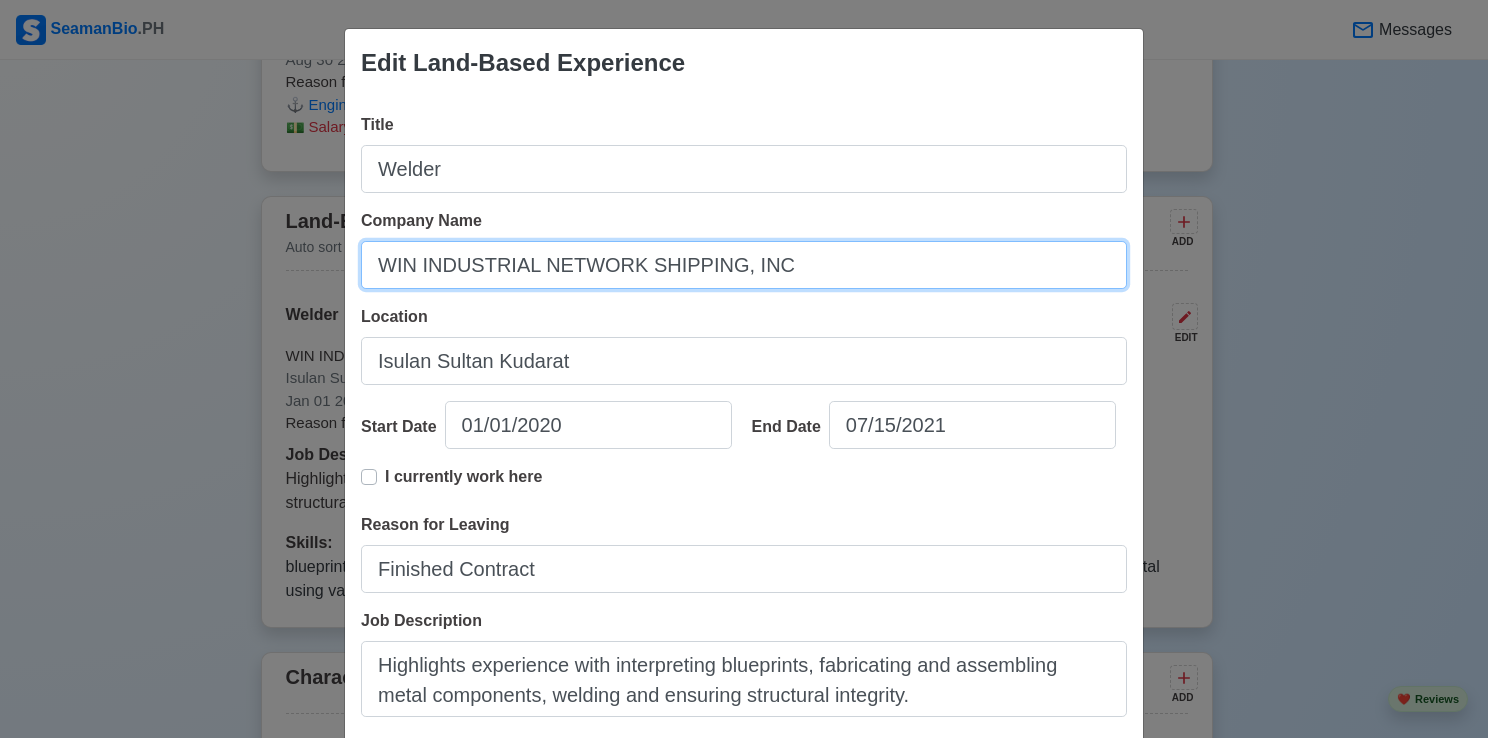click on "WIN INDUSTRIAL NETWORK SHIPPING, INC" at bounding box center [744, 265] 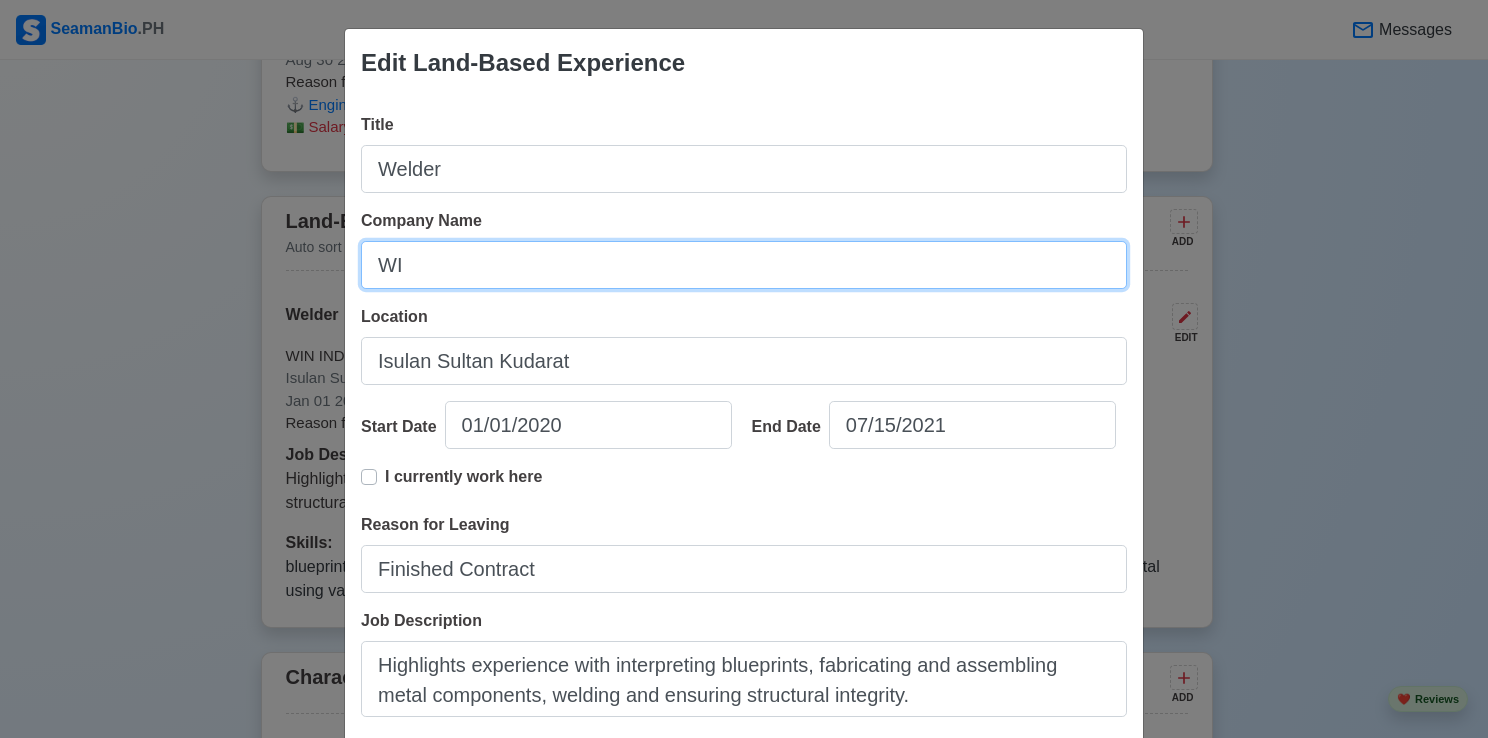type on "W" 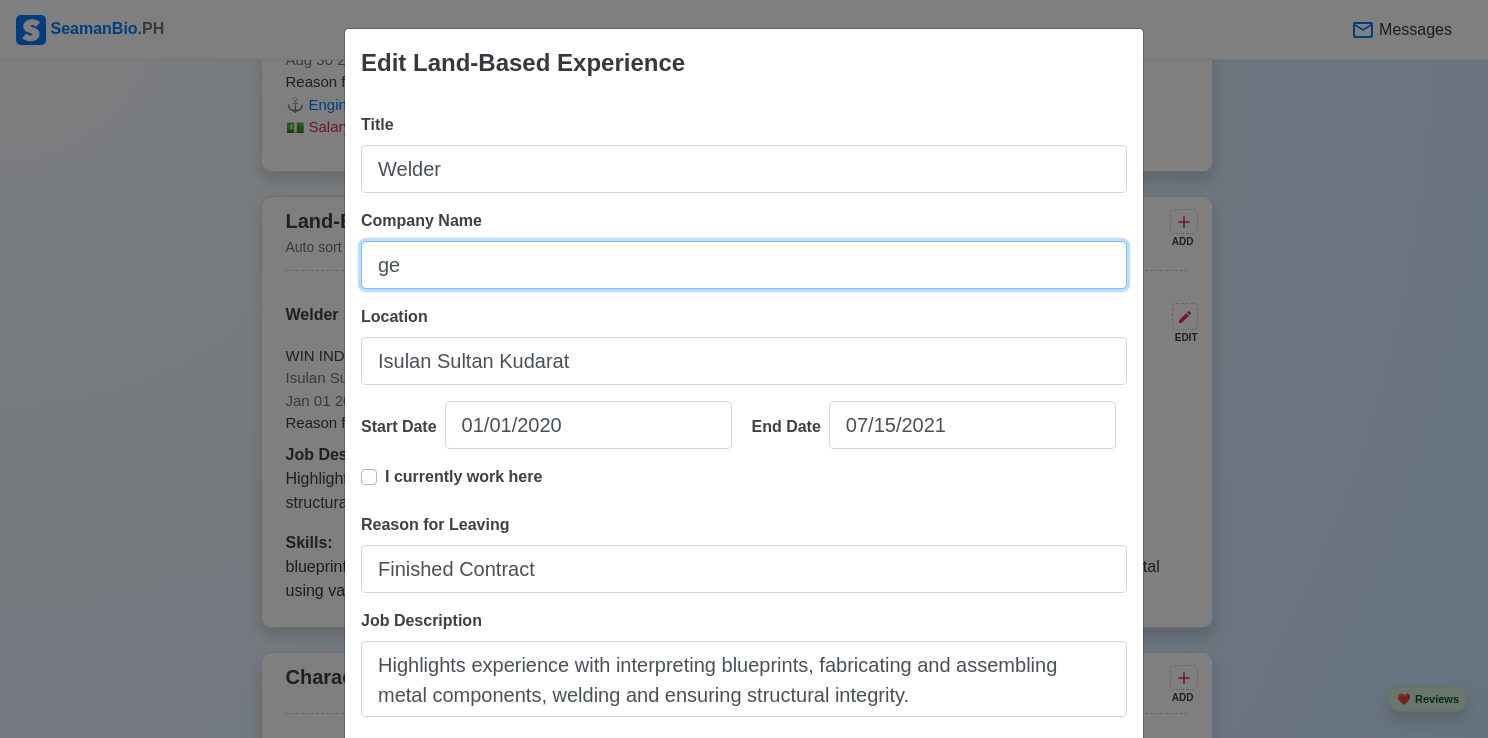 type on "GEMMA CONSTRUCTION SUPPLY, INC." 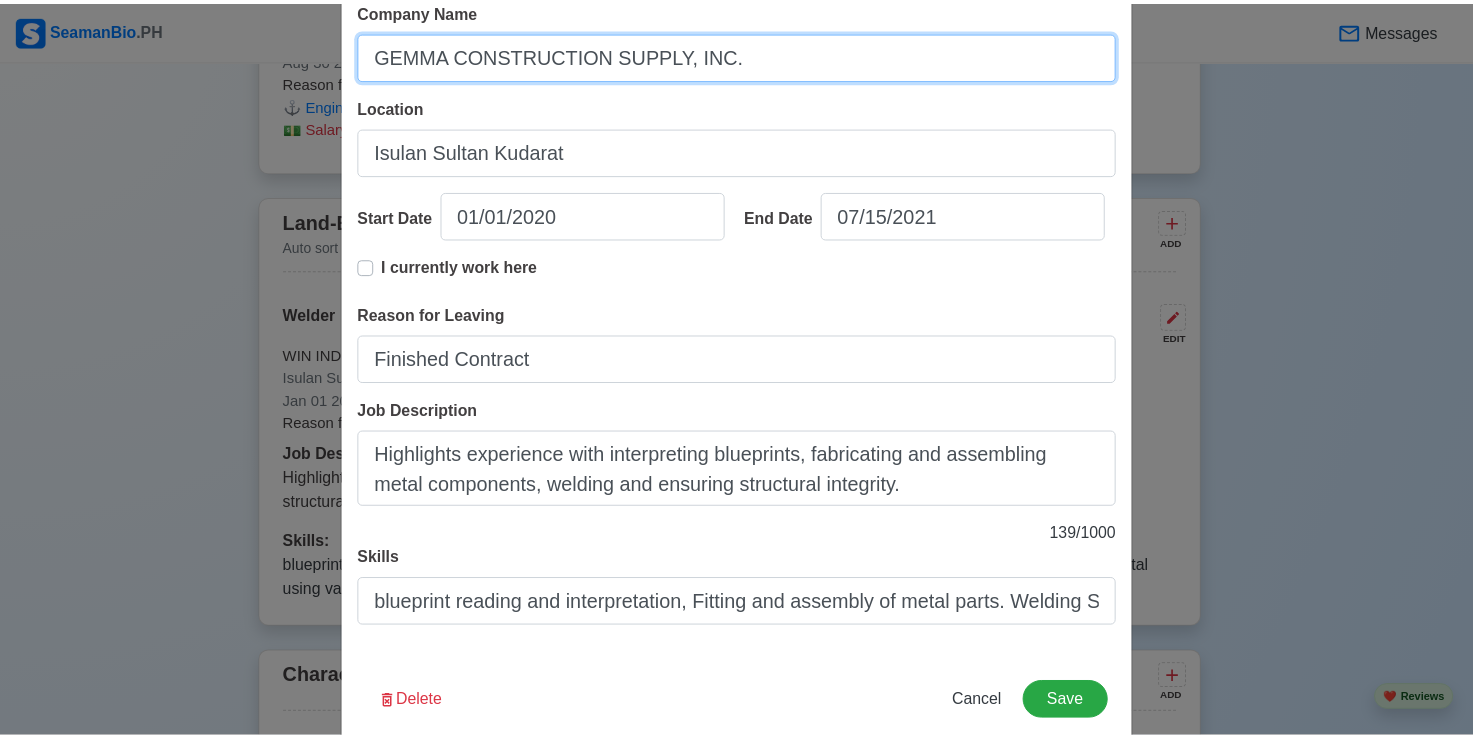 scroll, scrollTop: 244, scrollLeft: 0, axis: vertical 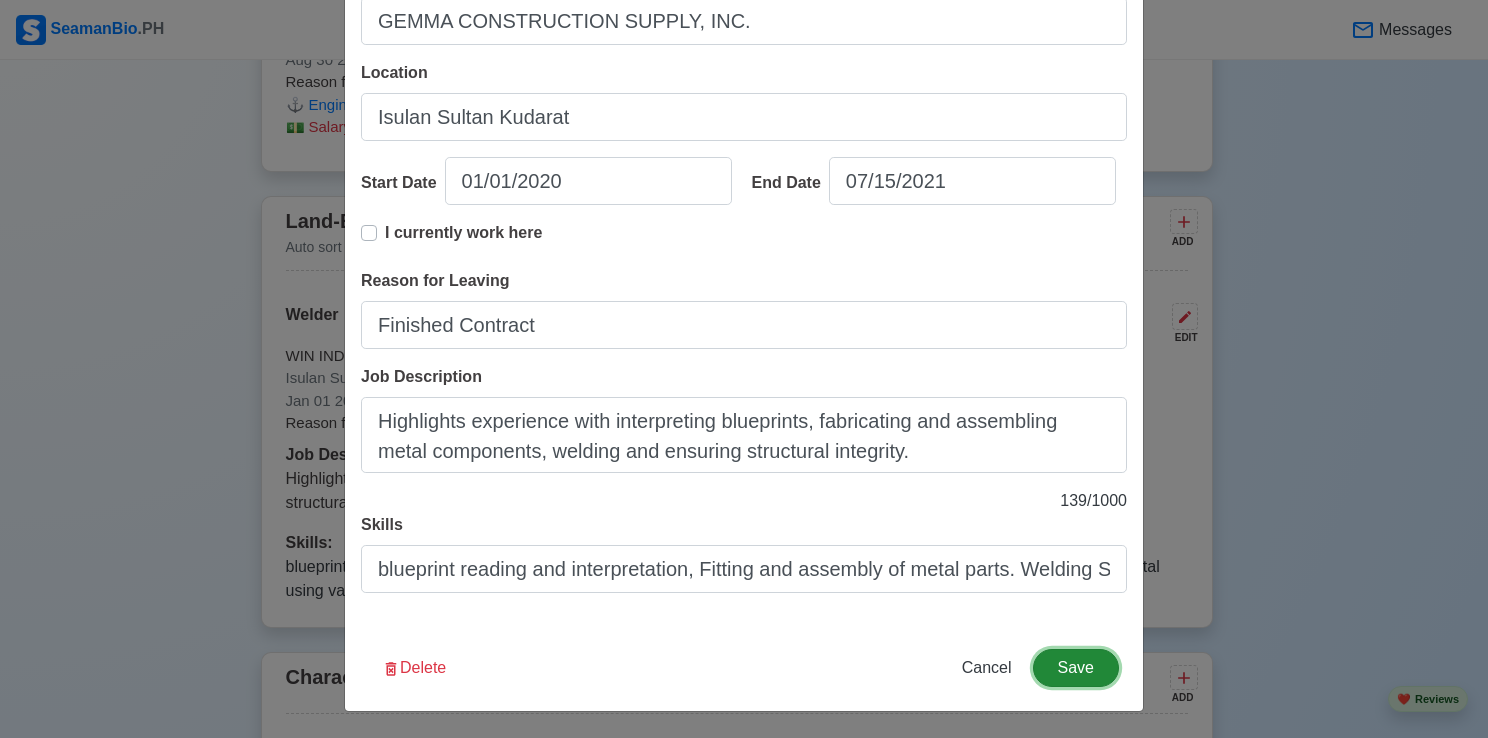 click on "Save" at bounding box center (1076, 668) 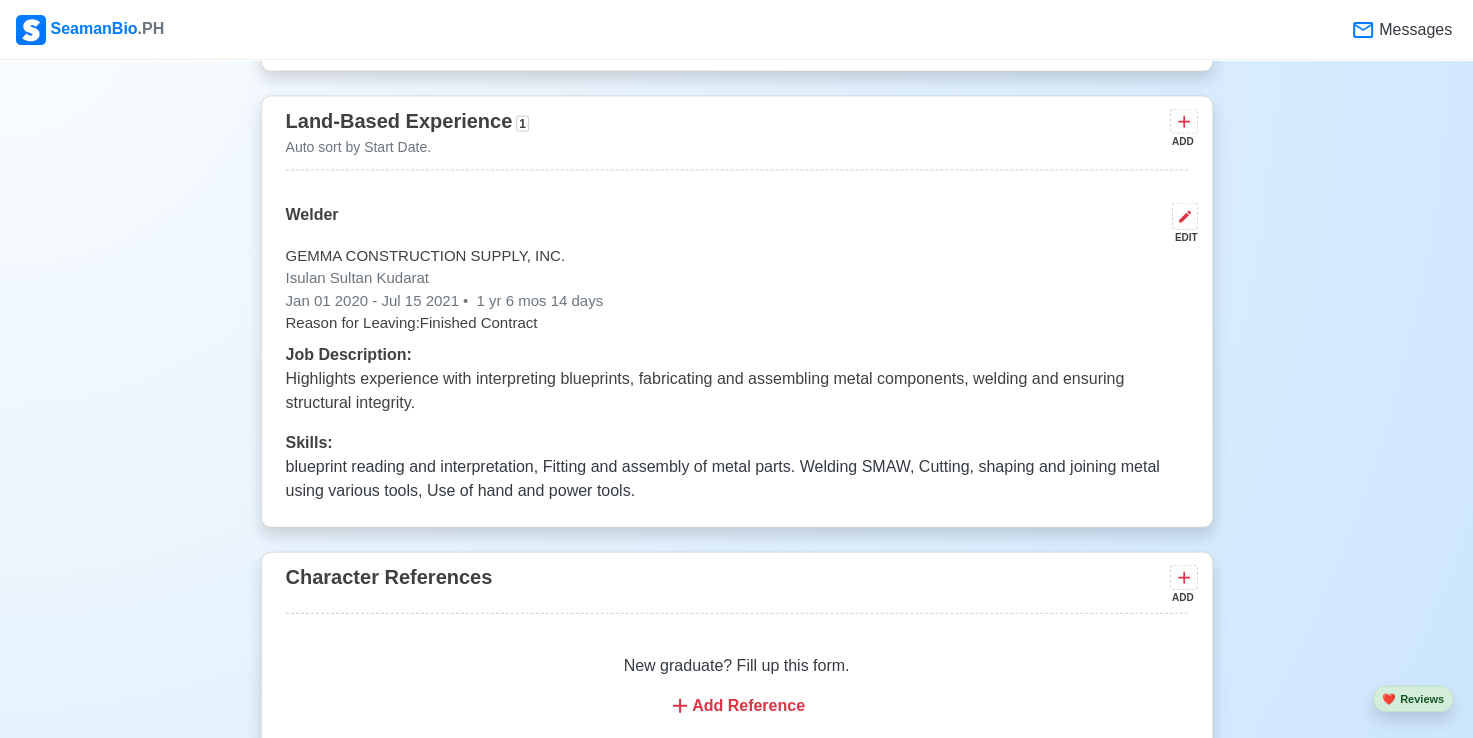 scroll, scrollTop: 4679, scrollLeft: 0, axis: vertical 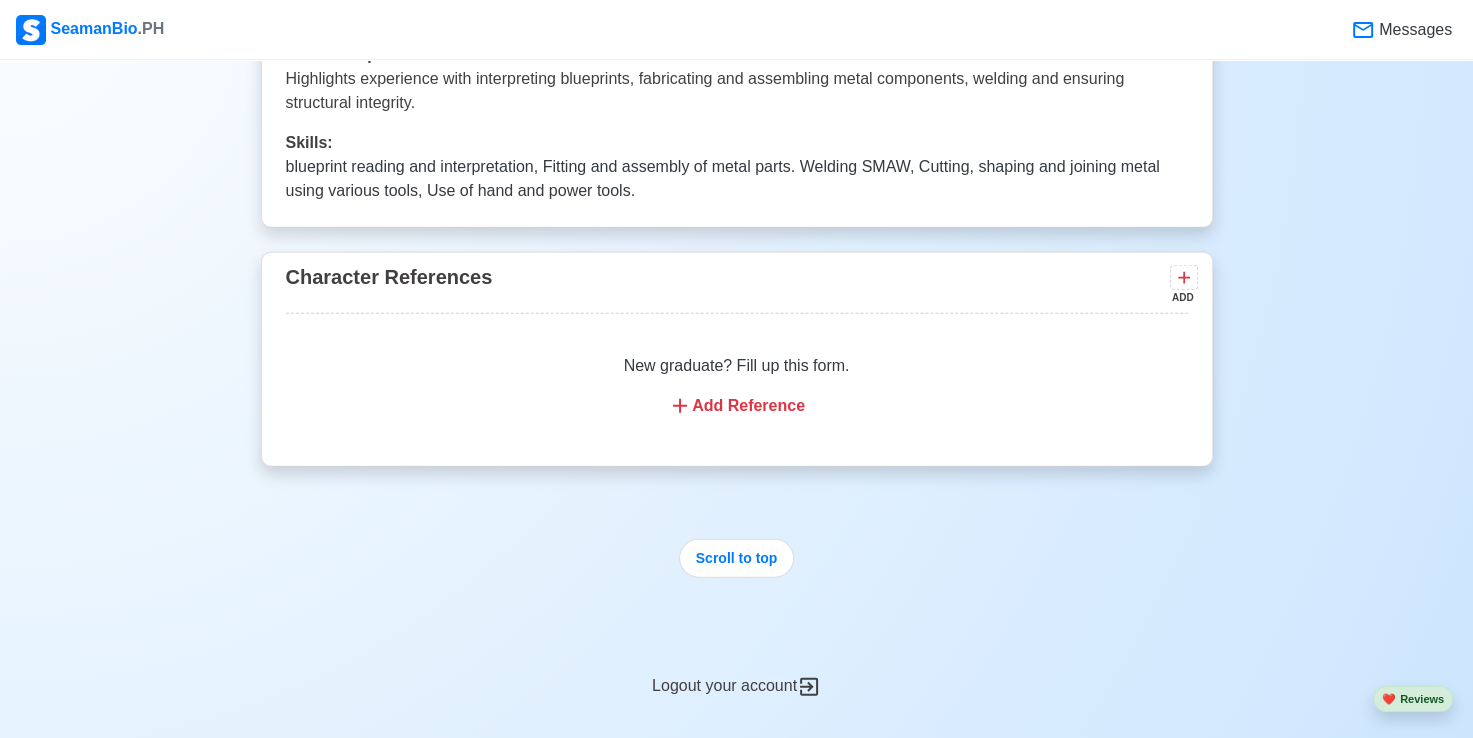 click on "Add Reference" at bounding box center [737, 406] 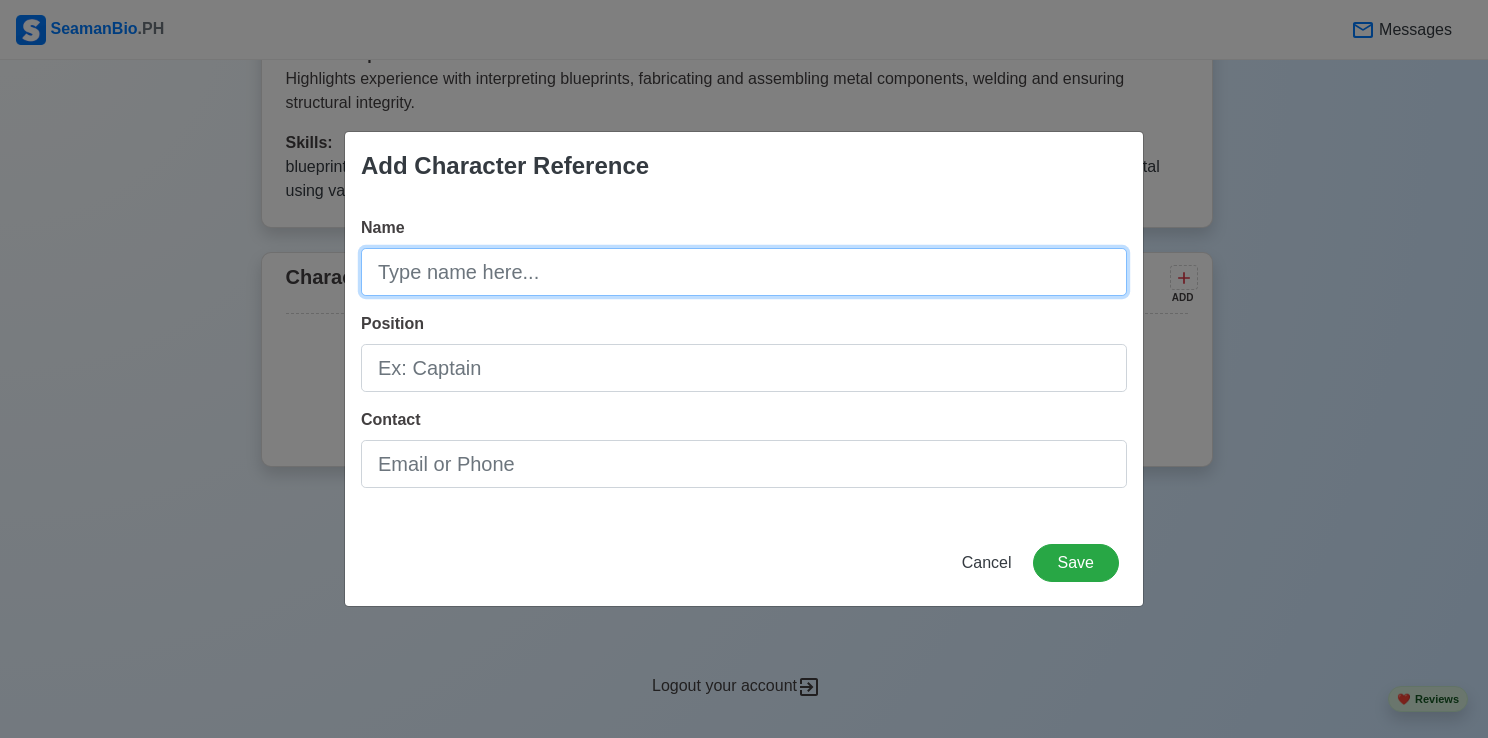 click on "Name" at bounding box center [744, 272] 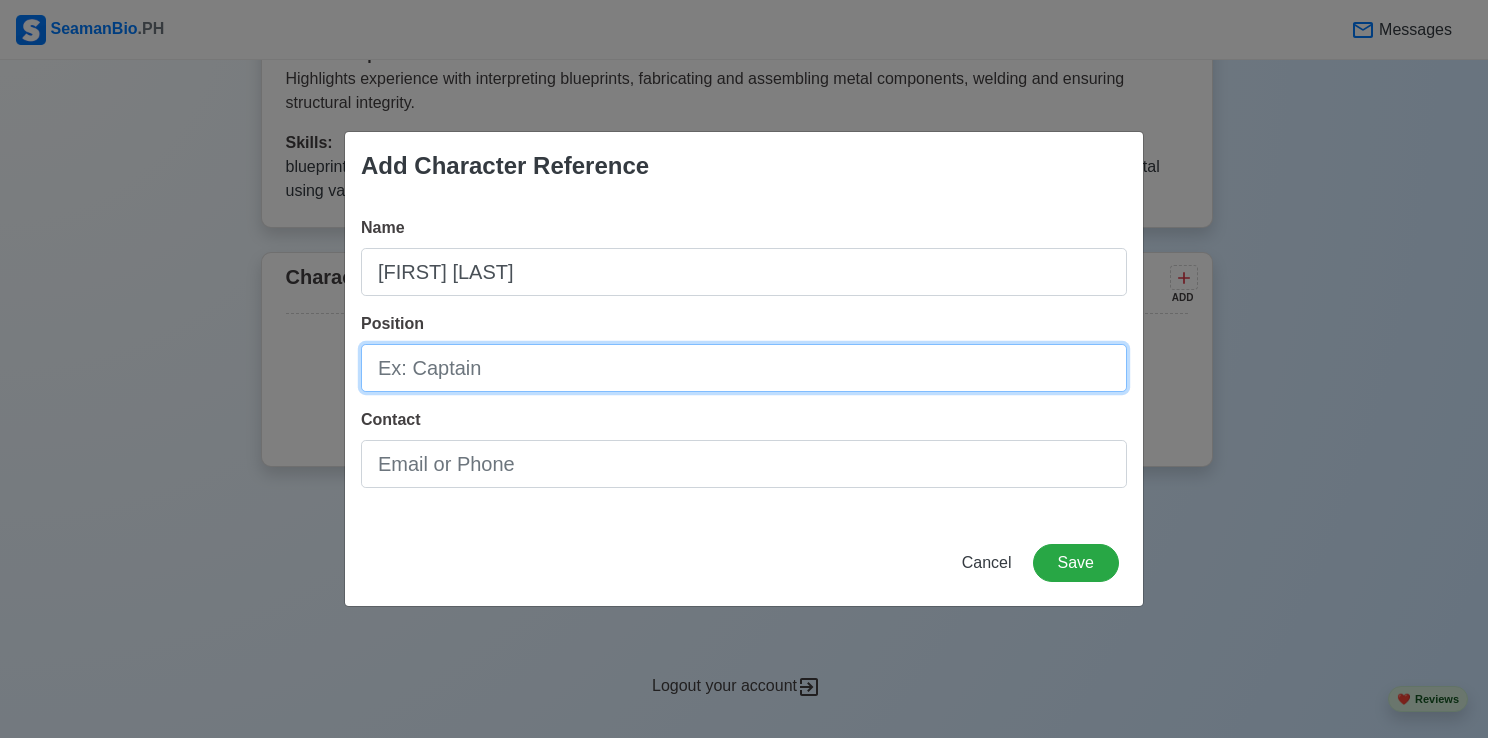 click on "Position" at bounding box center (744, 368) 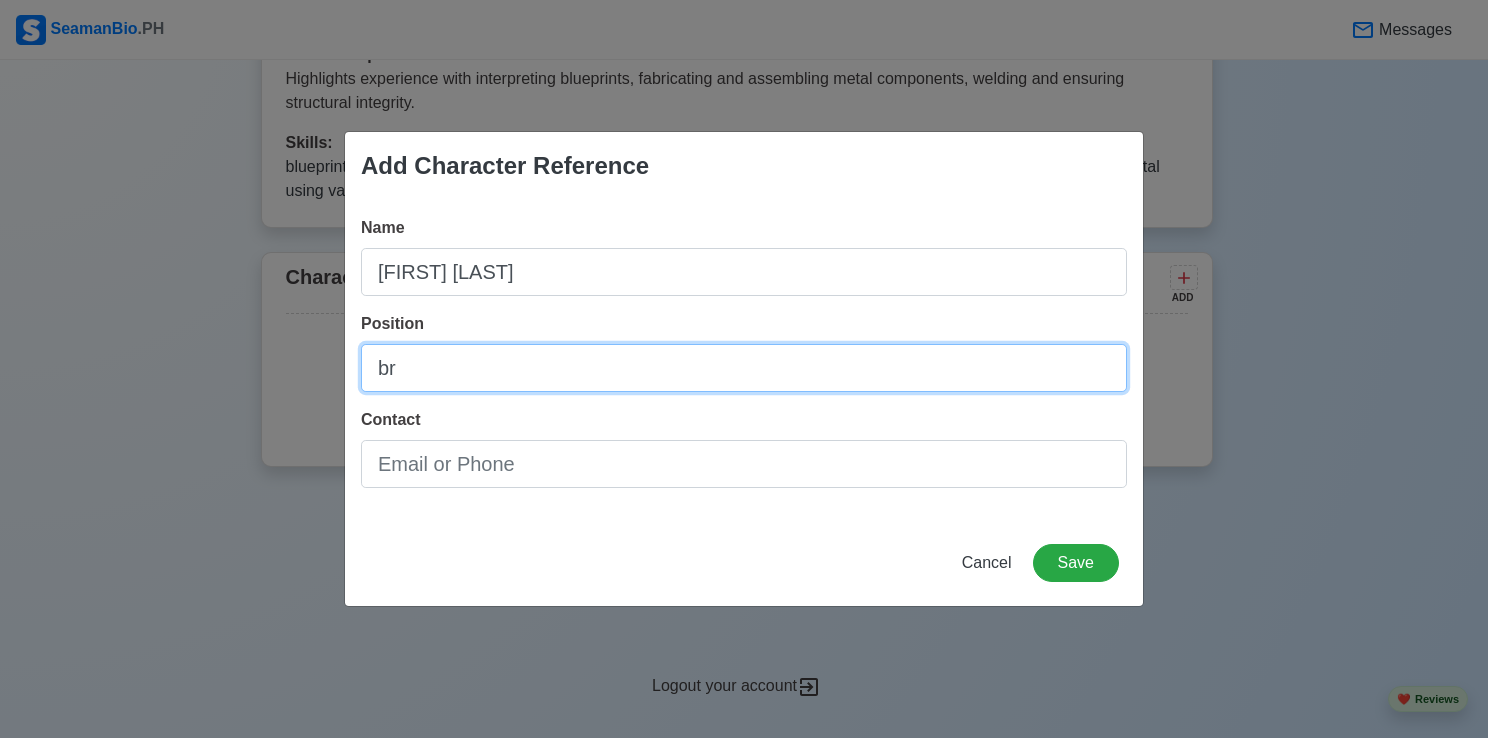 type on "Brngy. Captain" 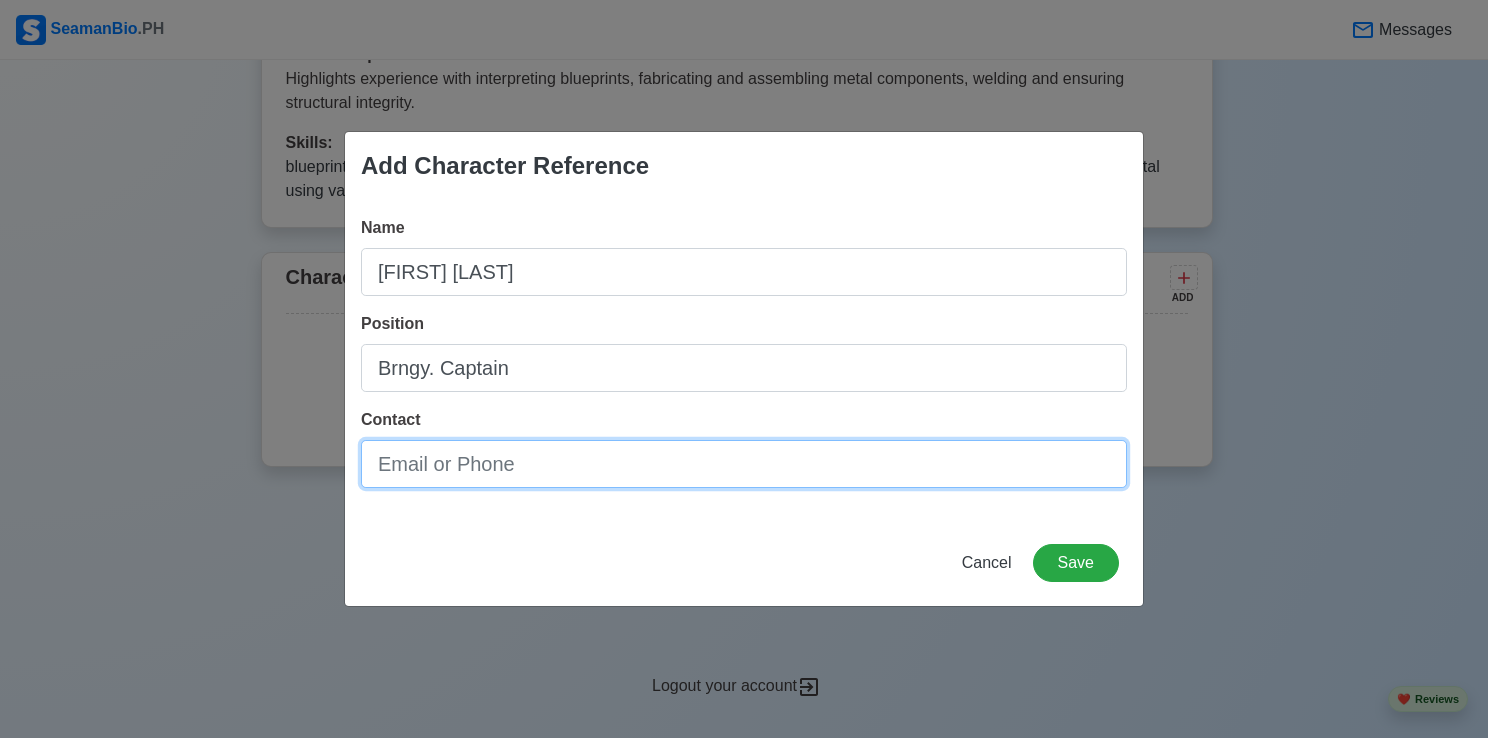 click on "Contact" at bounding box center [744, 464] 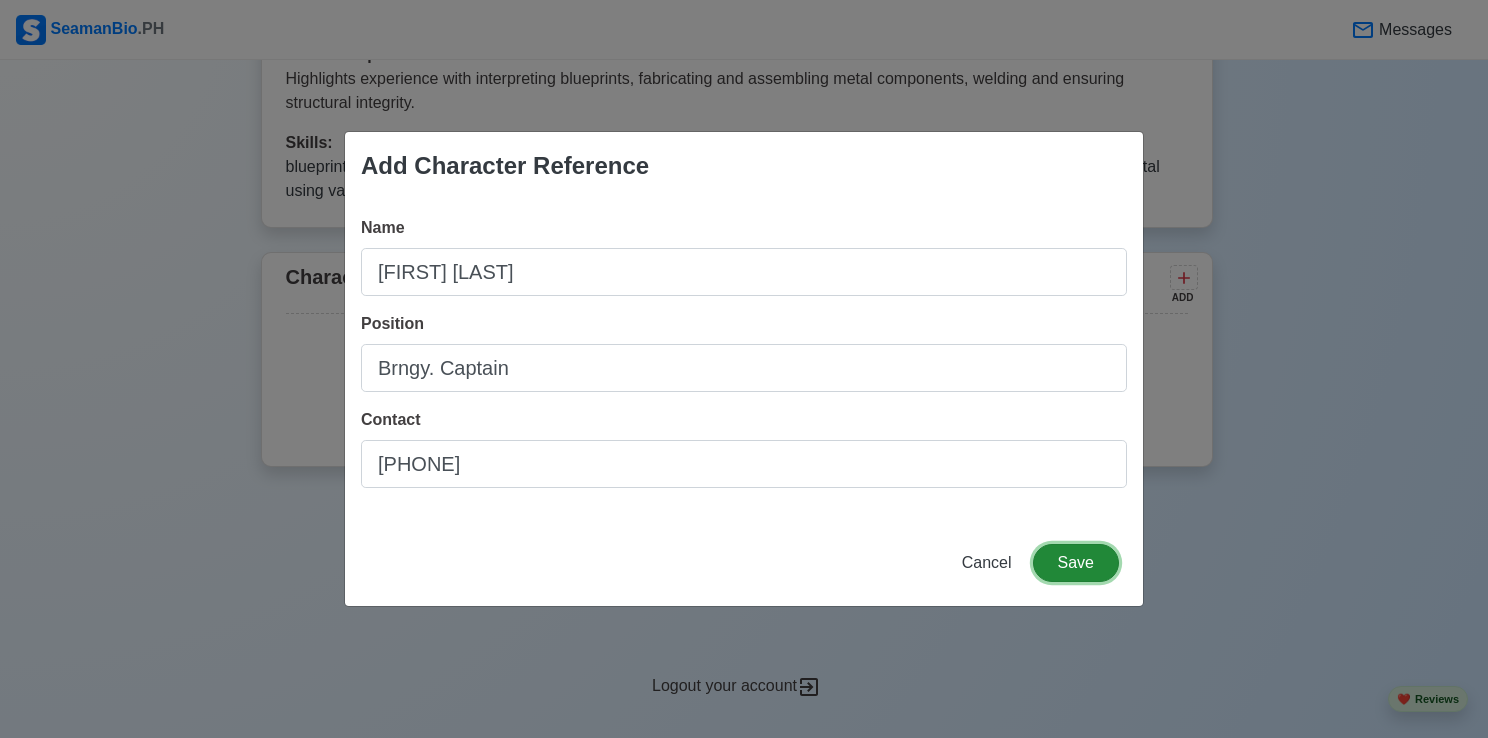 click on "Save" at bounding box center (1076, 563) 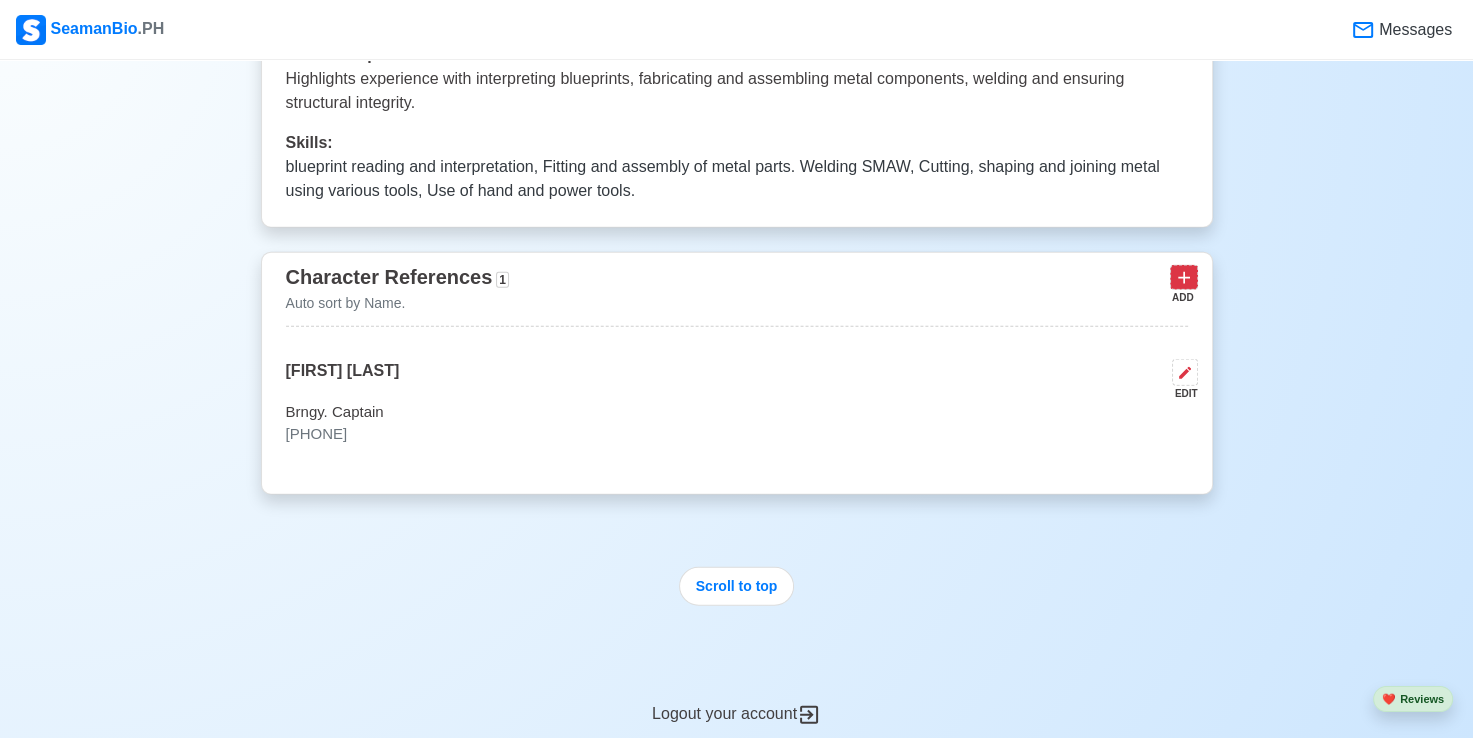 click 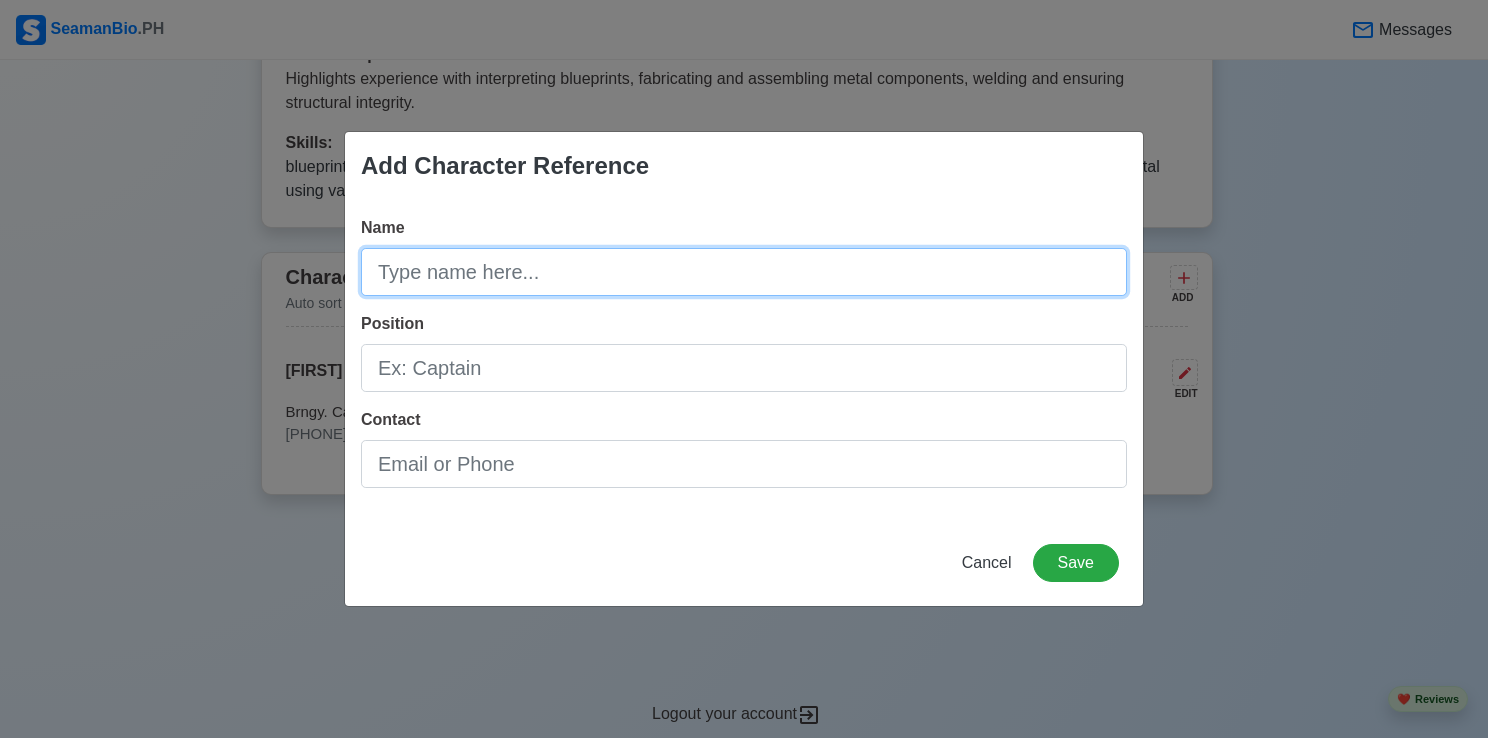 click on "Name" at bounding box center [744, 272] 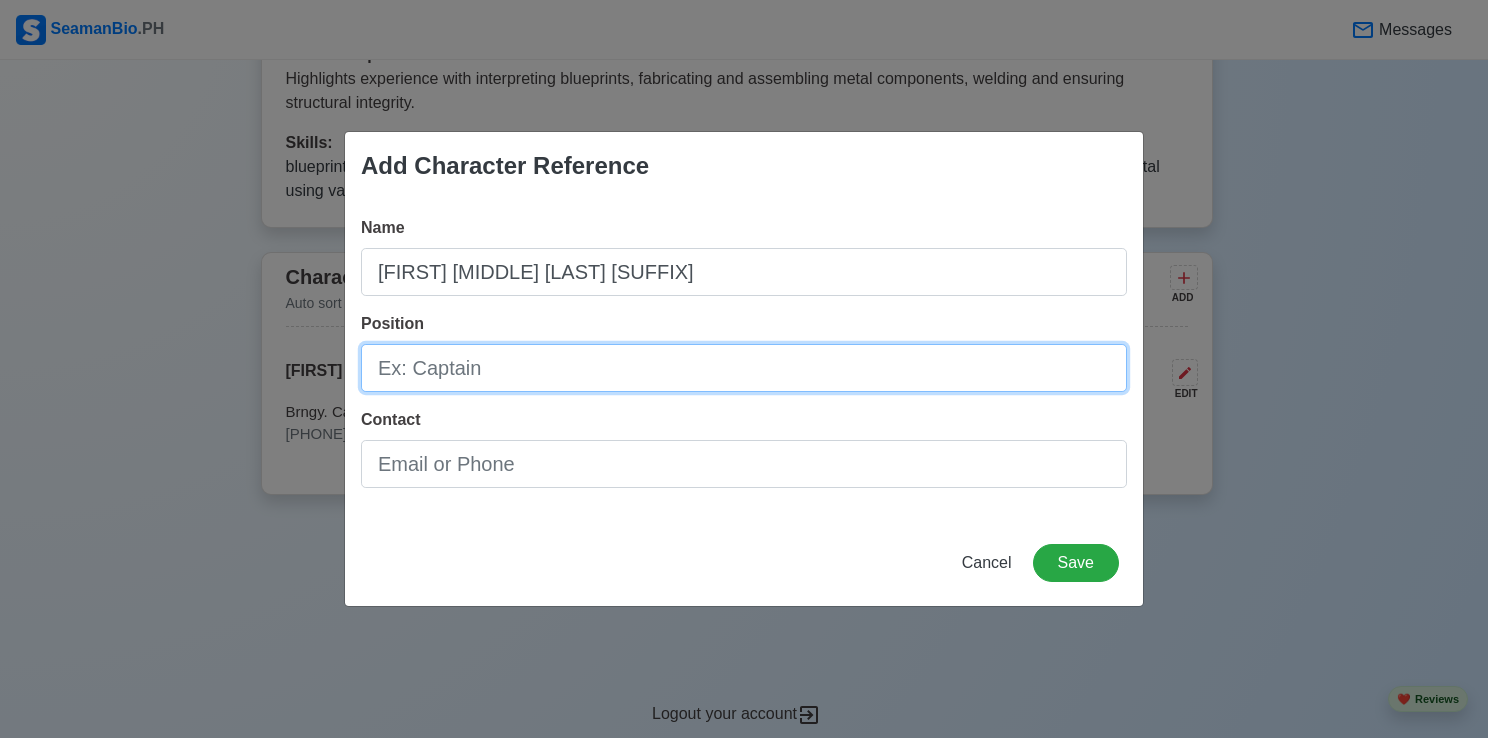 click on "Position" at bounding box center [744, 368] 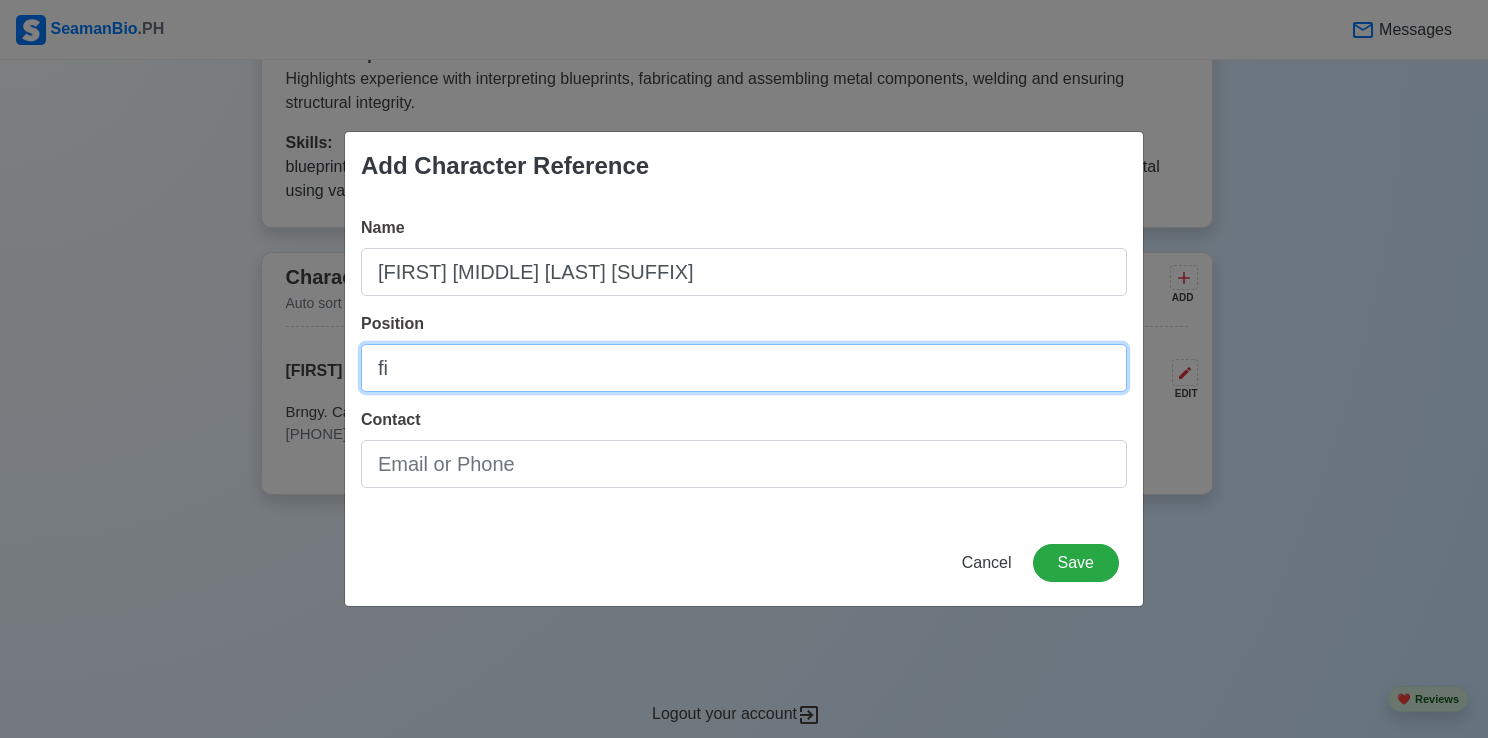 type on "Fitter" 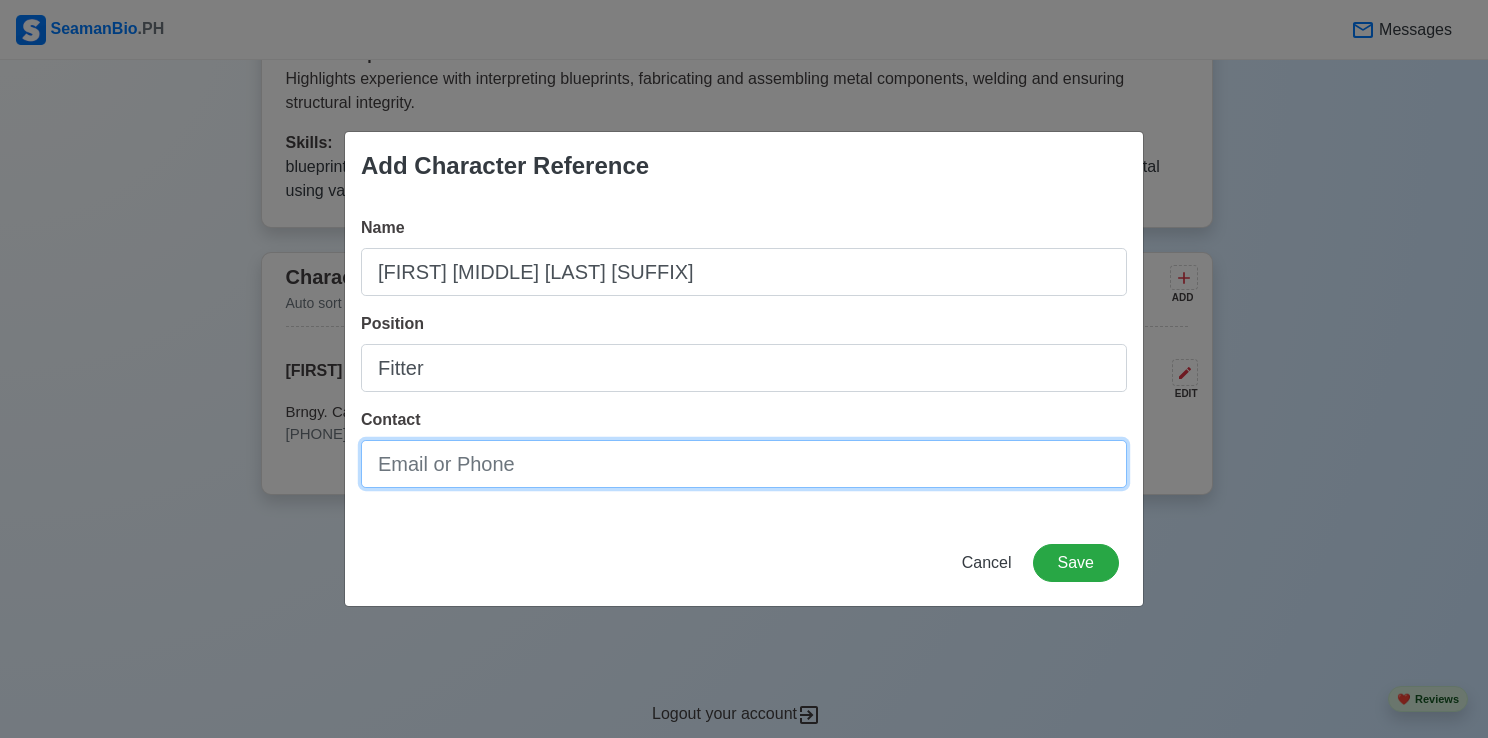 click on "Contact" at bounding box center [744, 464] 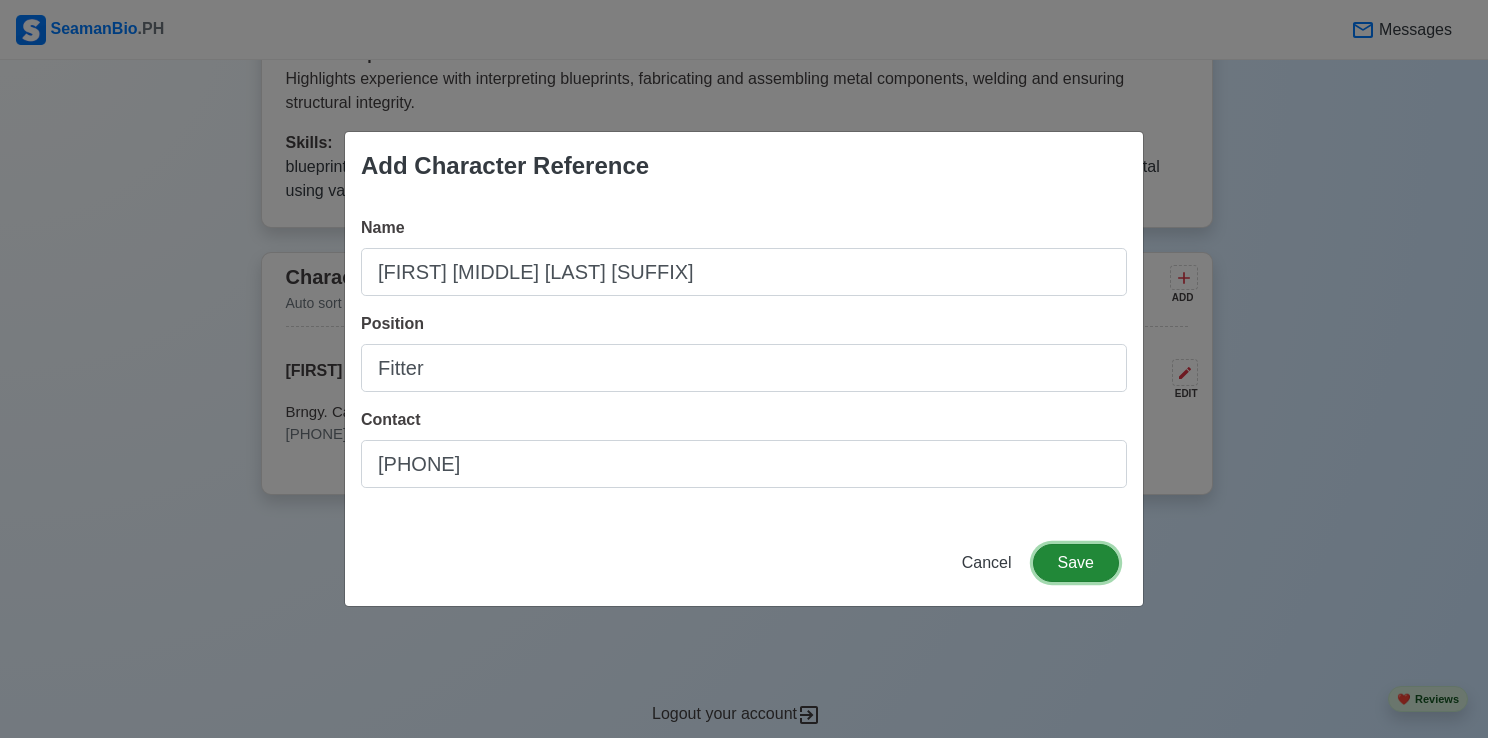 click on "Save" at bounding box center [1076, 563] 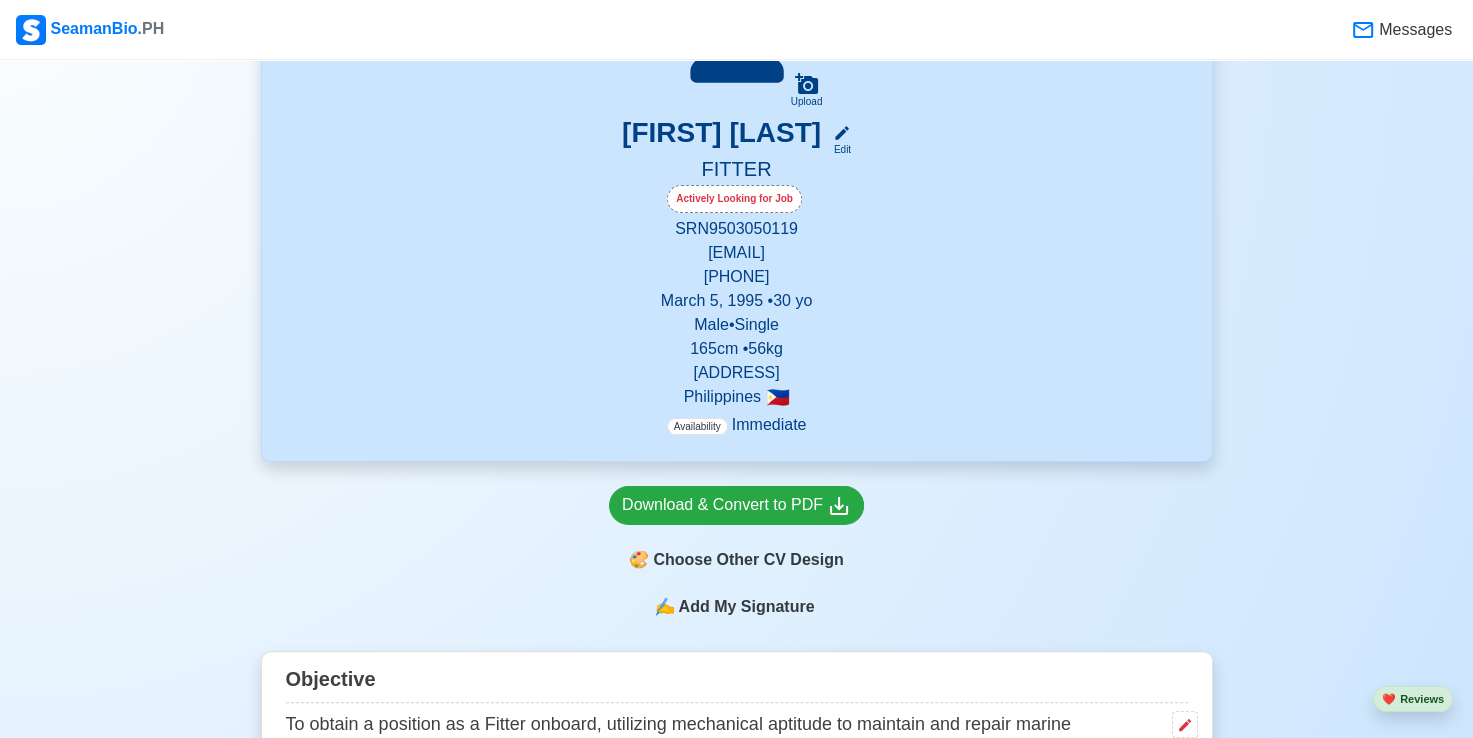 scroll, scrollTop: 379, scrollLeft: 0, axis: vertical 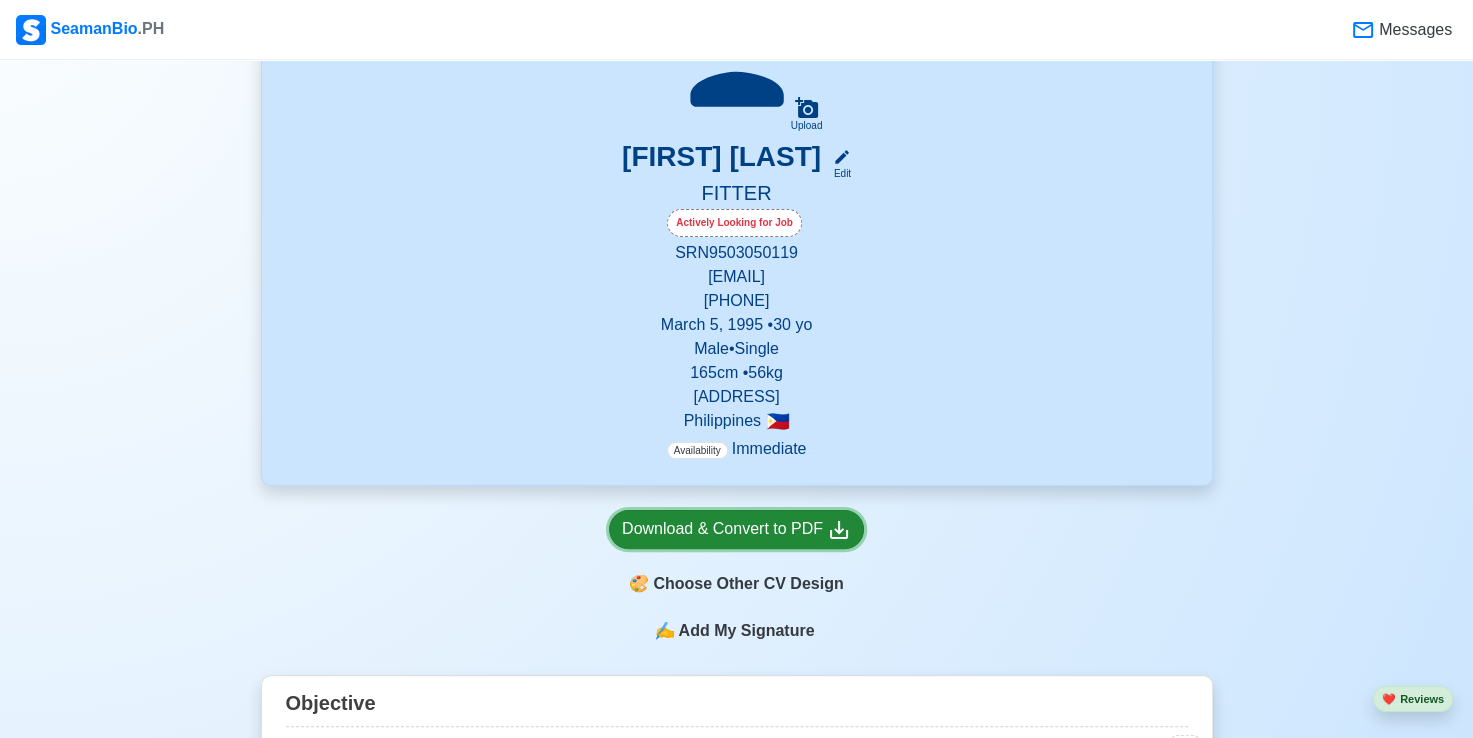 click on "Download & Convert to PDF" at bounding box center (736, 529) 